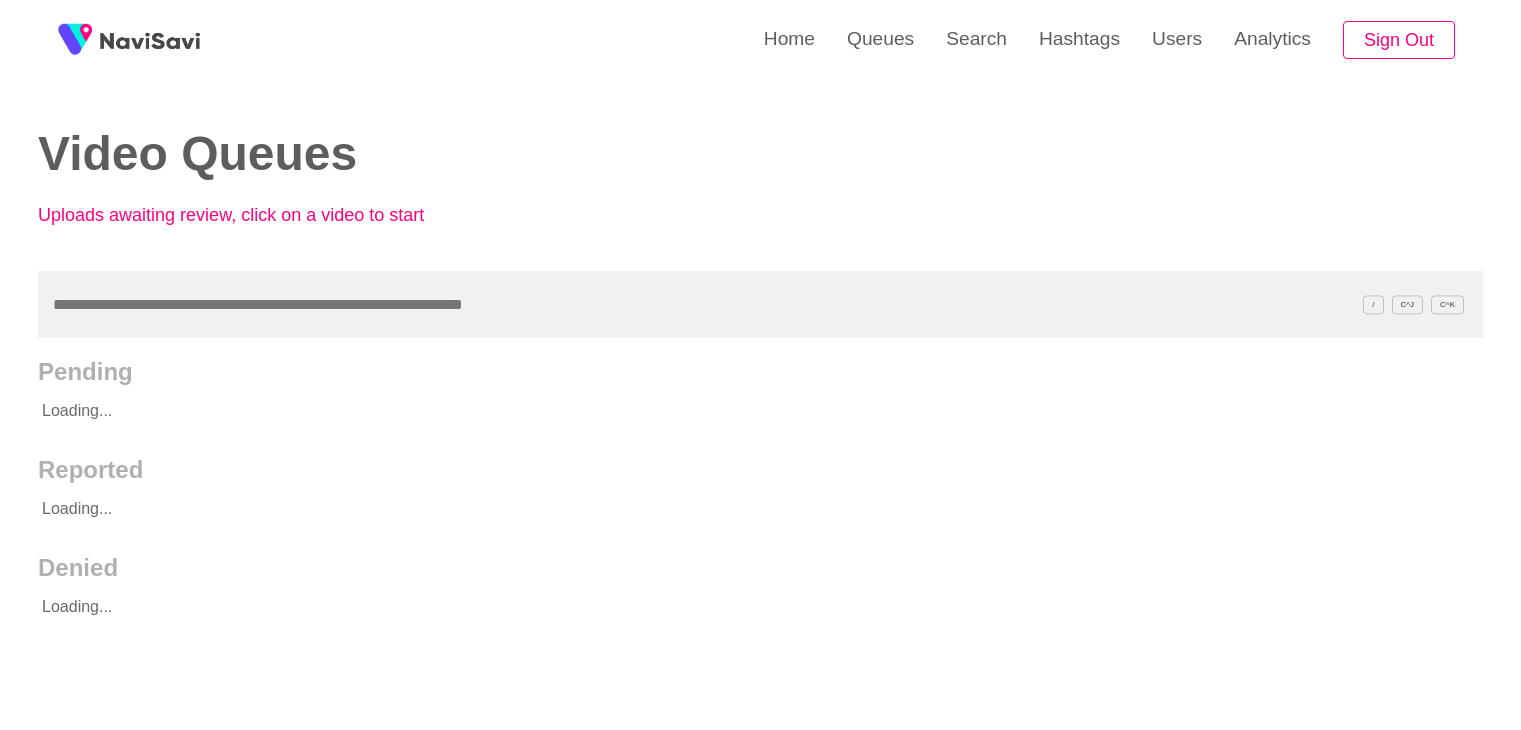 scroll, scrollTop: 0, scrollLeft: 0, axis: both 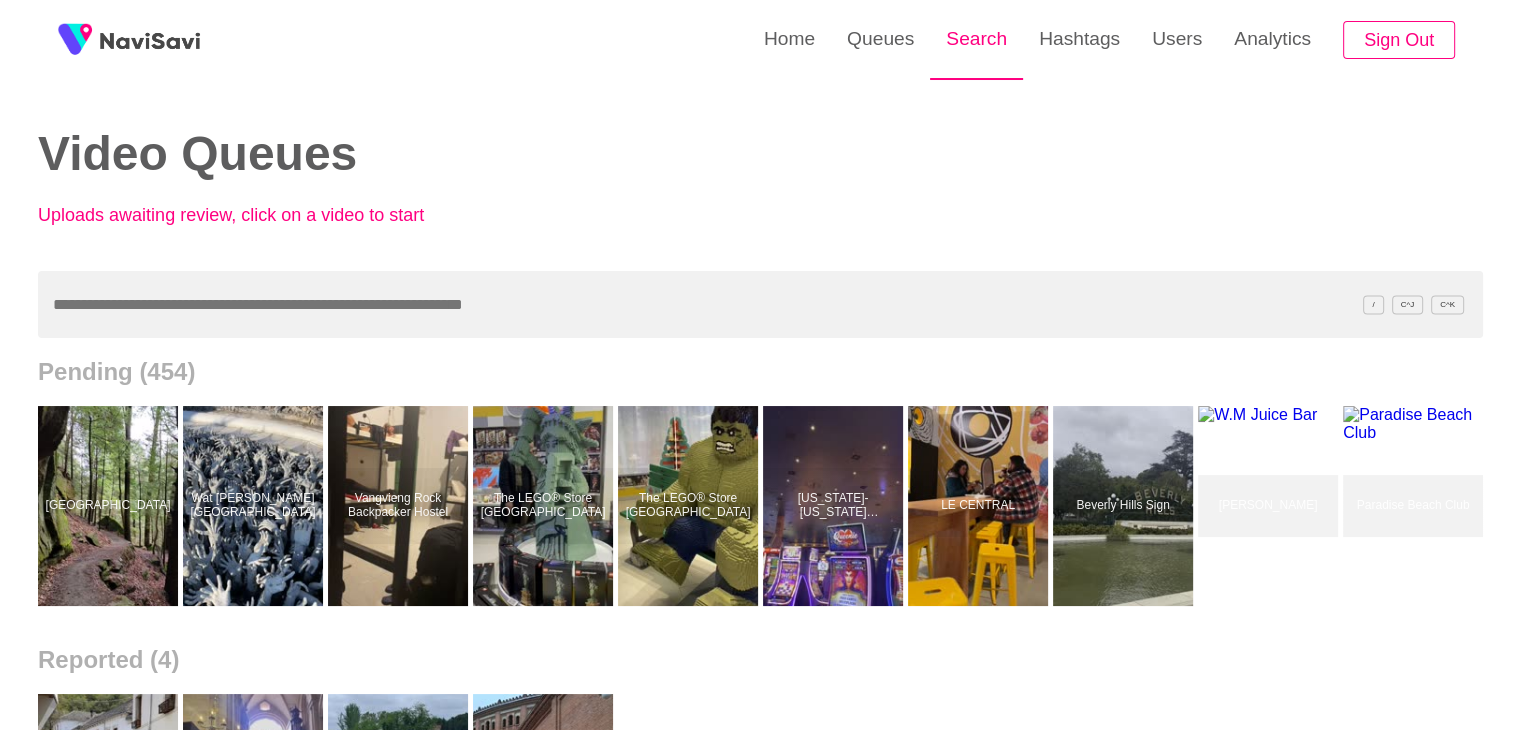 click on "Search" at bounding box center (976, 39) 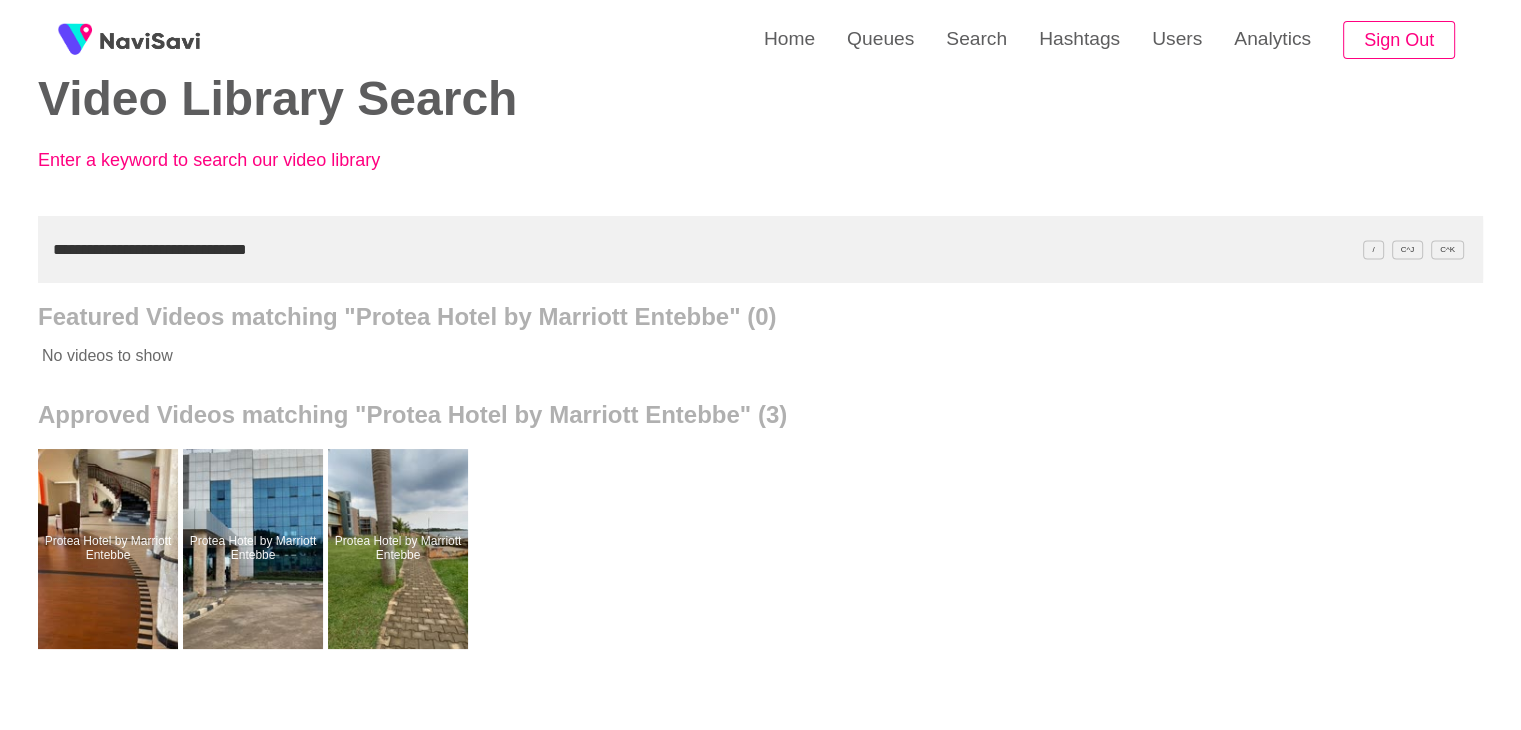 scroll, scrollTop: 56, scrollLeft: 0, axis: vertical 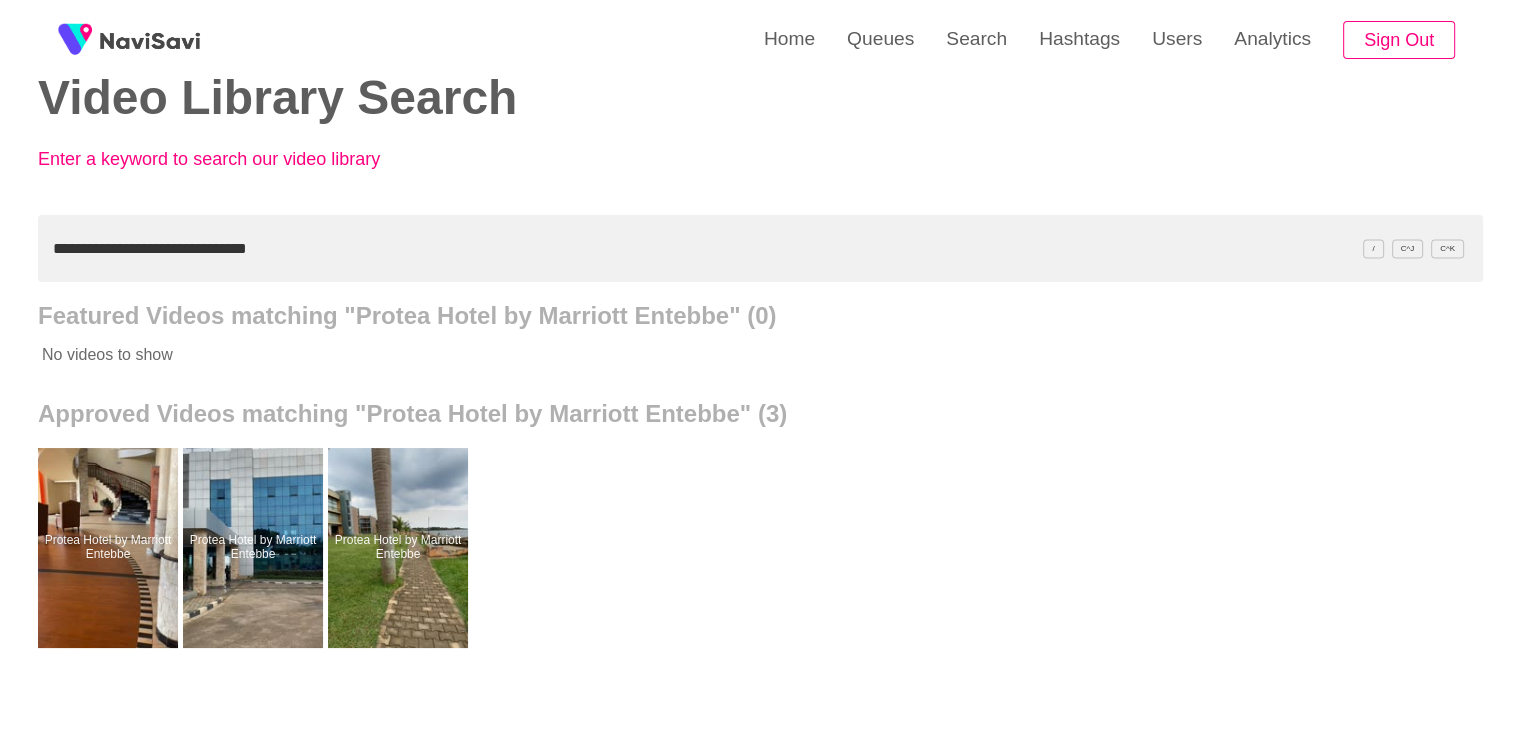 click on "Video Library Search Enter a keyword to search our video library" at bounding box center (760, 79) 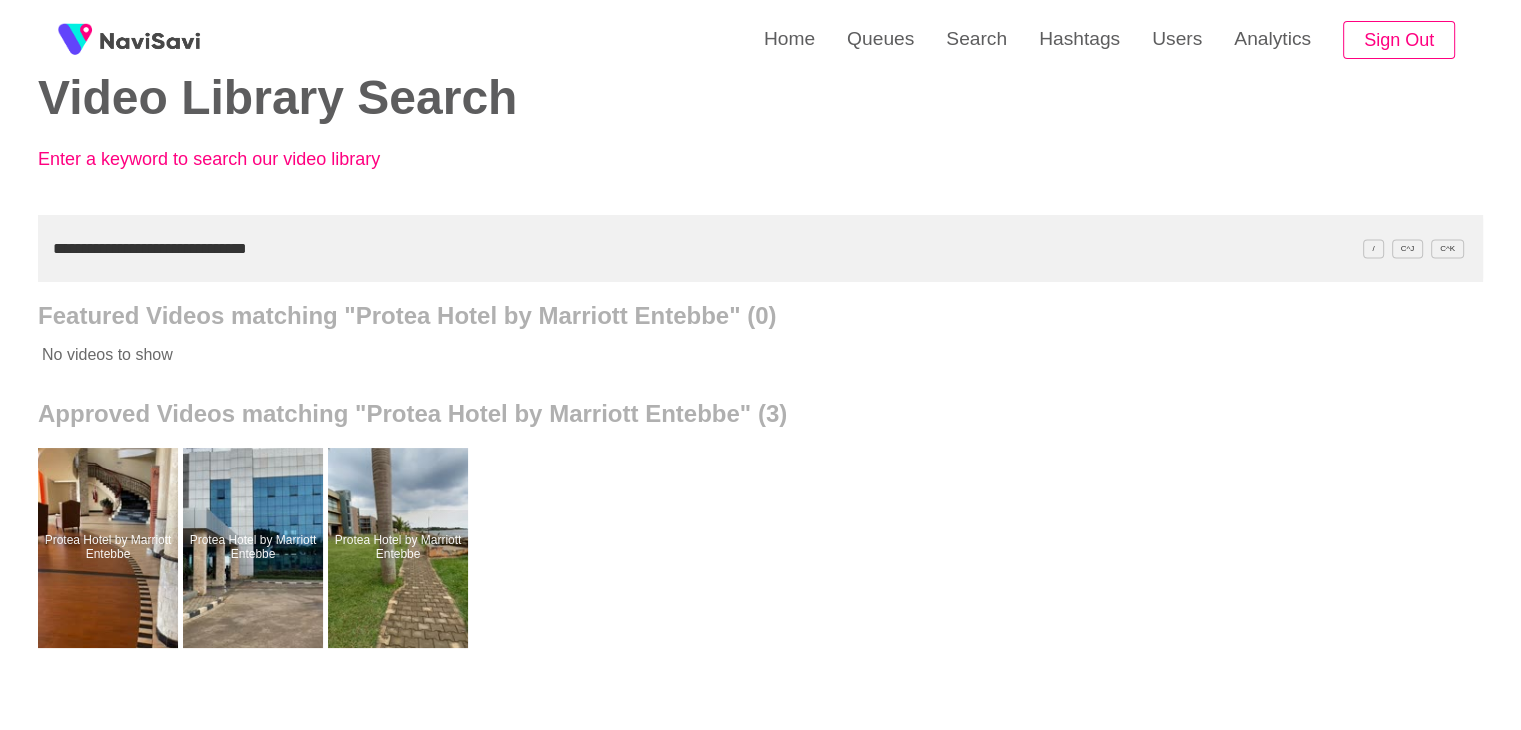 click on "**********" at bounding box center (760, 248) 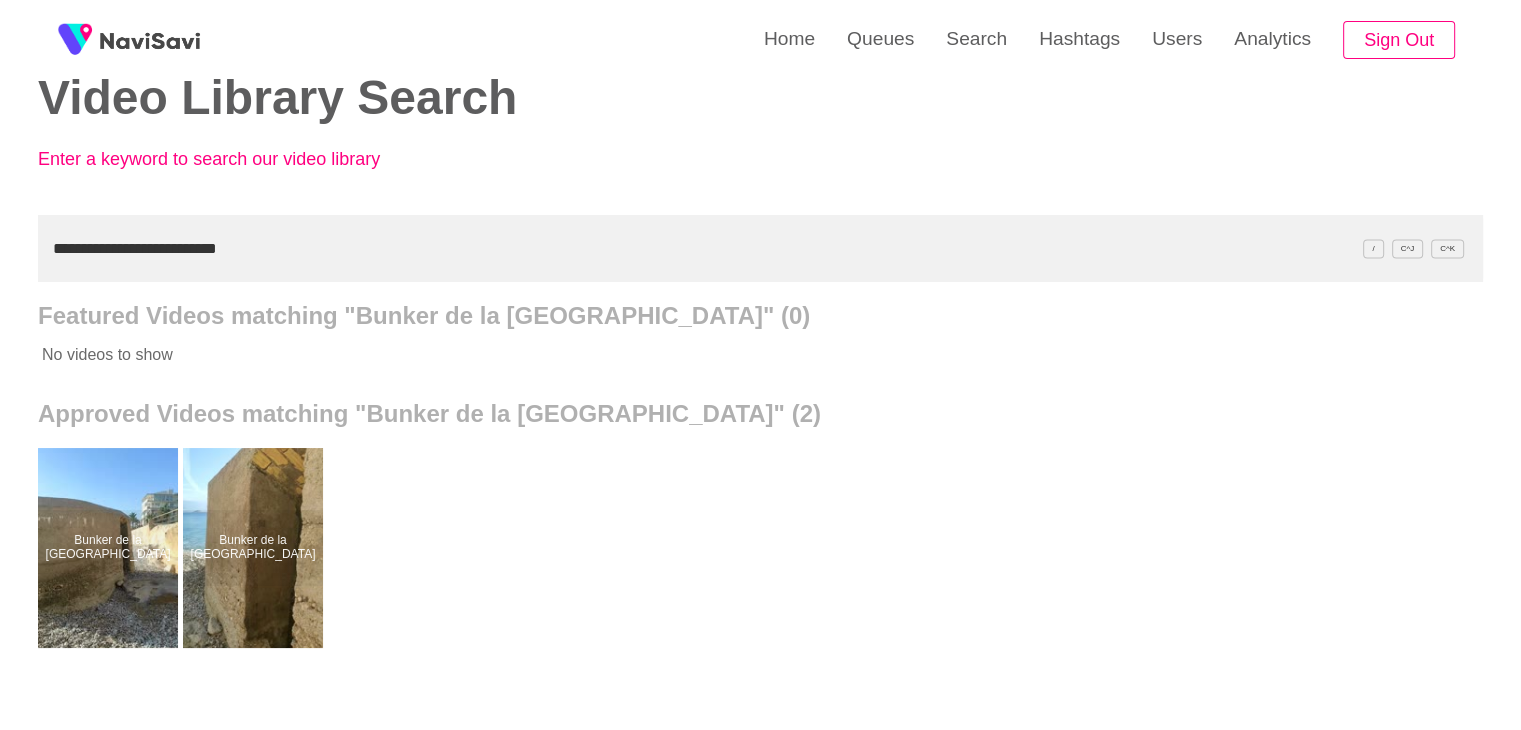 click on "**********" at bounding box center (760, 248) 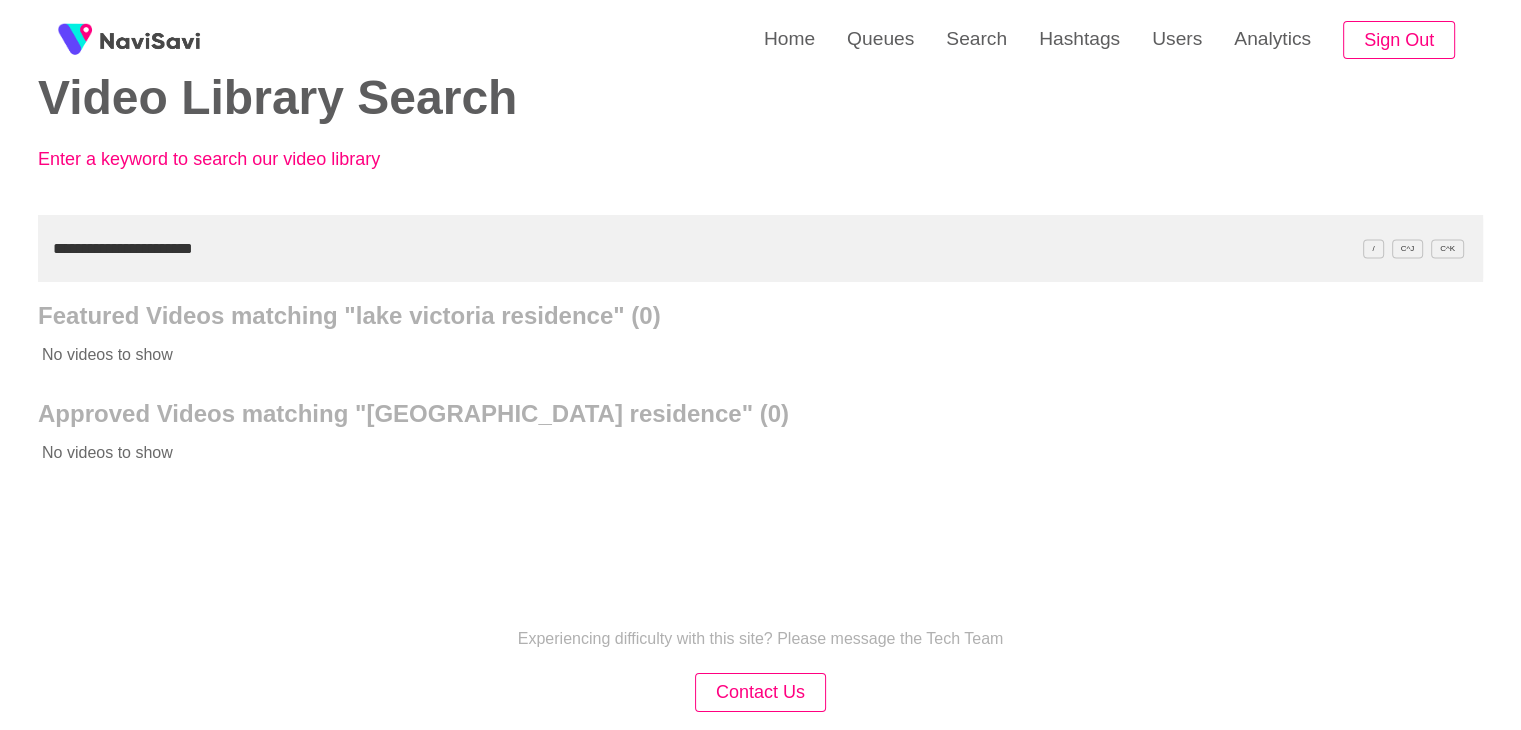 click on "**********" at bounding box center (760, 248) 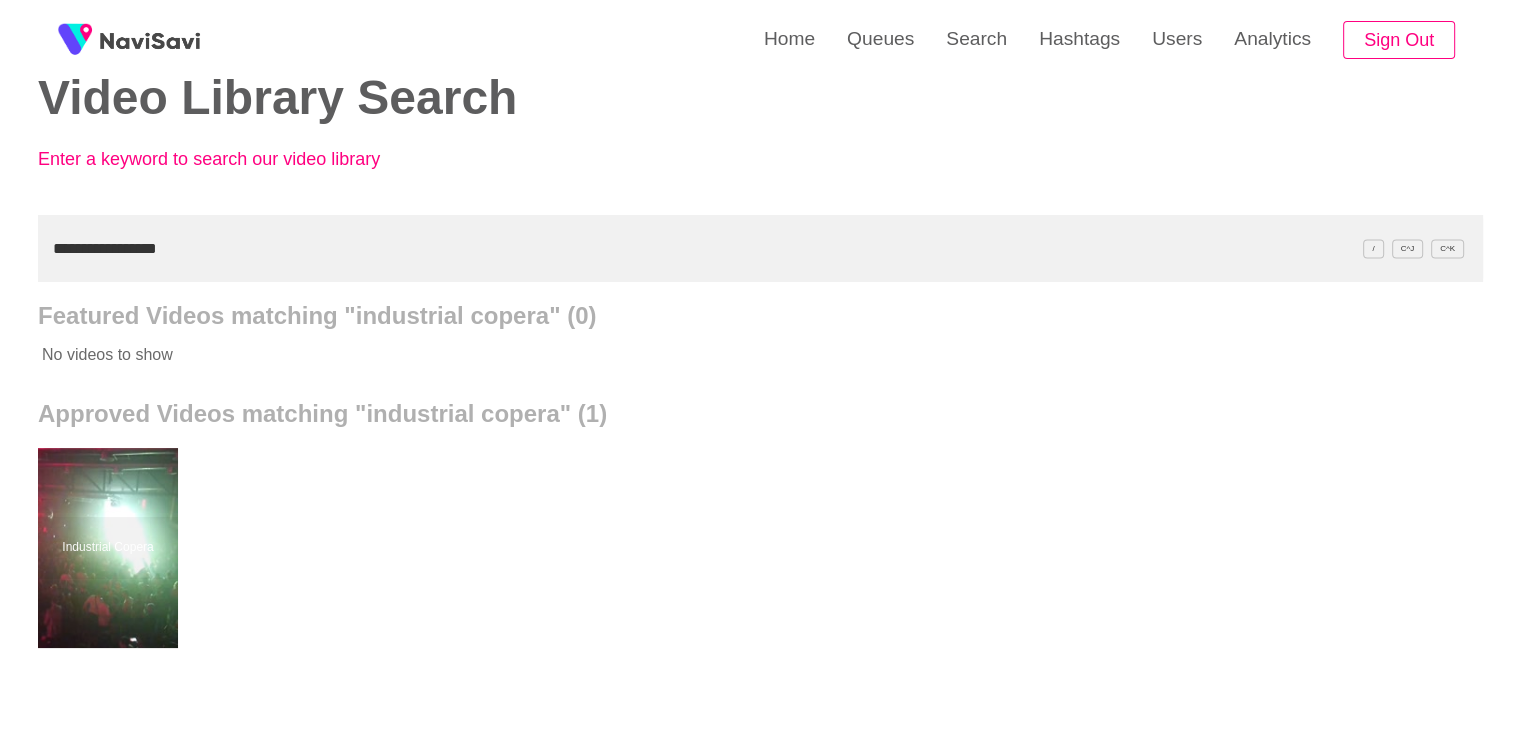click on "**********" at bounding box center [760, 248] 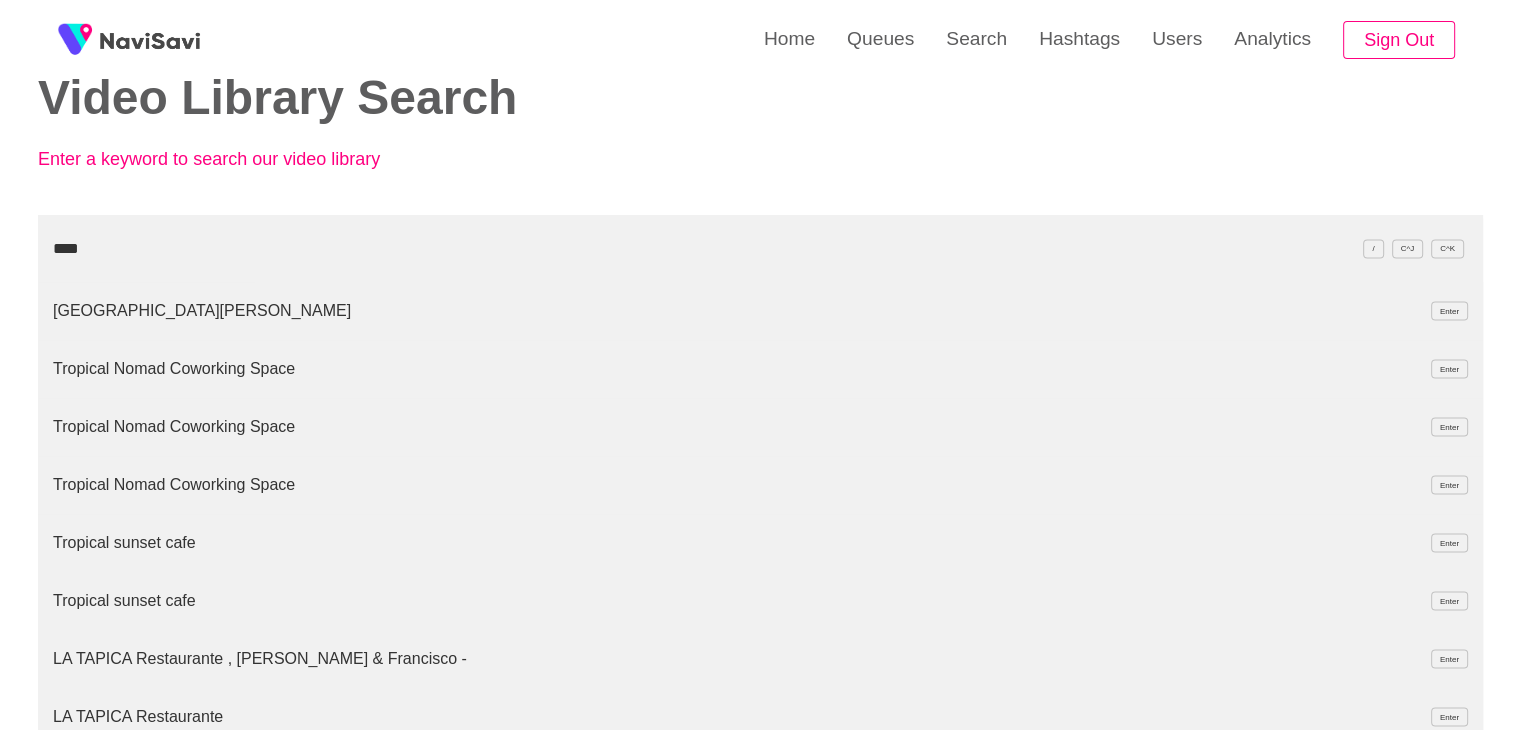 click on "****" at bounding box center [760, 248] 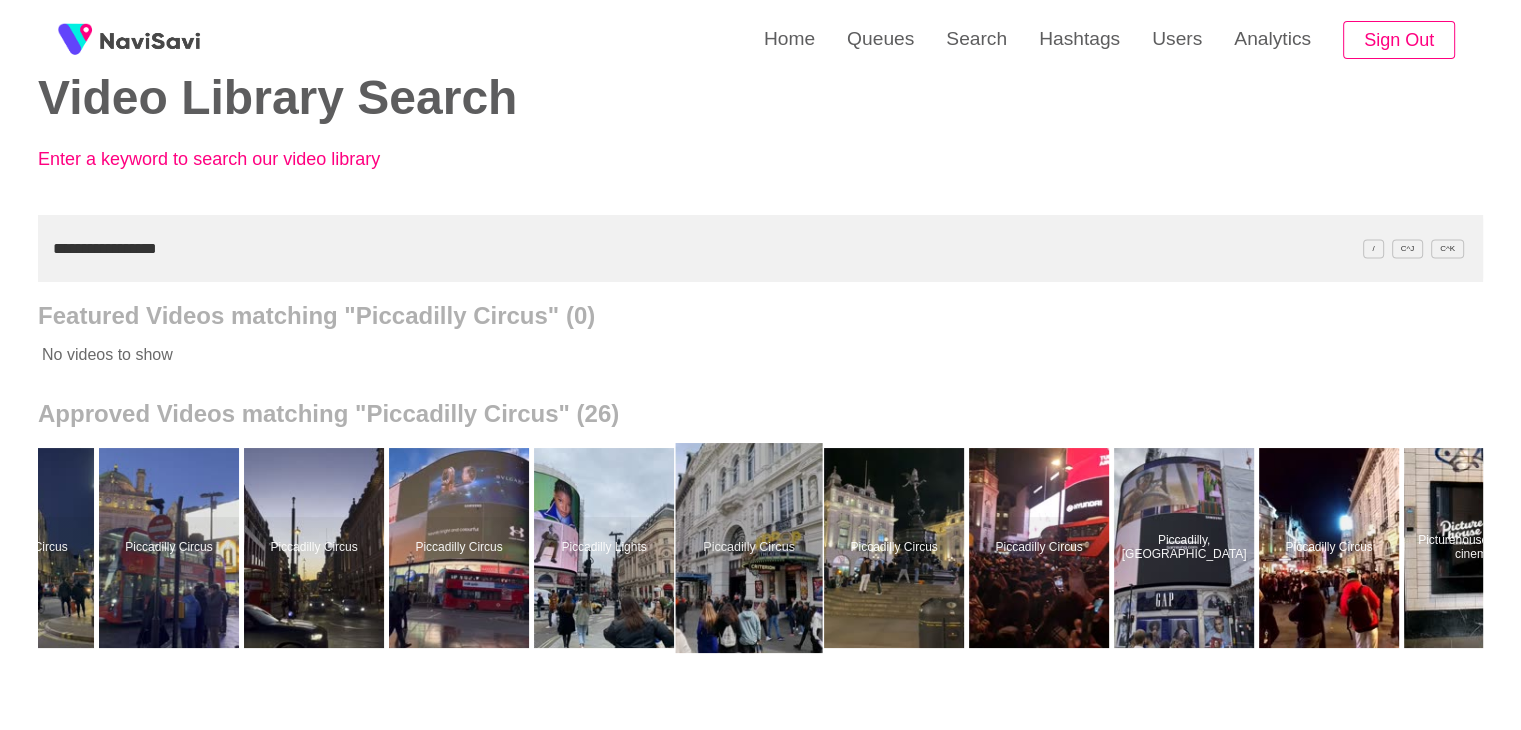 scroll, scrollTop: 0, scrollLeft: 2325, axis: horizontal 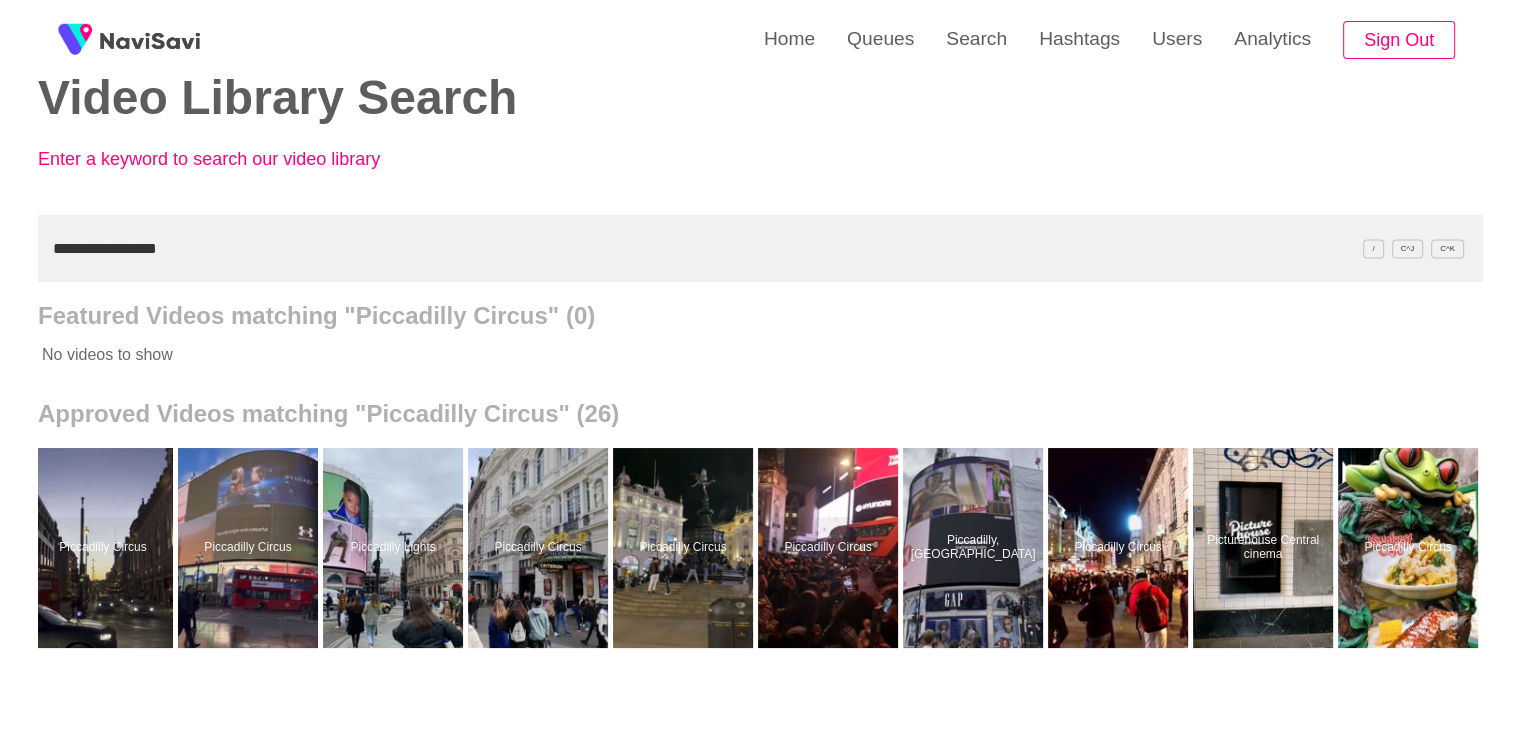 click on "**********" at bounding box center [760, 248] 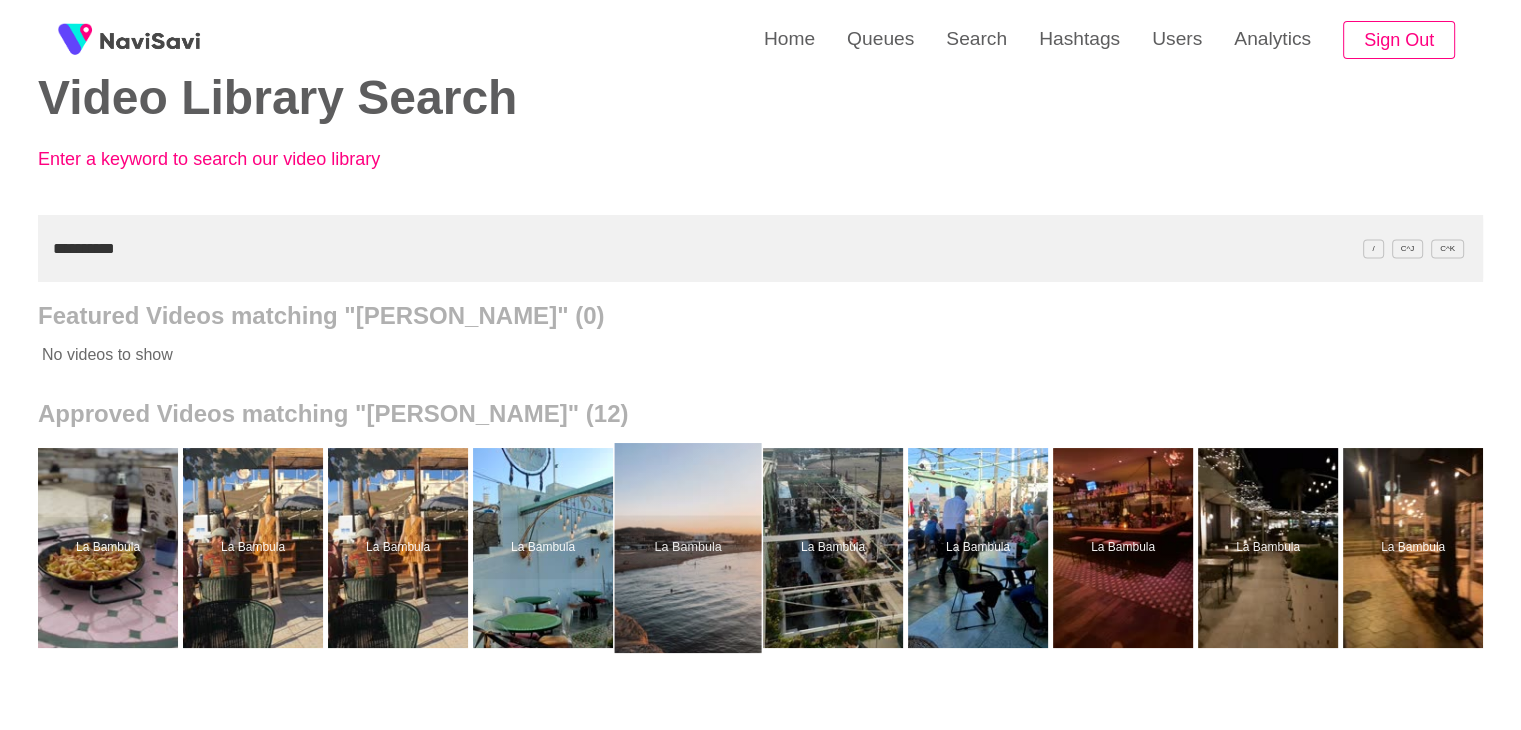 scroll, scrollTop: 0, scrollLeft: 295, axis: horizontal 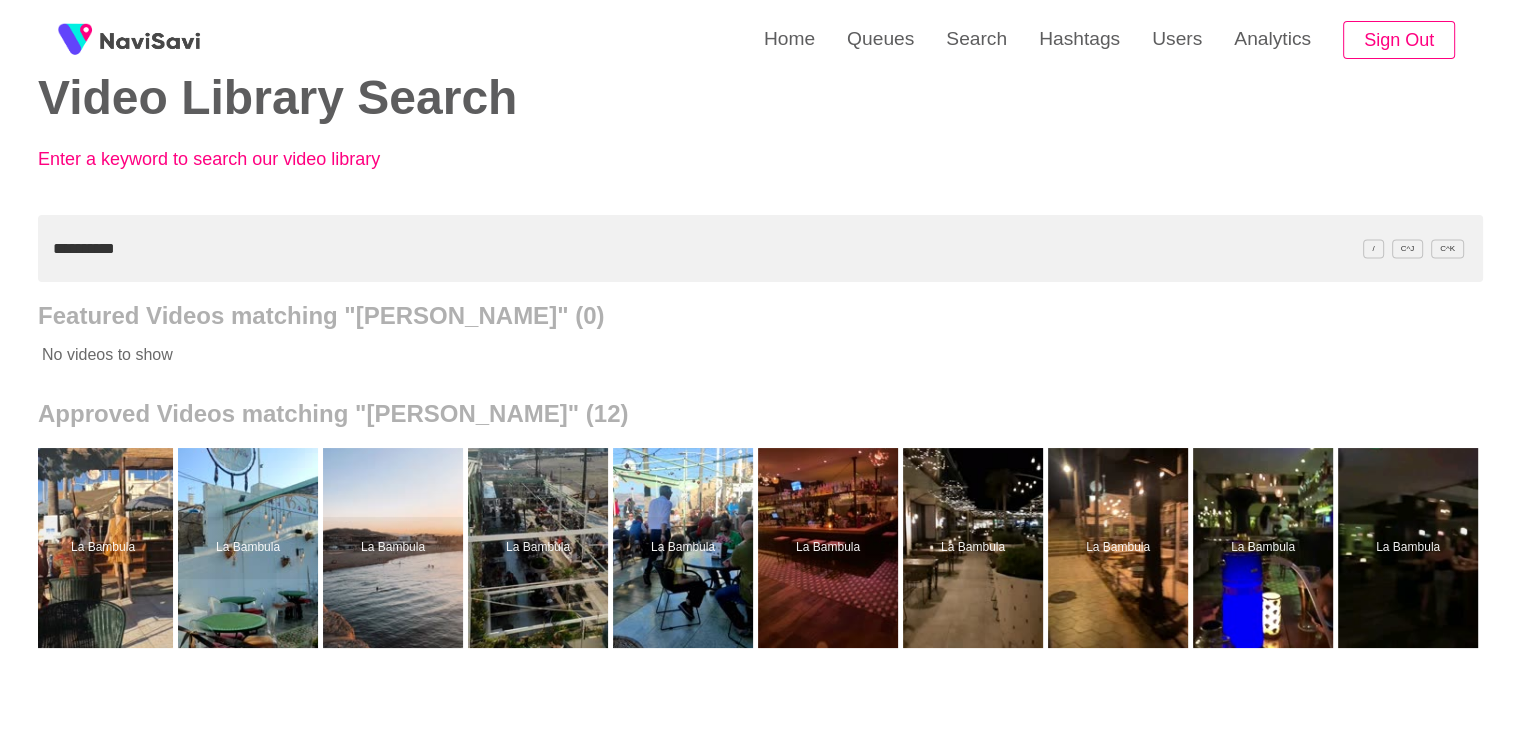 click on "**********" at bounding box center (760, 248) 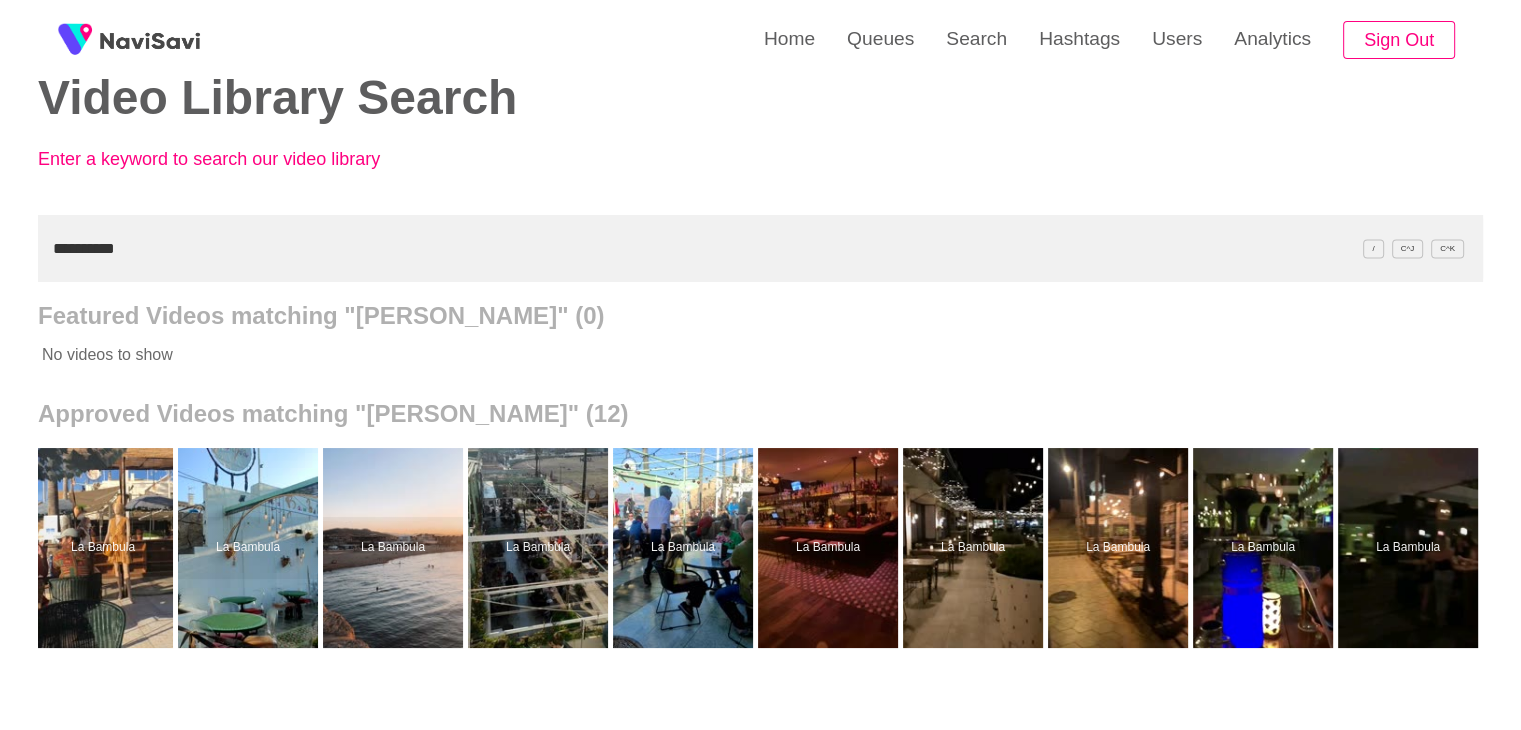 click on "**********" at bounding box center [760, 248] 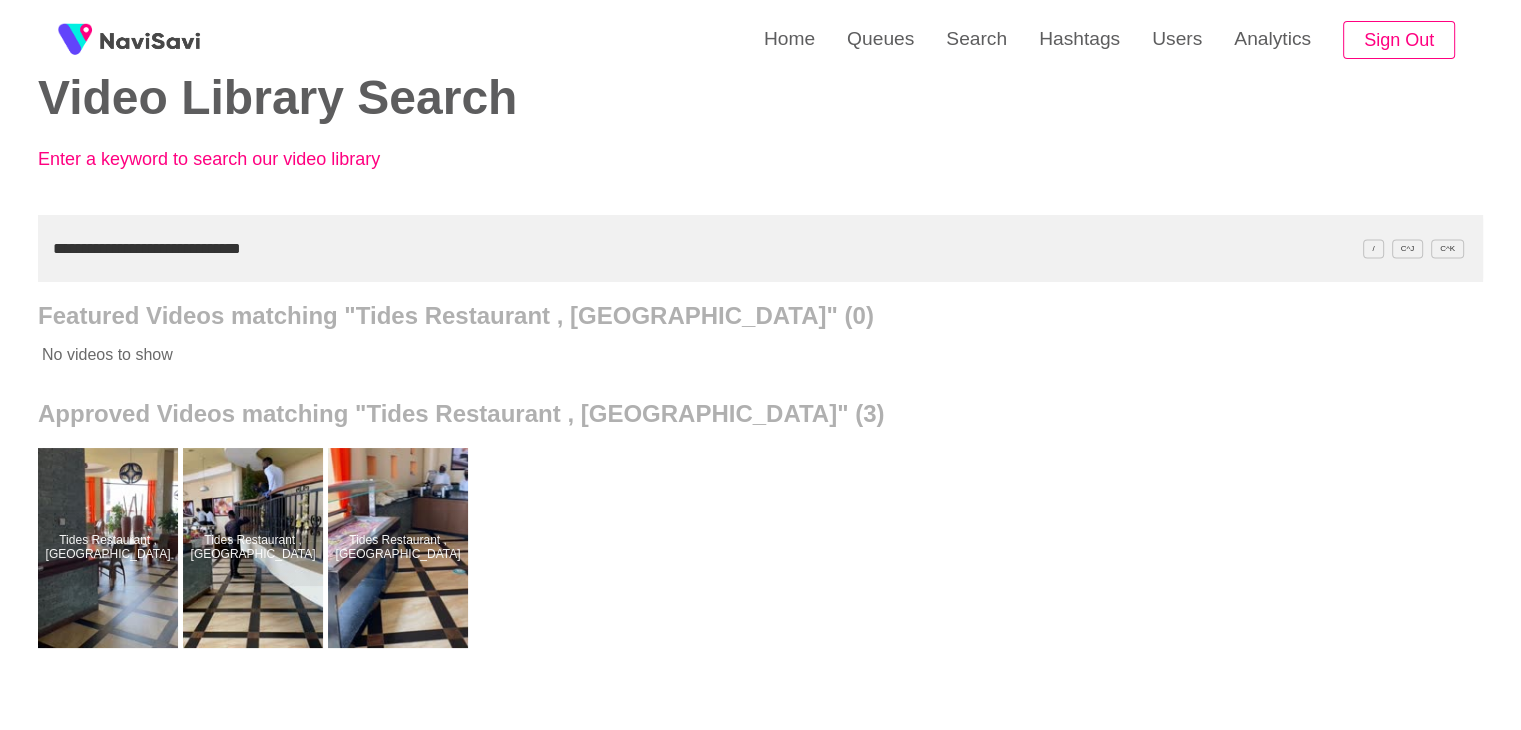 click on "**********" at bounding box center (760, 248) 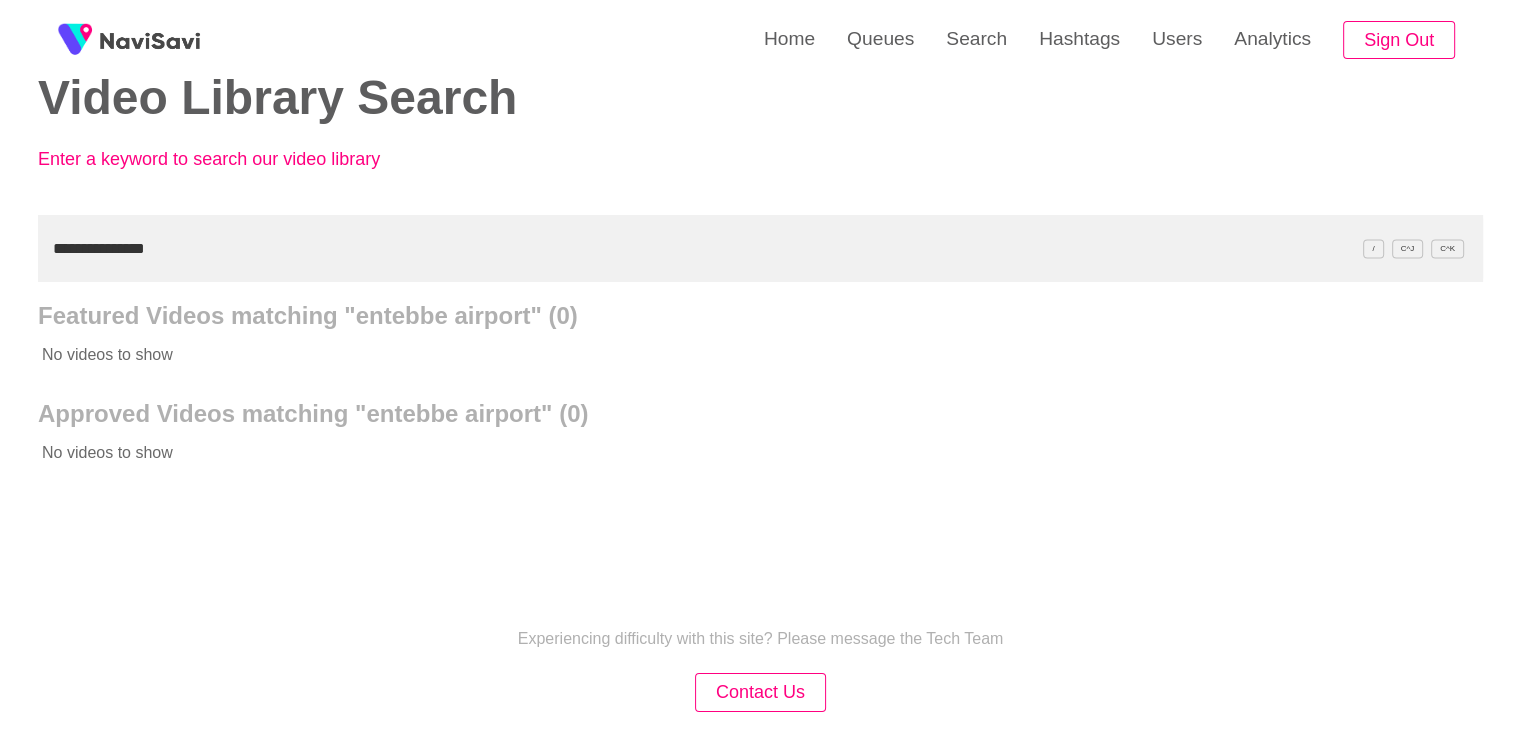 click on "**********" at bounding box center (760, 248) 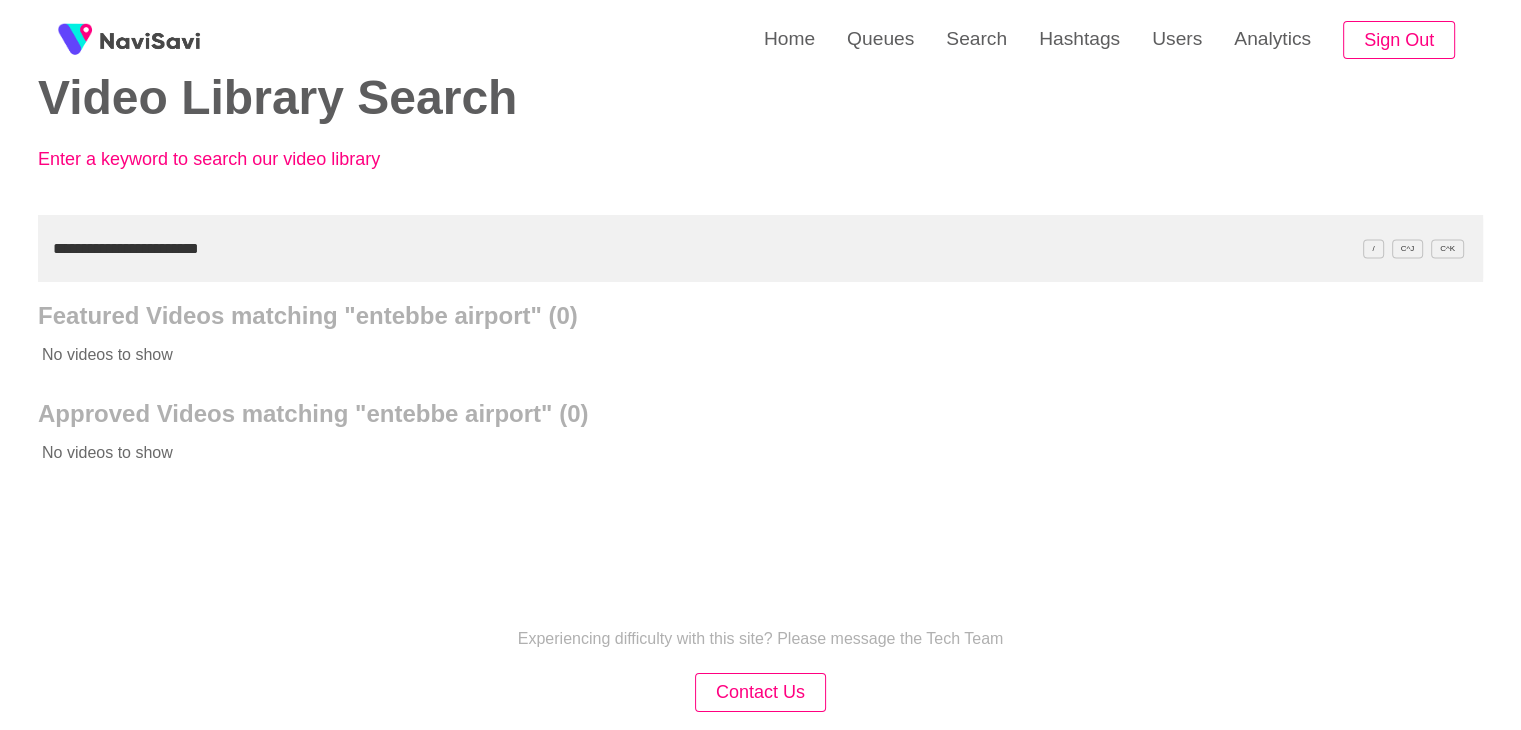 type on "**********" 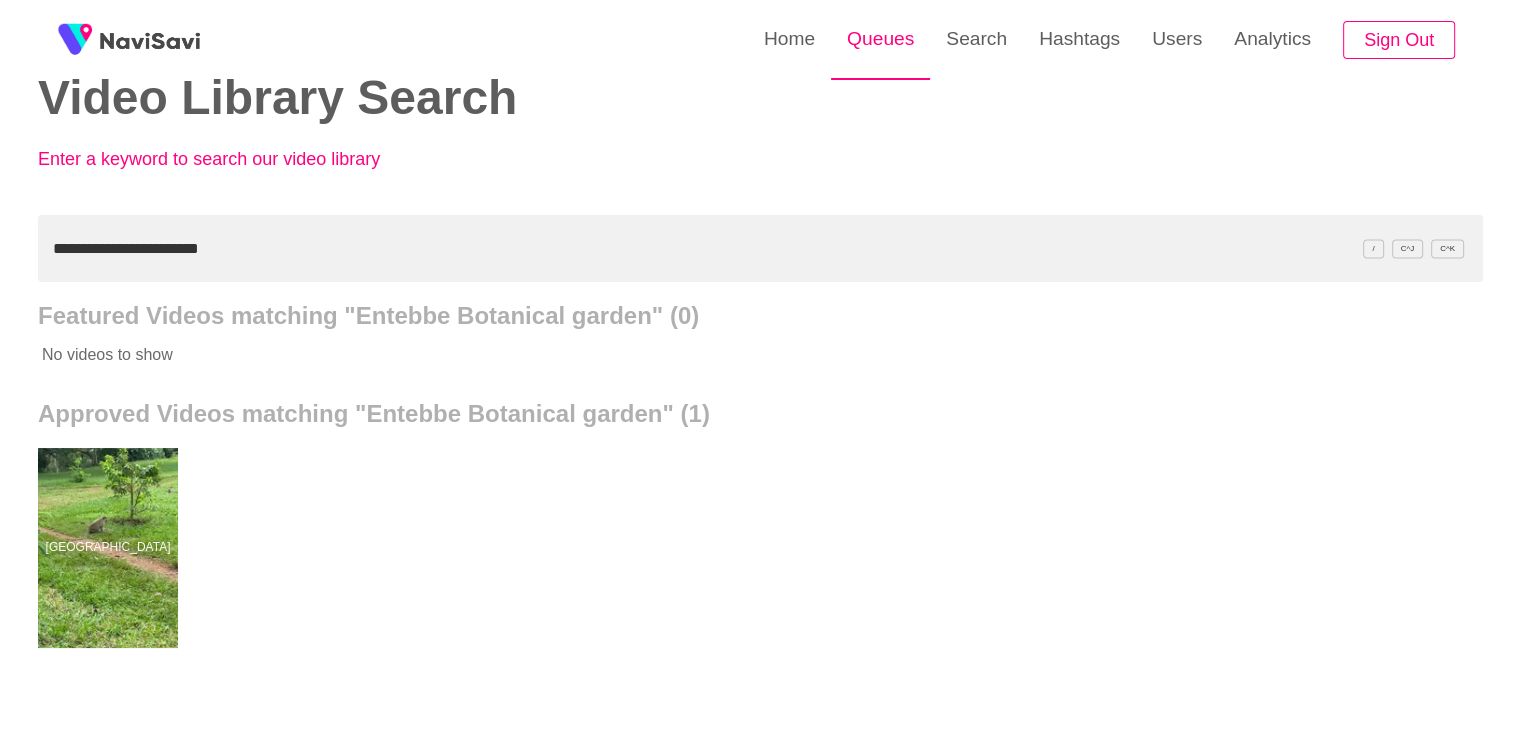 click on "Queues" at bounding box center (880, 39) 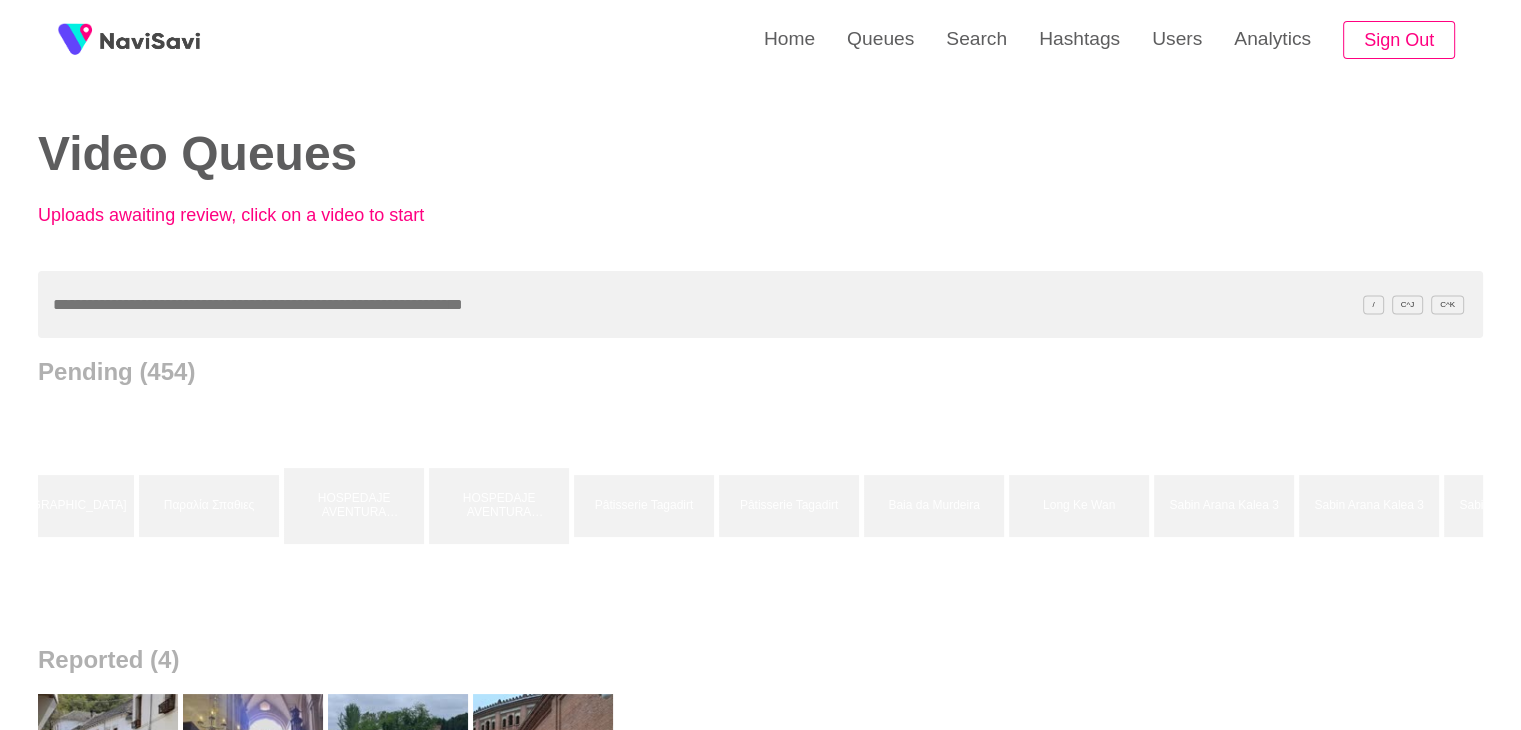 scroll, scrollTop: 0, scrollLeft: 32960, axis: horizontal 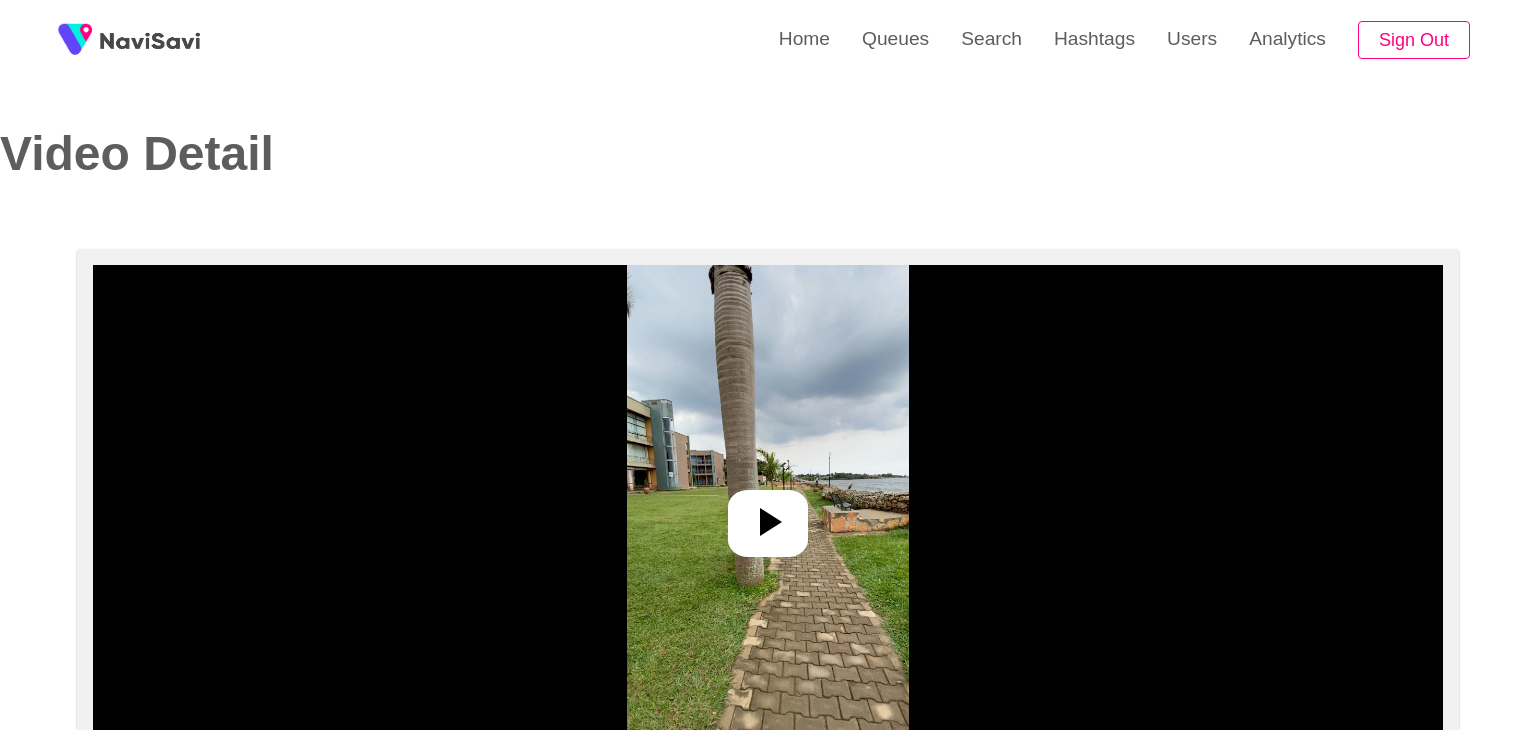 select on "**" 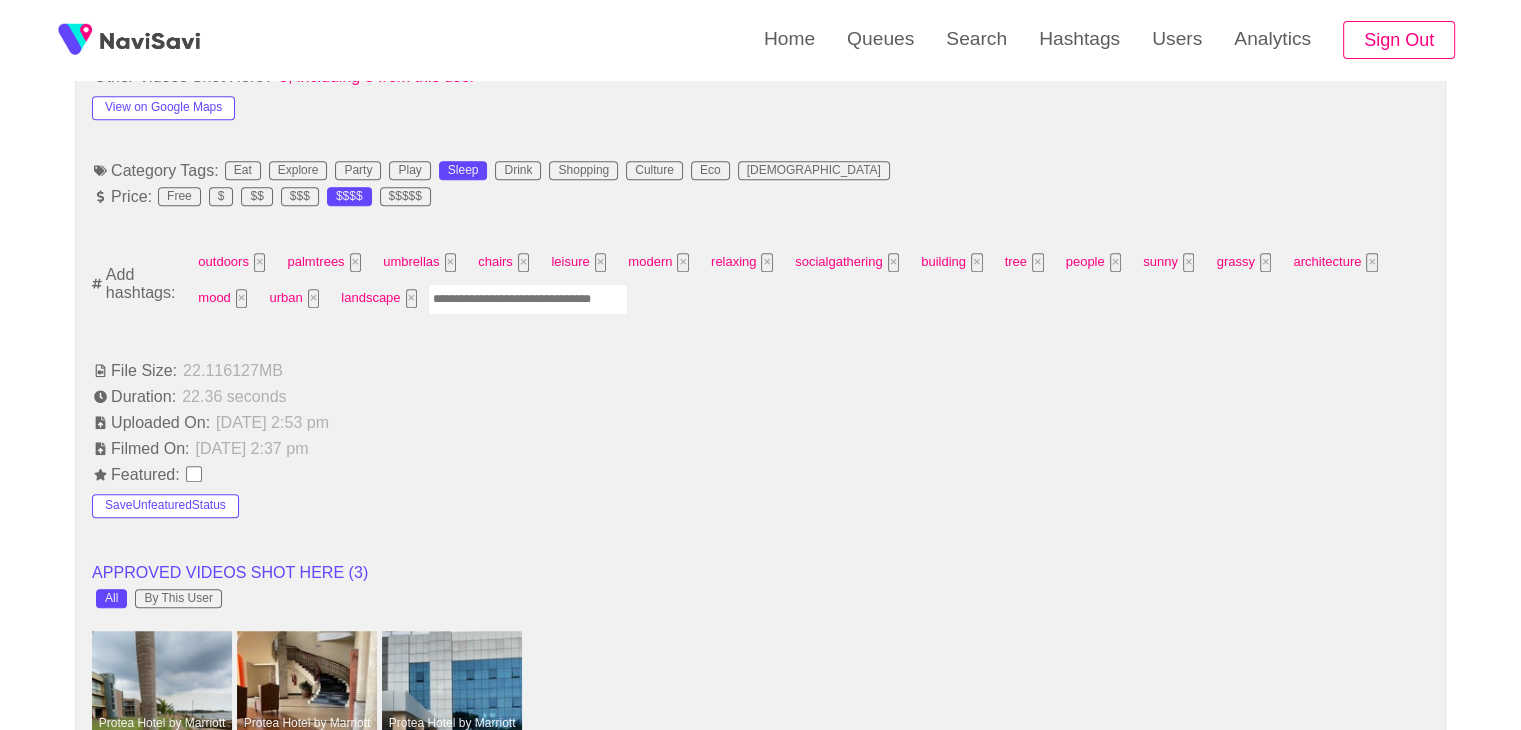 select on "**********" 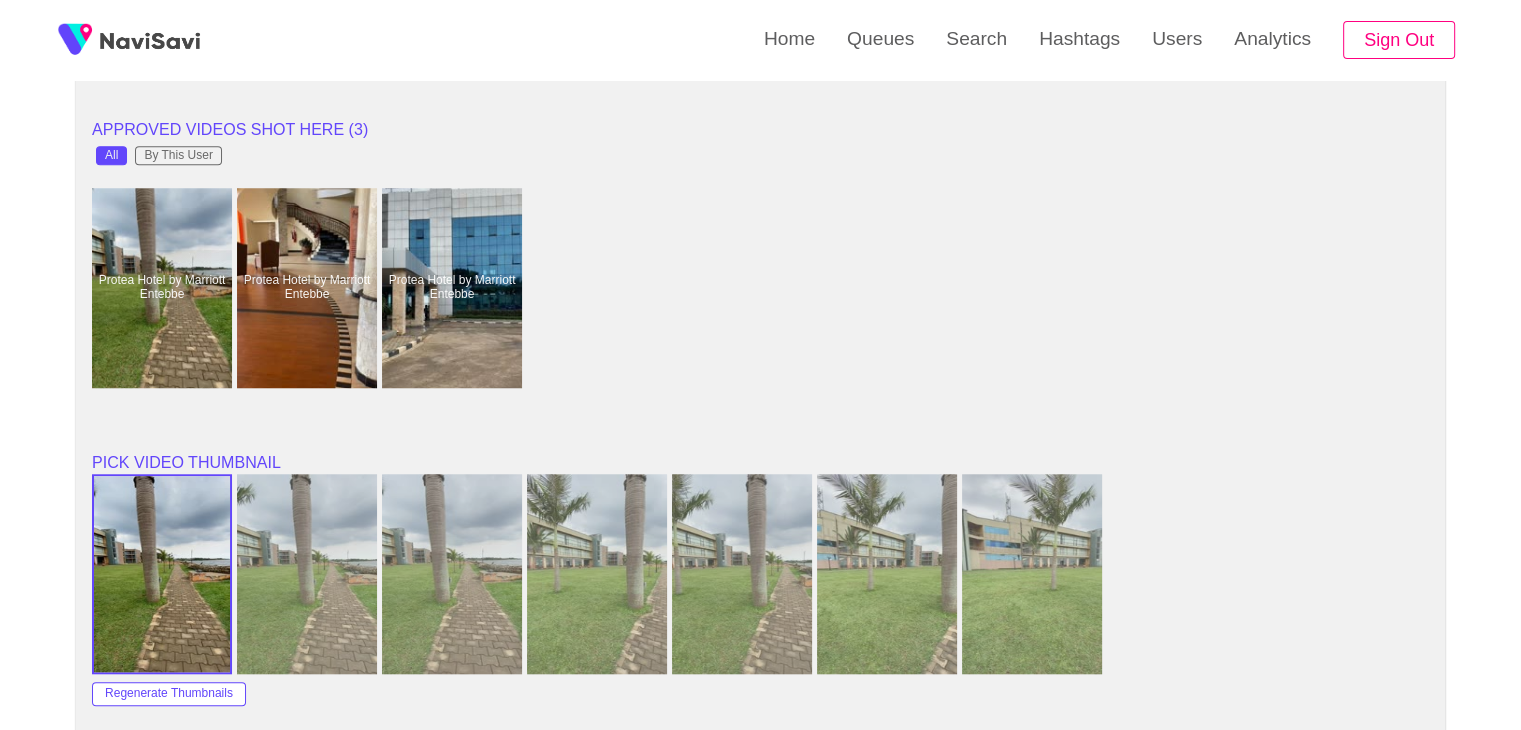 scroll, scrollTop: 1658, scrollLeft: 0, axis: vertical 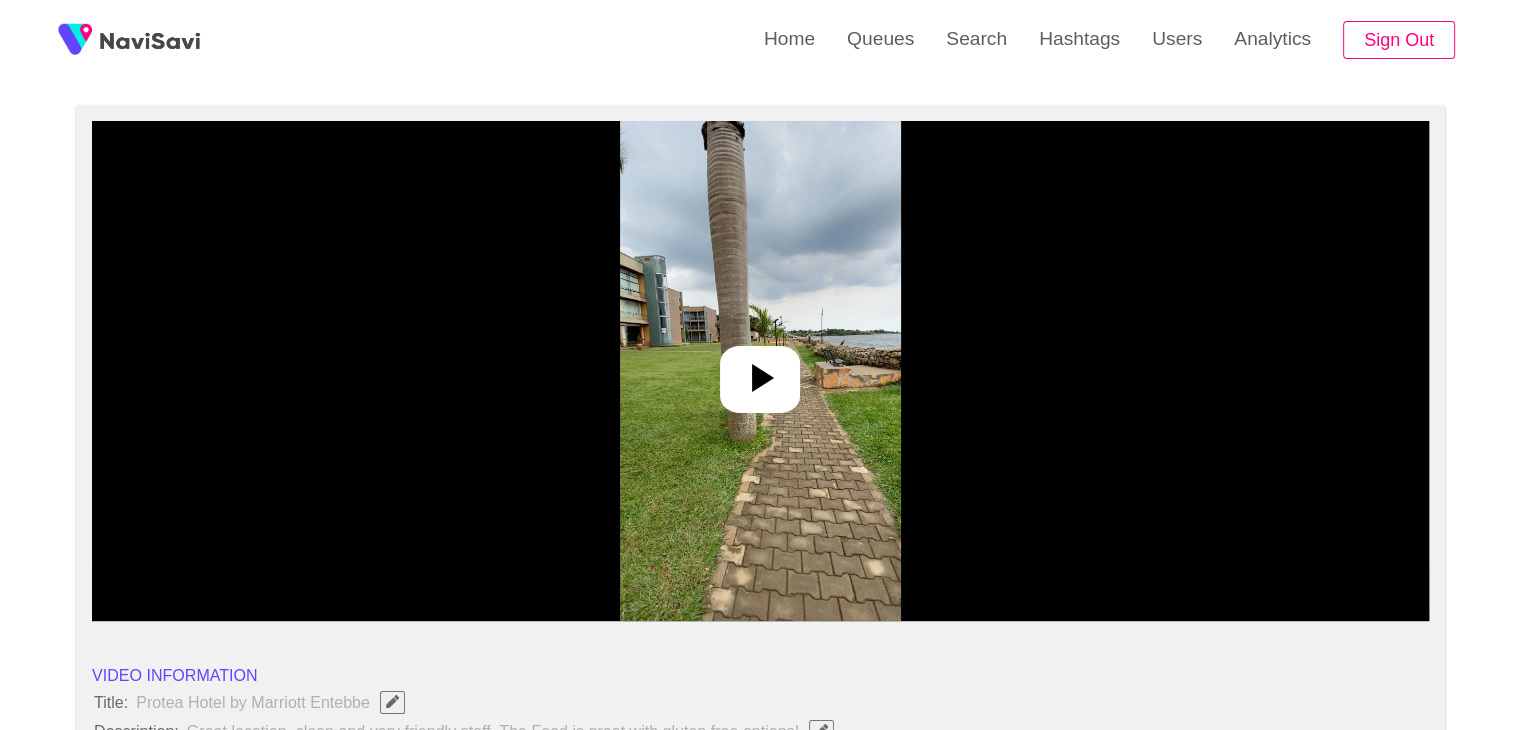 click at bounding box center (760, 371) 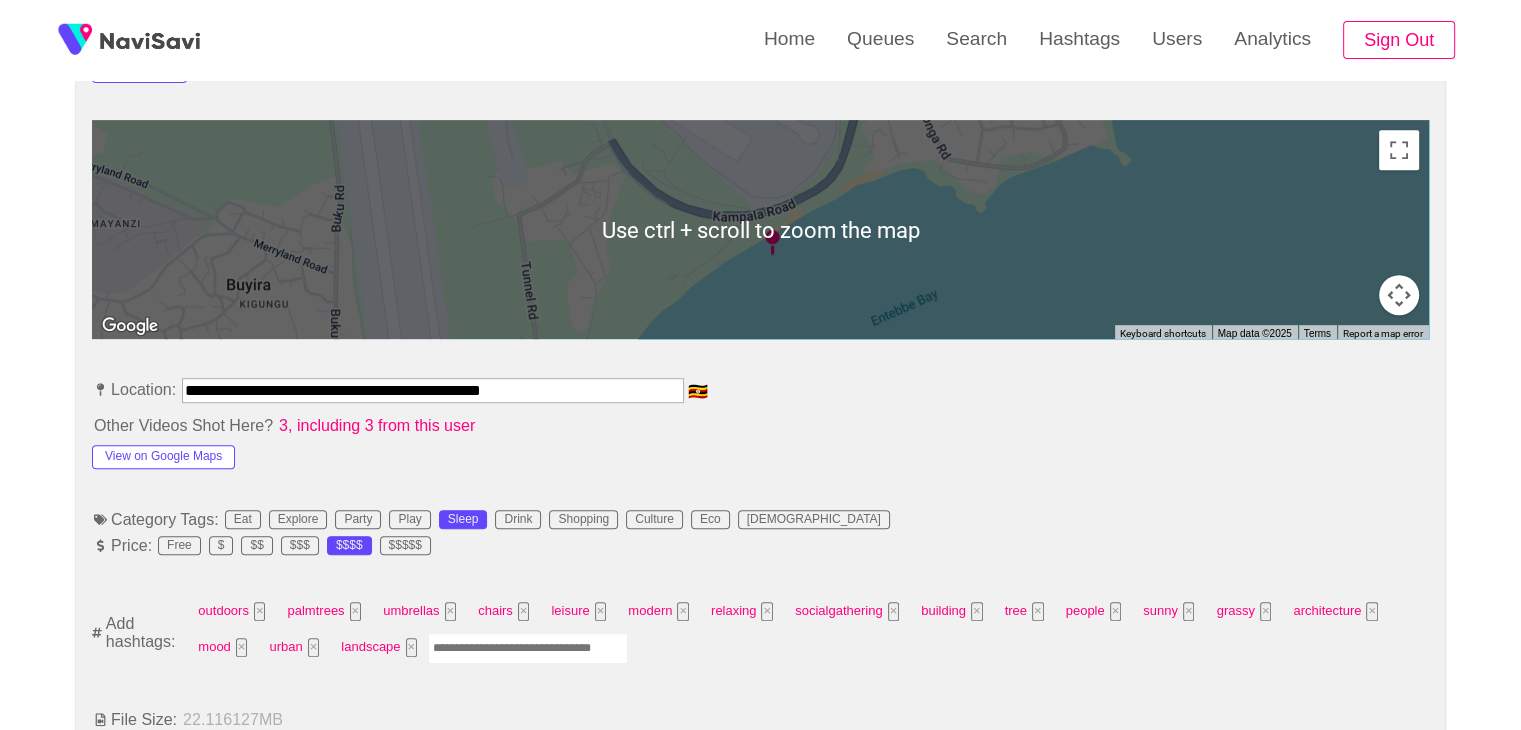 scroll, scrollTop: 983, scrollLeft: 0, axis: vertical 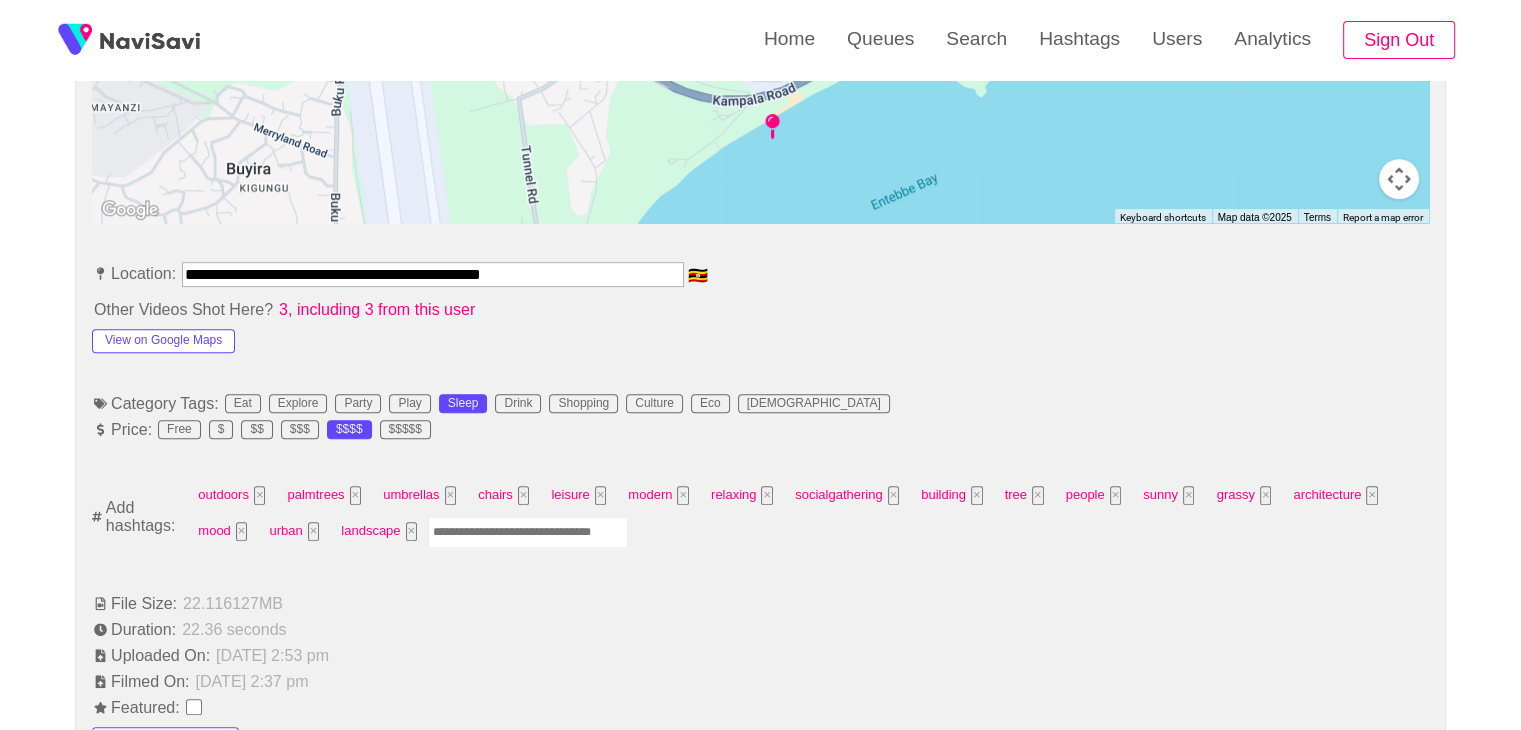 click at bounding box center [528, 532] 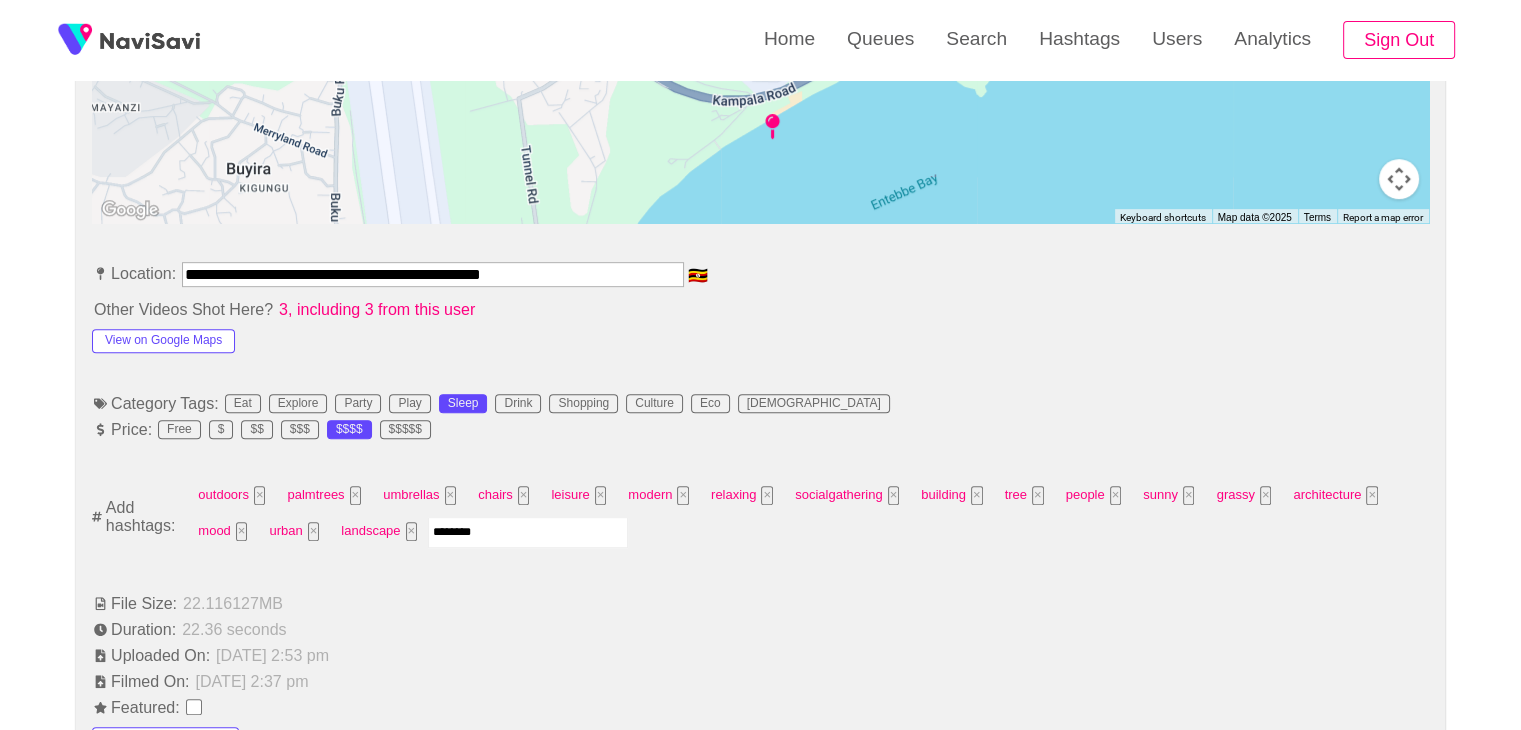 type on "*********" 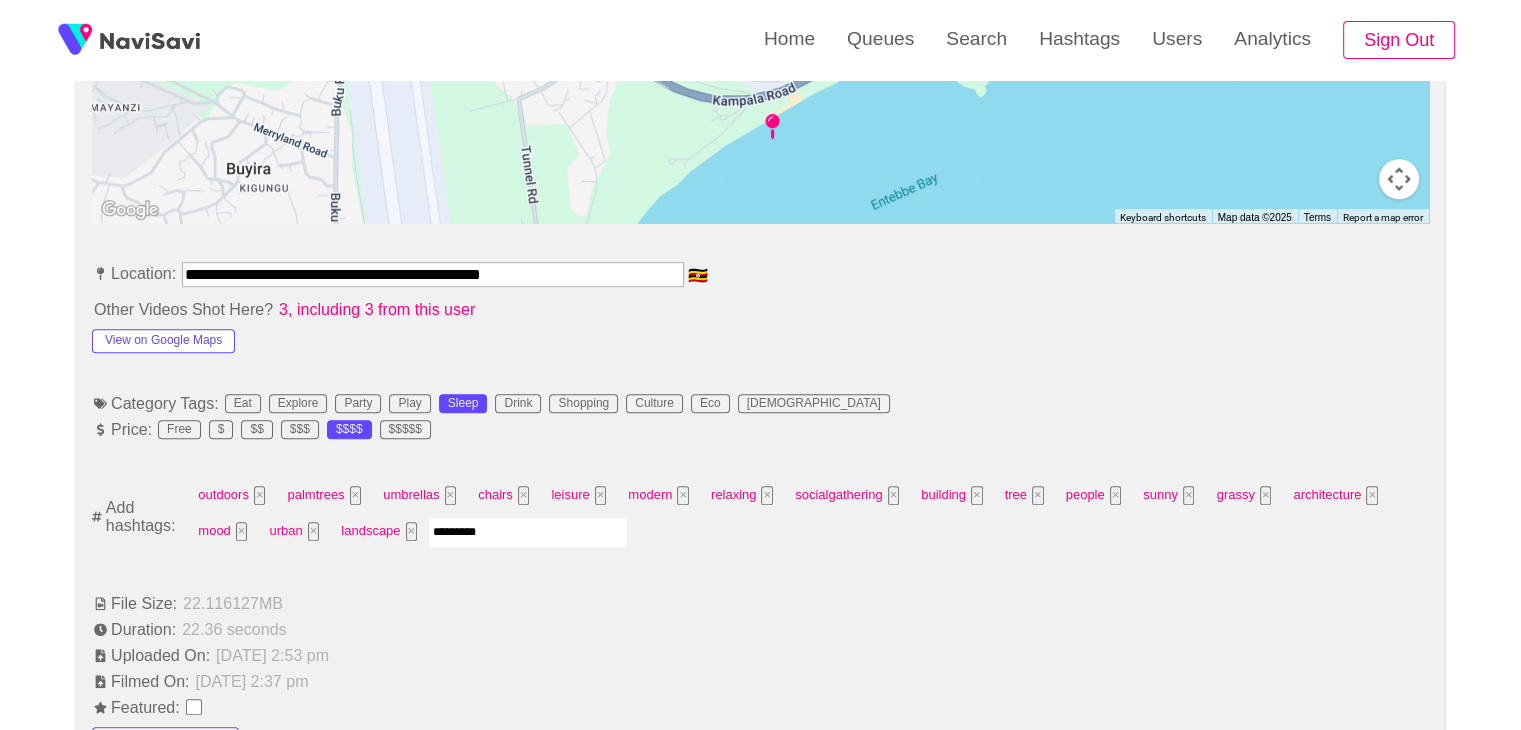type 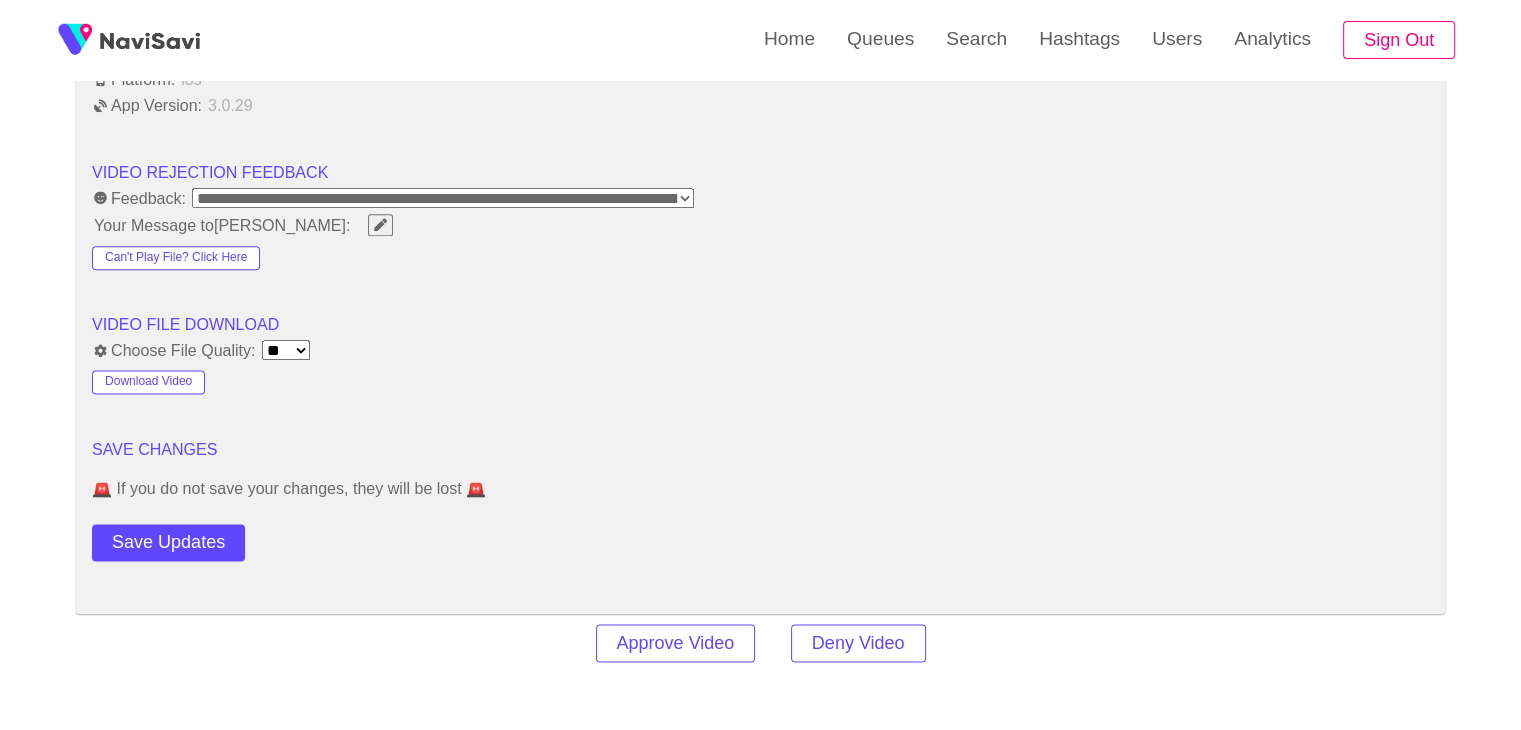scroll, scrollTop: 2518, scrollLeft: 0, axis: vertical 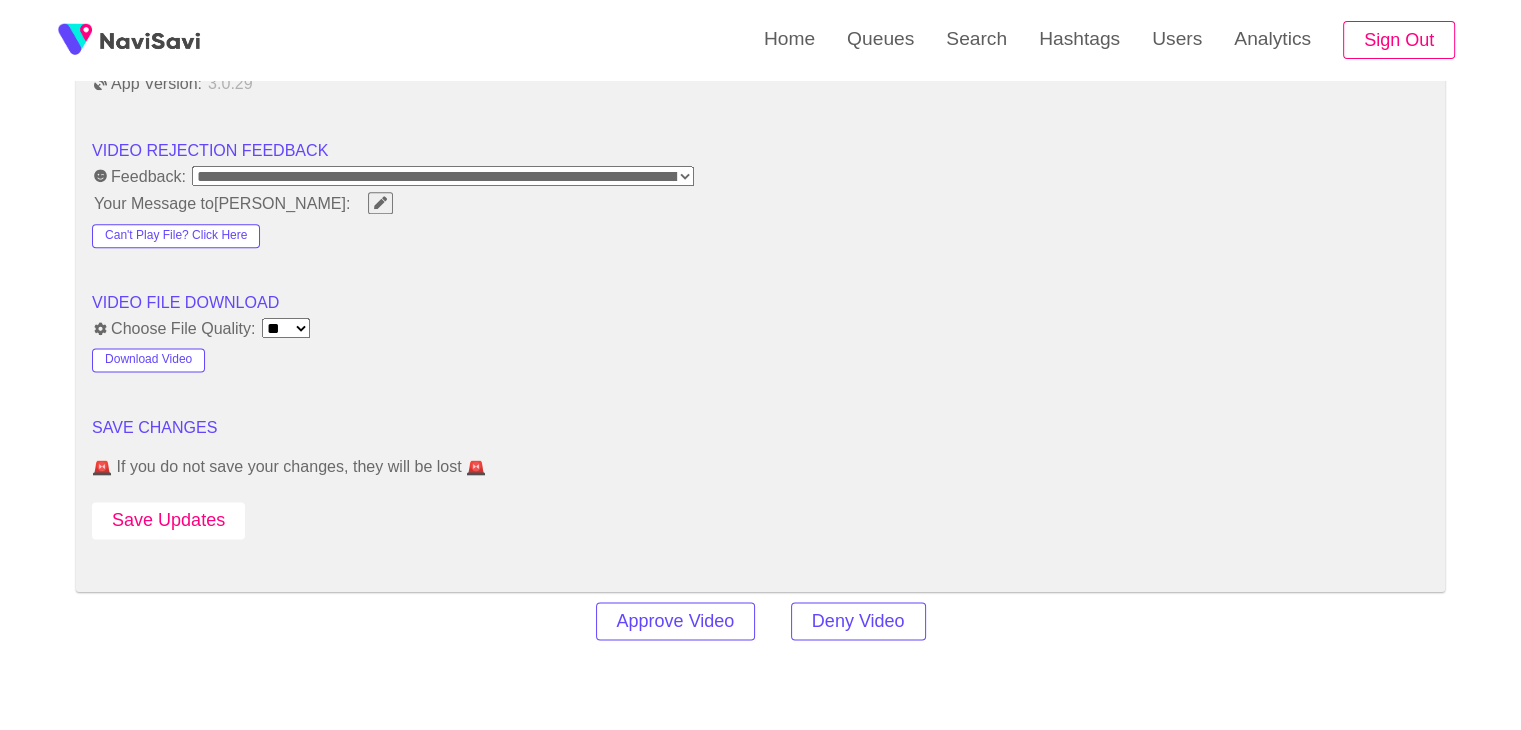 click on "Save Updates" at bounding box center (168, 520) 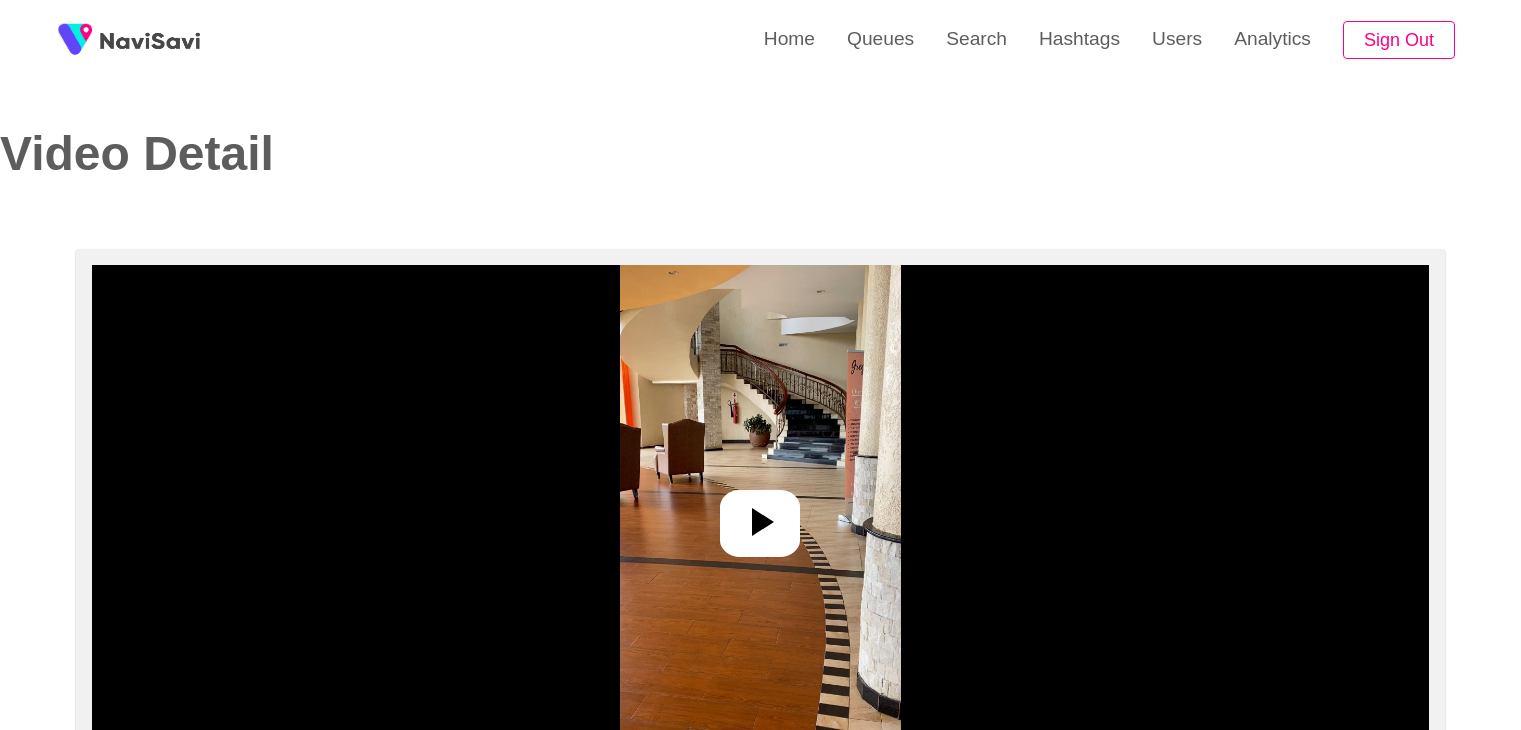 select on "**********" 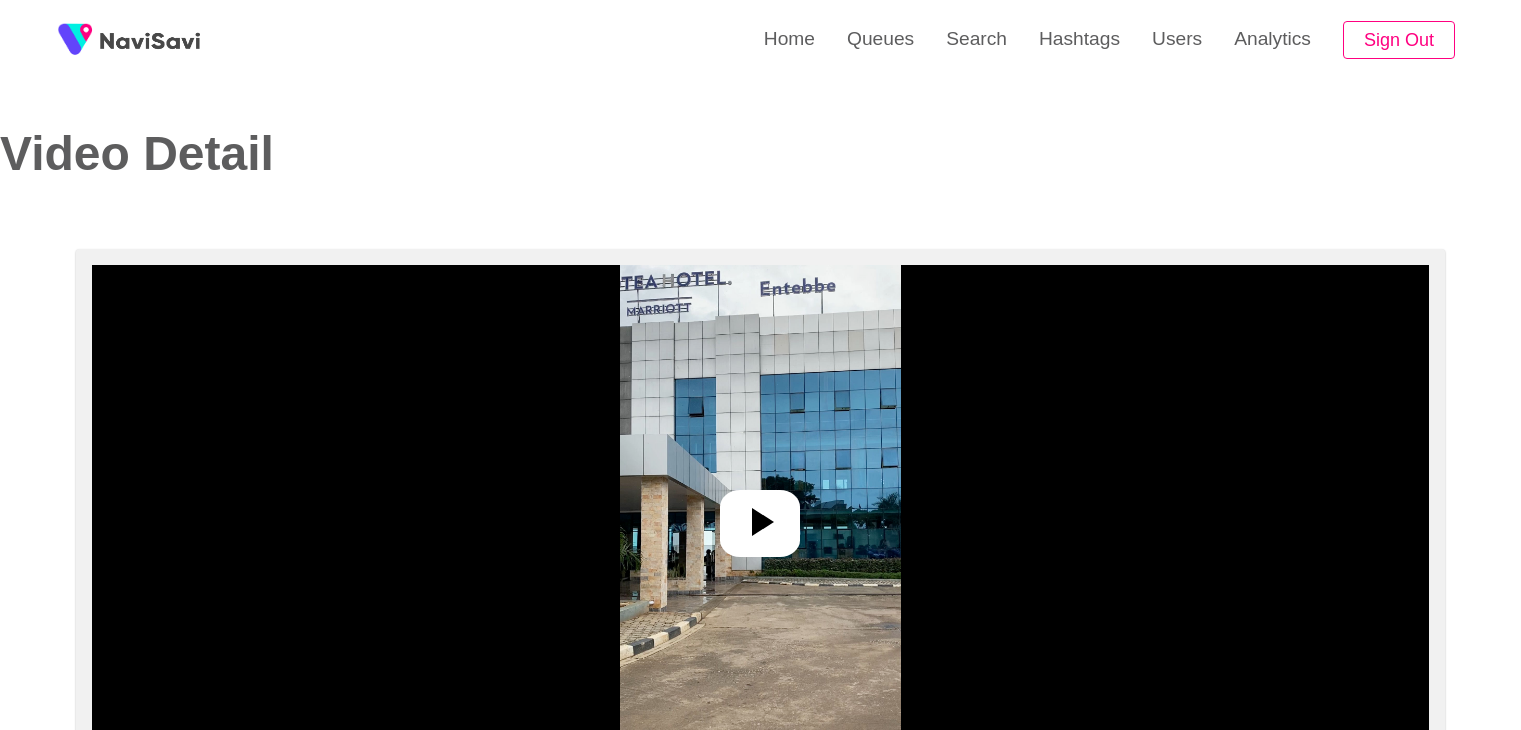 select on "**********" 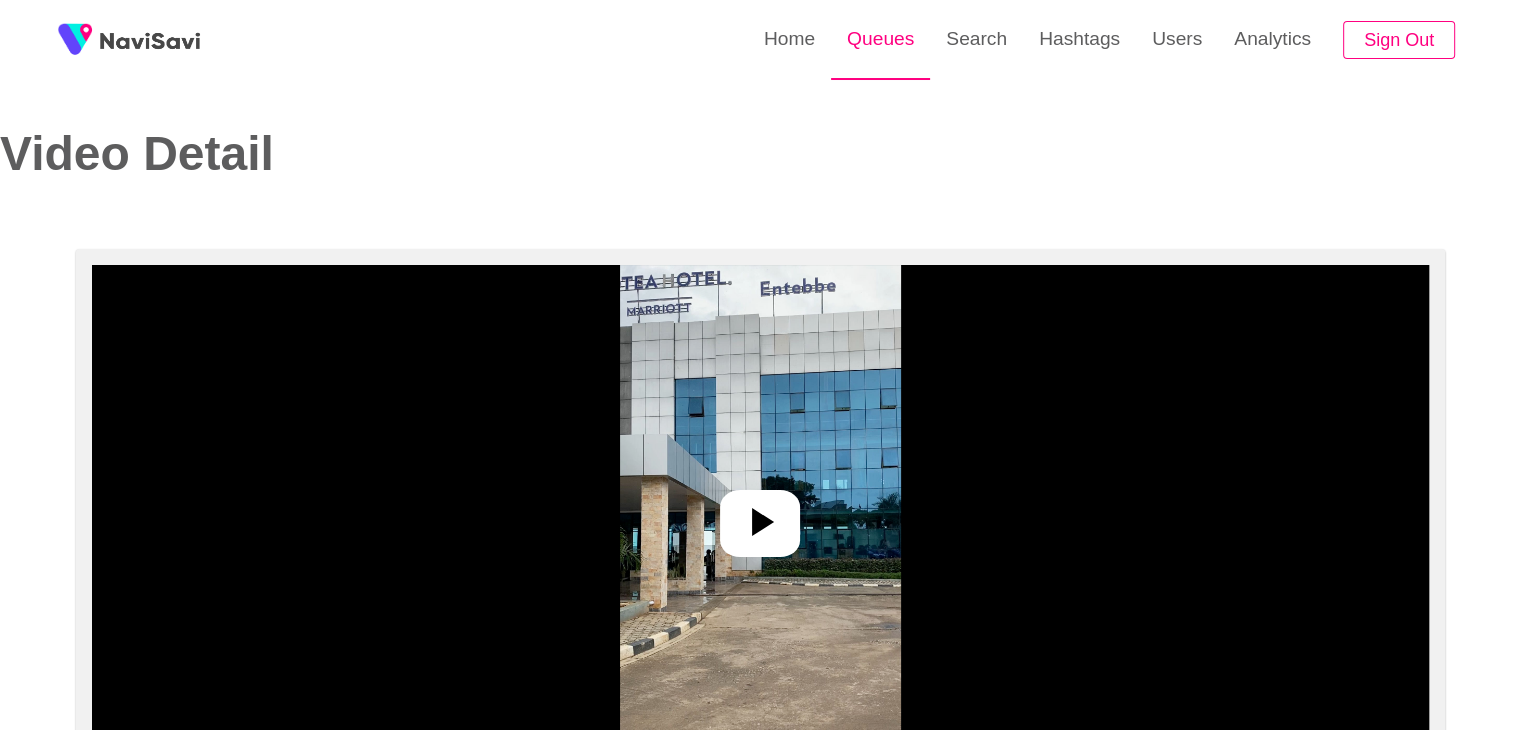 scroll, scrollTop: 0, scrollLeft: 0, axis: both 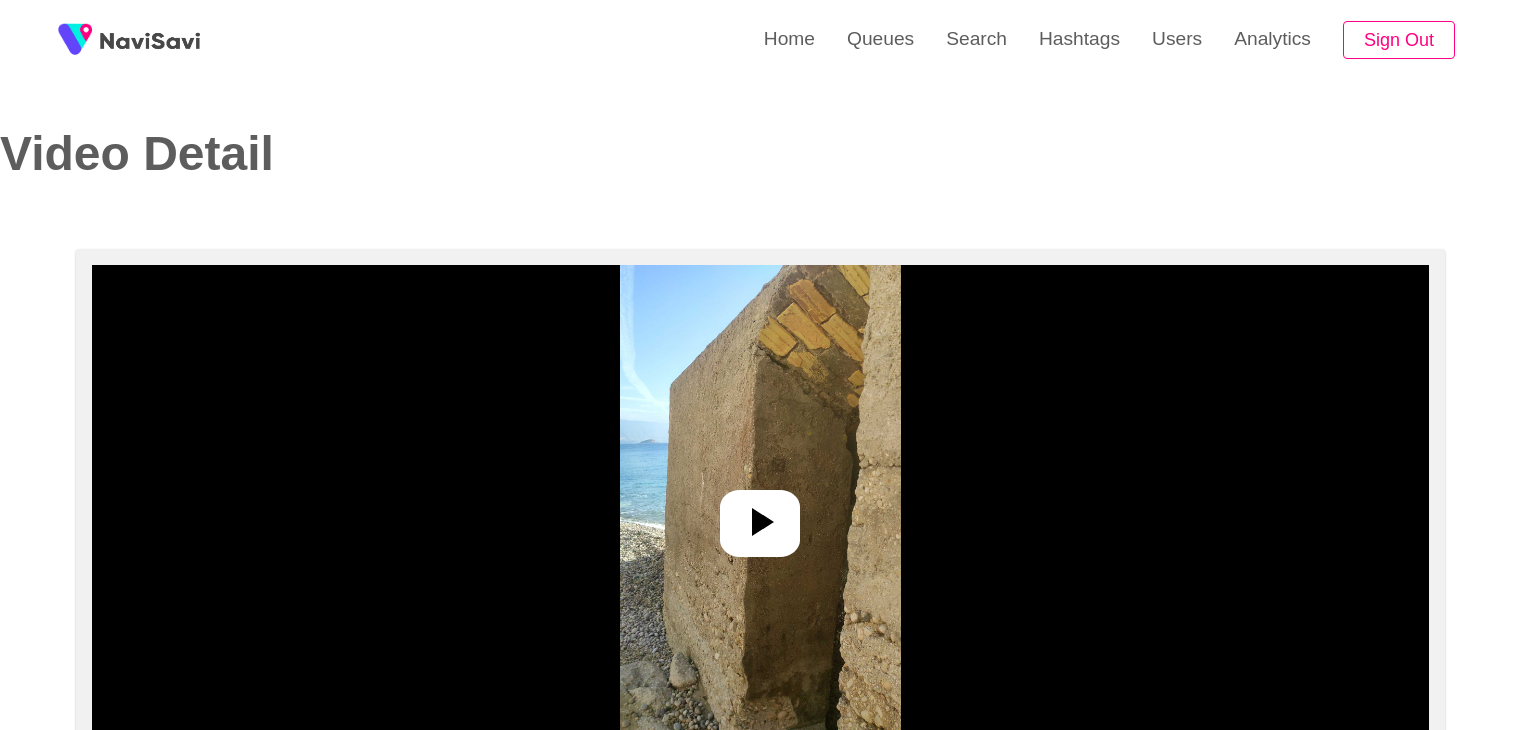 select on "**********" 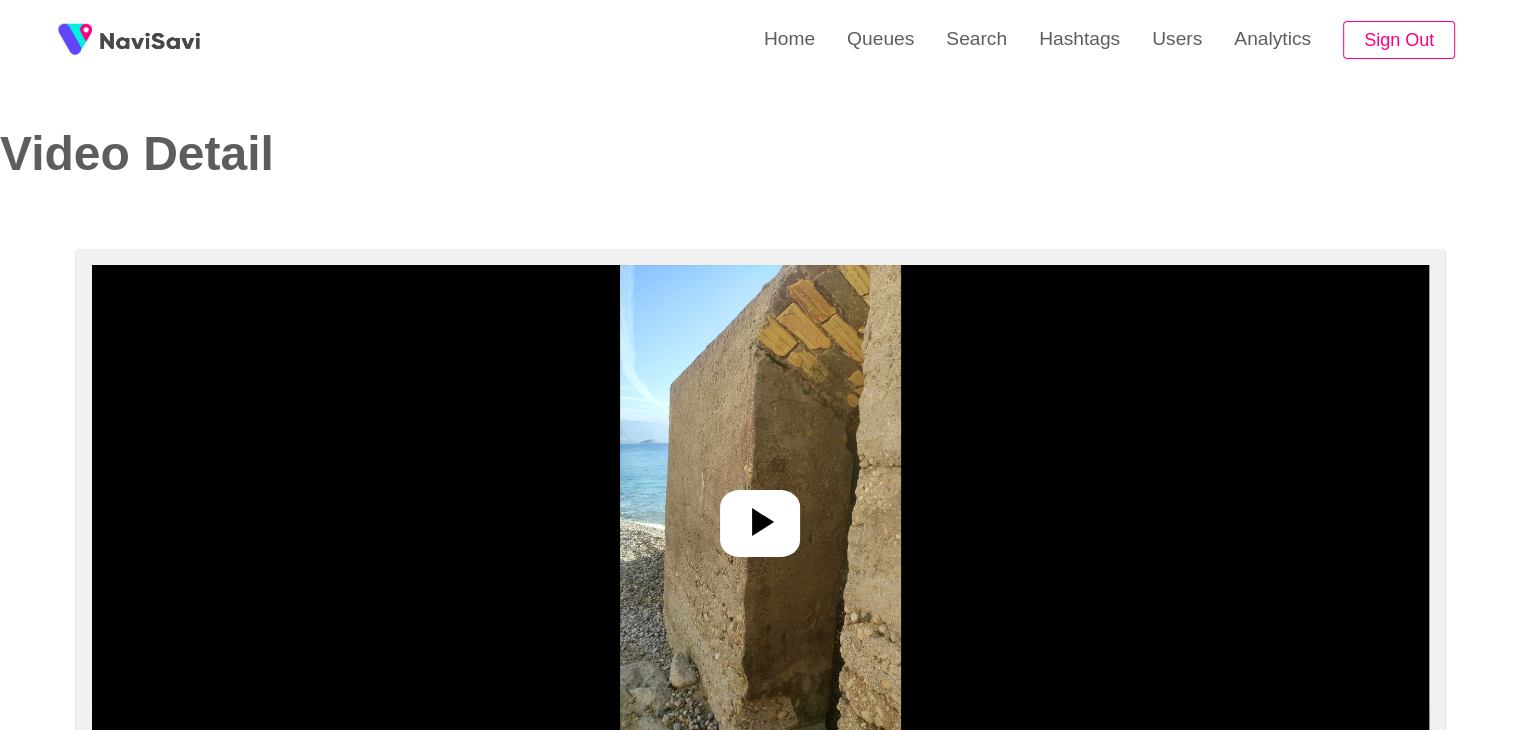 click at bounding box center (760, 515) 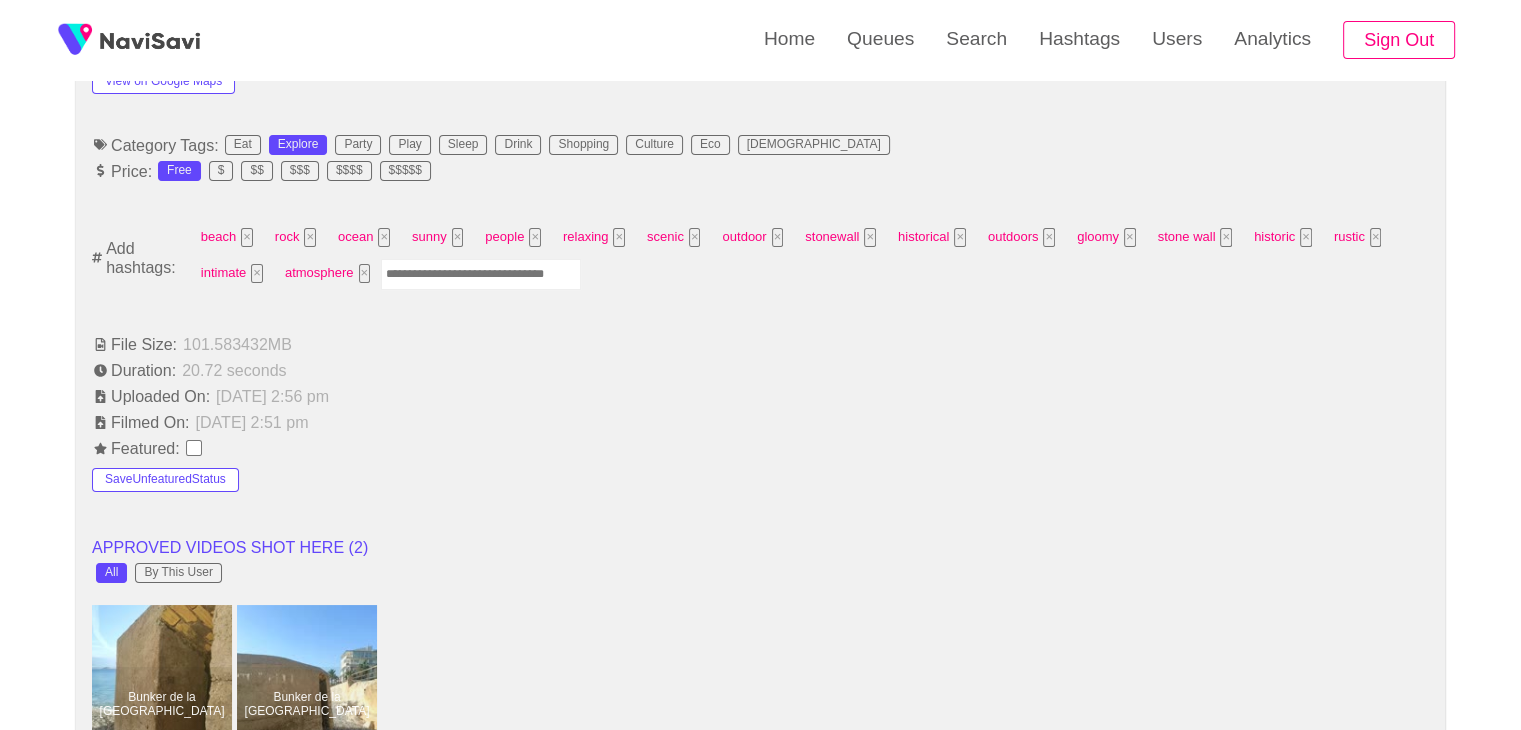 scroll, scrollTop: 1291, scrollLeft: 0, axis: vertical 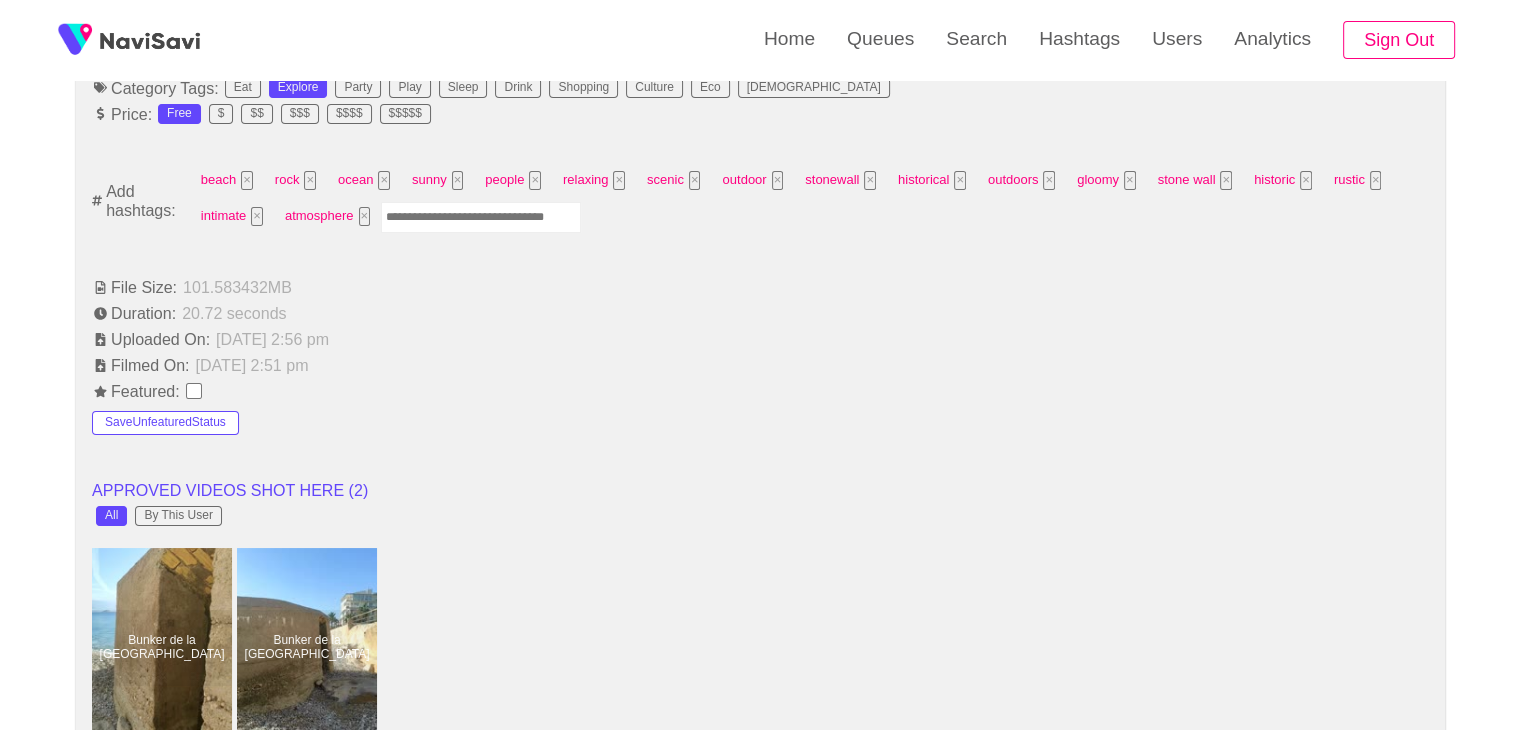 click at bounding box center (481, 217) 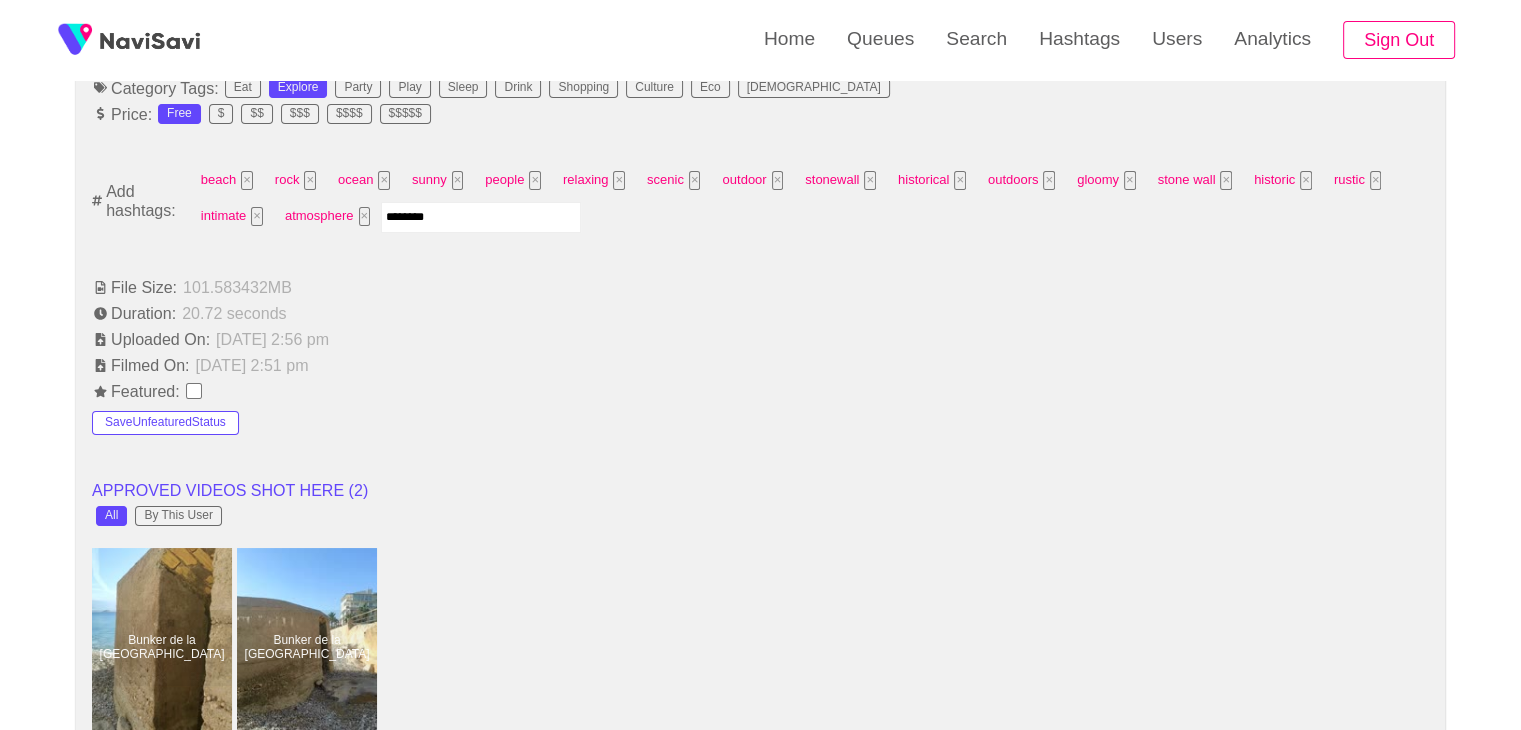 type on "*********" 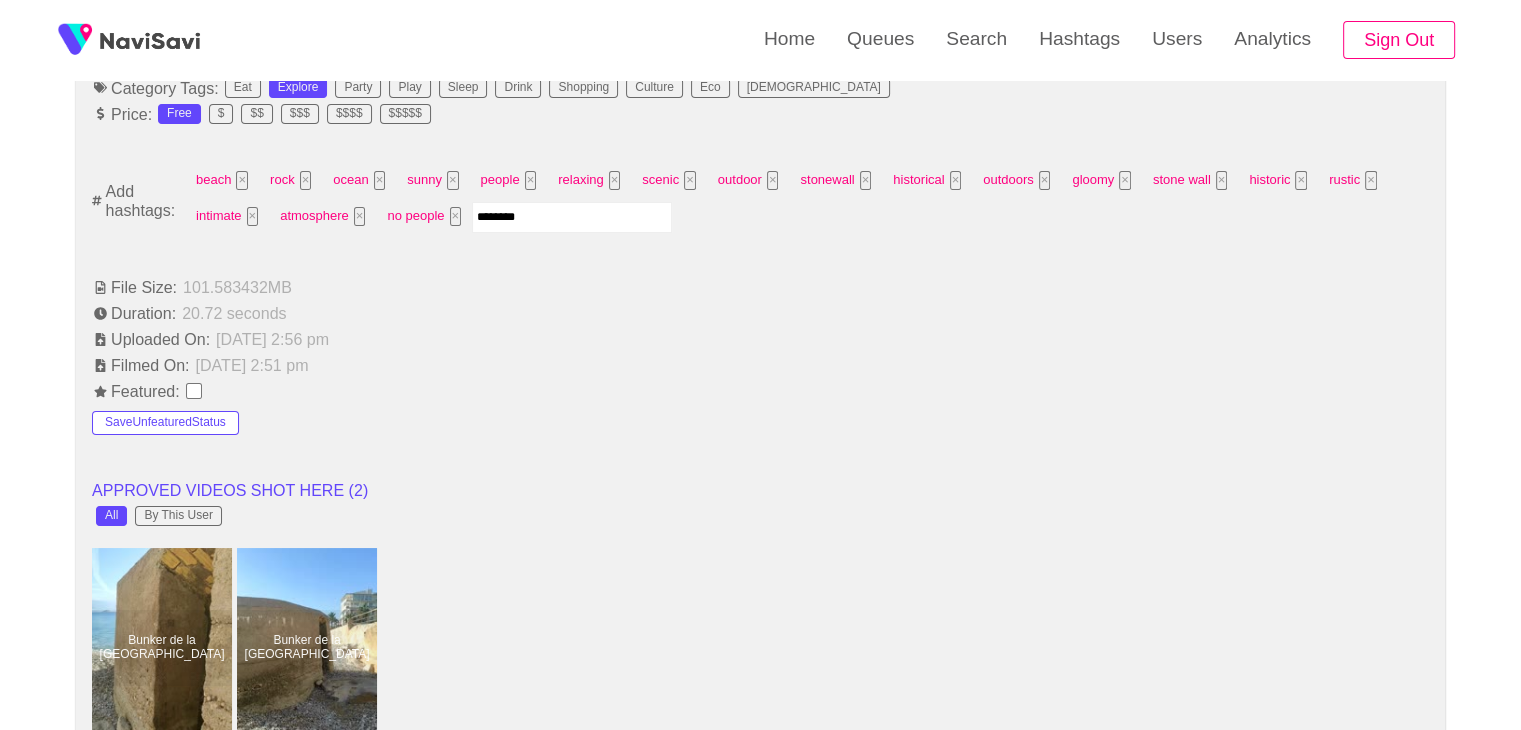 type on "*********" 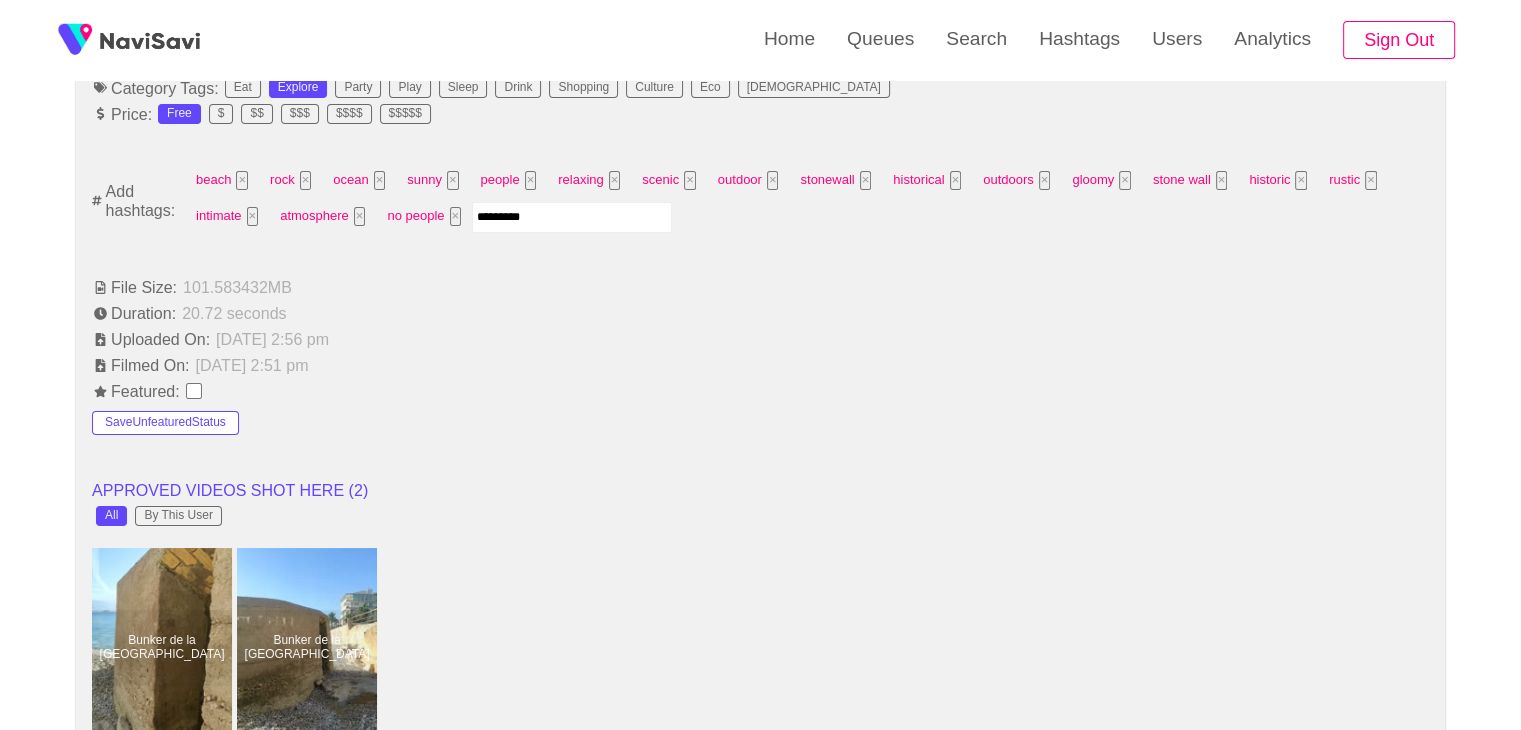 type 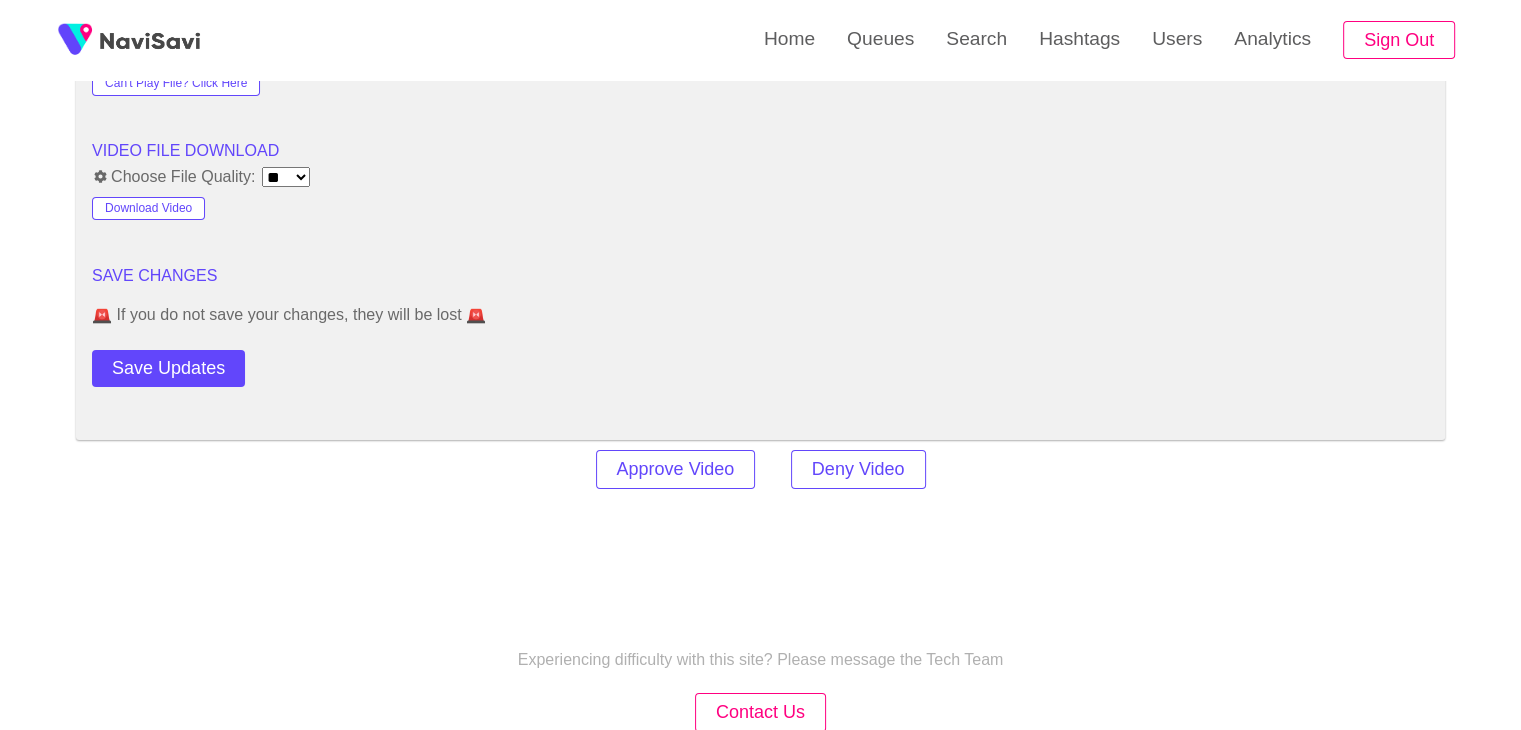 scroll, scrollTop: 2752, scrollLeft: 0, axis: vertical 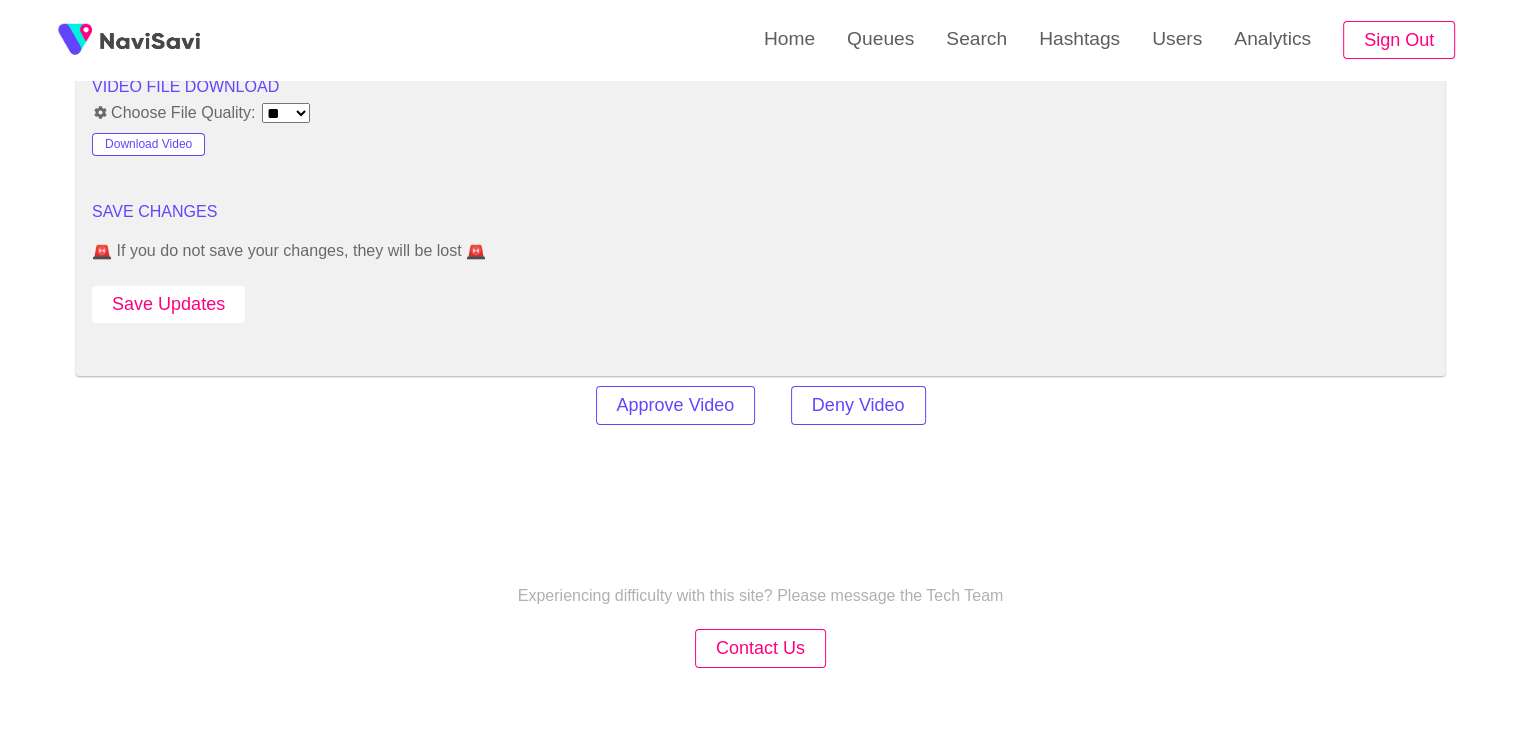 click on "Save Updates" at bounding box center (168, 304) 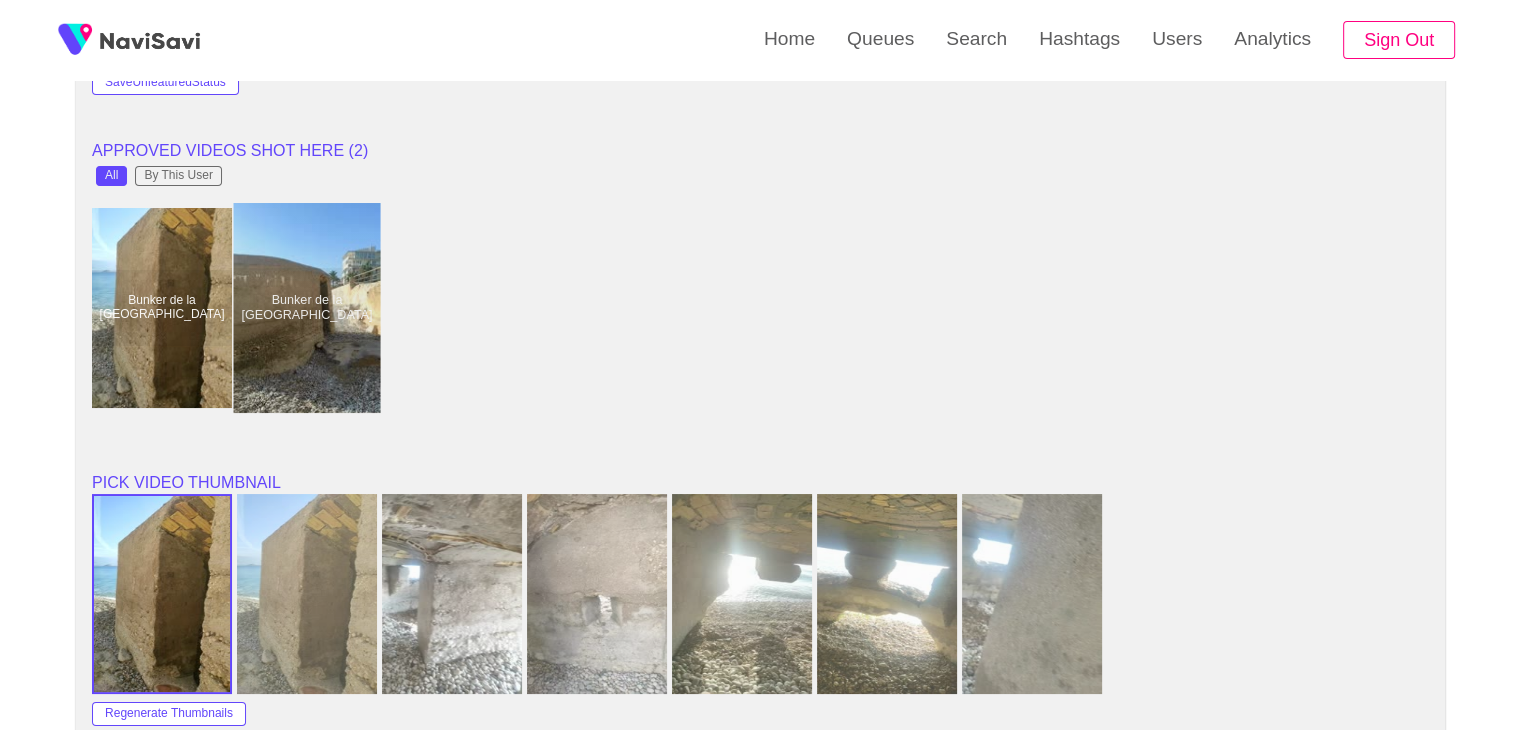 scroll, scrollTop: 1628, scrollLeft: 0, axis: vertical 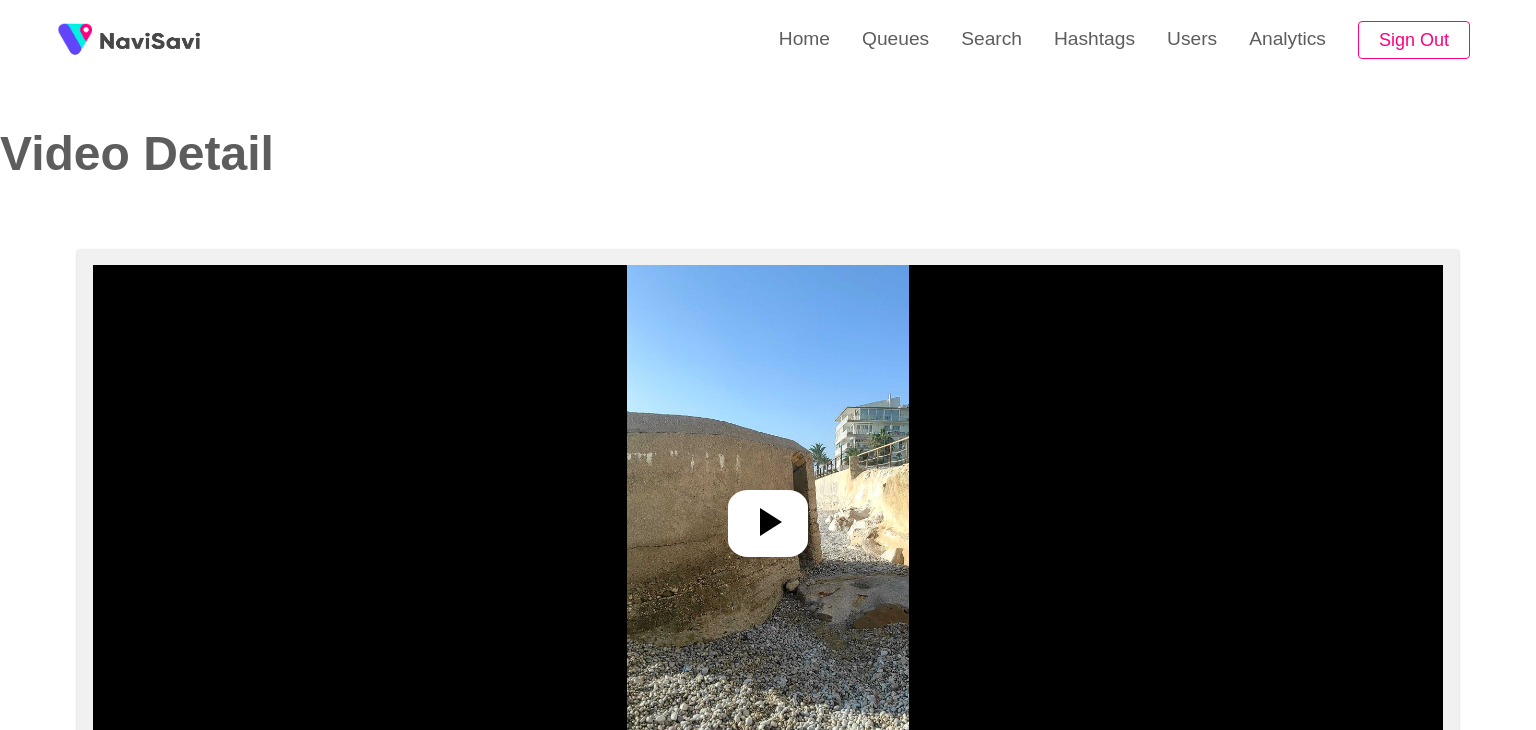 select on "**********" 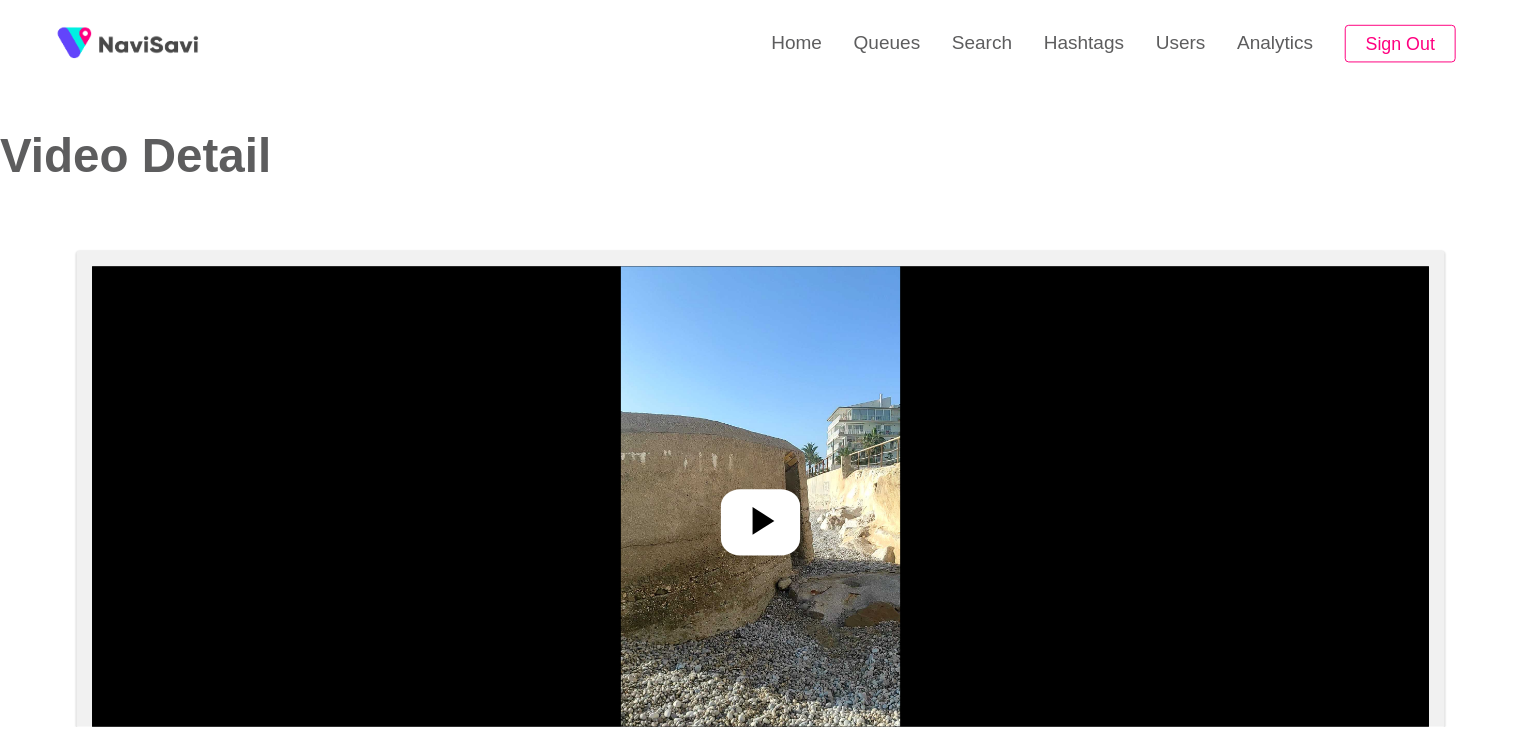 scroll, scrollTop: 0, scrollLeft: 0, axis: both 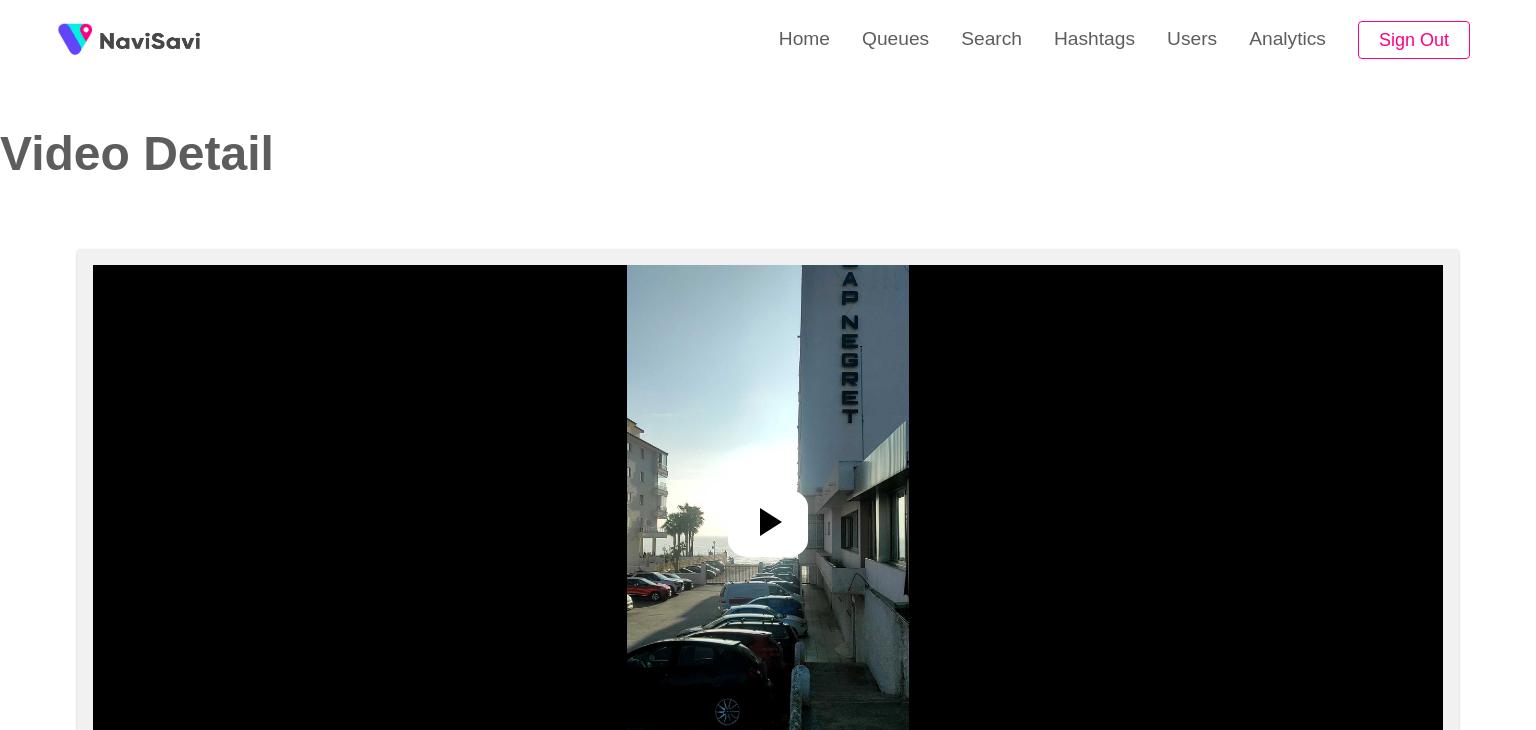 select on "**********" 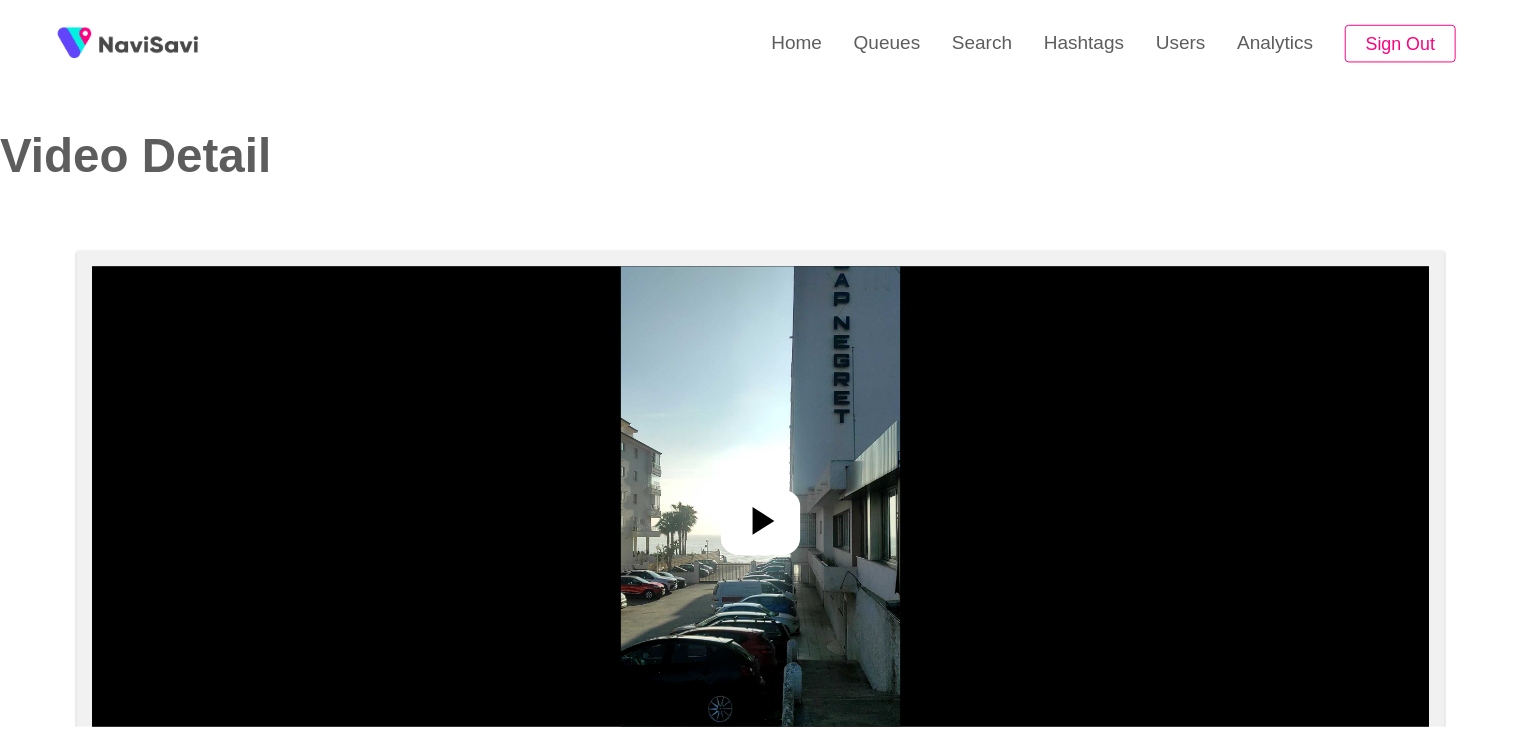 scroll, scrollTop: 0, scrollLeft: 0, axis: both 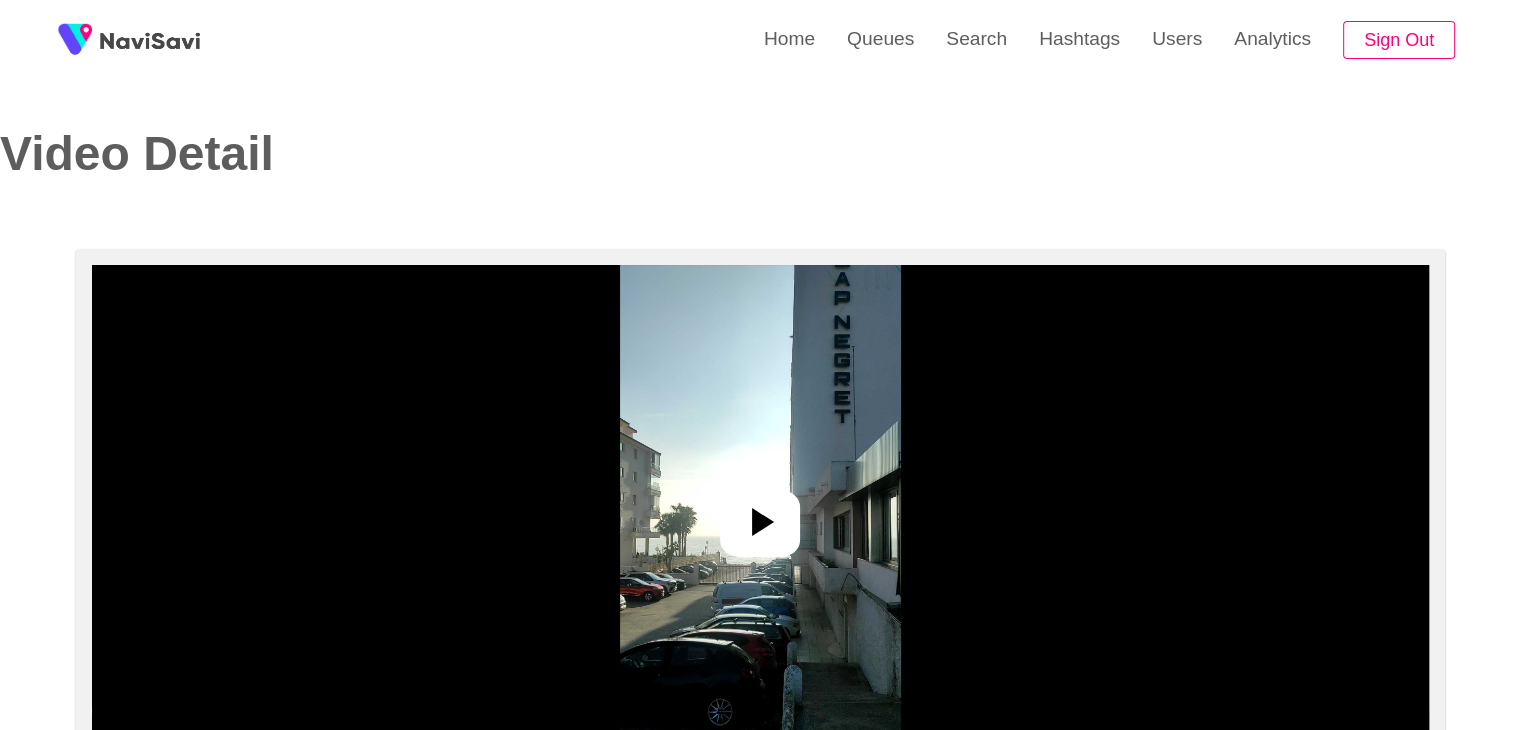 click at bounding box center [760, 515] 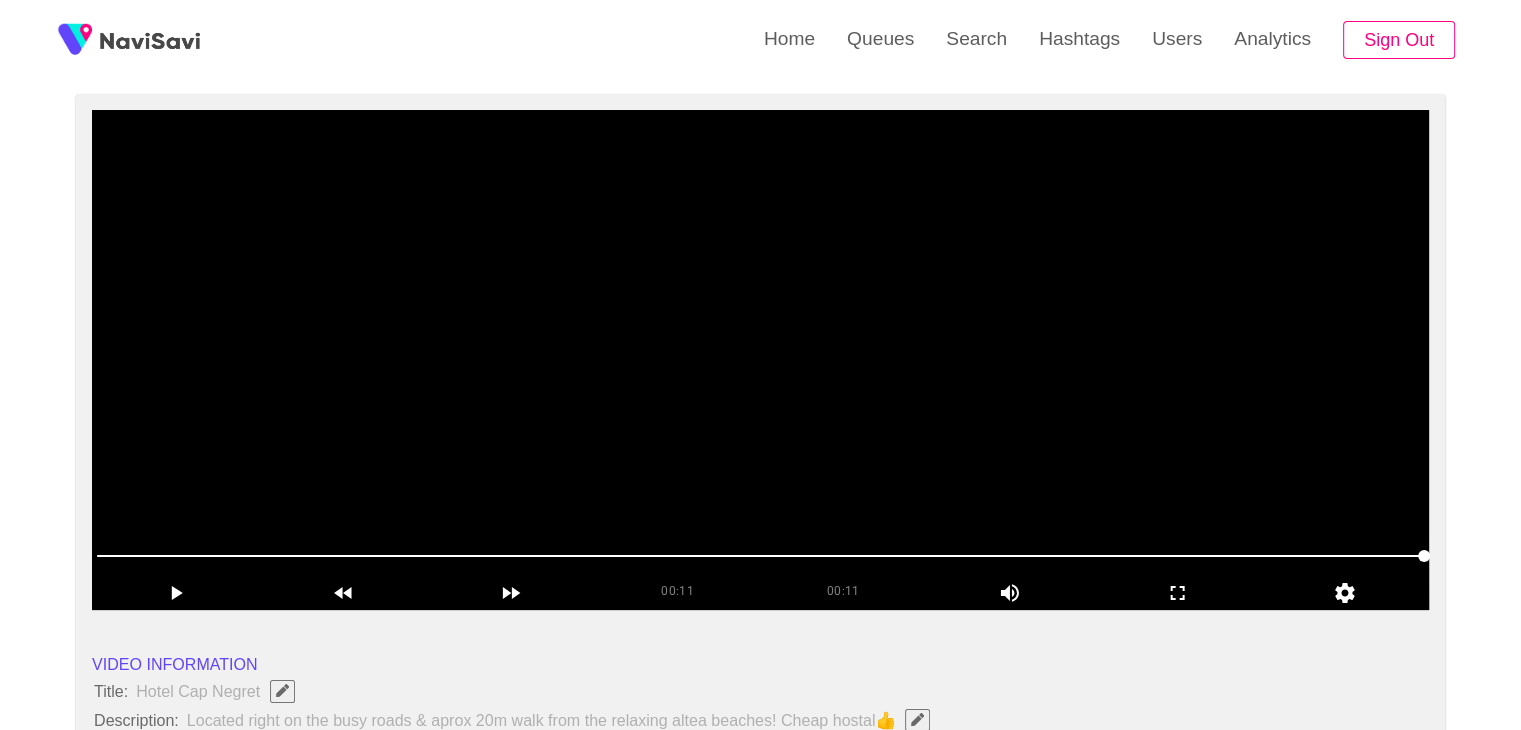 scroll, scrollTop: 148, scrollLeft: 0, axis: vertical 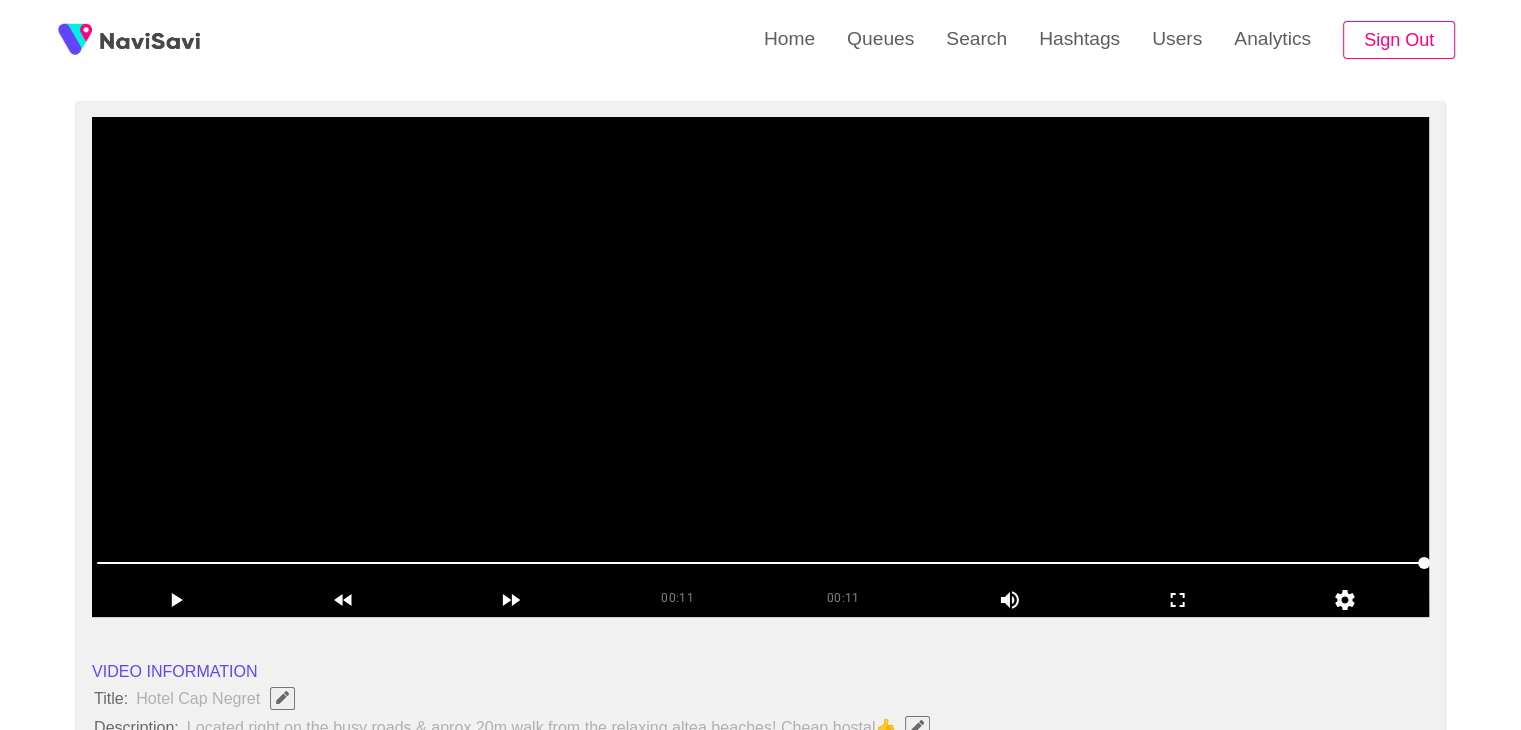 click at bounding box center (760, 367) 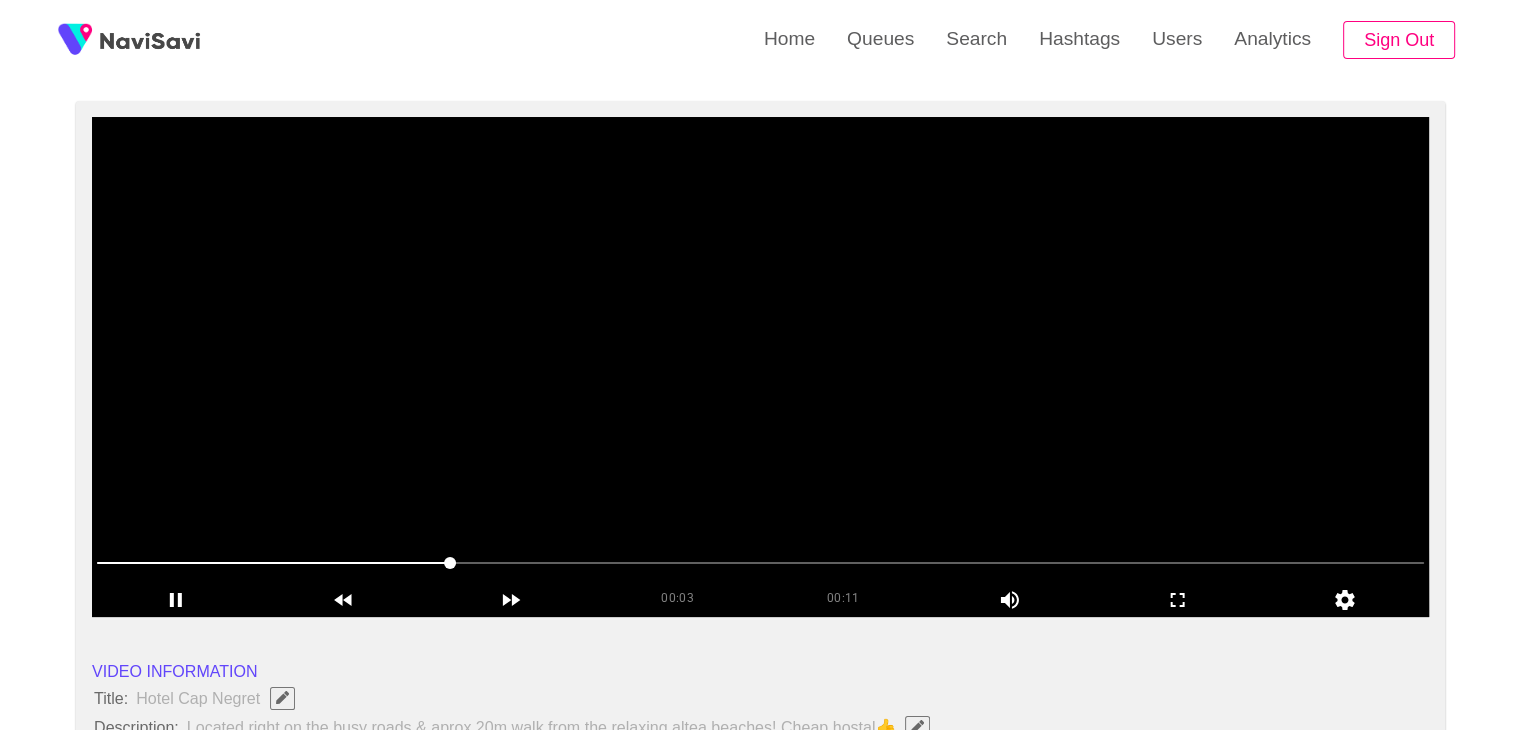 drag, startPoint x: 842, startPoint y: 222, endPoint x: 749, endPoint y: 261, distance: 100.84642 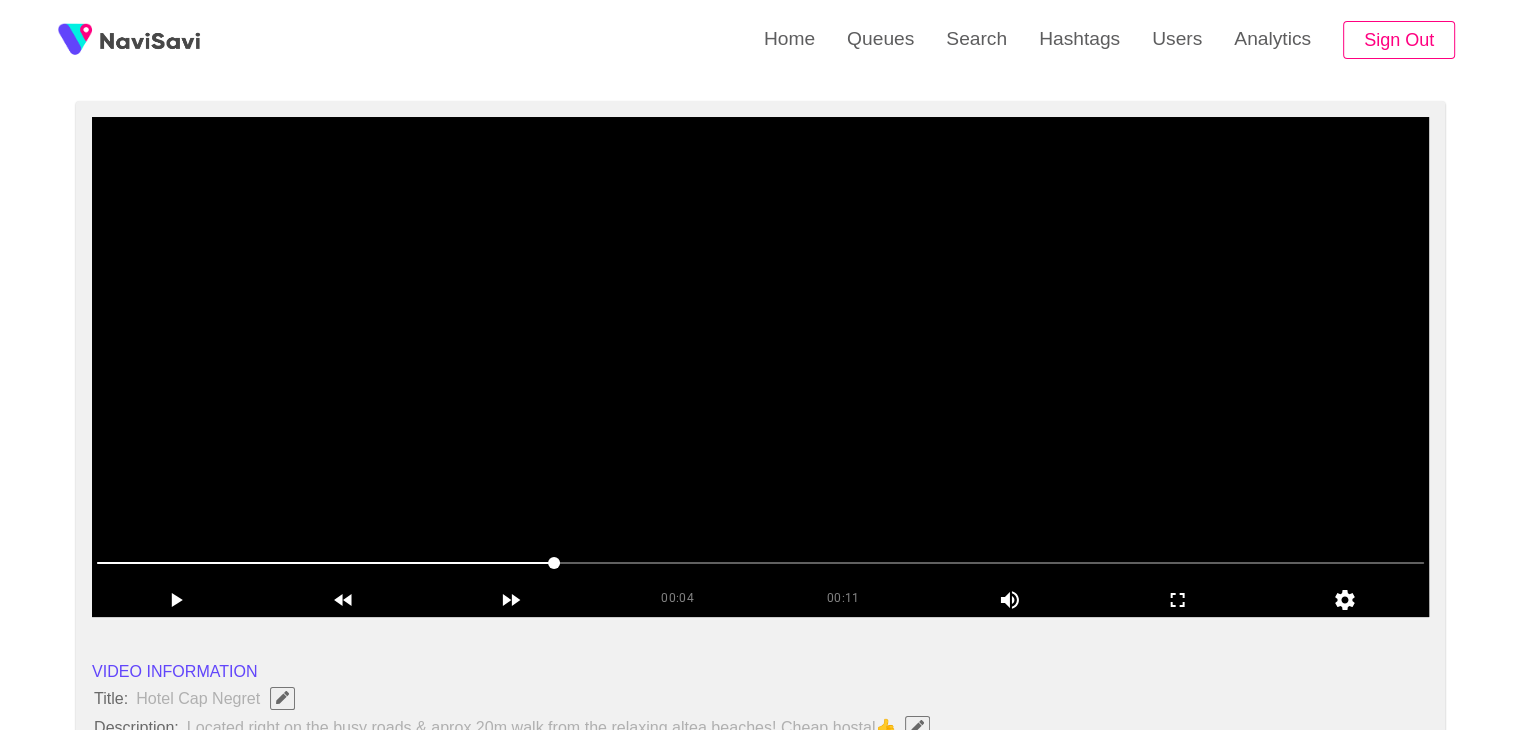 click at bounding box center [760, 367] 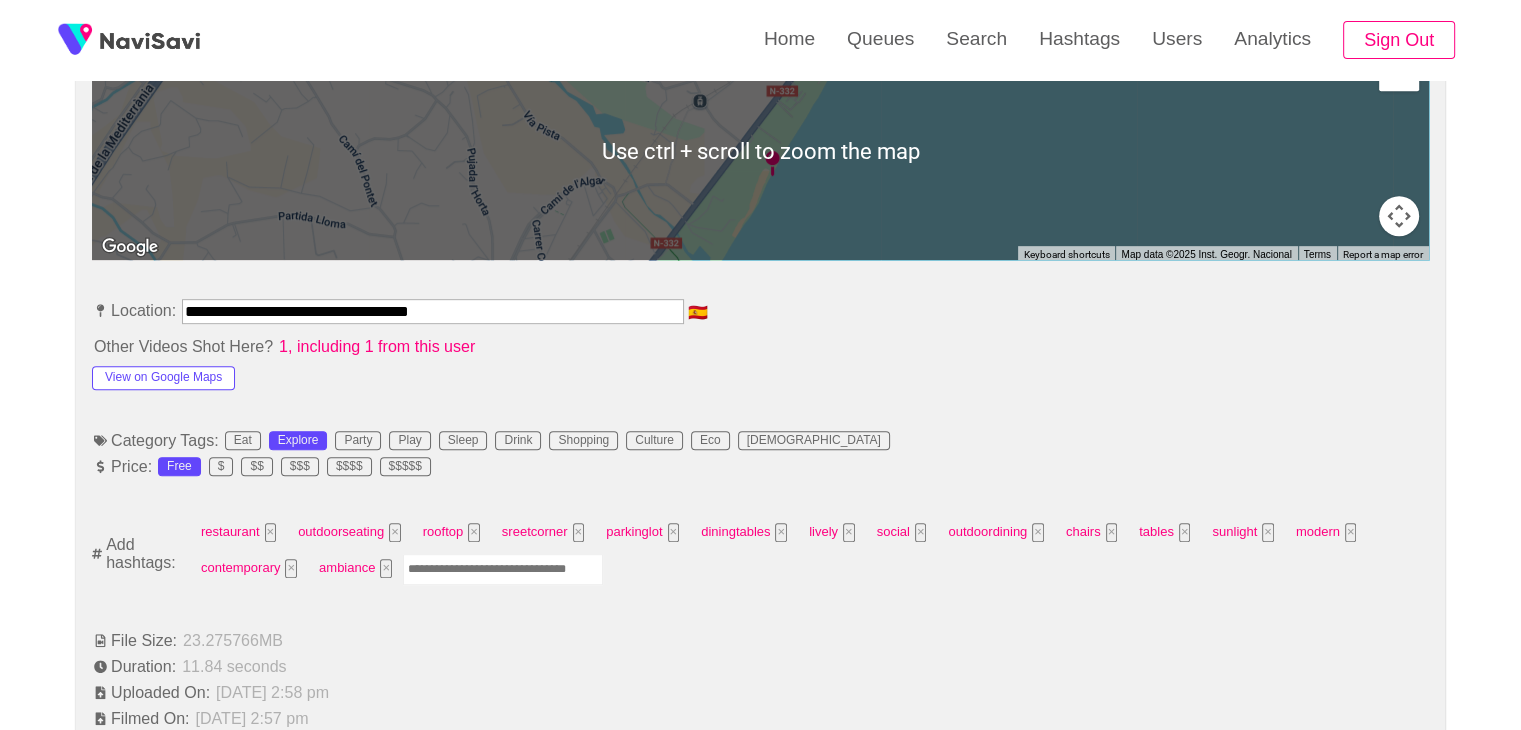 scroll, scrollTop: 978, scrollLeft: 0, axis: vertical 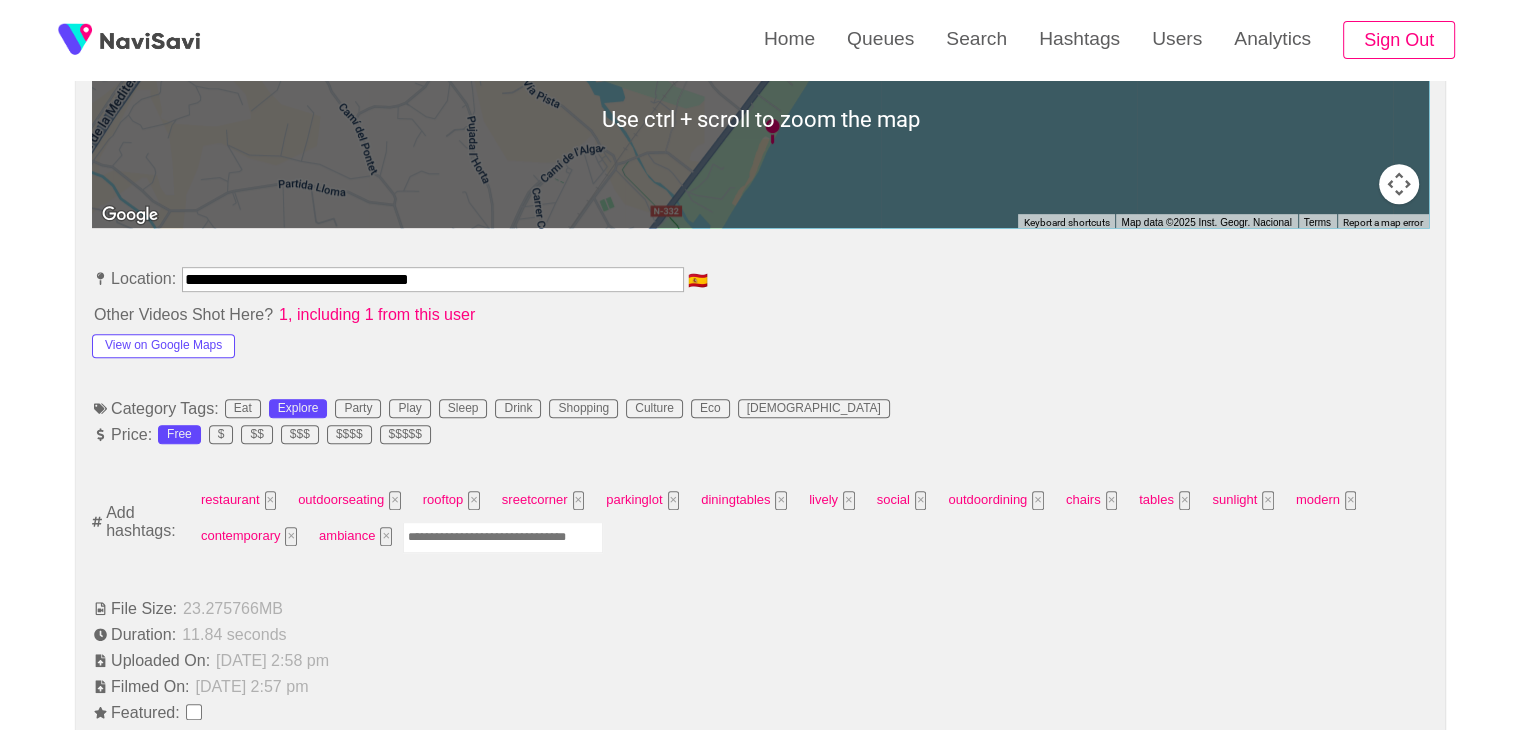 click at bounding box center (503, 537) 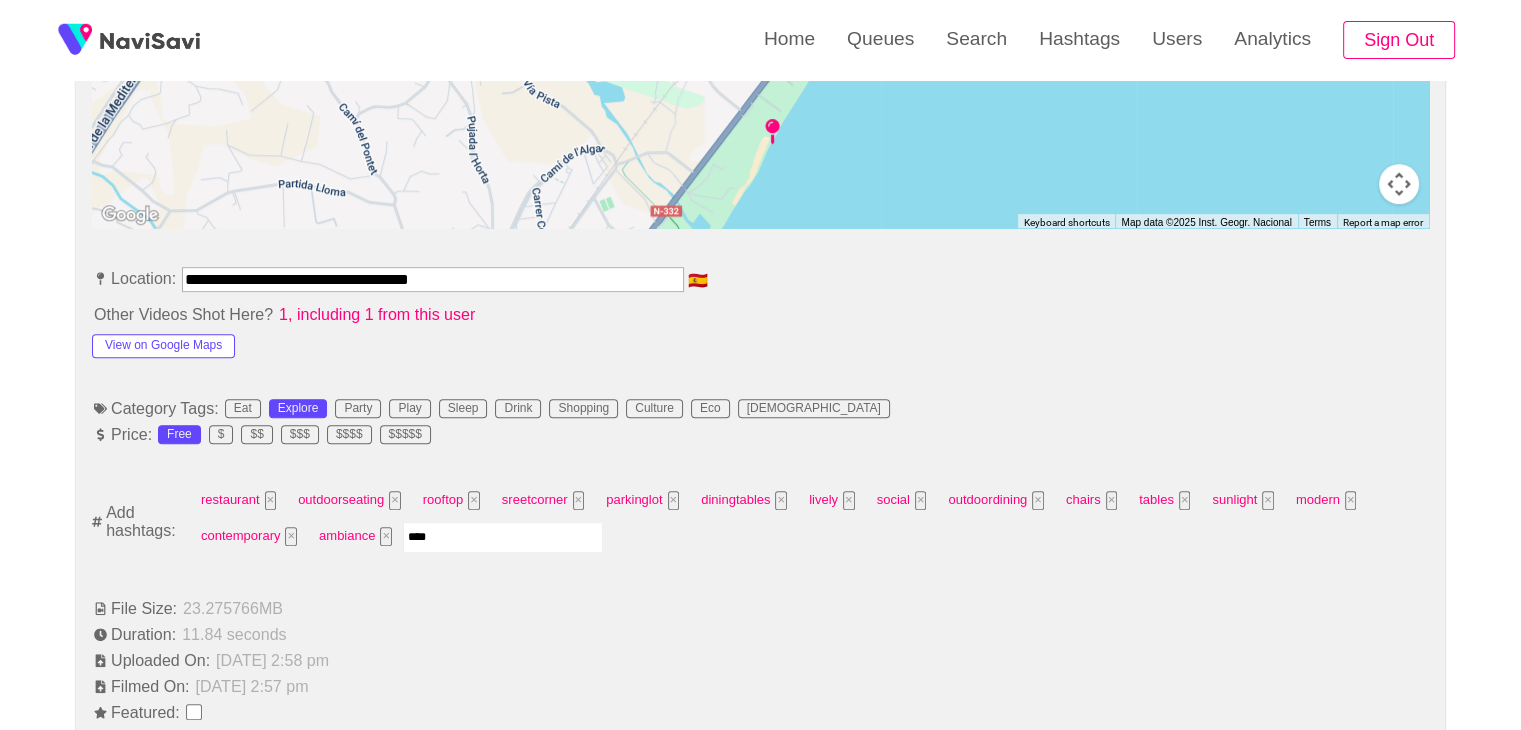 type on "*****" 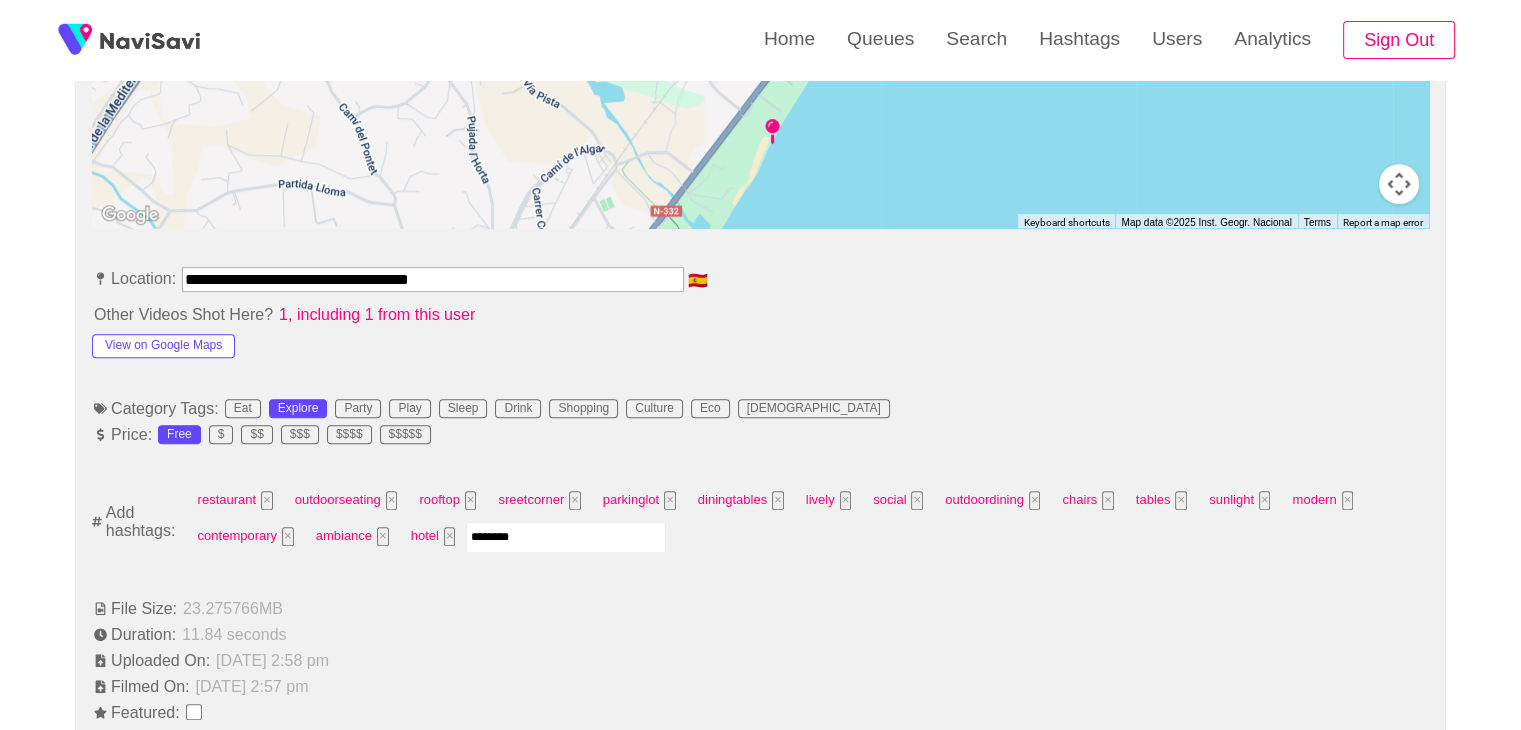 type on "*********" 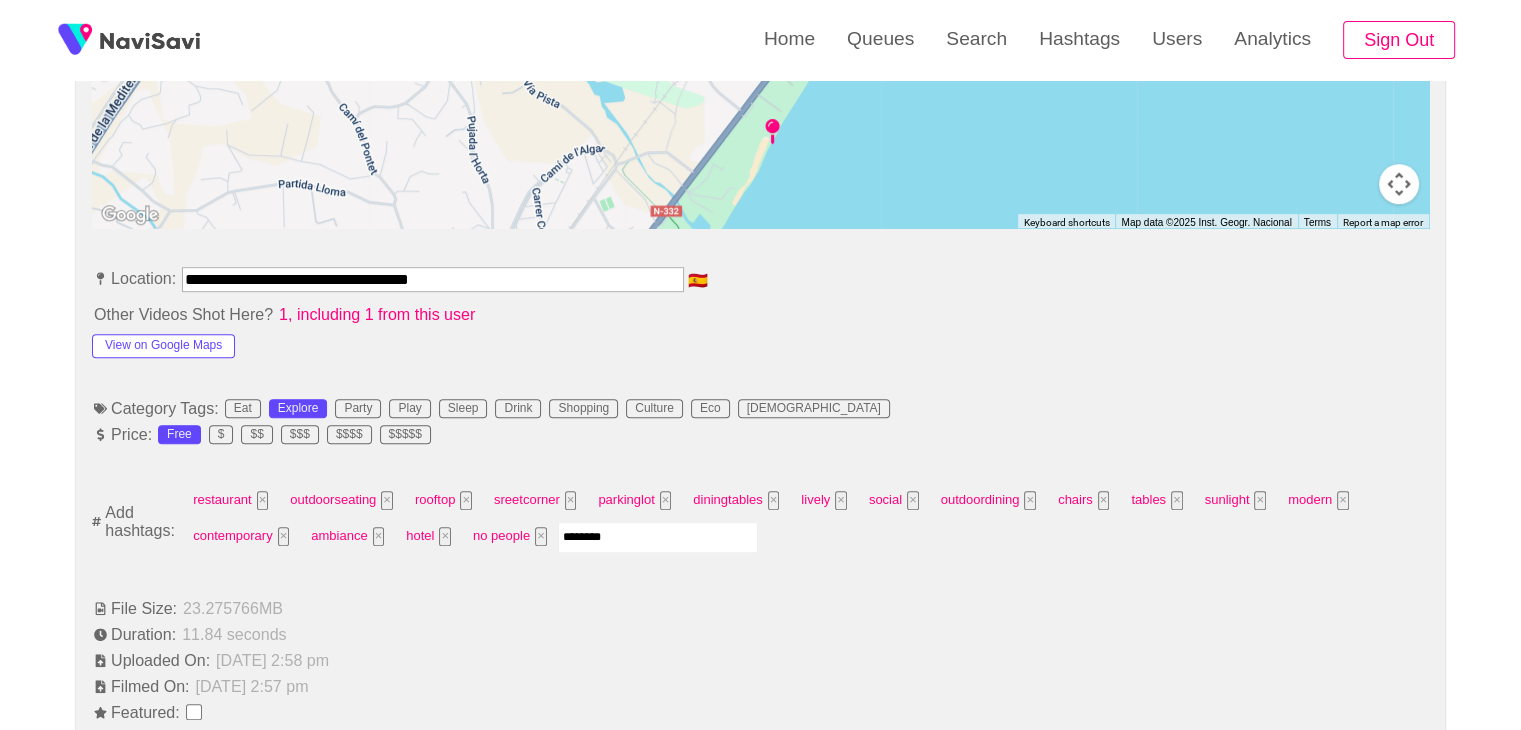 type on "*********" 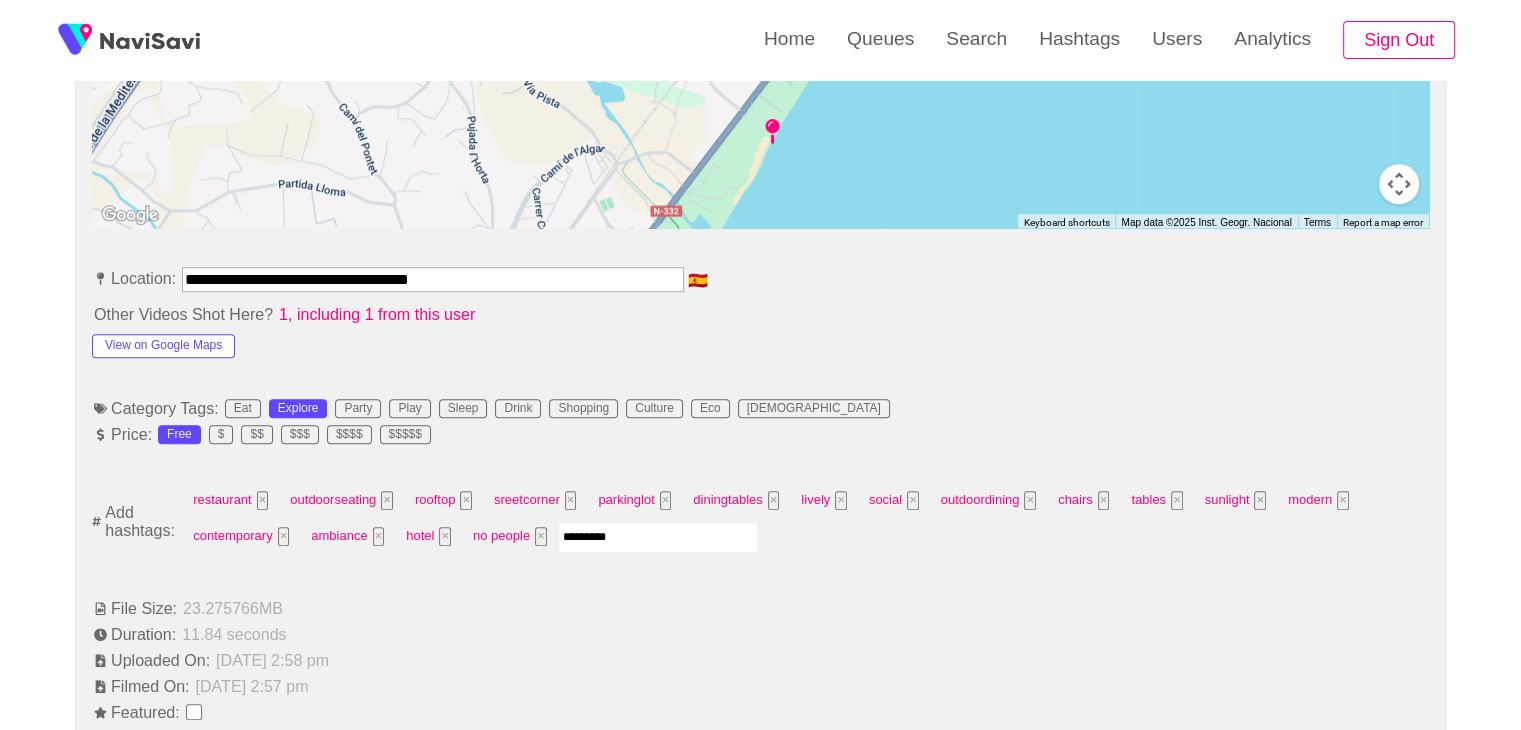 type 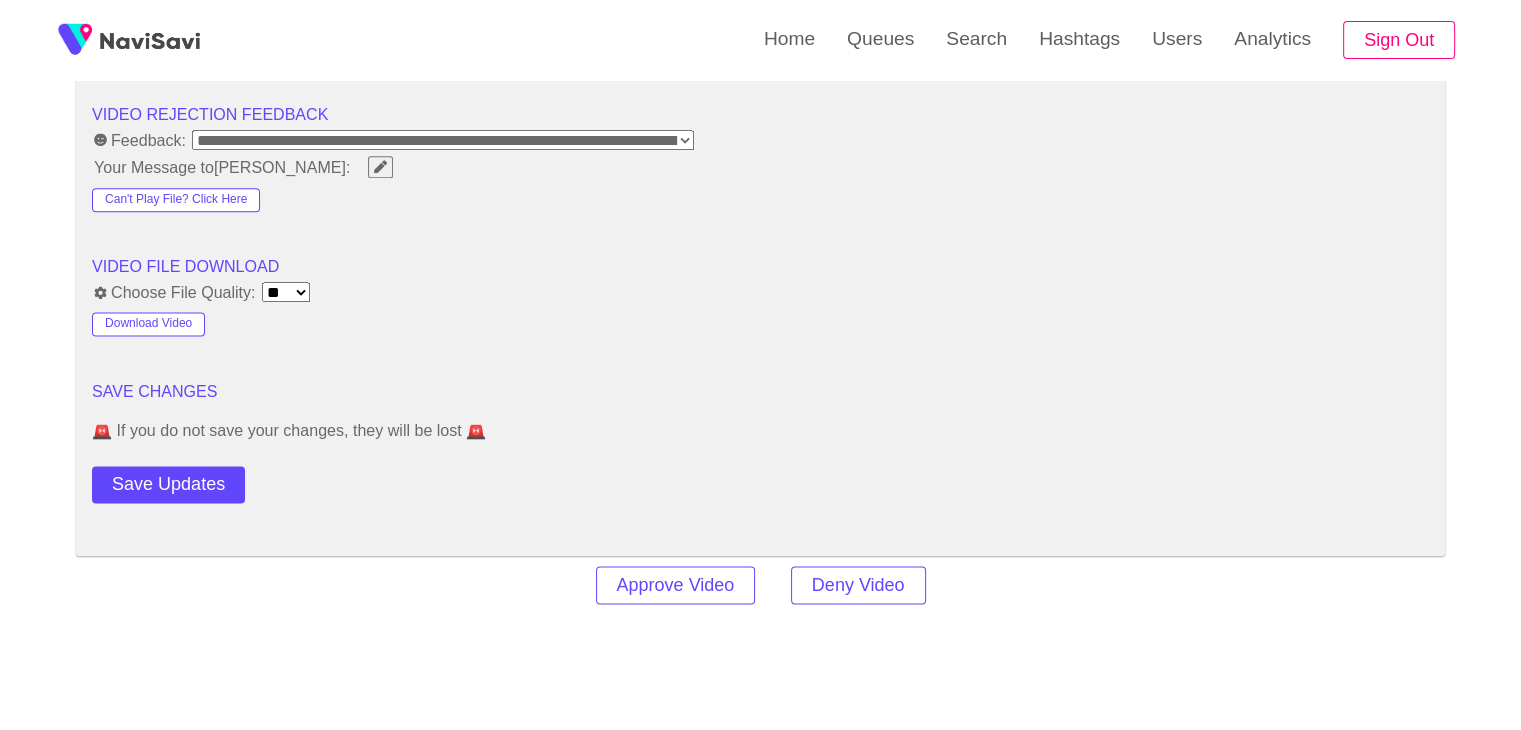 scroll, scrollTop: 2587, scrollLeft: 0, axis: vertical 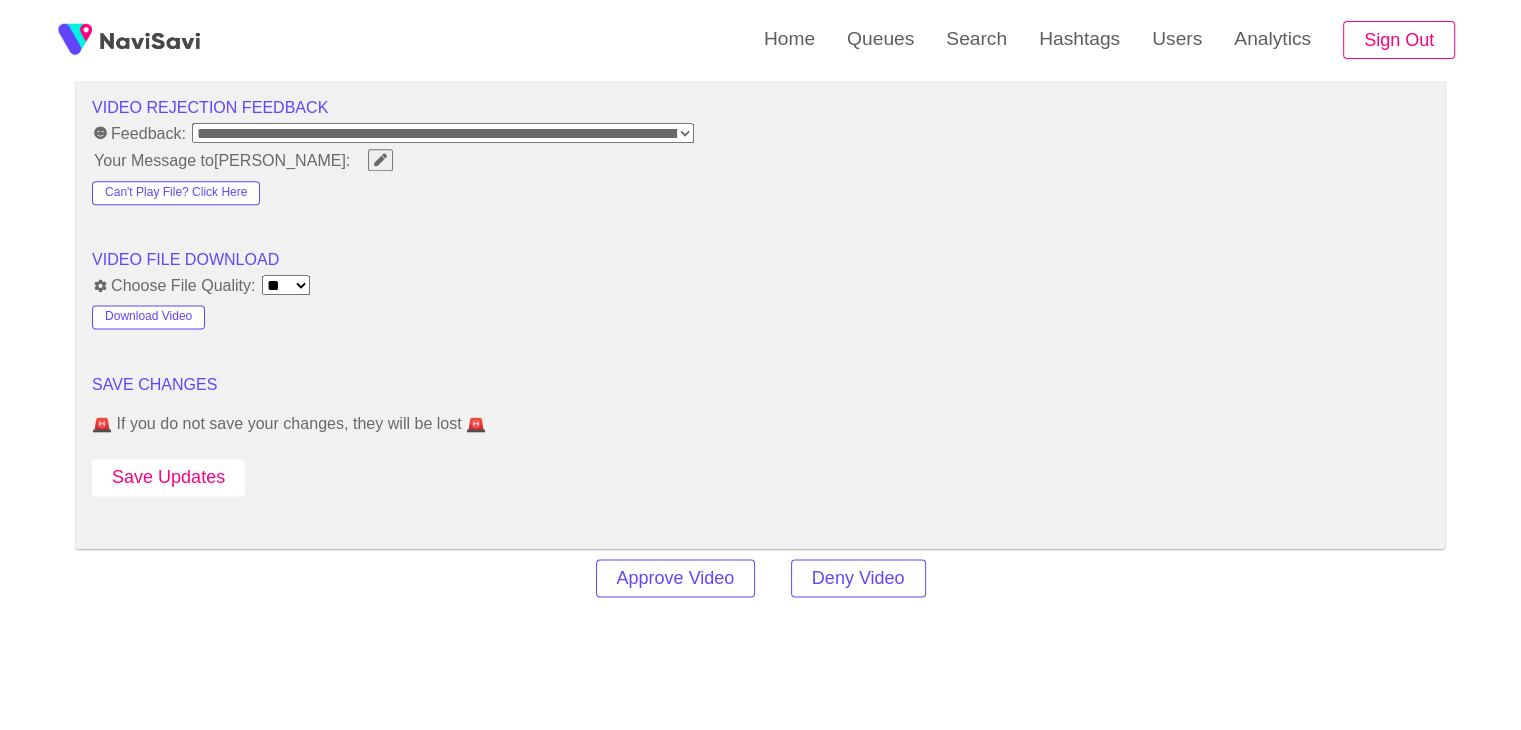 click on "Save Updates" at bounding box center (168, 477) 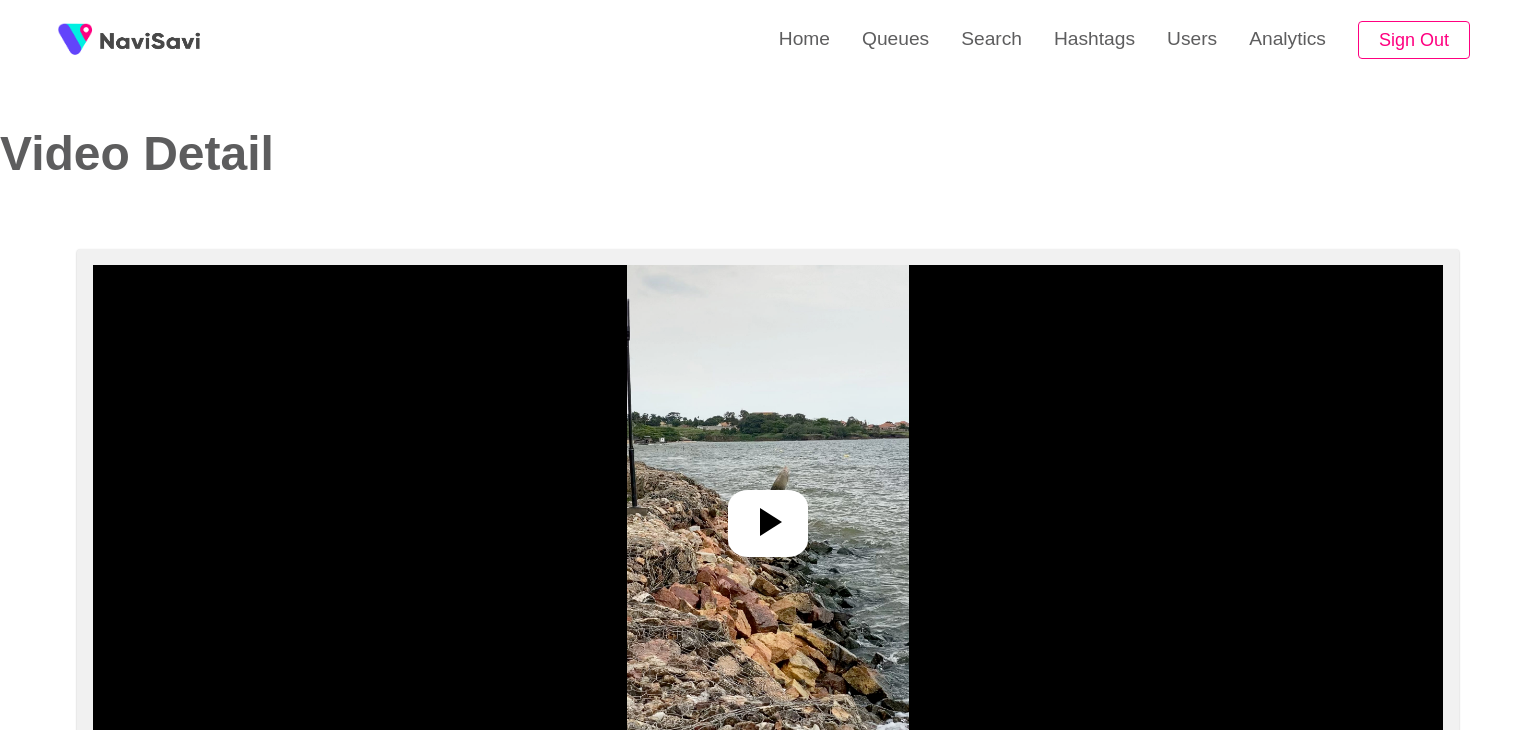 select on "**********" 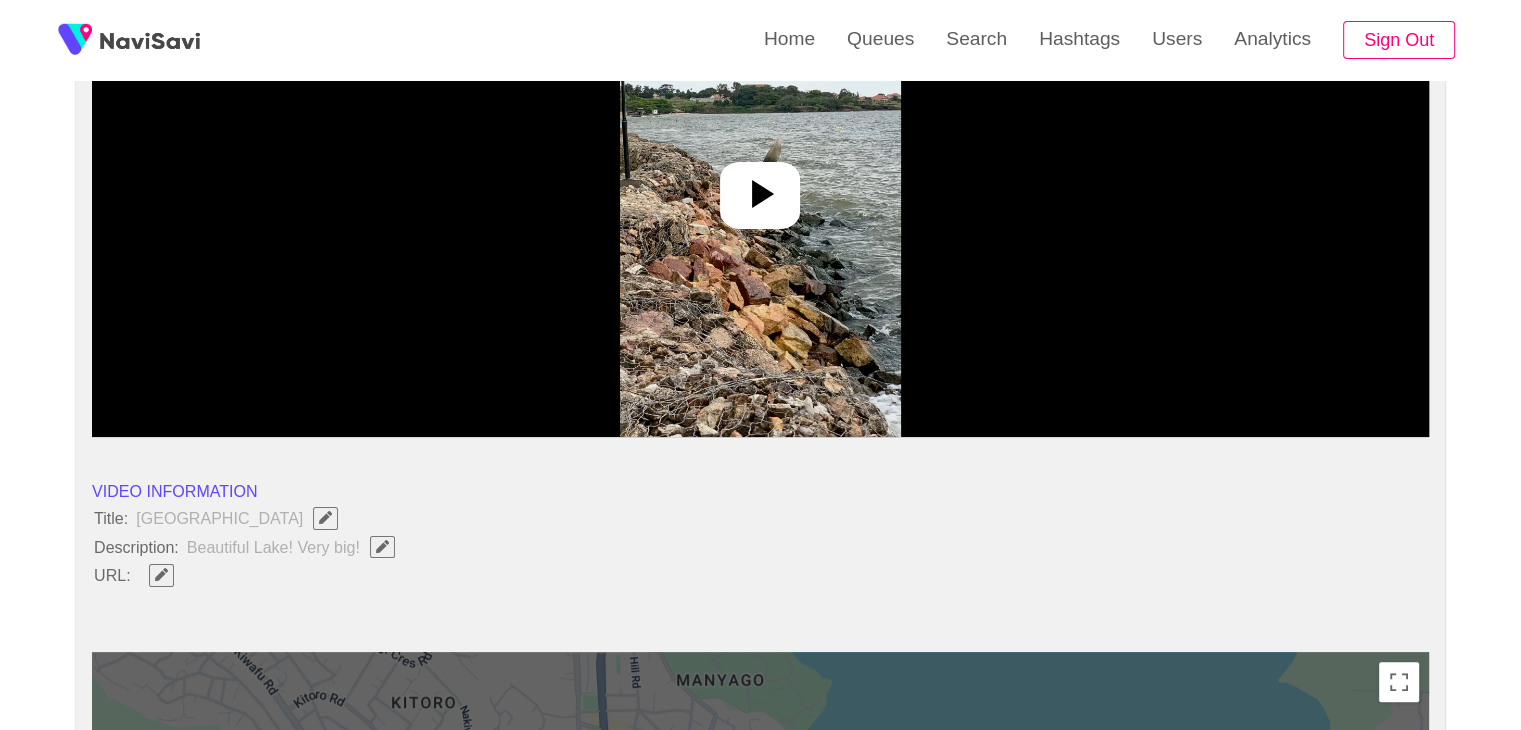 scroll, scrollTop: 296, scrollLeft: 0, axis: vertical 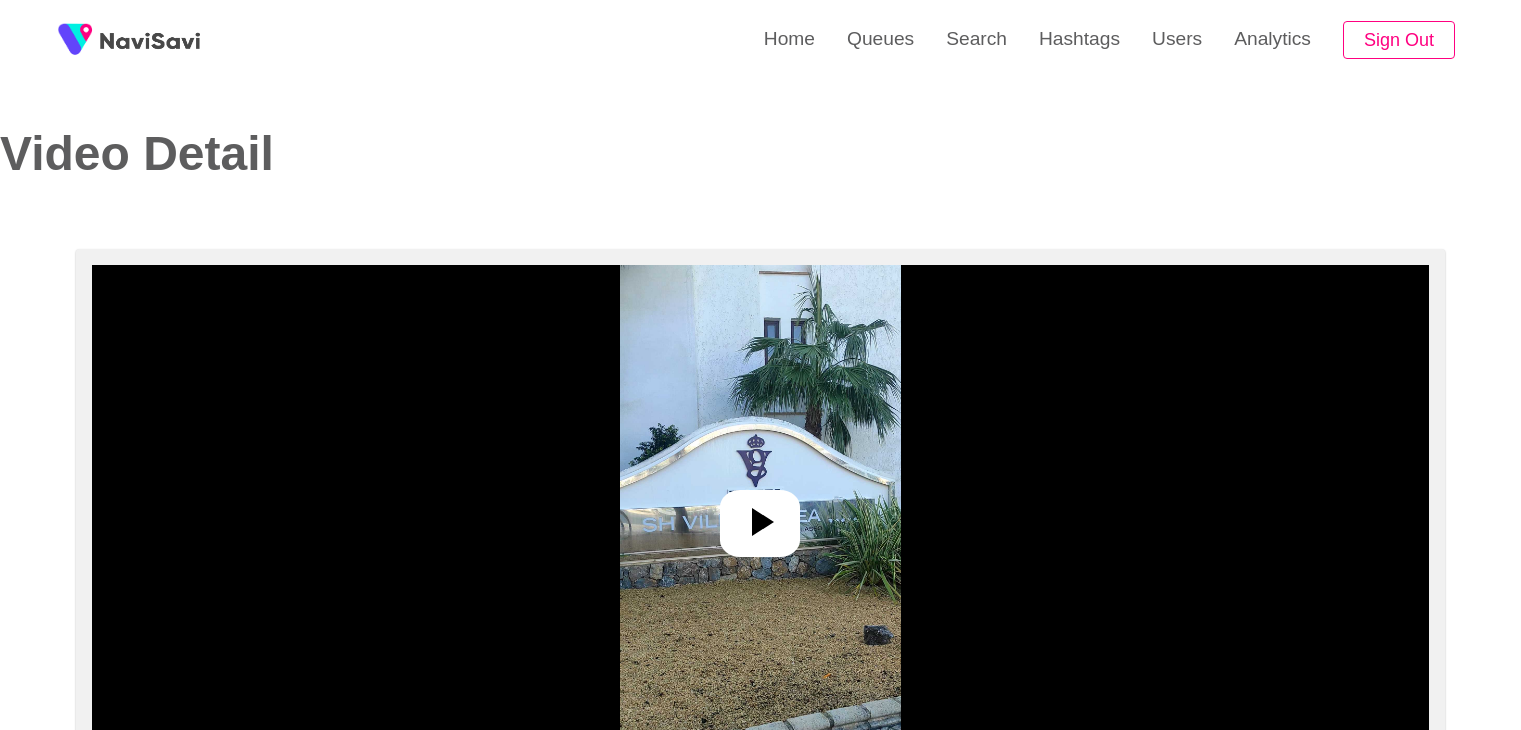 select on "**********" 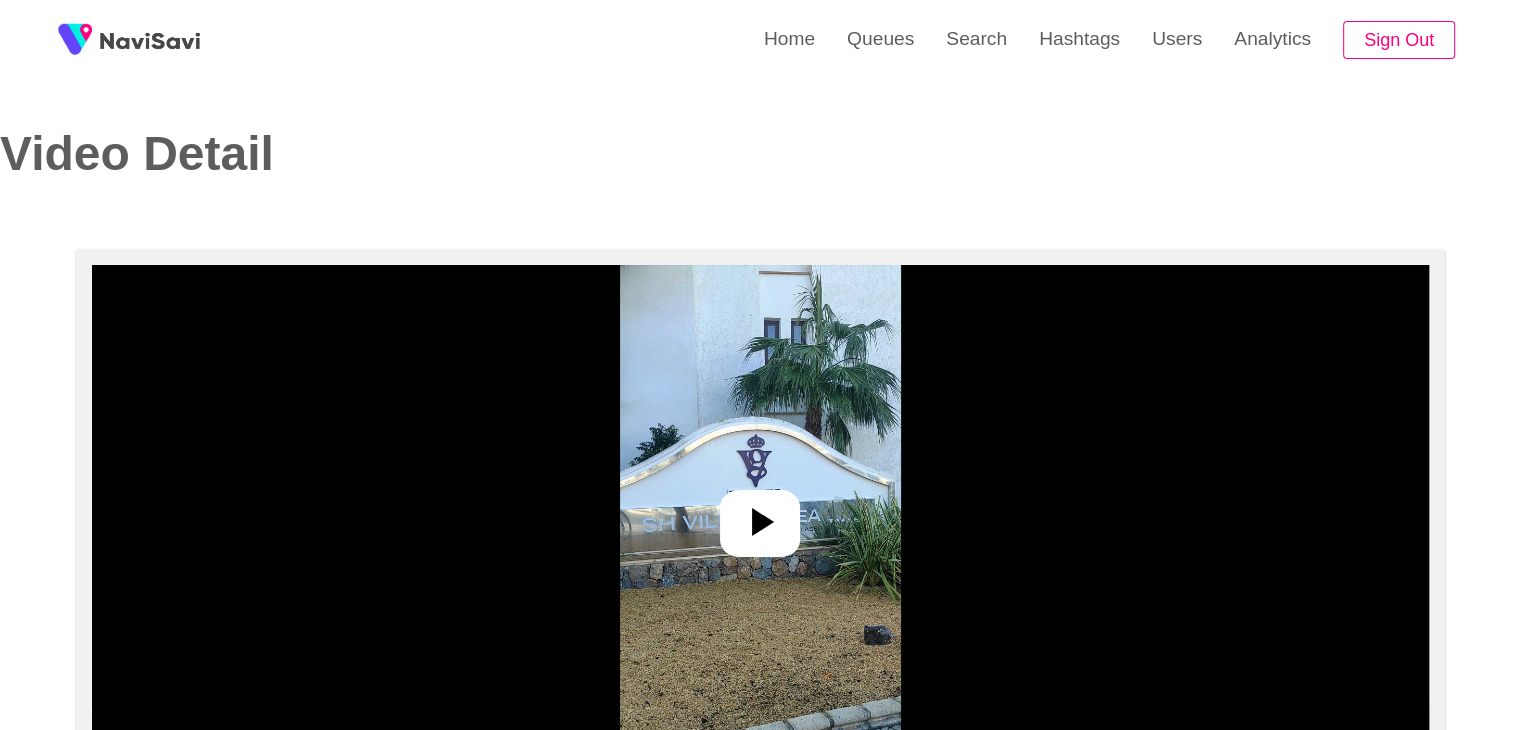 click at bounding box center (760, 515) 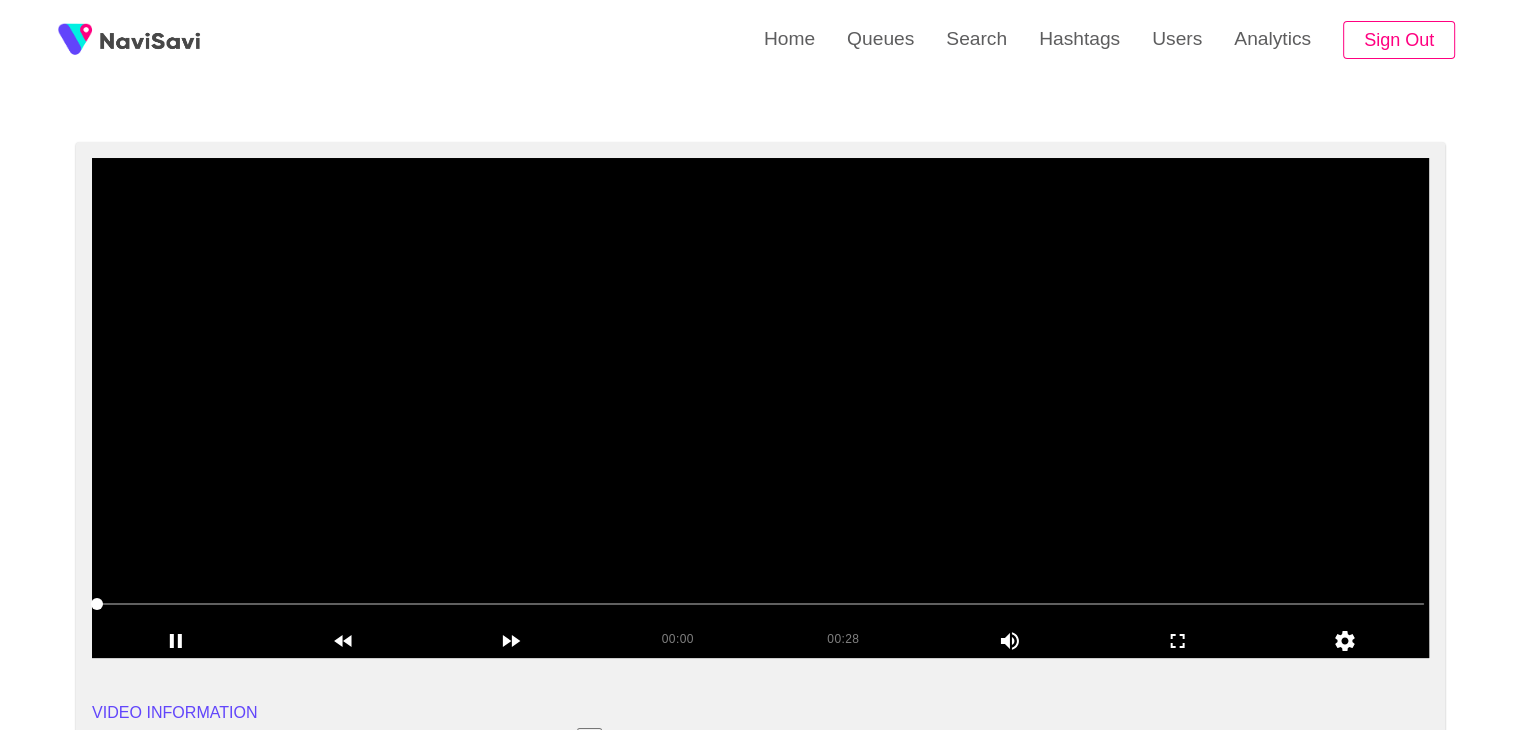 scroll, scrollTop: 108, scrollLeft: 0, axis: vertical 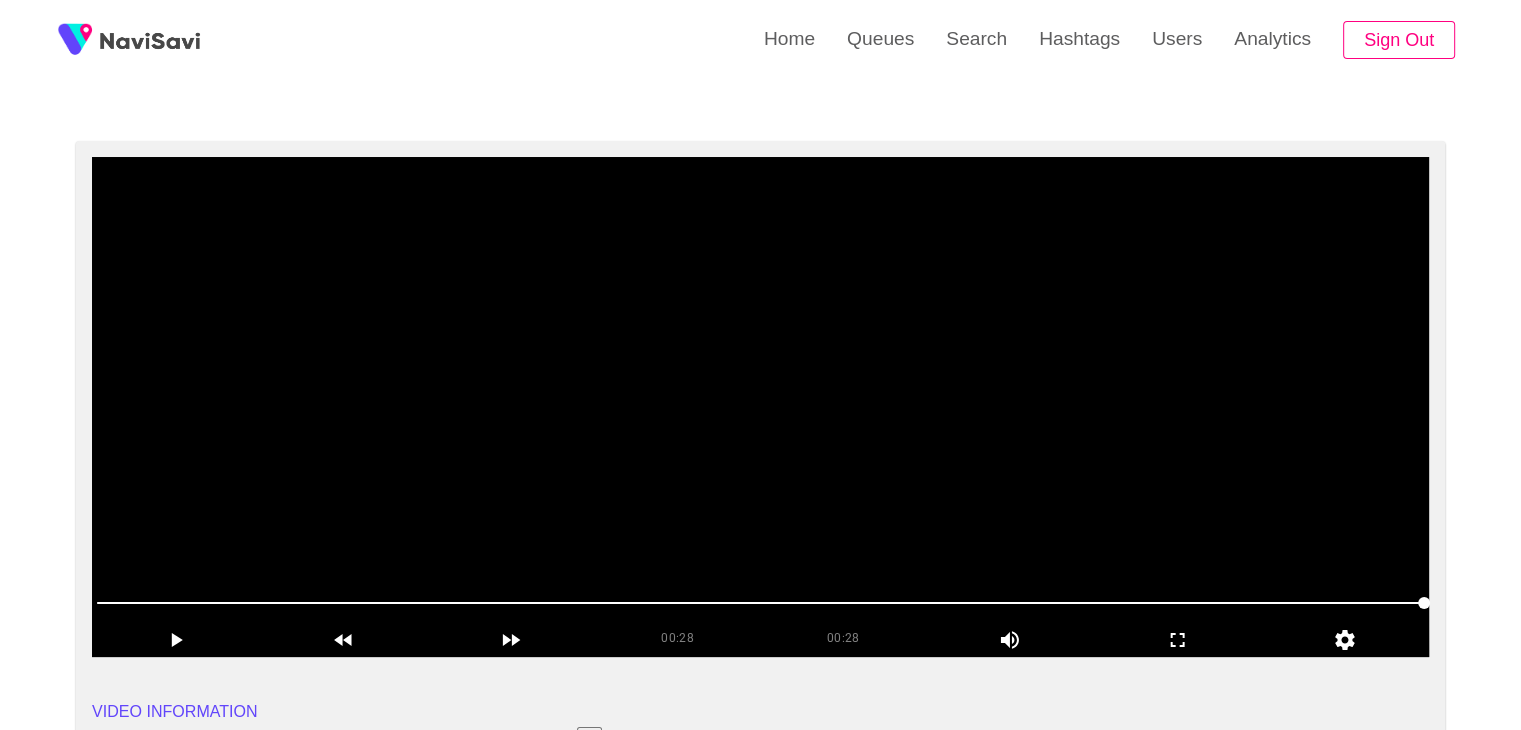 click at bounding box center (760, 407) 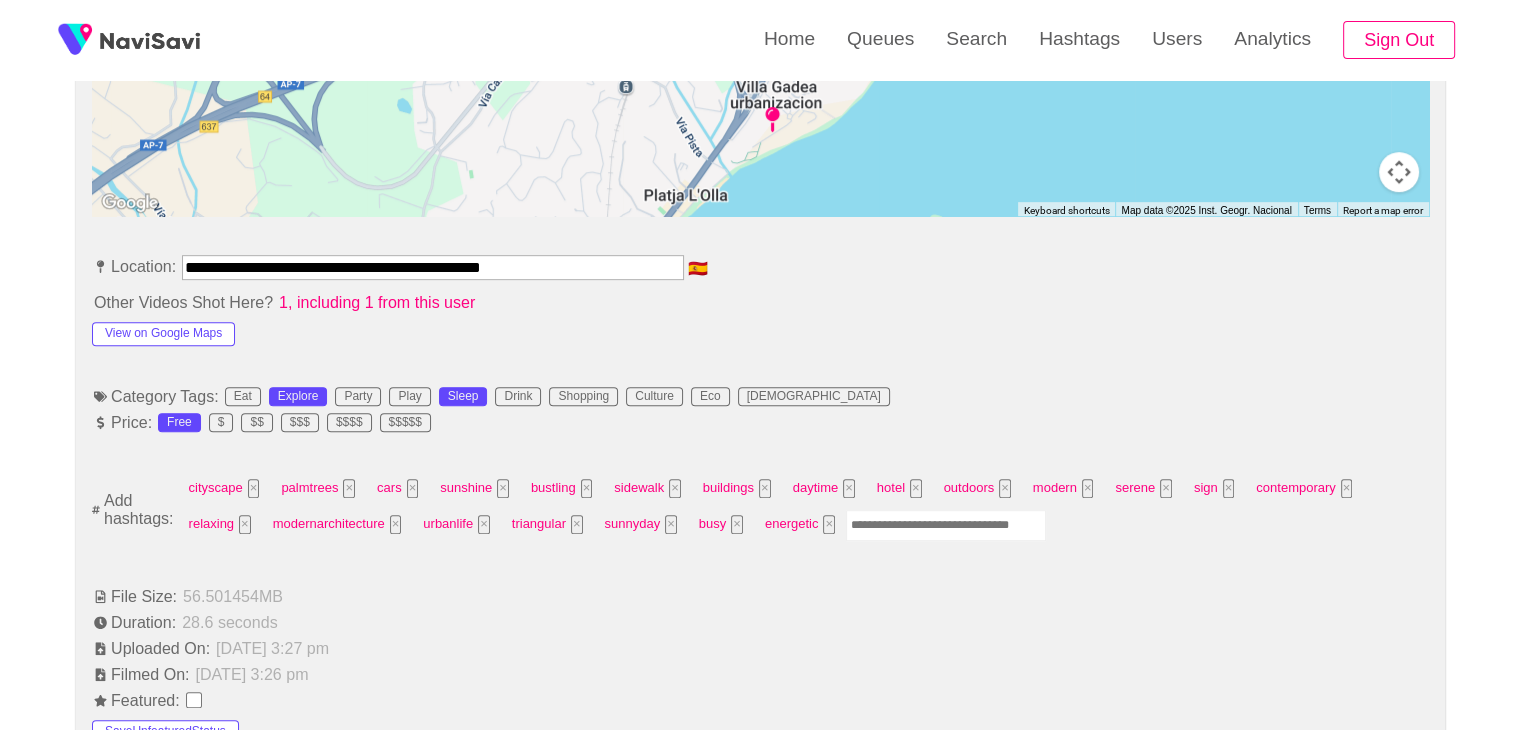 scroll, scrollTop: 991, scrollLeft: 0, axis: vertical 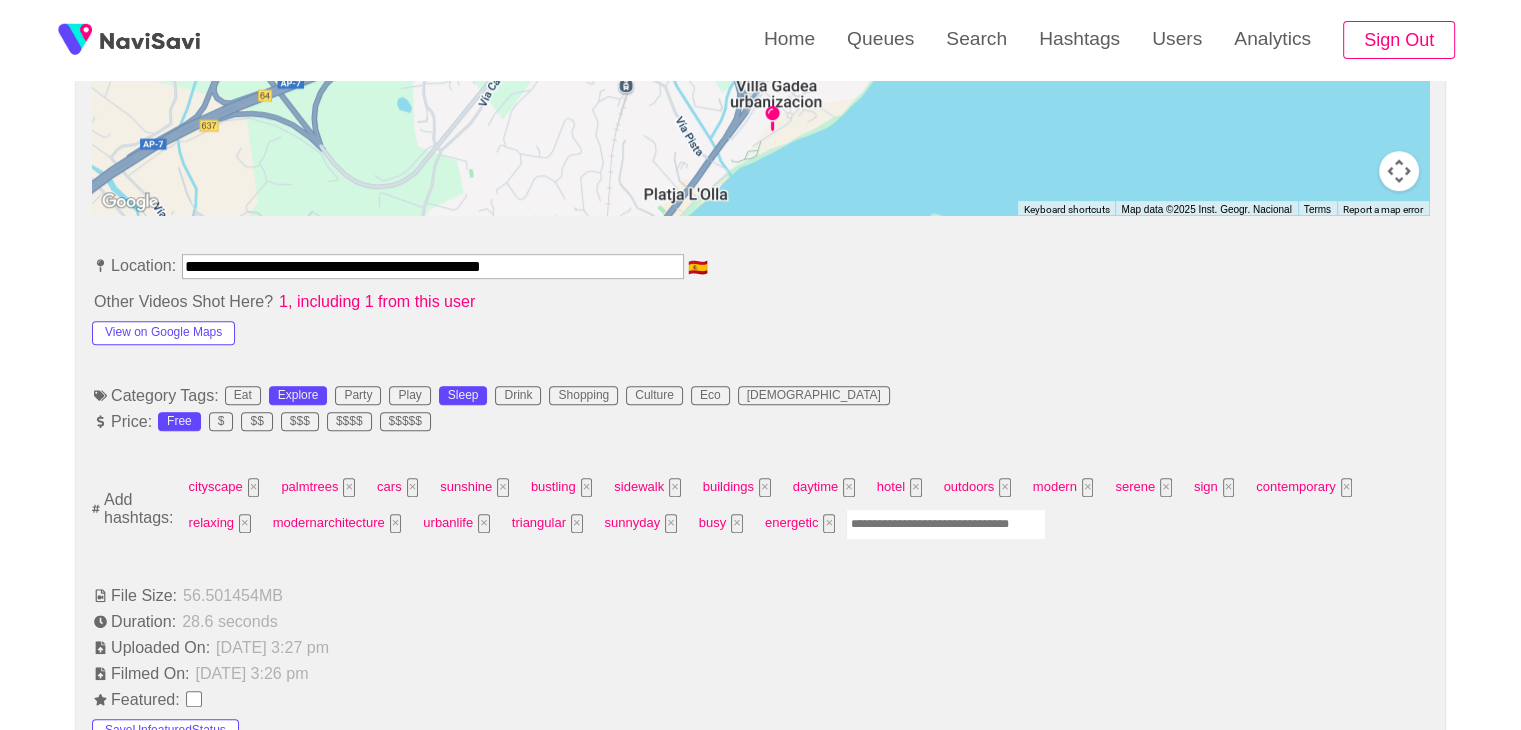 click at bounding box center [946, 524] 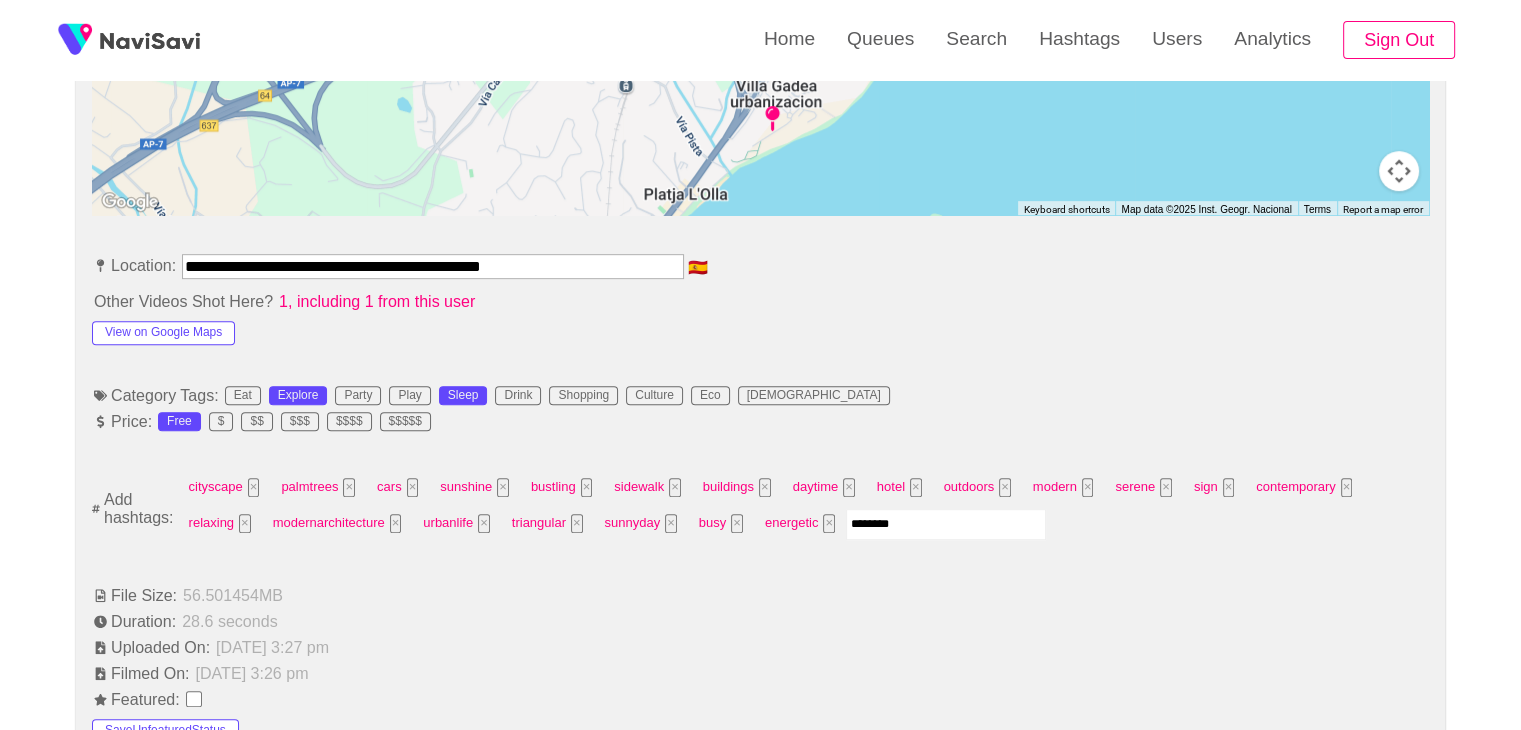 type on "*********" 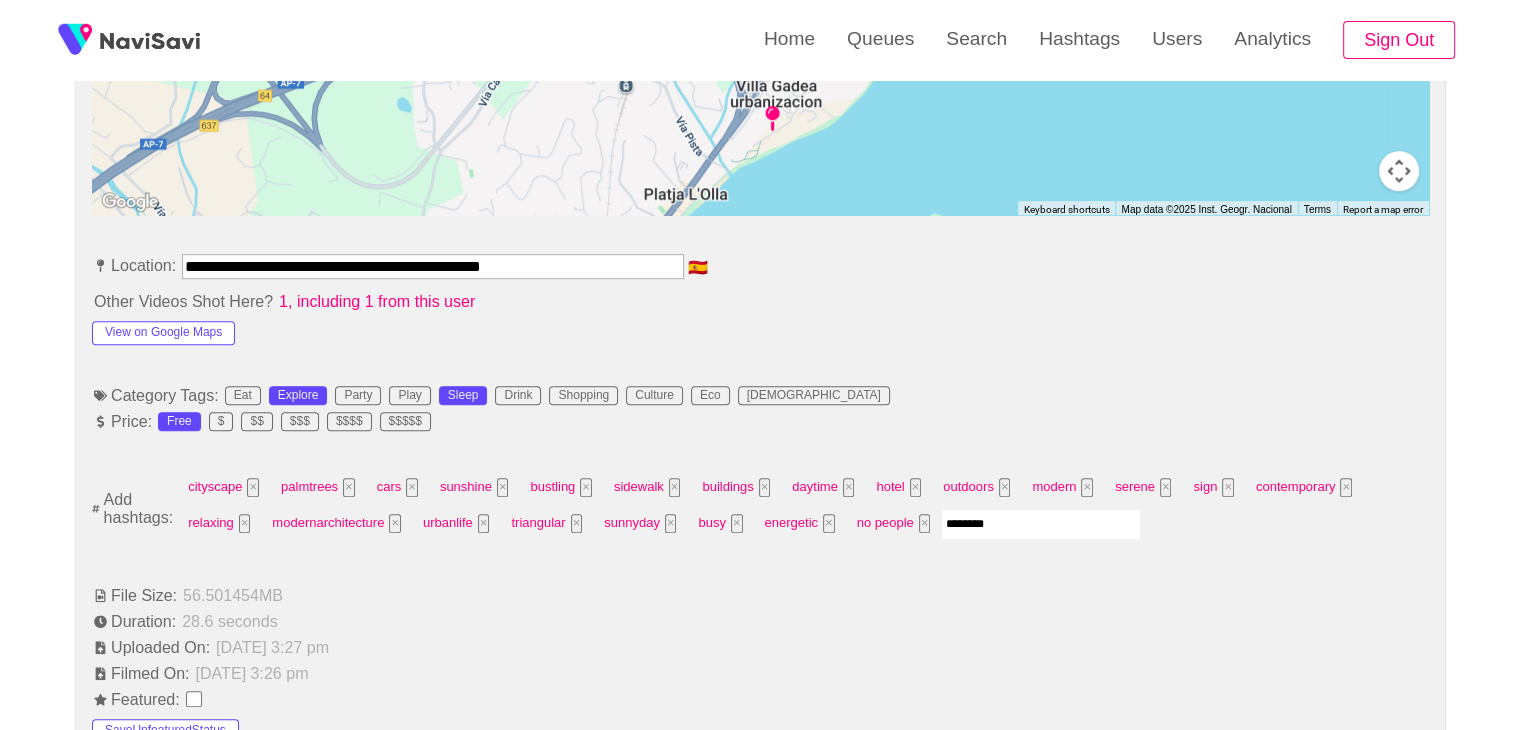 type on "*********" 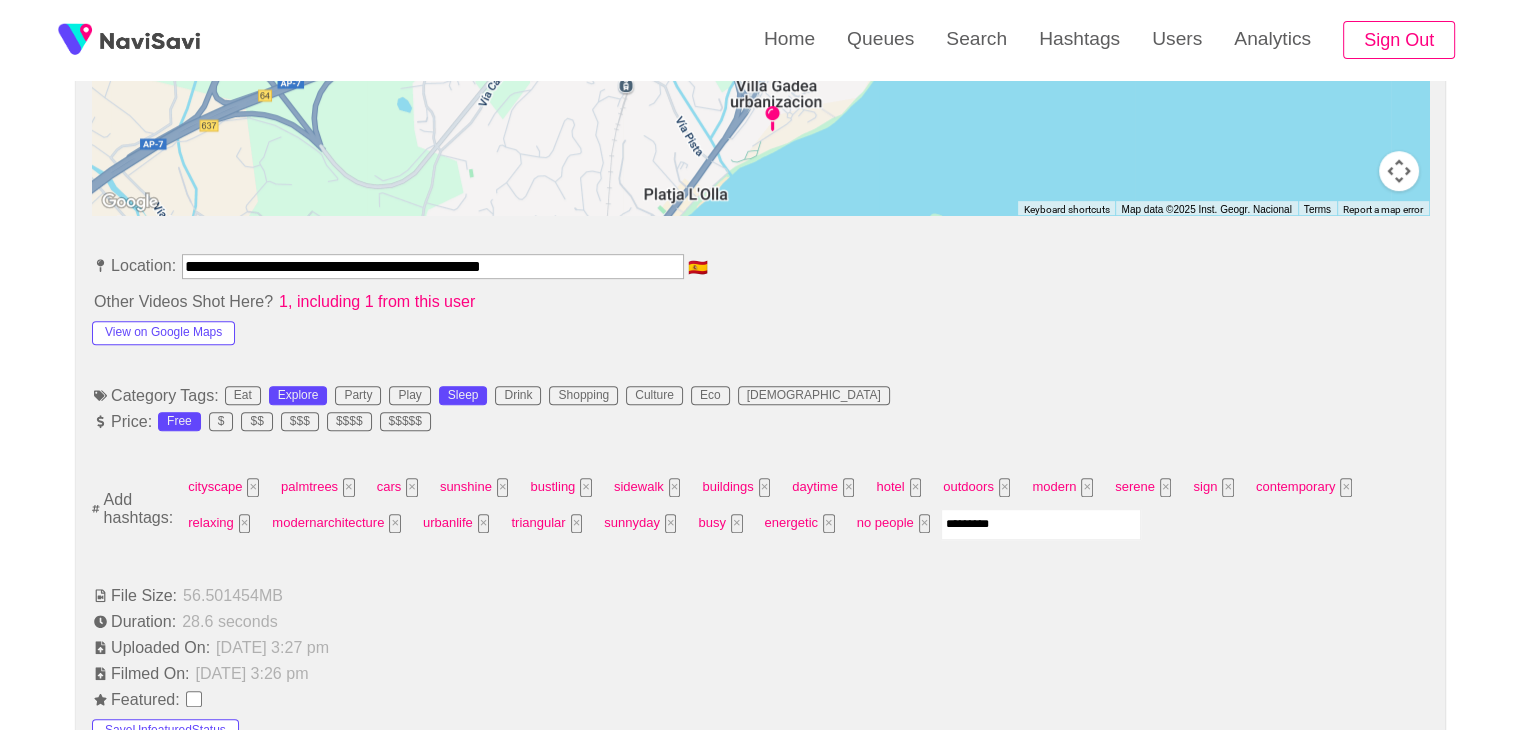 type 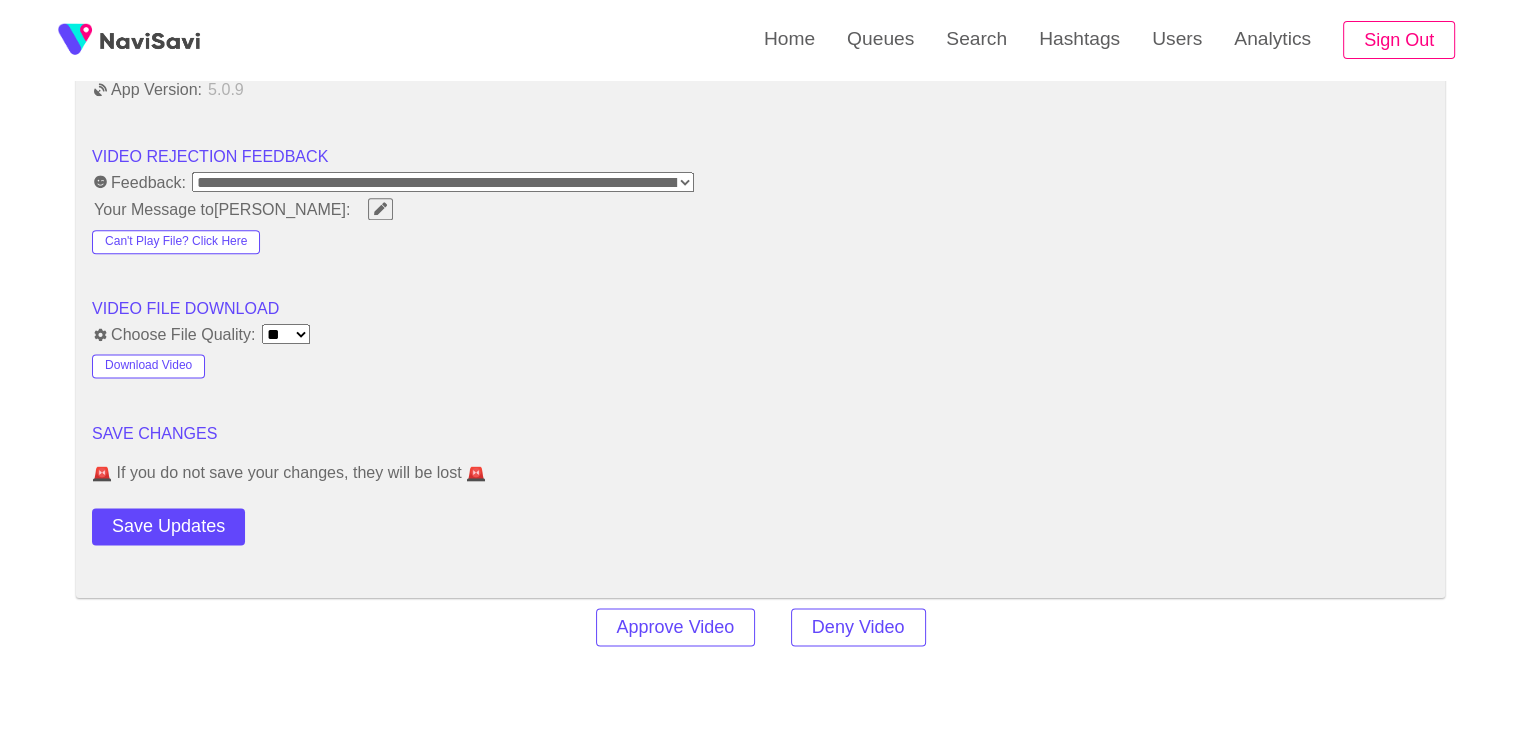 scroll, scrollTop: 2540, scrollLeft: 0, axis: vertical 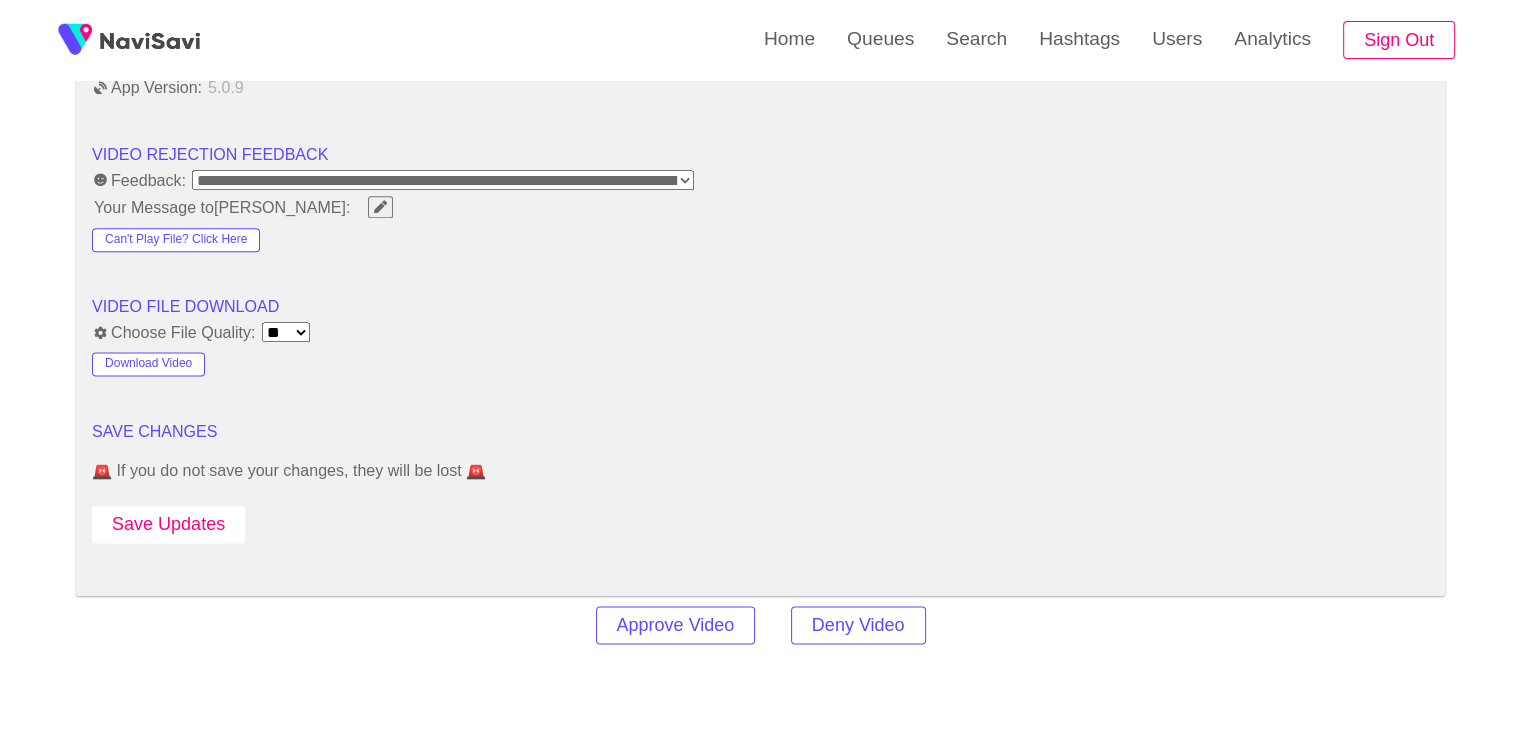 click on "Save Updates" at bounding box center (168, 524) 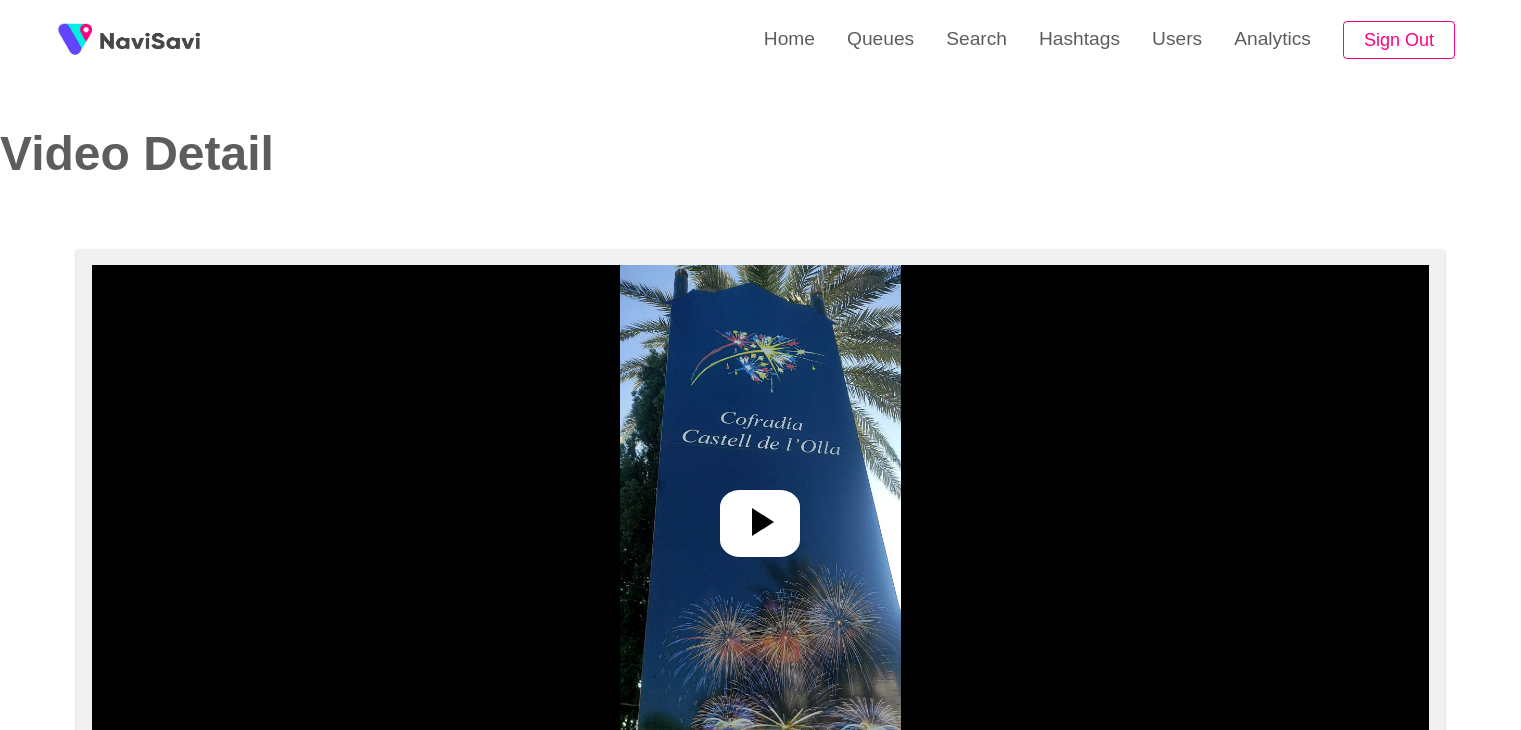 select on "**********" 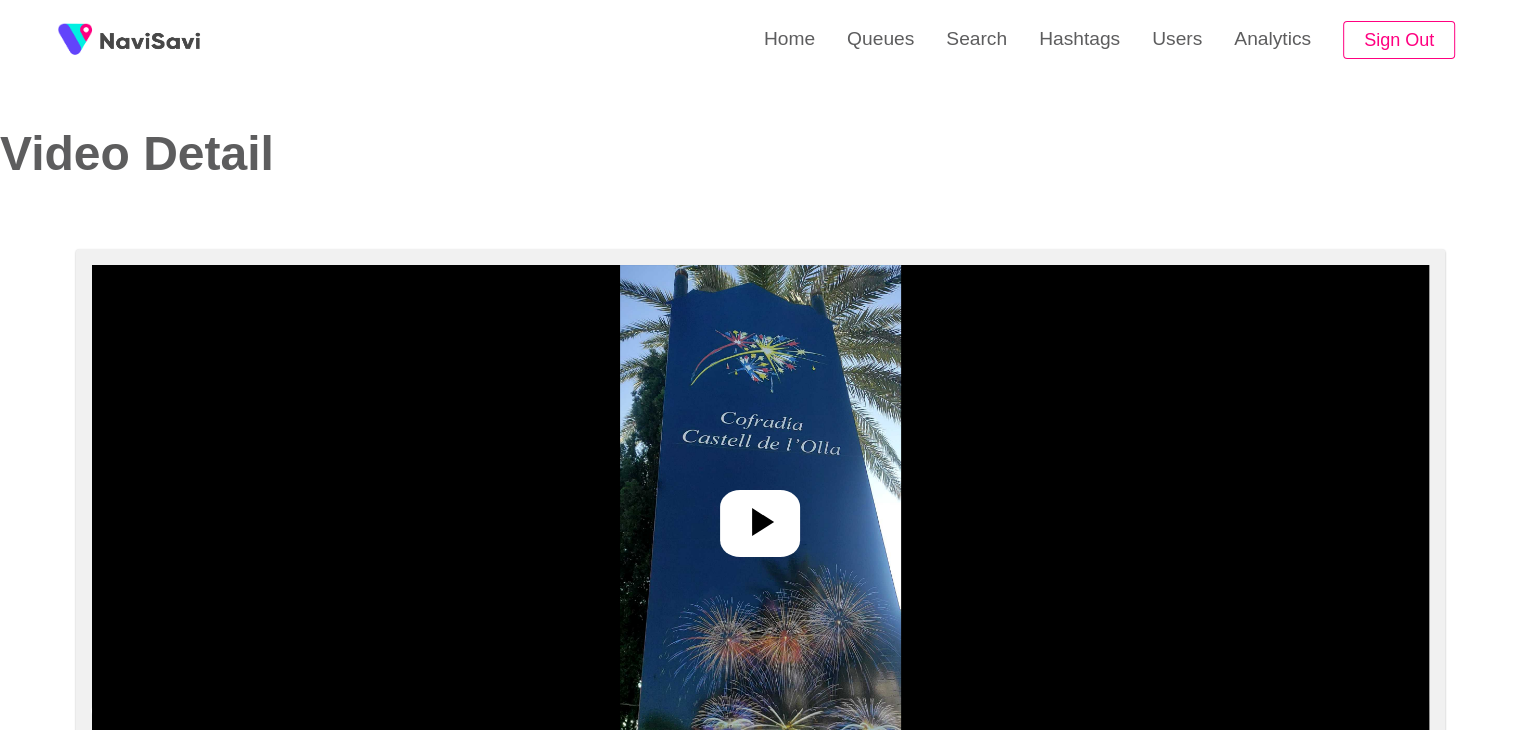 click at bounding box center (760, 523) 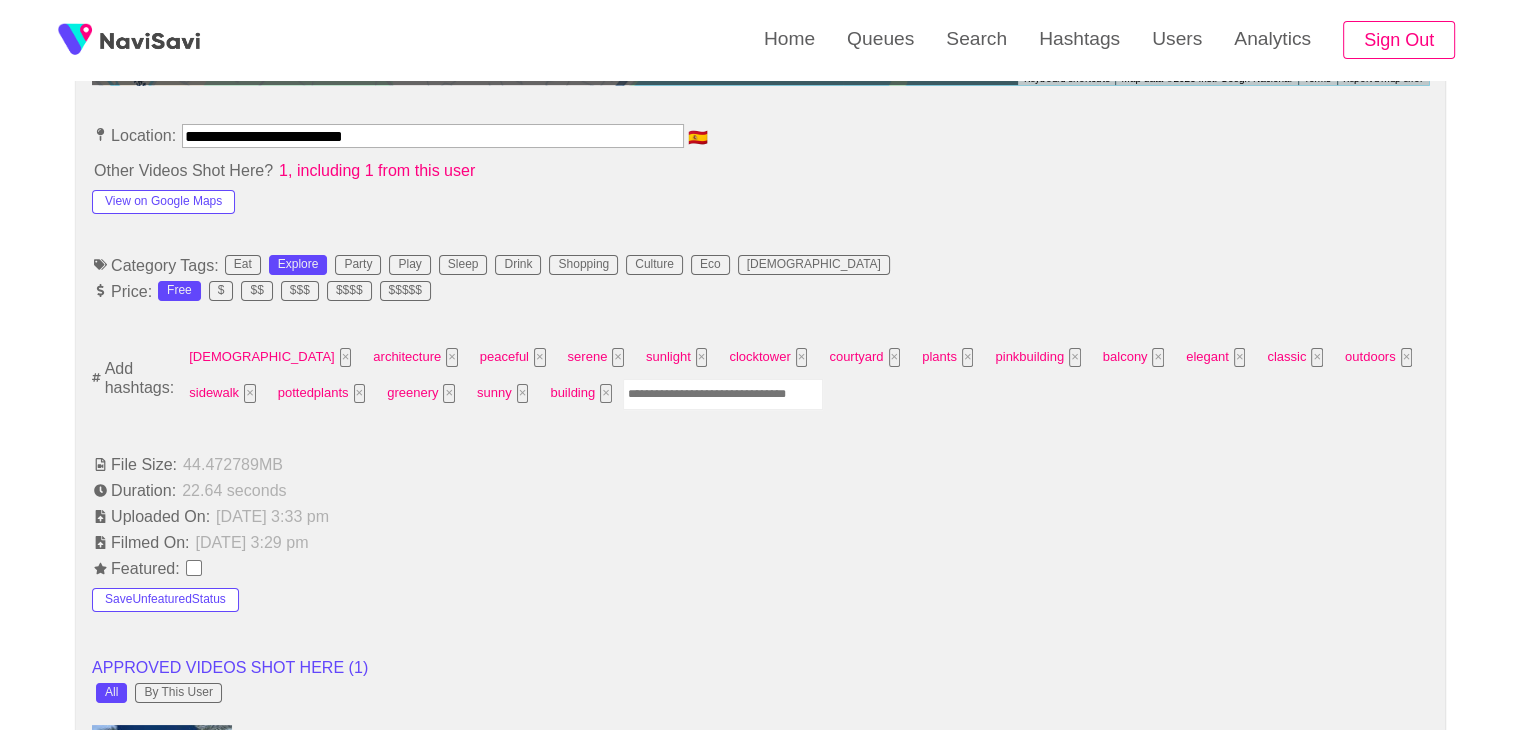 scroll, scrollTop: 1094, scrollLeft: 0, axis: vertical 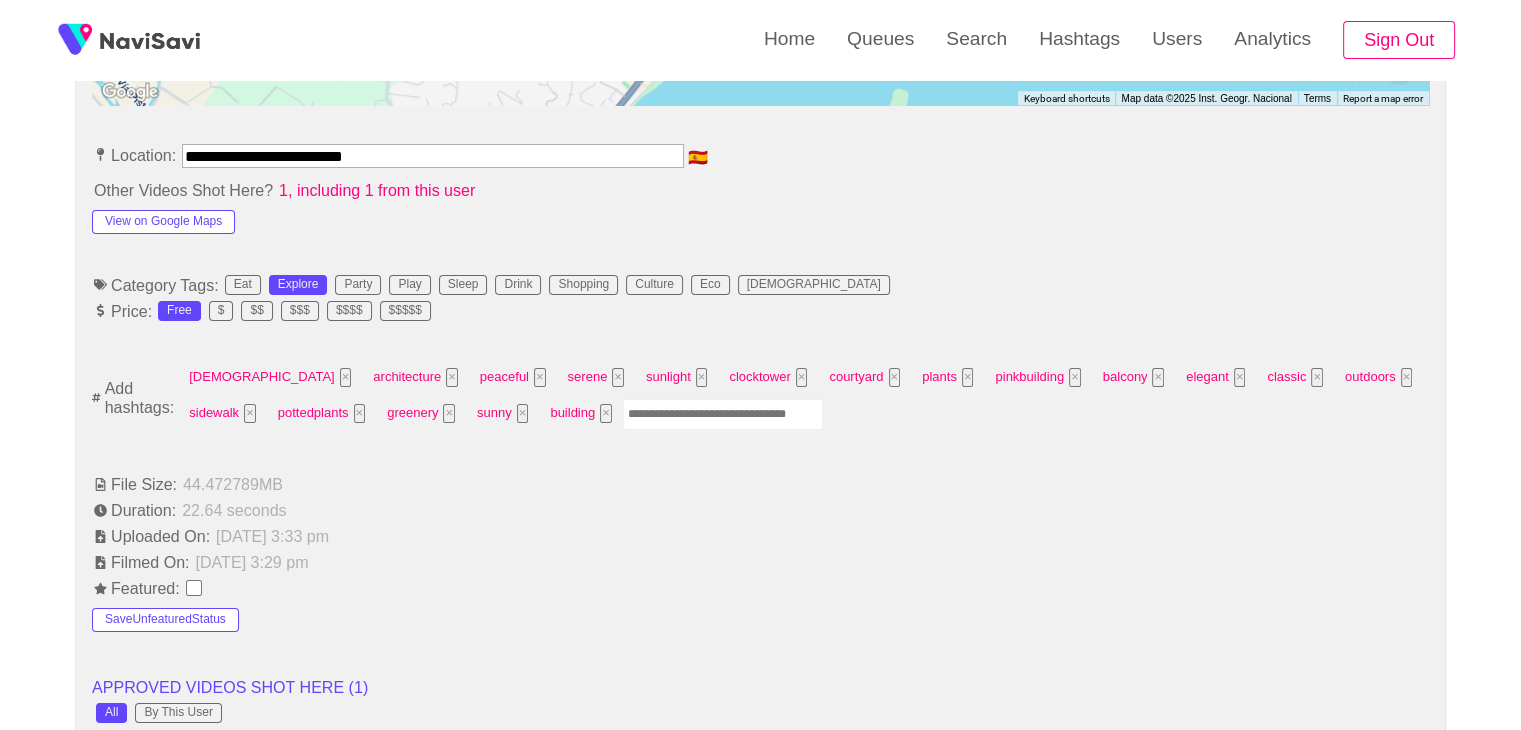 click at bounding box center [723, 414] 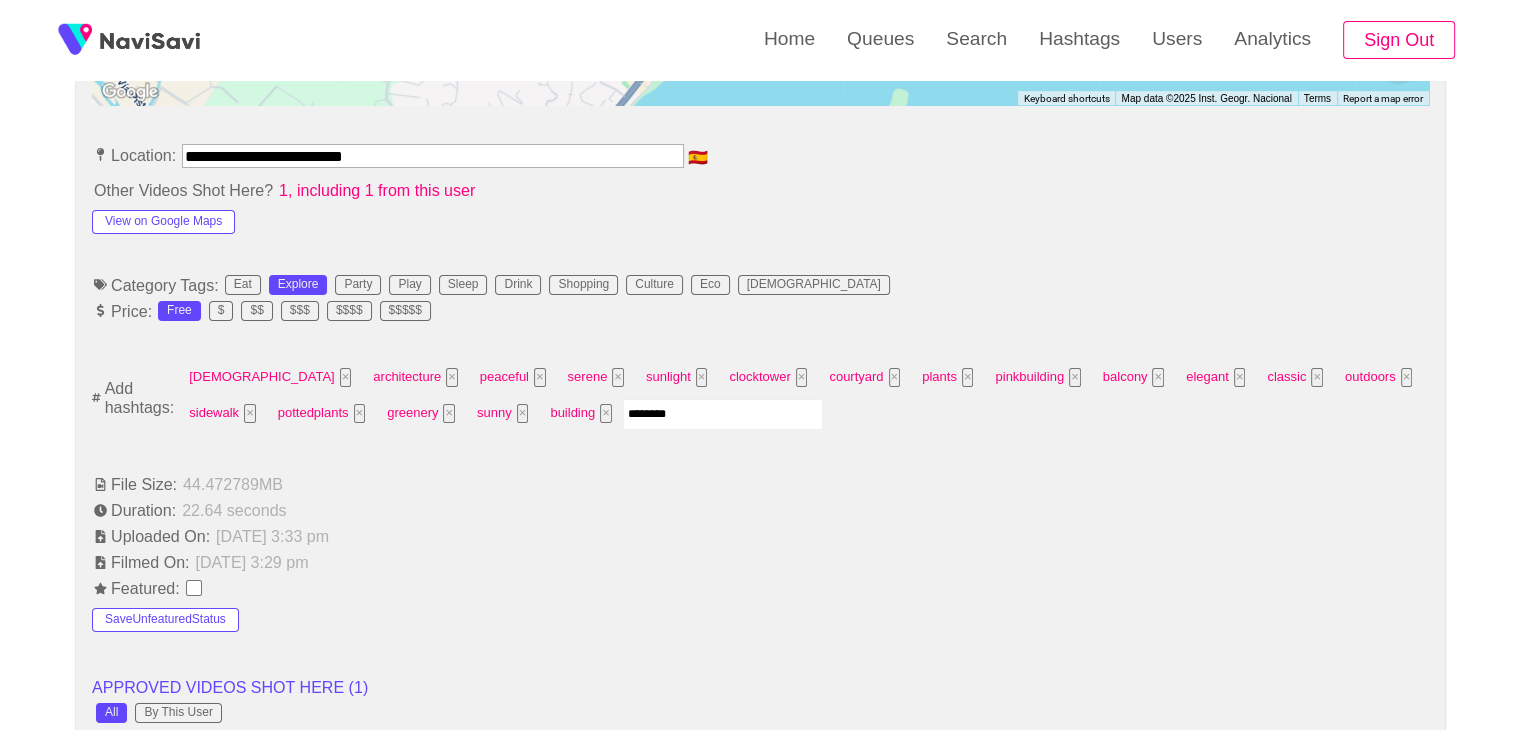 type on "*********" 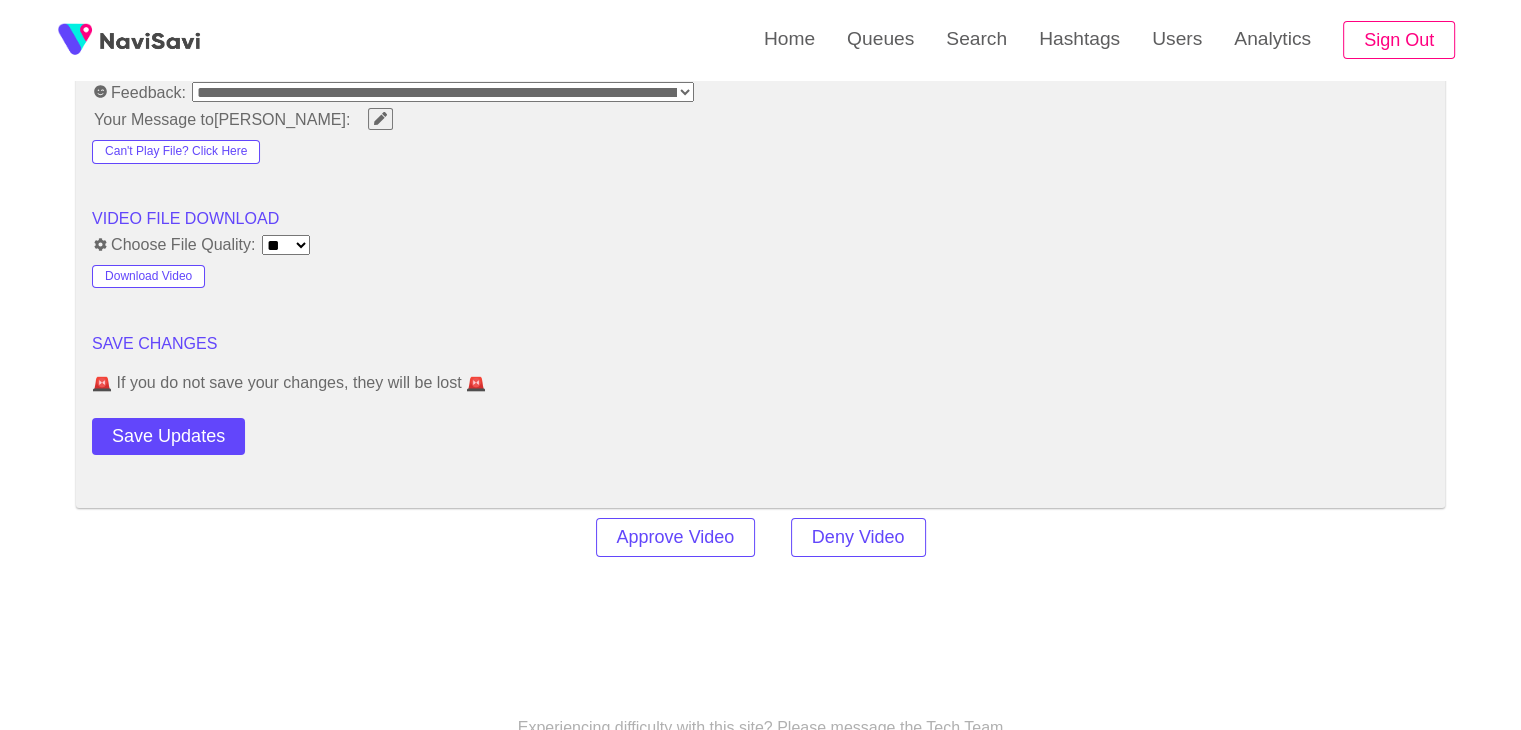 scroll, scrollTop: 2647, scrollLeft: 0, axis: vertical 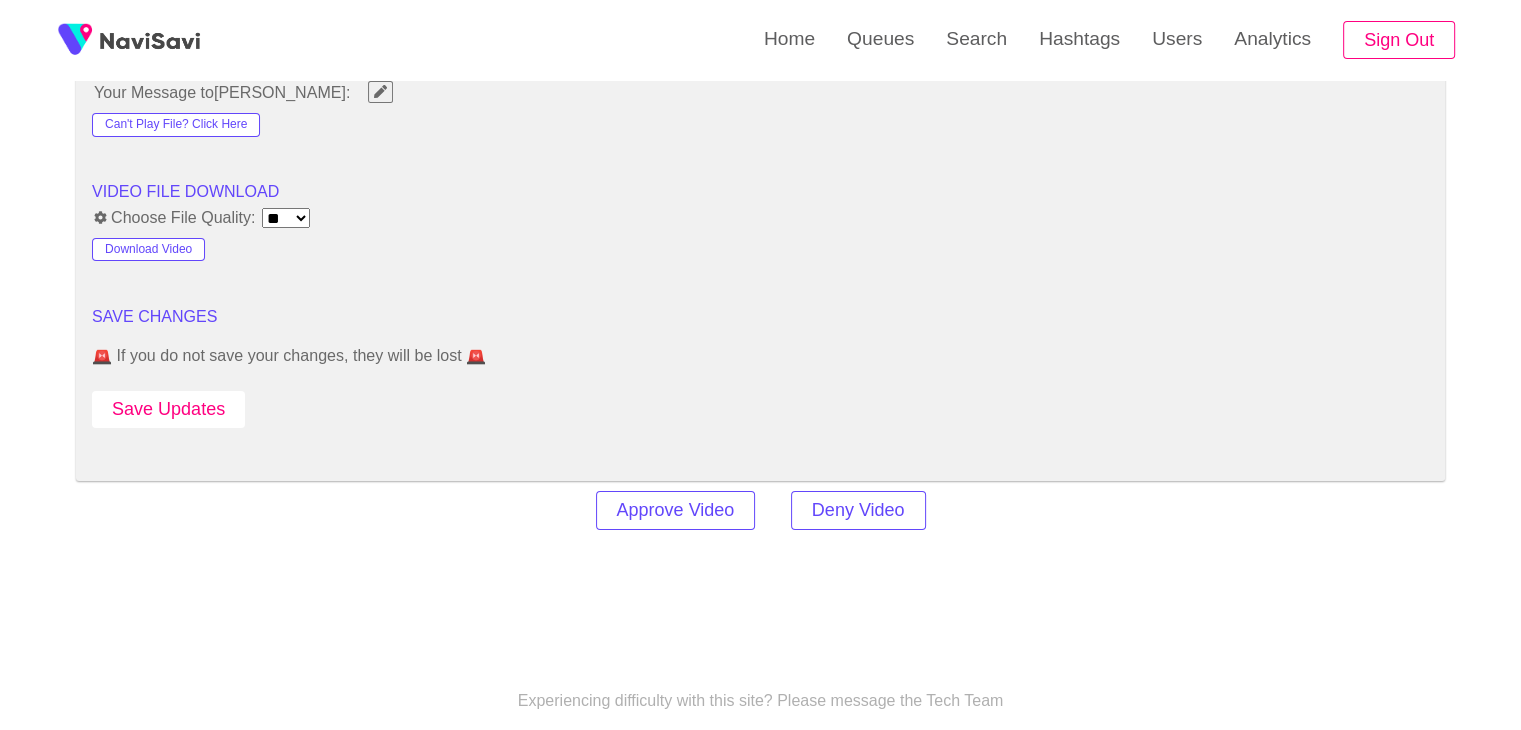 click on "Save Updates" at bounding box center (168, 409) 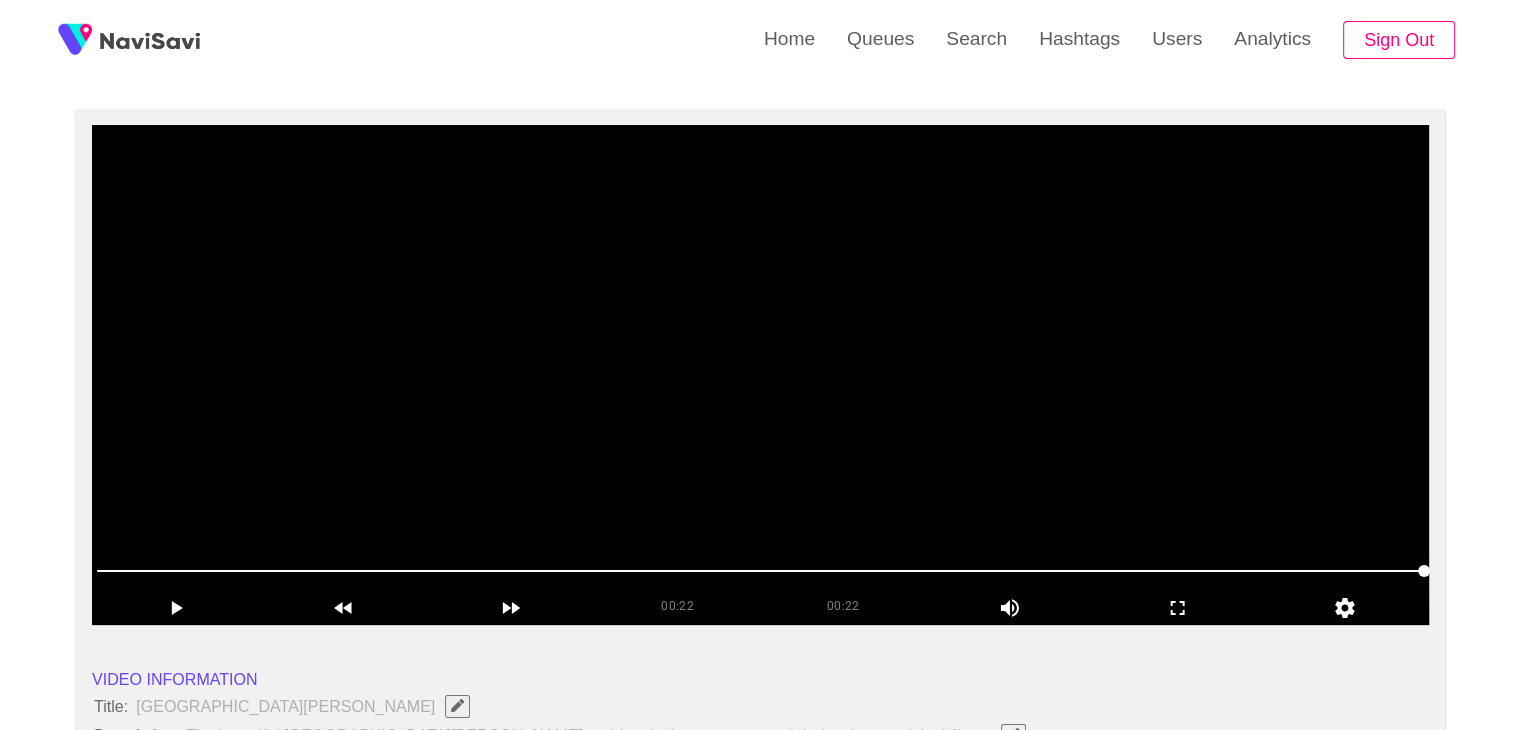 click at bounding box center [760, 375] 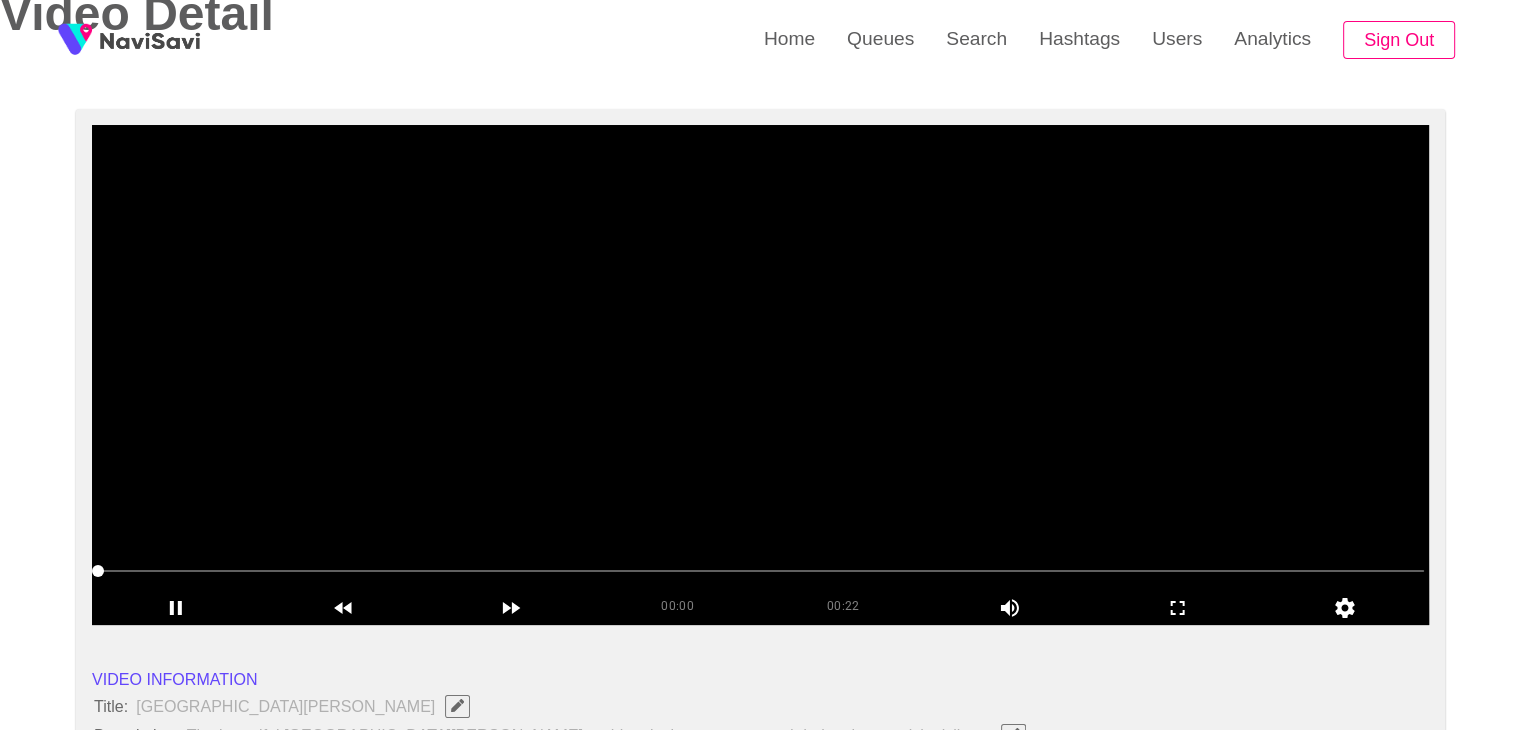 scroll, scrollTop: 87, scrollLeft: 0, axis: vertical 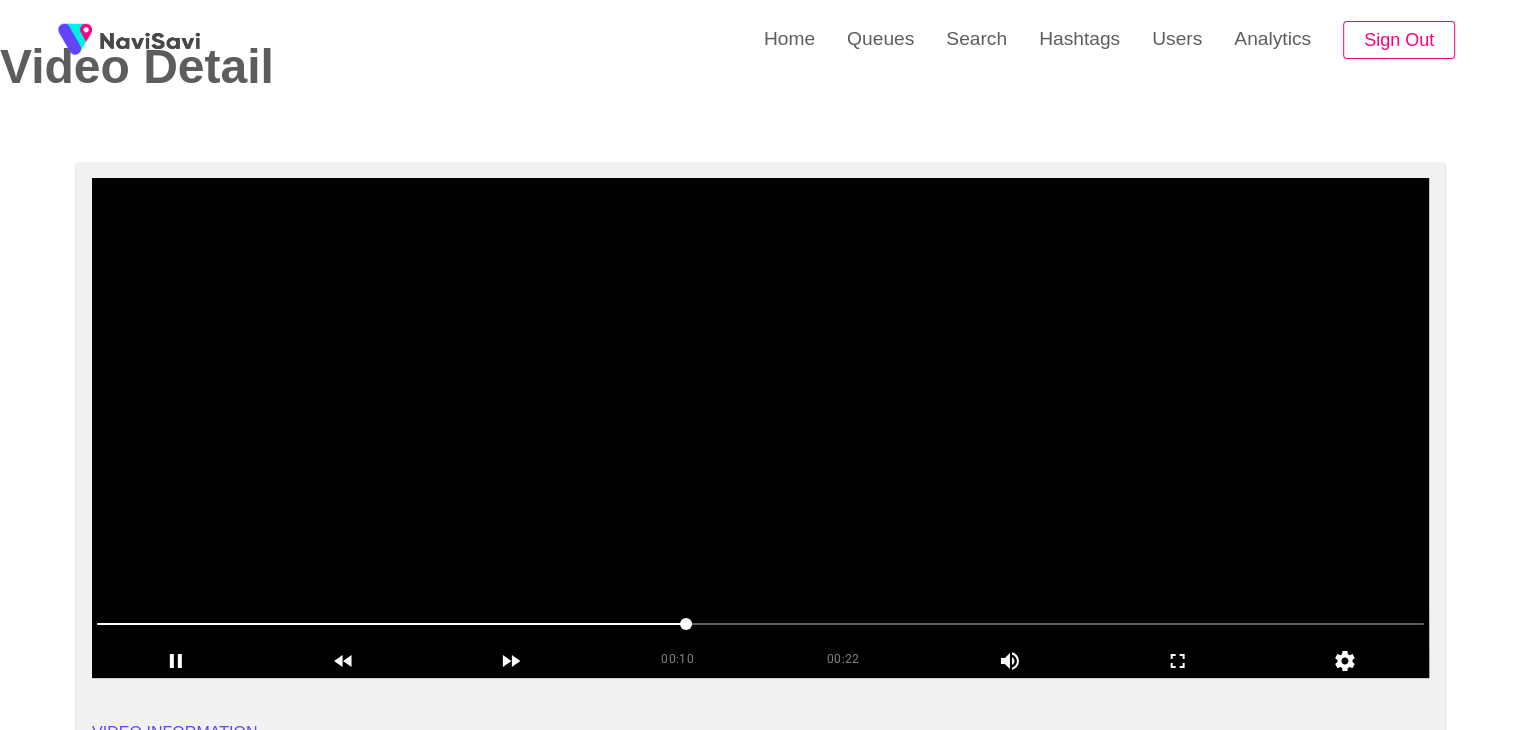 click at bounding box center [760, 428] 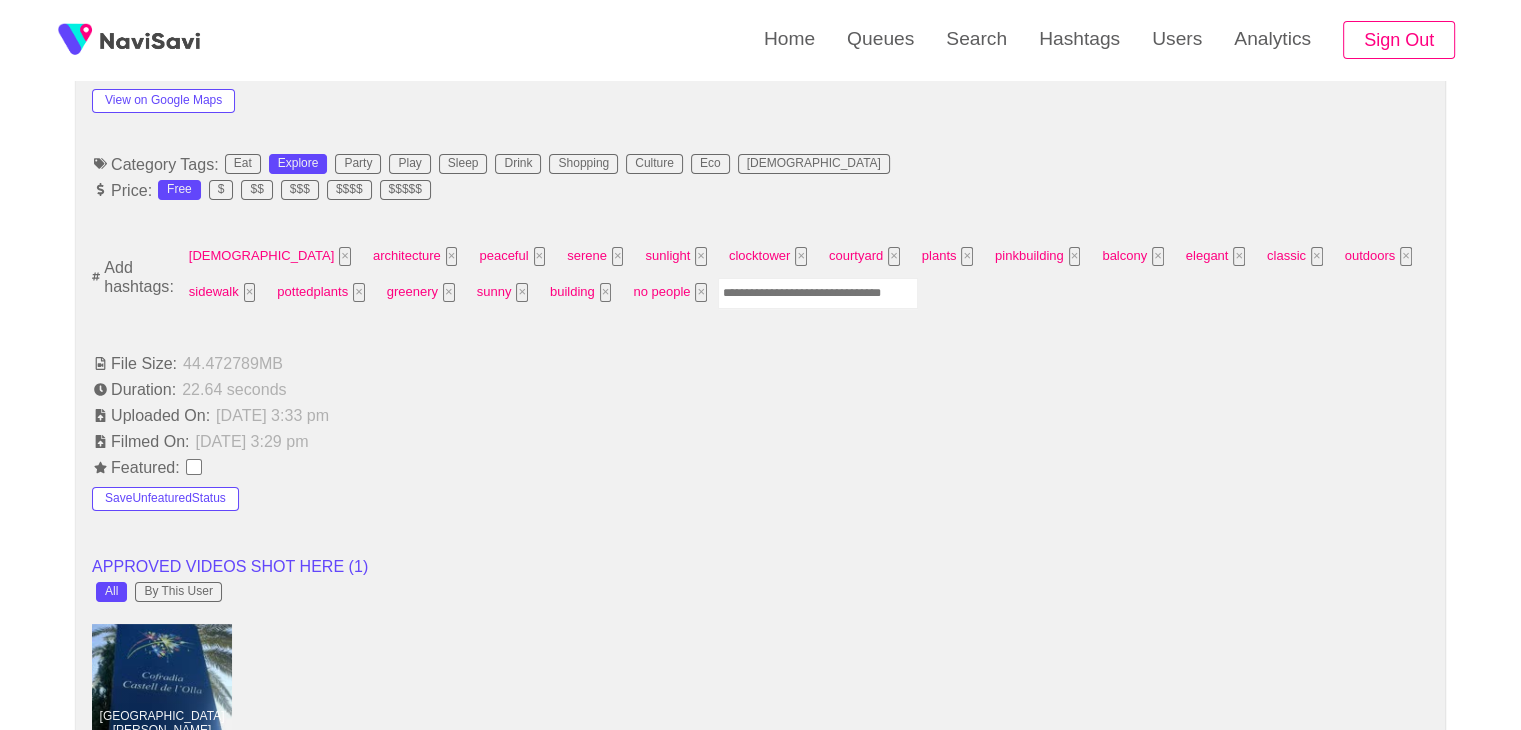 scroll, scrollTop: 1244, scrollLeft: 0, axis: vertical 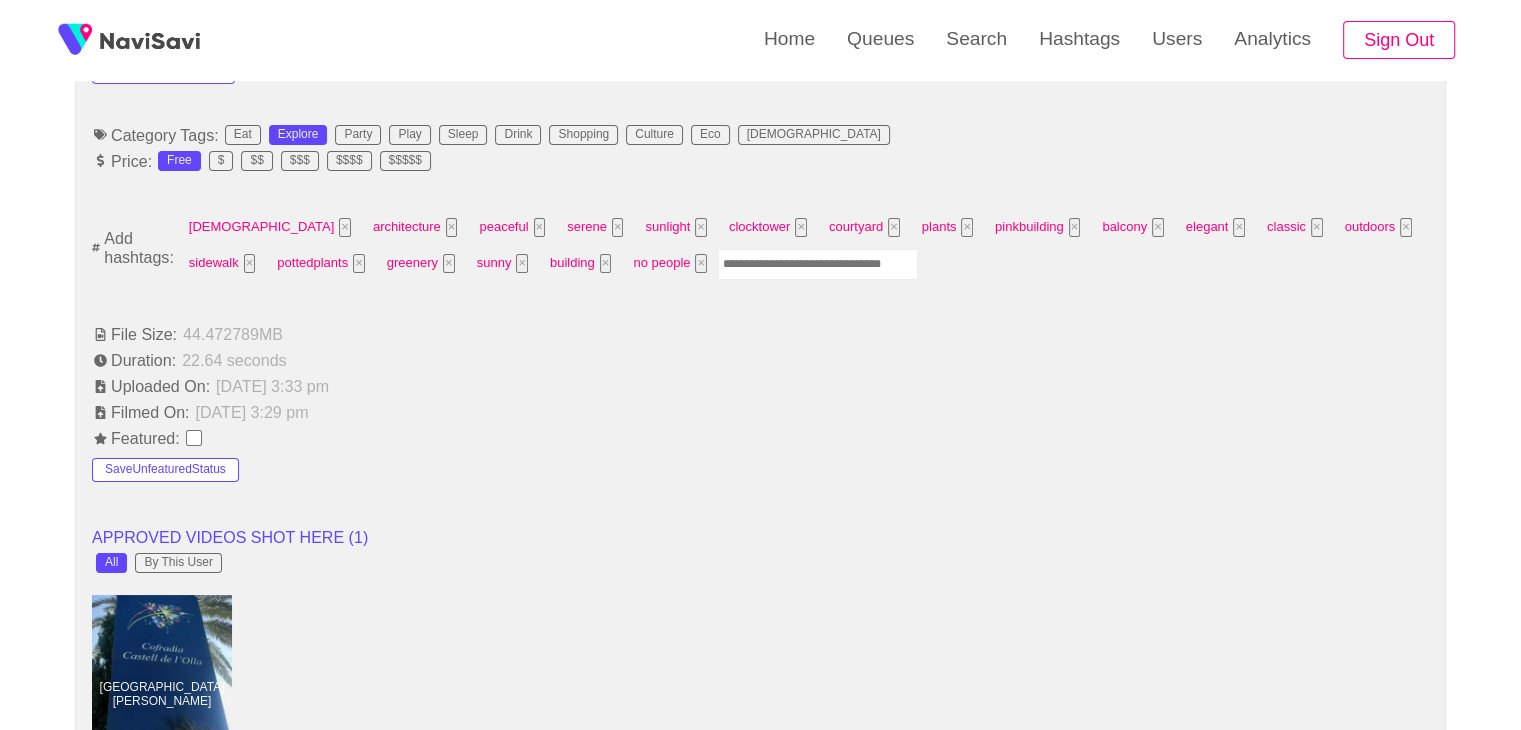 click at bounding box center [818, 264] 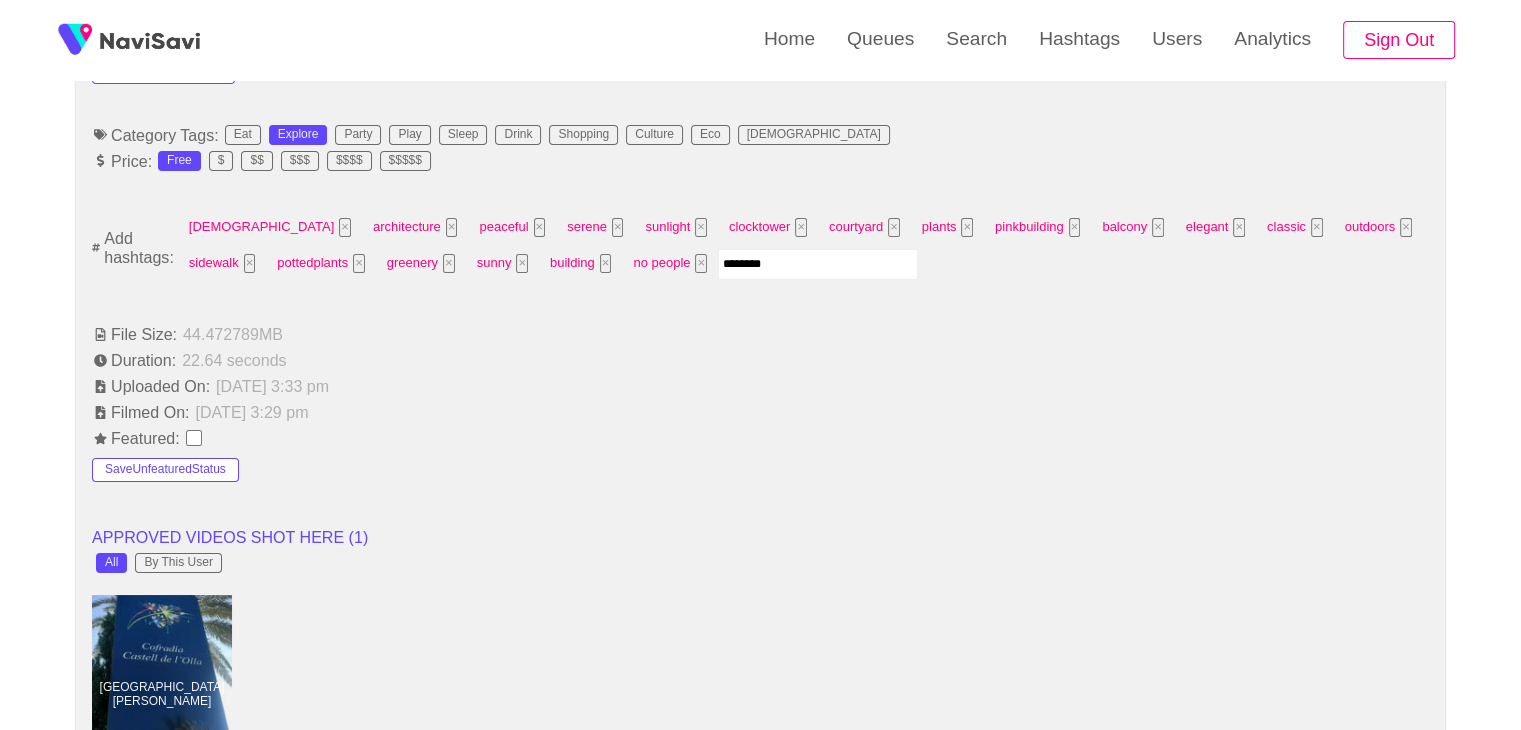type on "*********" 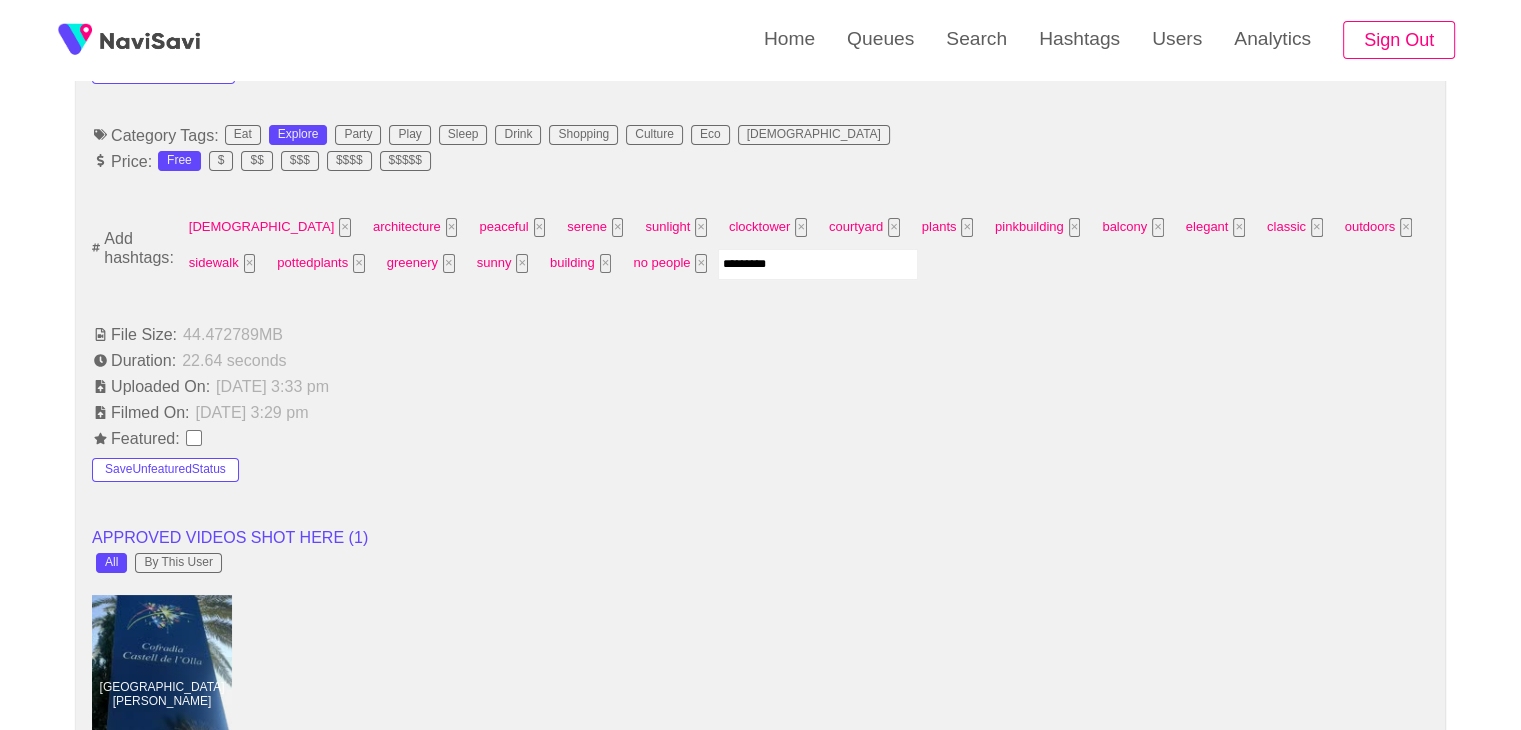 type 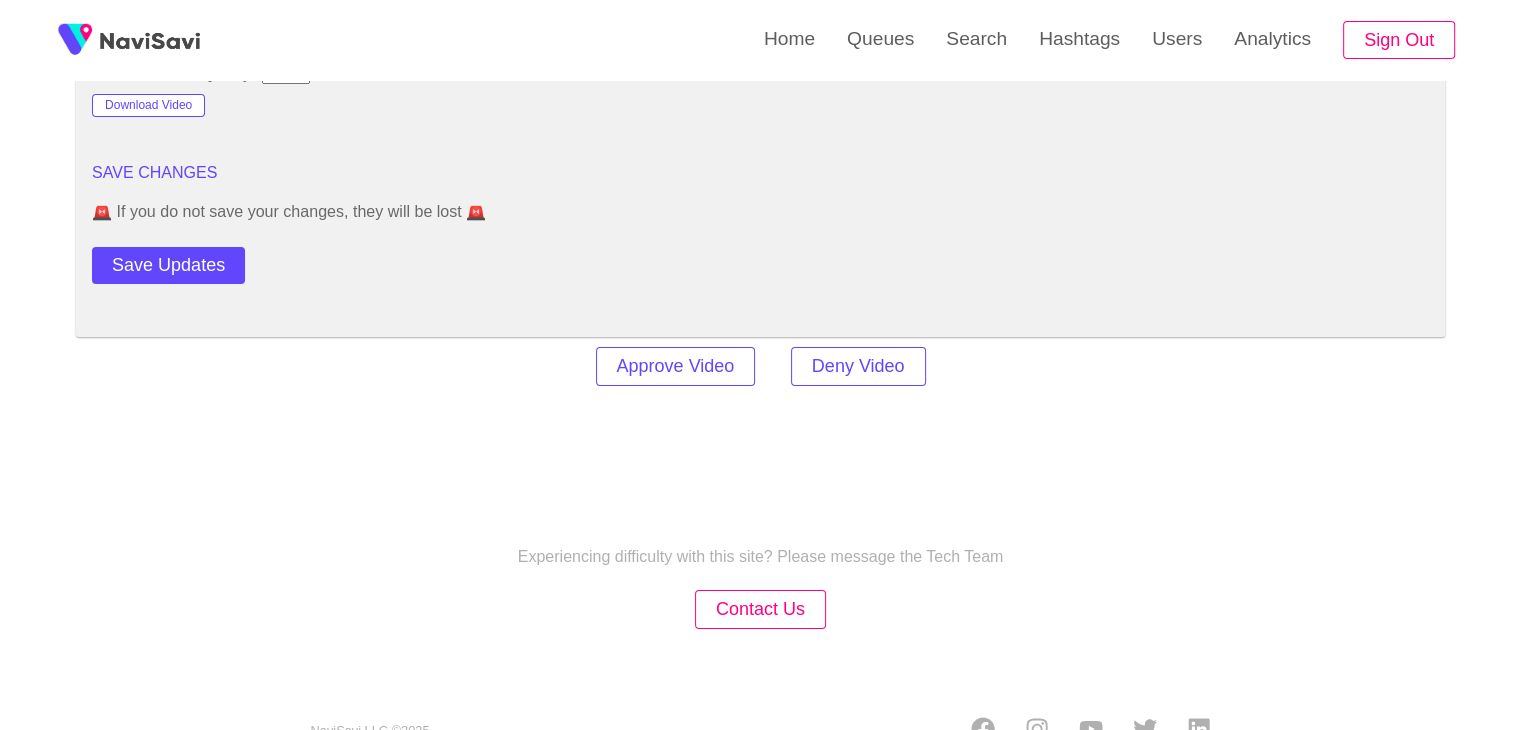 scroll, scrollTop: 2832, scrollLeft: 0, axis: vertical 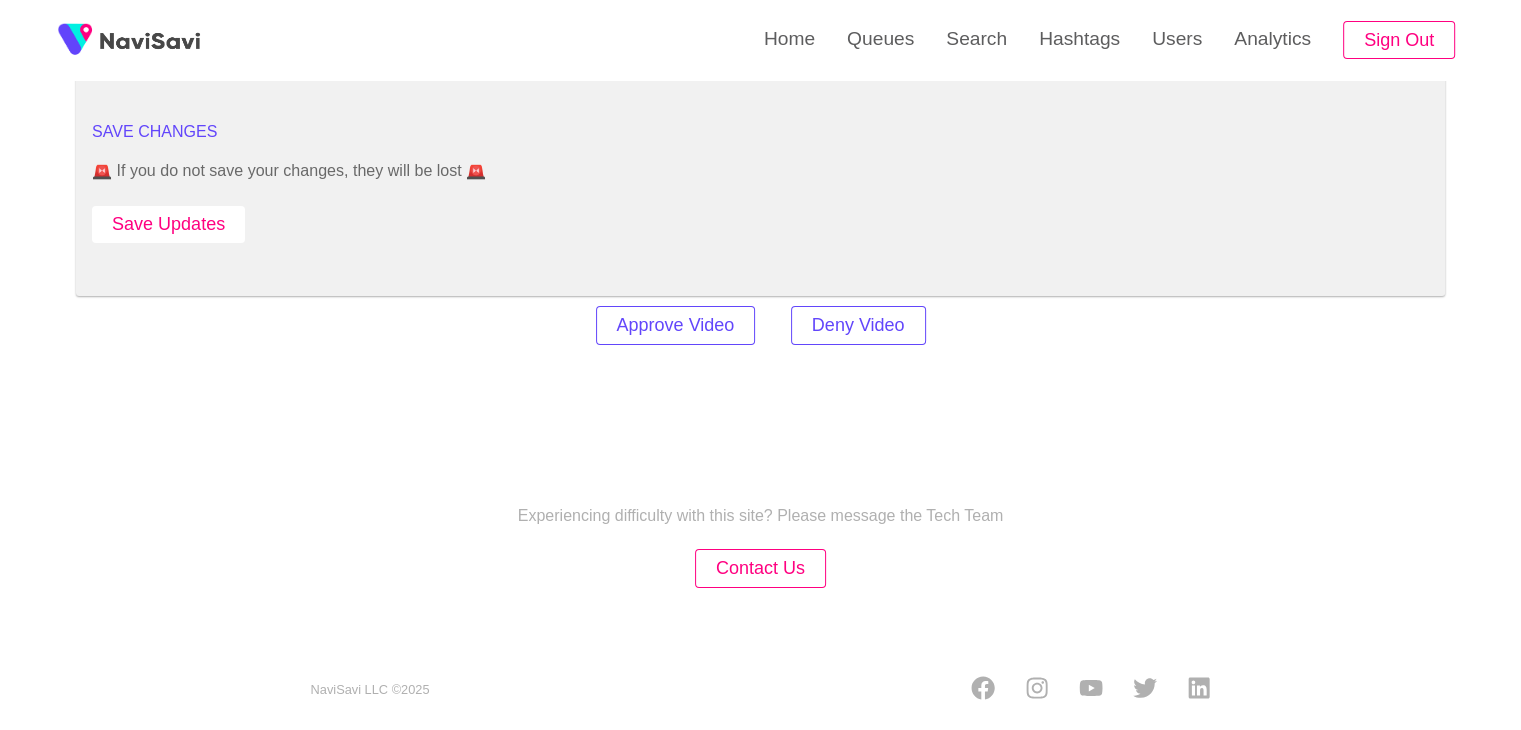 click on "Save Updates" at bounding box center [168, 224] 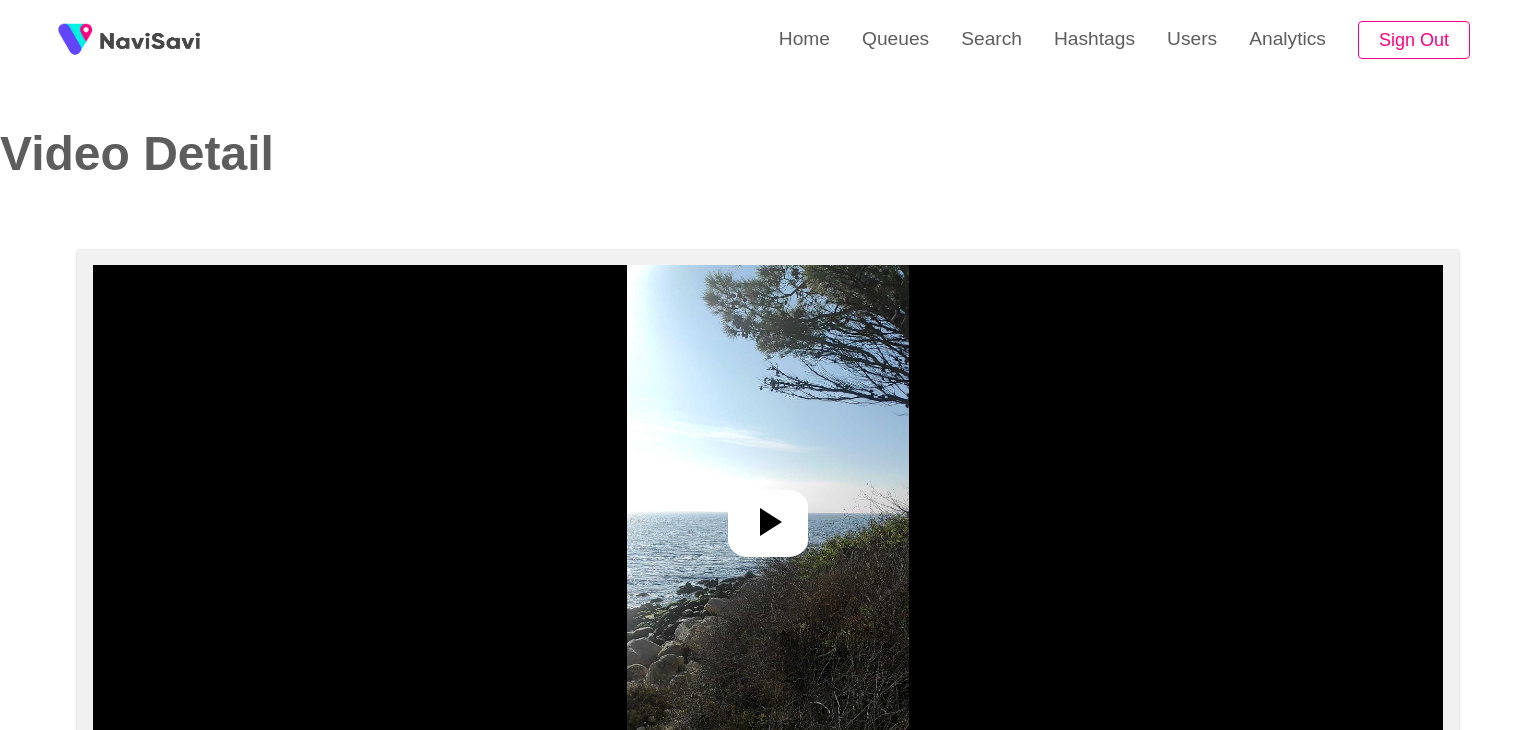 select on "**********" 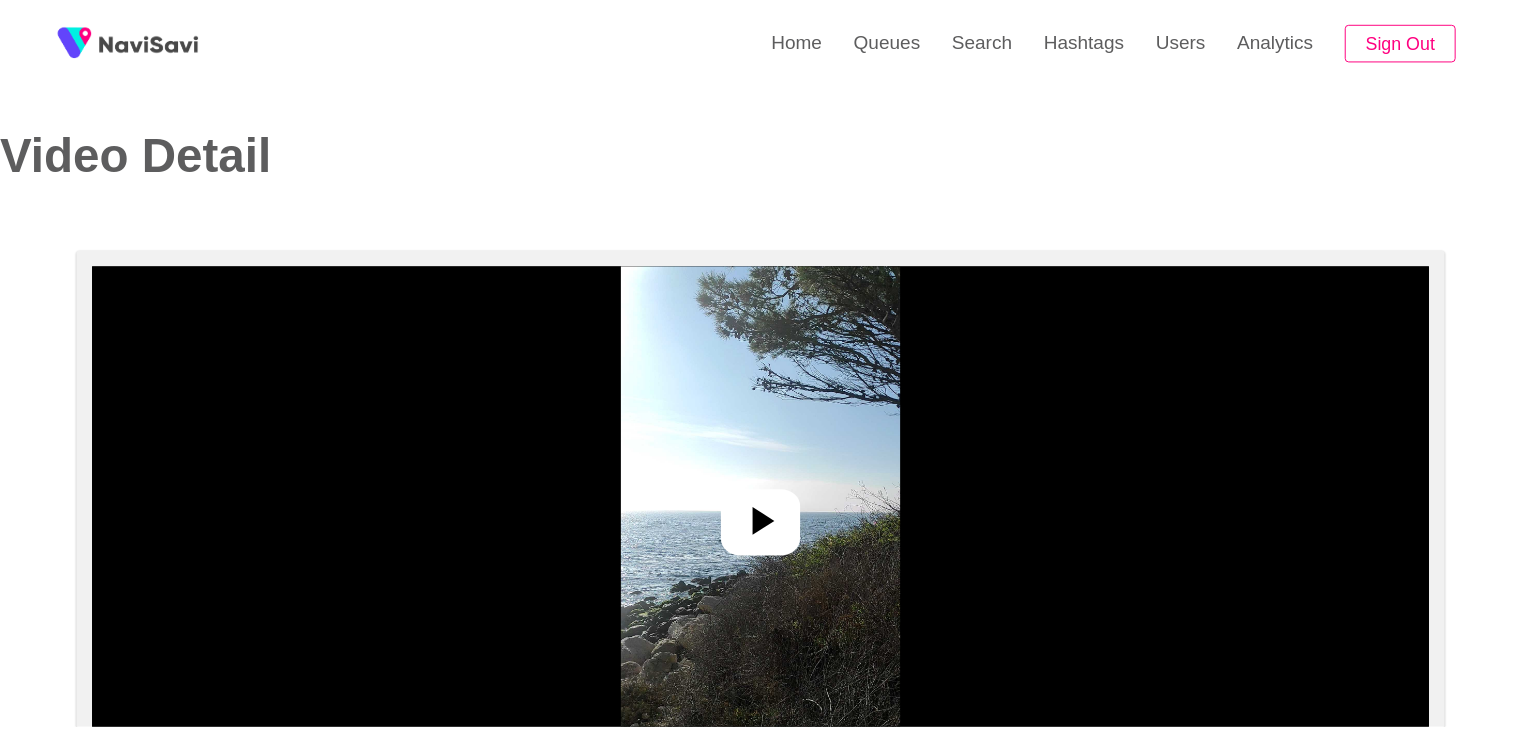 scroll, scrollTop: 0, scrollLeft: 0, axis: both 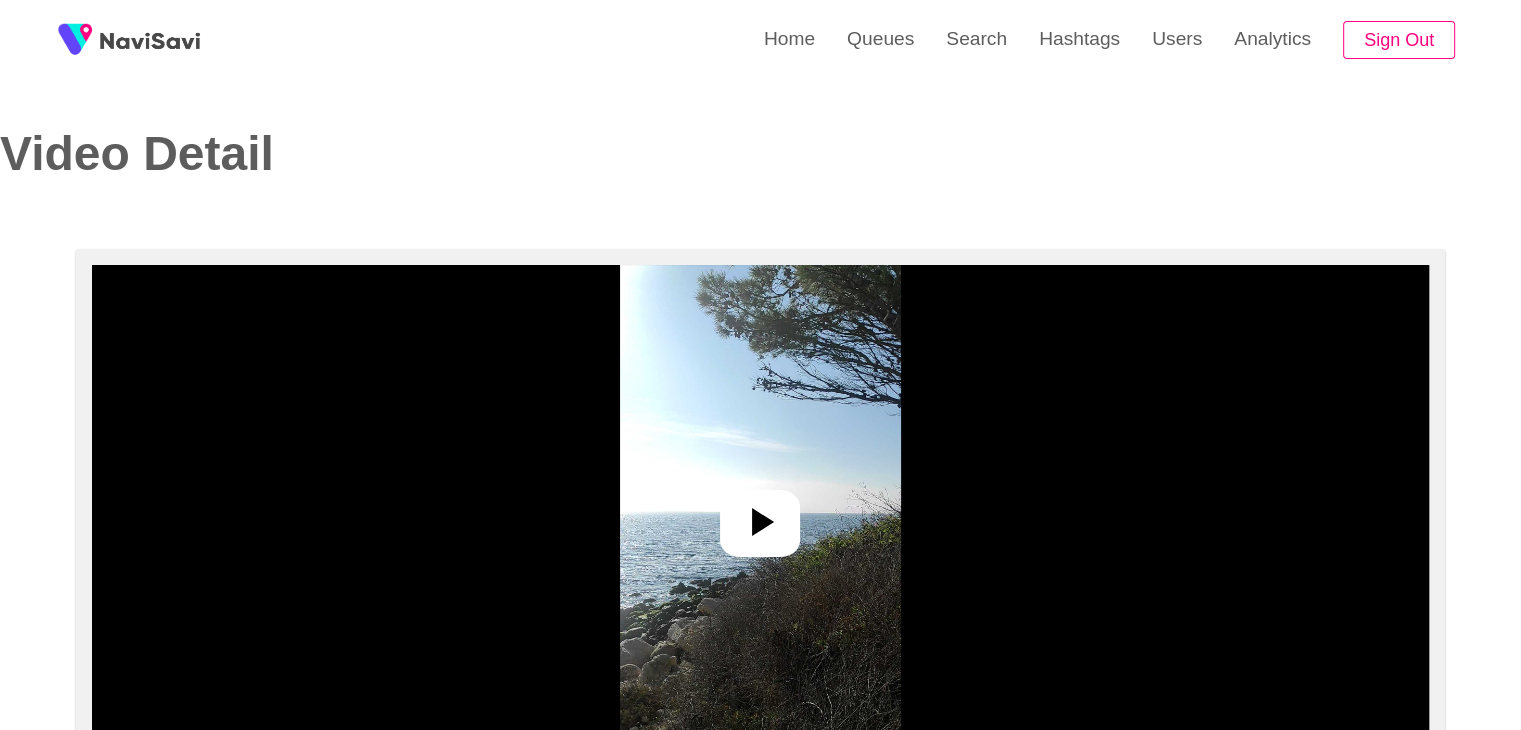 click at bounding box center [760, 515] 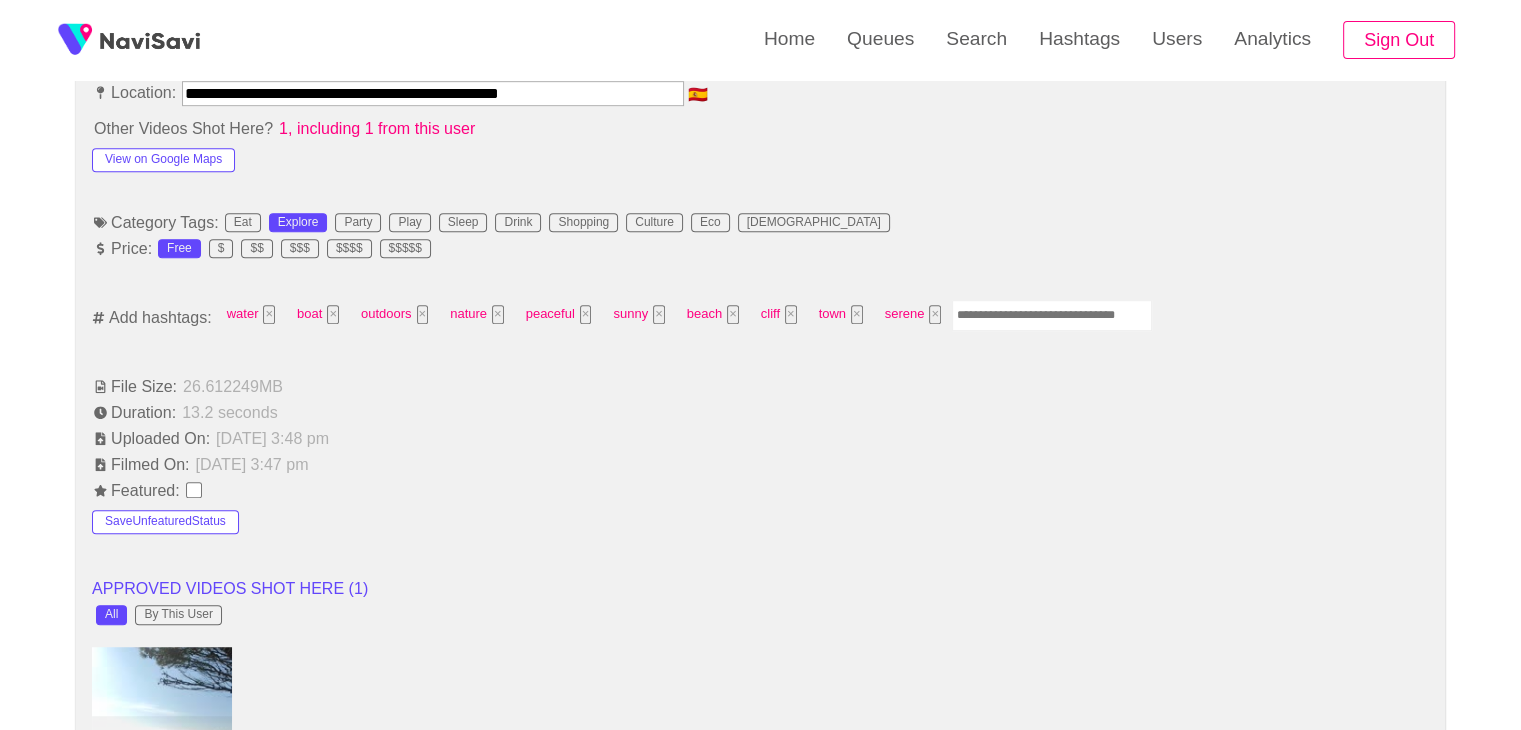 scroll, scrollTop: 1131, scrollLeft: 0, axis: vertical 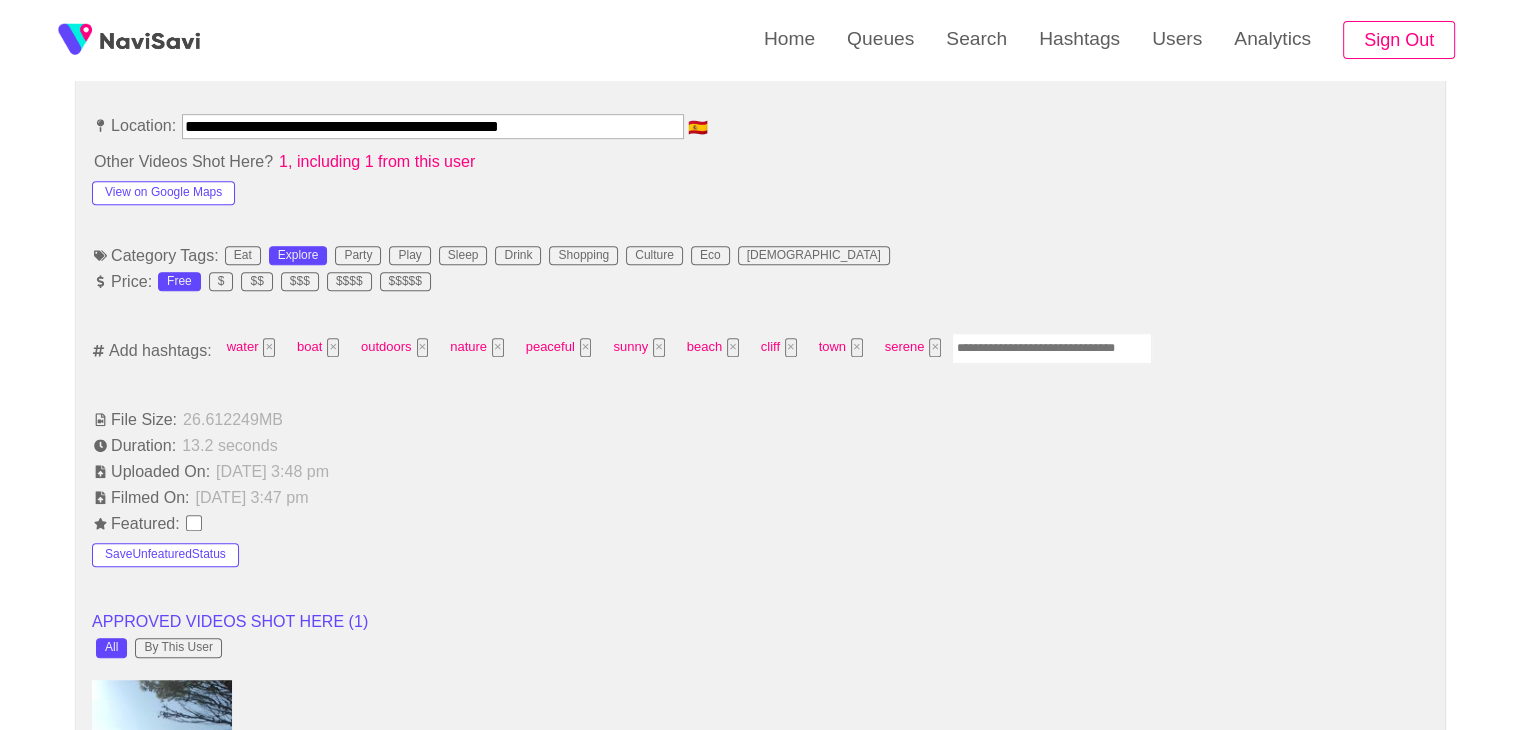click on "**********" at bounding box center (760, 784) 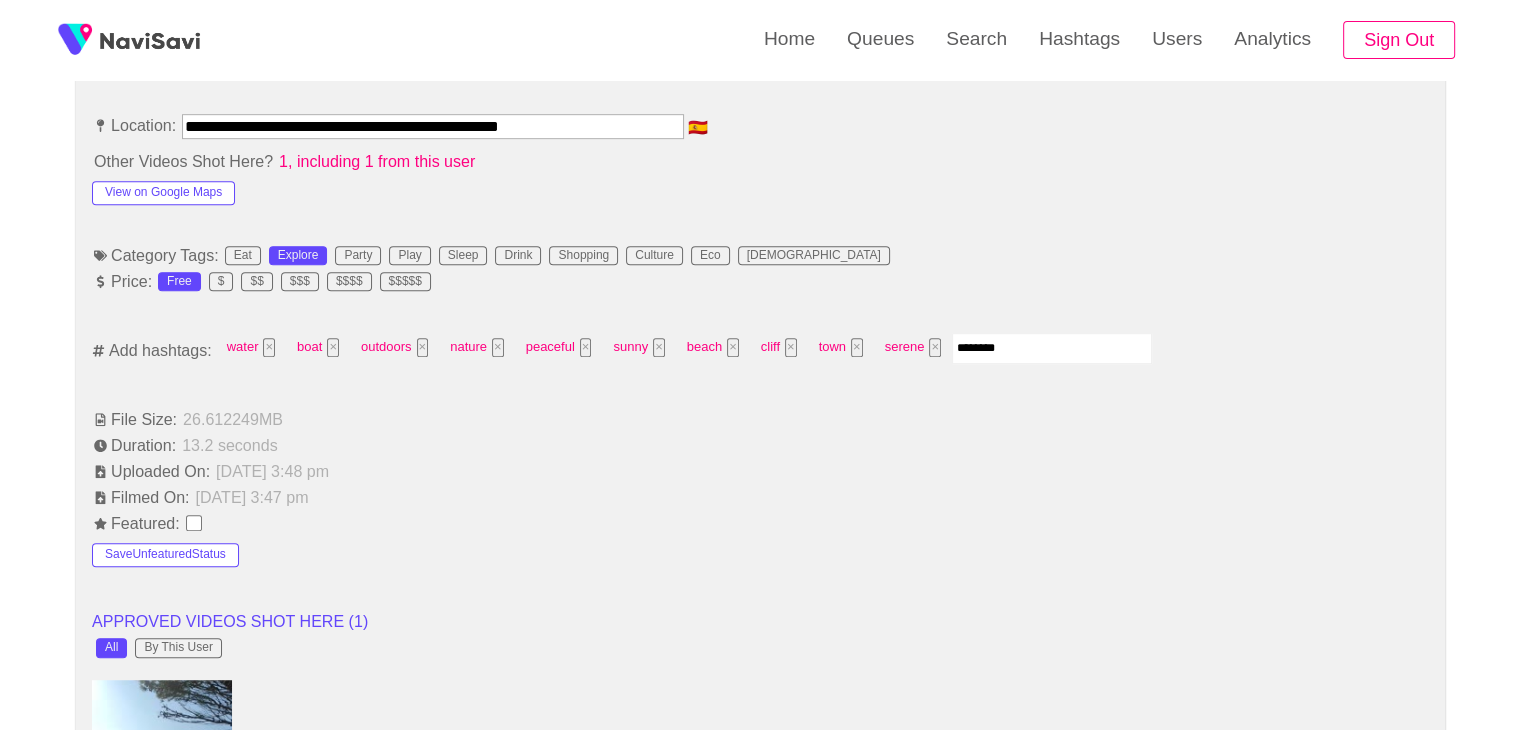 type on "*********" 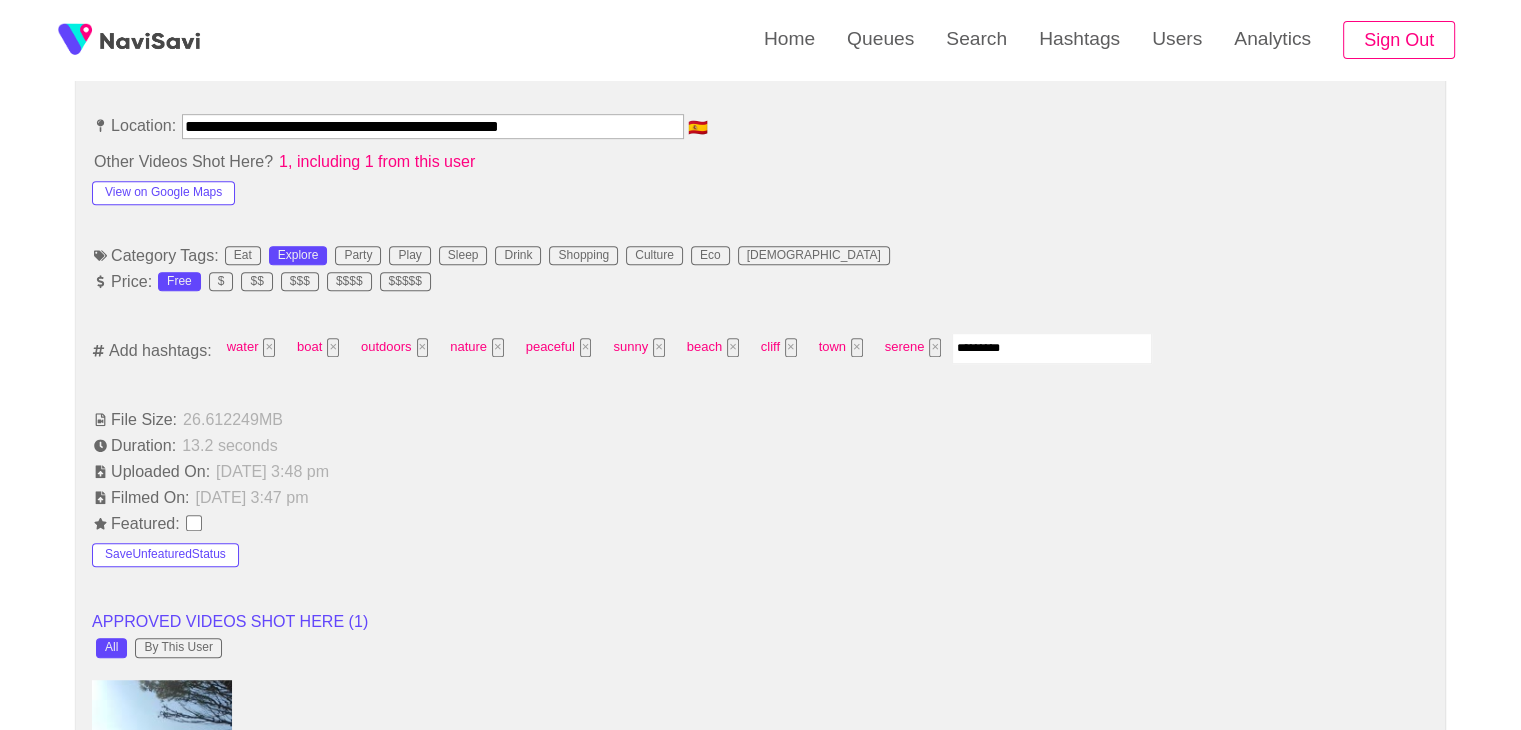 type 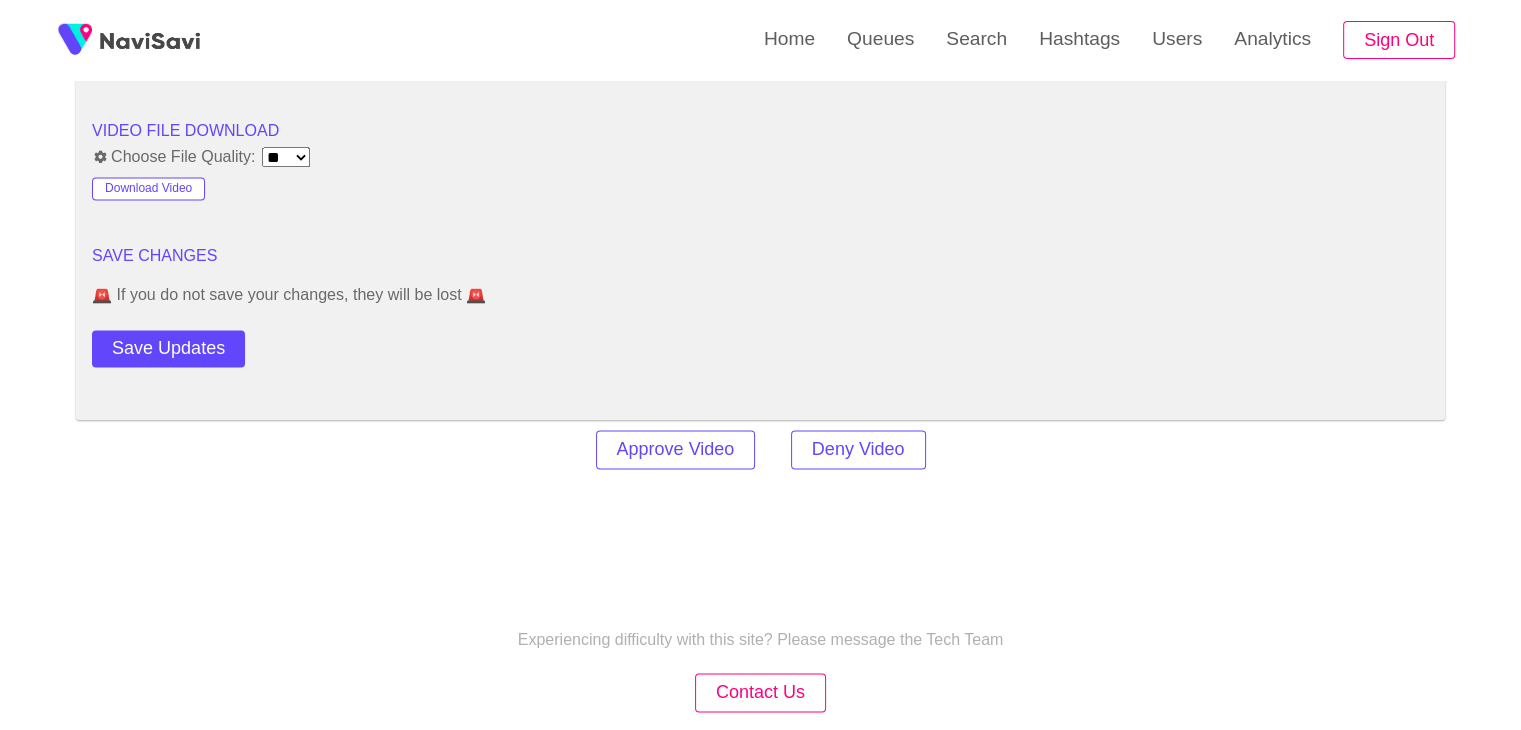 scroll, scrollTop: 2679, scrollLeft: 0, axis: vertical 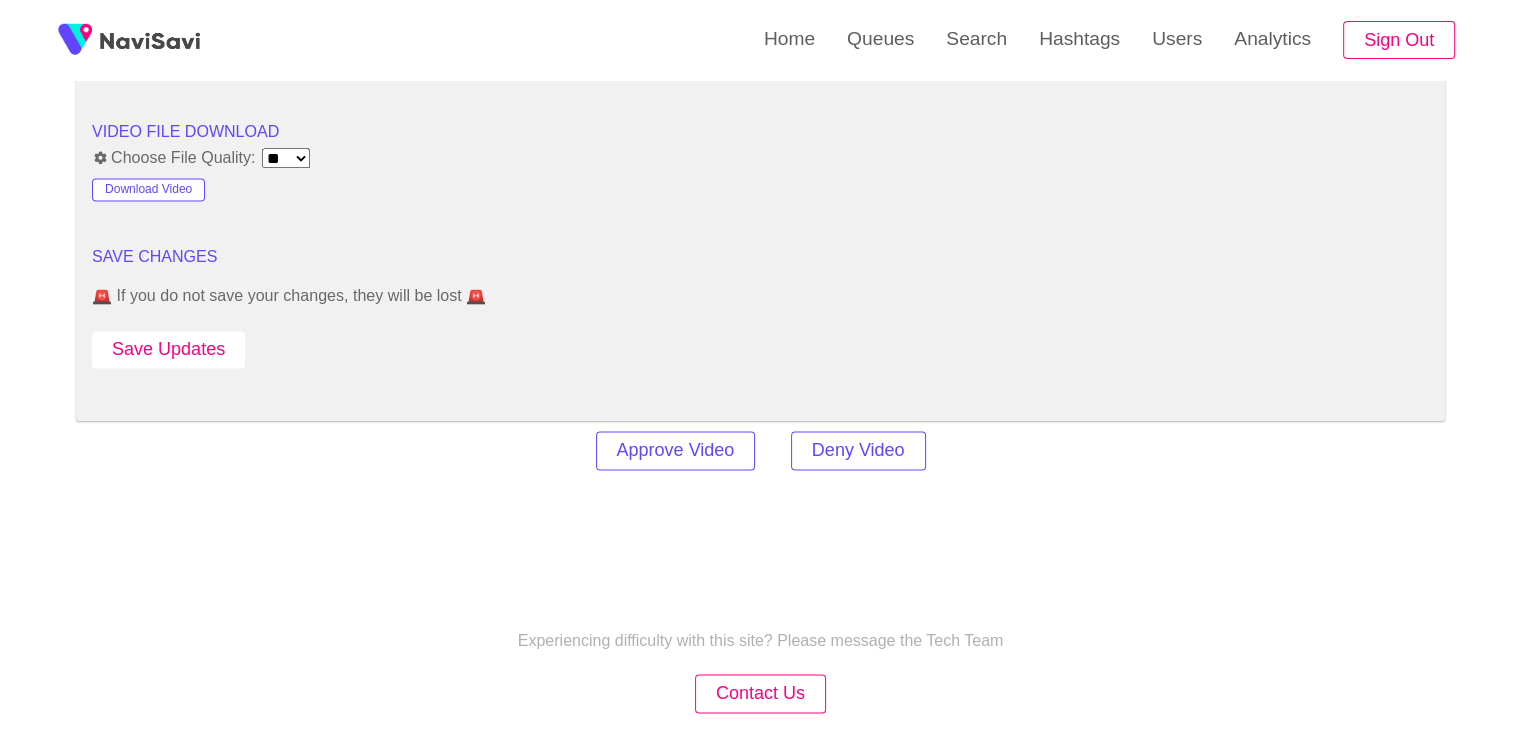 click on "Save Updates" at bounding box center (168, 349) 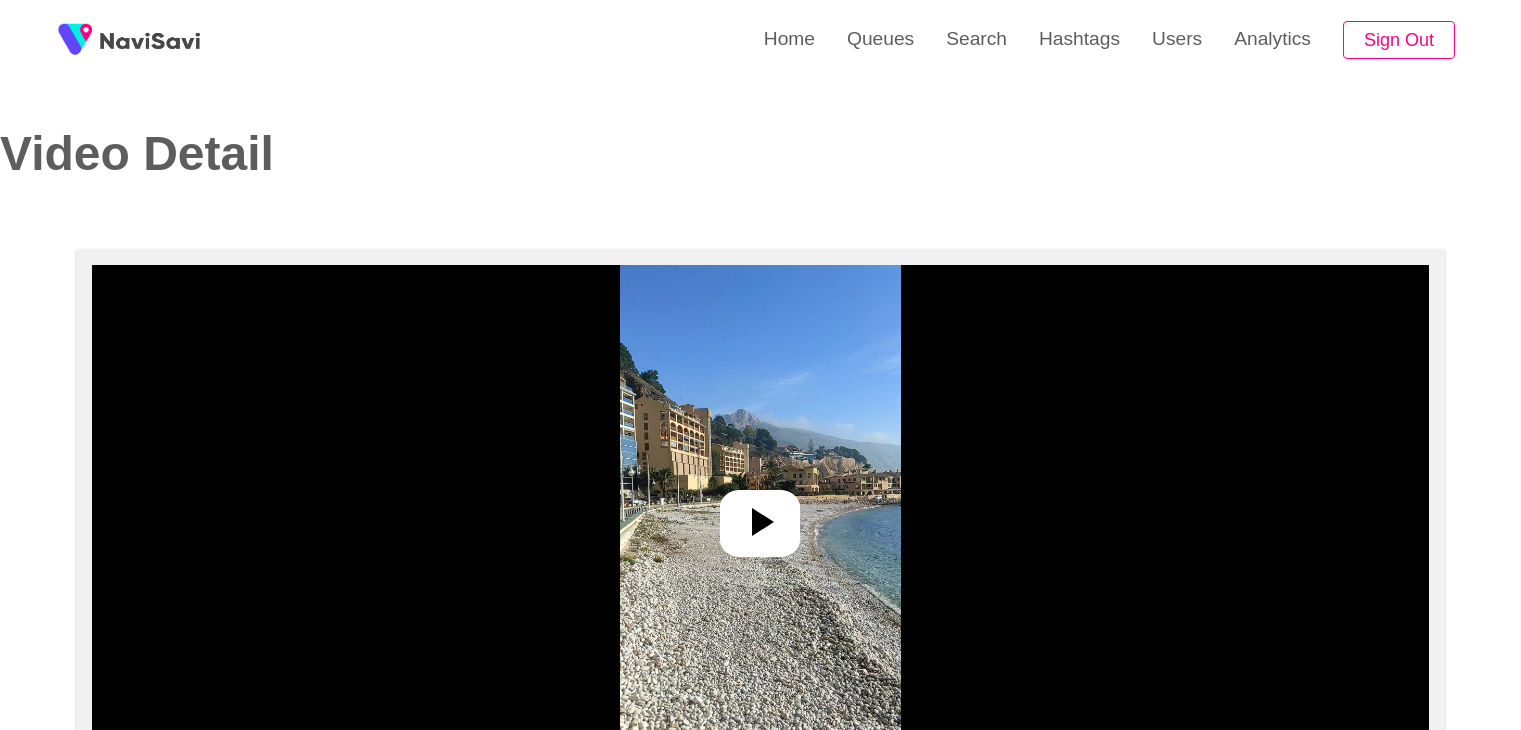 select on "**********" 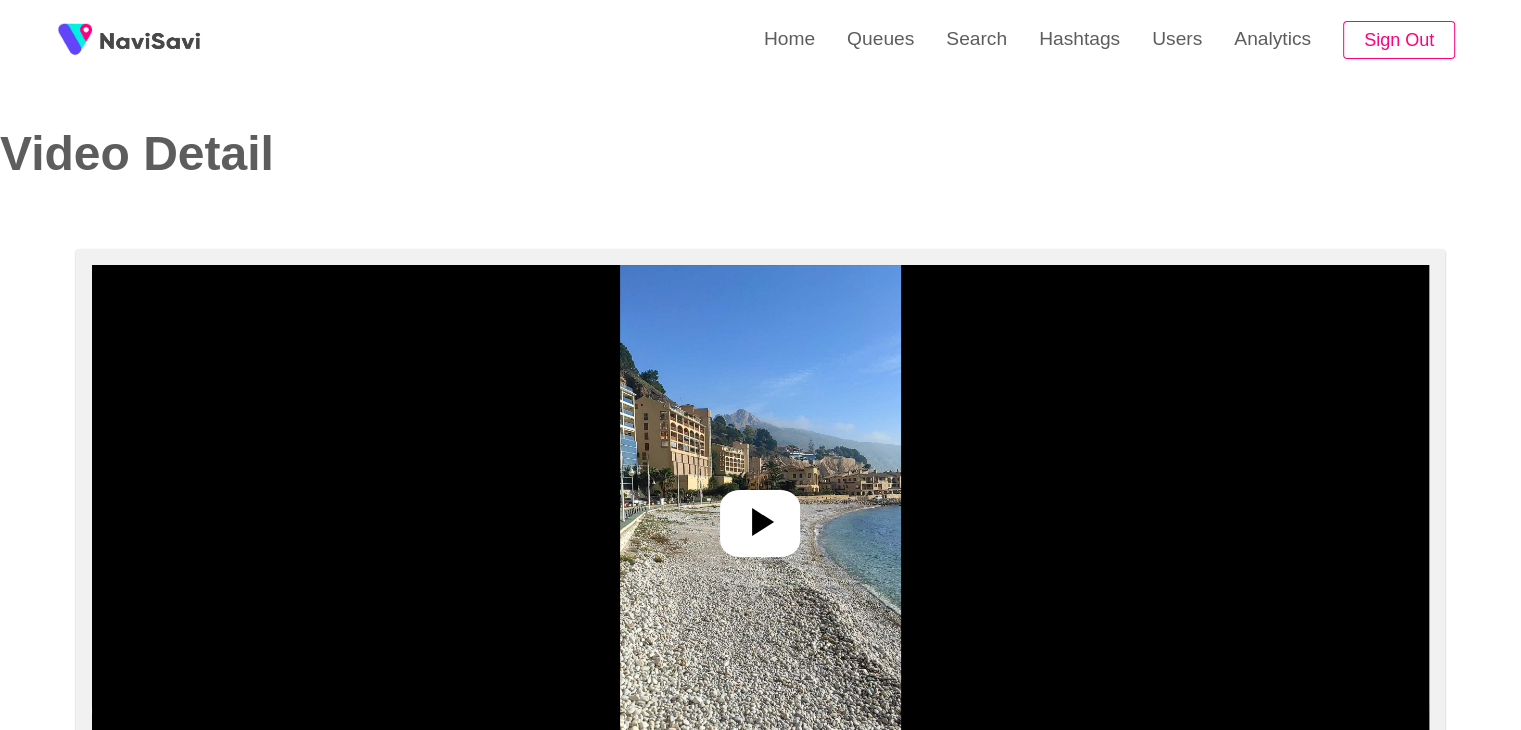 click at bounding box center (760, 515) 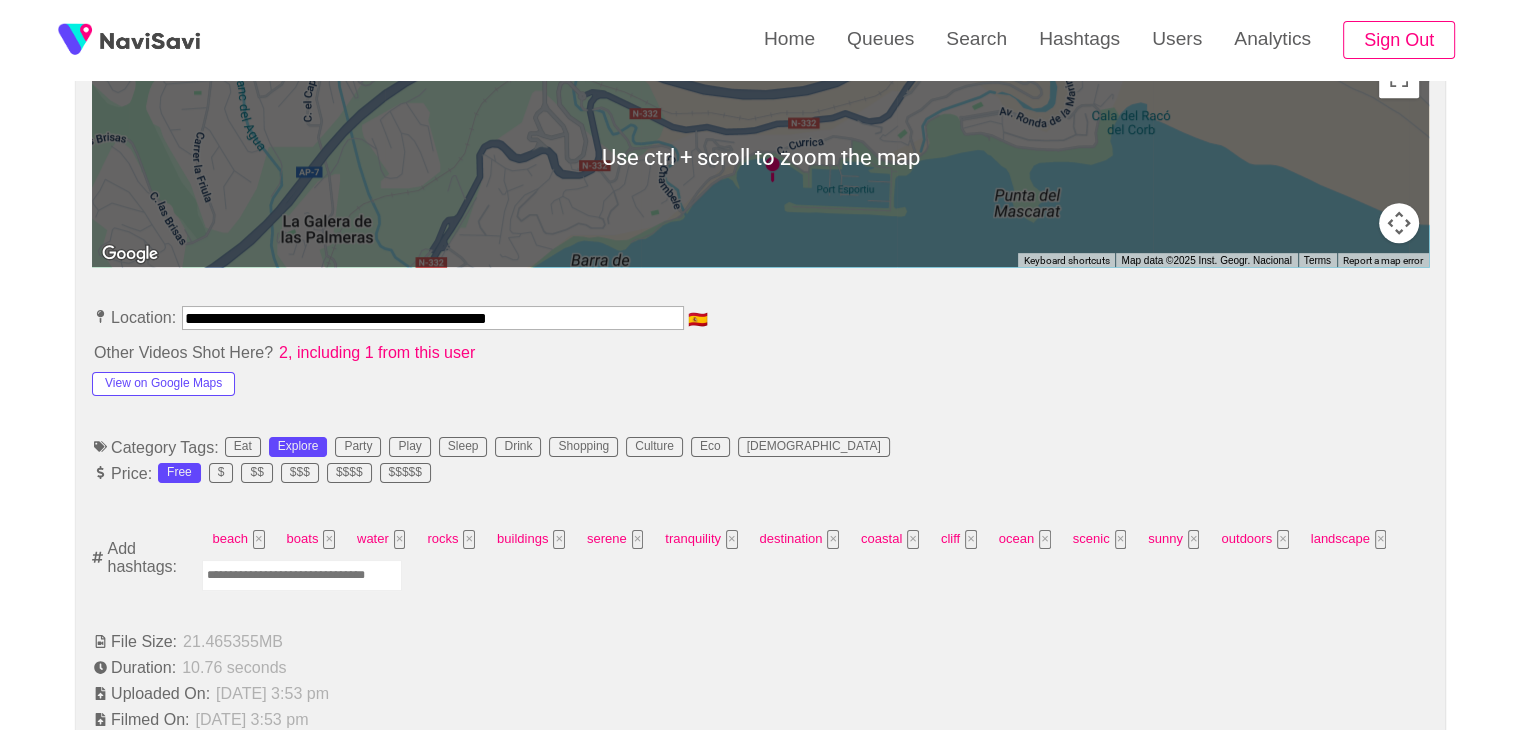 scroll, scrollTop: 954, scrollLeft: 0, axis: vertical 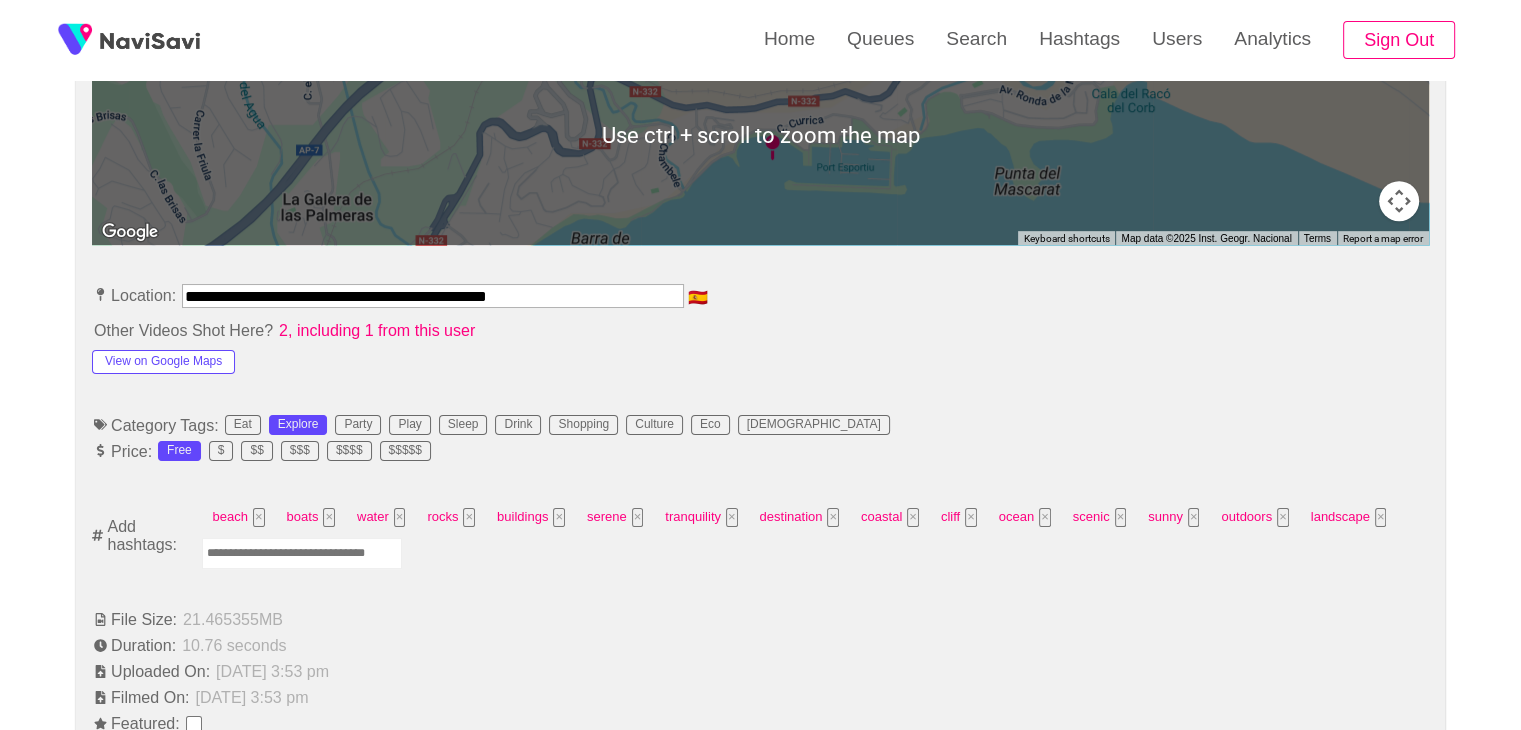 click at bounding box center [302, 553] 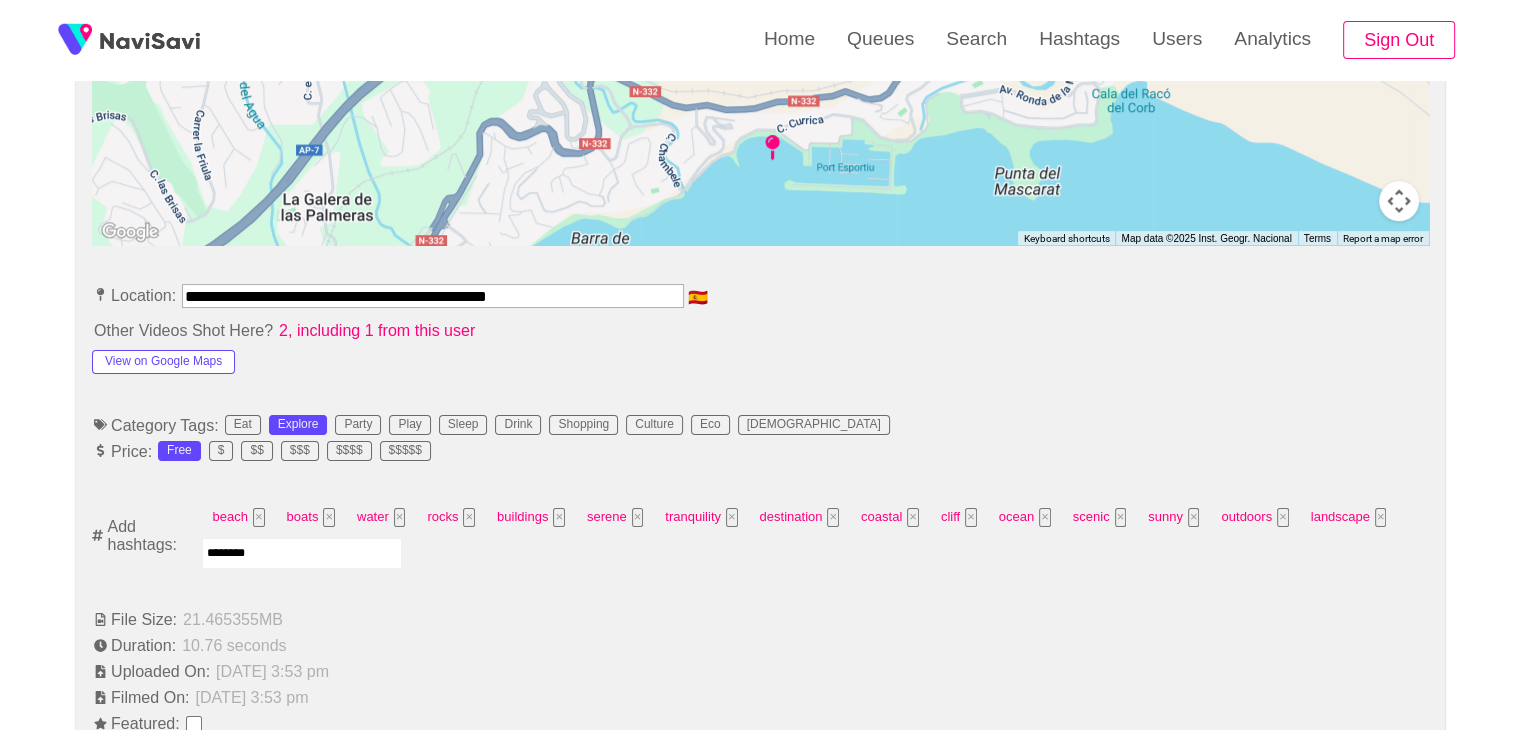 type on "*********" 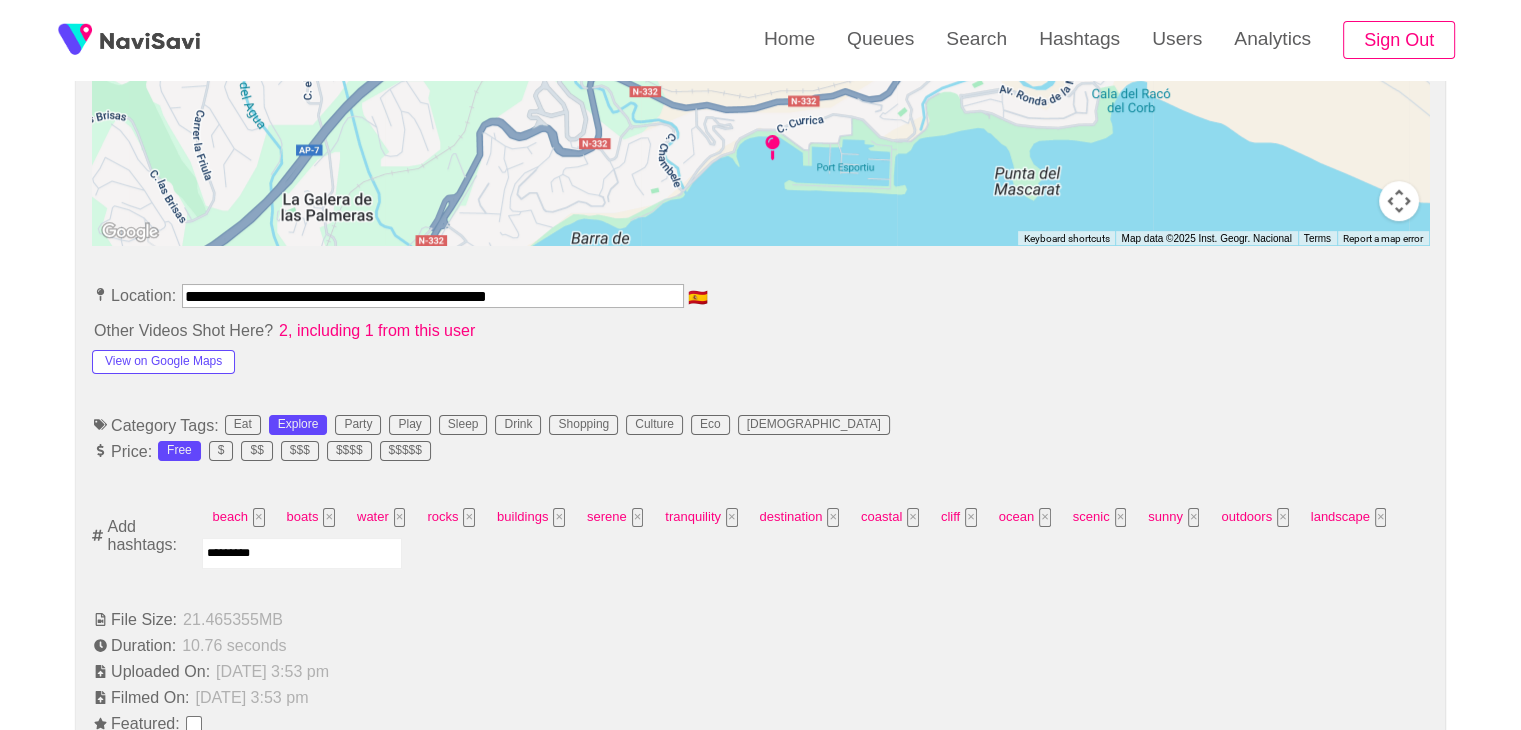 type 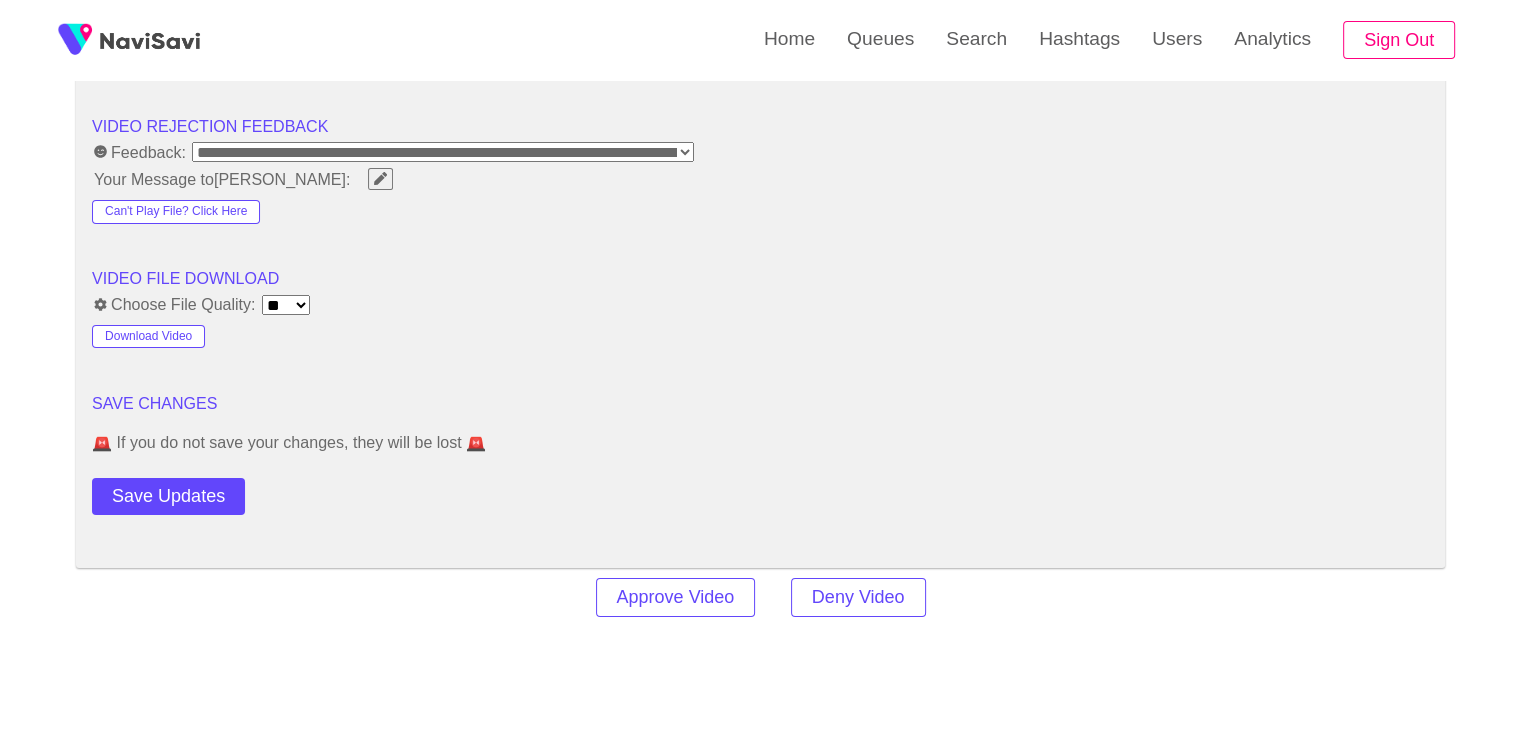 scroll, scrollTop: 2596, scrollLeft: 0, axis: vertical 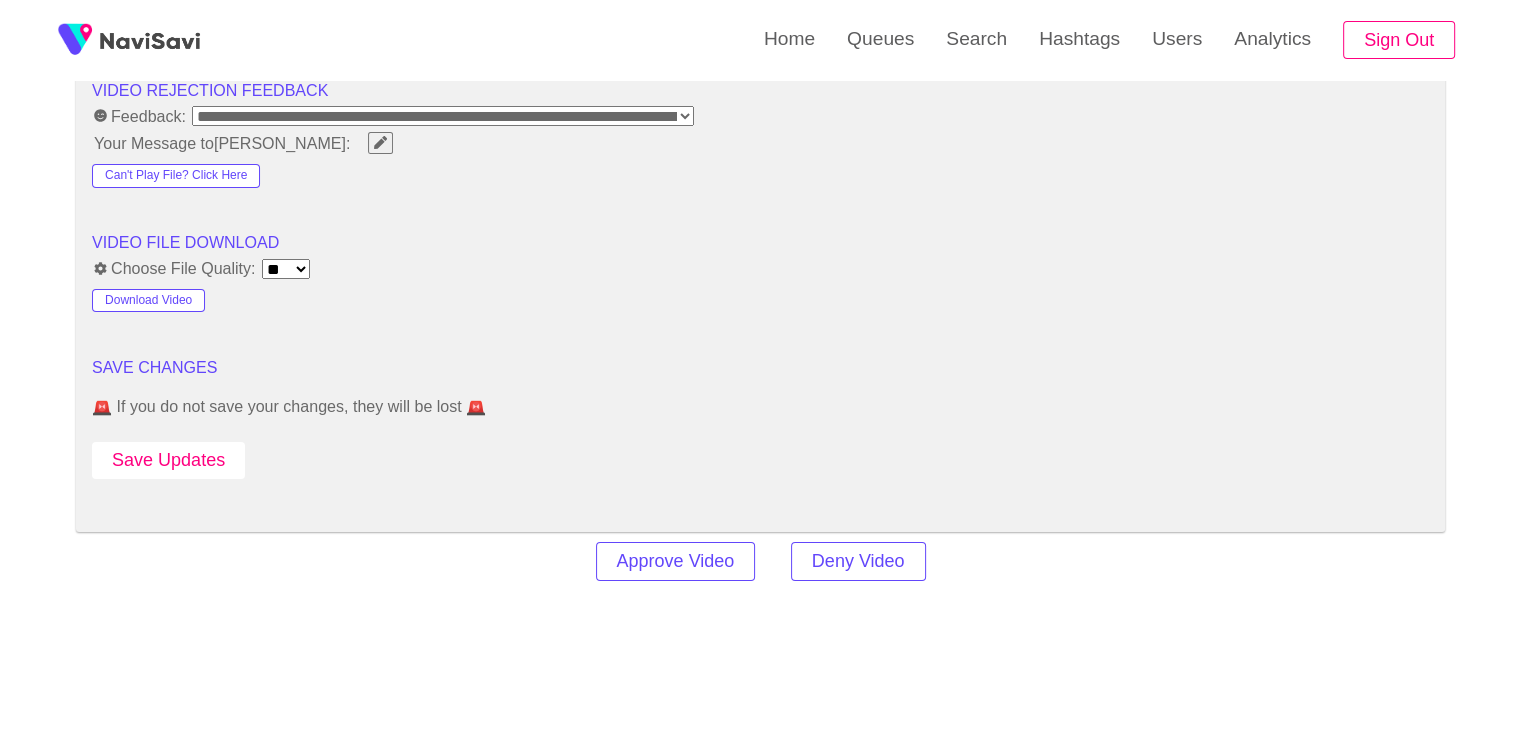 click on "Save Updates" at bounding box center [168, 460] 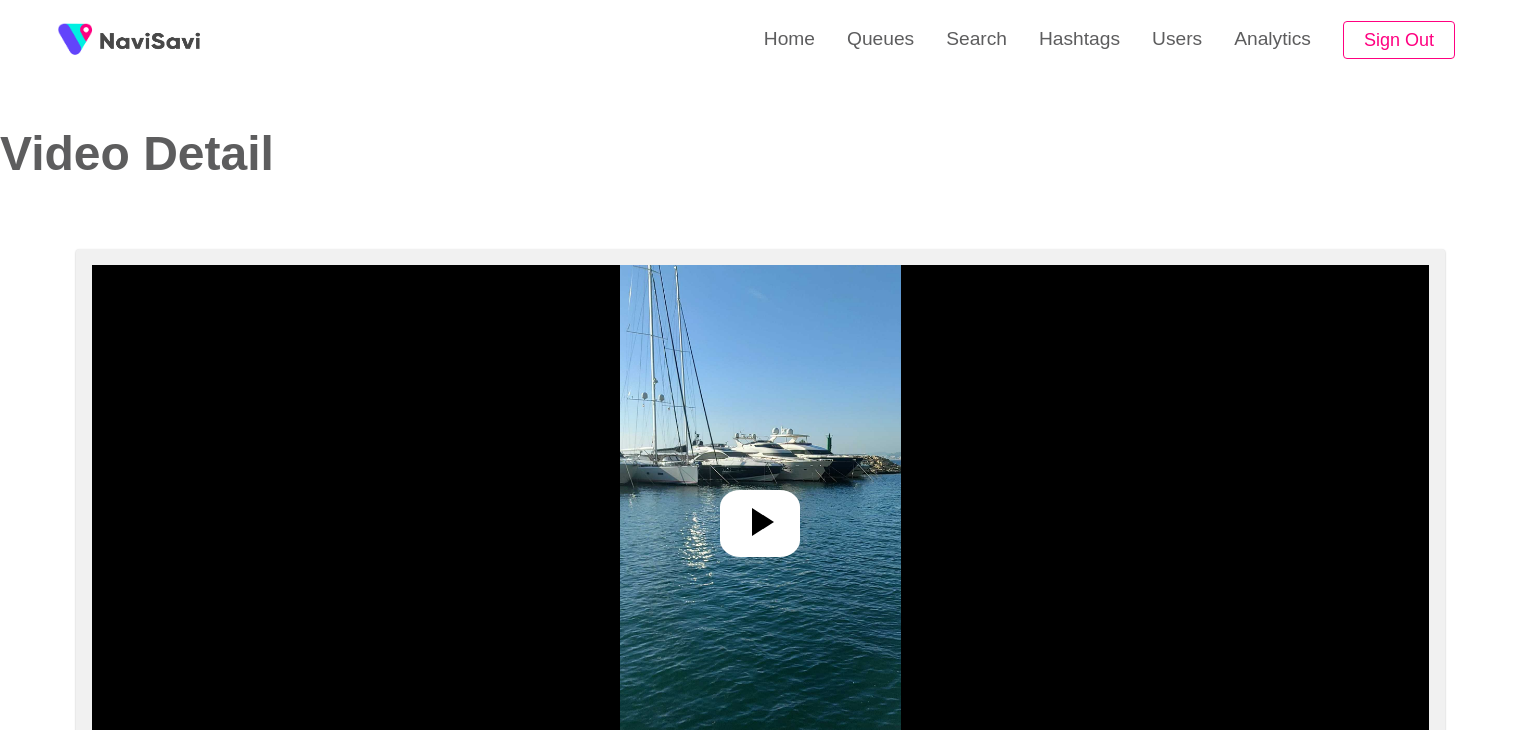 select on "**********" 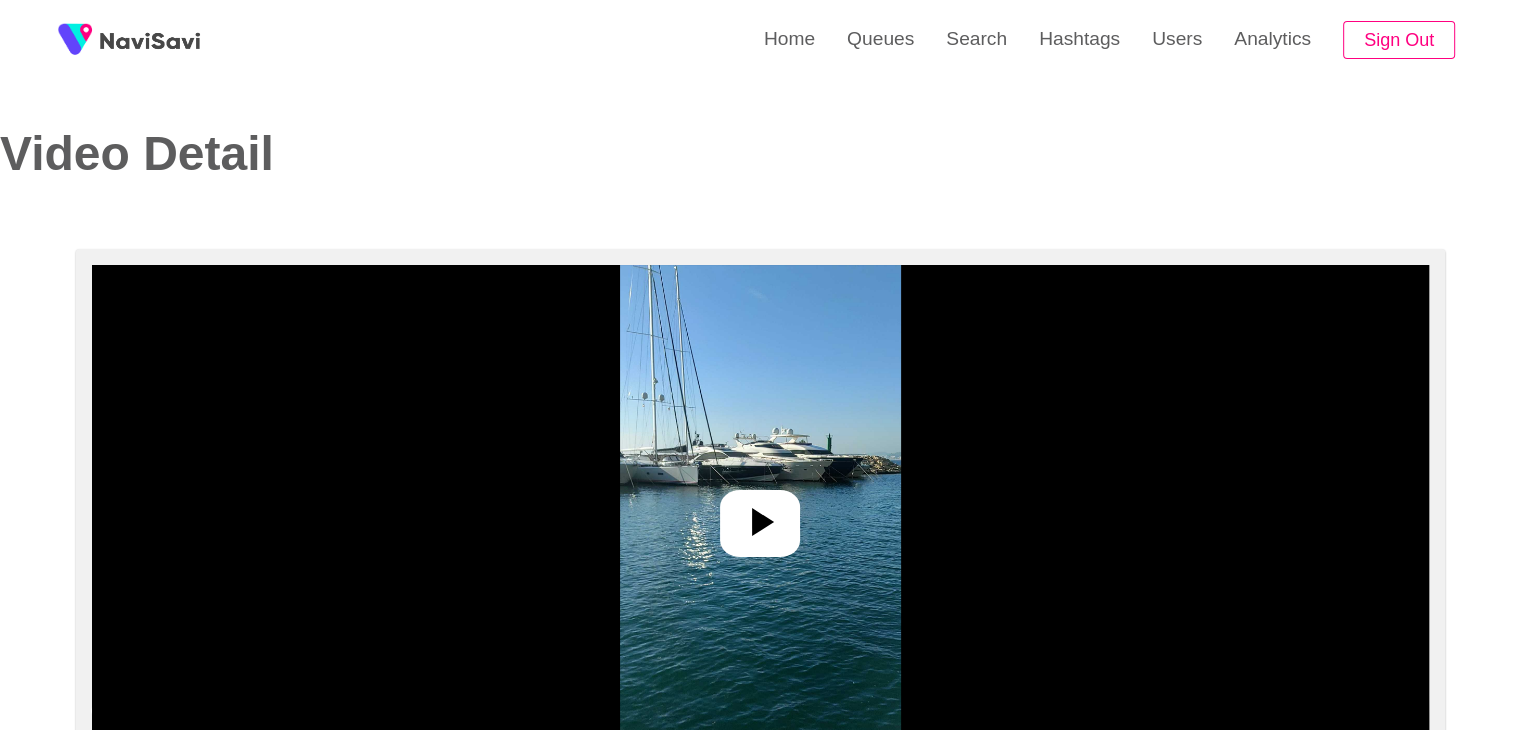 click at bounding box center [760, 515] 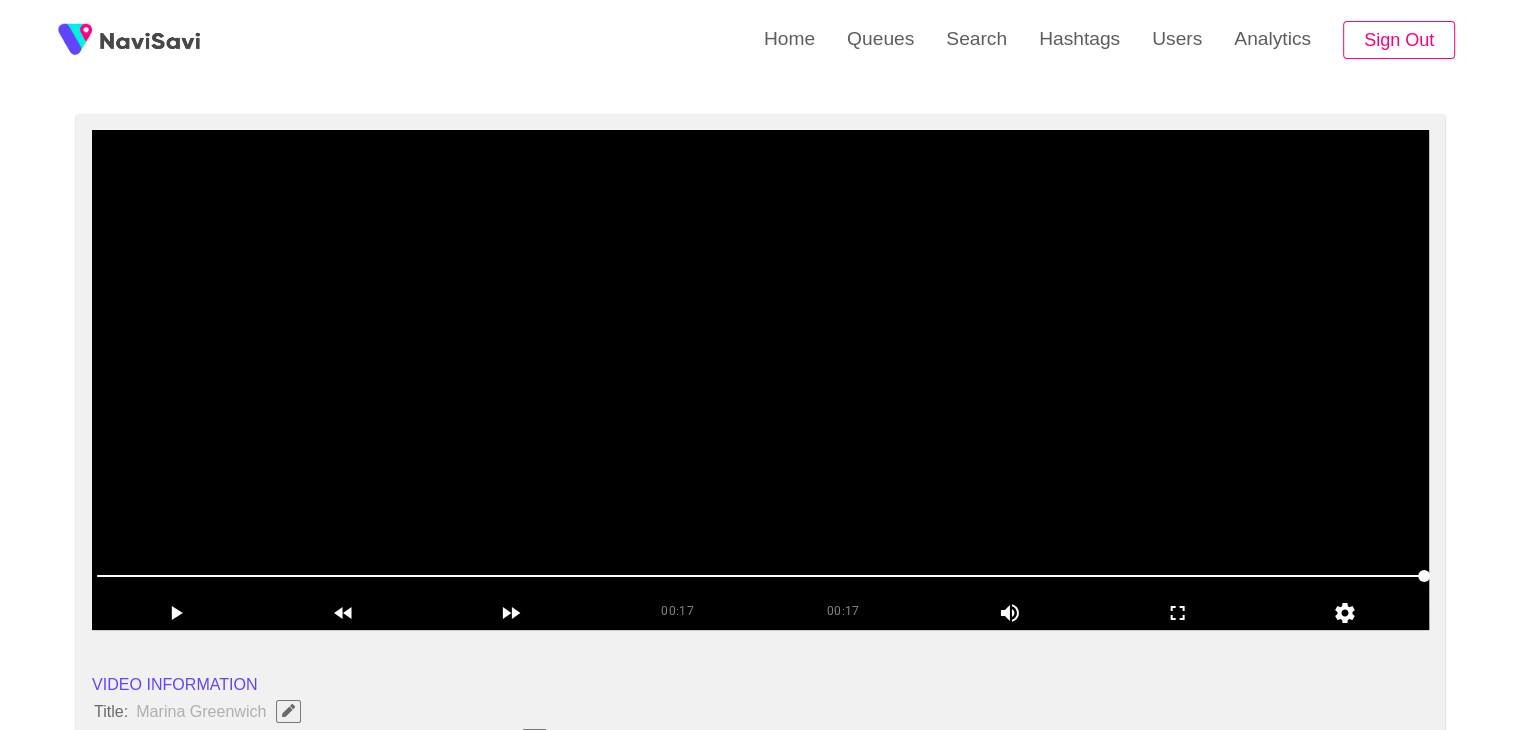 scroll, scrollTop: 134, scrollLeft: 0, axis: vertical 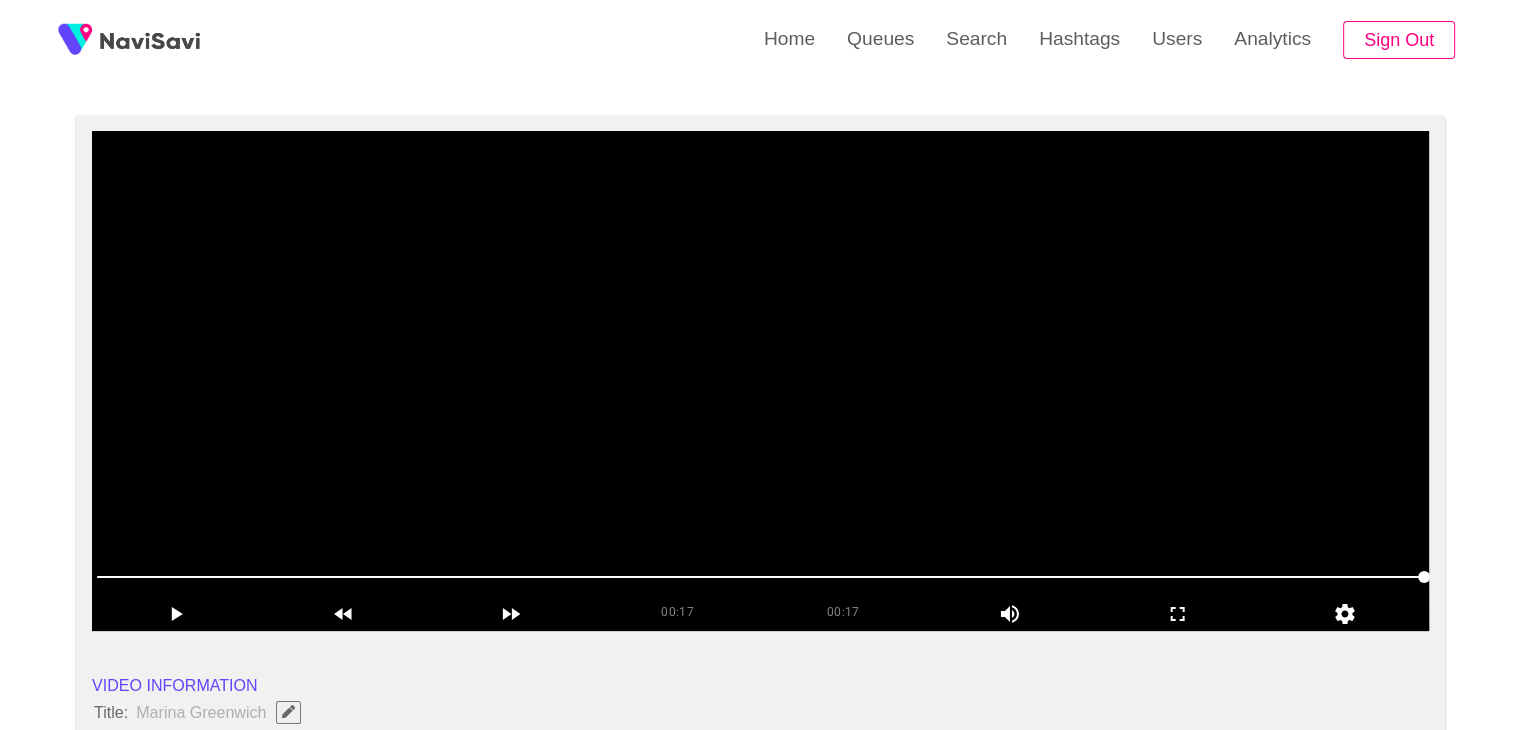 click at bounding box center [760, 381] 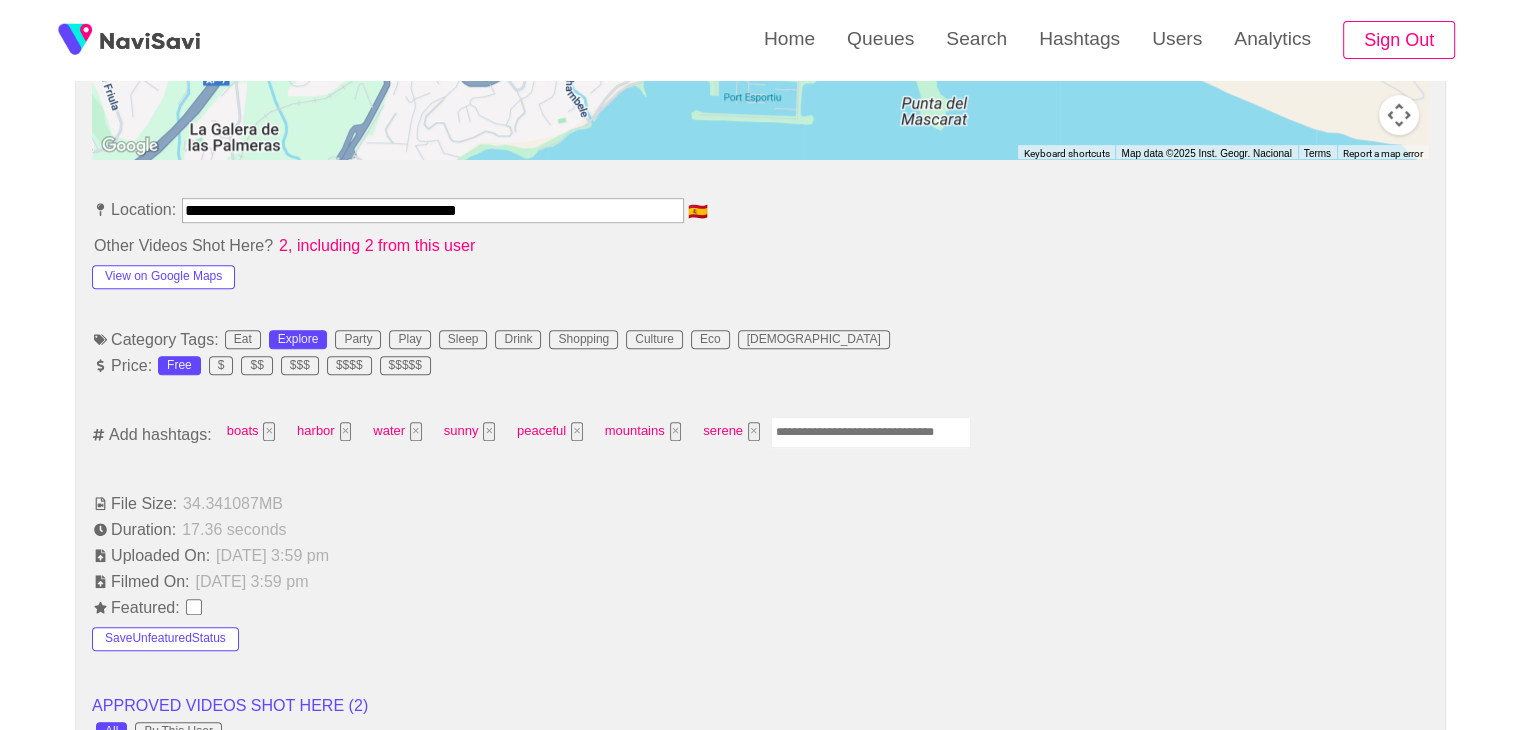 scroll, scrollTop: 1053, scrollLeft: 0, axis: vertical 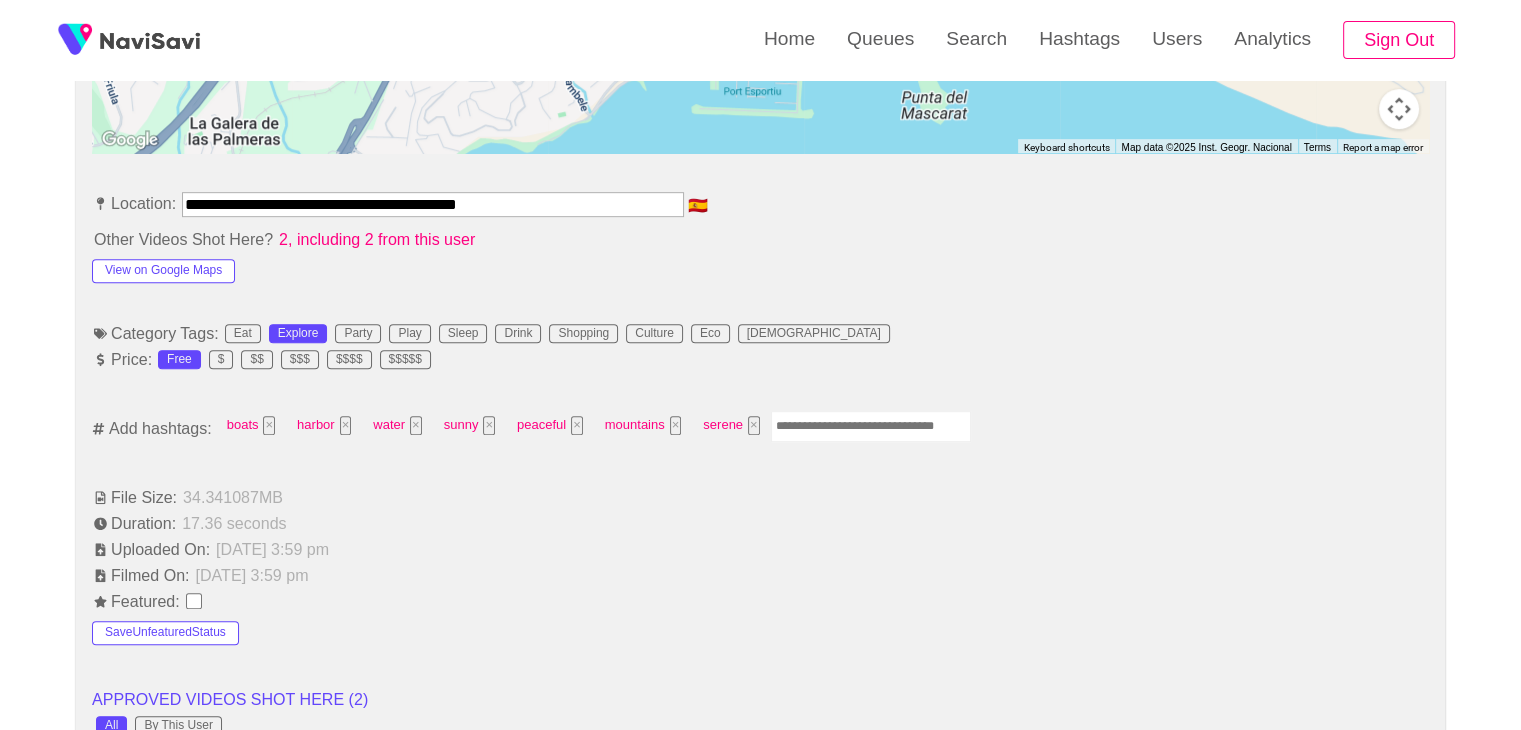 click at bounding box center [871, 426] 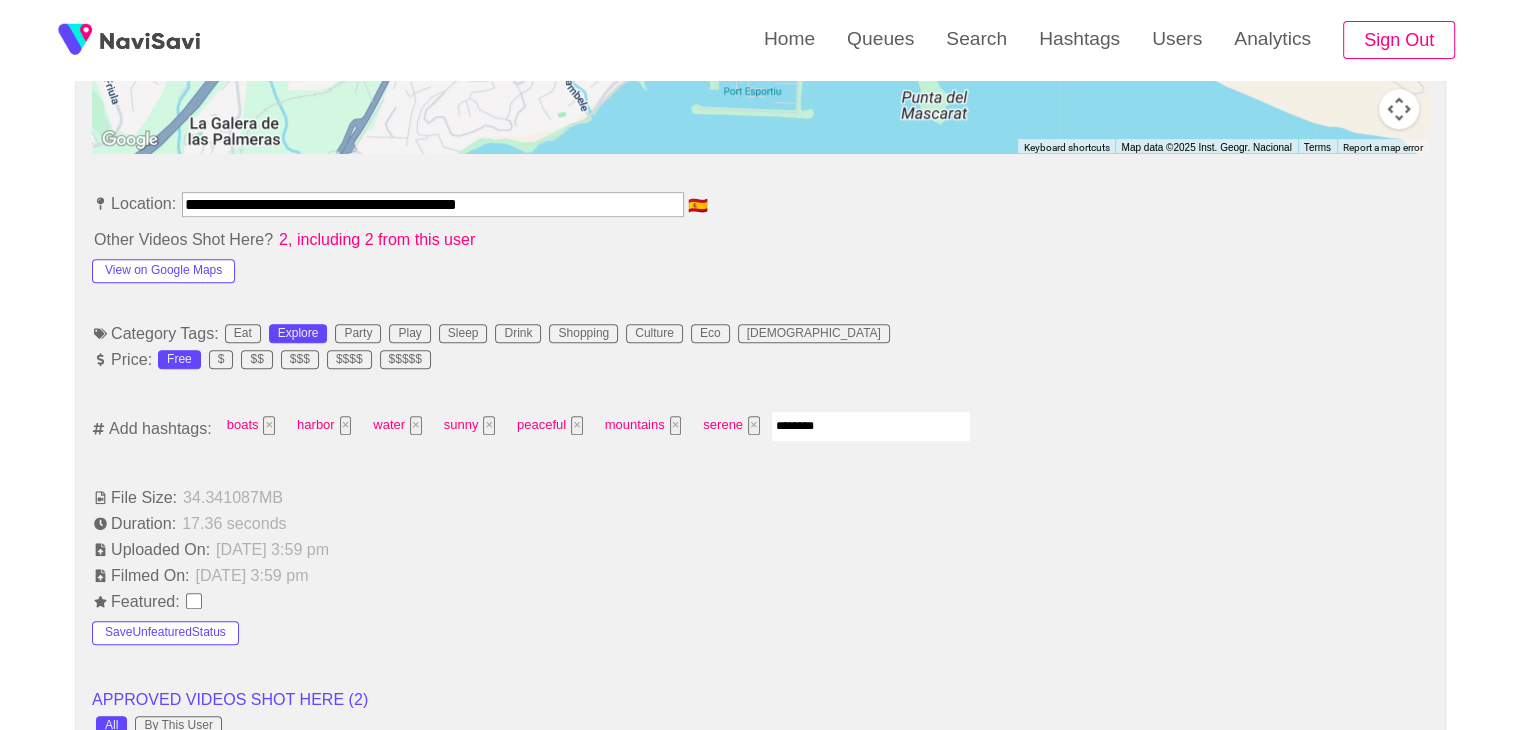 type on "*********" 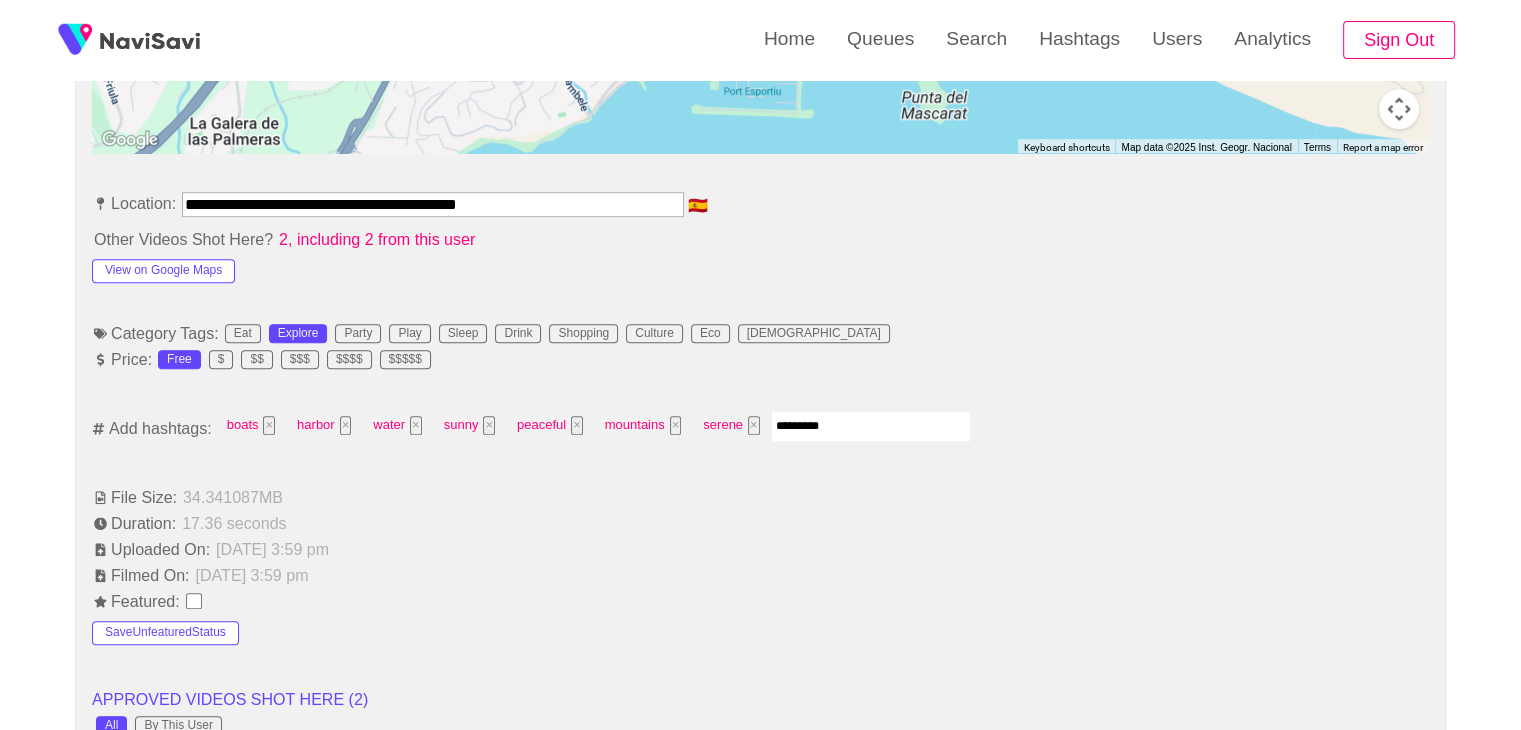 type 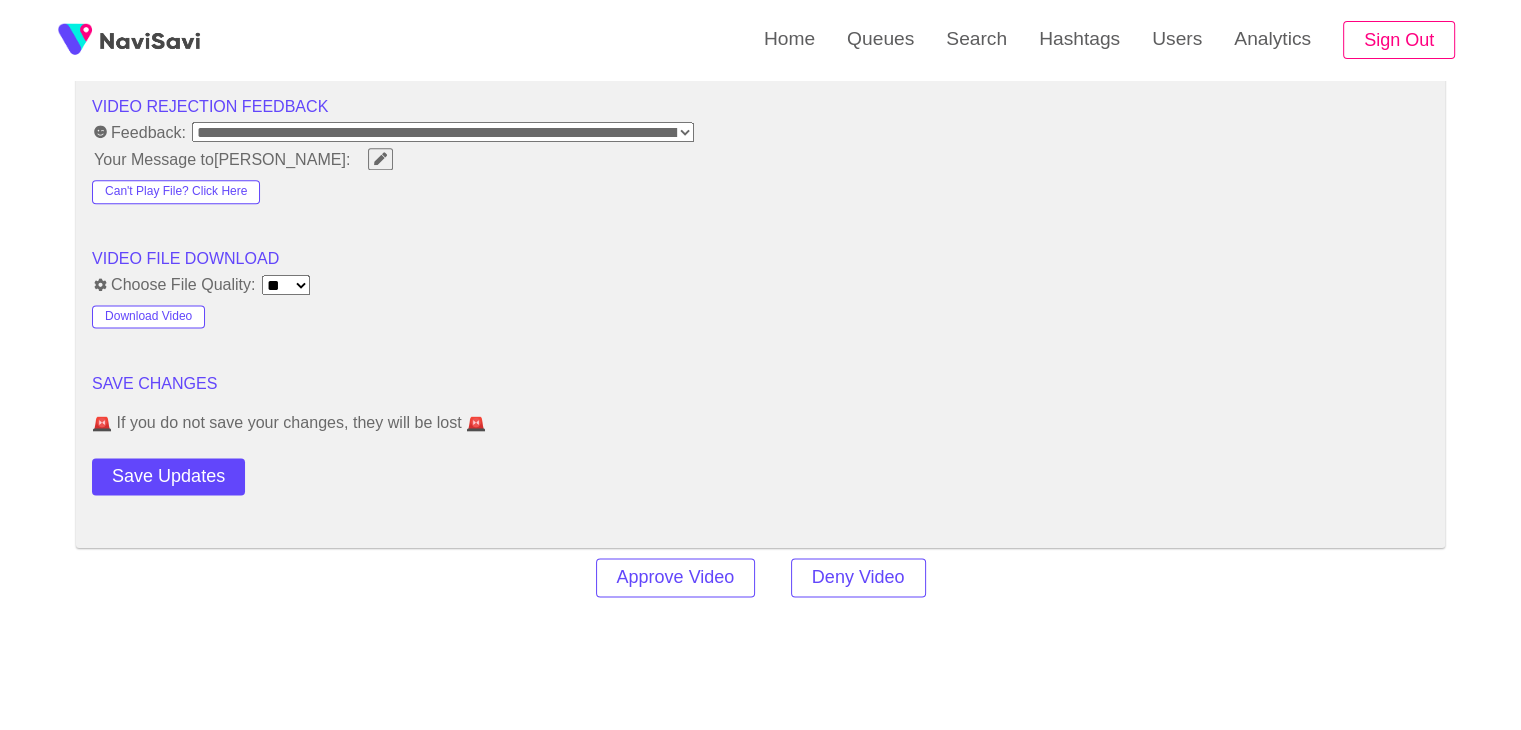scroll, scrollTop: 2572, scrollLeft: 0, axis: vertical 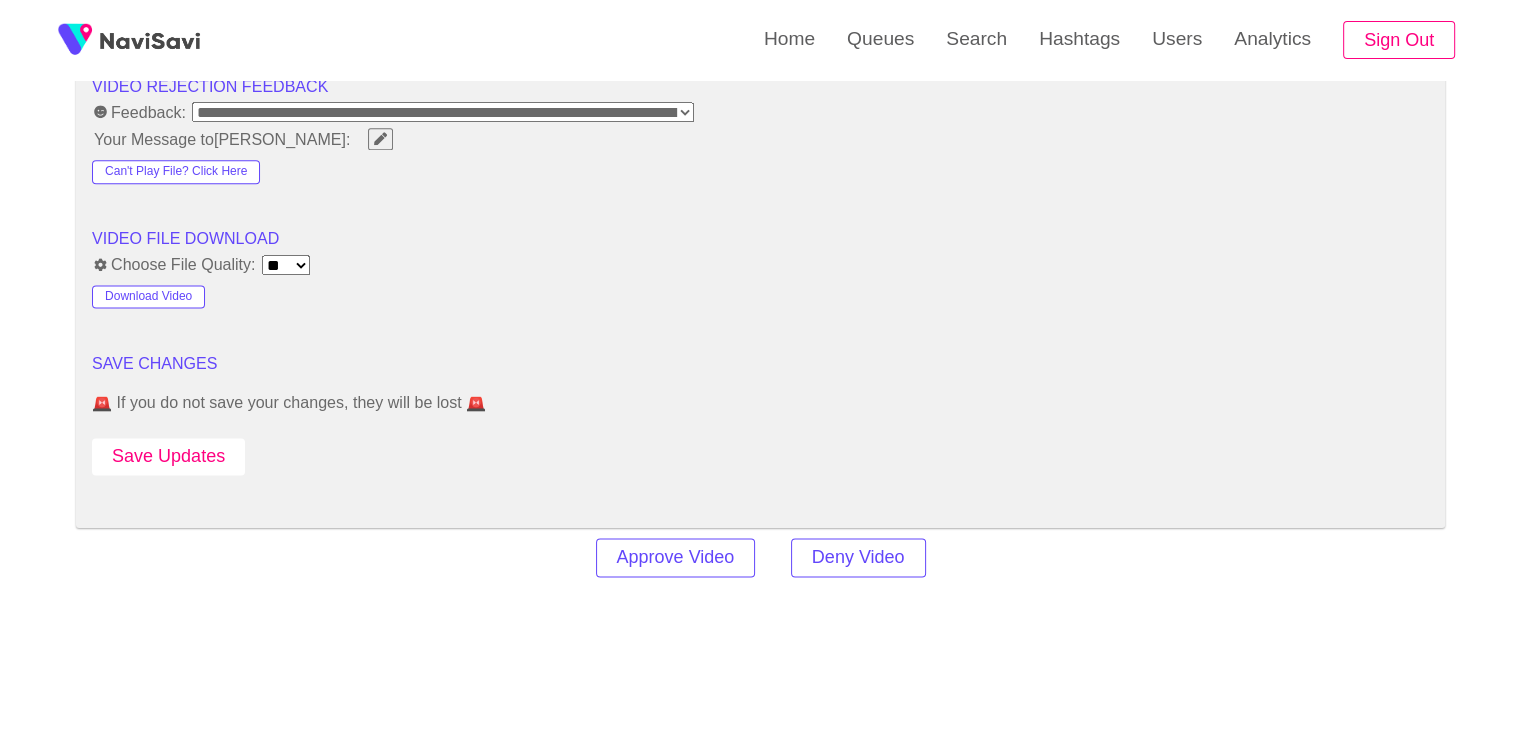 click on "Save Updates" at bounding box center [168, 456] 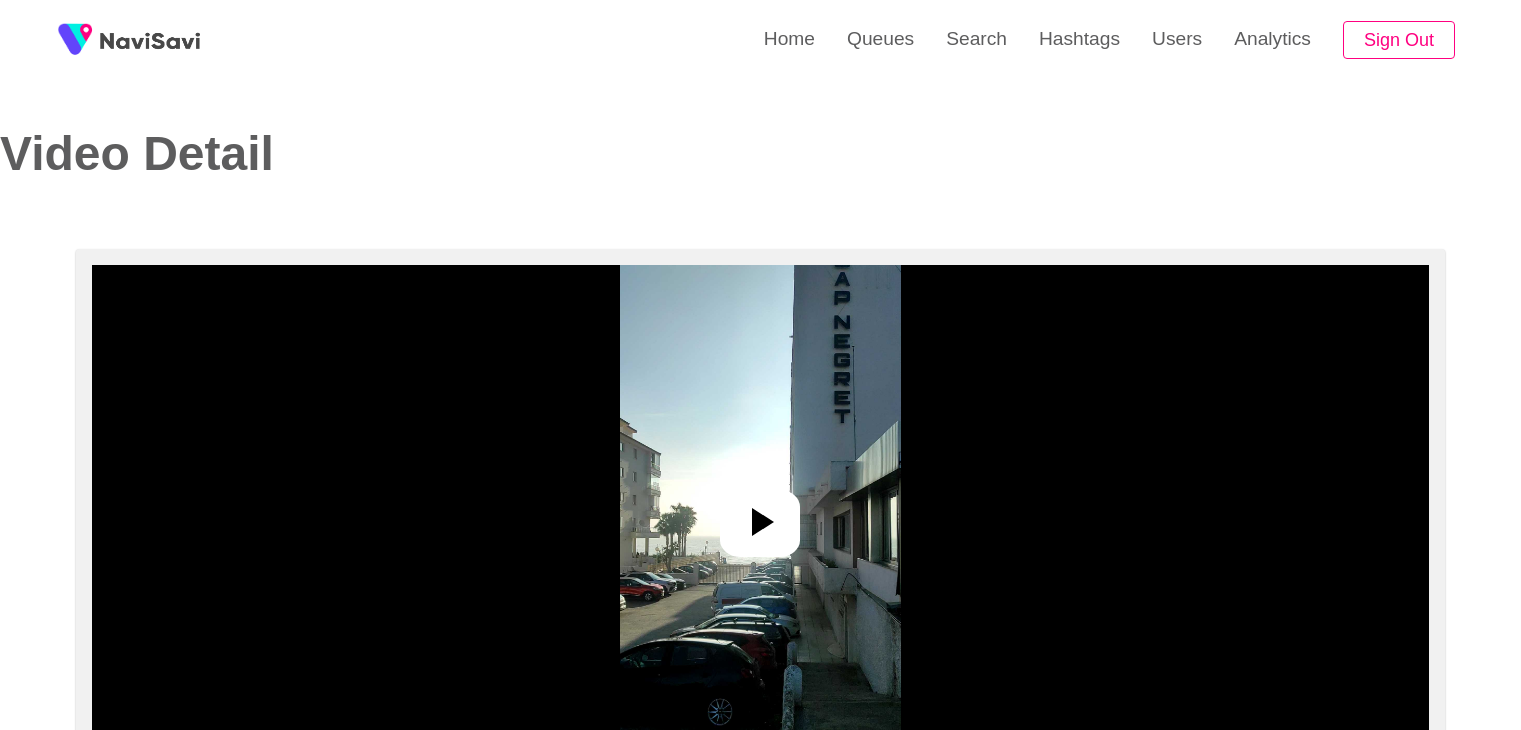 select on "**********" 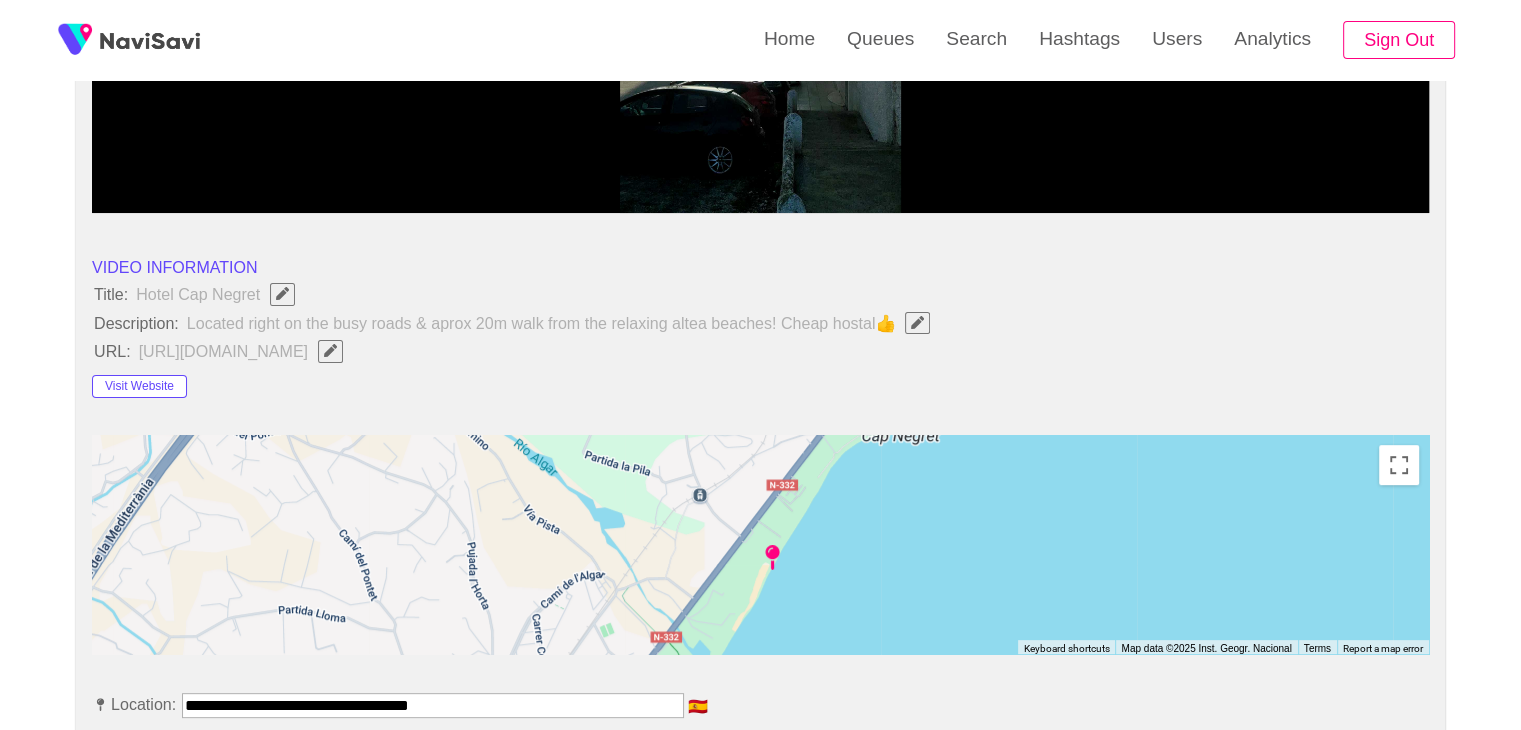 scroll, scrollTop: 560, scrollLeft: 0, axis: vertical 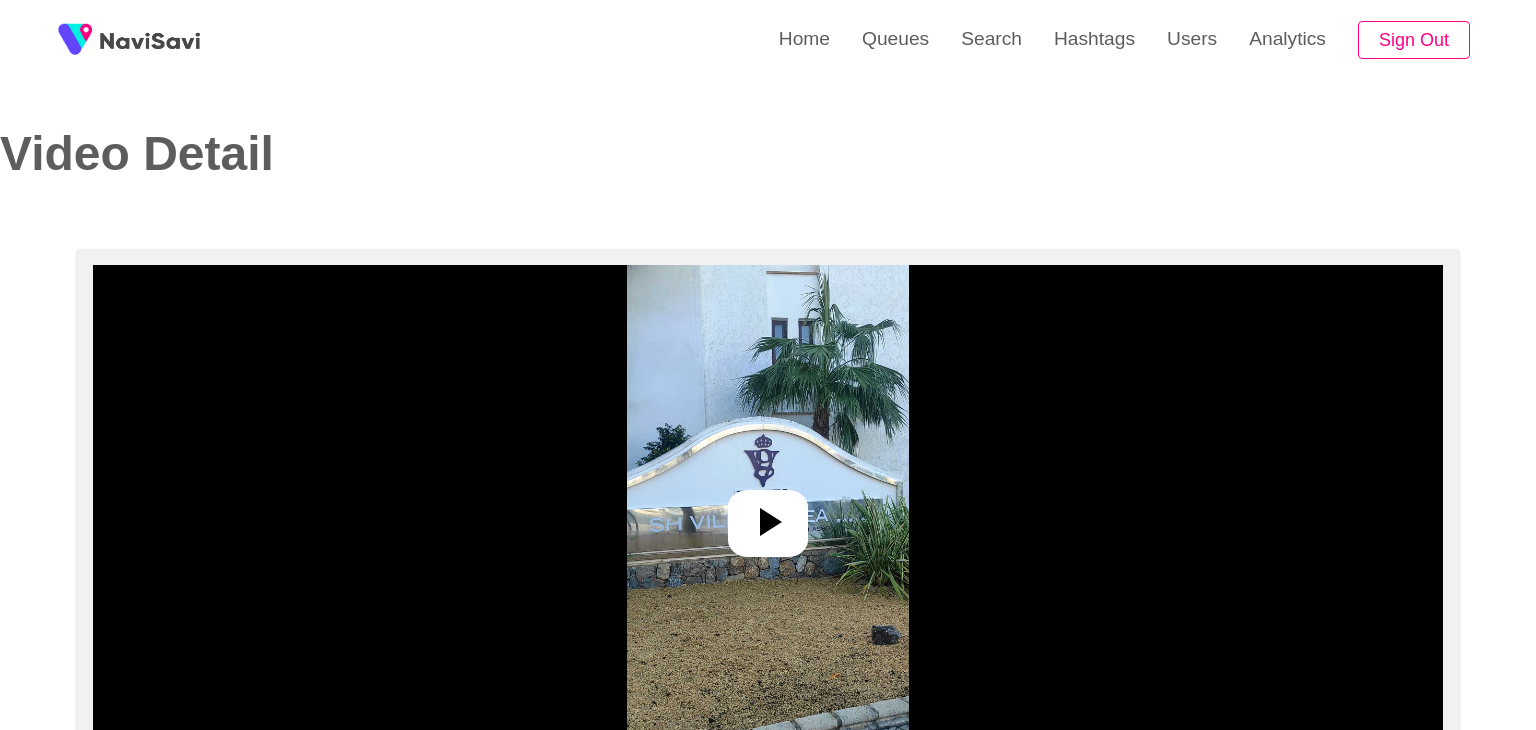select on "**********" 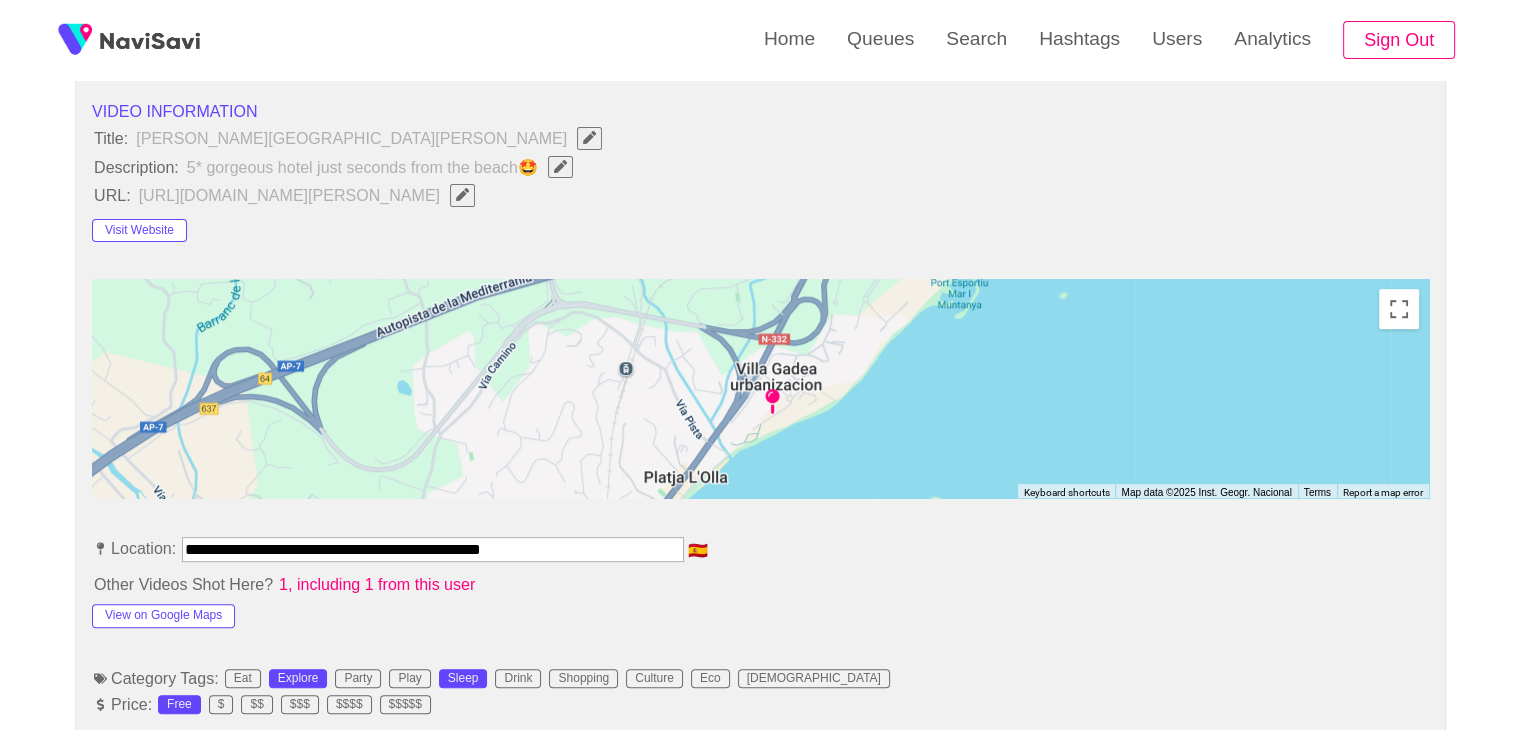 scroll, scrollTop: 724, scrollLeft: 0, axis: vertical 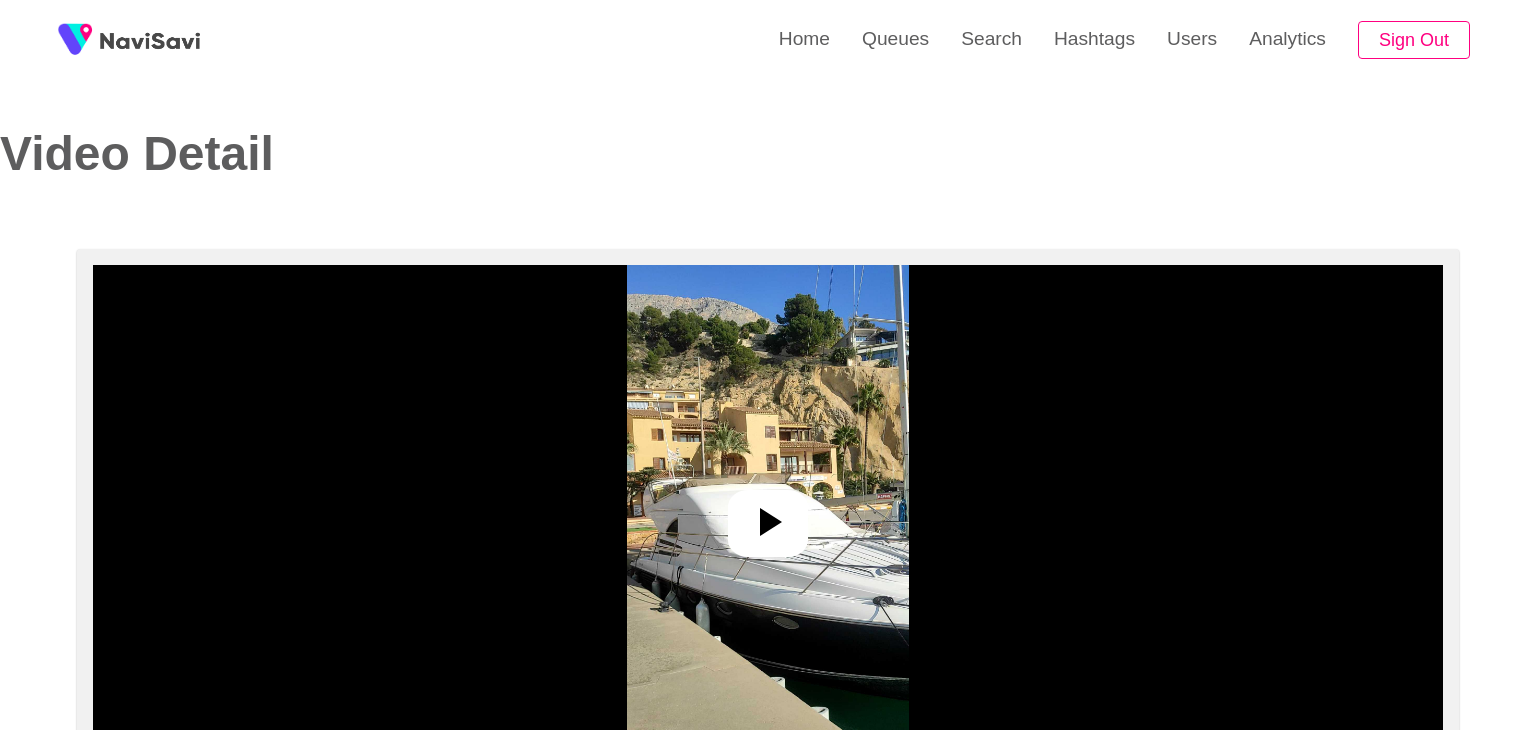 select on "**********" 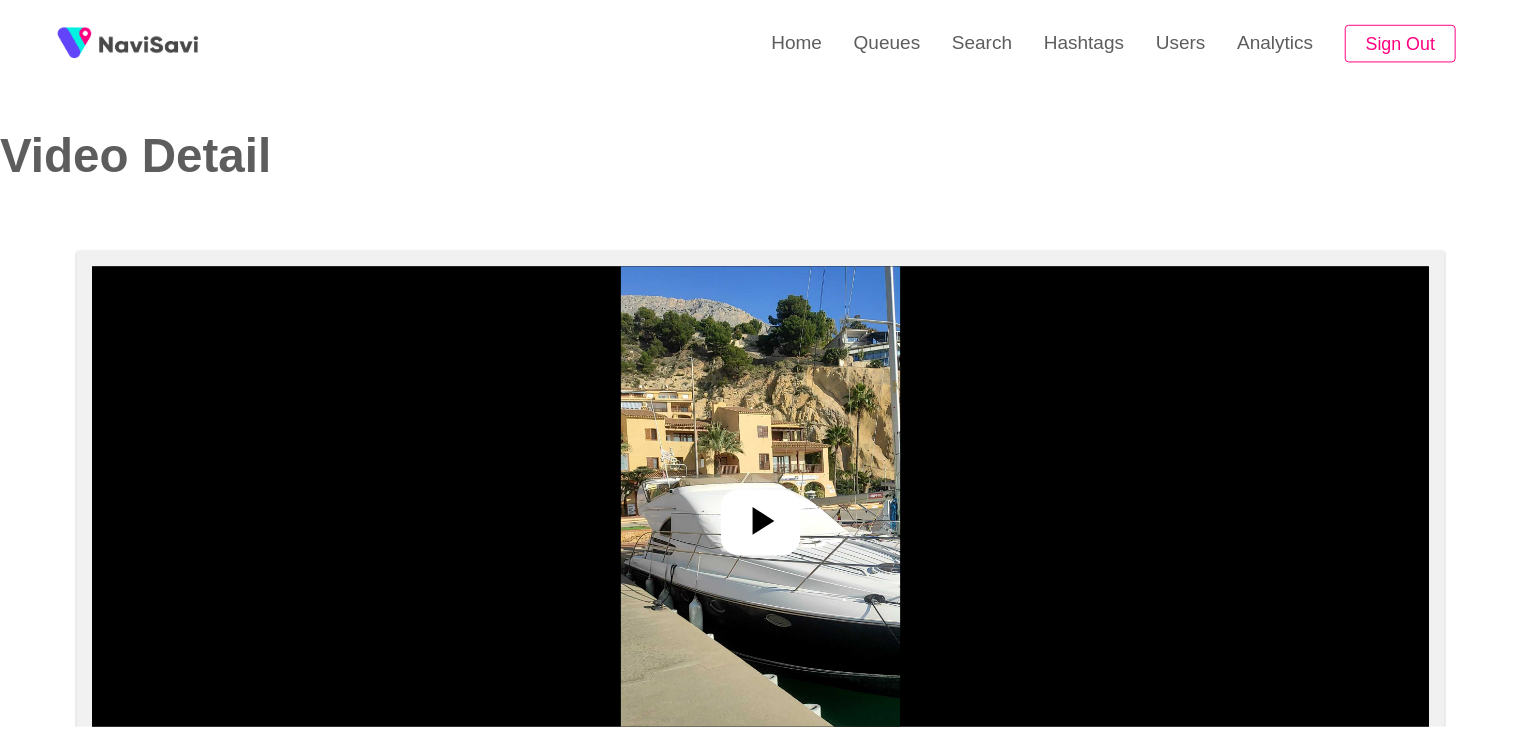 scroll, scrollTop: 0, scrollLeft: 0, axis: both 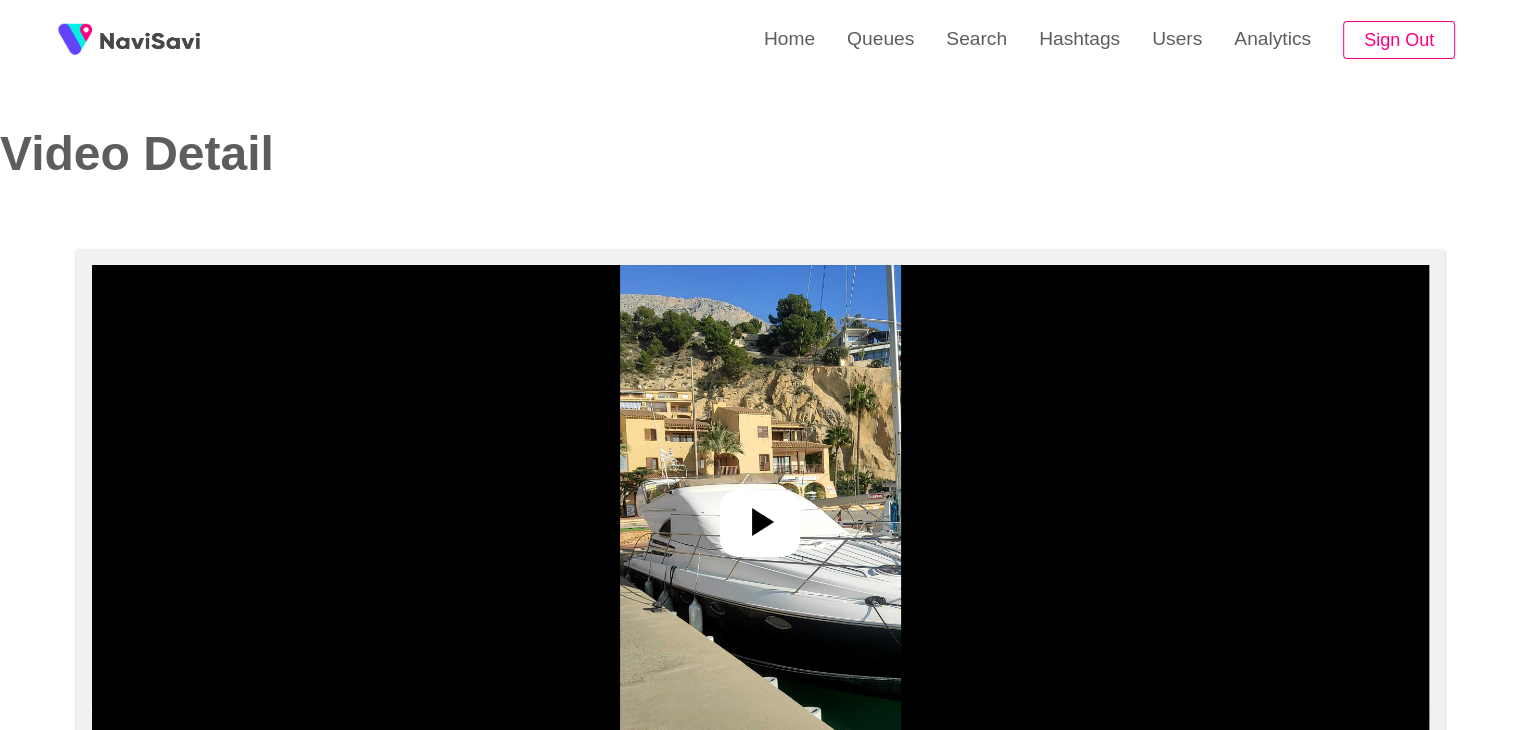 click at bounding box center [760, 515] 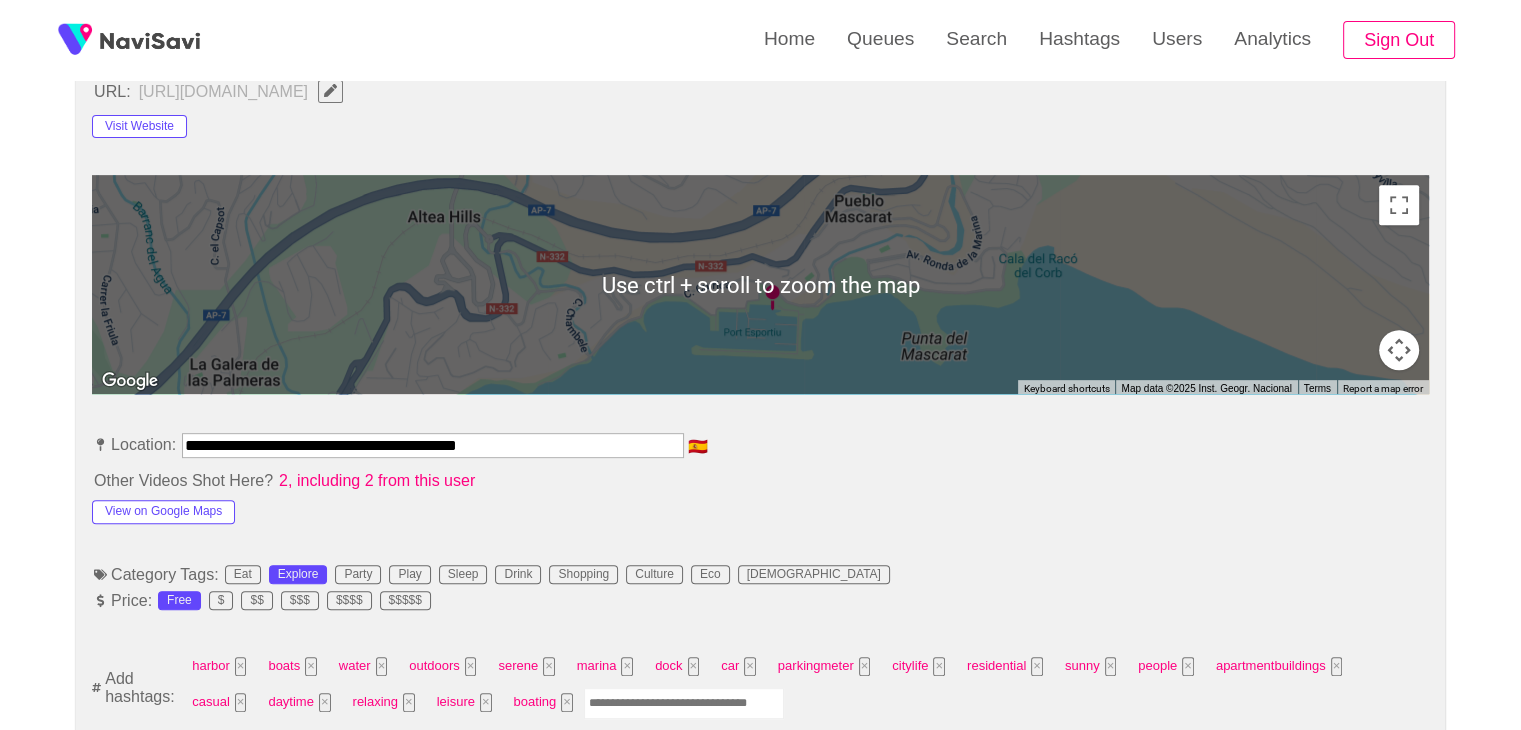 scroll, scrollTop: 816, scrollLeft: 0, axis: vertical 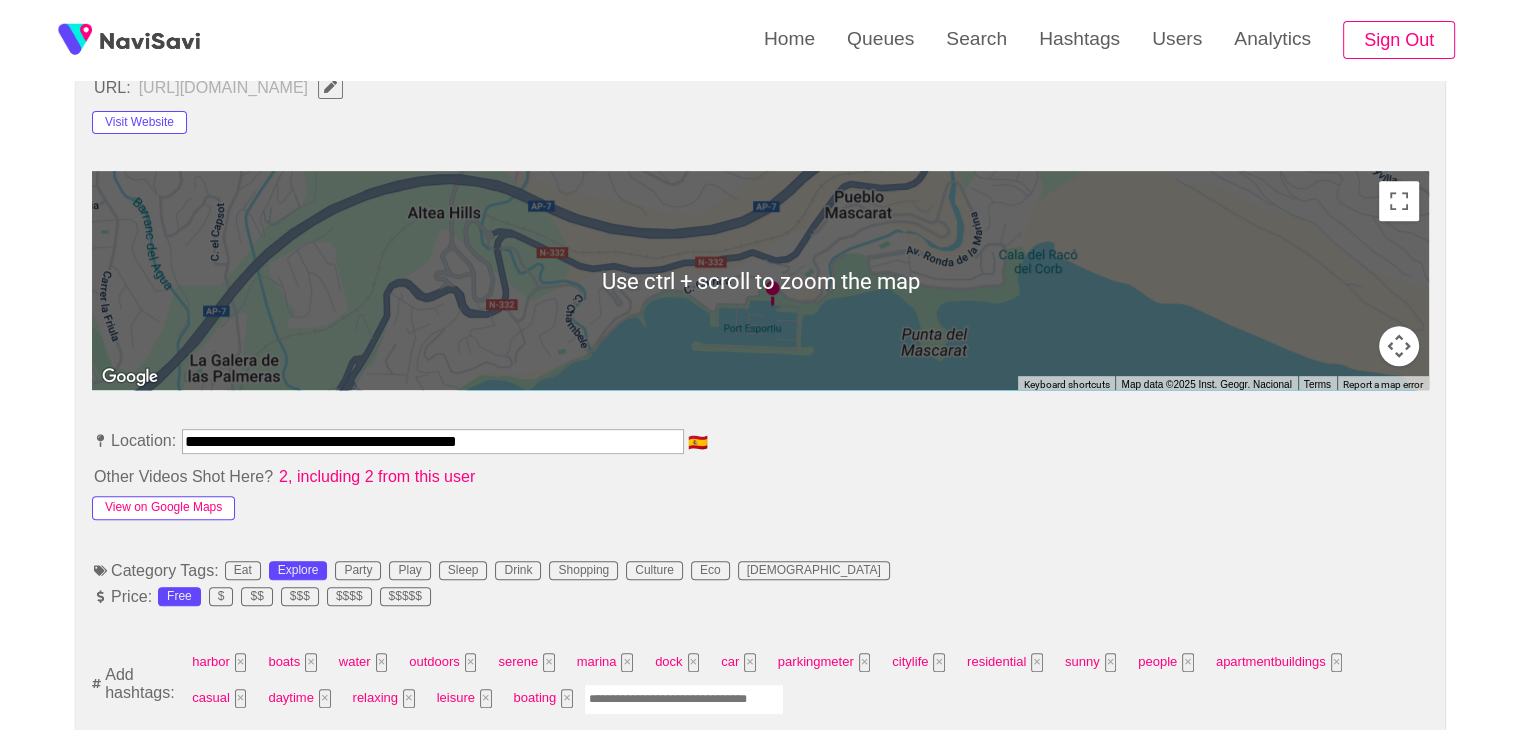 click on "View on Google Maps" at bounding box center [163, 508] 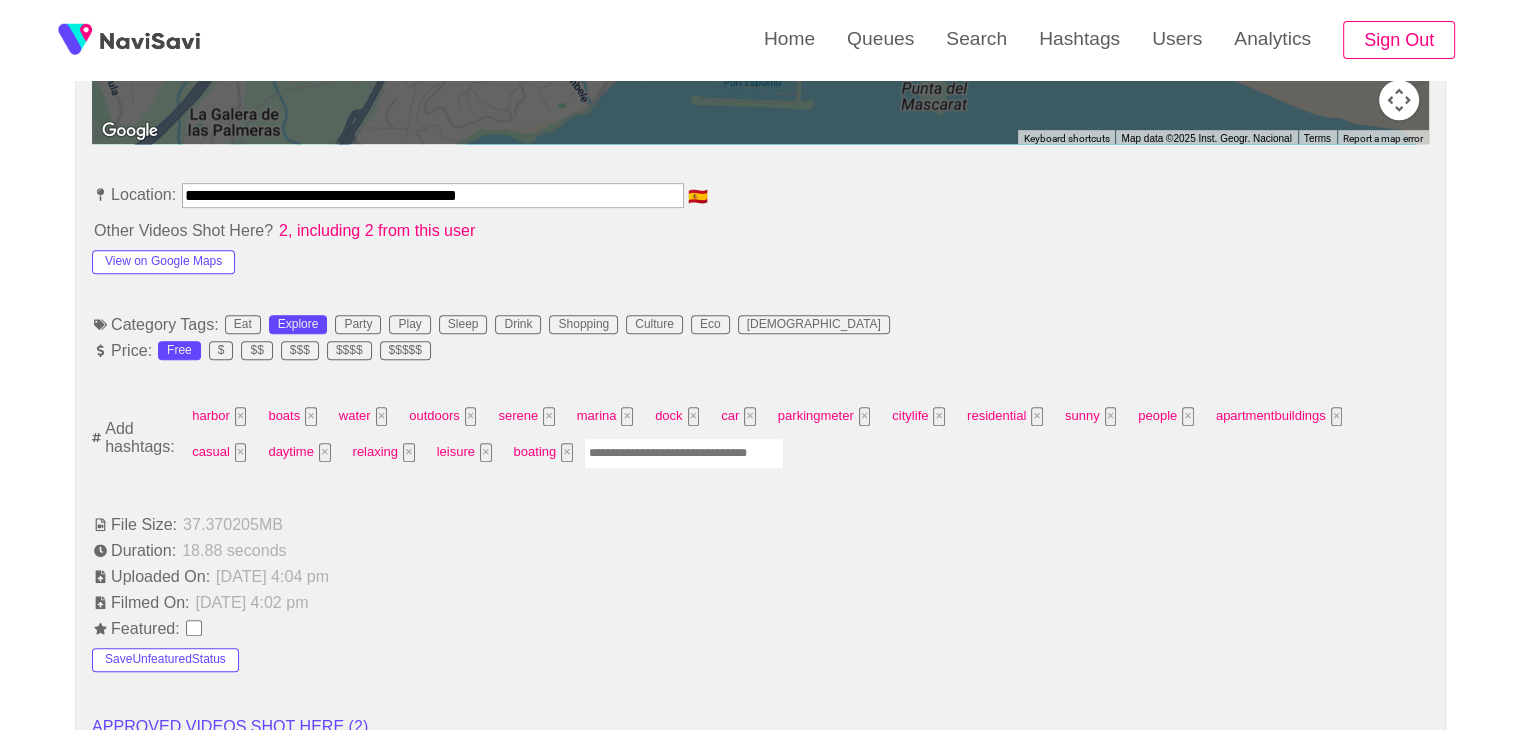 scroll, scrollTop: 1068, scrollLeft: 0, axis: vertical 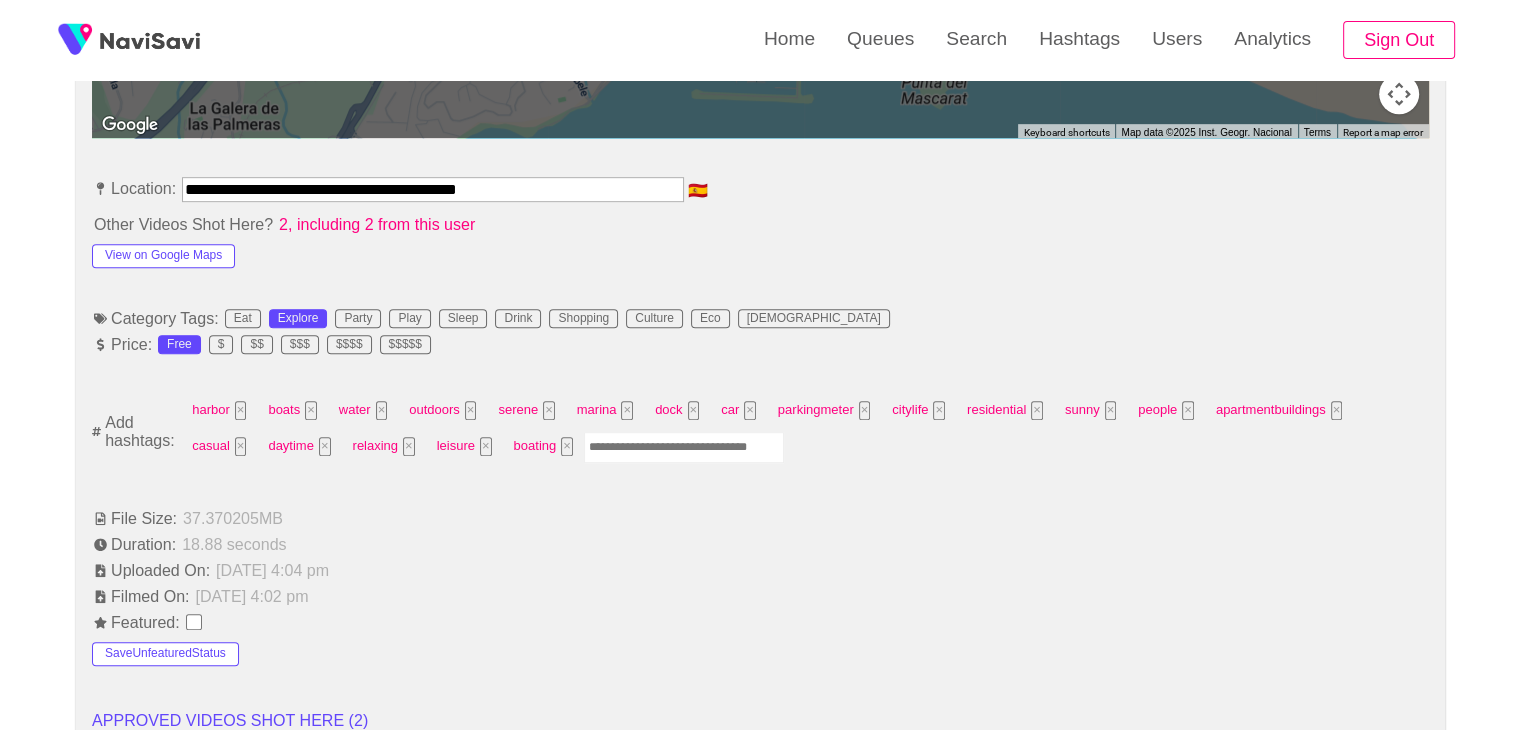 click at bounding box center [684, 447] 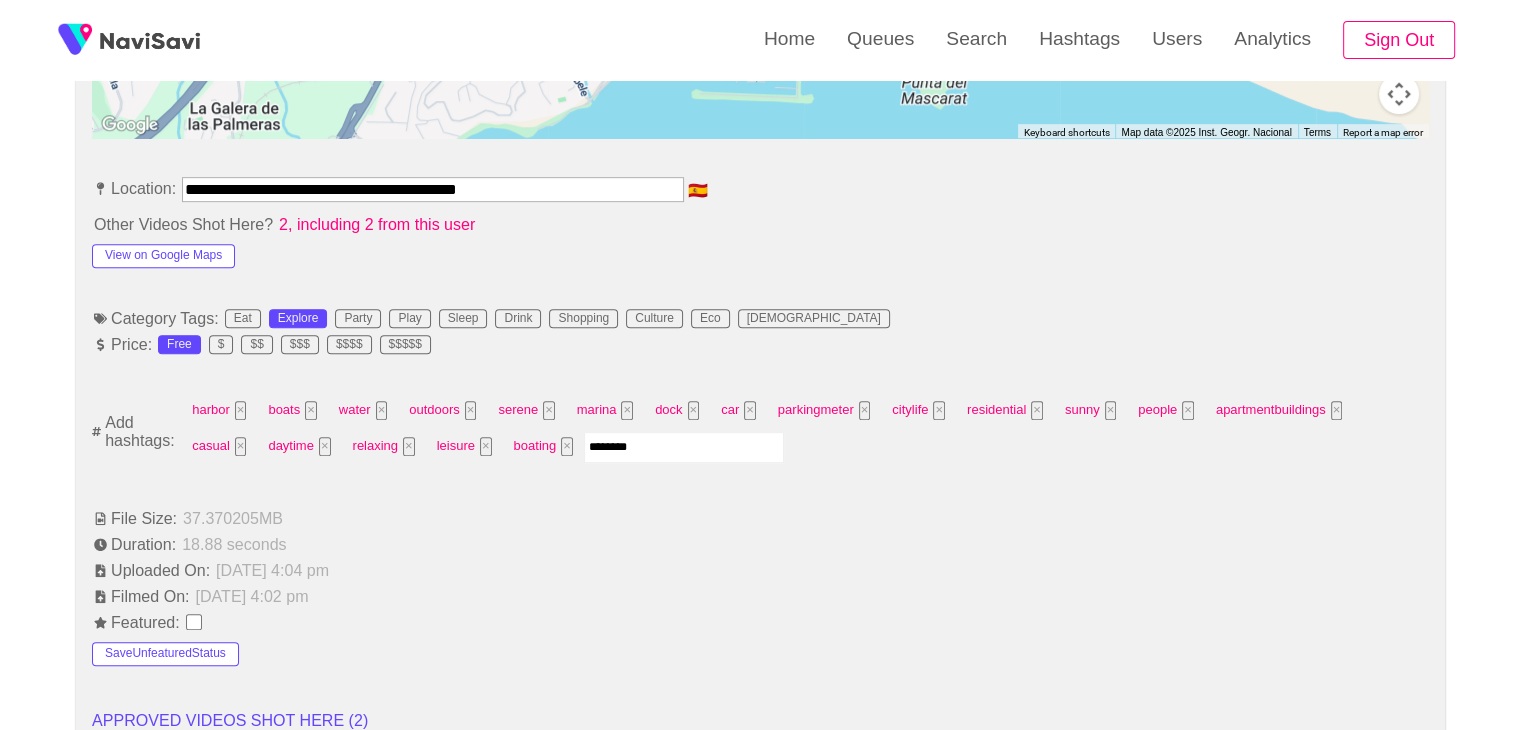 type on "*********" 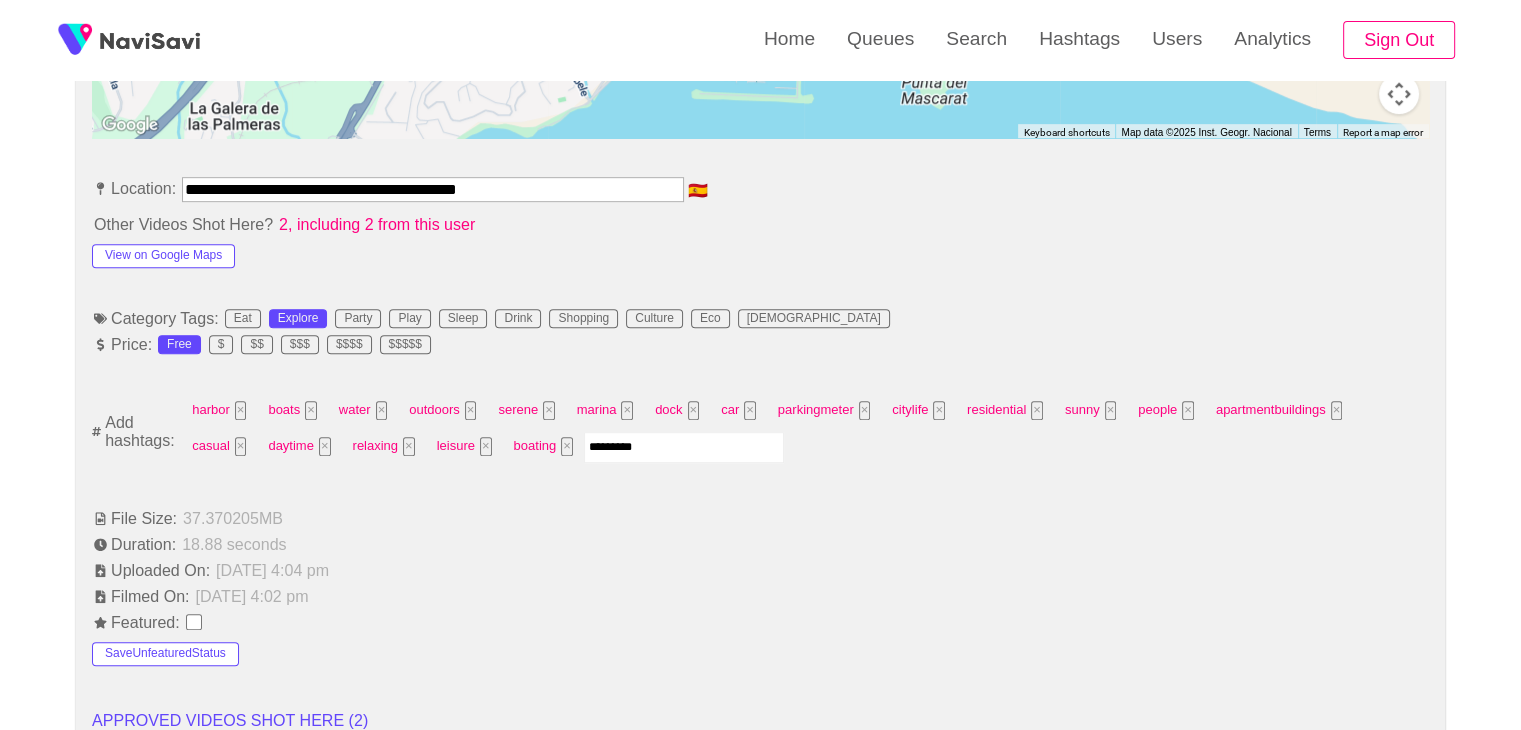 type 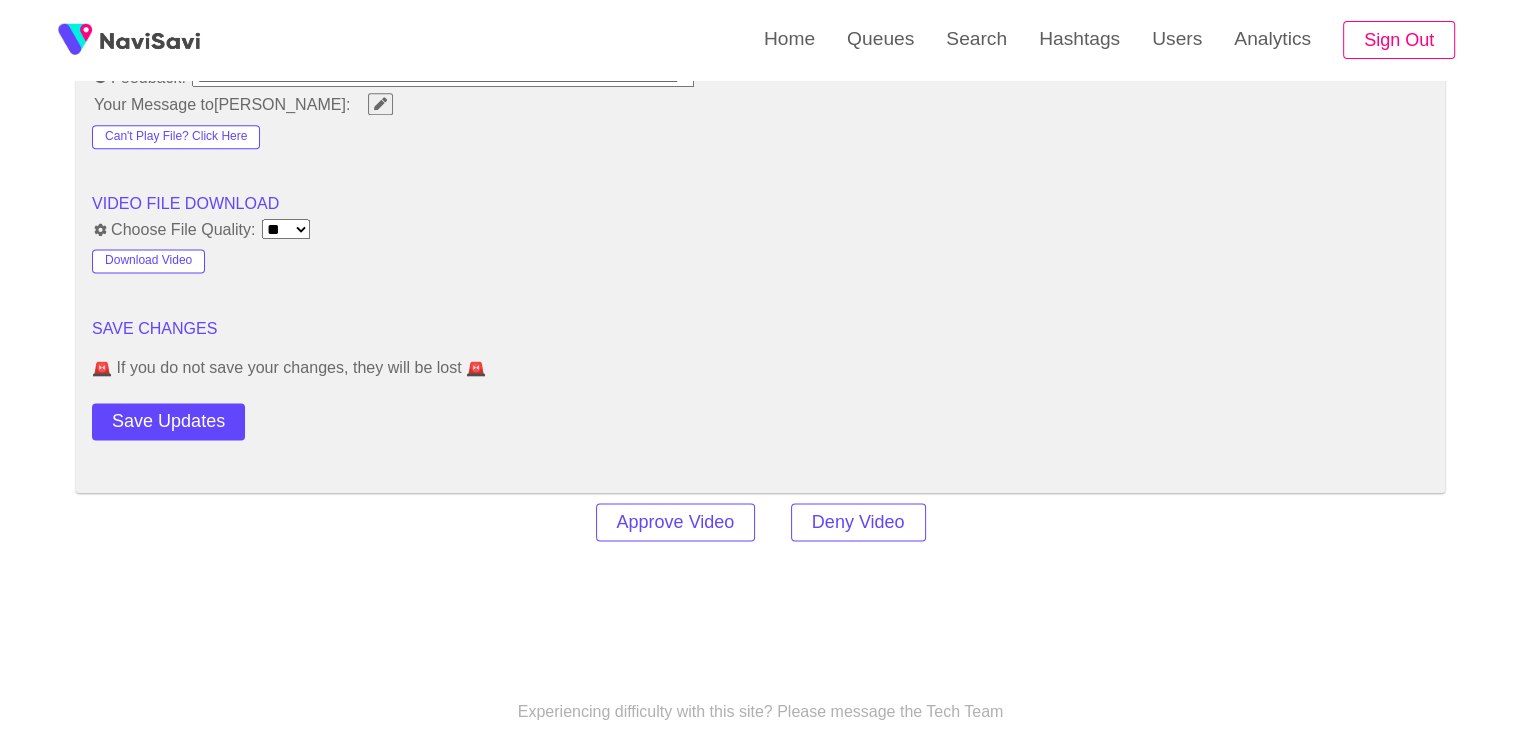 scroll, scrollTop: 2660, scrollLeft: 0, axis: vertical 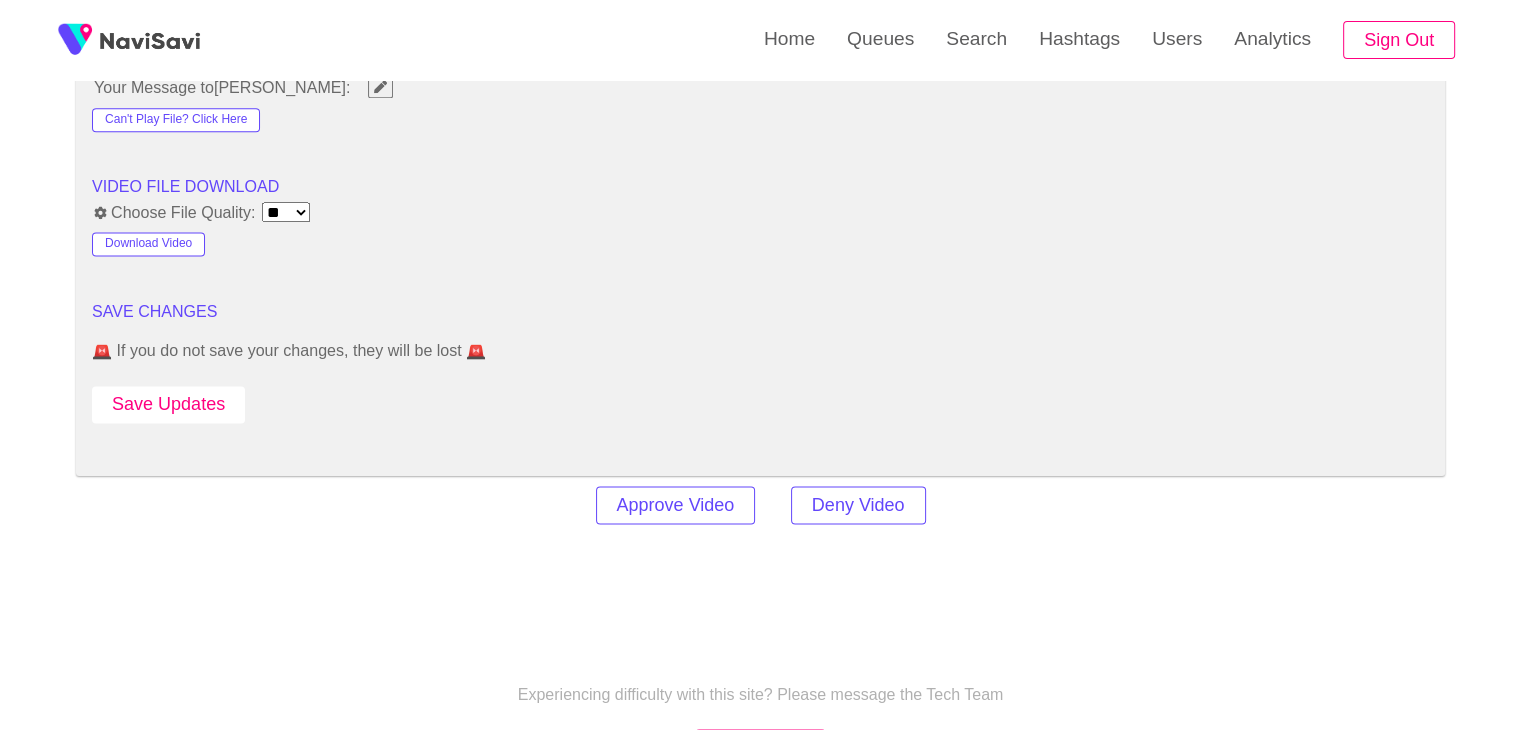 click on "Save Updates" at bounding box center [168, 404] 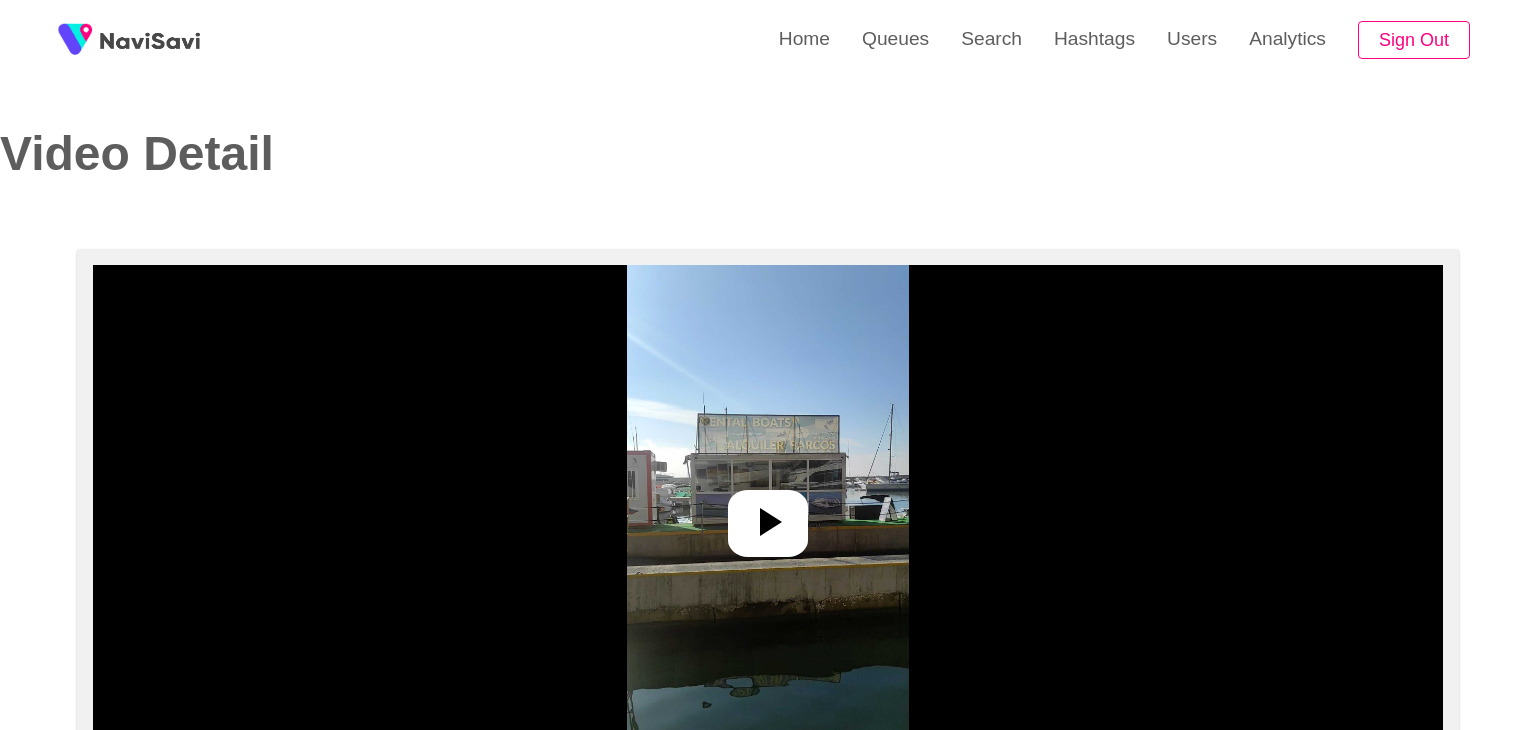 select on "**********" 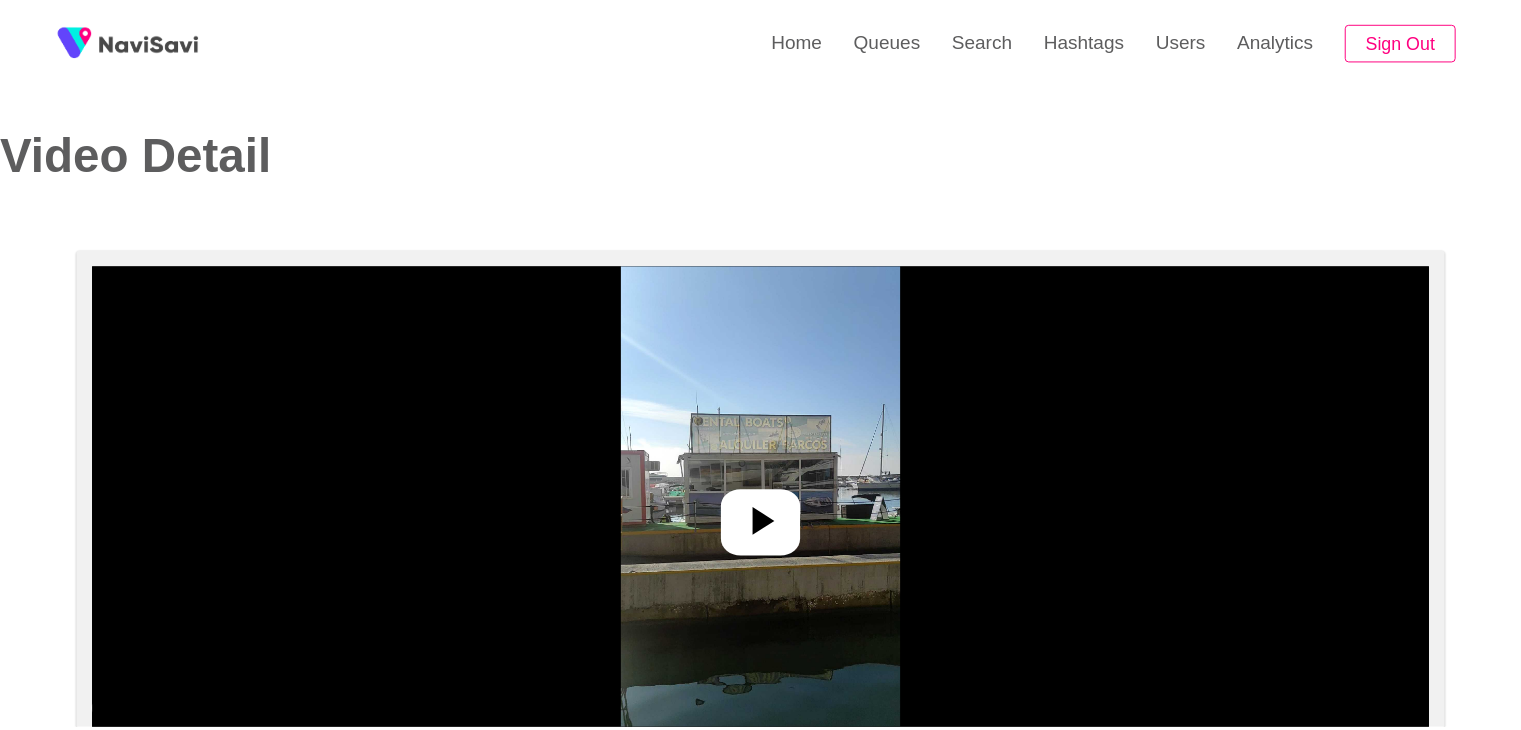 scroll, scrollTop: 0, scrollLeft: 0, axis: both 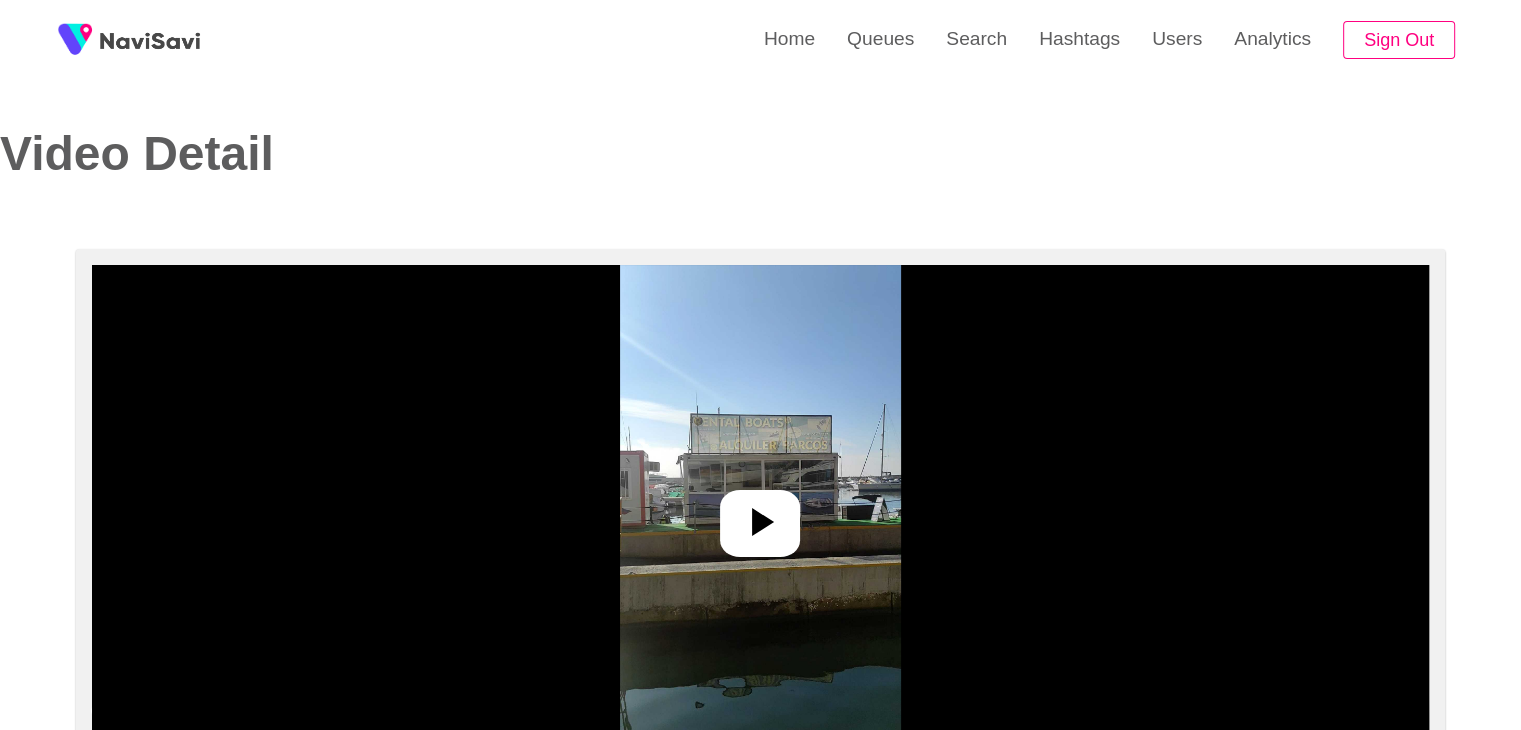 click at bounding box center (760, 515) 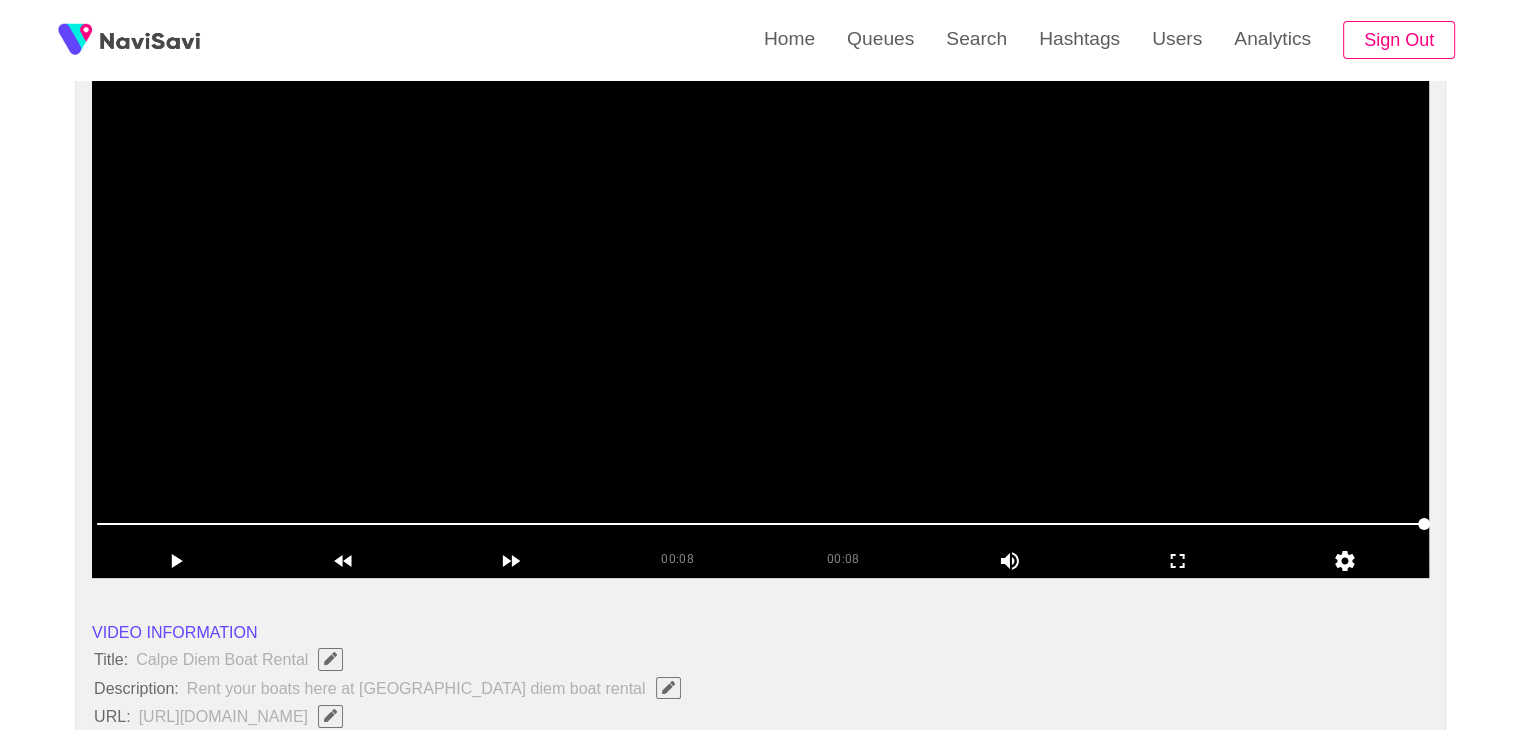 scroll, scrollTop: 174, scrollLeft: 0, axis: vertical 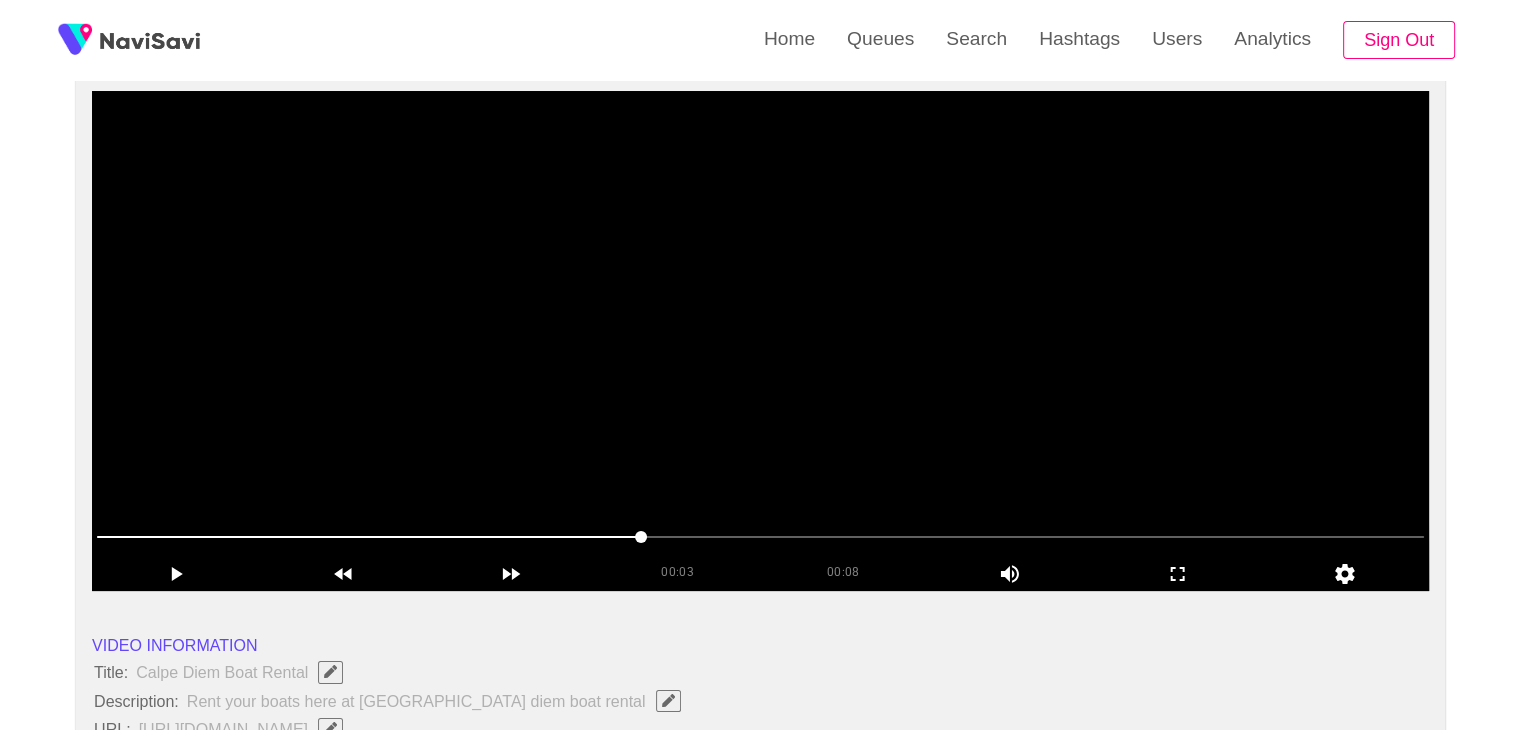 click at bounding box center [760, 341] 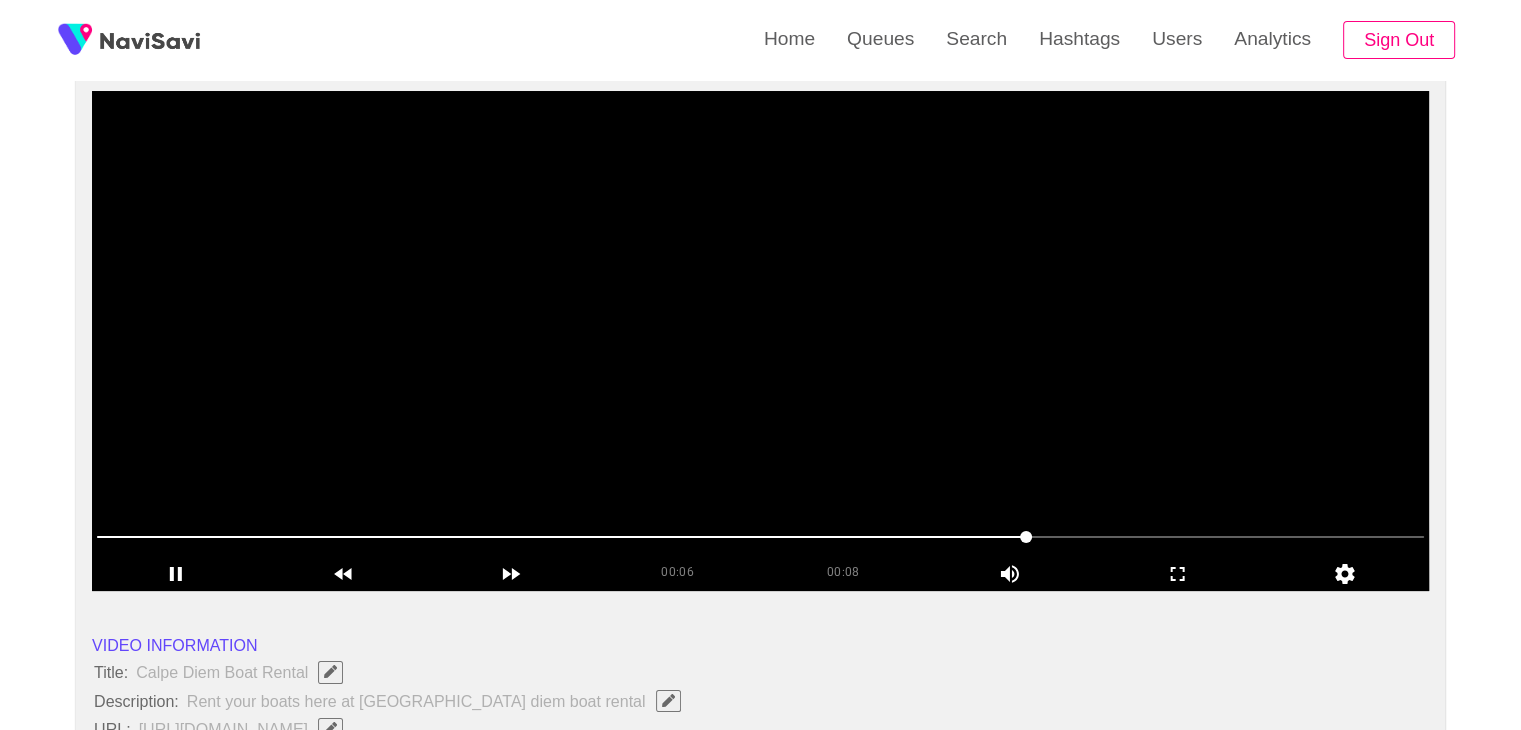 click at bounding box center [760, 341] 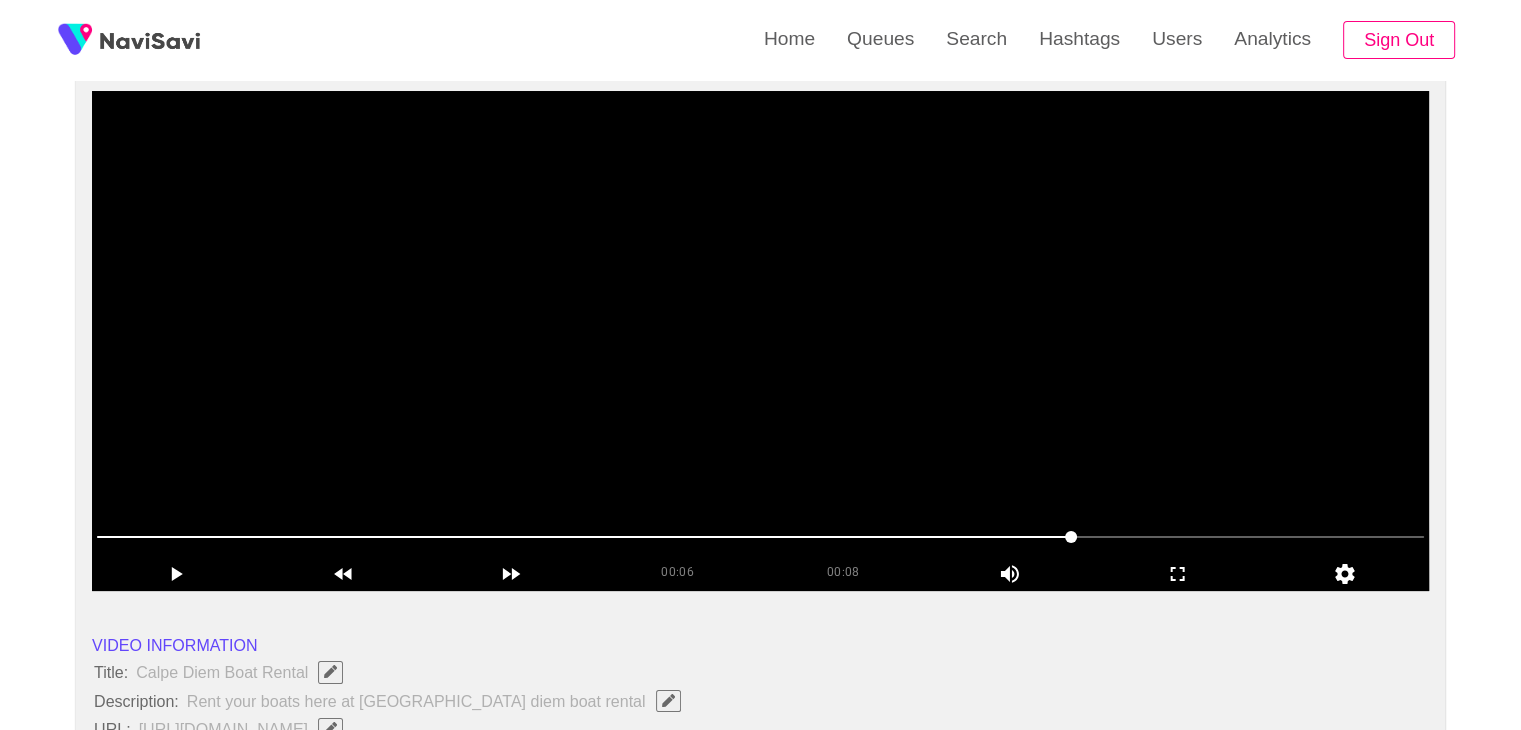 click at bounding box center (760, 341) 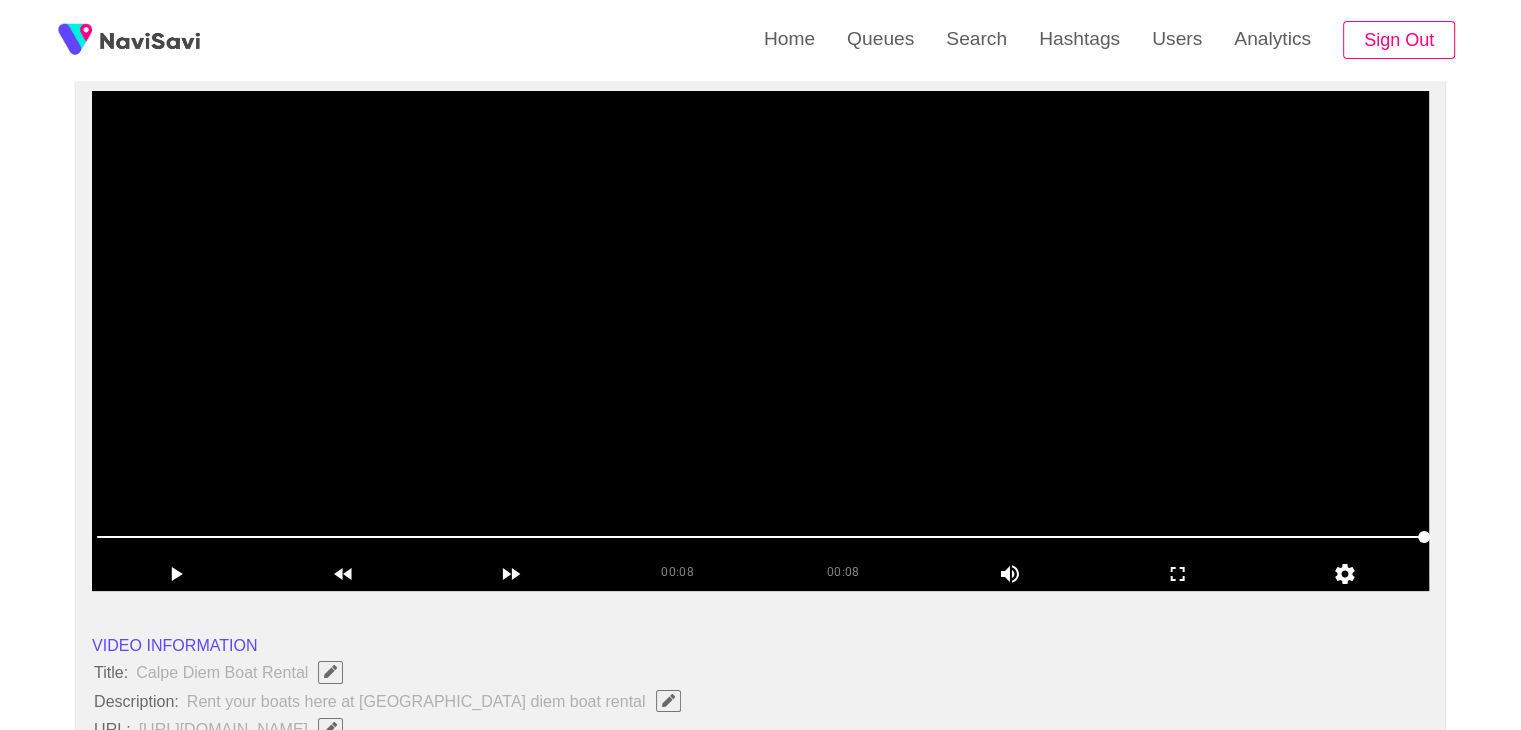 click at bounding box center [760, 341] 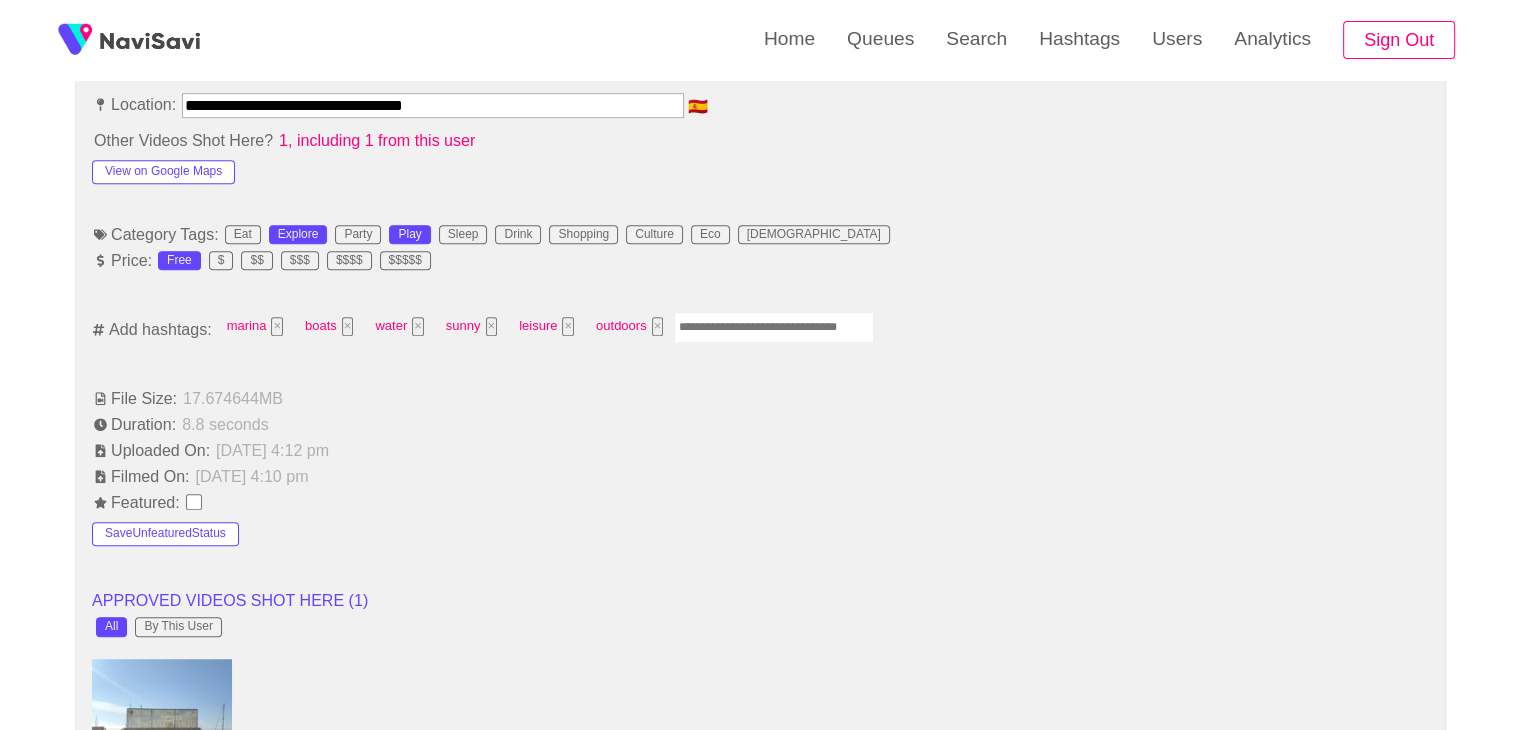 scroll, scrollTop: 1154, scrollLeft: 0, axis: vertical 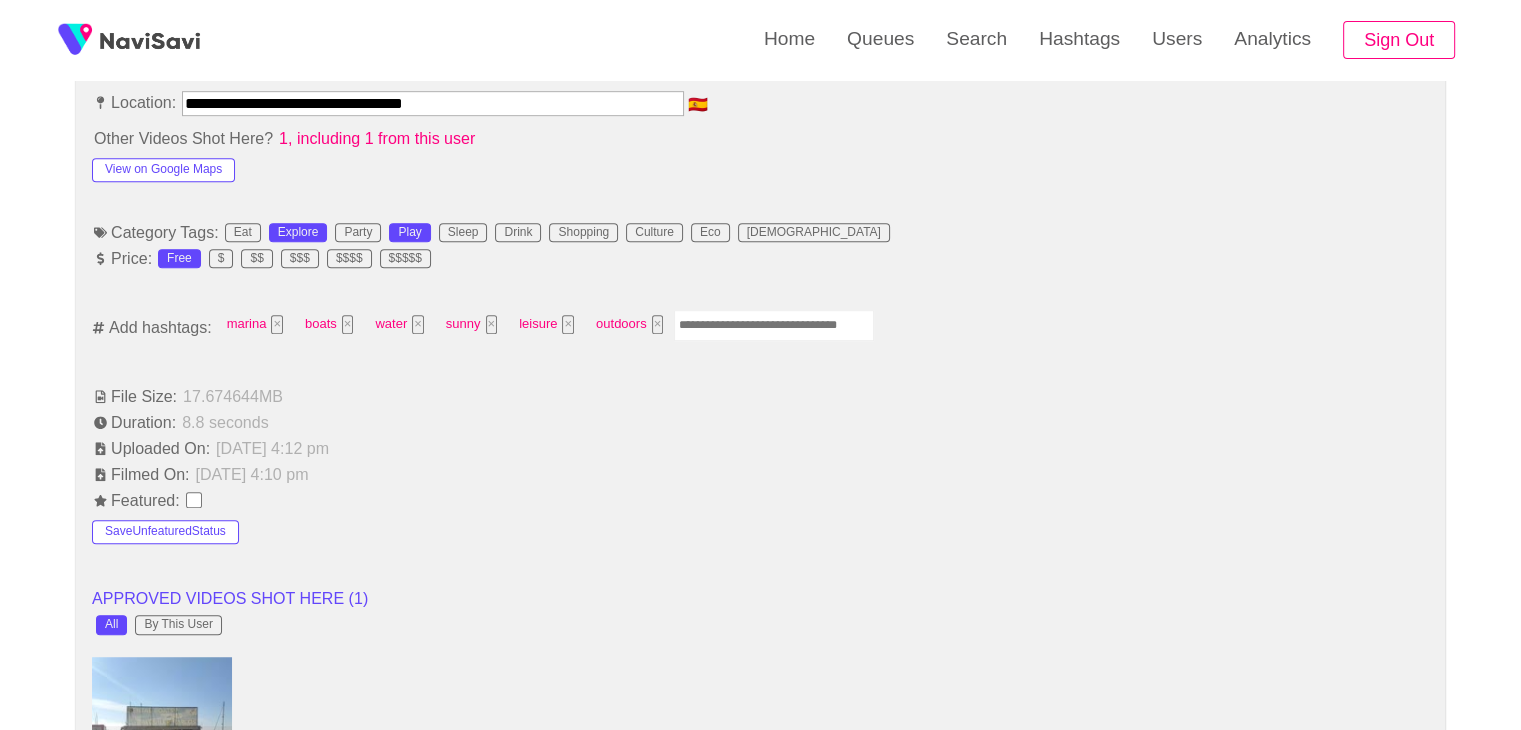 click at bounding box center (774, 325) 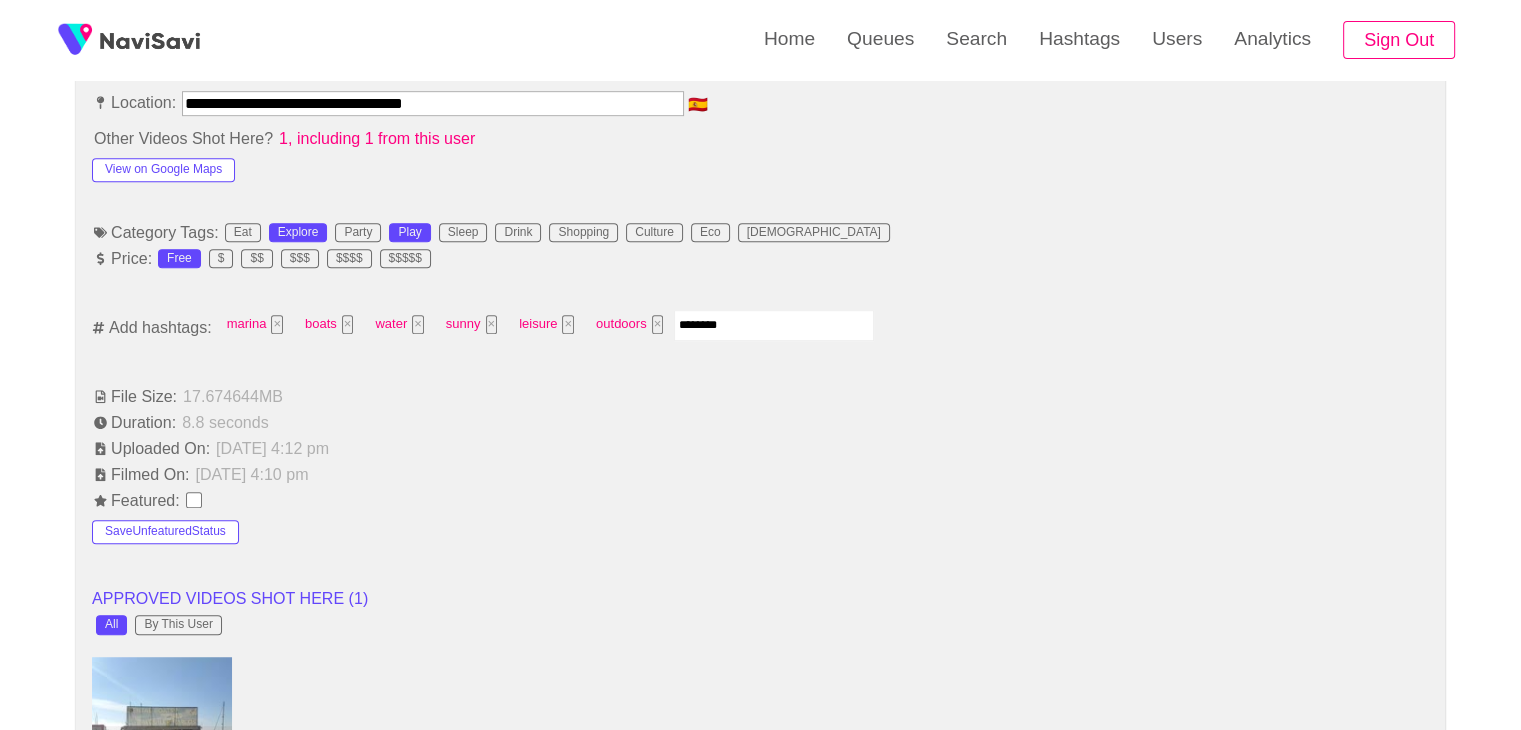 type on "*********" 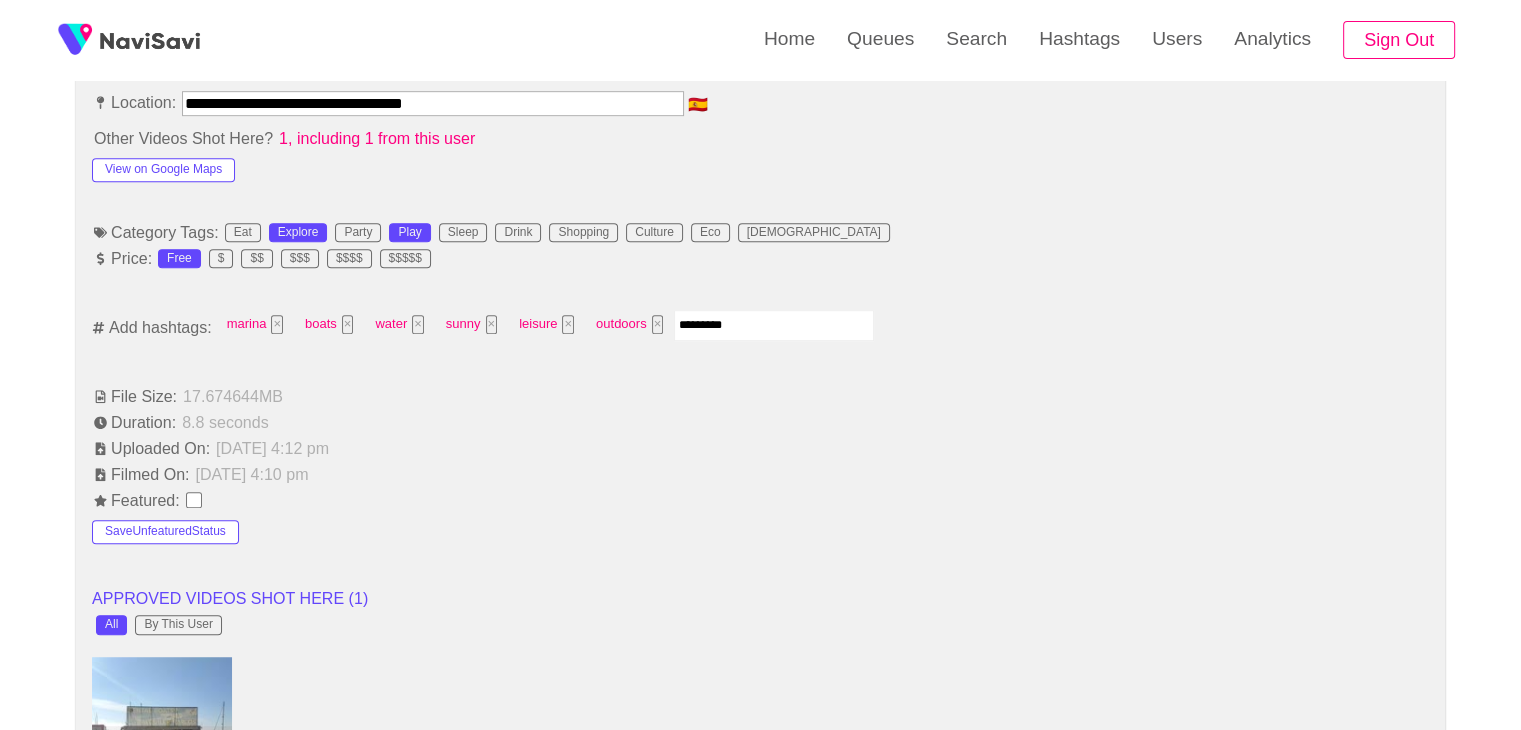 type 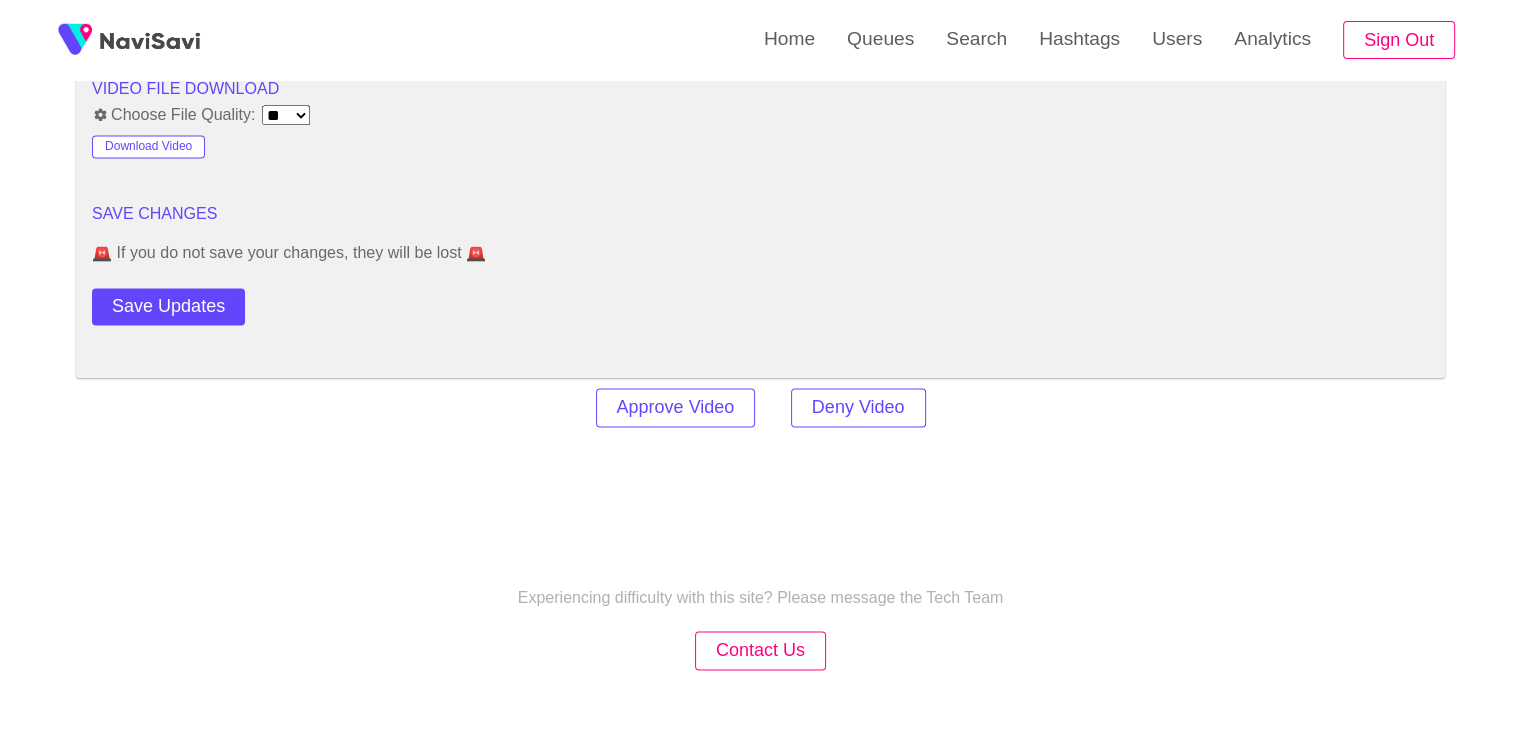 scroll, scrollTop: 2723, scrollLeft: 0, axis: vertical 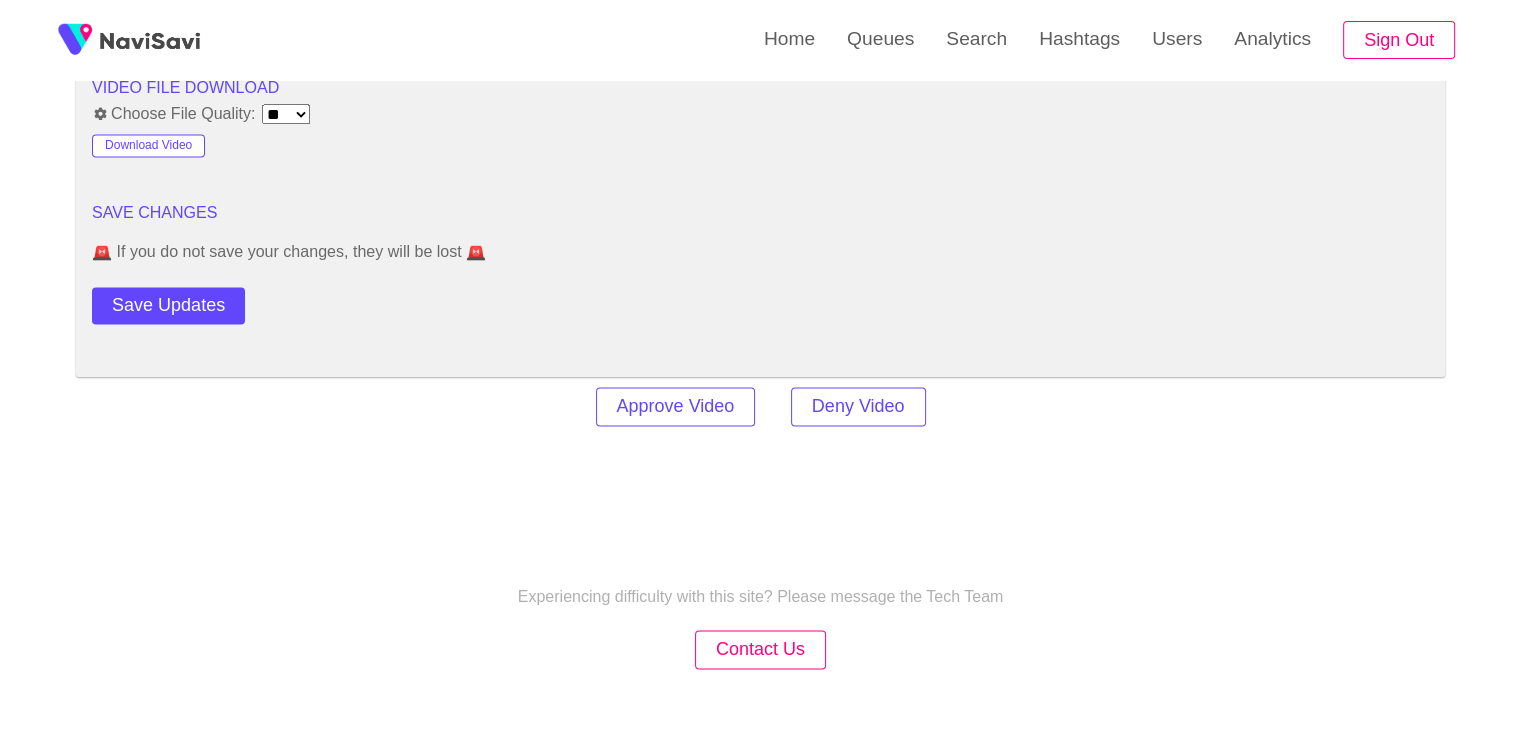 click on "**********" at bounding box center (760, -808) 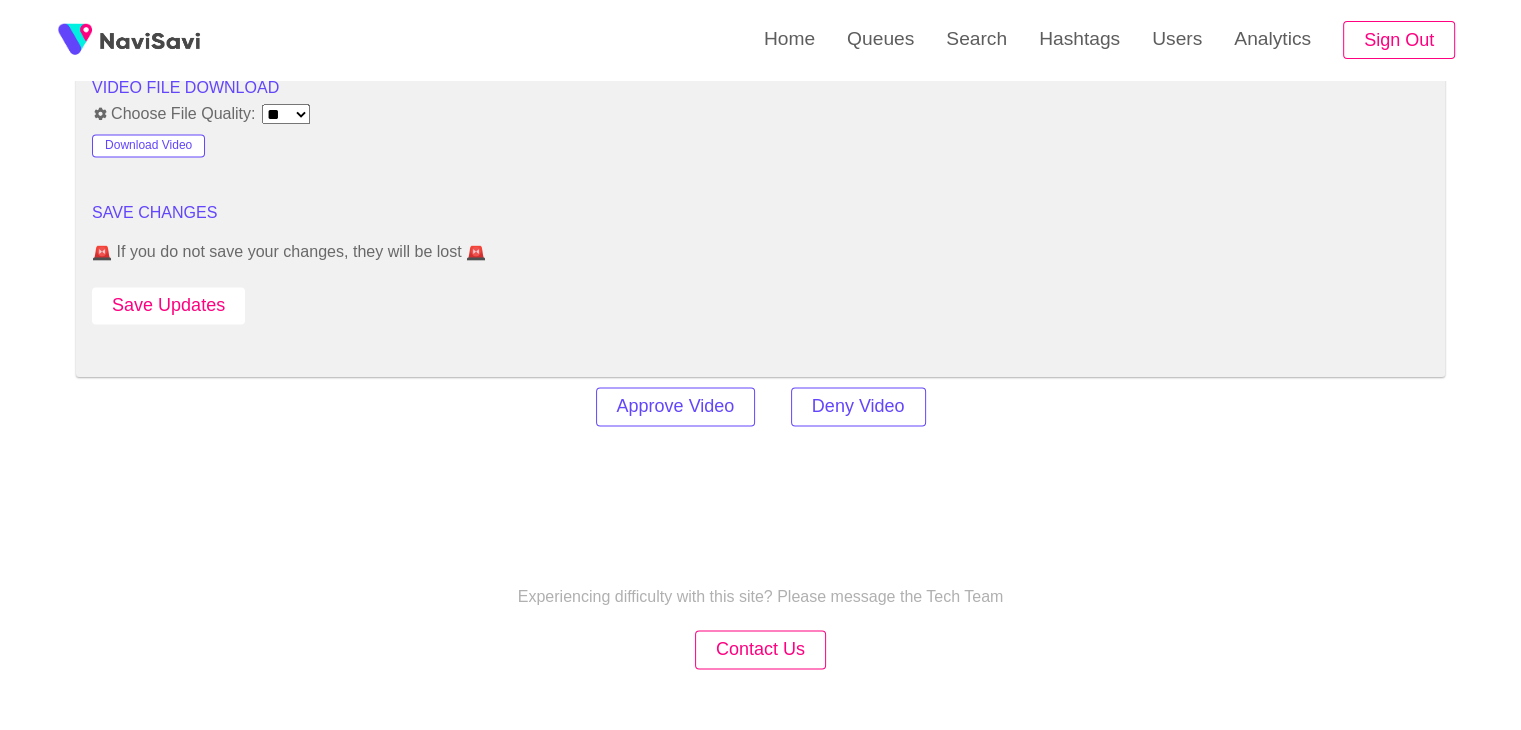 click on "Save Updates" at bounding box center (168, 305) 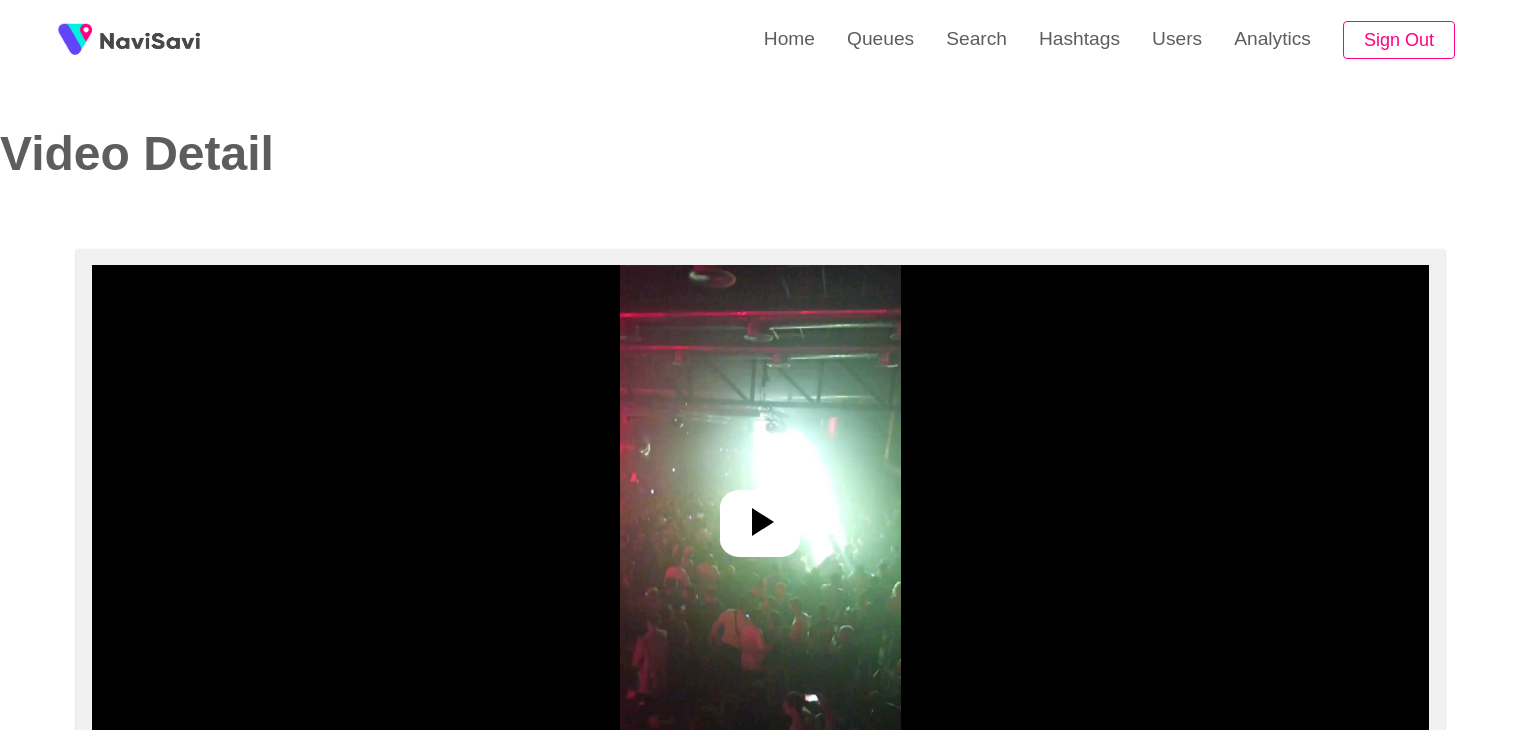 select on "**********" 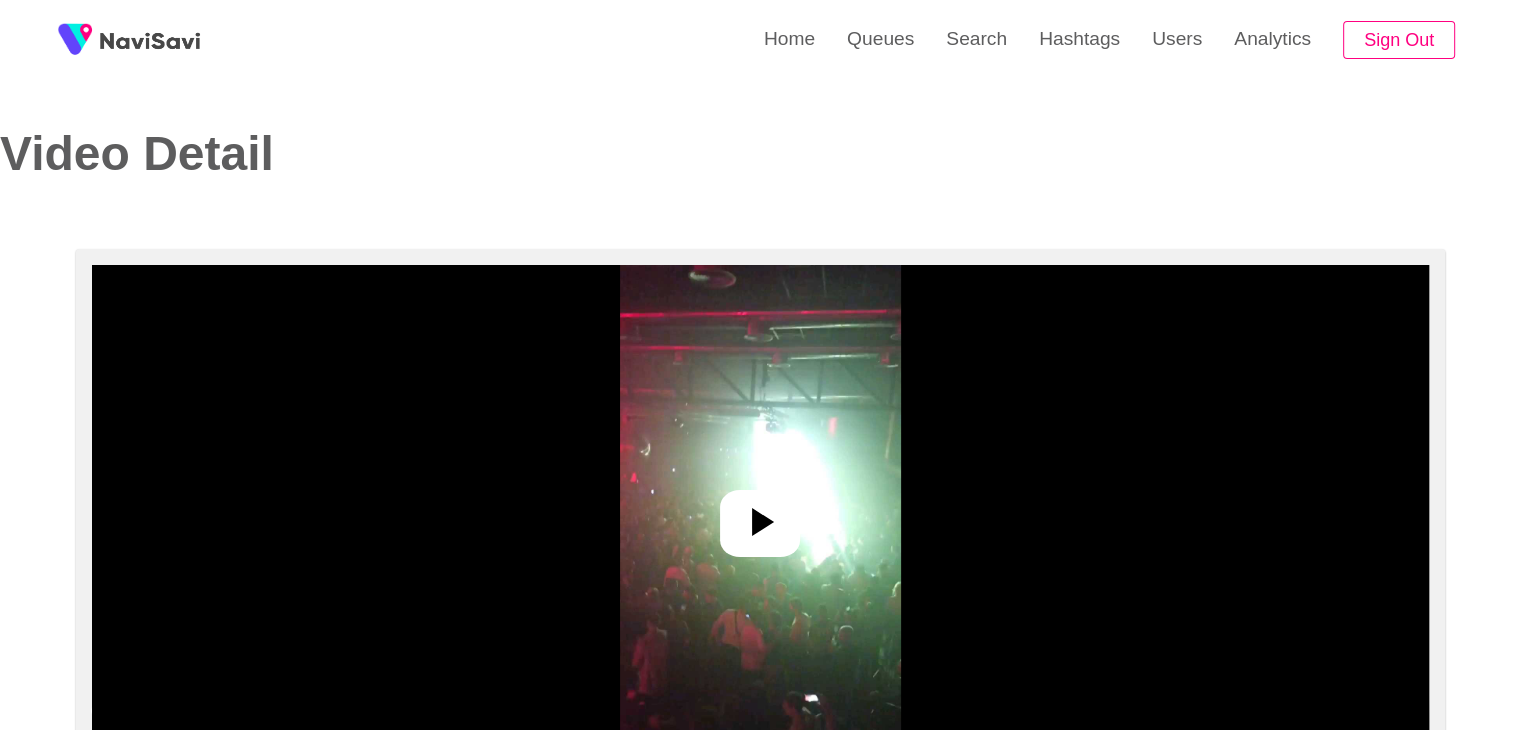 click at bounding box center (760, 515) 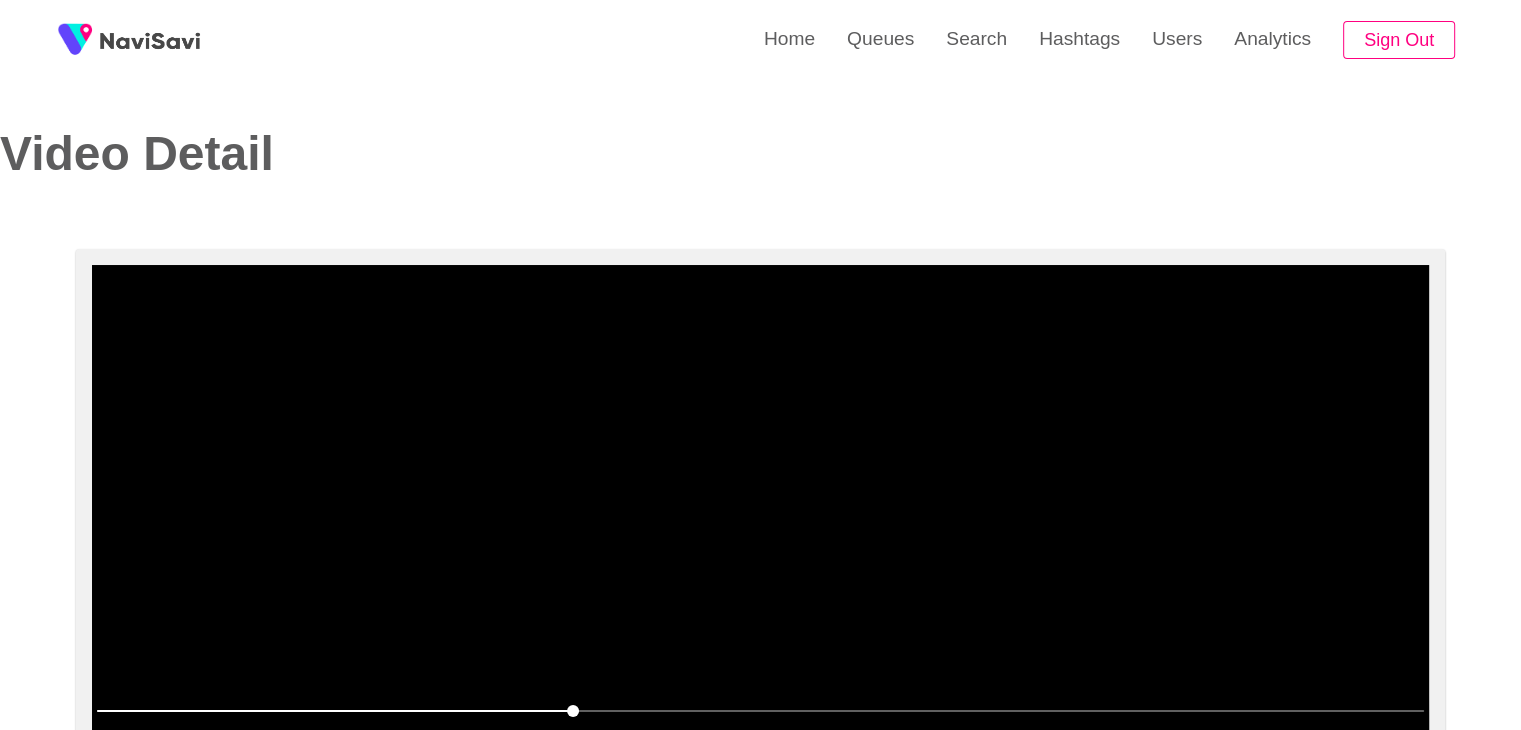 scroll, scrollTop: 140, scrollLeft: 0, axis: vertical 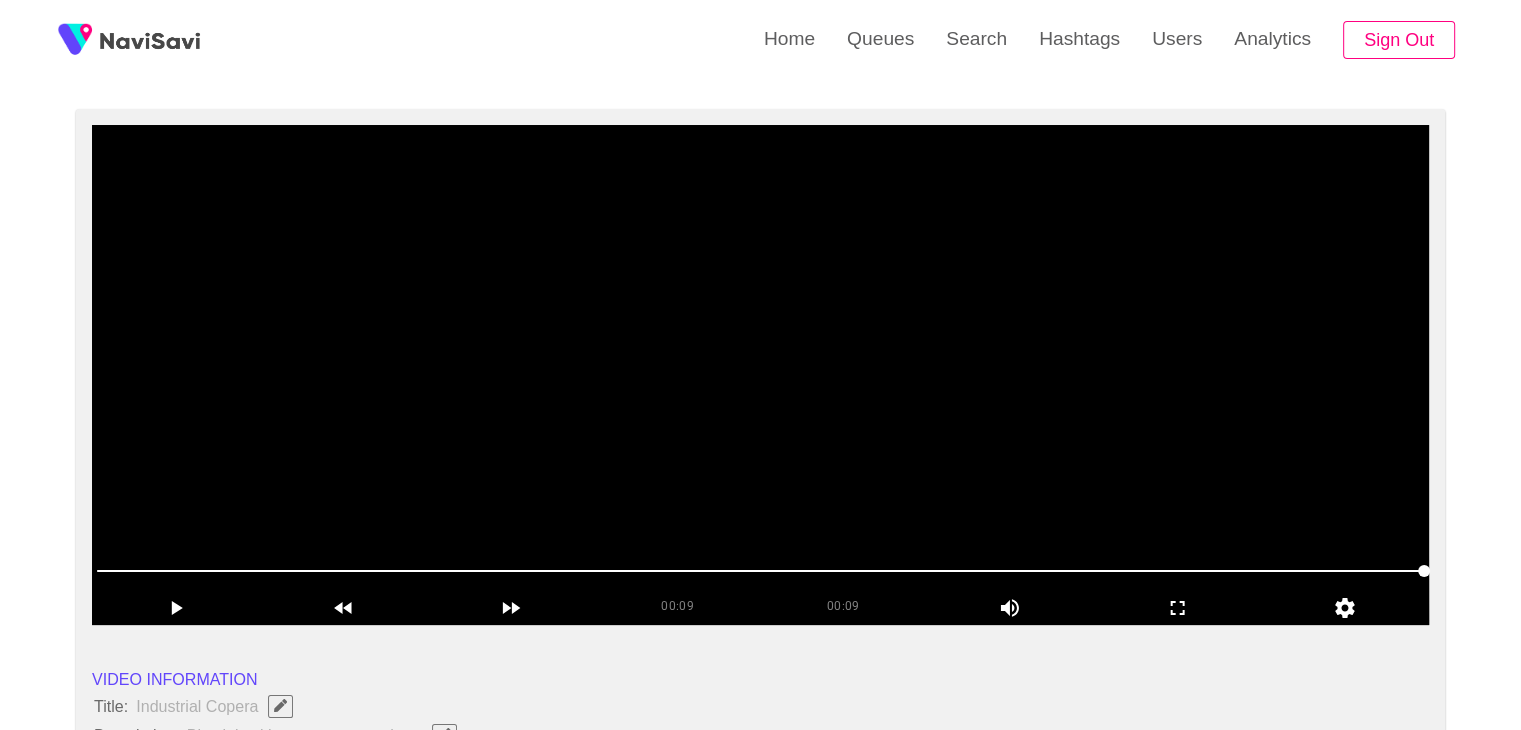 click at bounding box center [760, 375] 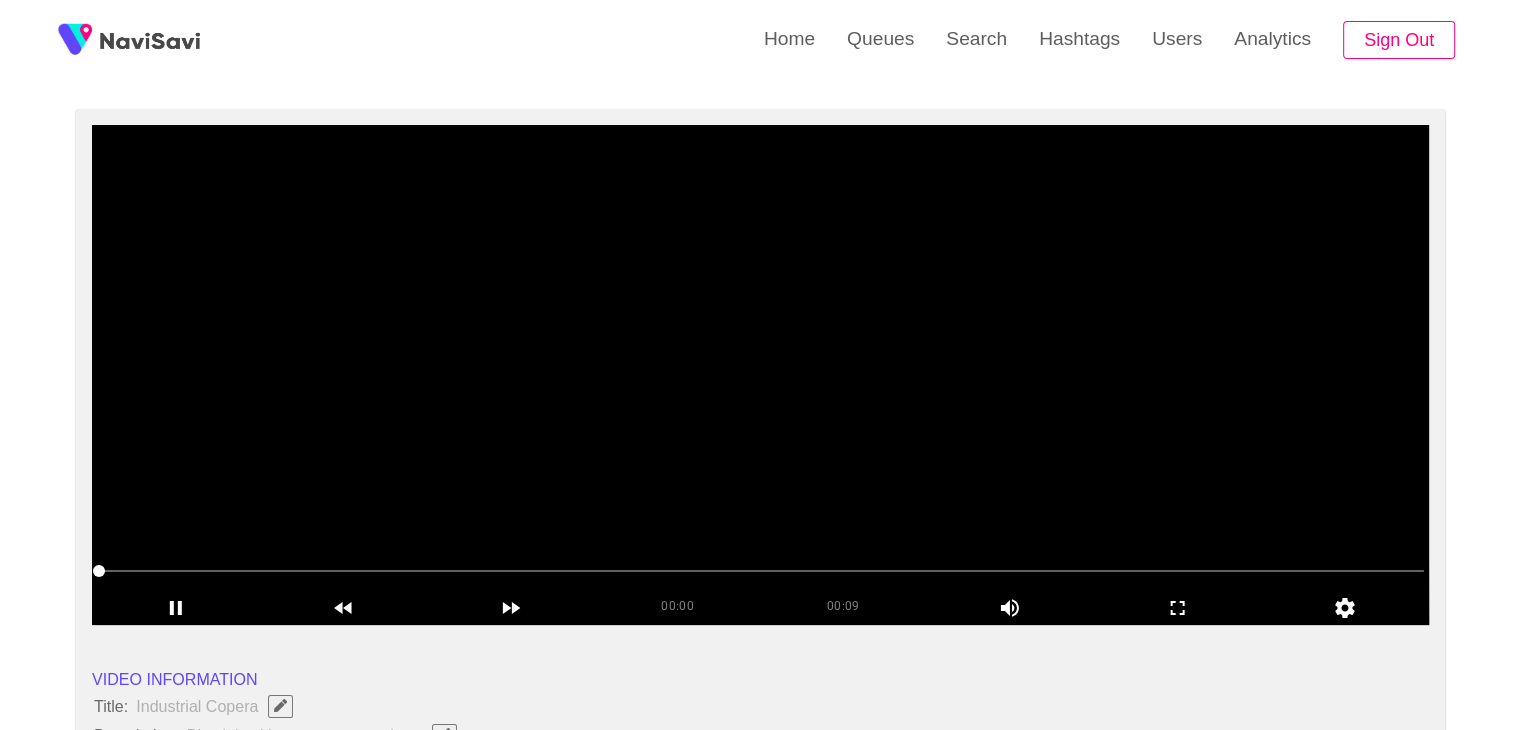 click at bounding box center [760, 375] 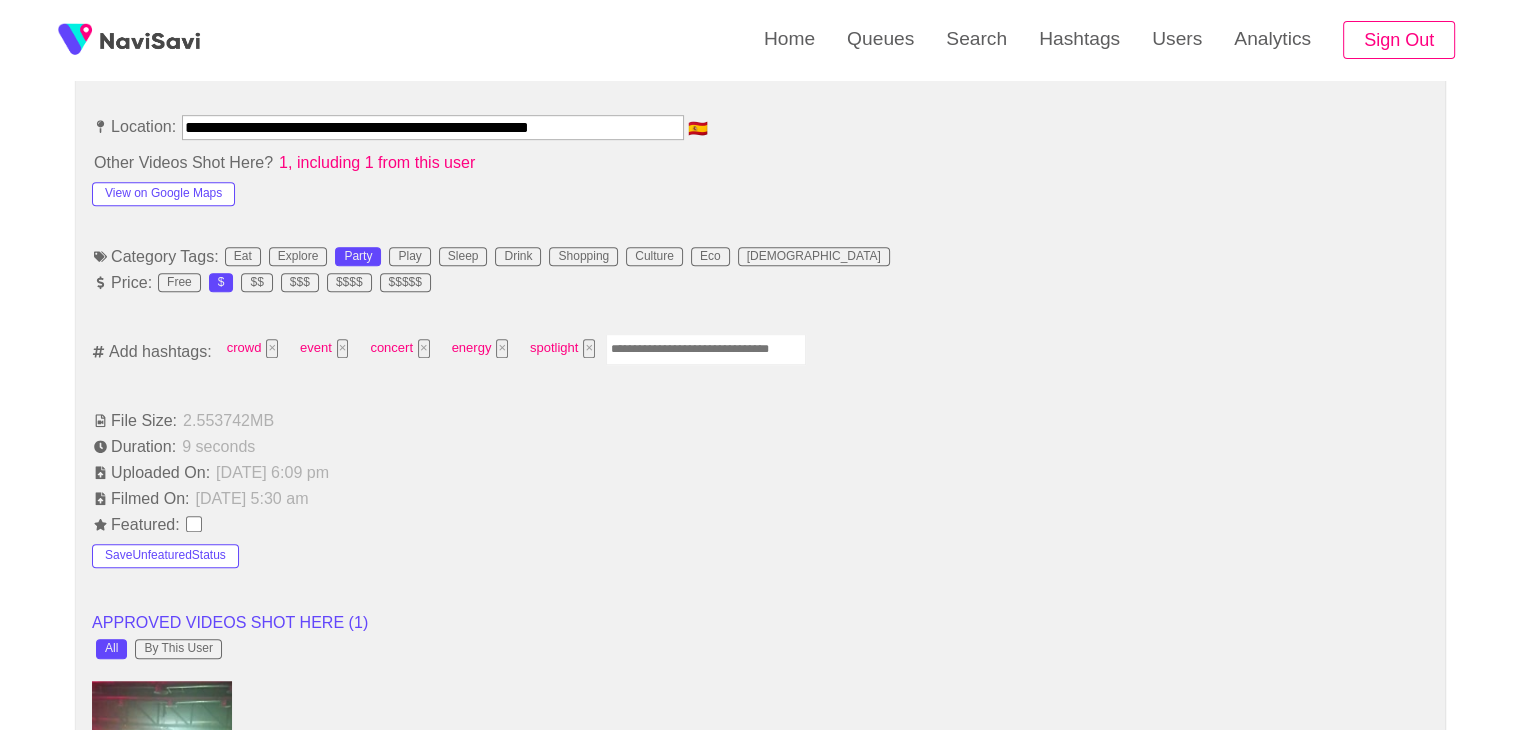 scroll, scrollTop: 1116, scrollLeft: 0, axis: vertical 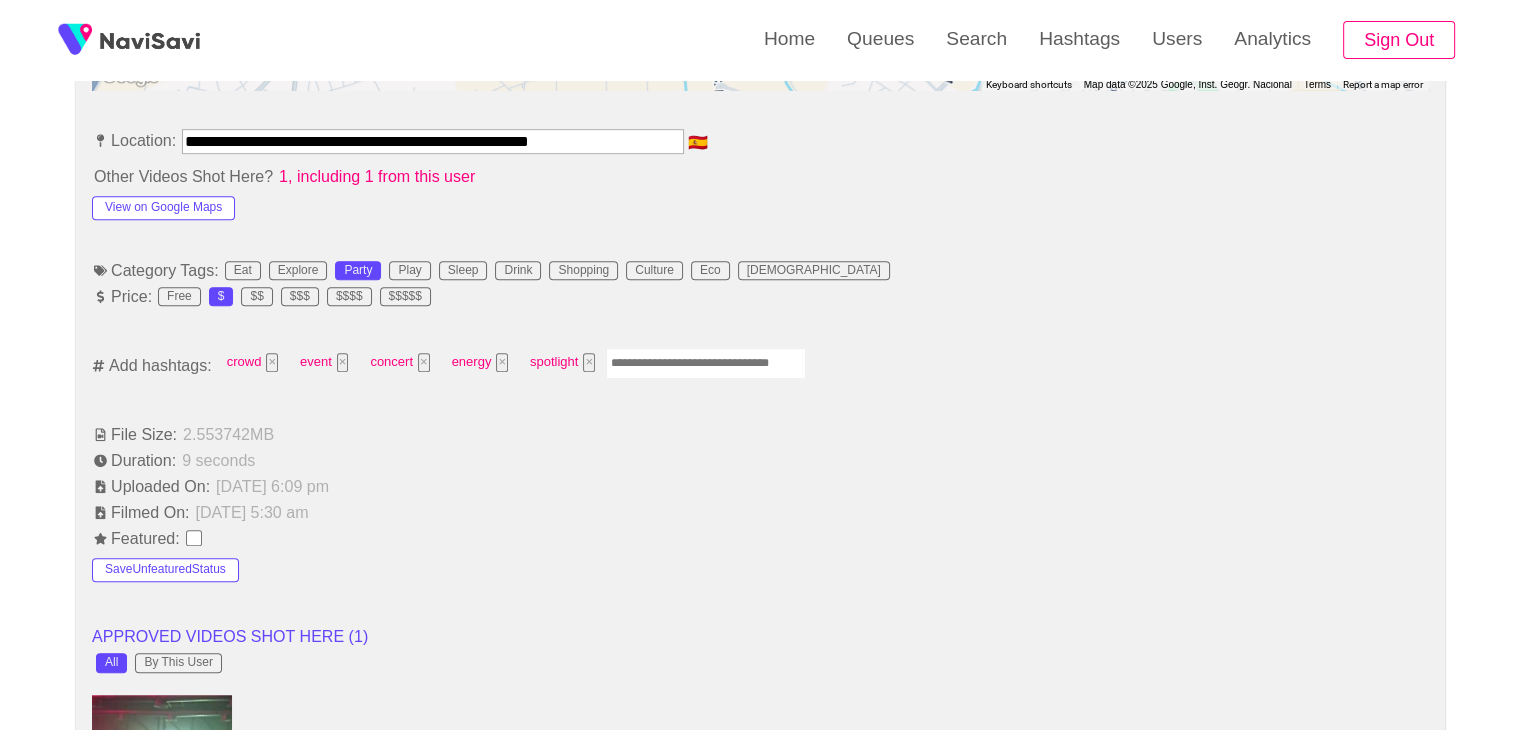 click at bounding box center (706, 363) 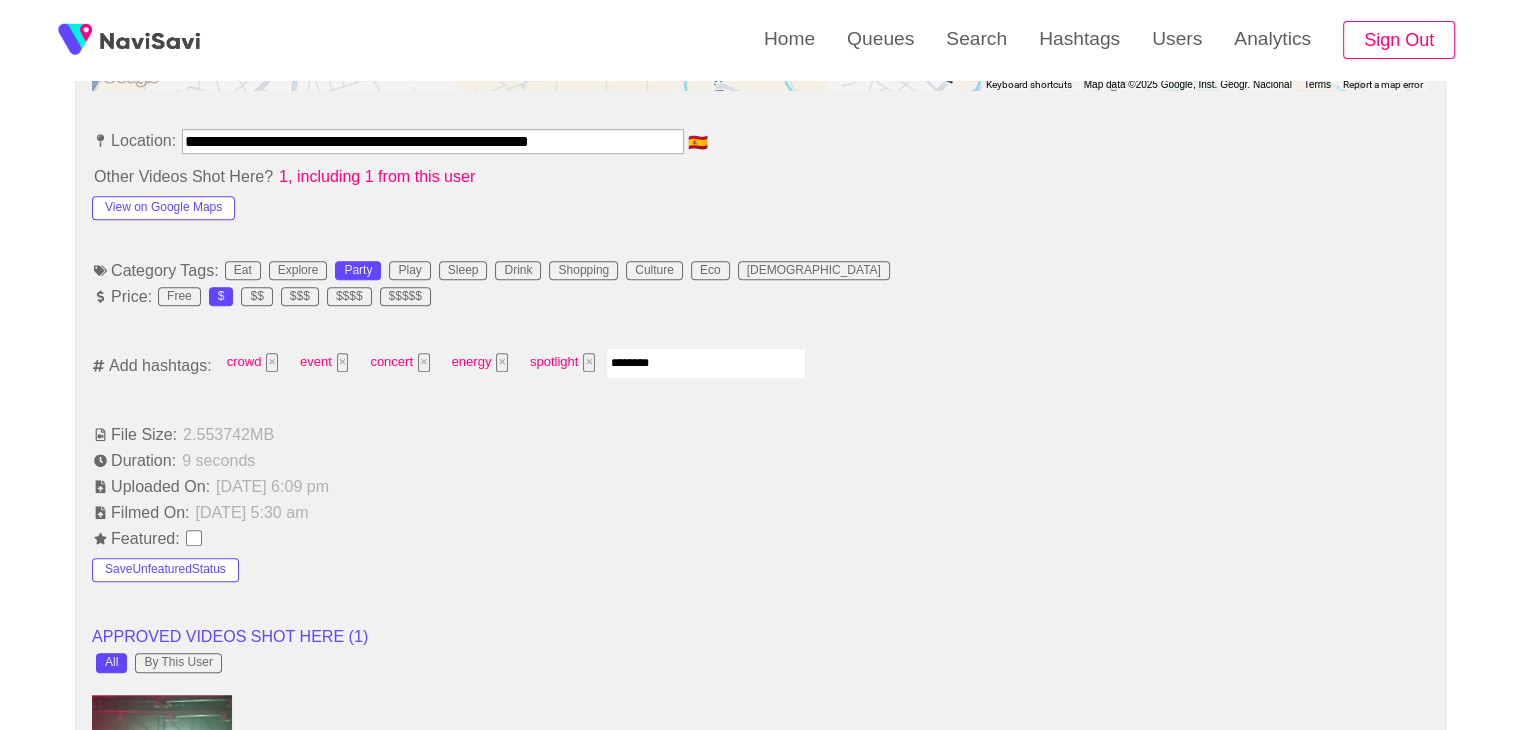 type on "*********" 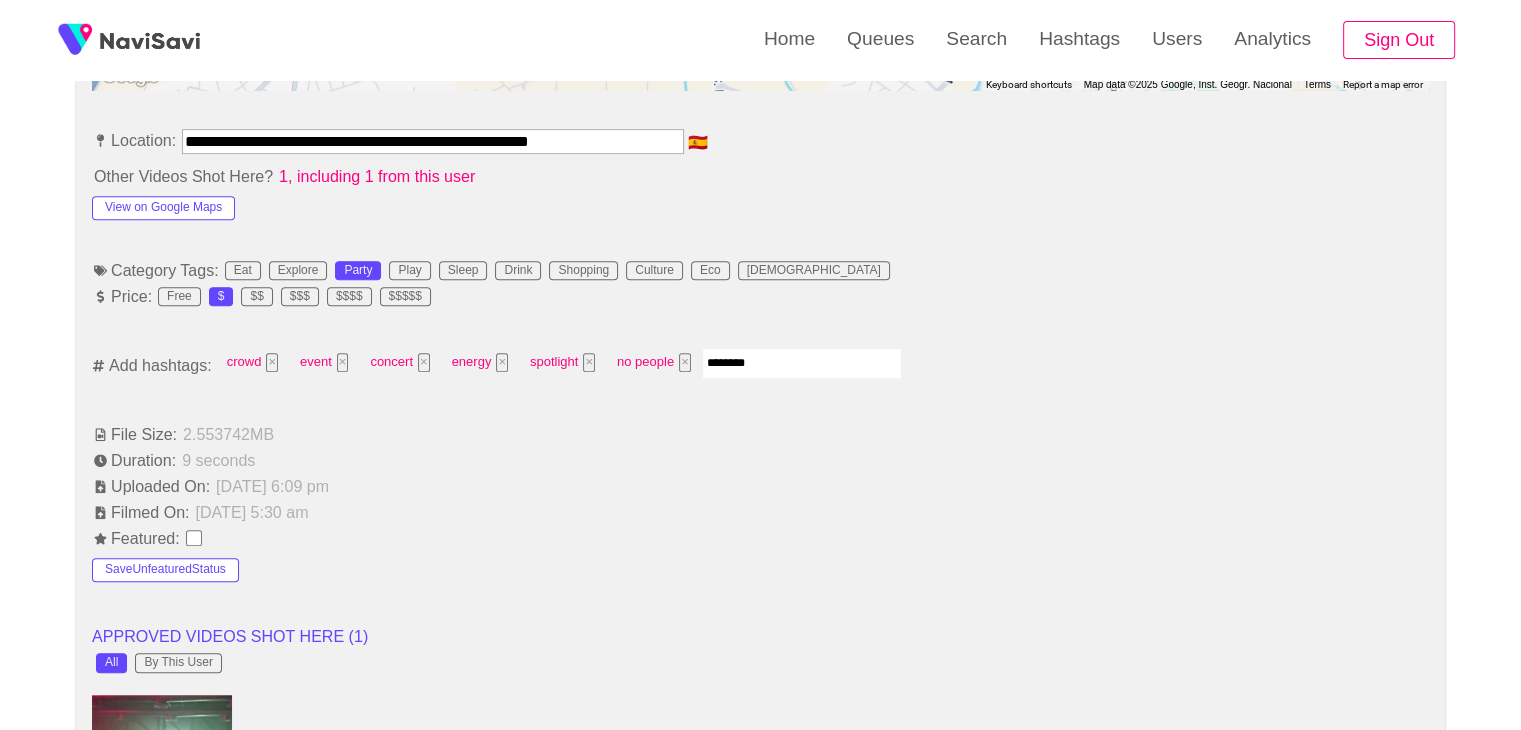 type on "*********" 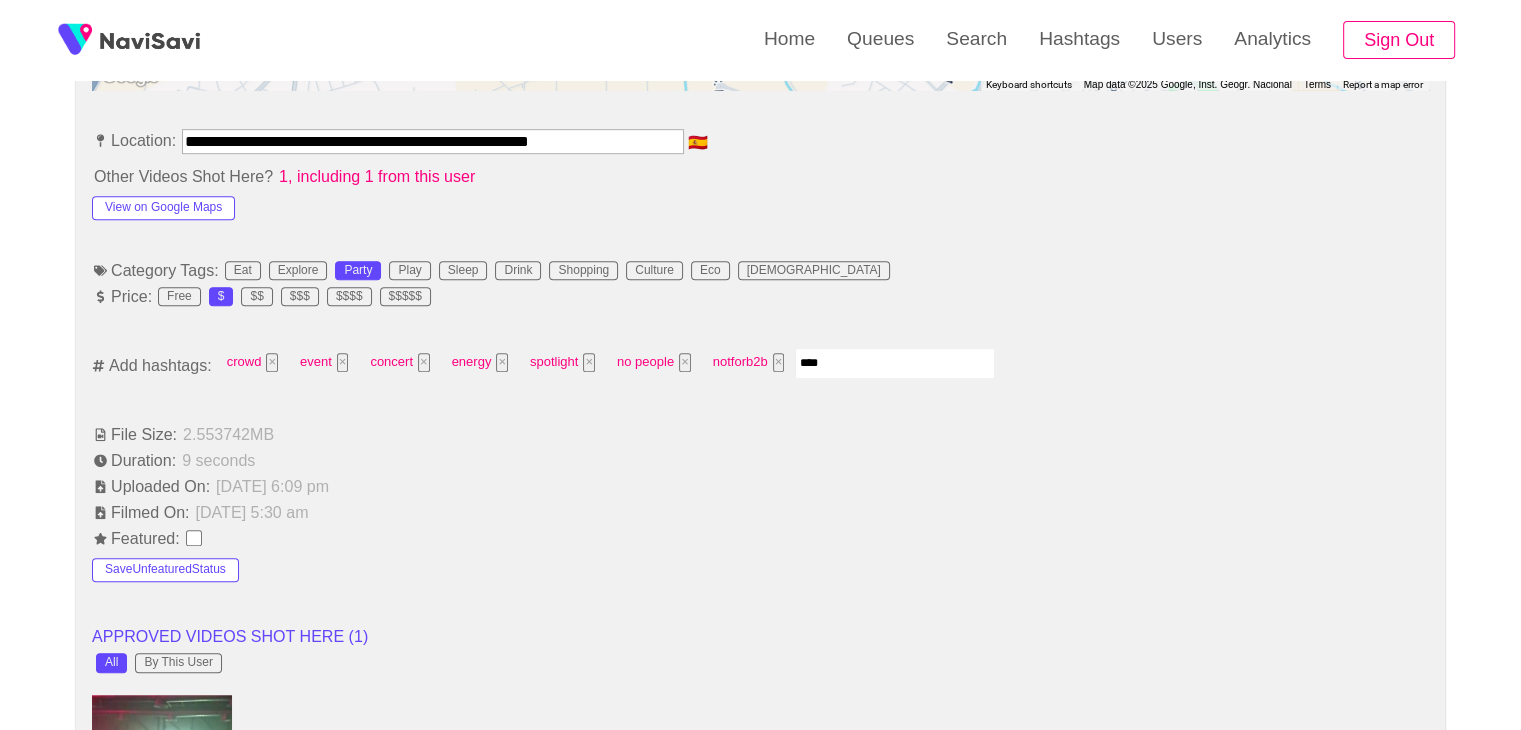 type on "*****" 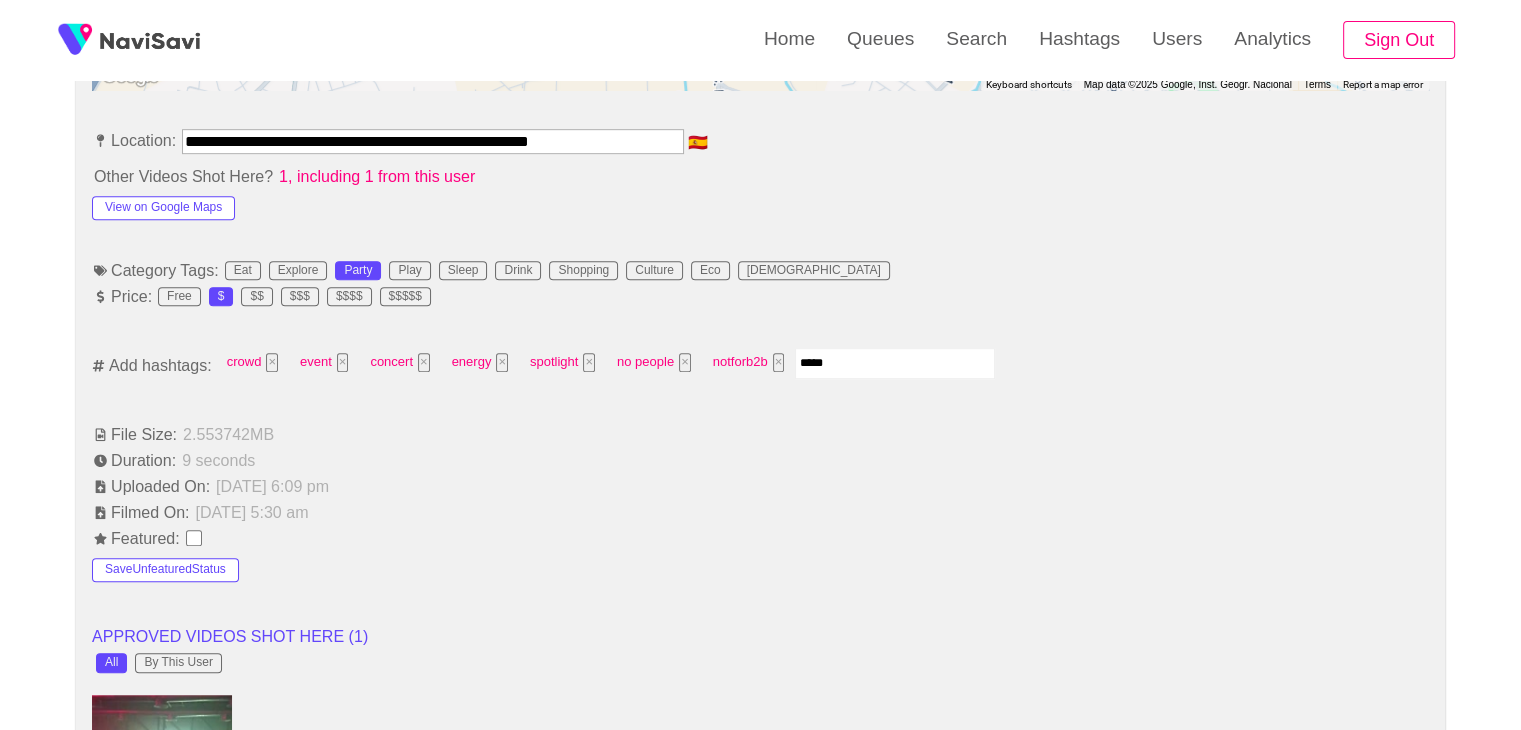 type 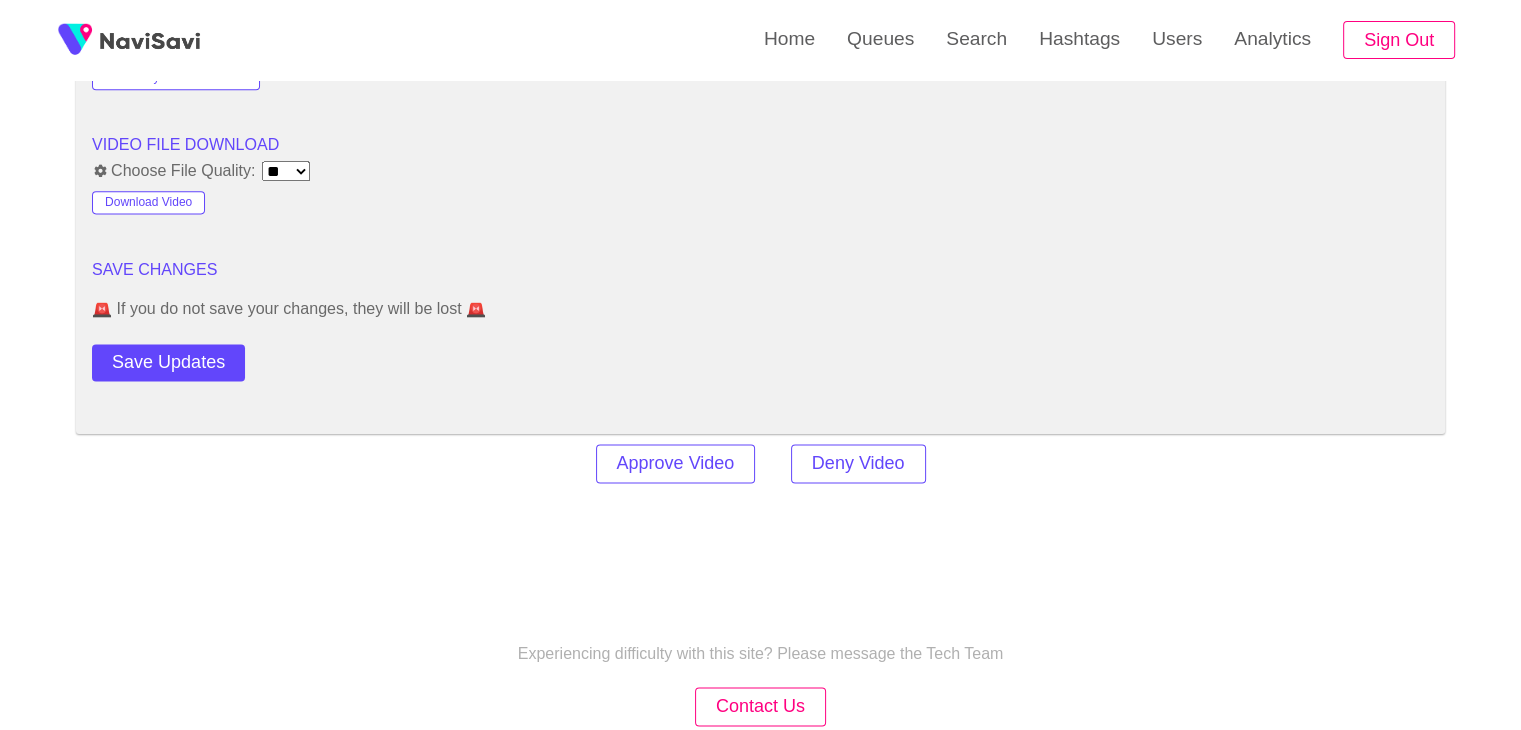 scroll, scrollTop: 2642, scrollLeft: 0, axis: vertical 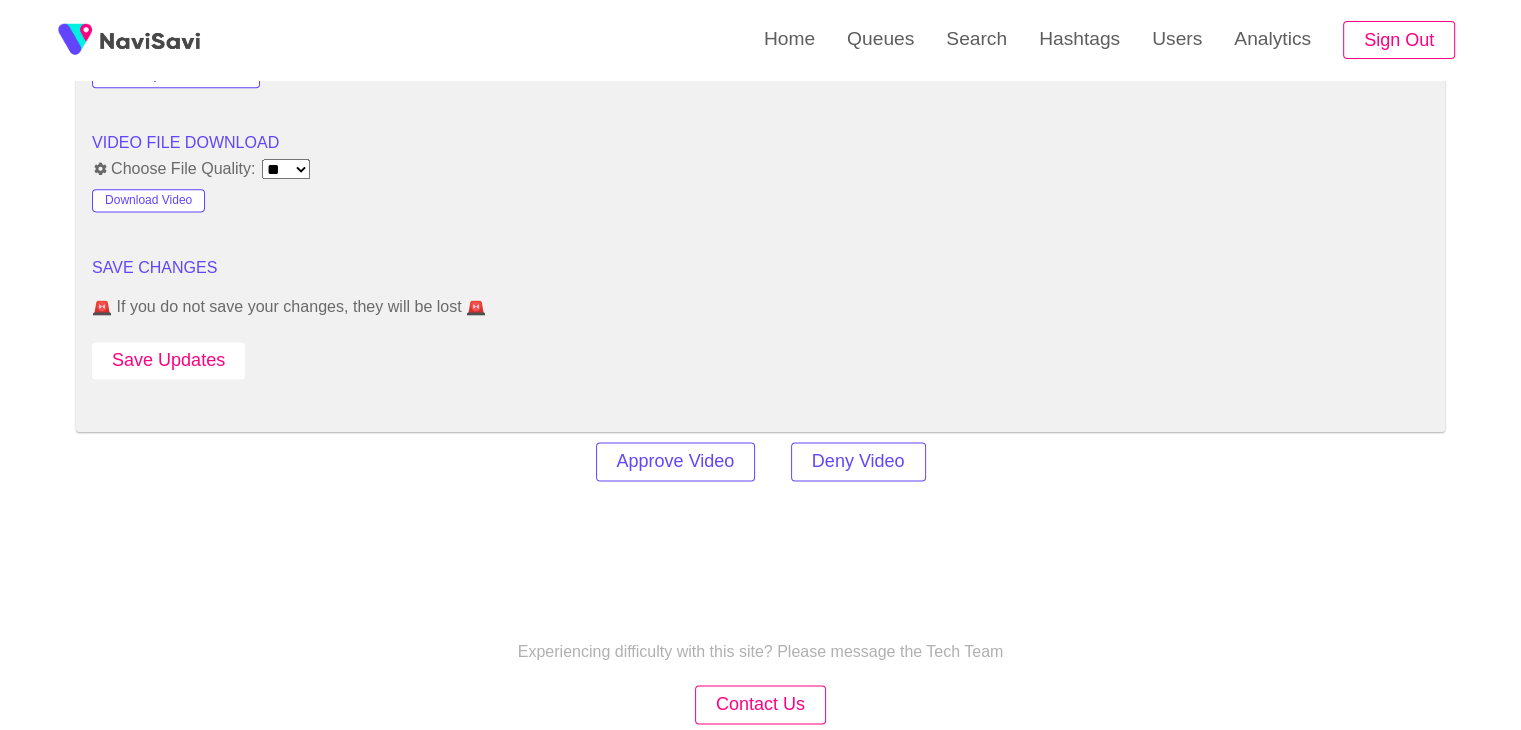 click on "Save Updates" at bounding box center [168, 360] 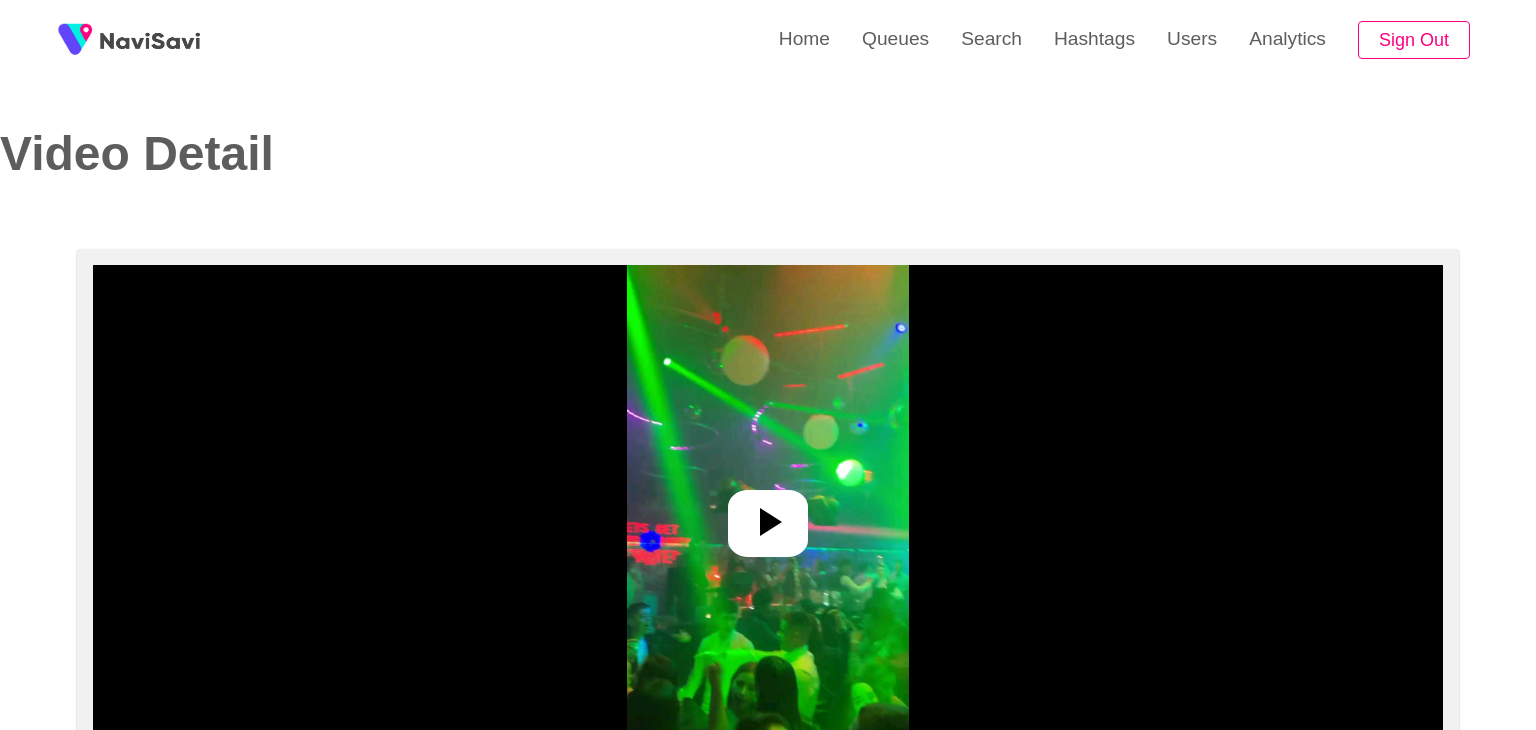 select on "**********" 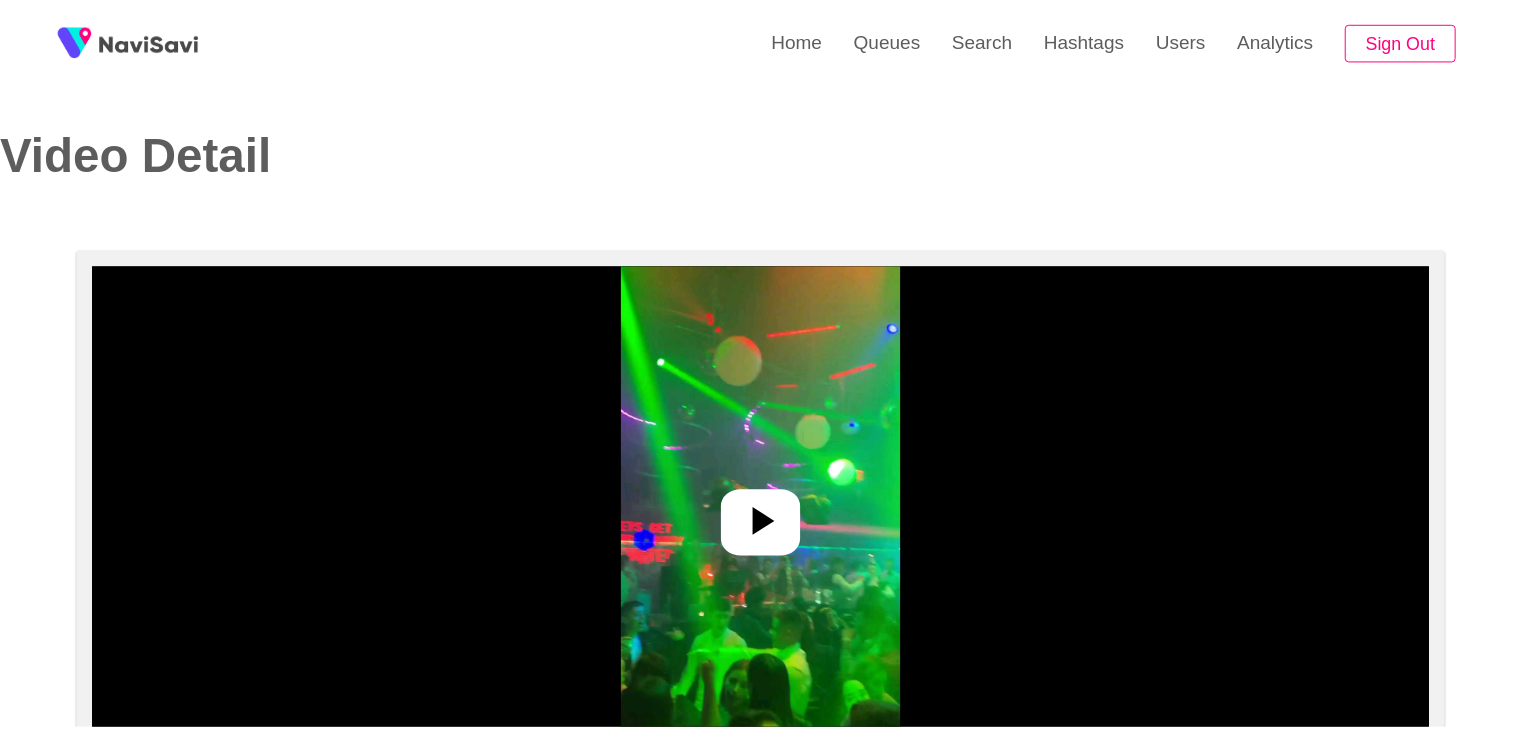 scroll, scrollTop: 0, scrollLeft: 0, axis: both 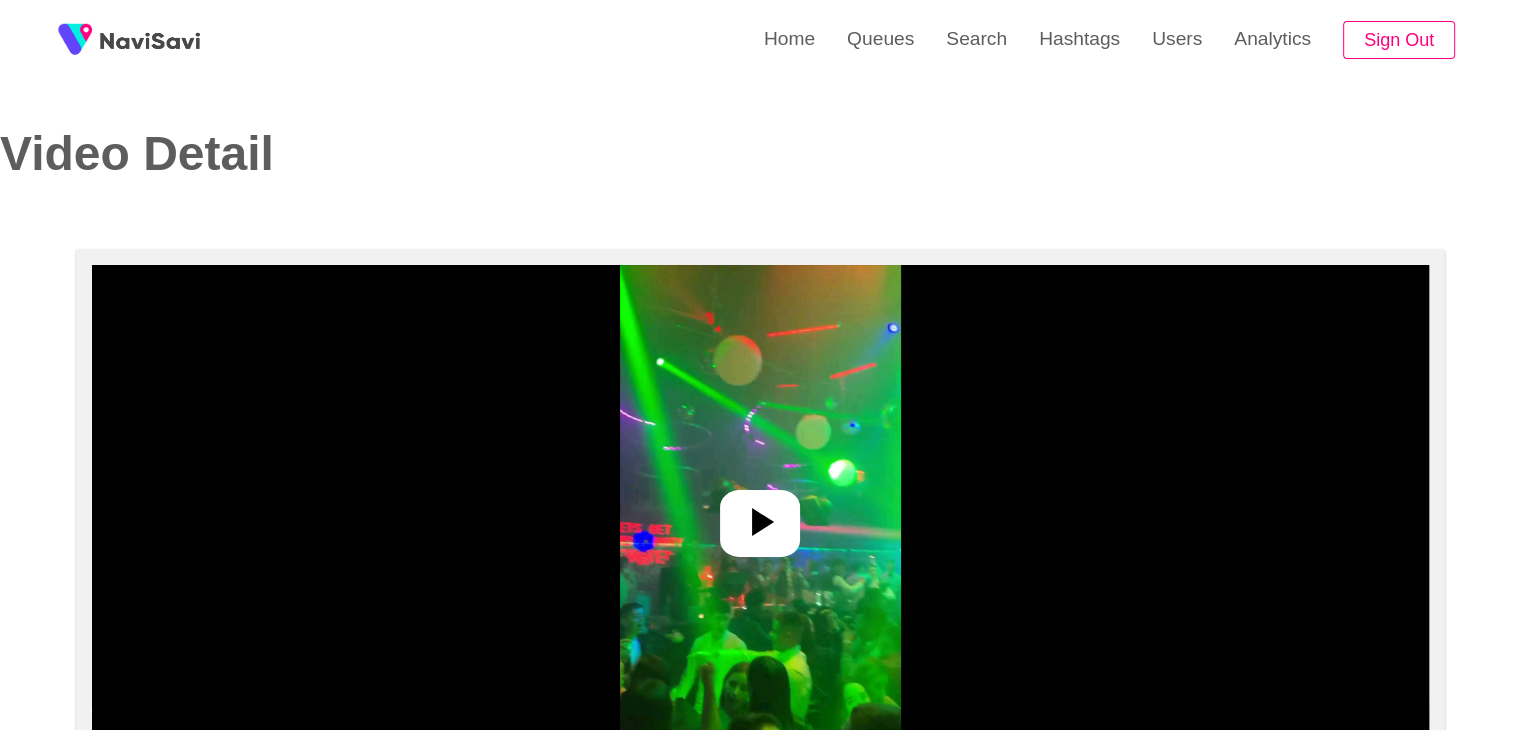 click at bounding box center (760, 515) 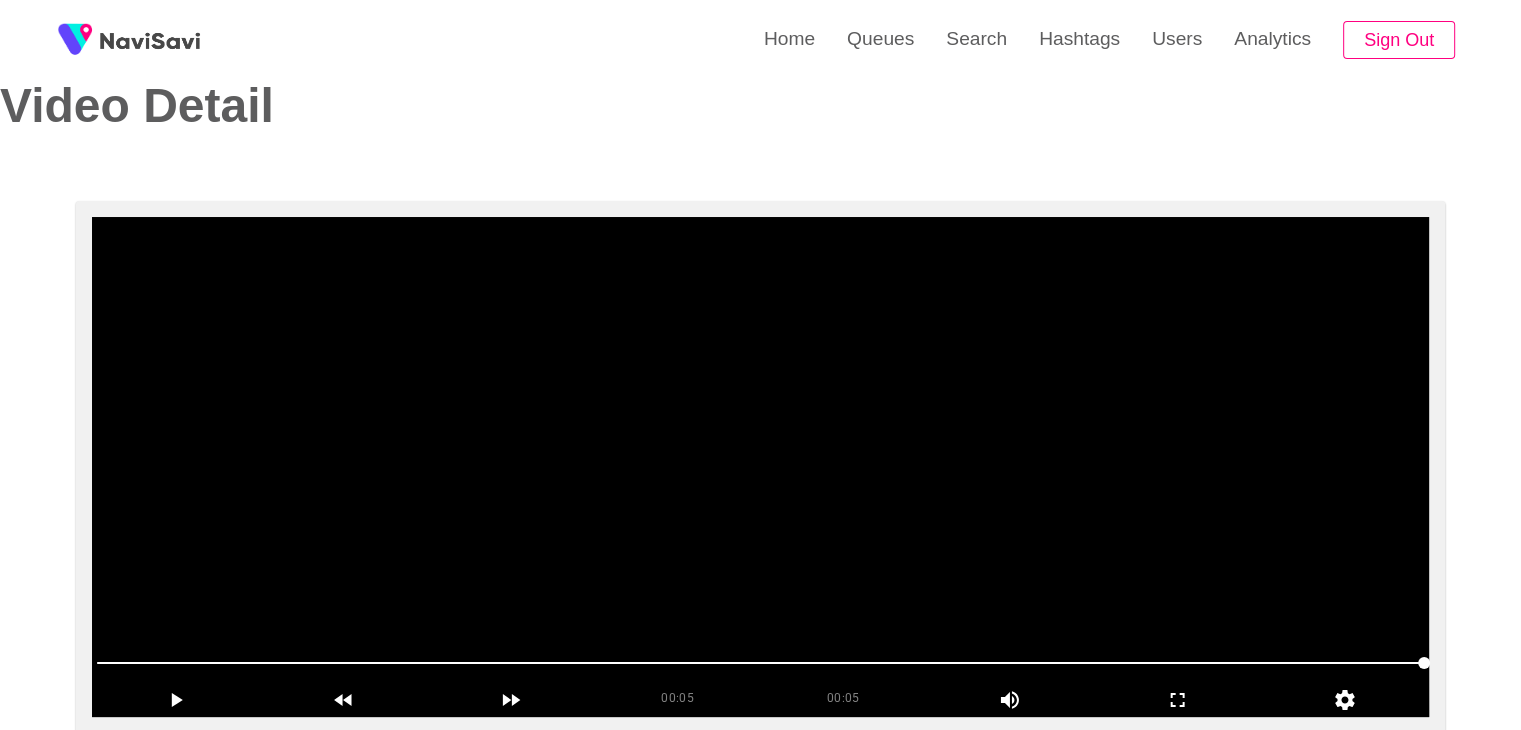 scroll, scrollTop: 168, scrollLeft: 0, axis: vertical 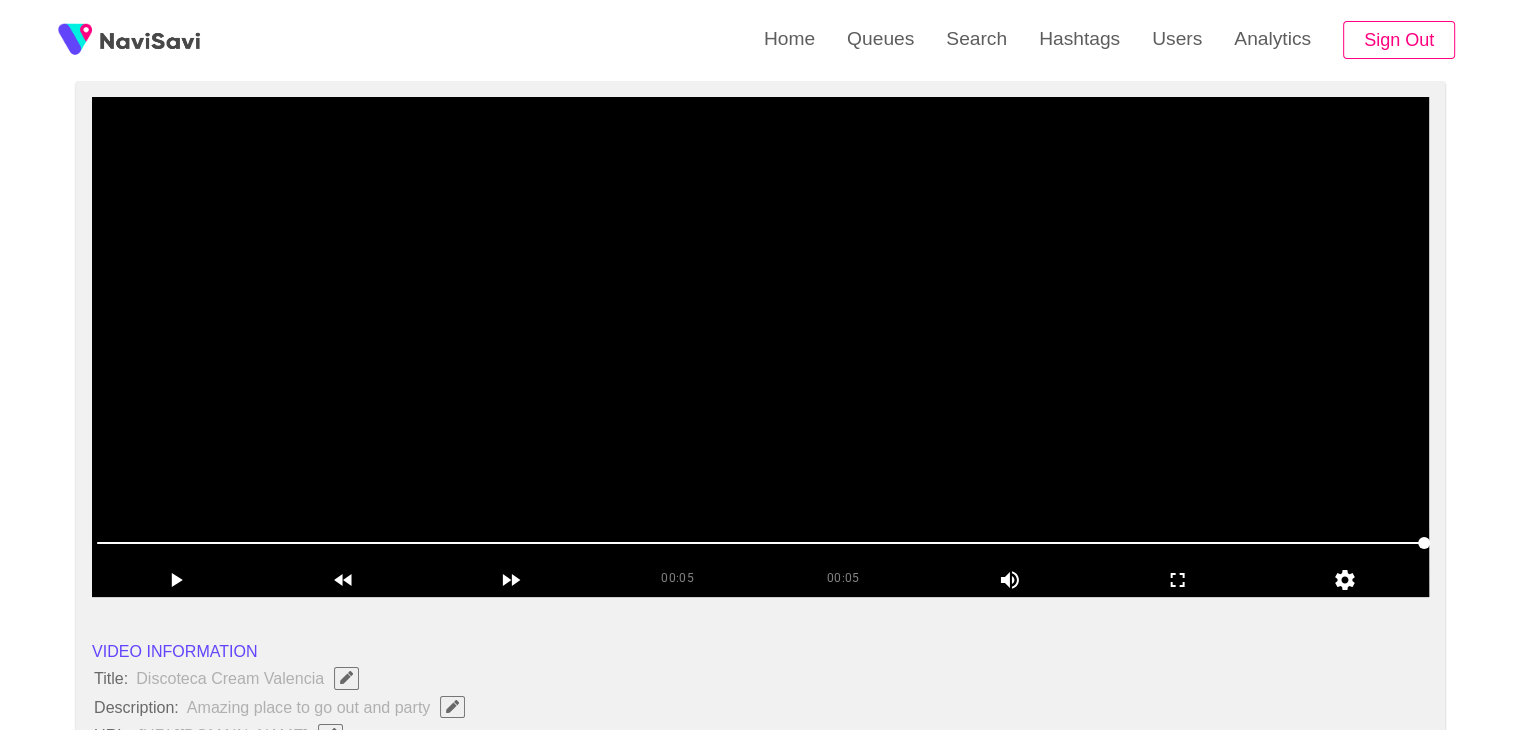 click at bounding box center [760, 347] 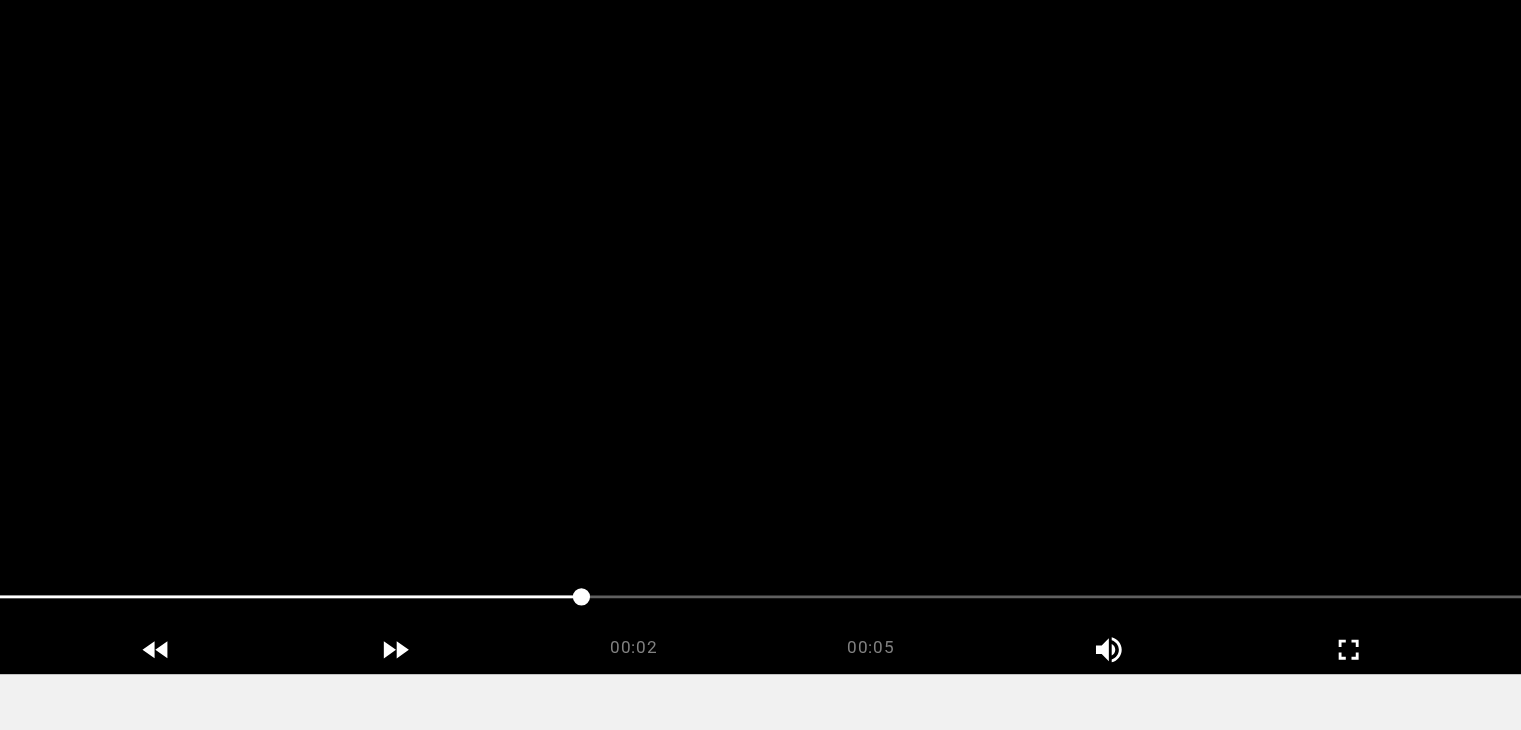 scroll, scrollTop: 168, scrollLeft: 0, axis: vertical 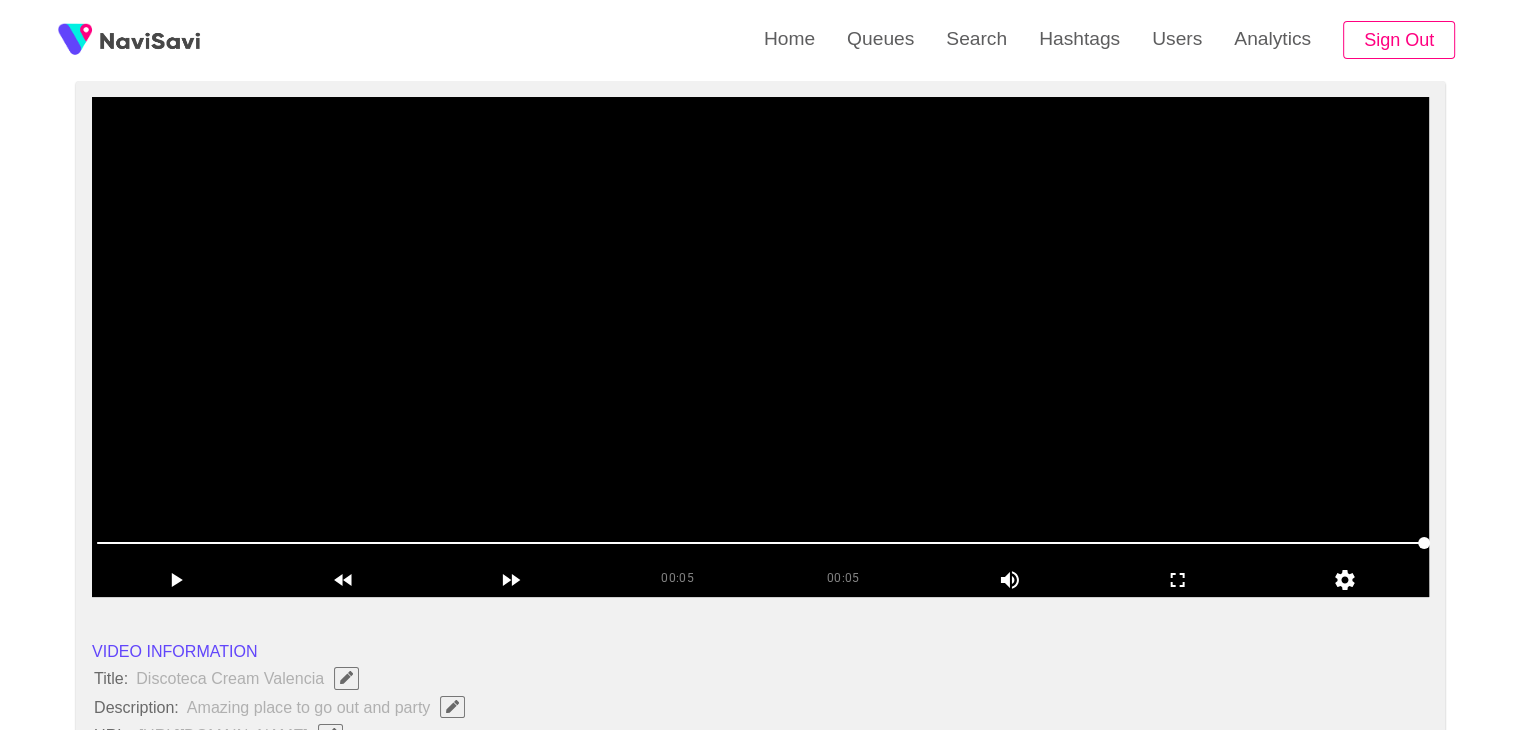 click at bounding box center [760, 347] 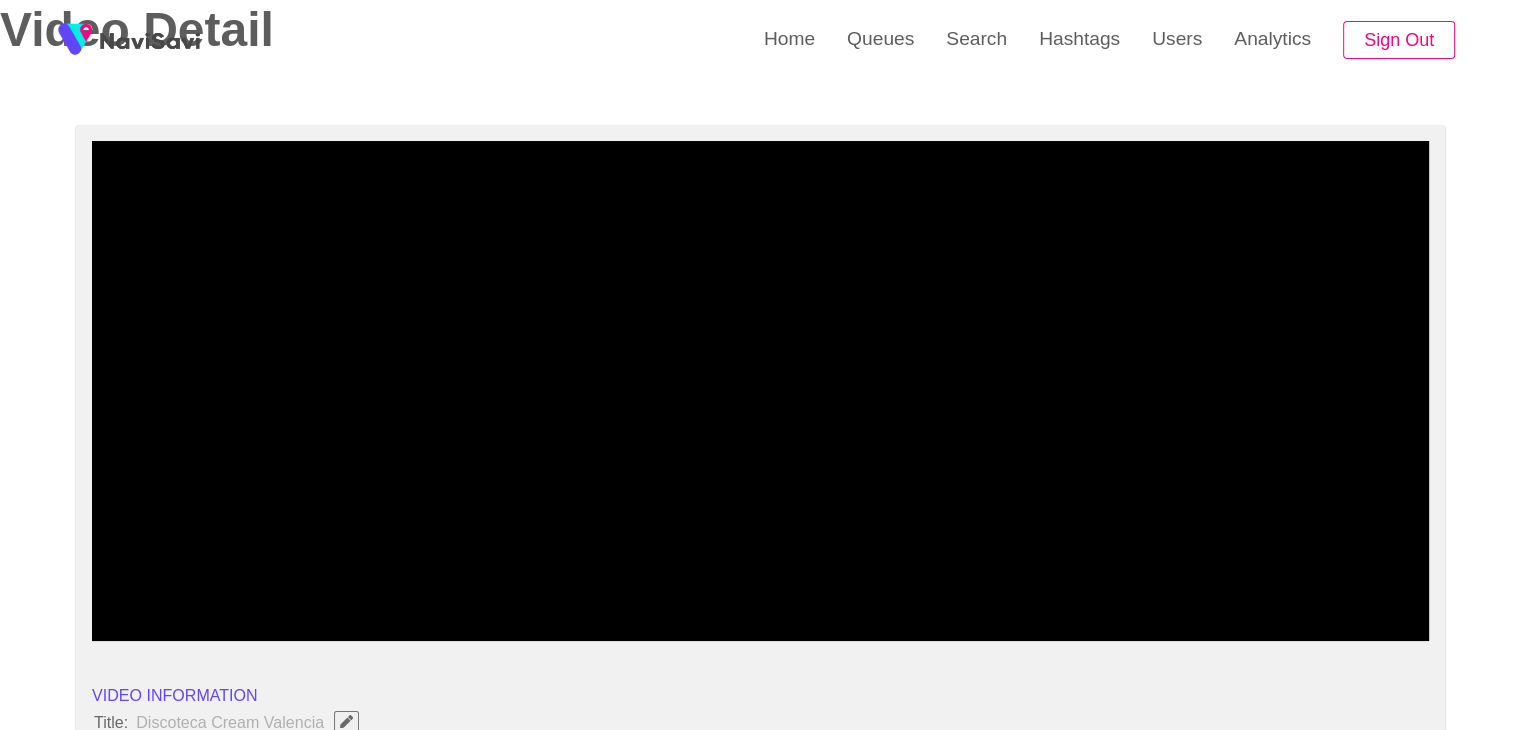 scroll, scrollTop: 0, scrollLeft: 0, axis: both 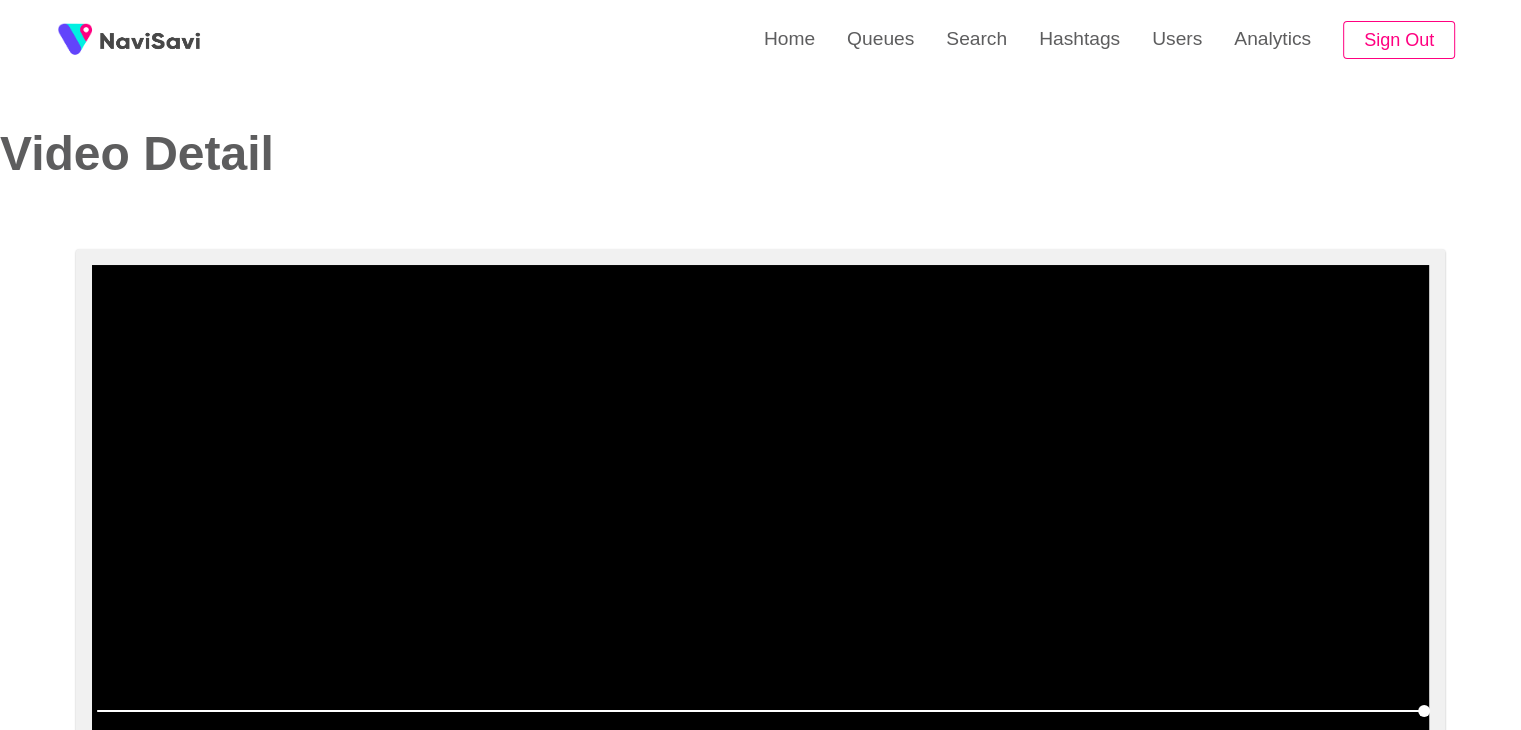 click at bounding box center (760, 515) 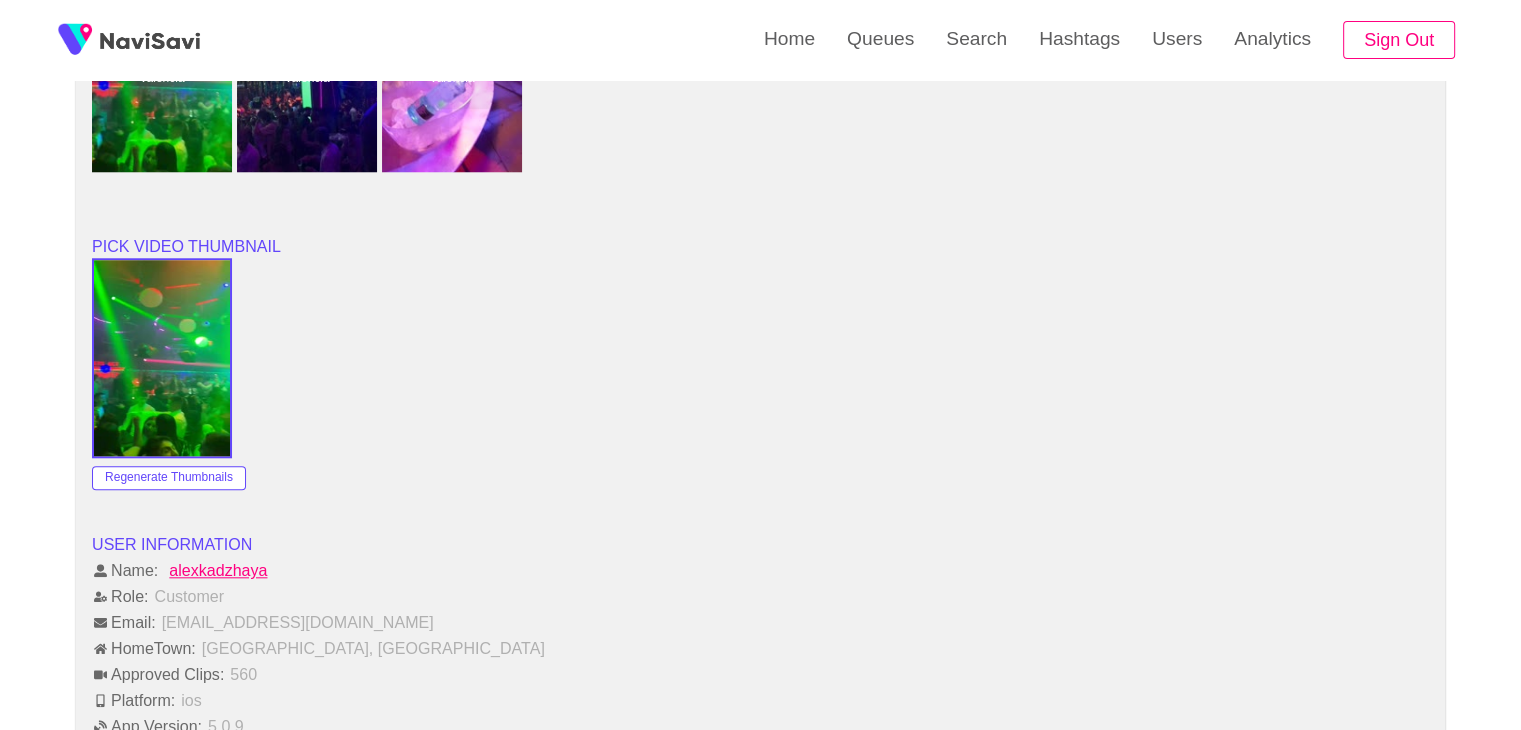 scroll, scrollTop: 1903, scrollLeft: 0, axis: vertical 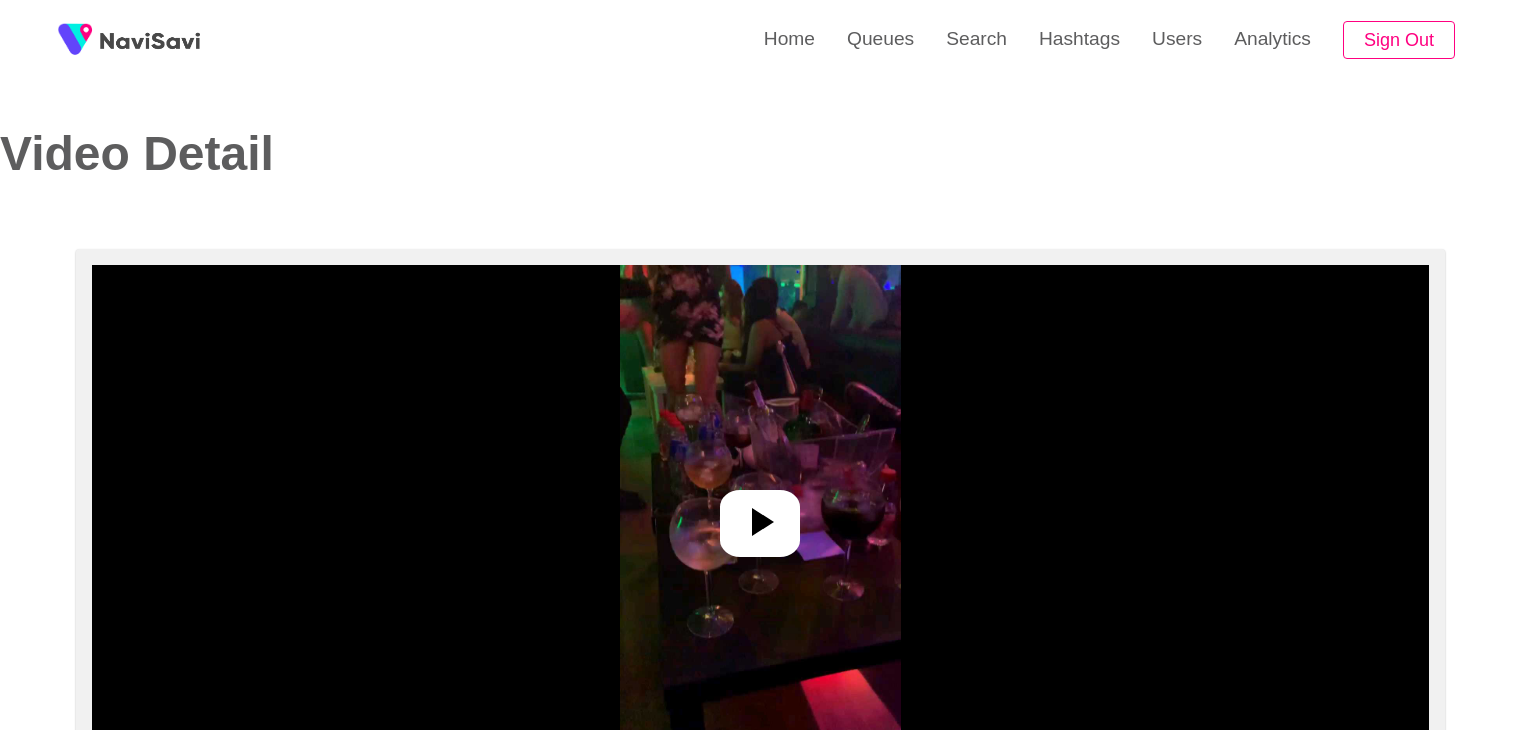select on "**********" 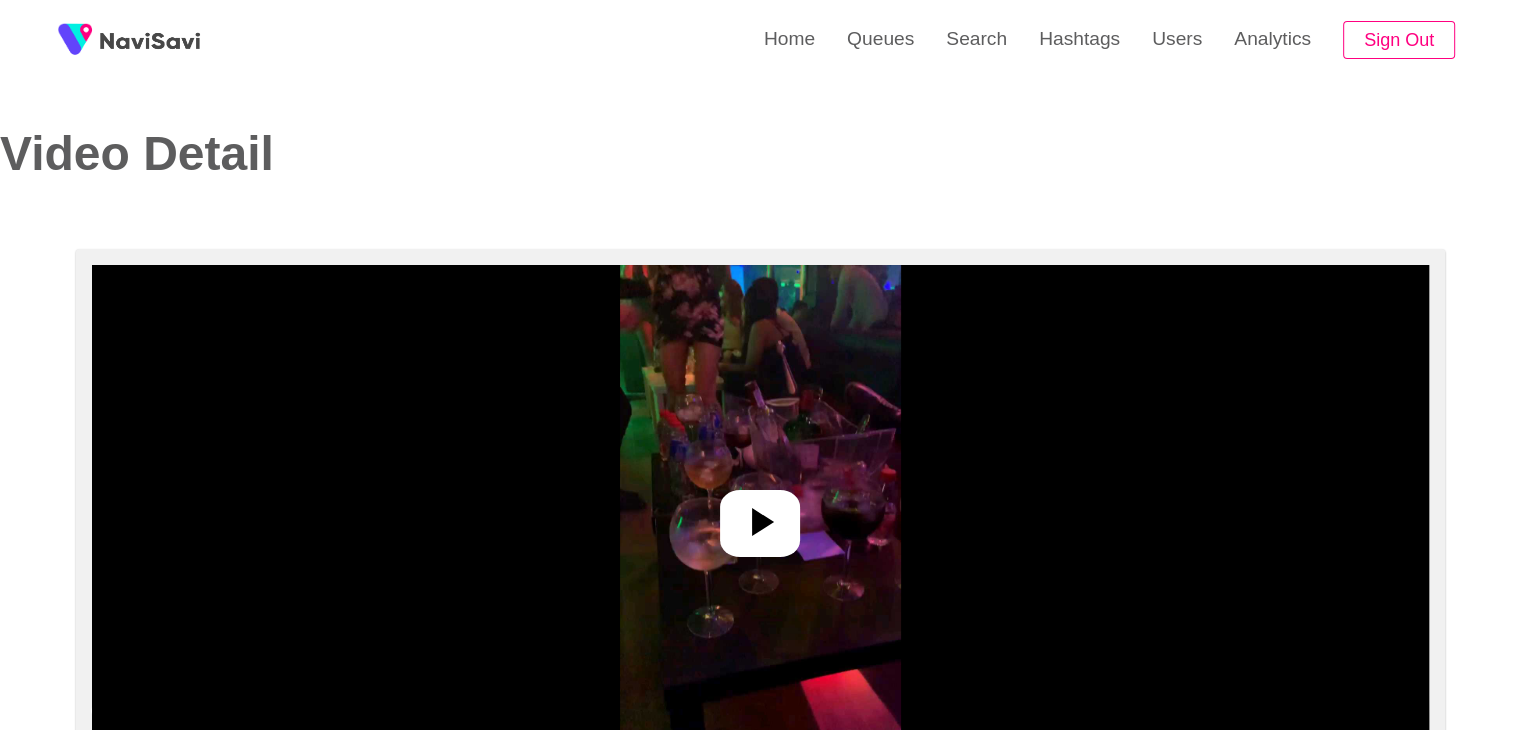 click at bounding box center [760, 515] 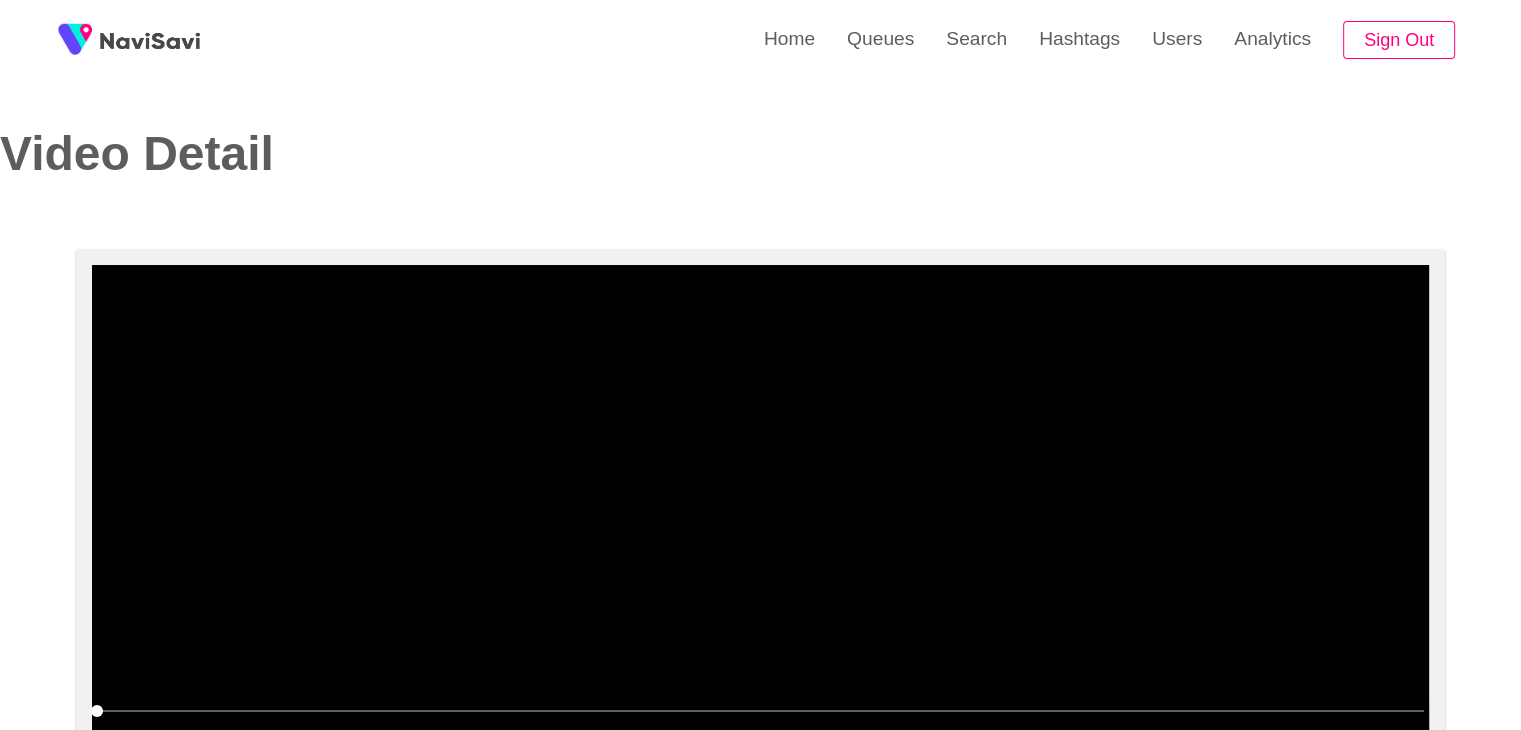 scroll, scrollTop: 124, scrollLeft: 0, axis: vertical 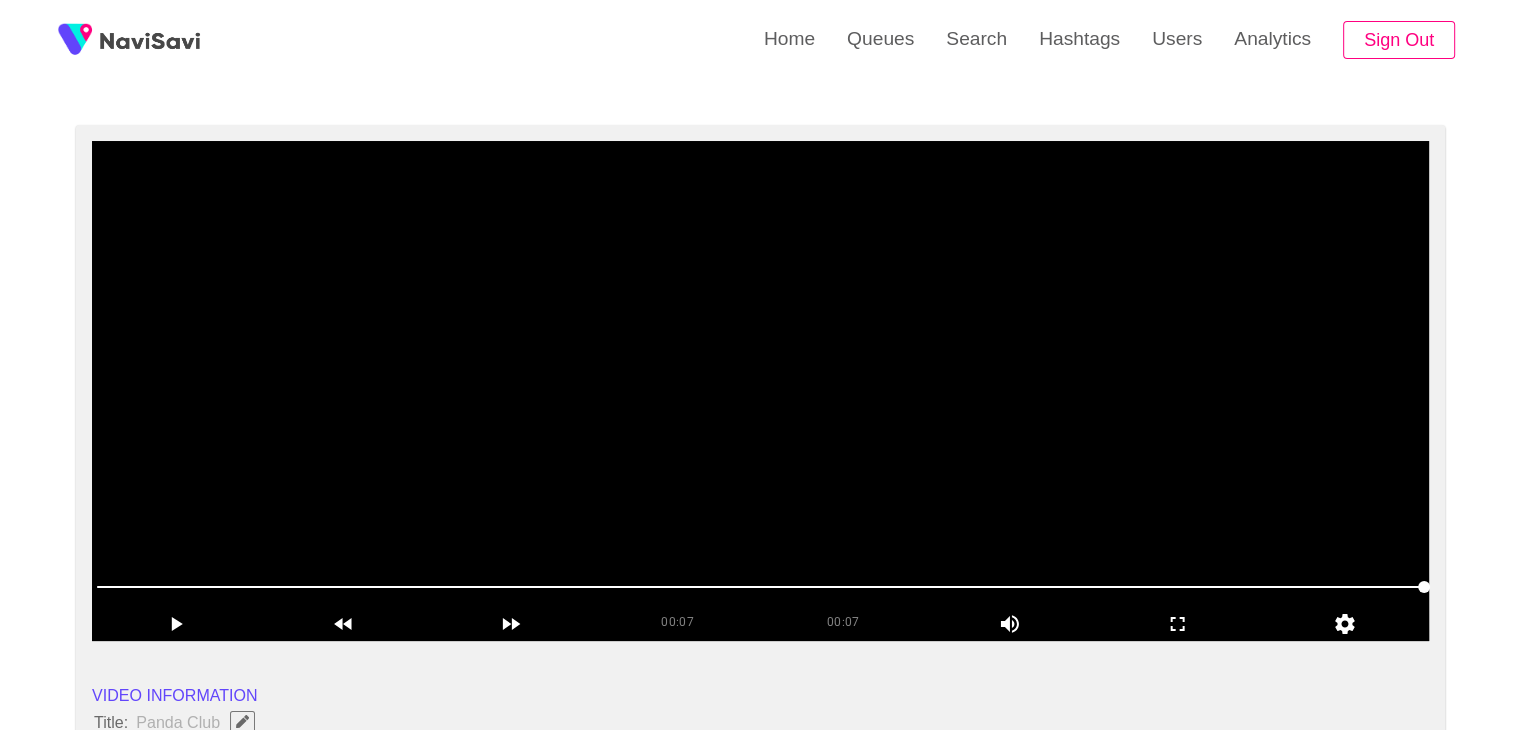 click at bounding box center [760, 391] 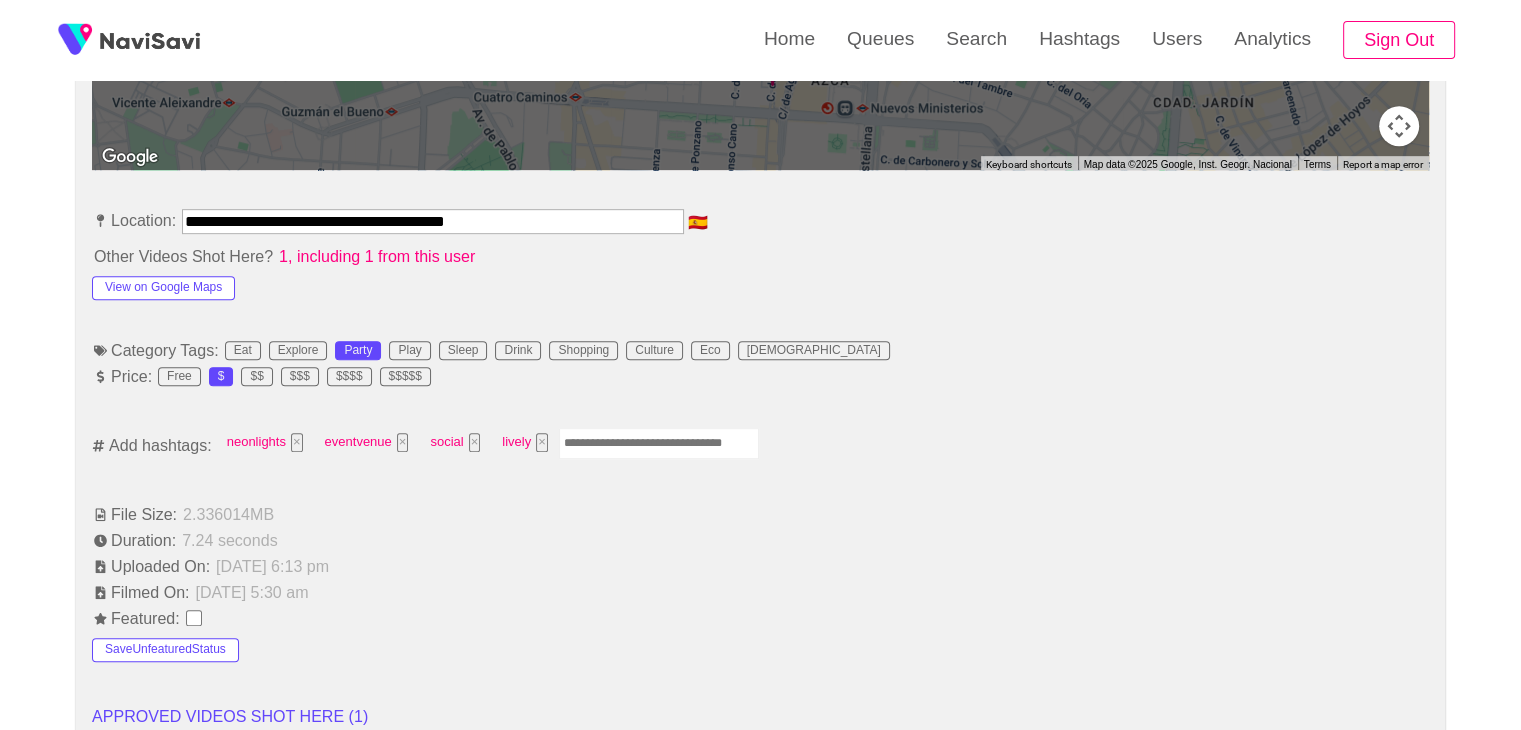 scroll, scrollTop: 1056, scrollLeft: 0, axis: vertical 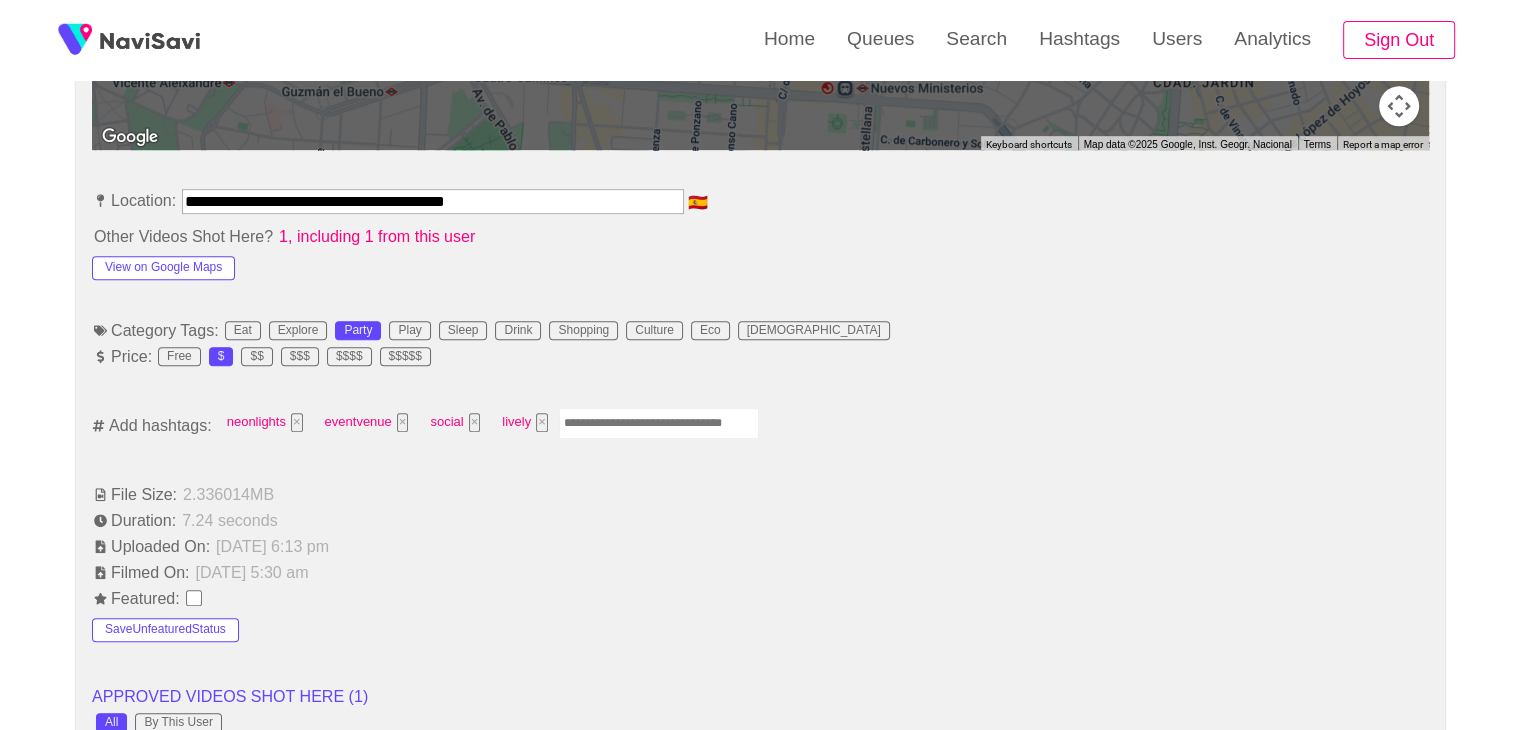 click at bounding box center (659, 423) 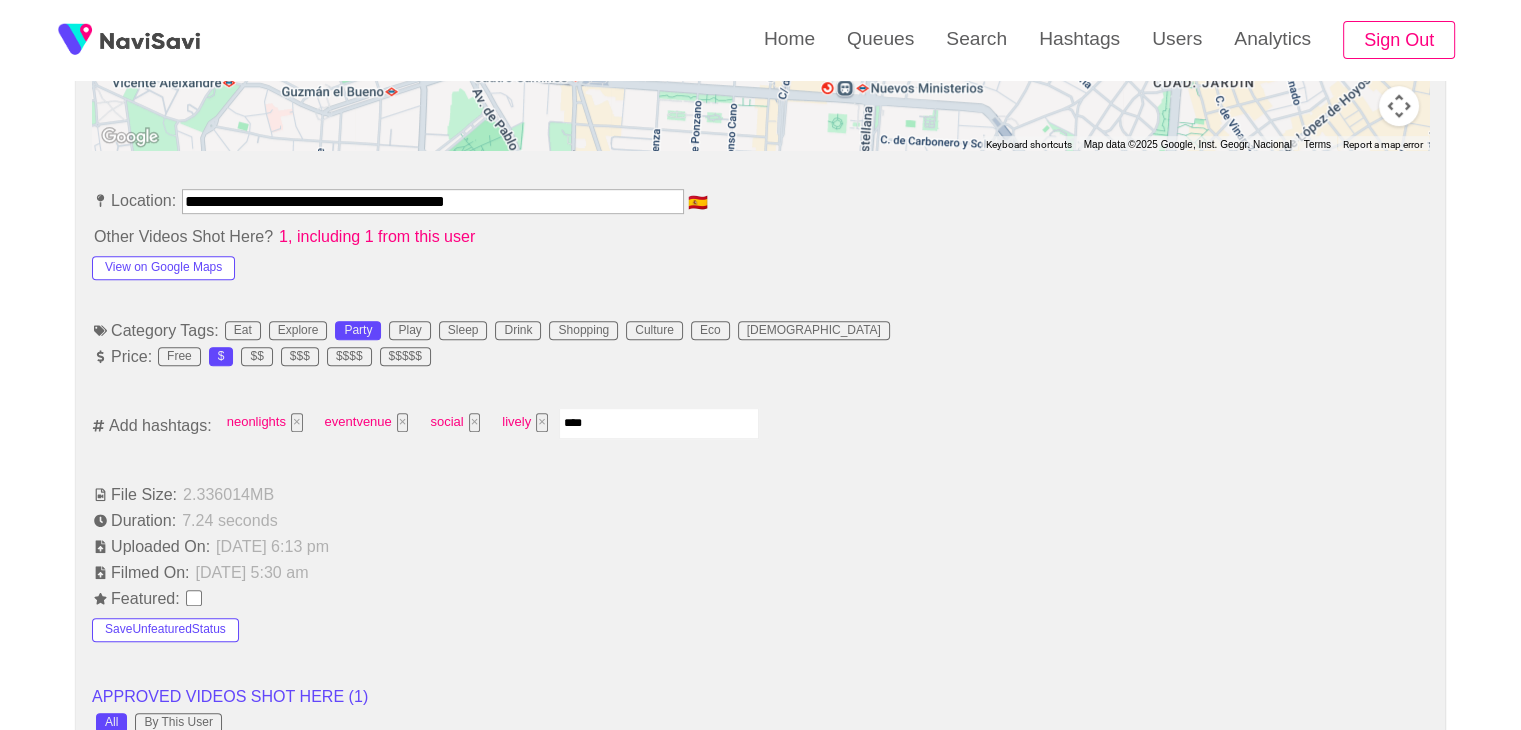 type on "*****" 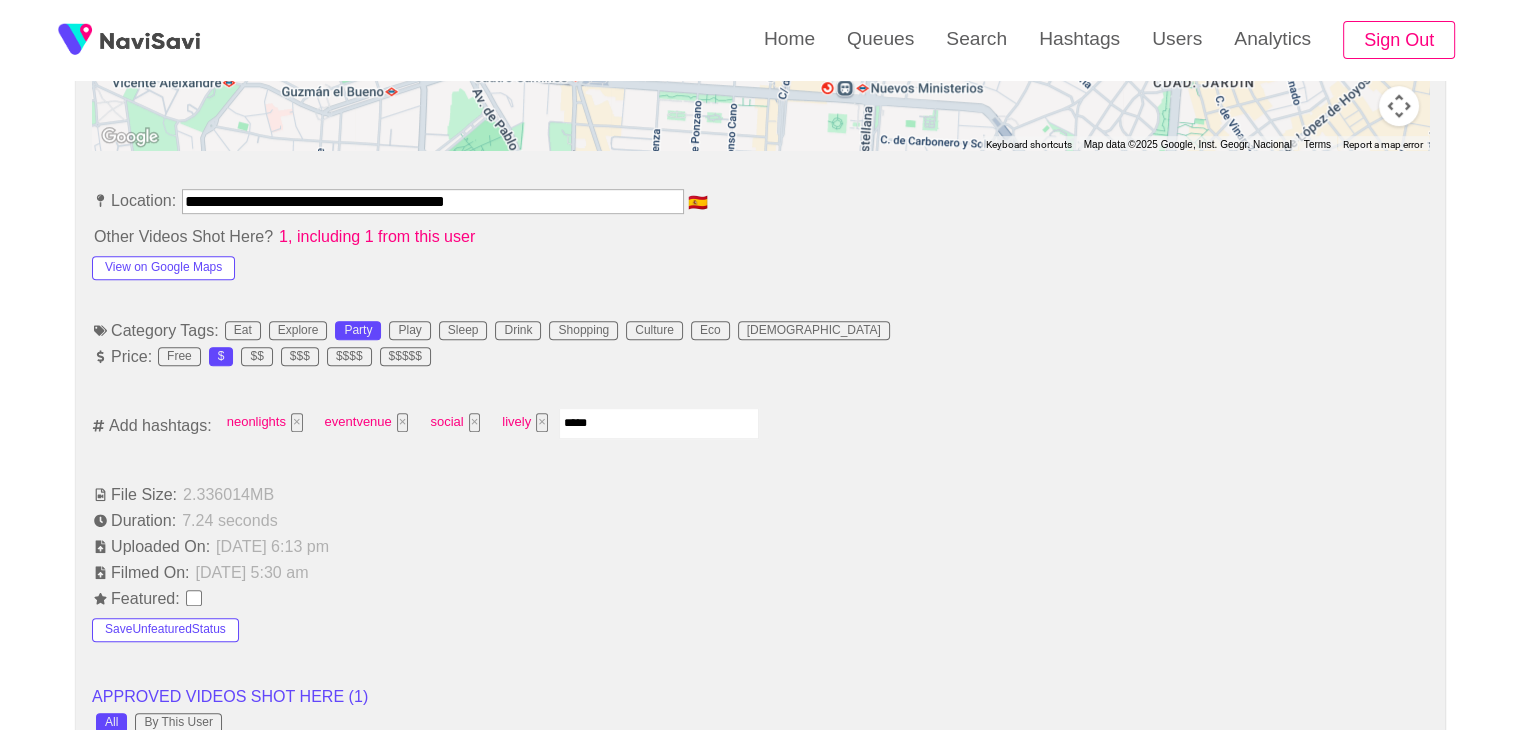 type 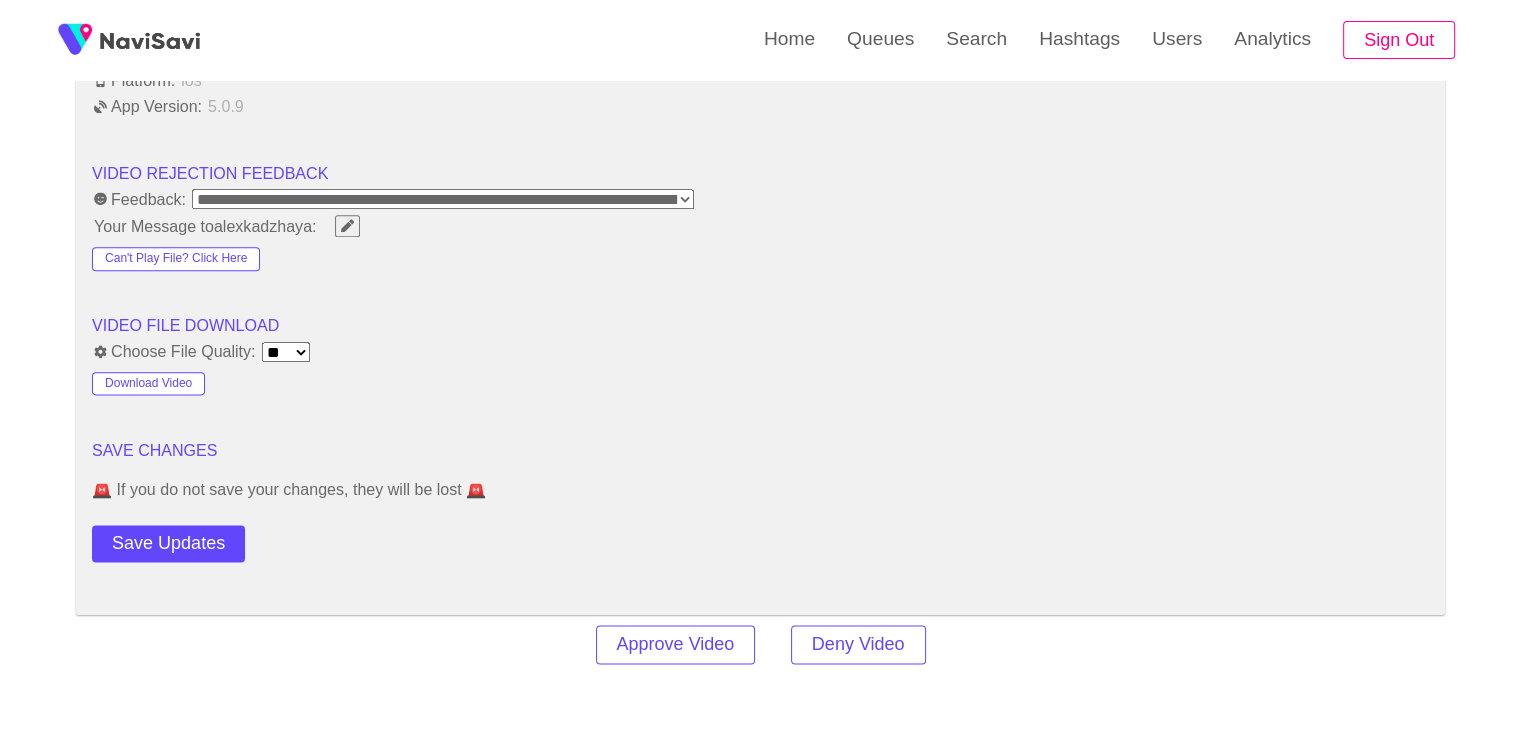 scroll, scrollTop: 2516, scrollLeft: 0, axis: vertical 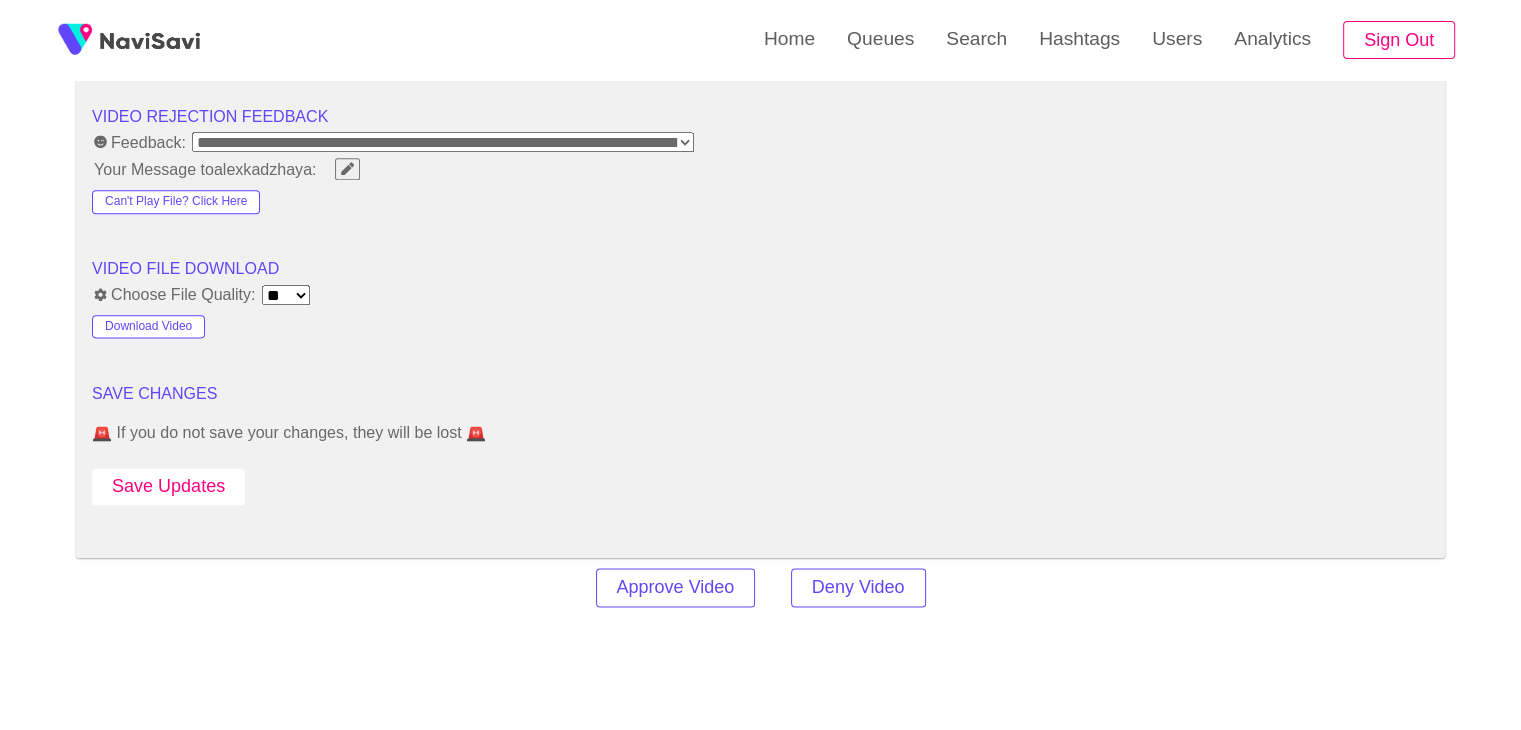 click on "Save Updates" at bounding box center [168, 486] 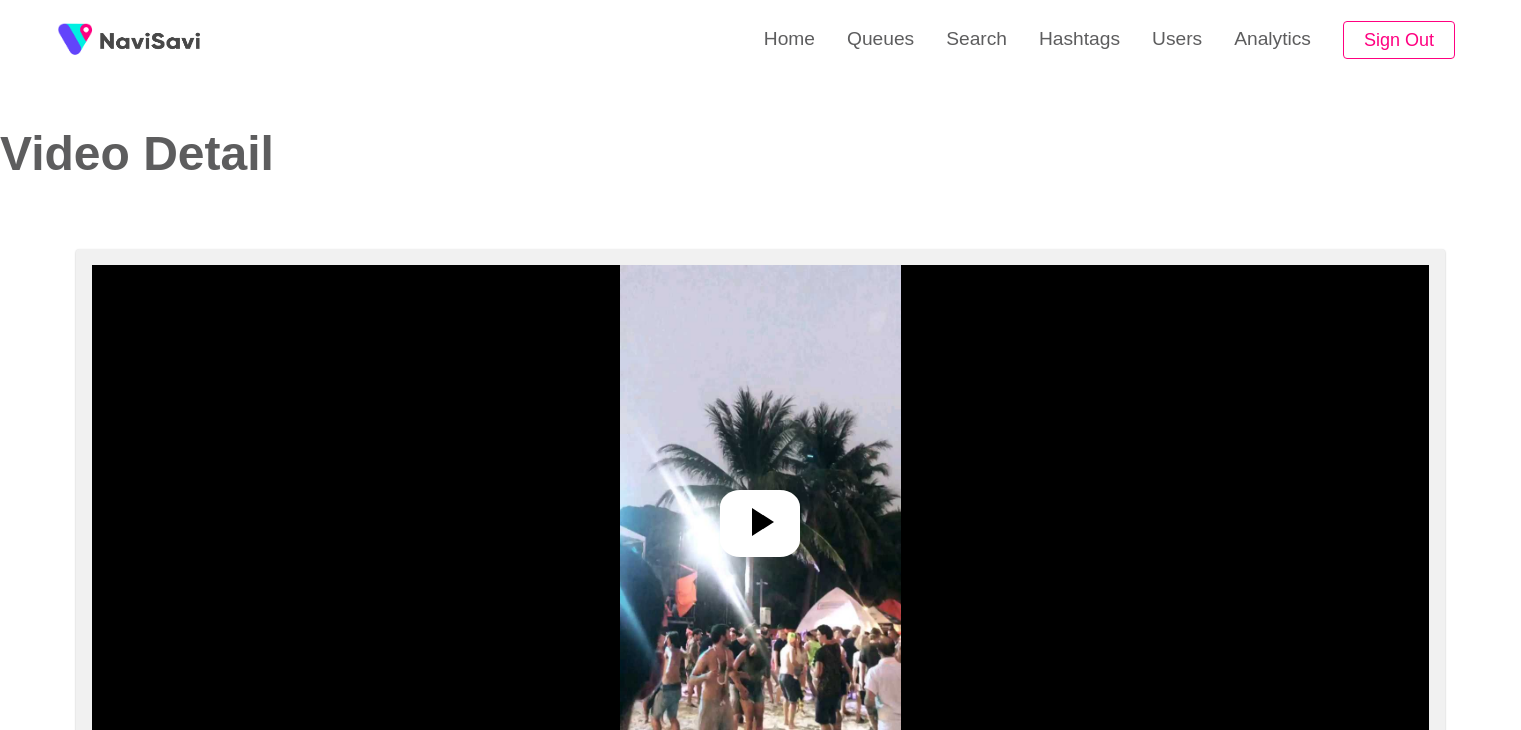 select on "**********" 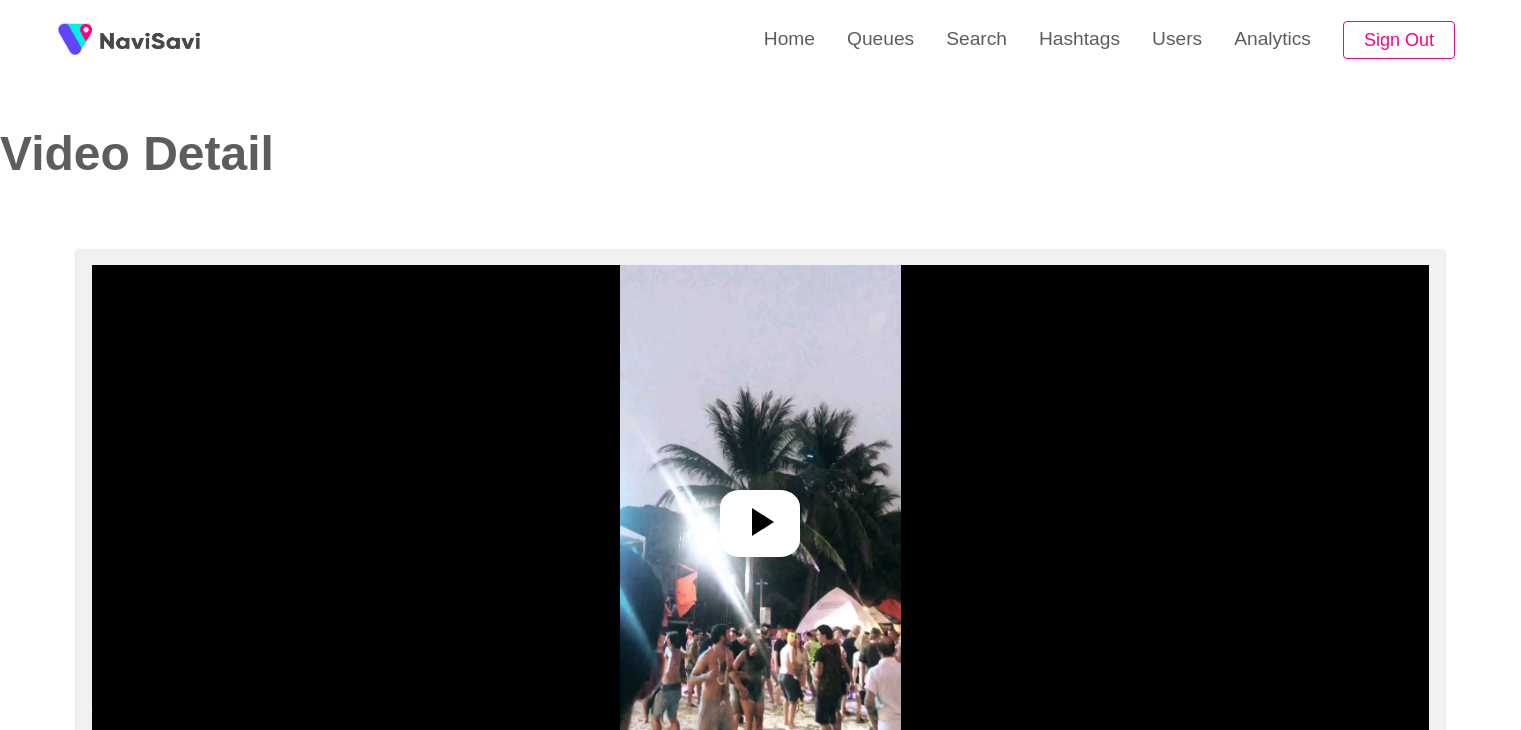 scroll, scrollTop: 0, scrollLeft: 0, axis: both 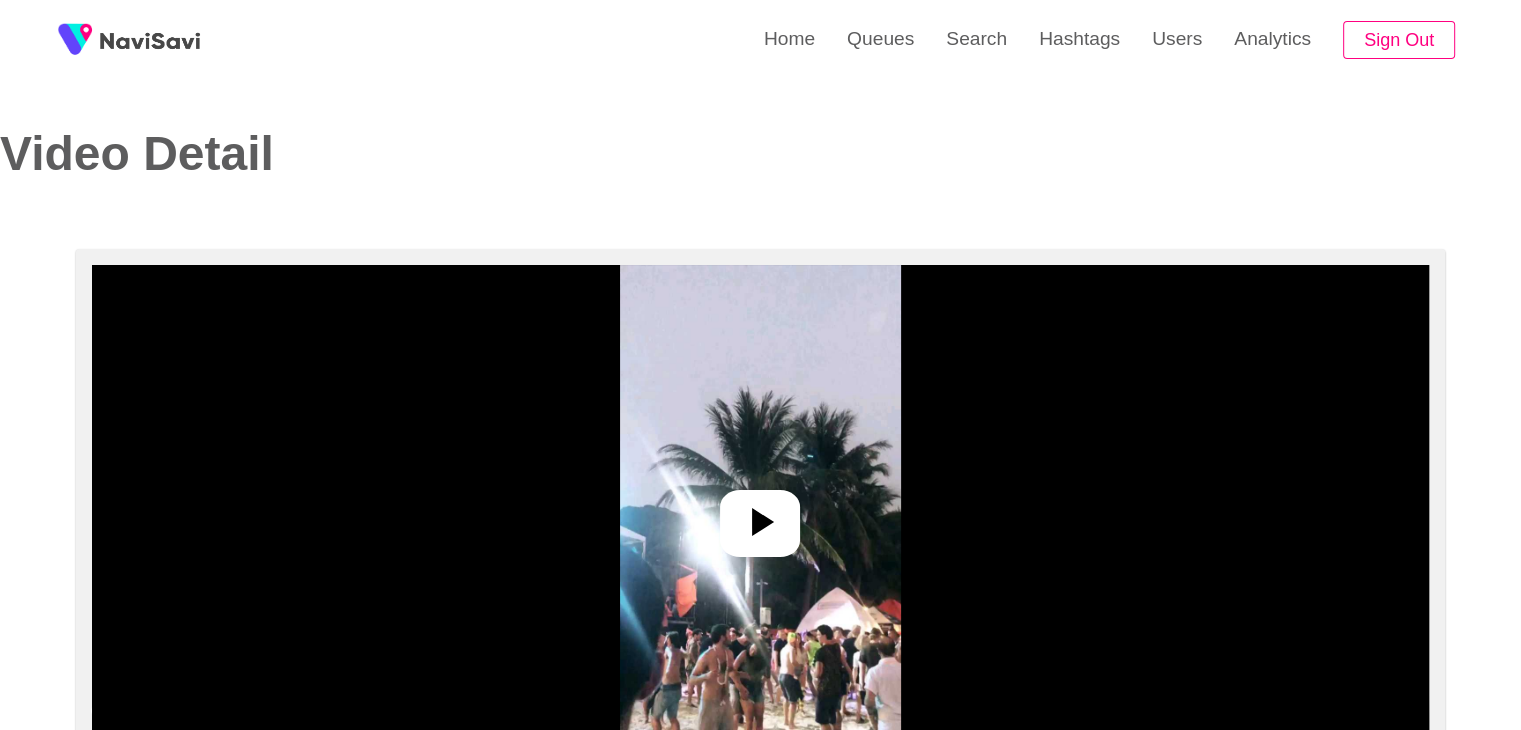 click at bounding box center (760, 515) 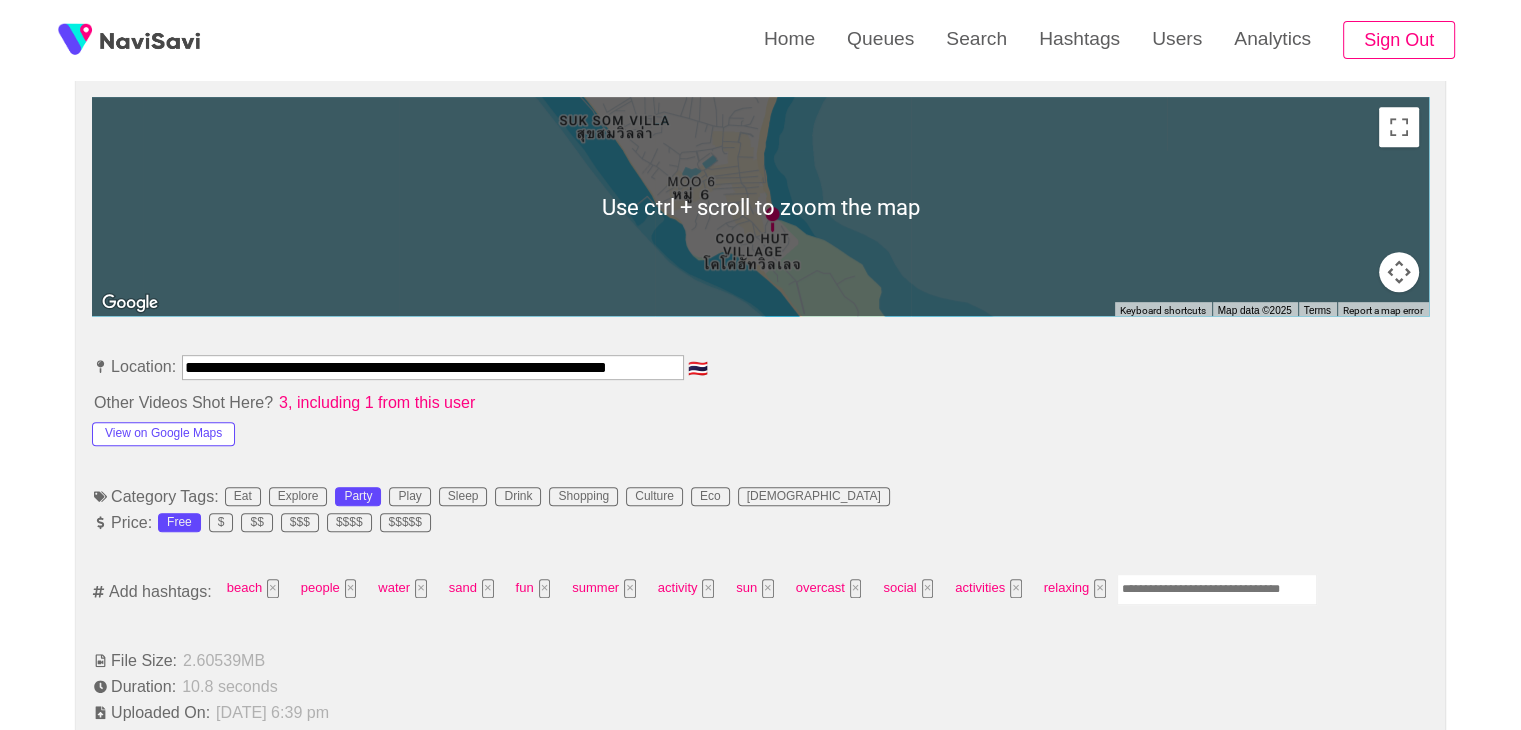 scroll, scrollTop: 895, scrollLeft: 0, axis: vertical 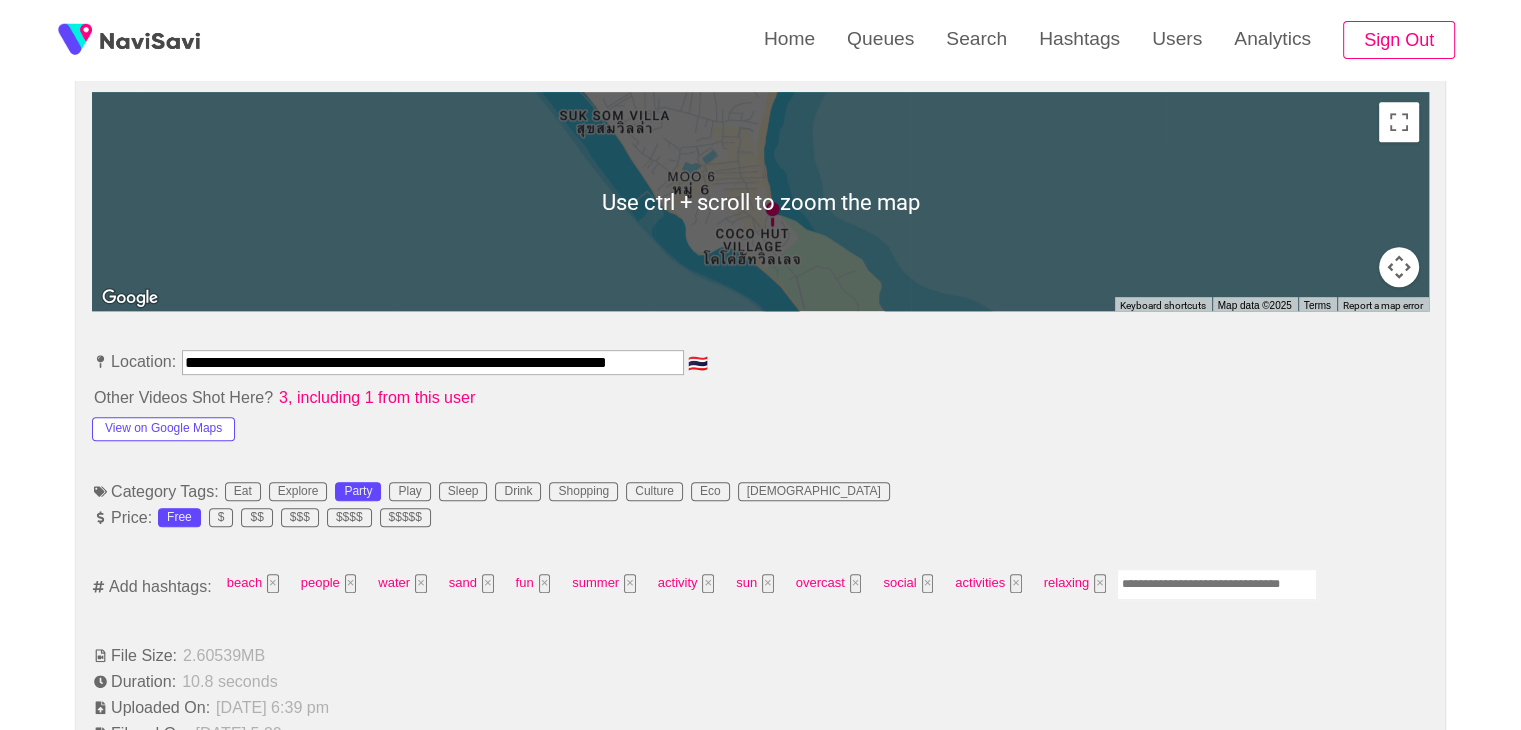 click at bounding box center [1217, 584] 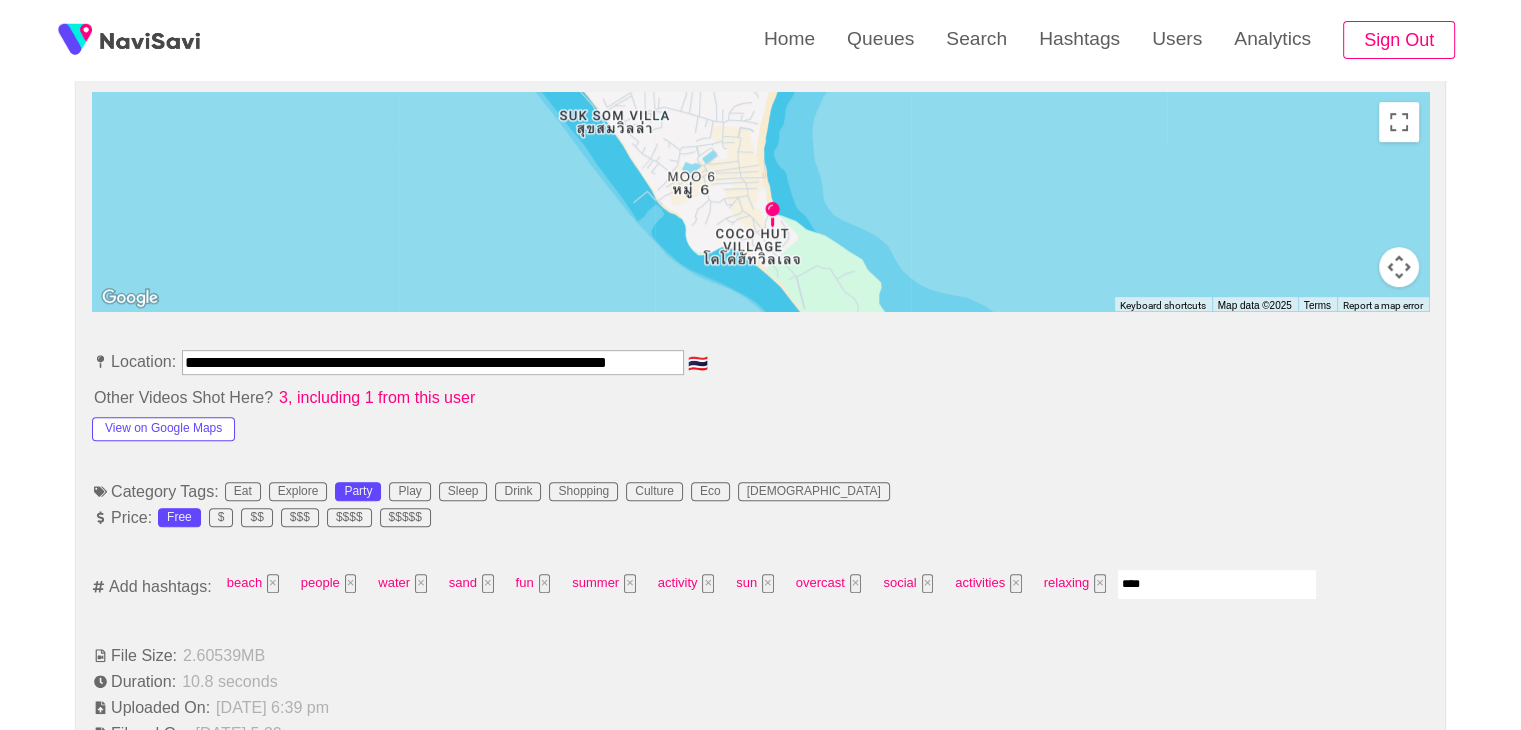 type on "*****" 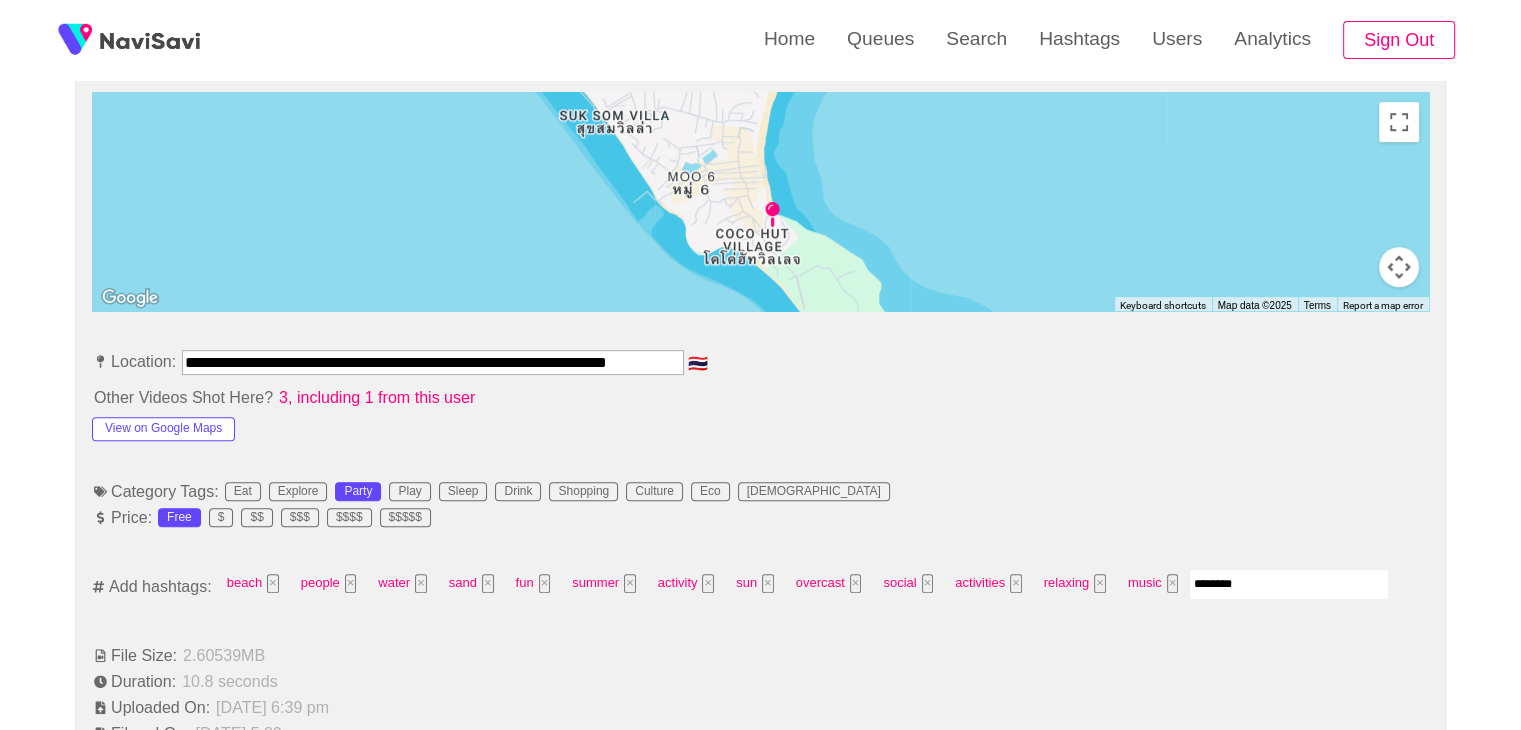type on "*********" 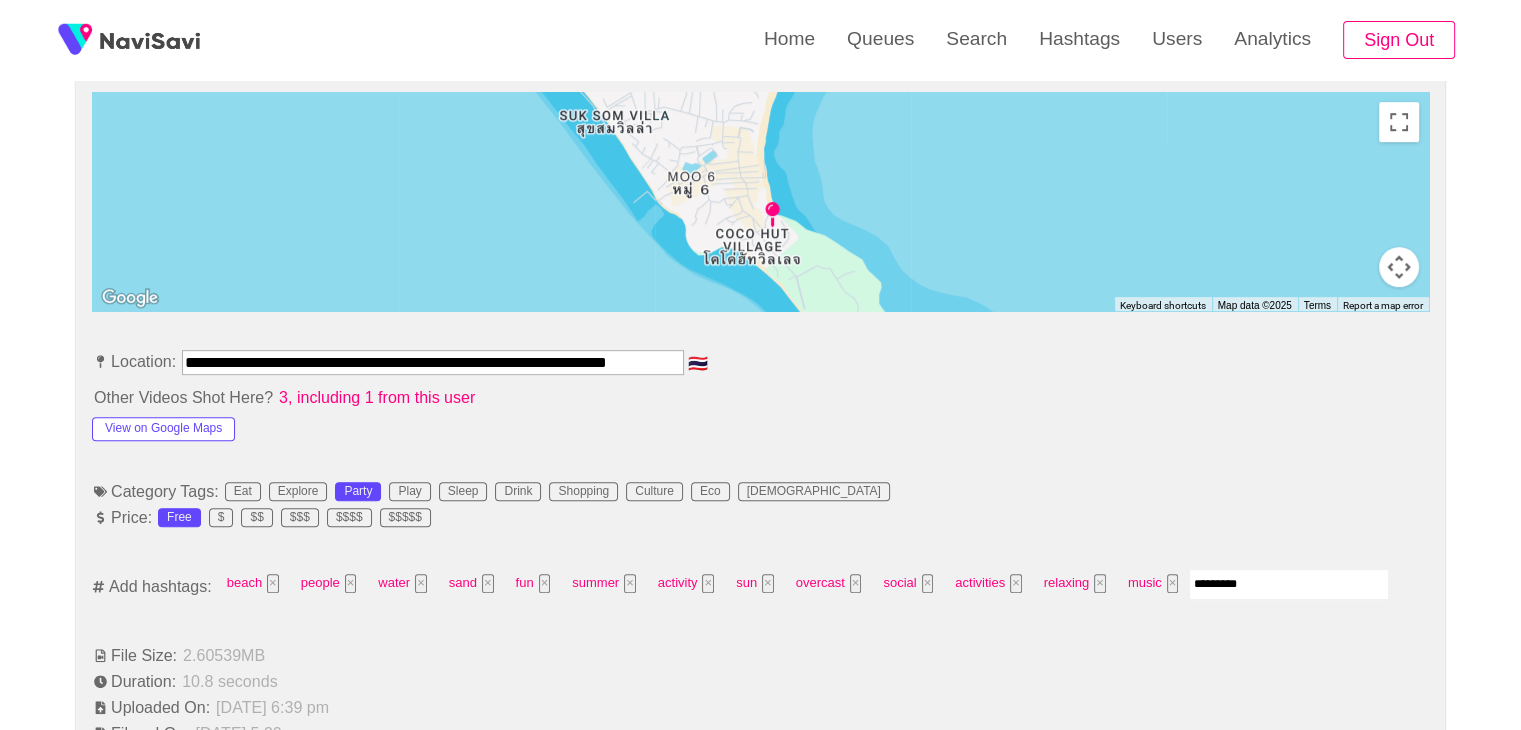 type 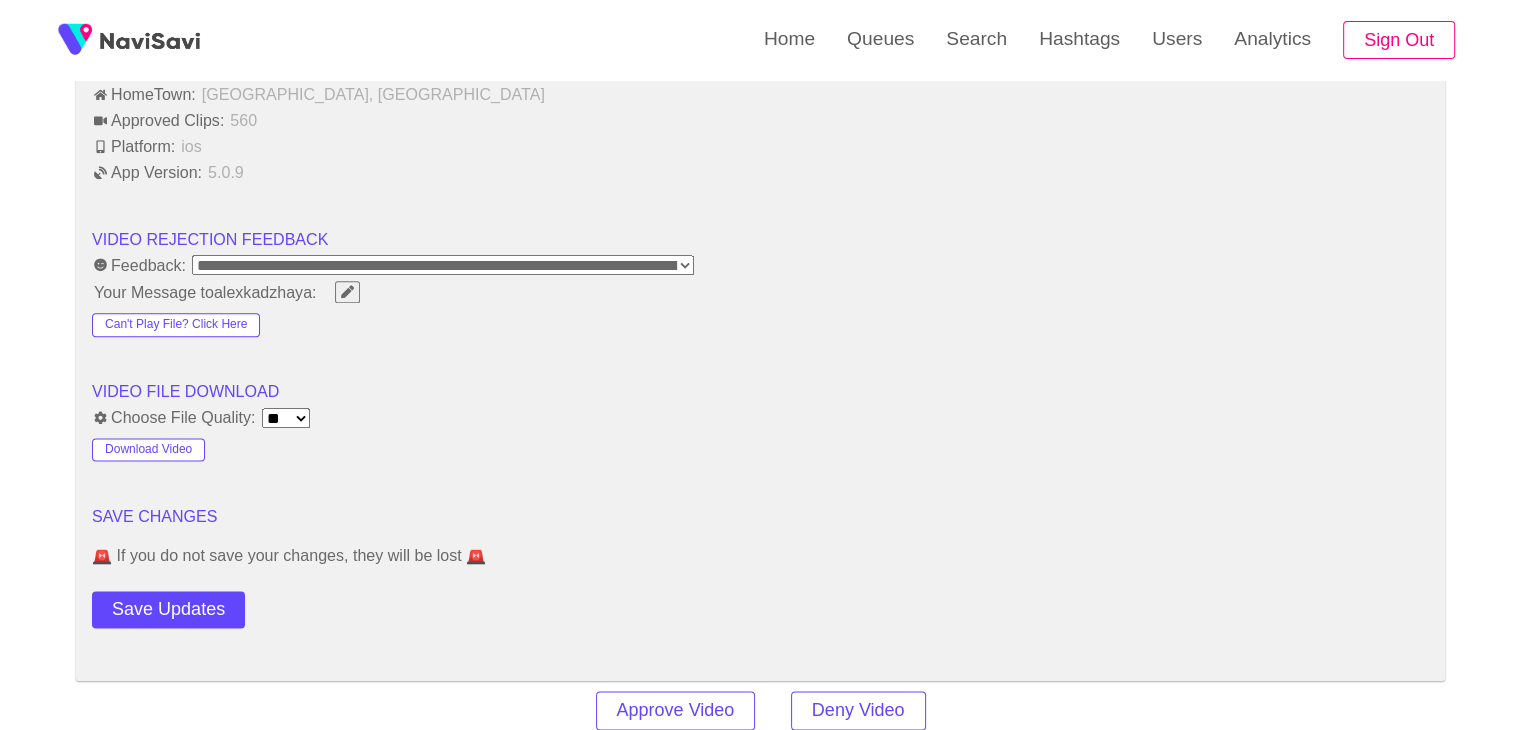 scroll, scrollTop: 2479, scrollLeft: 0, axis: vertical 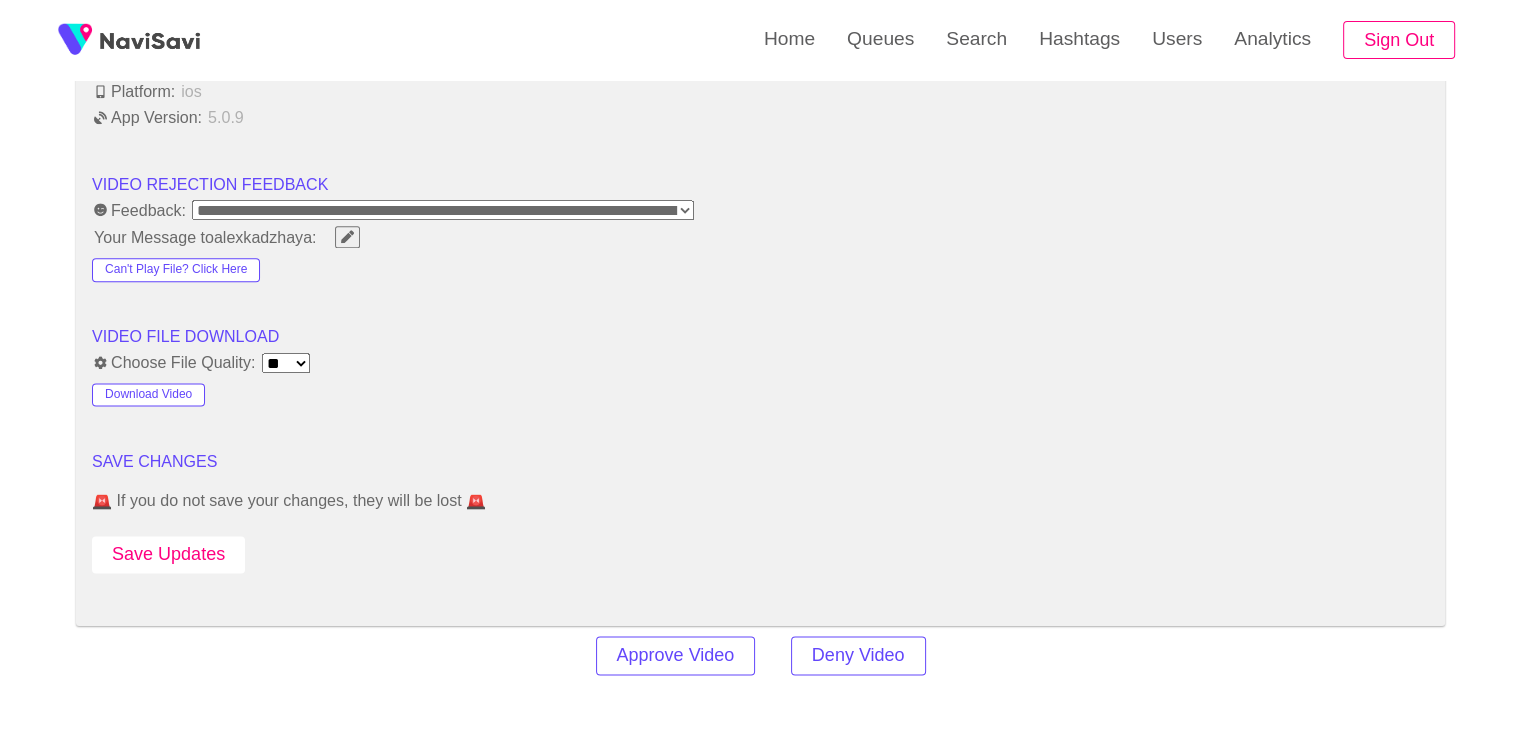 click on "Save Updates" at bounding box center (168, 554) 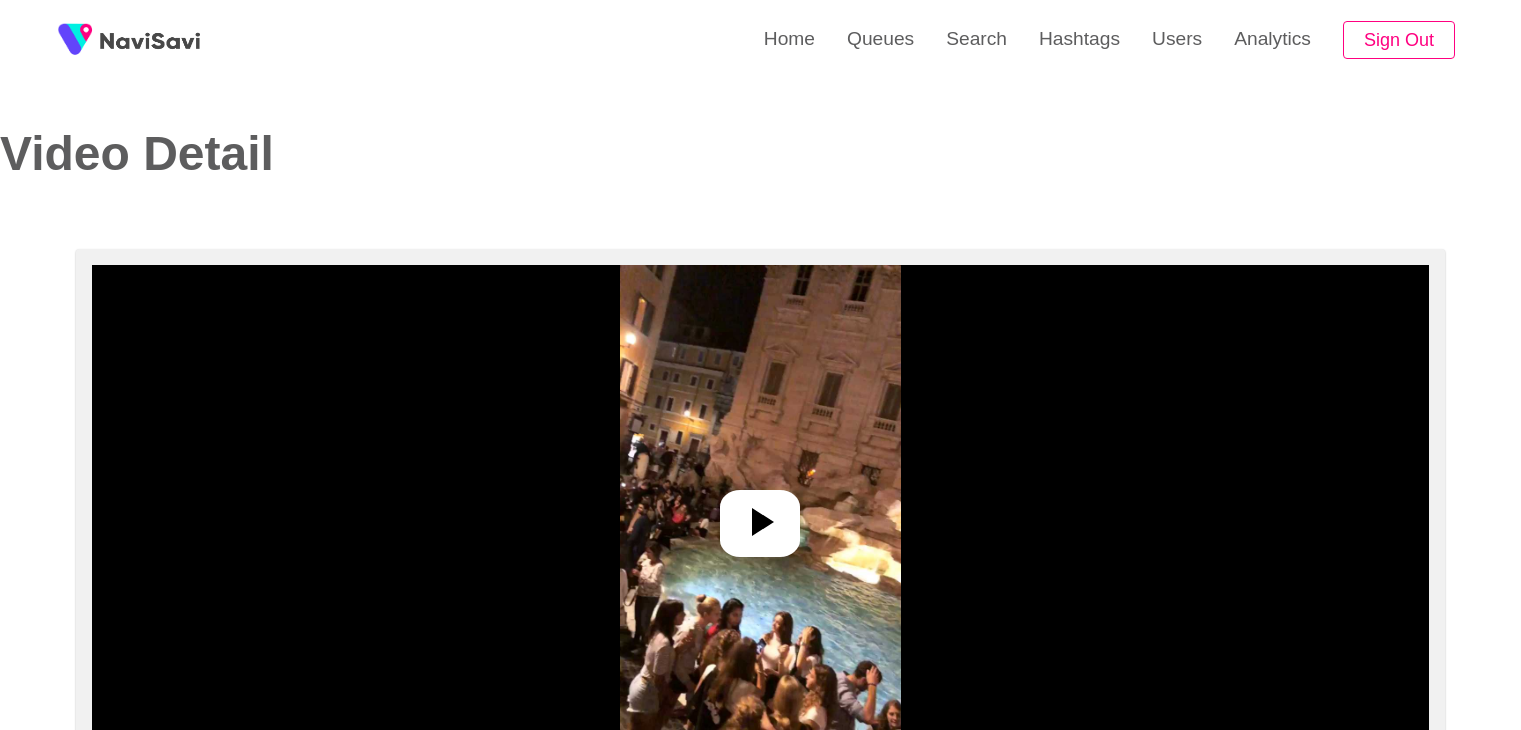 select on "**********" 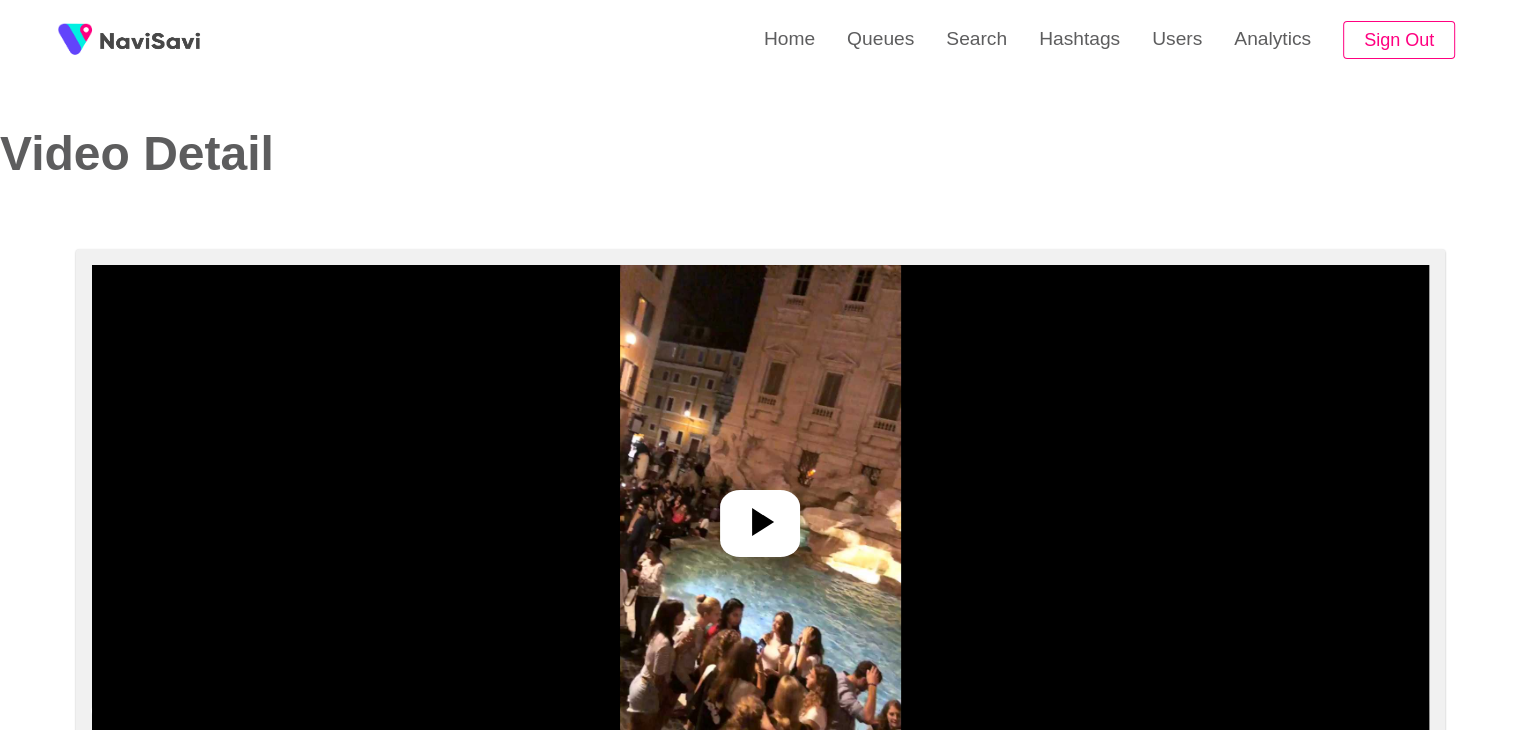 click at bounding box center (760, 515) 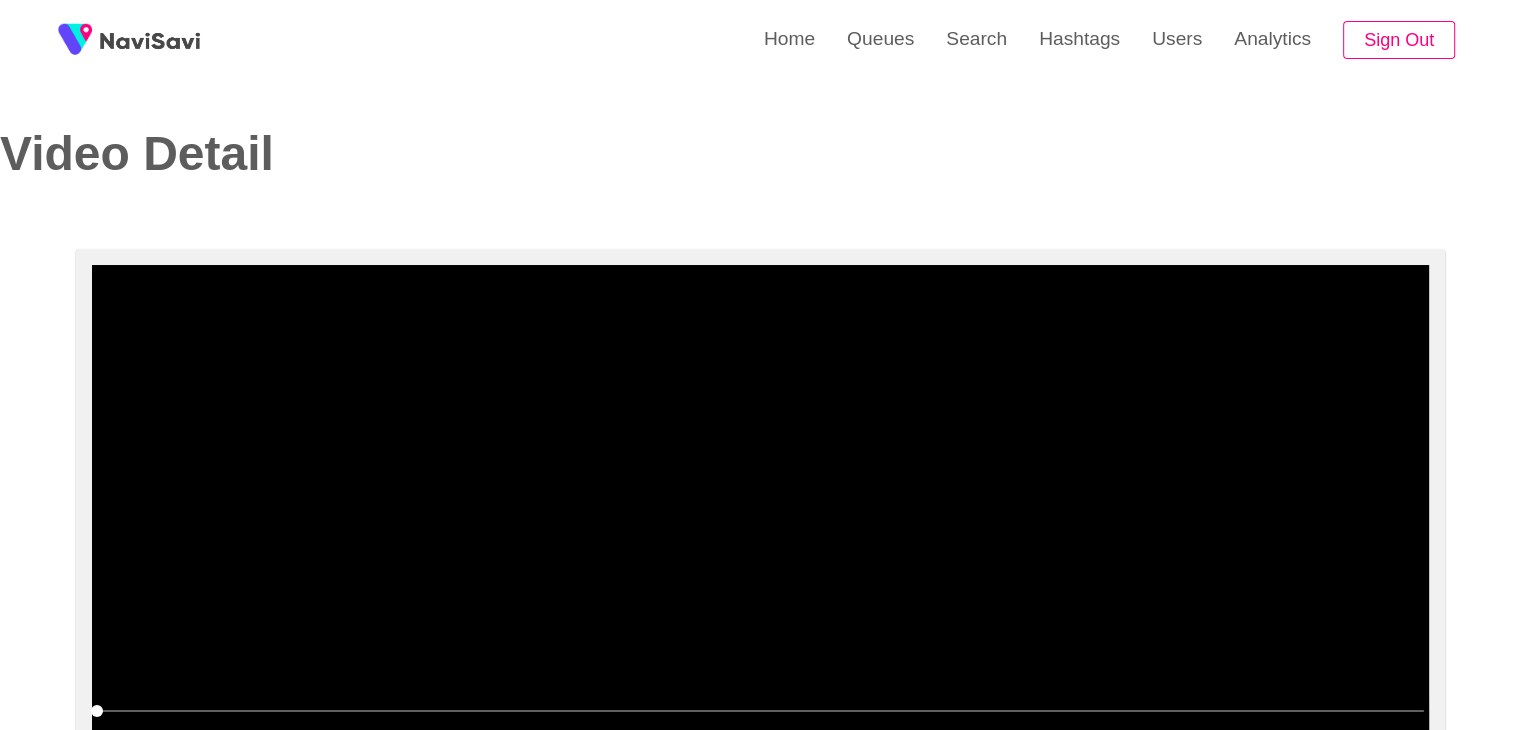 scroll, scrollTop: 80, scrollLeft: 0, axis: vertical 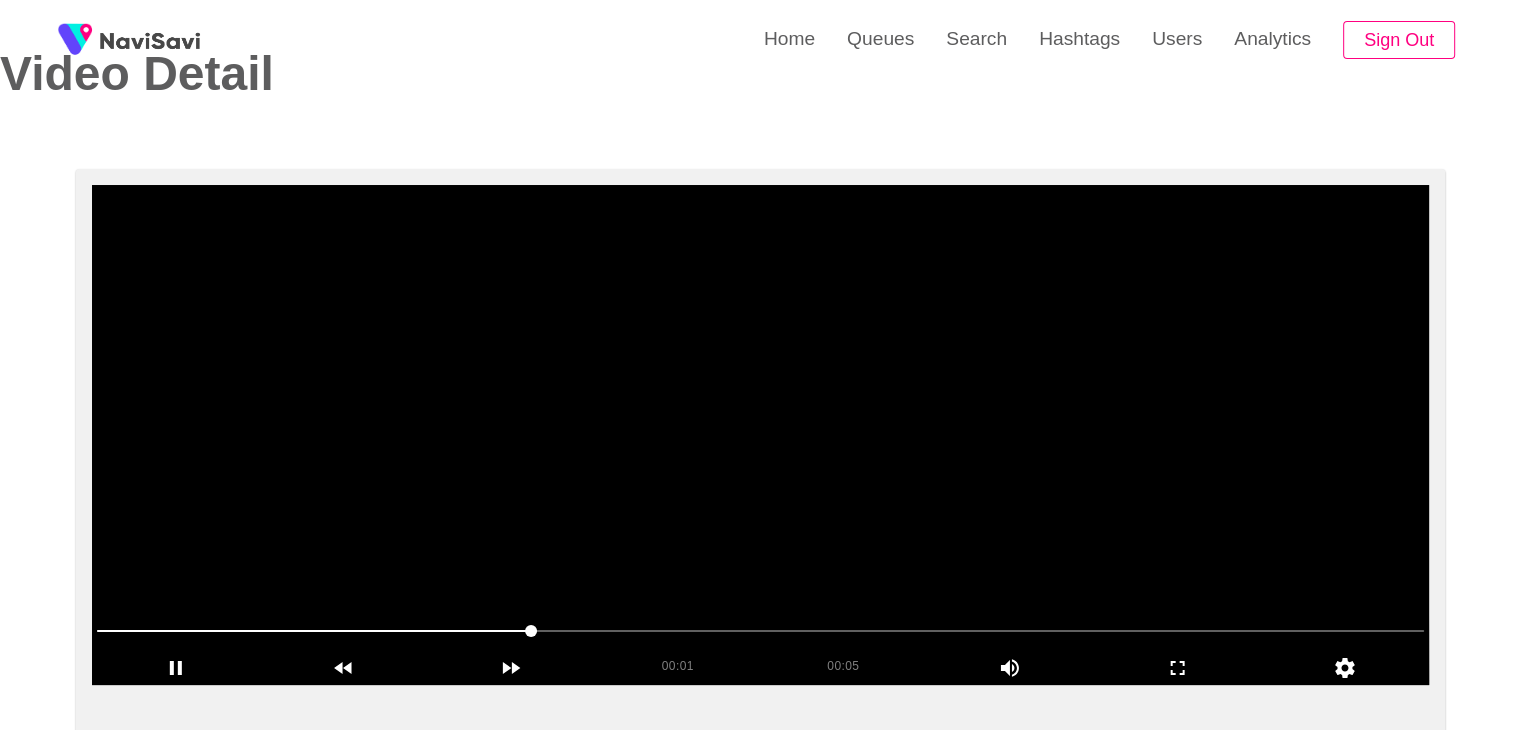 click at bounding box center [760, 435] 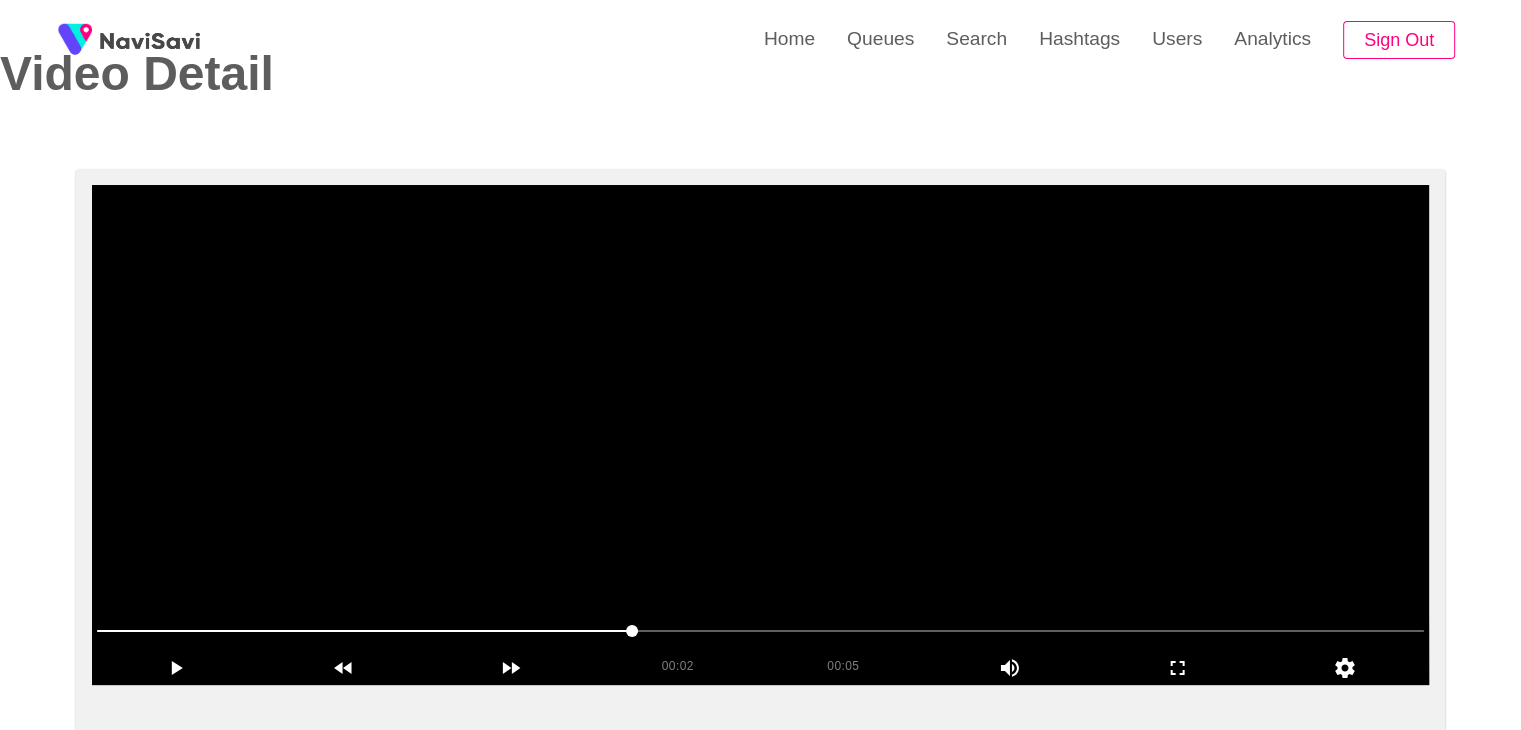 click at bounding box center (760, 435) 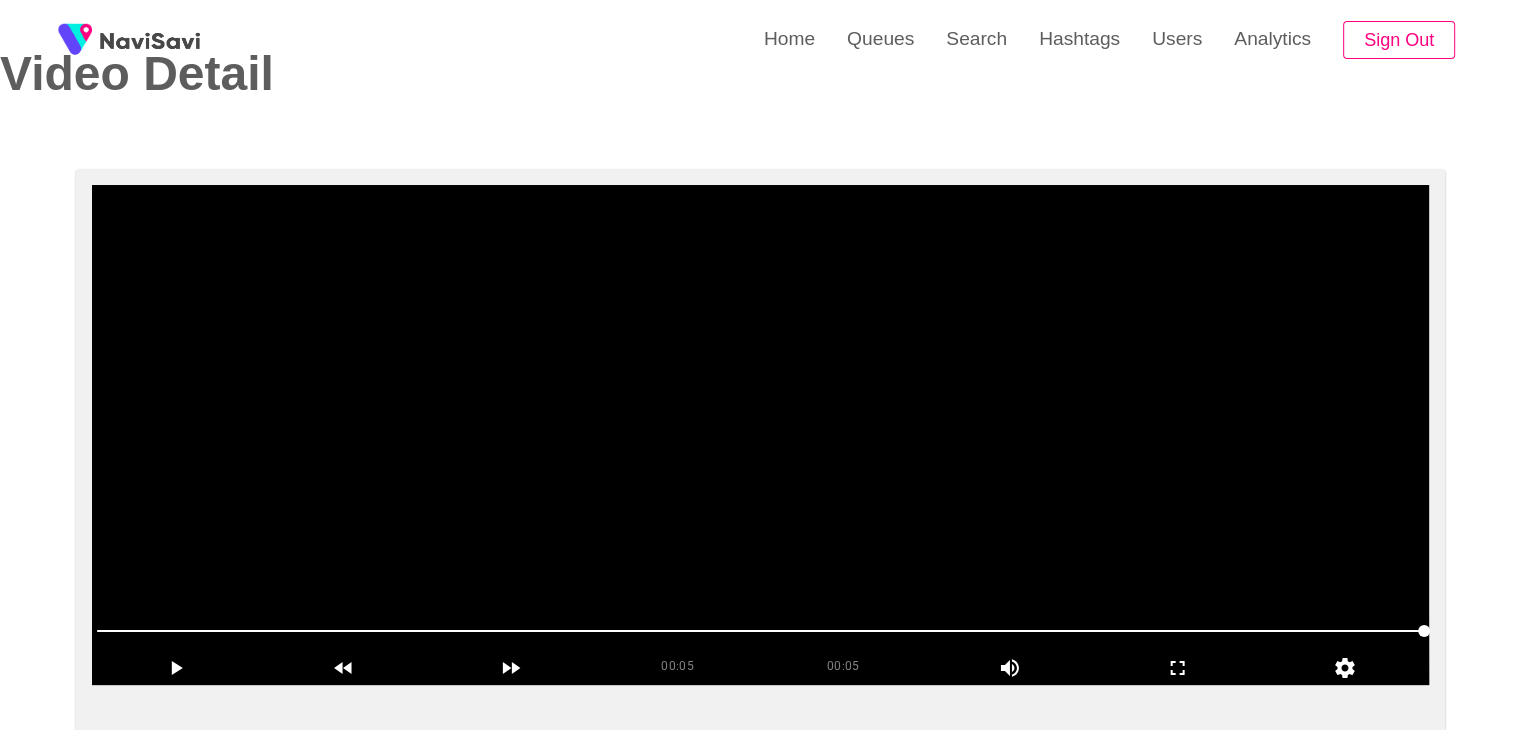 click at bounding box center (760, 435) 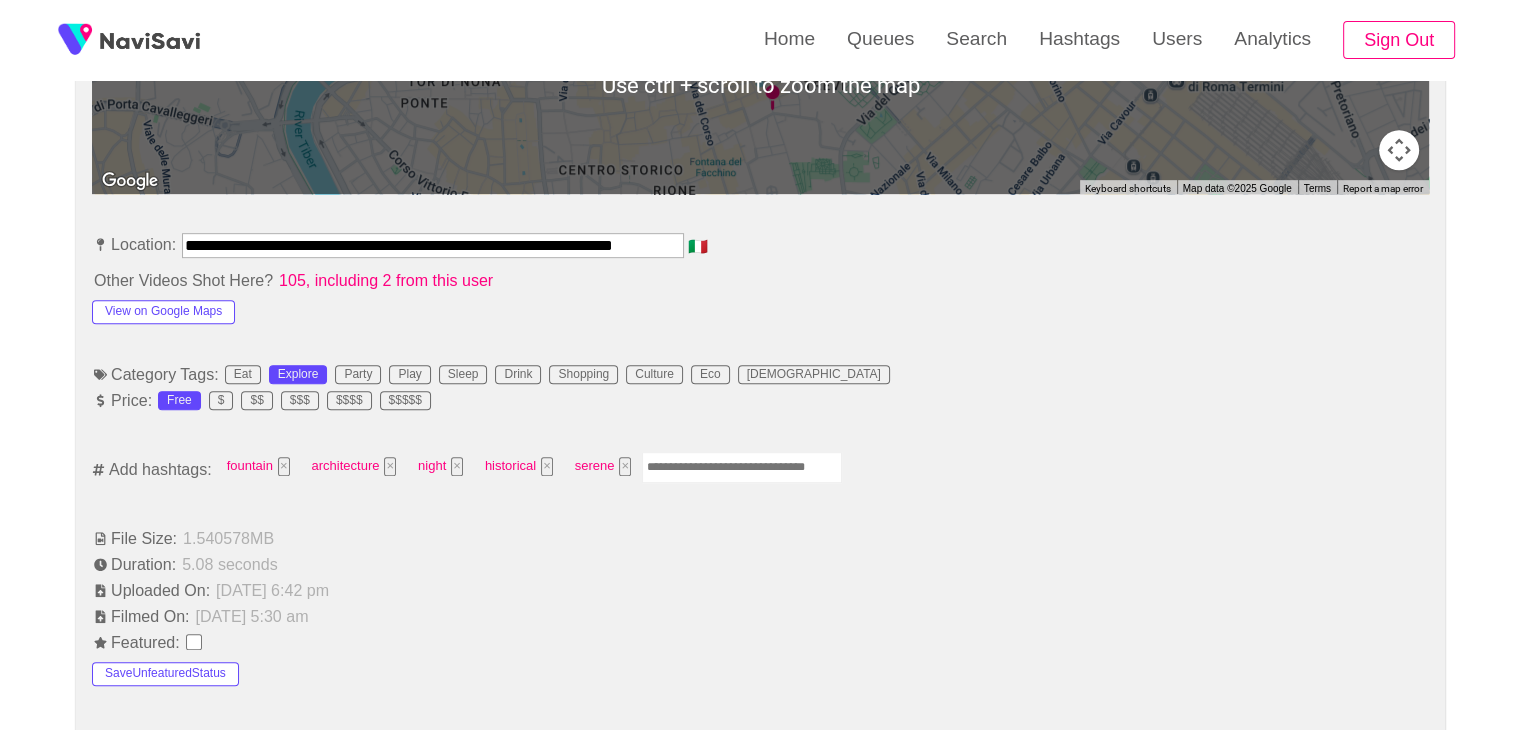 scroll, scrollTop: 1012, scrollLeft: 0, axis: vertical 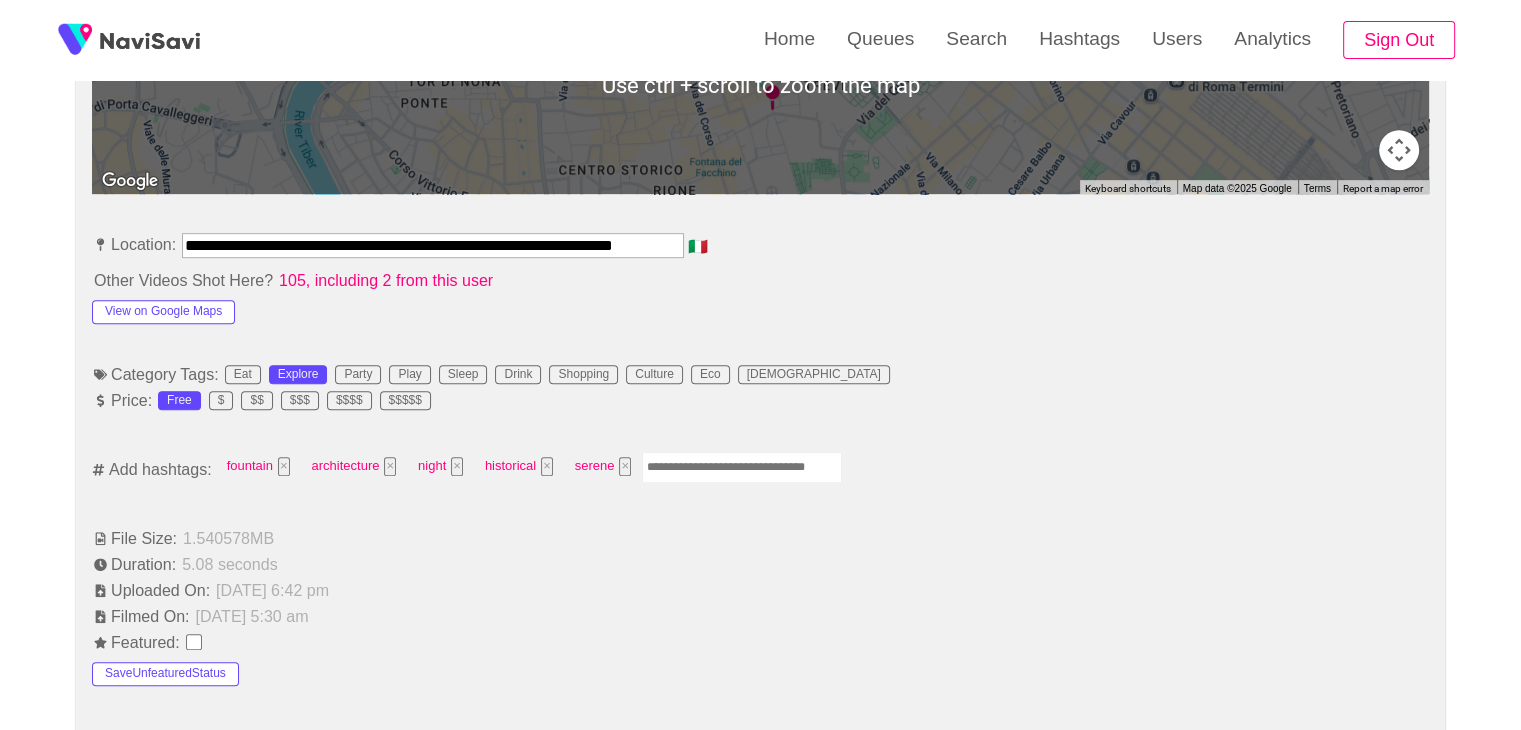 click at bounding box center (742, 467) 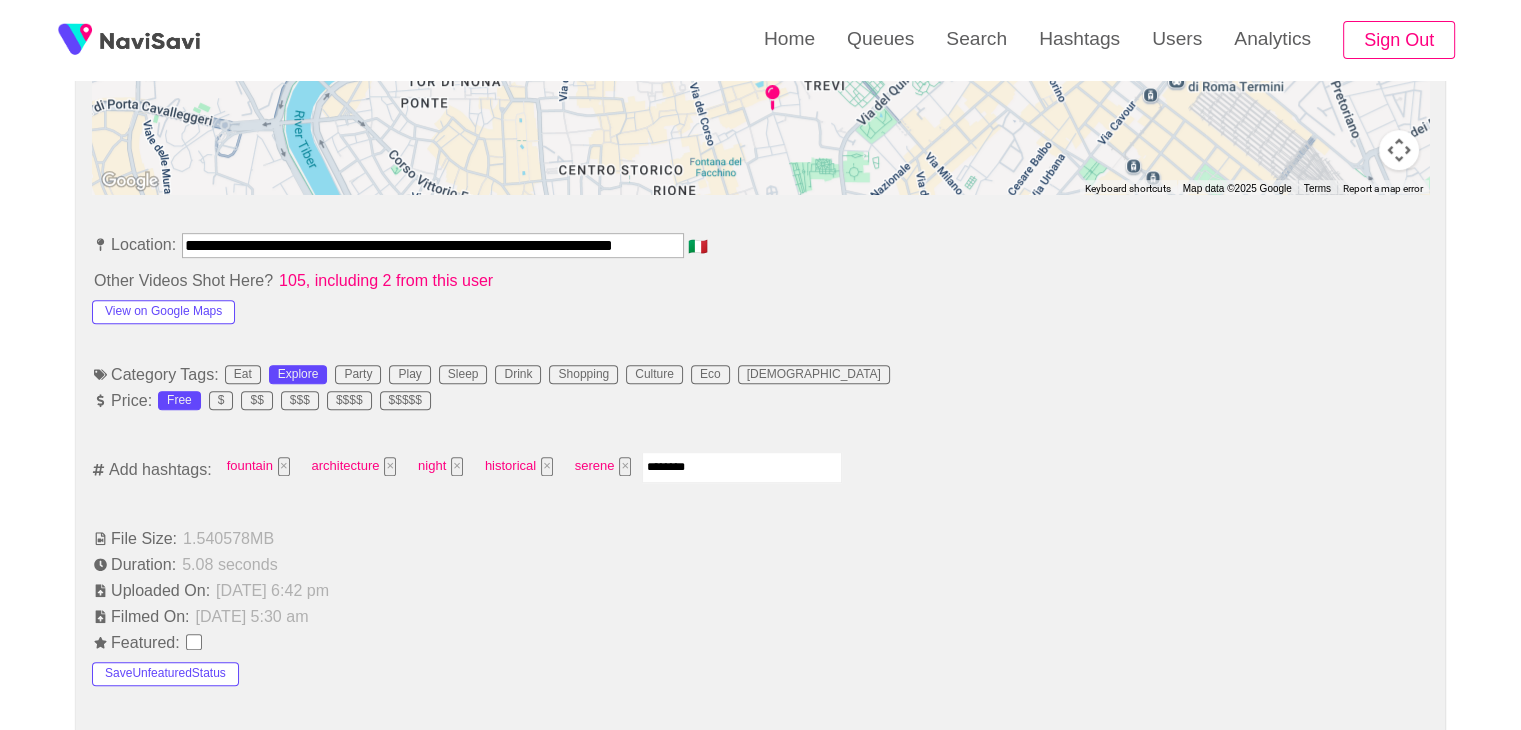 type on "*********" 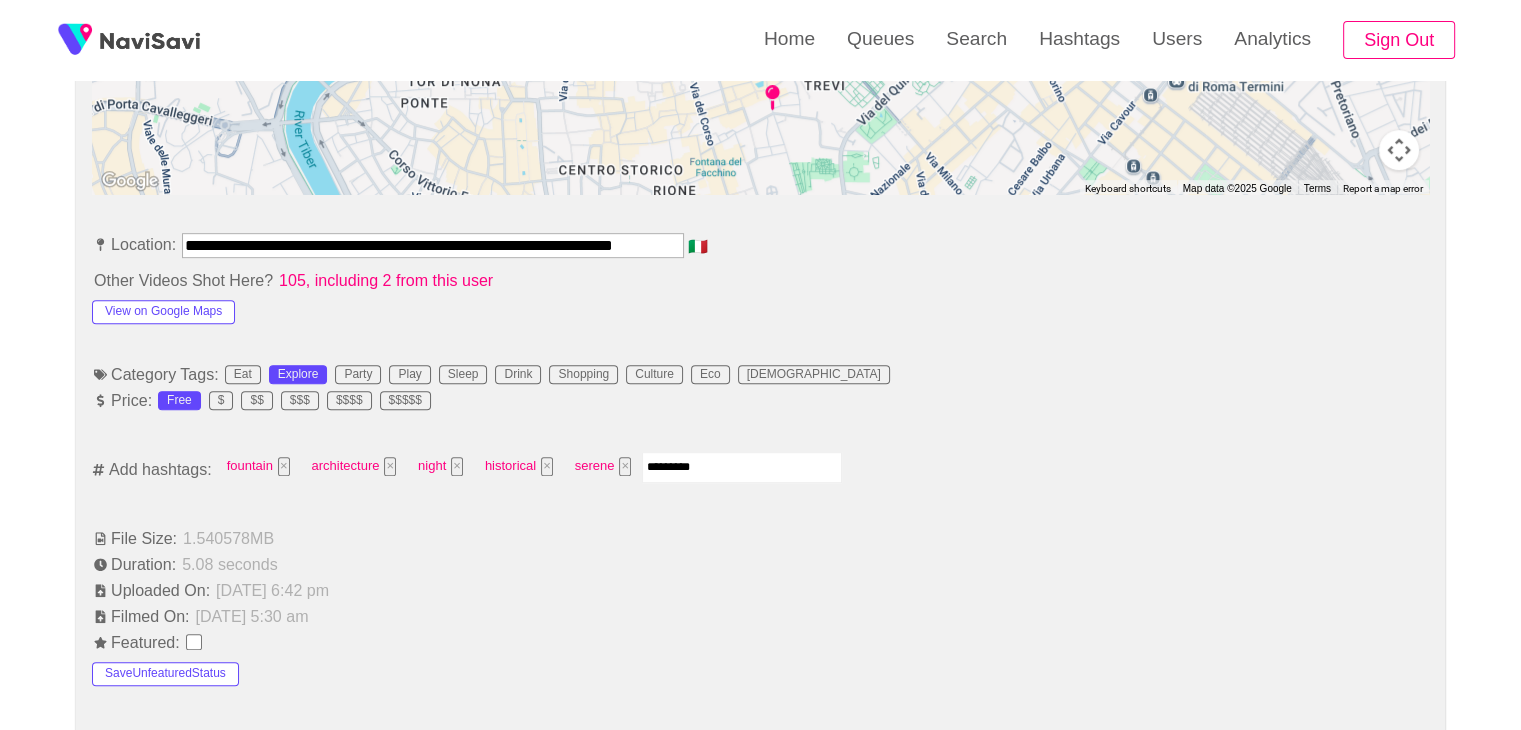 type 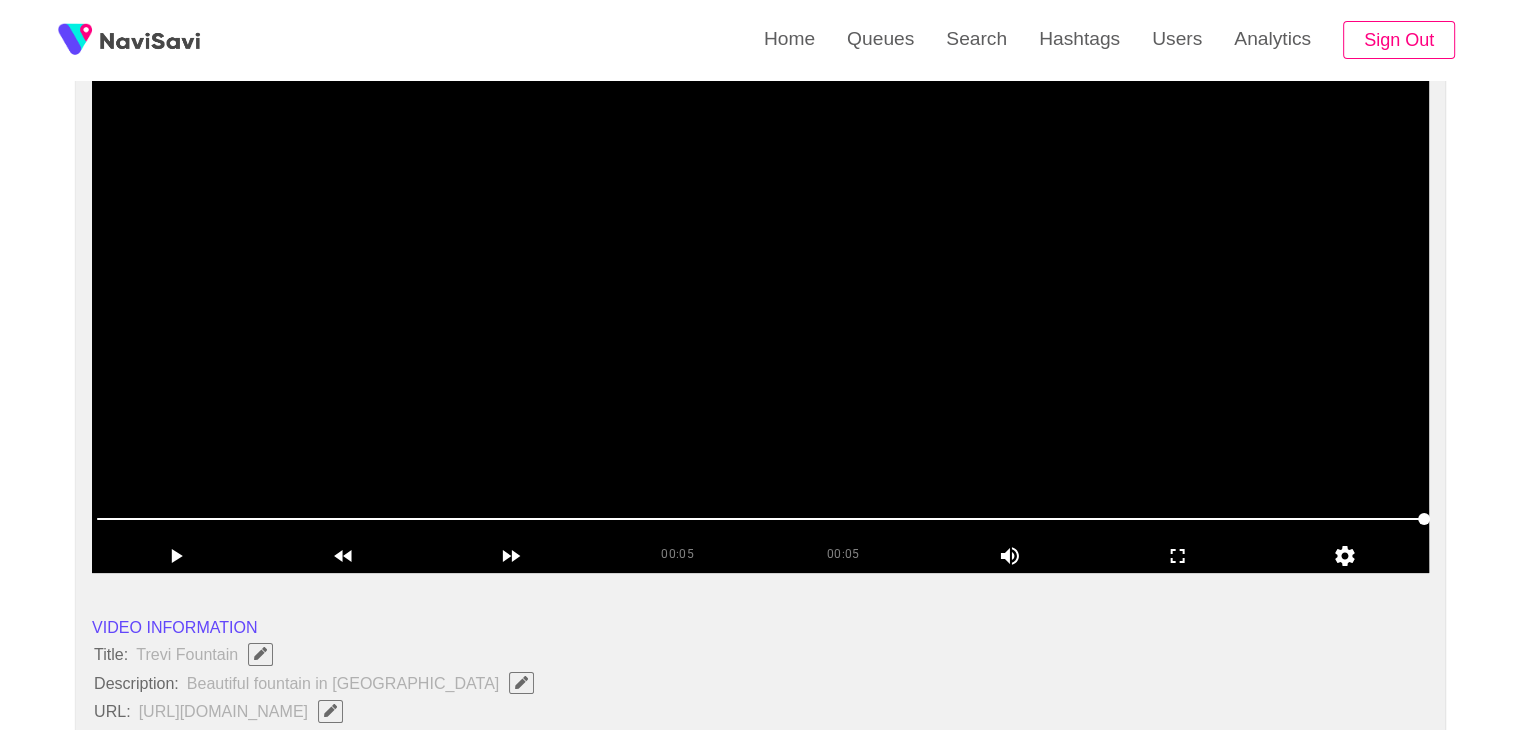 scroll, scrollTop: 0, scrollLeft: 0, axis: both 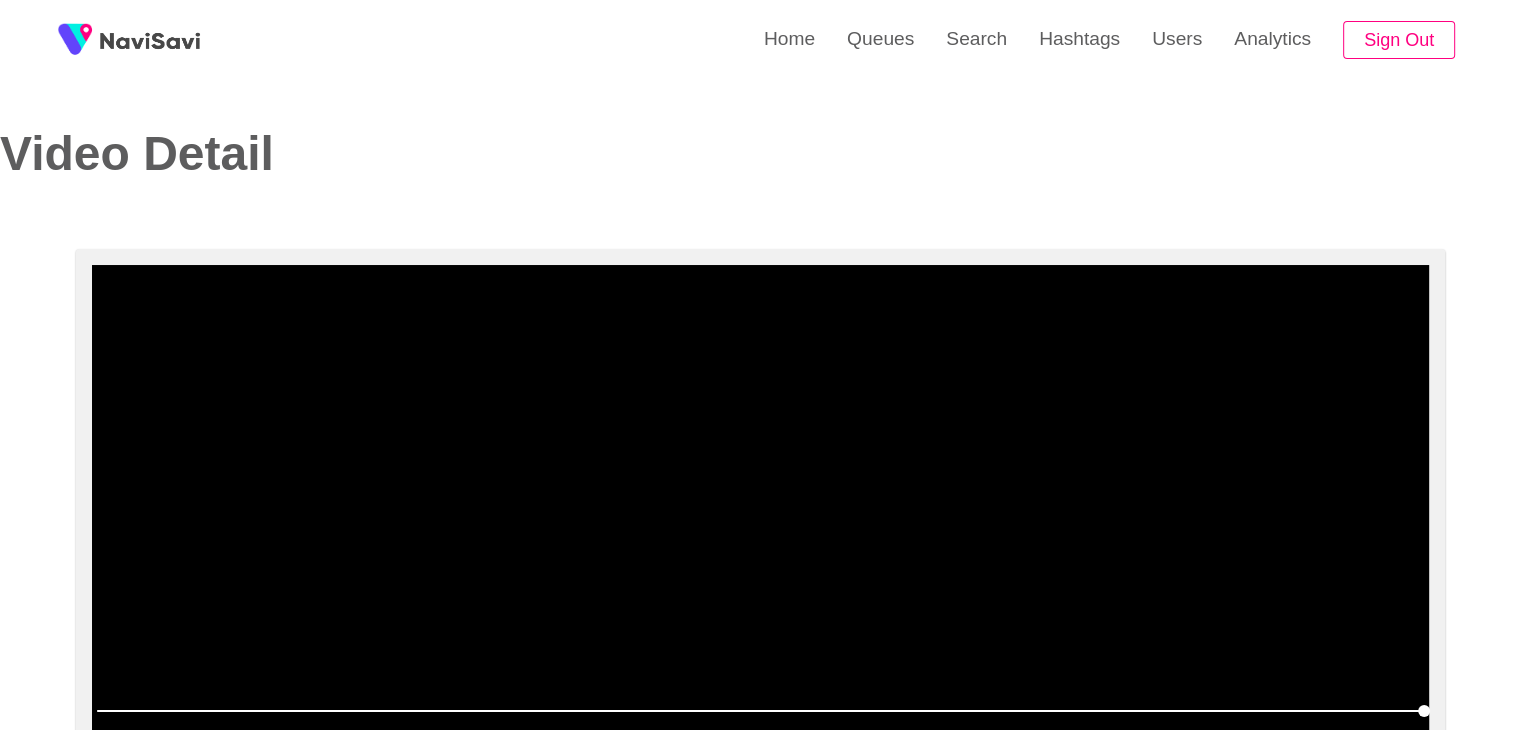click at bounding box center [760, 515] 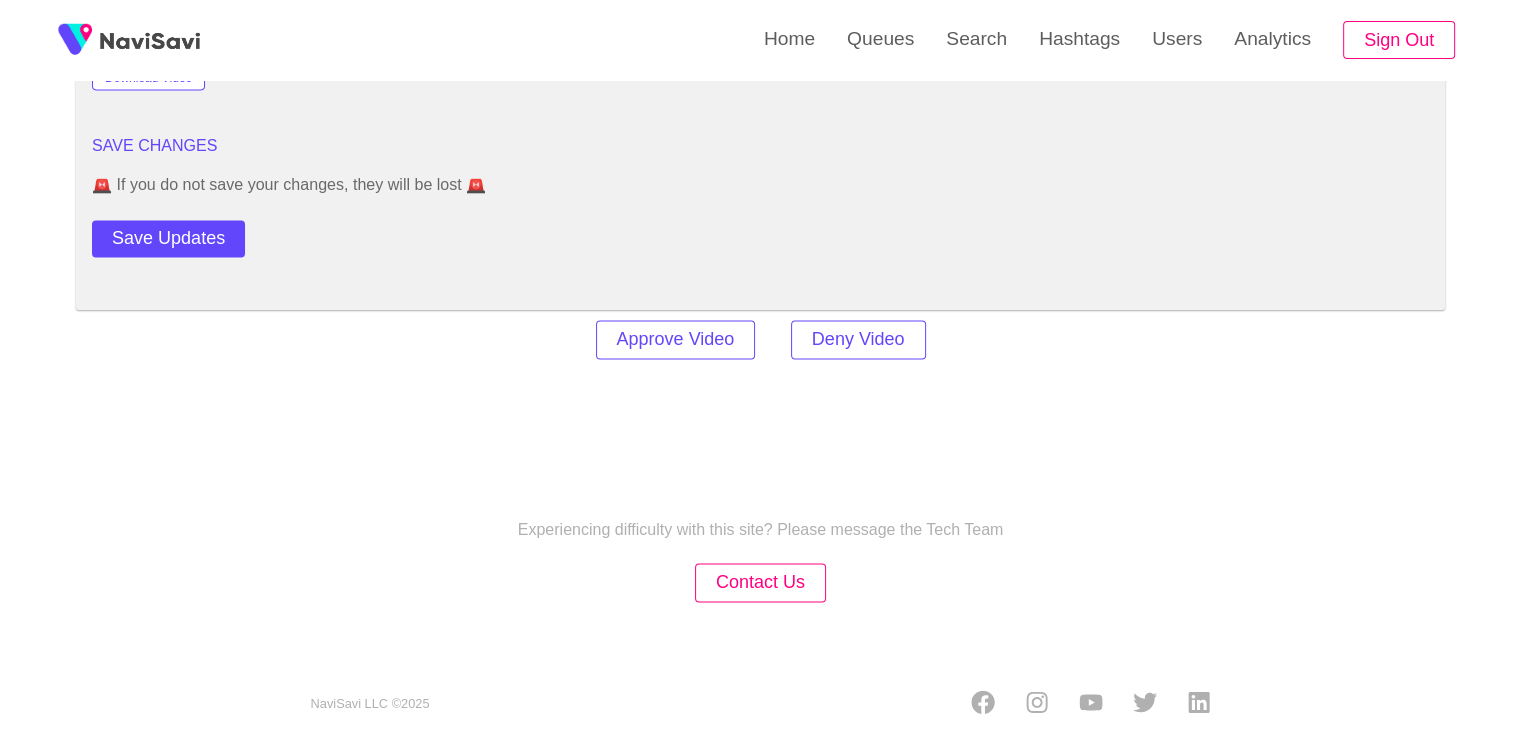 scroll, scrollTop: 2777, scrollLeft: 0, axis: vertical 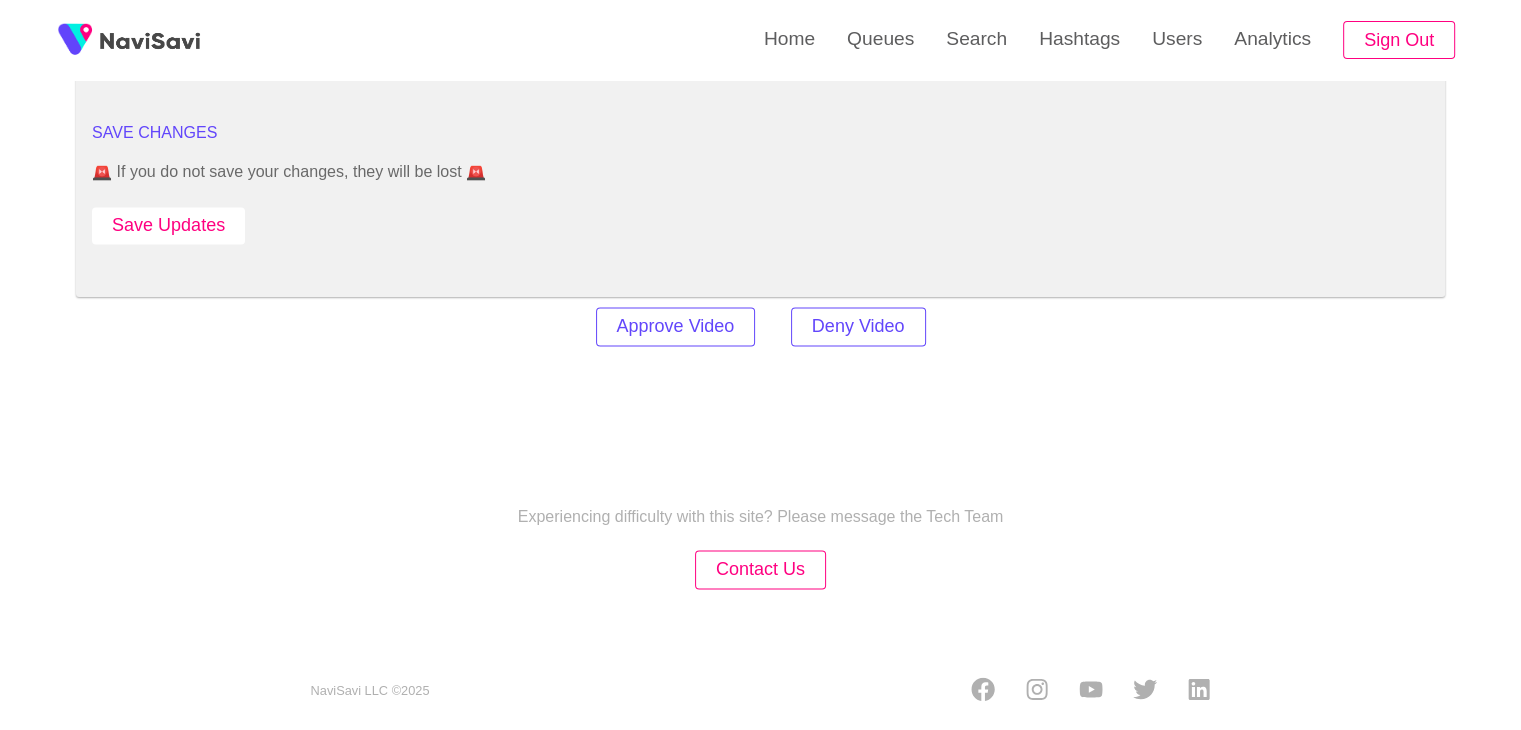 click on "Save Updates" at bounding box center (168, 225) 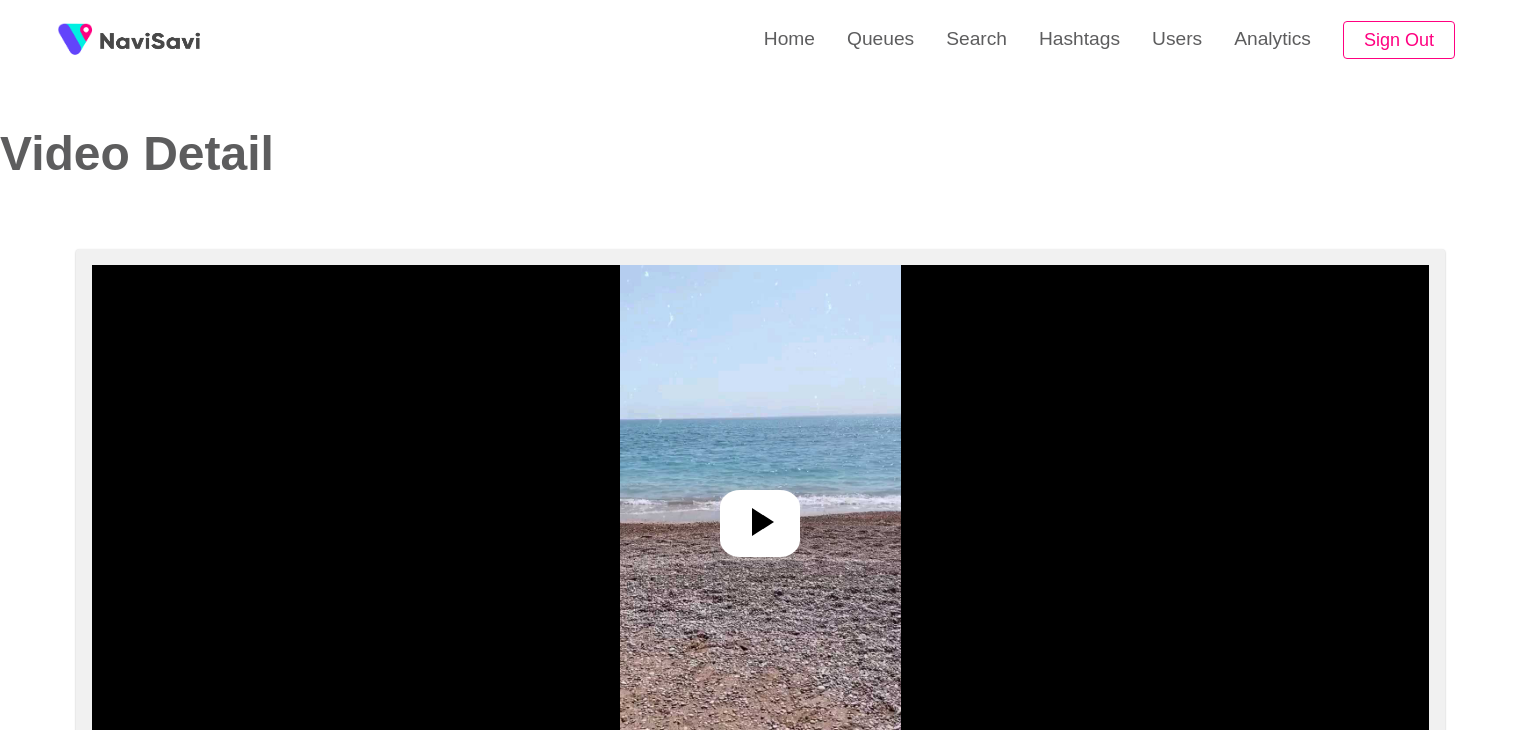 select on "**********" 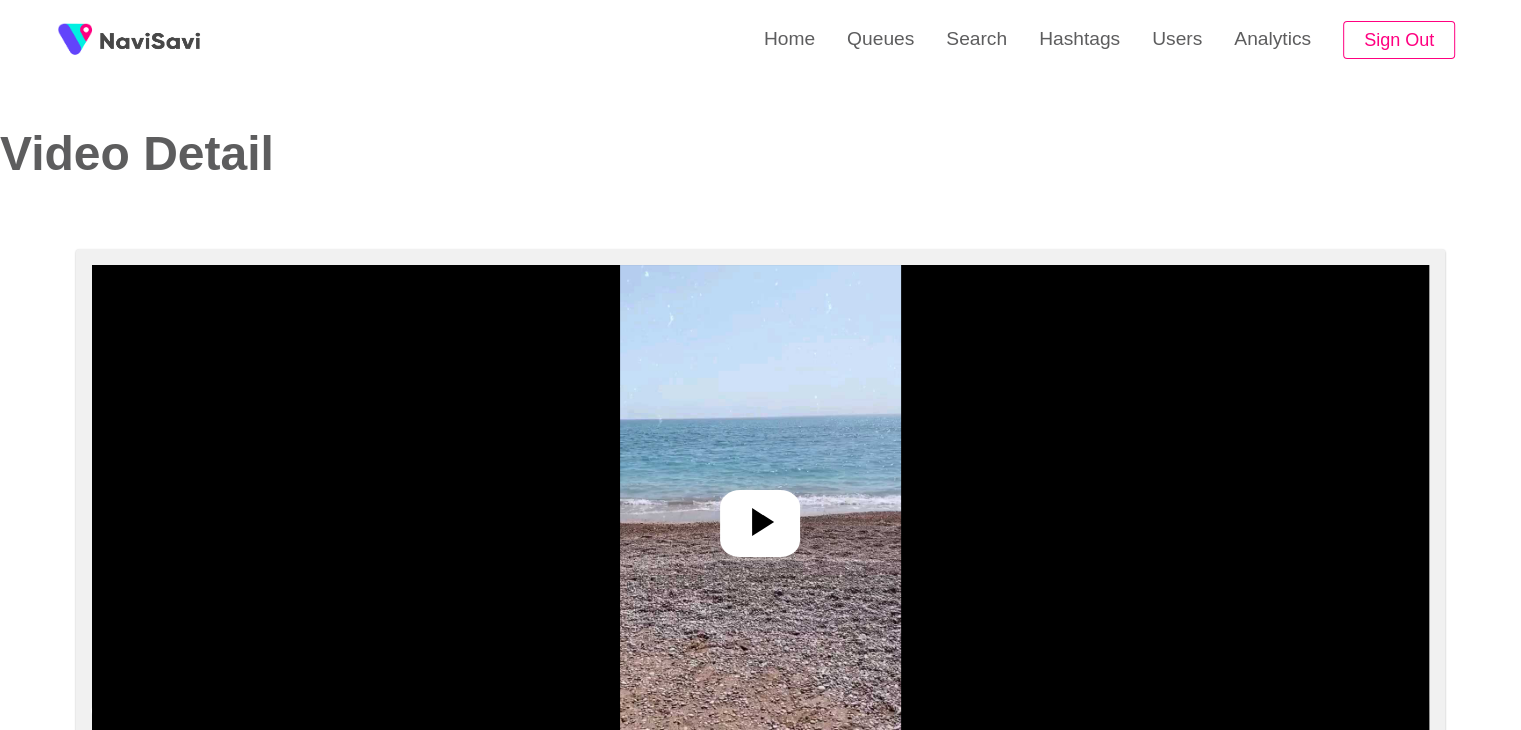 click at bounding box center [761, 515] 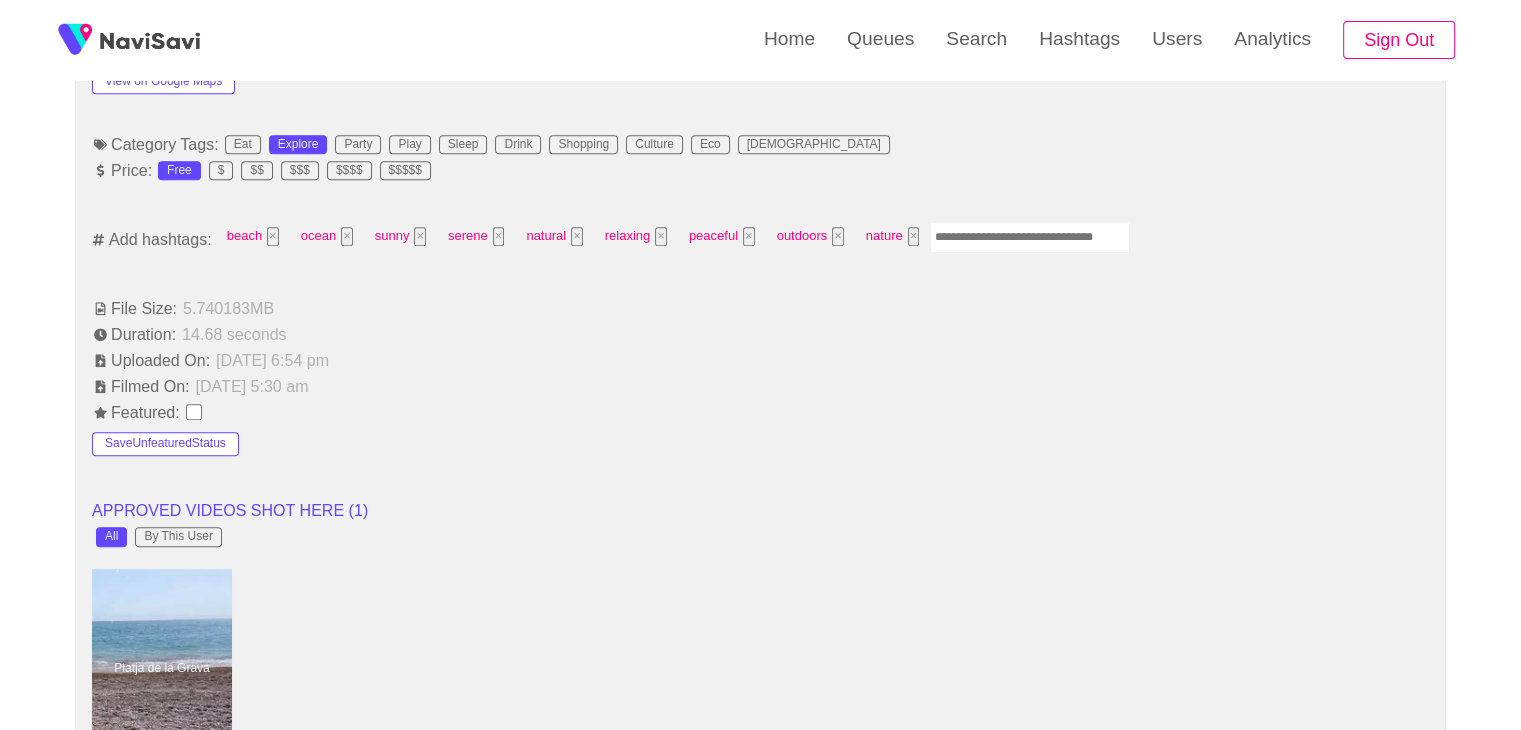 scroll, scrollTop: 1239, scrollLeft: 0, axis: vertical 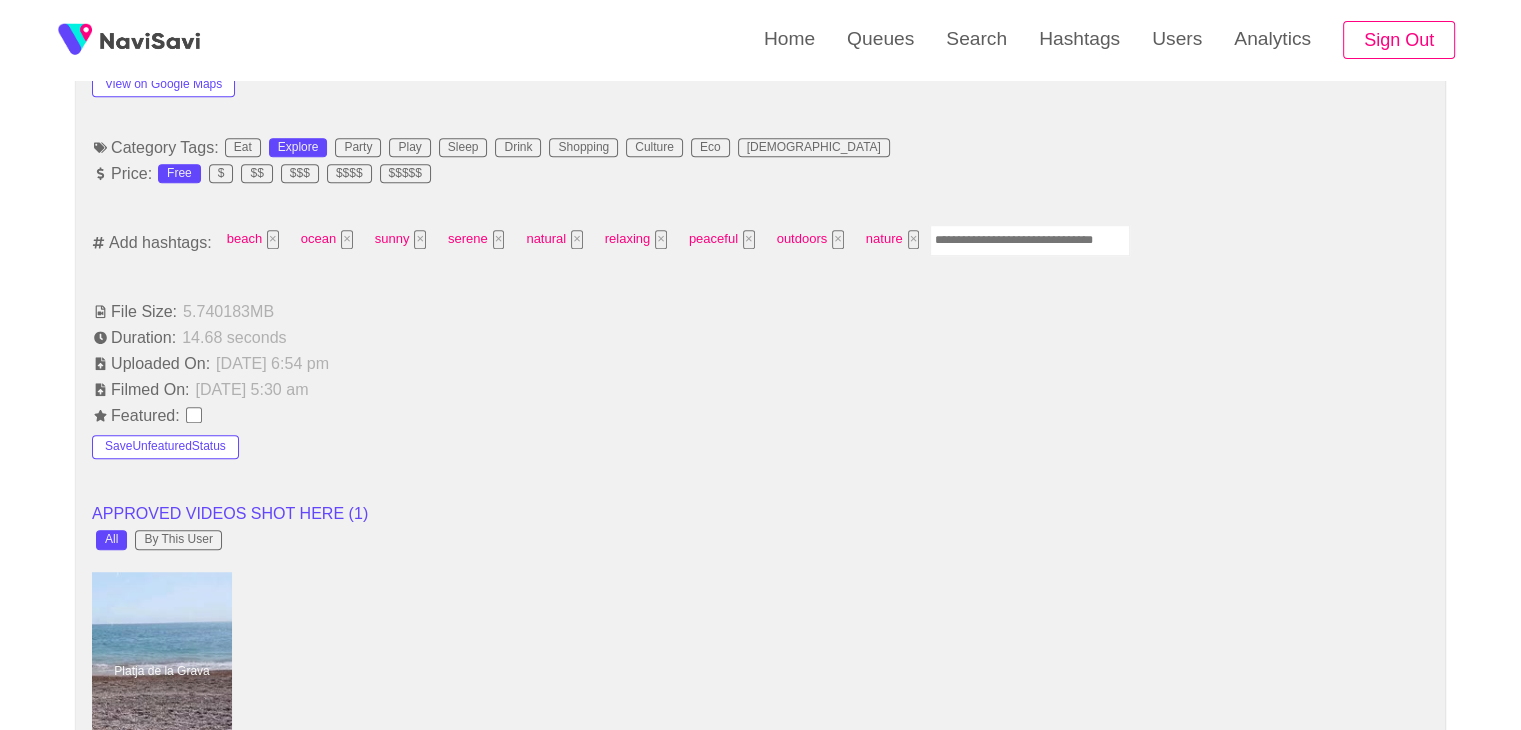 click on "beach × ocean × sunny × serene × natural × relaxing × peaceful × outdoors × nature ×" at bounding box center [673, 242] 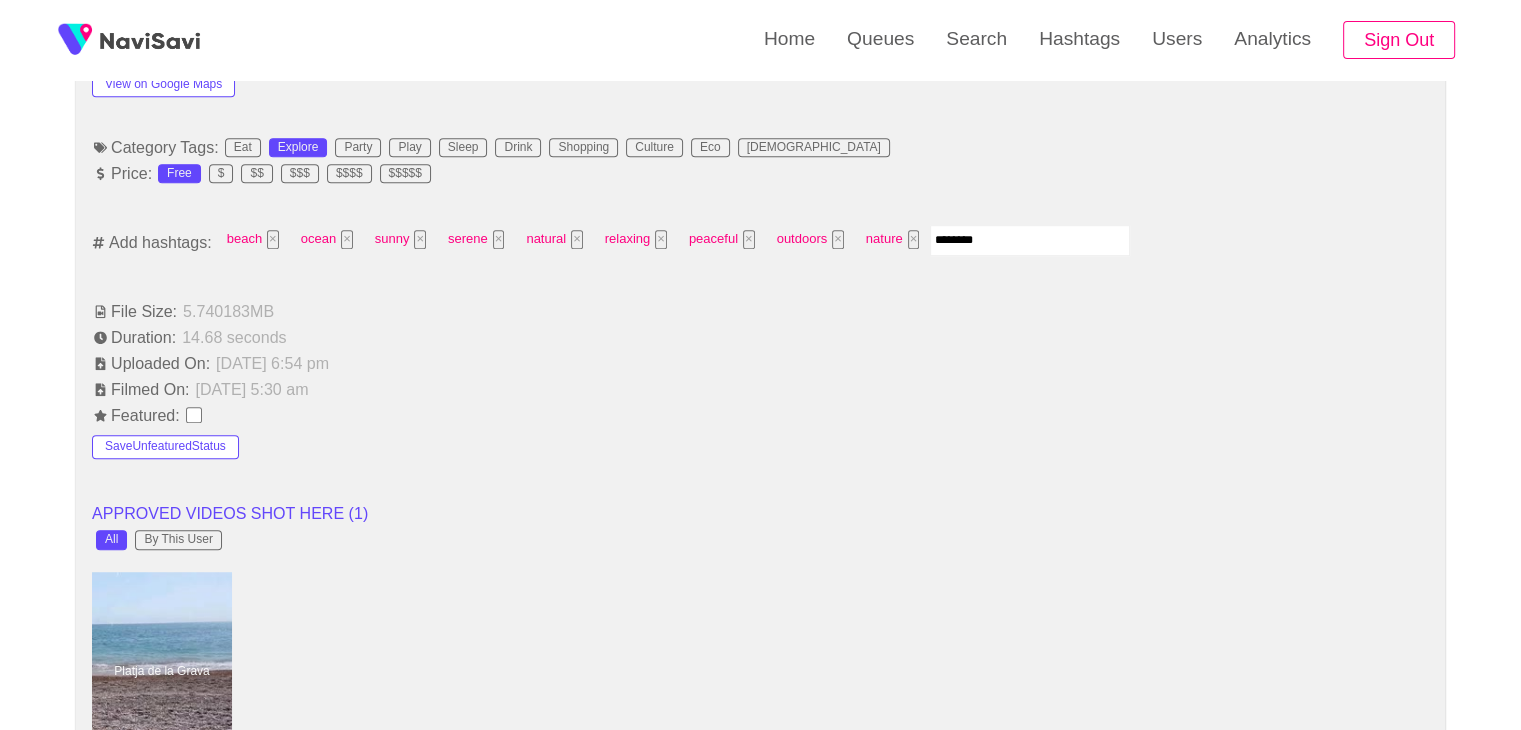 type on "*********" 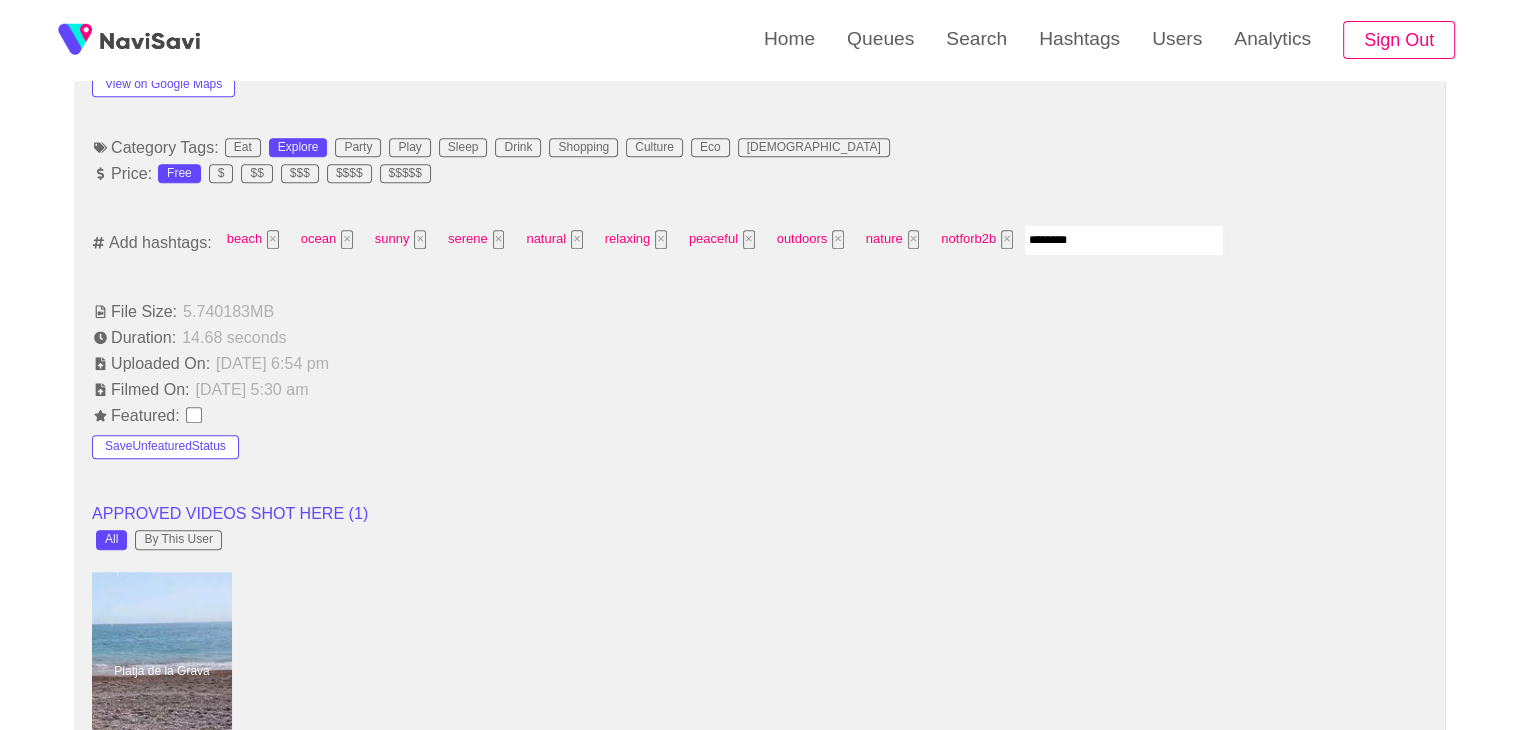 type on "*********" 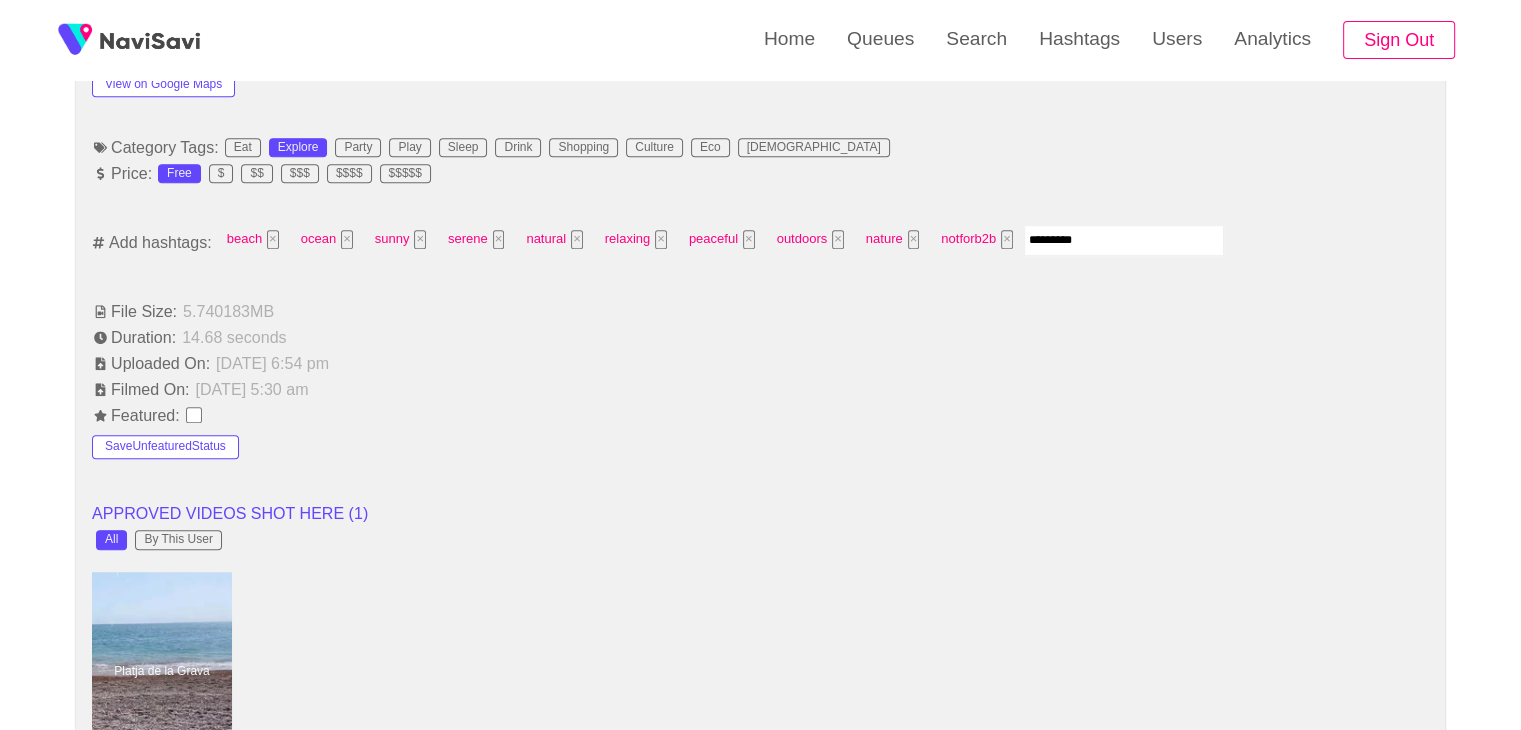 type 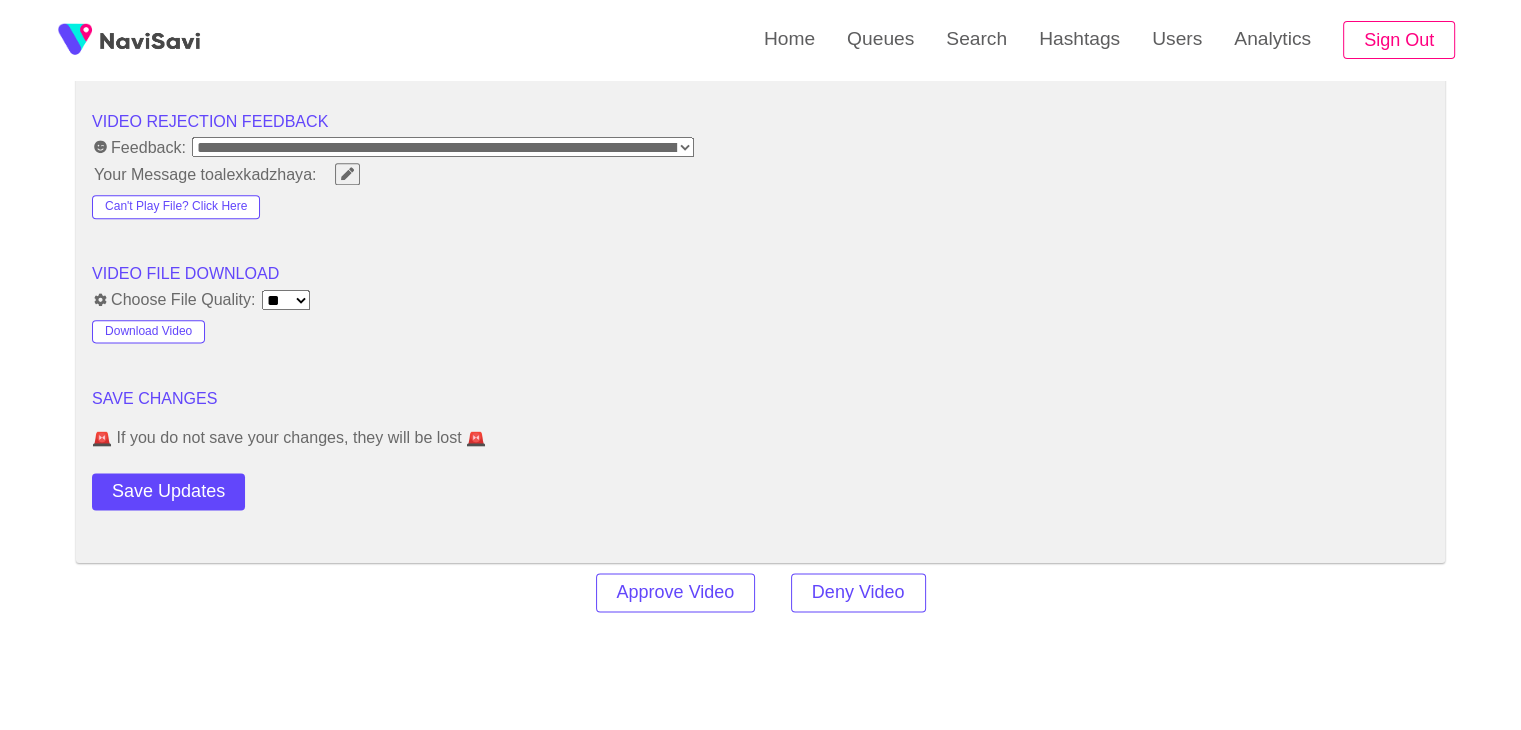 scroll, scrollTop: 2512, scrollLeft: 0, axis: vertical 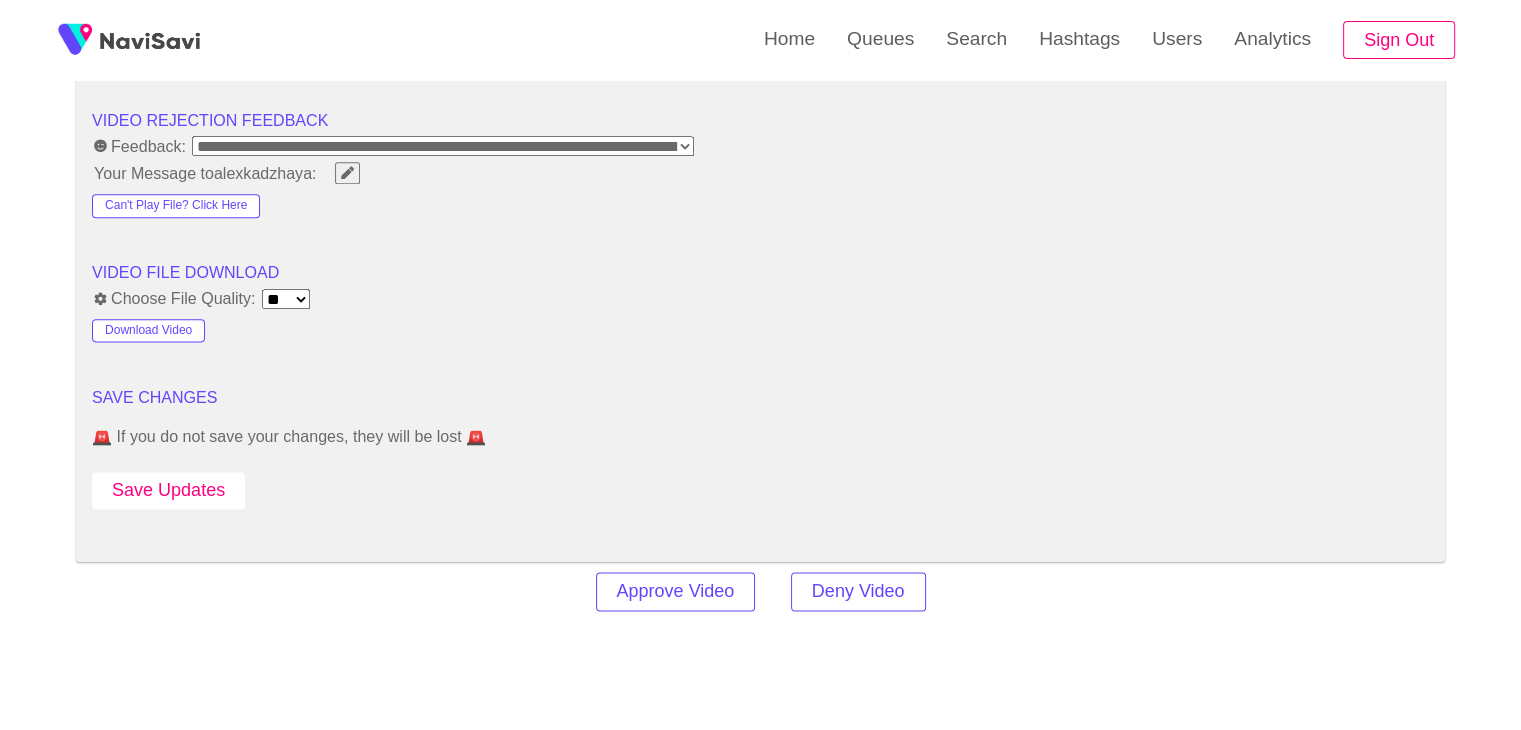 click on "Save Updates" at bounding box center [168, 490] 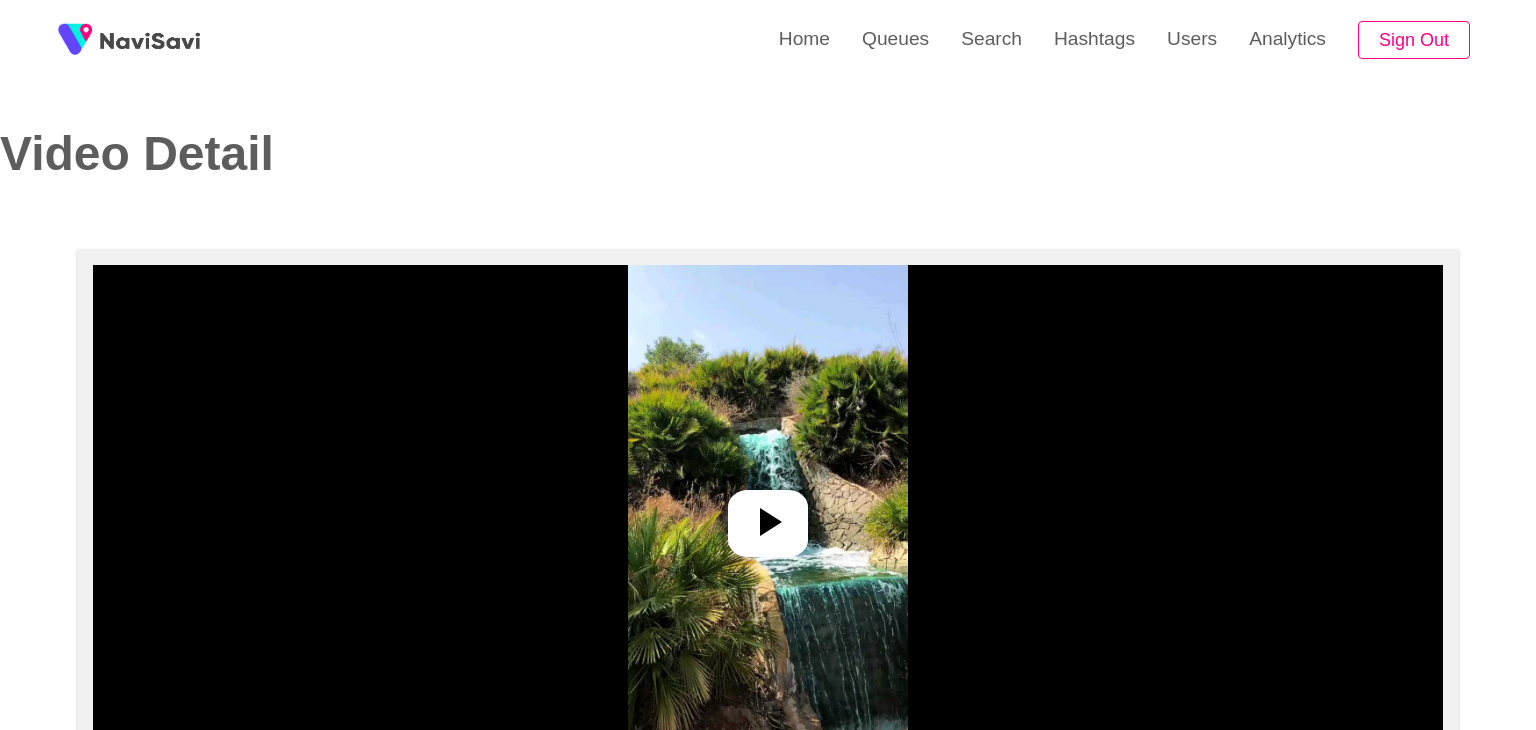 select on "**********" 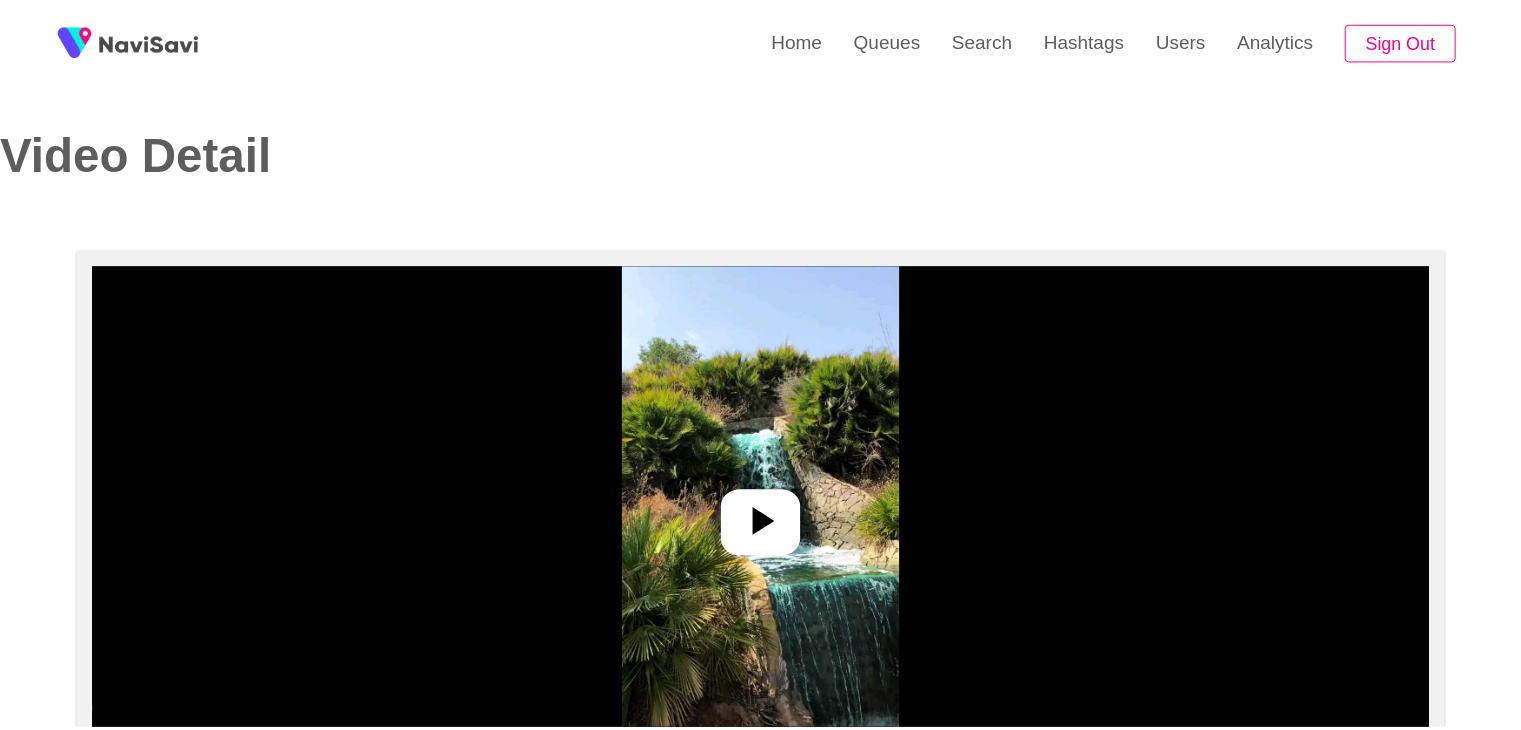 scroll, scrollTop: 0, scrollLeft: 0, axis: both 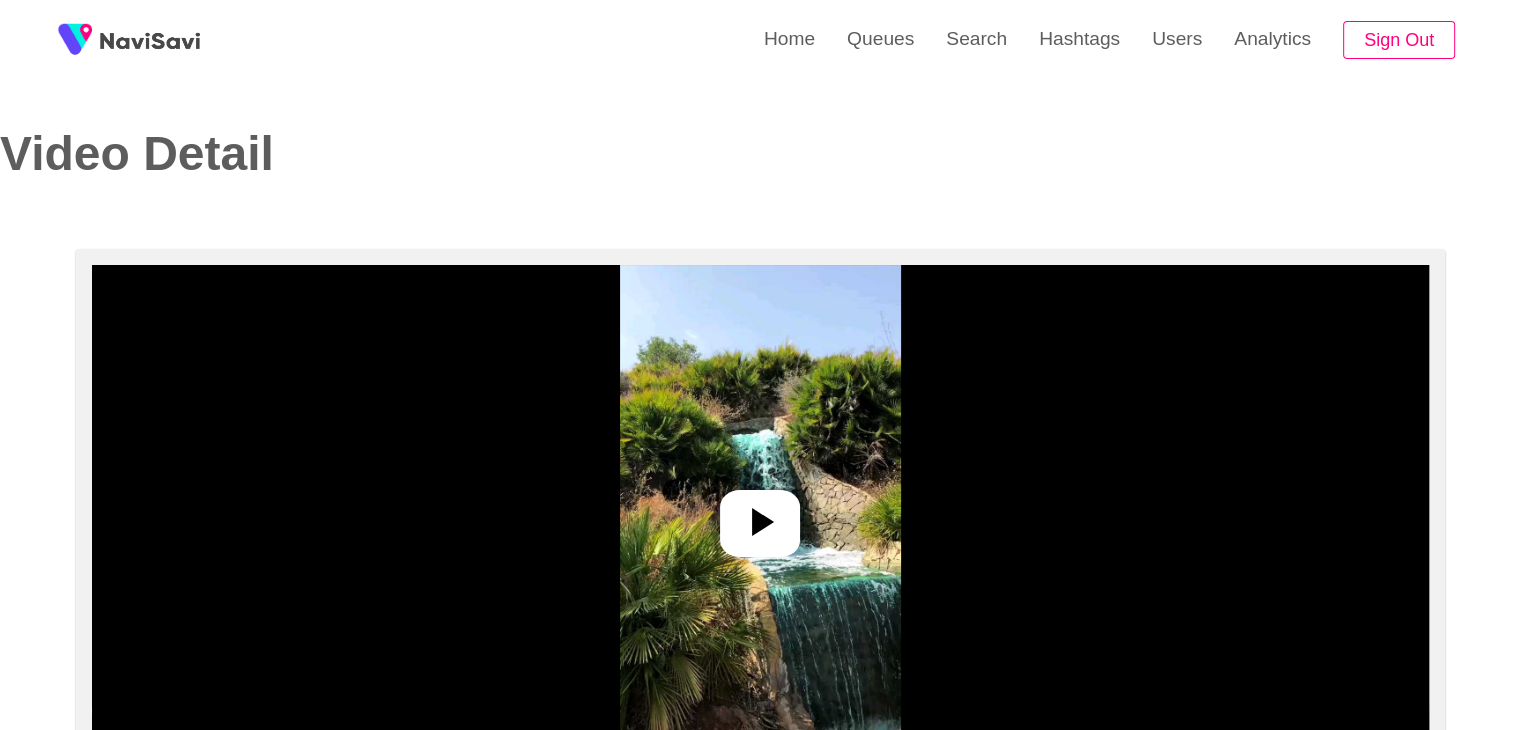 click at bounding box center [760, 515] 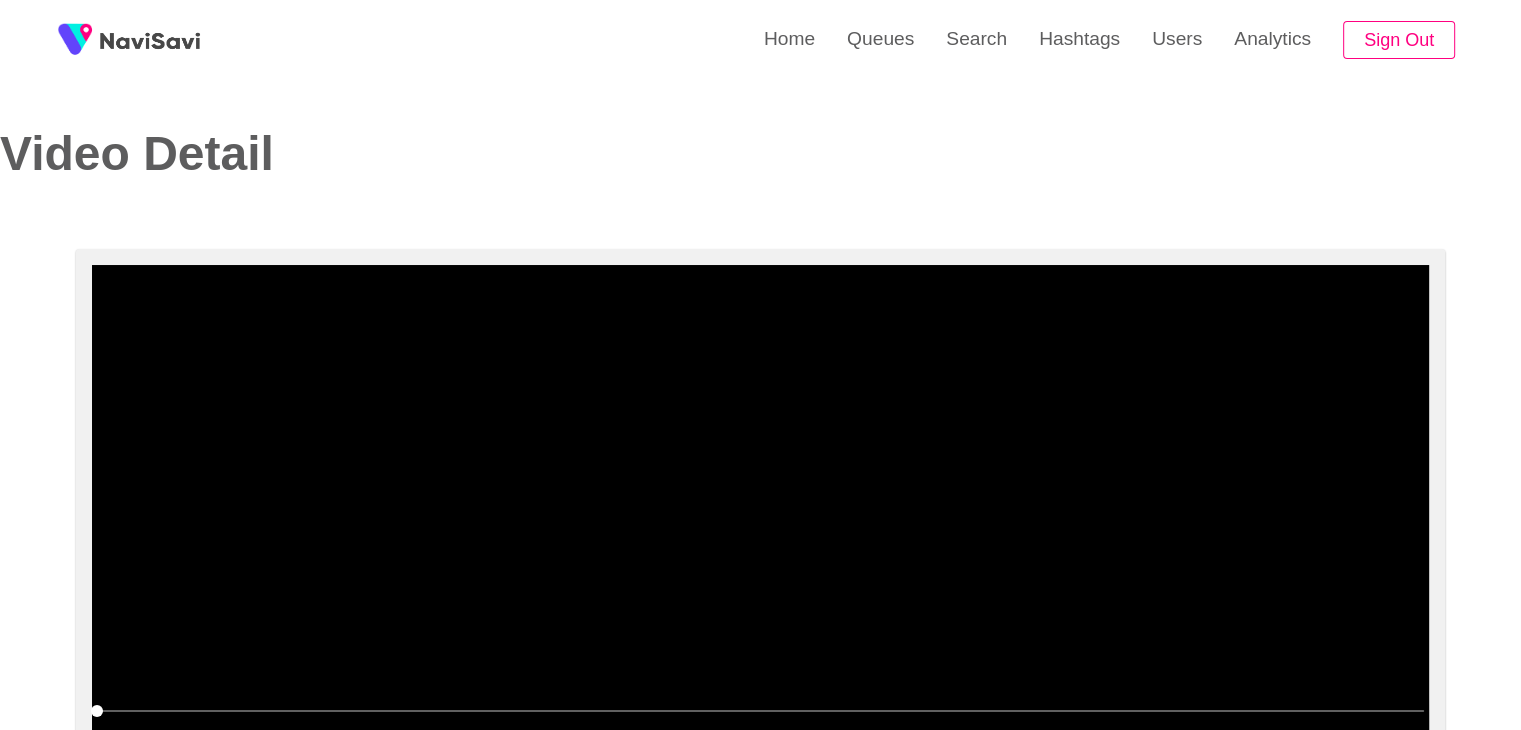 scroll, scrollTop: 76, scrollLeft: 0, axis: vertical 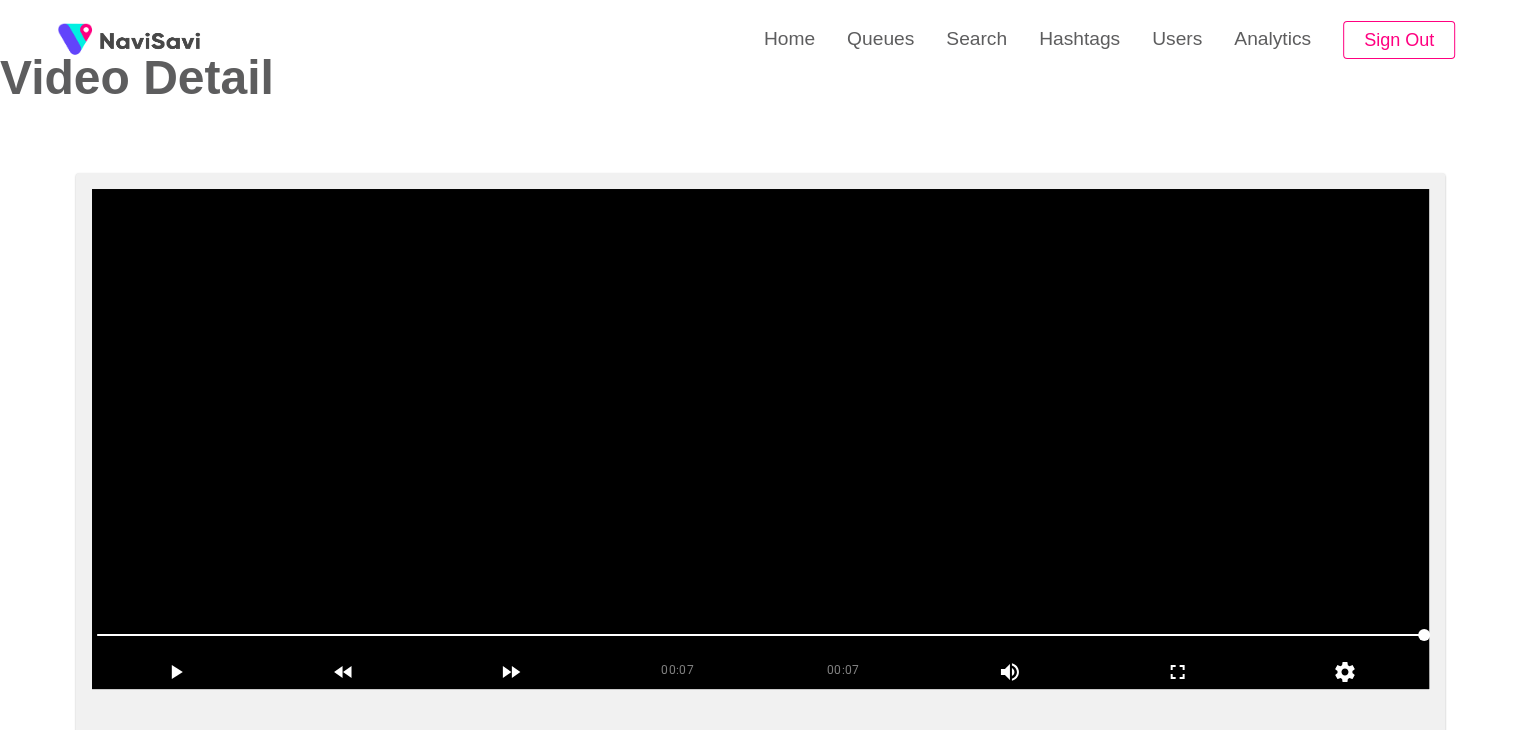 click at bounding box center (760, 439) 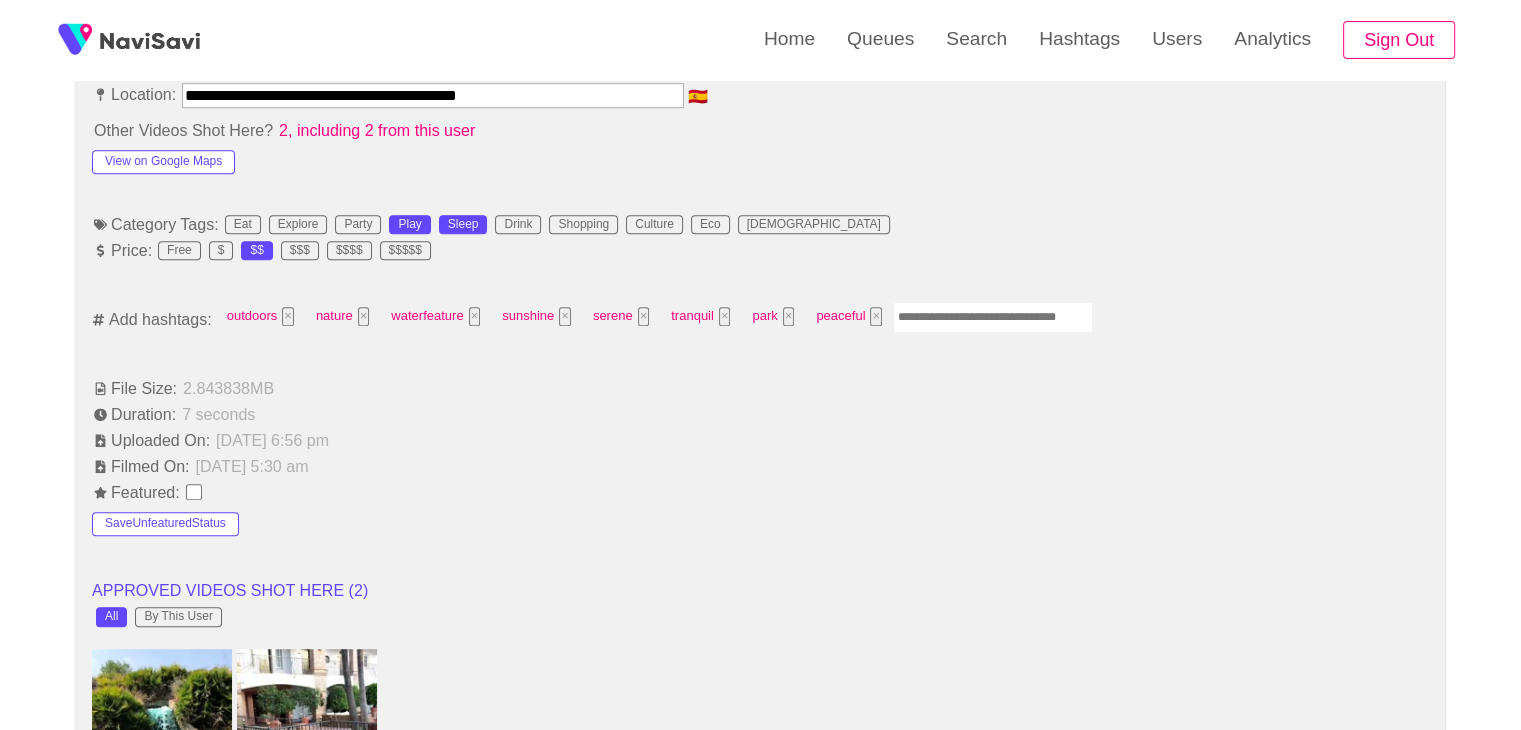 scroll, scrollTop: 0, scrollLeft: 0, axis: both 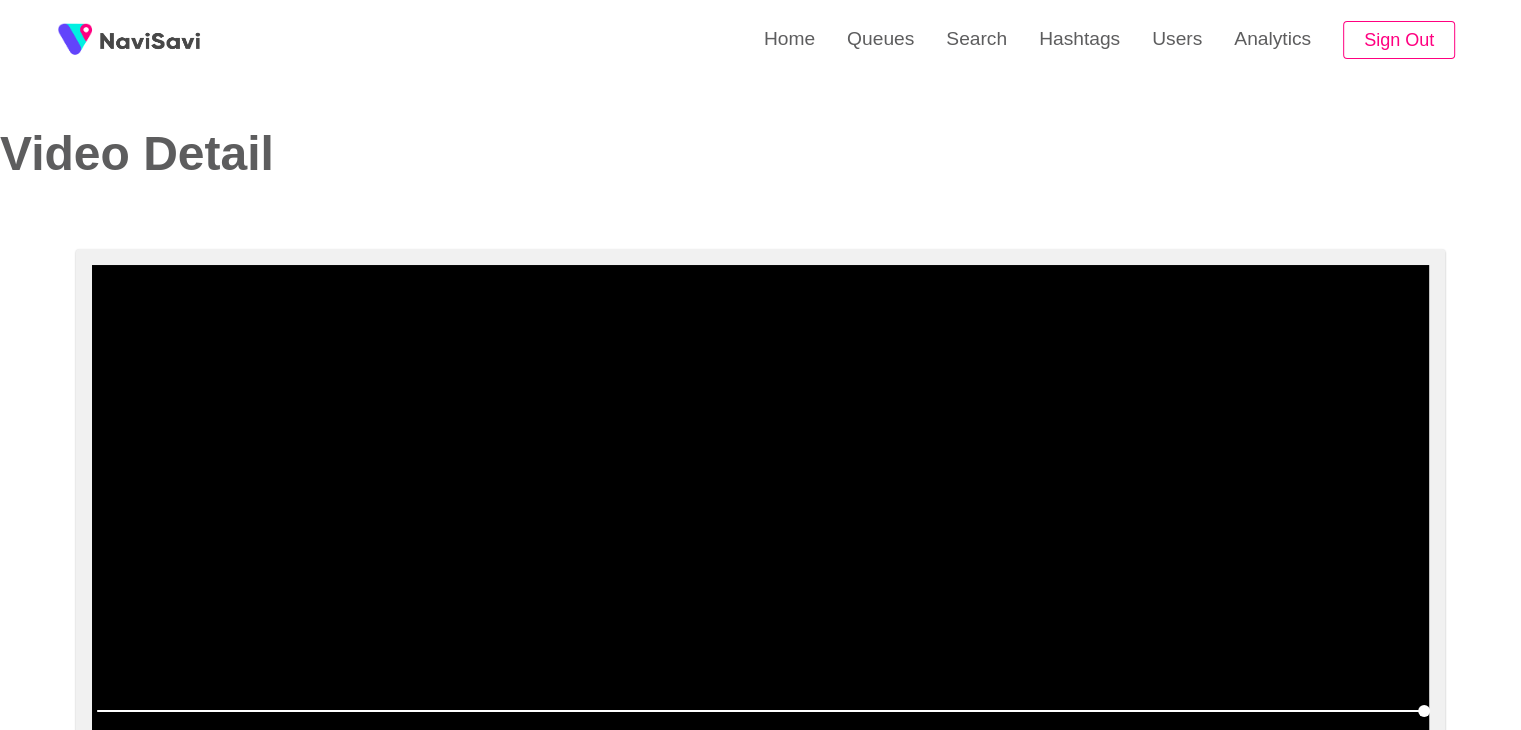 click at bounding box center (760, 515) 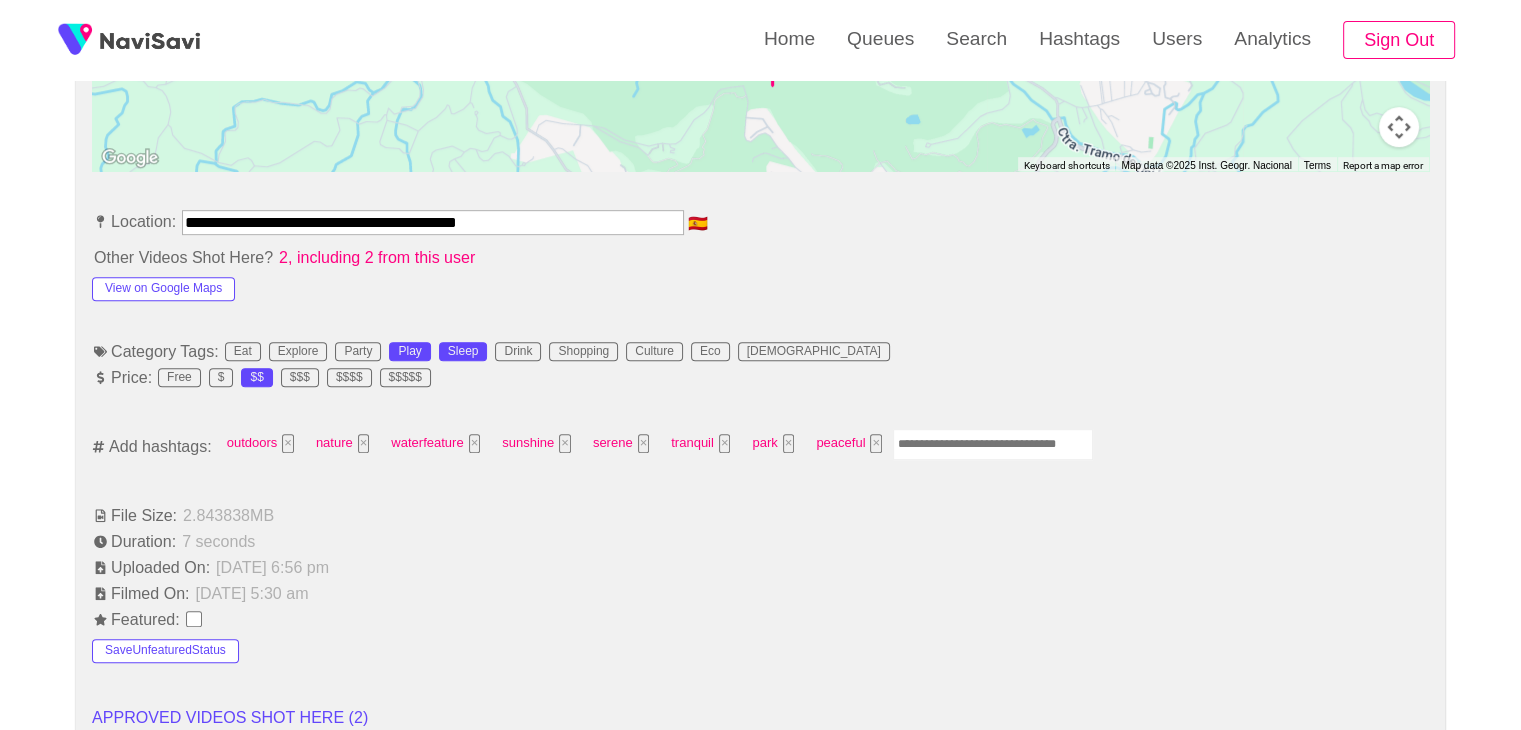 scroll, scrollTop: 1043, scrollLeft: 0, axis: vertical 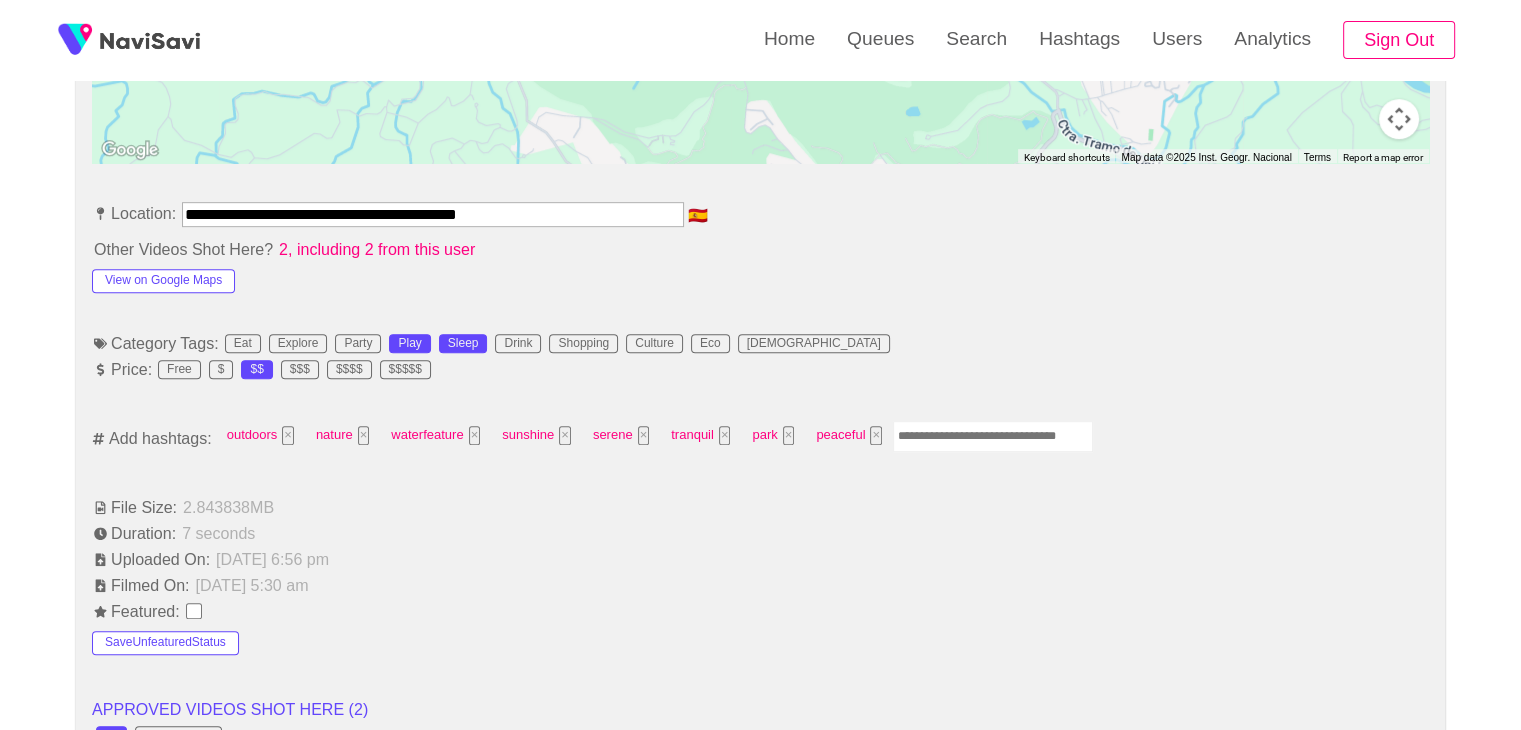 click at bounding box center [993, 436] 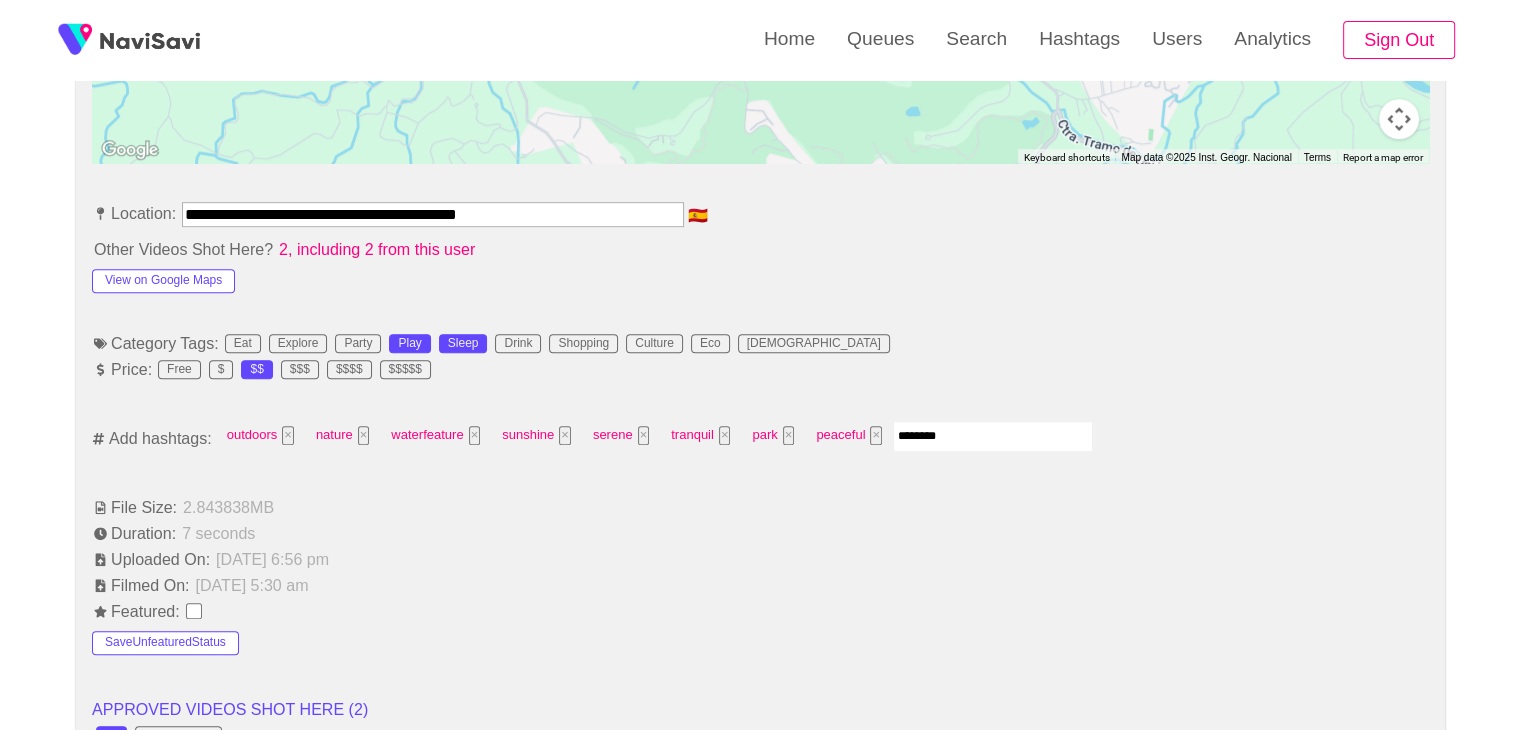type on "*********" 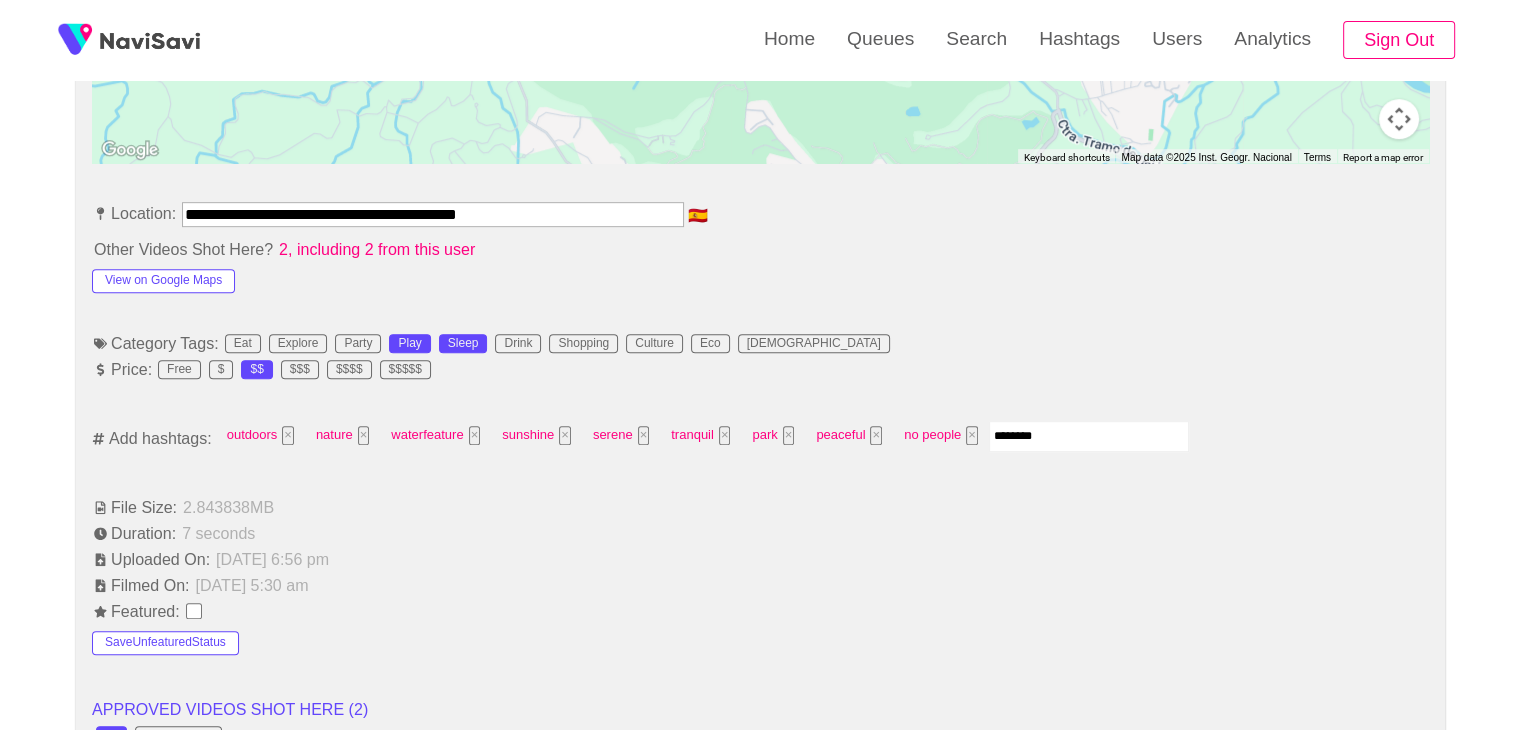 type on "*********" 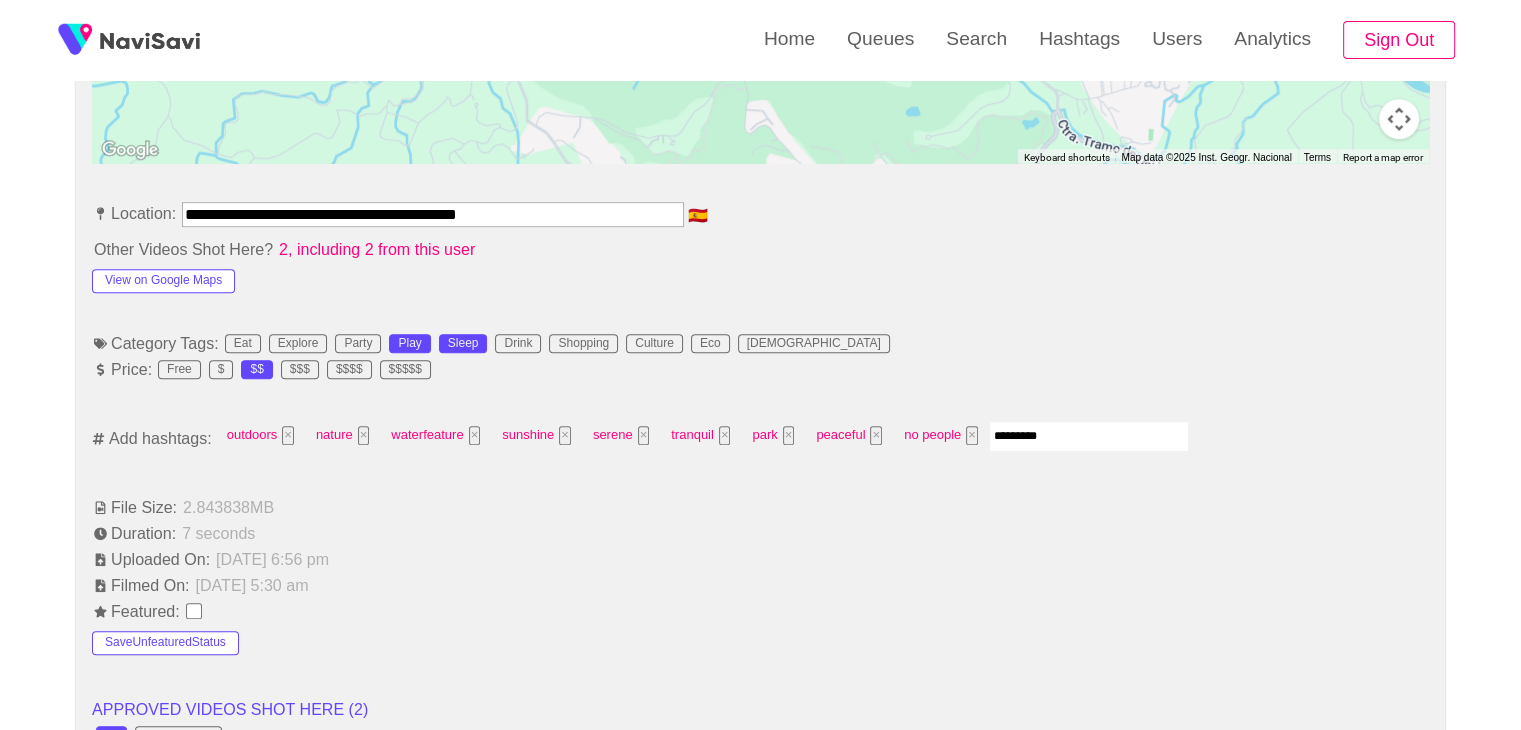type 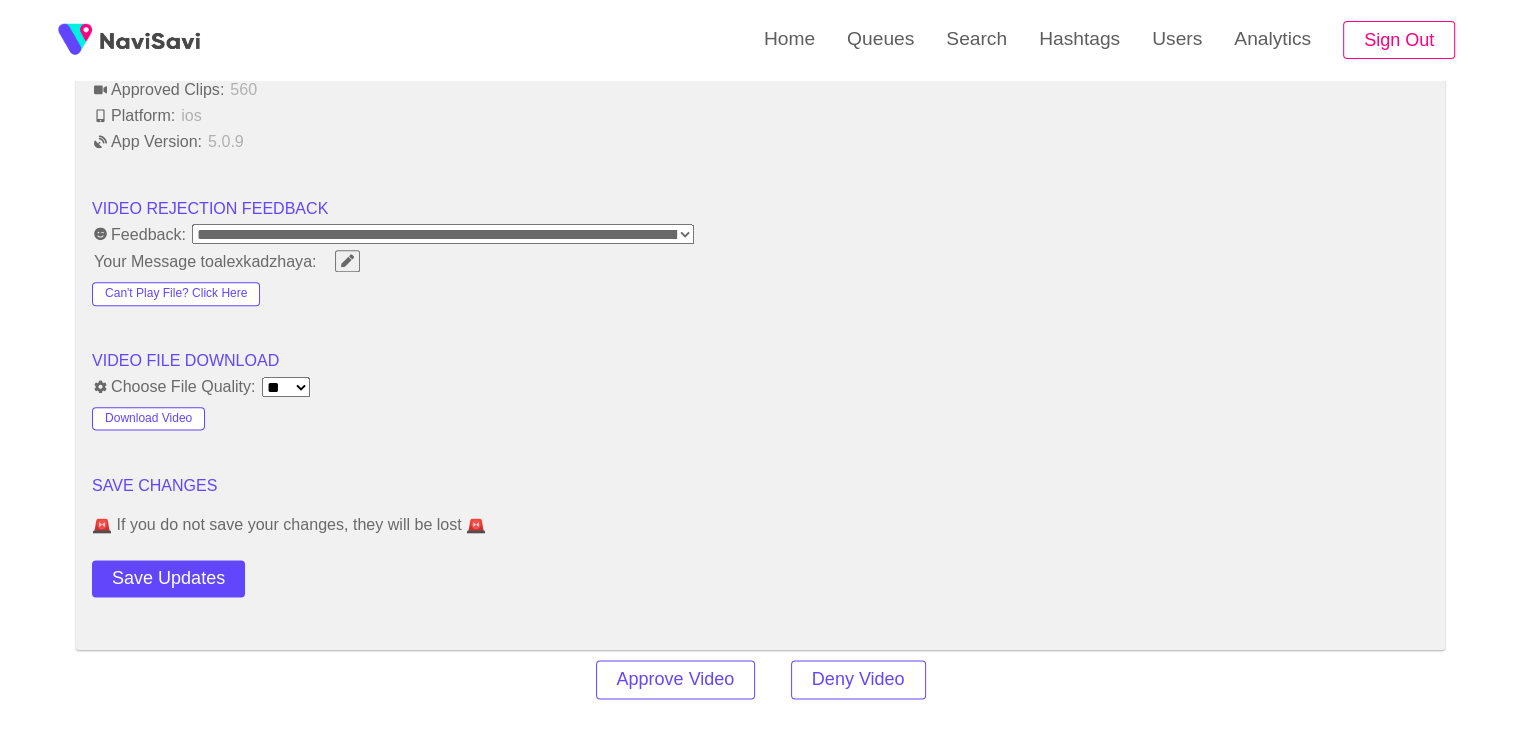 scroll, scrollTop: 2443, scrollLeft: 0, axis: vertical 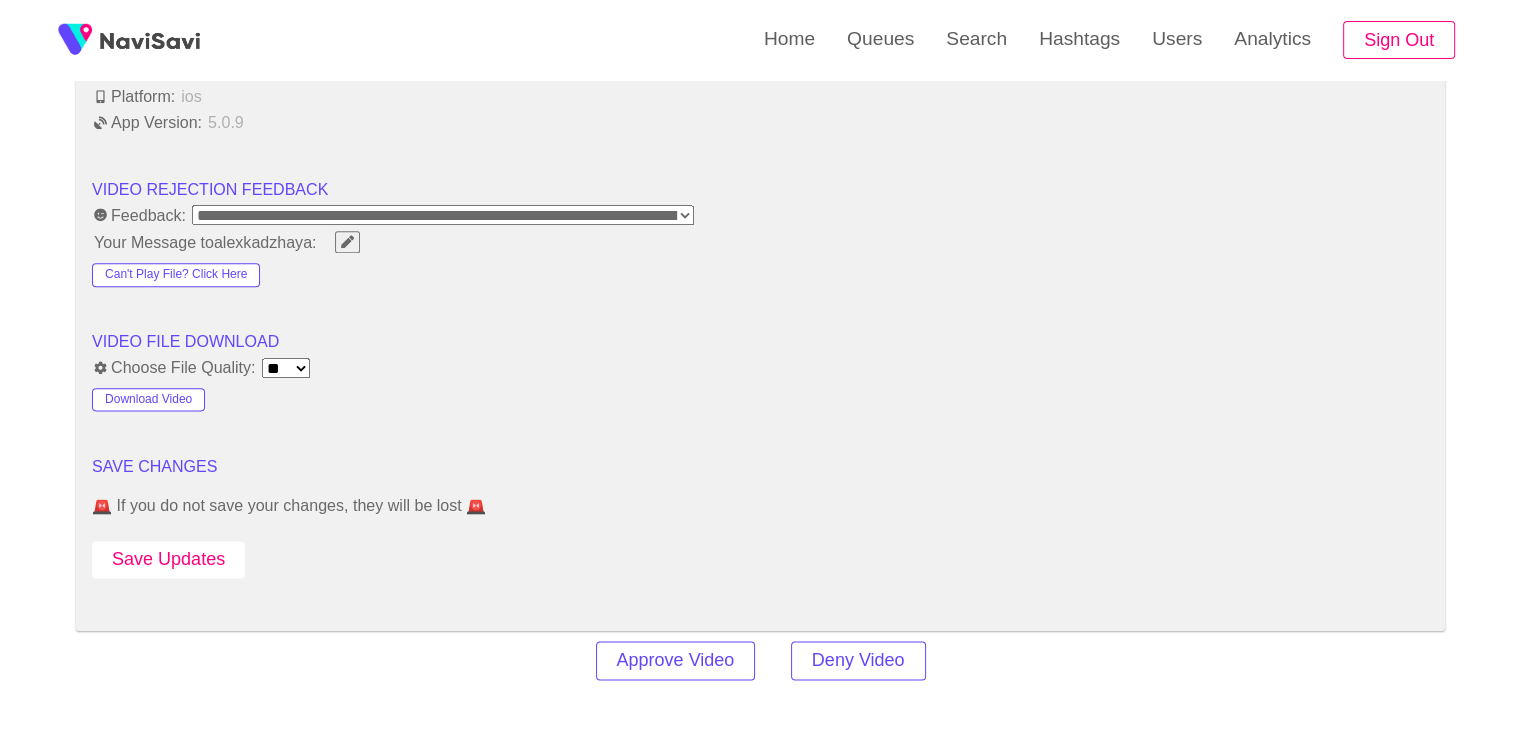 click on "Save Updates" at bounding box center (168, 559) 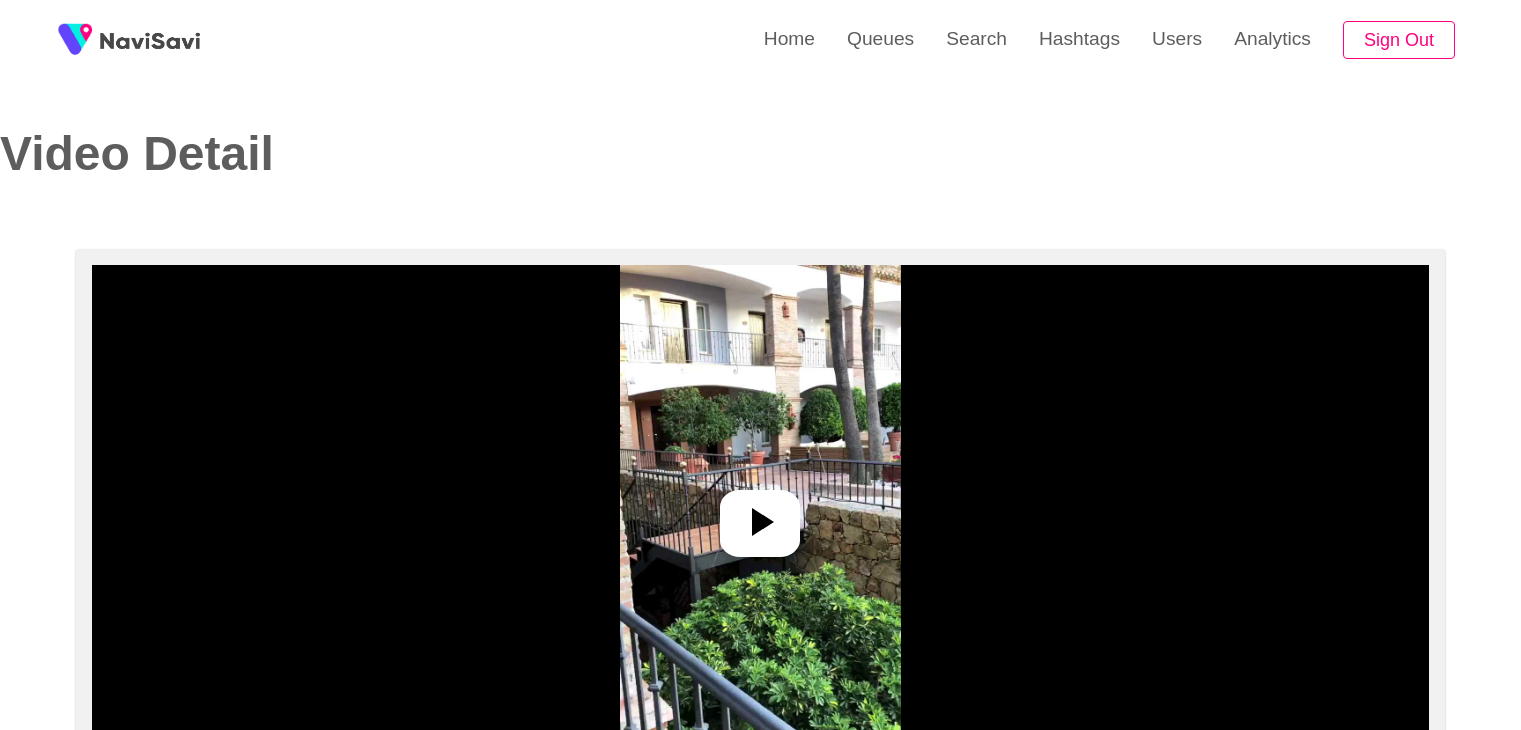 select on "**********" 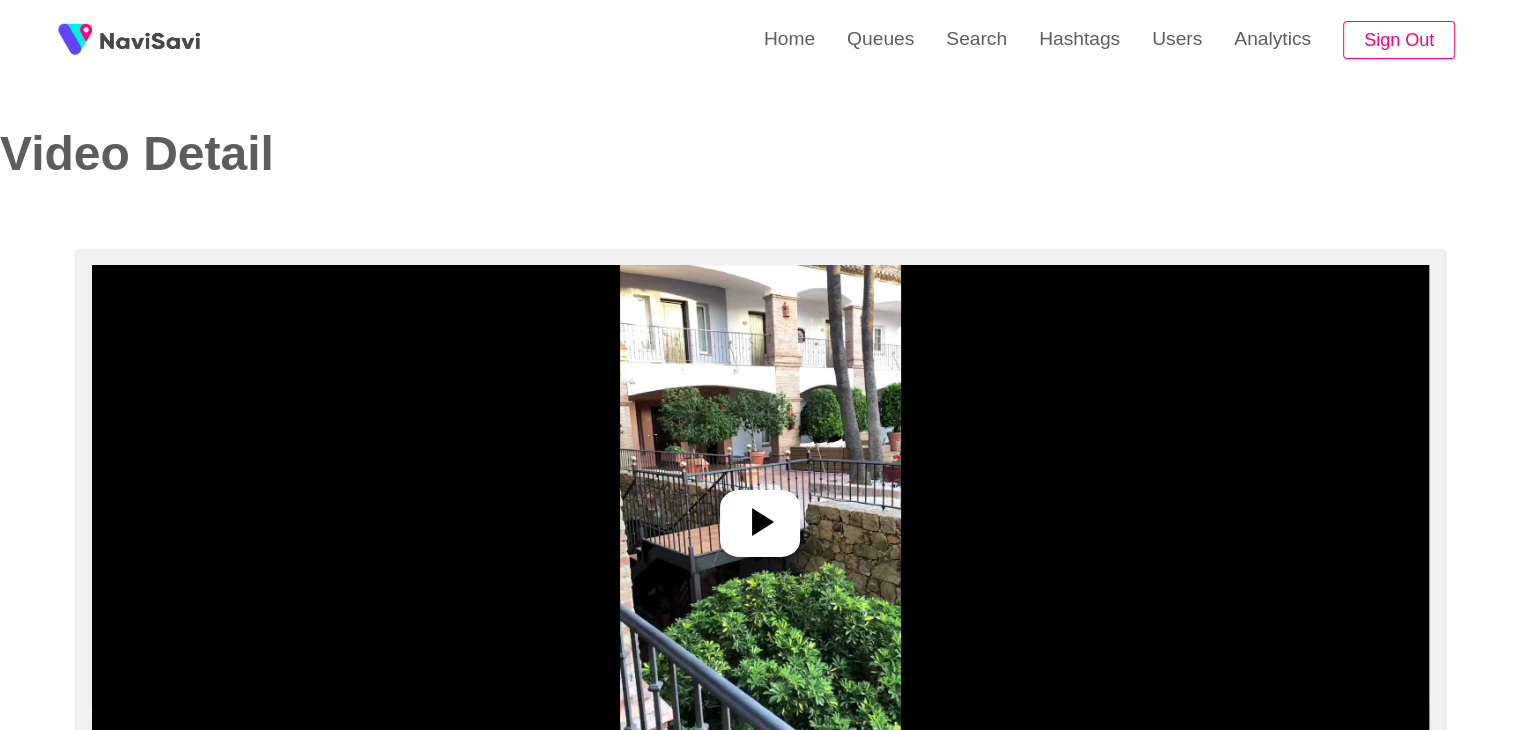 click at bounding box center (760, 515) 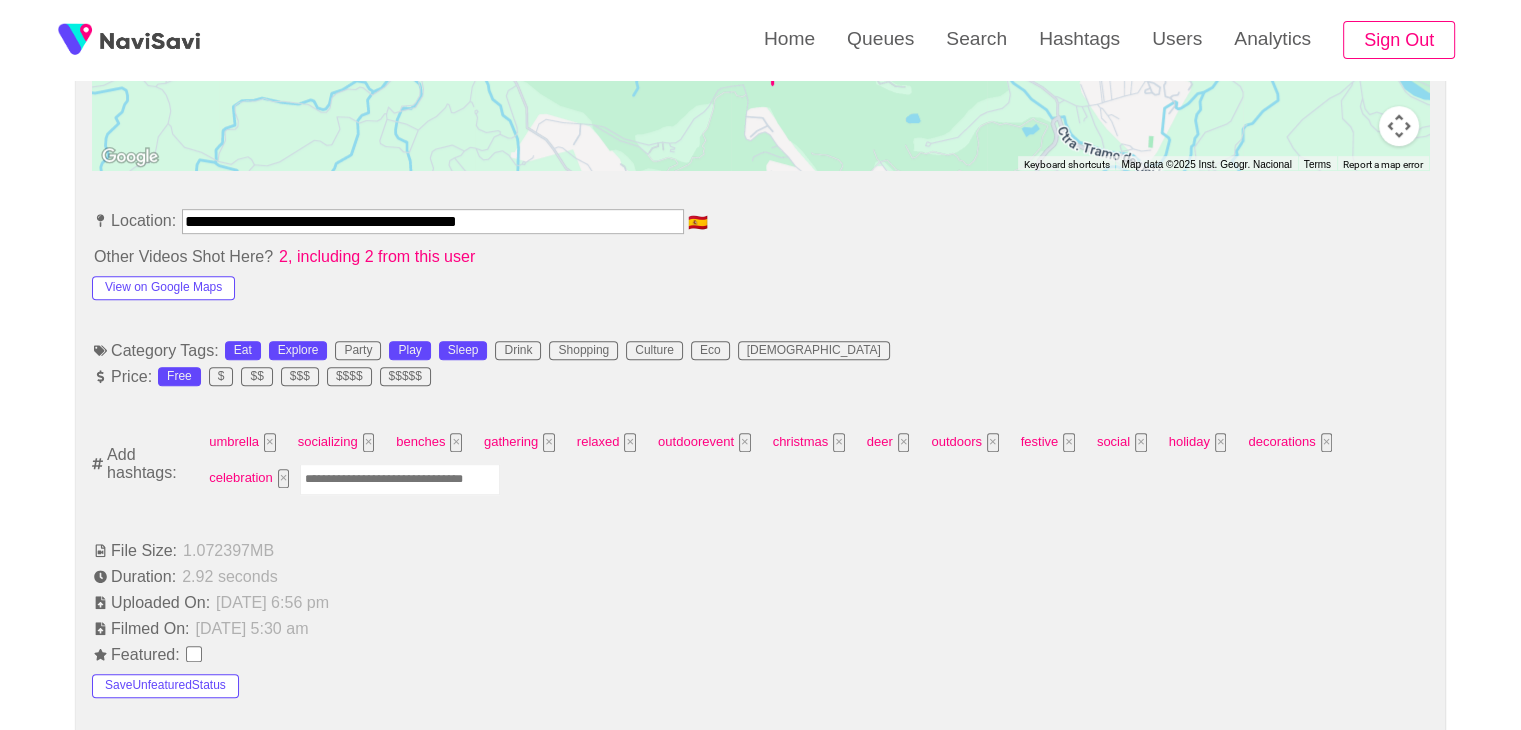 scroll, scrollTop: 1039, scrollLeft: 0, axis: vertical 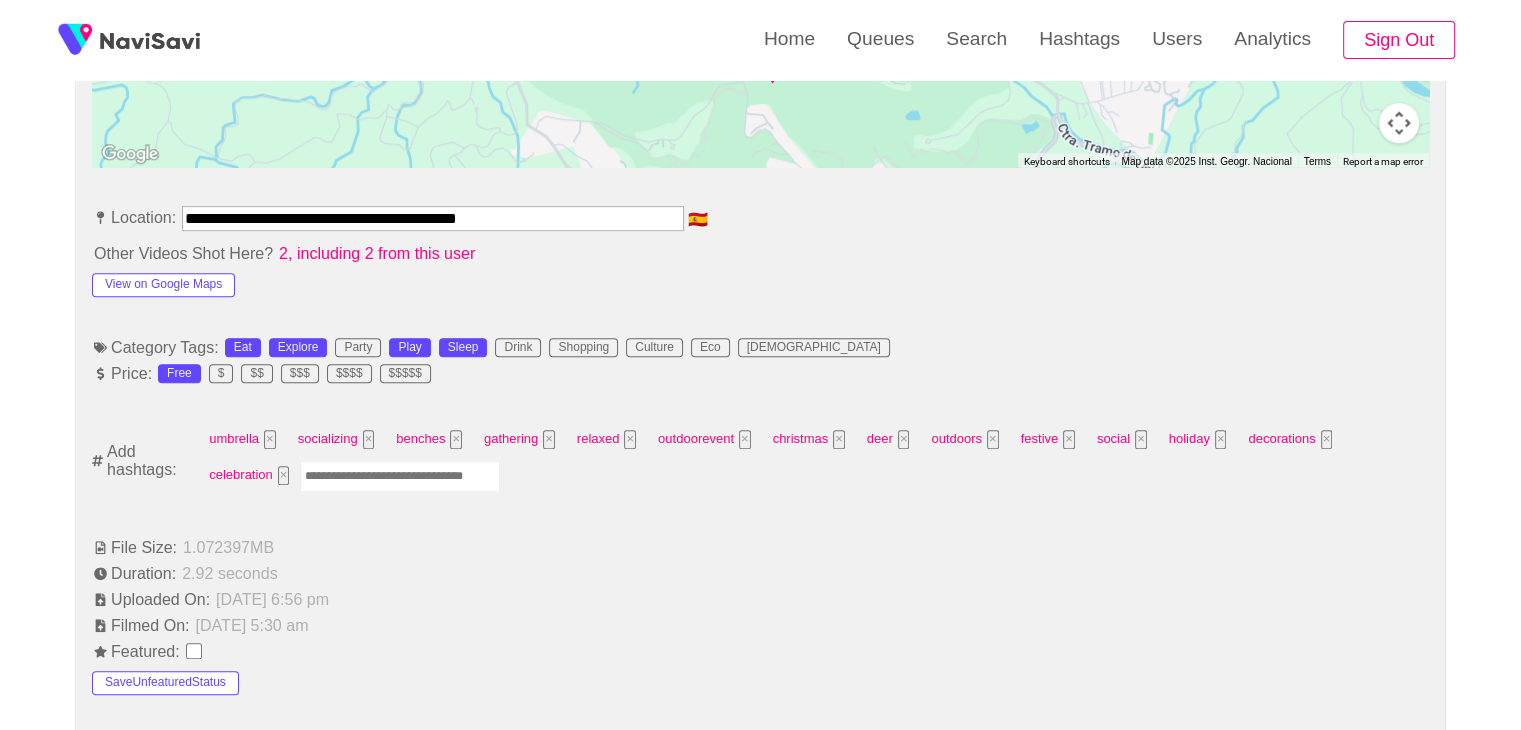 click on "umbrella × socializing × benches × gathering × relaxed × outdoorevent × christmas × deer × outdoors × festive × social × holiday × decorations × celebration ×" at bounding box center [812, 460] 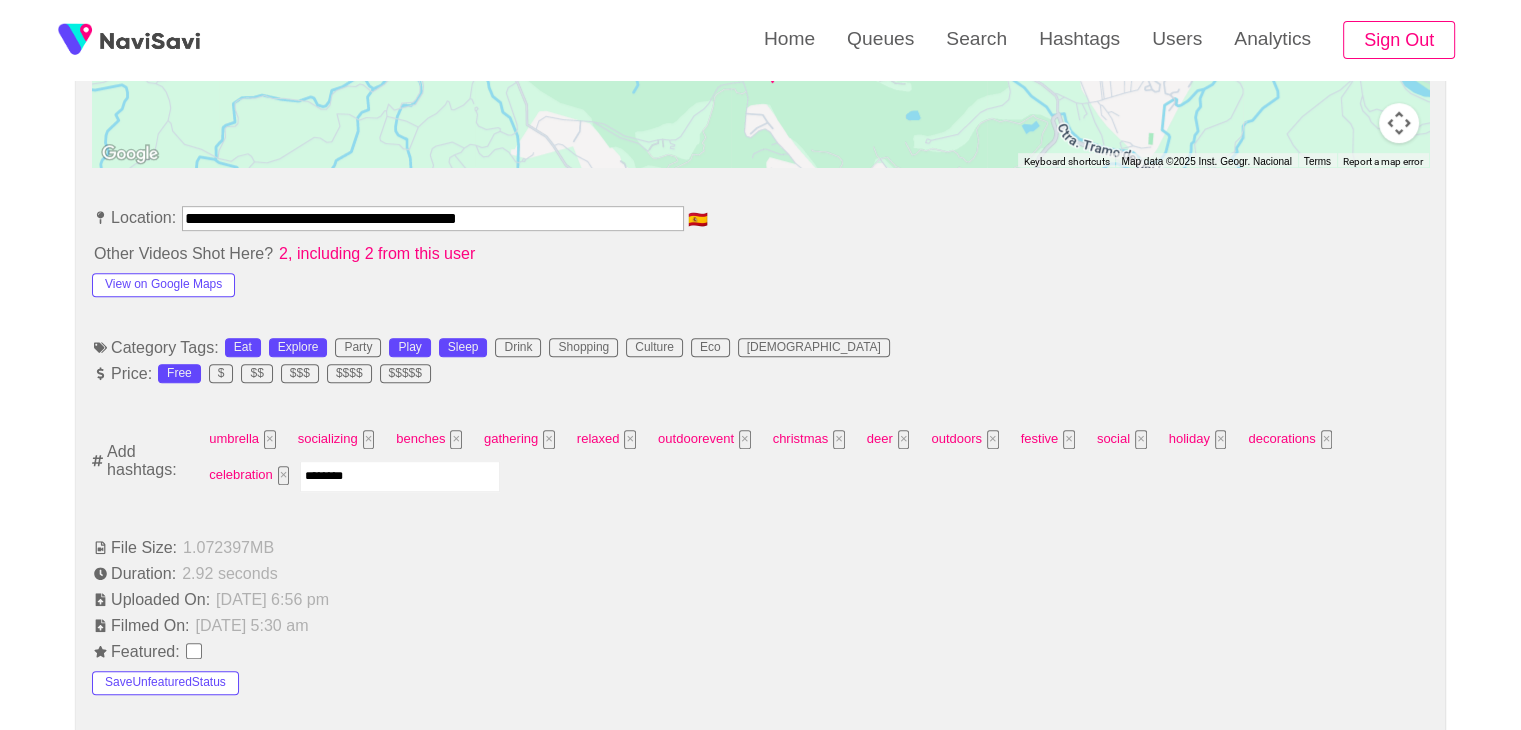 type on "*********" 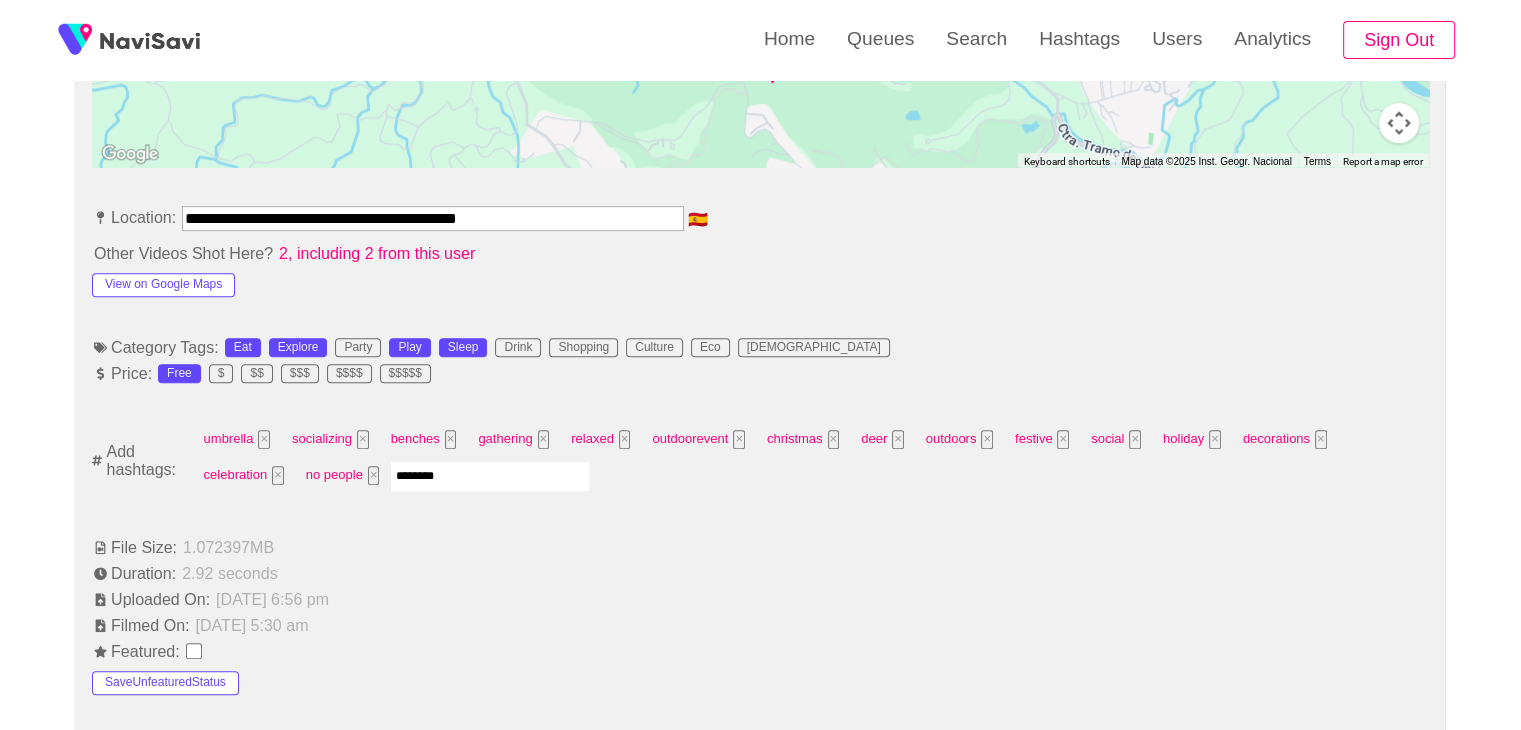 type on "*********" 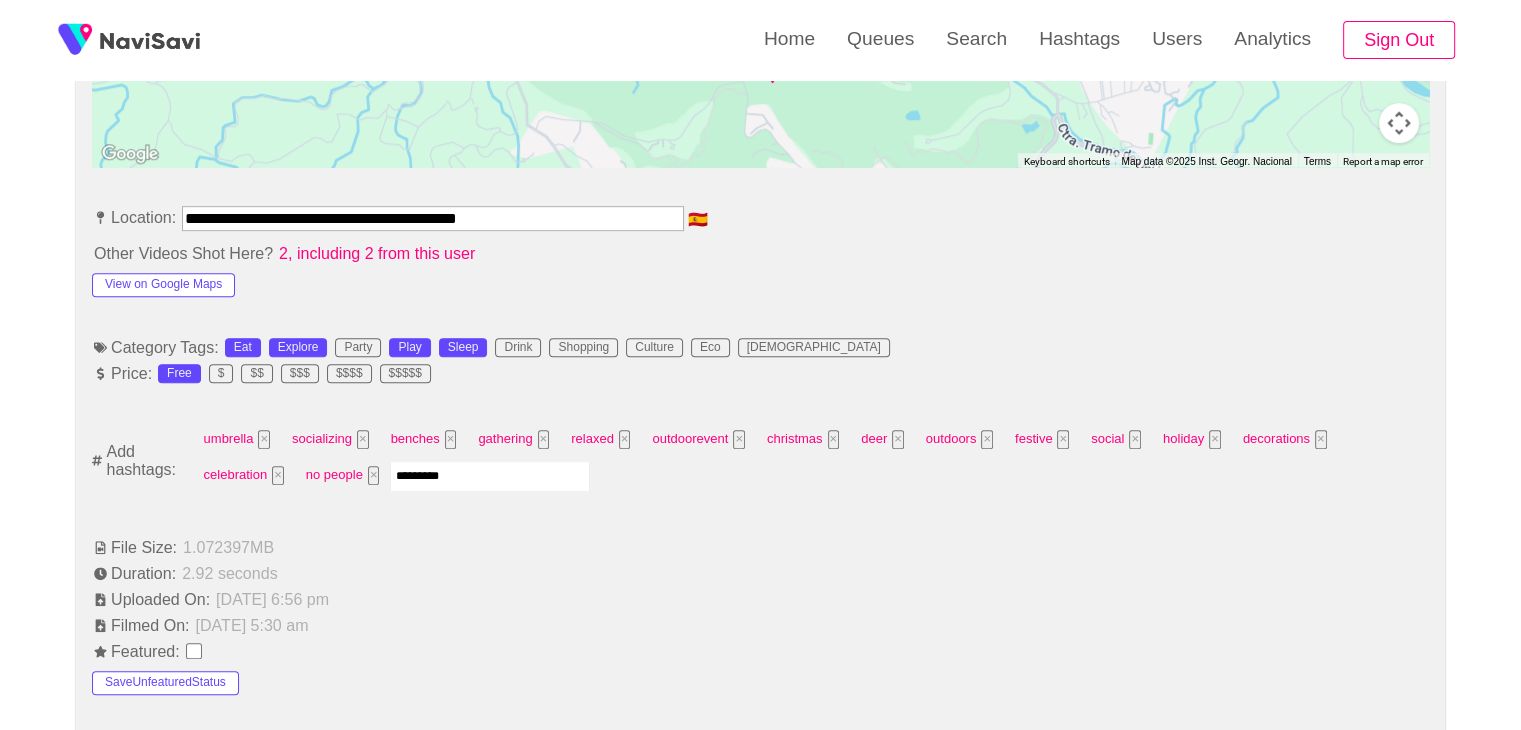 type 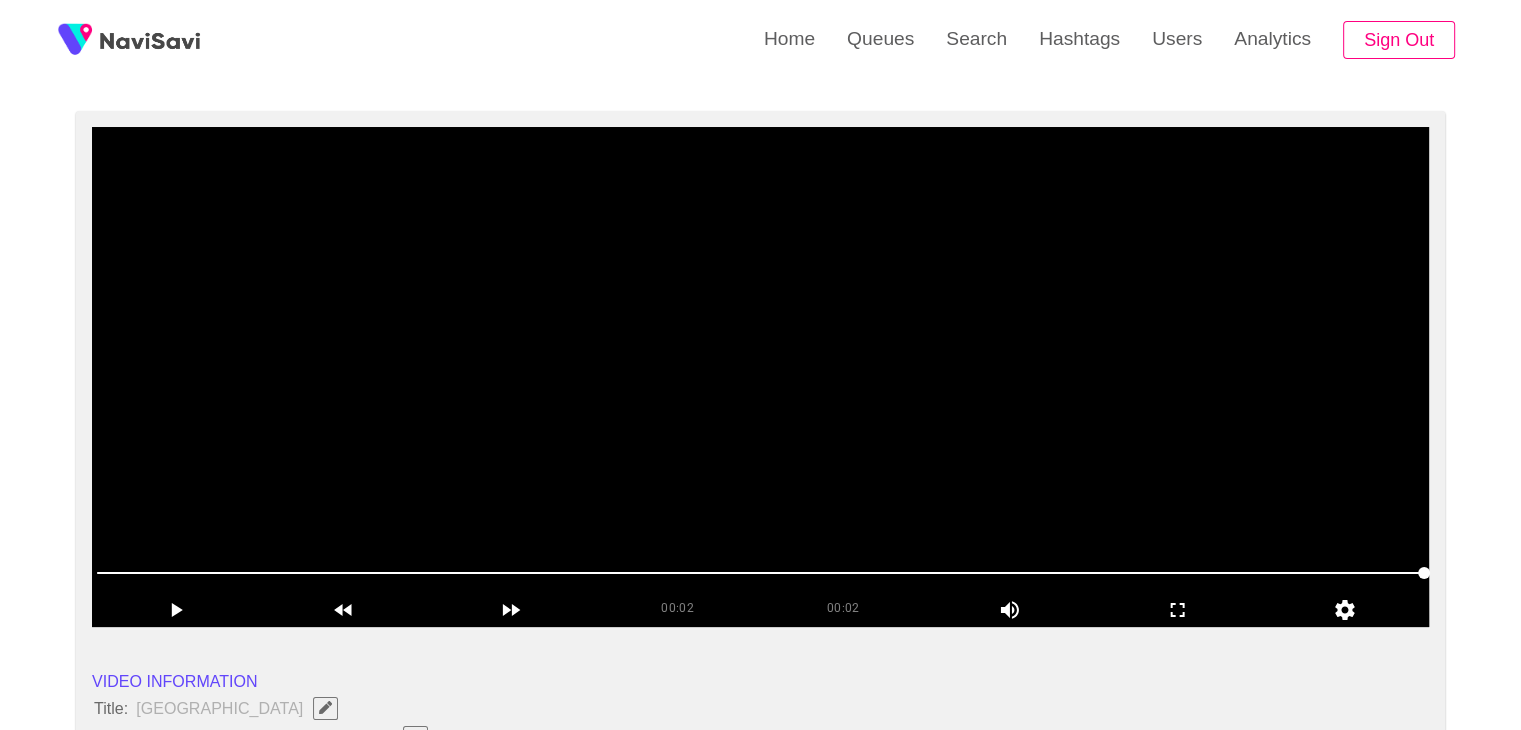 scroll, scrollTop: 90, scrollLeft: 0, axis: vertical 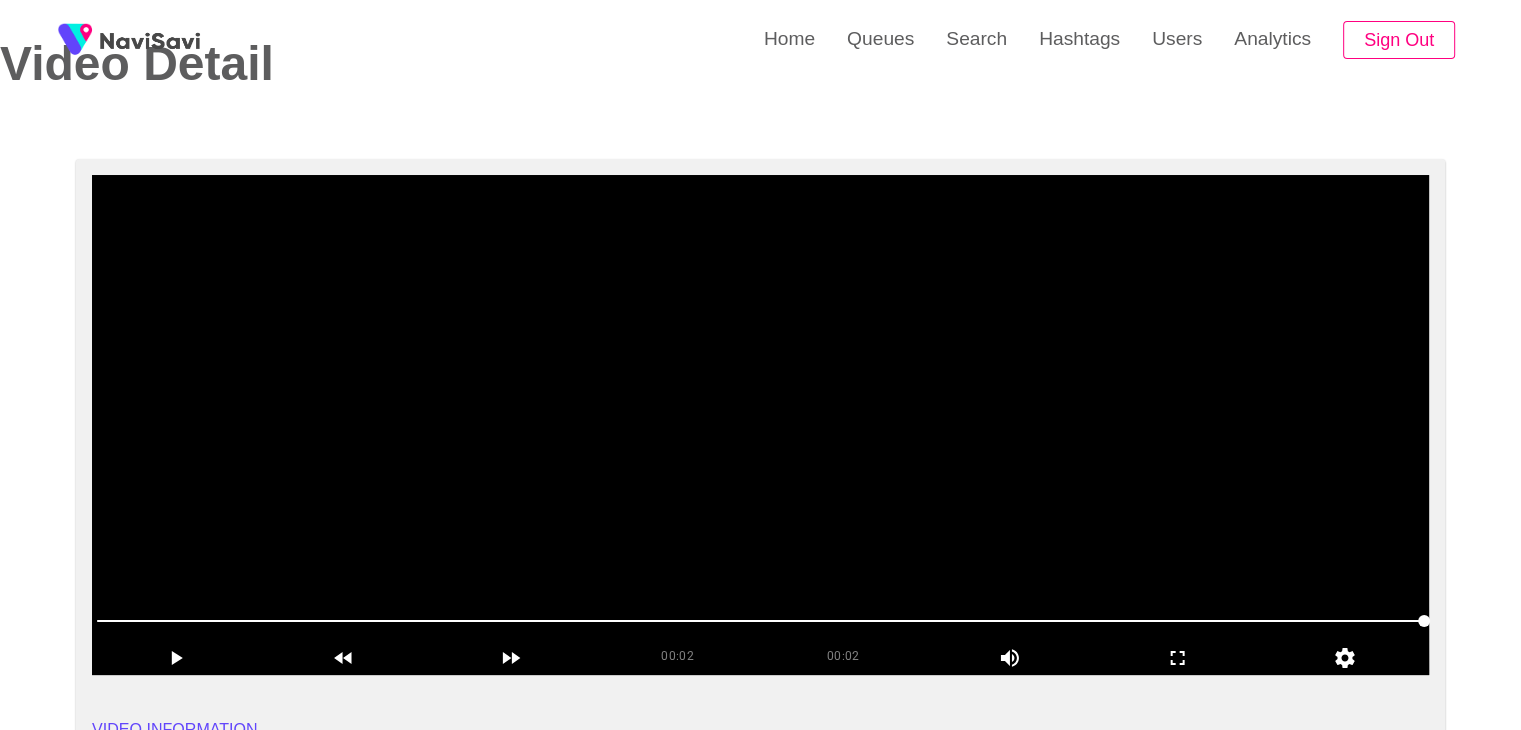 click at bounding box center [760, 425] 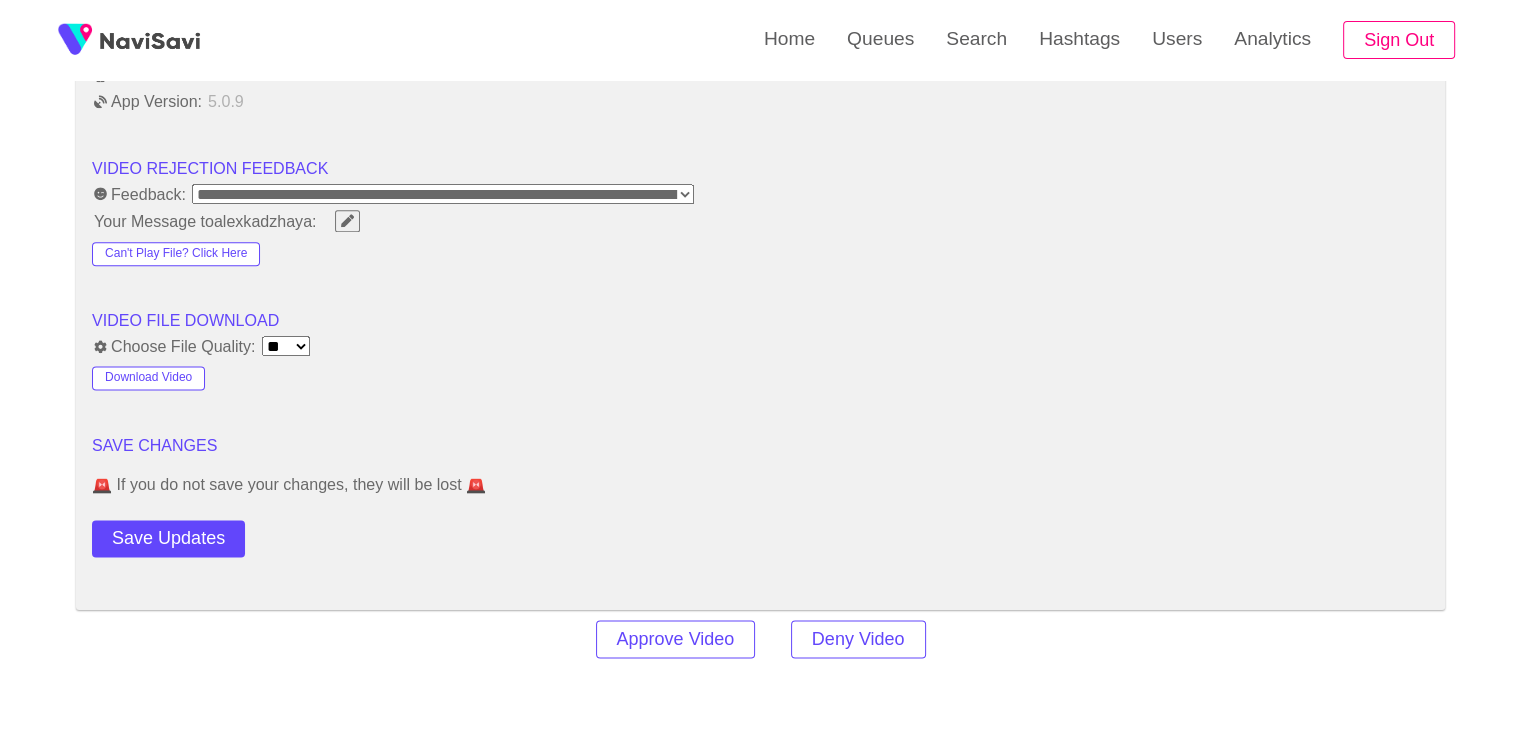 scroll, scrollTop: 2508, scrollLeft: 0, axis: vertical 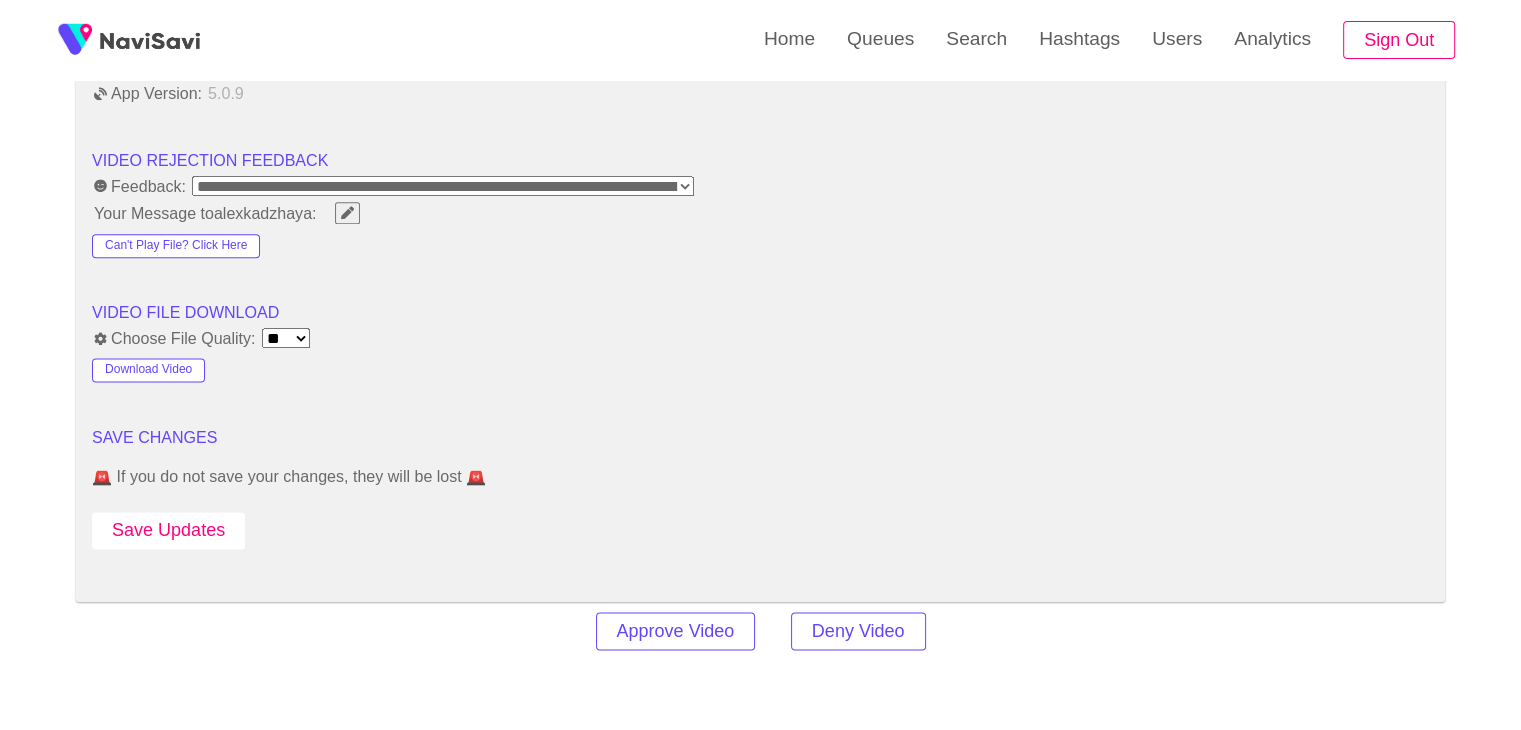 click on "Save Updates" at bounding box center [168, 530] 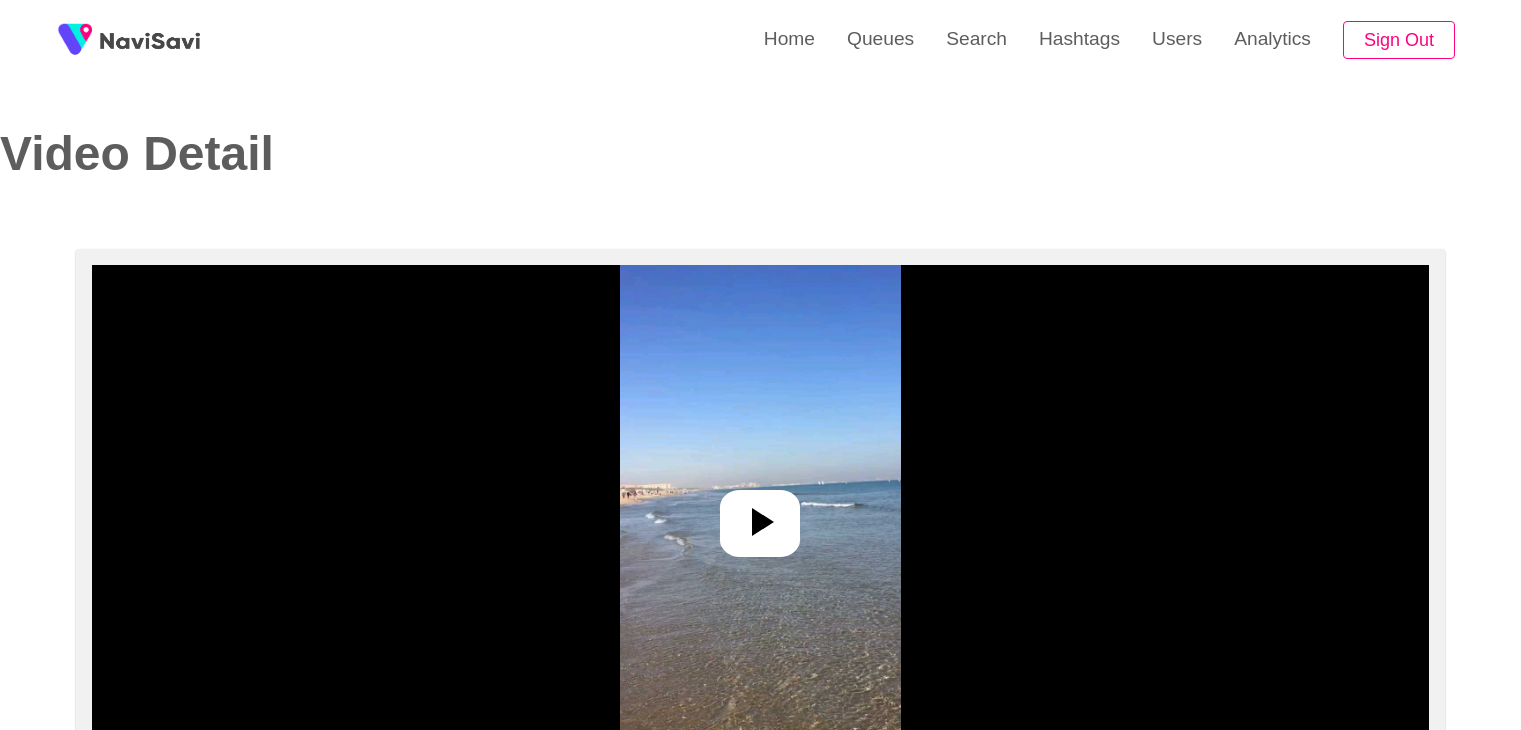 select on "**********" 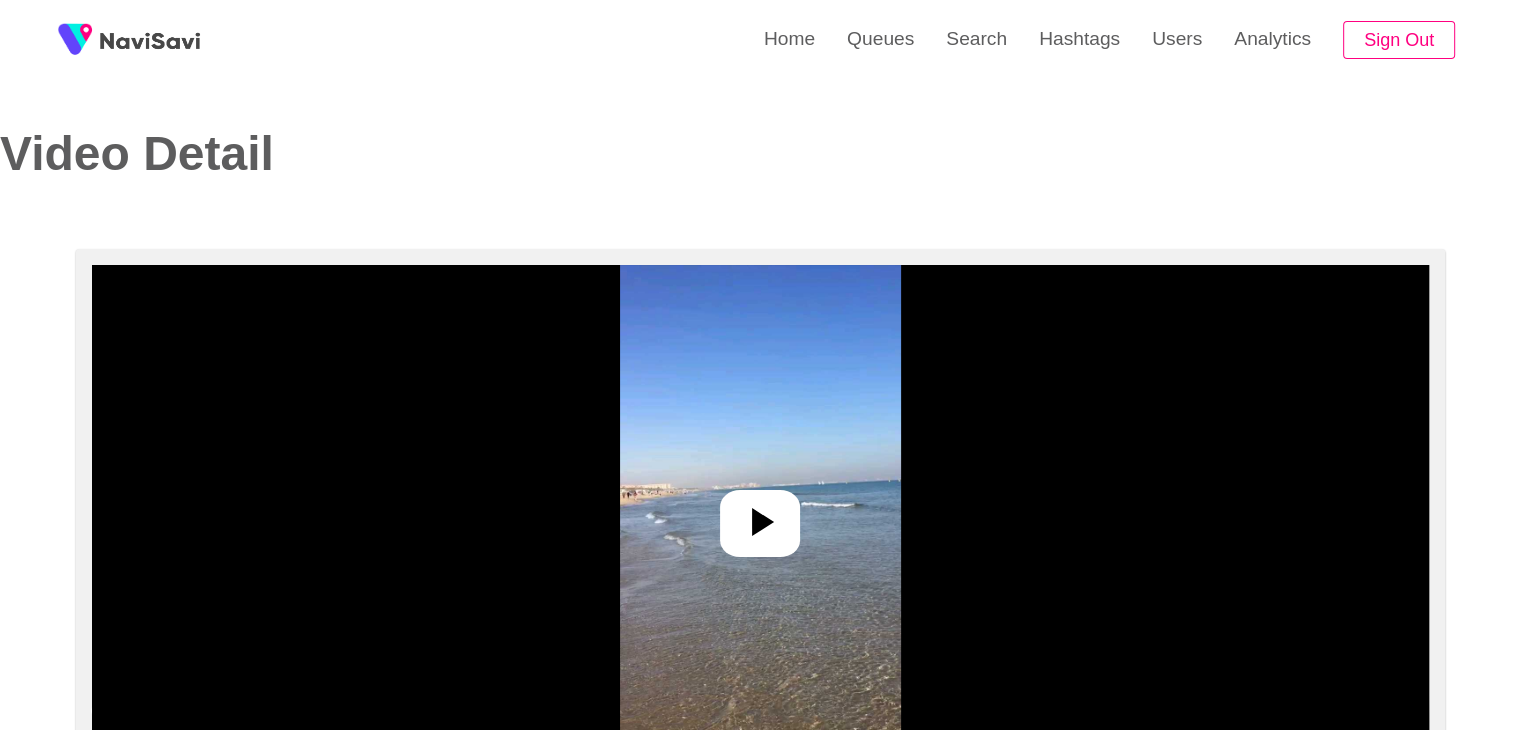 click at bounding box center [760, 515] 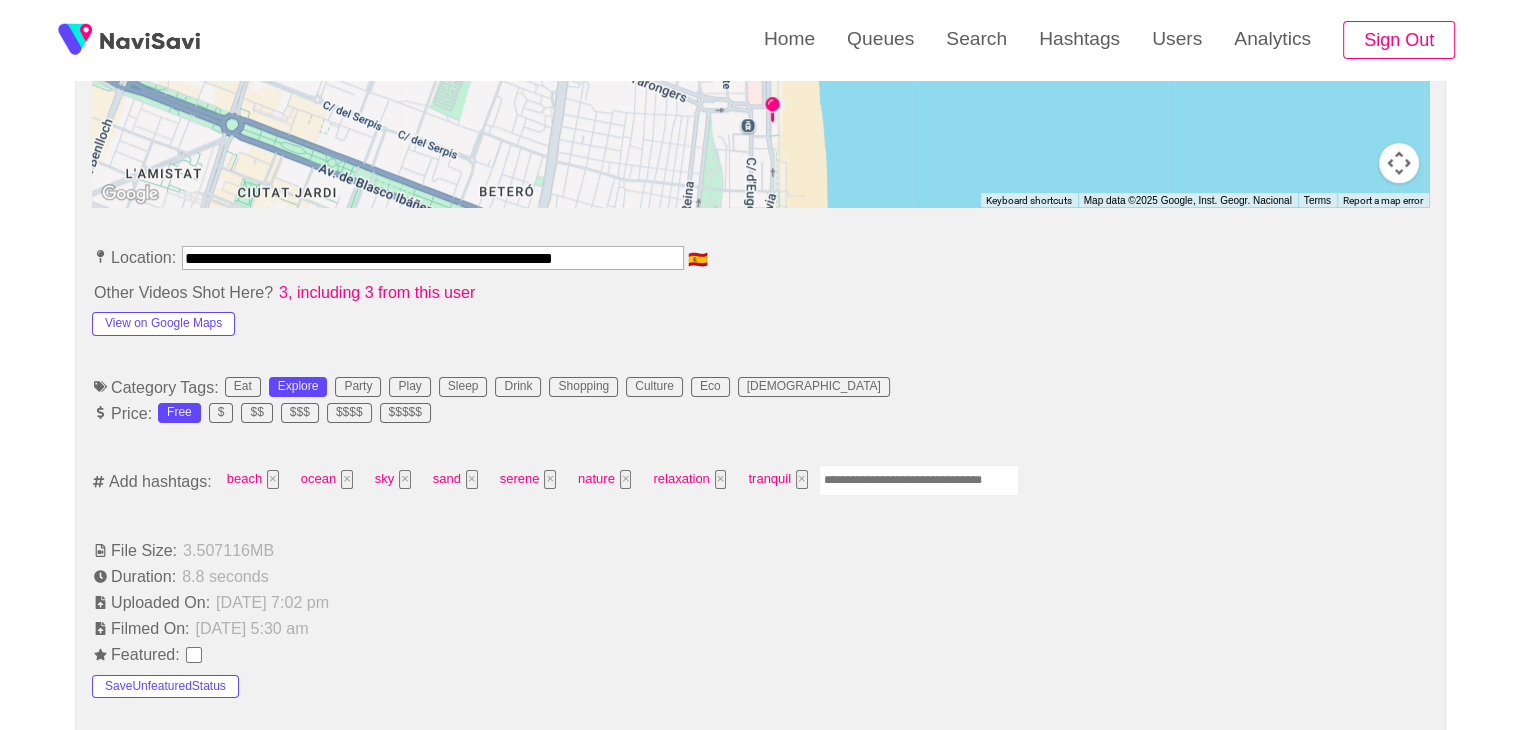 scroll, scrollTop: 992, scrollLeft: 0, axis: vertical 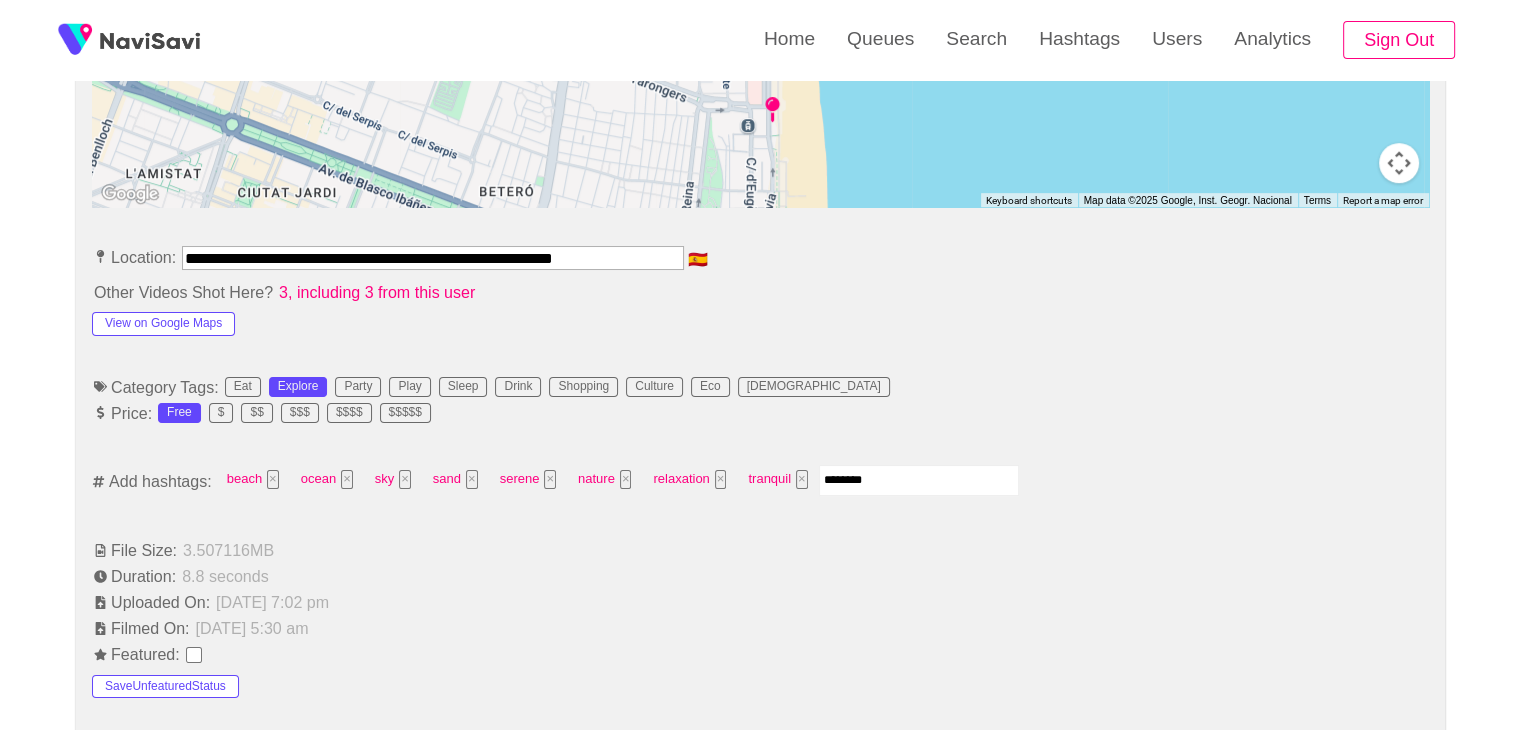 type on "*********" 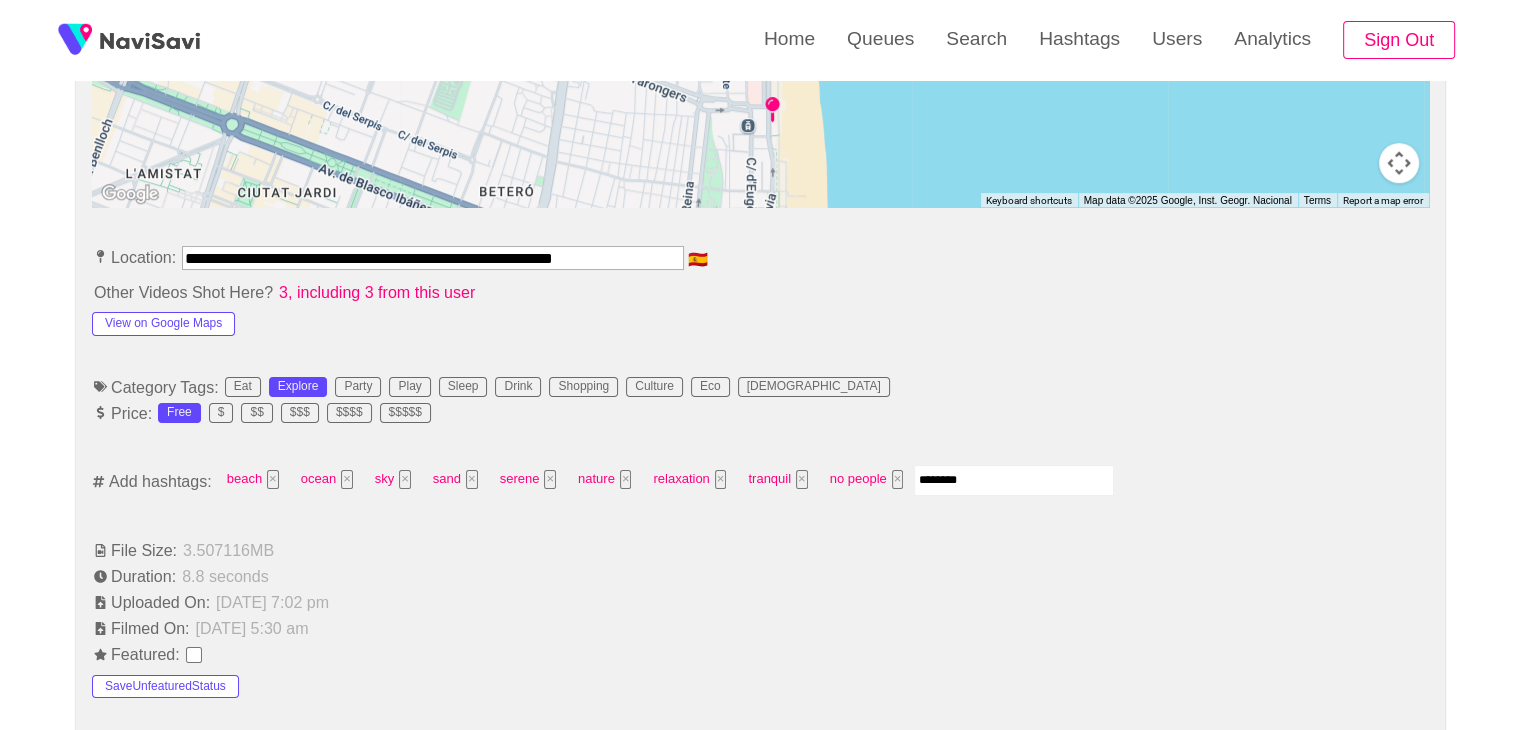 type on "*********" 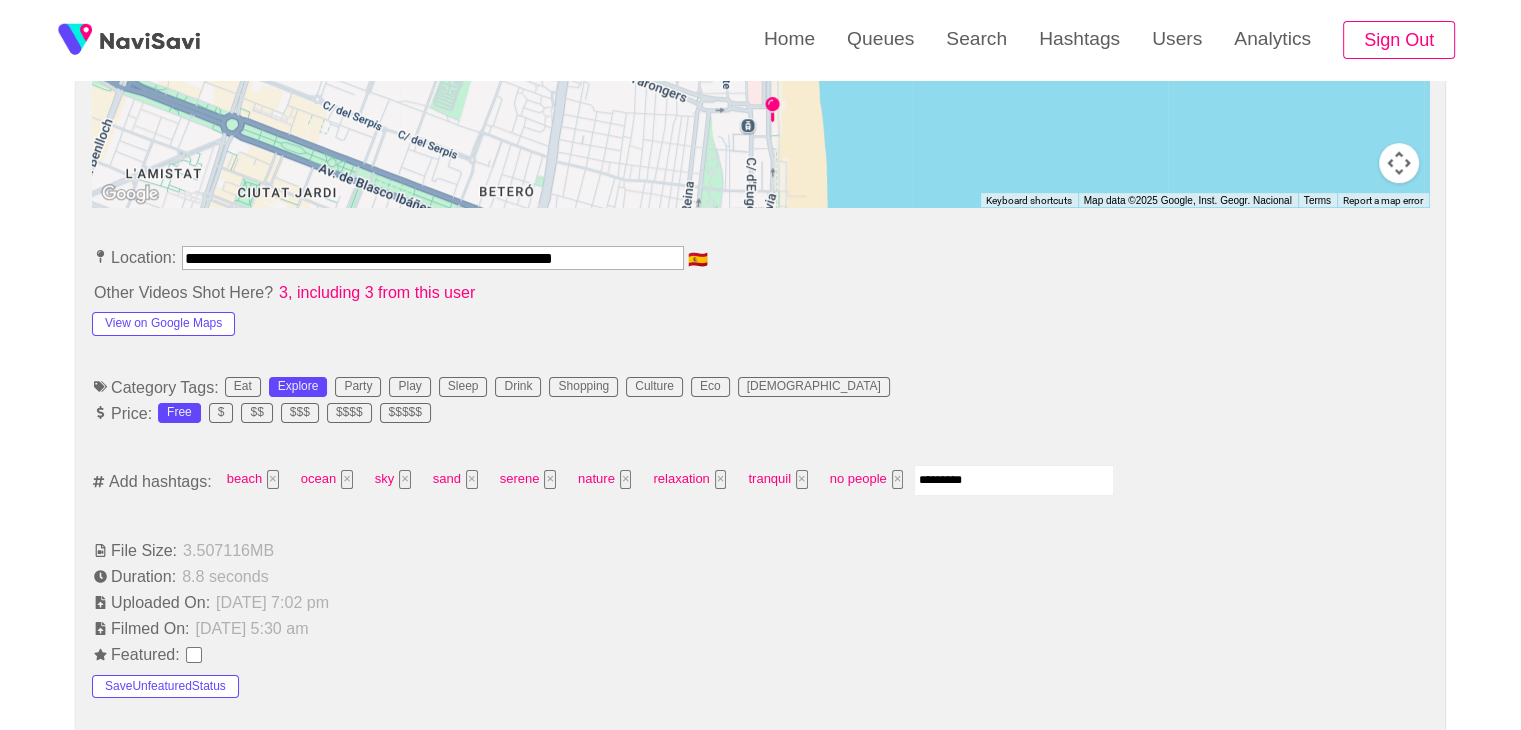 type 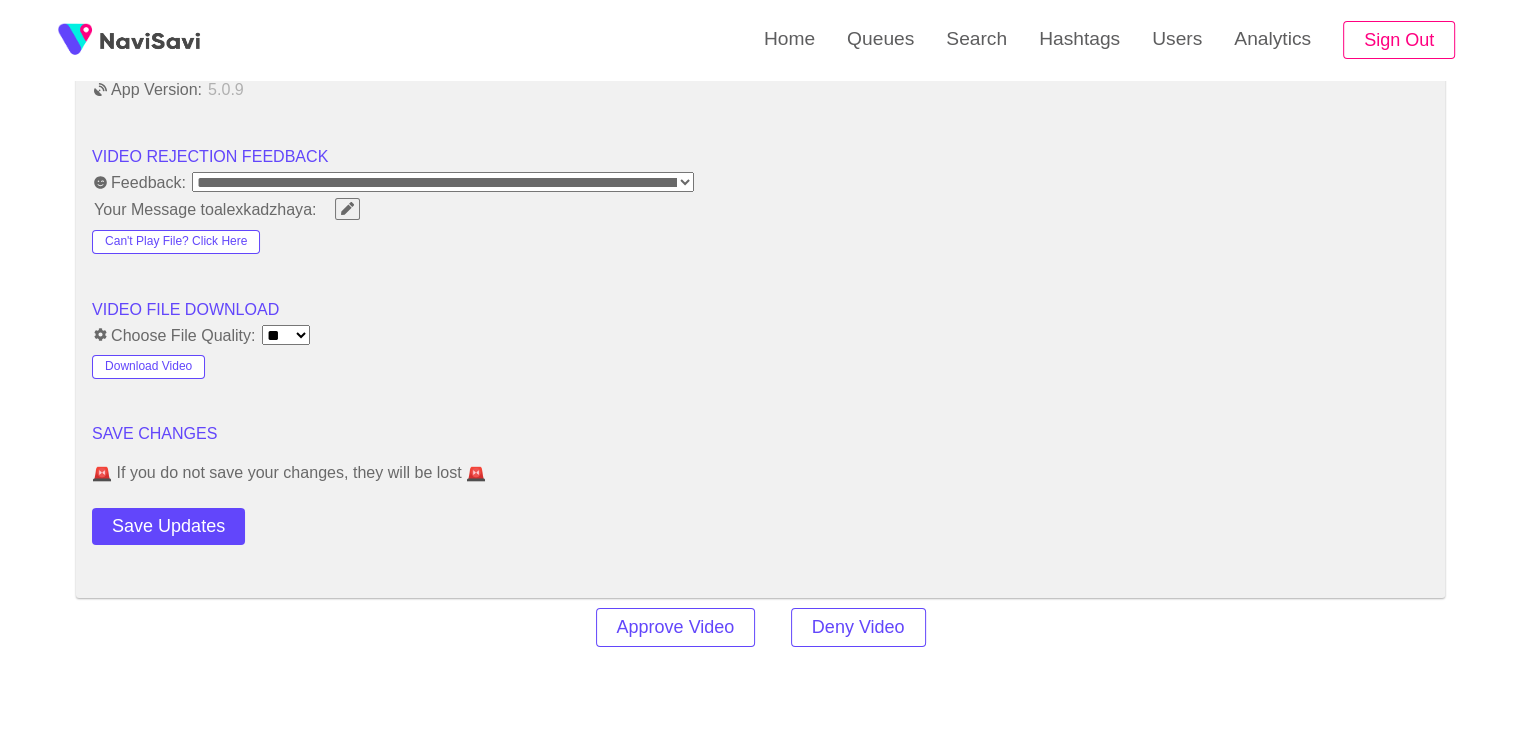 scroll, scrollTop: 2500, scrollLeft: 0, axis: vertical 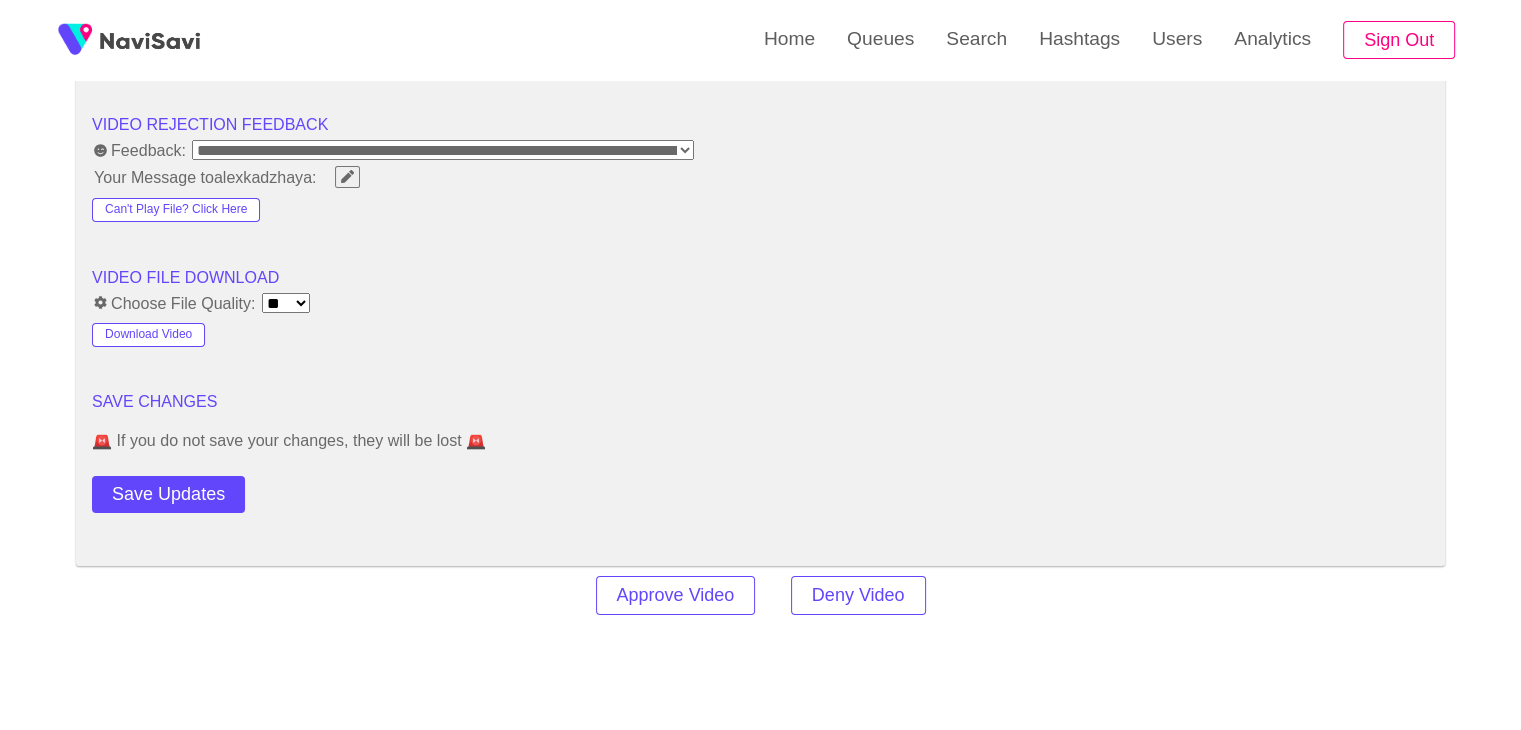 click on "**********" at bounding box center (760, -602) 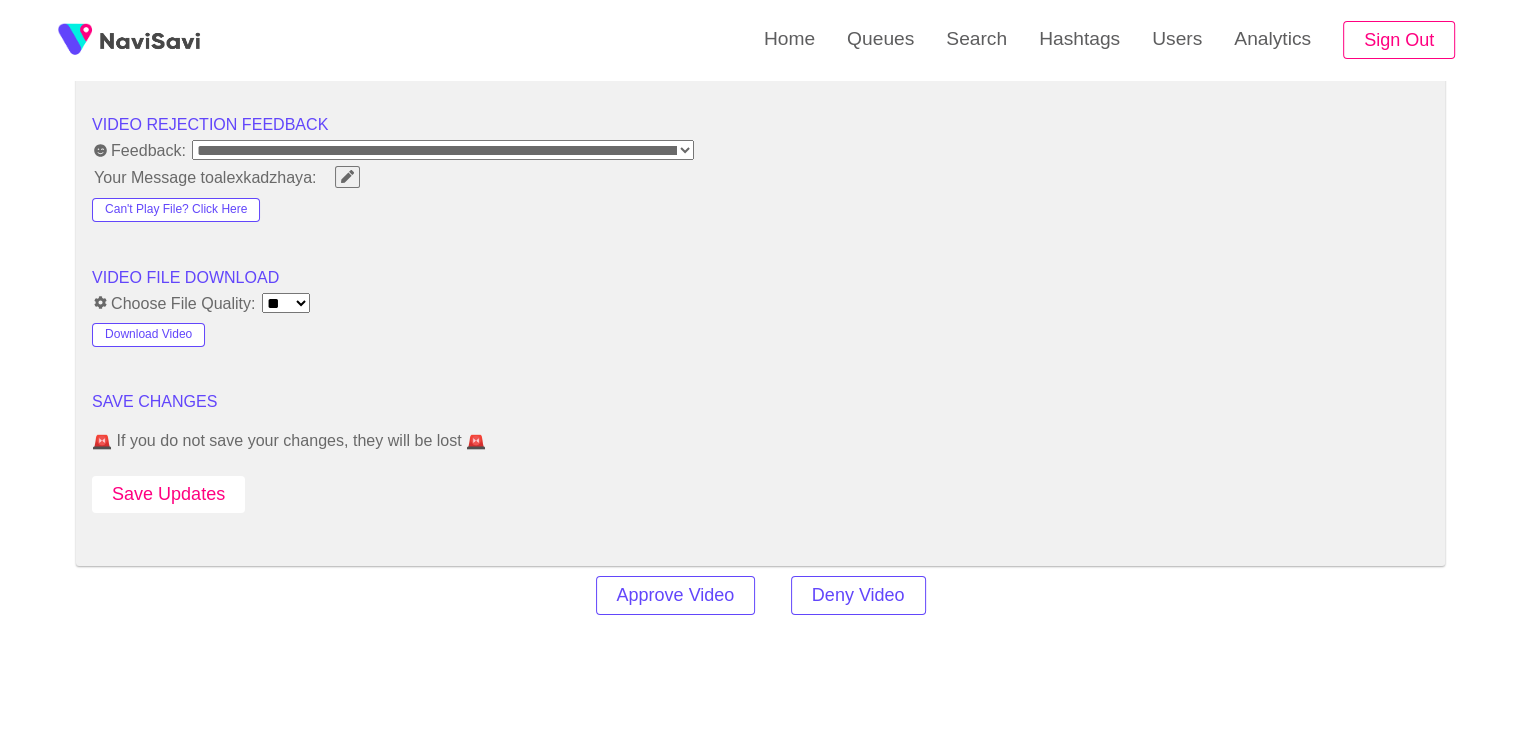 click on "Save Updates" at bounding box center [168, 494] 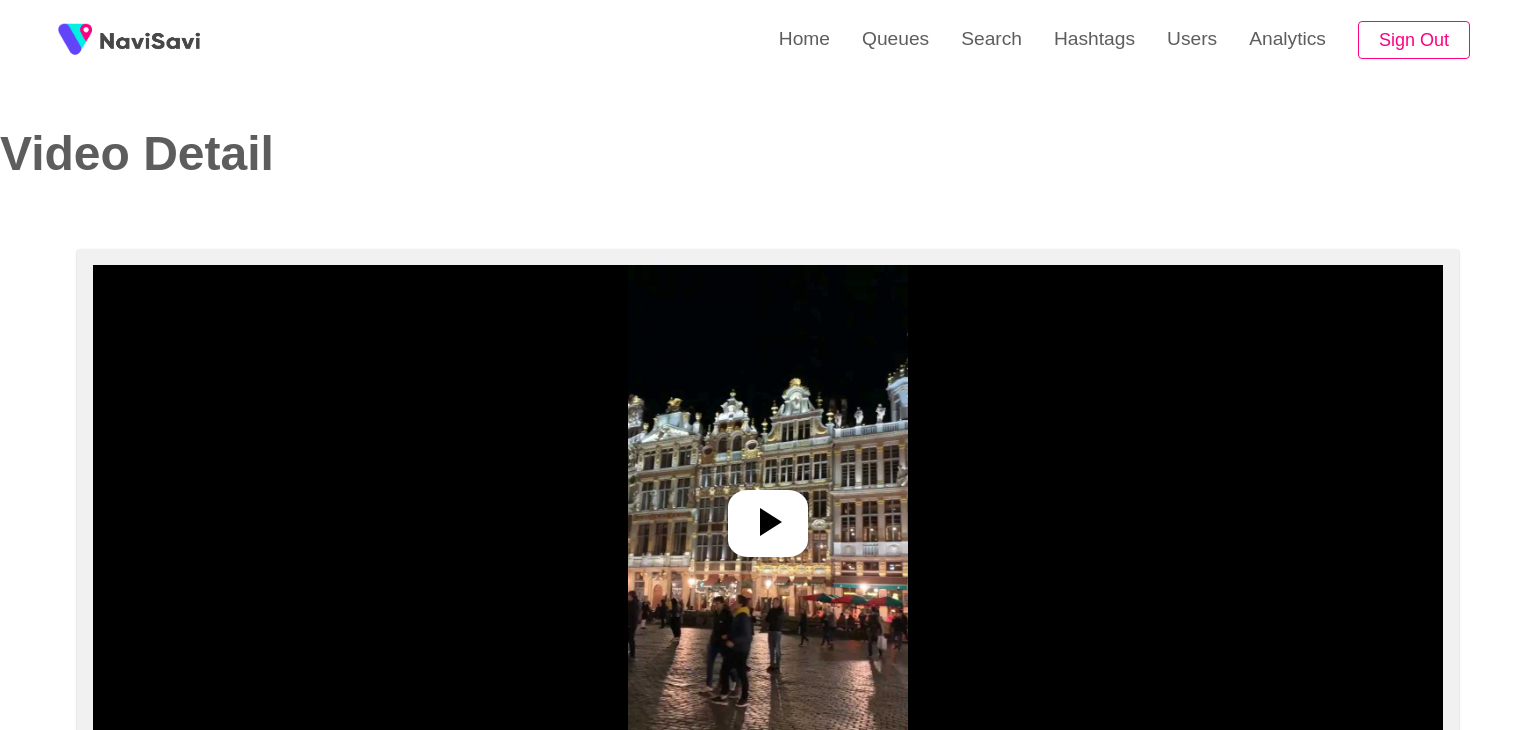 select on "**********" 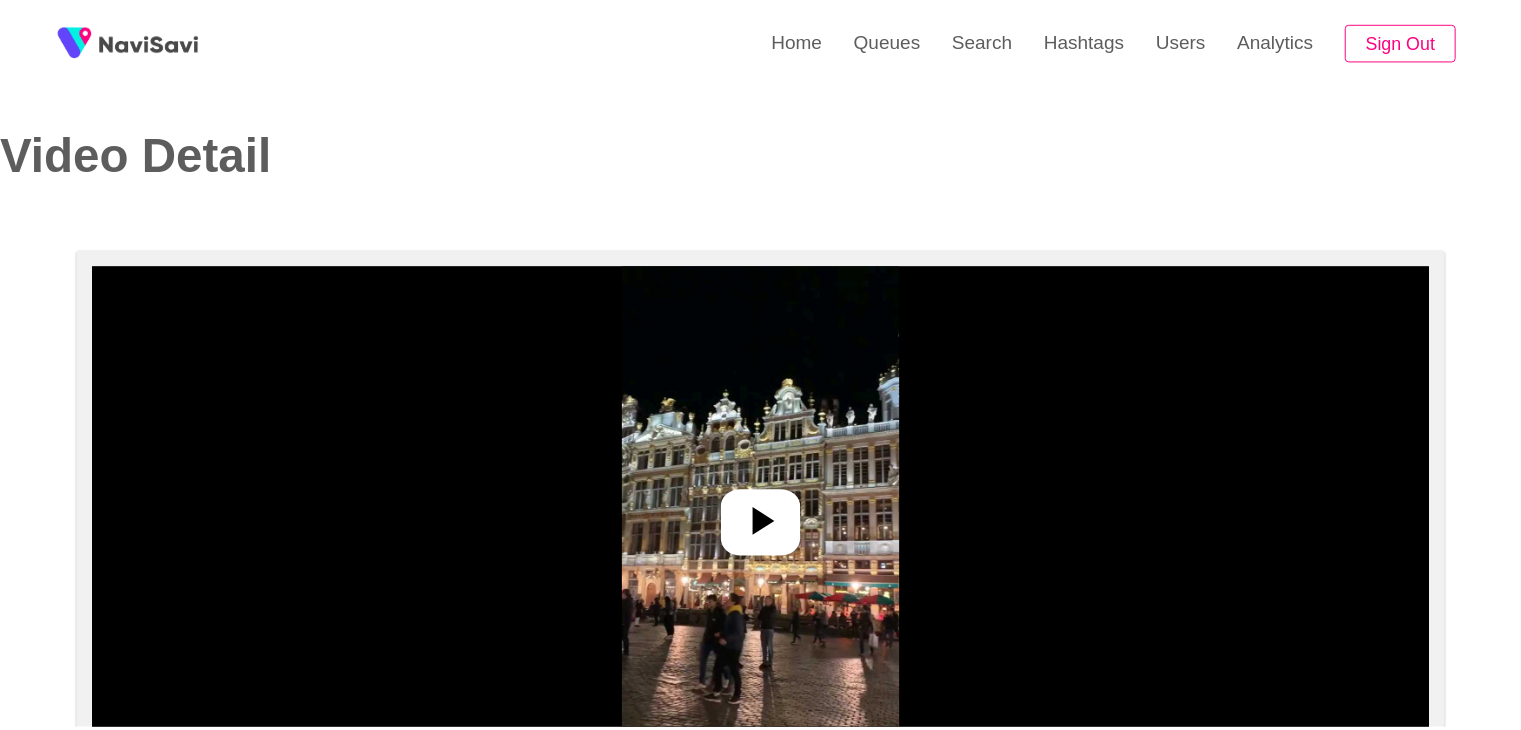 scroll, scrollTop: 0, scrollLeft: 0, axis: both 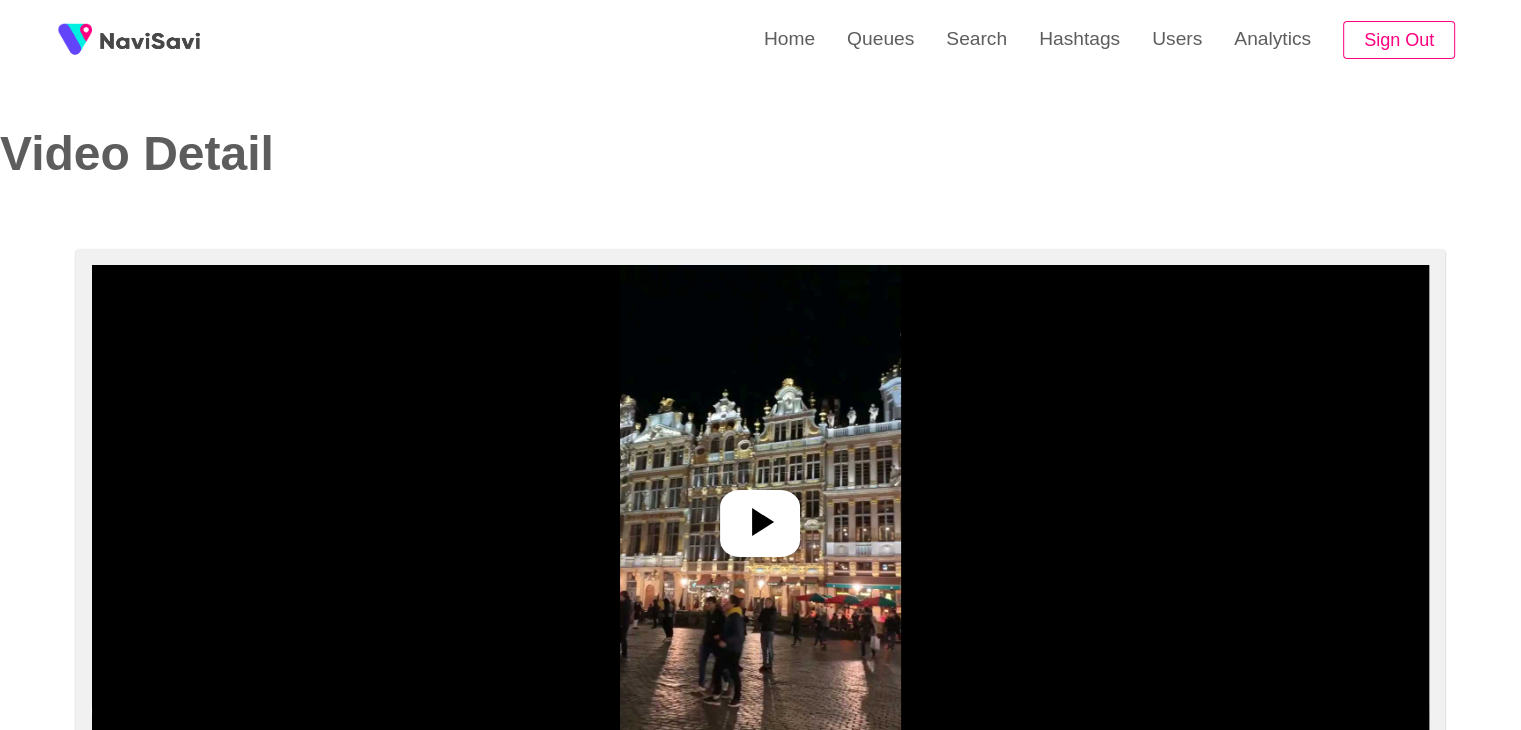 click at bounding box center (760, 515) 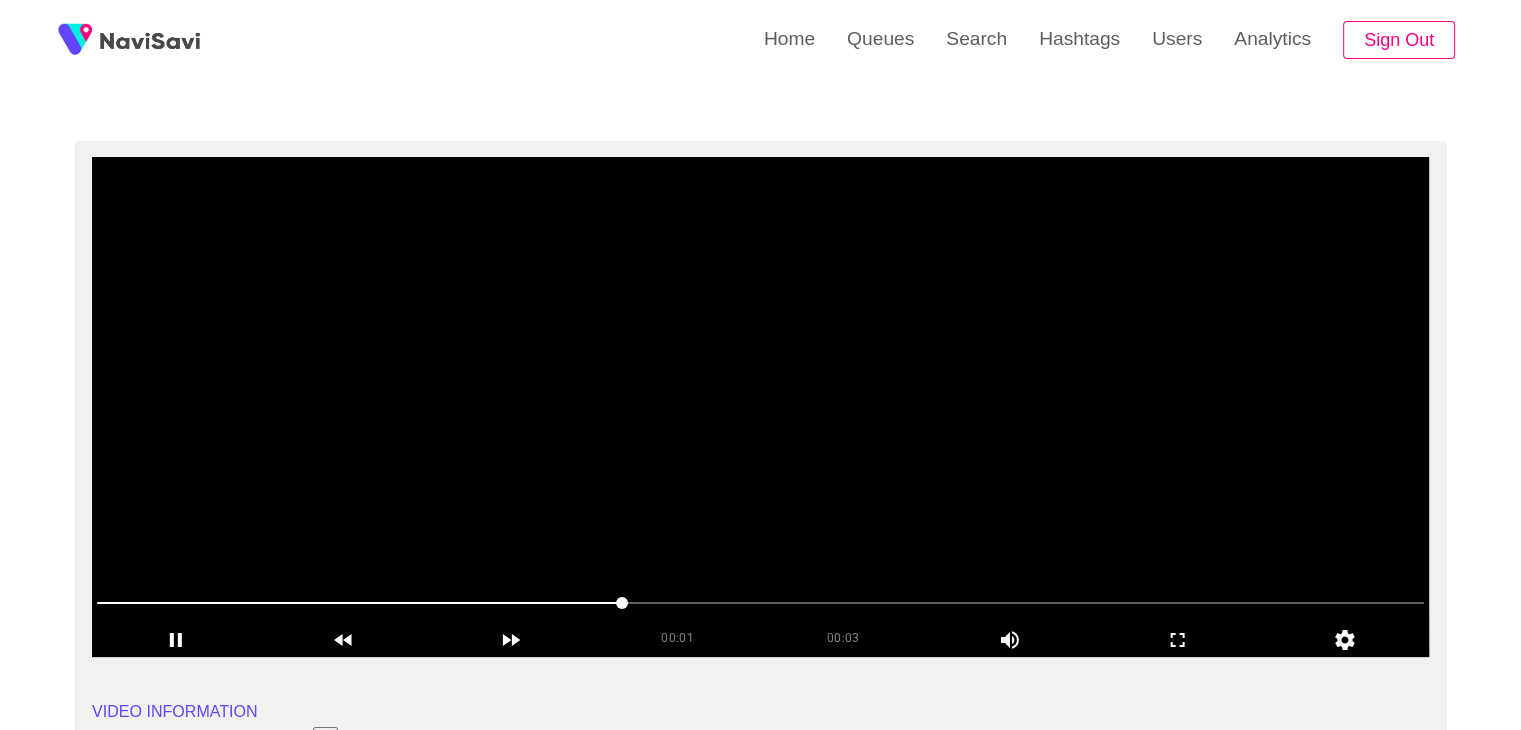 scroll, scrollTop: 107, scrollLeft: 0, axis: vertical 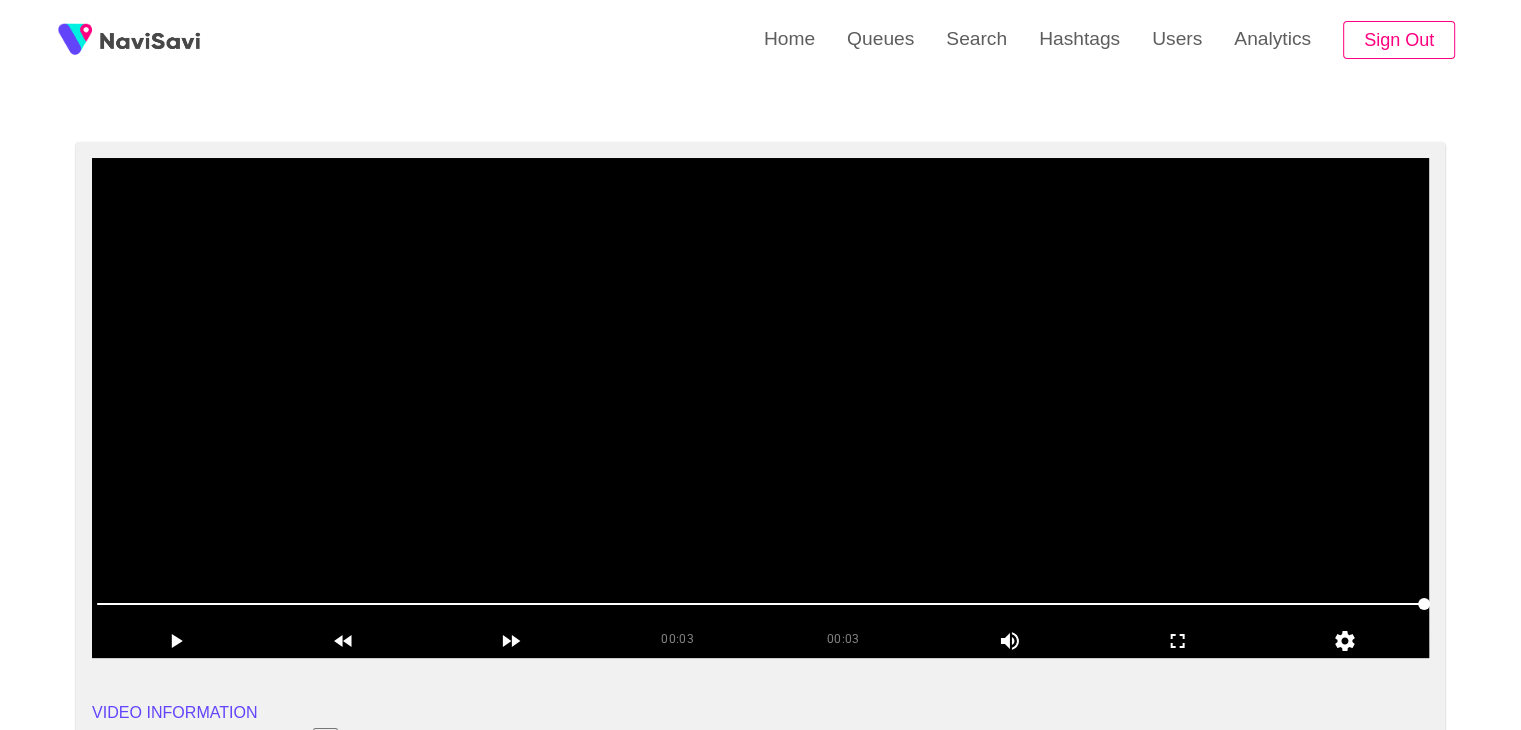 click at bounding box center (760, 408) 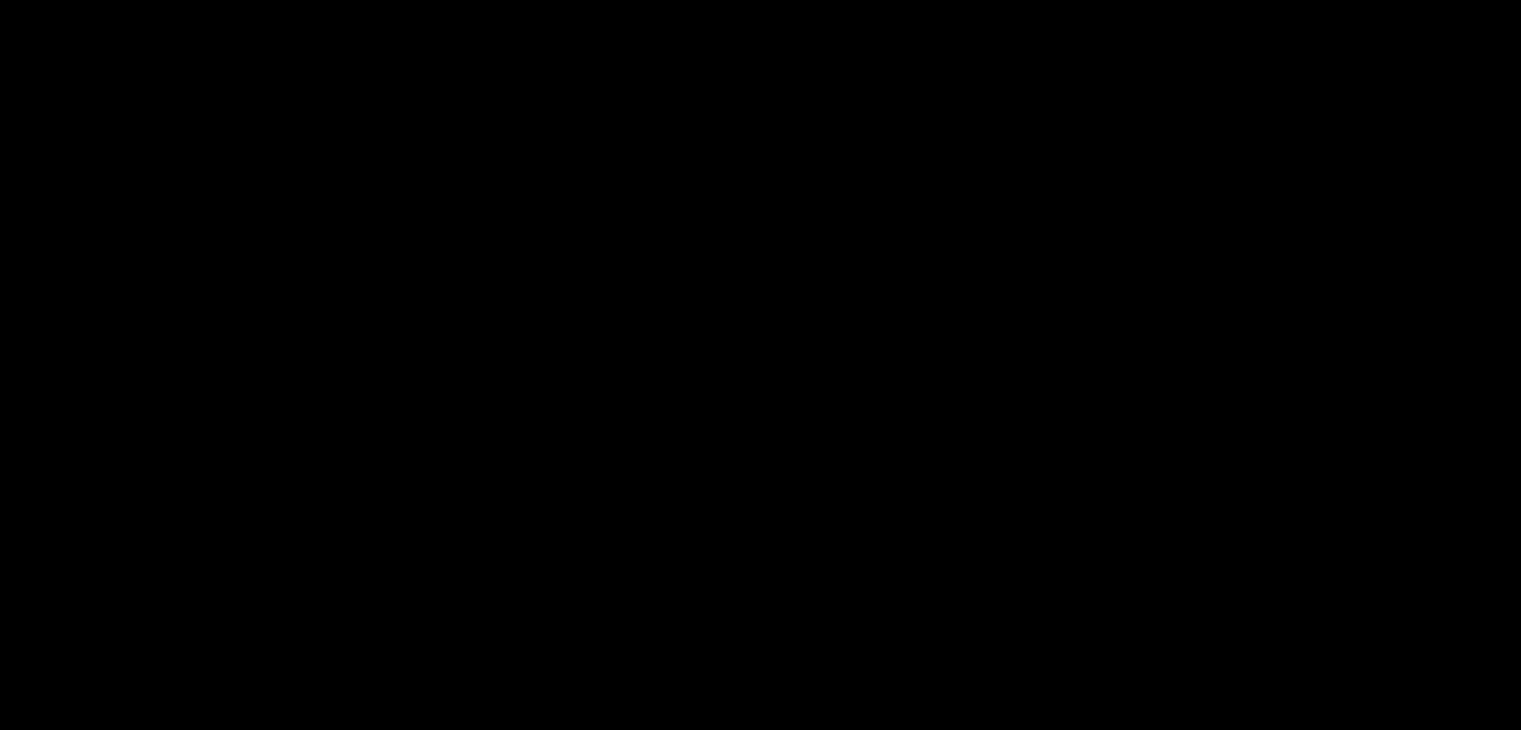 scroll, scrollTop: 107, scrollLeft: 0, axis: vertical 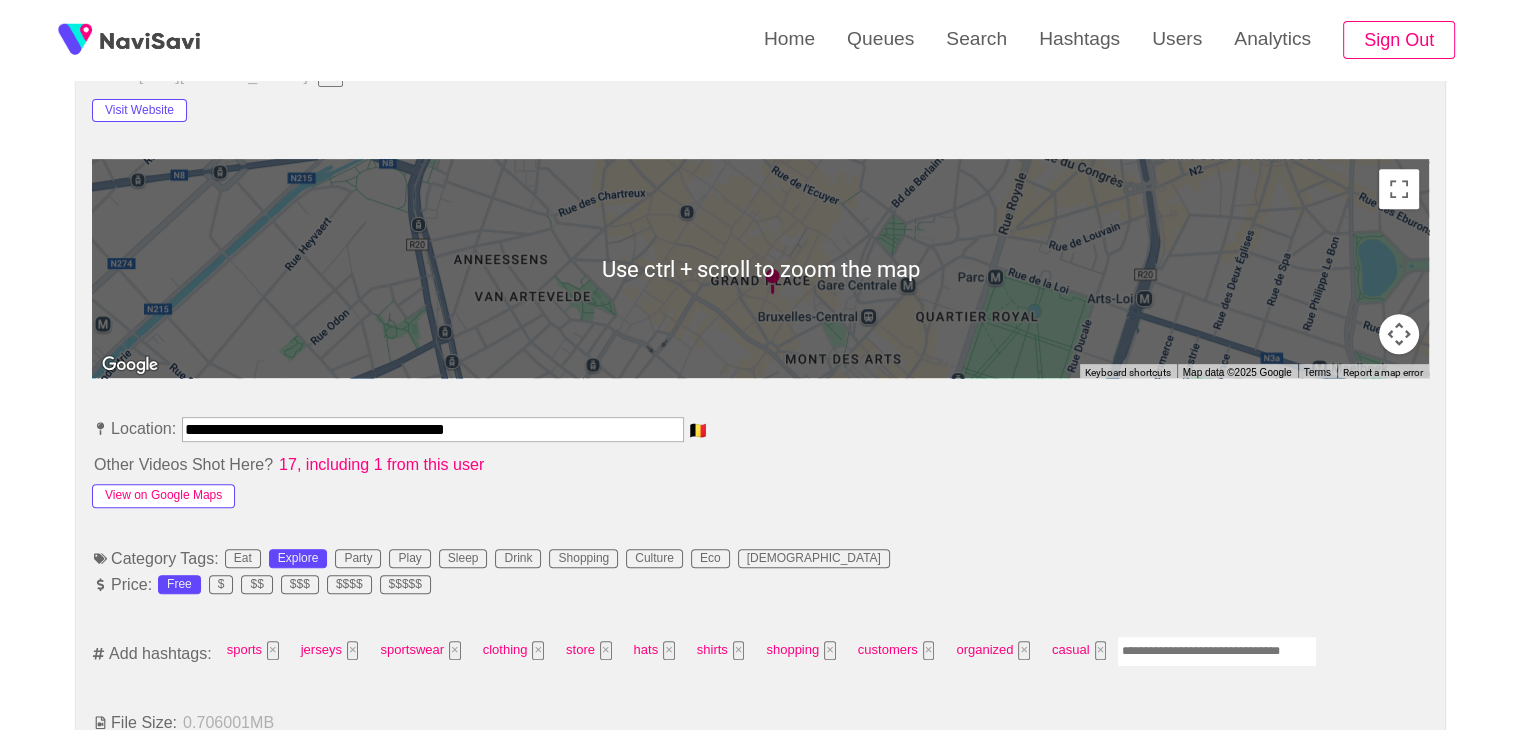click on "View on Google Maps" at bounding box center (163, 496) 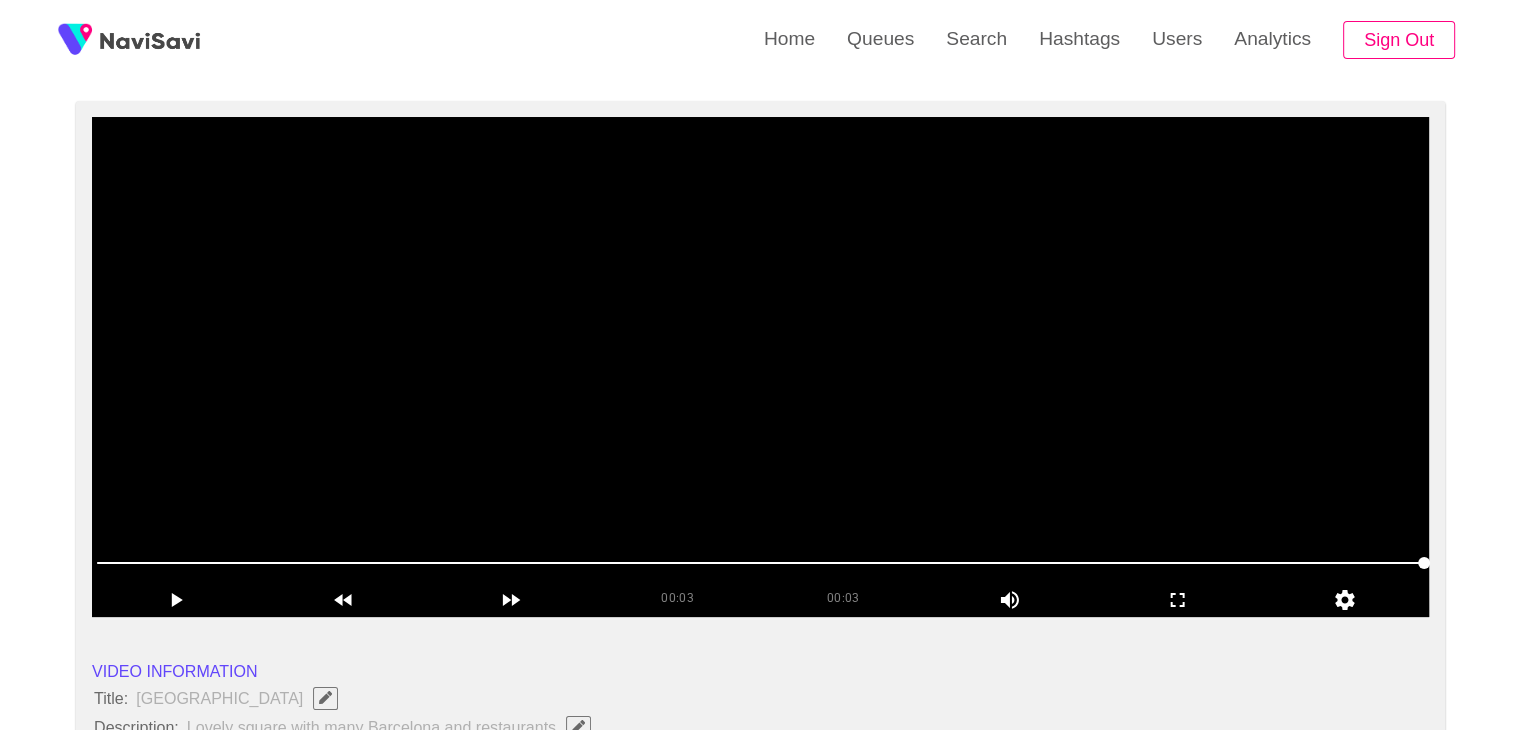 scroll, scrollTop: 107, scrollLeft: 0, axis: vertical 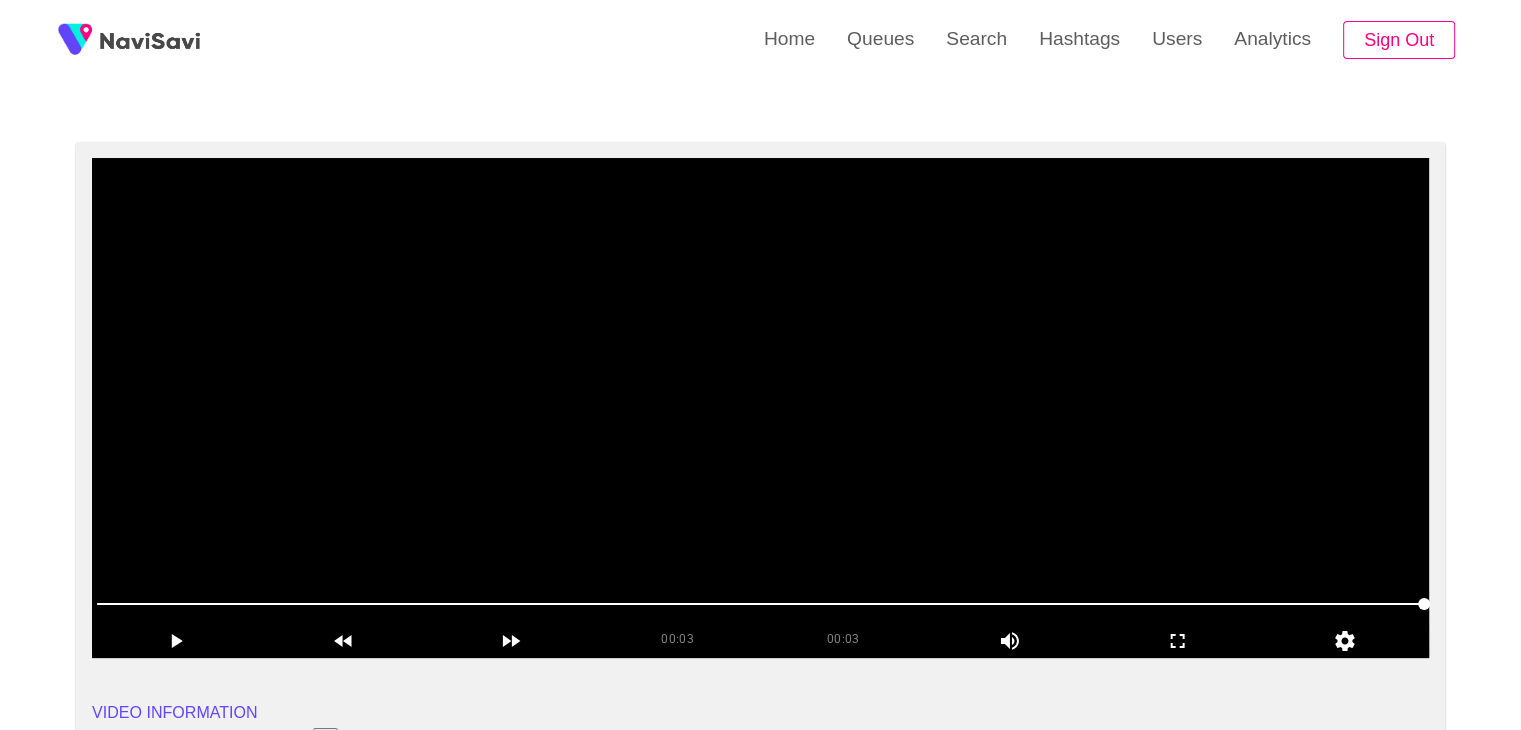 drag, startPoint x: 819, startPoint y: 352, endPoint x: 601, endPoint y: 152, distance: 295.84454 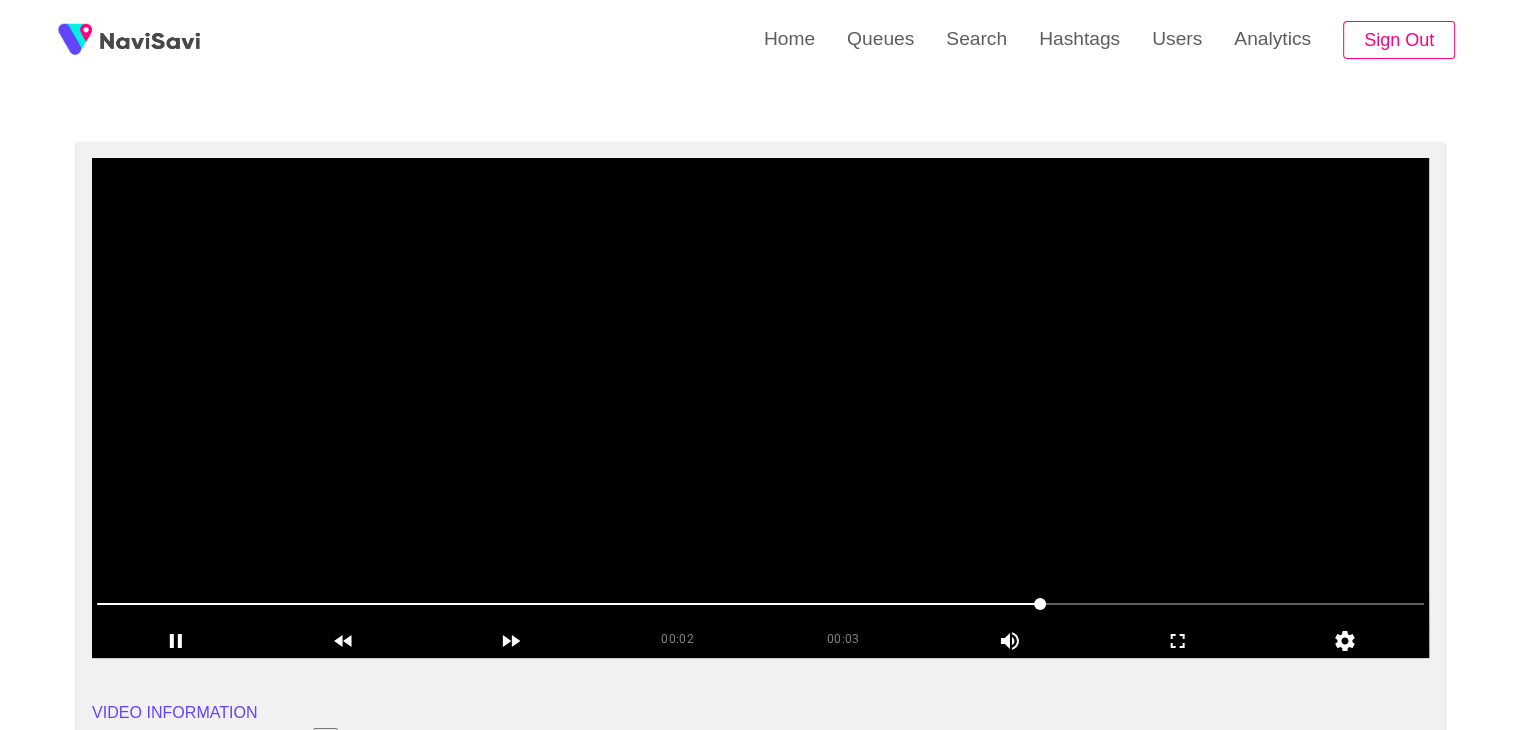 click at bounding box center (760, 408) 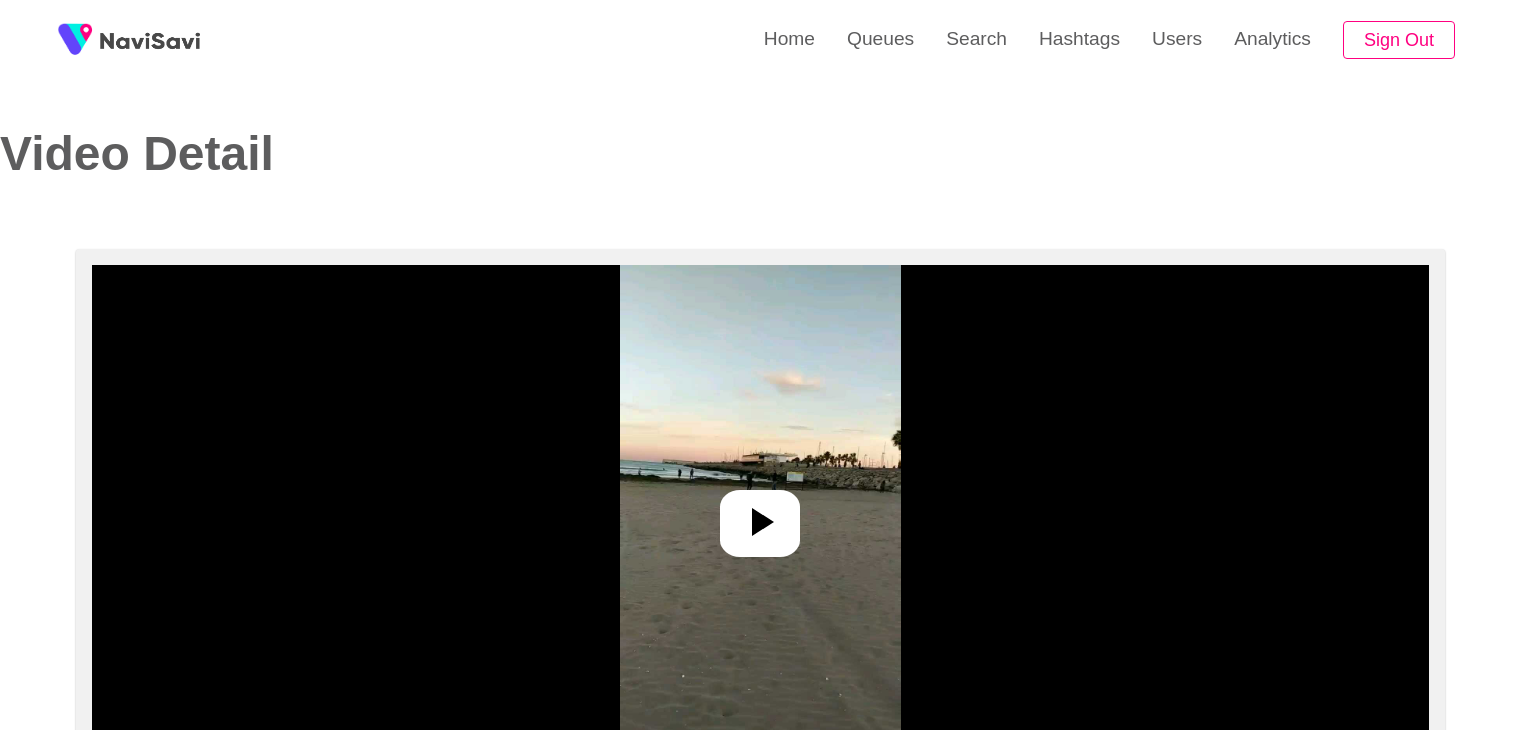 select on "**********" 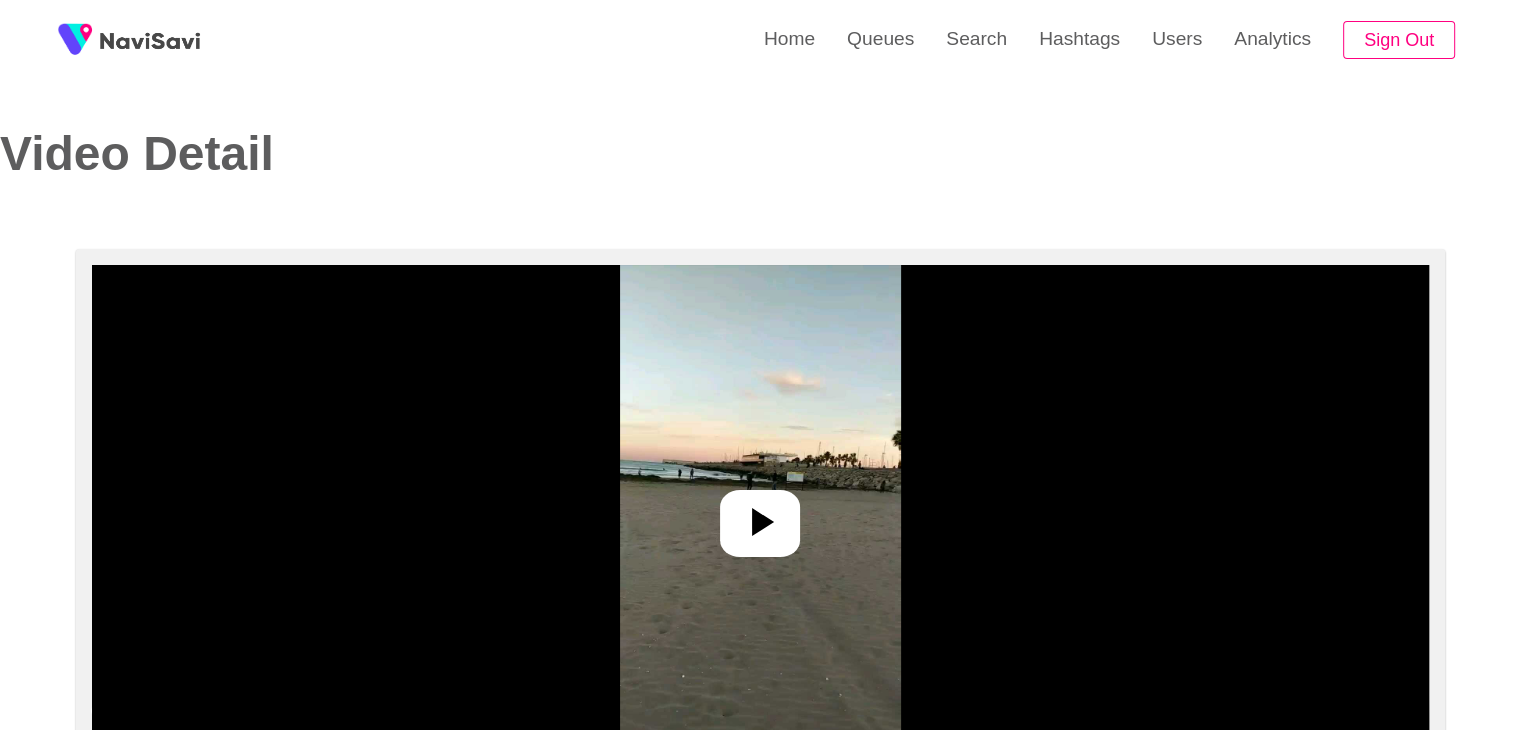 click at bounding box center [760, 515] 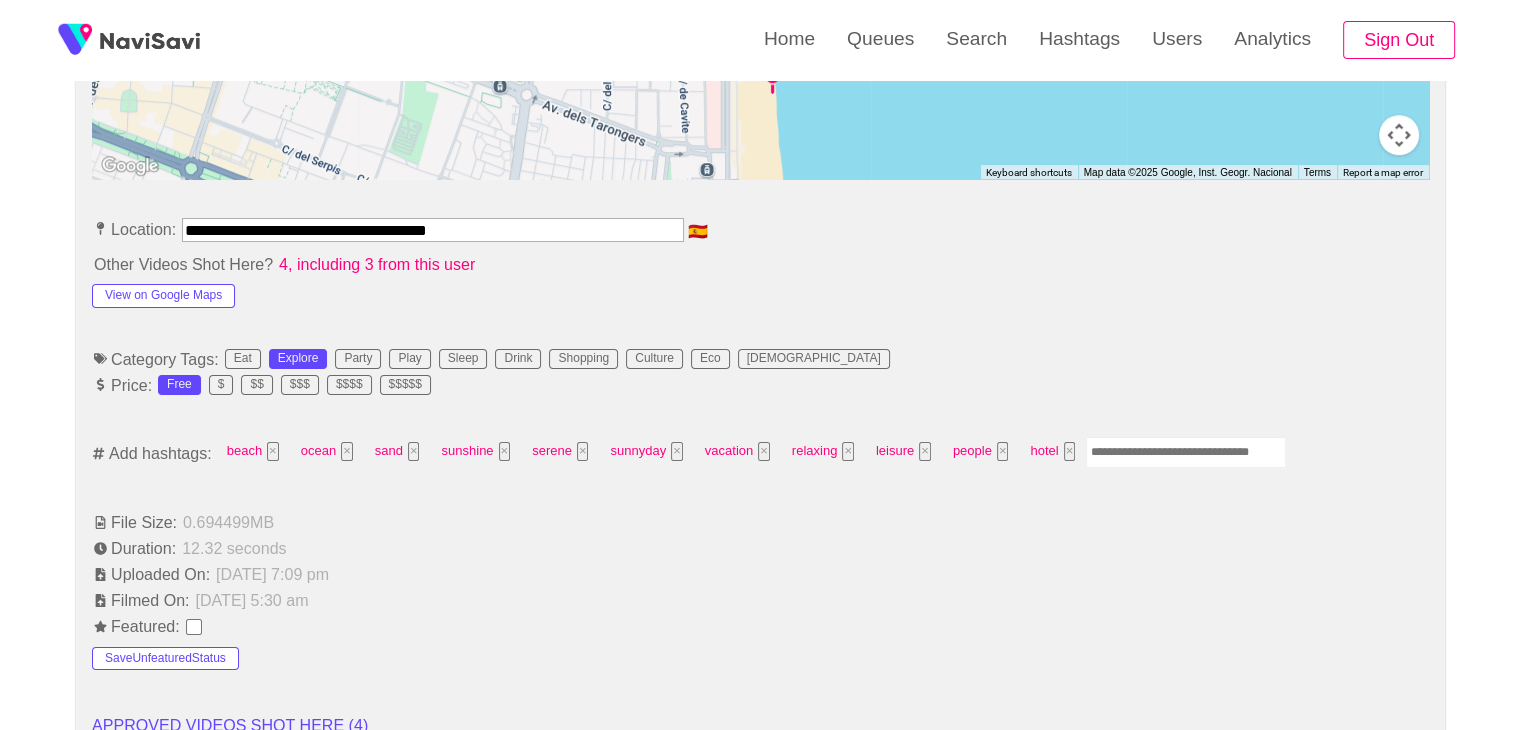 scroll, scrollTop: 1026, scrollLeft: 0, axis: vertical 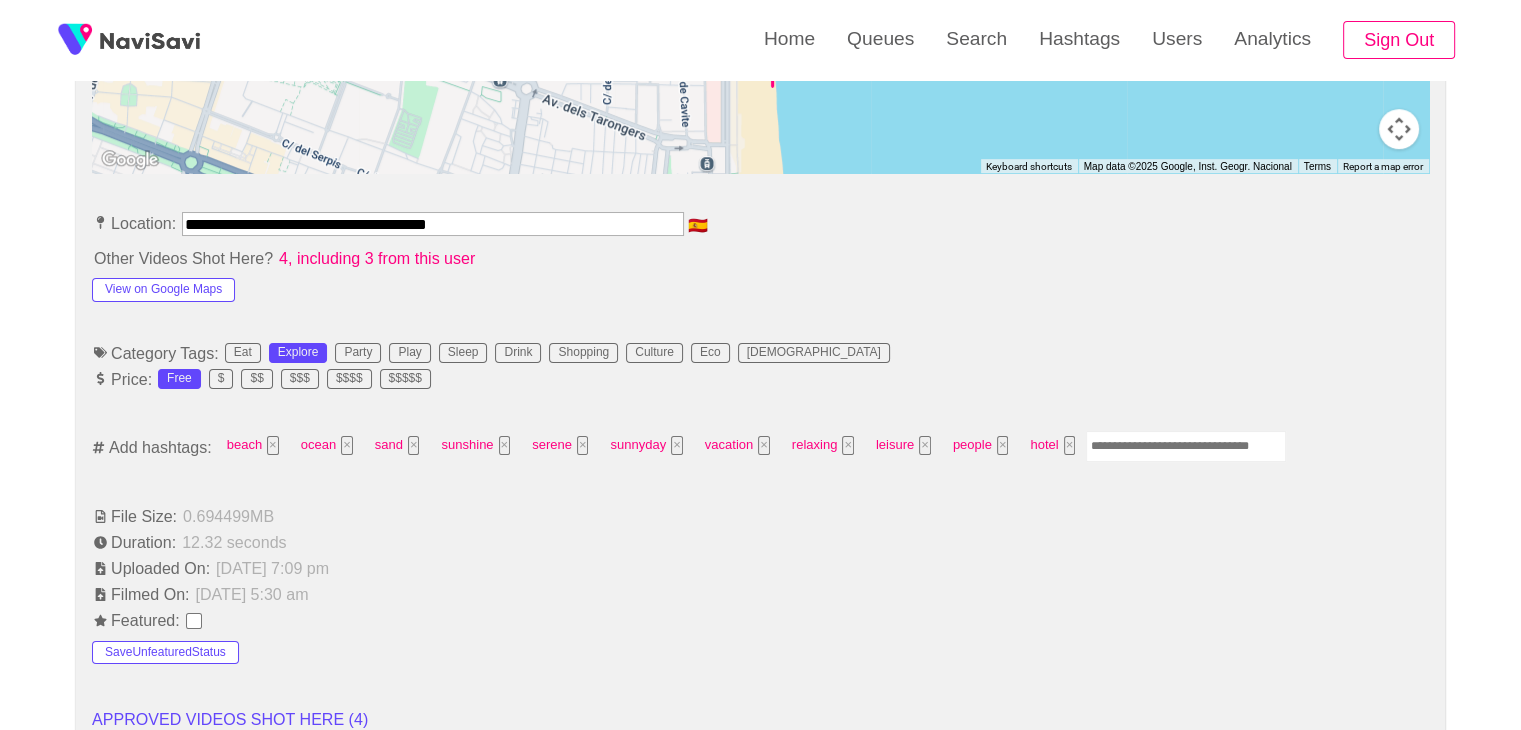 click at bounding box center (1186, 446) 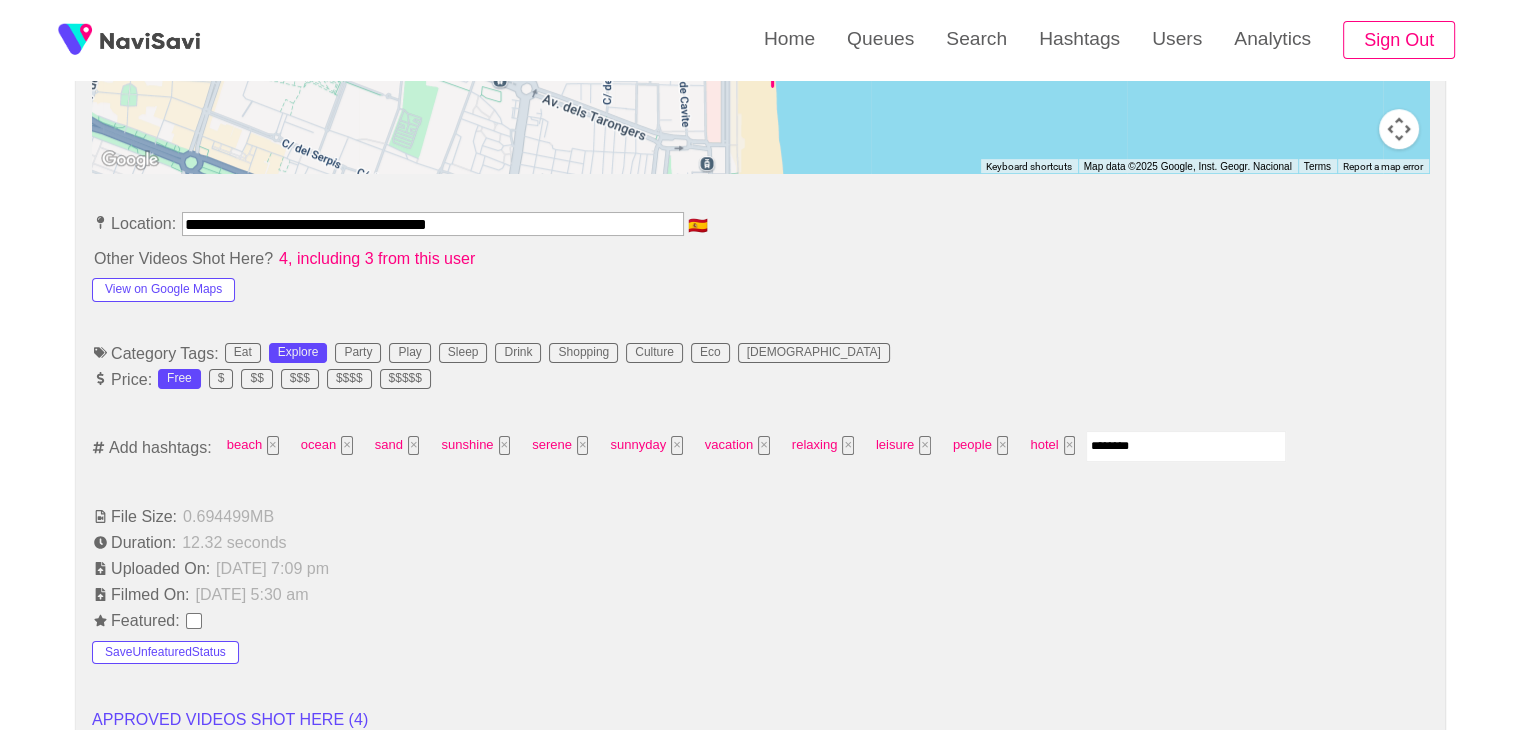 type on "*********" 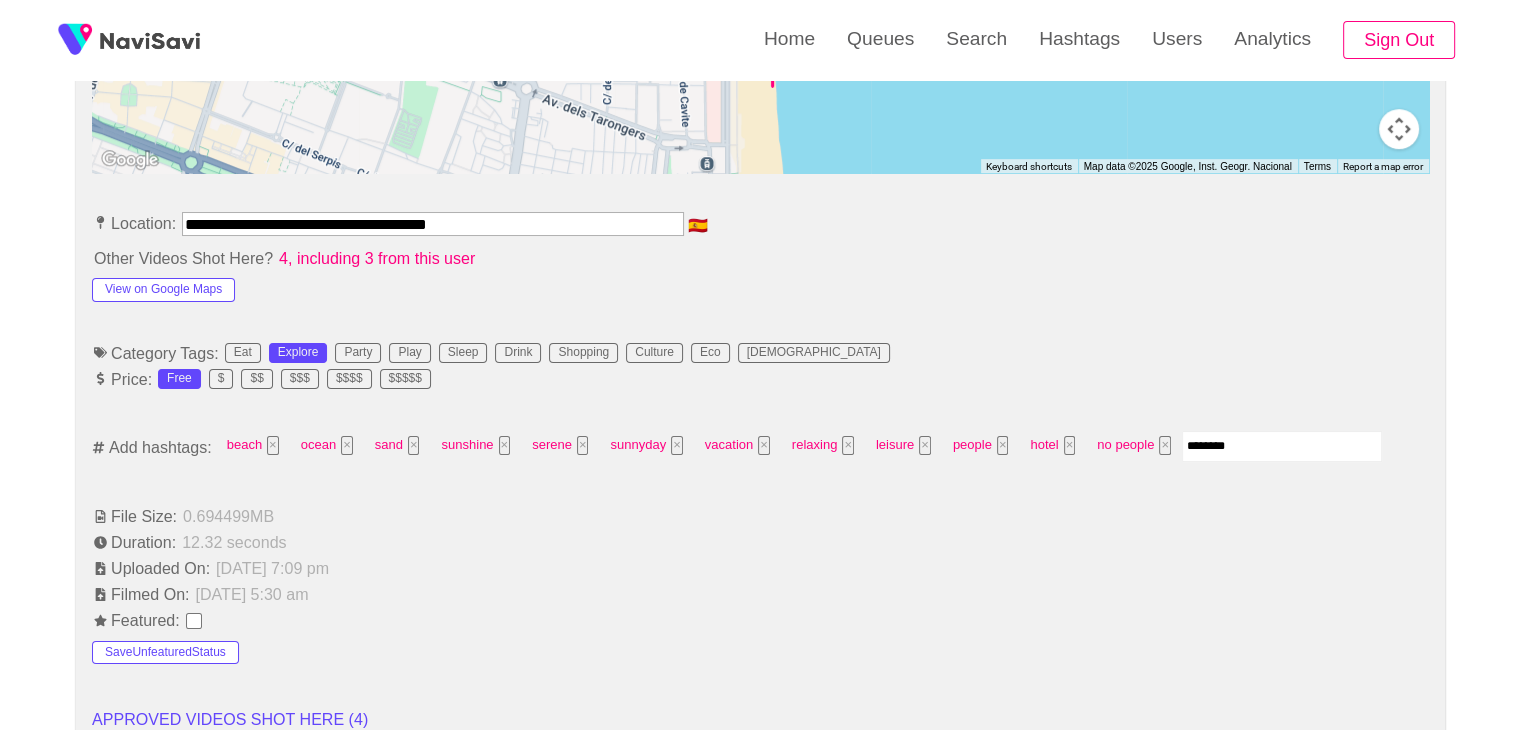 type on "*********" 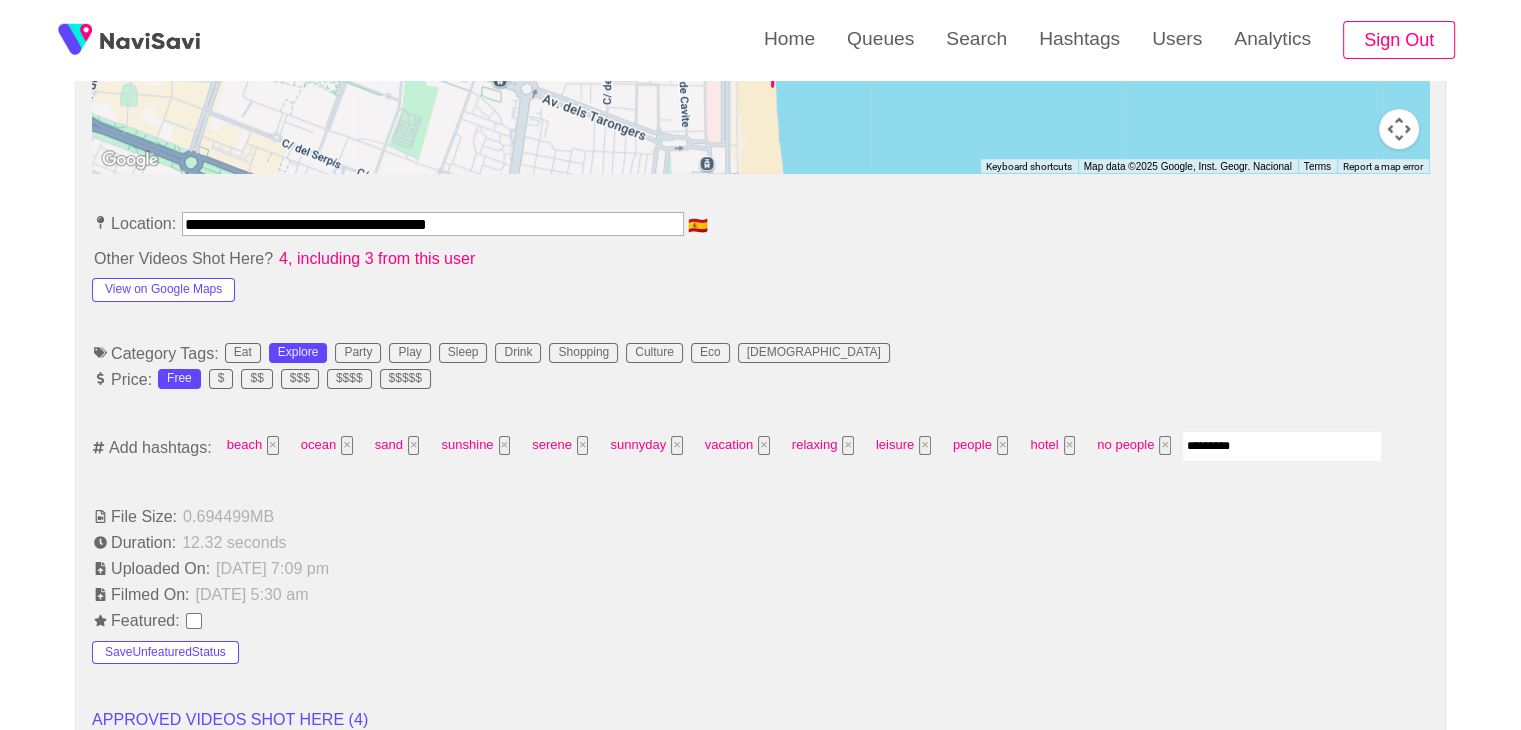 type 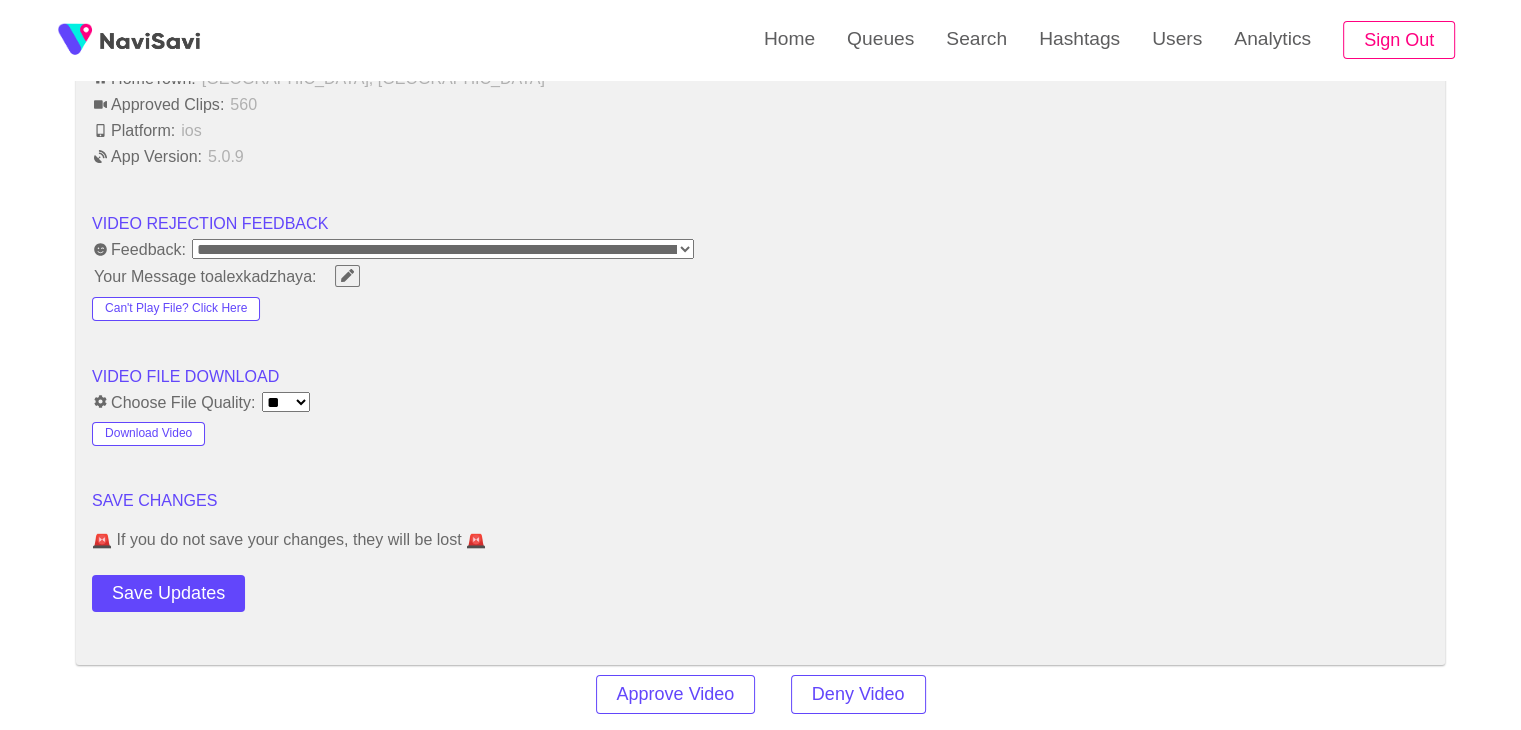 scroll, scrollTop: 2455, scrollLeft: 0, axis: vertical 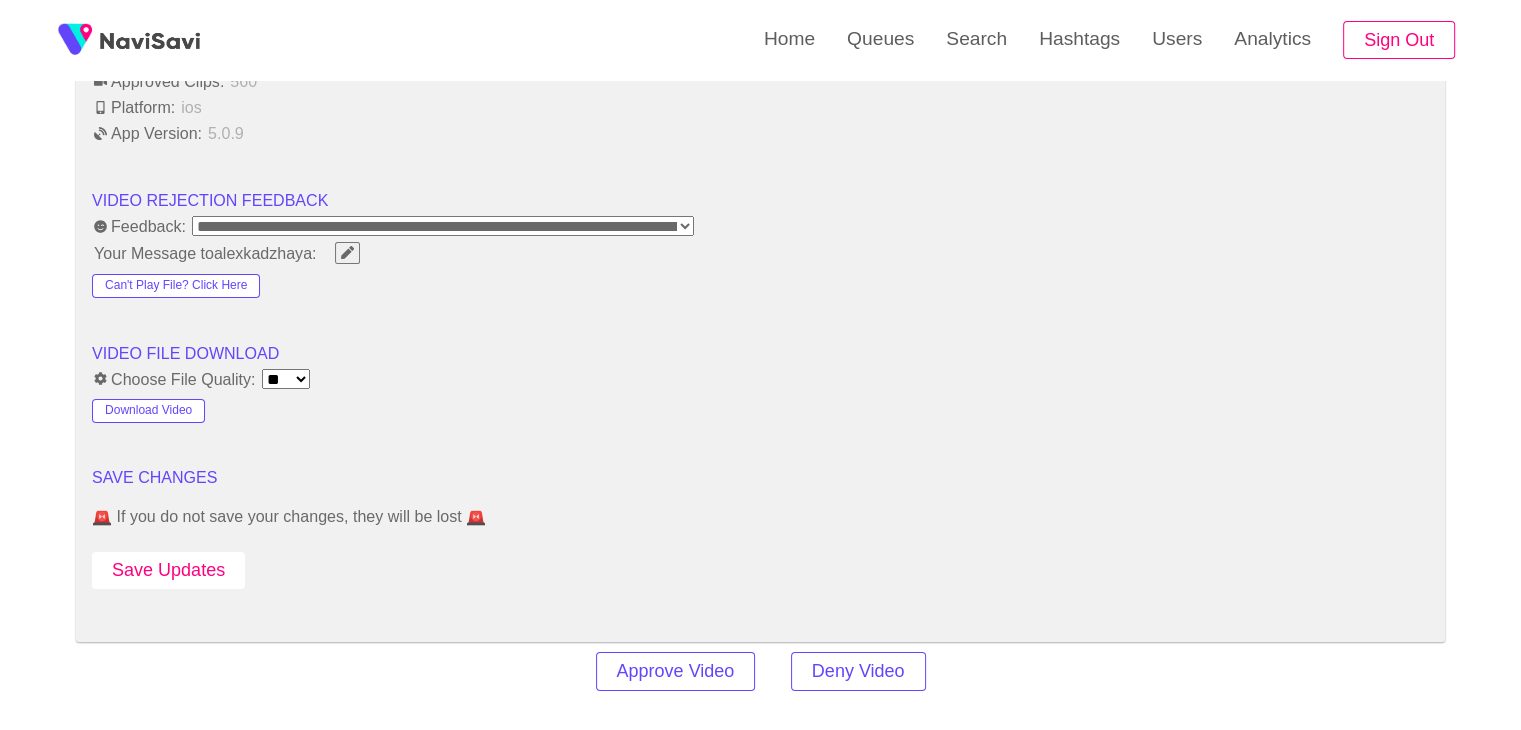 click on "Save Updates" at bounding box center (168, 570) 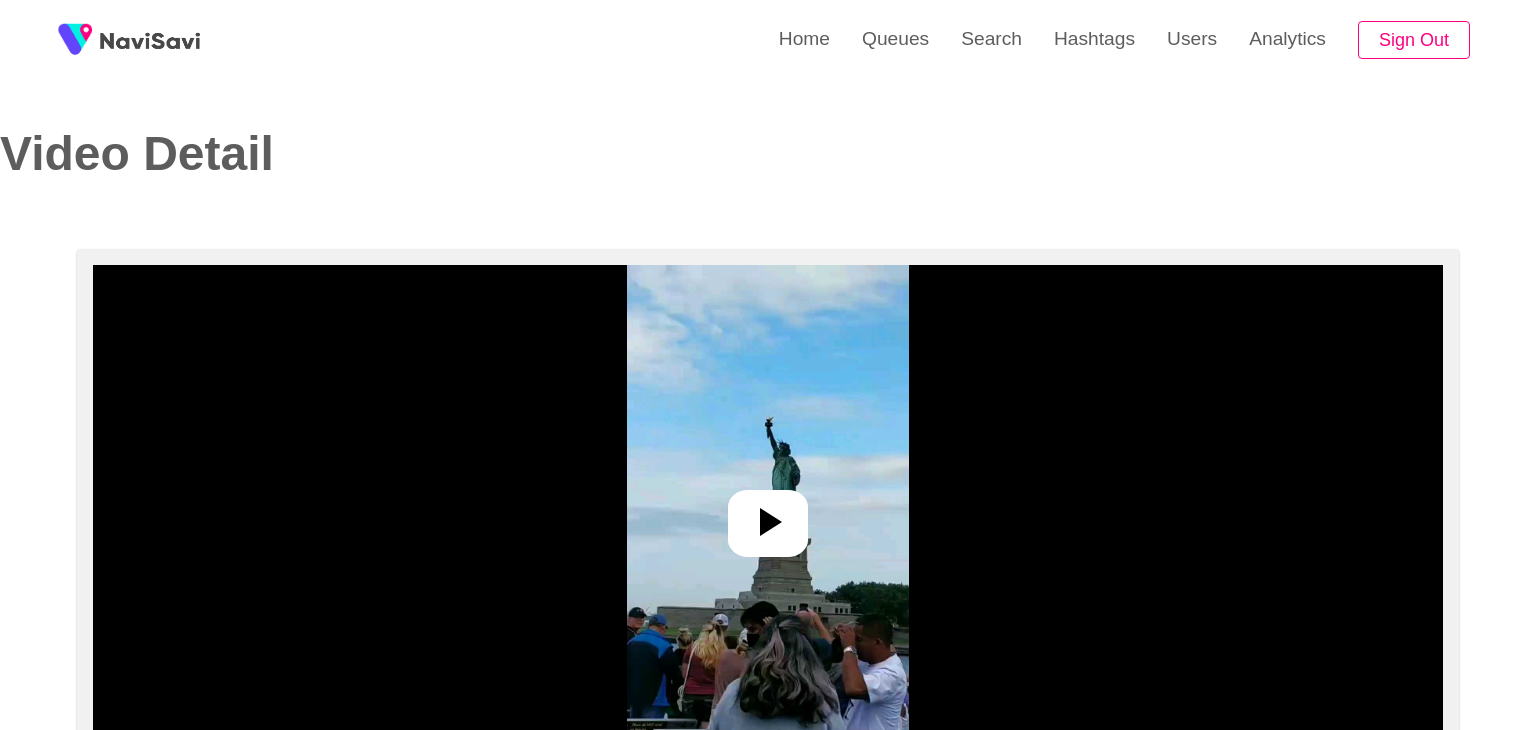 select on "**********" 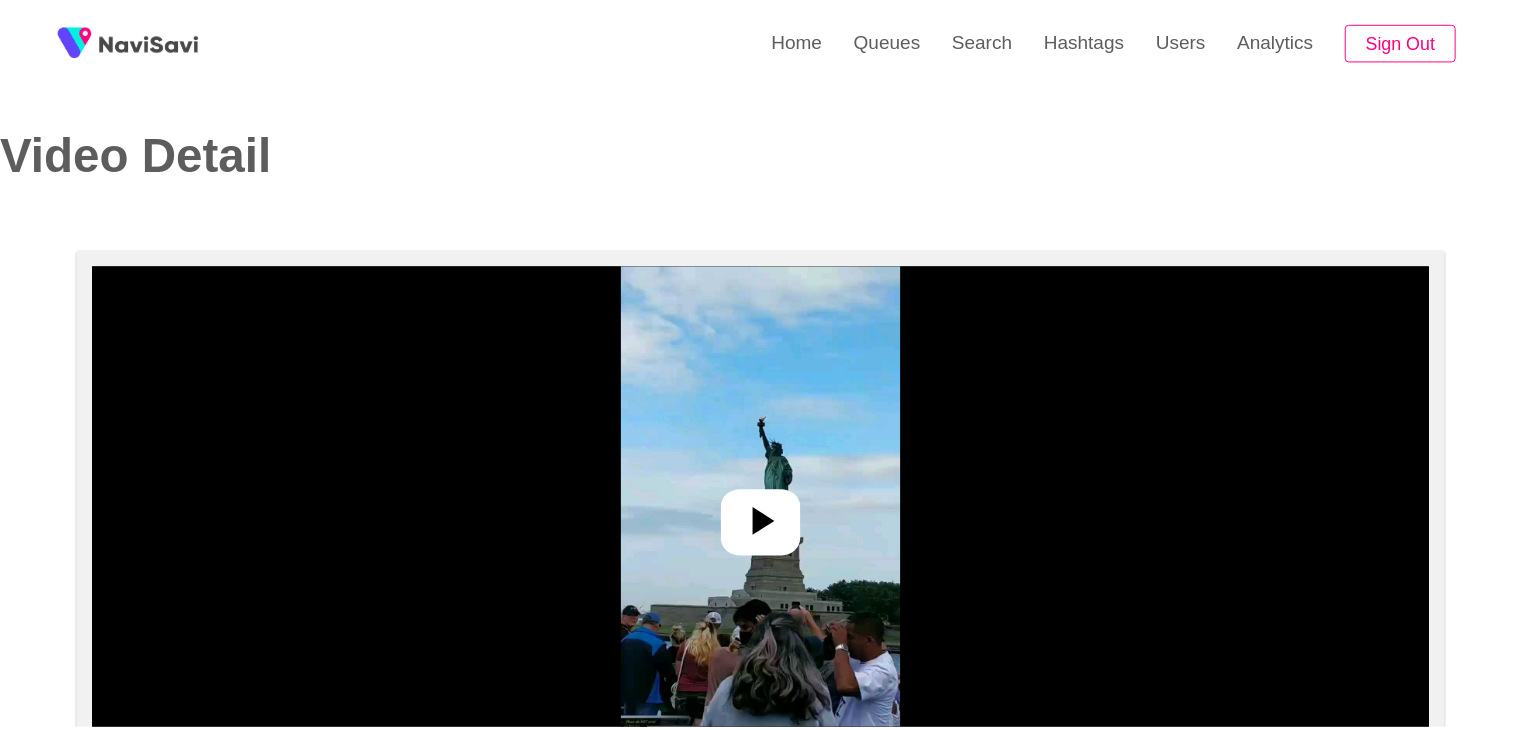 scroll, scrollTop: 0, scrollLeft: 0, axis: both 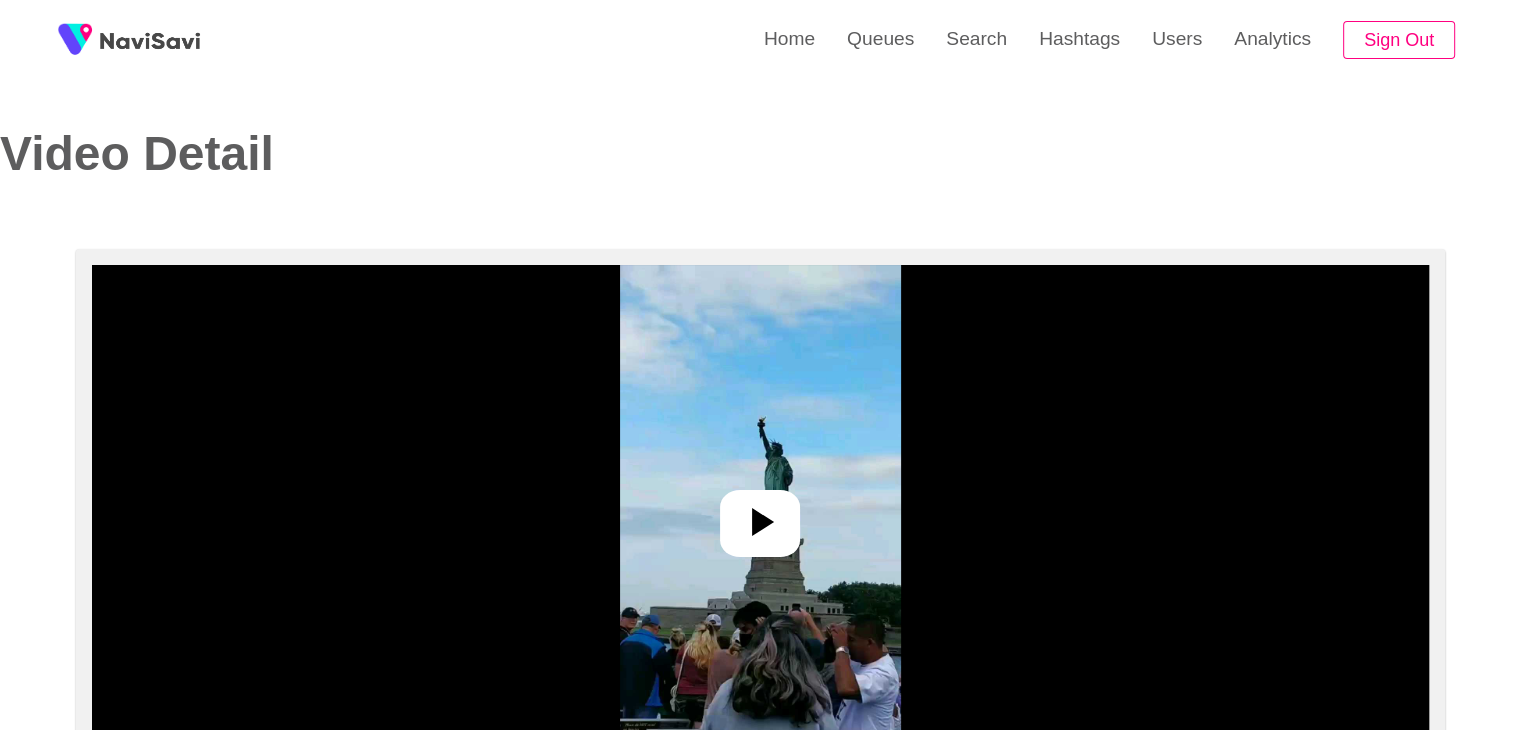 click at bounding box center [760, 515] 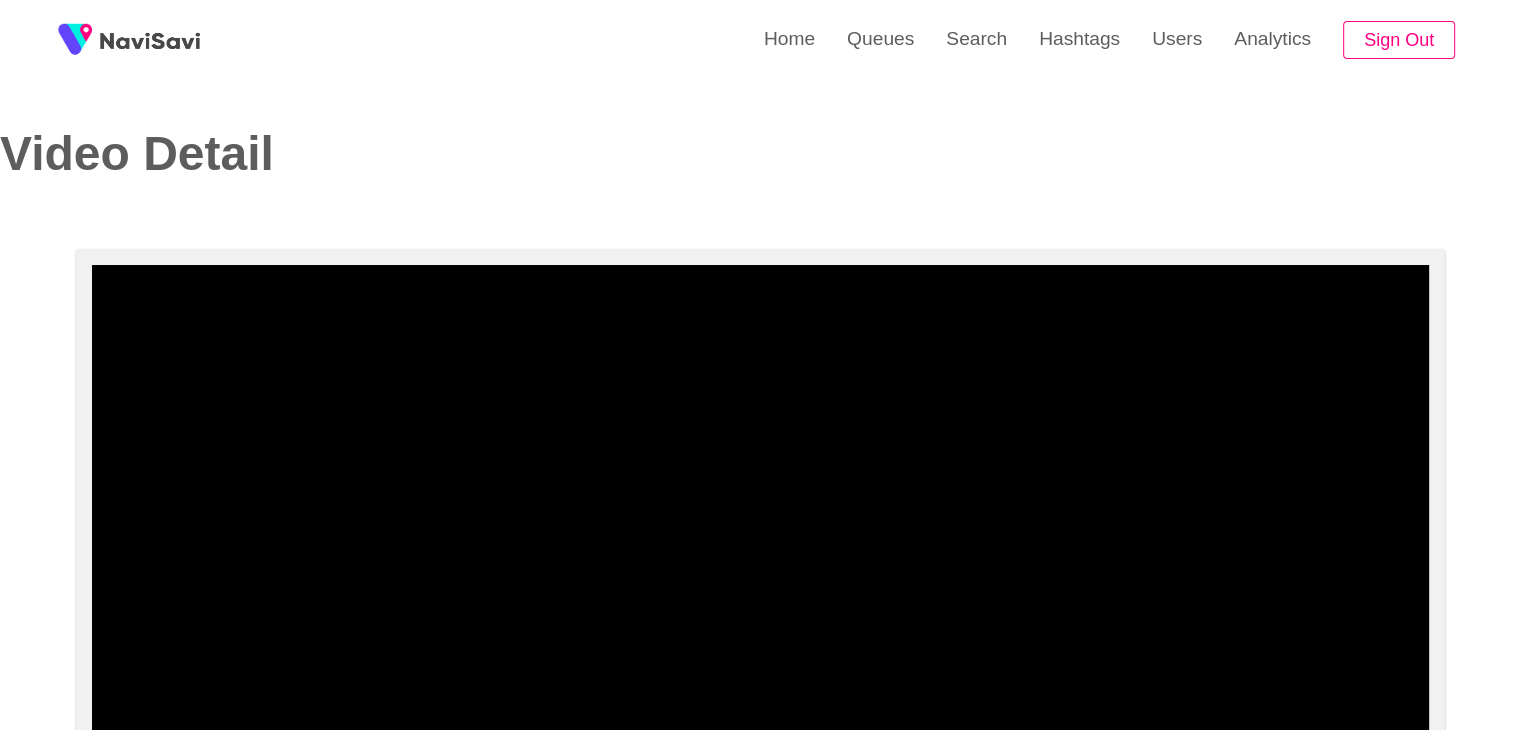 scroll, scrollTop: 82, scrollLeft: 0, axis: vertical 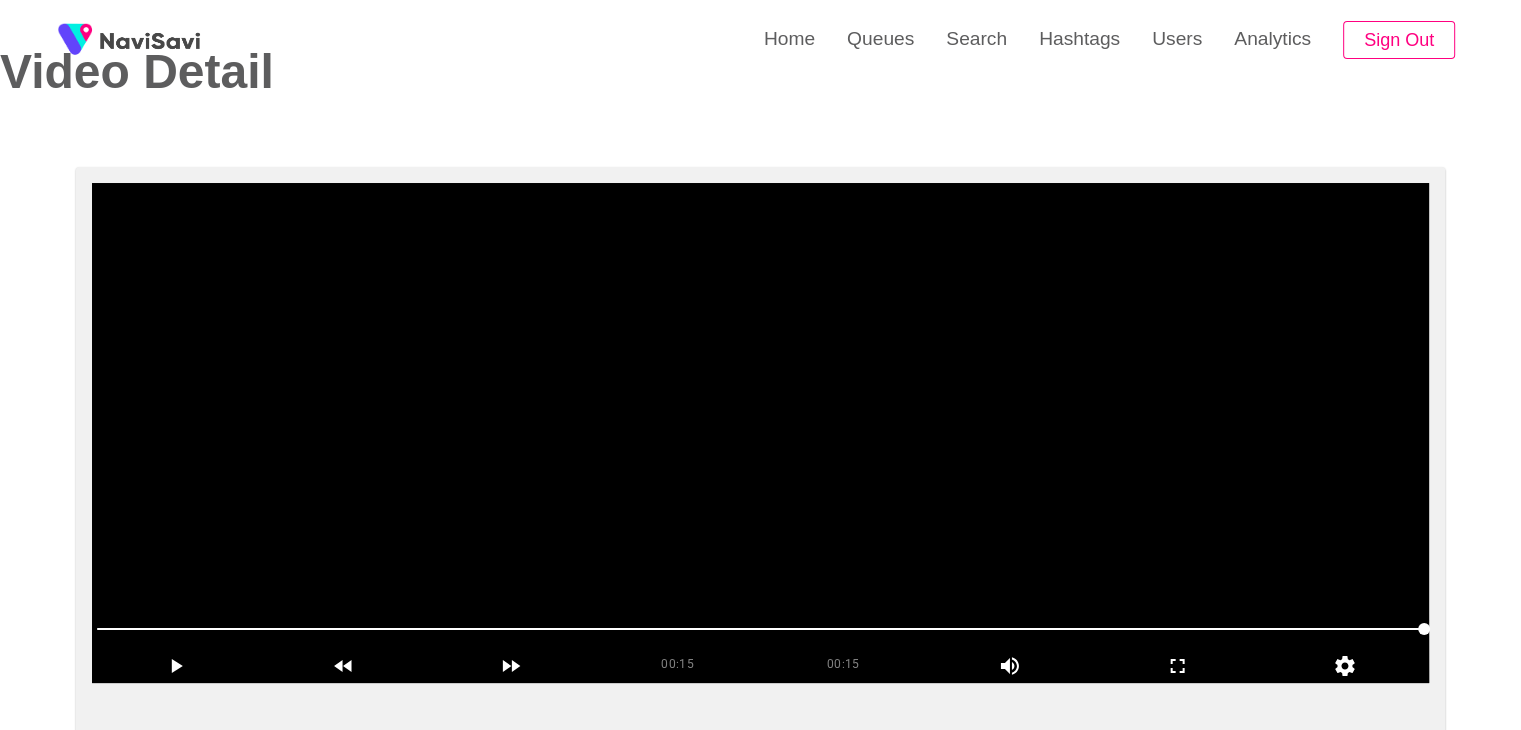 click at bounding box center (760, 433) 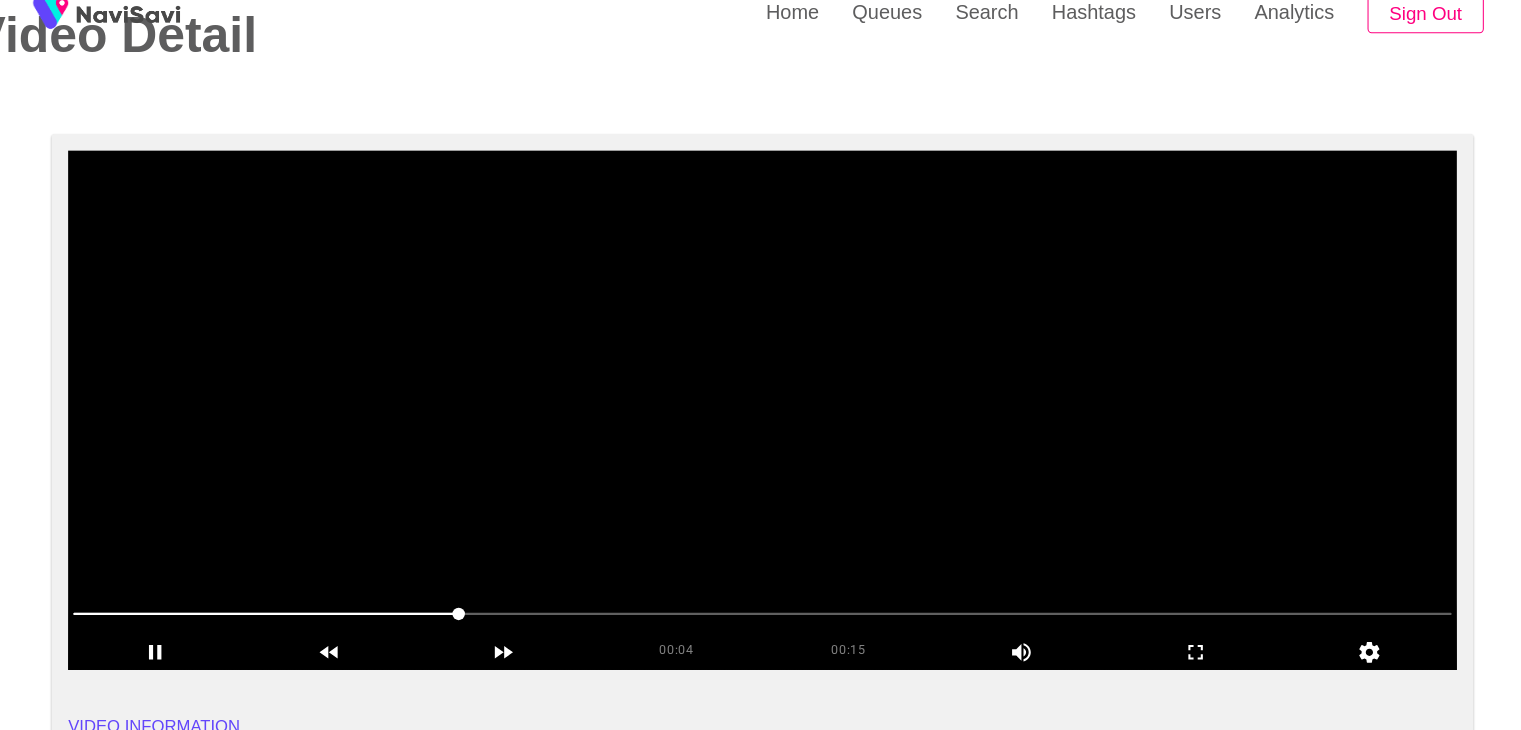 scroll, scrollTop: 93, scrollLeft: 0, axis: vertical 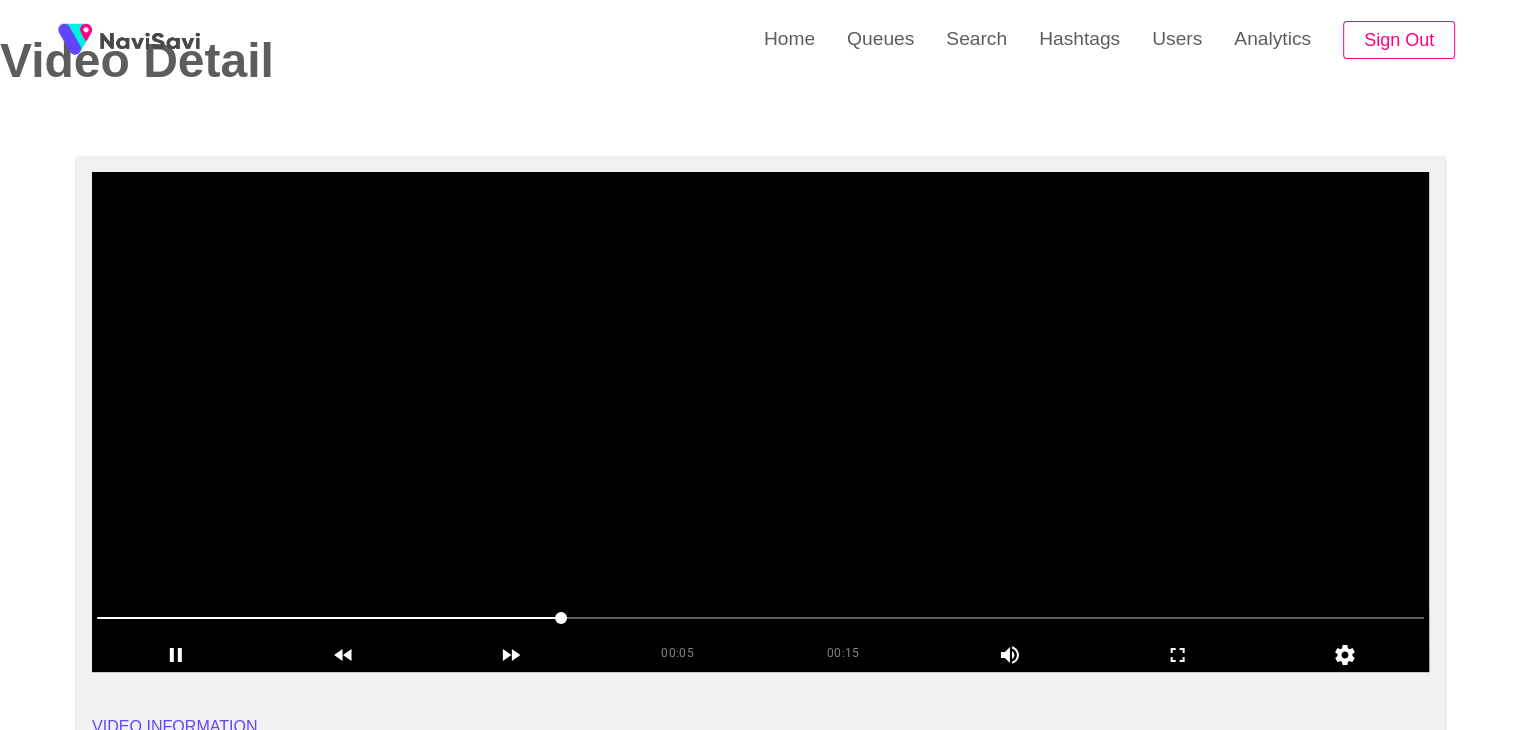 click at bounding box center [760, 422] 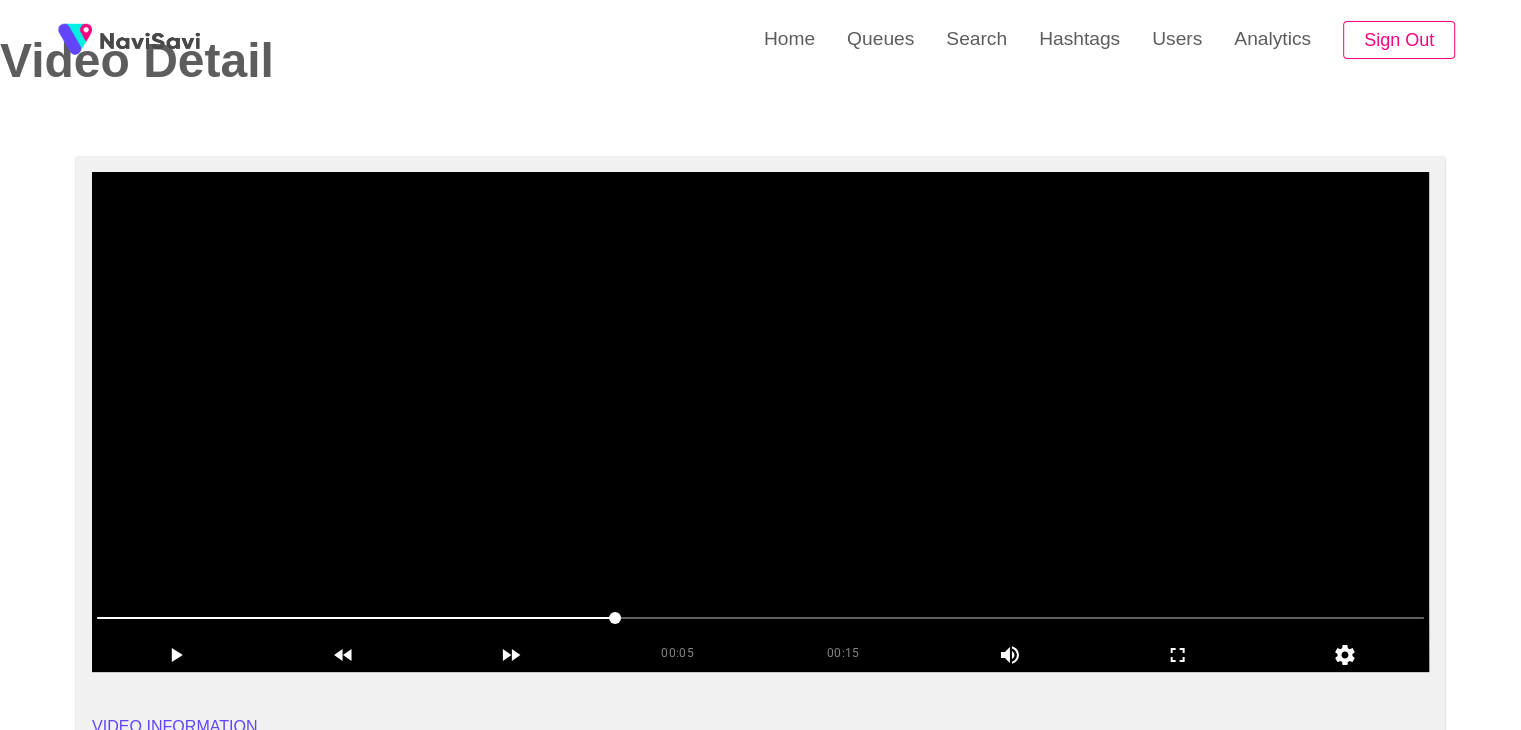 click at bounding box center (760, 422) 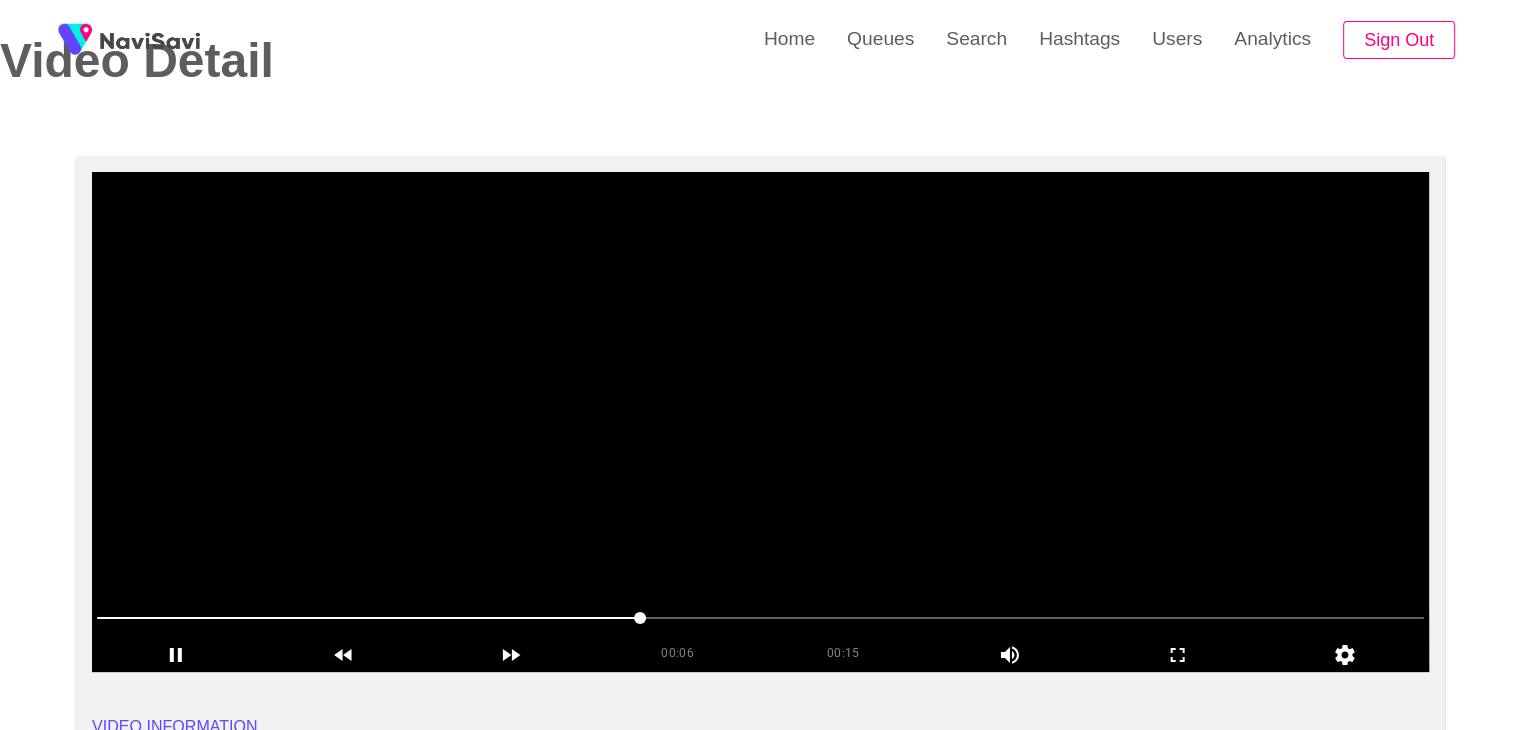 click at bounding box center (760, 422) 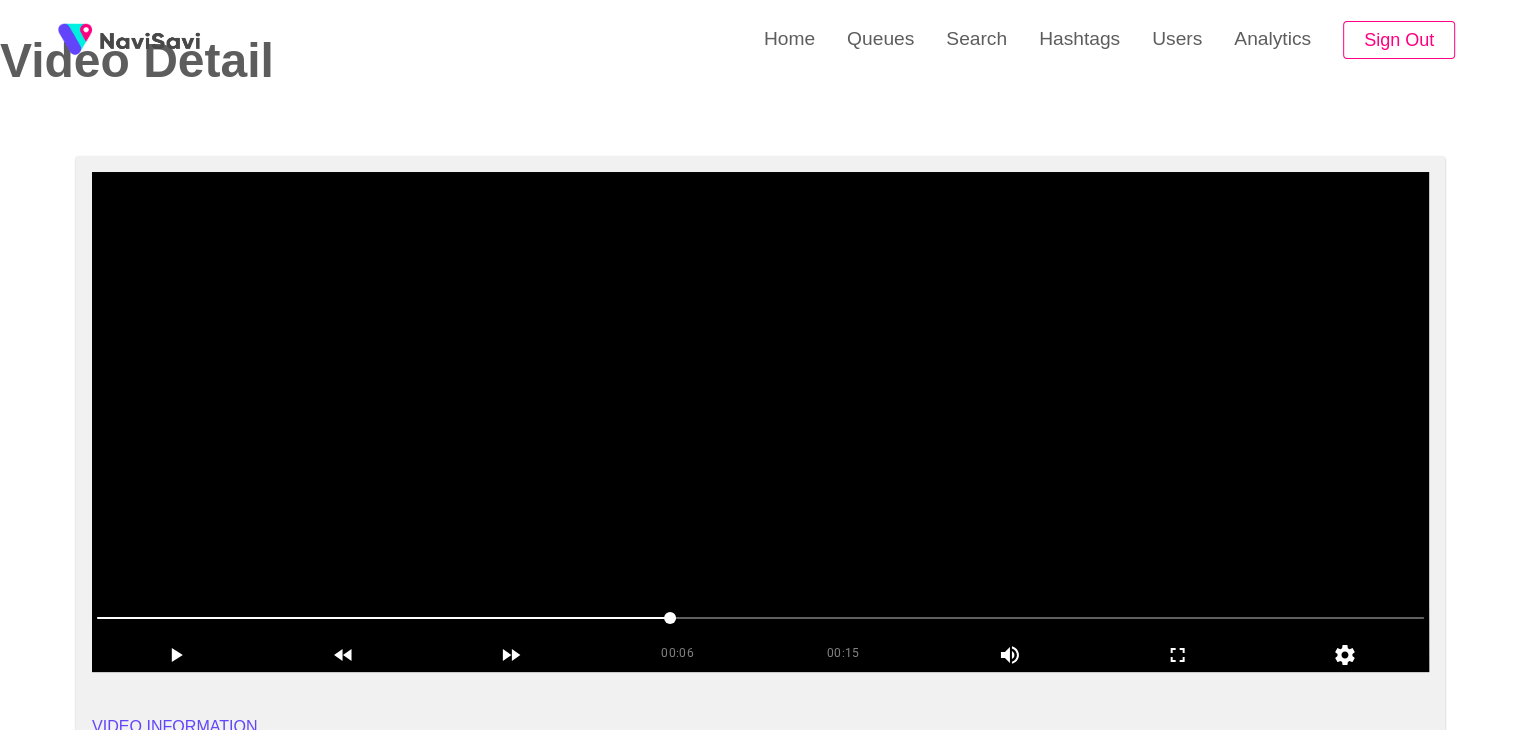 click at bounding box center (760, 422) 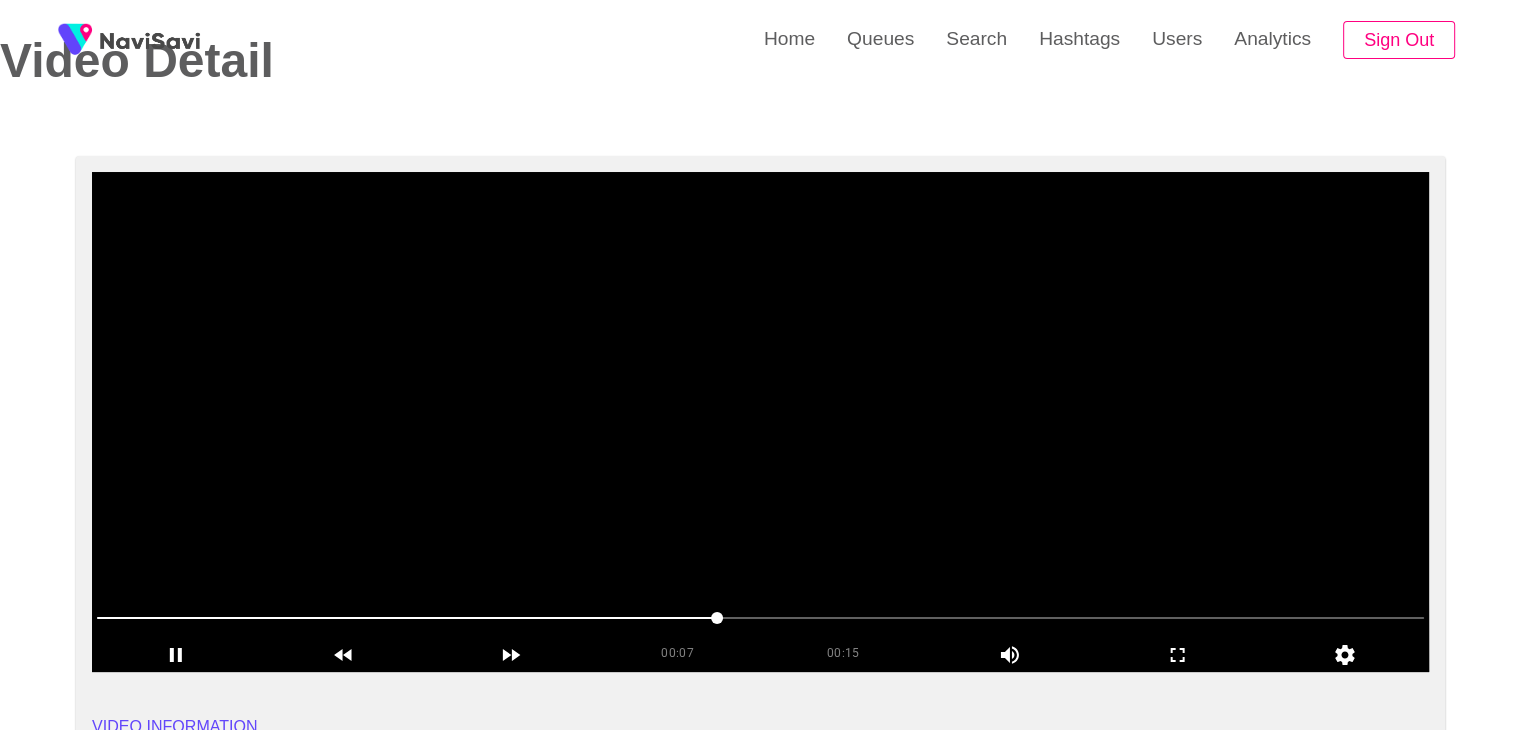 click at bounding box center (760, 422) 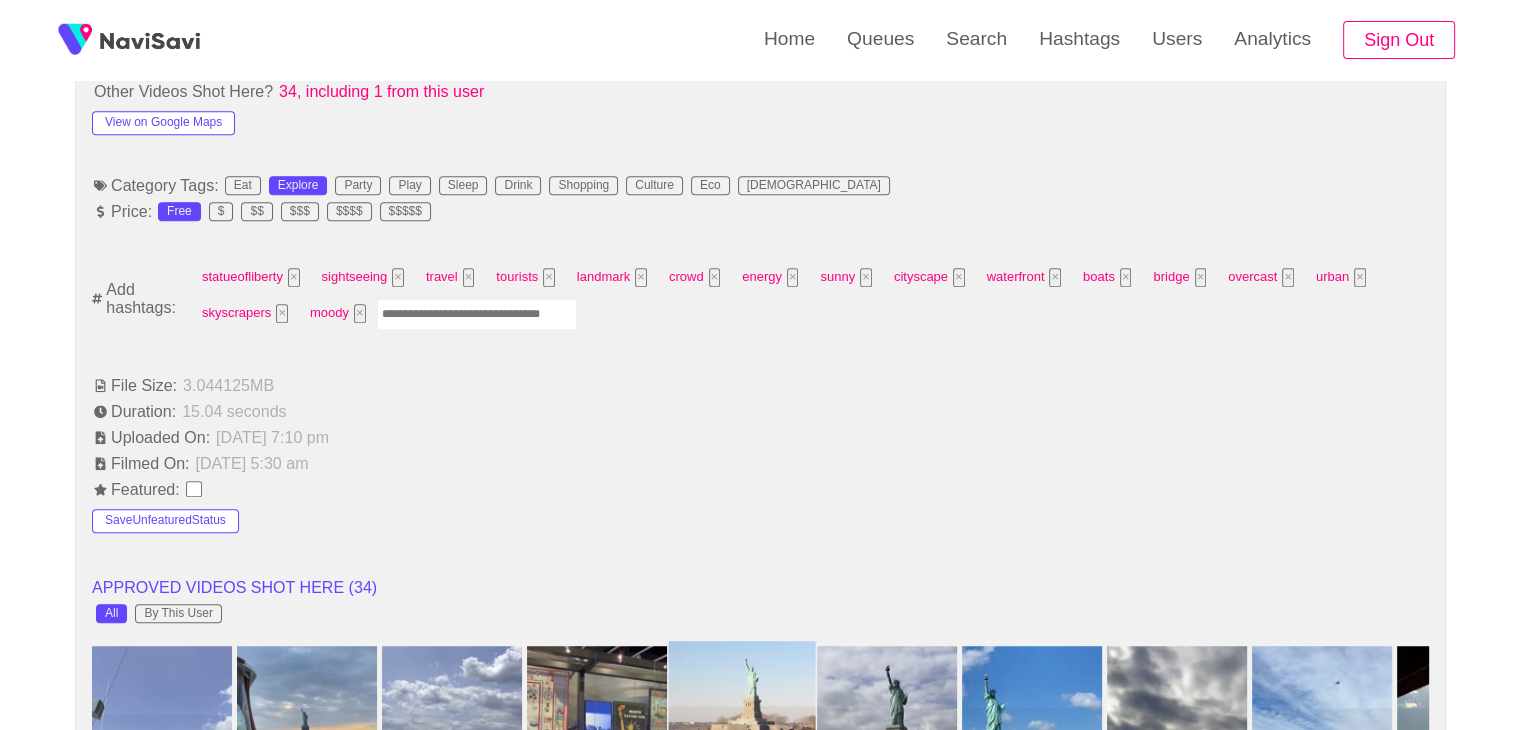 scroll, scrollTop: 1200, scrollLeft: 0, axis: vertical 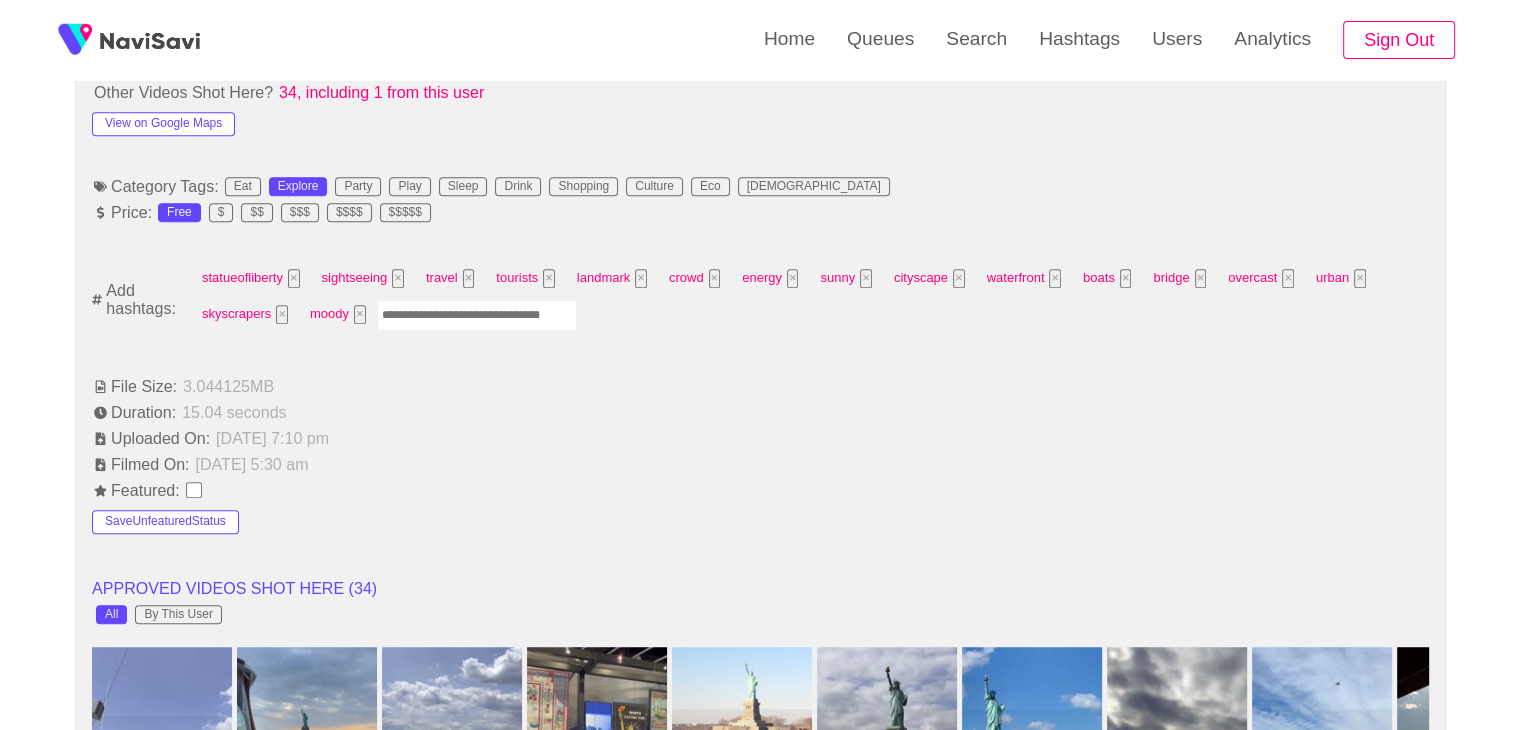 click at bounding box center [477, 315] 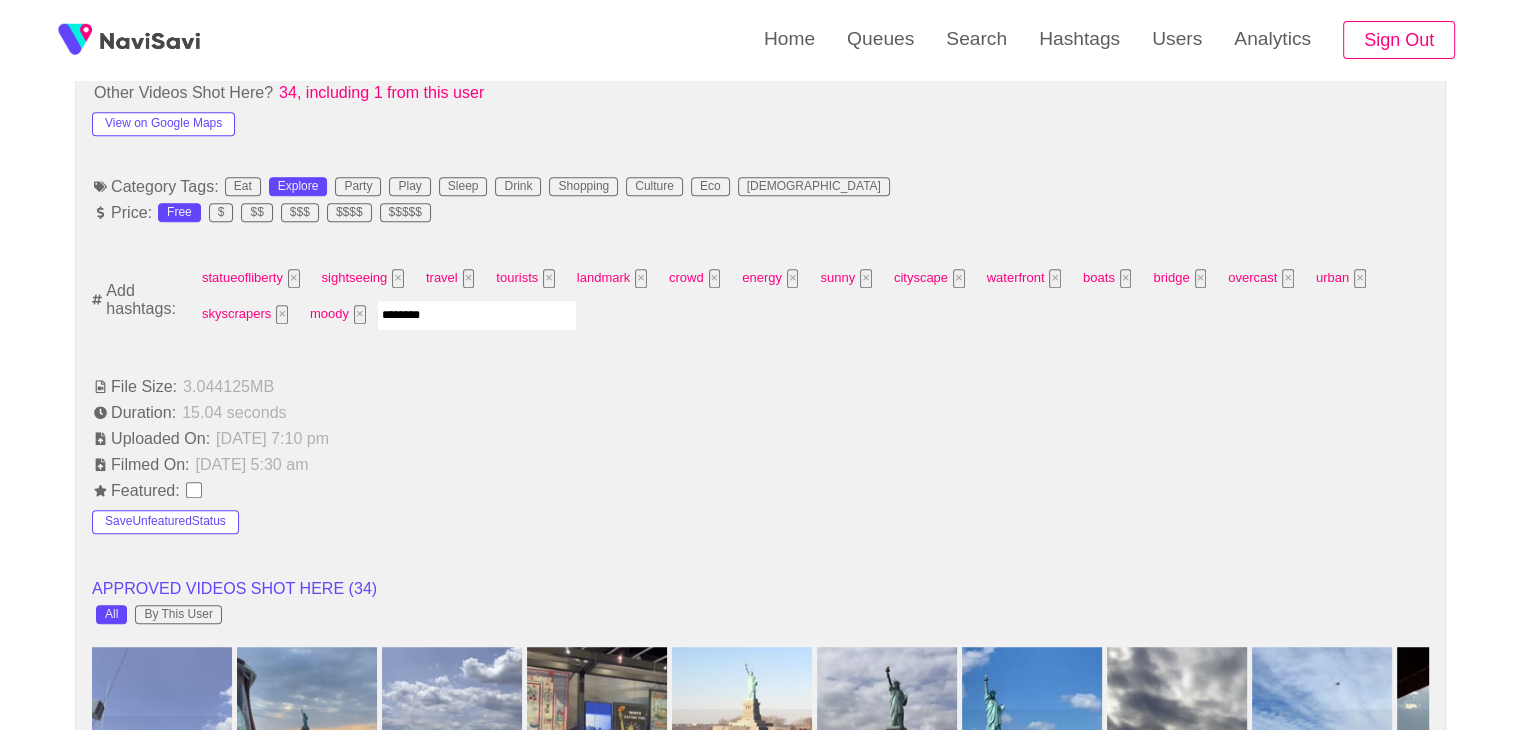 type on "*********" 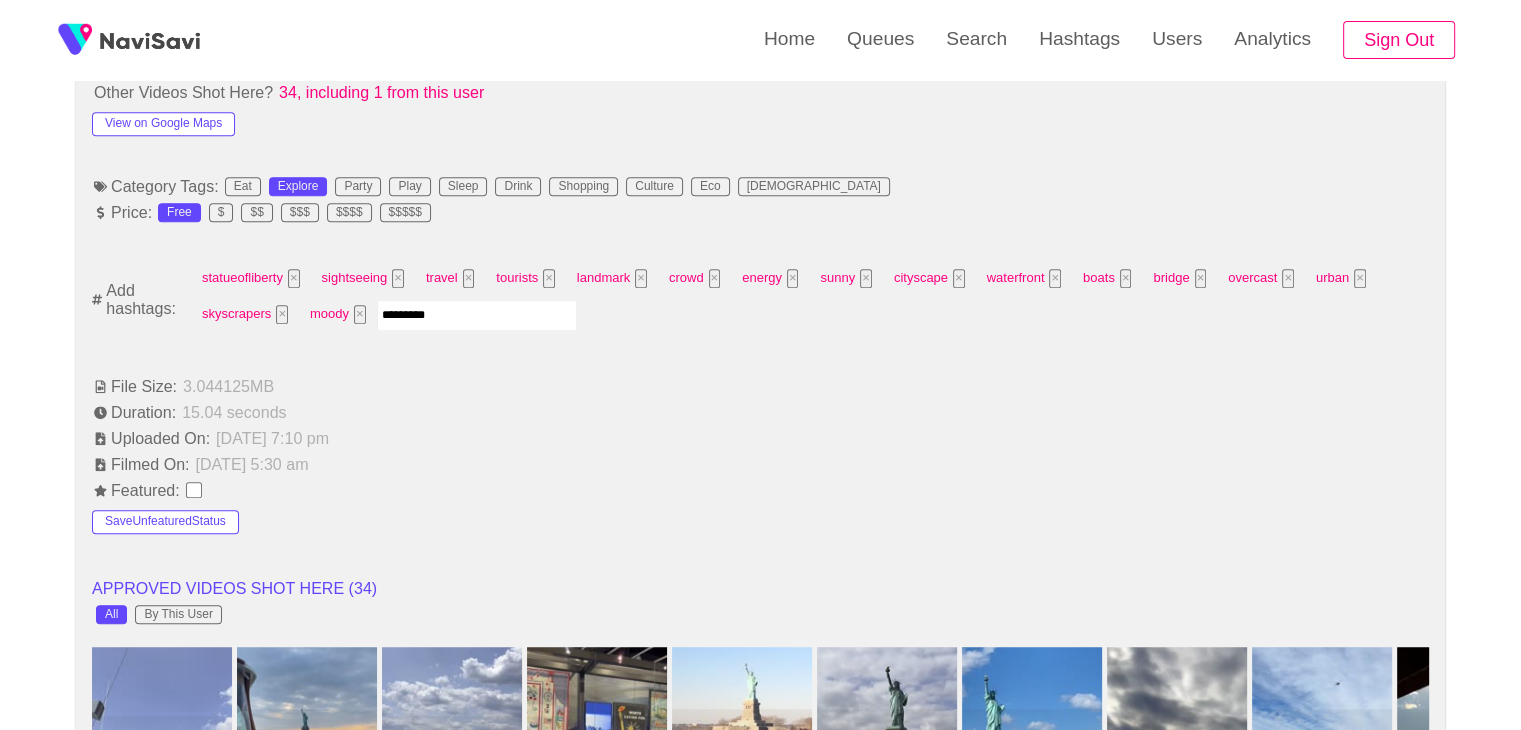 type 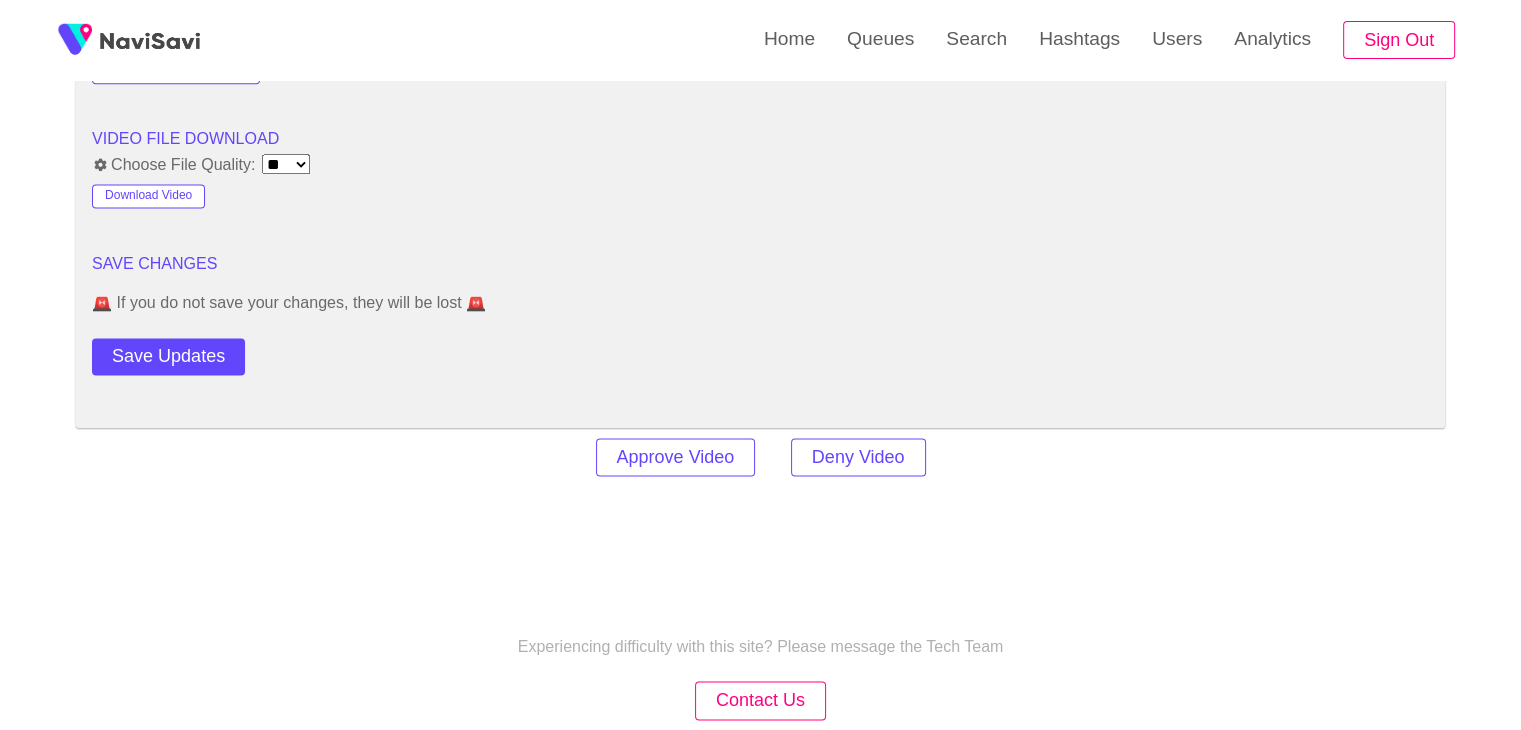 scroll, scrollTop: 2710, scrollLeft: 0, axis: vertical 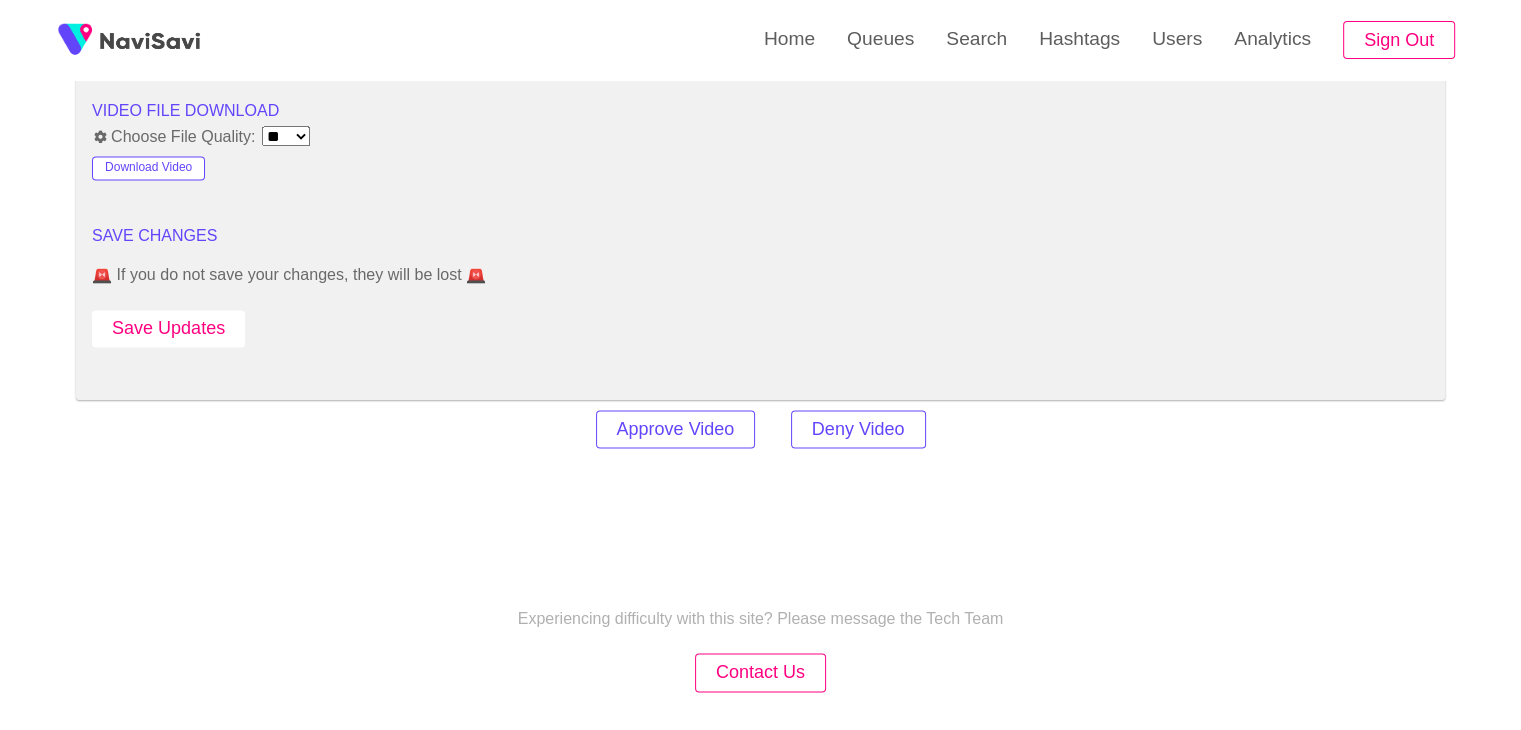click on "Save Updates" at bounding box center (168, 328) 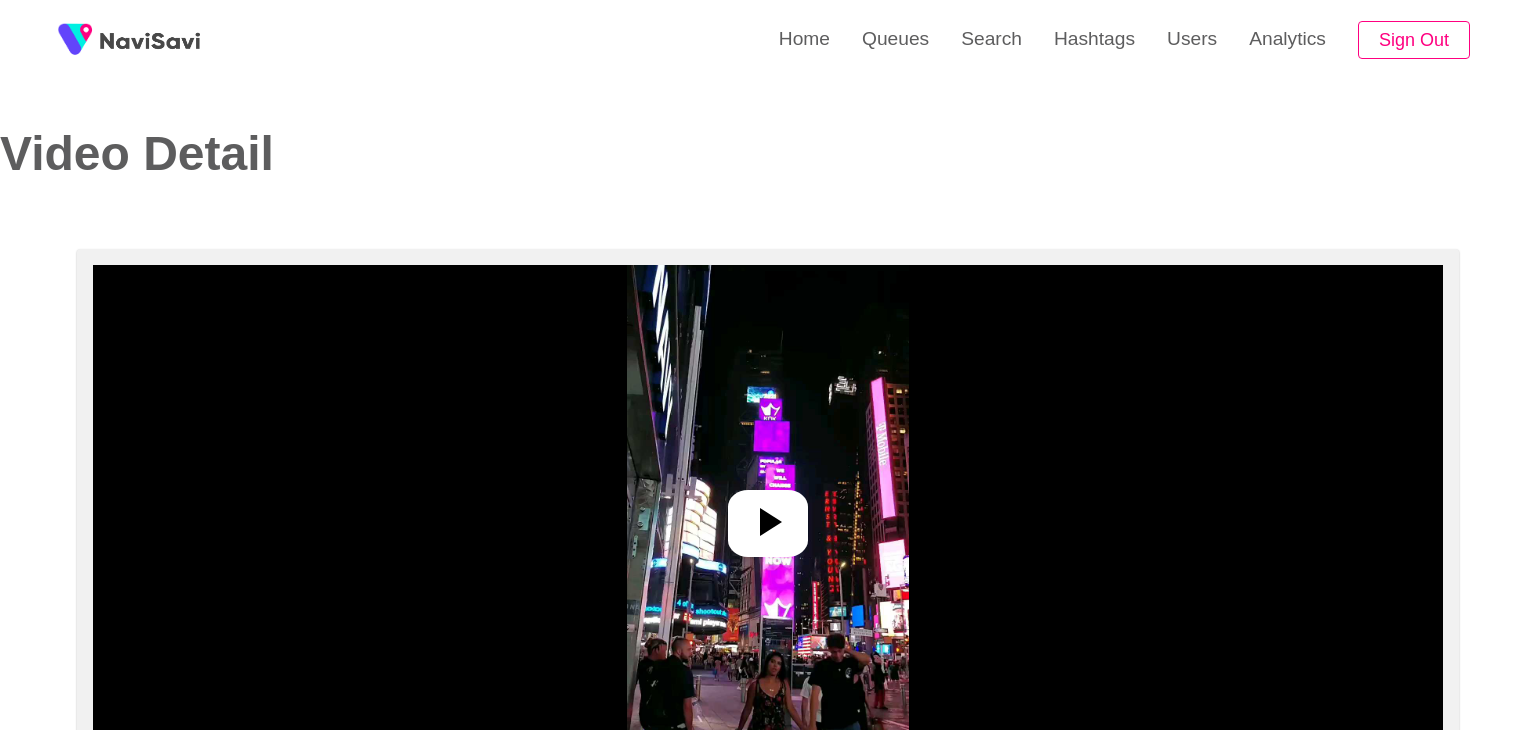select on "**********" 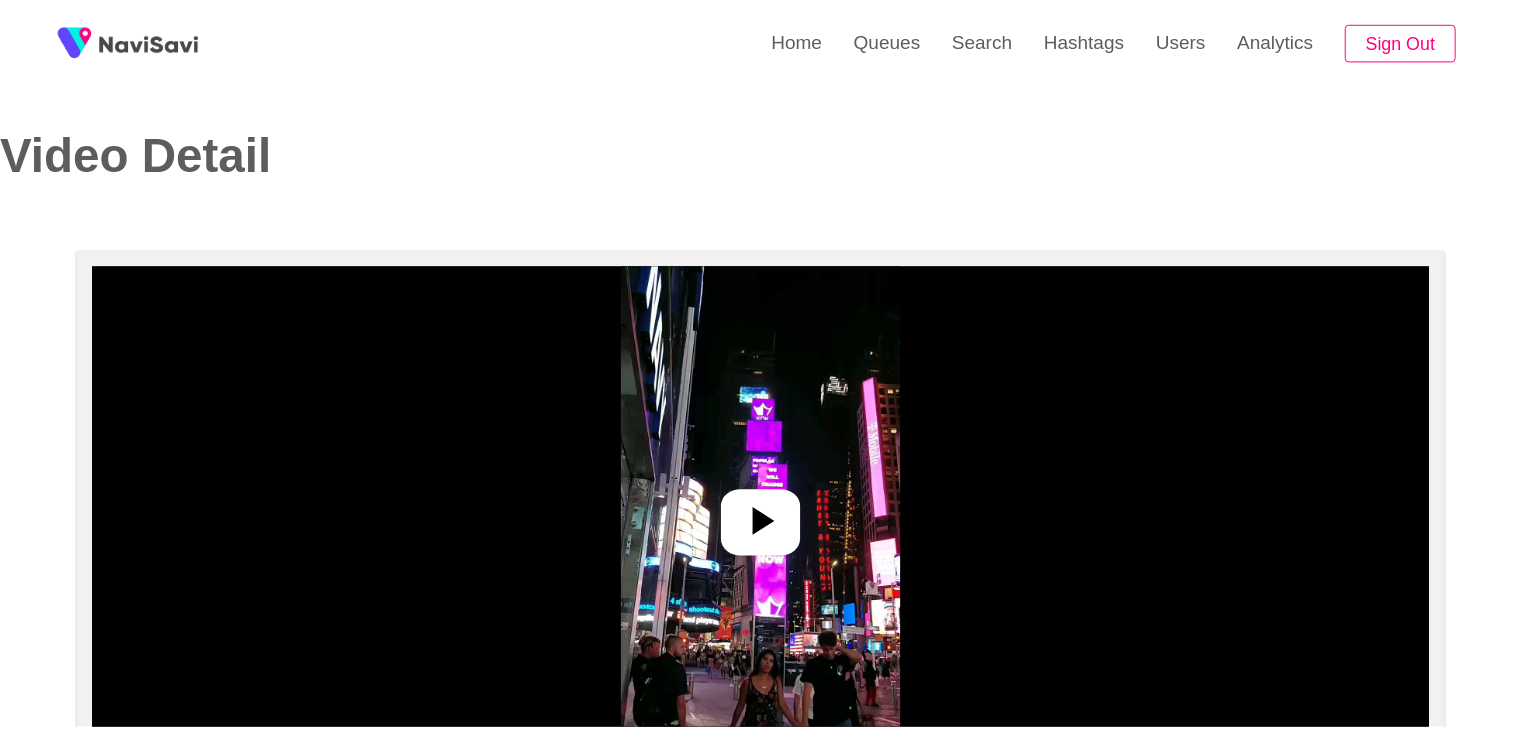 scroll, scrollTop: 0, scrollLeft: 0, axis: both 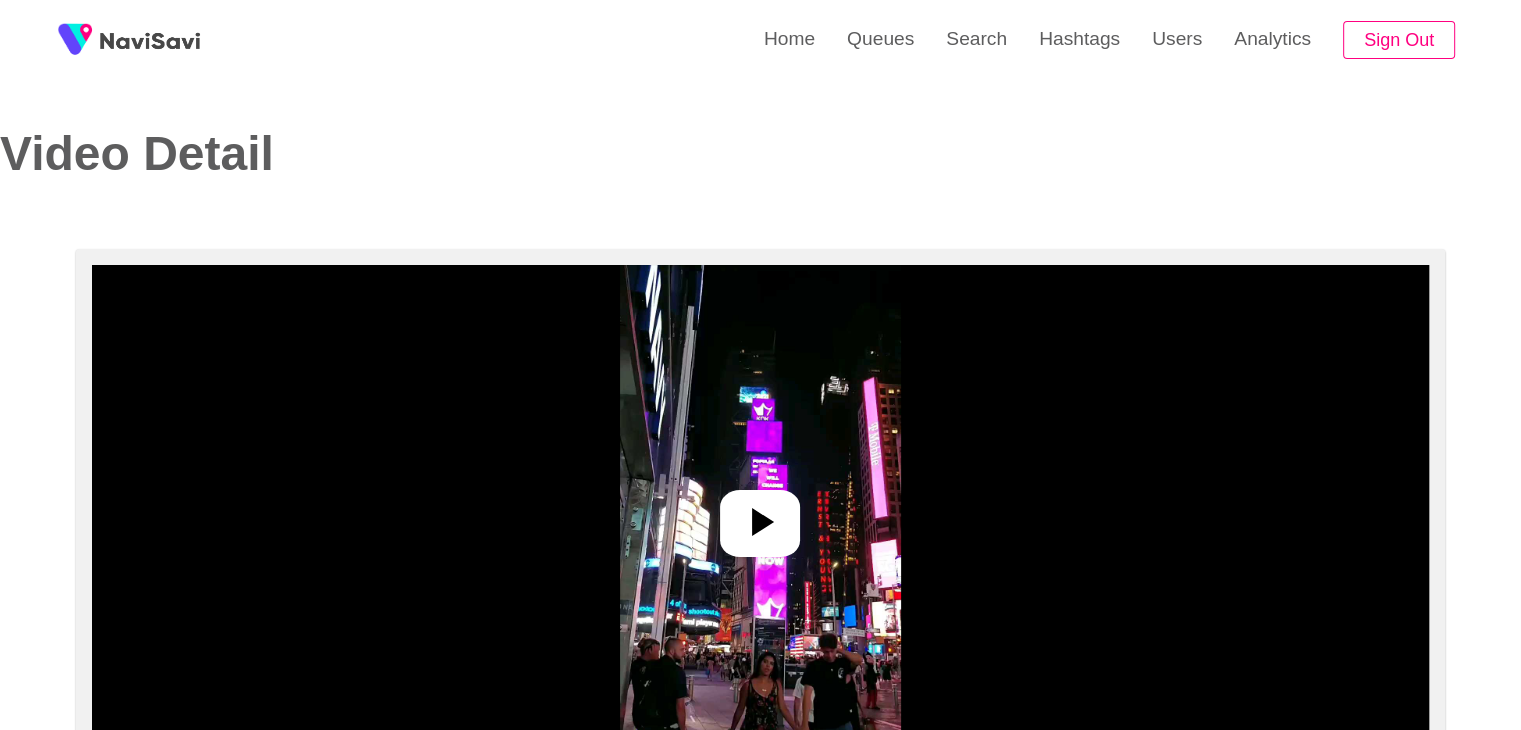 click at bounding box center (760, 515) 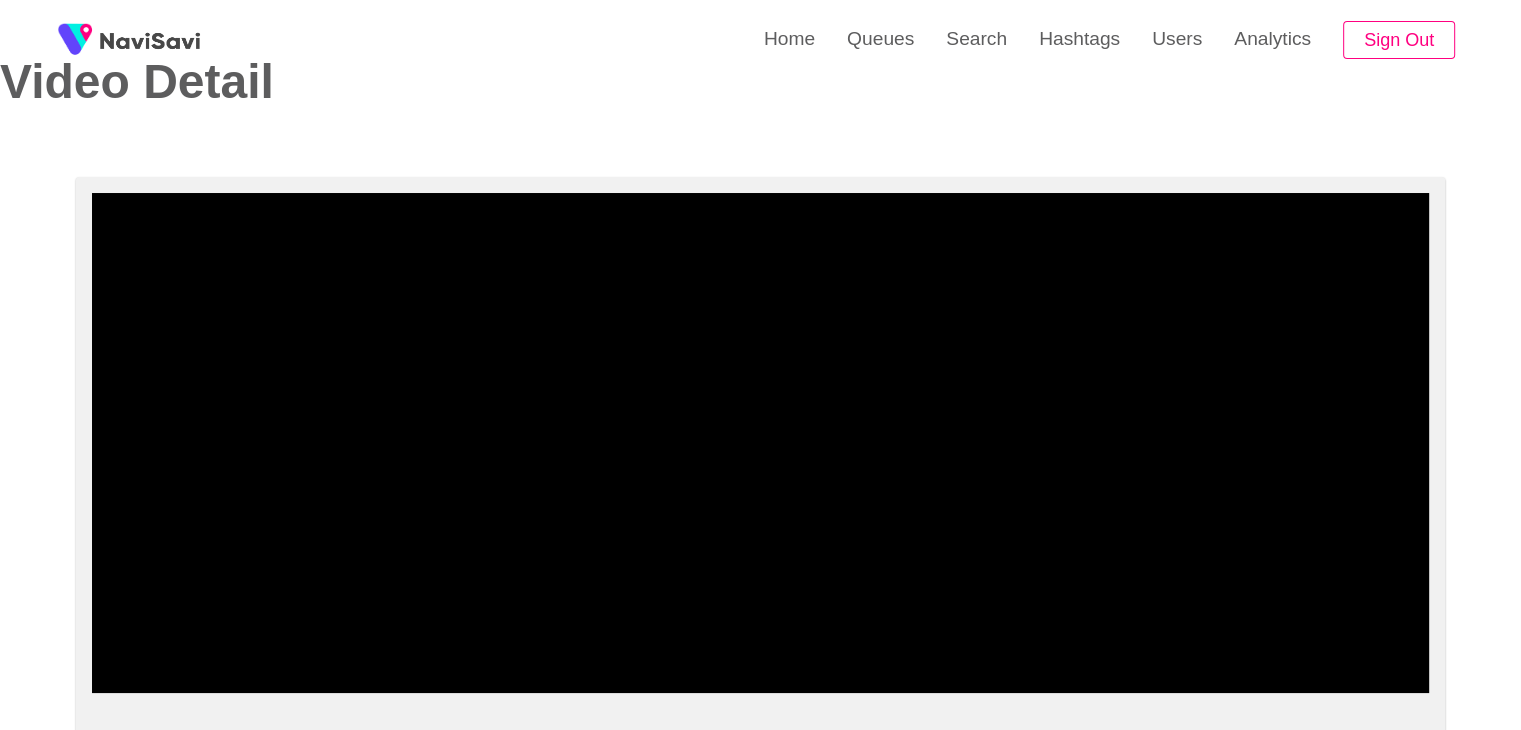 scroll, scrollTop: 112, scrollLeft: 0, axis: vertical 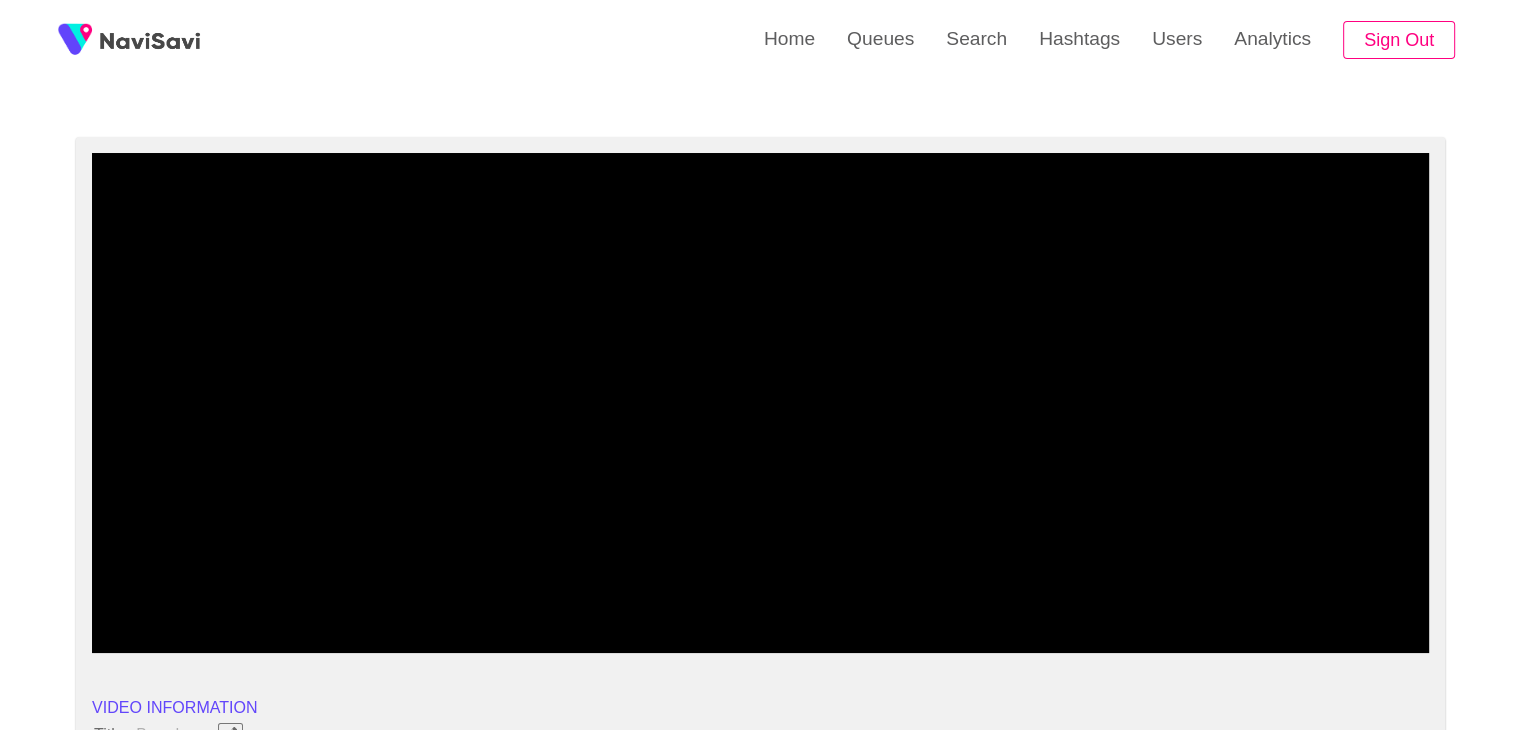 click at bounding box center (760, 403) 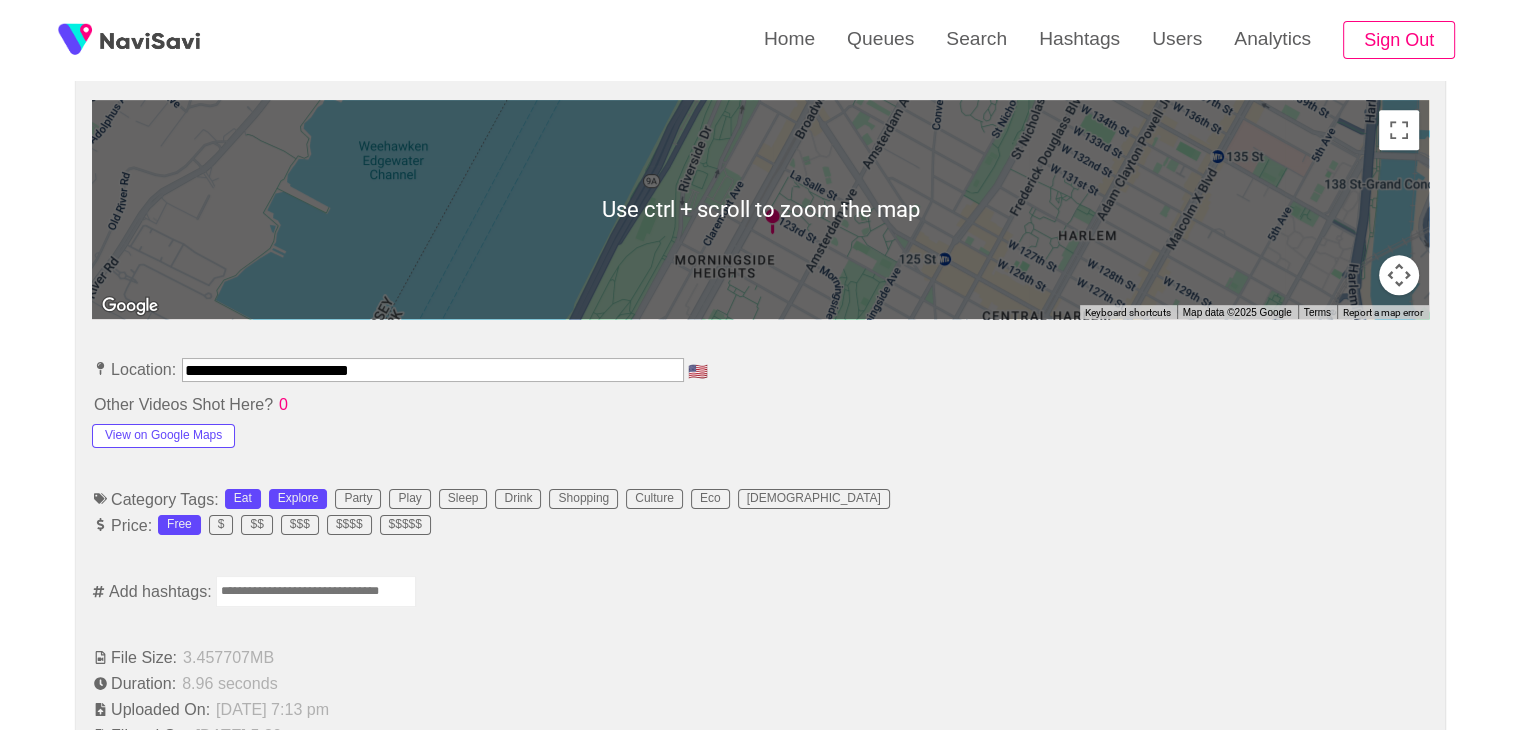 scroll, scrollTop: 966, scrollLeft: 0, axis: vertical 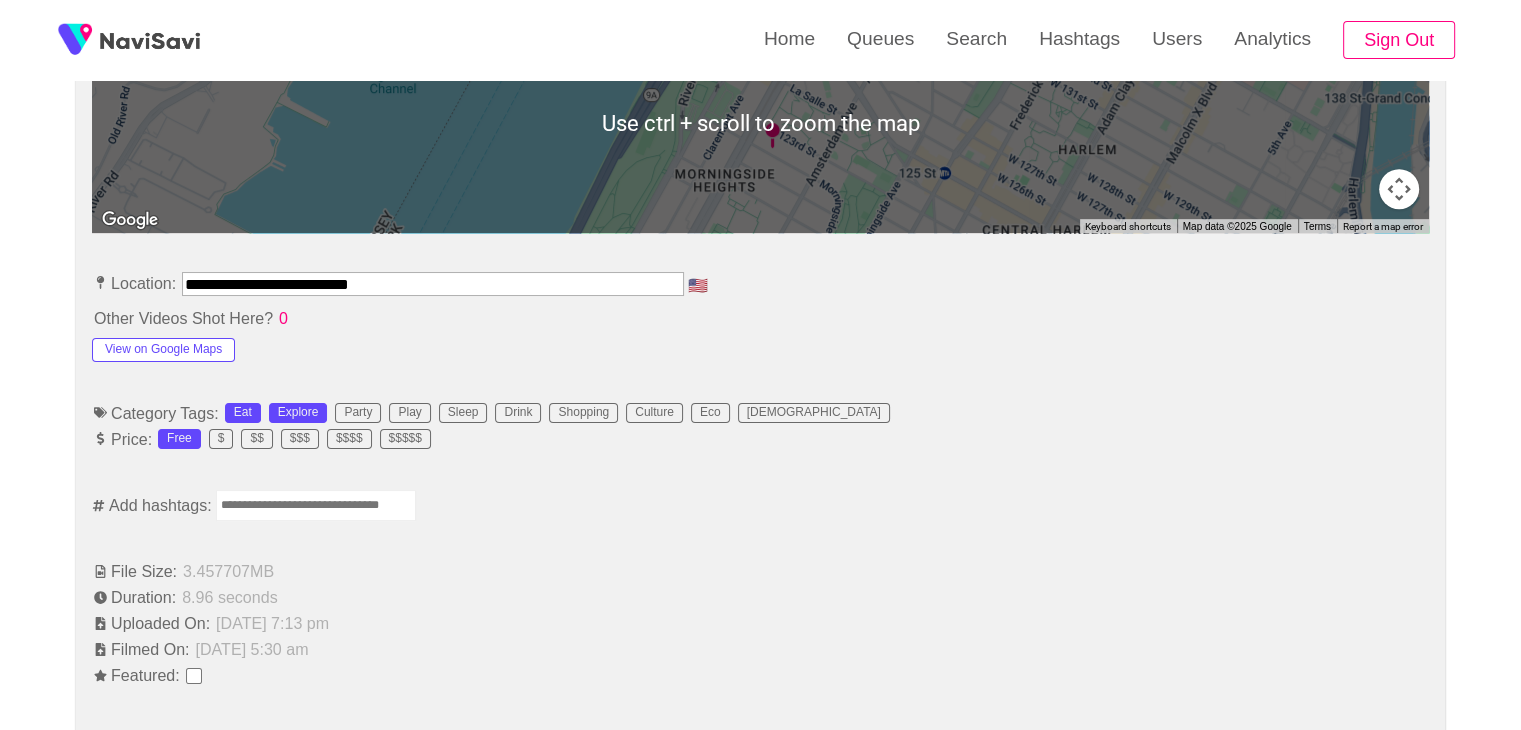 click at bounding box center (316, 505) 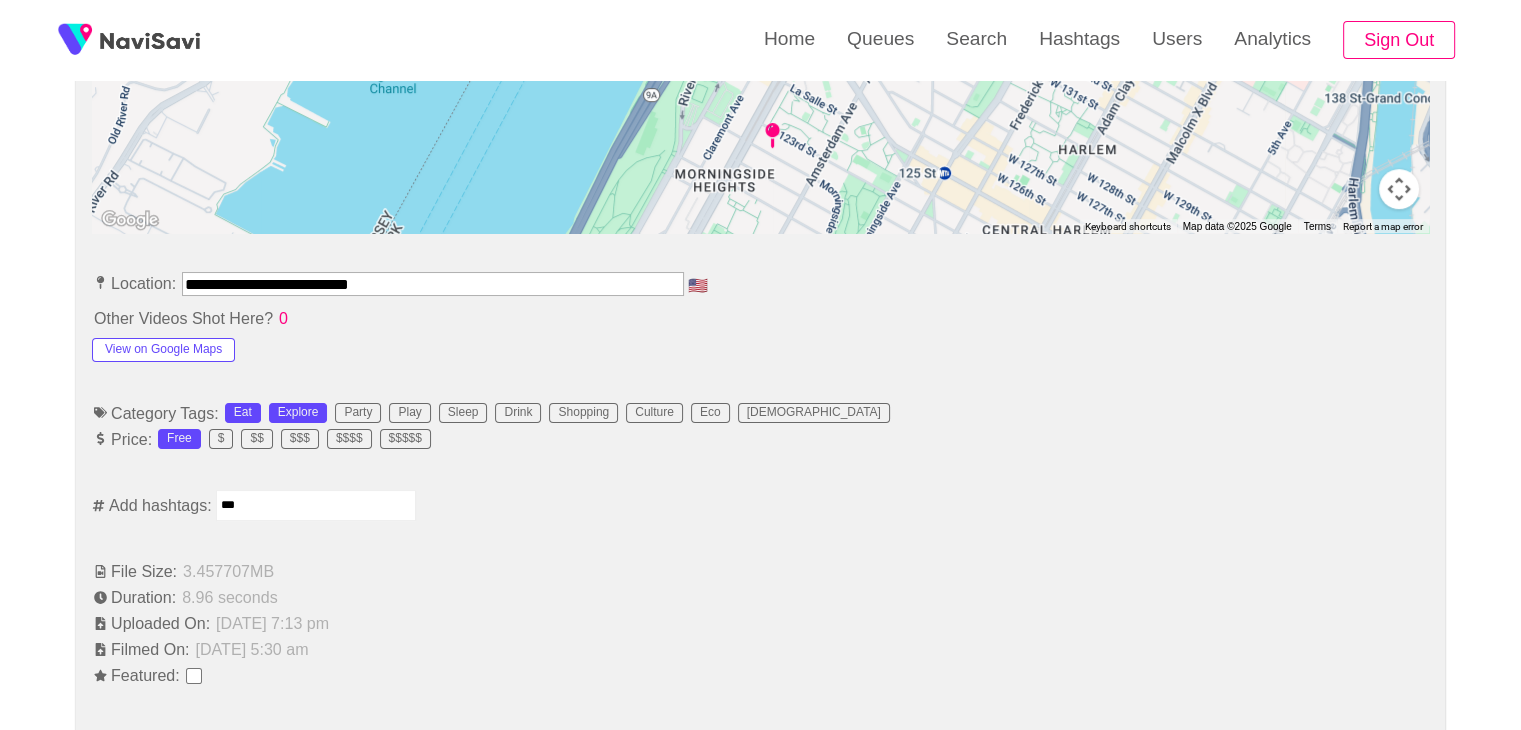 type on "****" 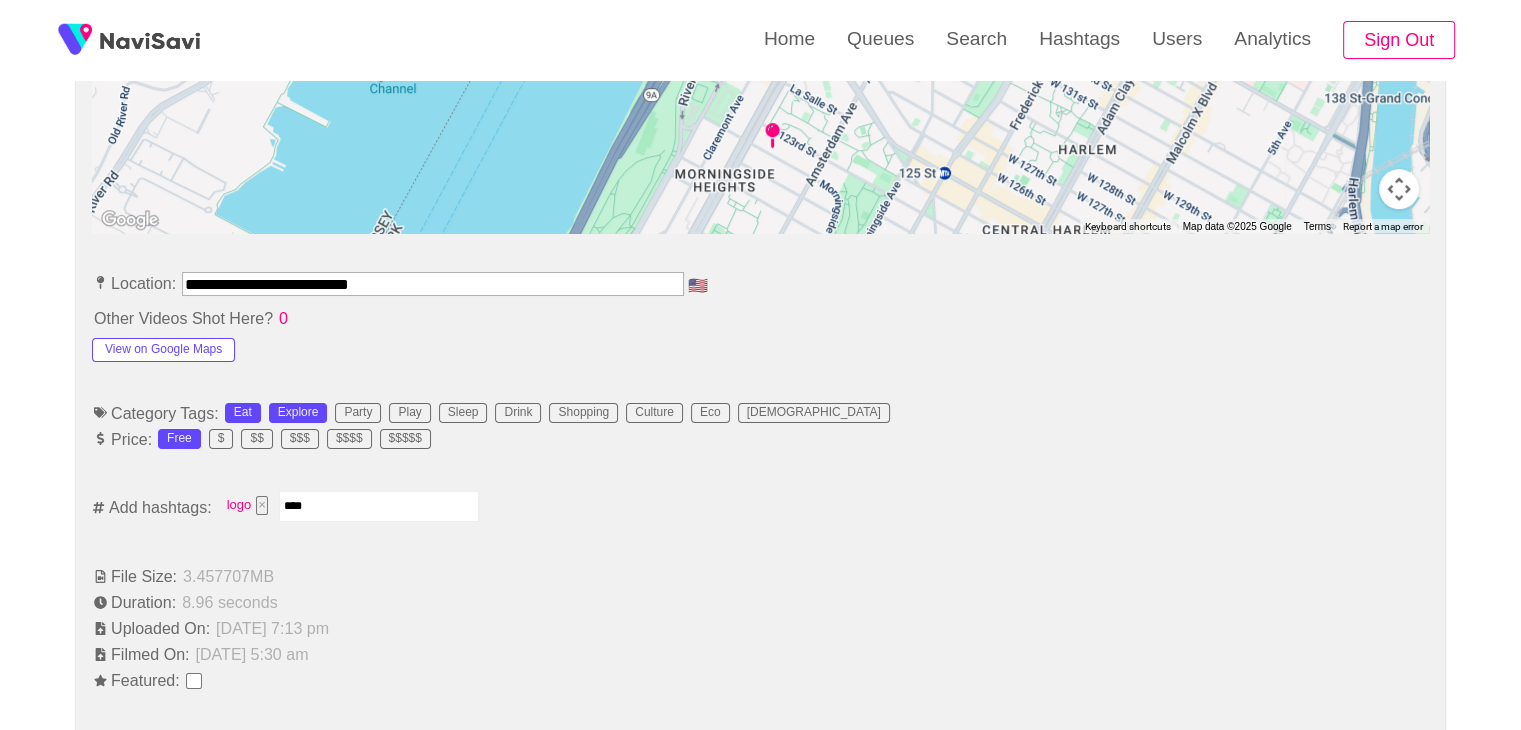 type on "*****" 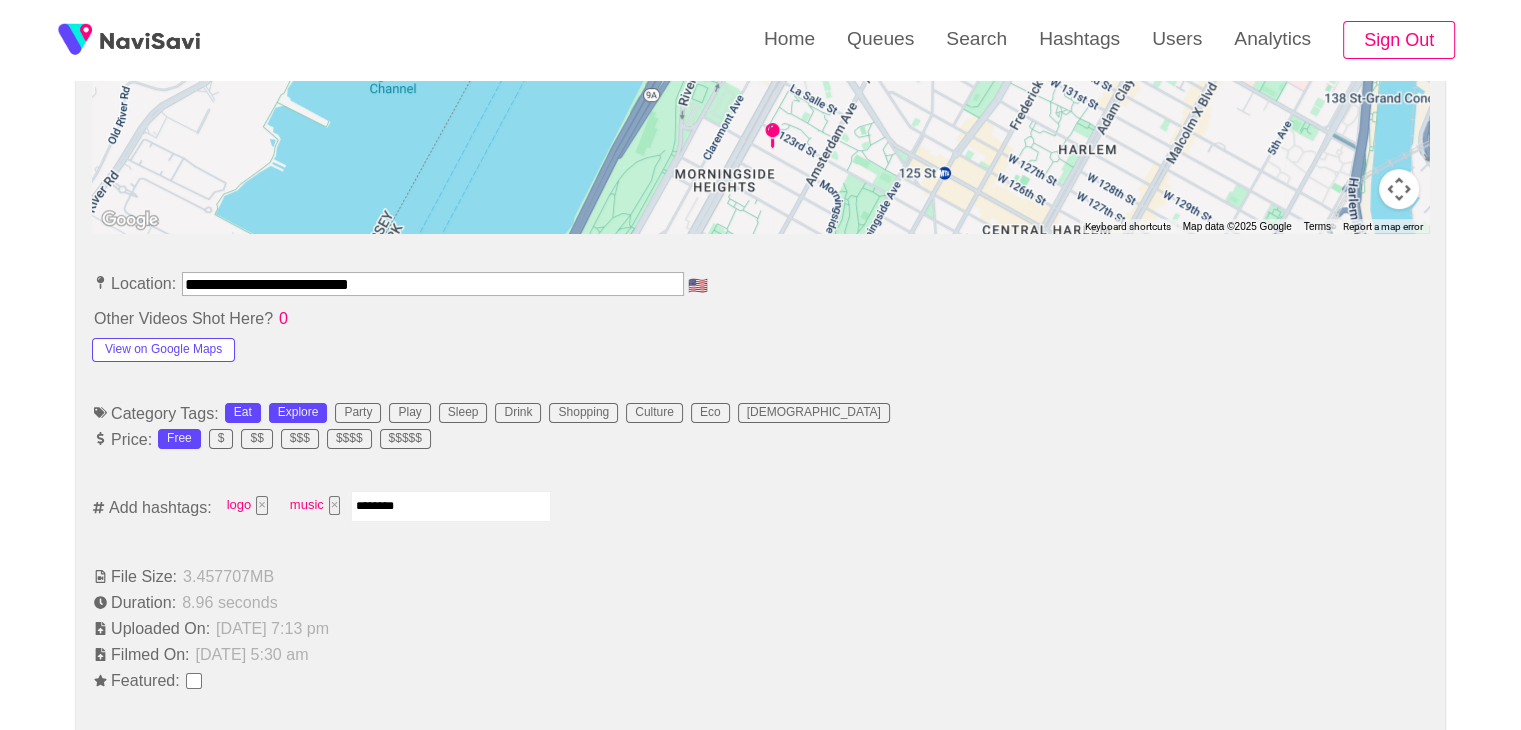 type on "*********" 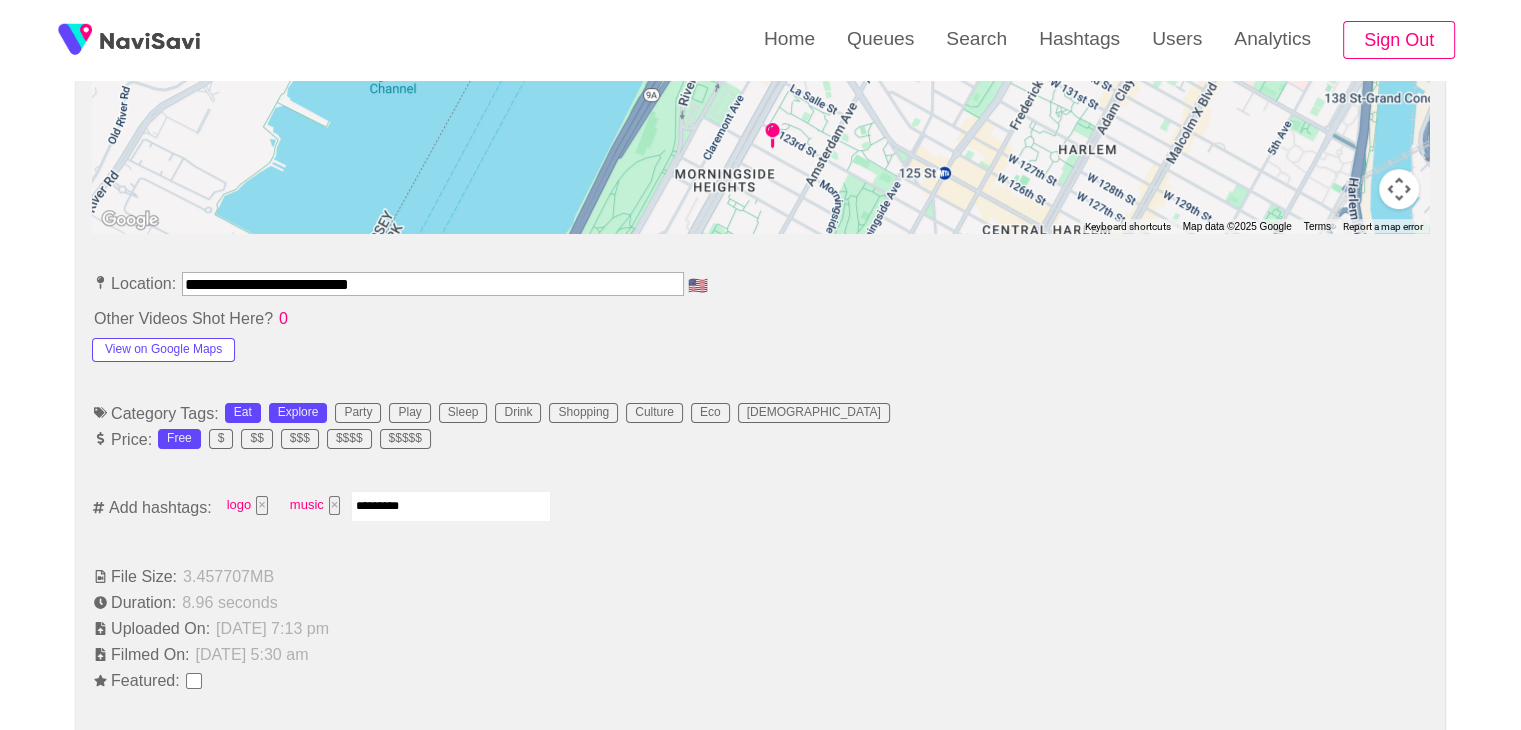 type 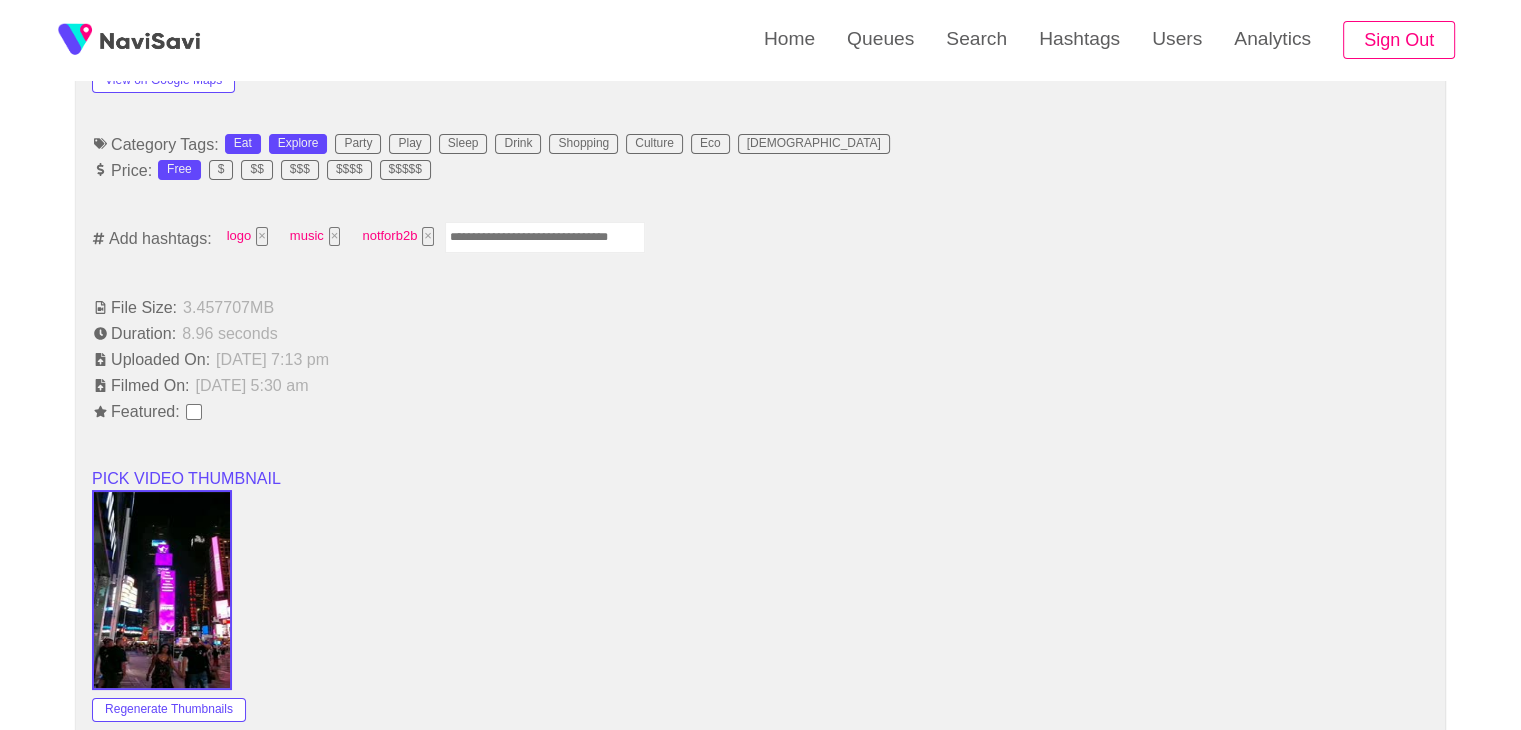 scroll, scrollTop: 1026, scrollLeft: 0, axis: vertical 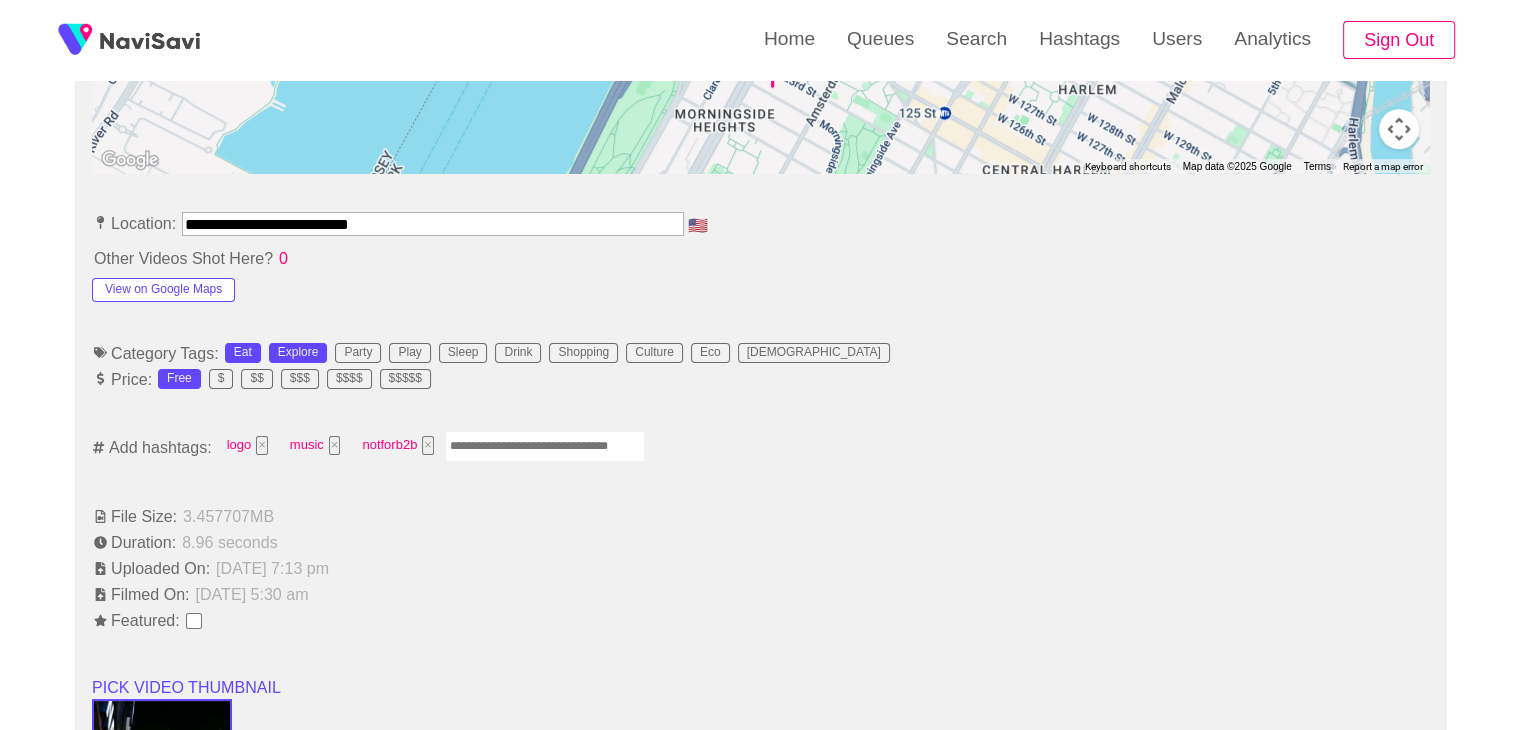 type 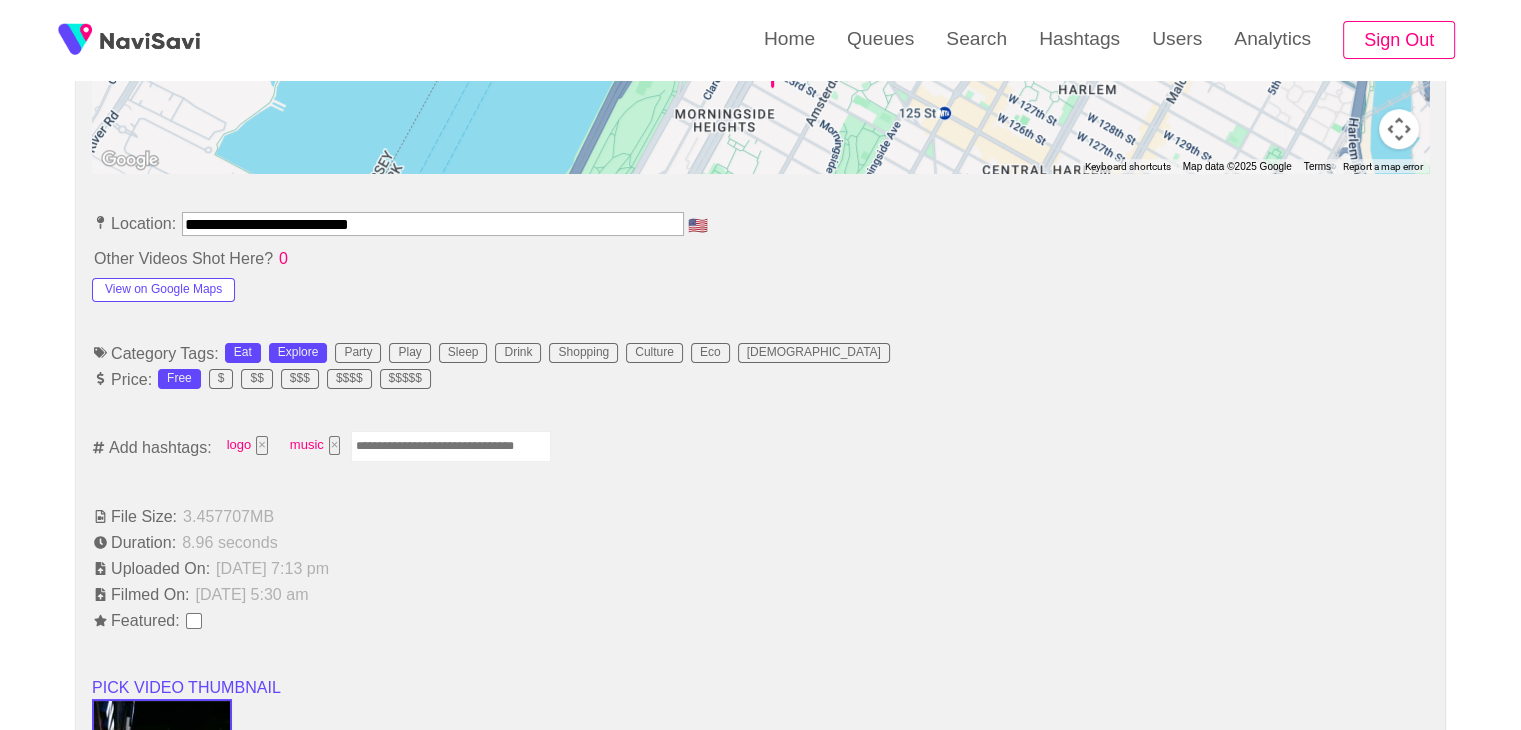 type 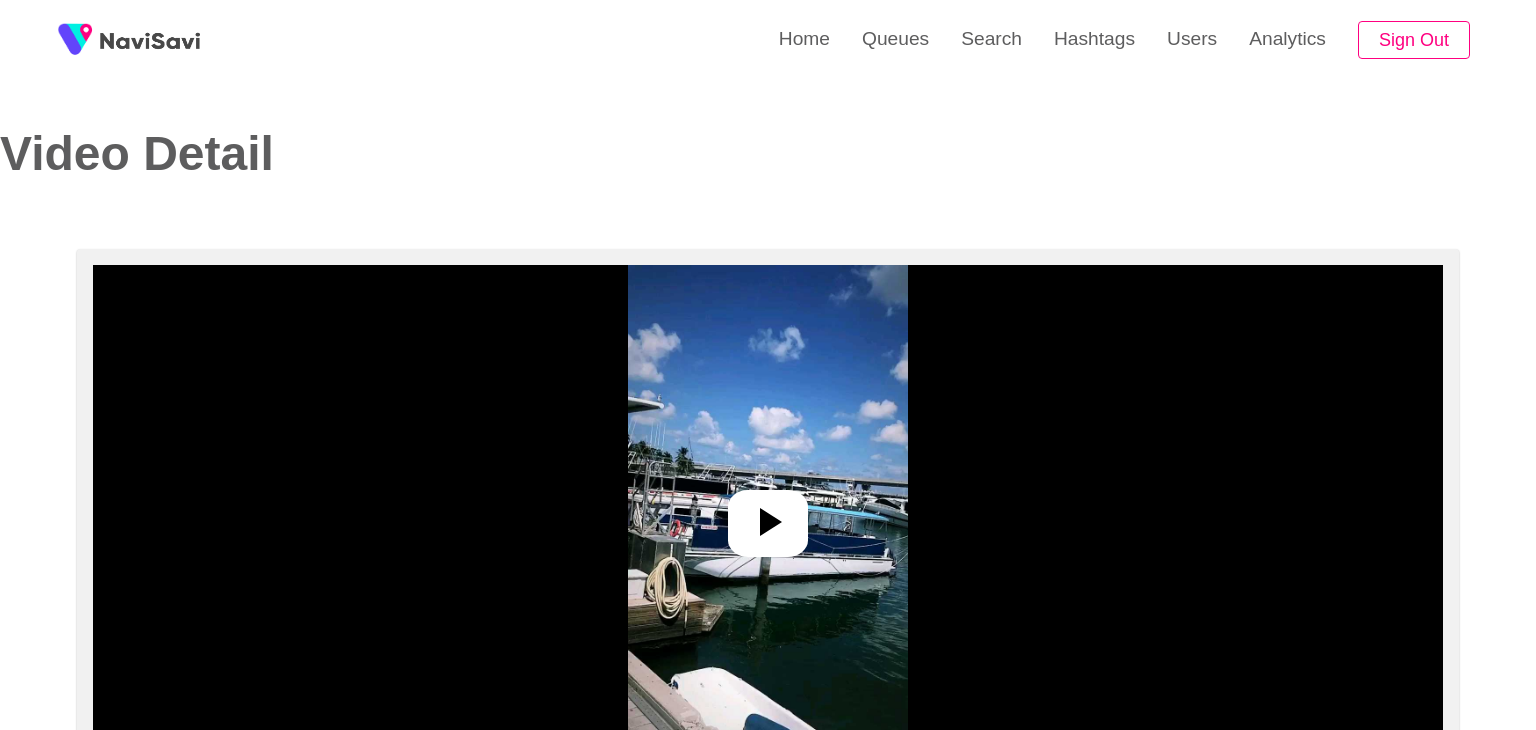 select on "**********" 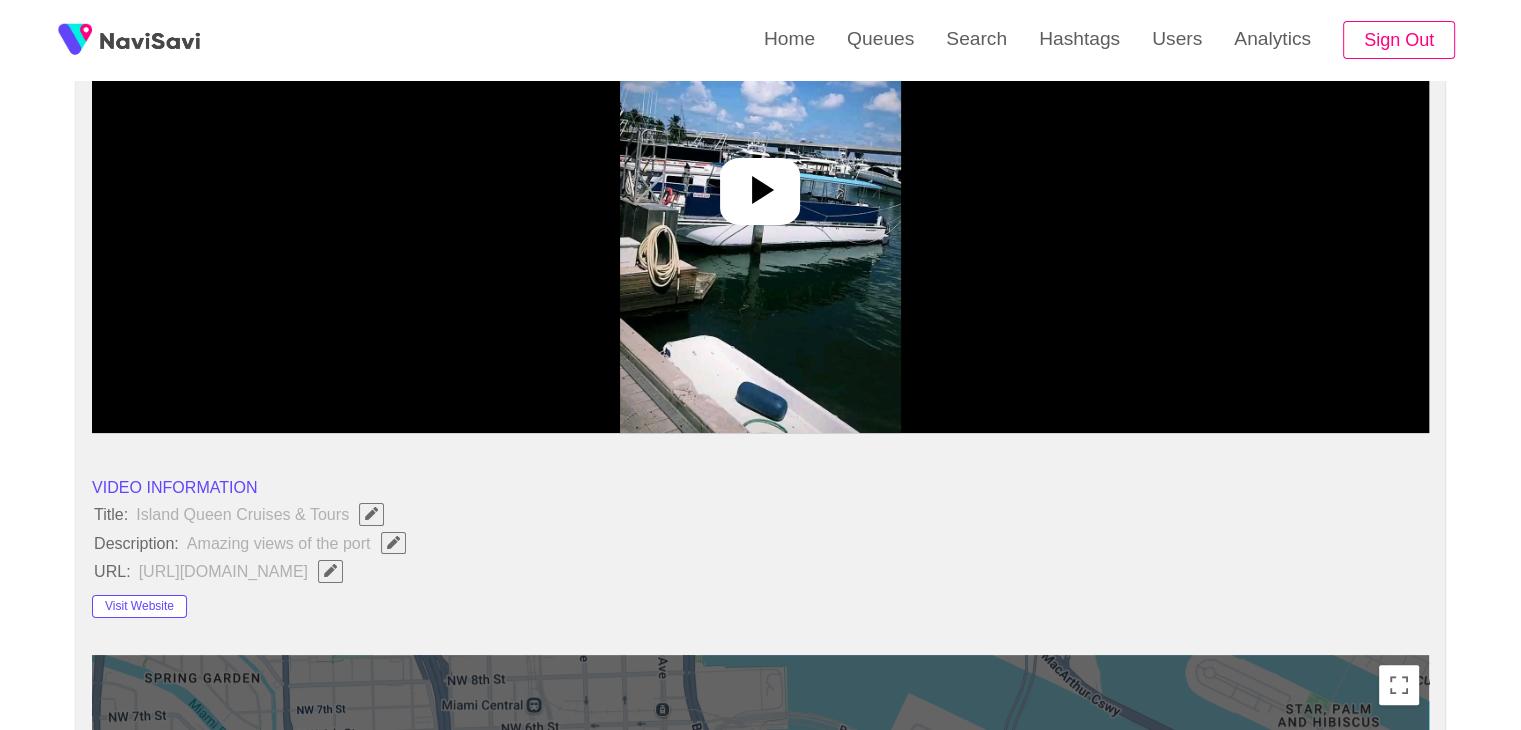 scroll, scrollTop: 324, scrollLeft: 0, axis: vertical 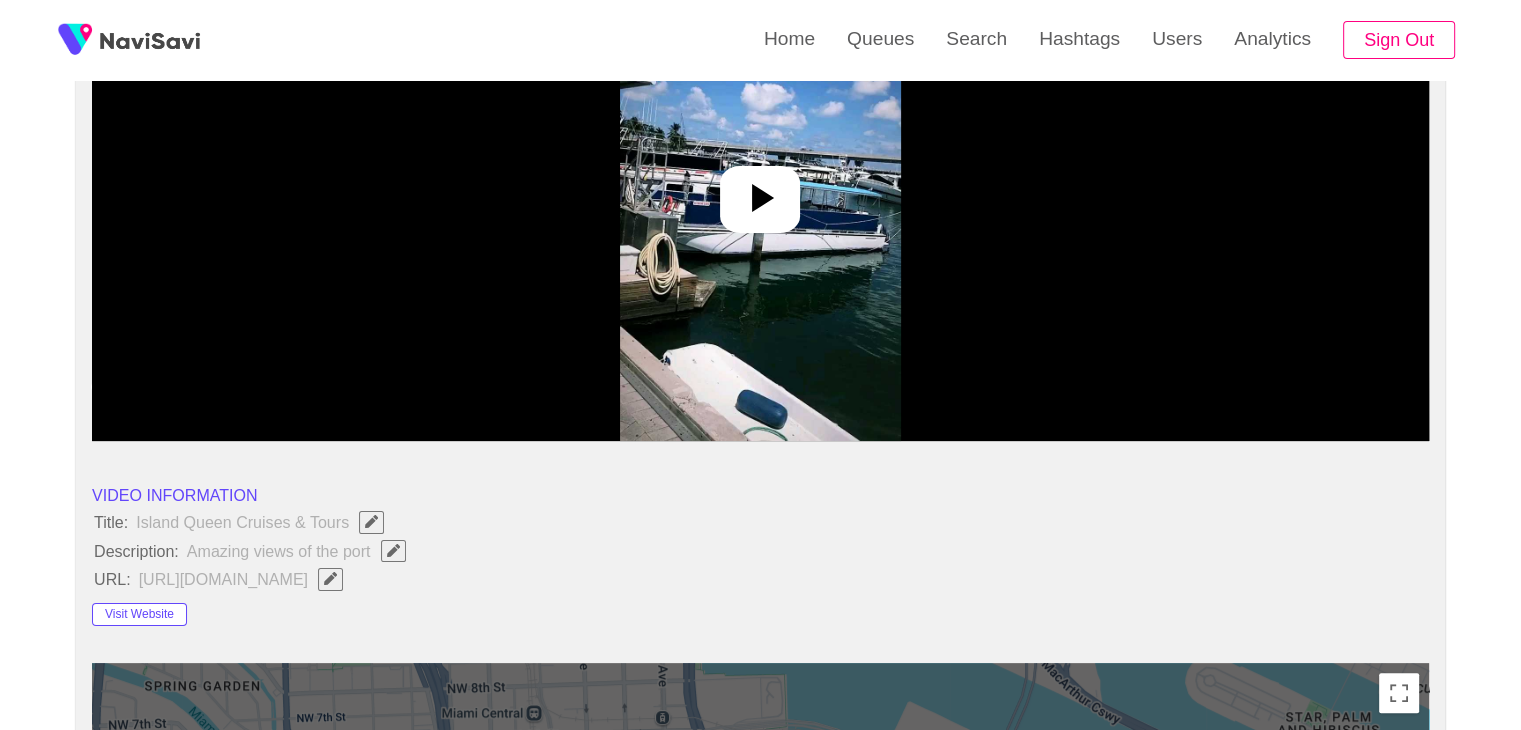 click at bounding box center [760, 191] 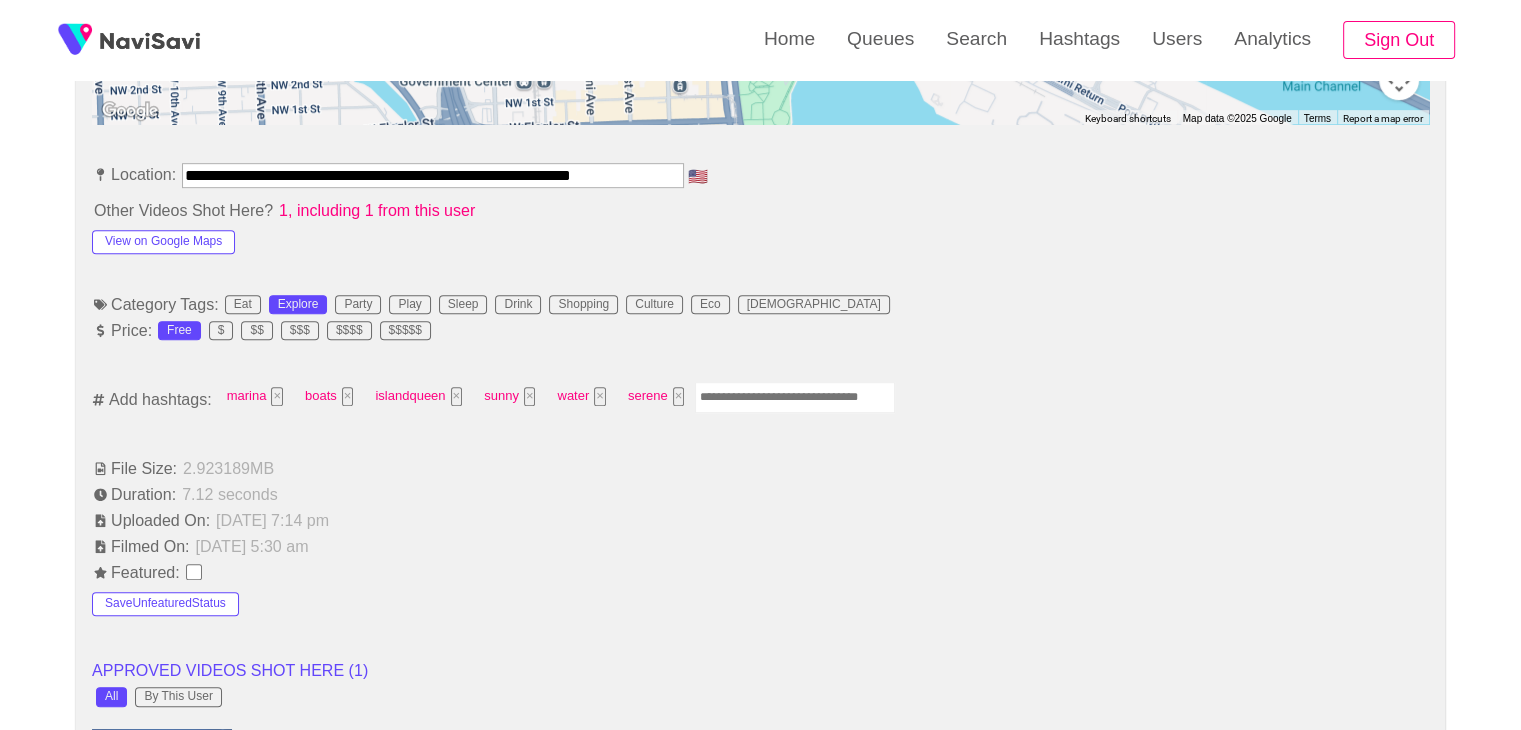 scroll, scrollTop: 1176, scrollLeft: 0, axis: vertical 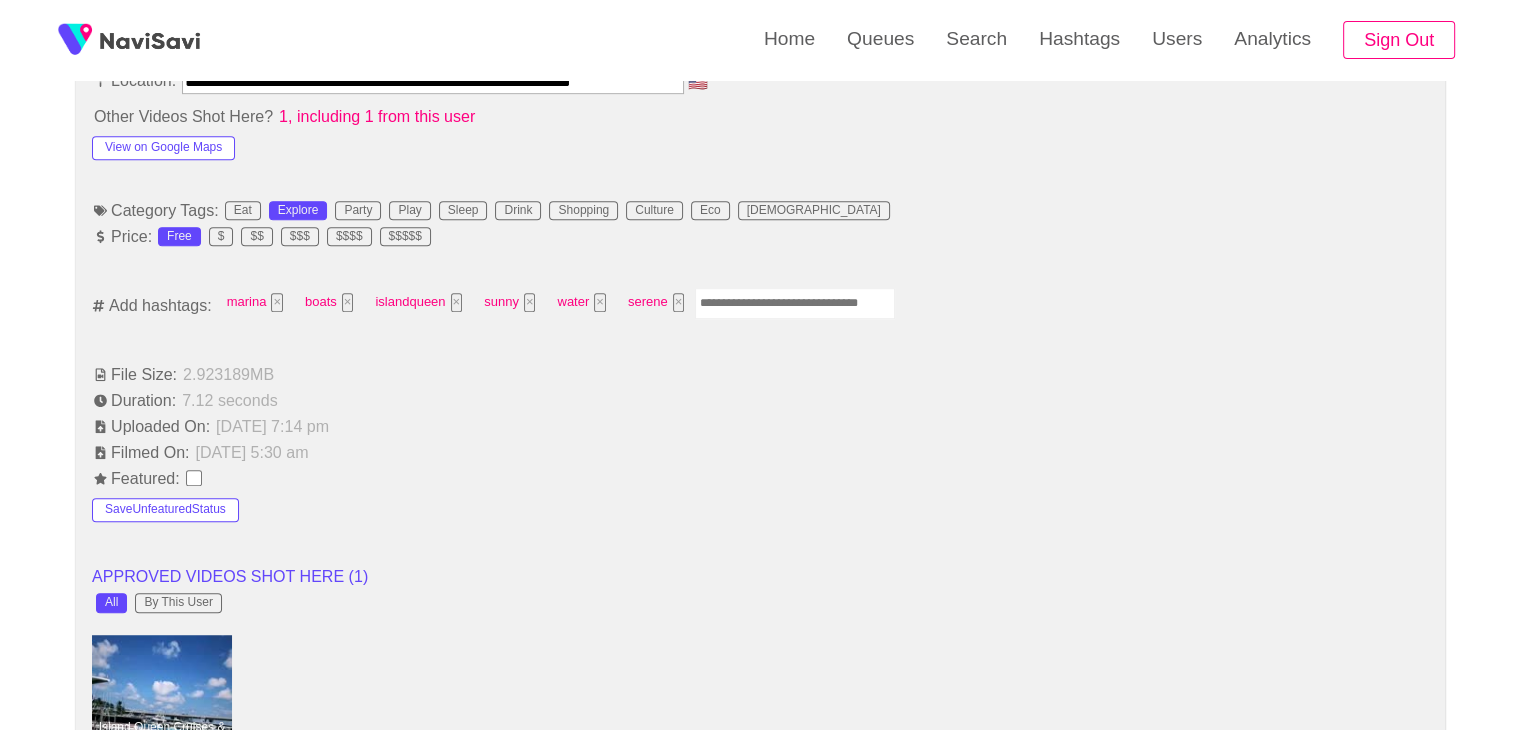 click on "**********" at bounding box center (760, 726) 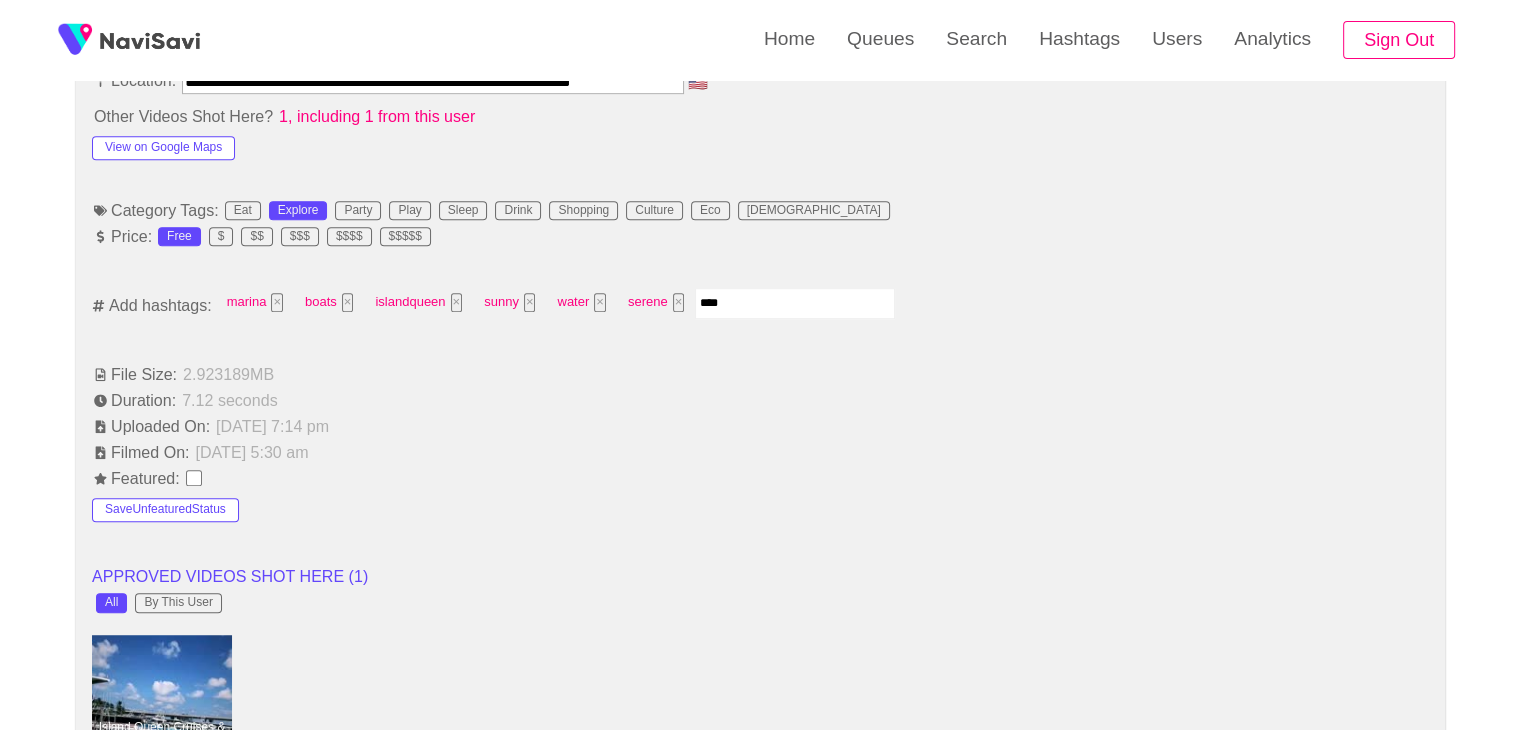 type on "*****" 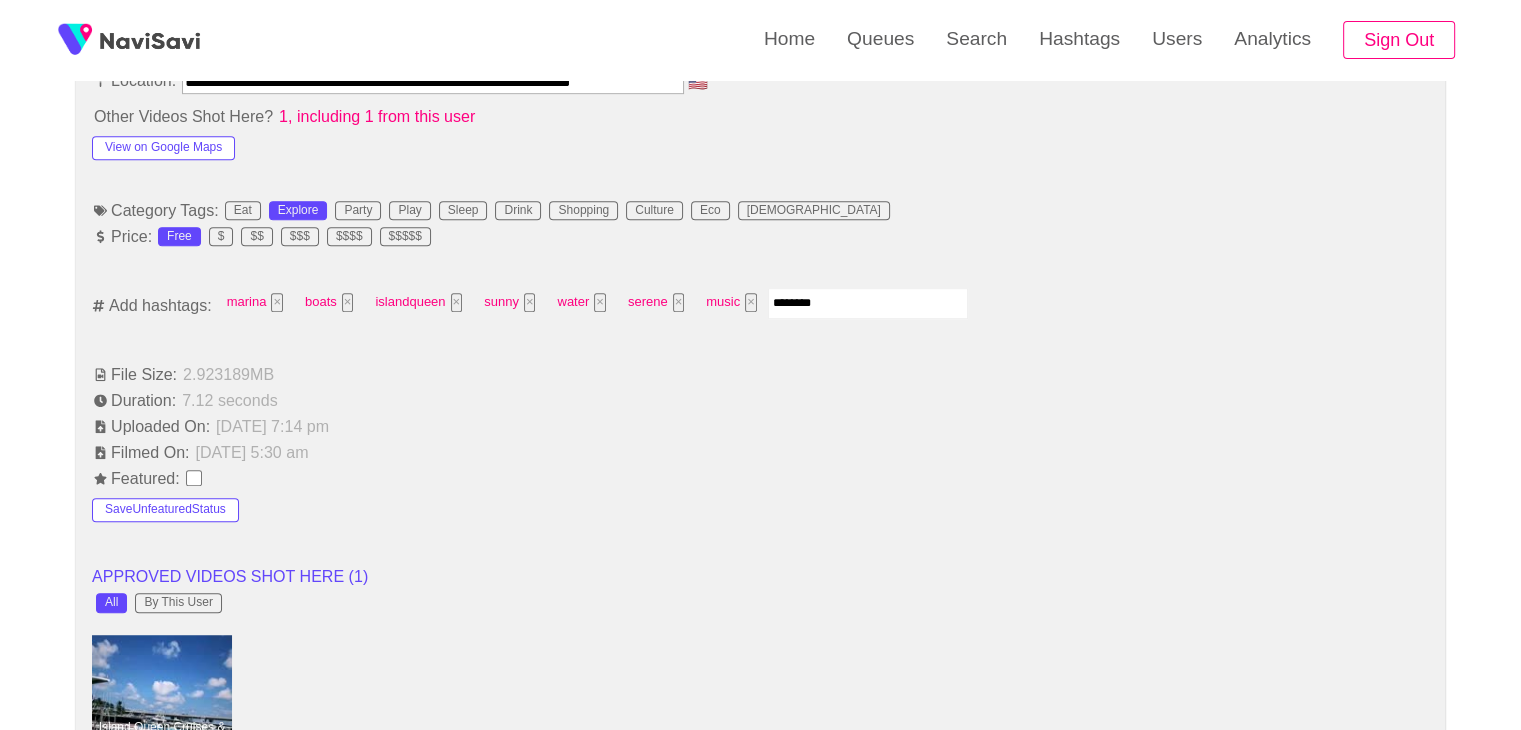 type on "*********" 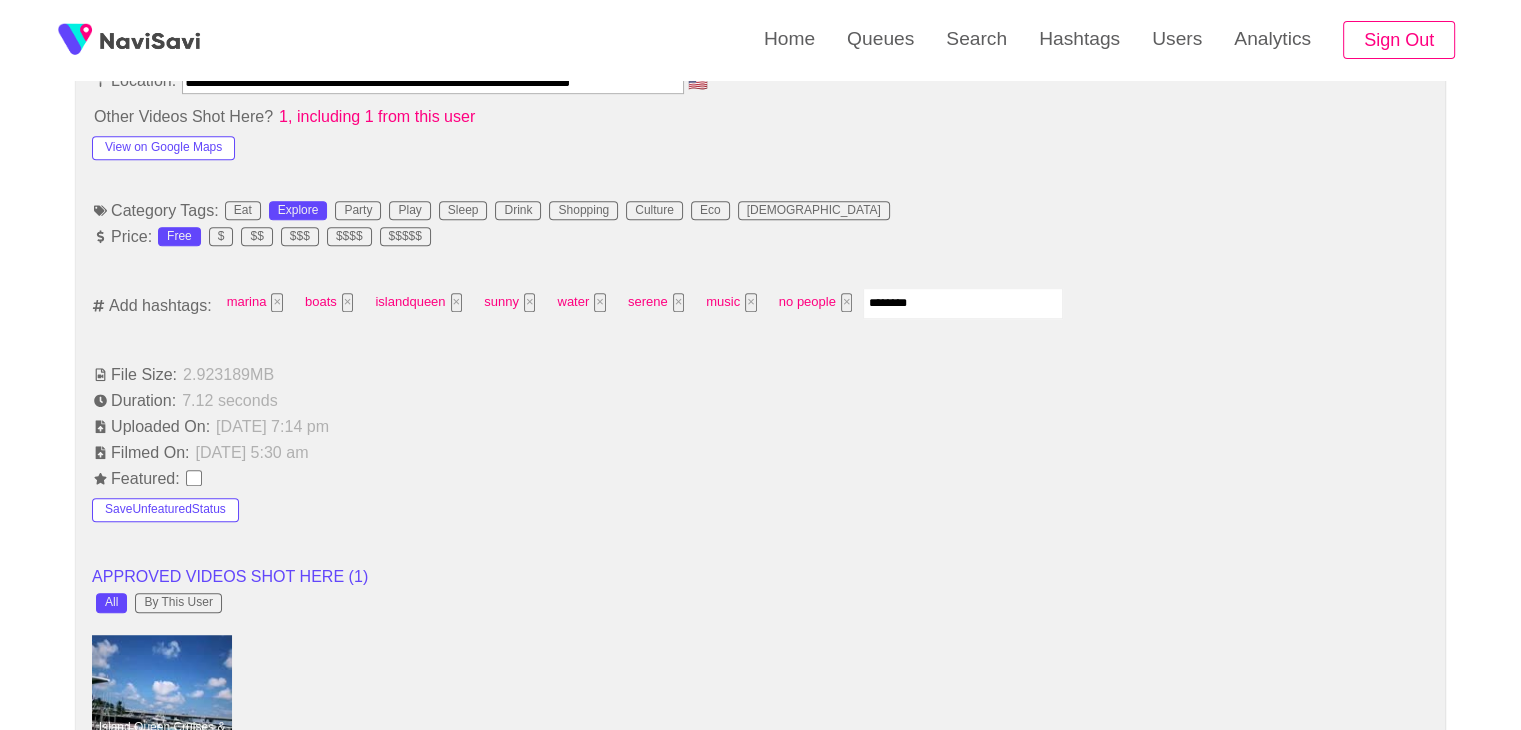 type on "*********" 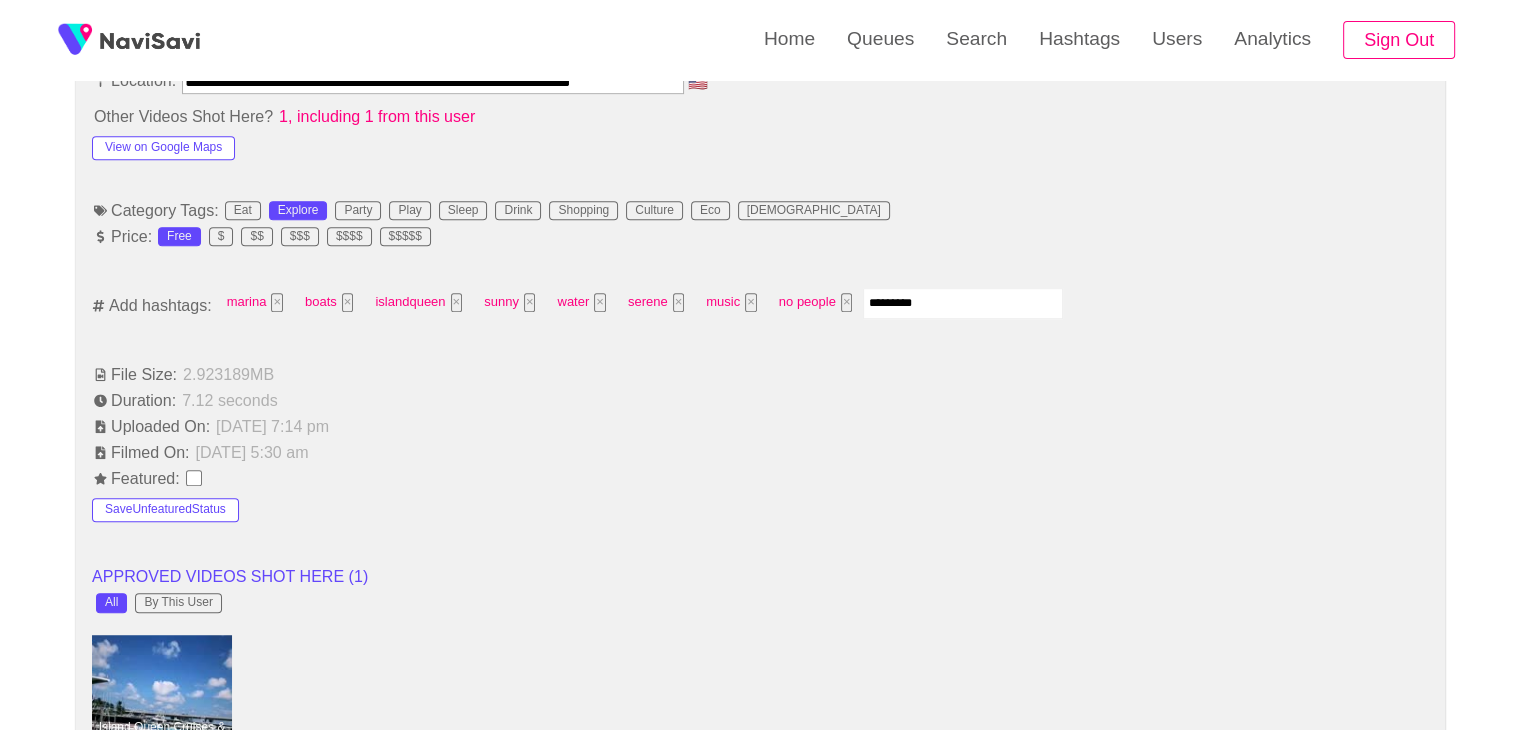 type 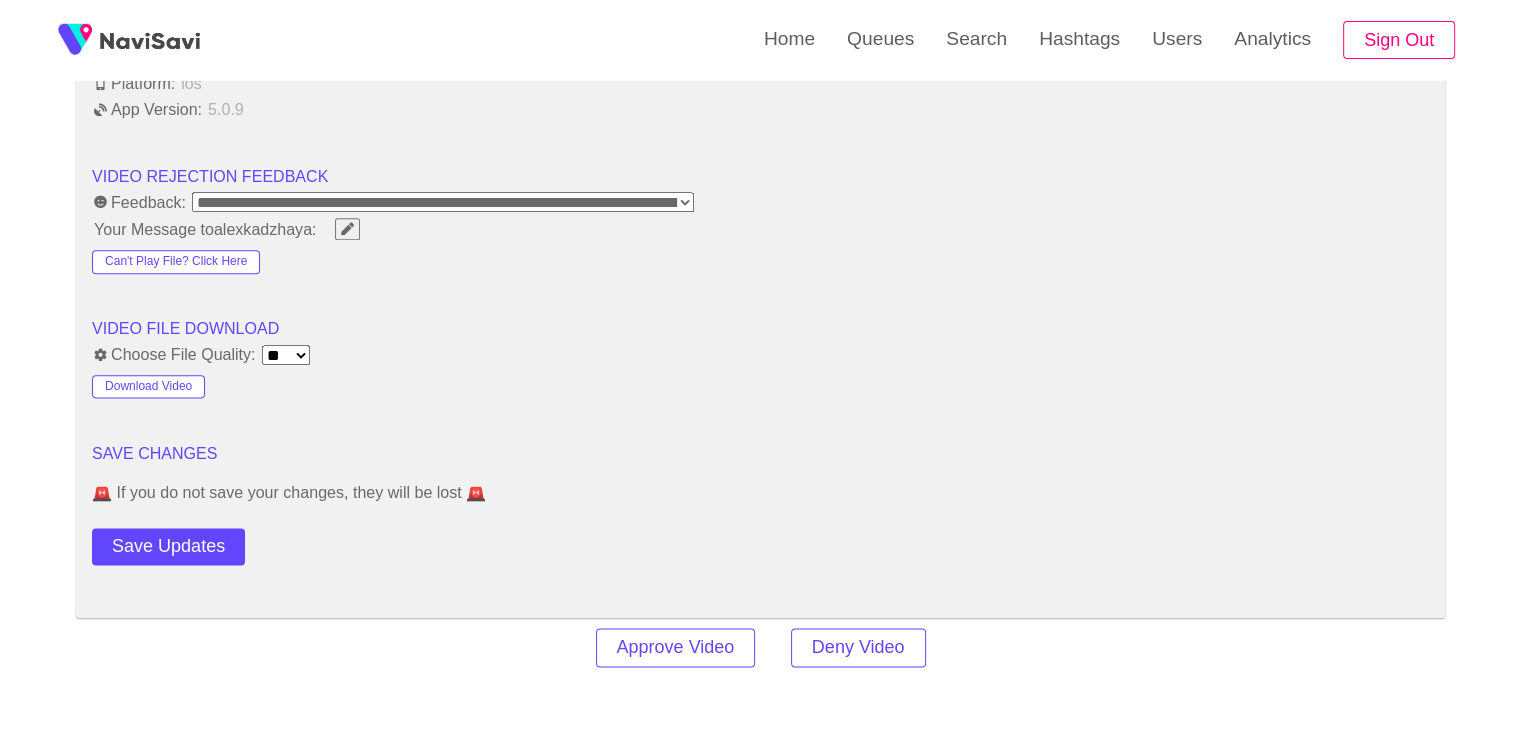 scroll, scrollTop: 2498, scrollLeft: 0, axis: vertical 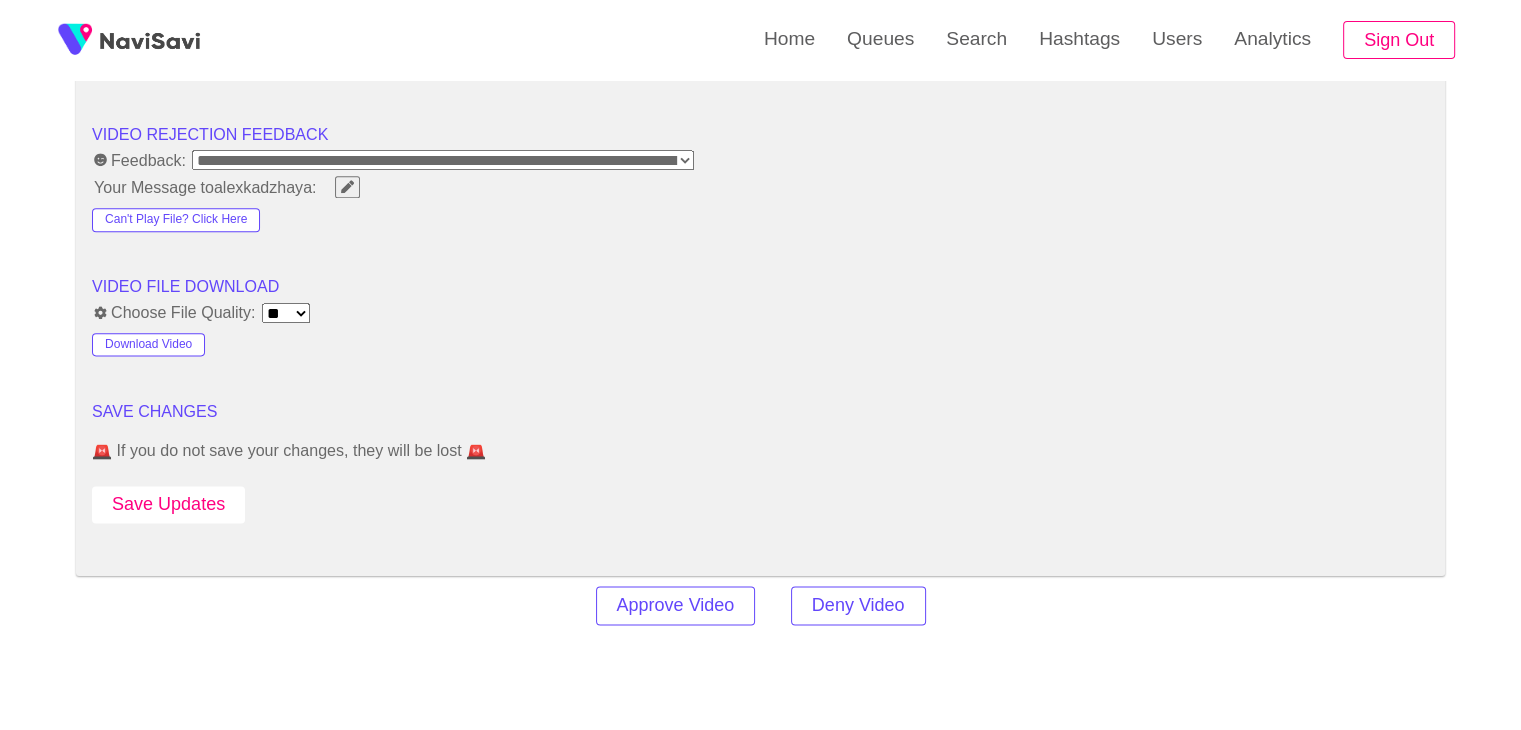 click on "Save Updates" at bounding box center [168, 504] 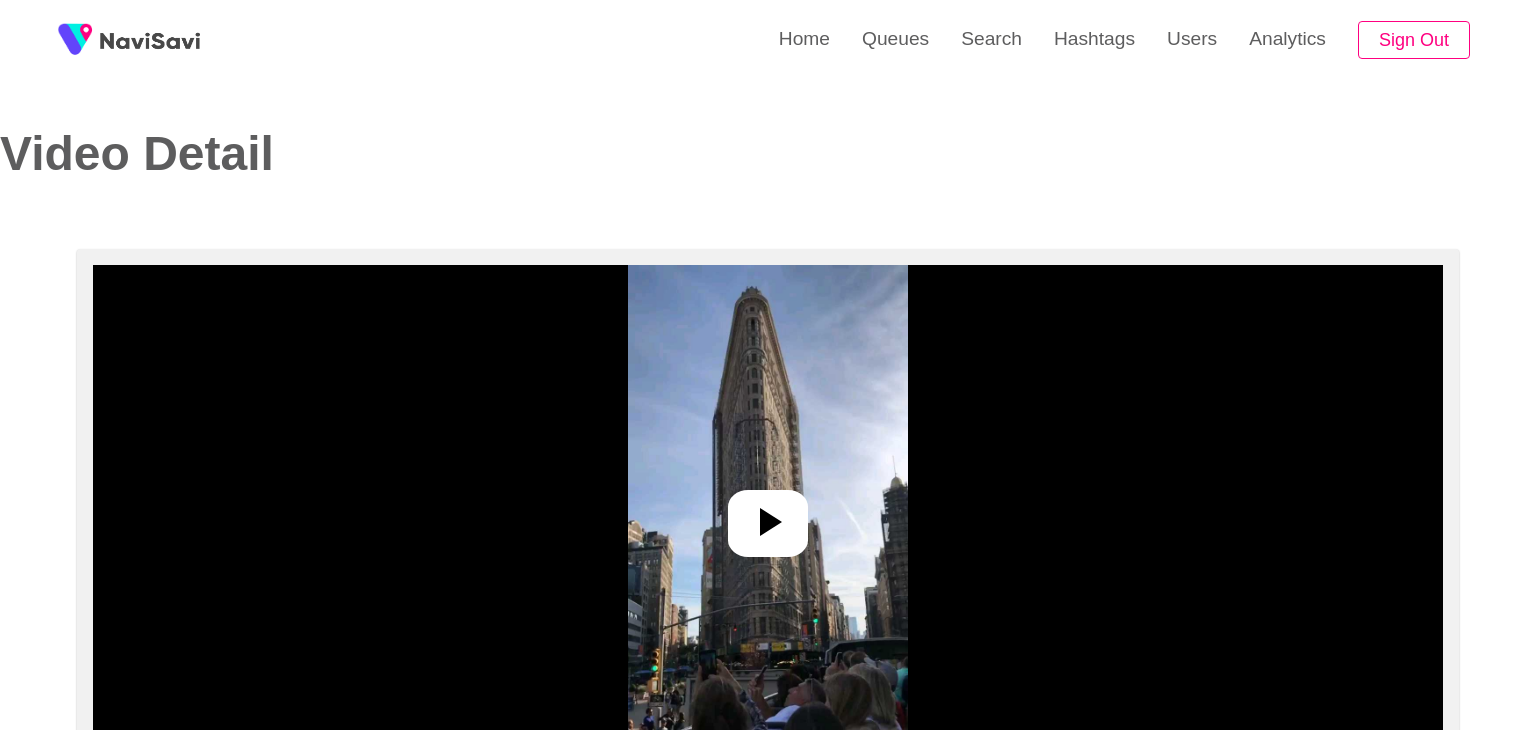select on "**********" 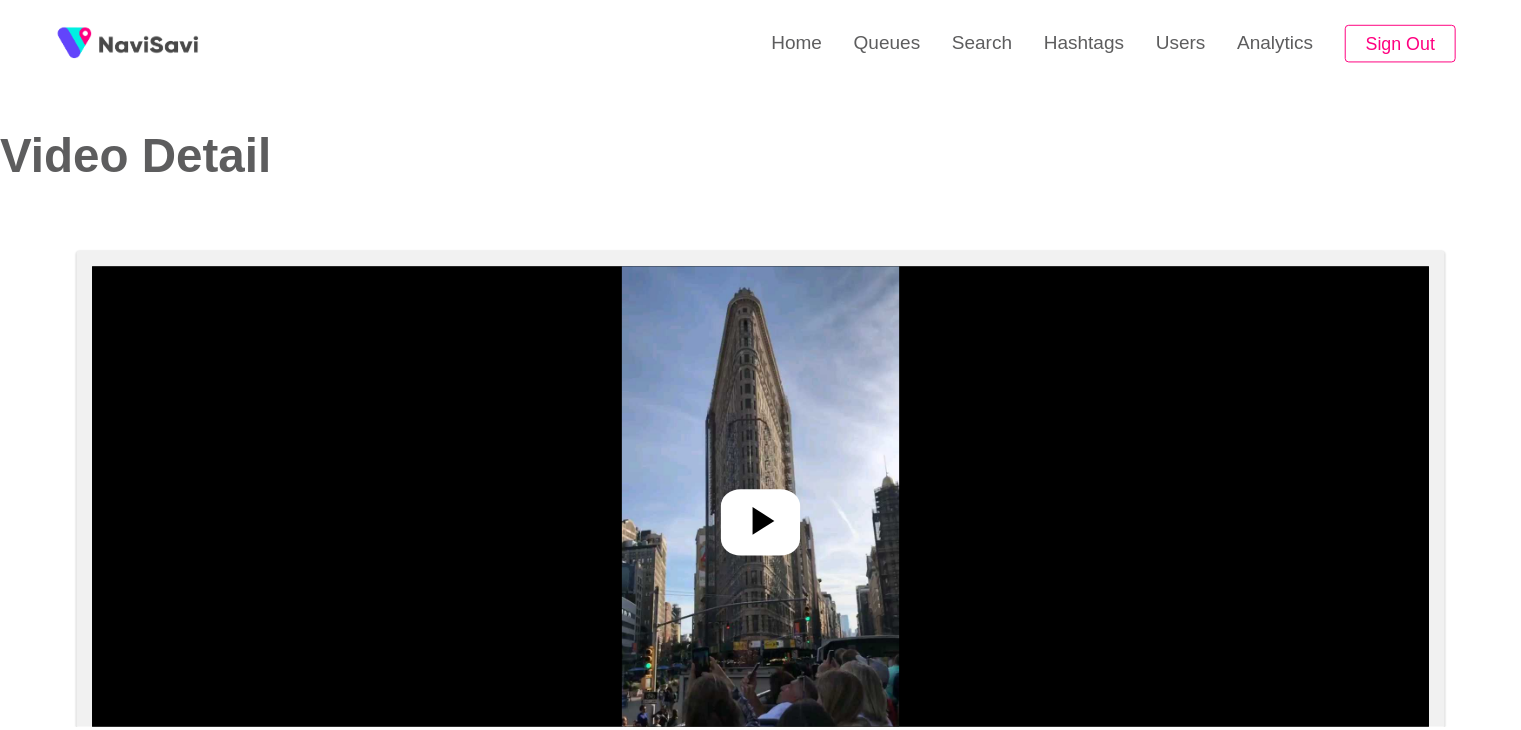 scroll, scrollTop: 0, scrollLeft: 0, axis: both 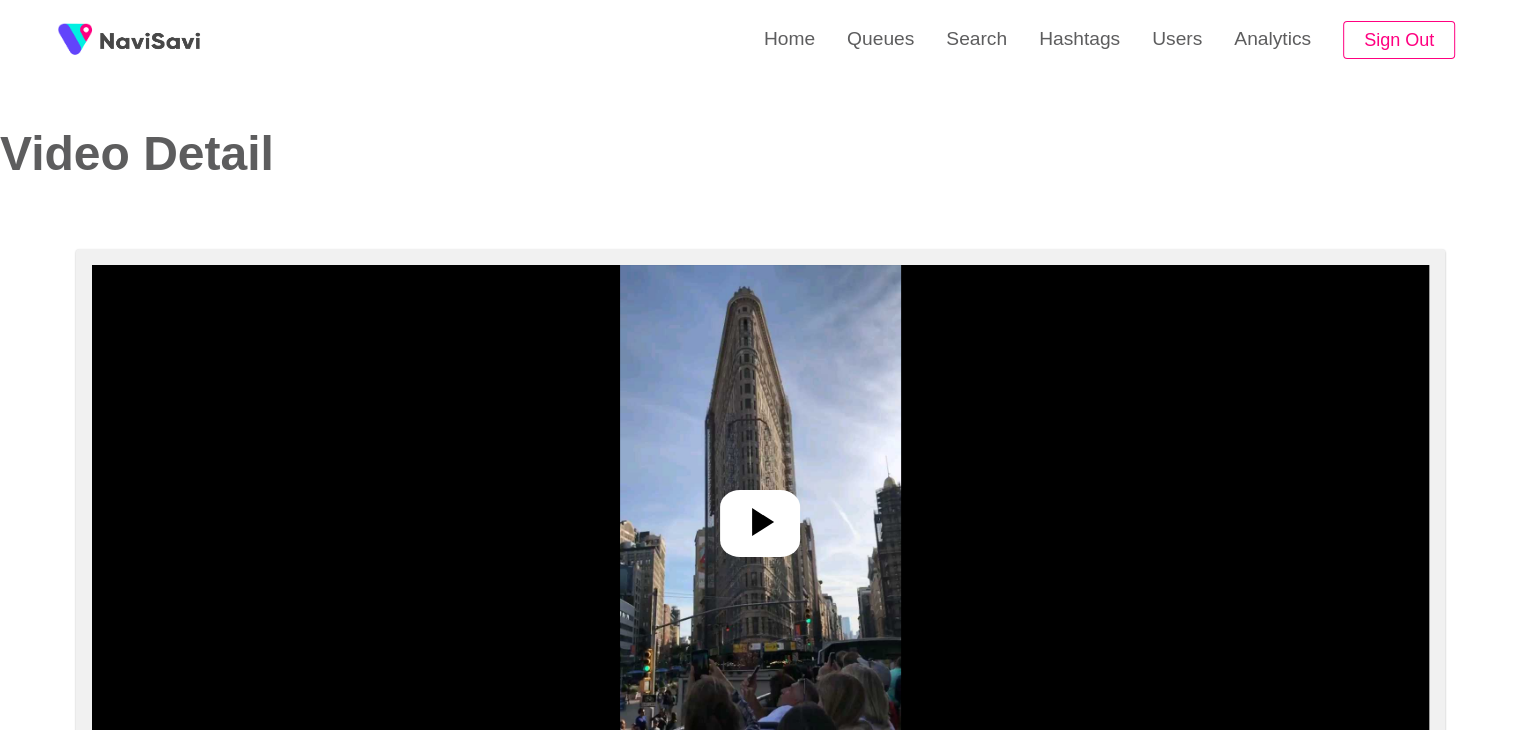 click at bounding box center (760, 515) 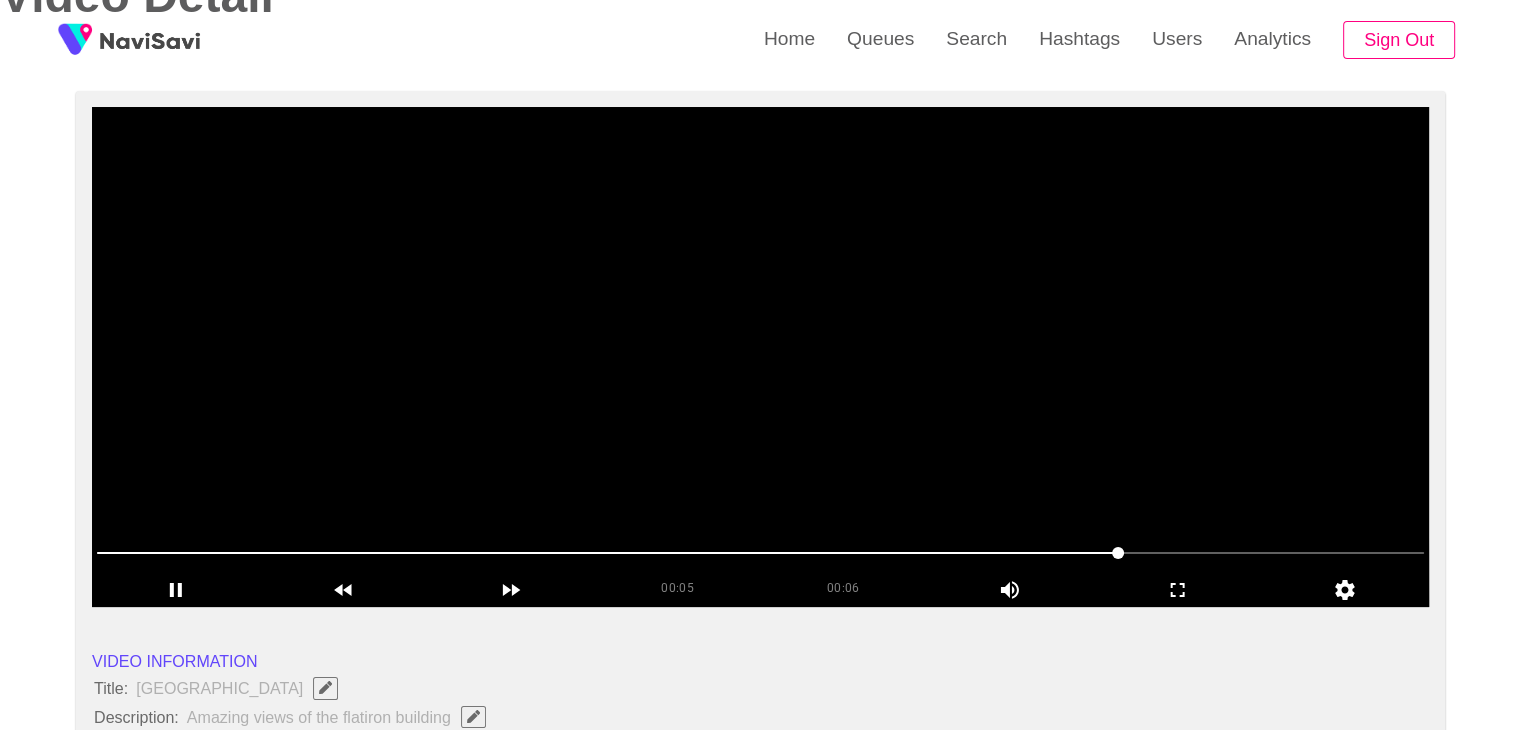 scroll, scrollTop: 160, scrollLeft: 0, axis: vertical 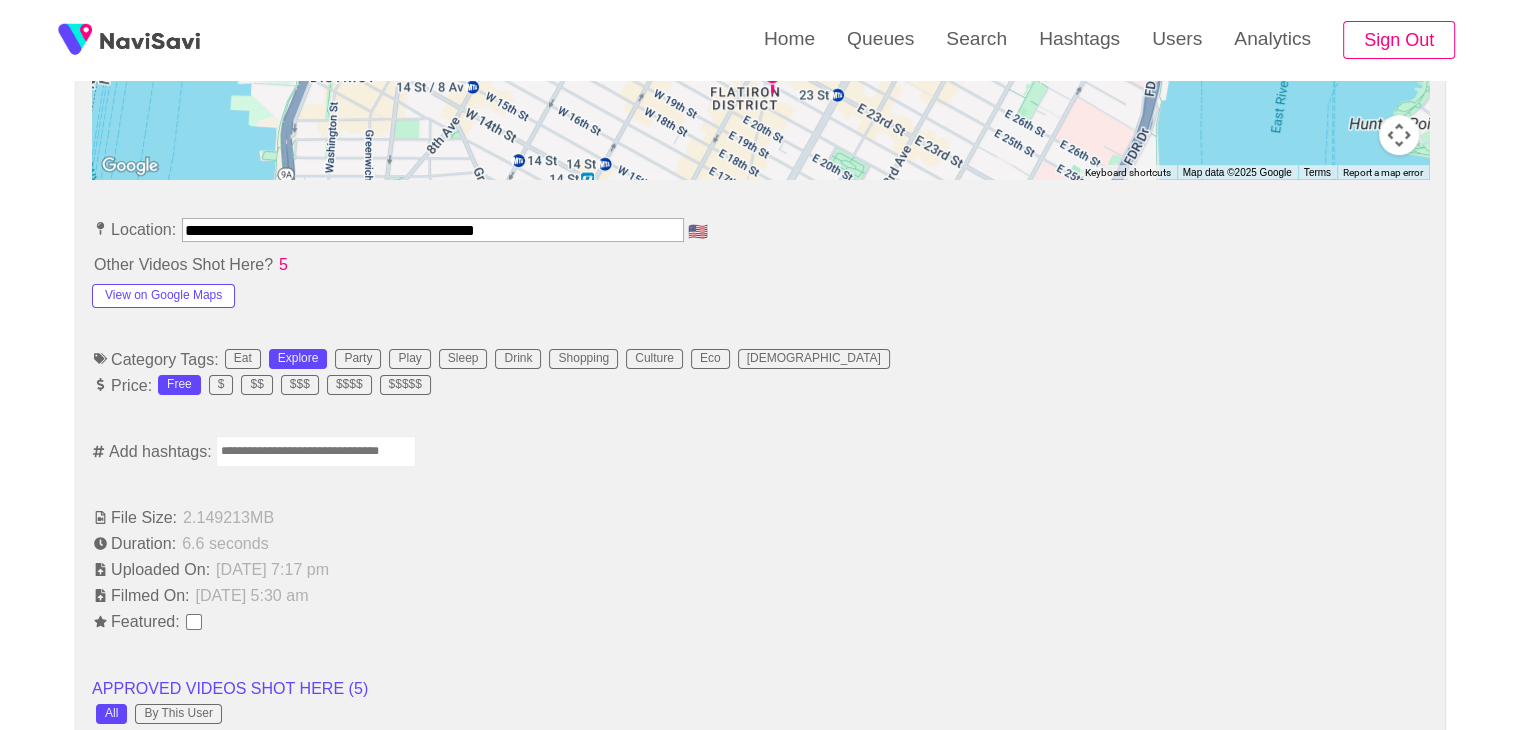 click at bounding box center [316, 451] 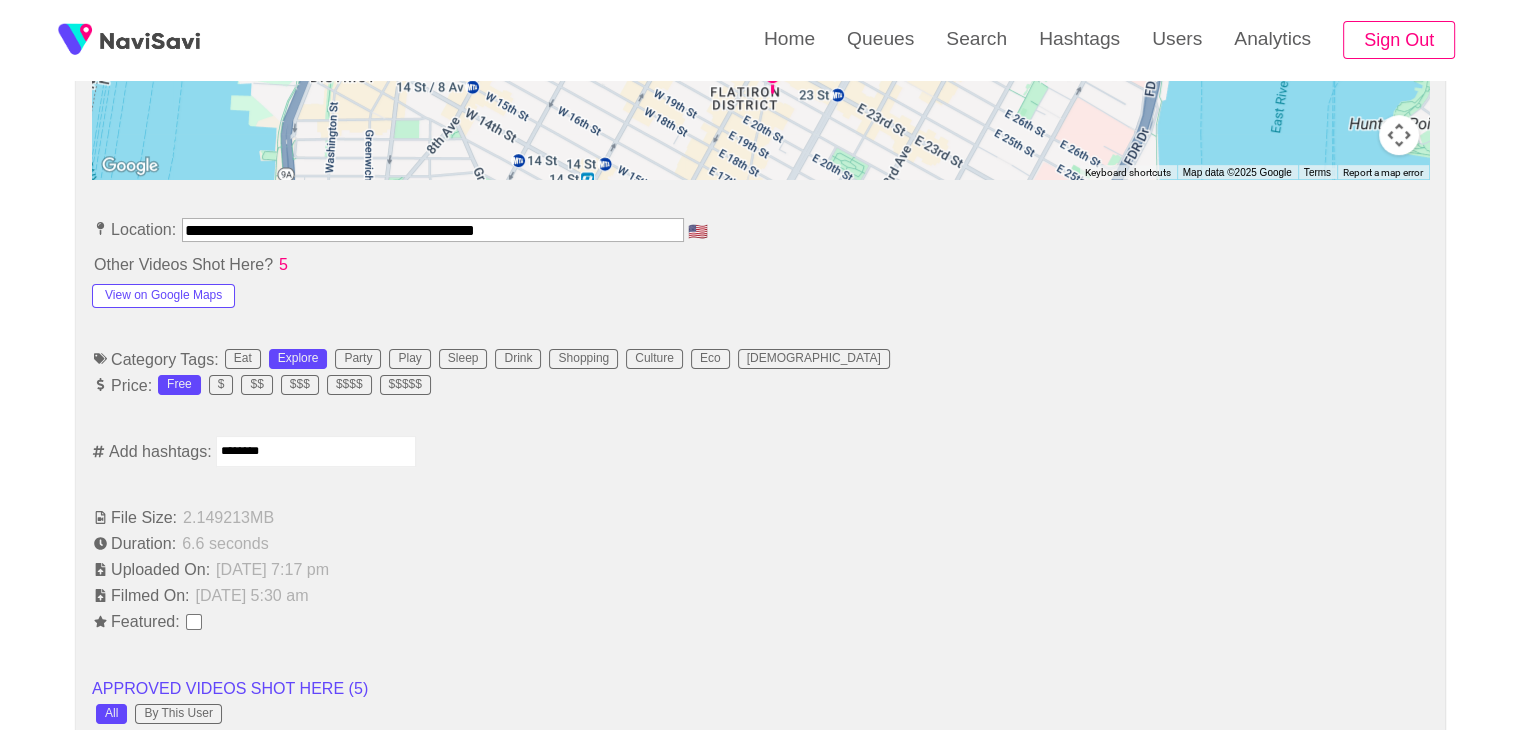 type on "*********" 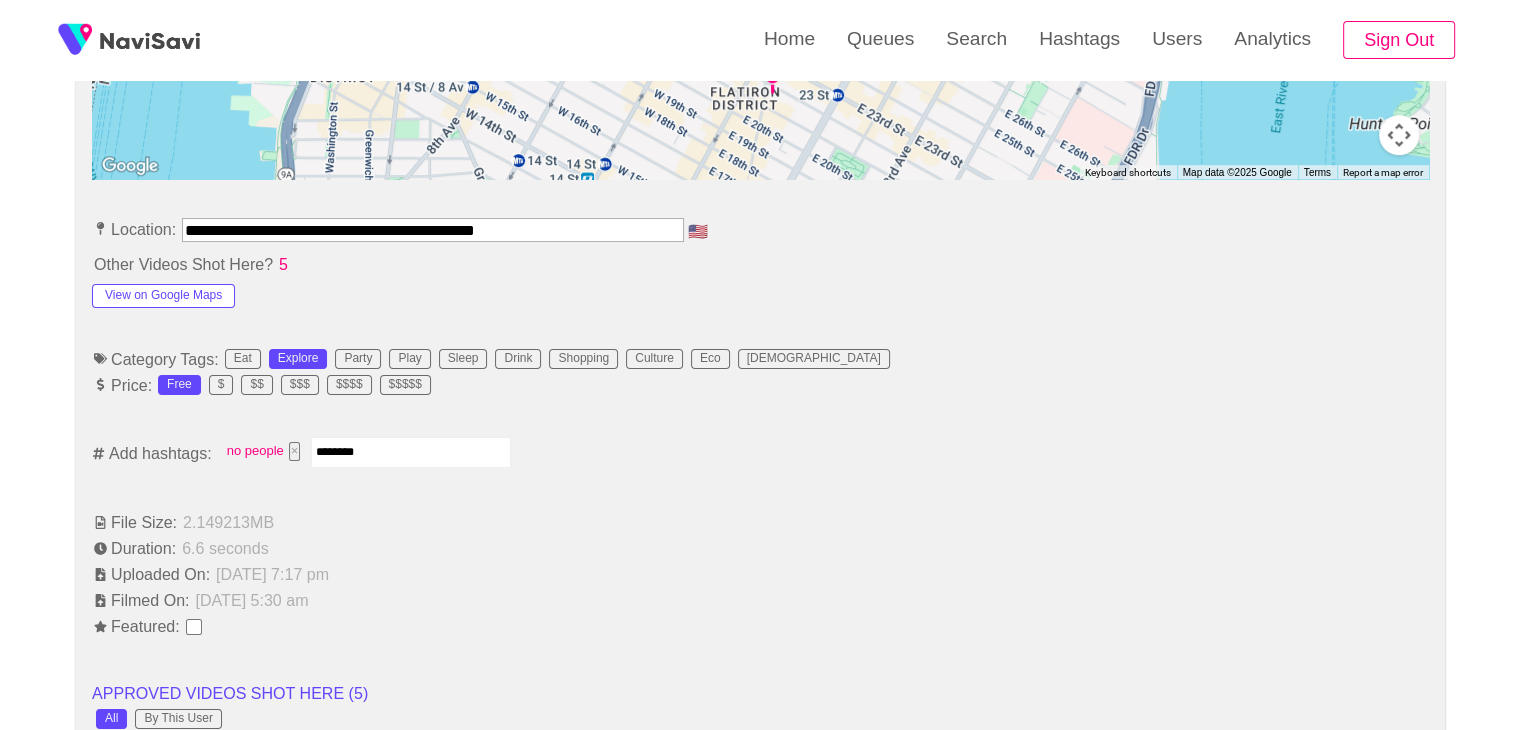 type on "*********" 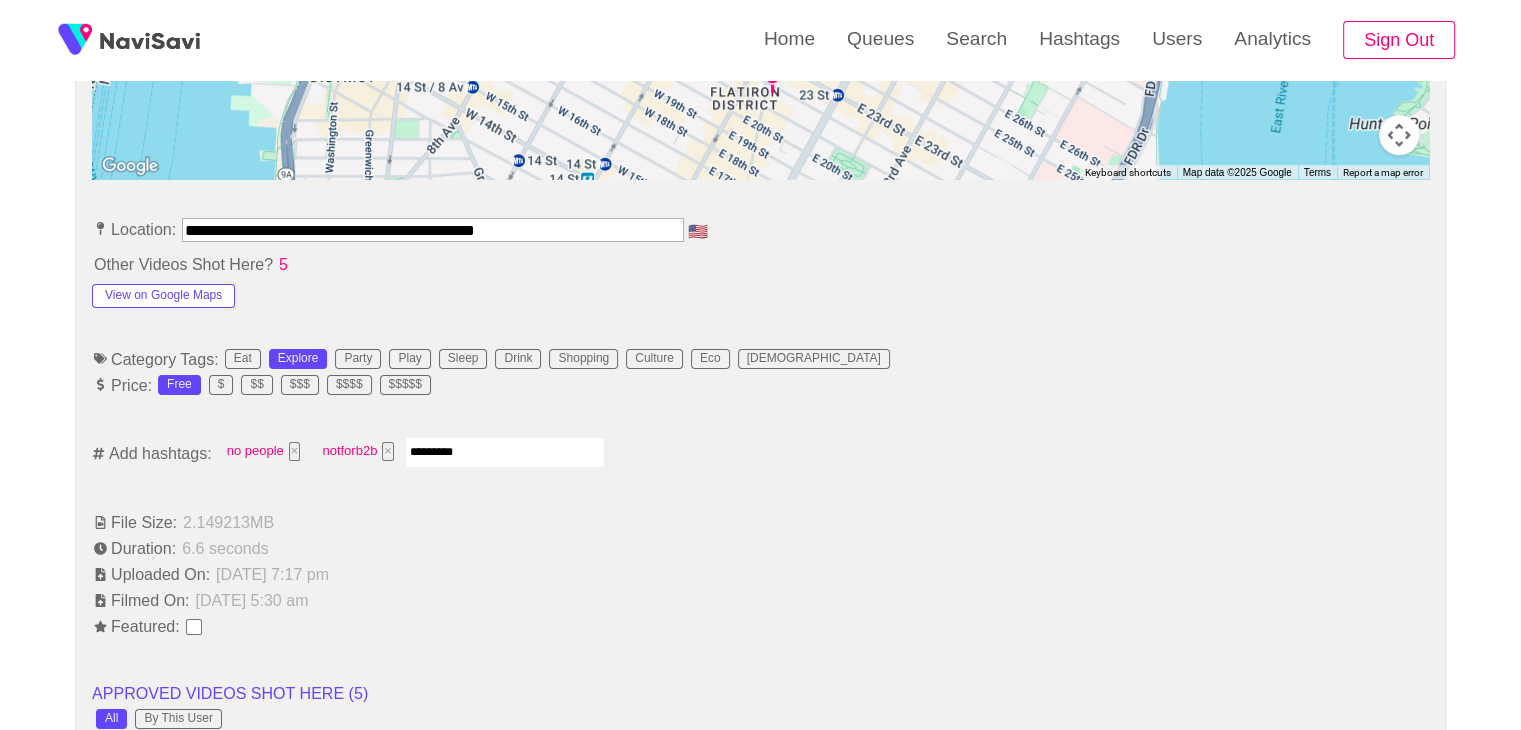 type 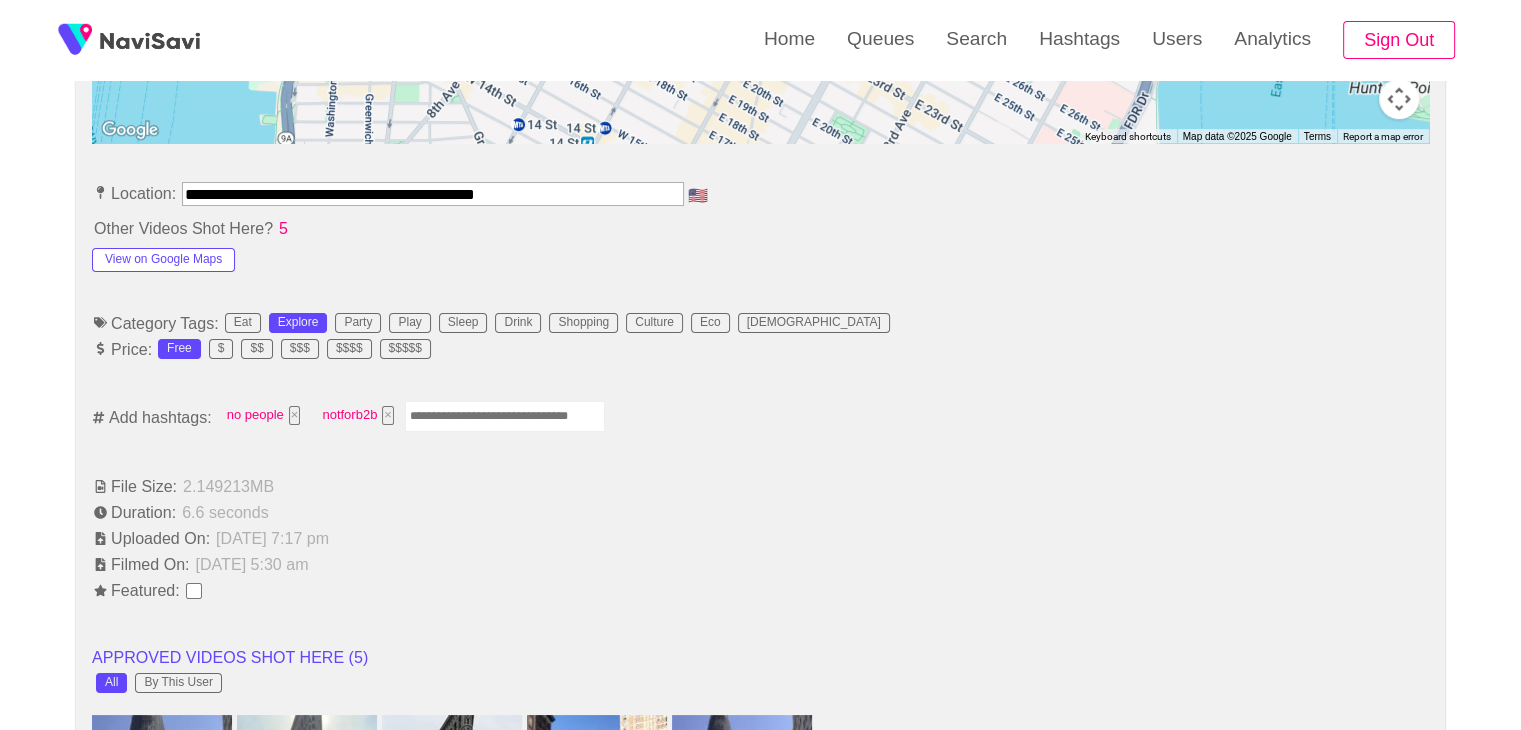 scroll, scrollTop: 1055, scrollLeft: 0, axis: vertical 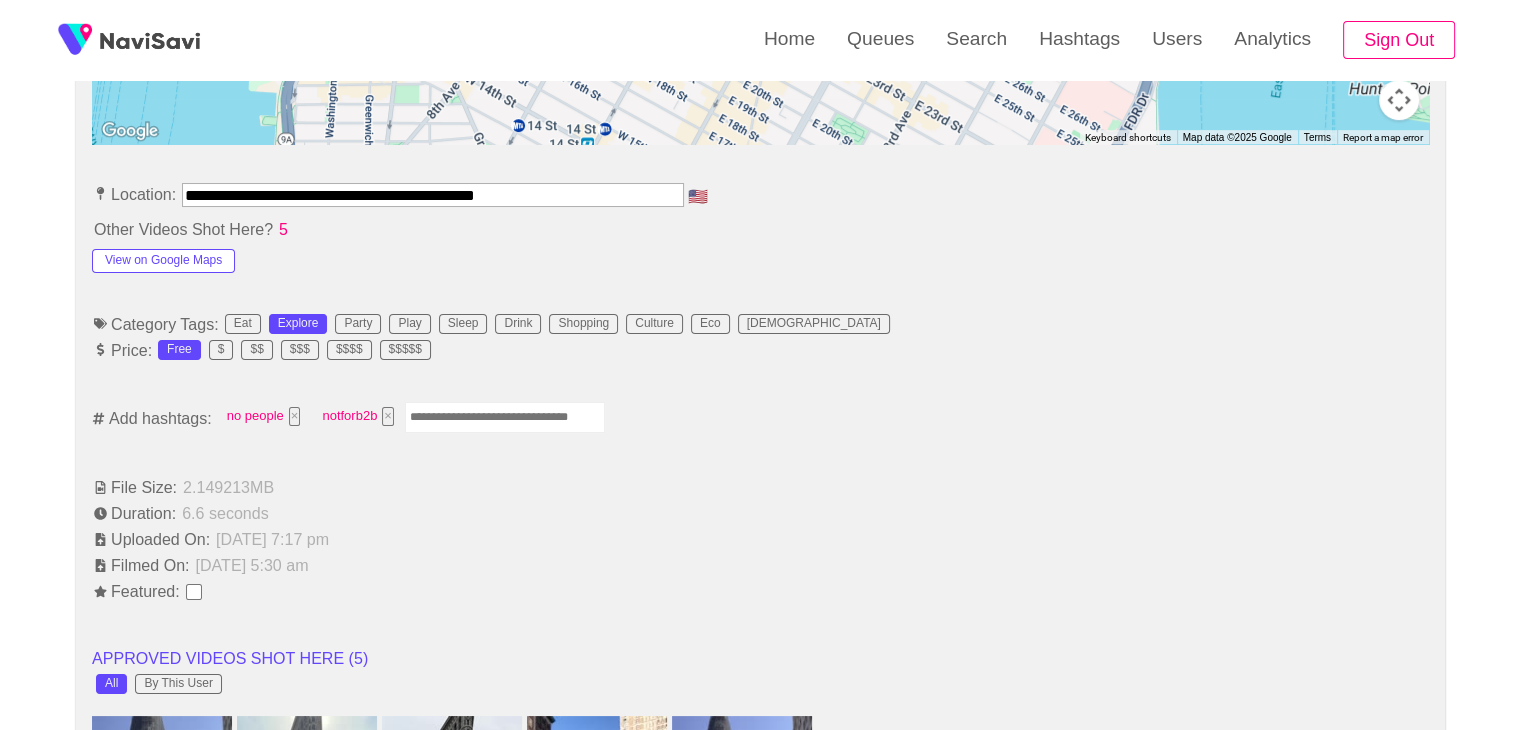 type 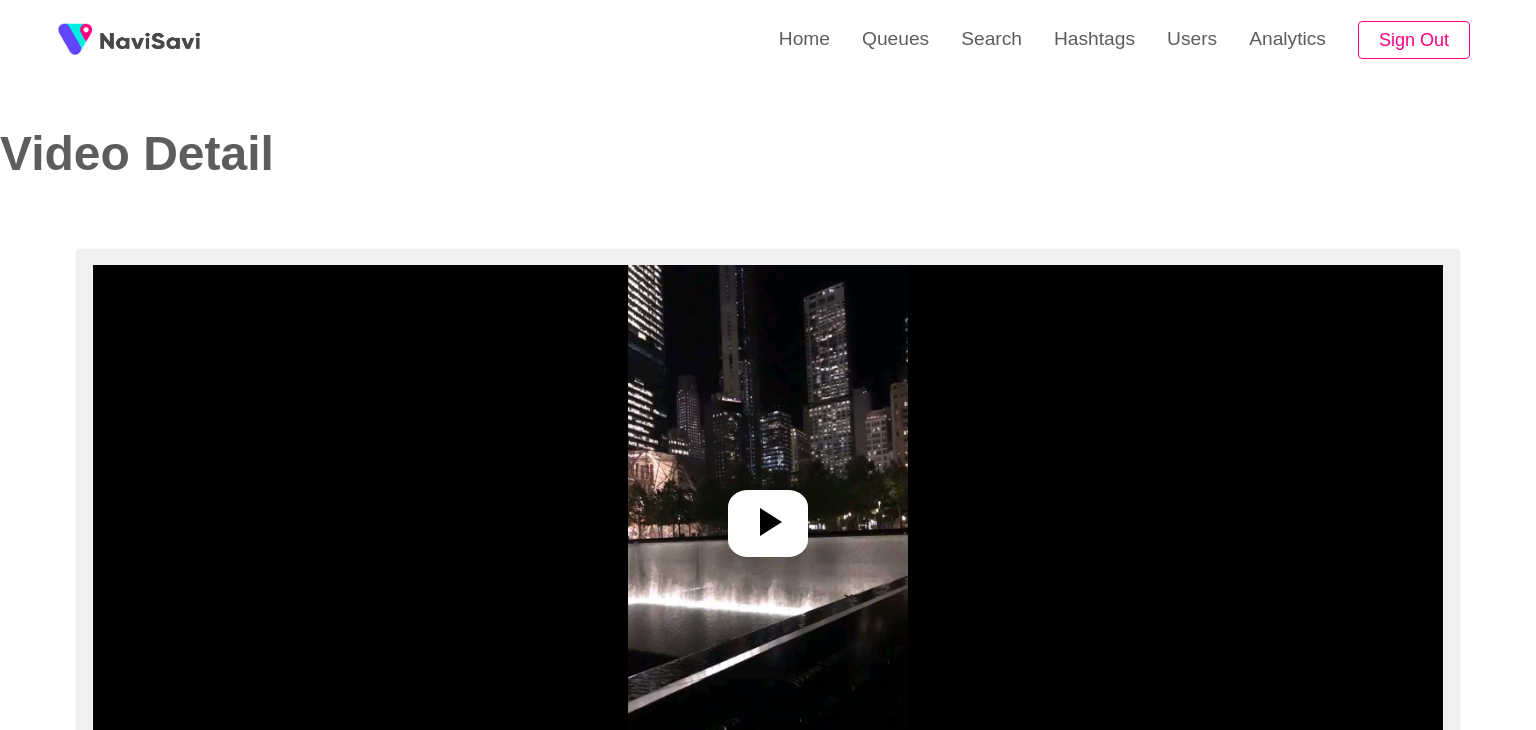 select on "**********" 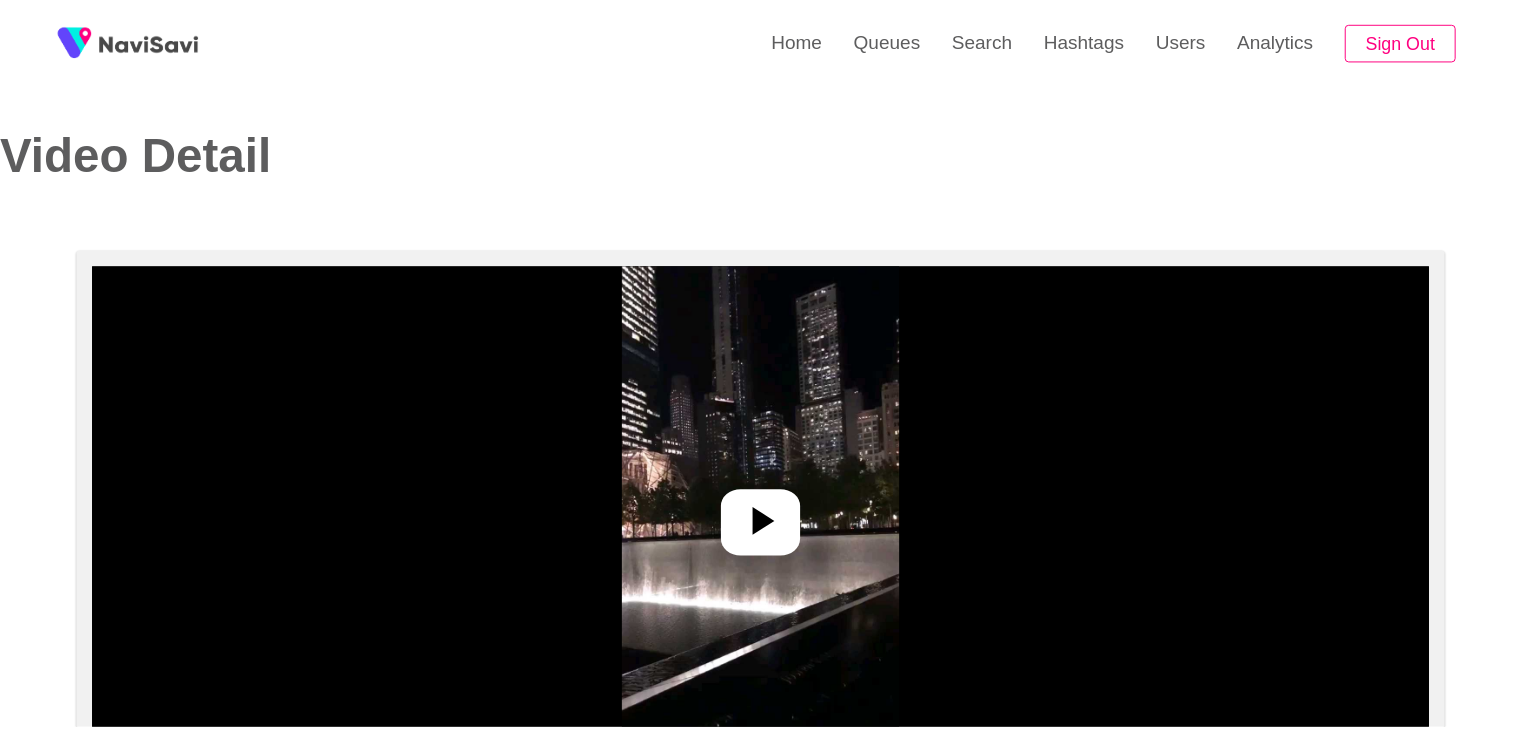 scroll, scrollTop: 0, scrollLeft: 0, axis: both 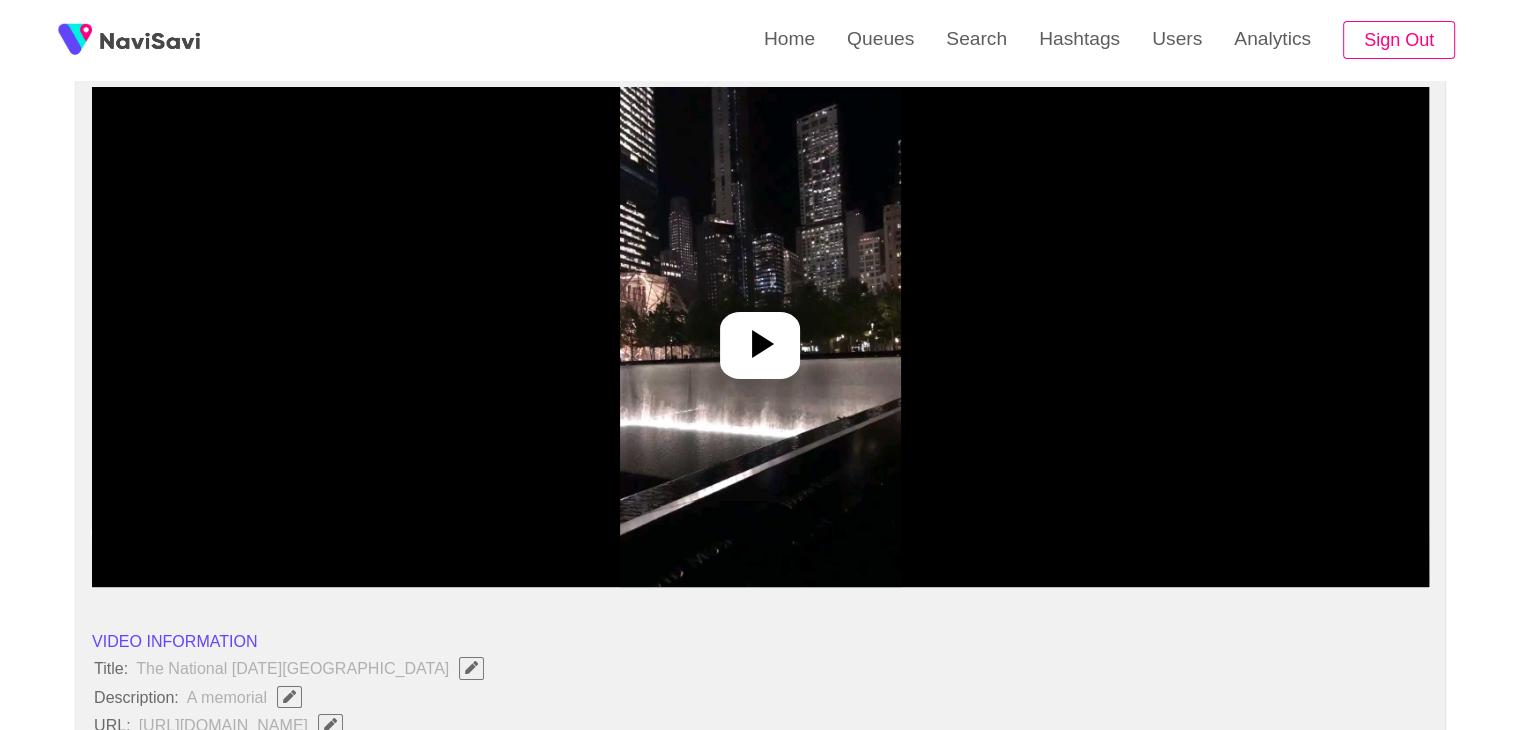 click at bounding box center [760, 337] 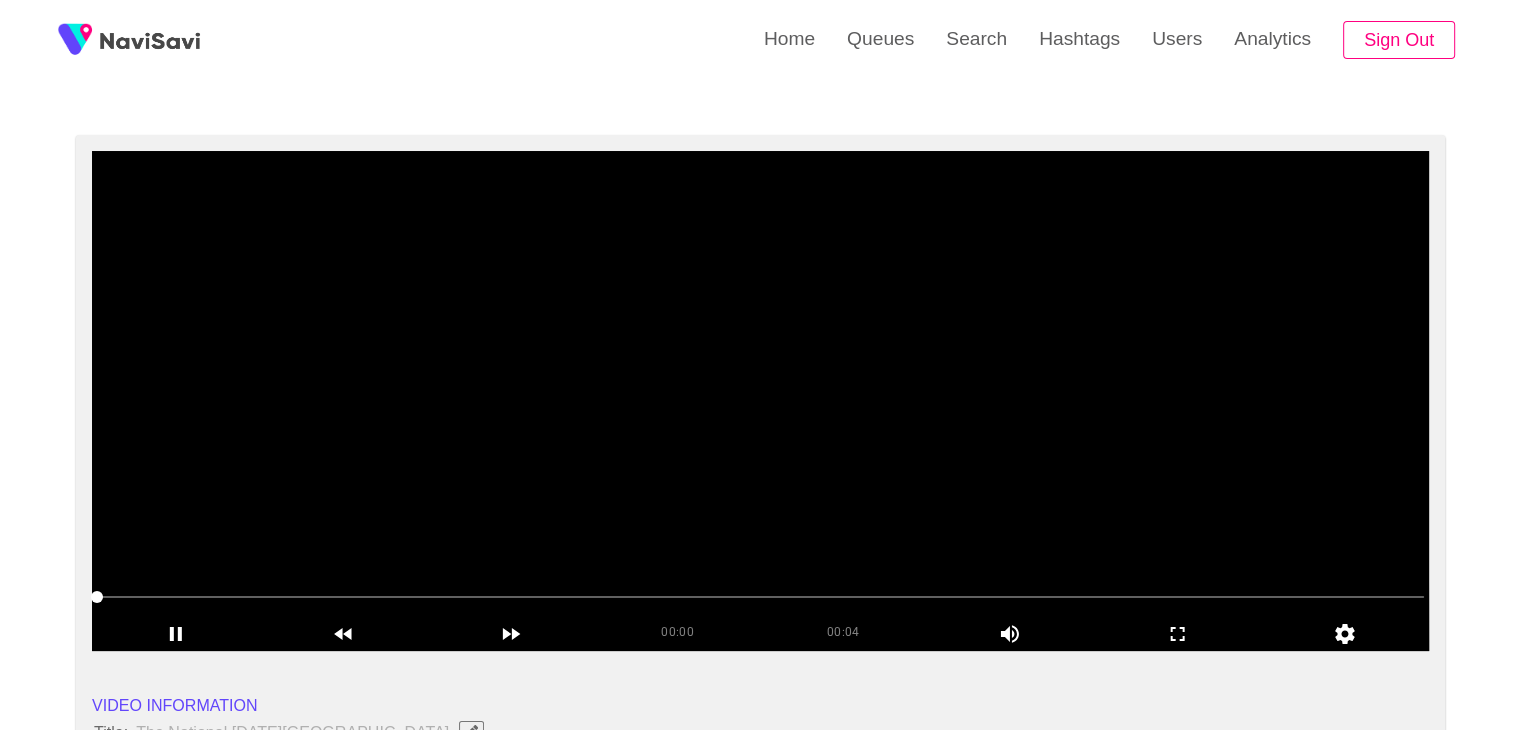 scroll, scrollTop: 112, scrollLeft: 0, axis: vertical 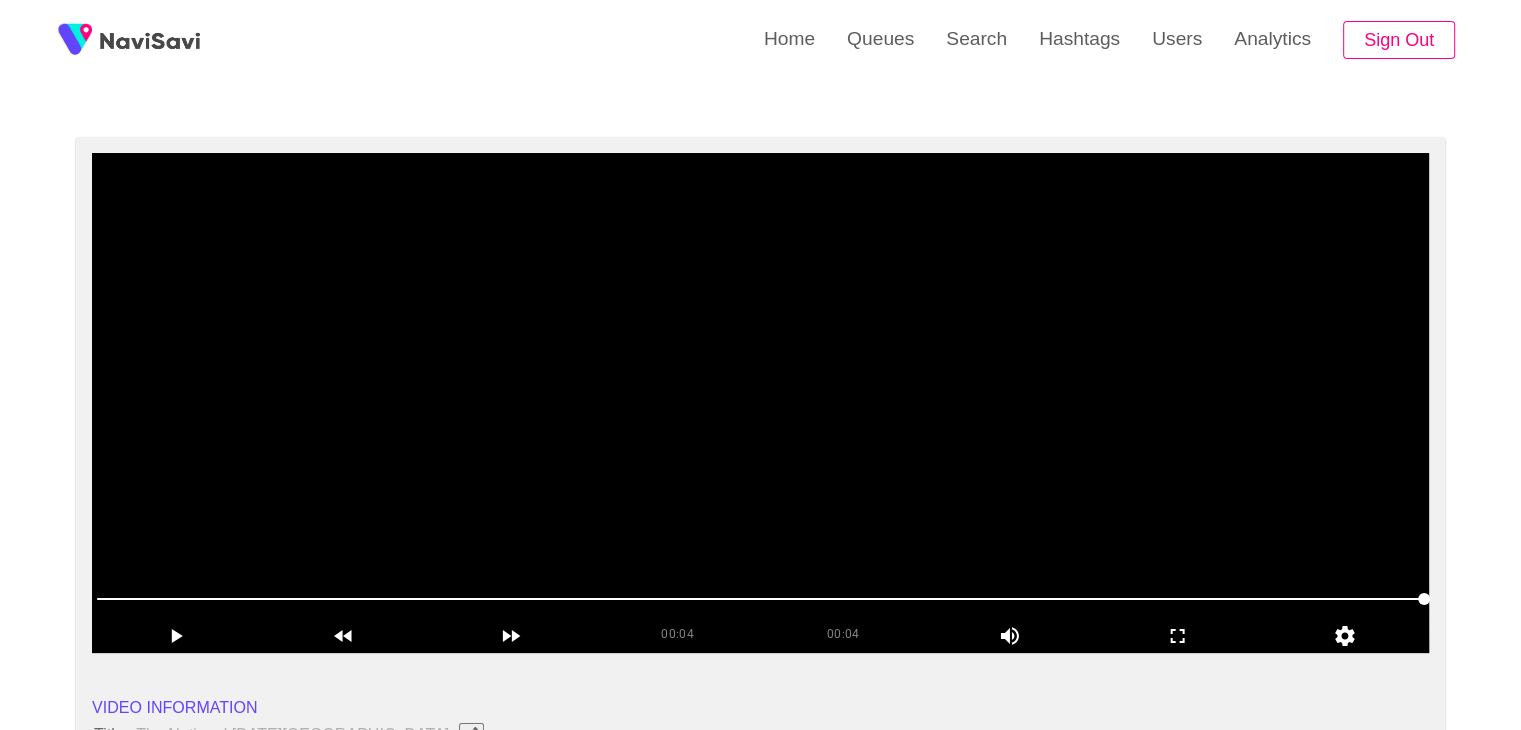 click at bounding box center (760, 403) 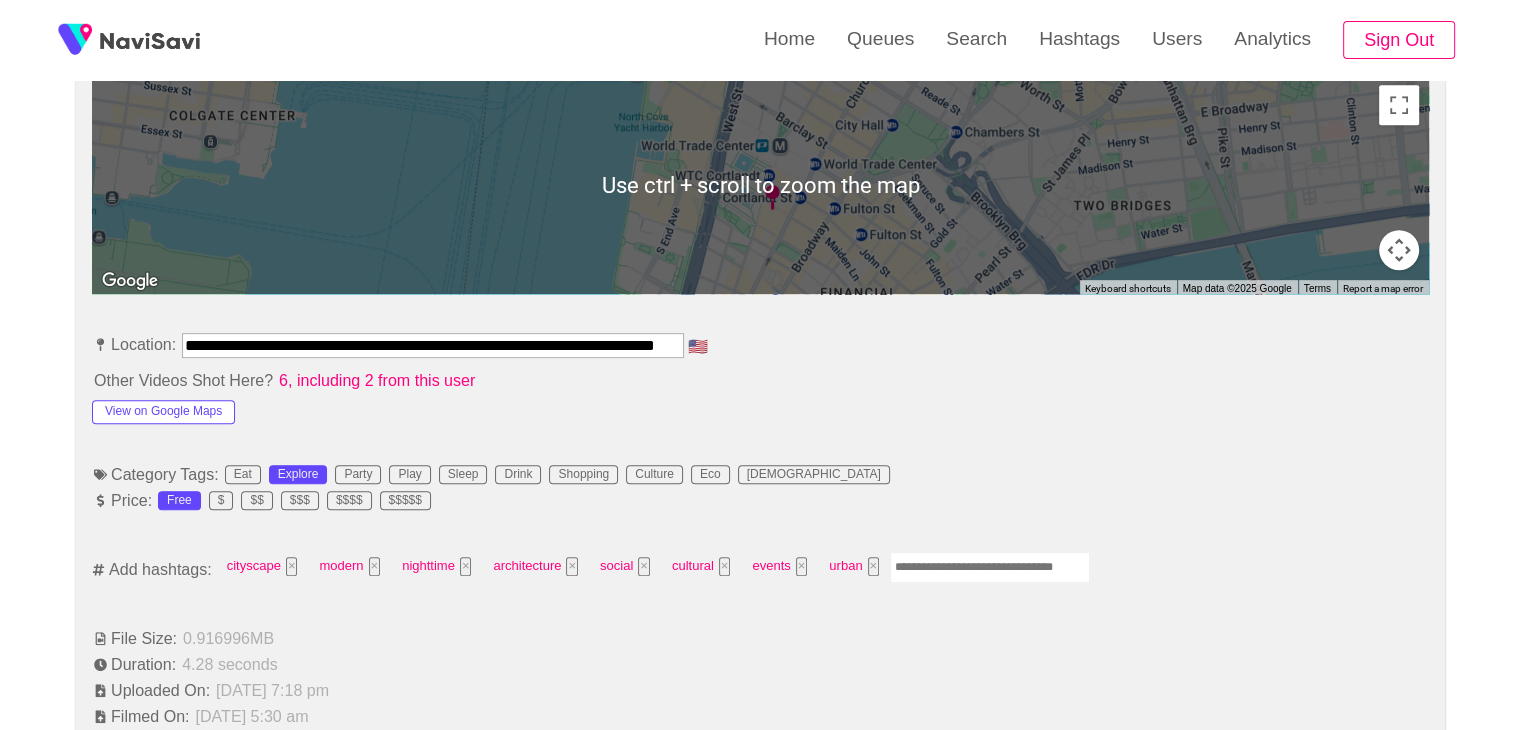 scroll, scrollTop: 932, scrollLeft: 0, axis: vertical 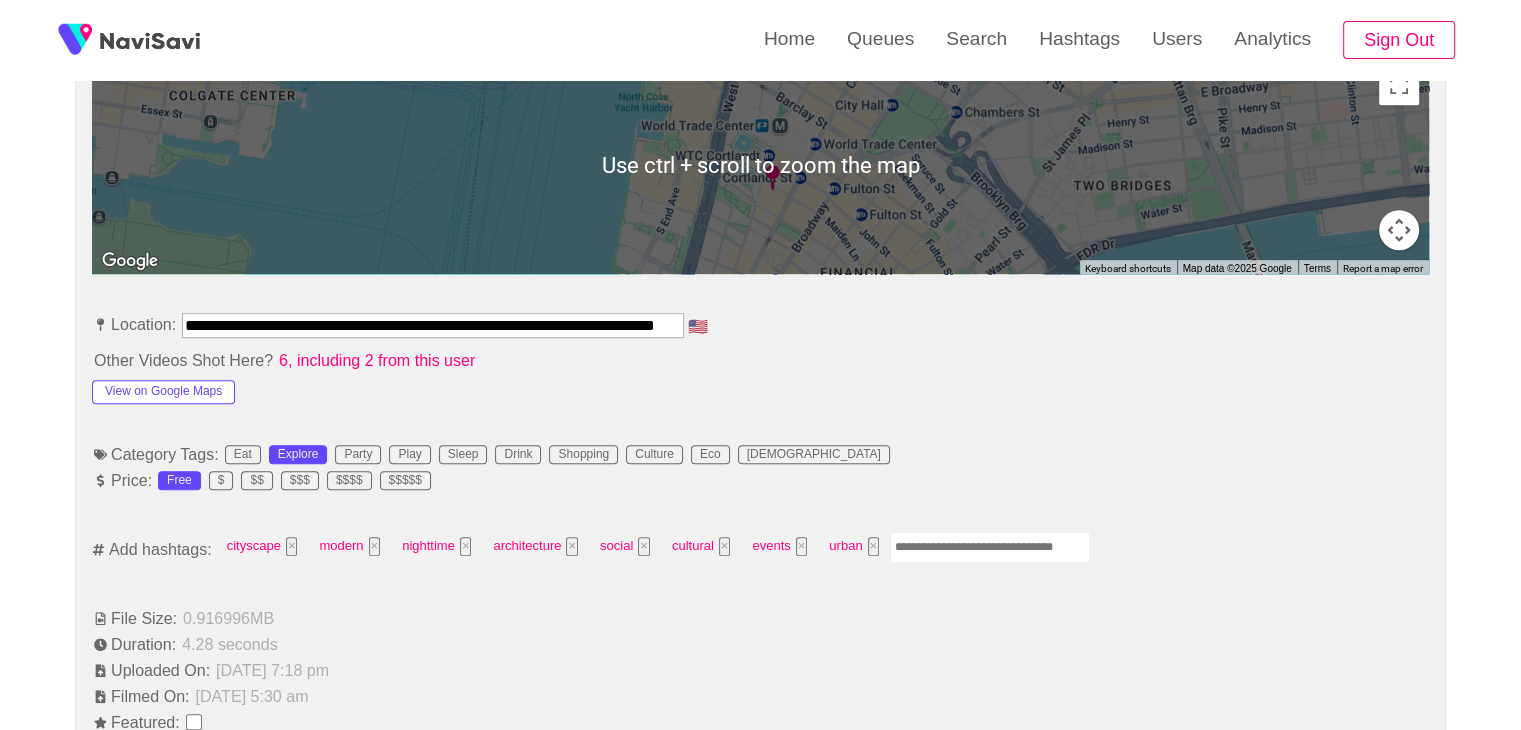 click at bounding box center (990, 547) 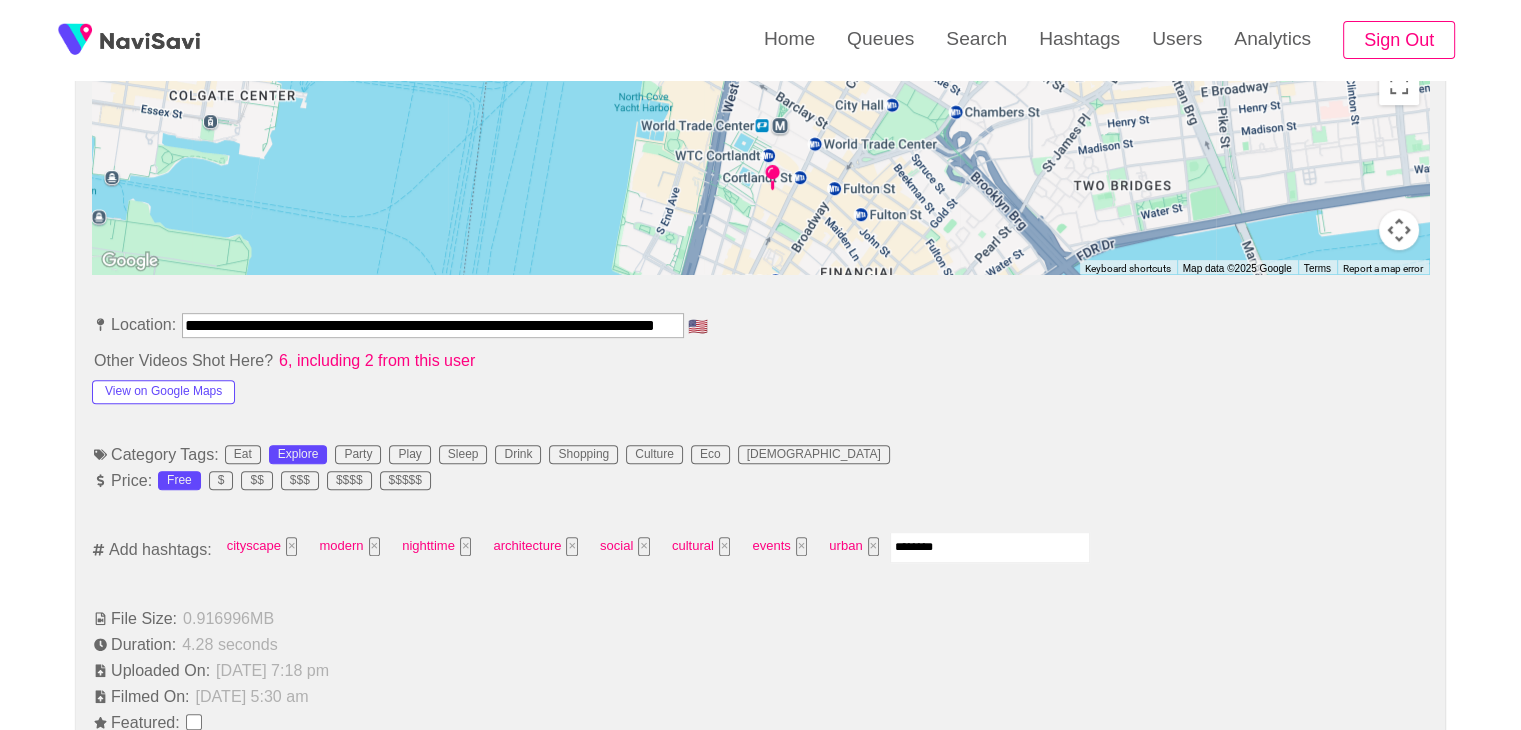 type on "*********" 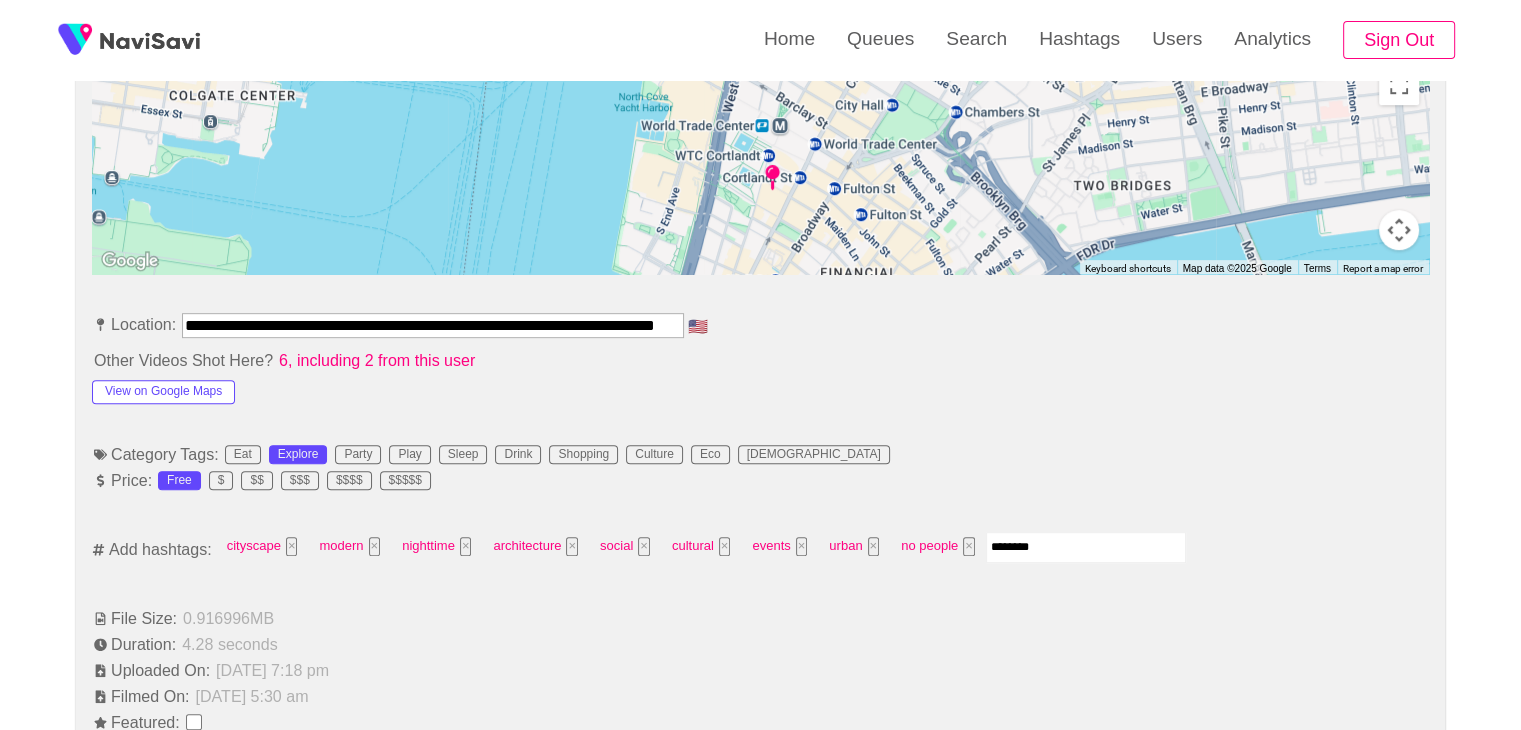 type on "*********" 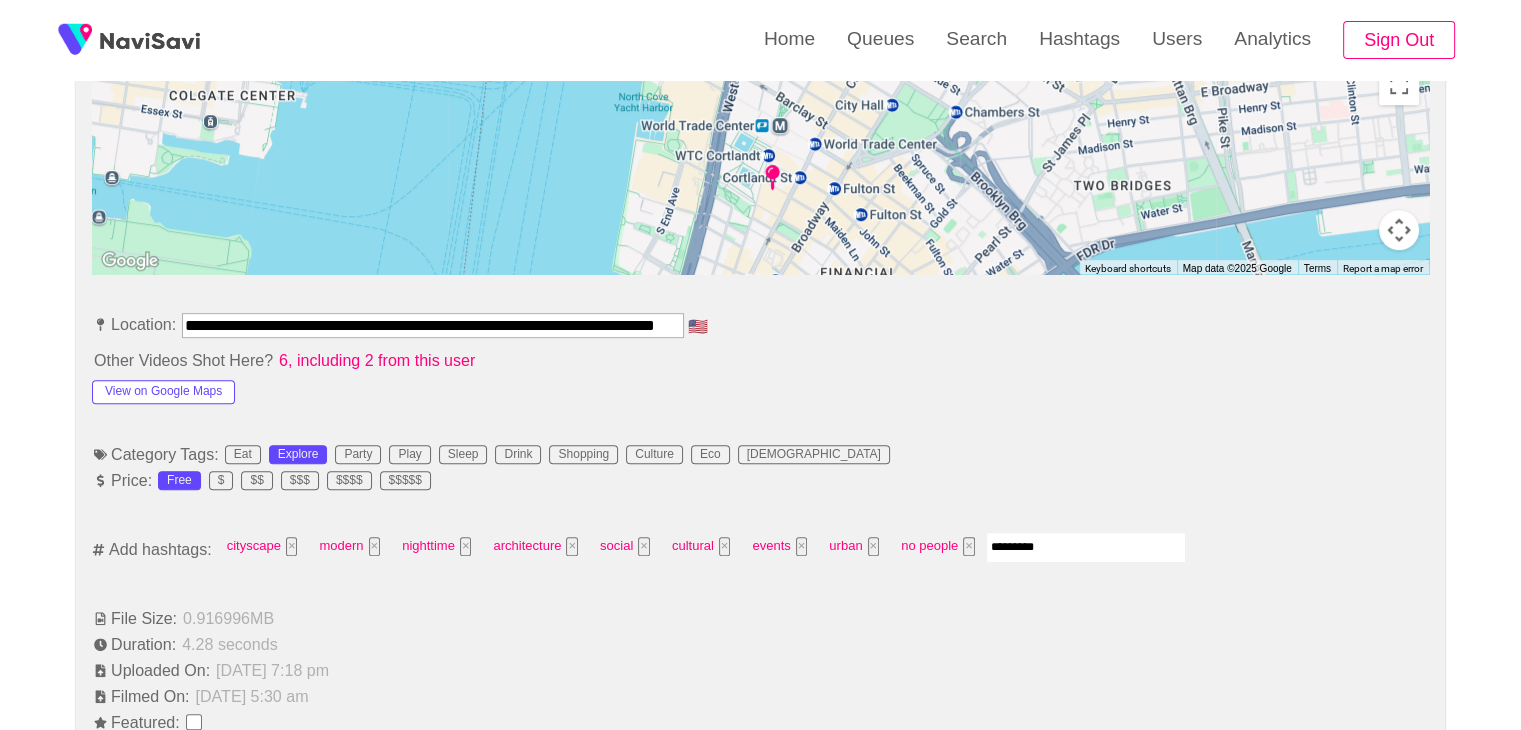 type 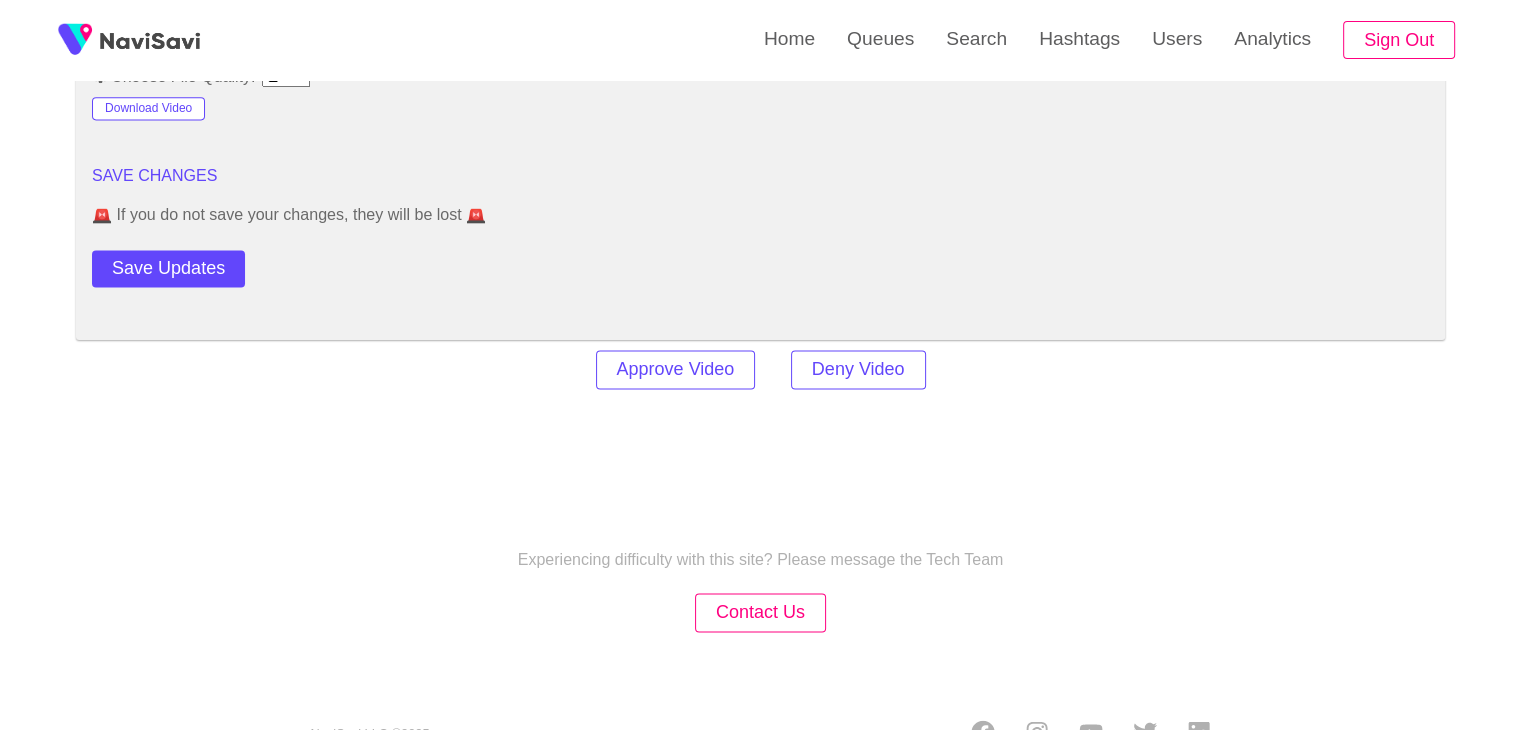 scroll, scrollTop: 2762, scrollLeft: 0, axis: vertical 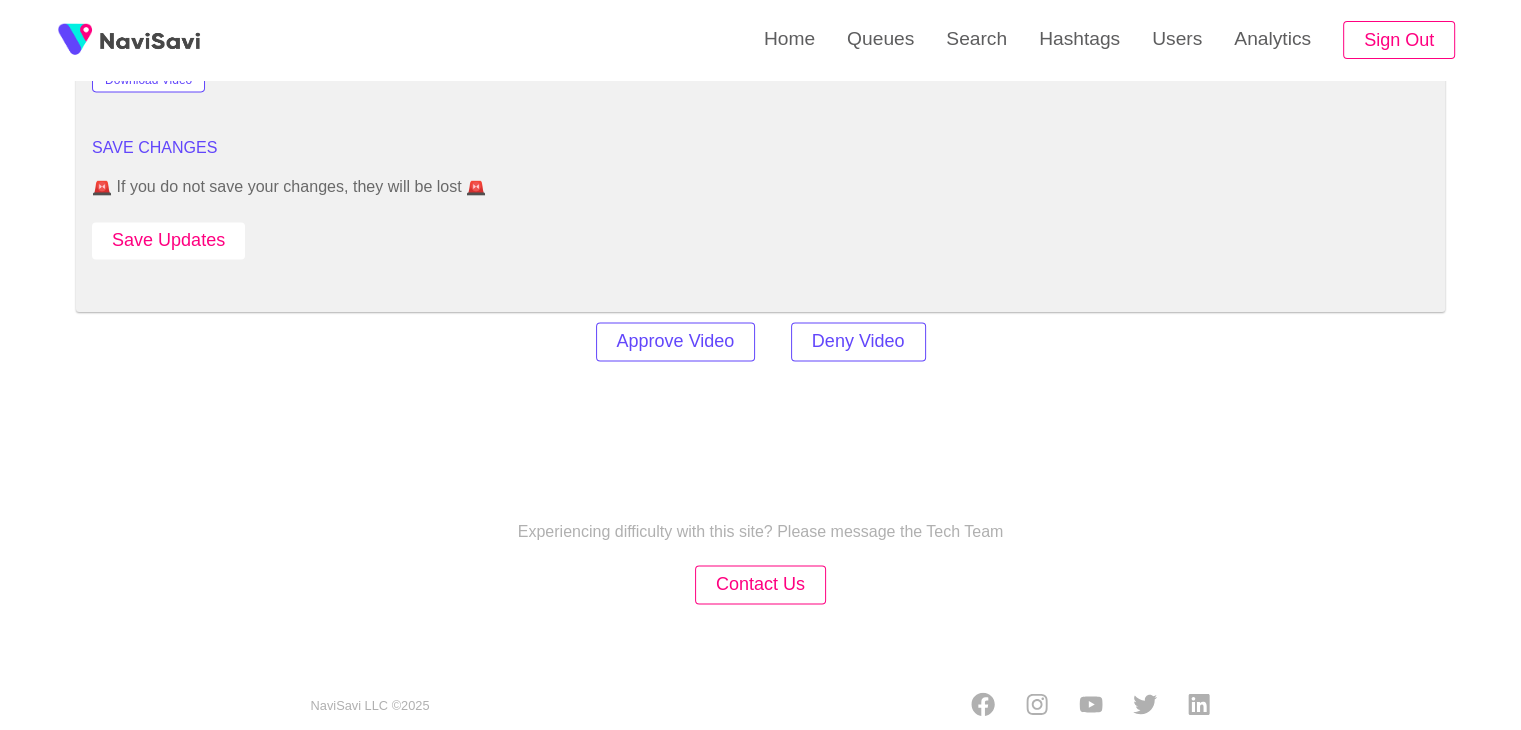 click on "Save Updates" at bounding box center [168, 240] 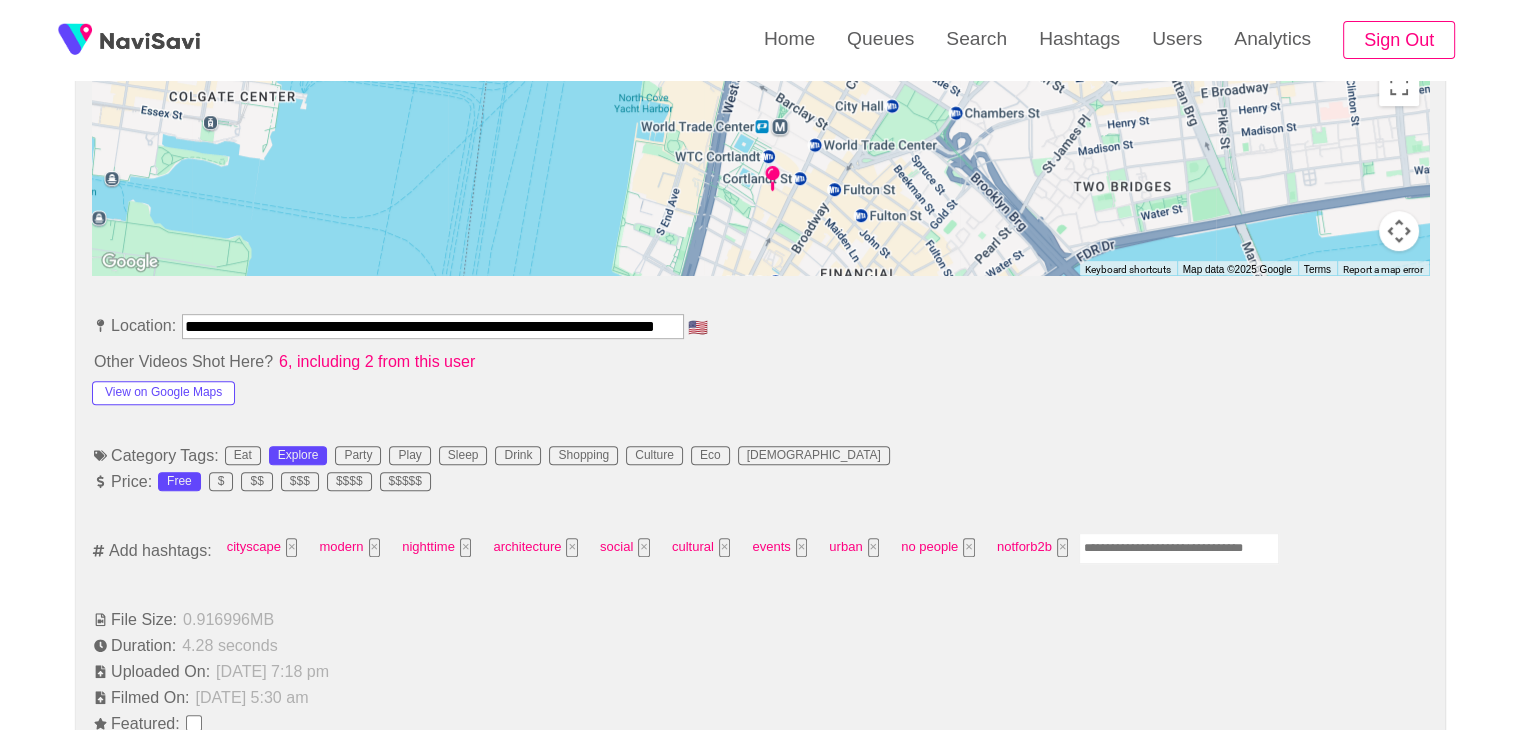 scroll, scrollTop: 926, scrollLeft: 0, axis: vertical 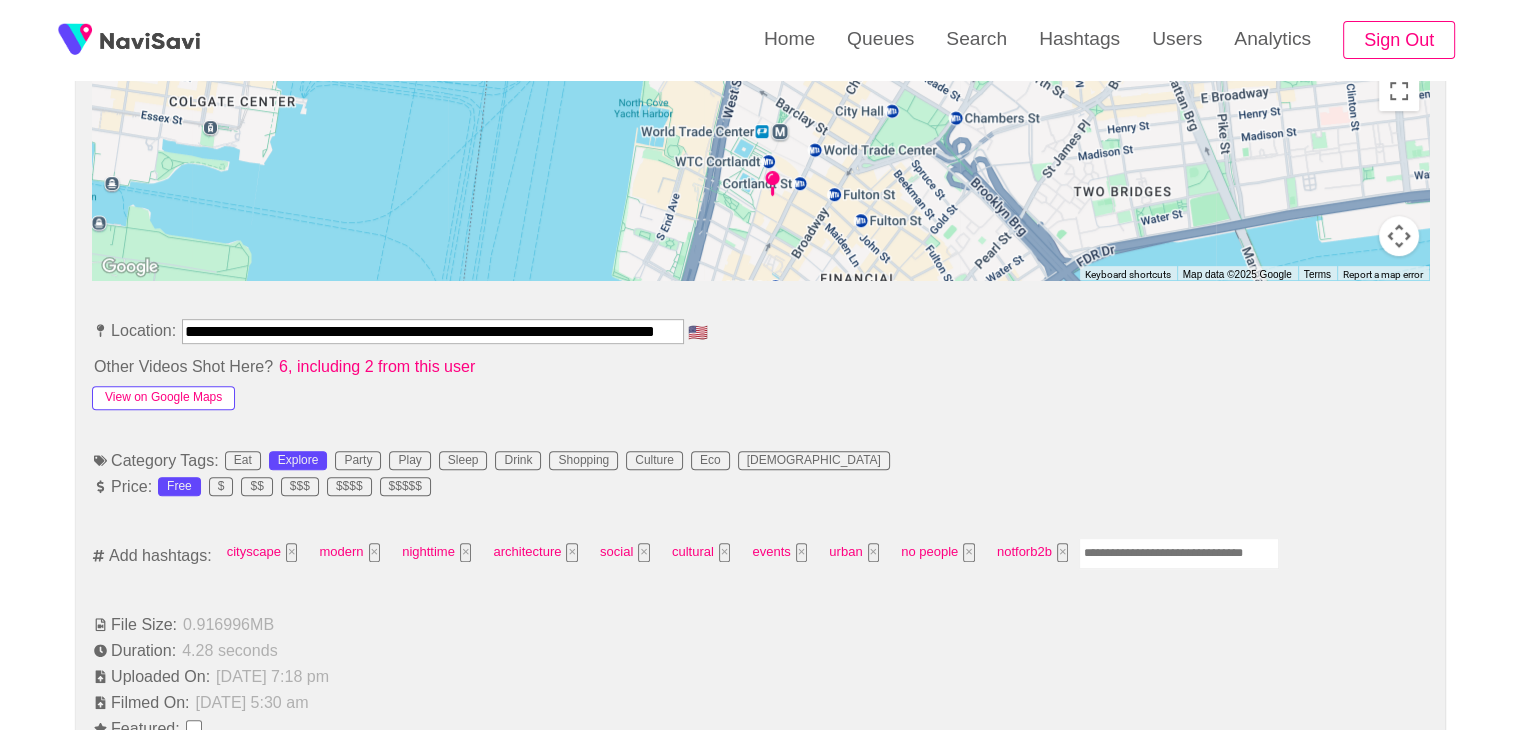 click on "View on Google Maps" at bounding box center (163, 398) 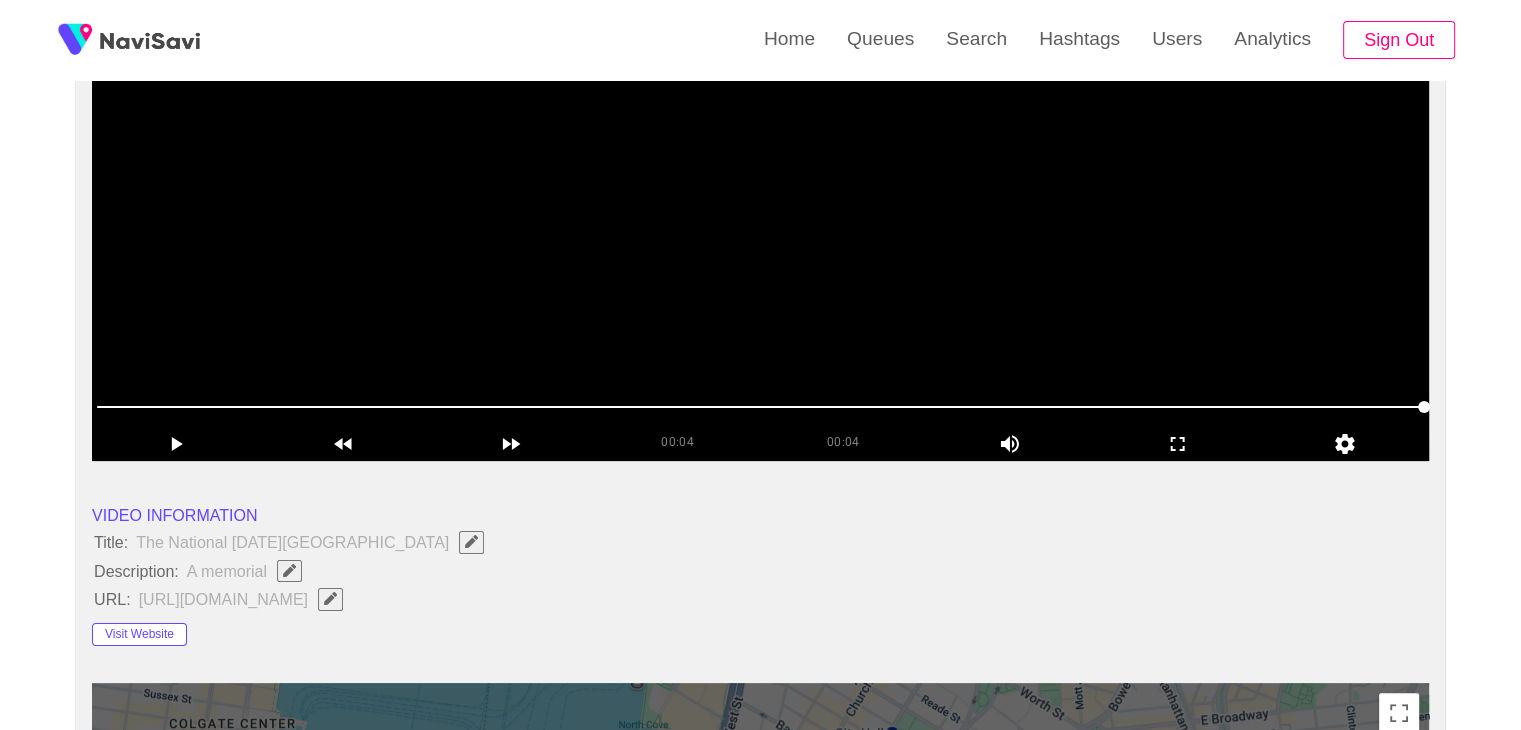 scroll, scrollTop: 248, scrollLeft: 0, axis: vertical 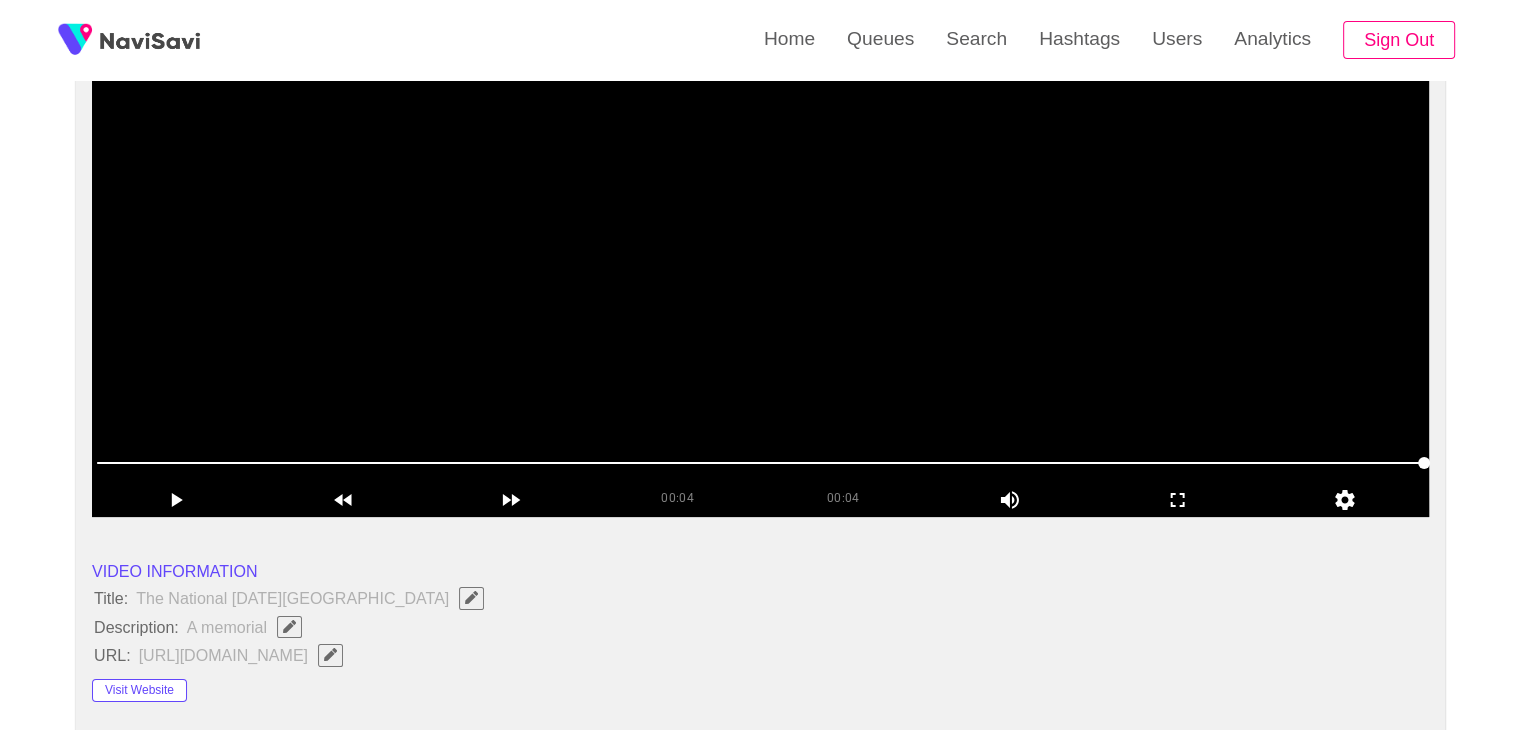 click on "A memorial" at bounding box center [249, 627] 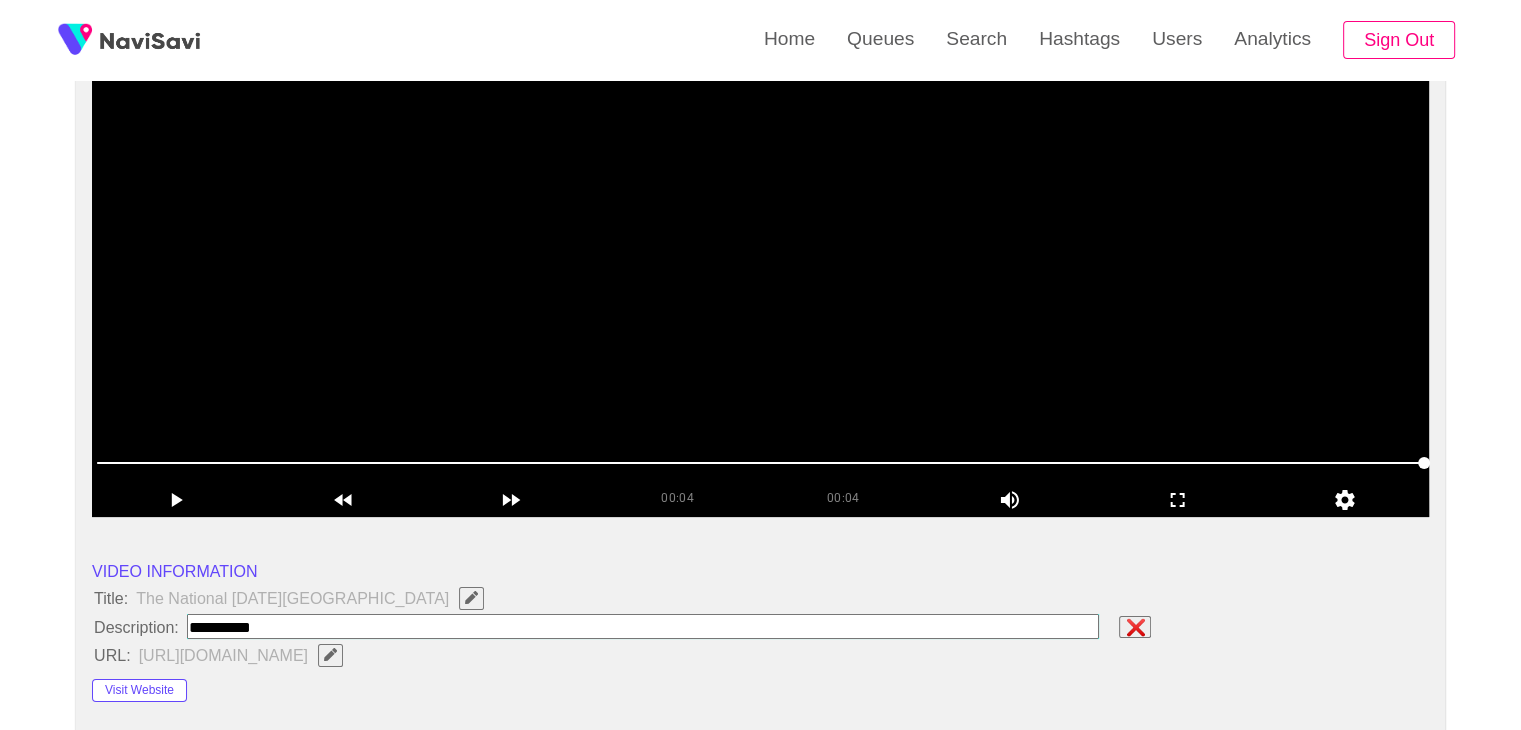click at bounding box center [643, 626] 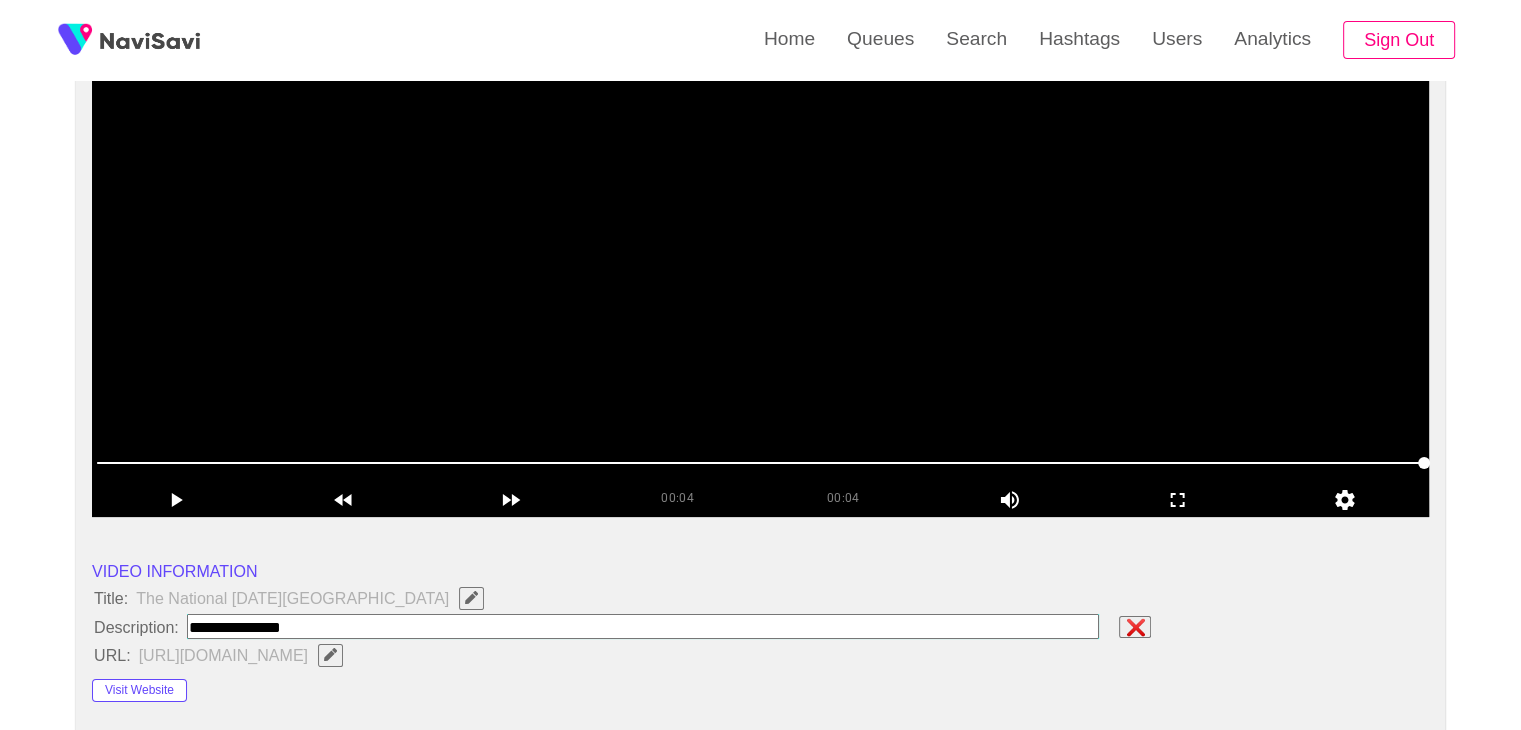 click at bounding box center (643, 626) 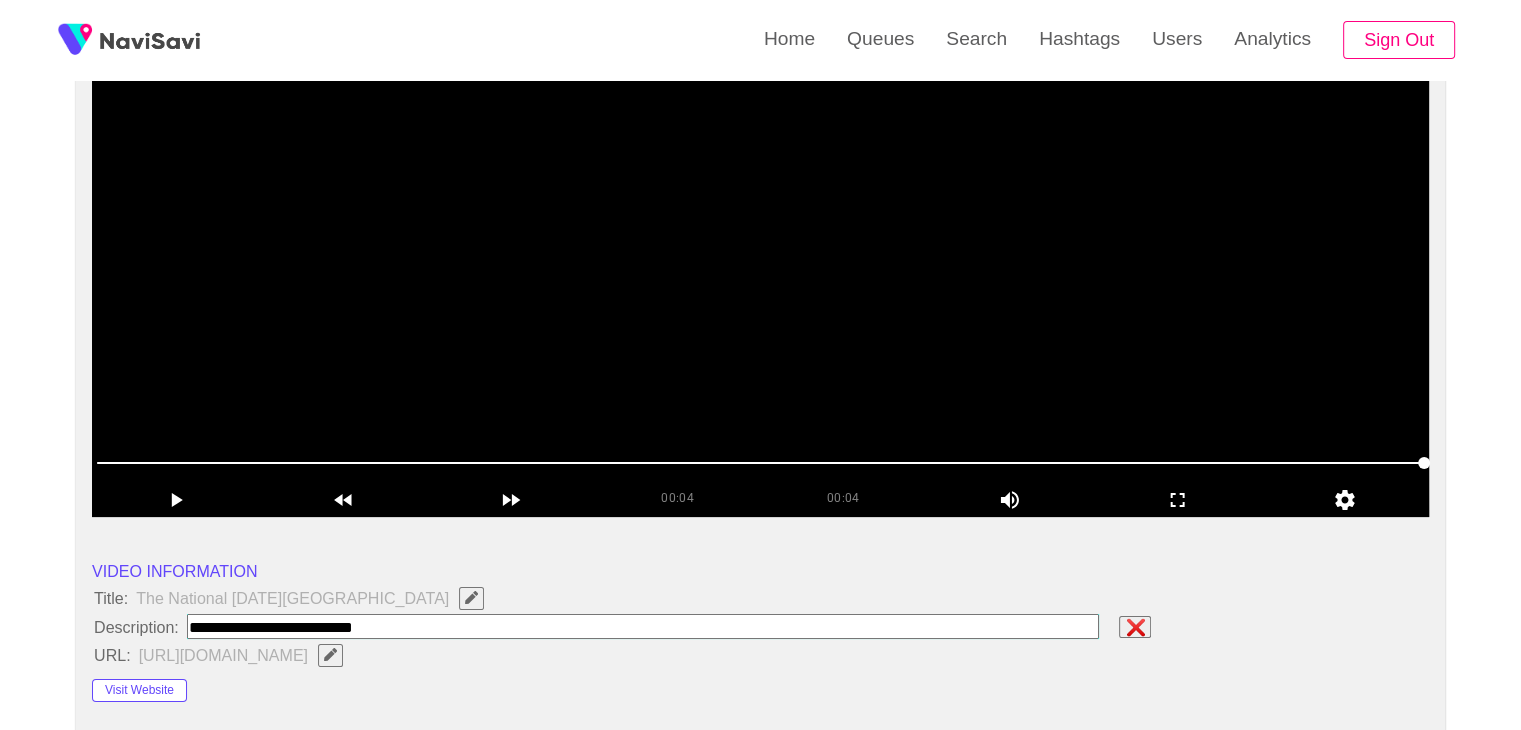 type on "**********" 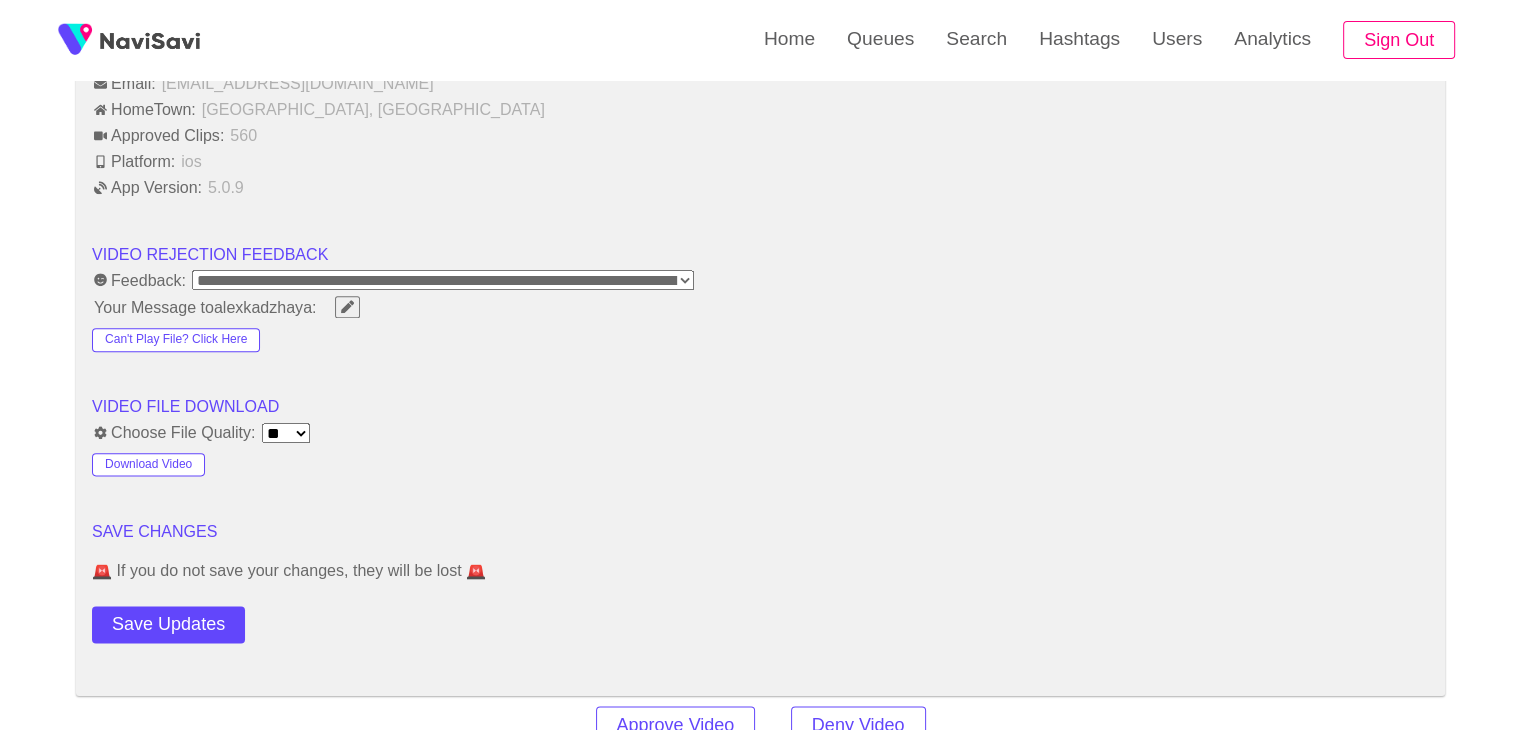 scroll, scrollTop: 2432, scrollLeft: 0, axis: vertical 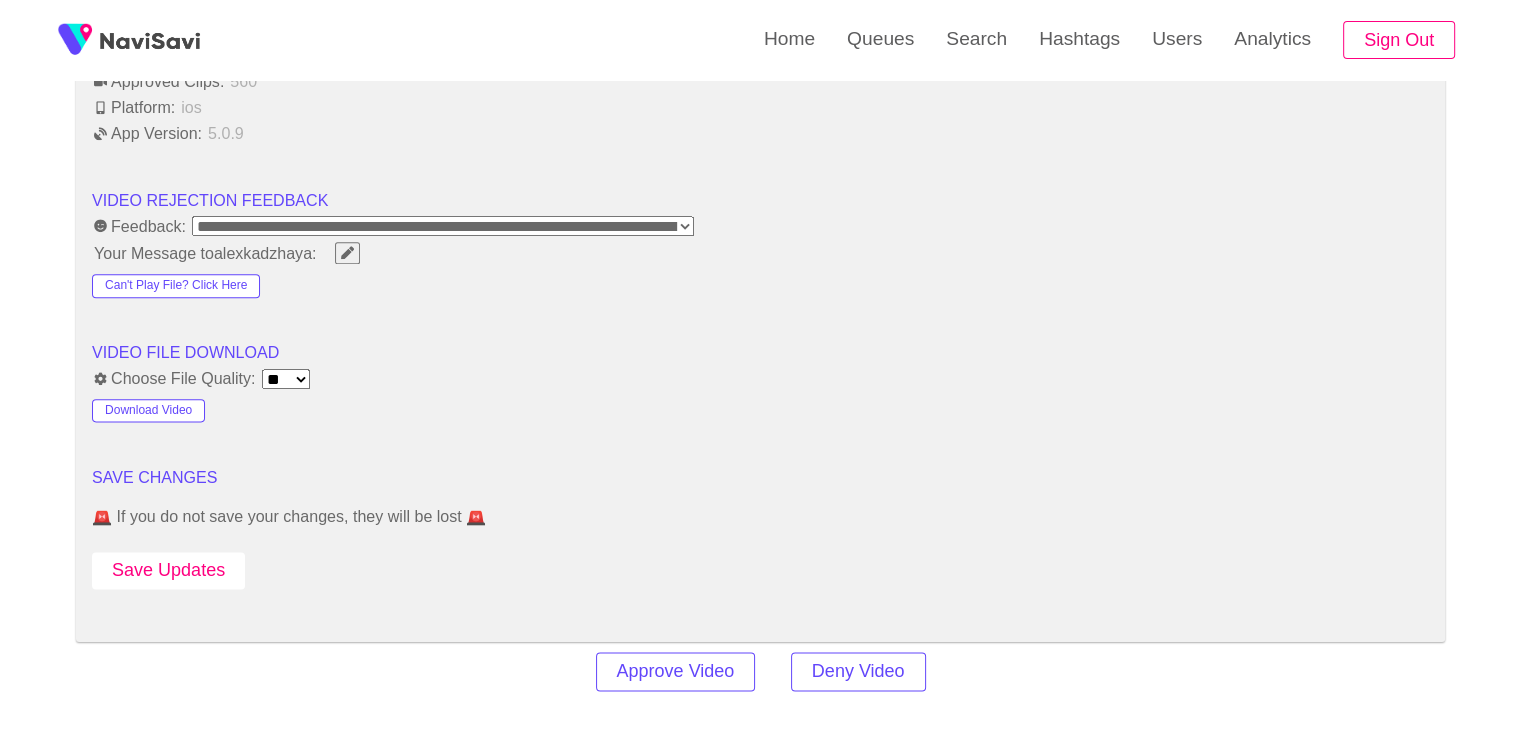 click on "Save Updates" at bounding box center [168, 570] 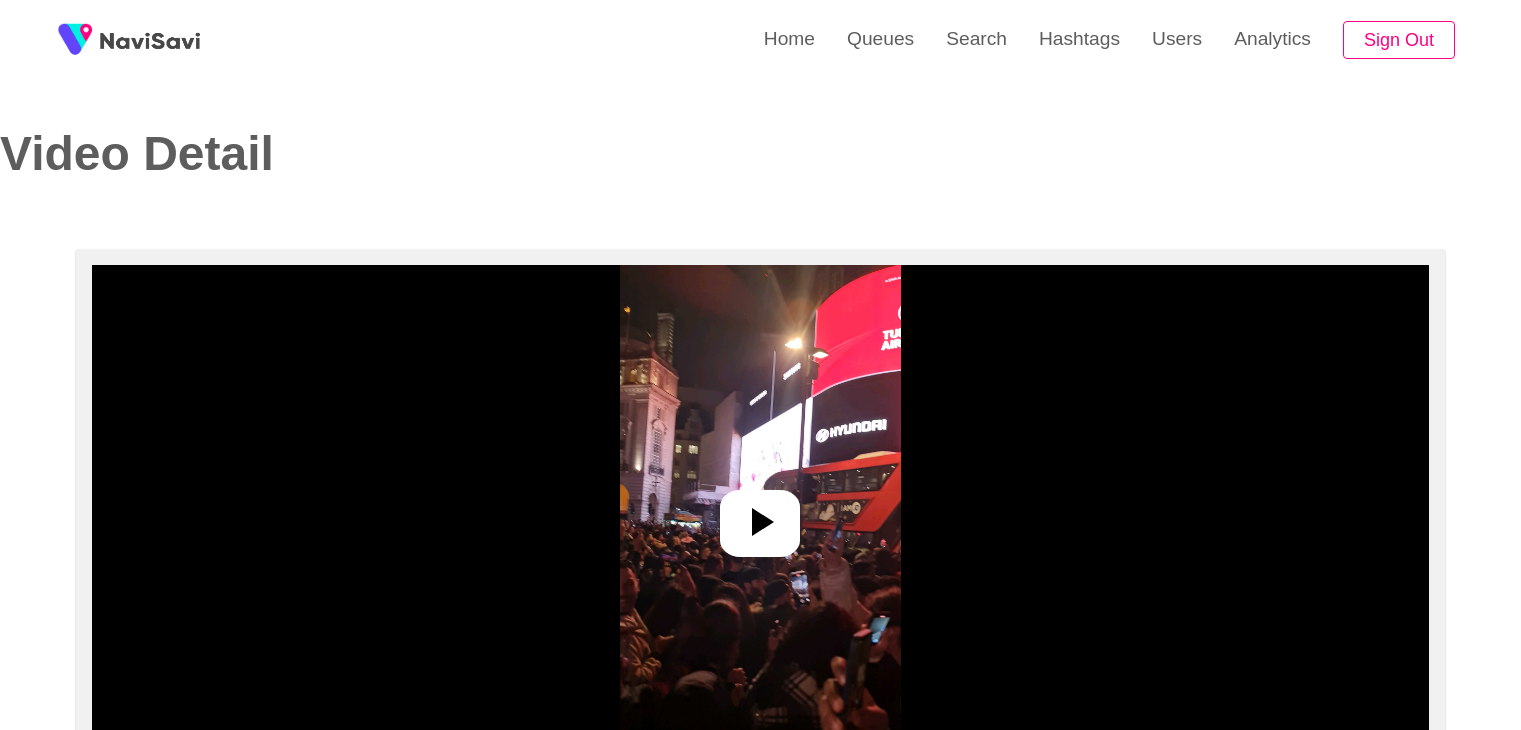 select on "**********" 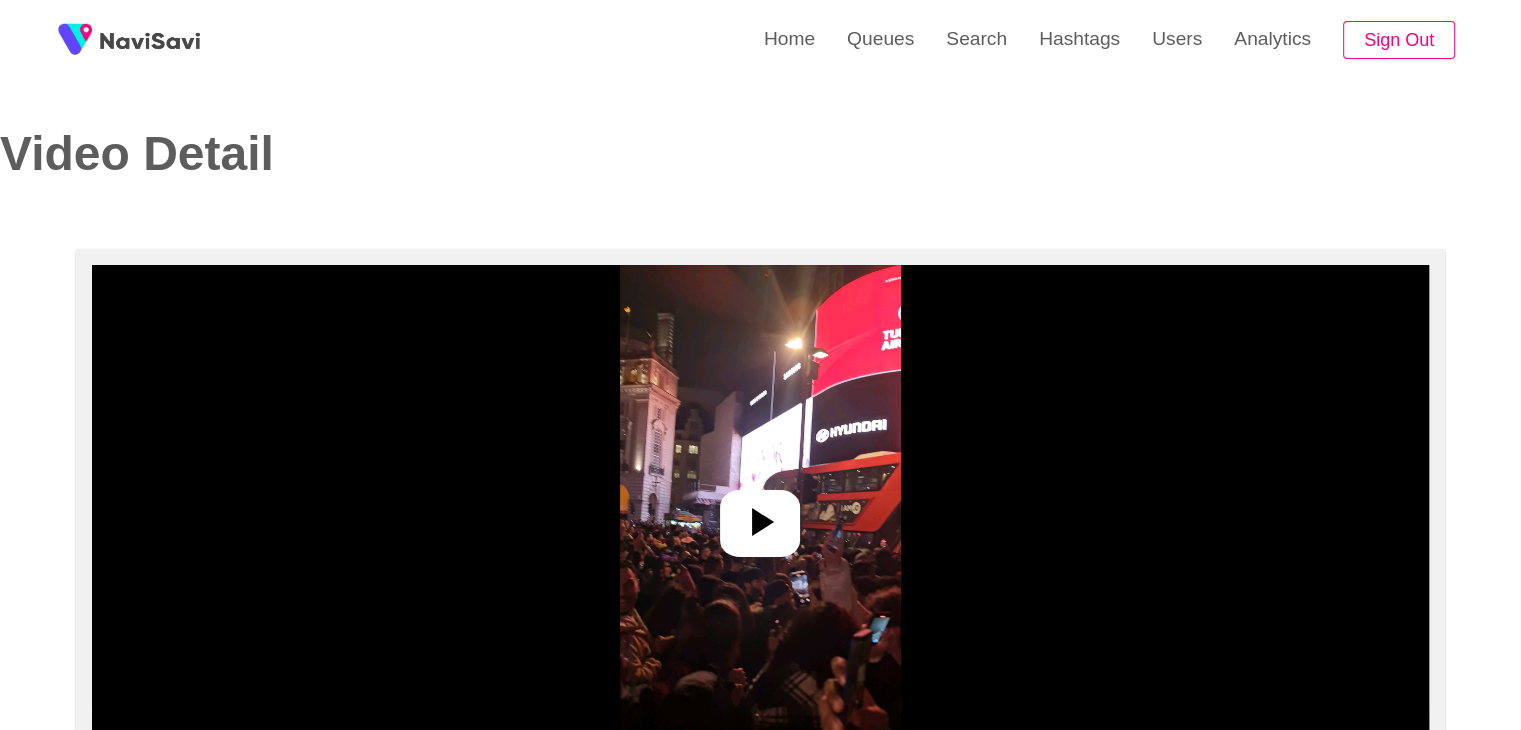 click at bounding box center (760, 515) 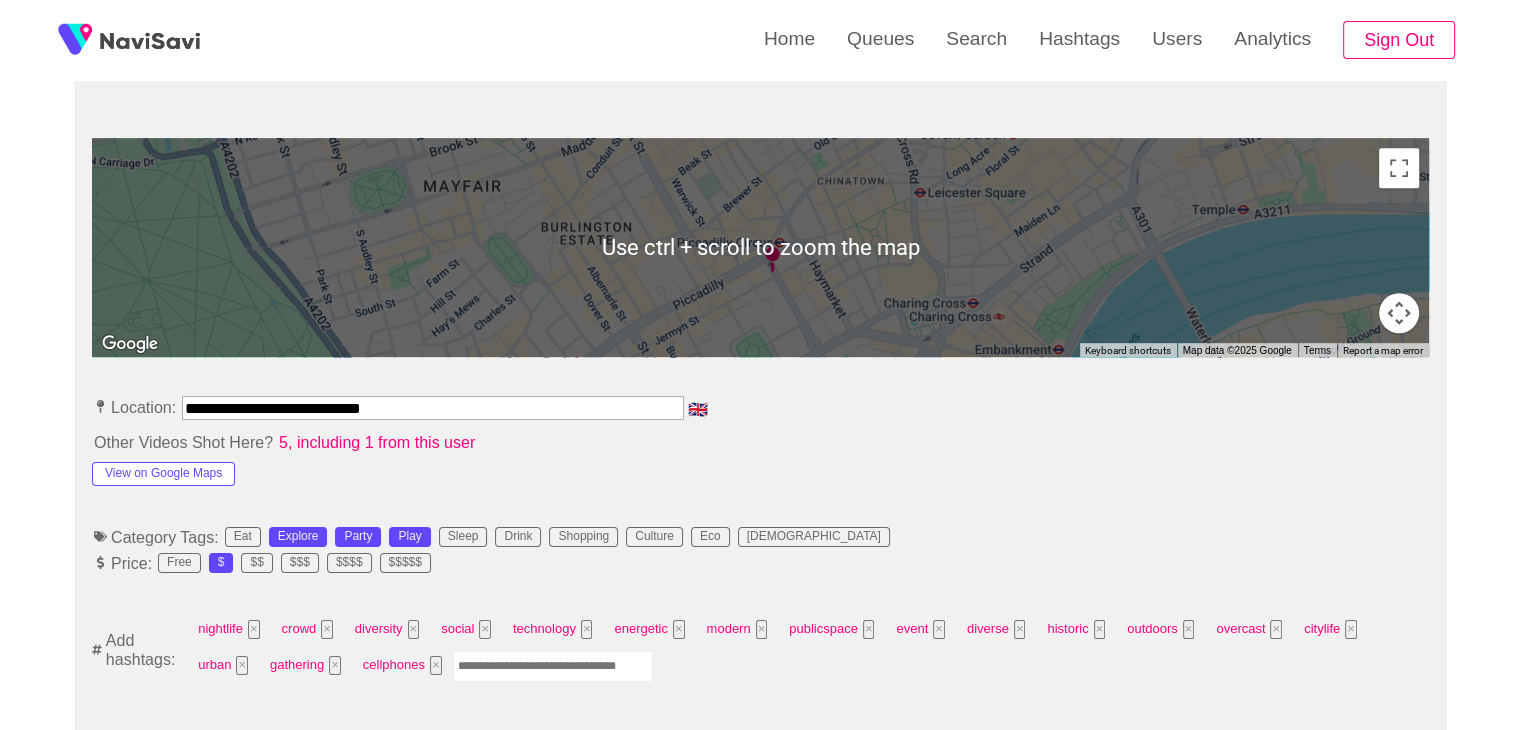 scroll, scrollTop: 847, scrollLeft: 0, axis: vertical 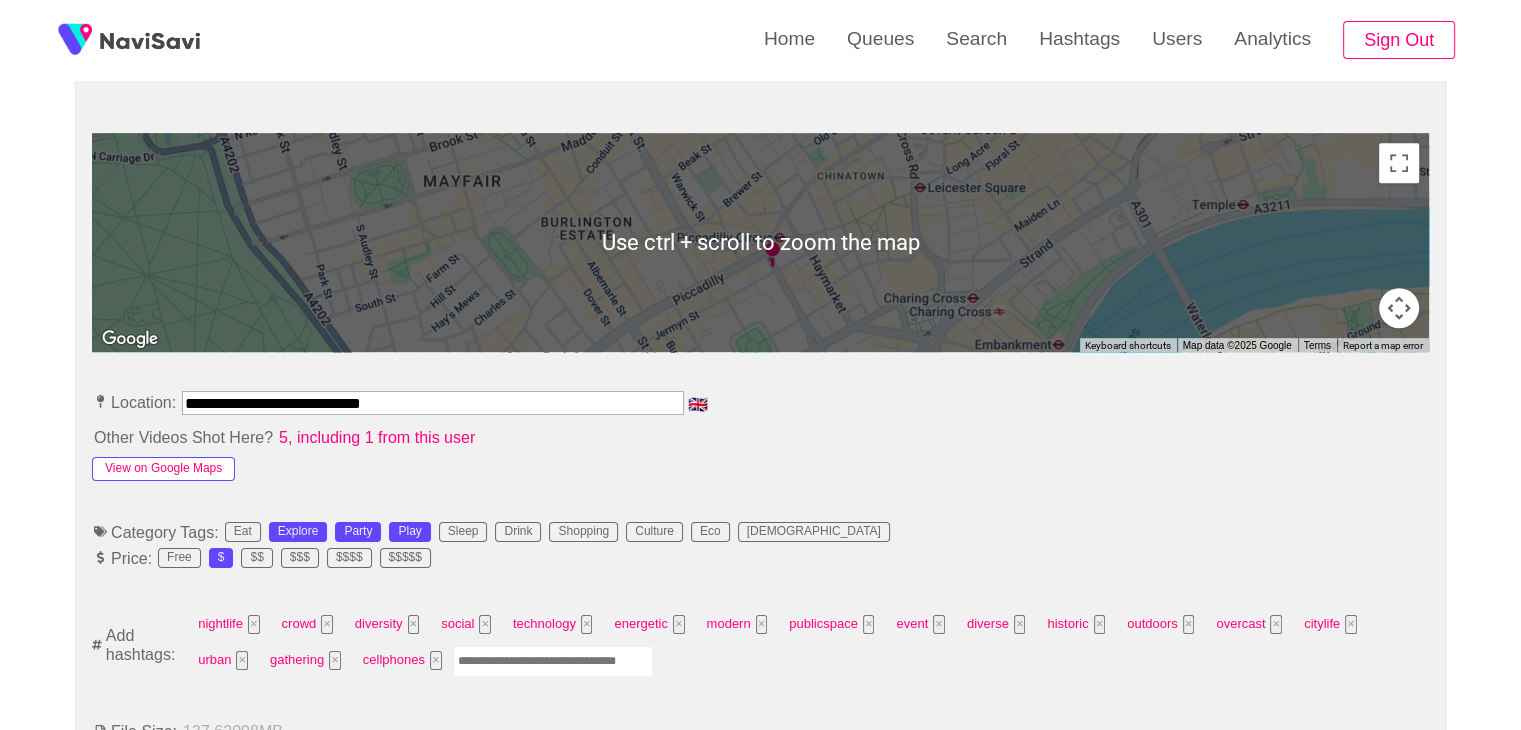 click on "View on Google Maps" at bounding box center (163, 469) 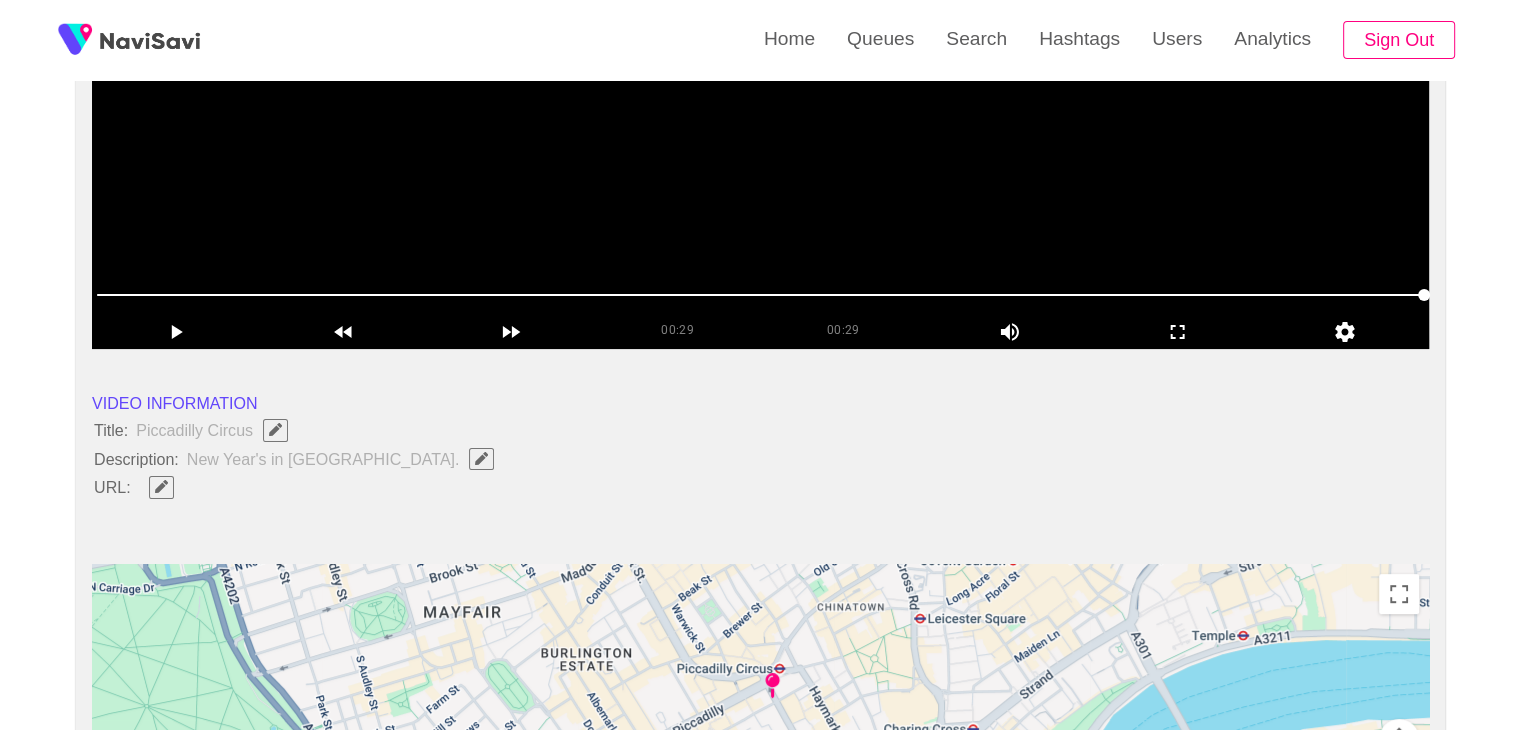 scroll, scrollTop: 415, scrollLeft: 0, axis: vertical 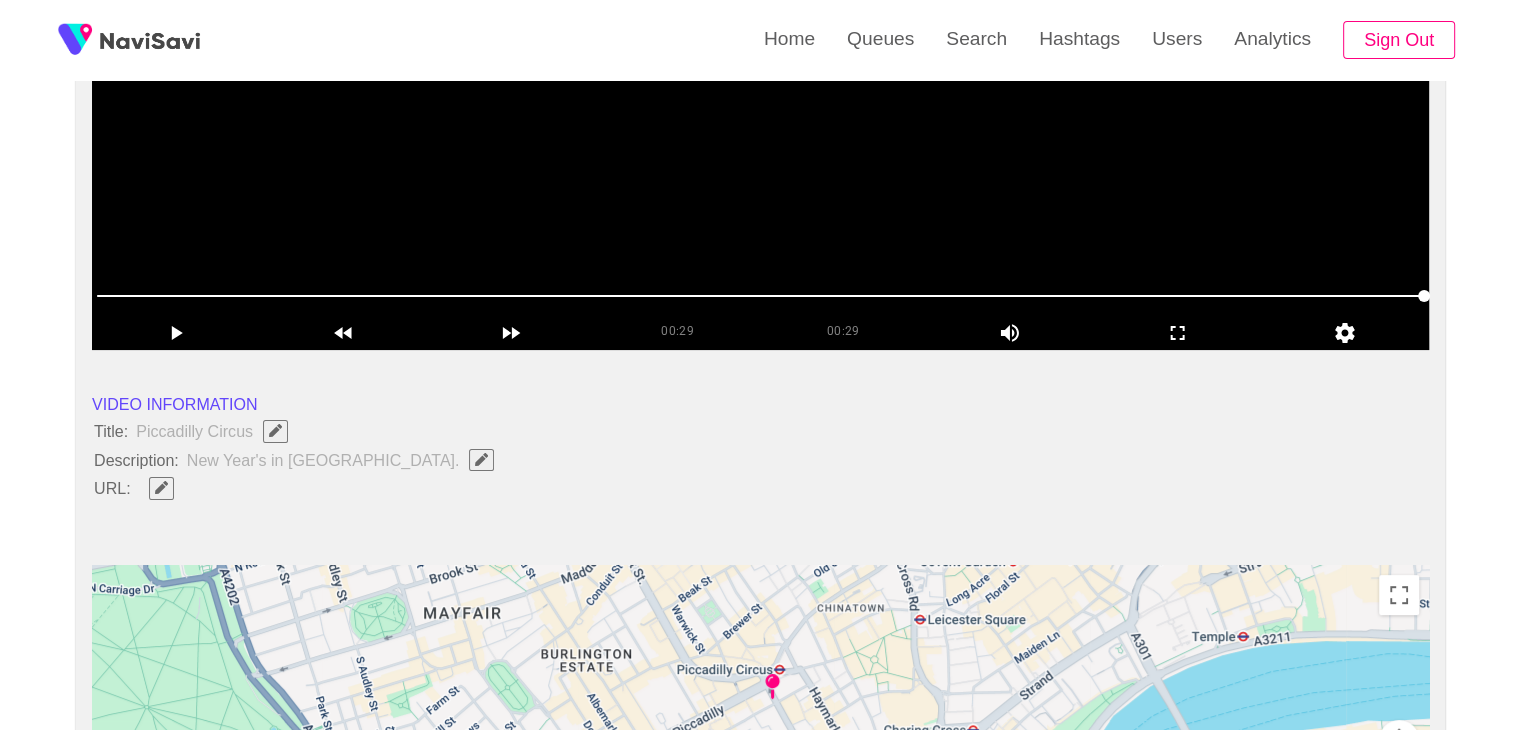 click 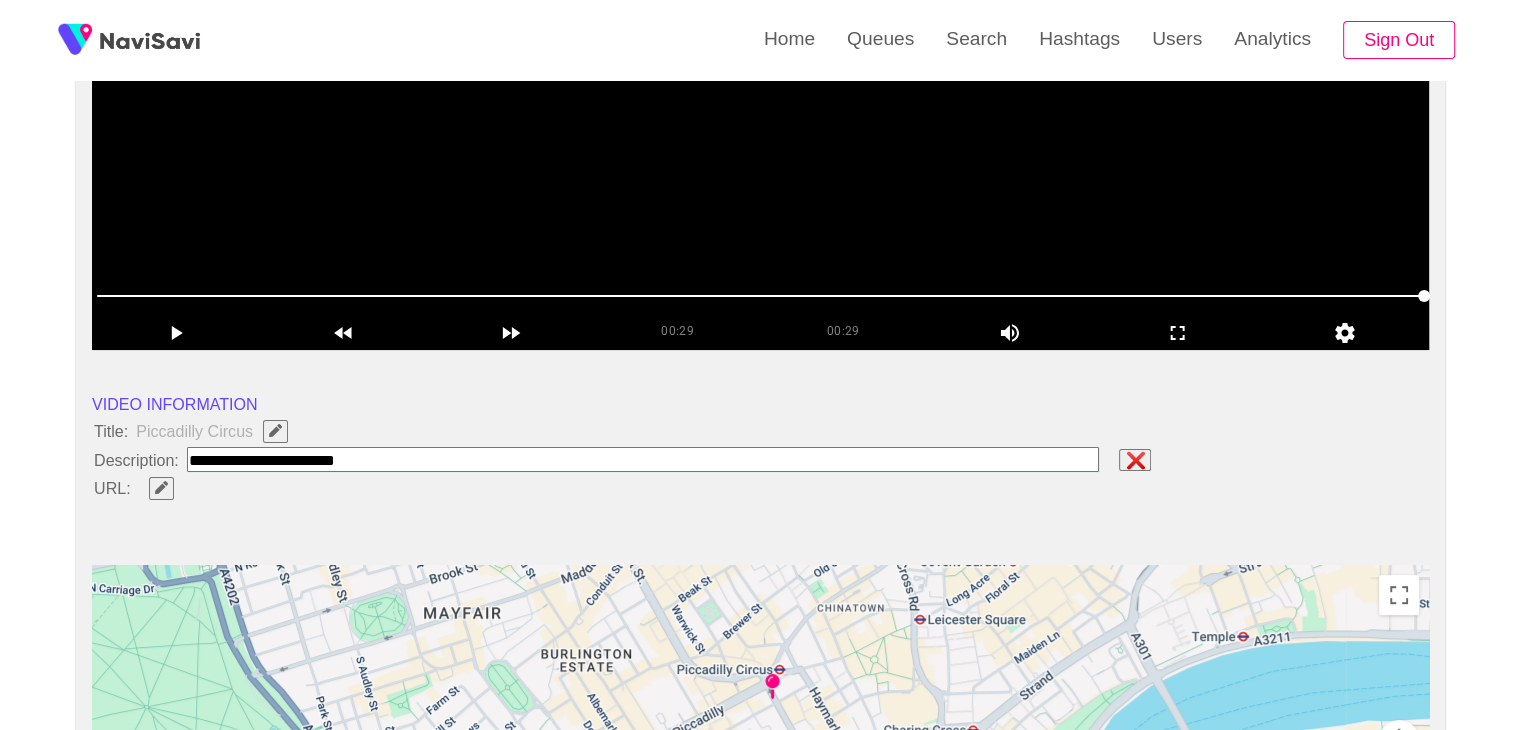 click at bounding box center (643, 459) 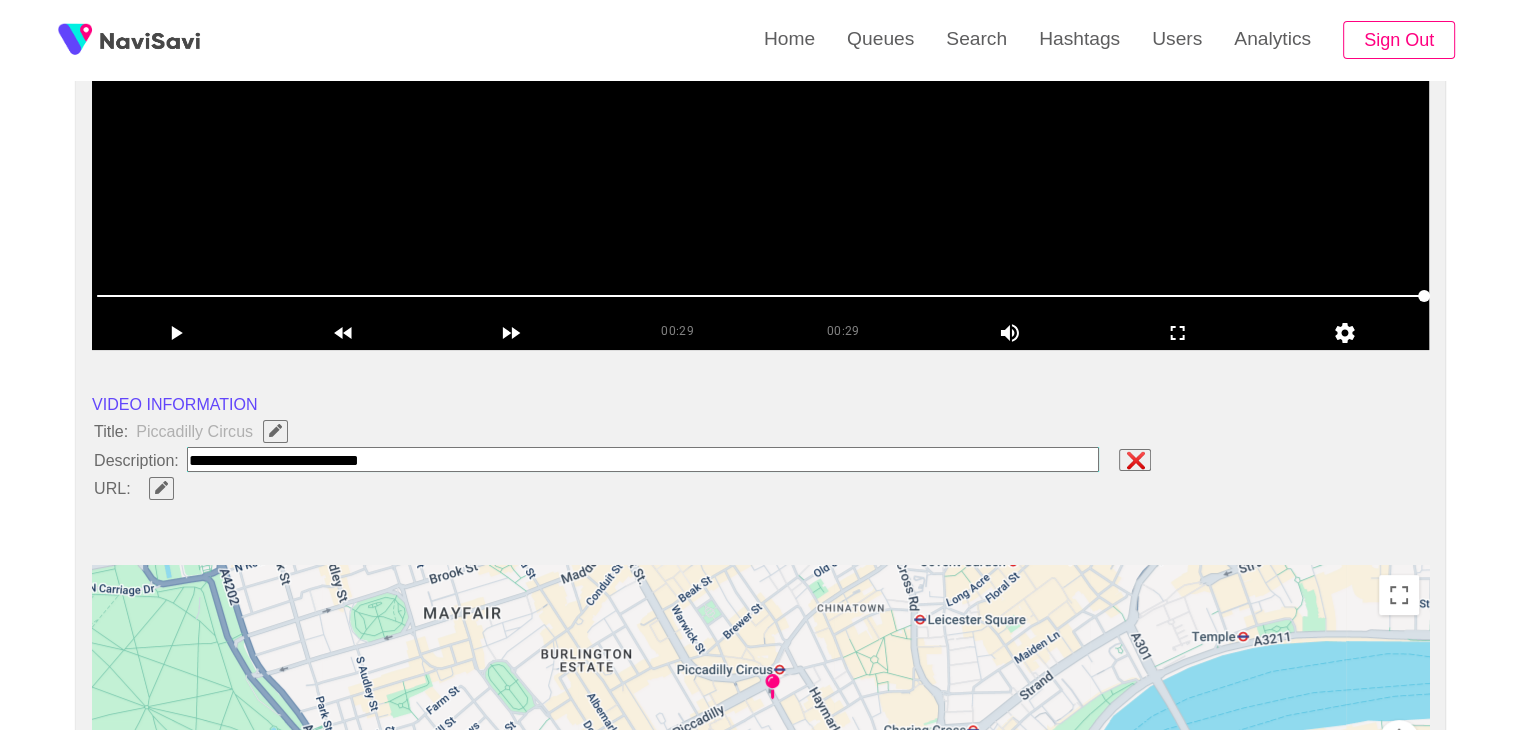 type on "**********" 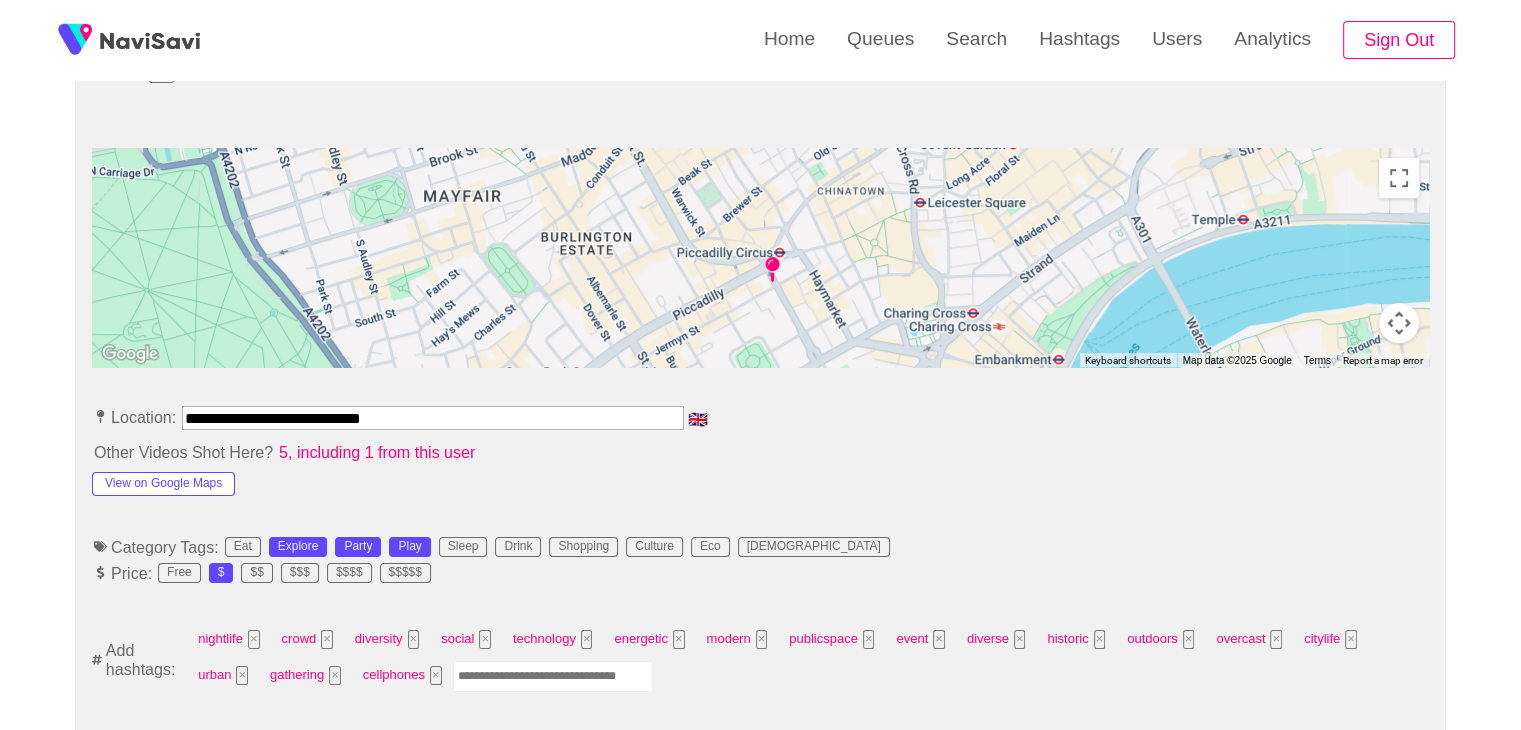 scroll, scrollTop: 850, scrollLeft: 0, axis: vertical 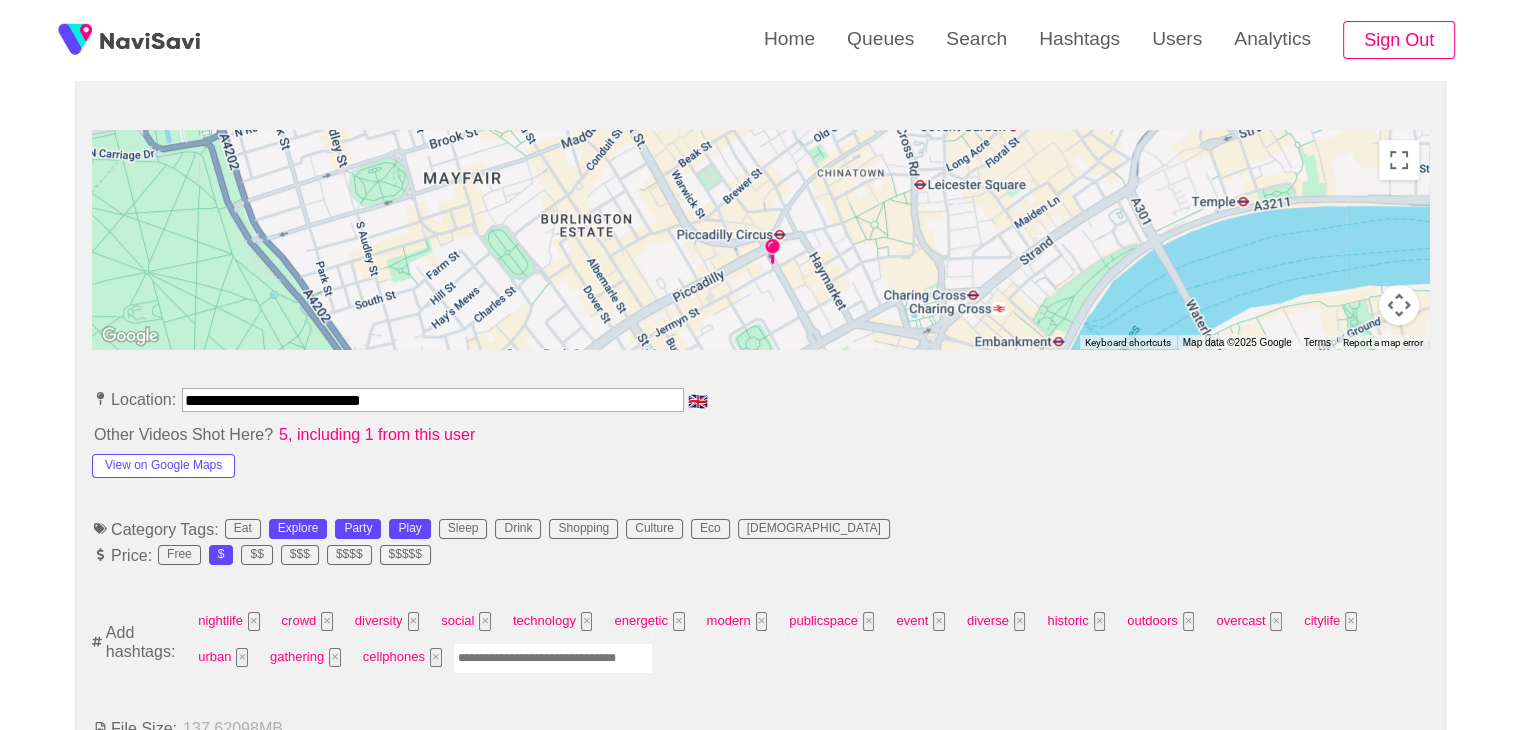 click on "**********" at bounding box center (433, 400) 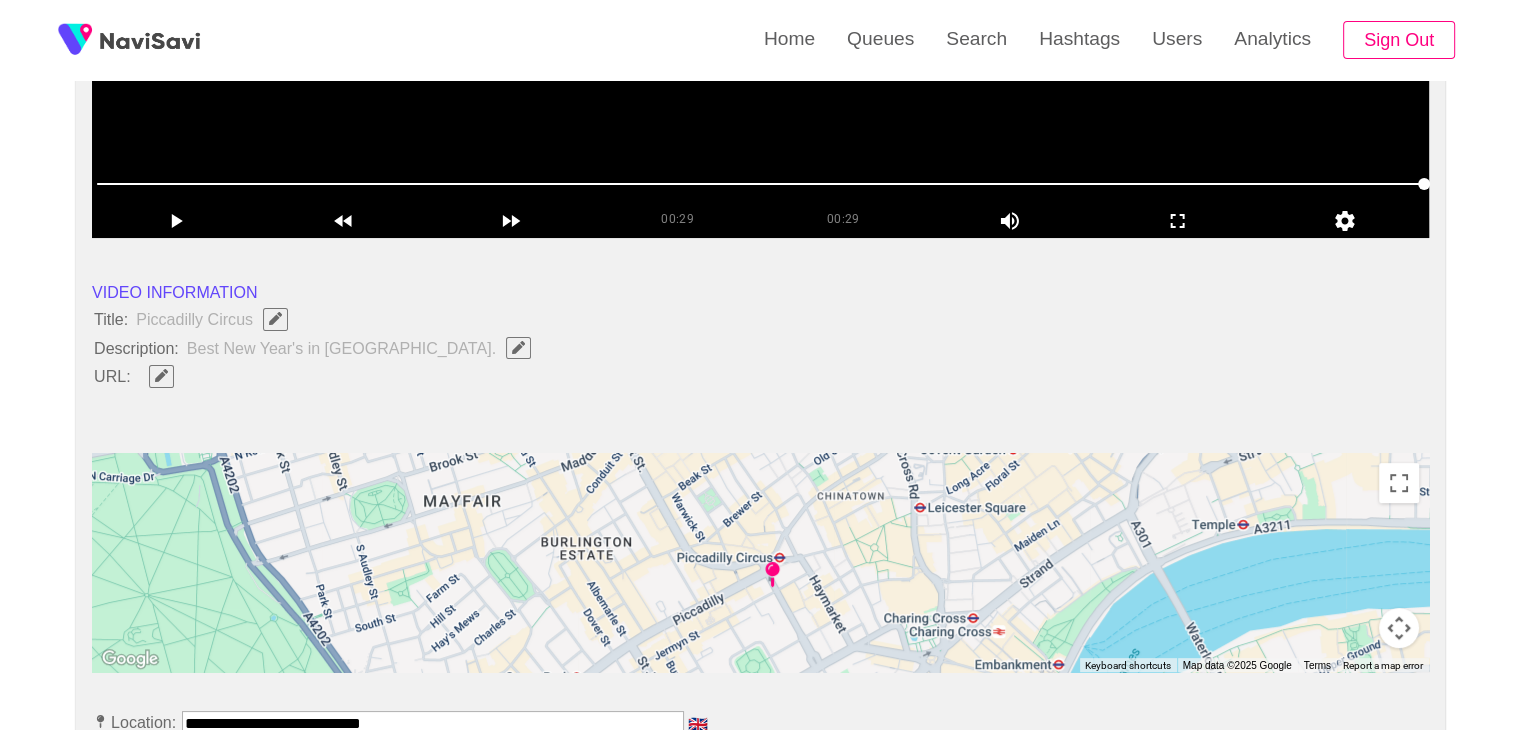 scroll, scrollTop: 526, scrollLeft: 0, axis: vertical 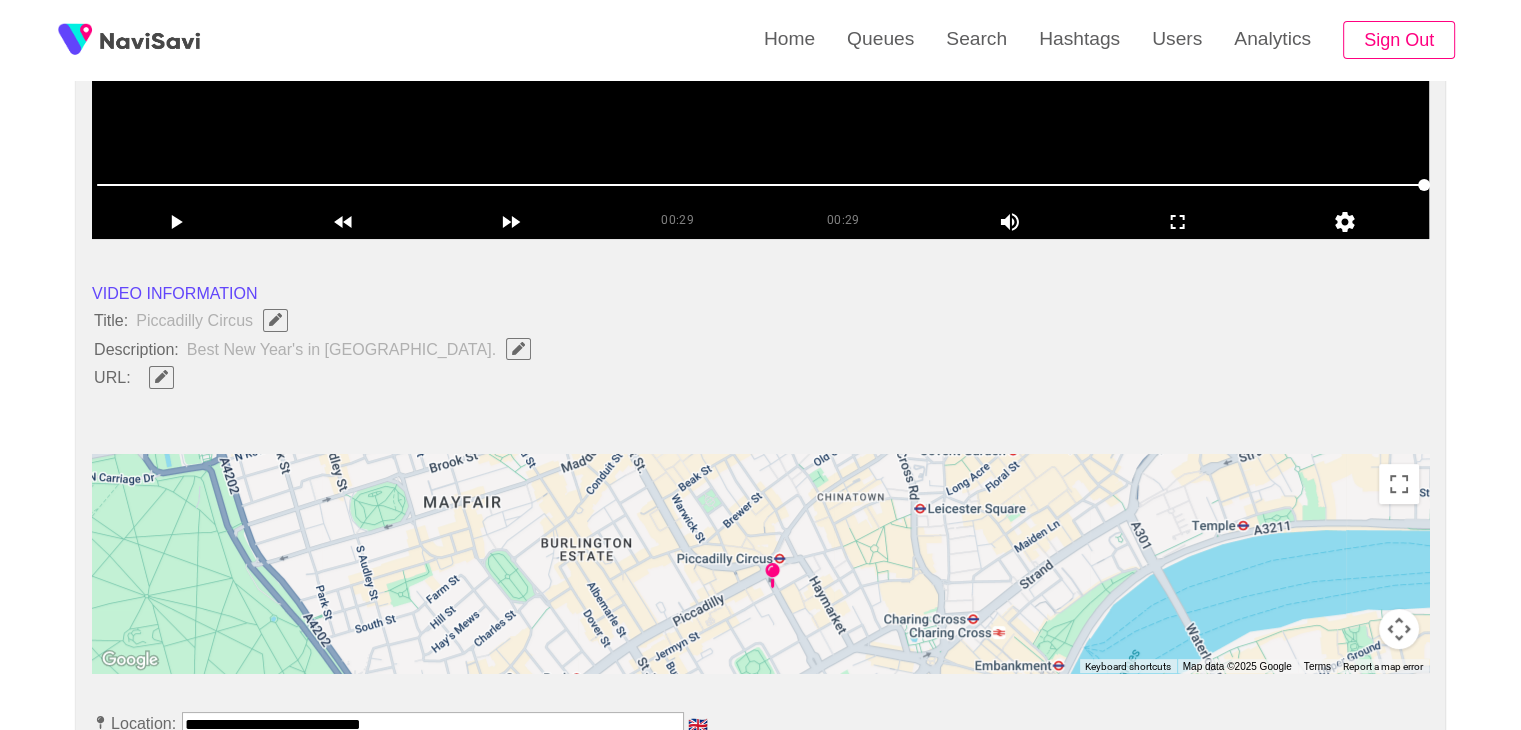 click at bounding box center (161, 377) 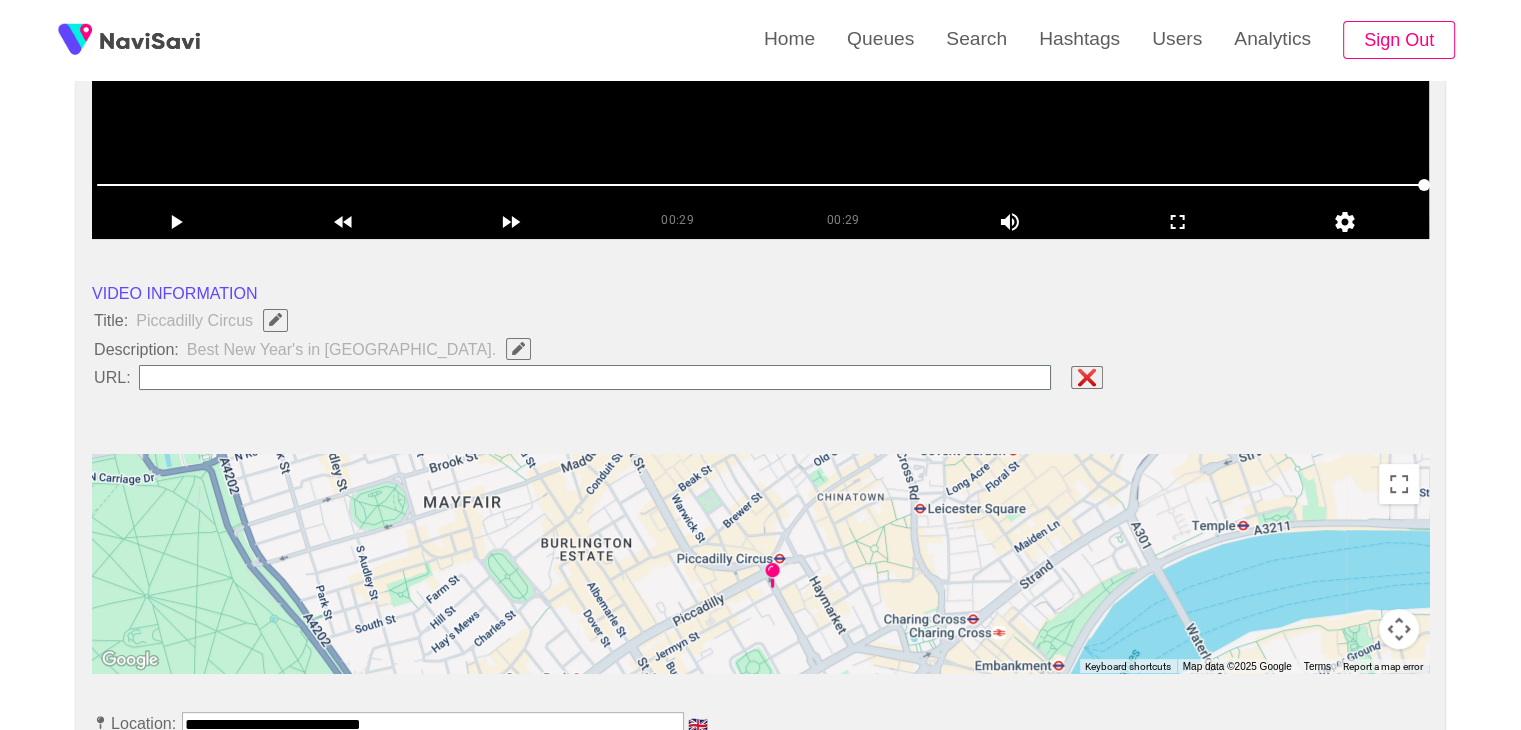 click at bounding box center [595, 377] 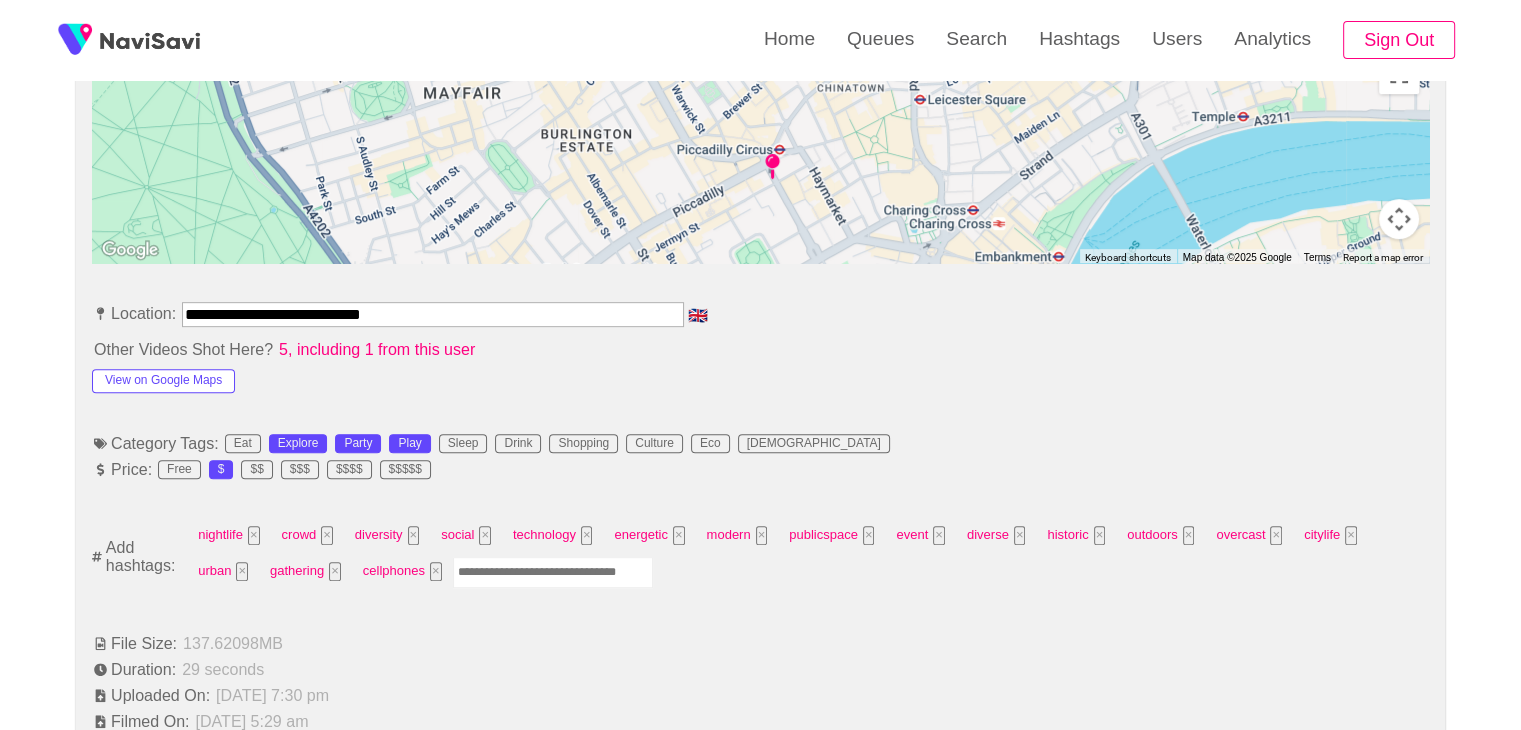 scroll, scrollTop: 944, scrollLeft: 0, axis: vertical 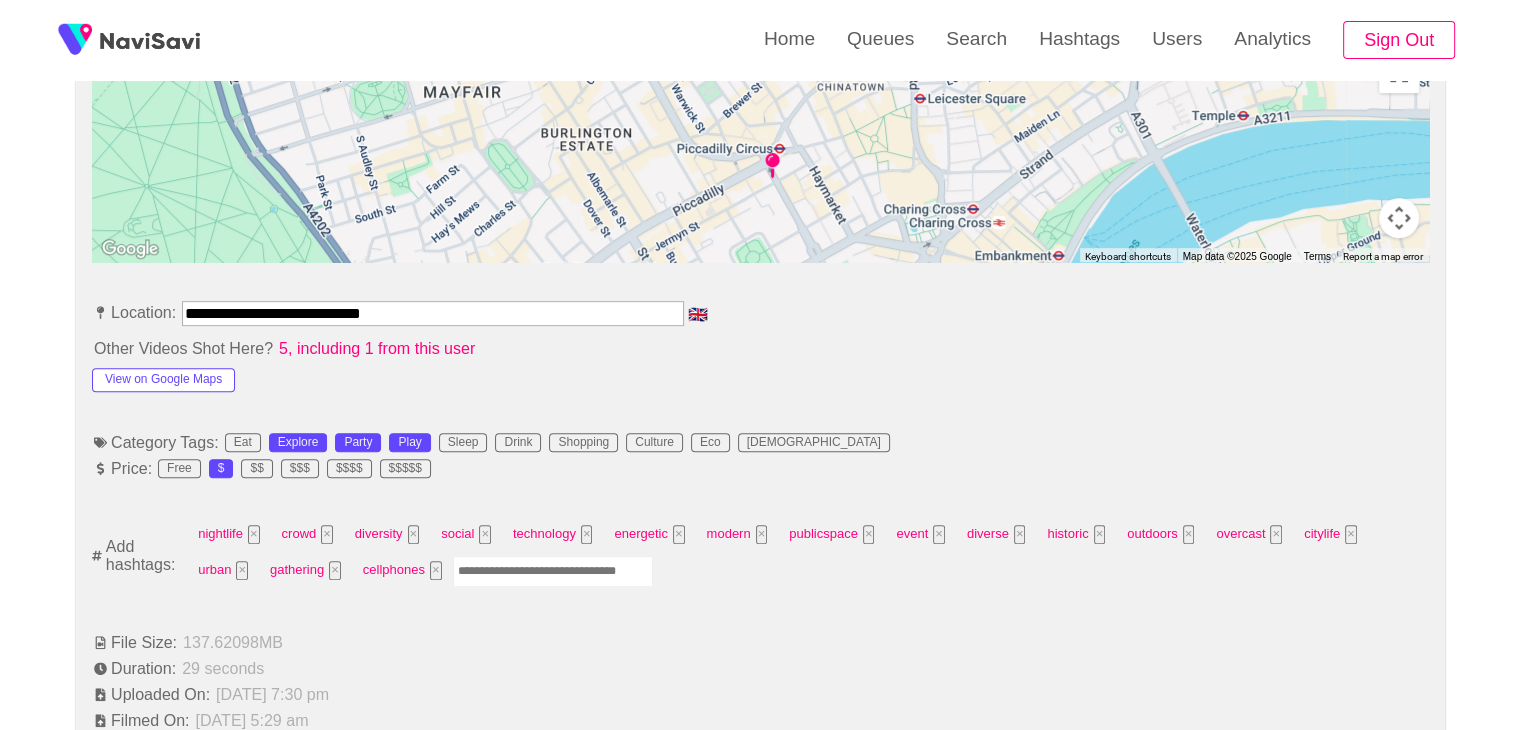 click at bounding box center (553, 571) 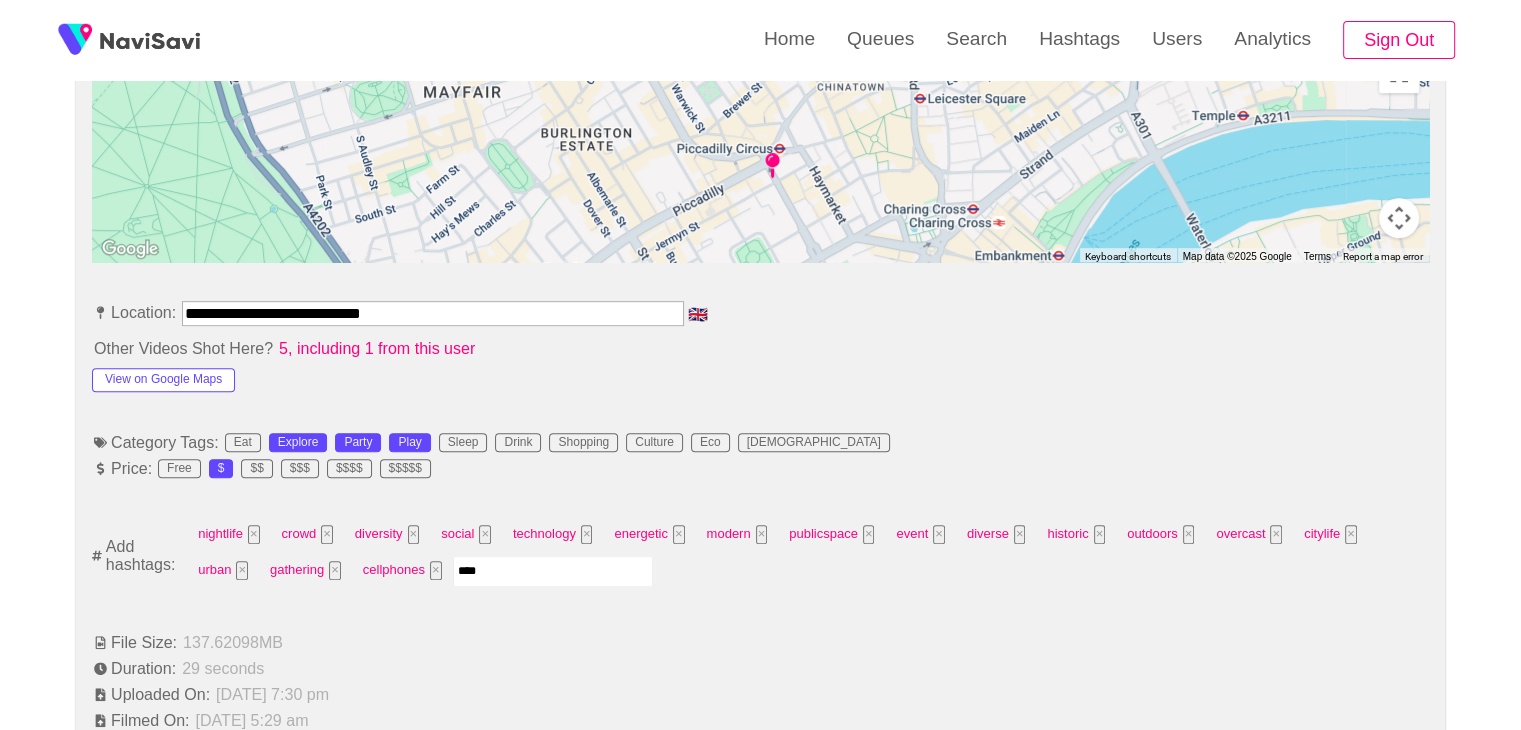 type on "*****" 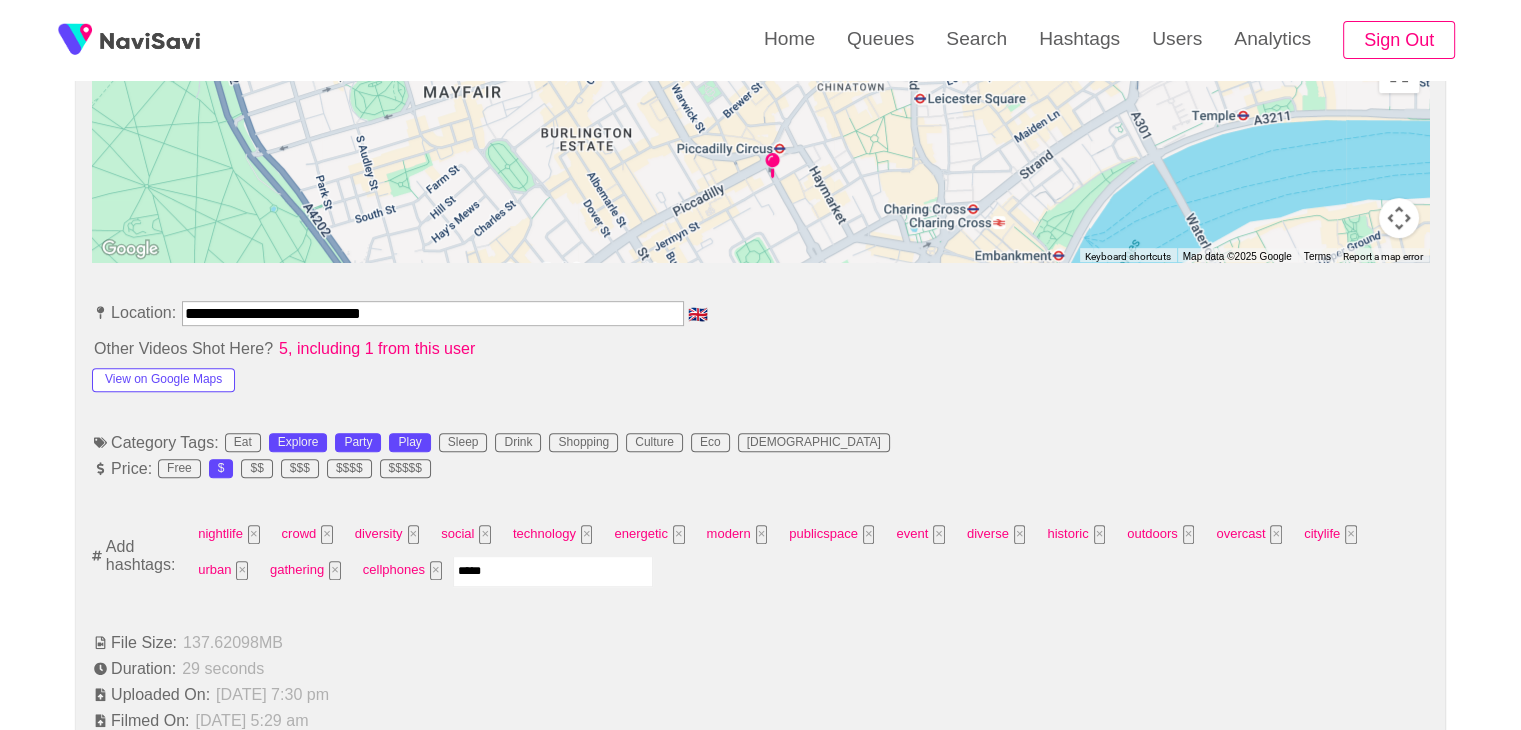 type 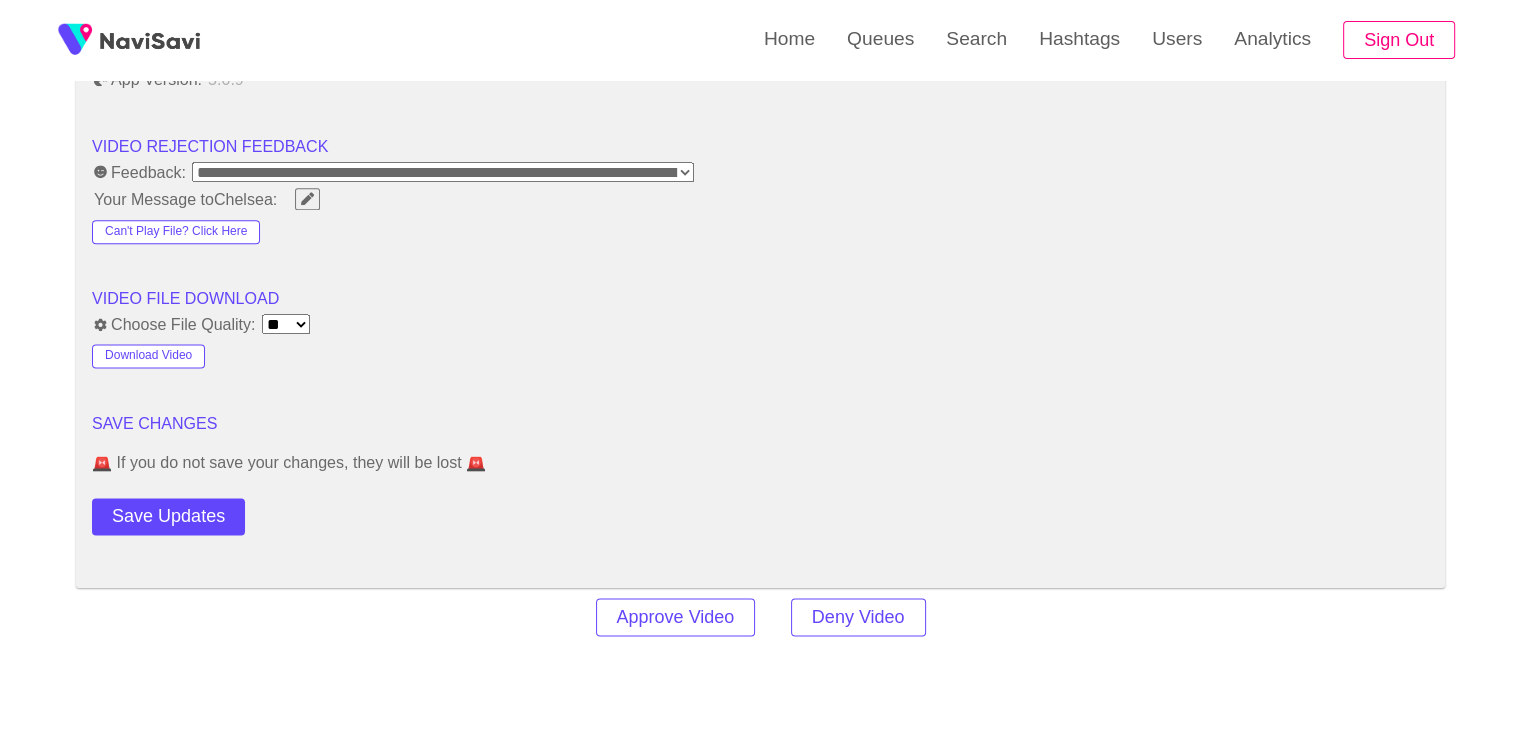 scroll, scrollTop: 2550, scrollLeft: 0, axis: vertical 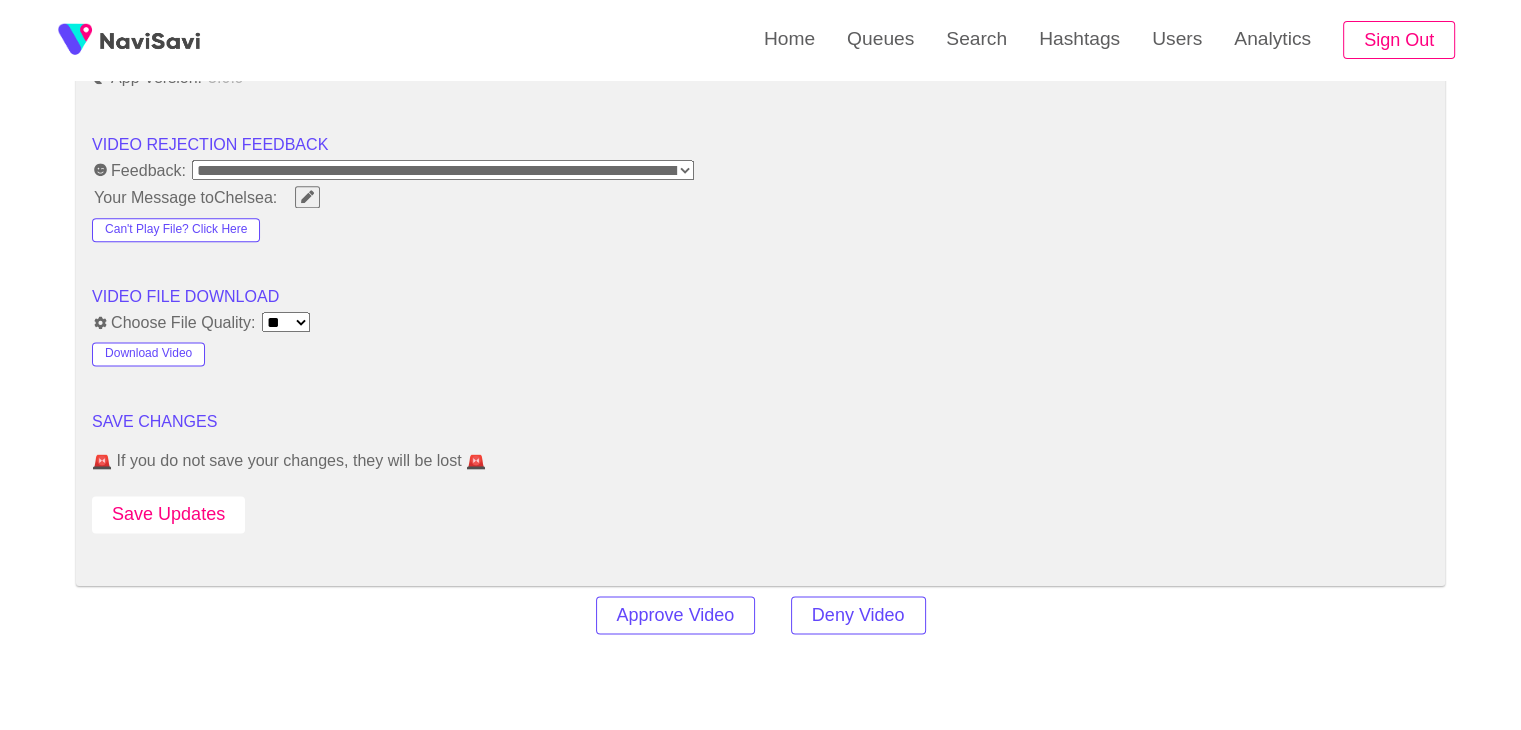 click on "Save Updates" at bounding box center (168, 514) 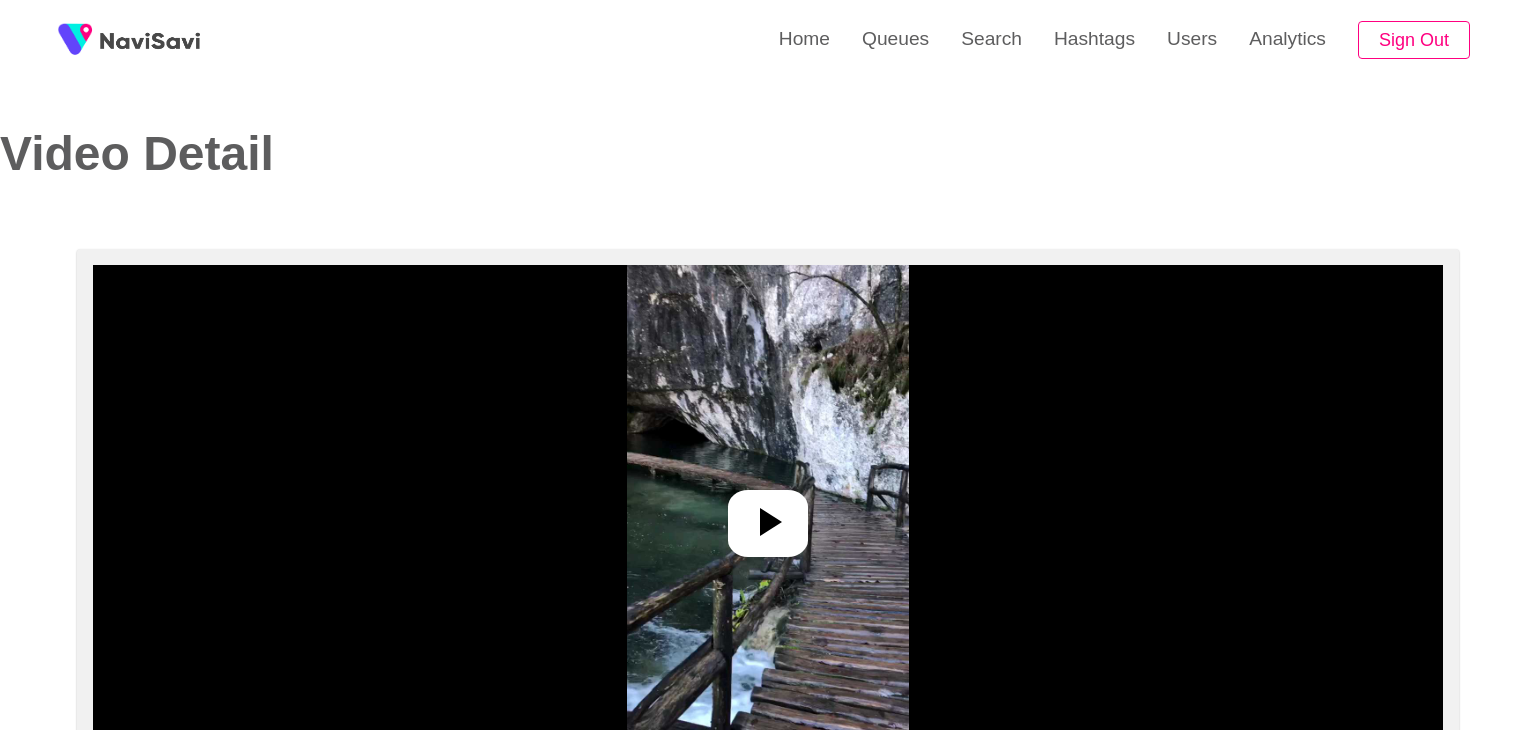 select on "**********" 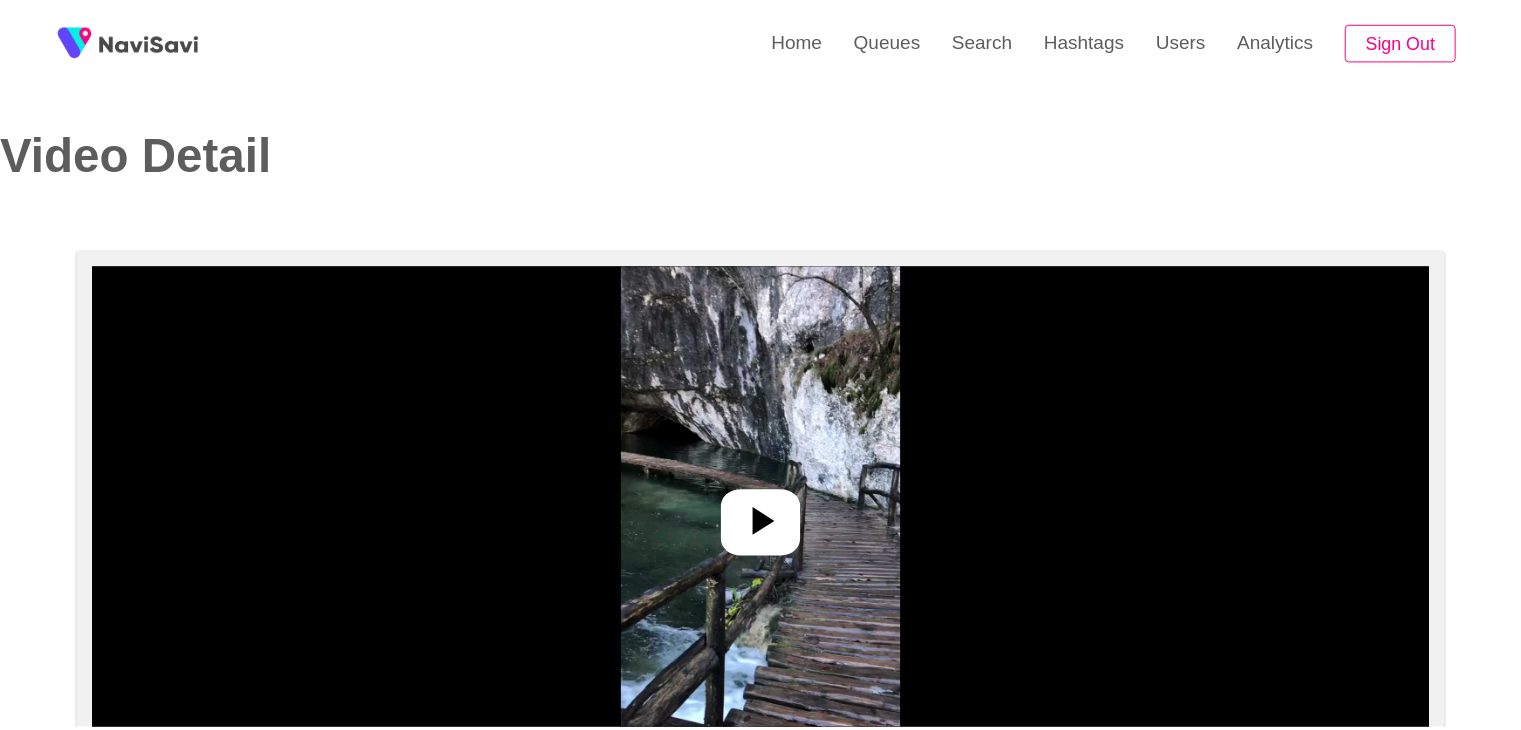 scroll, scrollTop: 0, scrollLeft: 0, axis: both 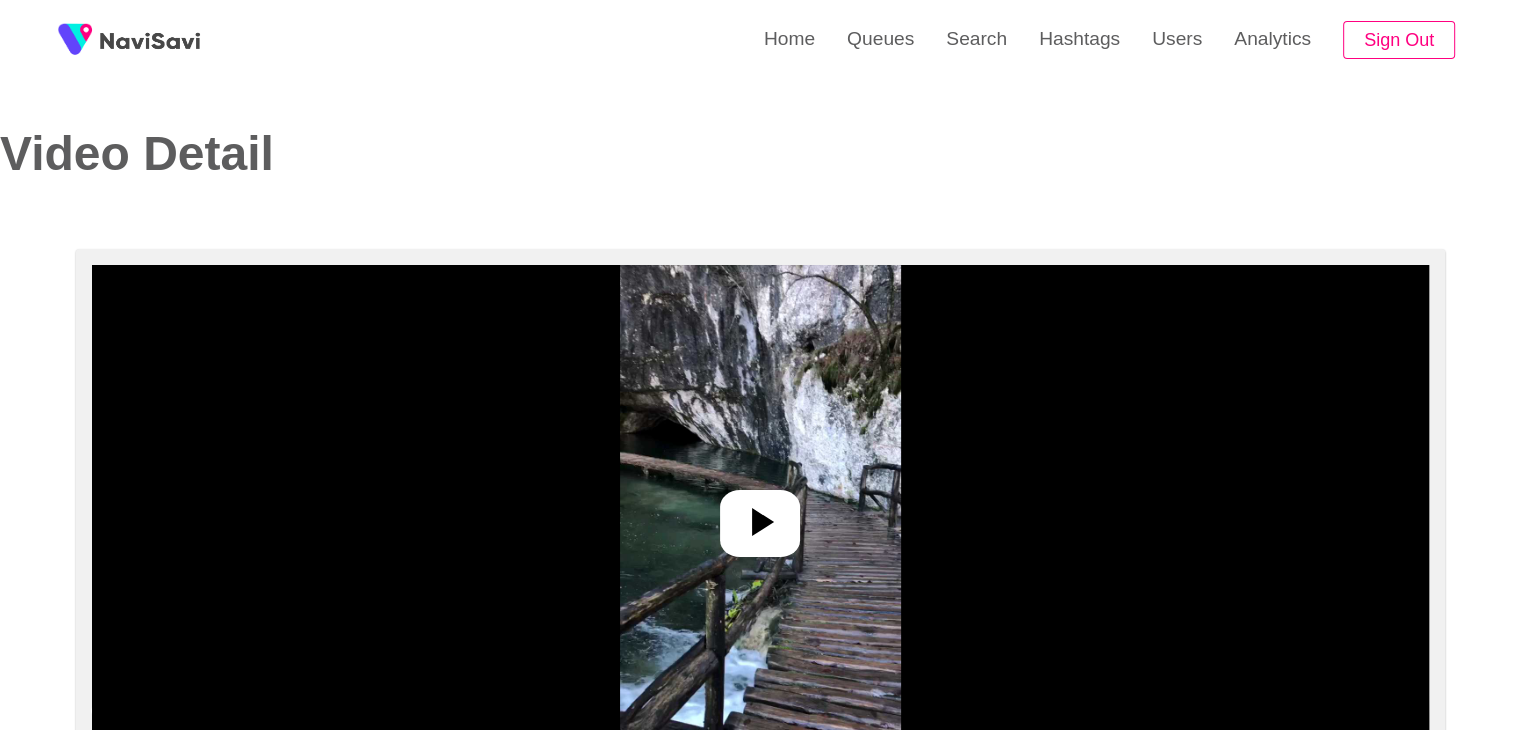 click at bounding box center (761, 515) 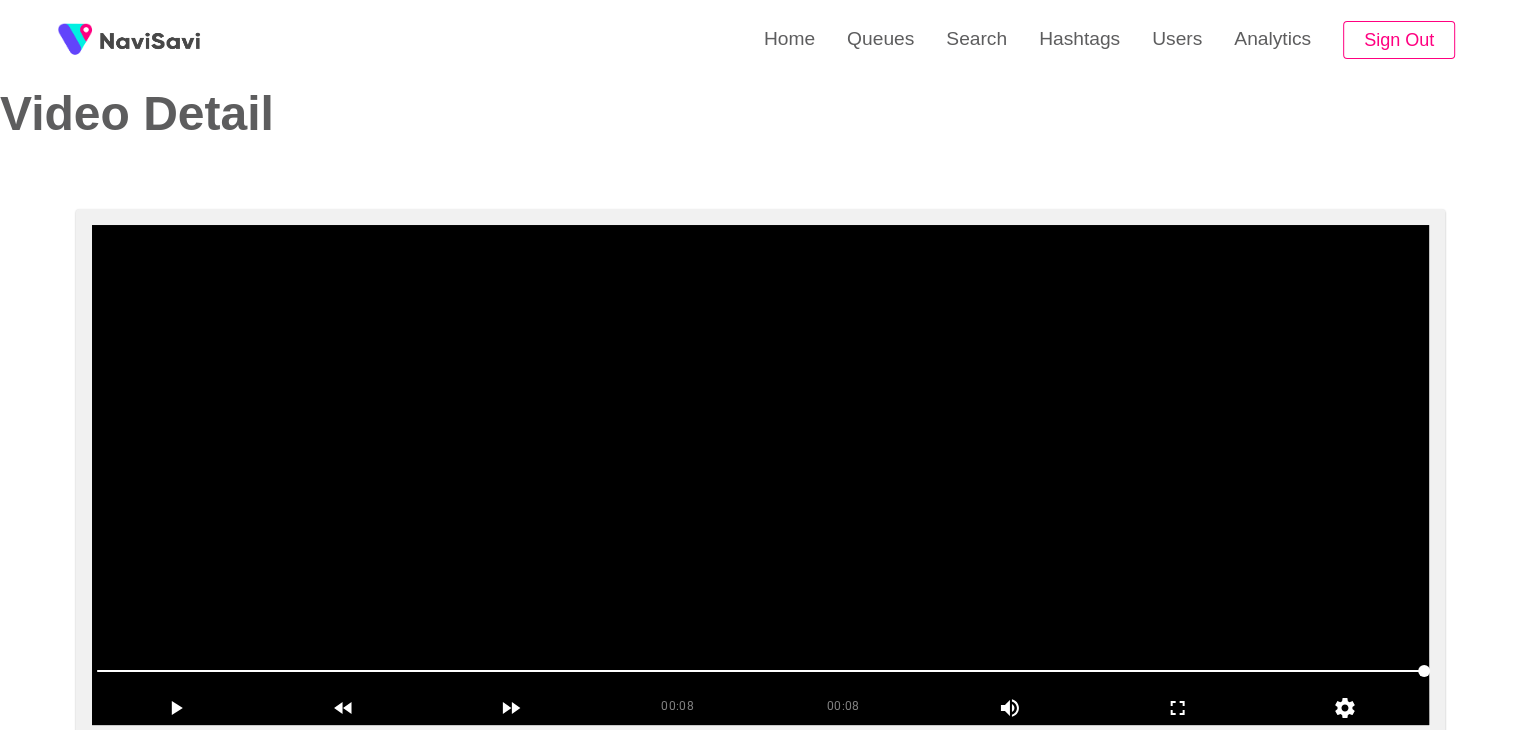 scroll, scrollTop: 0, scrollLeft: 0, axis: both 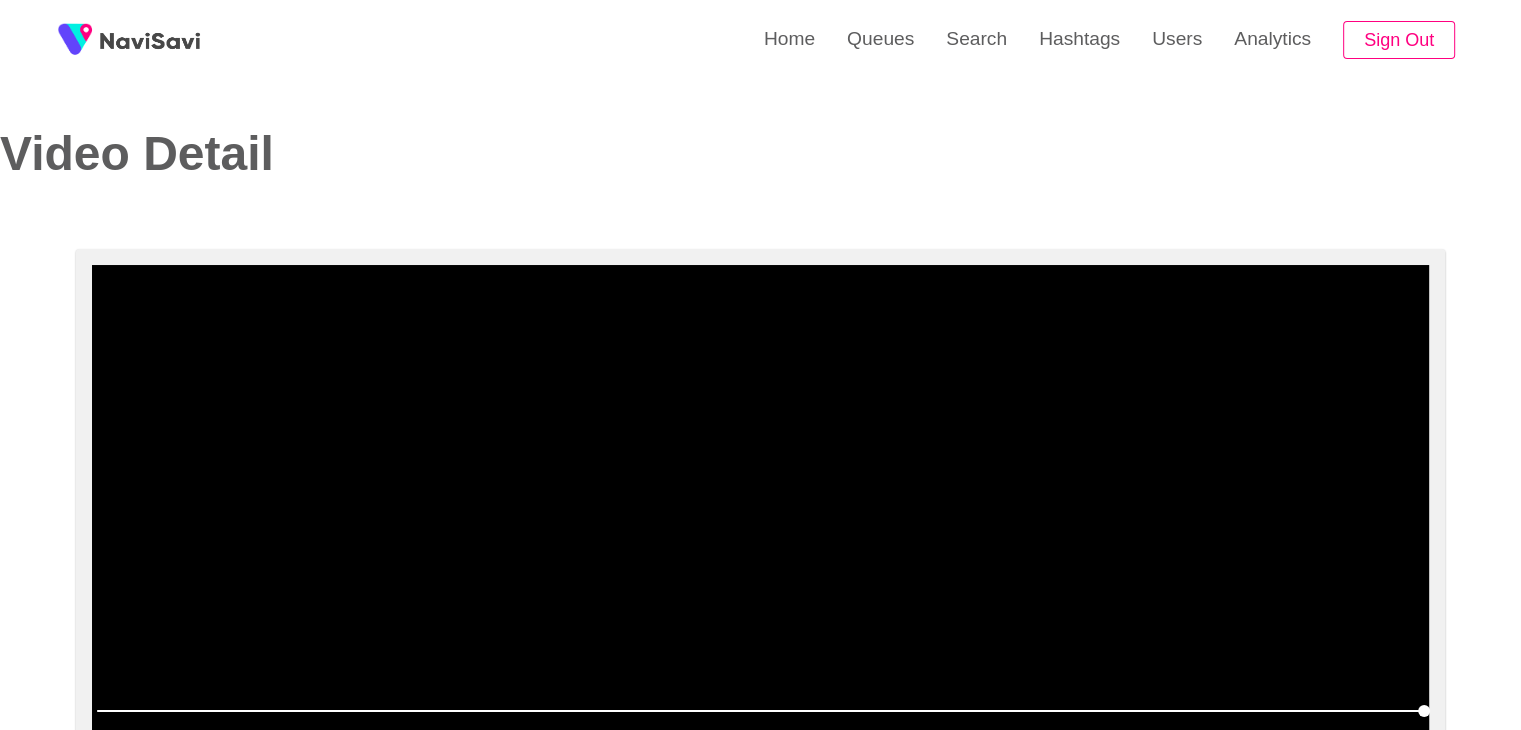 click at bounding box center [760, 515] 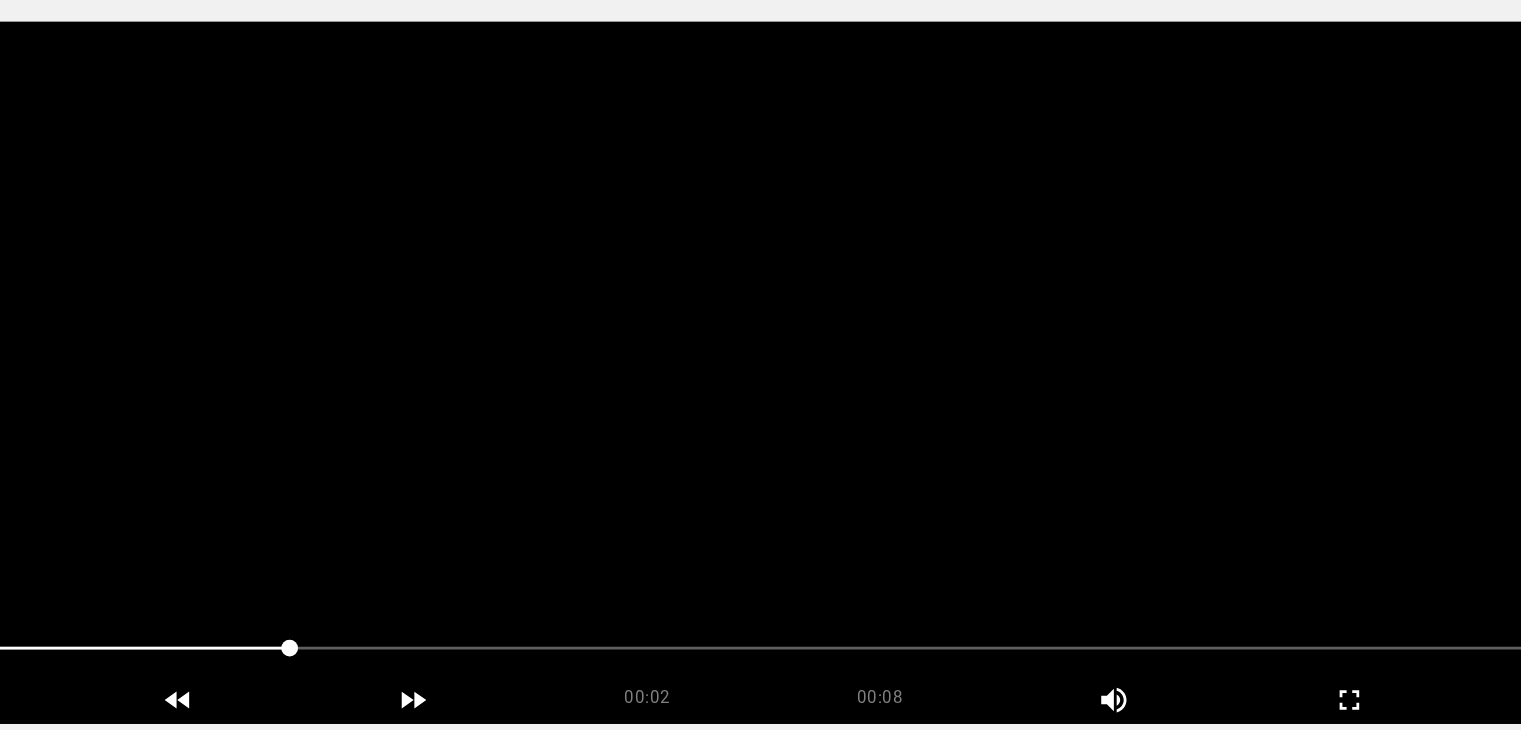 scroll, scrollTop: 39, scrollLeft: 0, axis: vertical 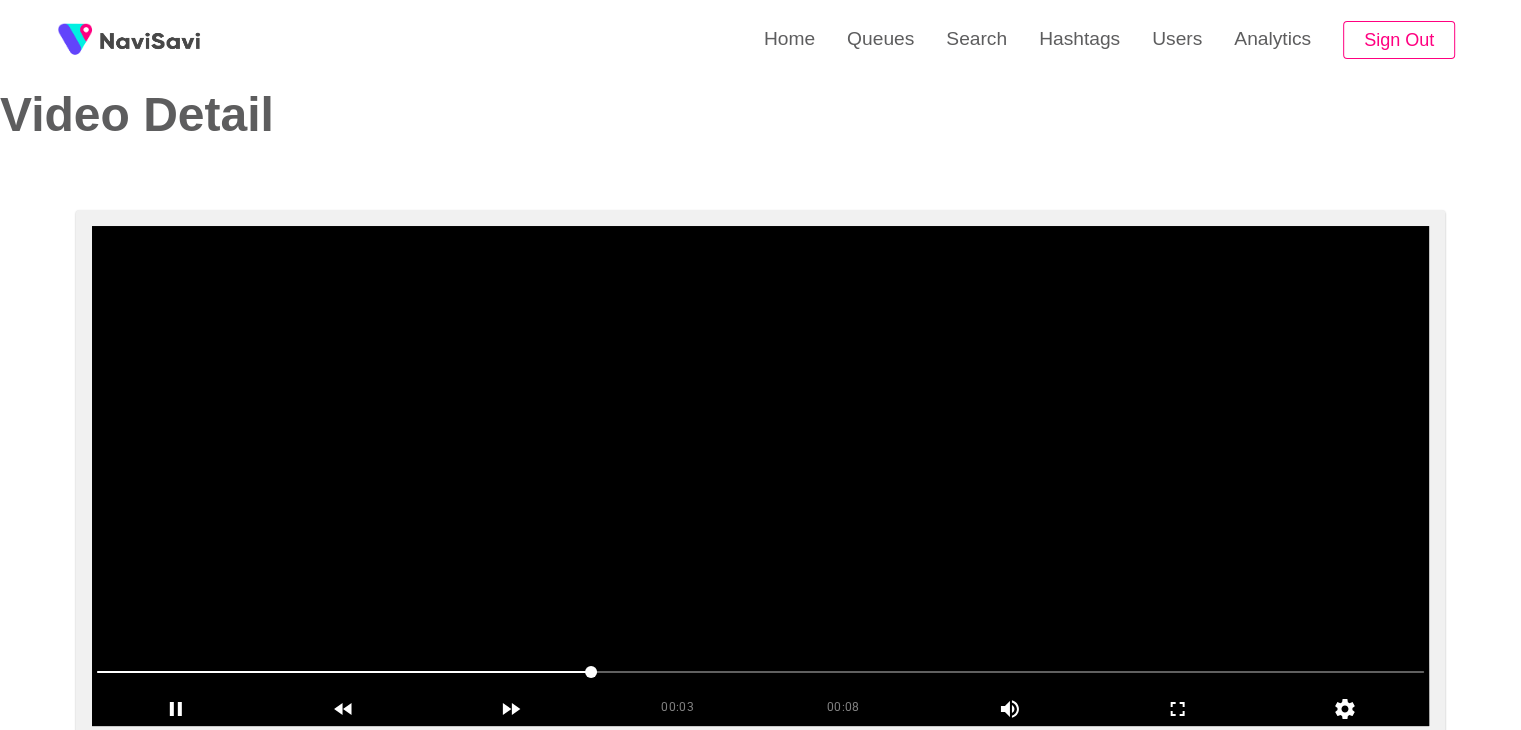 click at bounding box center [760, 476] 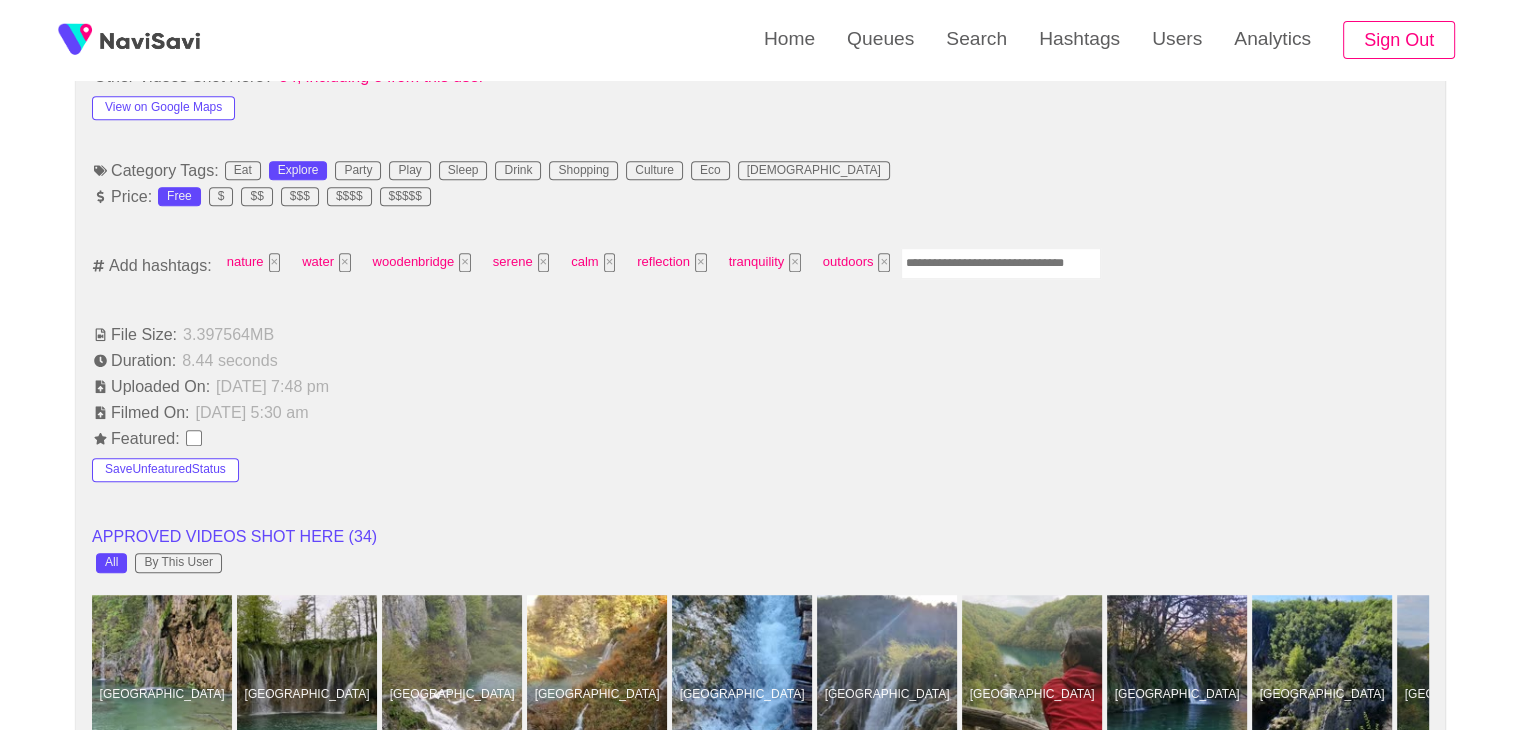 scroll, scrollTop: 1240, scrollLeft: 0, axis: vertical 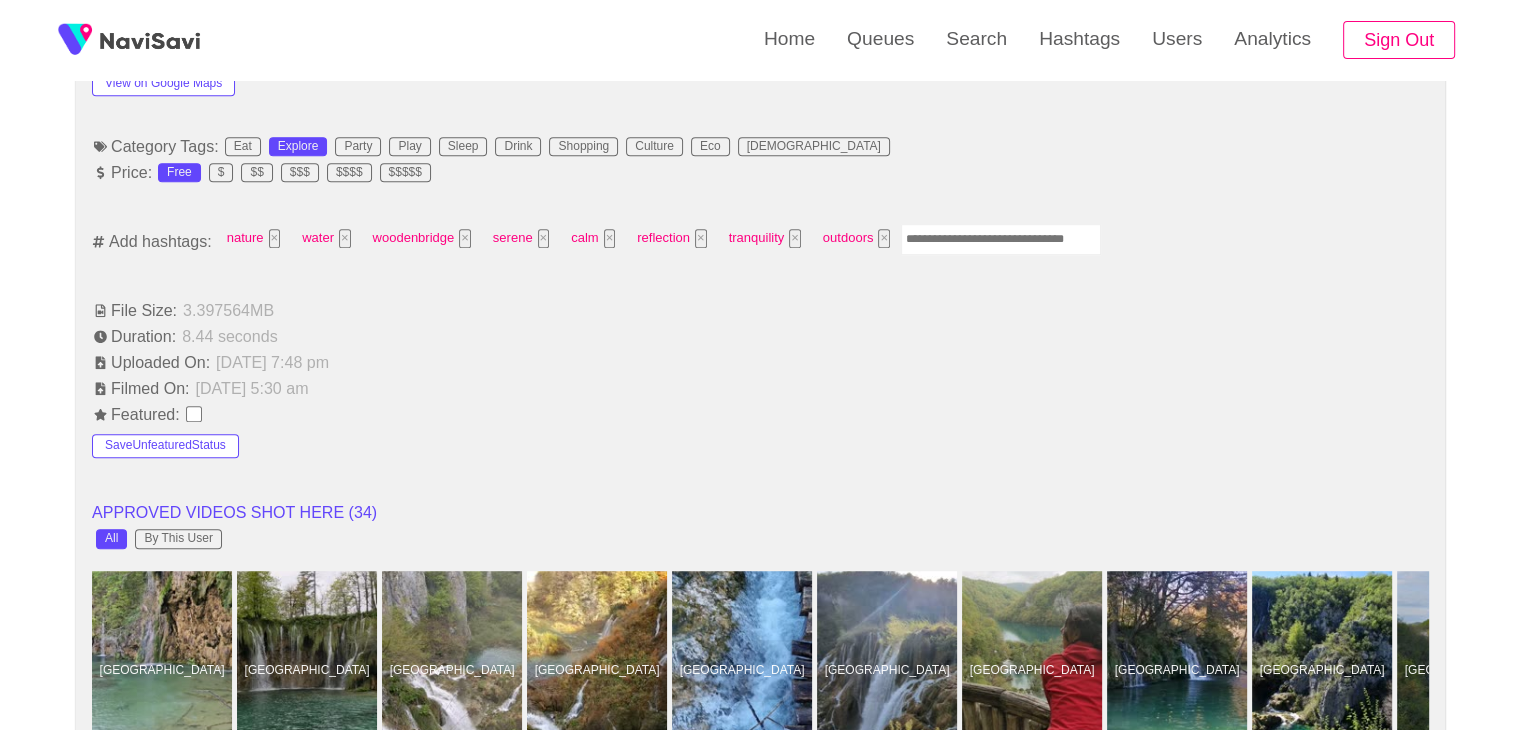 click on "**********" at bounding box center [760, 662] 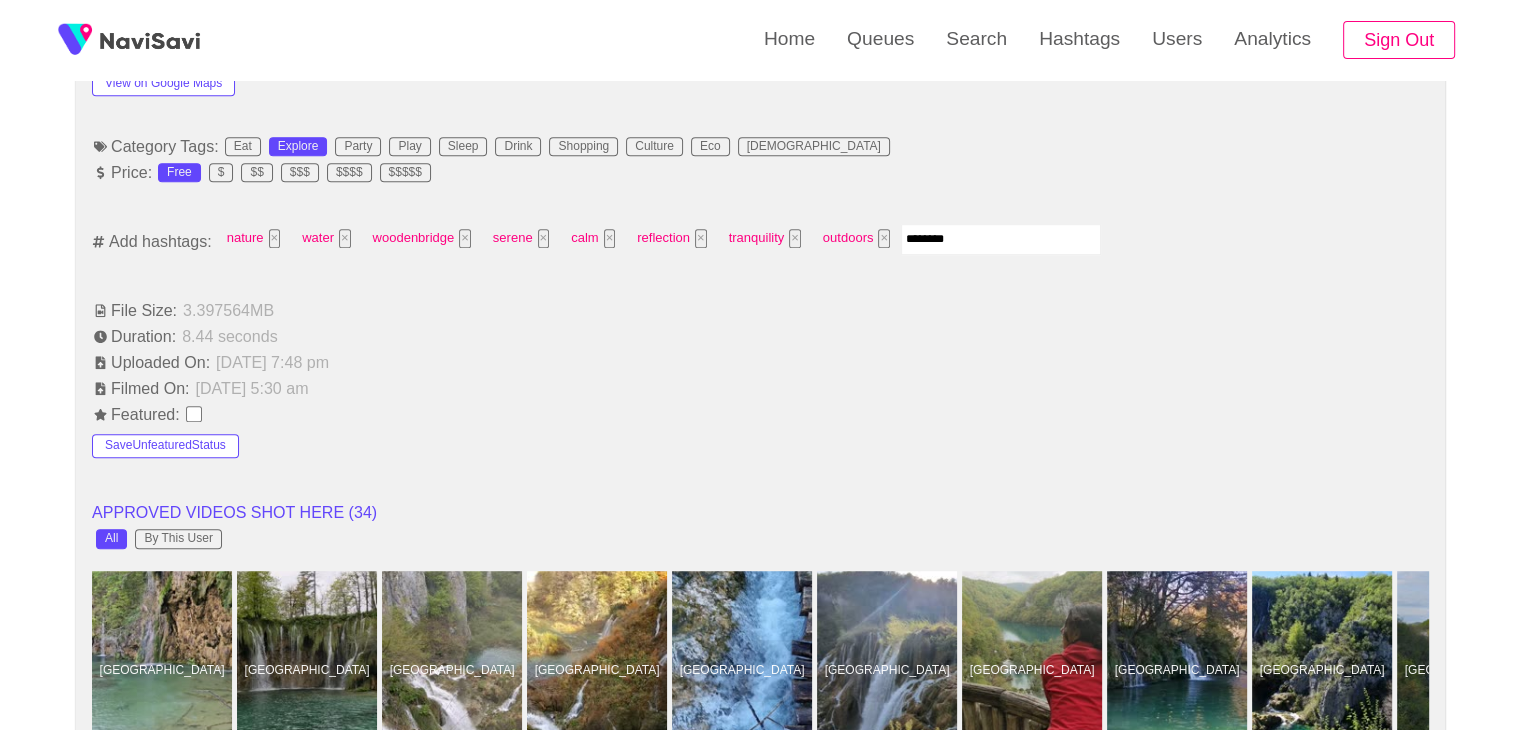 type on "*********" 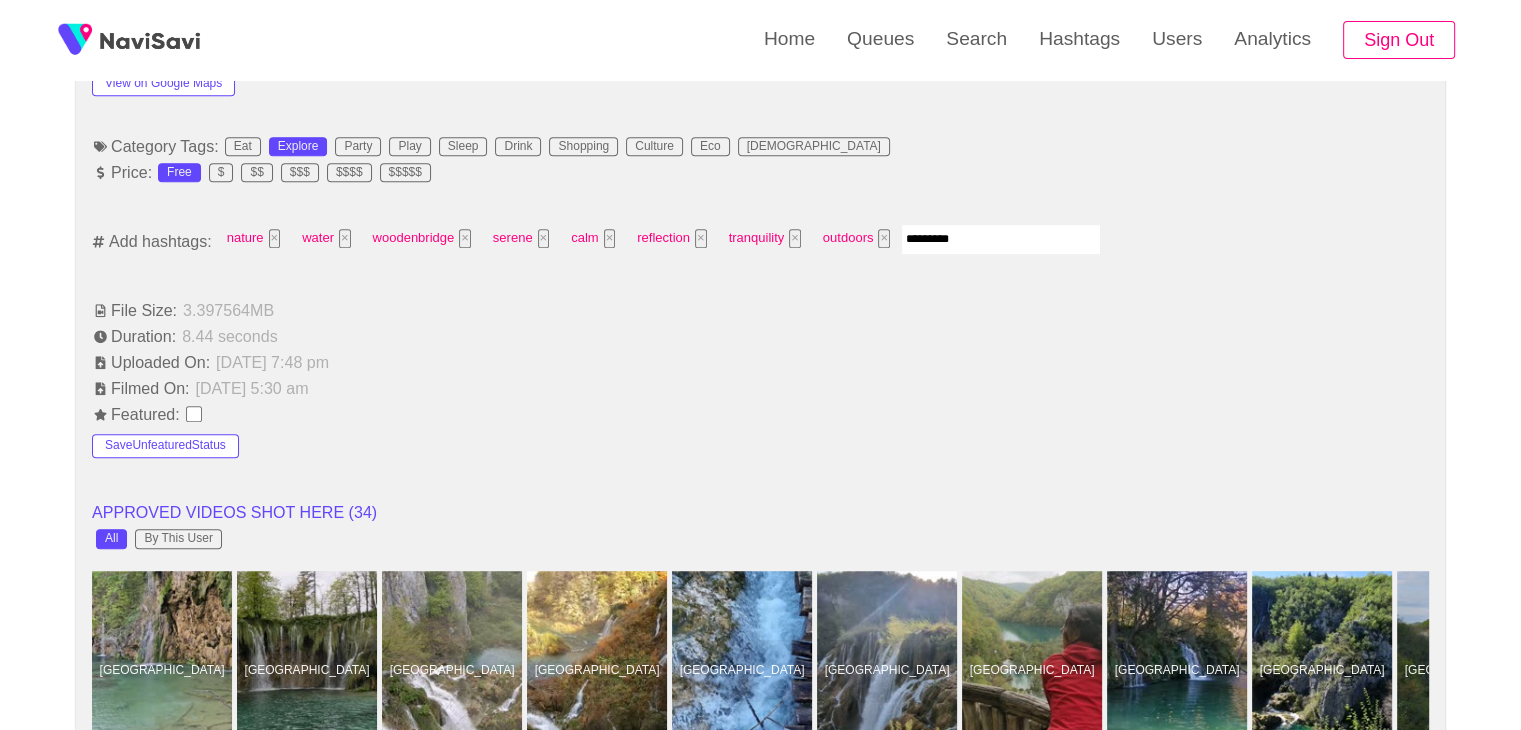 type 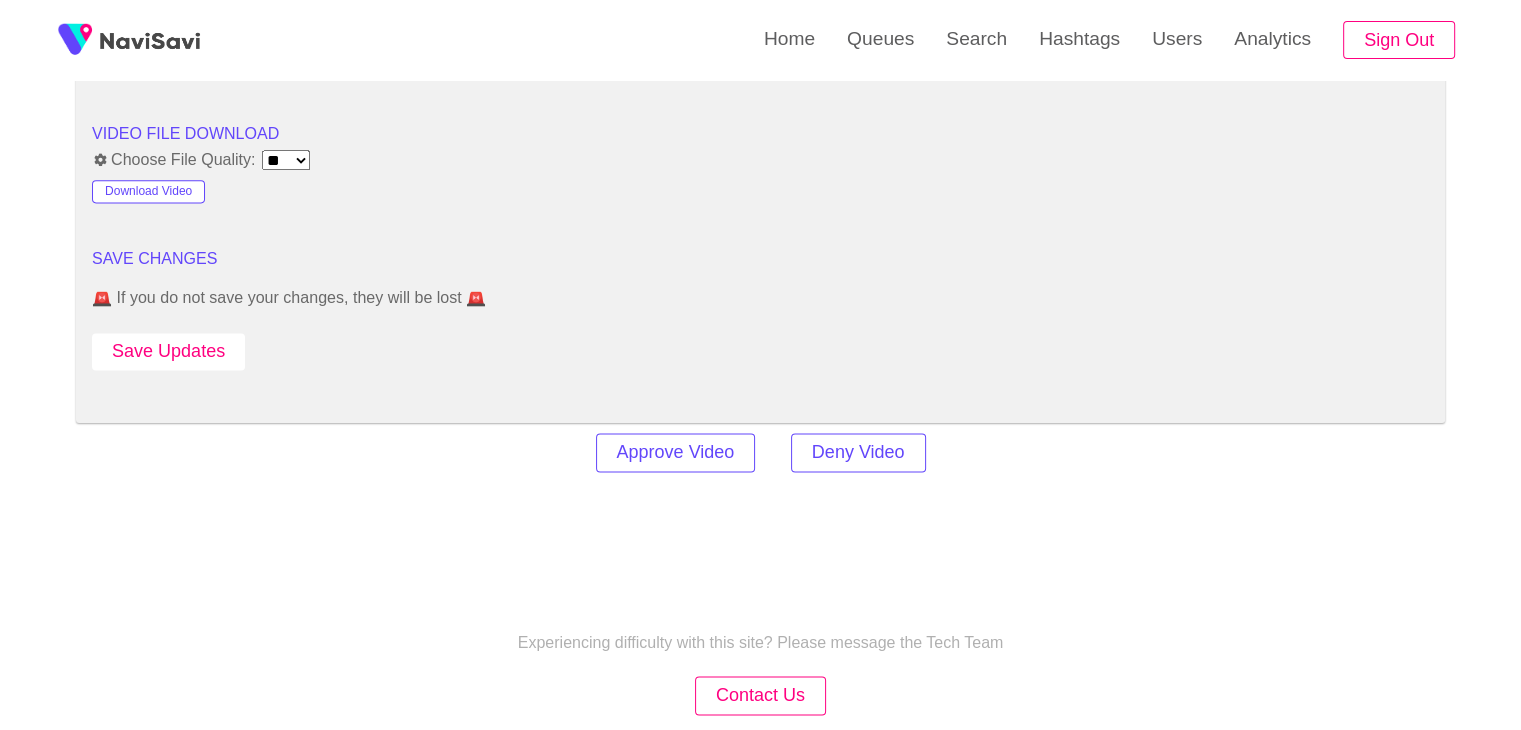 scroll, scrollTop: 2649, scrollLeft: 0, axis: vertical 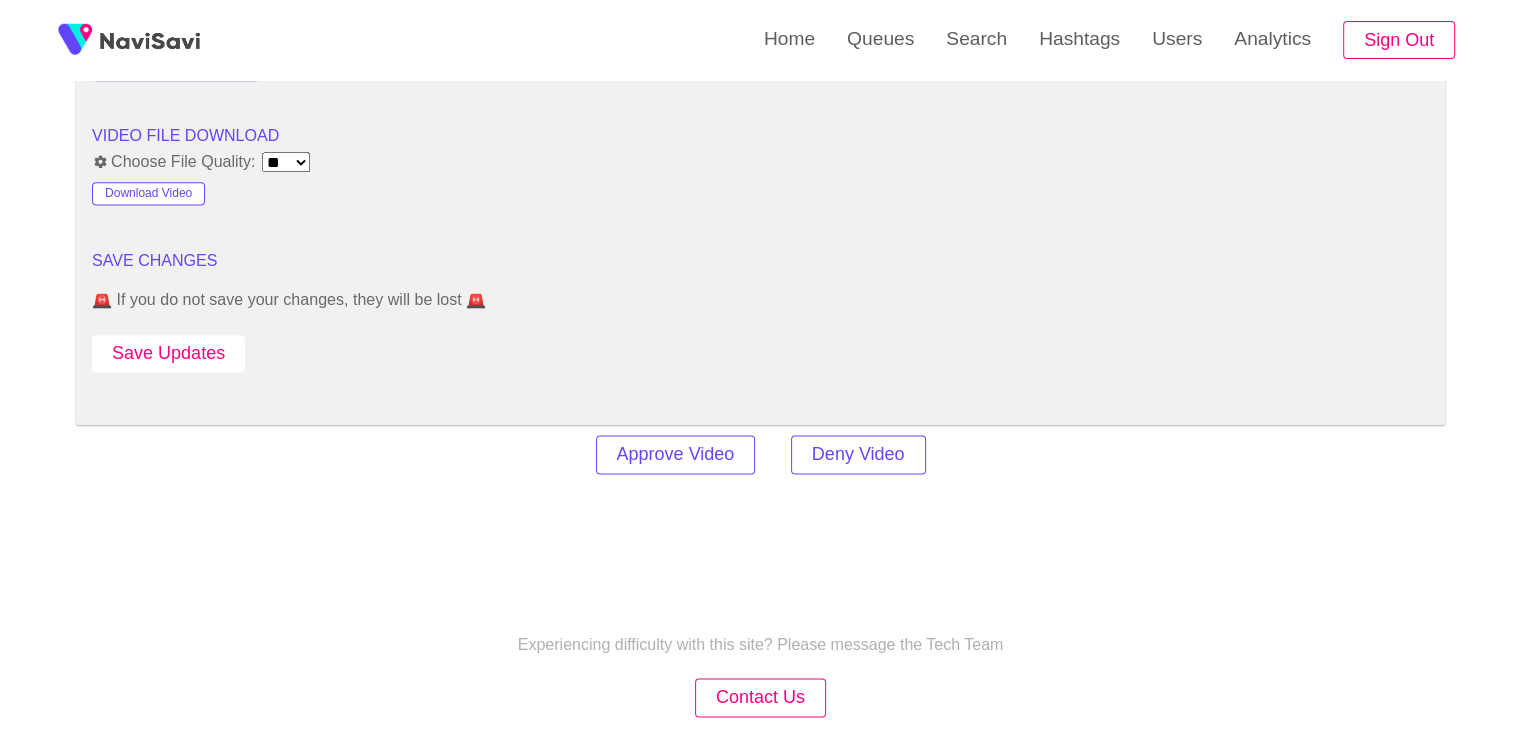 click on "Save Updates" at bounding box center [168, 353] 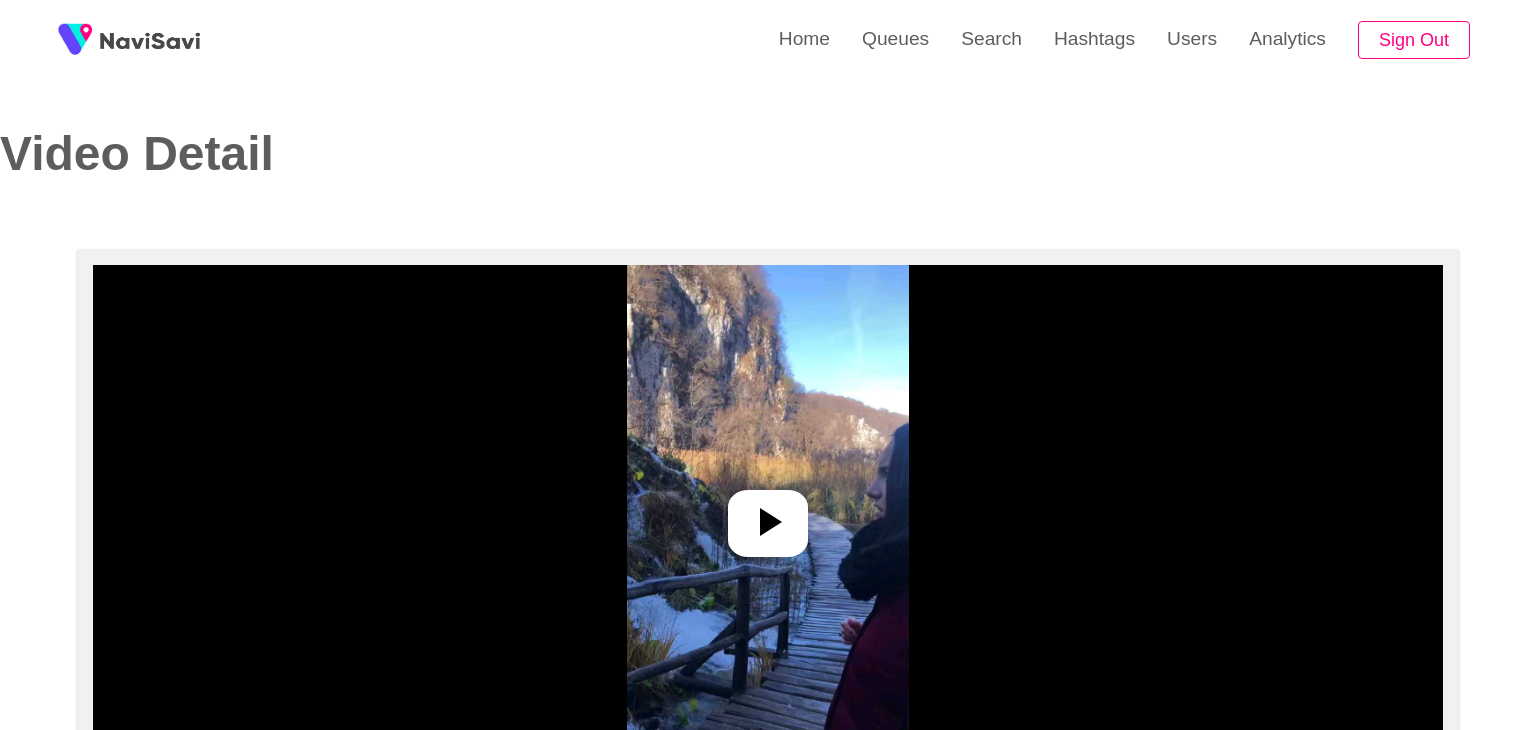 select on "**********" 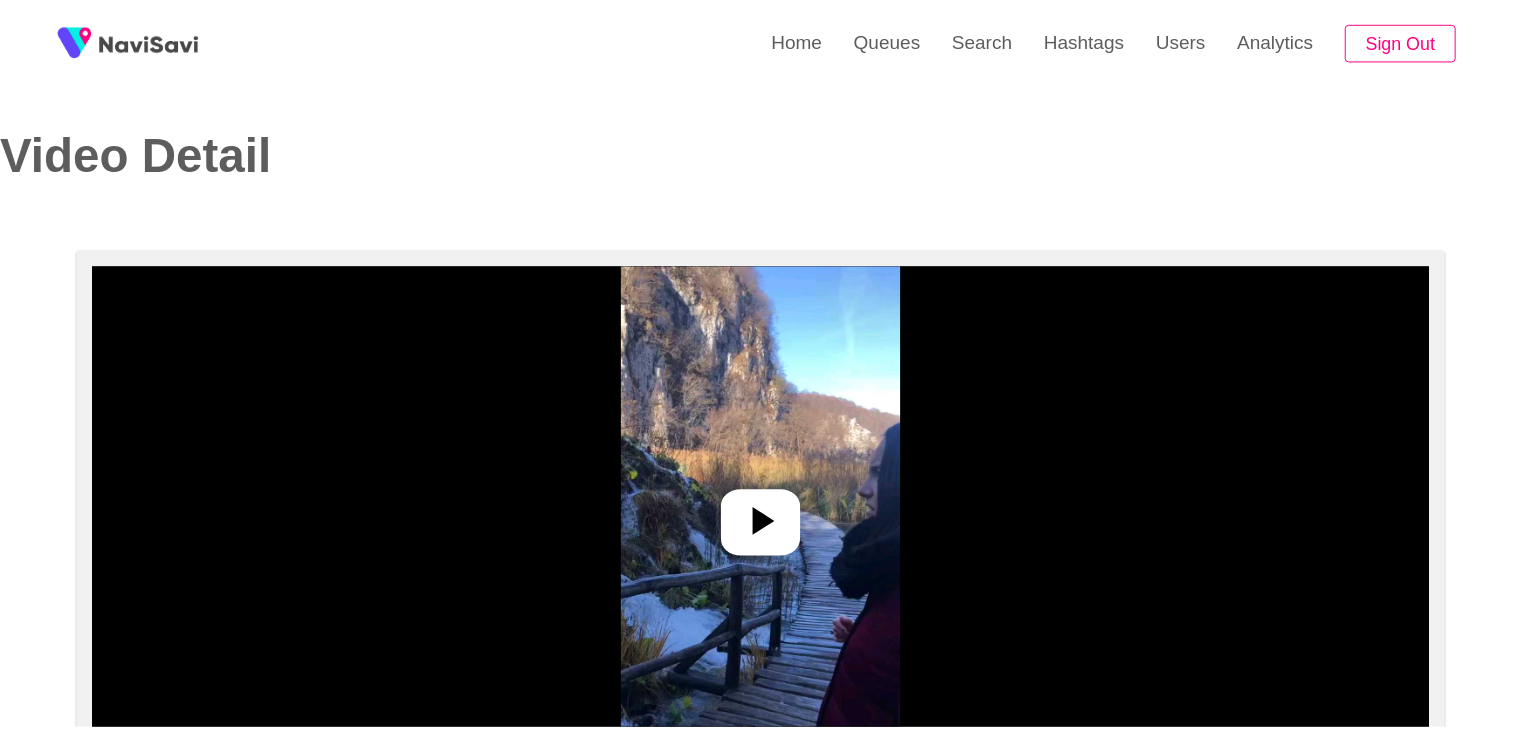 scroll, scrollTop: 0, scrollLeft: 0, axis: both 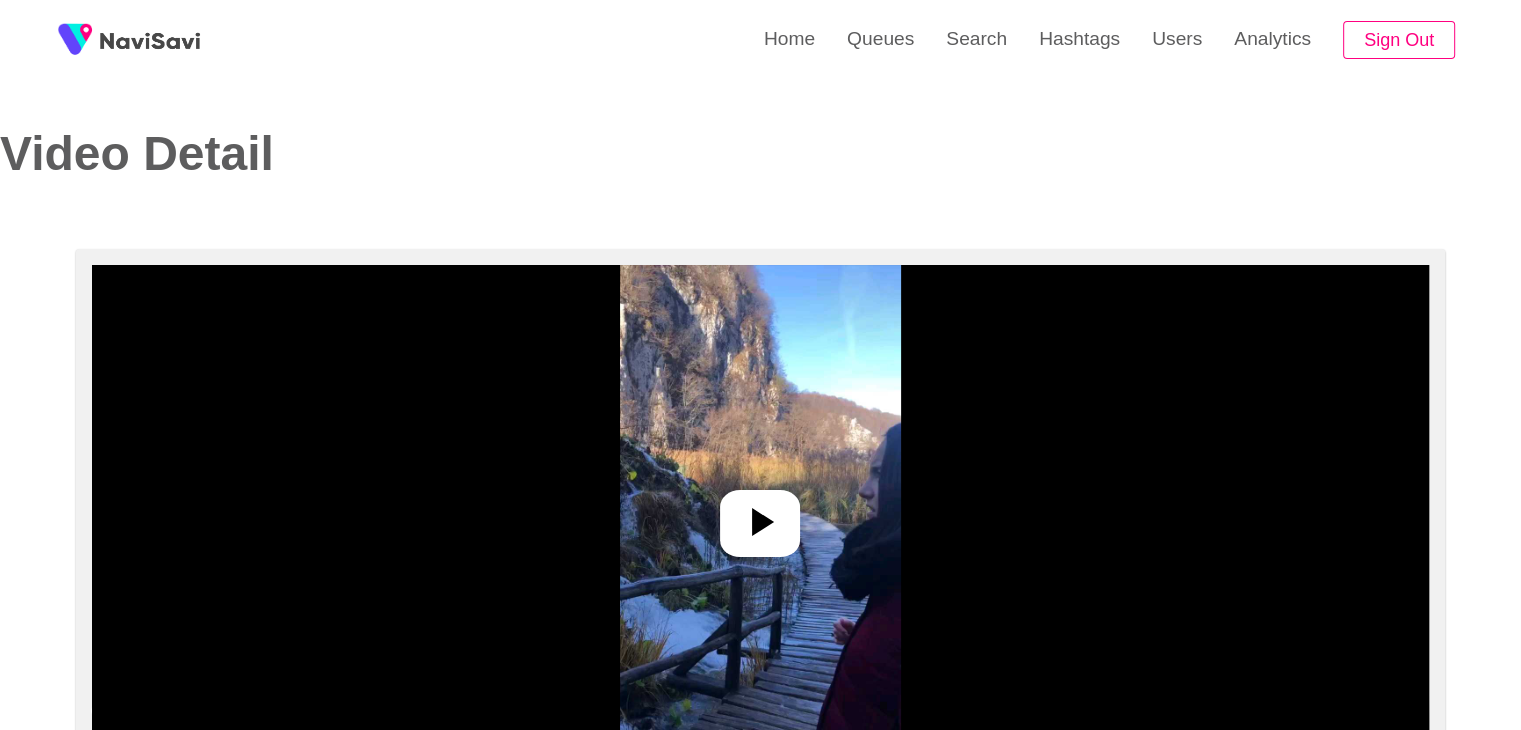 click 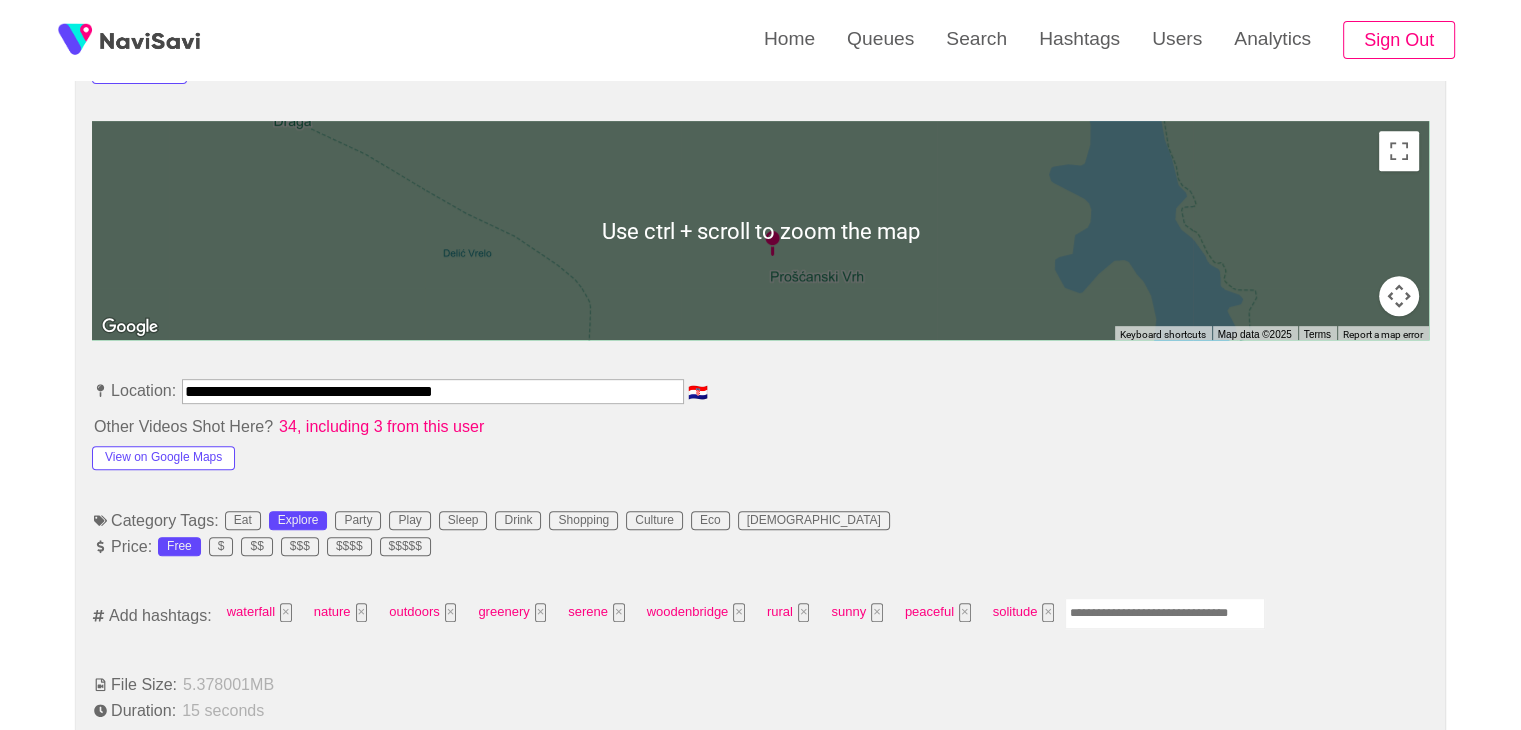 scroll, scrollTop: 871, scrollLeft: 0, axis: vertical 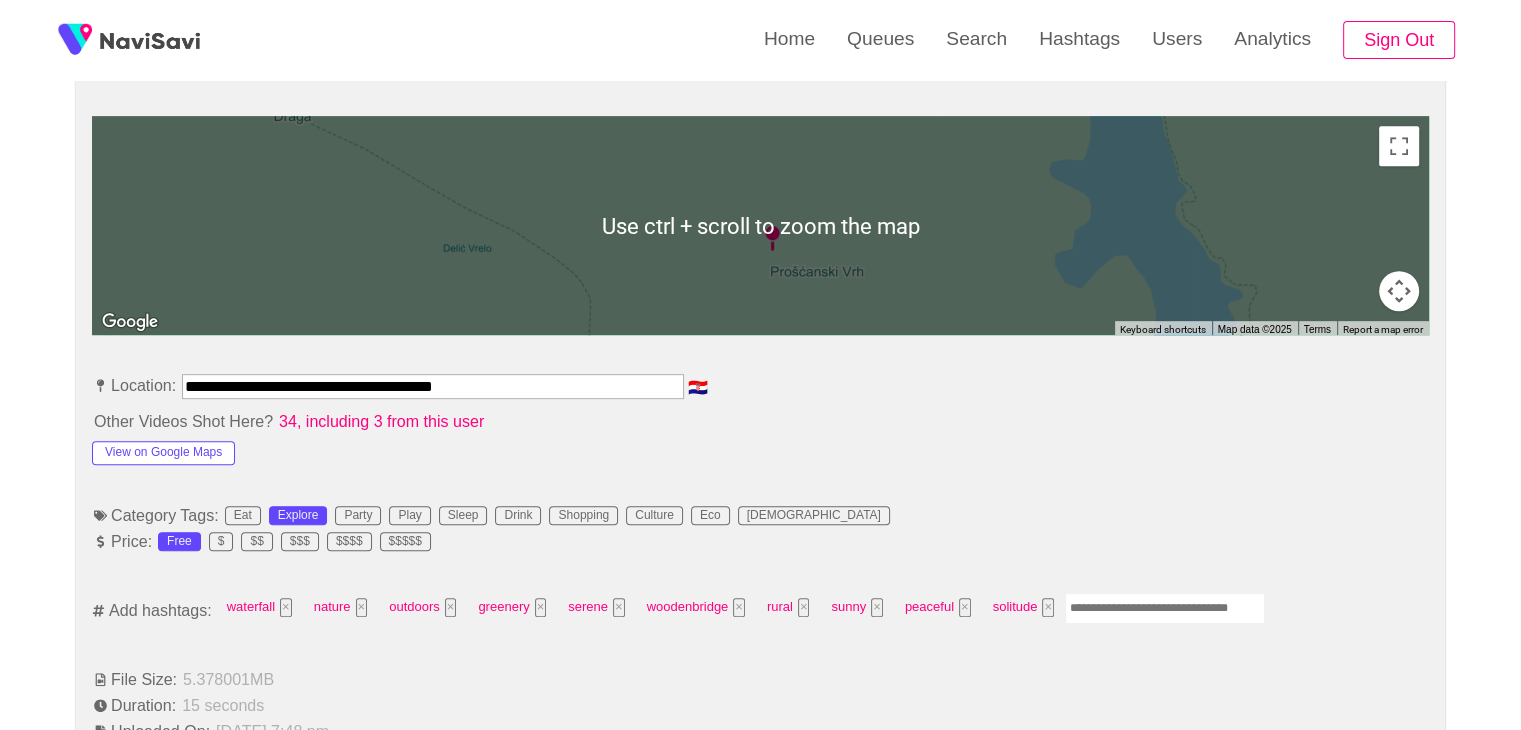 click at bounding box center (1165, 608) 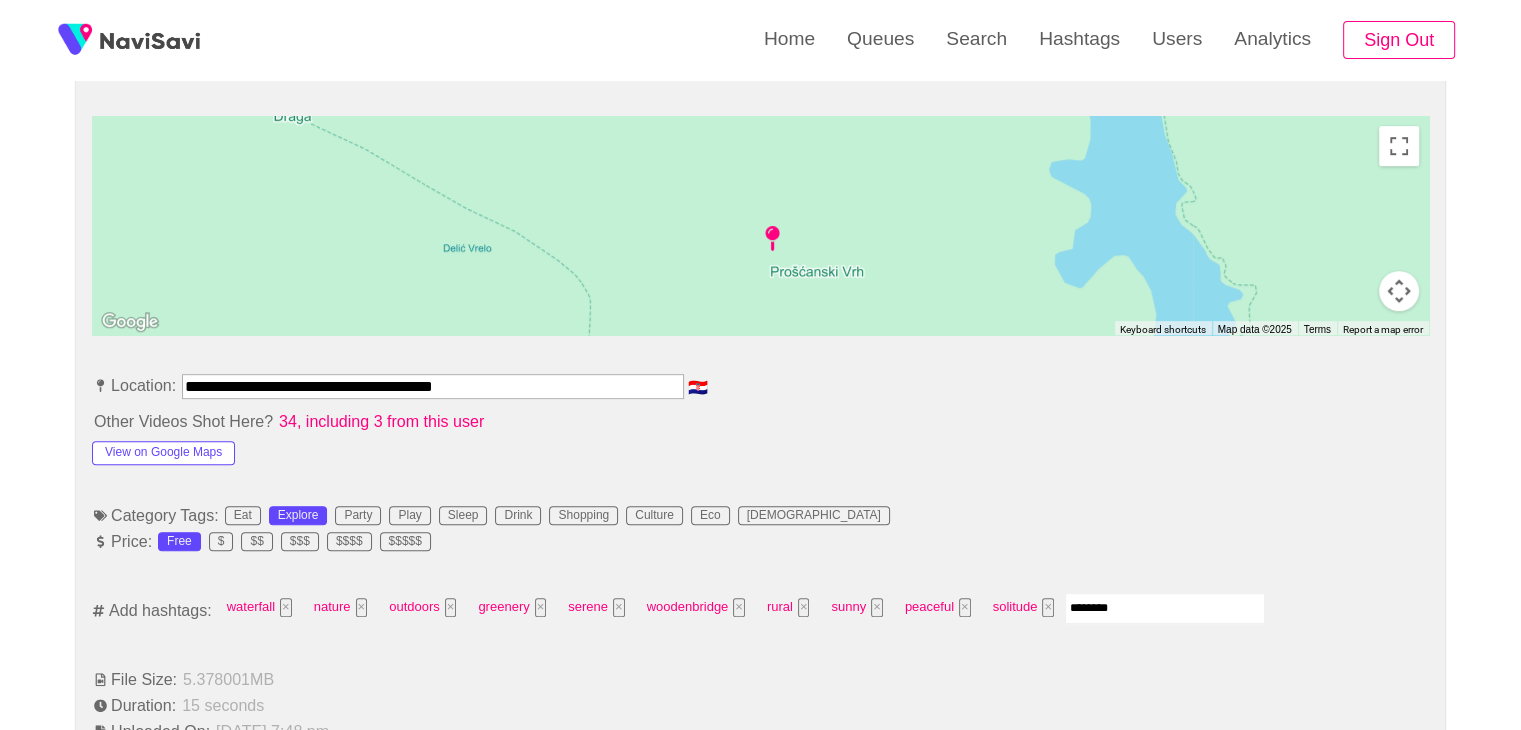 type on "*********" 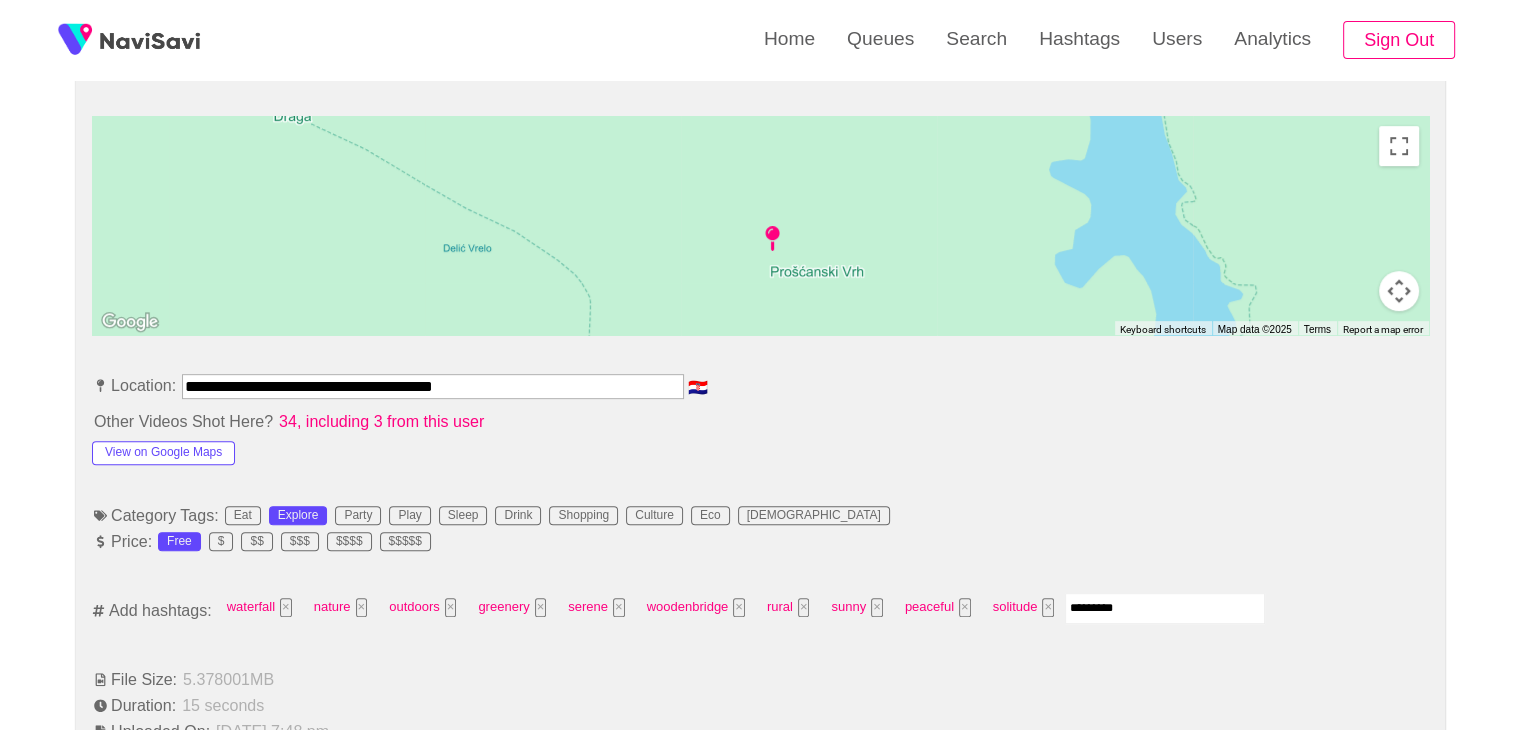 type 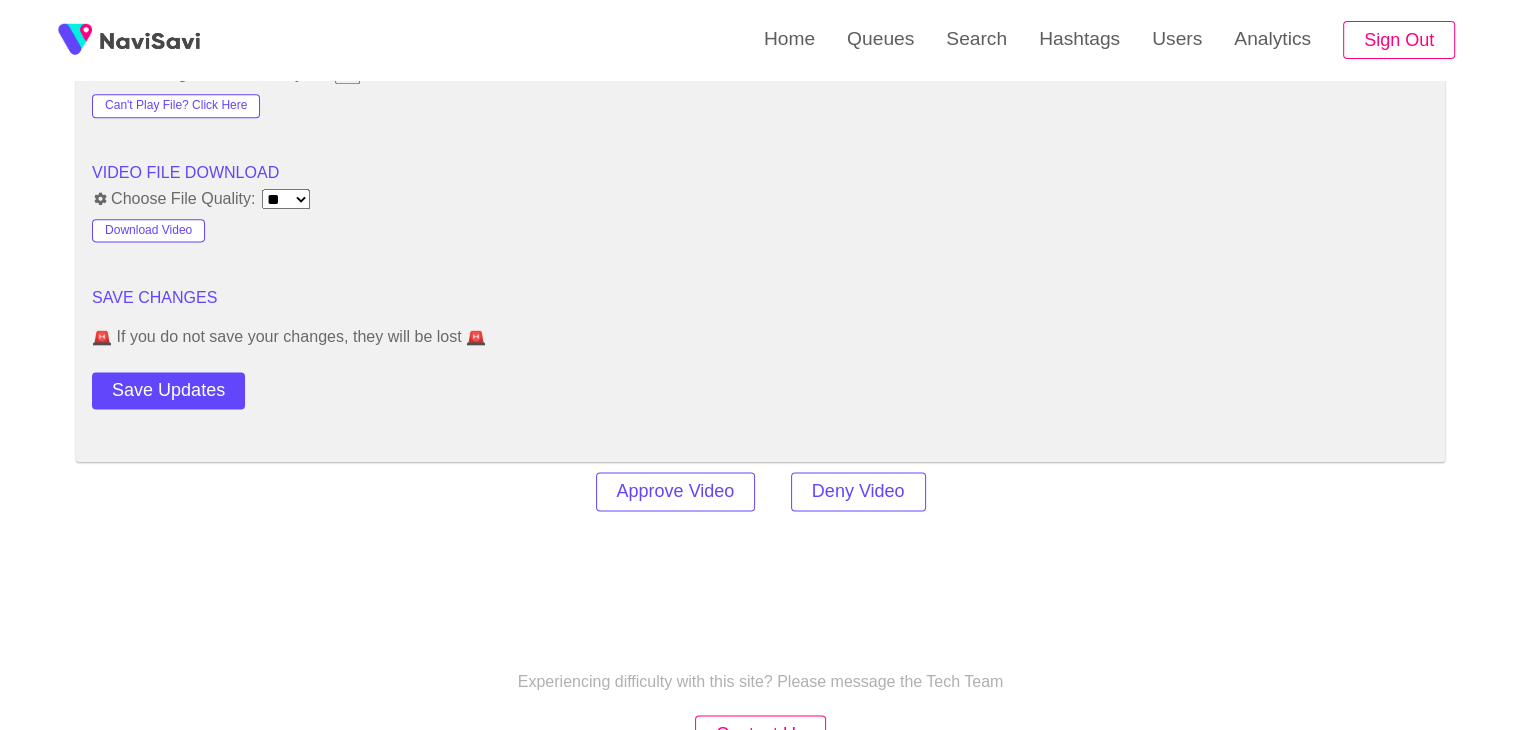scroll, scrollTop: 2668, scrollLeft: 0, axis: vertical 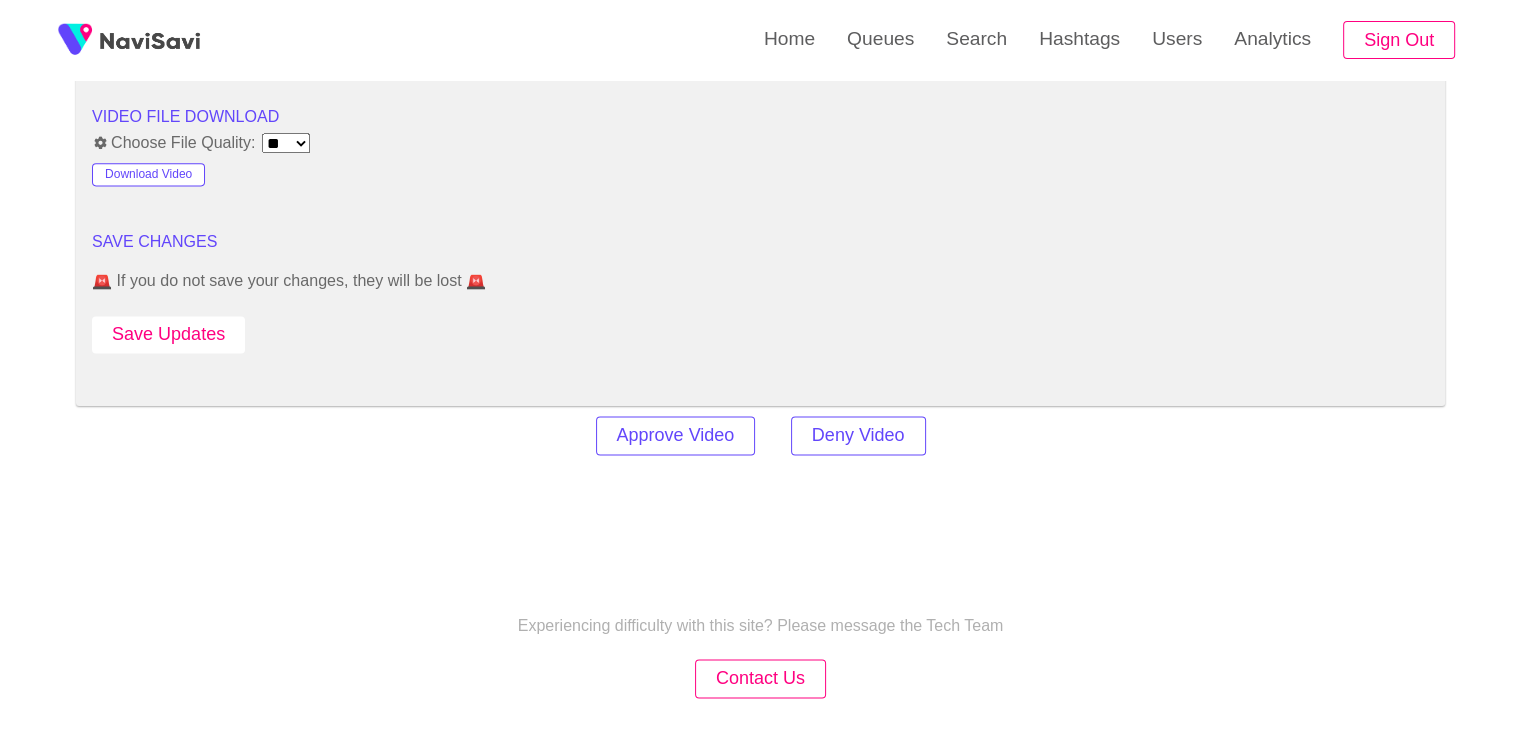 click on "Save Updates" at bounding box center [168, 334] 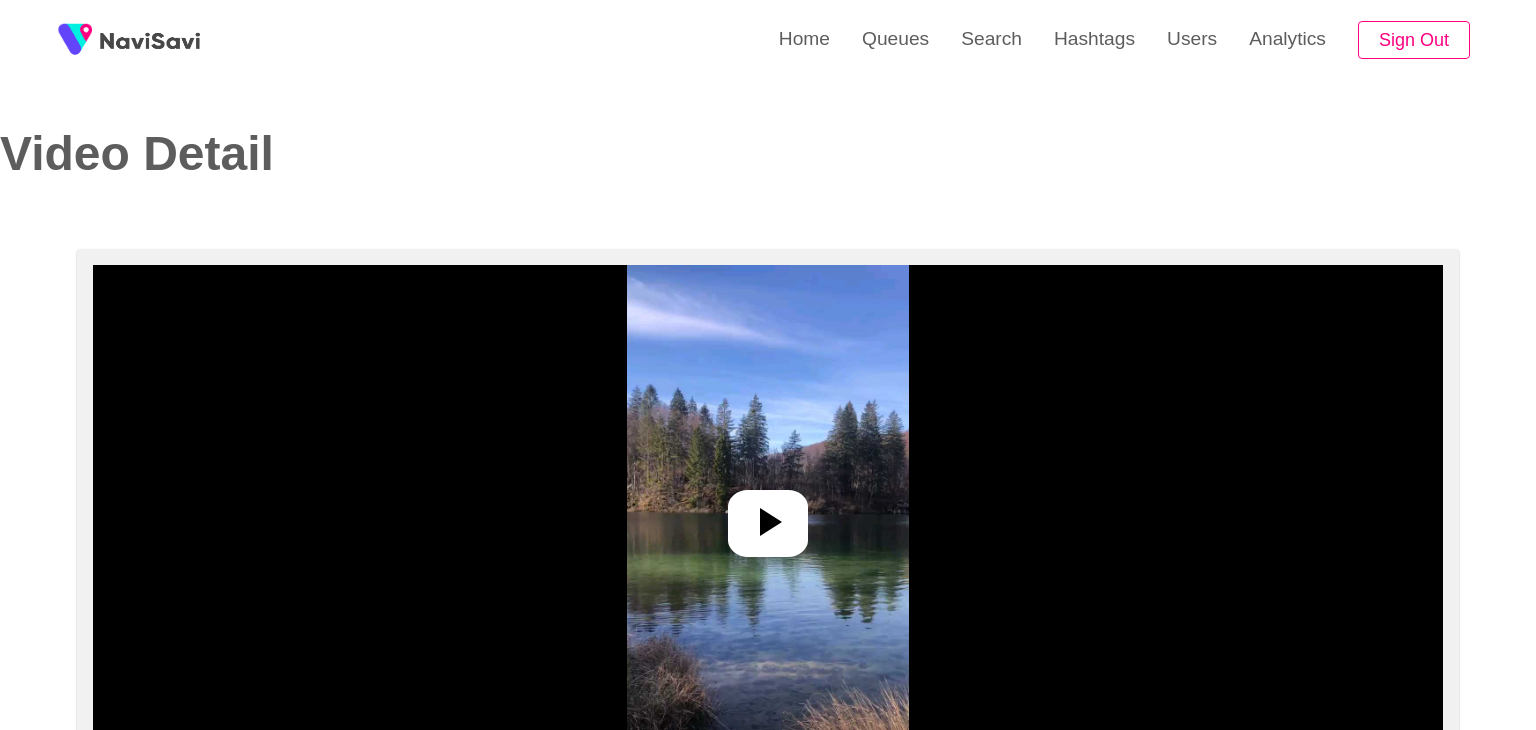 select on "**********" 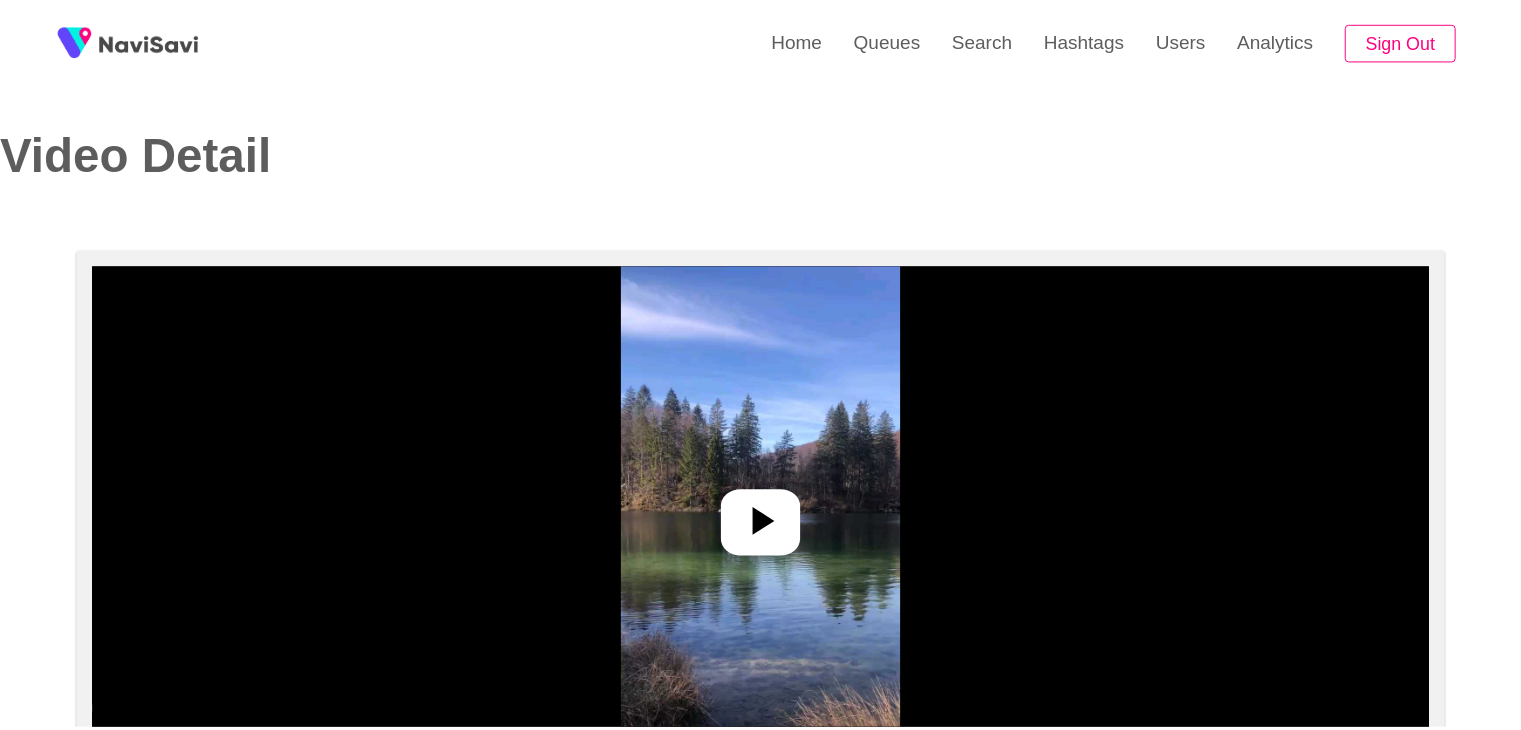 scroll, scrollTop: 0, scrollLeft: 0, axis: both 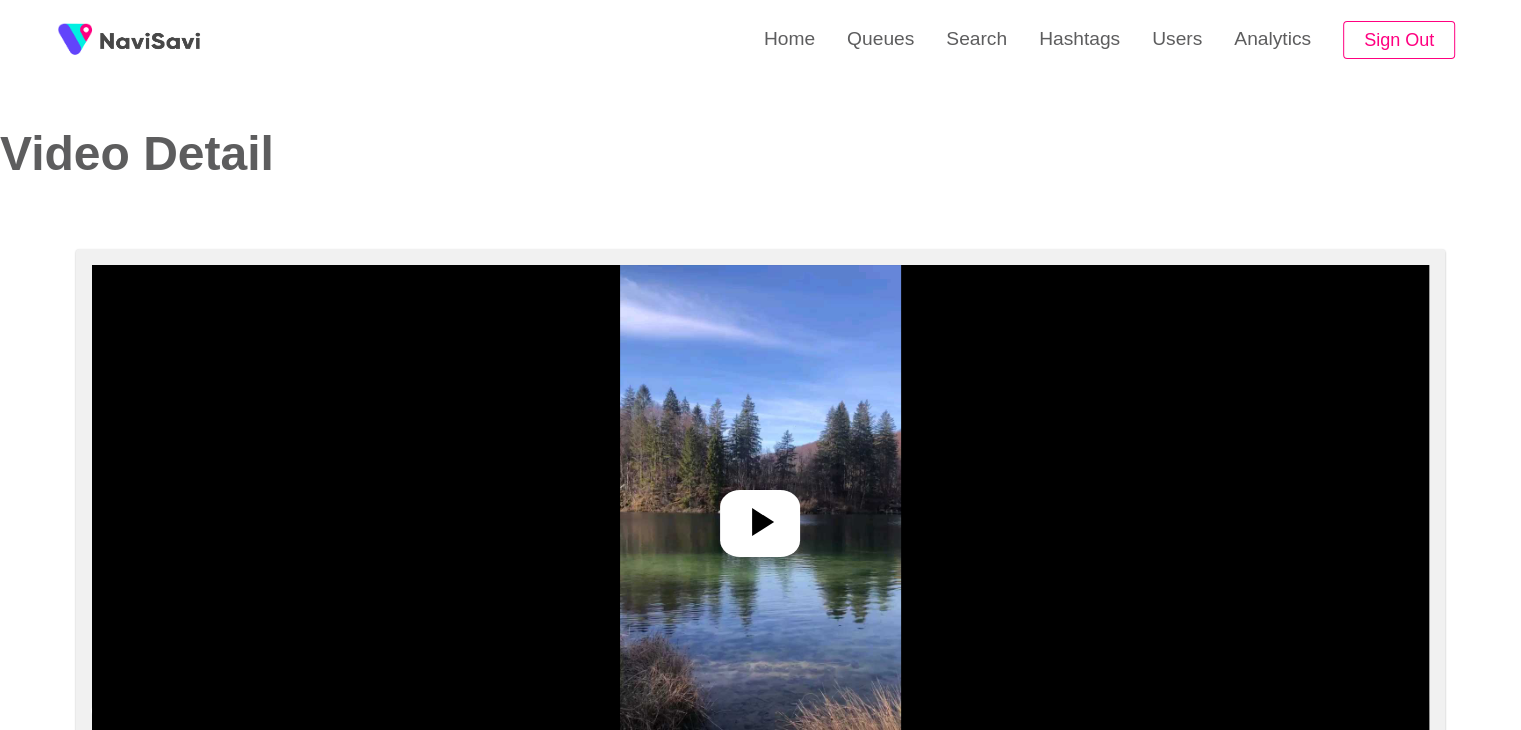 click at bounding box center [761, 515] 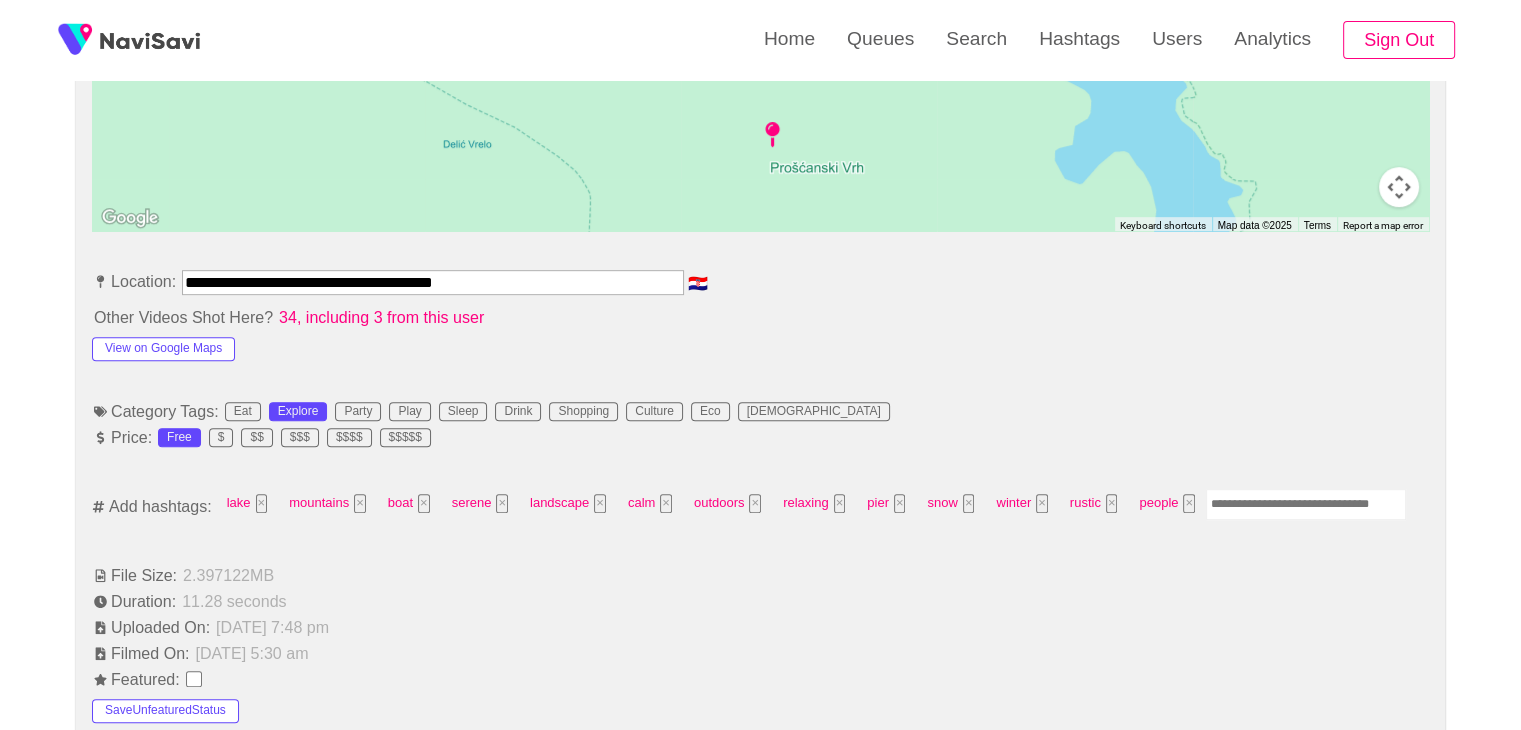 scroll, scrollTop: 983, scrollLeft: 0, axis: vertical 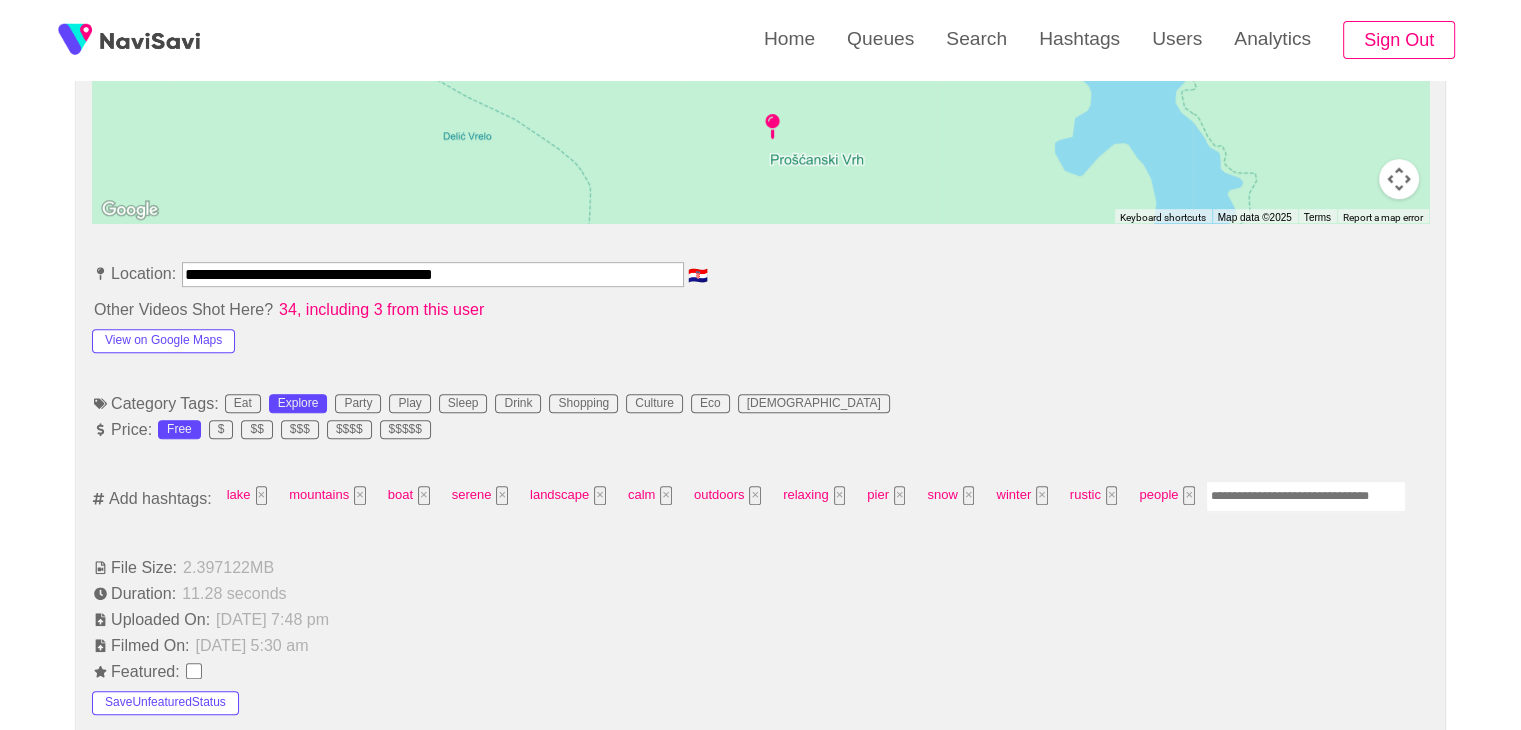 click at bounding box center (1306, 496) 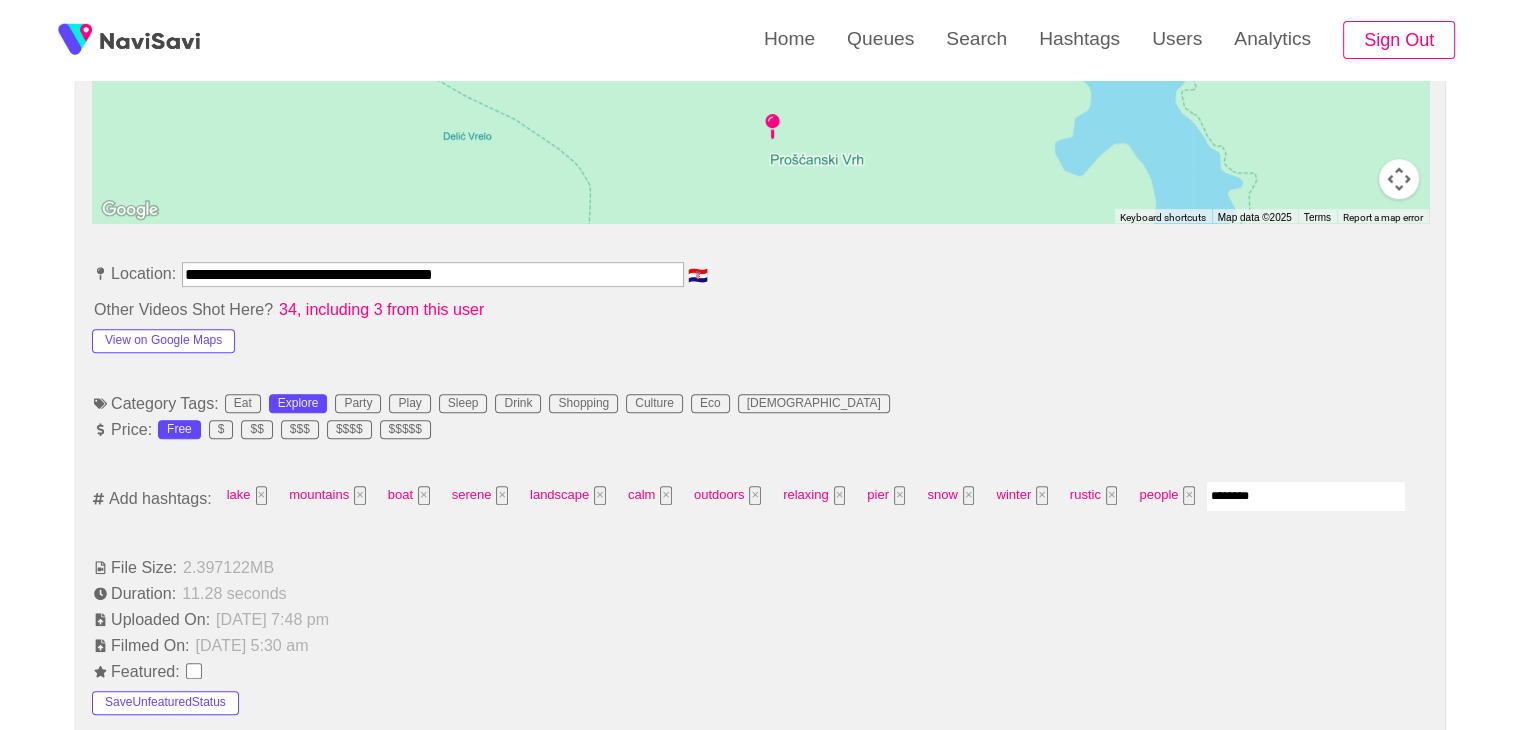 type on "*********" 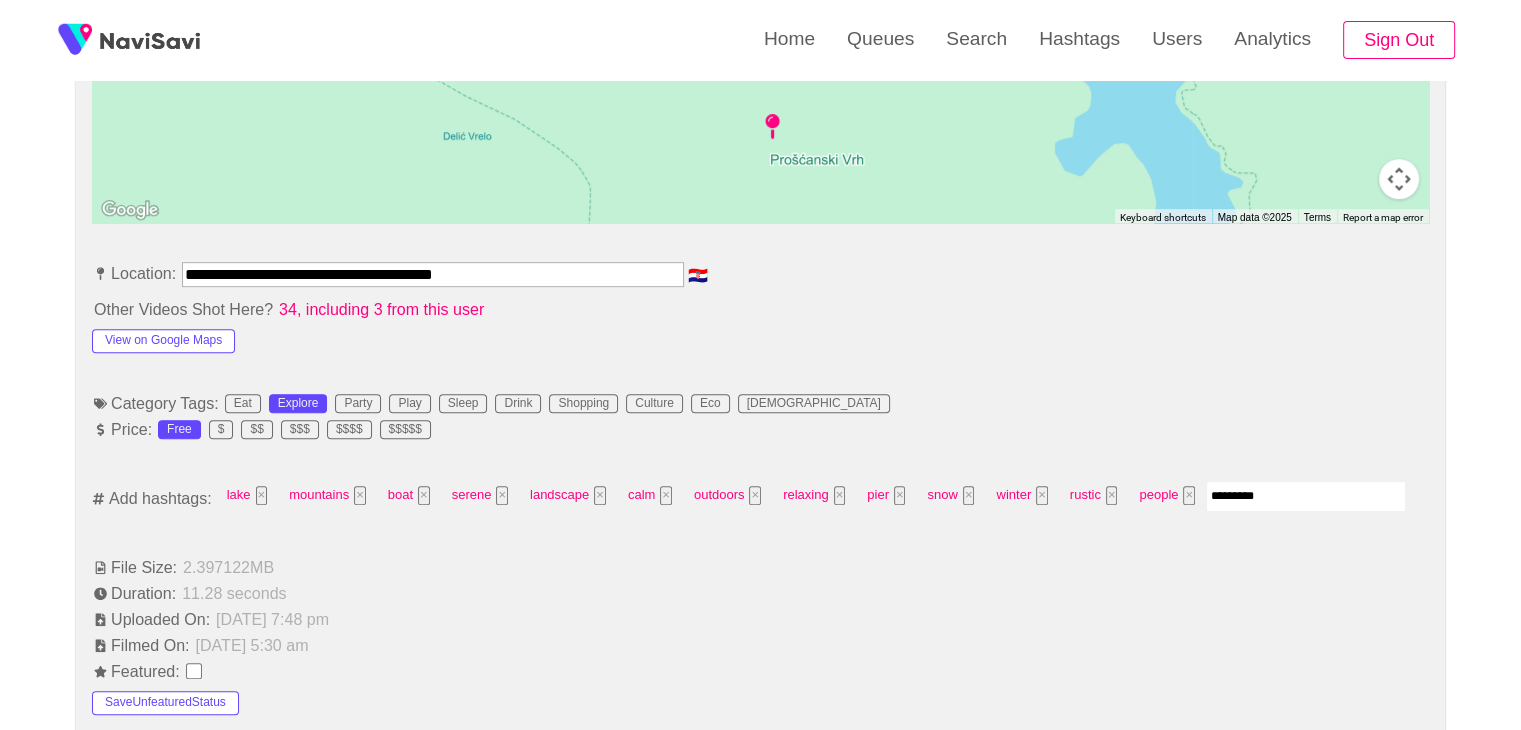 type 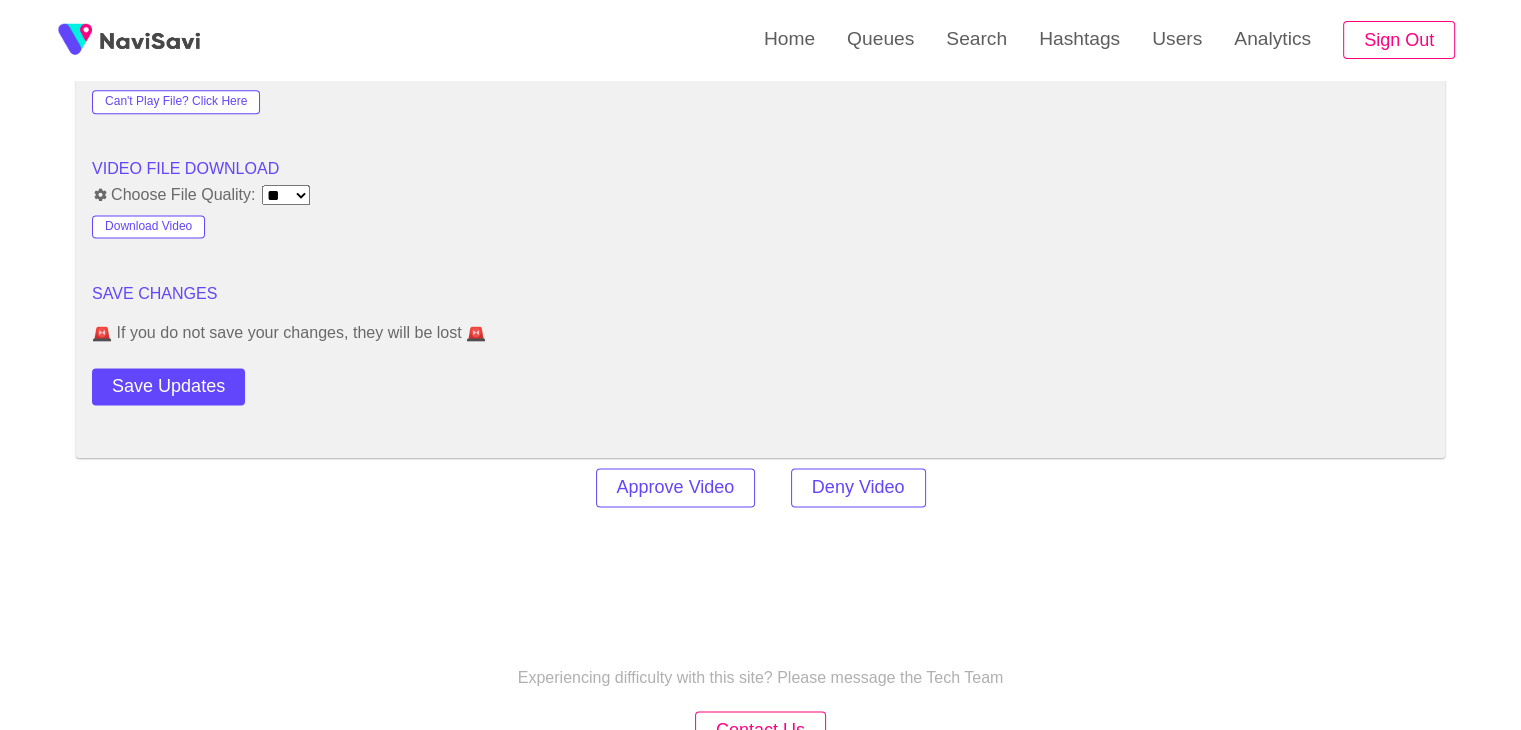 scroll, scrollTop: 2687, scrollLeft: 0, axis: vertical 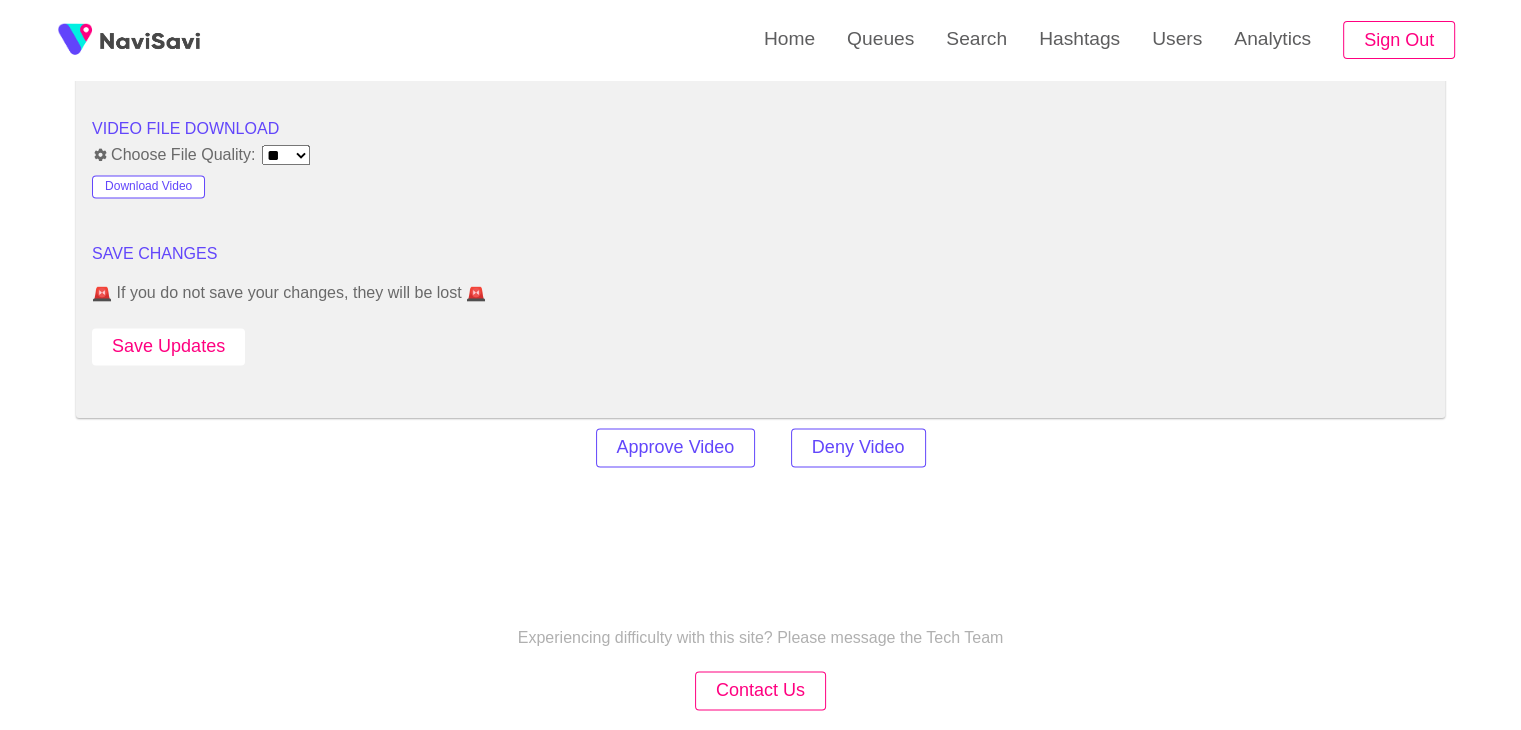 click on "Save Updates" at bounding box center [168, 346] 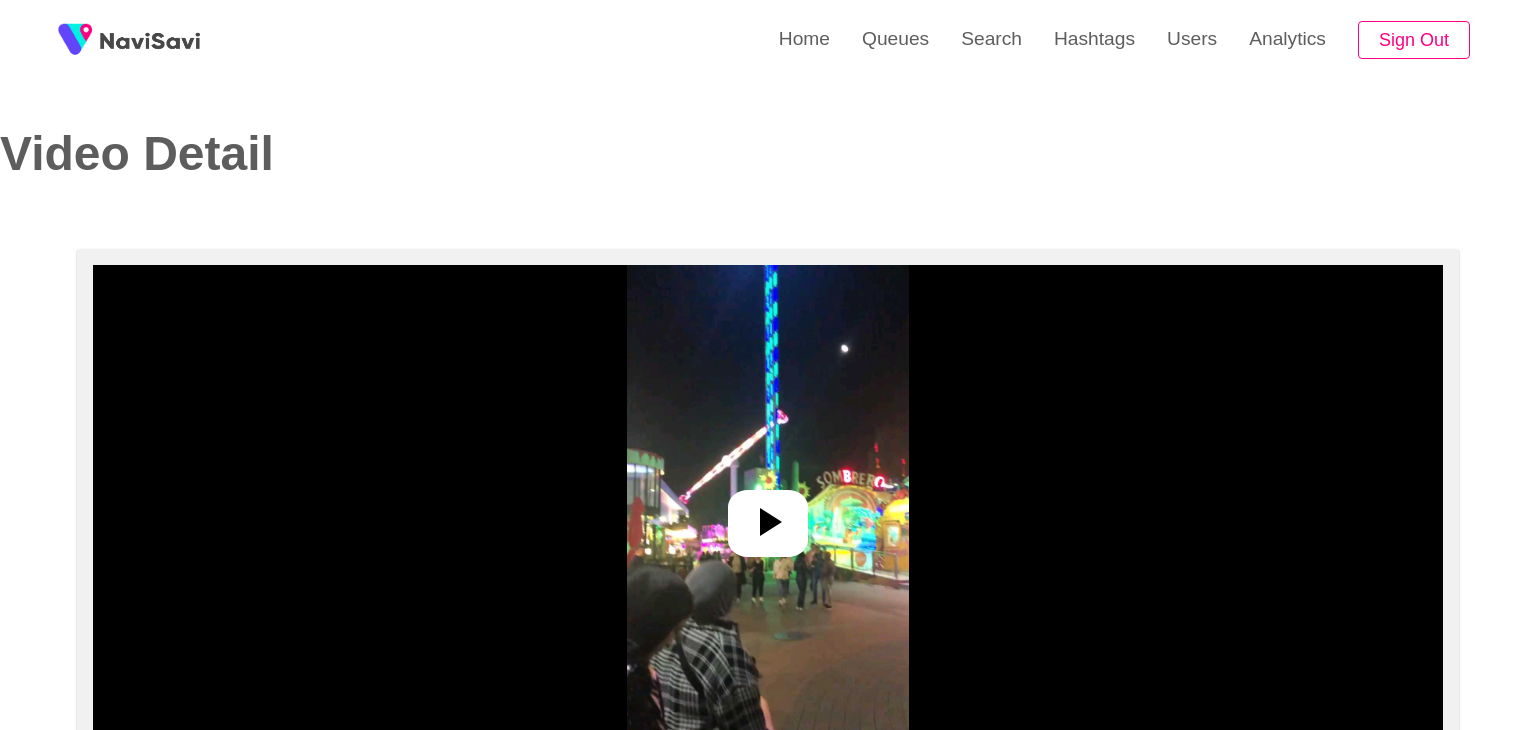 select on "**********" 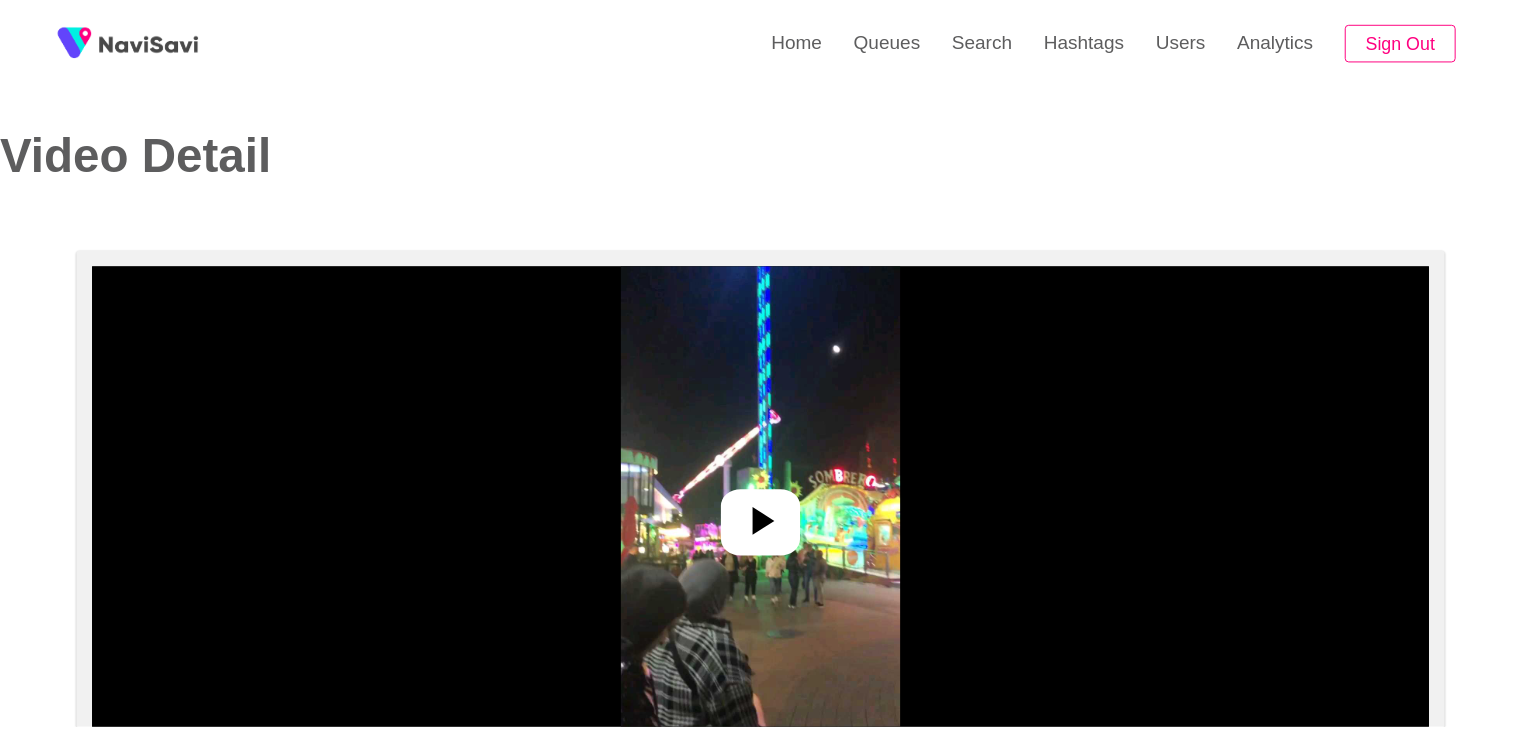 scroll, scrollTop: 0, scrollLeft: 0, axis: both 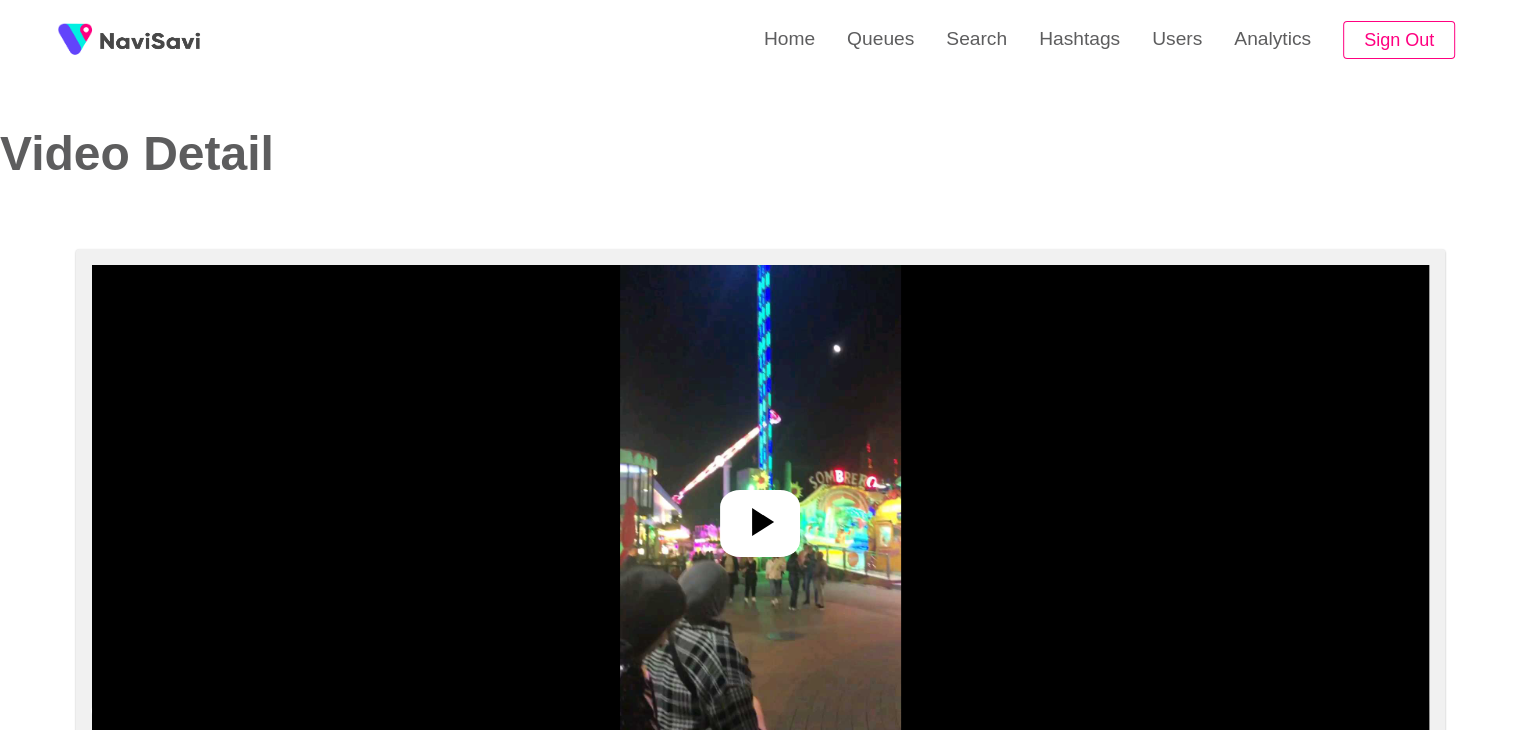 click at bounding box center (760, 515) 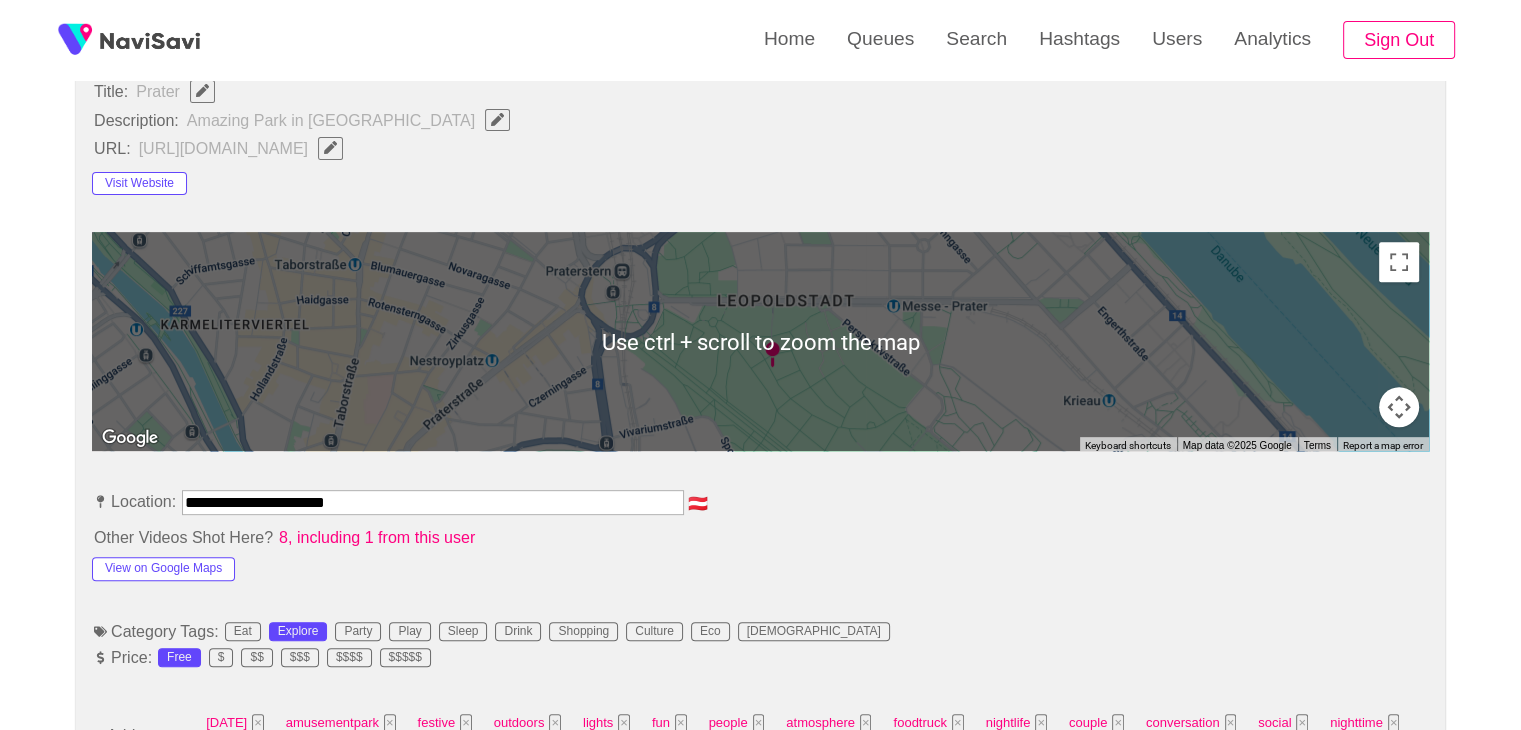 scroll, scrollTop: 863, scrollLeft: 0, axis: vertical 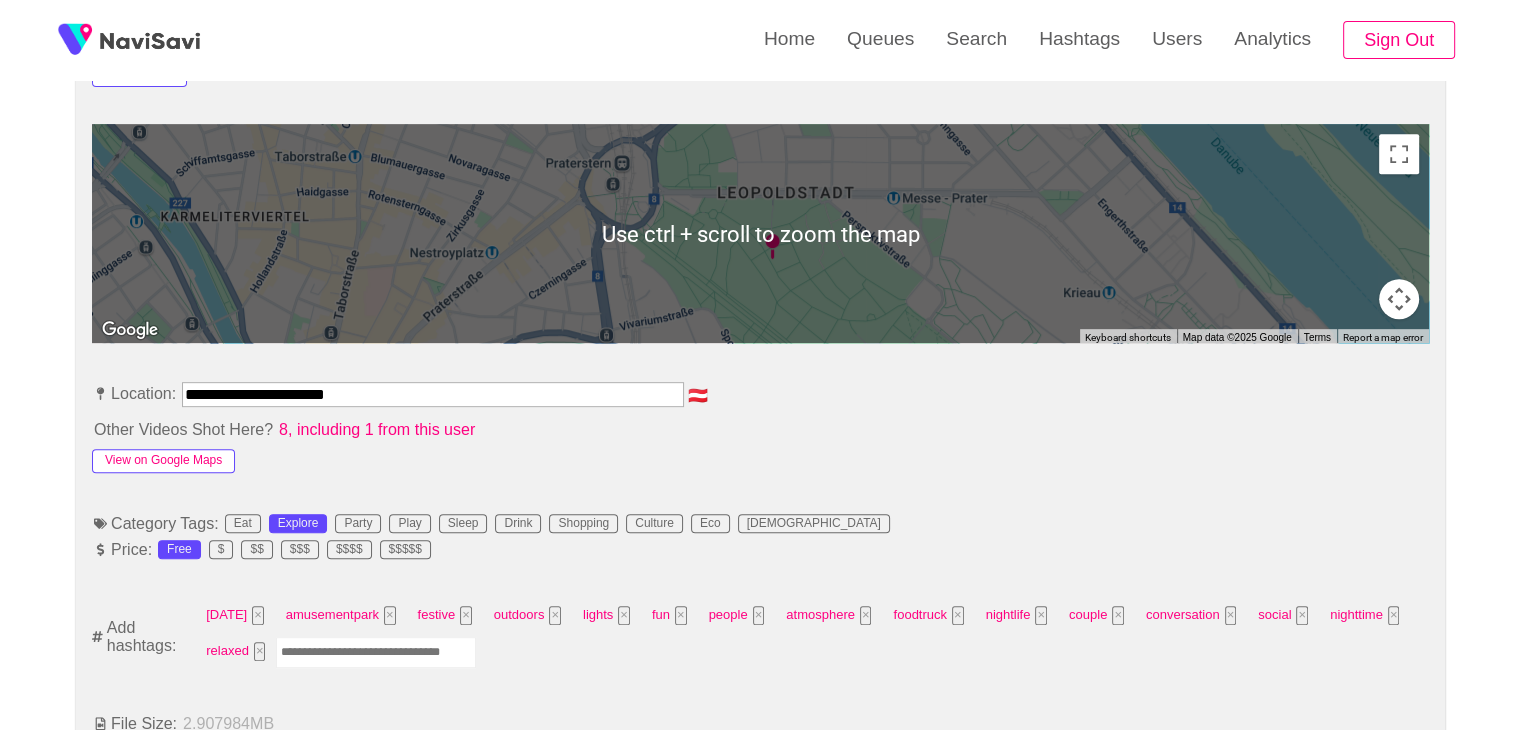 click on "View on Google Maps" at bounding box center (163, 461) 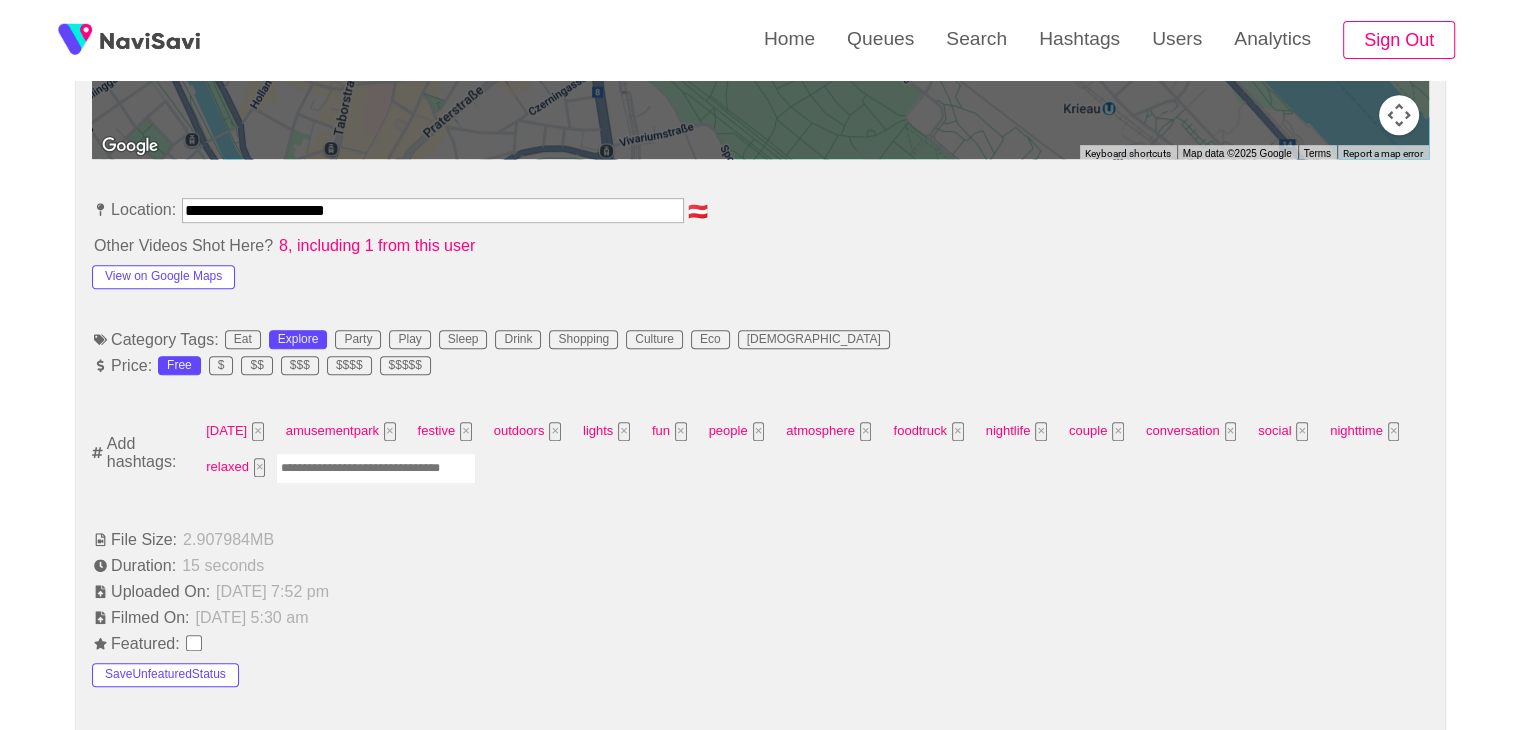 scroll, scrollTop: 1066, scrollLeft: 0, axis: vertical 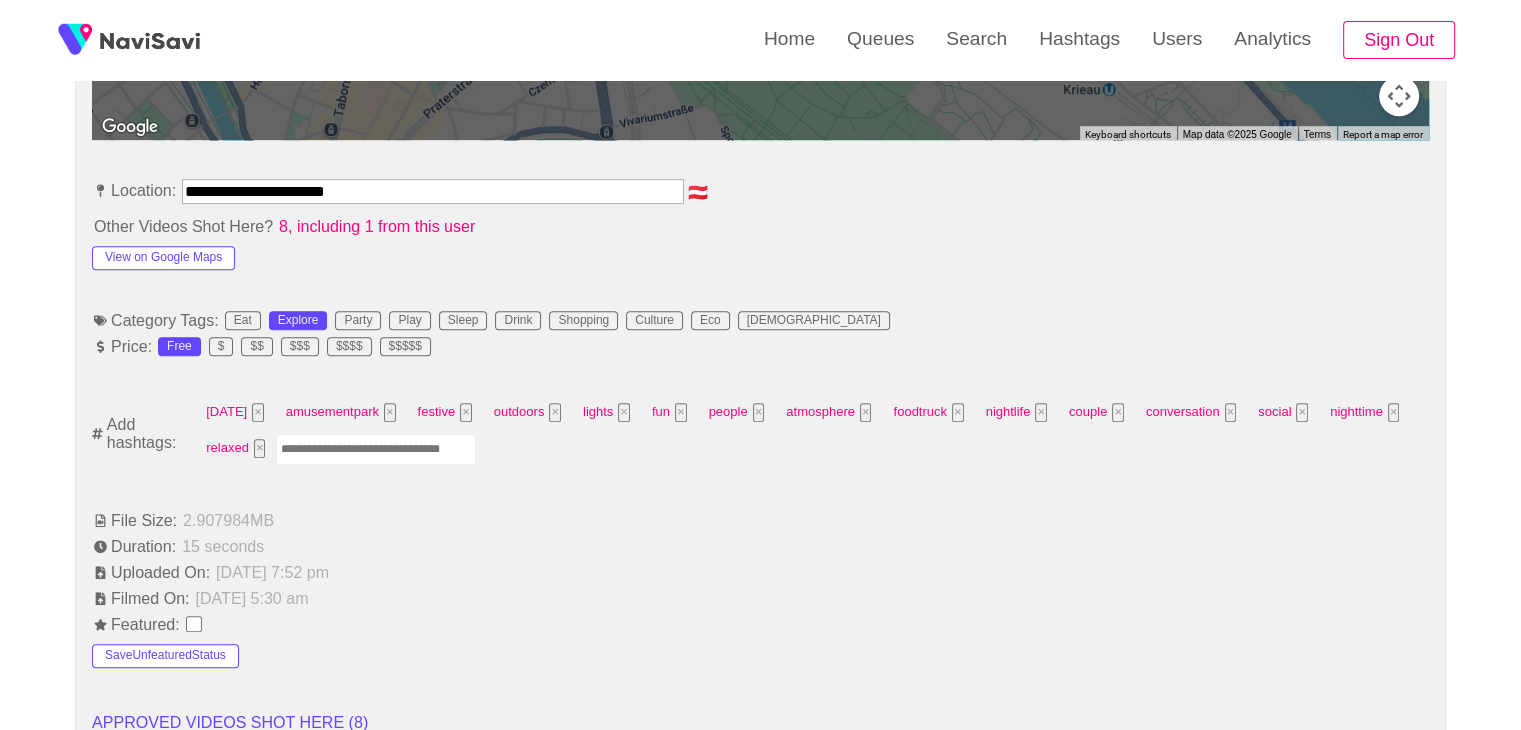 click at bounding box center [376, 449] 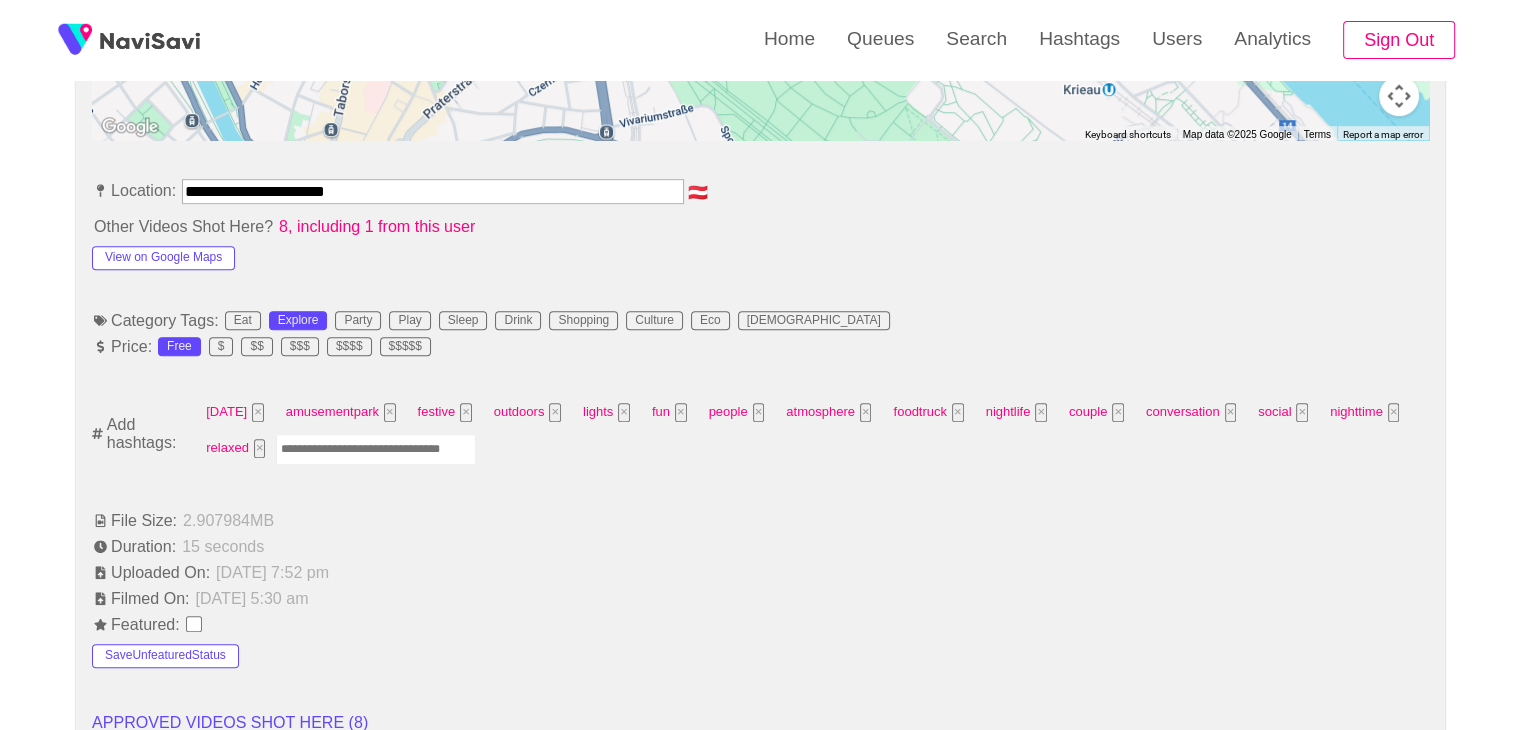 paste on "*" 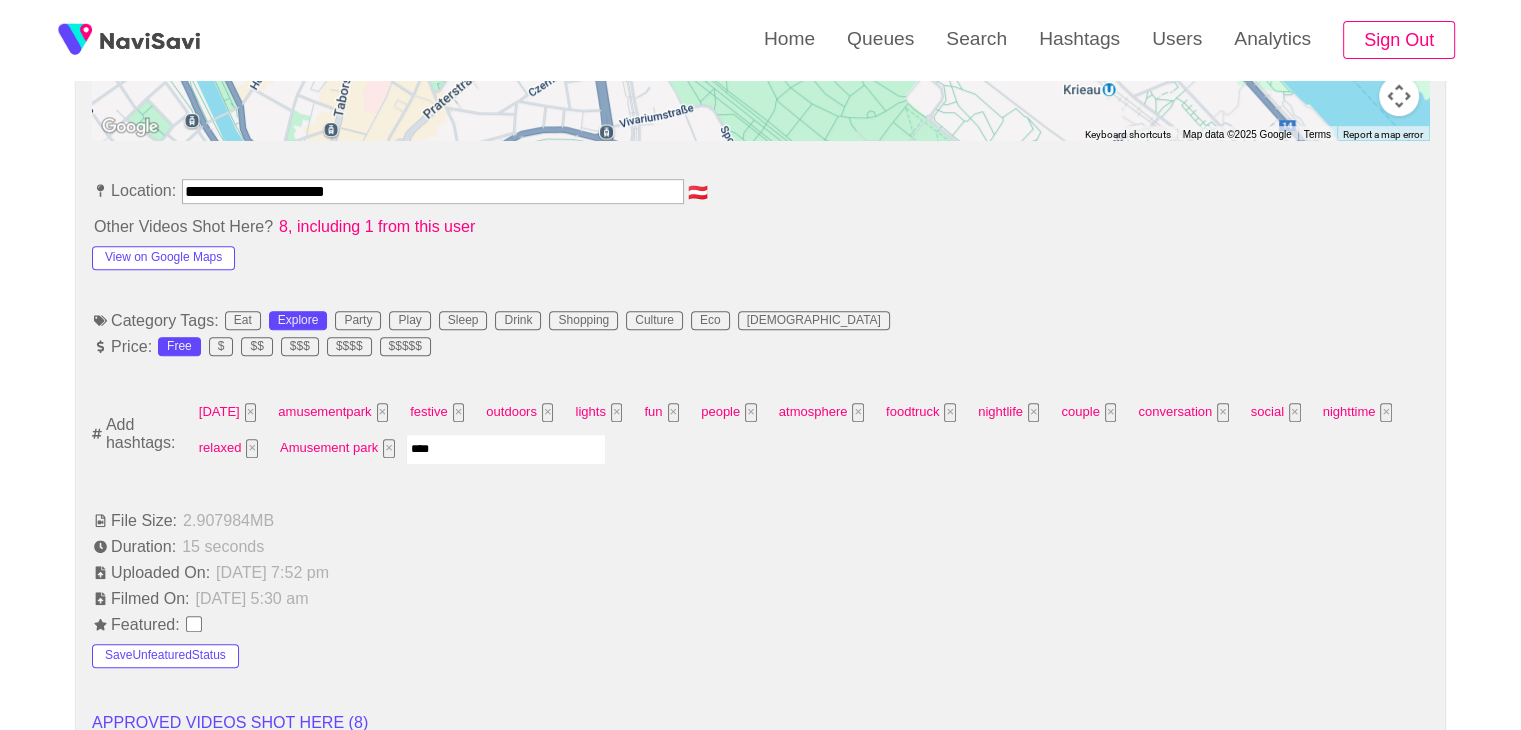 type on "*****" 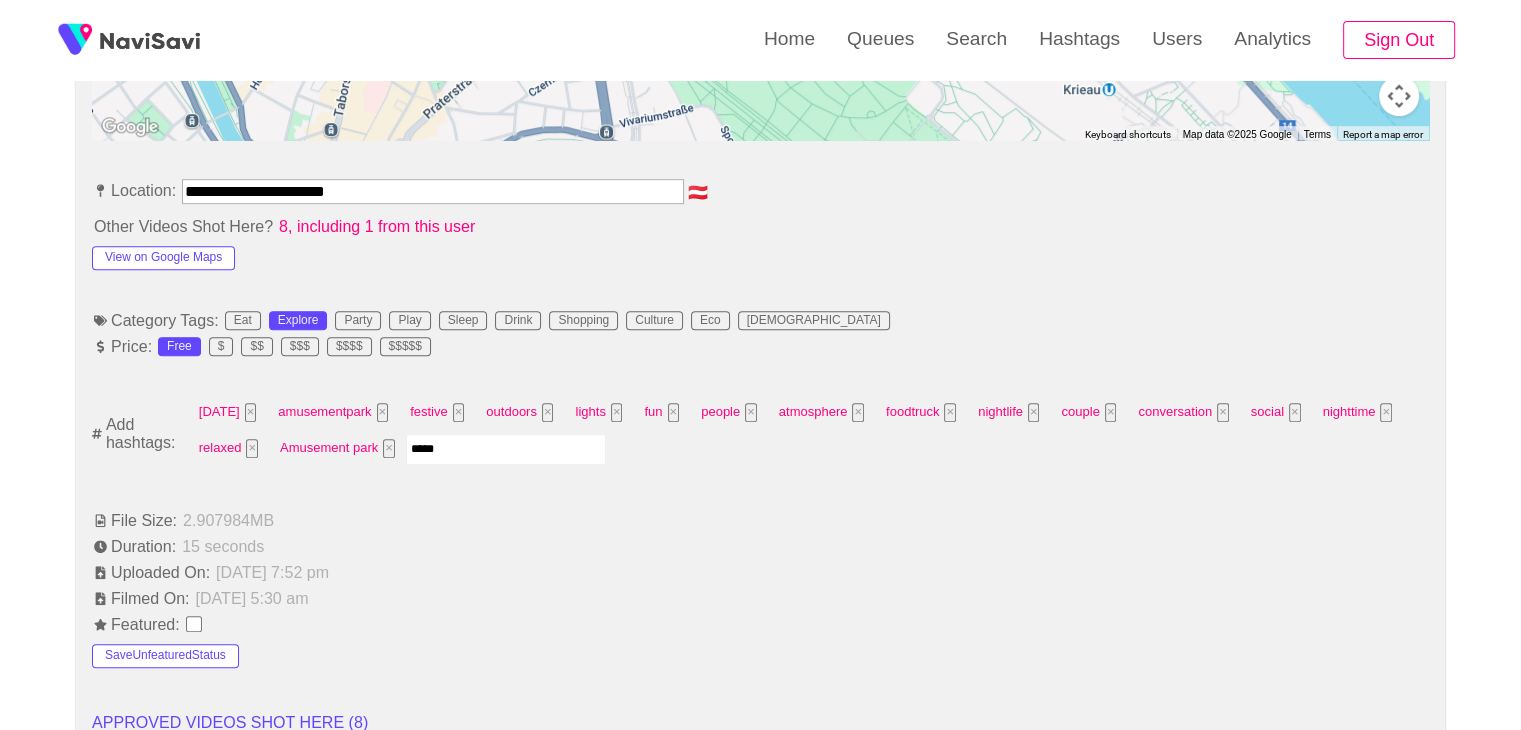 type 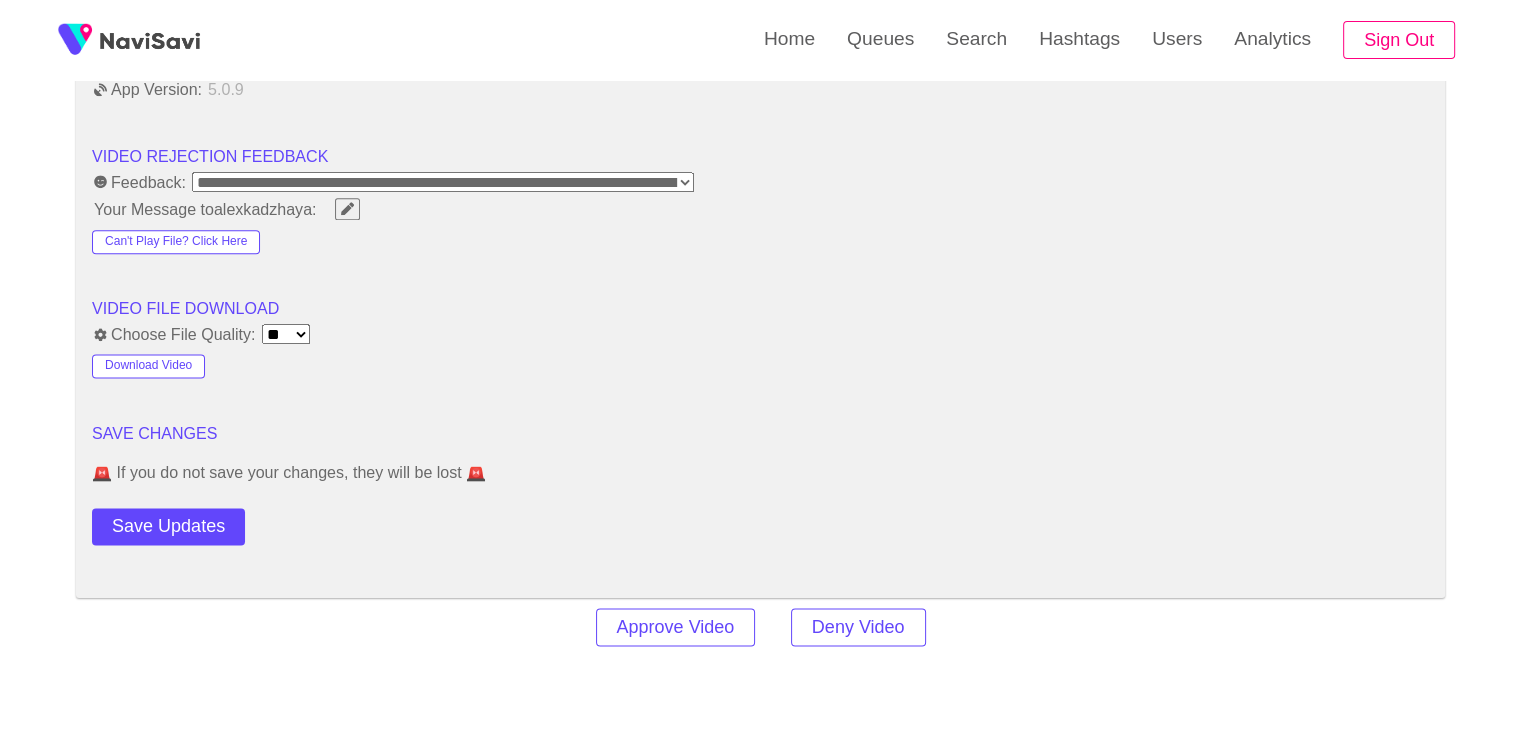 scroll, scrollTop: 2524, scrollLeft: 0, axis: vertical 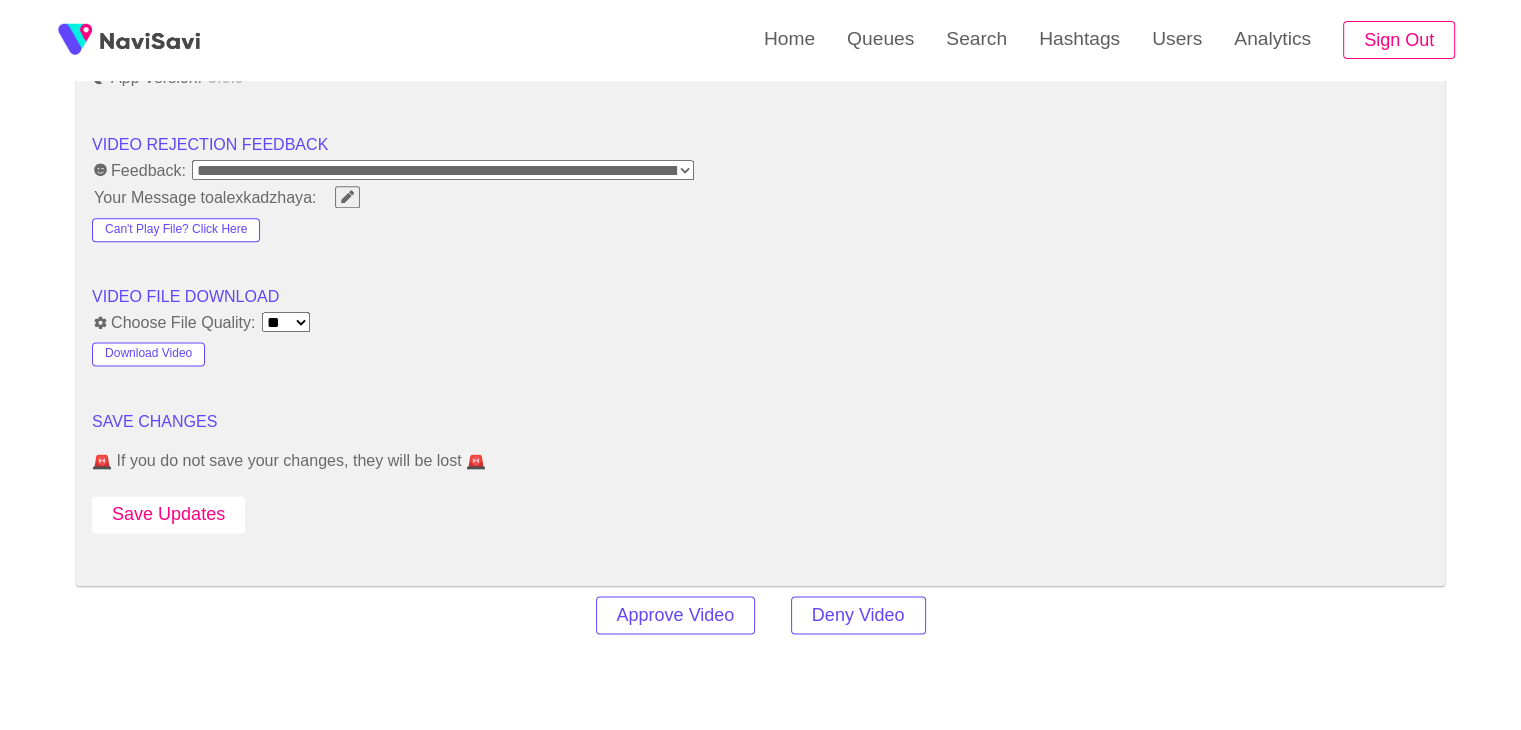 click on "Save Updates" at bounding box center [168, 514] 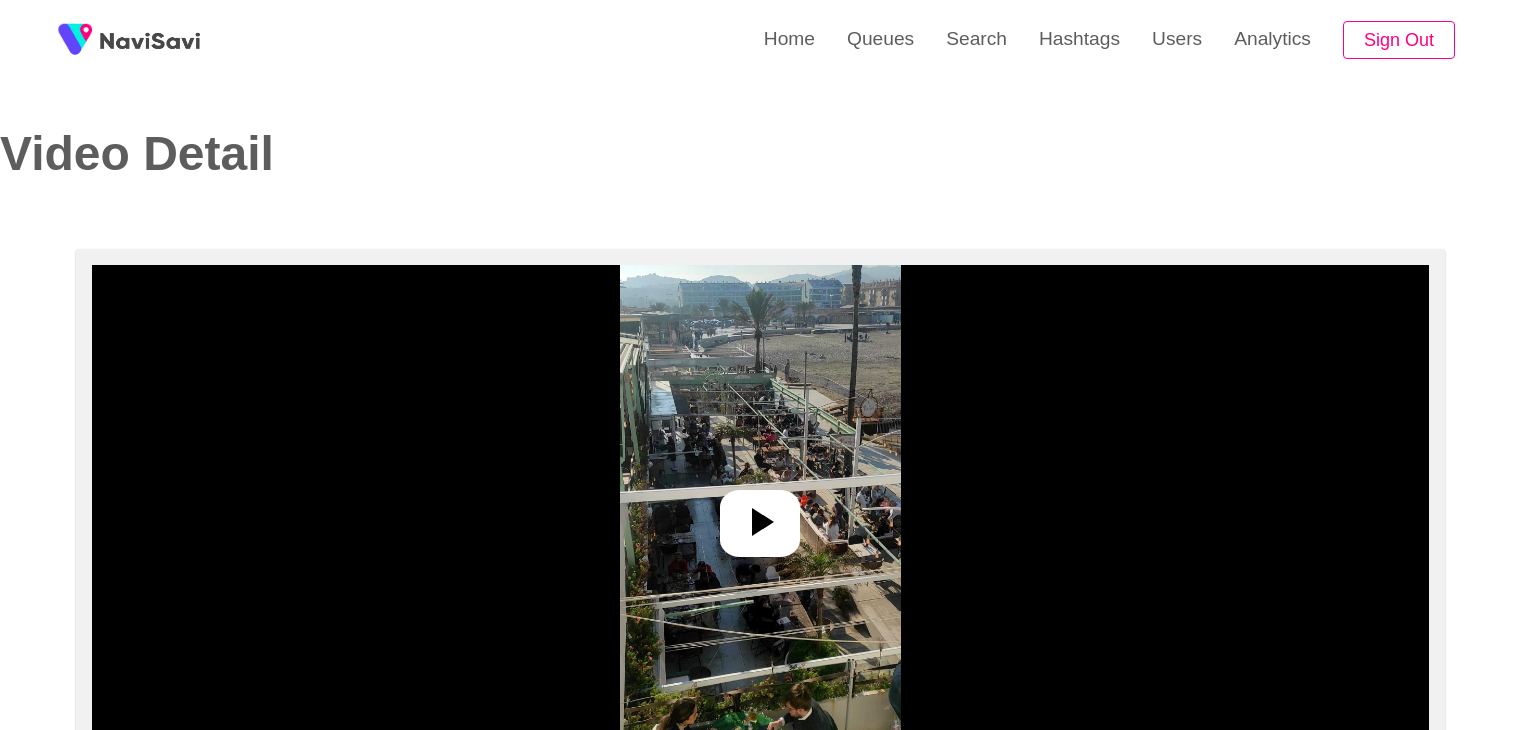 select on "**********" 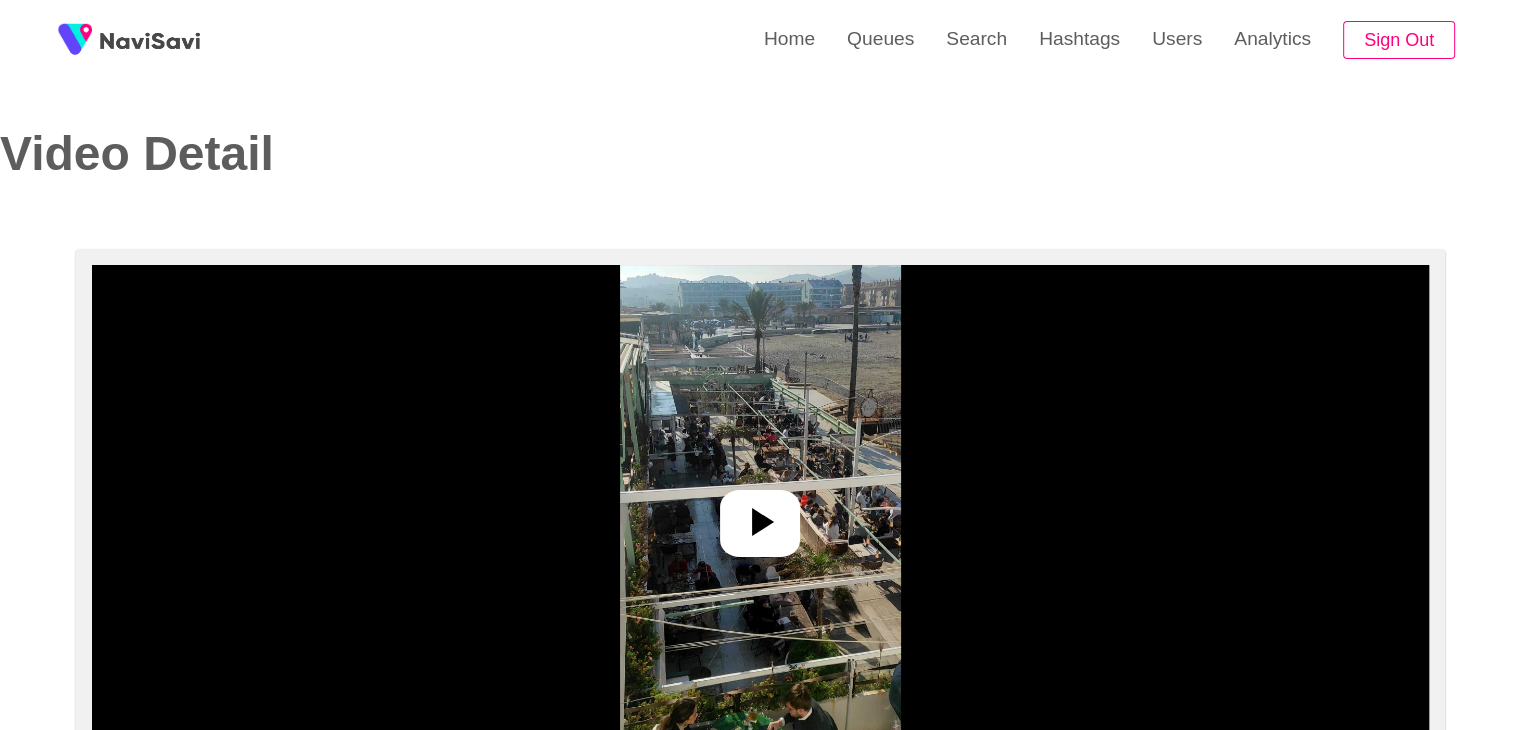 click at bounding box center (760, 515) 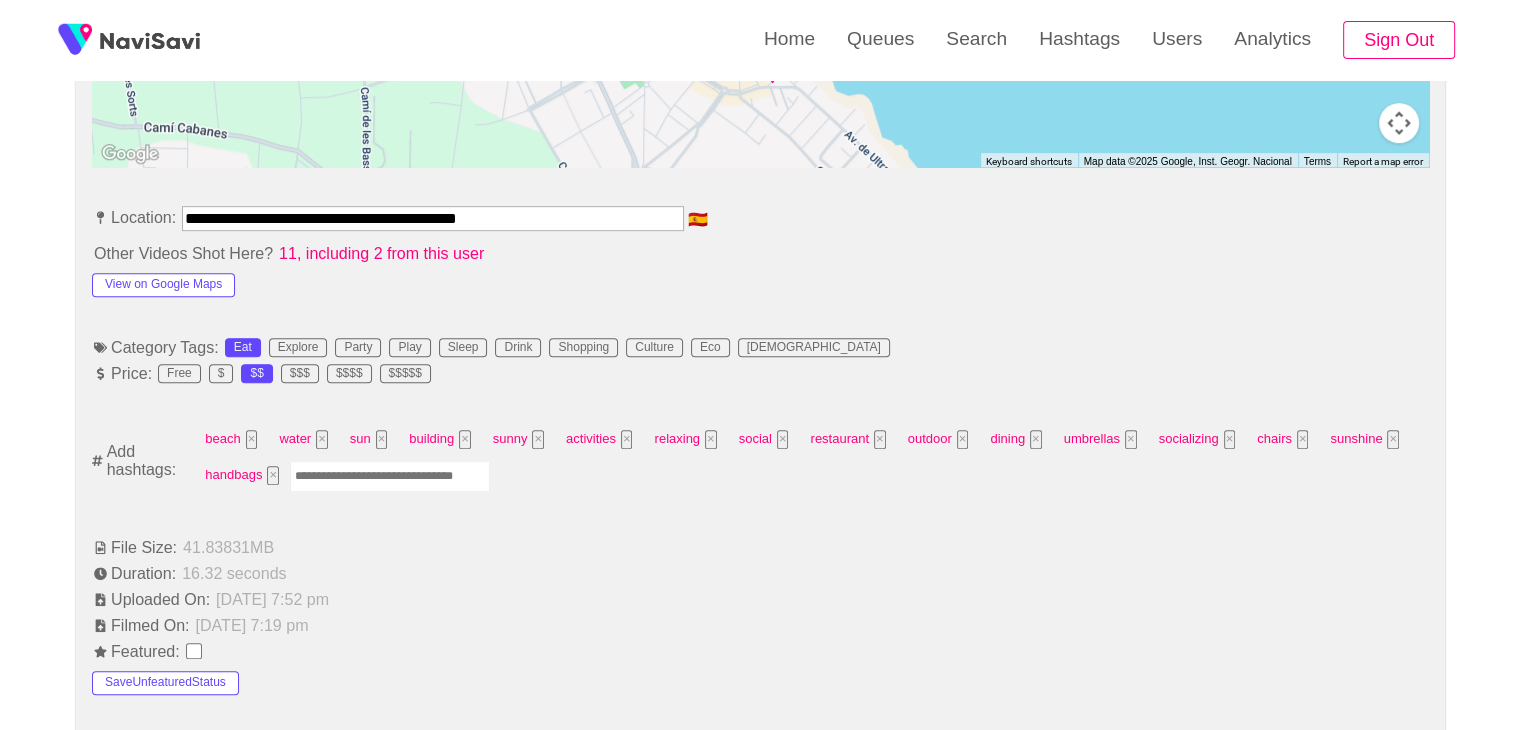 scroll, scrollTop: 968, scrollLeft: 0, axis: vertical 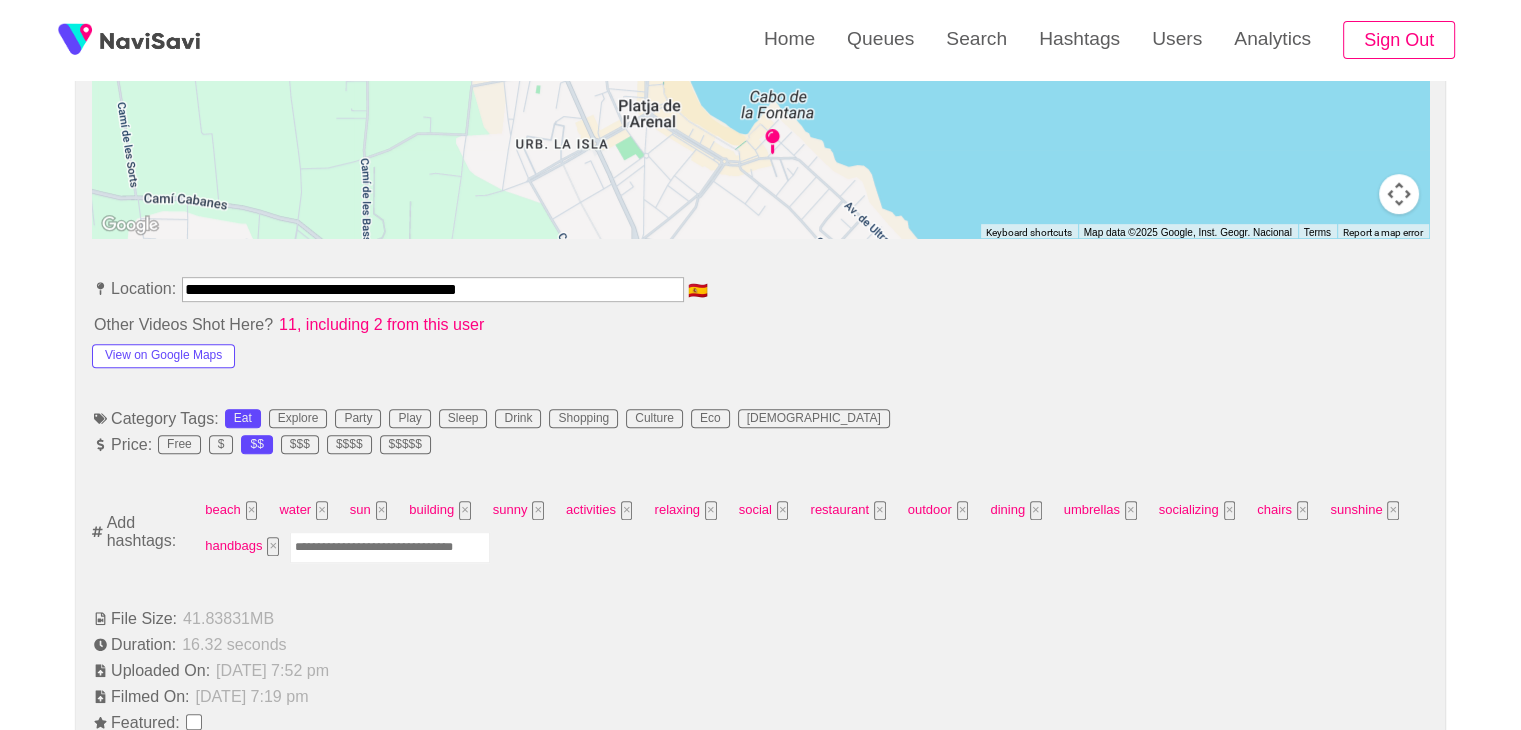 click at bounding box center [390, 547] 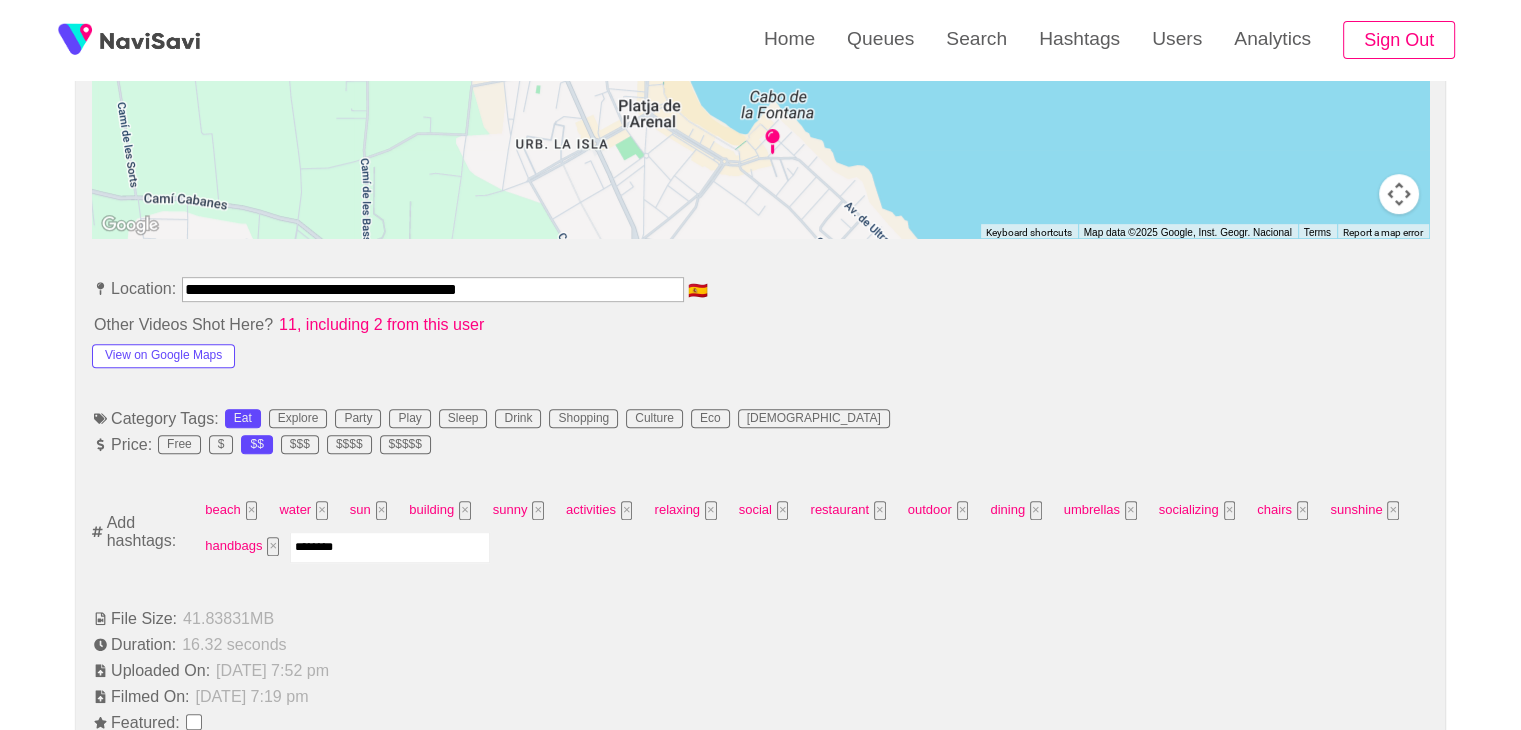 type on "*********" 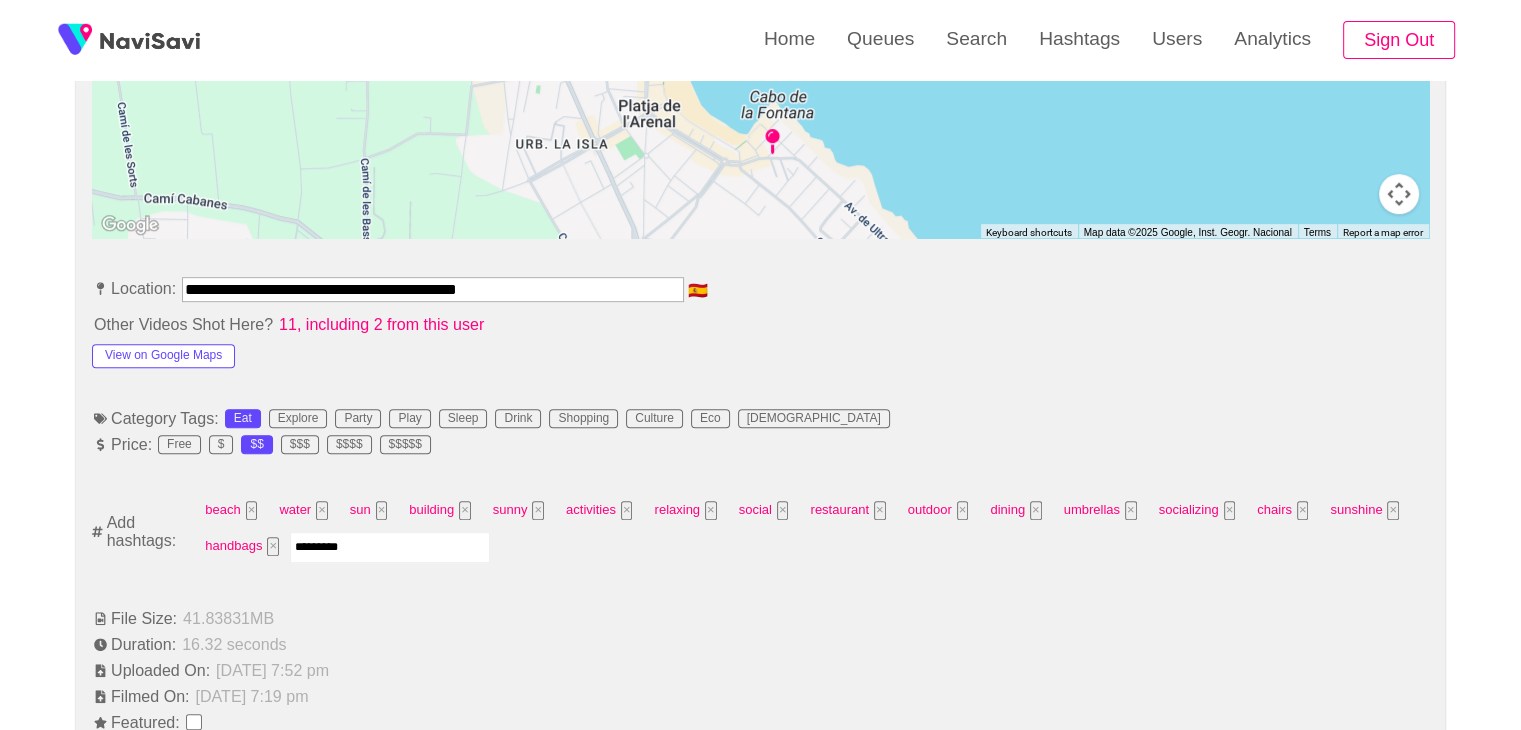 type 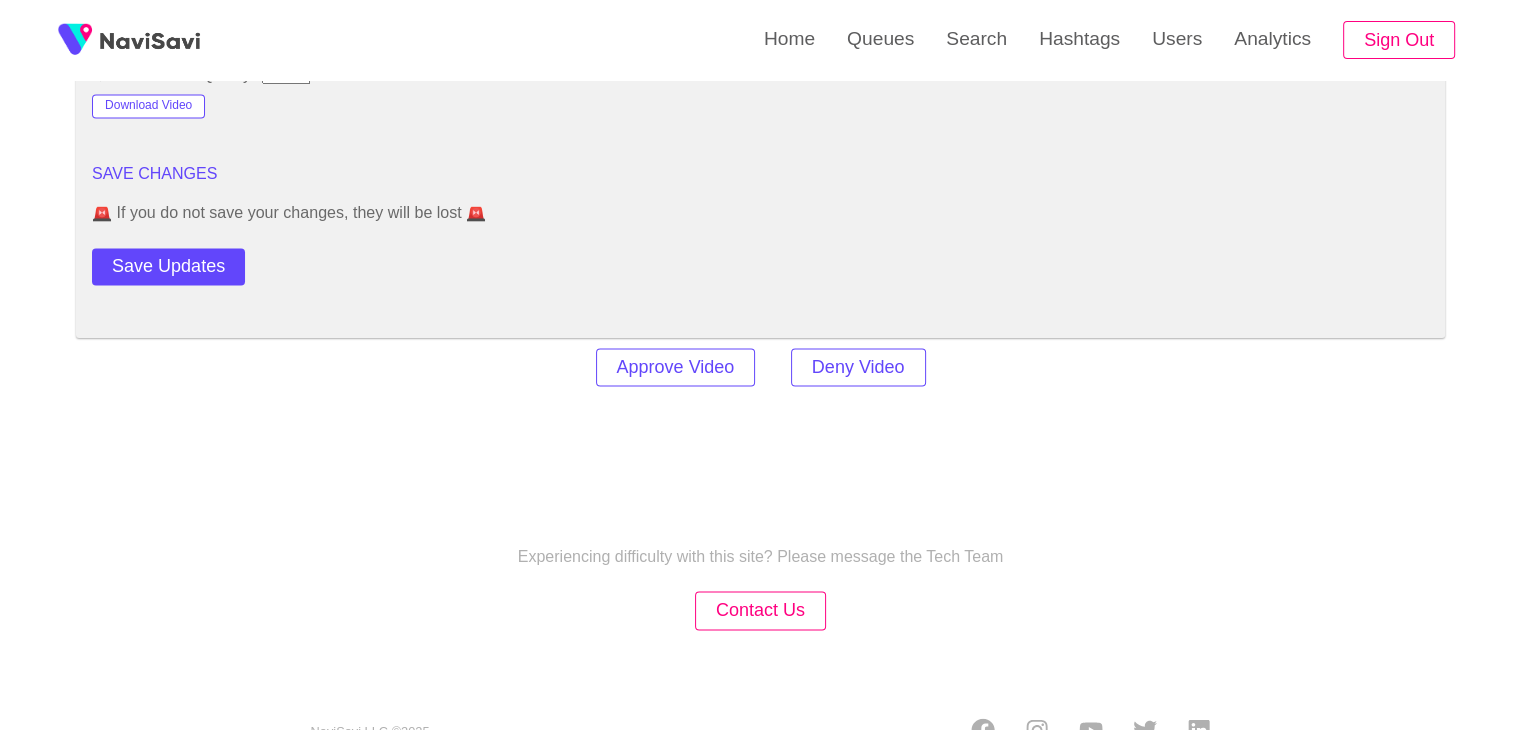 scroll, scrollTop: 2774, scrollLeft: 0, axis: vertical 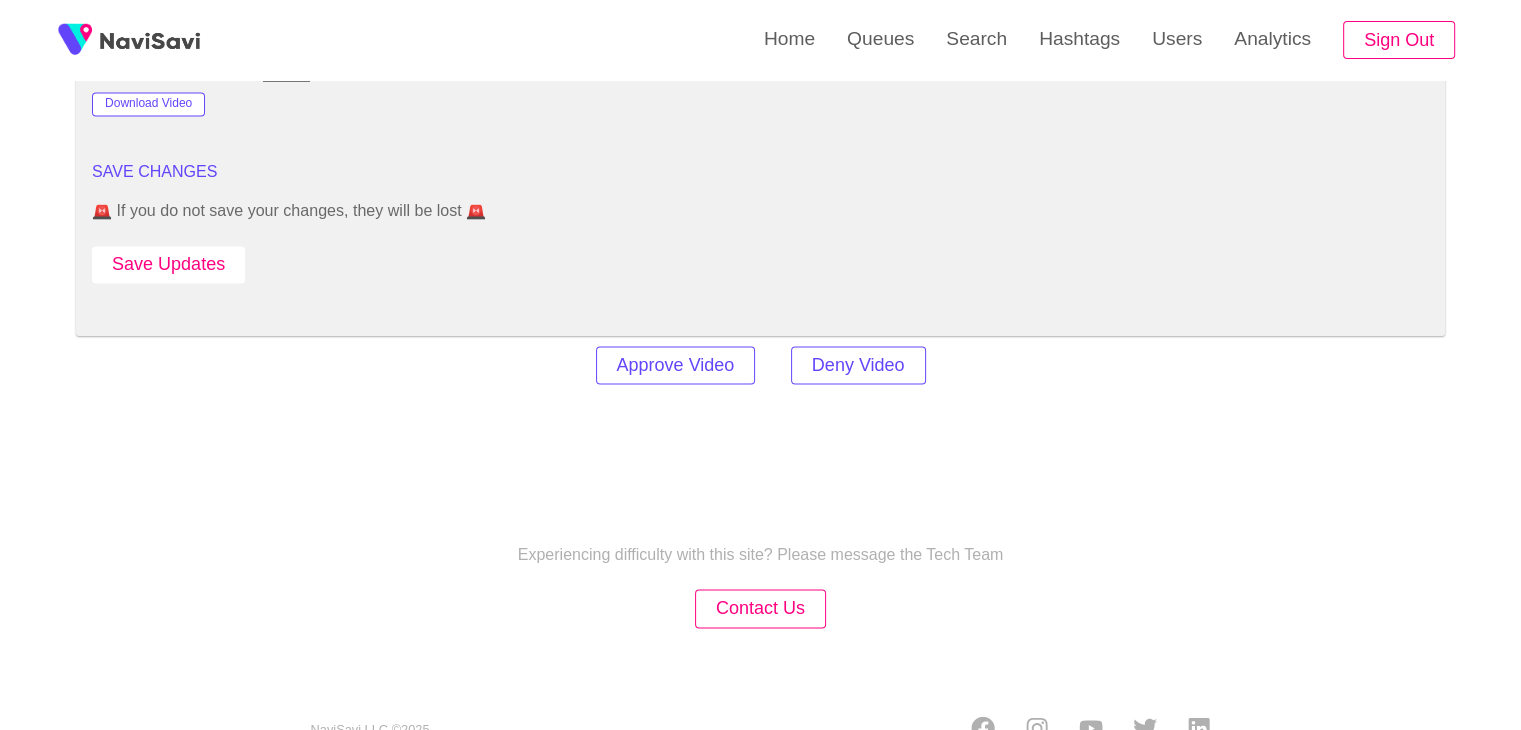 click on "Save Updates" at bounding box center (168, 264) 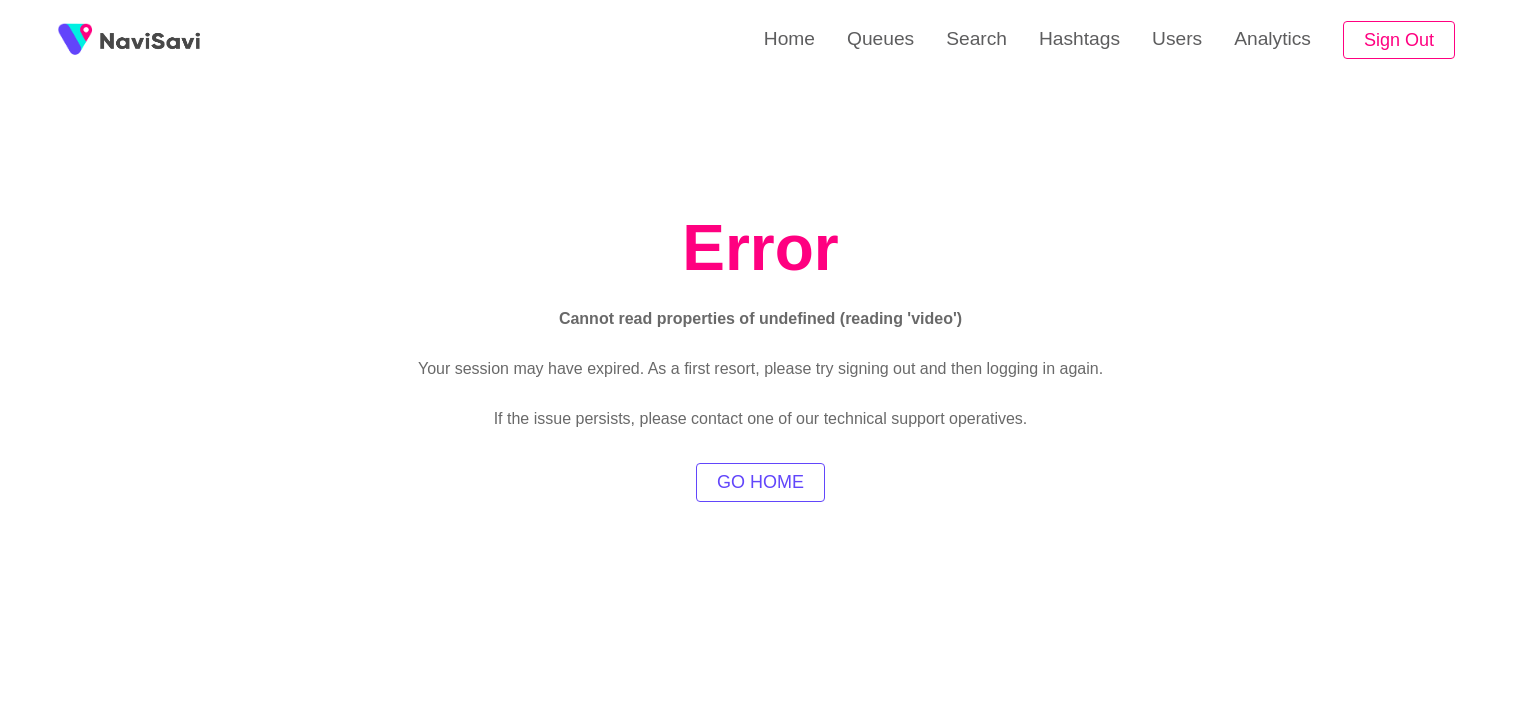 scroll, scrollTop: 0, scrollLeft: 0, axis: both 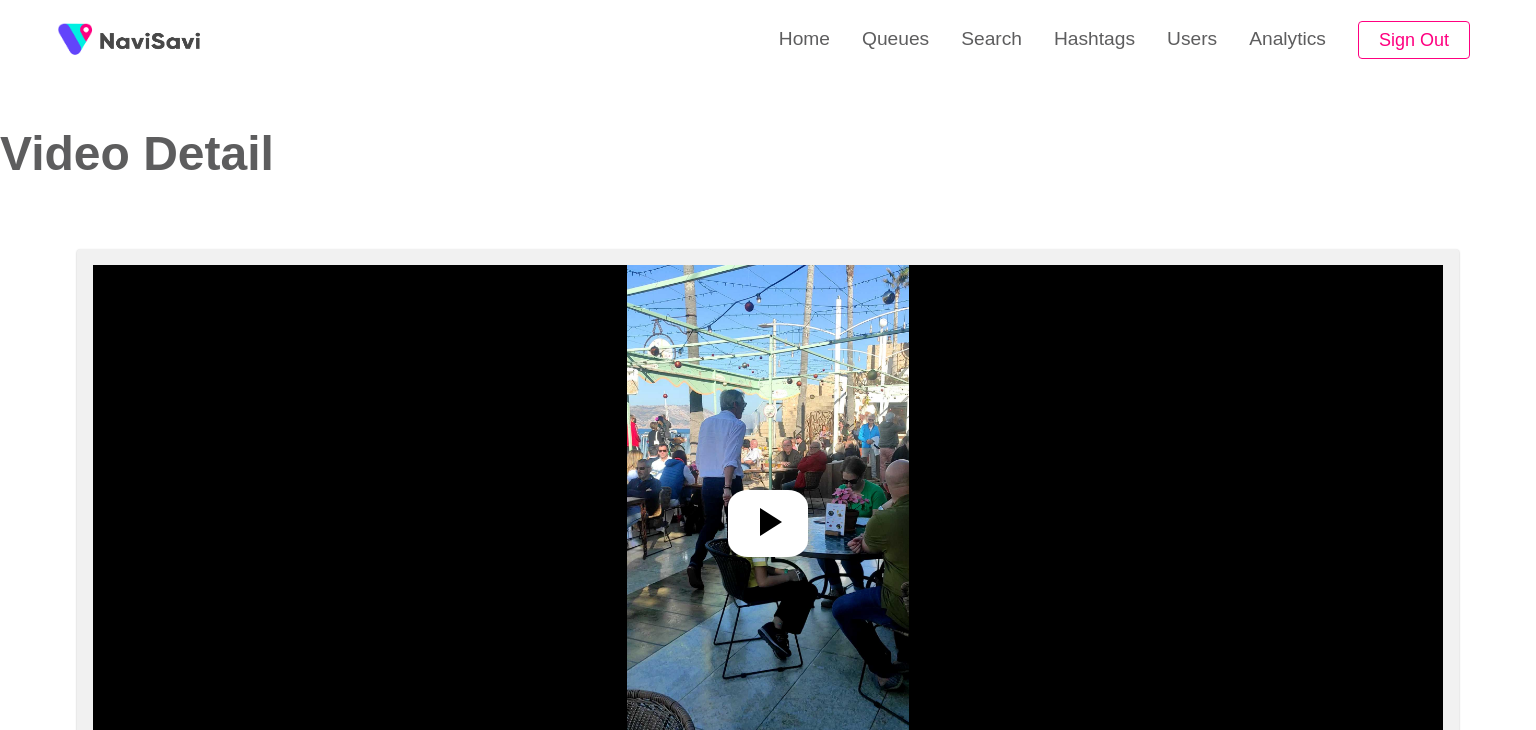 select on "**********" 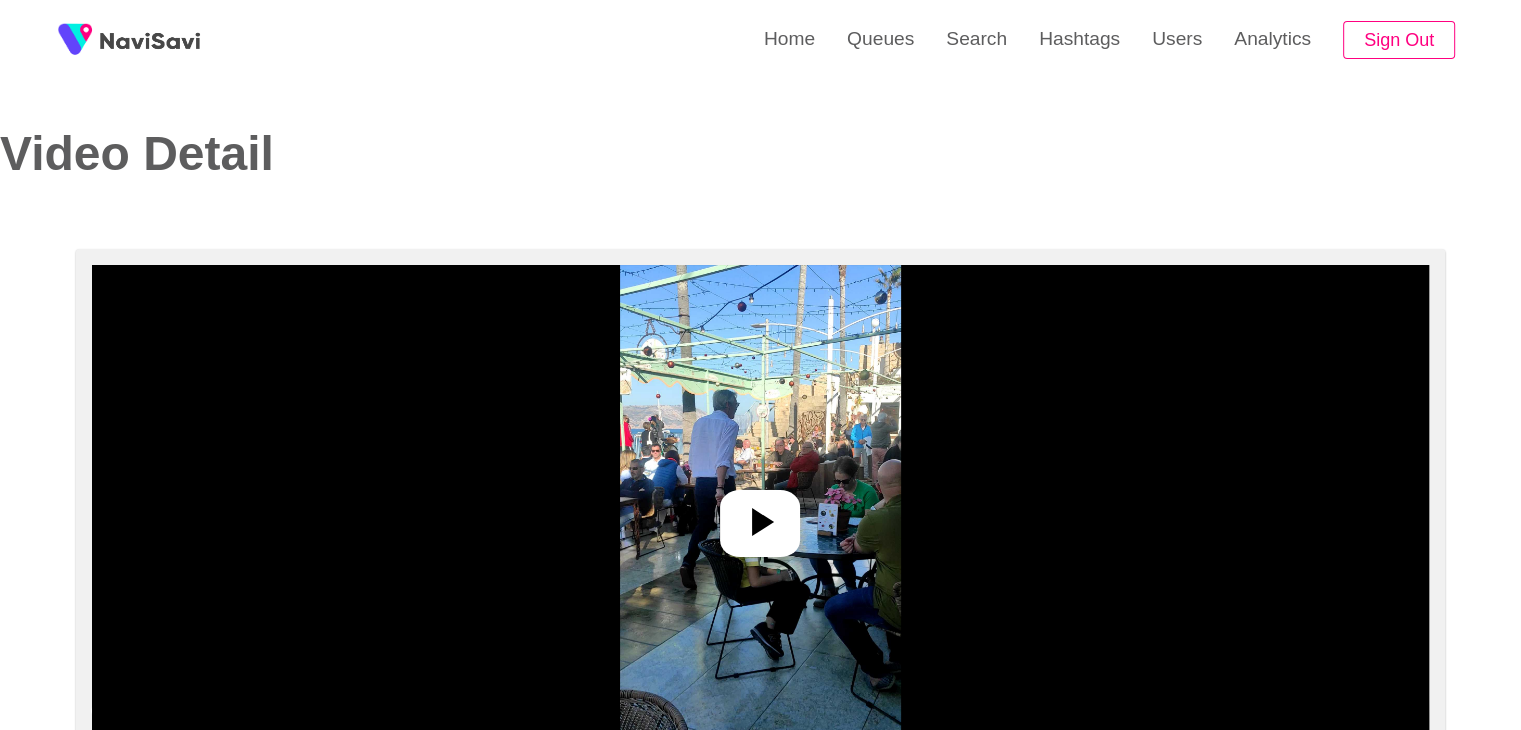 scroll, scrollTop: 60, scrollLeft: 0, axis: vertical 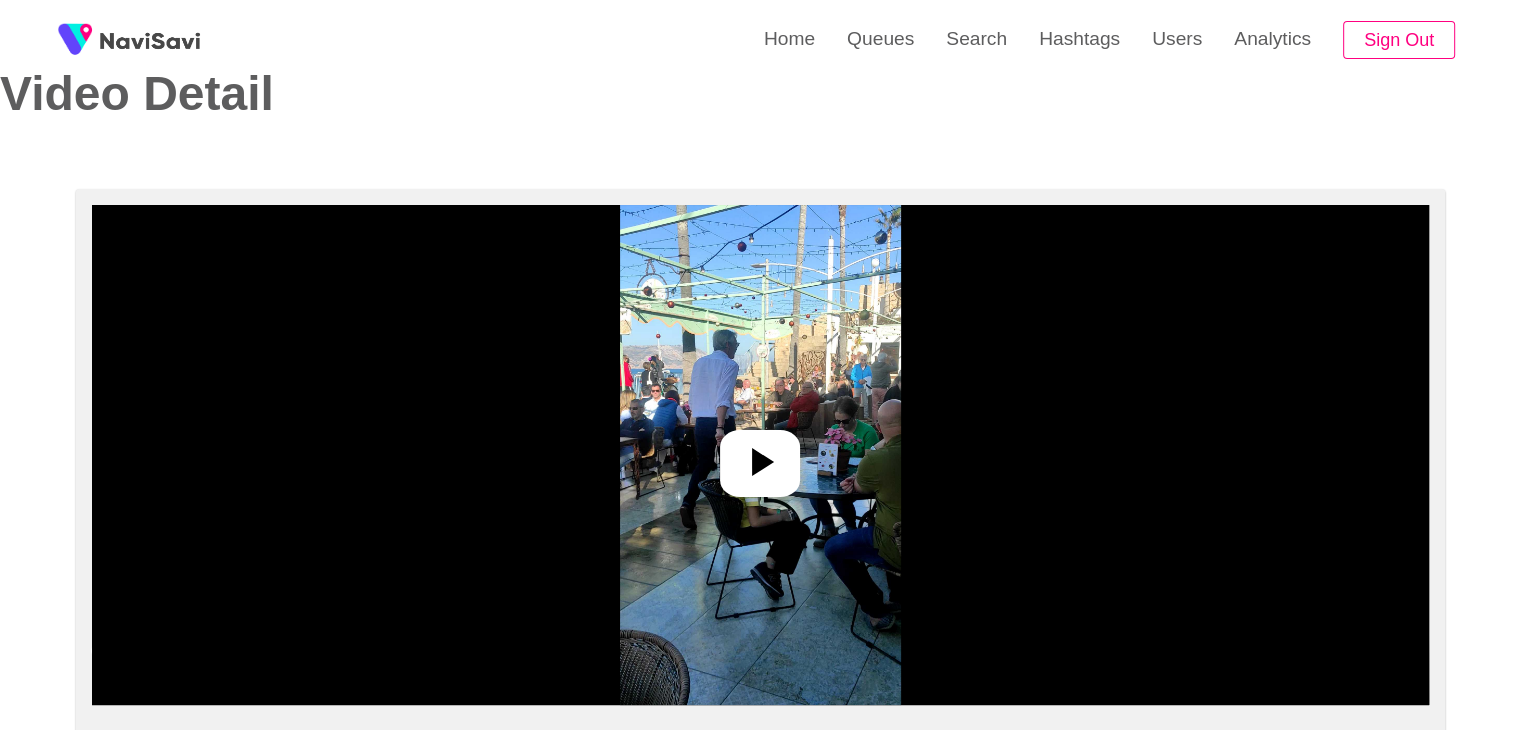click at bounding box center [760, 455] 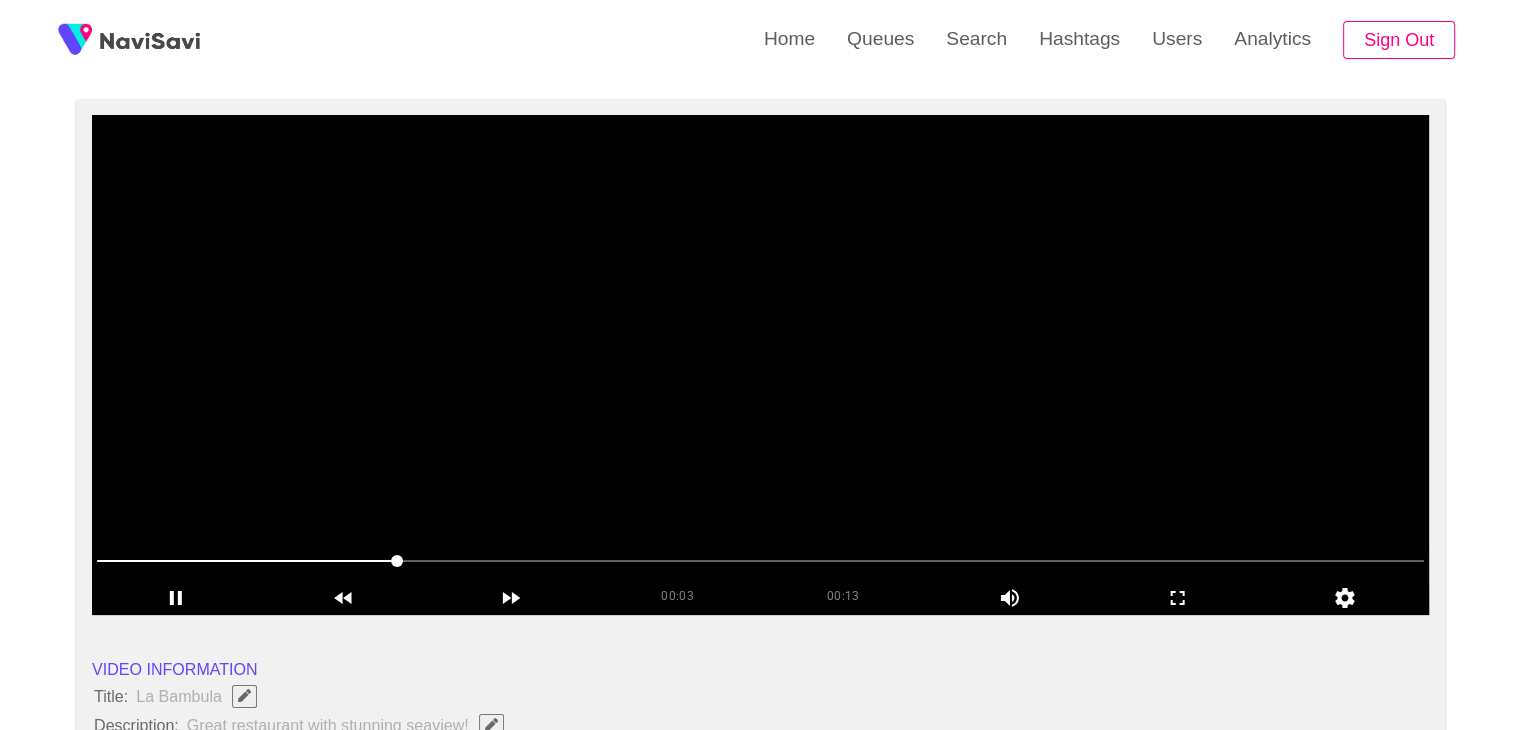 scroll, scrollTop: 148, scrollLeft: 0, axis: vertical 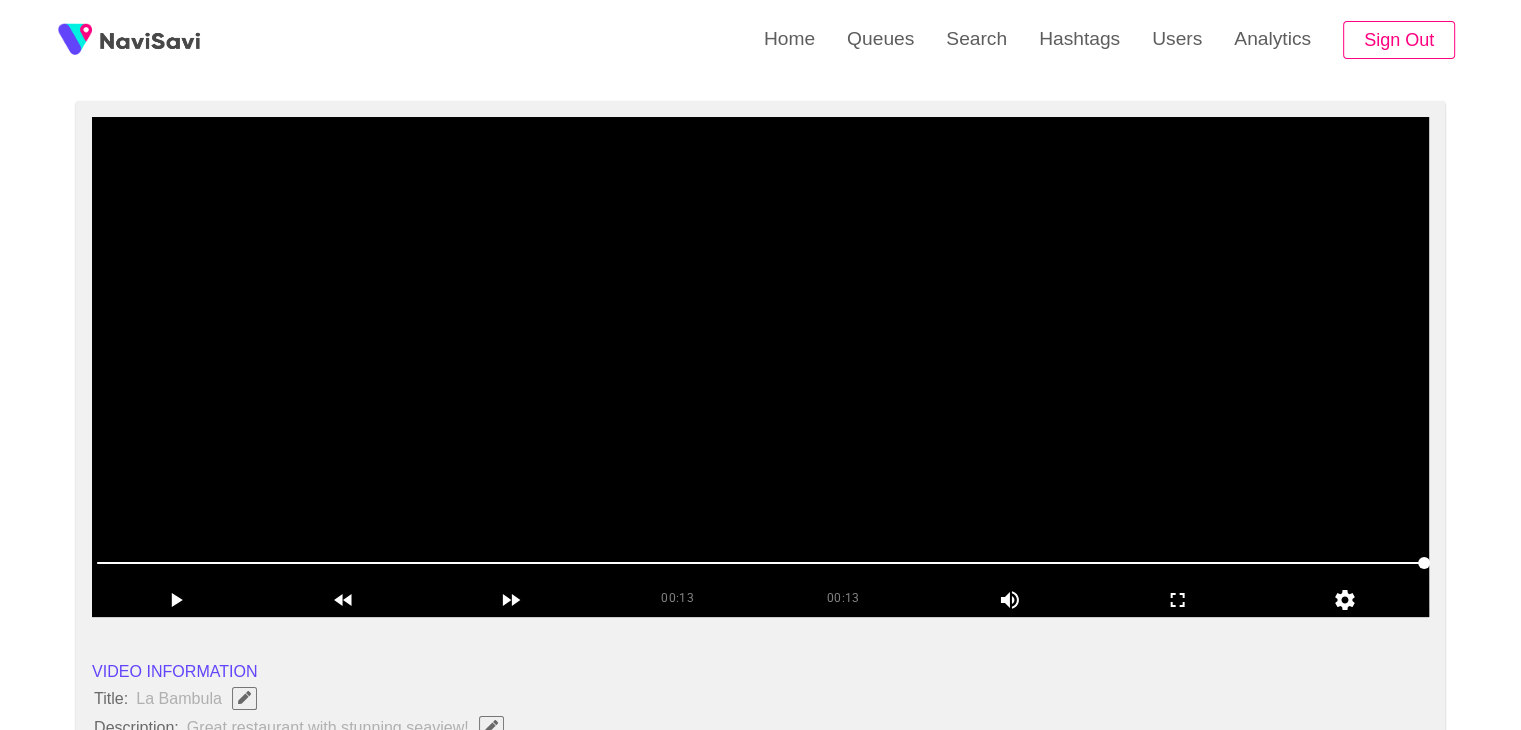 click at bounding box center (760, 367) 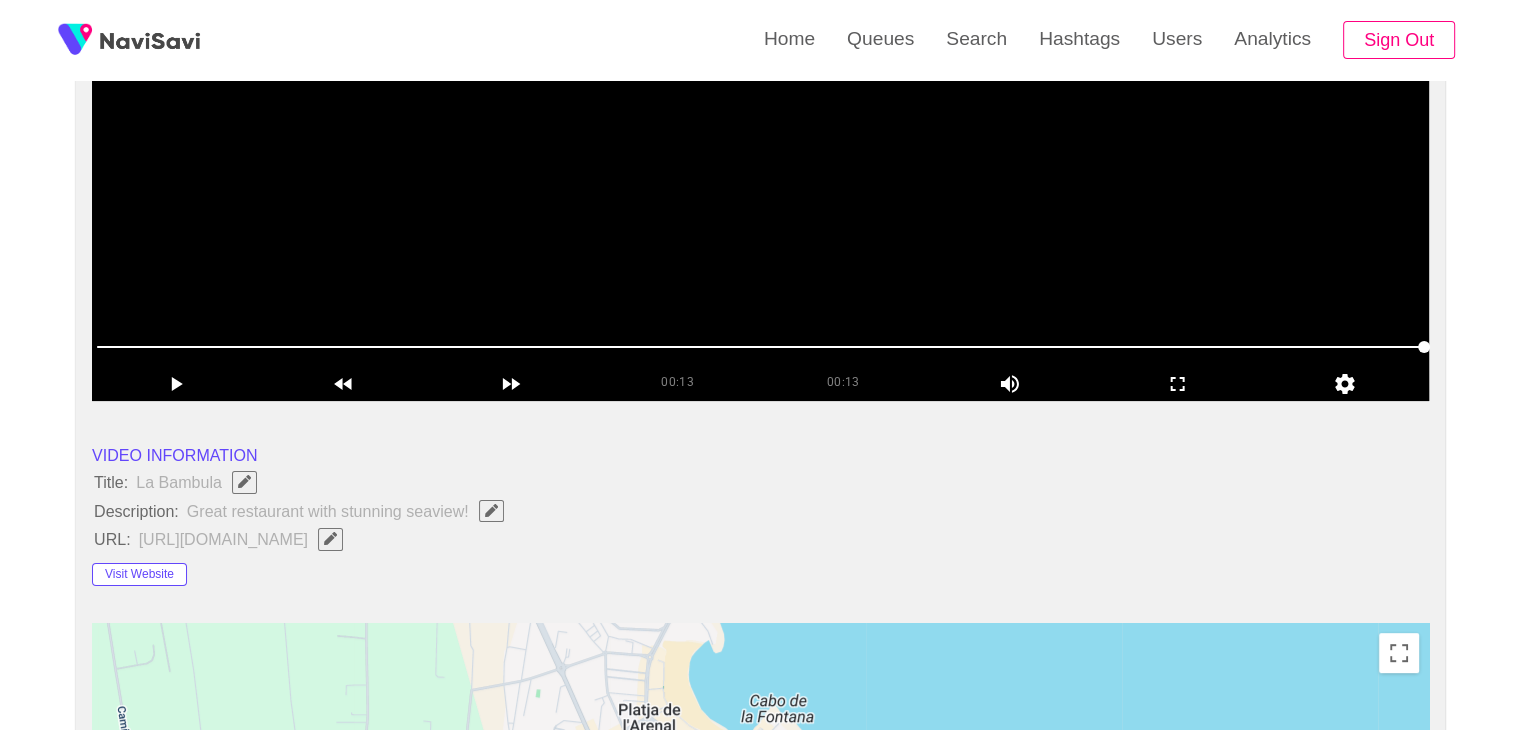 scroll, scrollTop: 364, scrollLeft: 0, axis: vertical 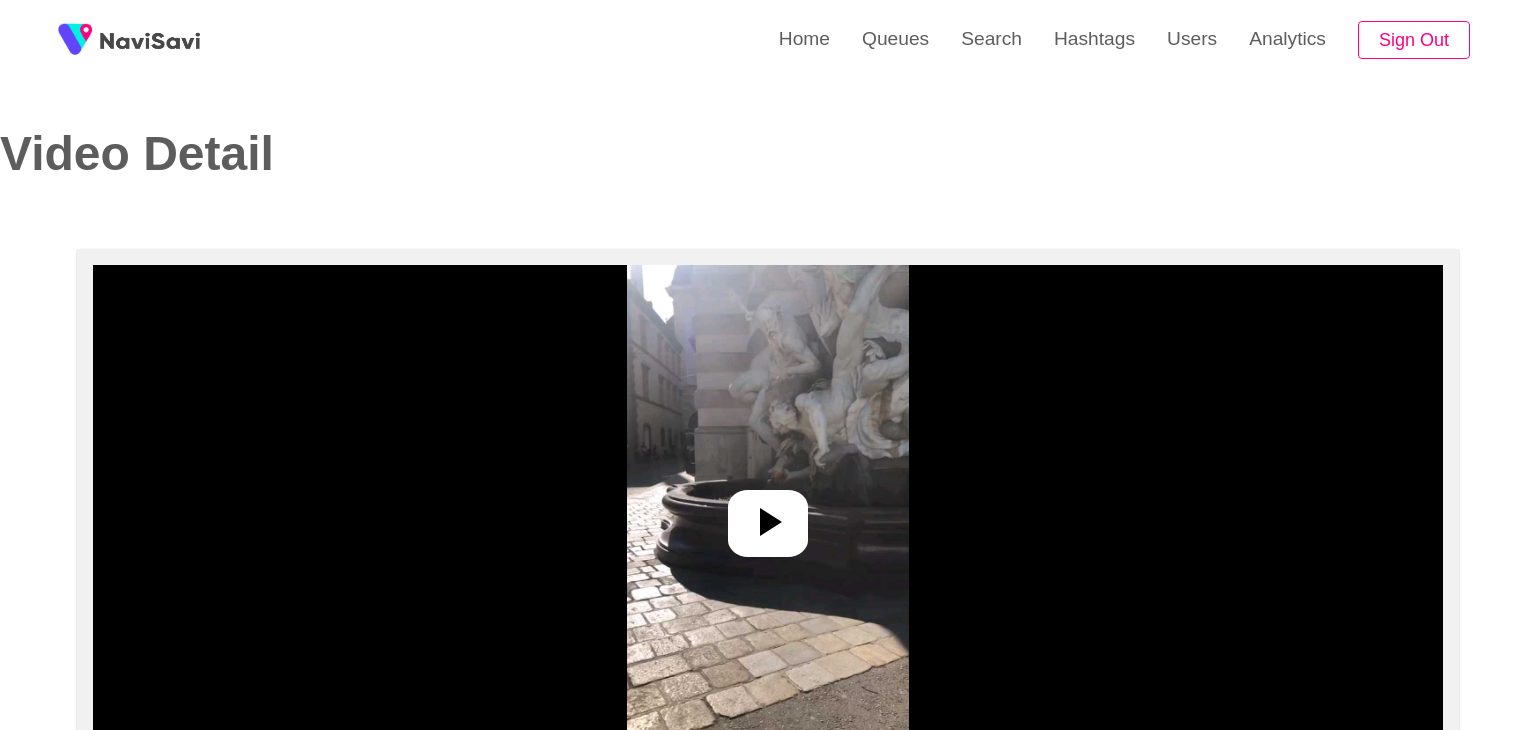 select on "**********" 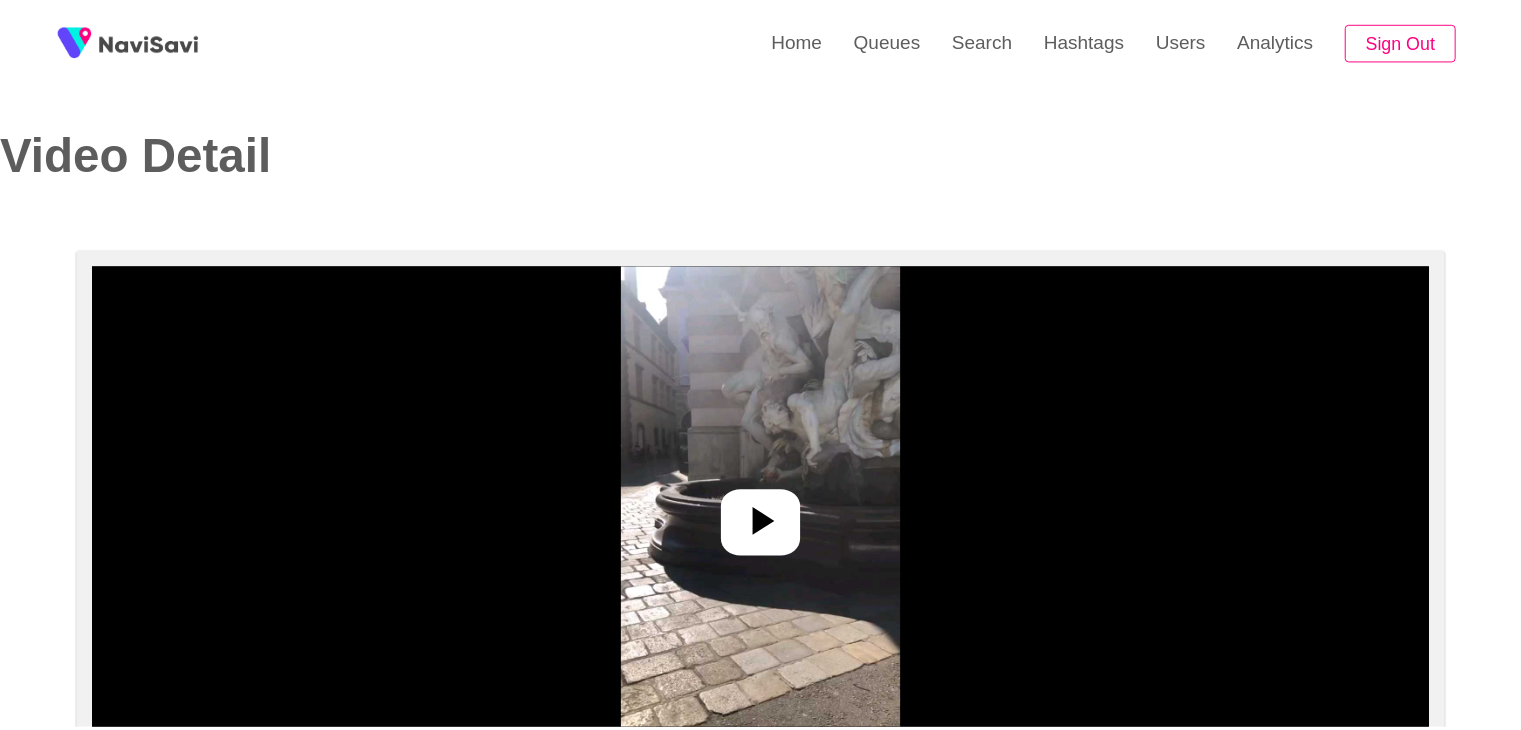 scroll, scrollTop: 0, scrollLeft: 0, axis: both 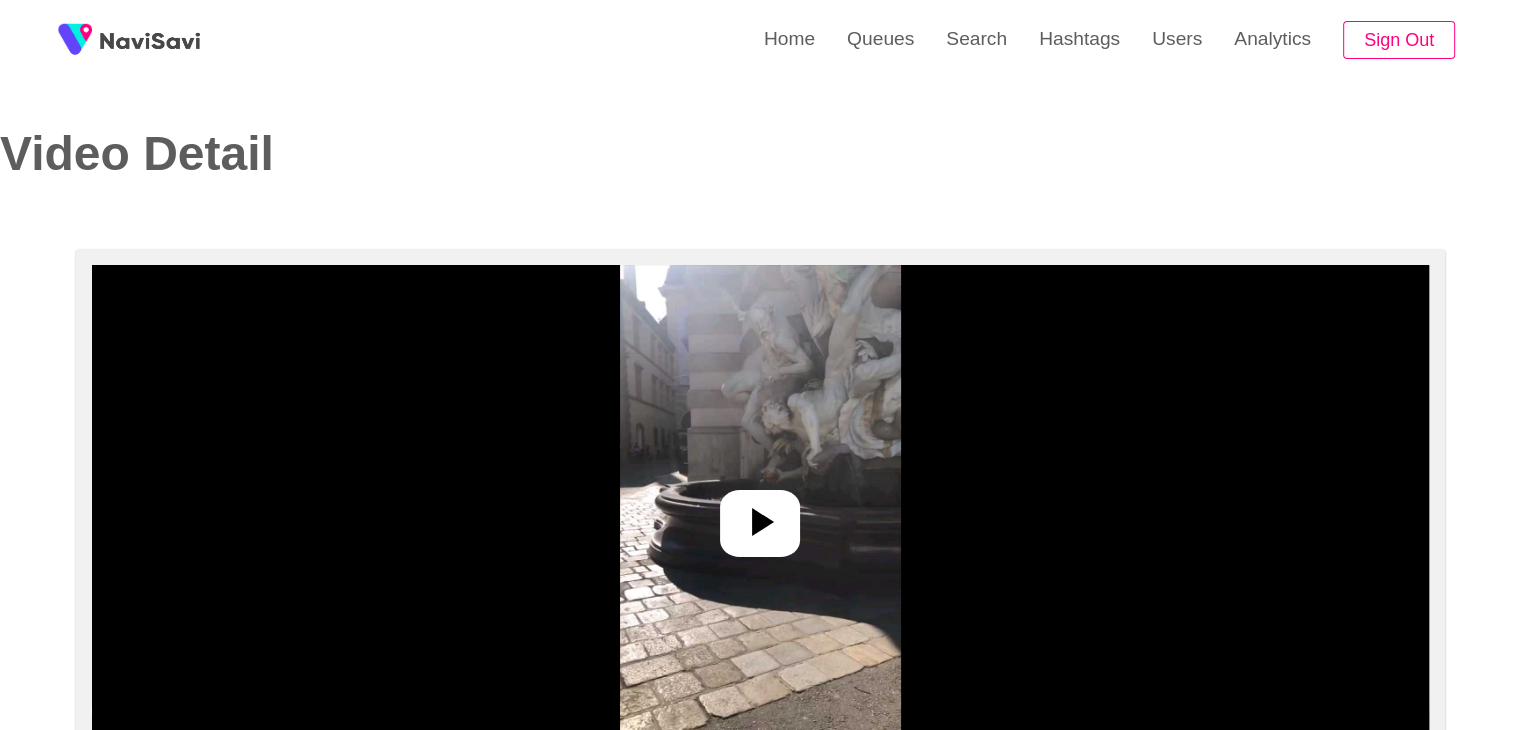 click at bounding box center (760, 515) 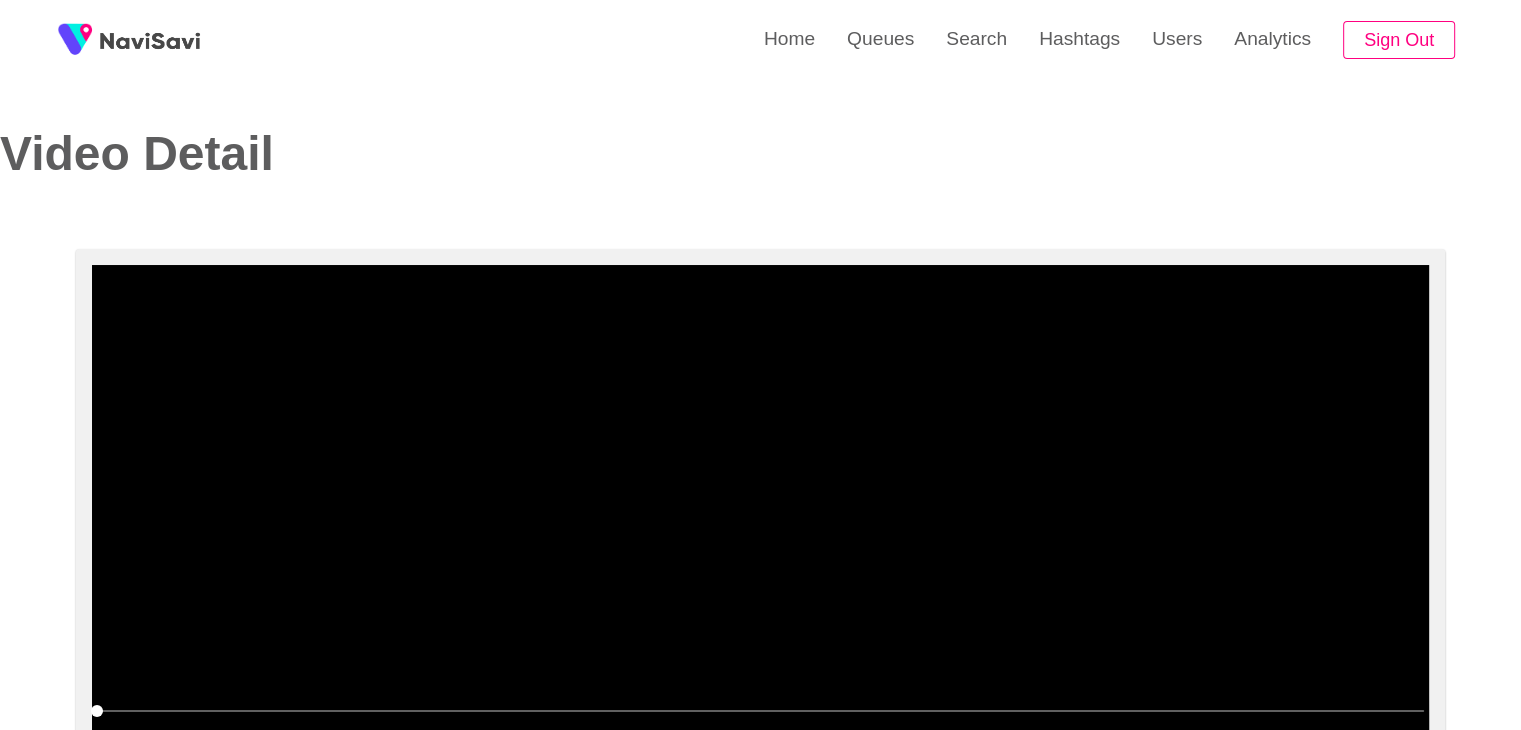 scroll, scrollTop: 74, scrollLeft: 0, axis: vertical 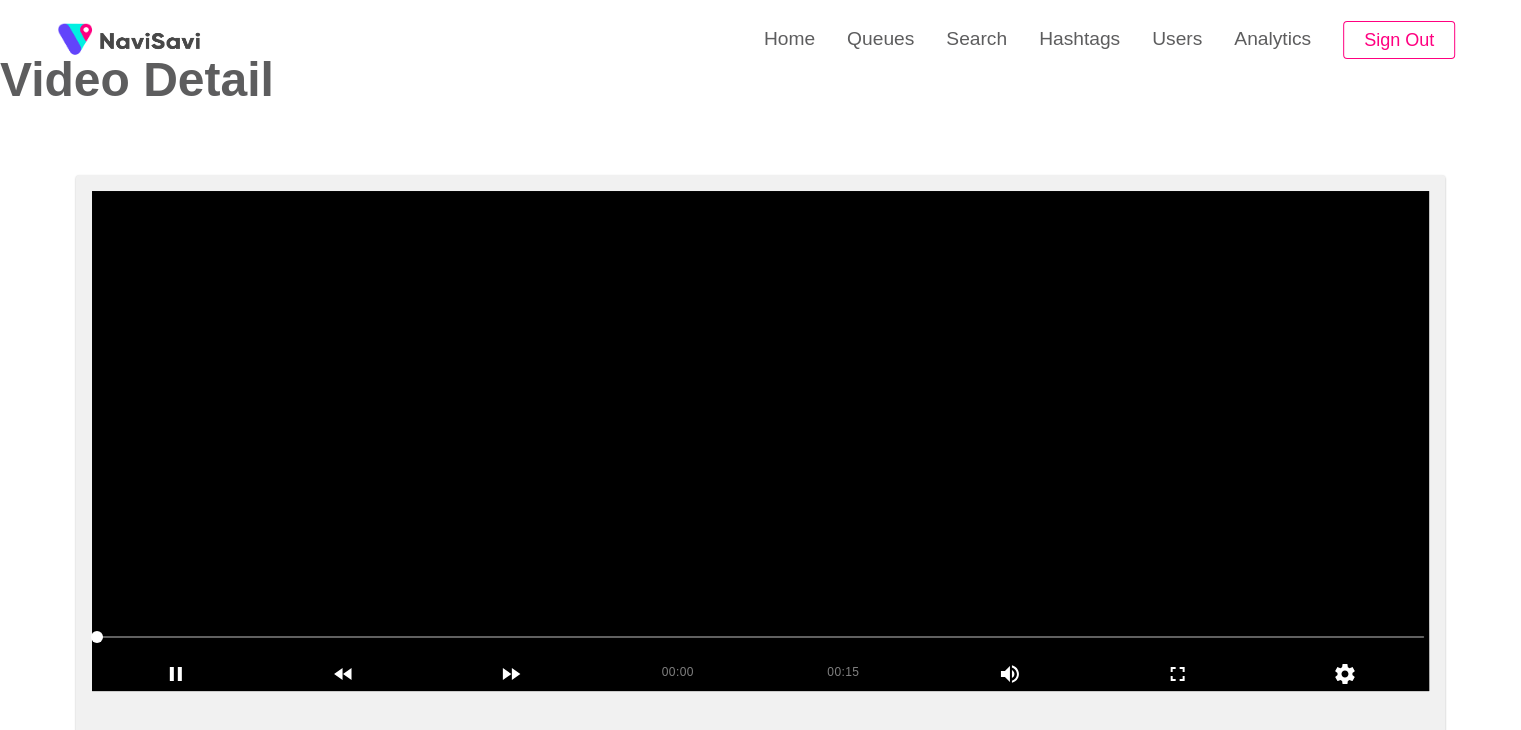 click at bounding box center (760, 441) 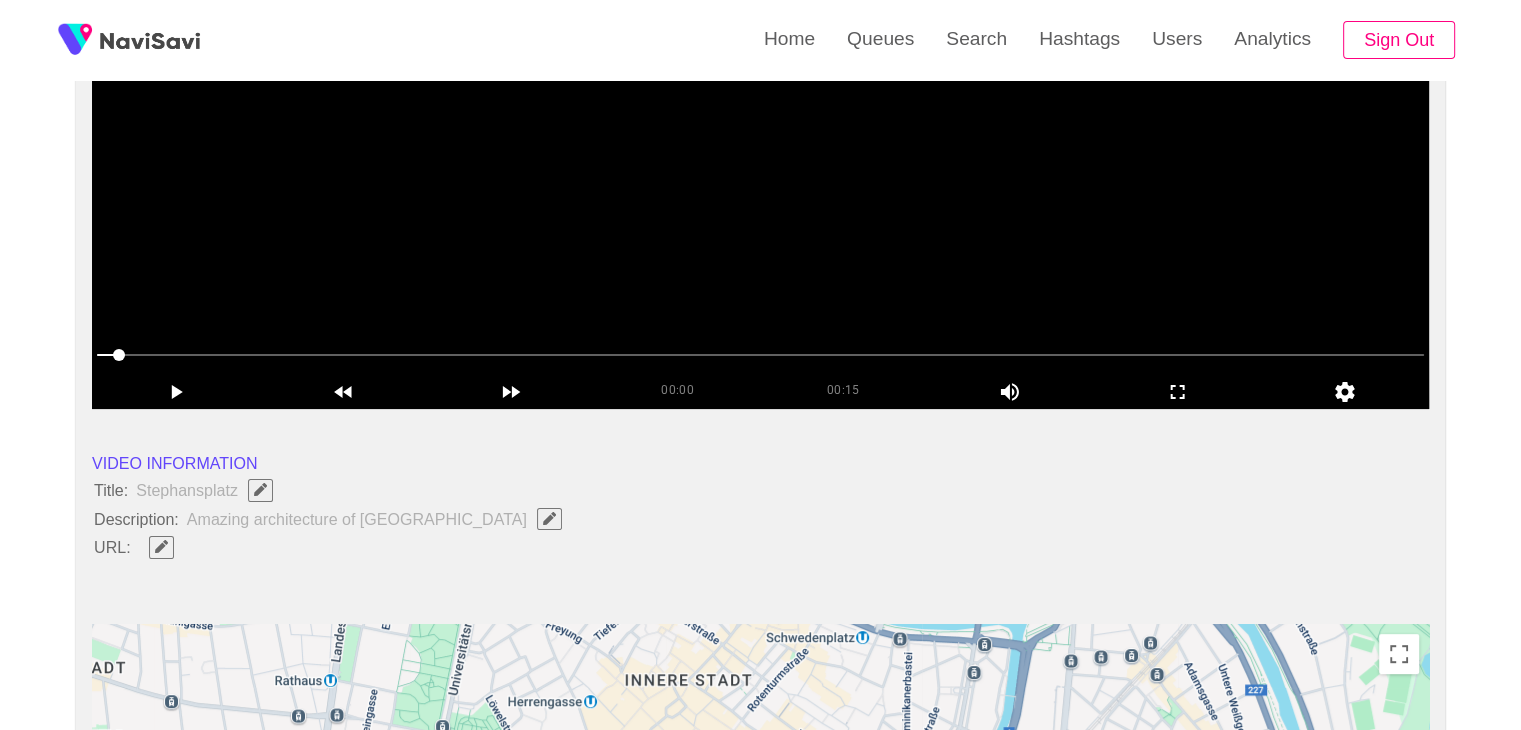 scroll, scrollTop: 0, scrollLeft: 0, axis: both 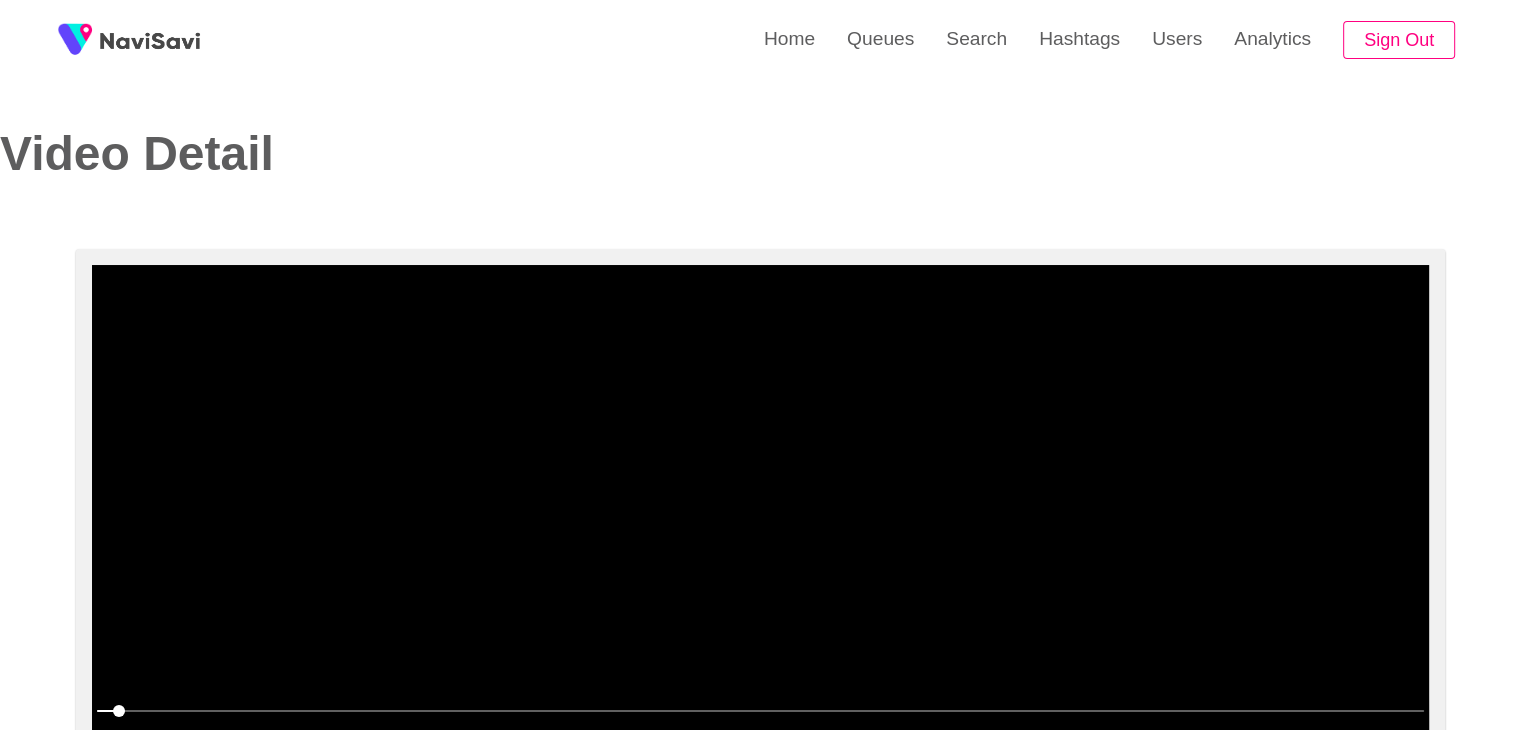 click at bounding box center (760, 515) 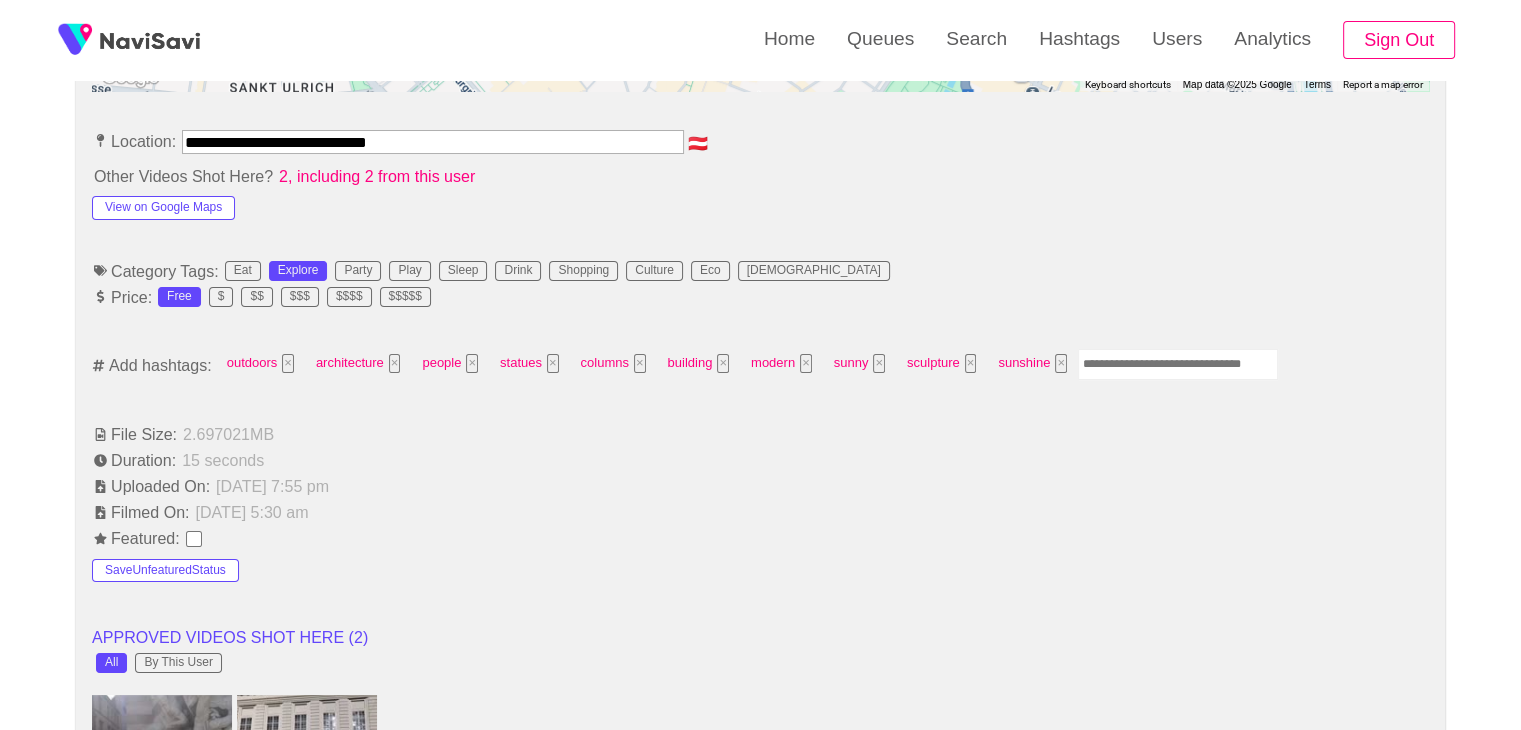 scroll, scrollTop: 1108, scrollLeft: 0, axis: vertical 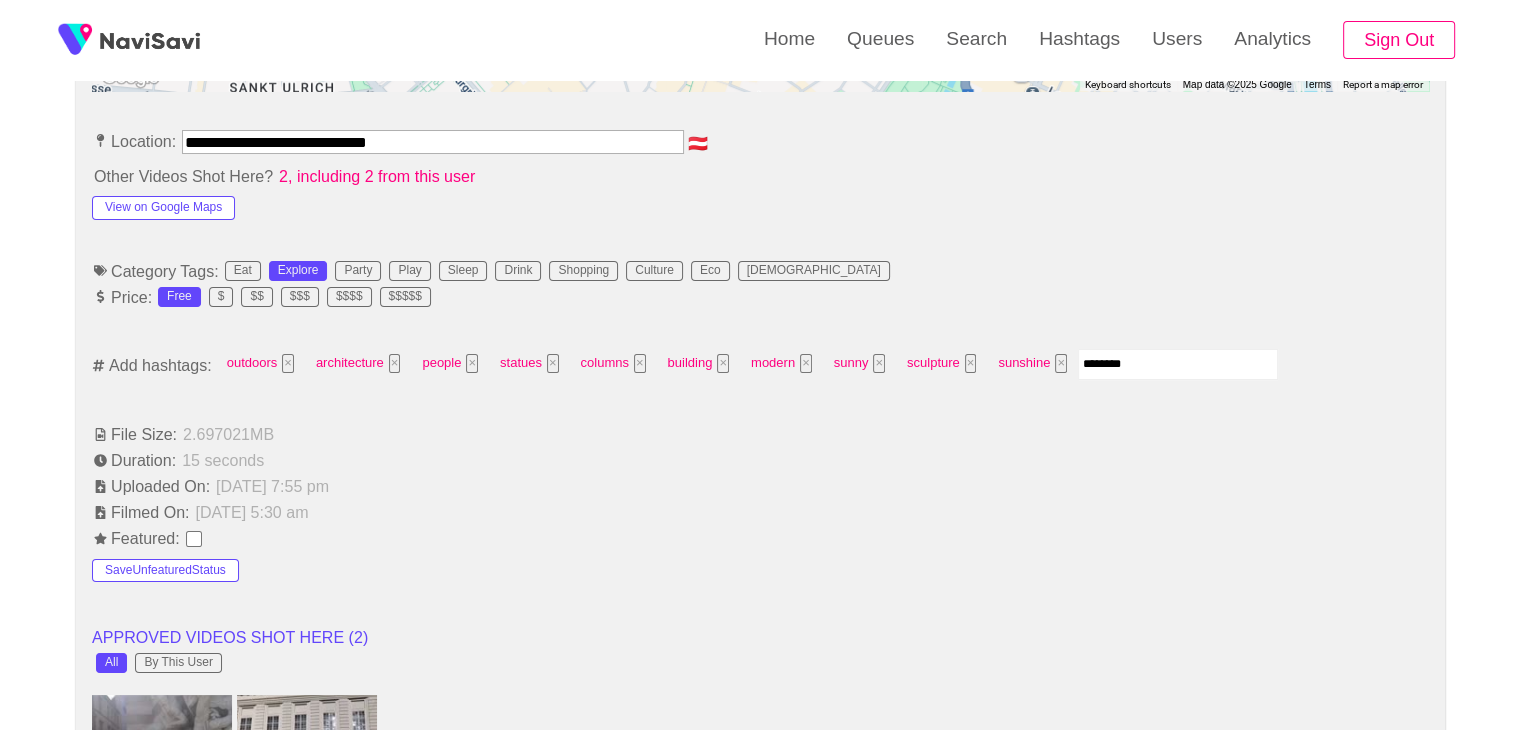 type on "*********" 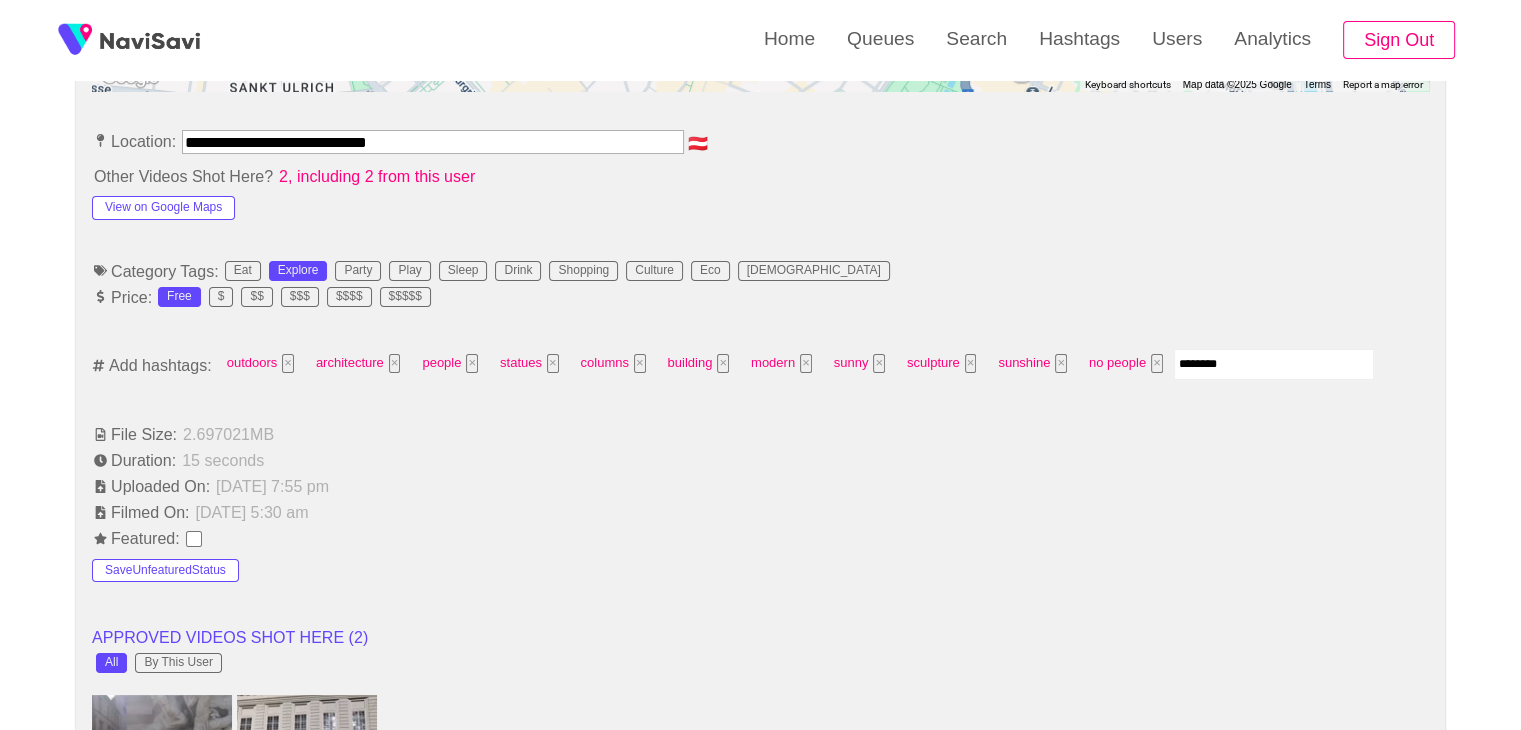 type on "*********" 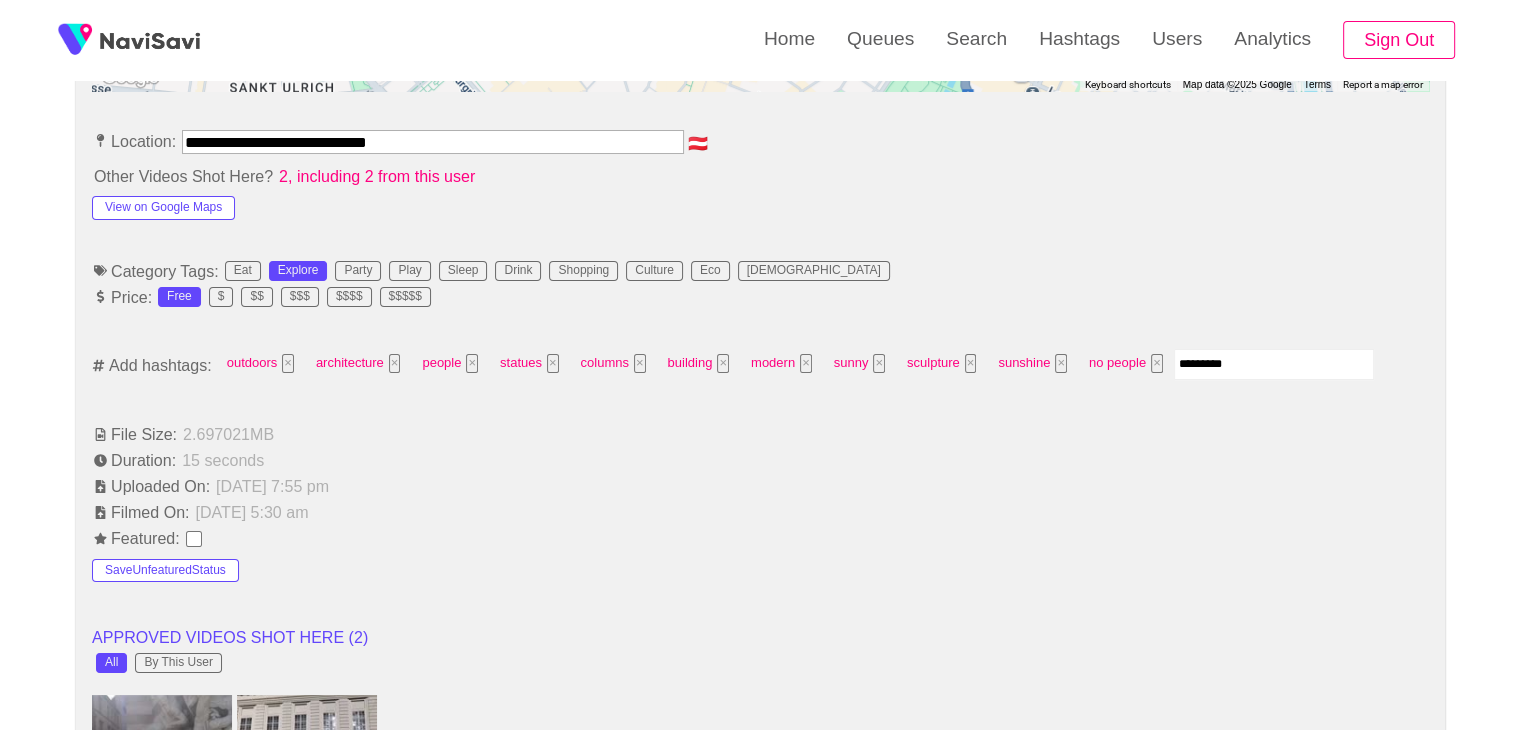 type 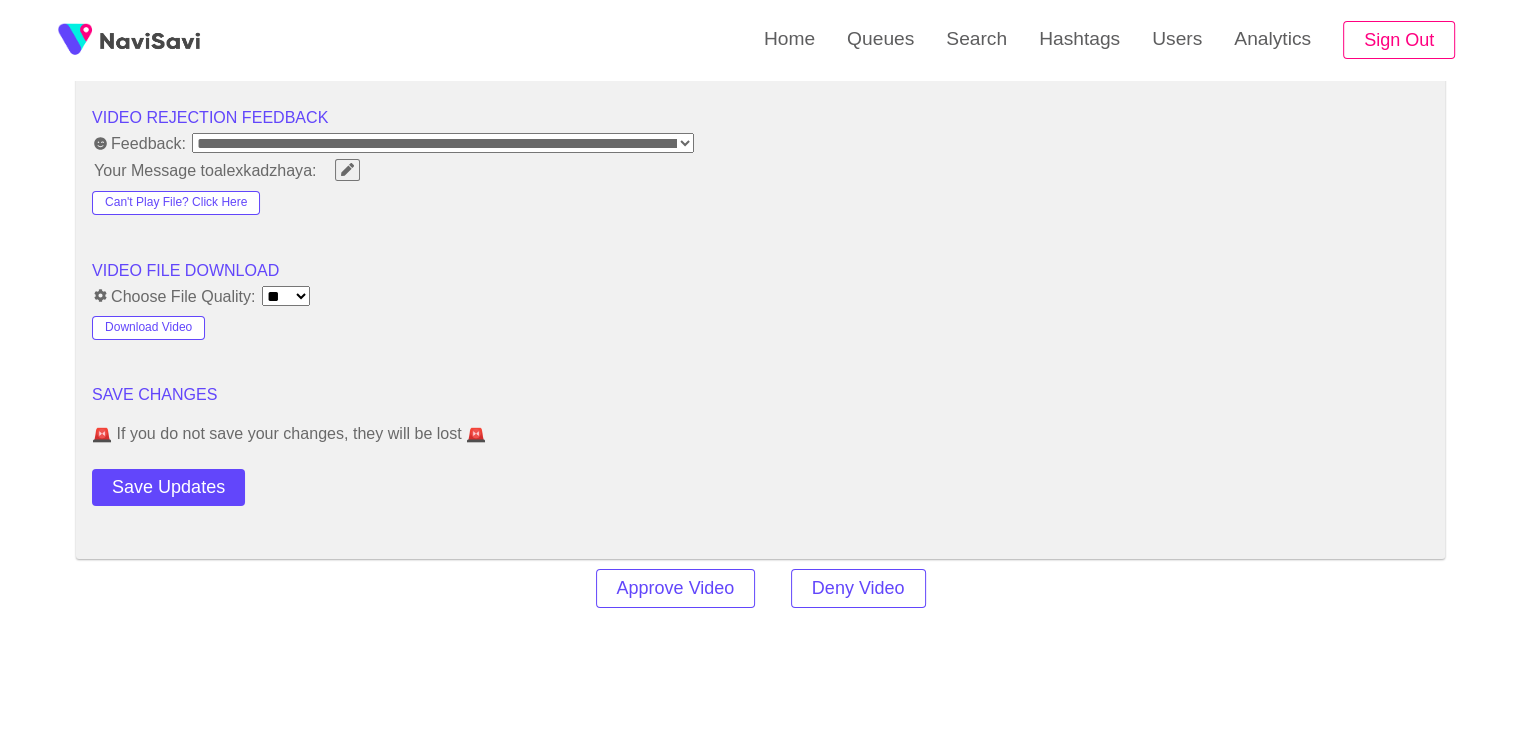 scroll, scrollTop: 2540, scrollLeft: 0, axis: vertical 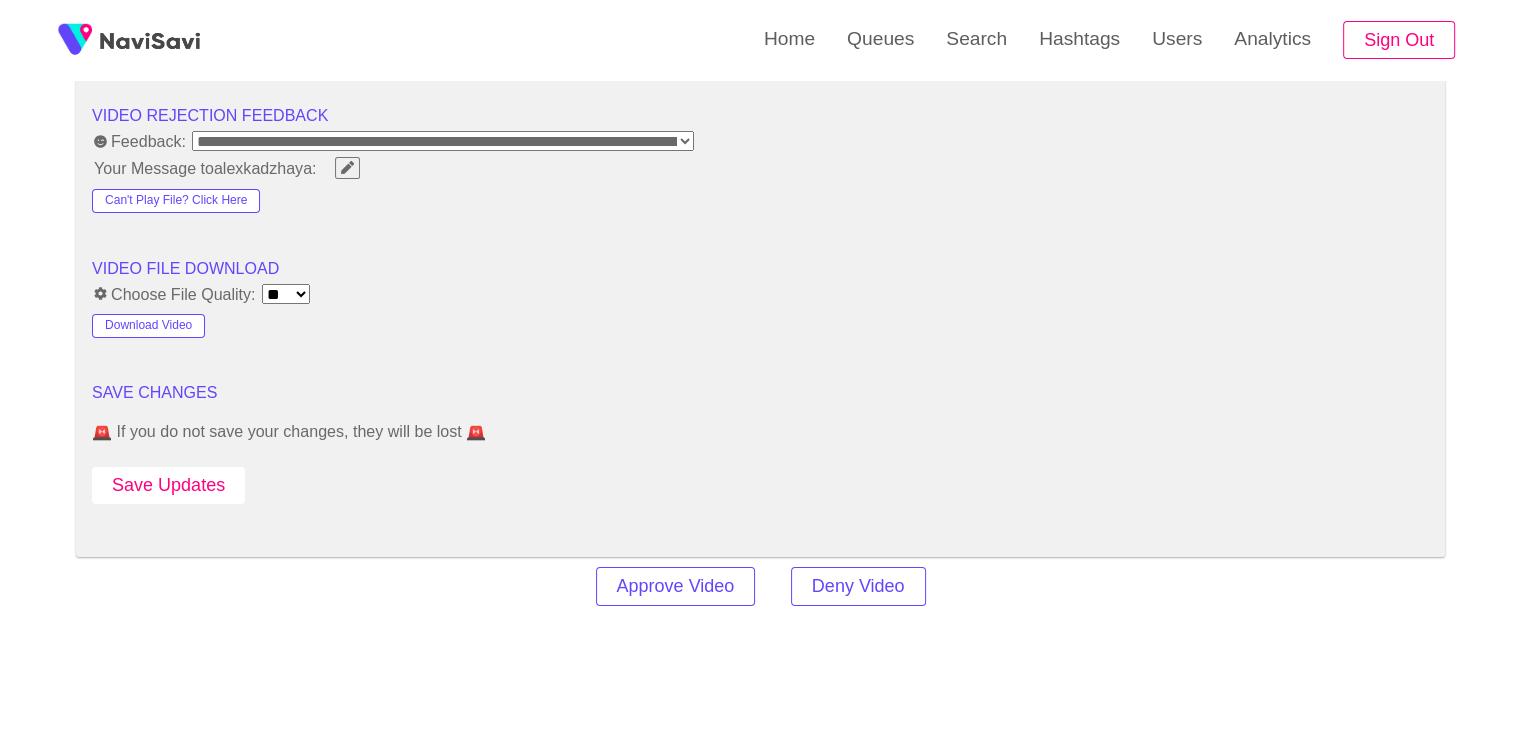 click on "Save Updates" at bounding box center (168, 485) 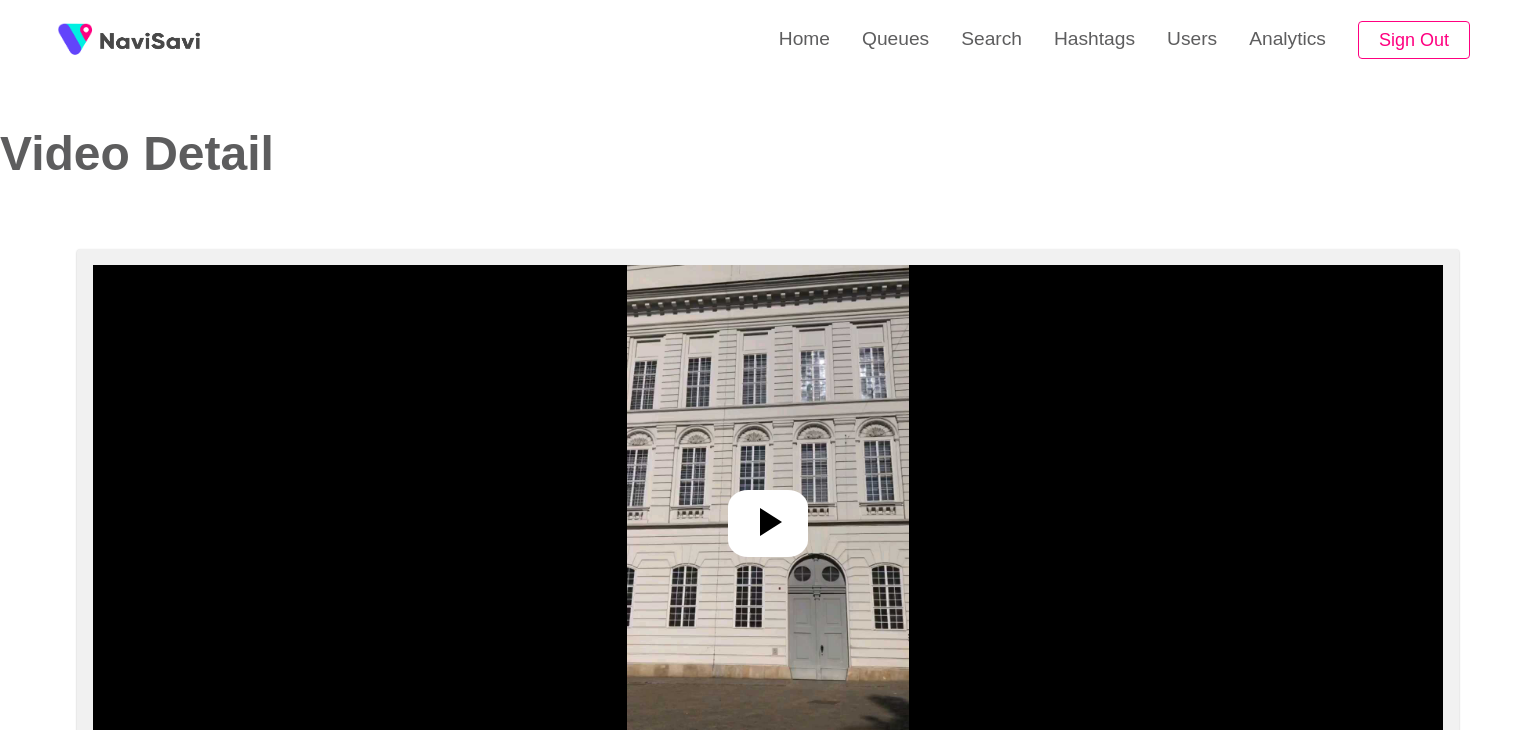 select on "**********" 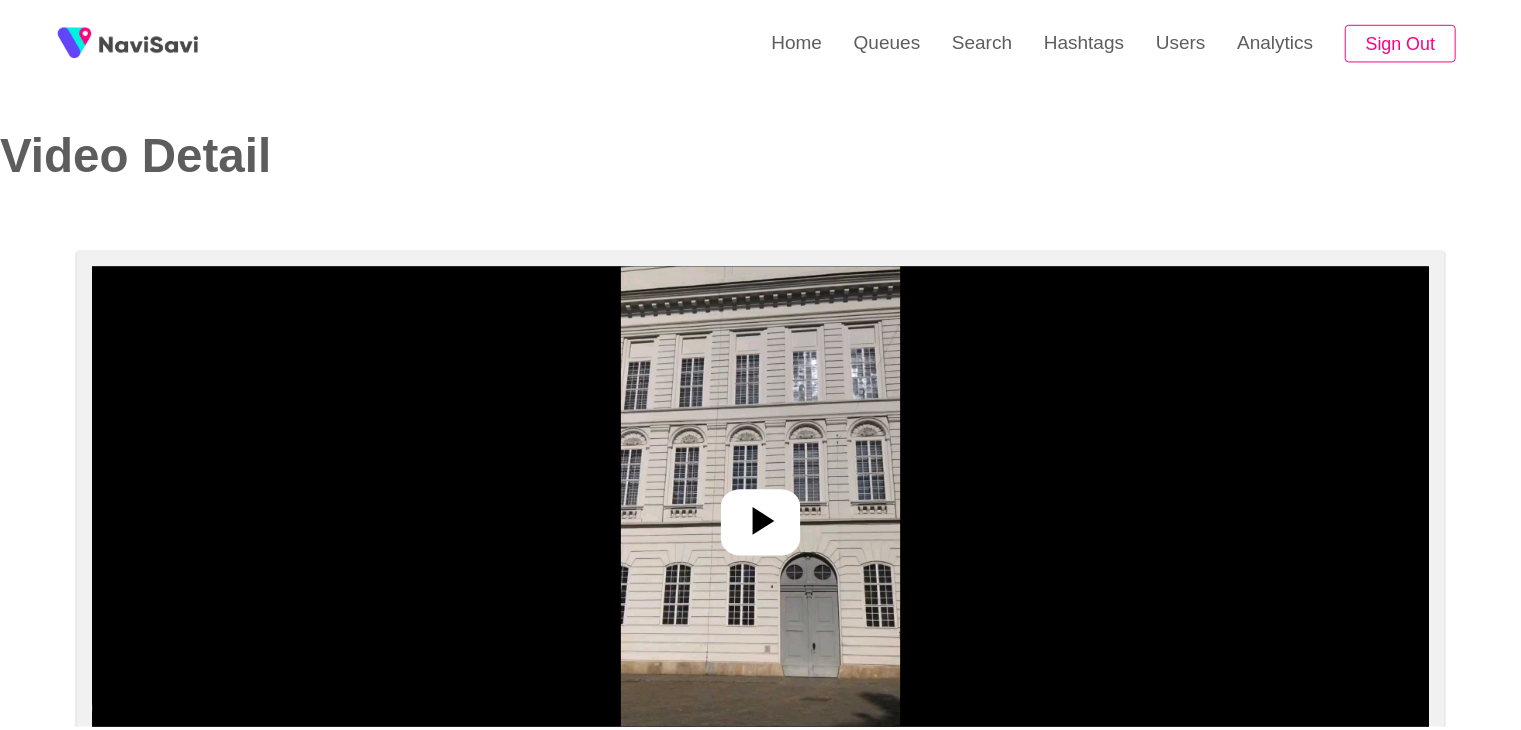 scroll, scrollTop: 0, scrollLeft: 0, axis: both 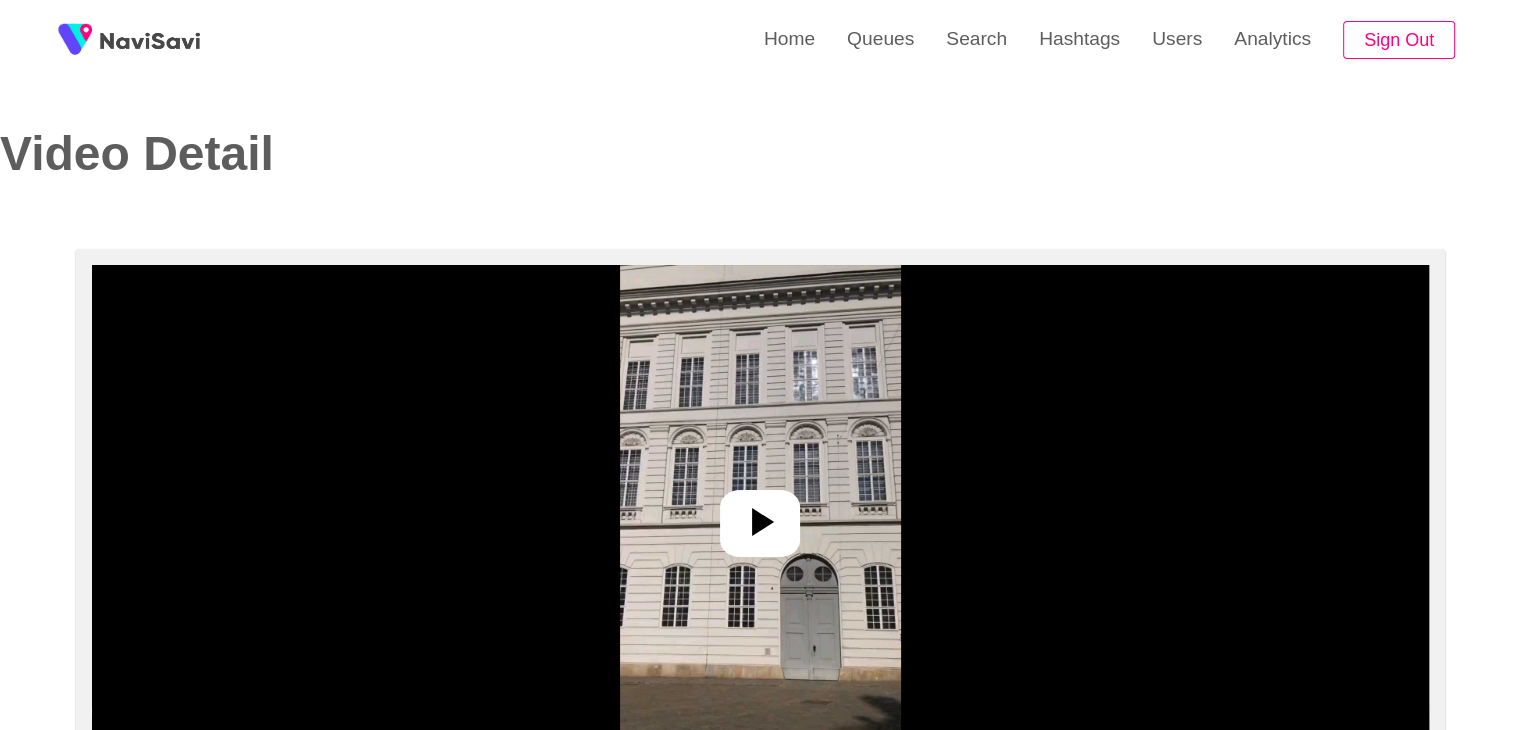 click at bounding box center (760, 515) 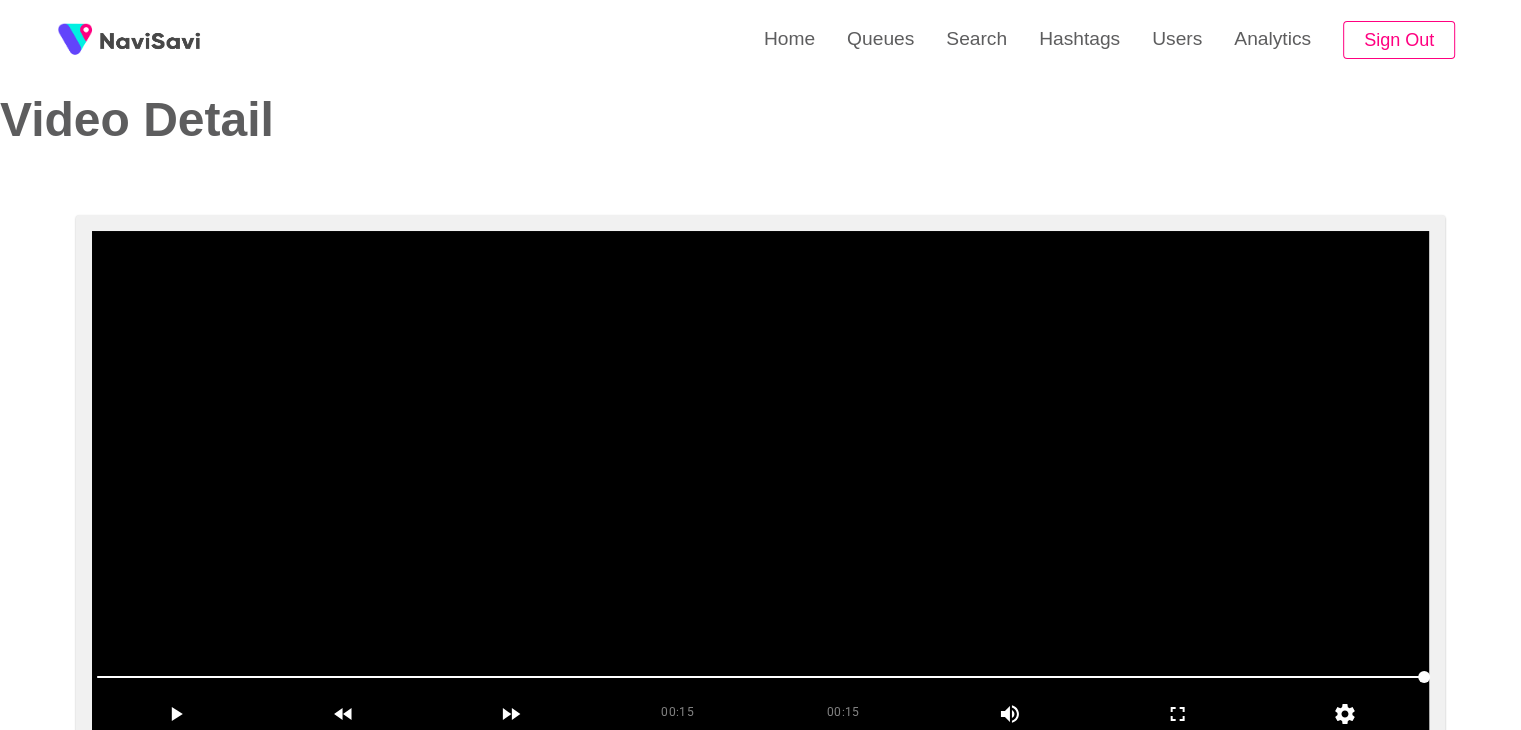 scroll, scrollTop: 10, scrollLeft: 0, axis: vertical 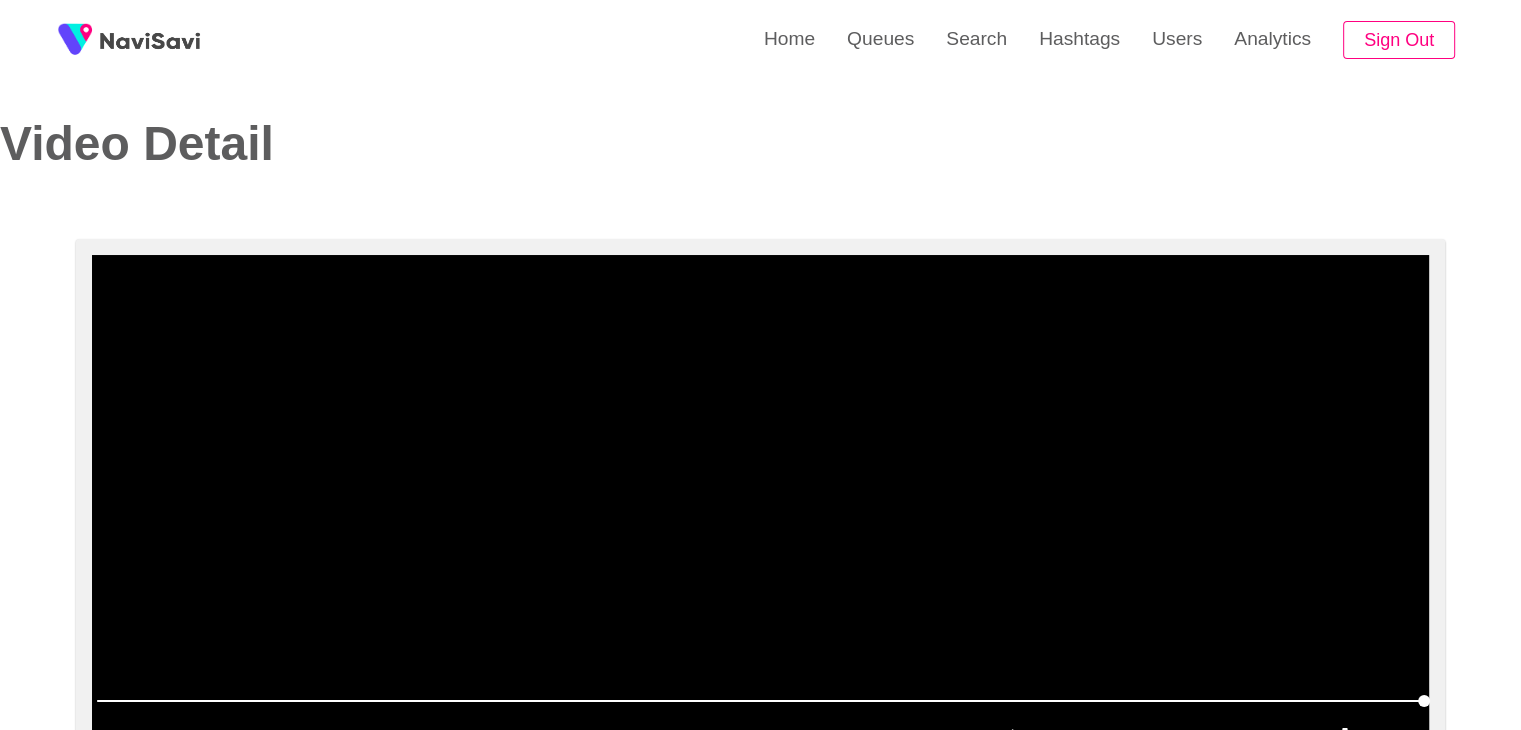 click at bounding box center (760, 505) 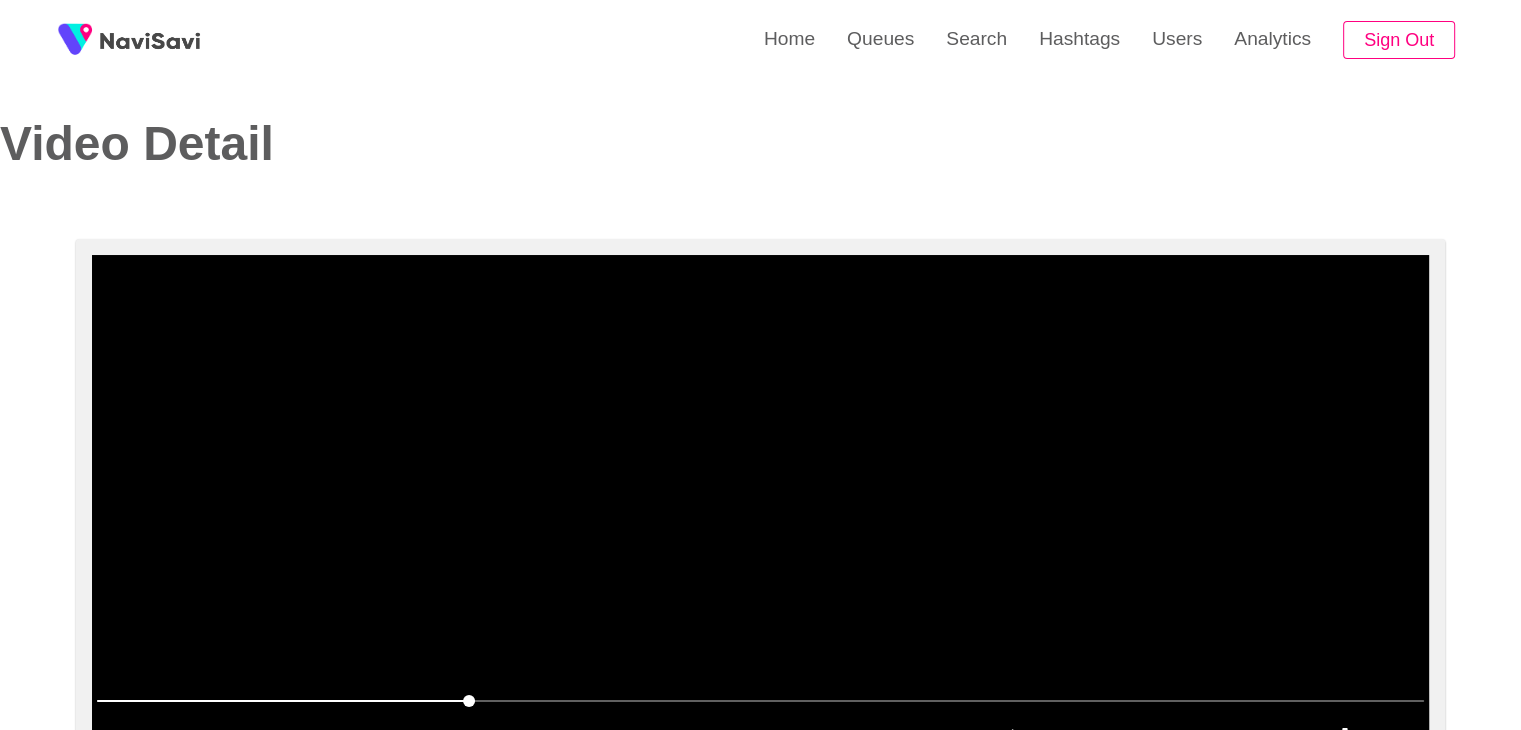 click at bounding box center (760, 505) 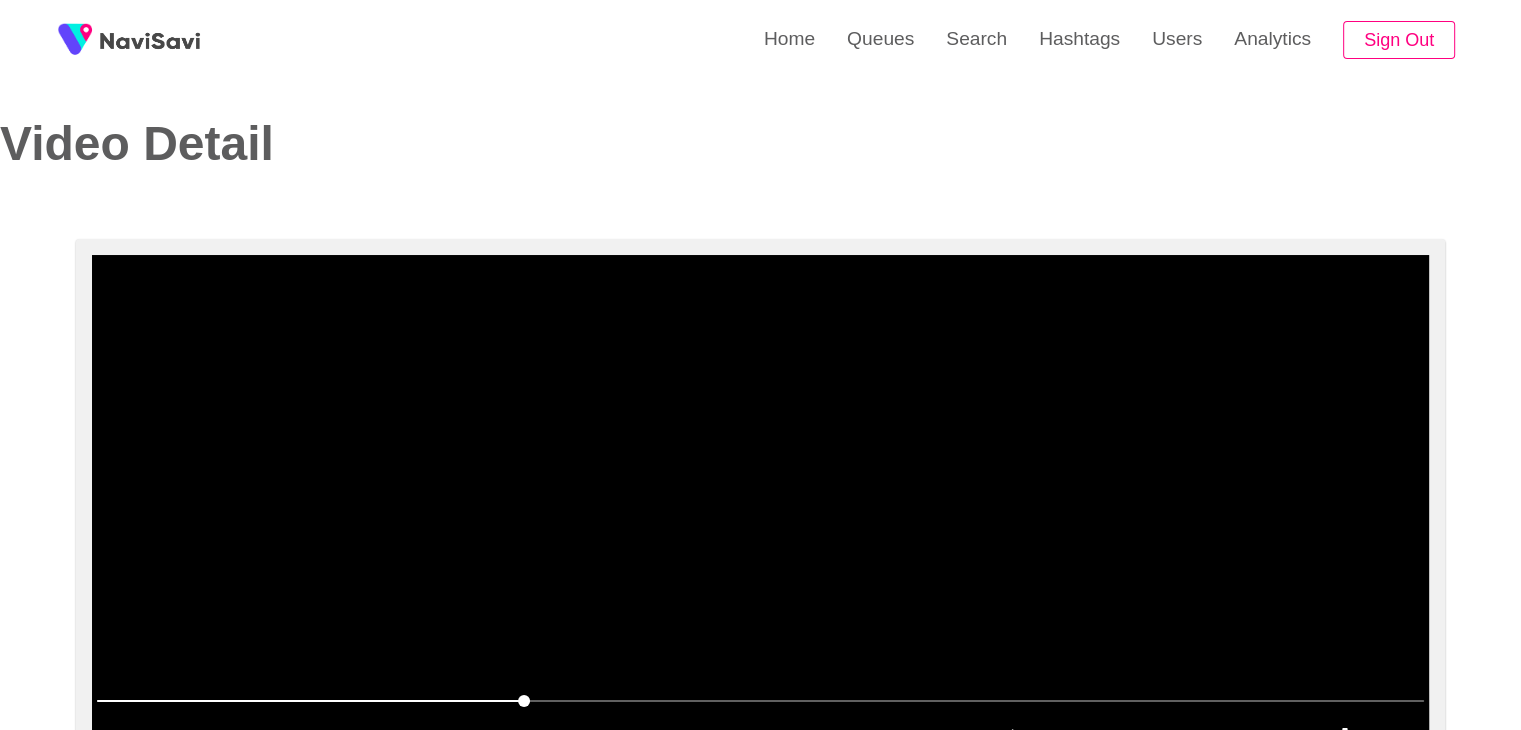 click at bounding box center (760, 505) 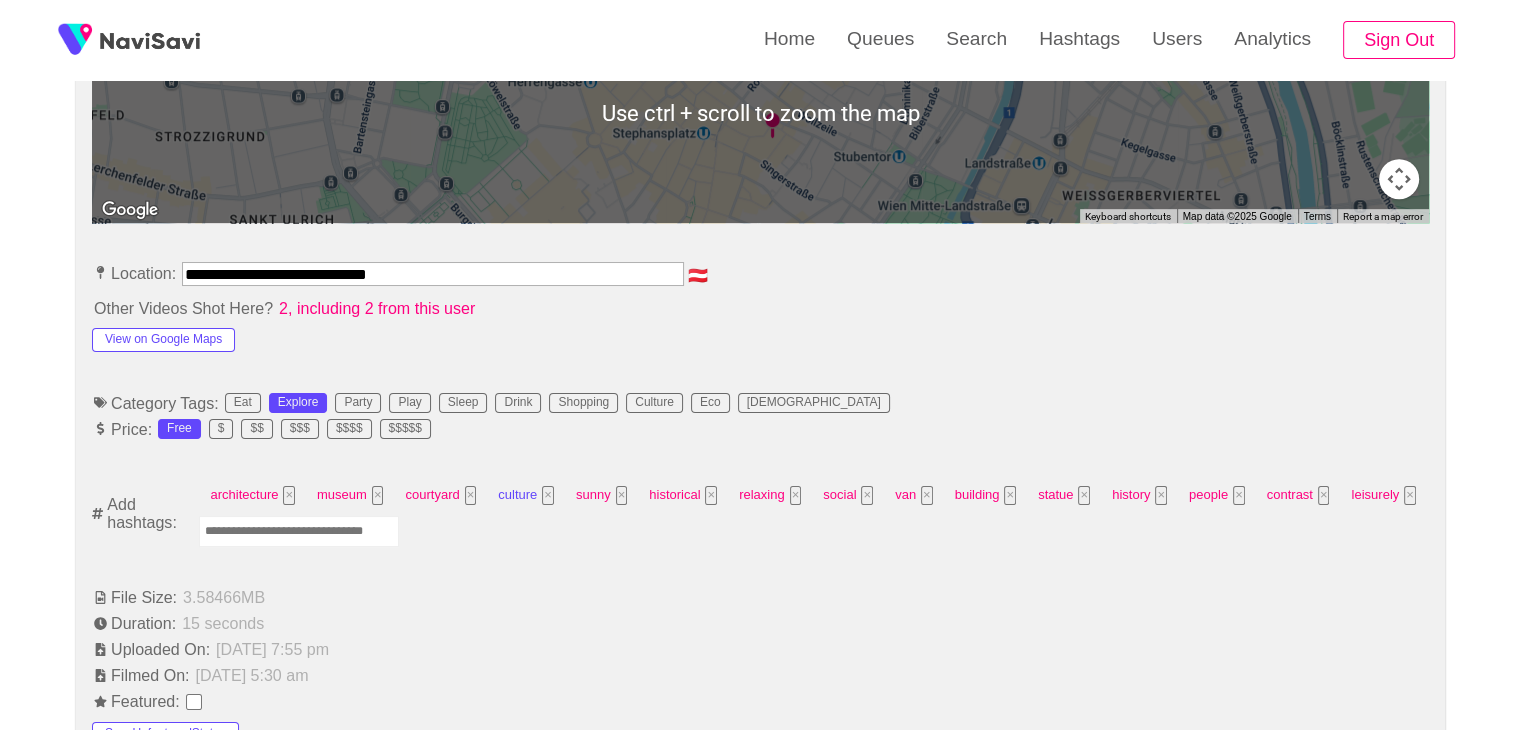 scroll, scrollTop: 985, scrollLeft: 0, axis: vertical 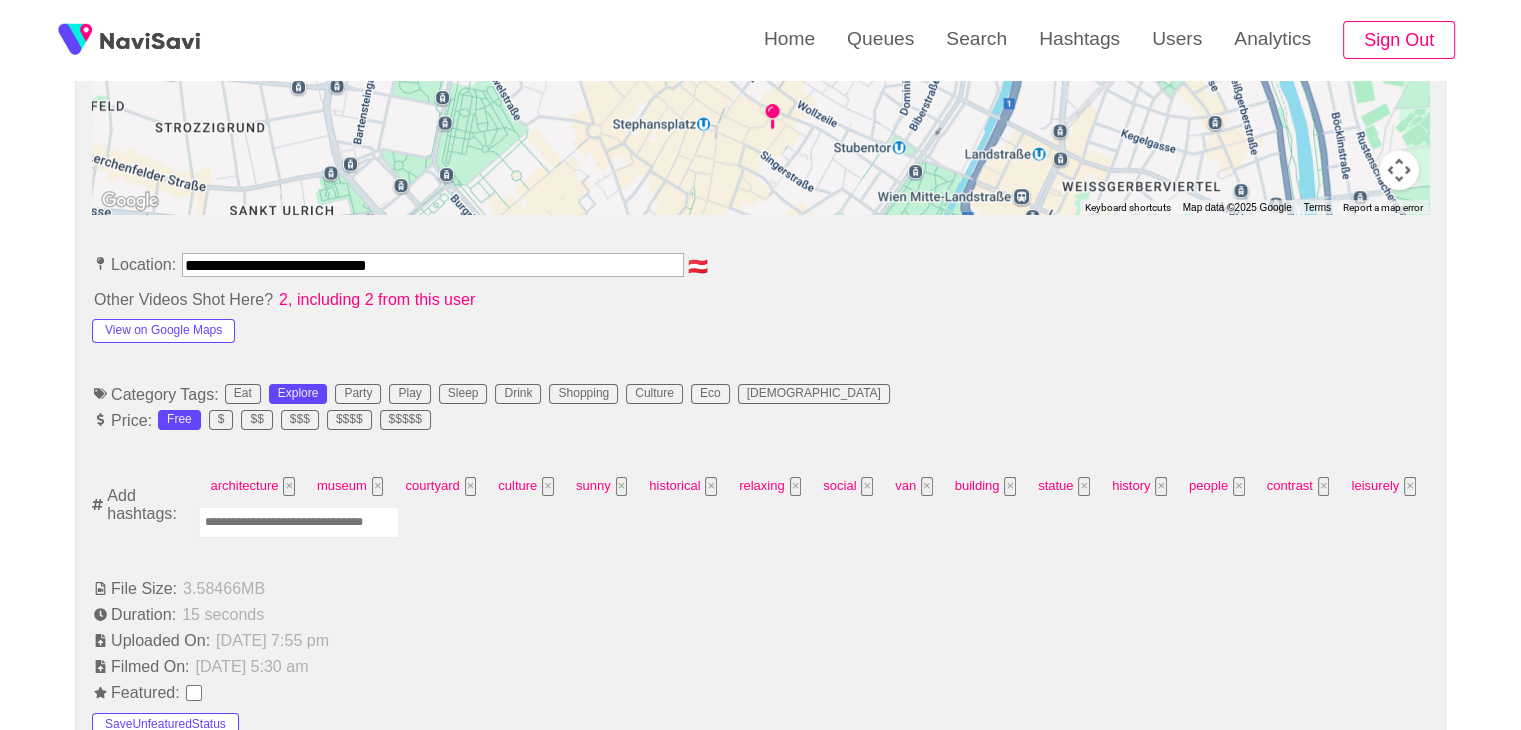 click at bounding box center (299, 522) 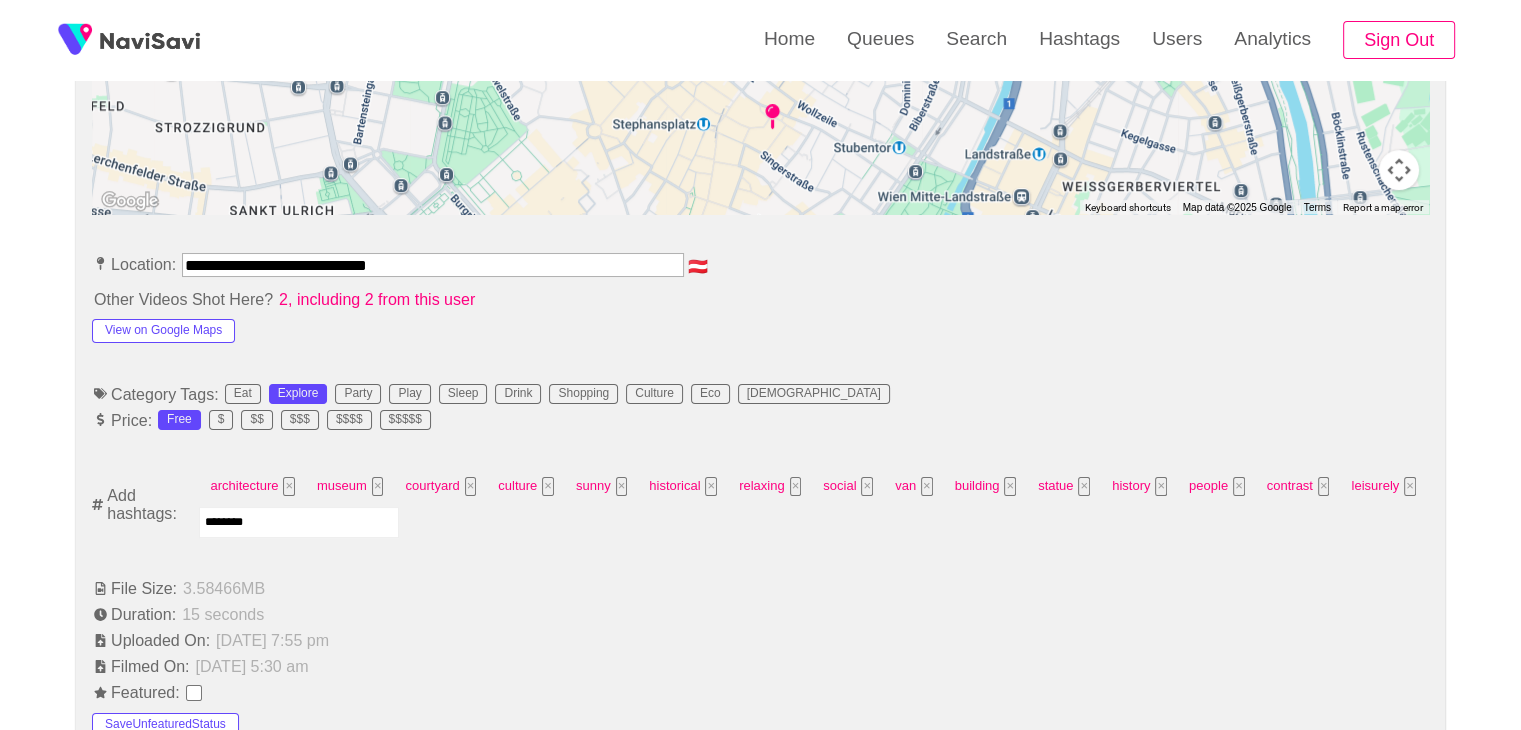type on "*********" 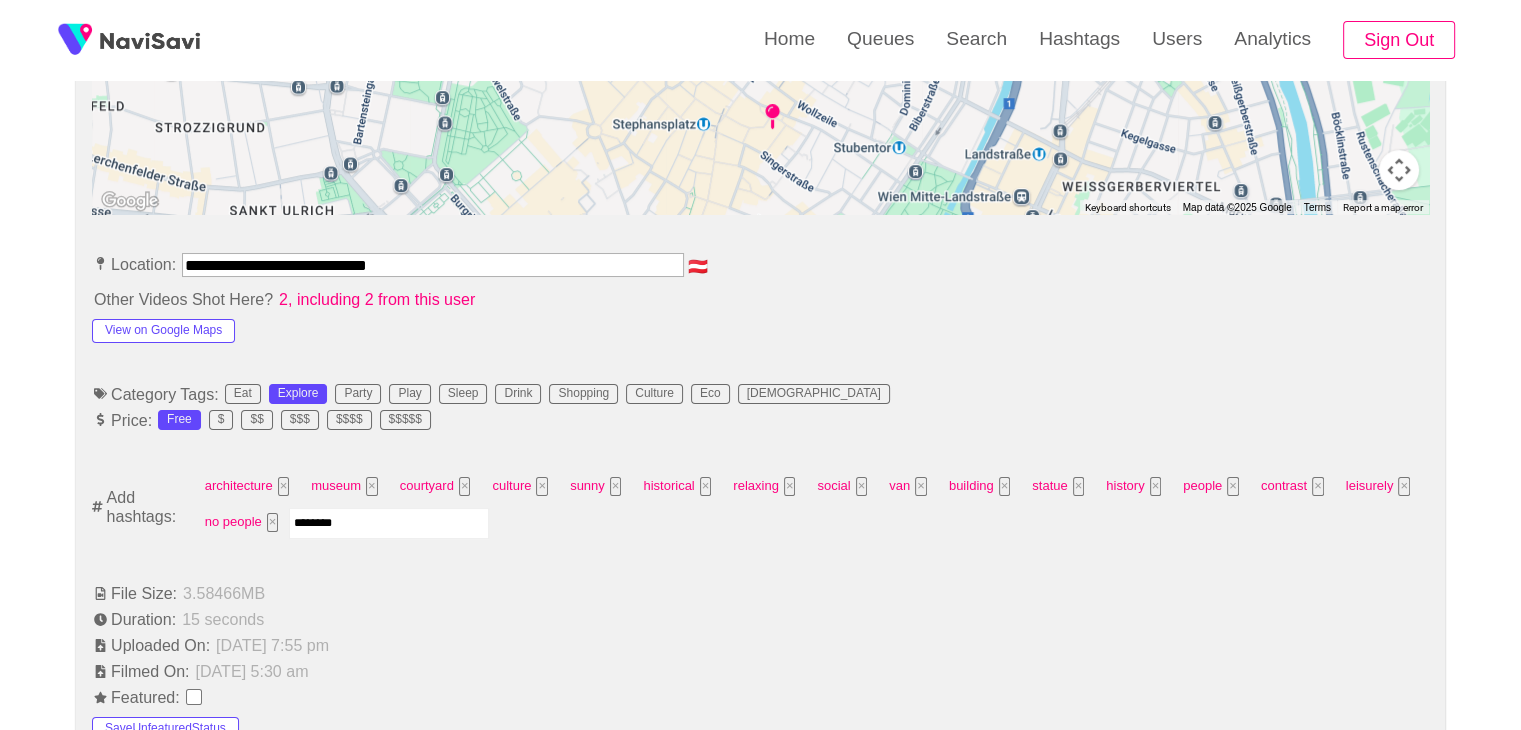 type on "*********" 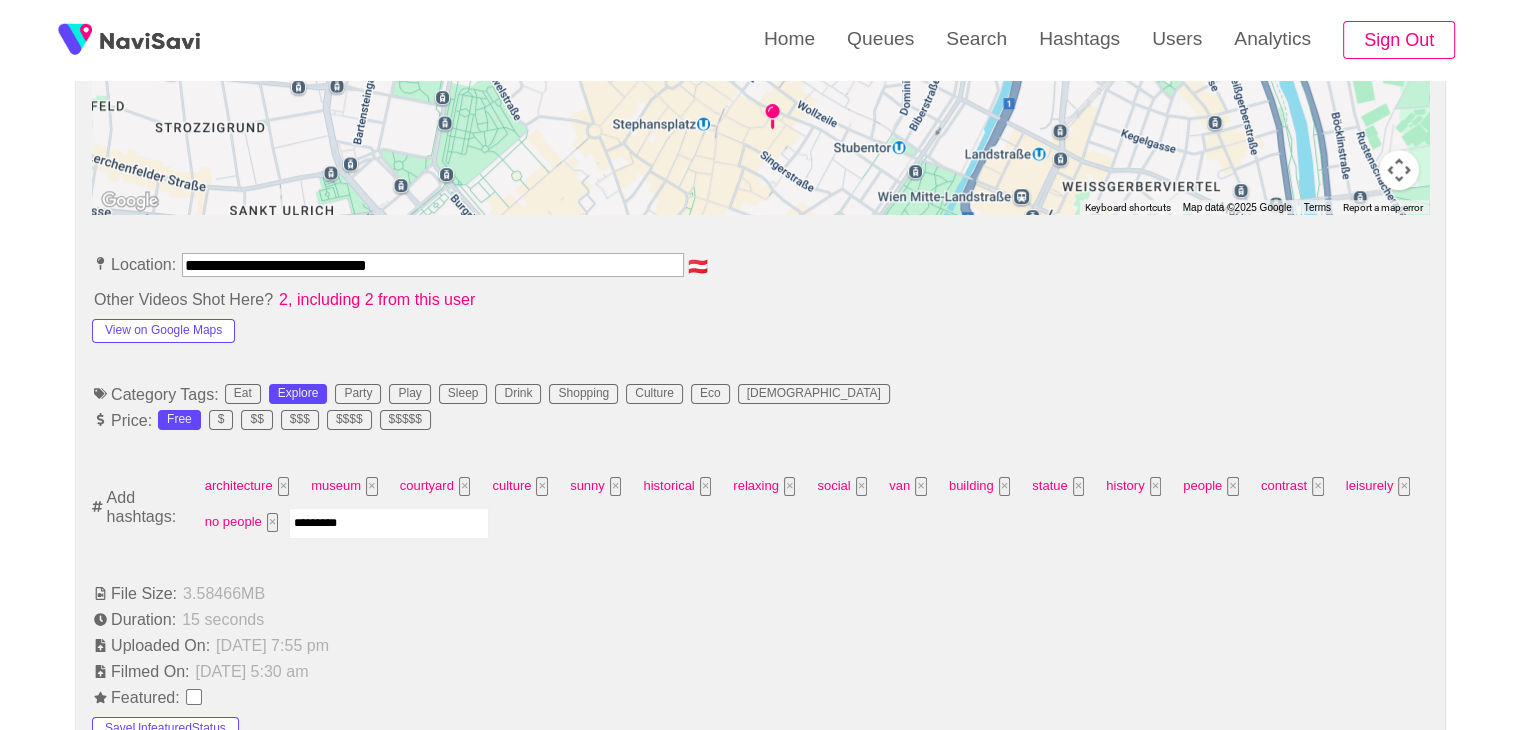 type 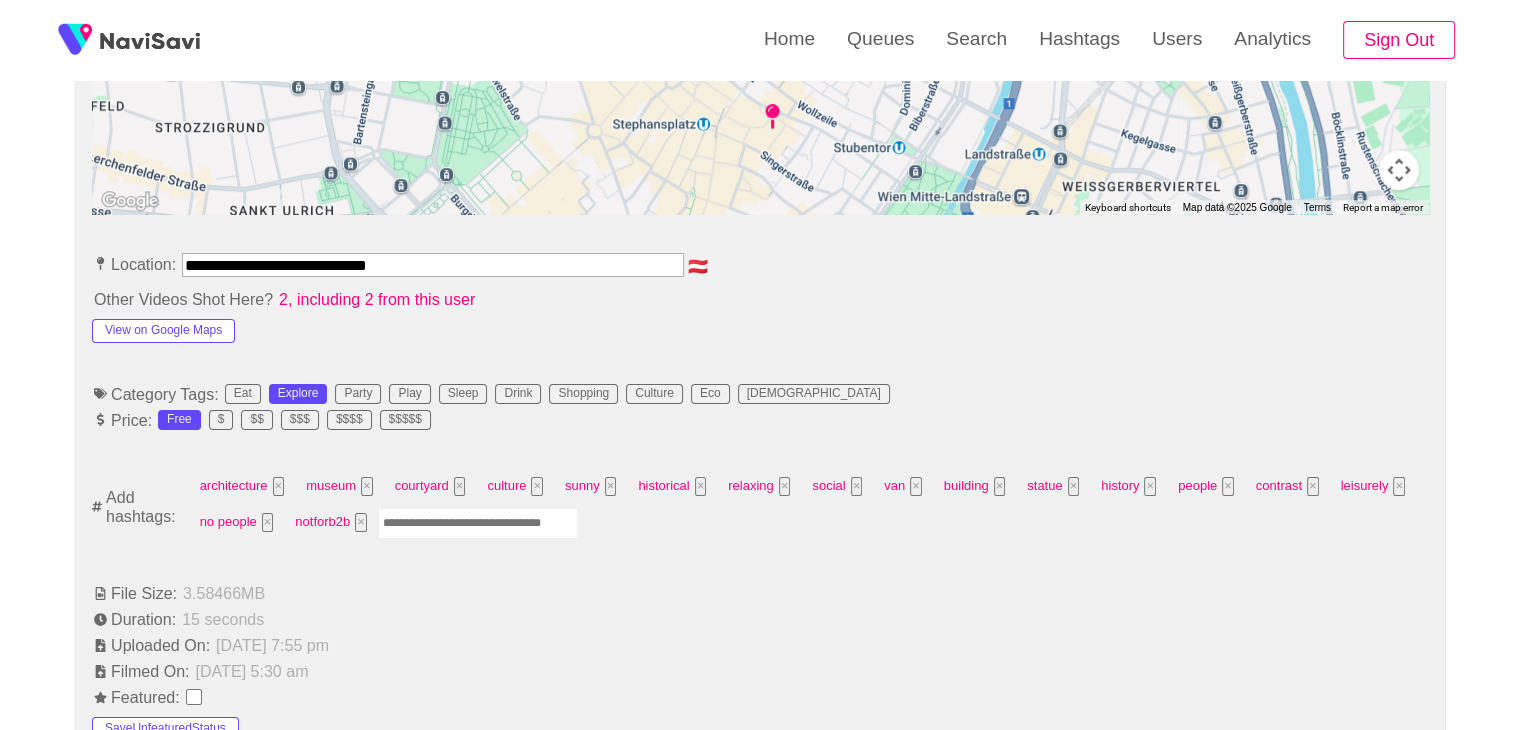 click on "**********" at bounding box center [433, 265] 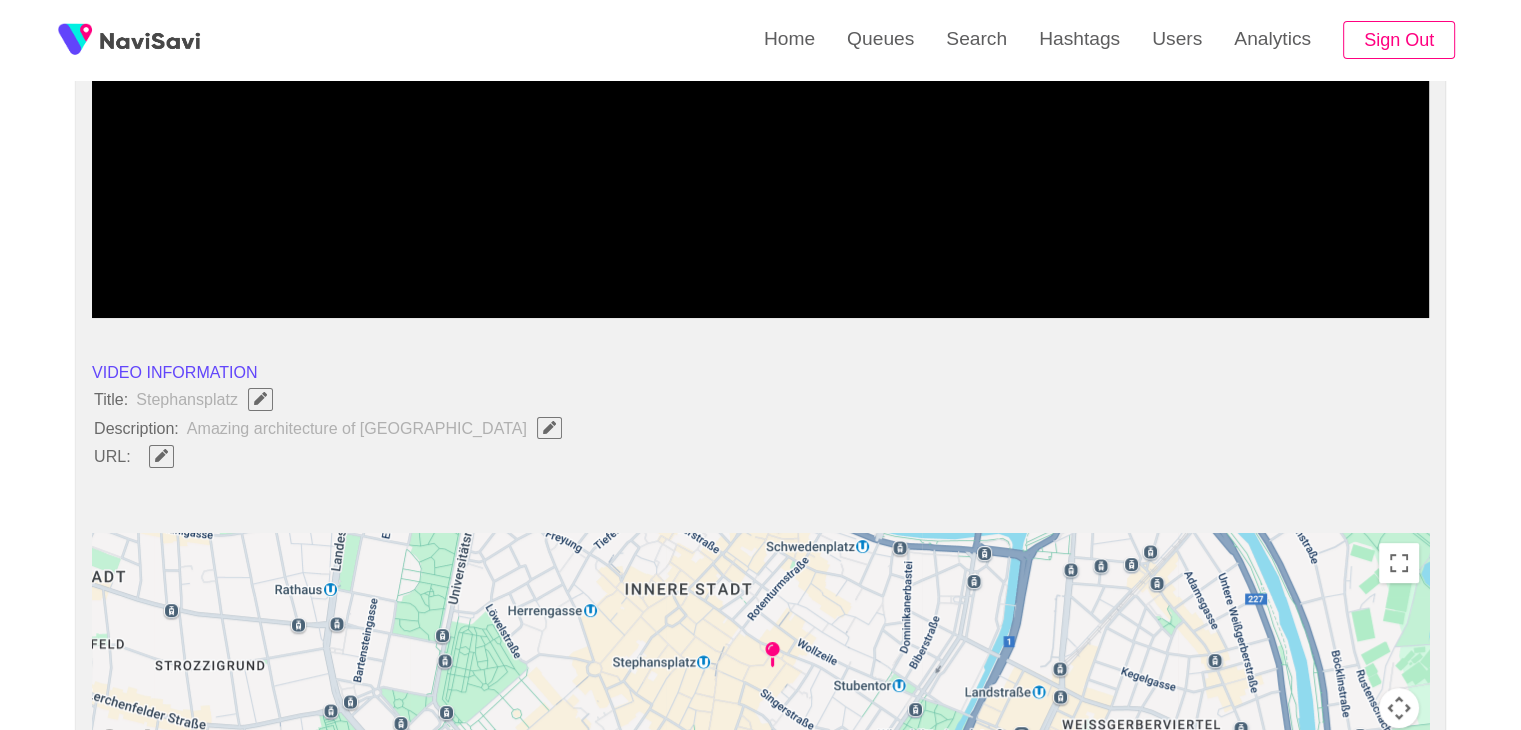 scroll, scrollTop: 393, scrollLeft: 0, axis: vertical 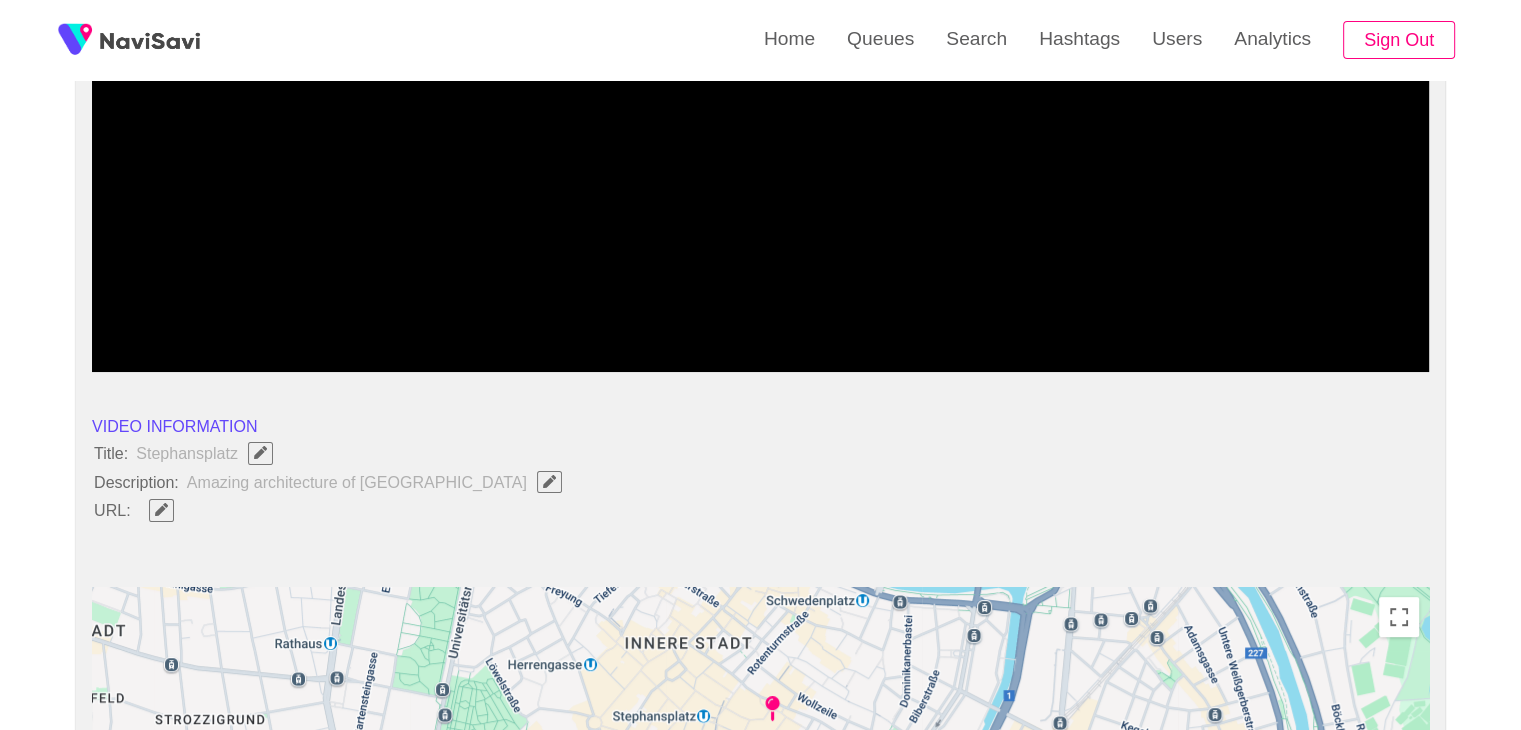click 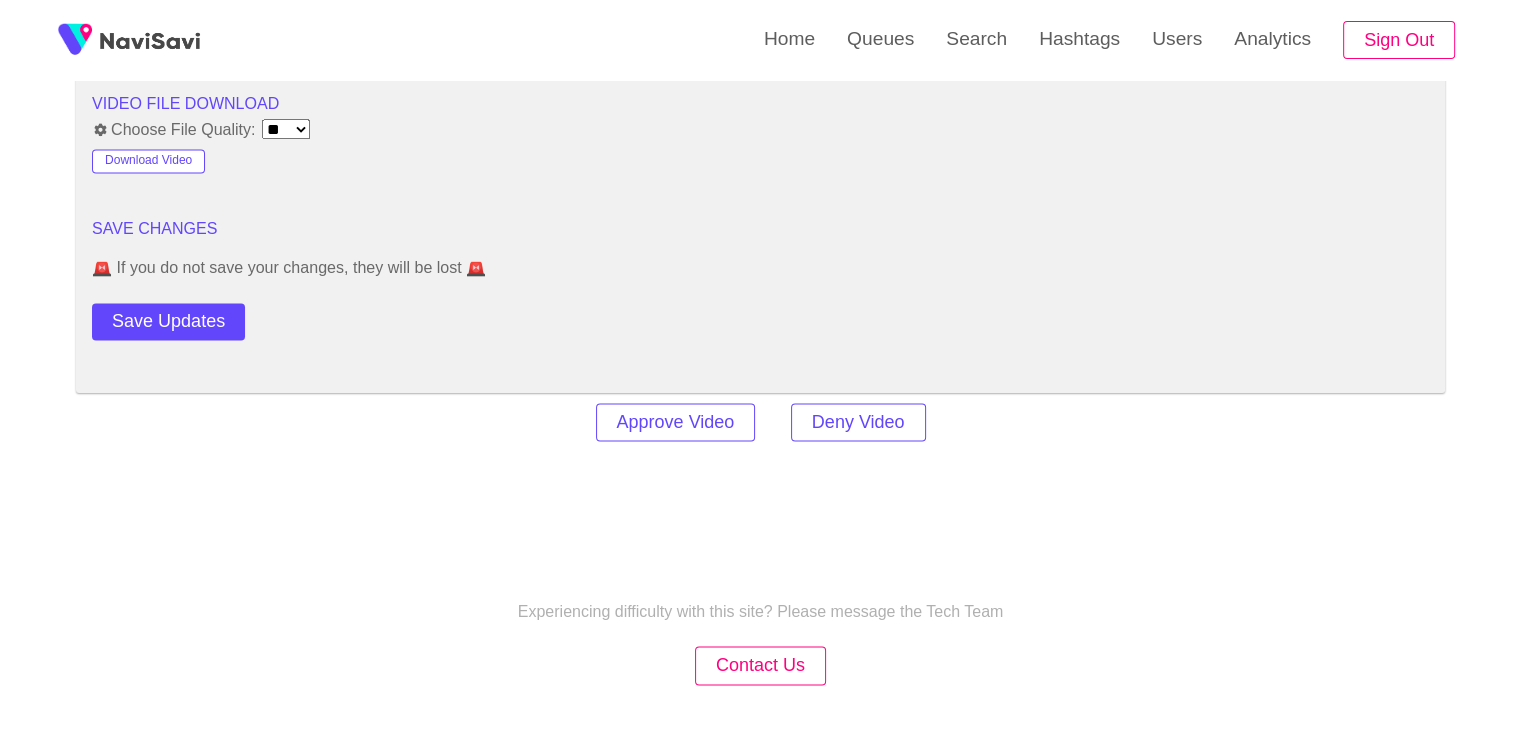 scroll, scrollTop: 2719, scrollLeft: 0, axis: vertical 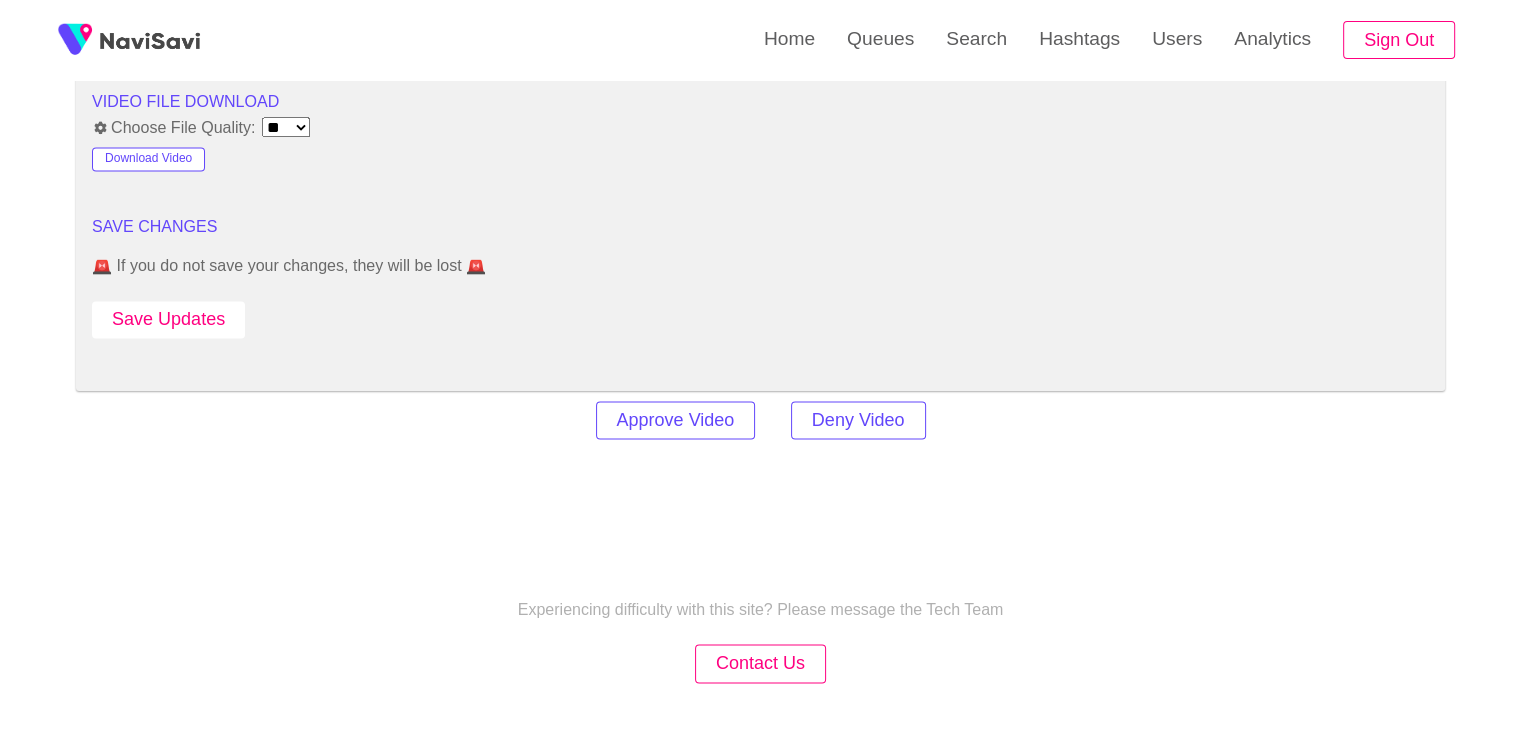 click on "Save Updates" at bounding box center [168, 319] 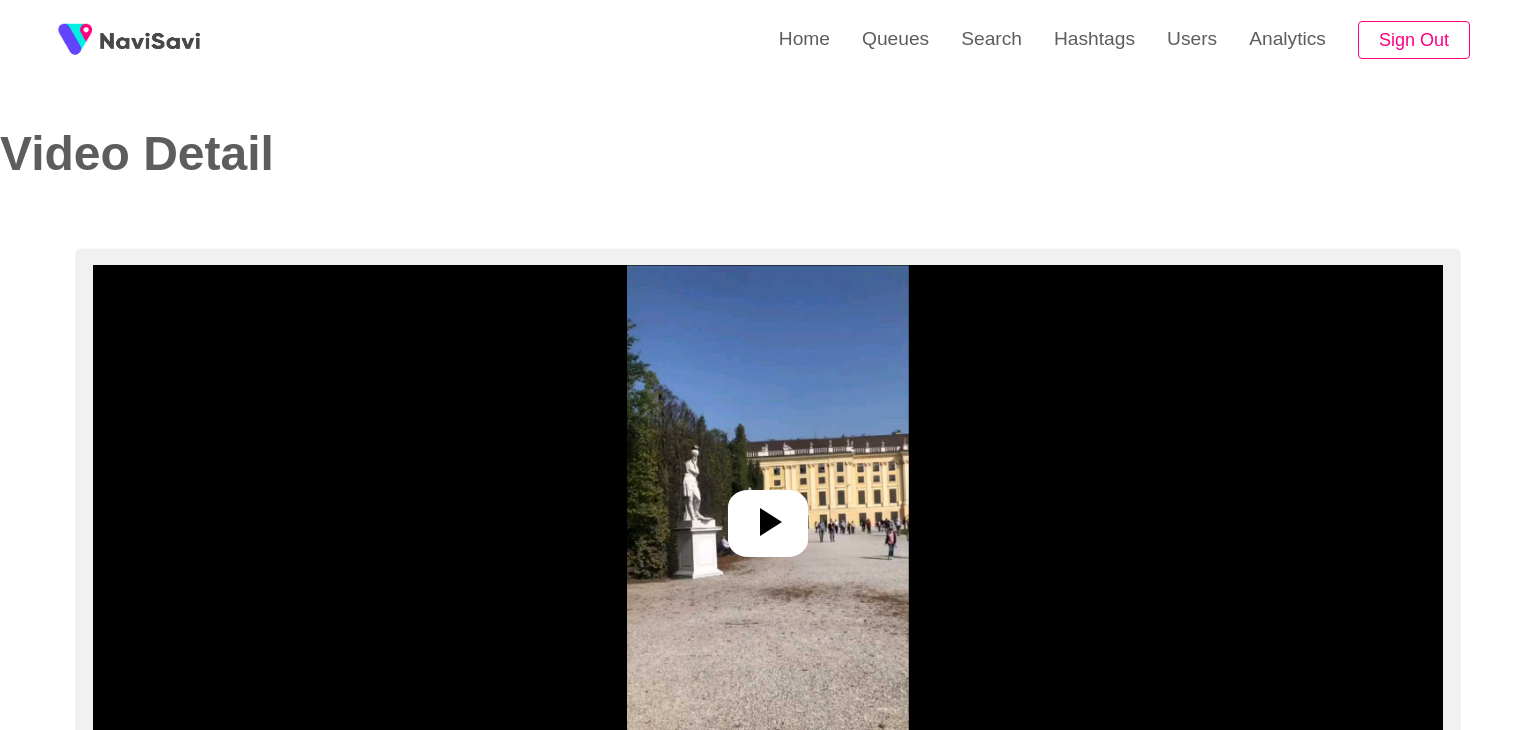 select on "**********" 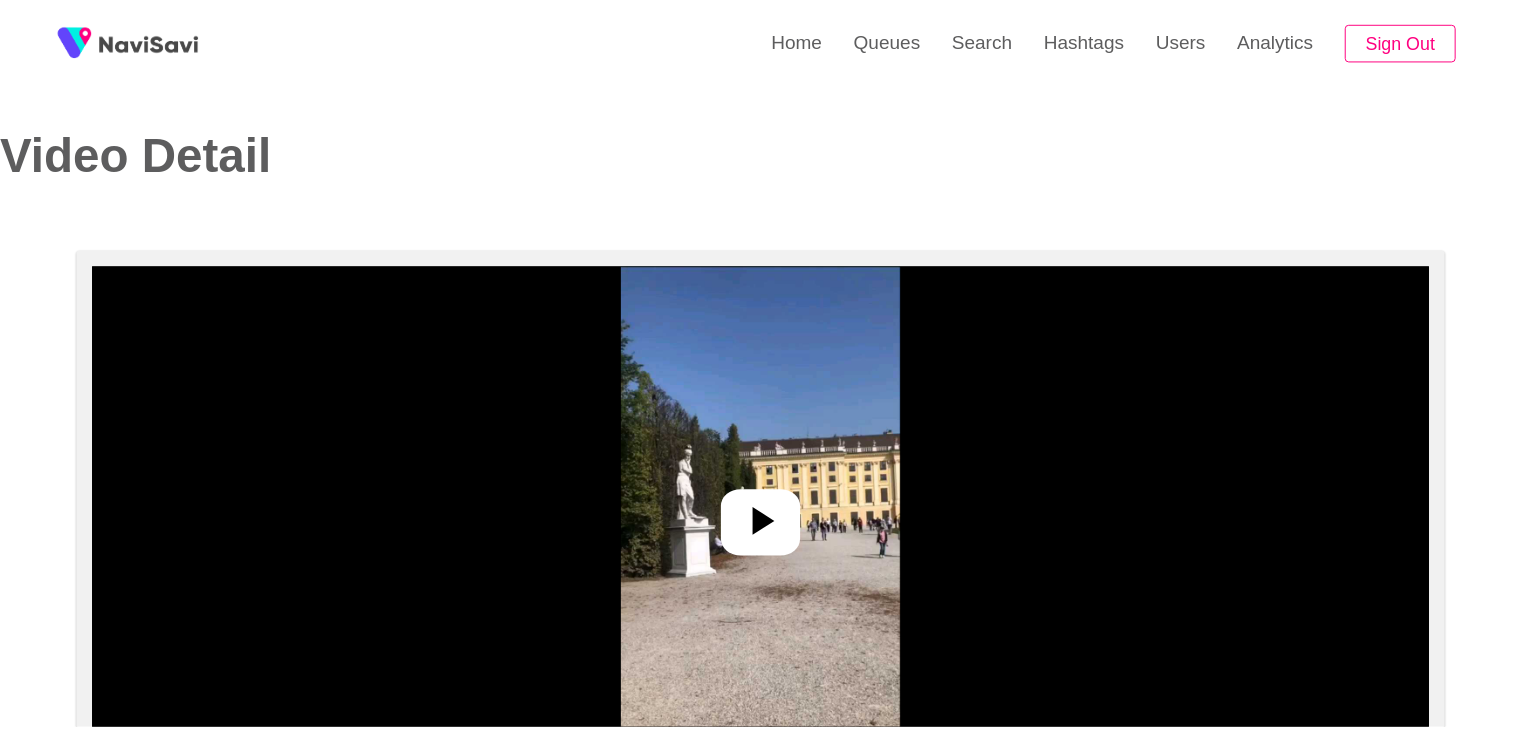 scroll, scrollTop: 0, scrollLeft: 0, axis: both 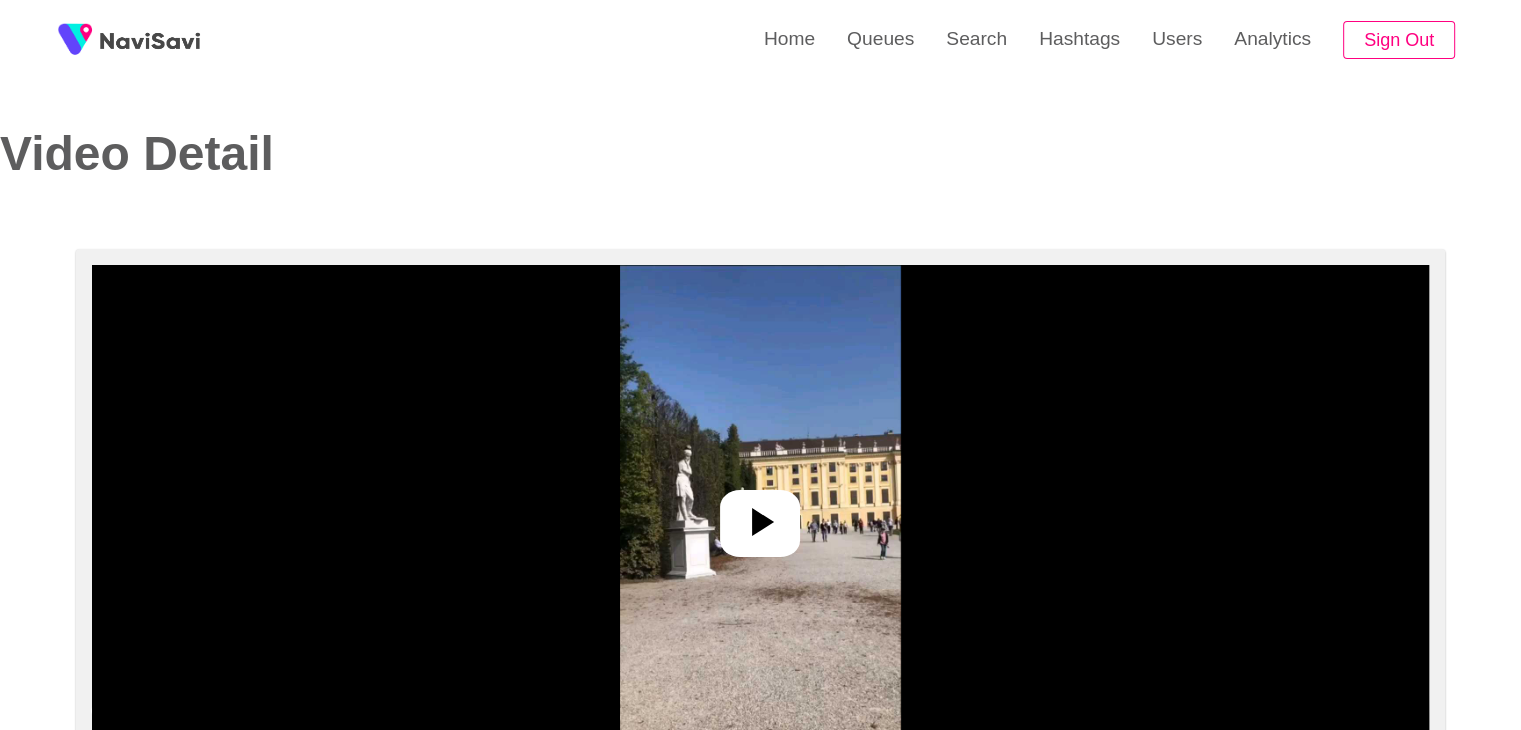 click at bounding box center (760, 515) 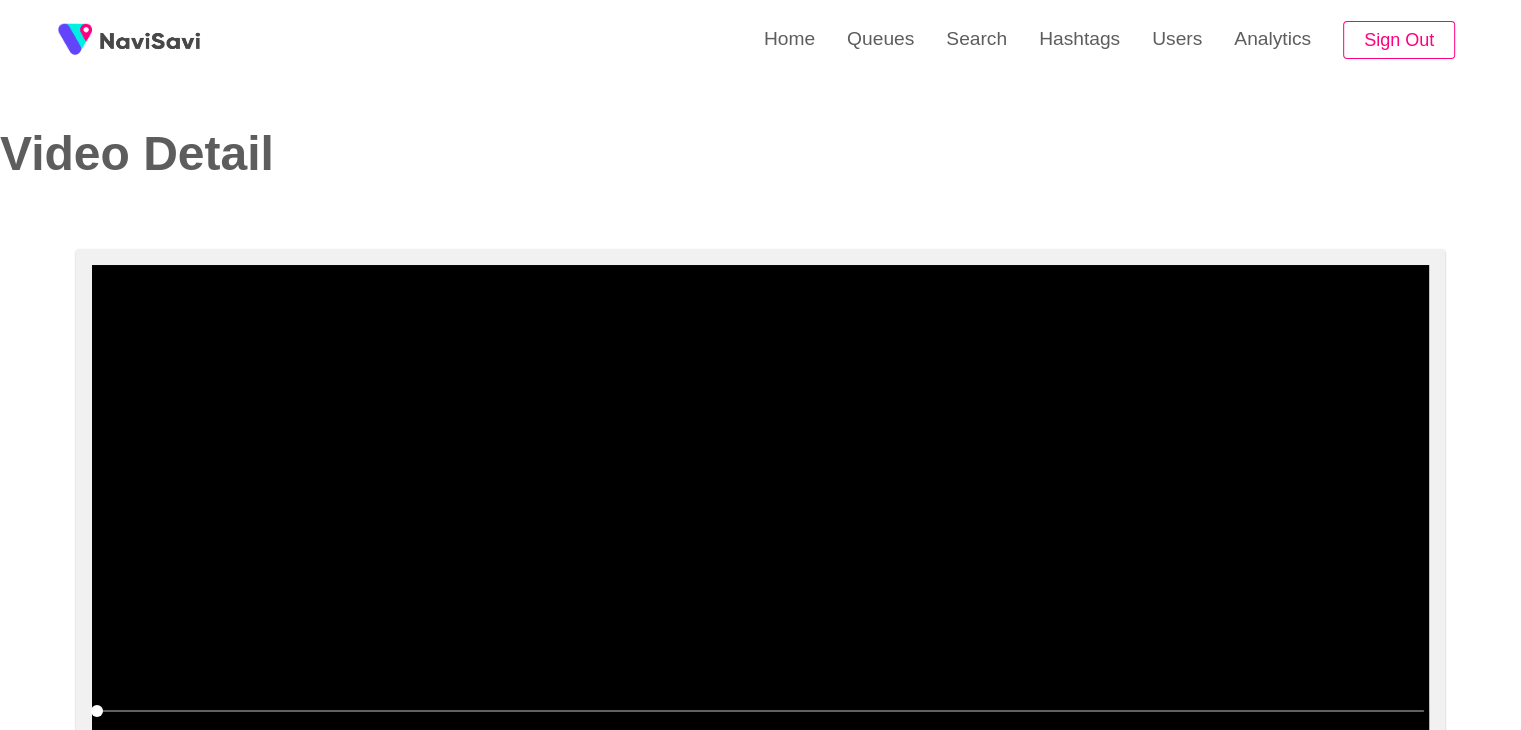 scroll, scrollTop: 194, scrollLeft: 0, axis: vertical 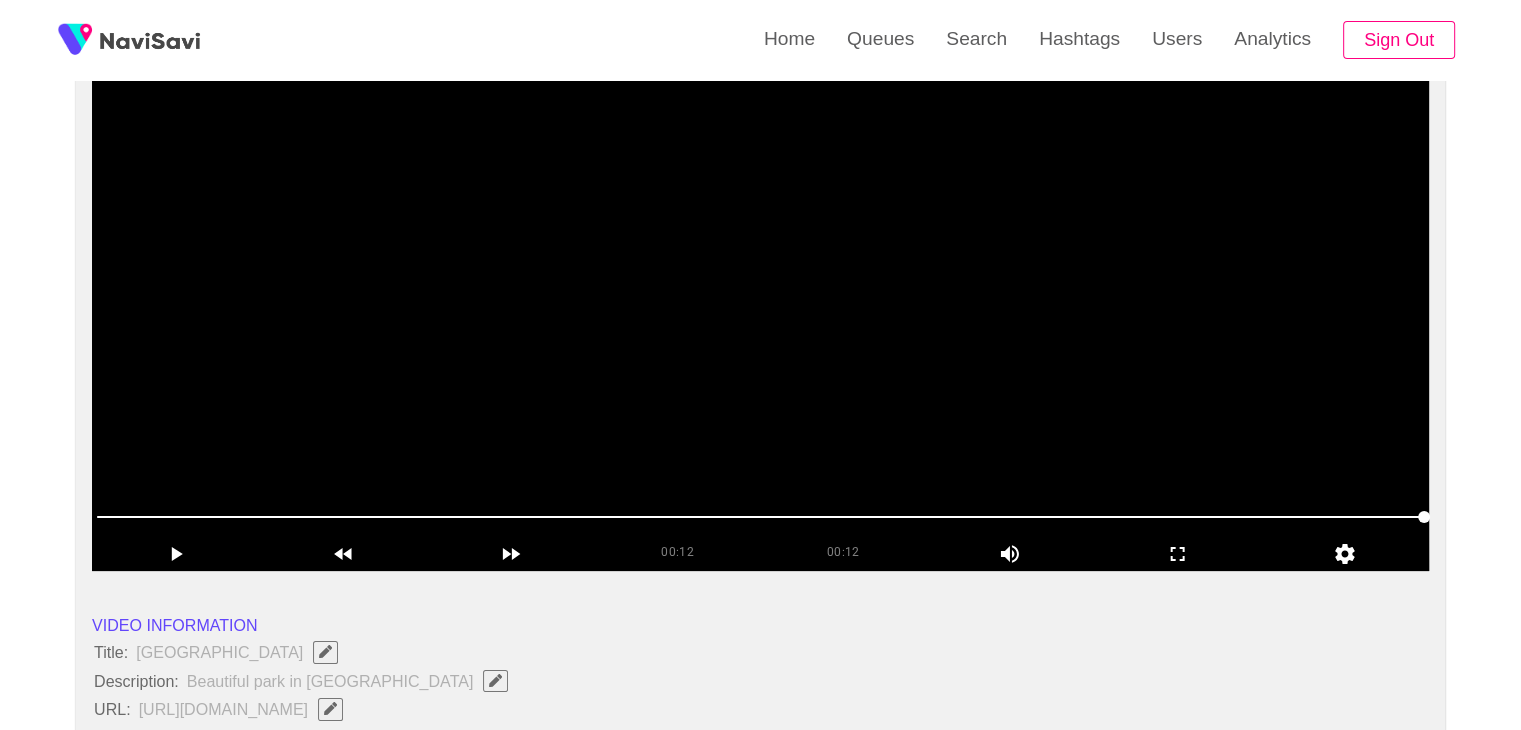 click at bounding box center (760, 321) 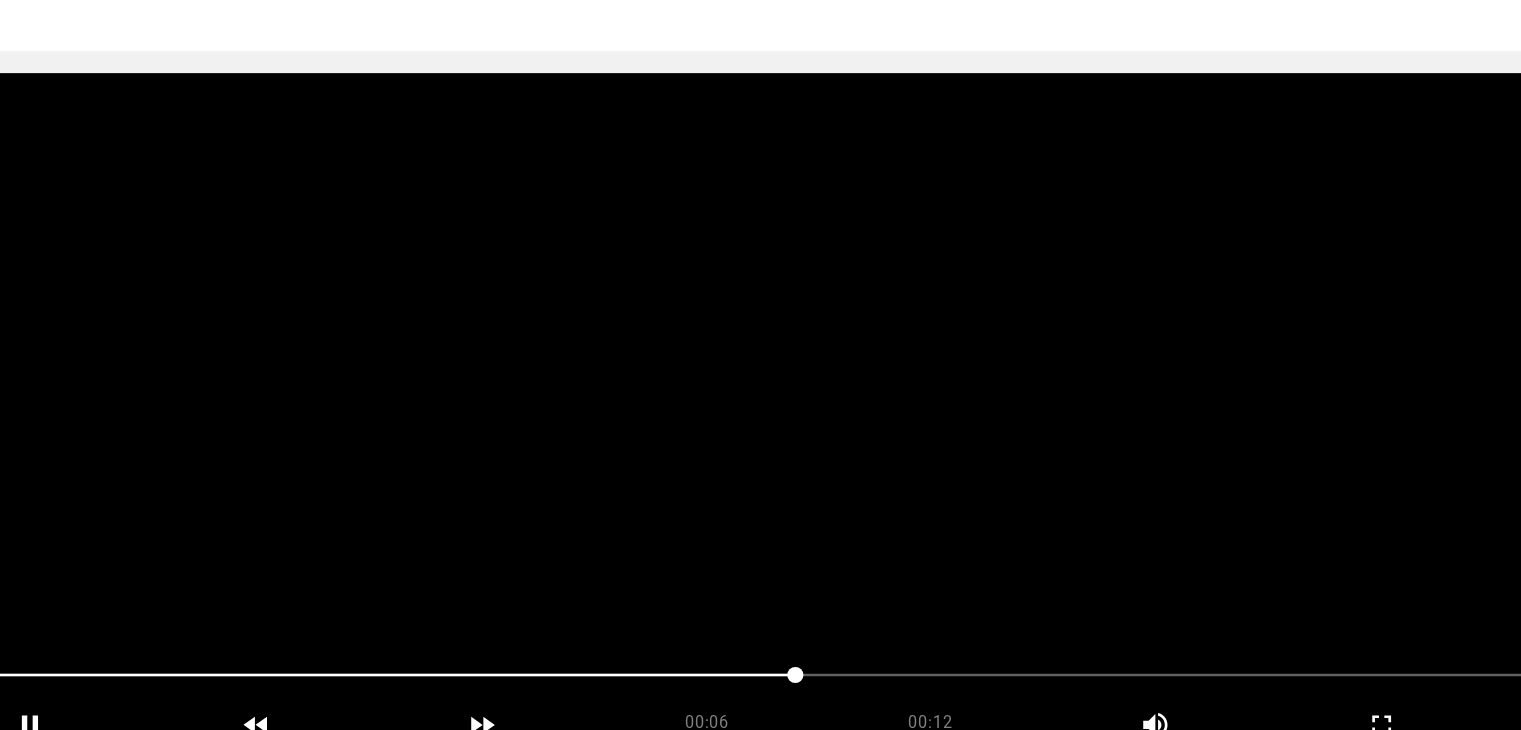 scroll, scrollTop: 126, scrollLeft: 0, axis: vertical 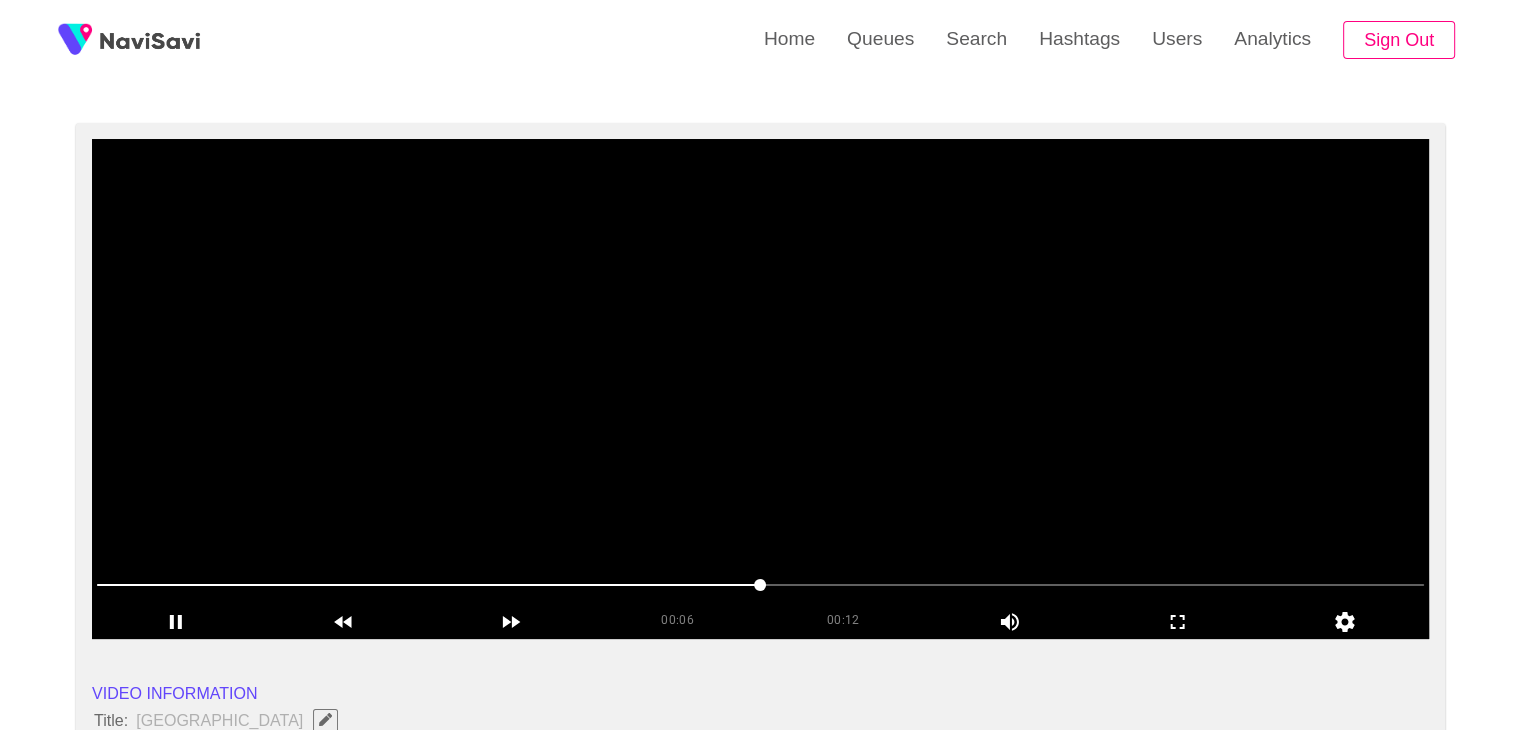 click at bounding box center (760, 389) 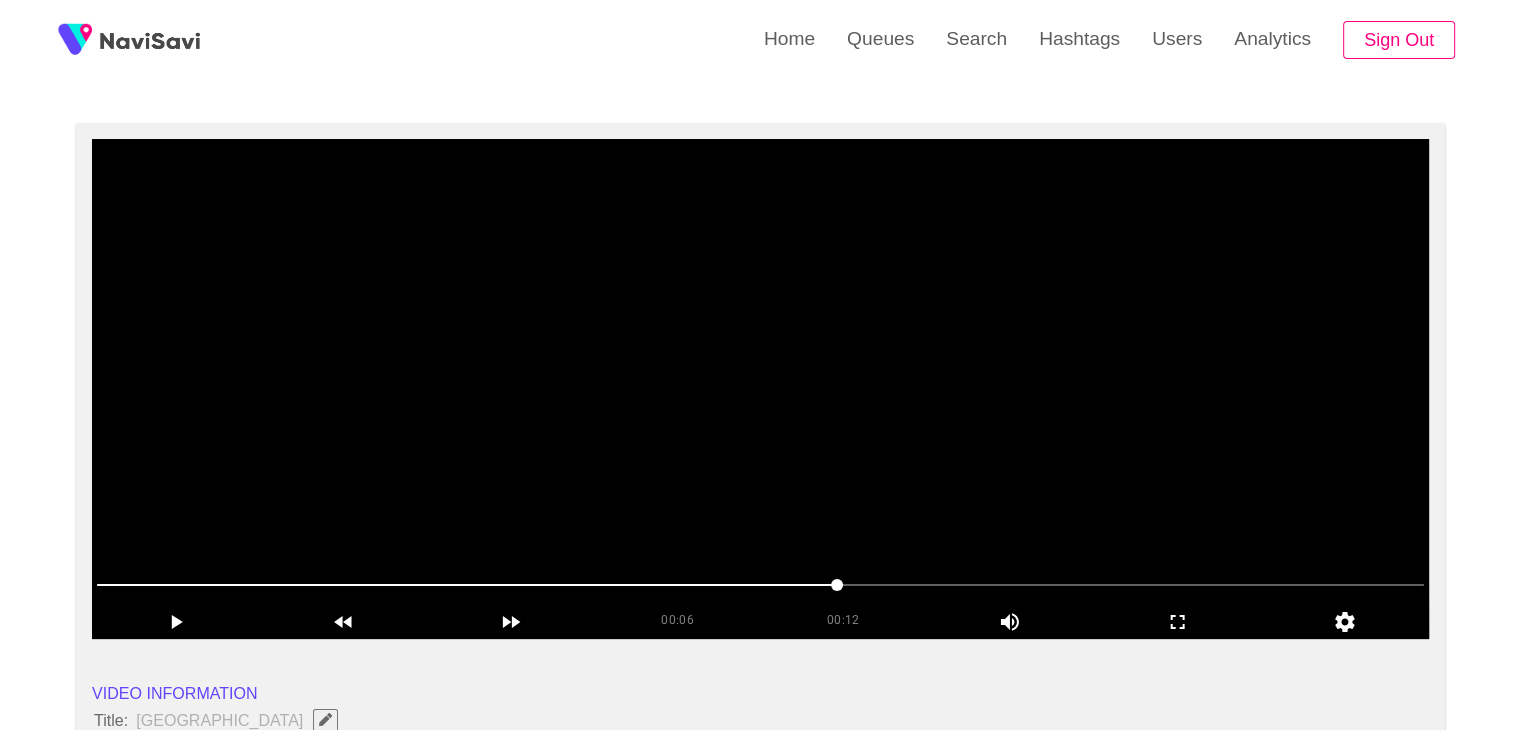 click at bounding box center (760, 585) 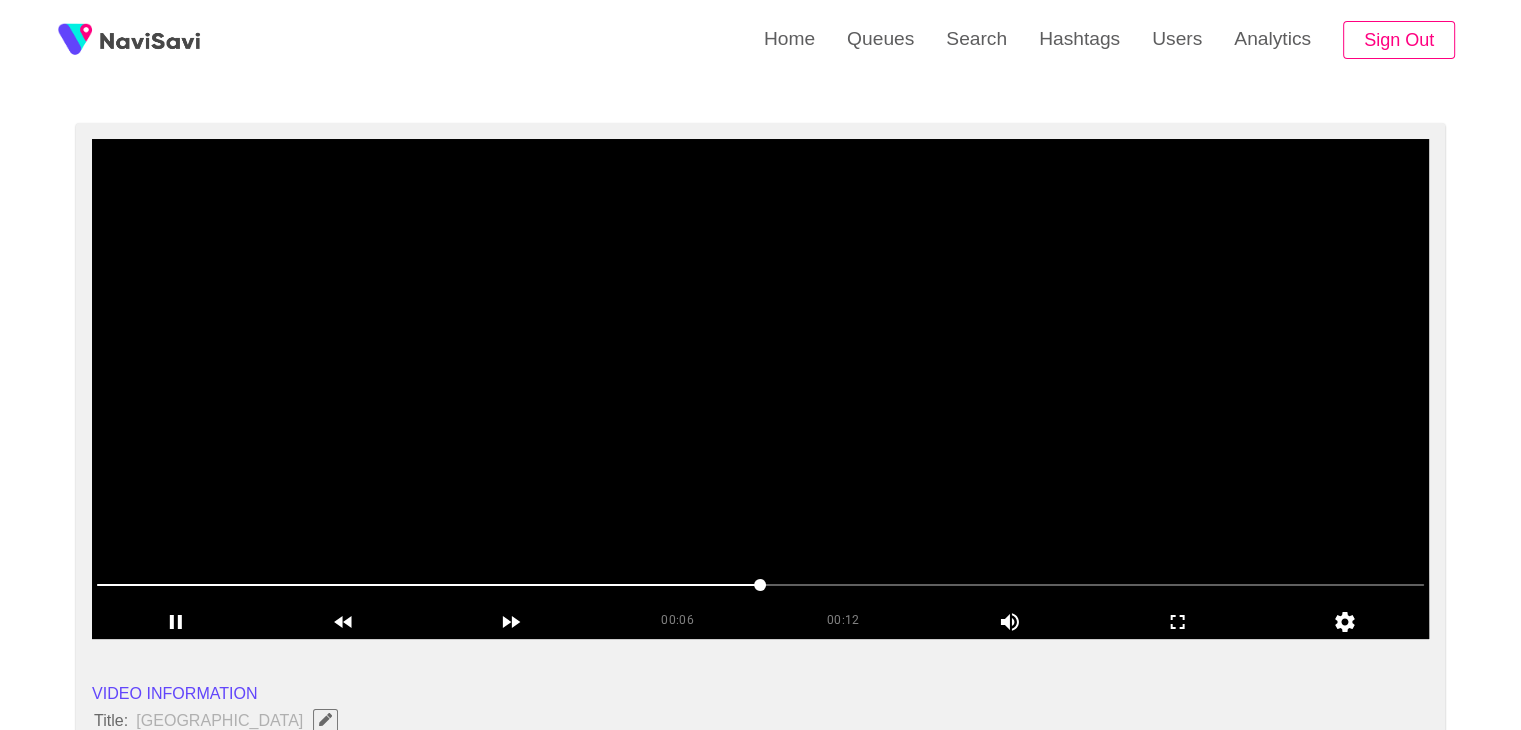 click at bounding box center (760, 389) 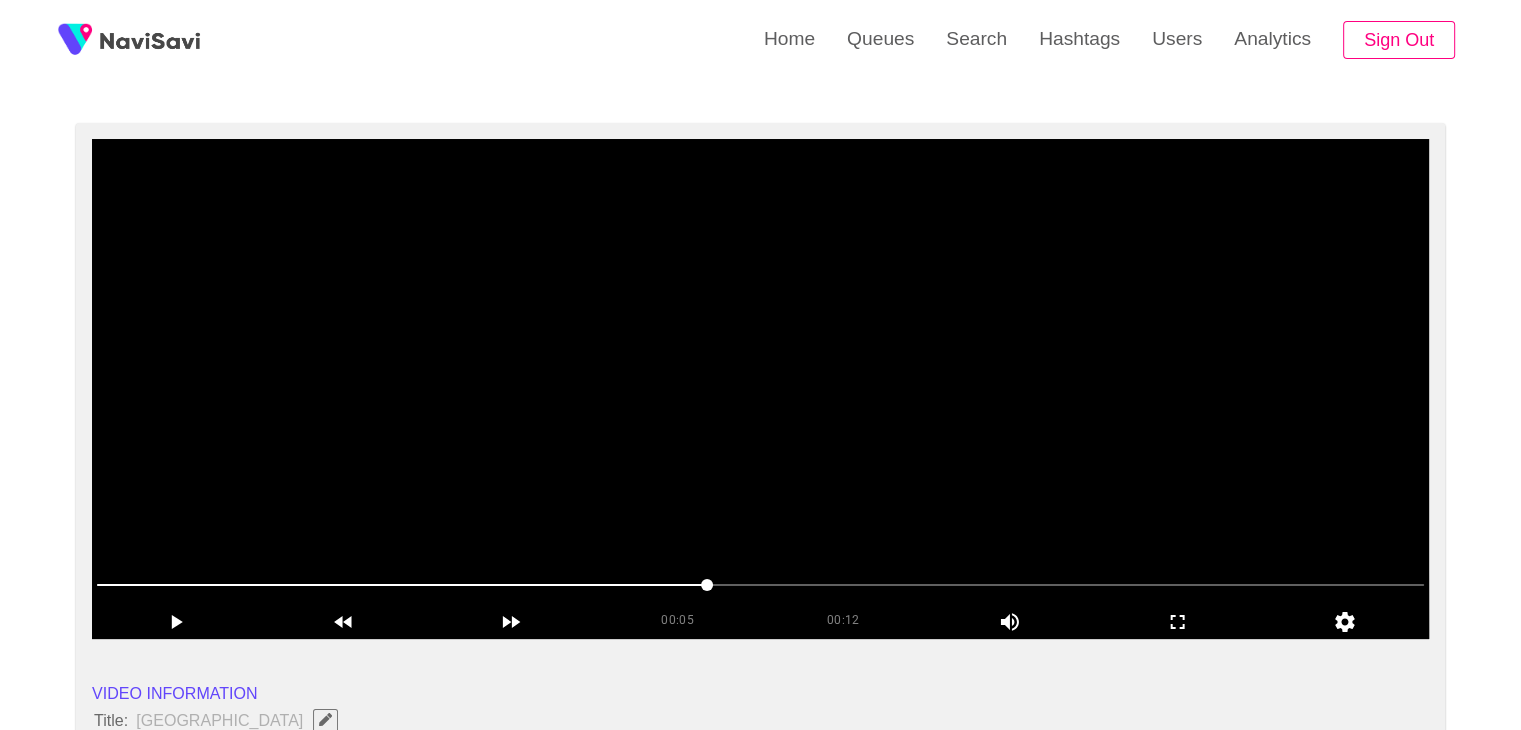 click at bounding box center (760, 389) 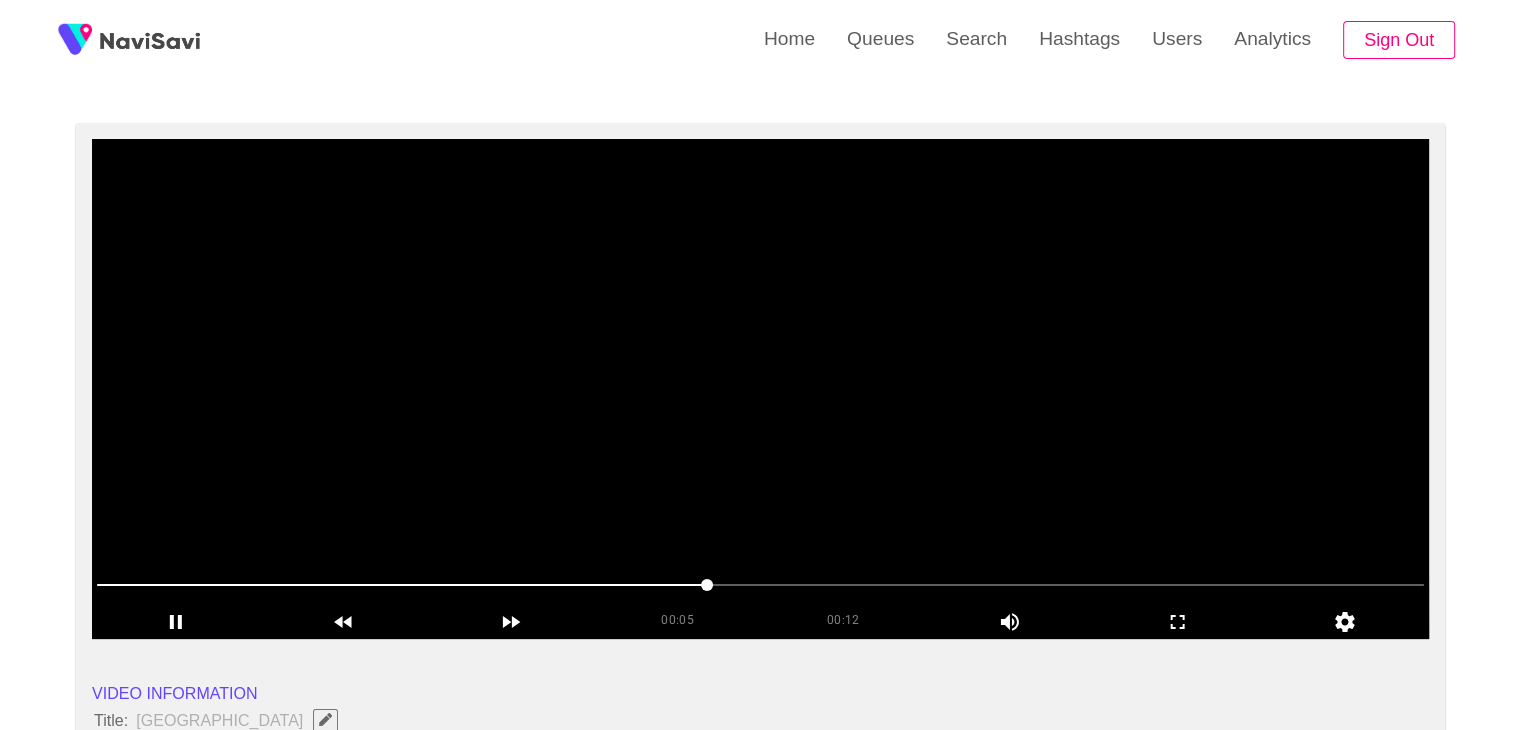 click at bounding box center [760, 389] 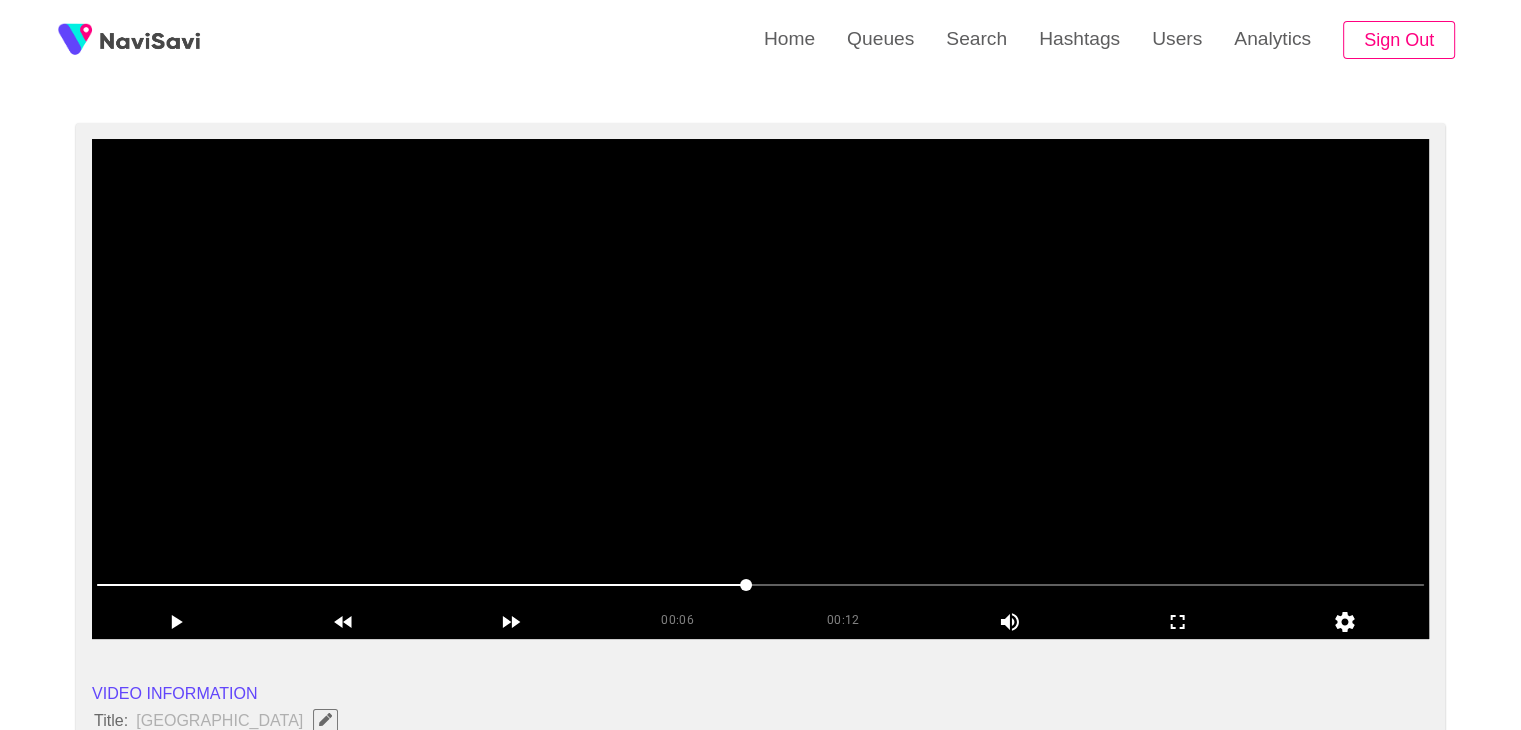 scroll, scrollTop: 126, scrollLeft: 0, axis: vertical 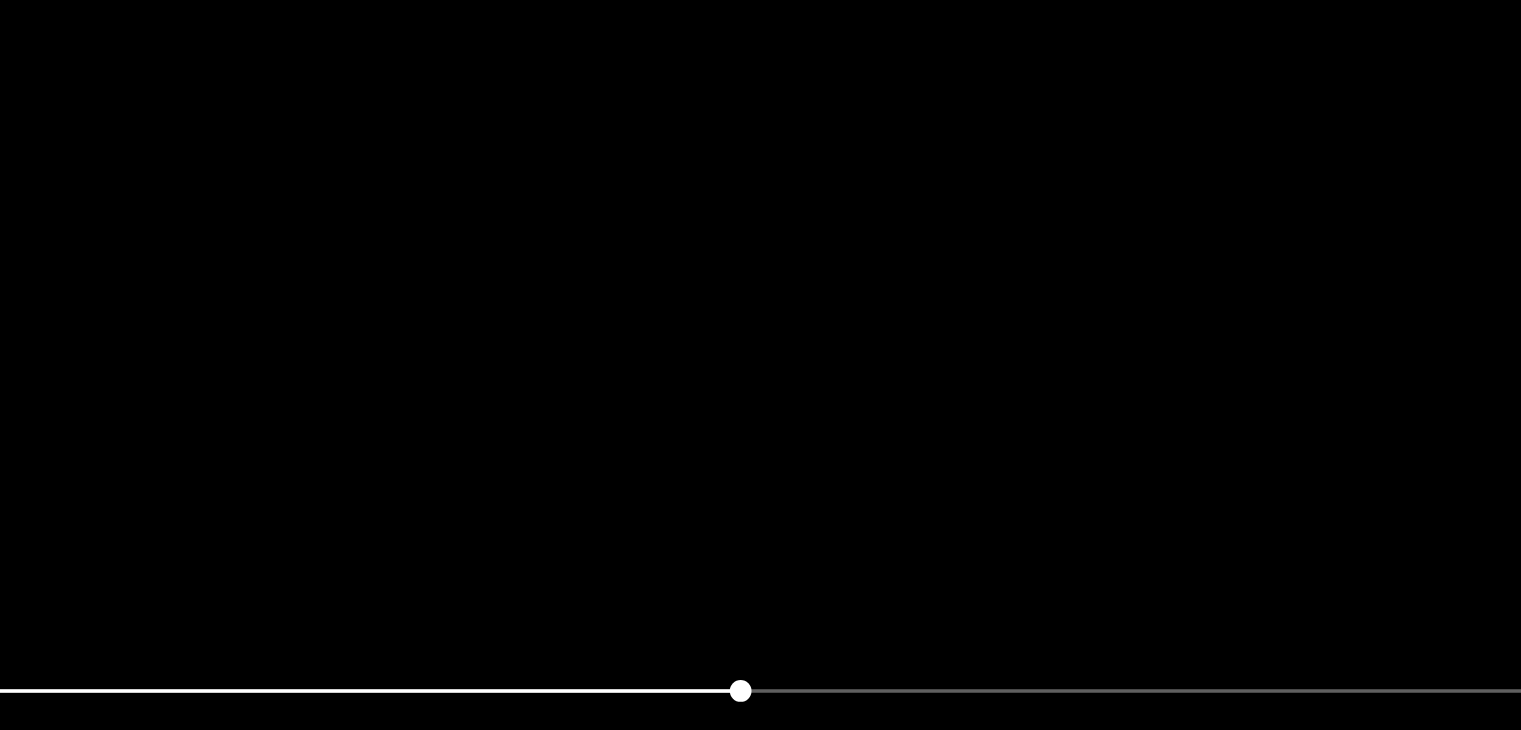 click at bounding box center [760, 389] 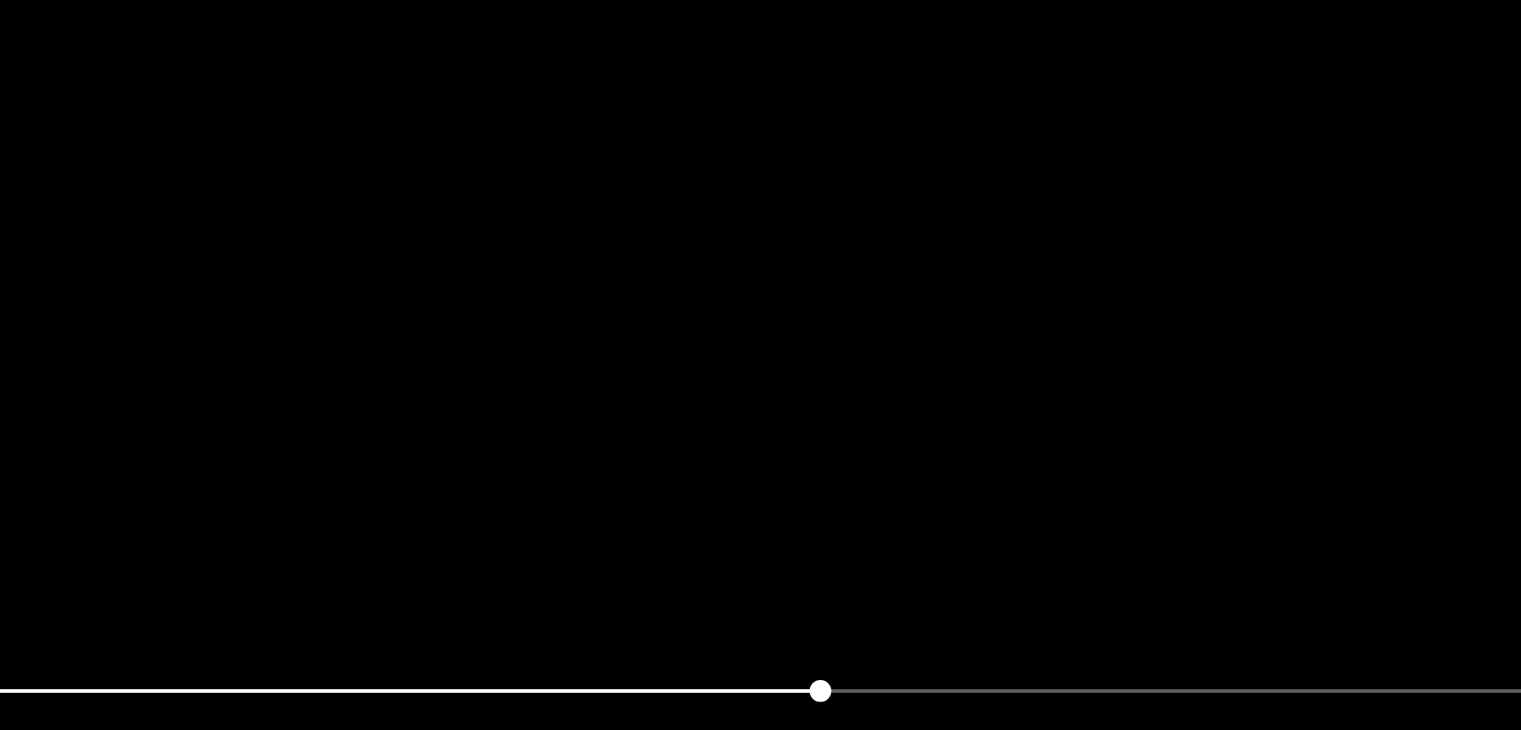 click at bounding box center (760, 389) 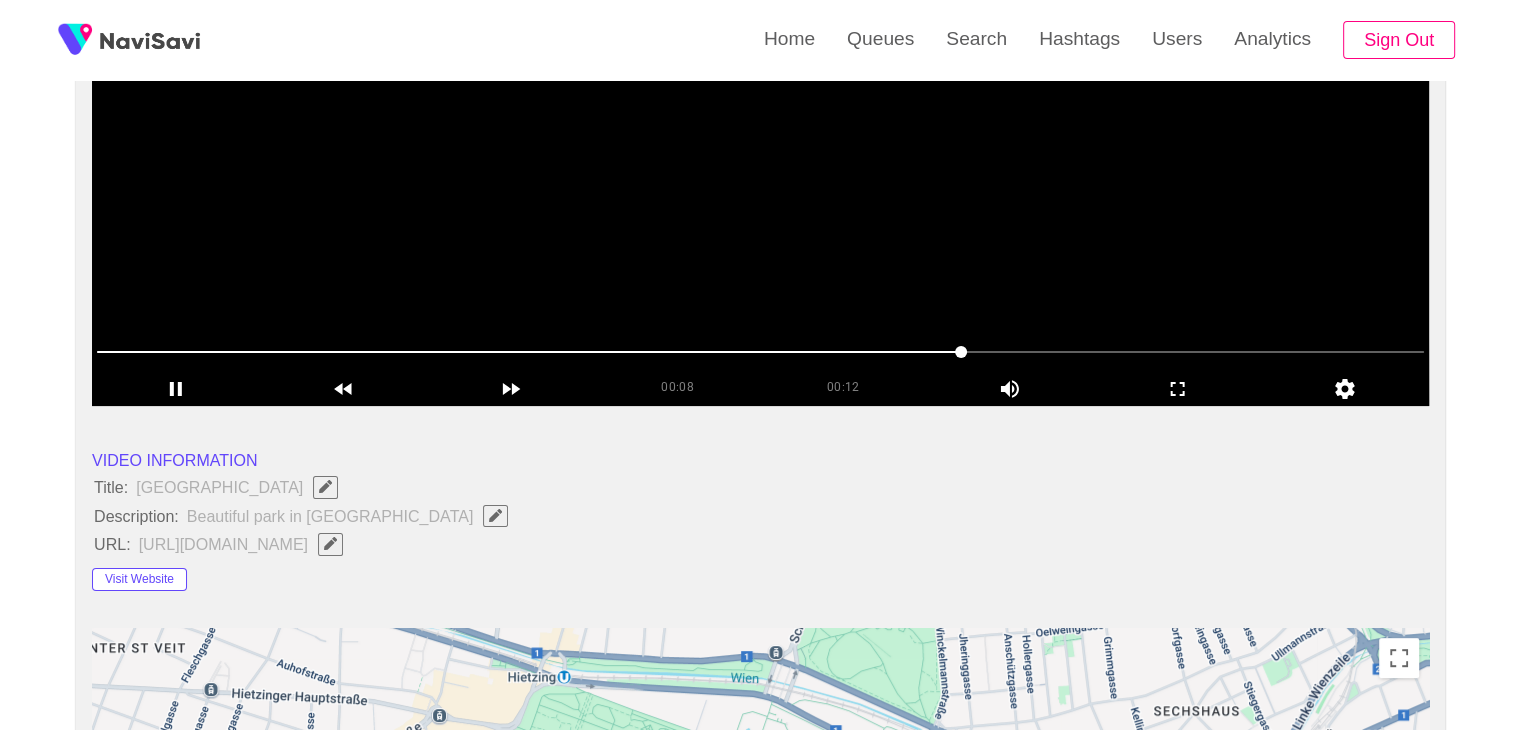 scroll, scrollTop: 95, scrollLeft: 0, axis: vertical 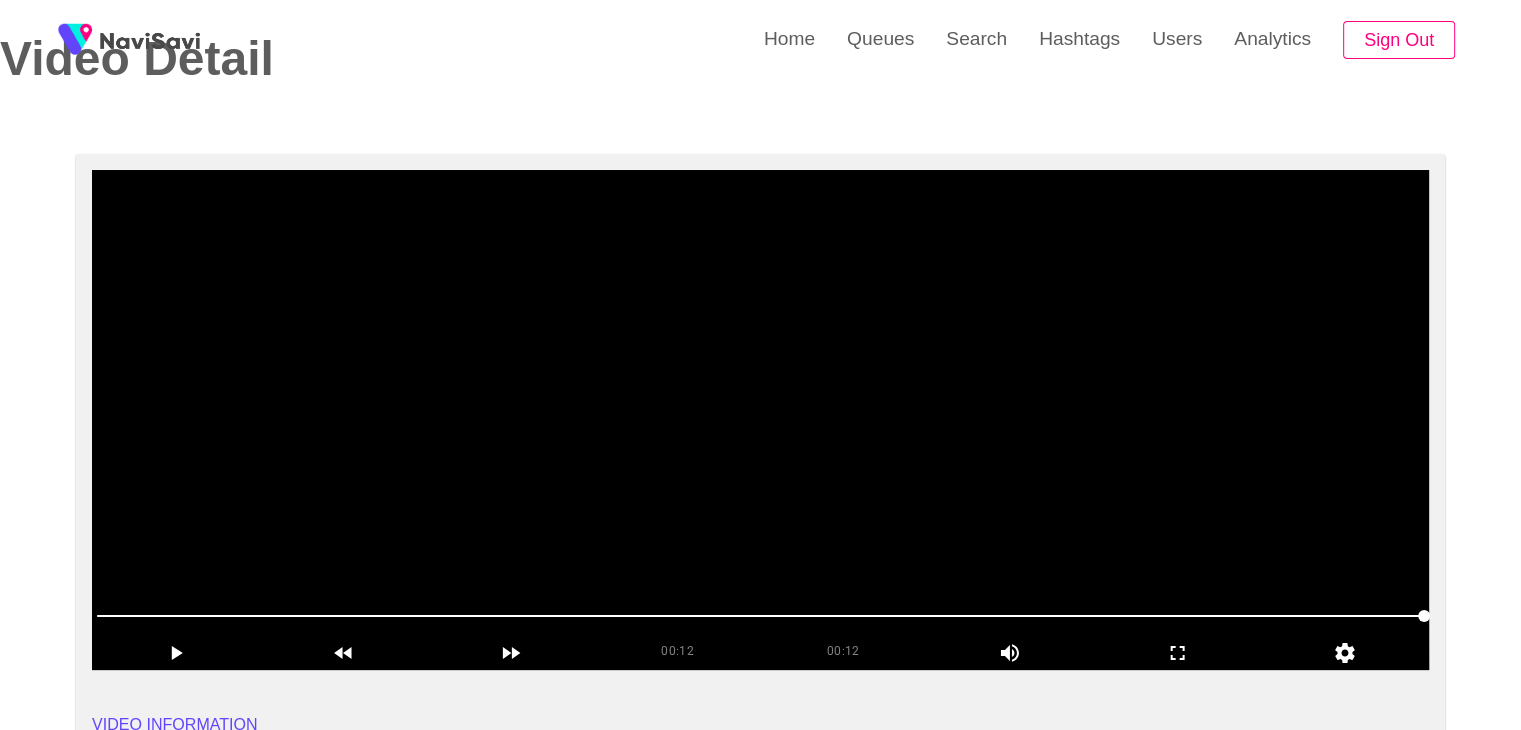 click at bounding box center [760, 420] 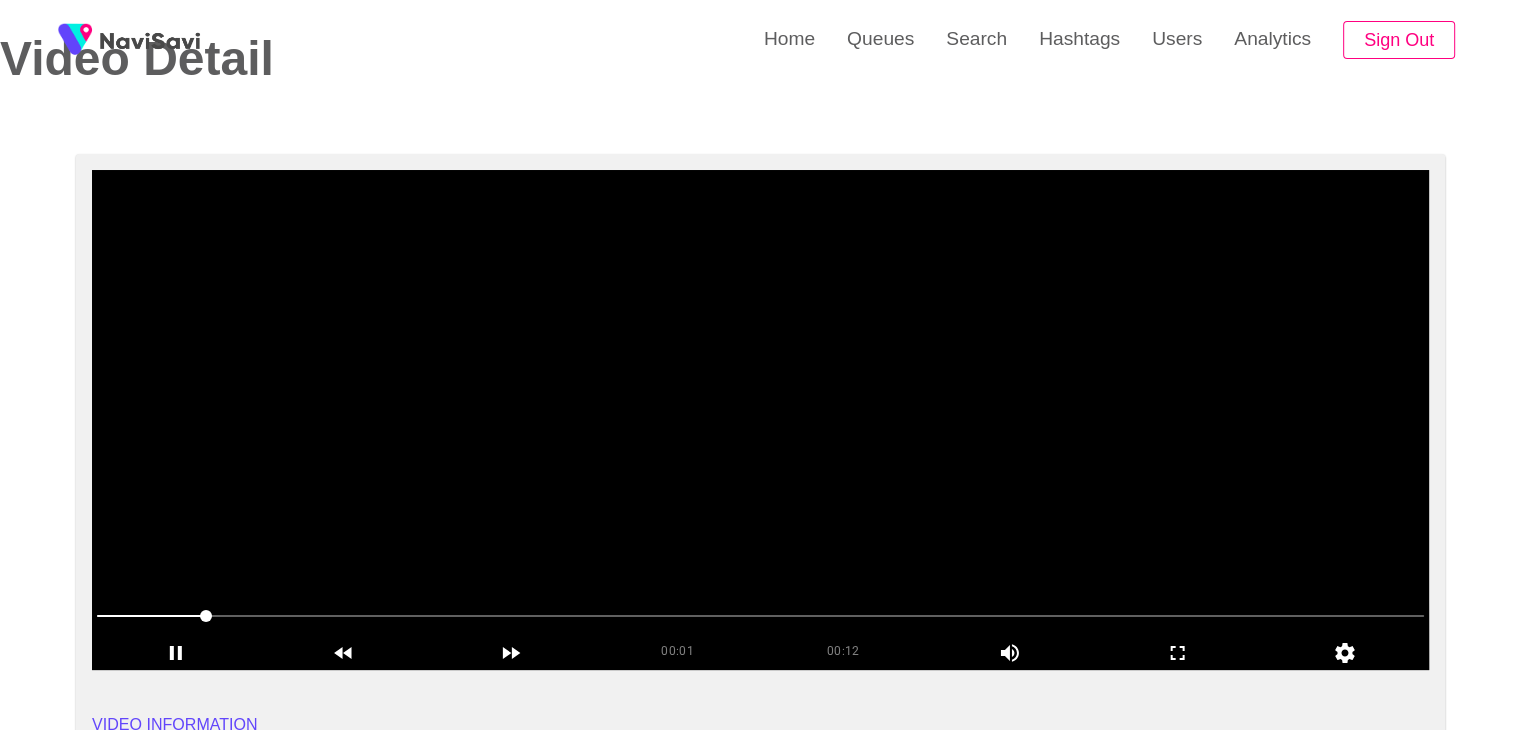 click at bounding box center [760, 420] 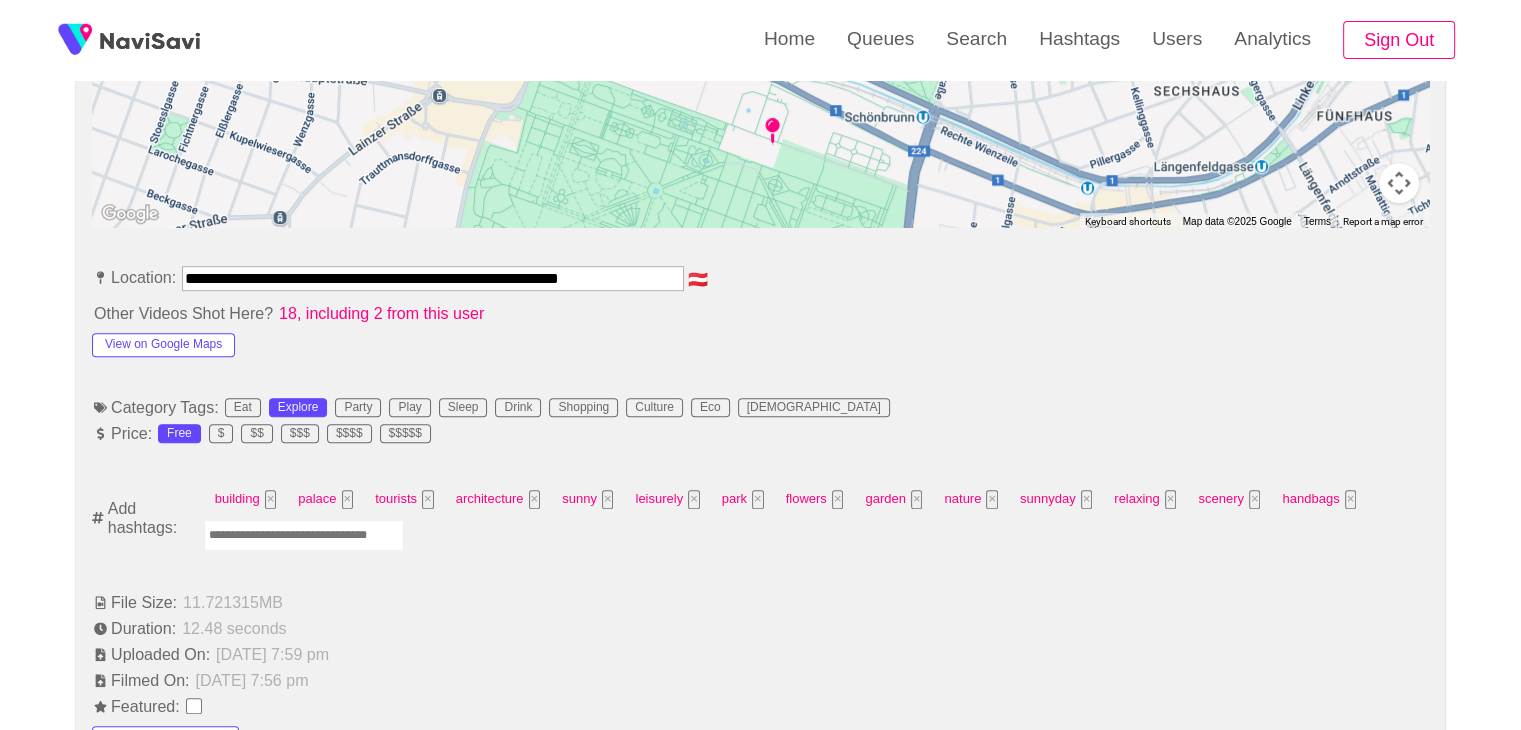 scroll, scrollTop: 980, scrollLeft: 0, axis: vertical 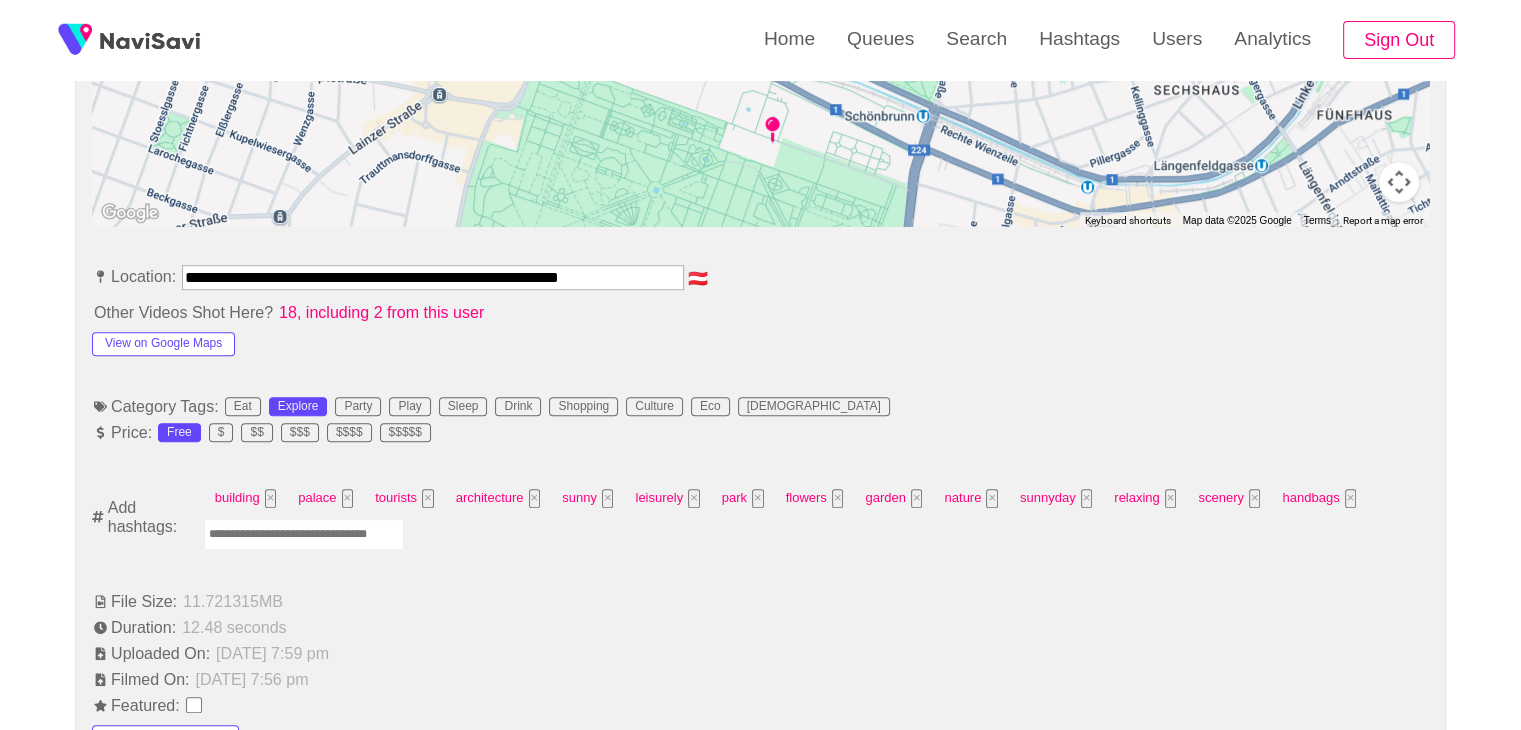 click on "**********" at bounding box center (760, 938) 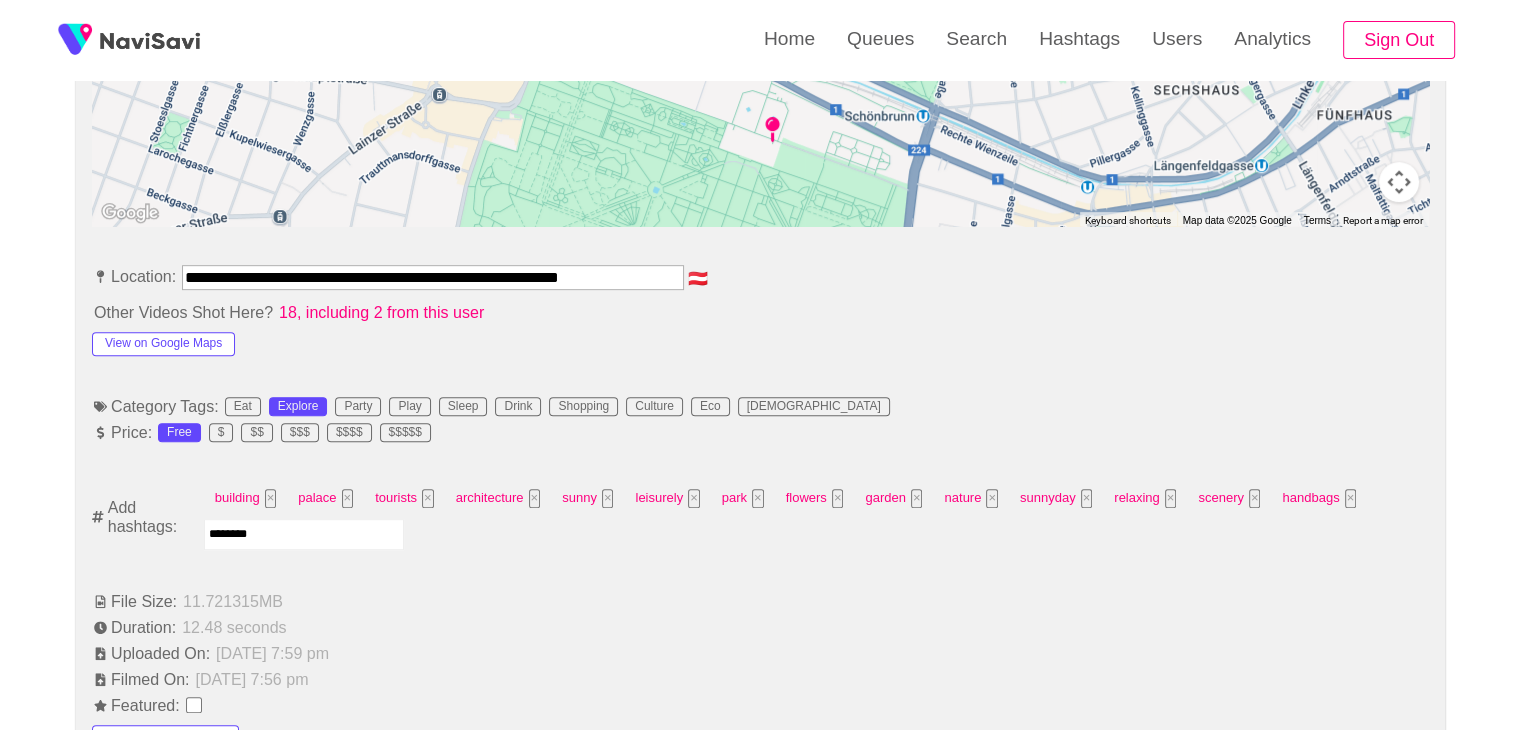 type on "*********" 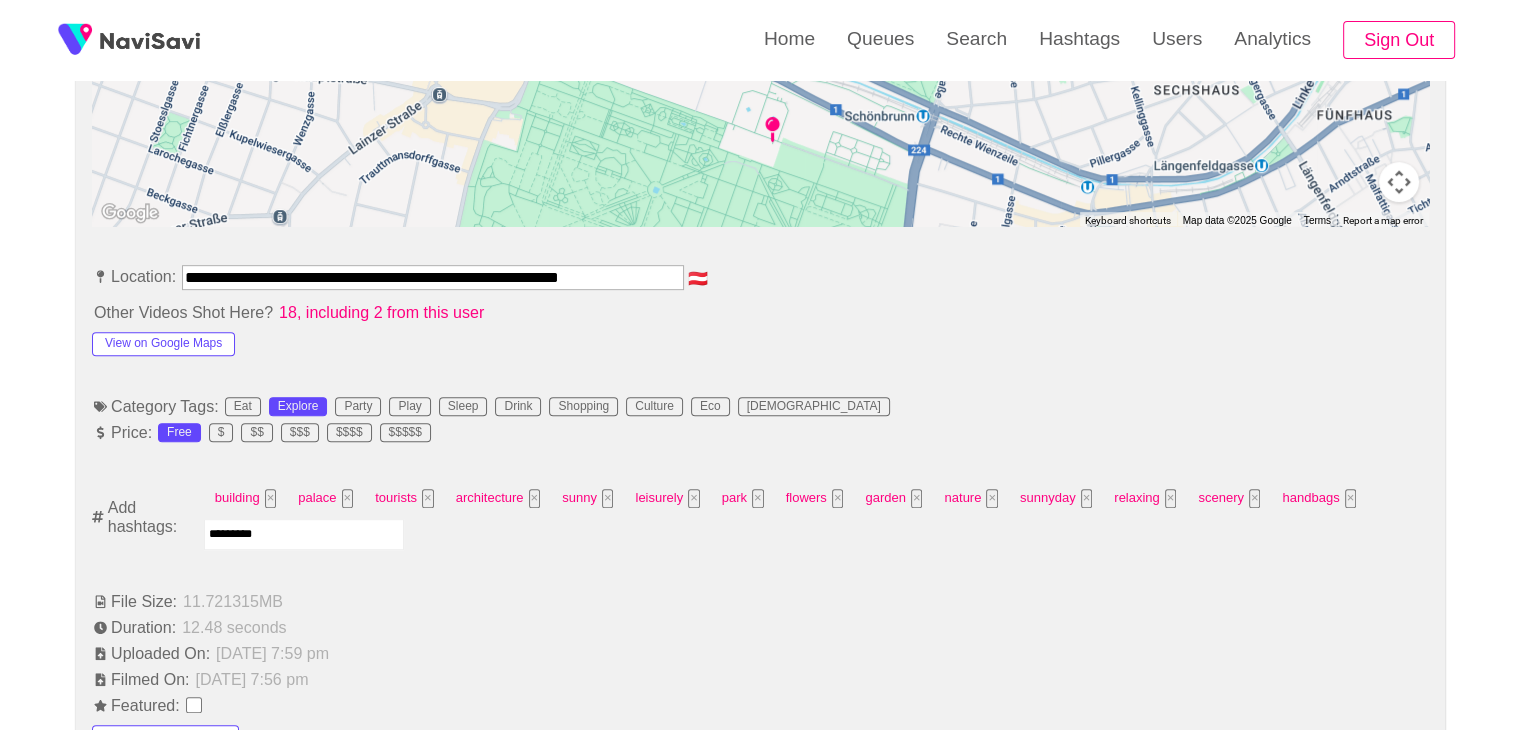 type 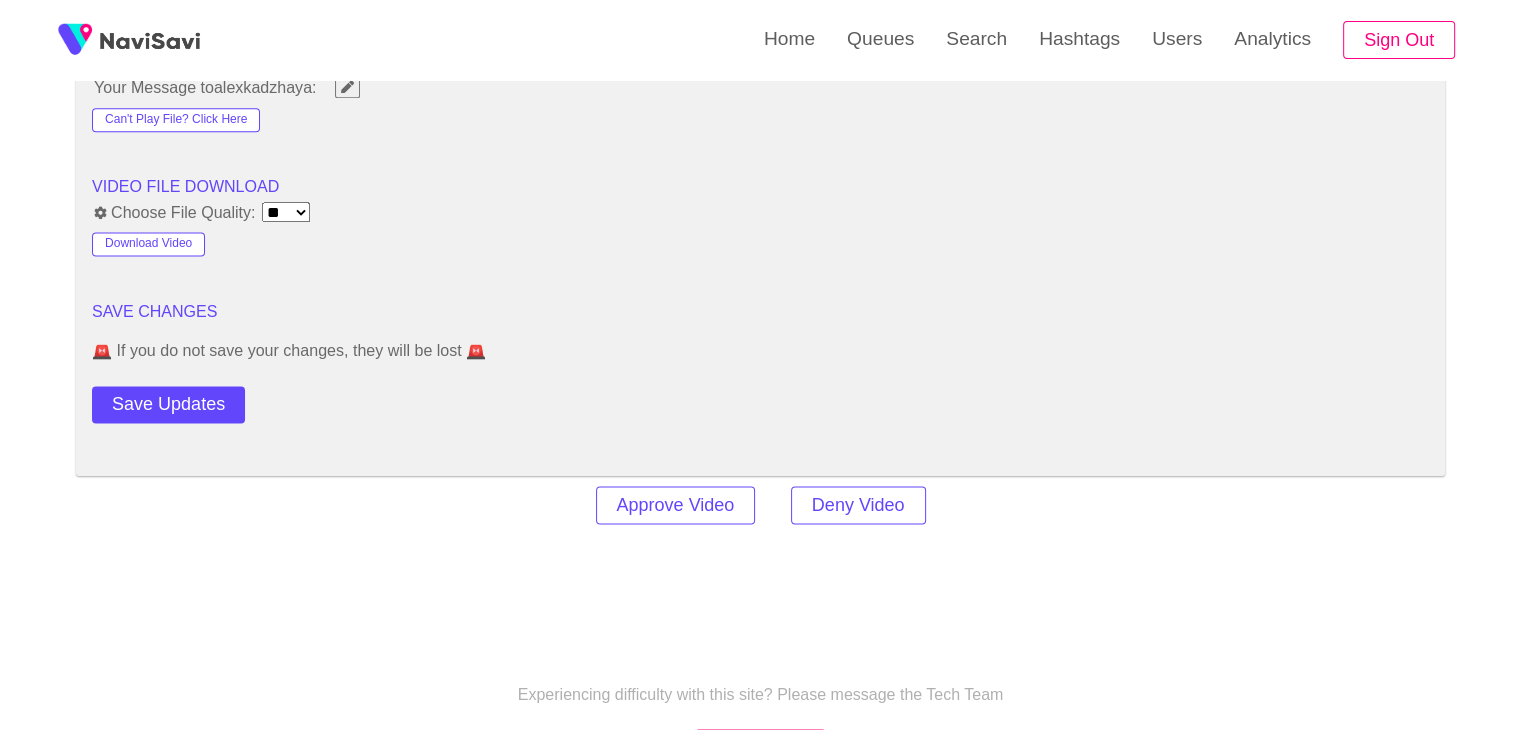 scroll, scrollTop: 2652, scrollLeft: 0, axis: vertical 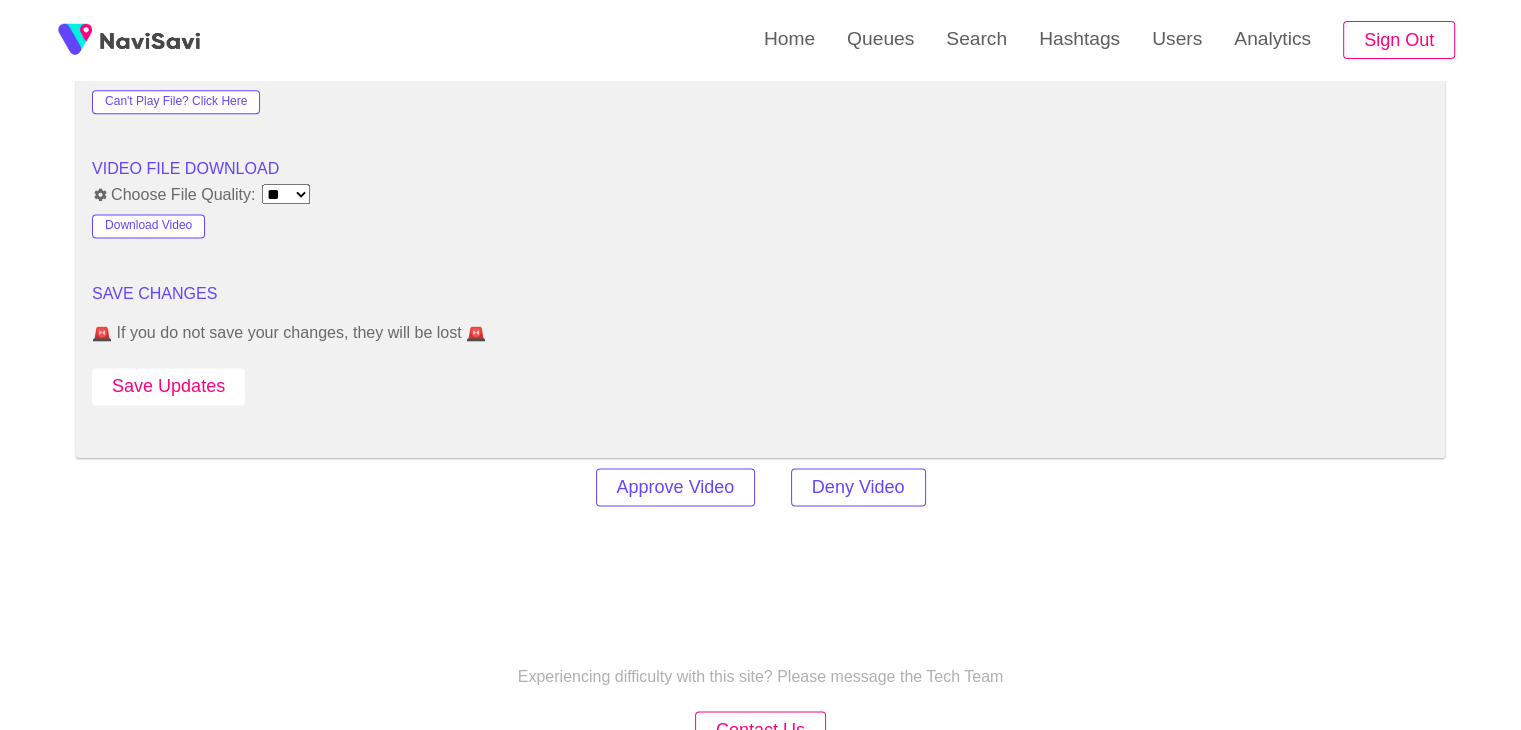 click on "Save Updates" at bounding box center (168, 386) 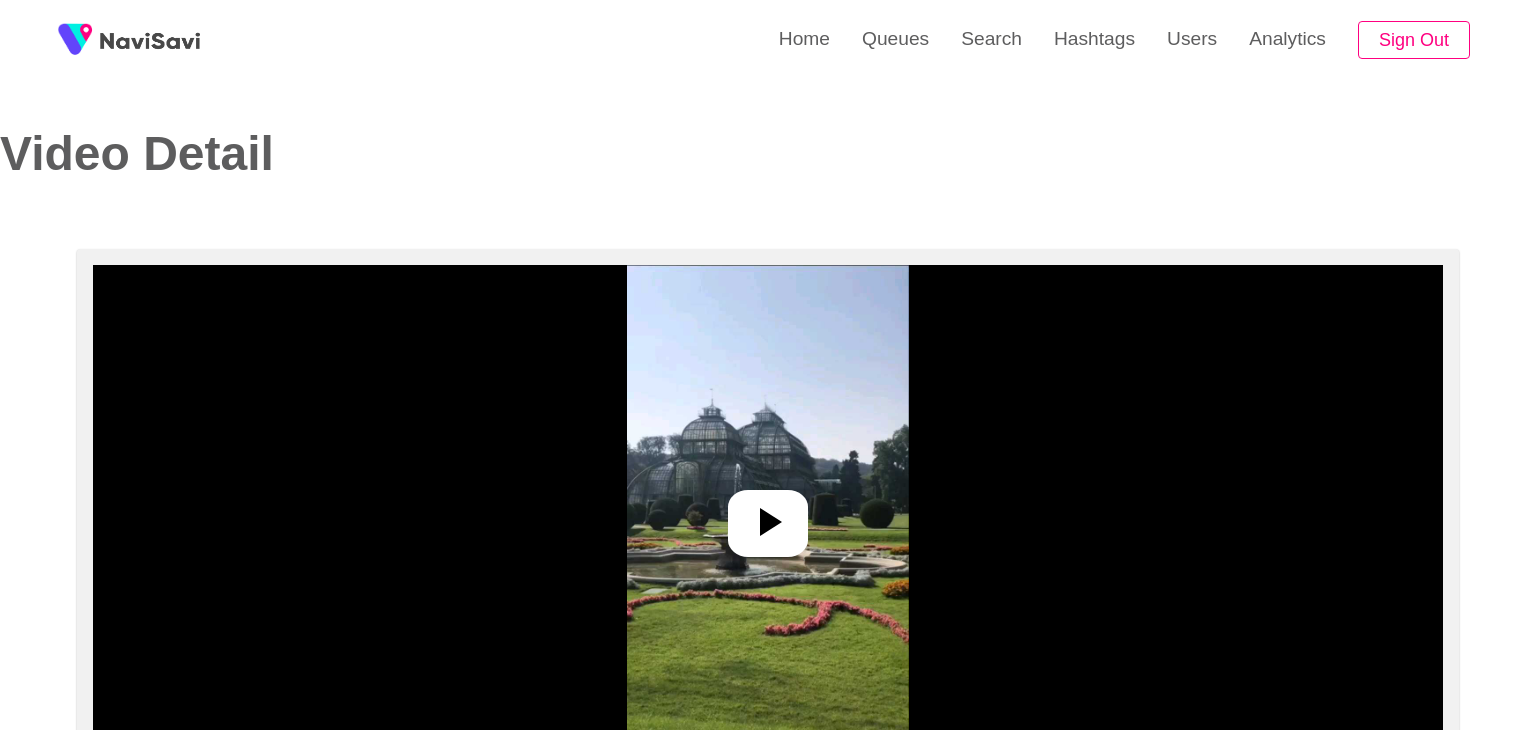 select on "**********" 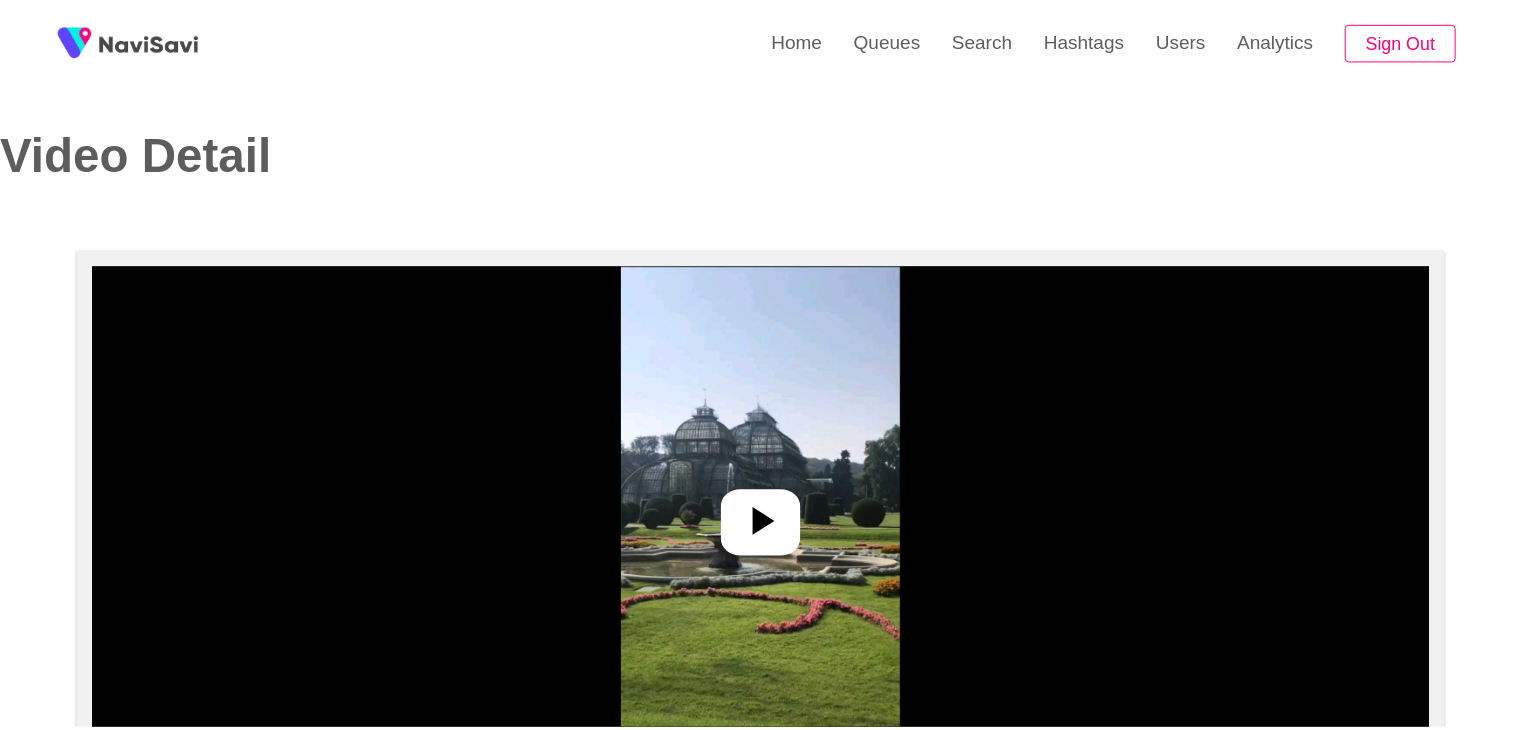 scroll, scrollTop: 0, scrollLeft: 0, axis: both 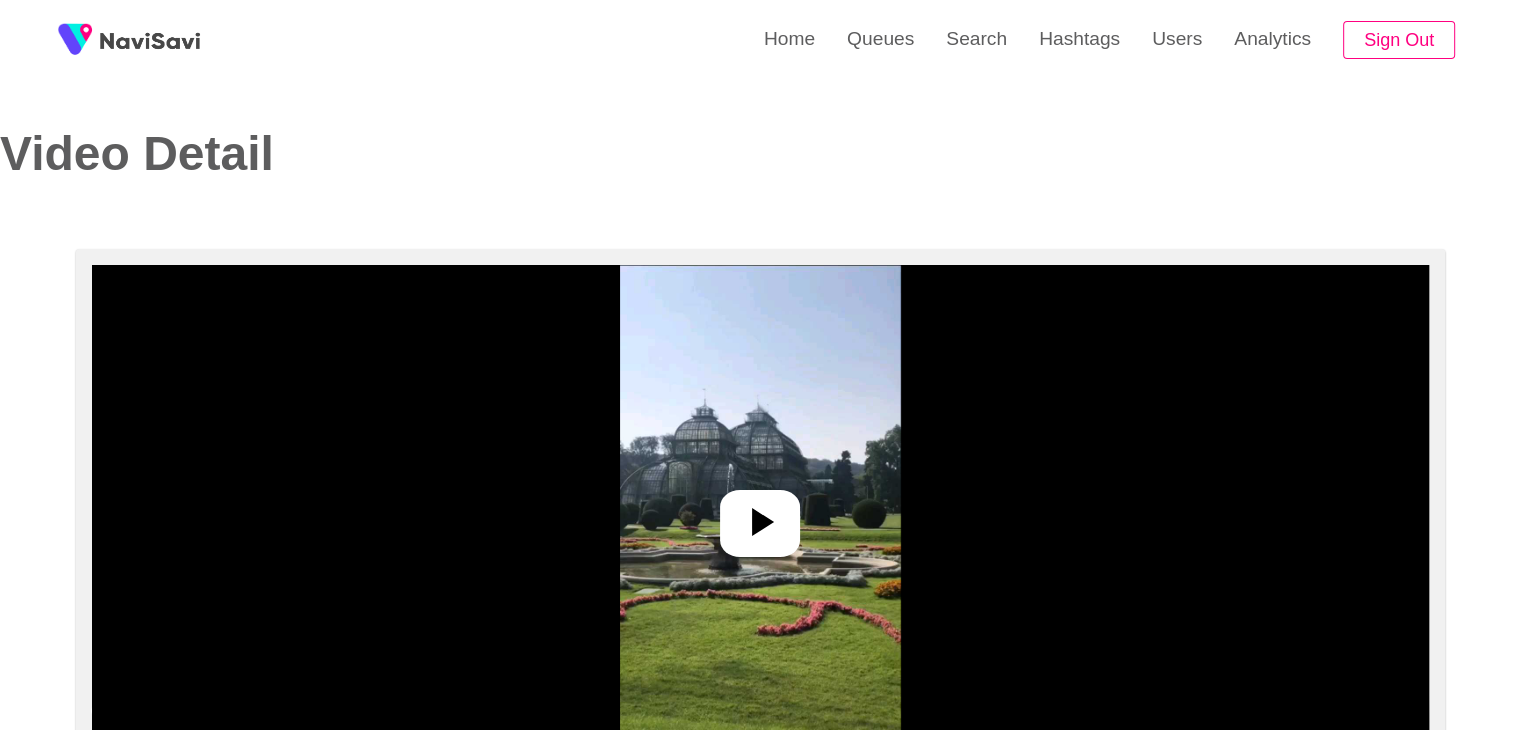 click at bounding box center [760, 523] 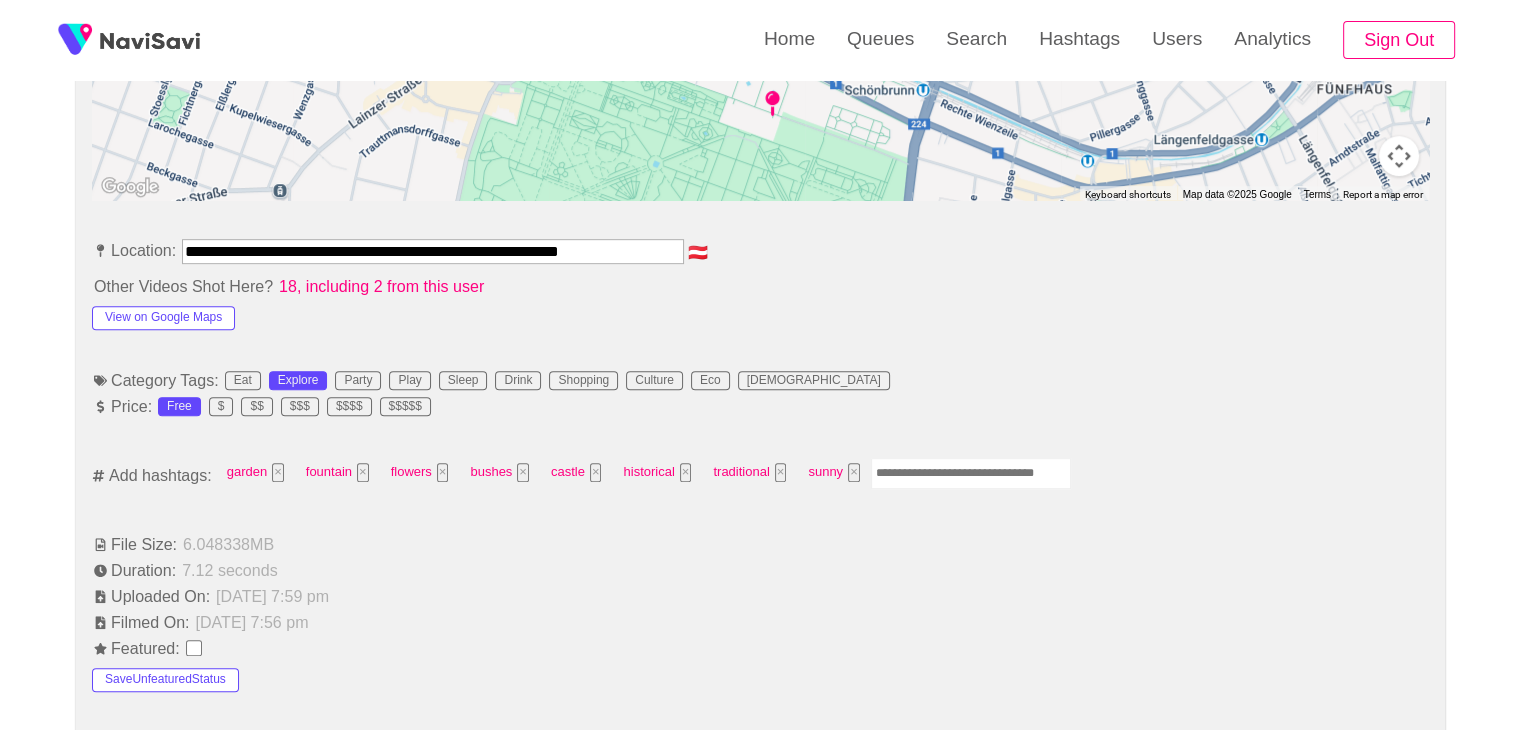 scroll, scrollTop: 1008, scrollLeft: 0, axis: vertical 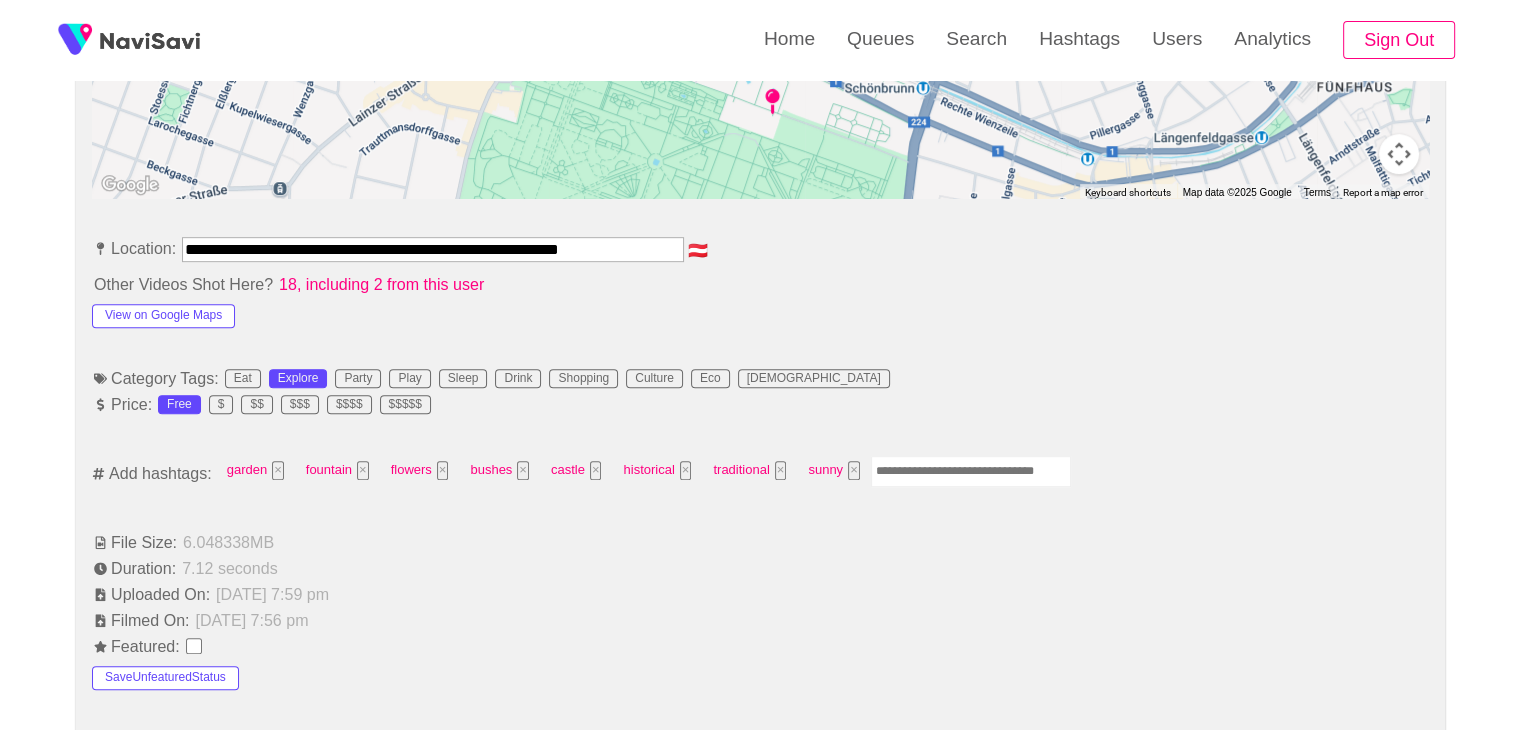 click at bounding box center (971, 471) 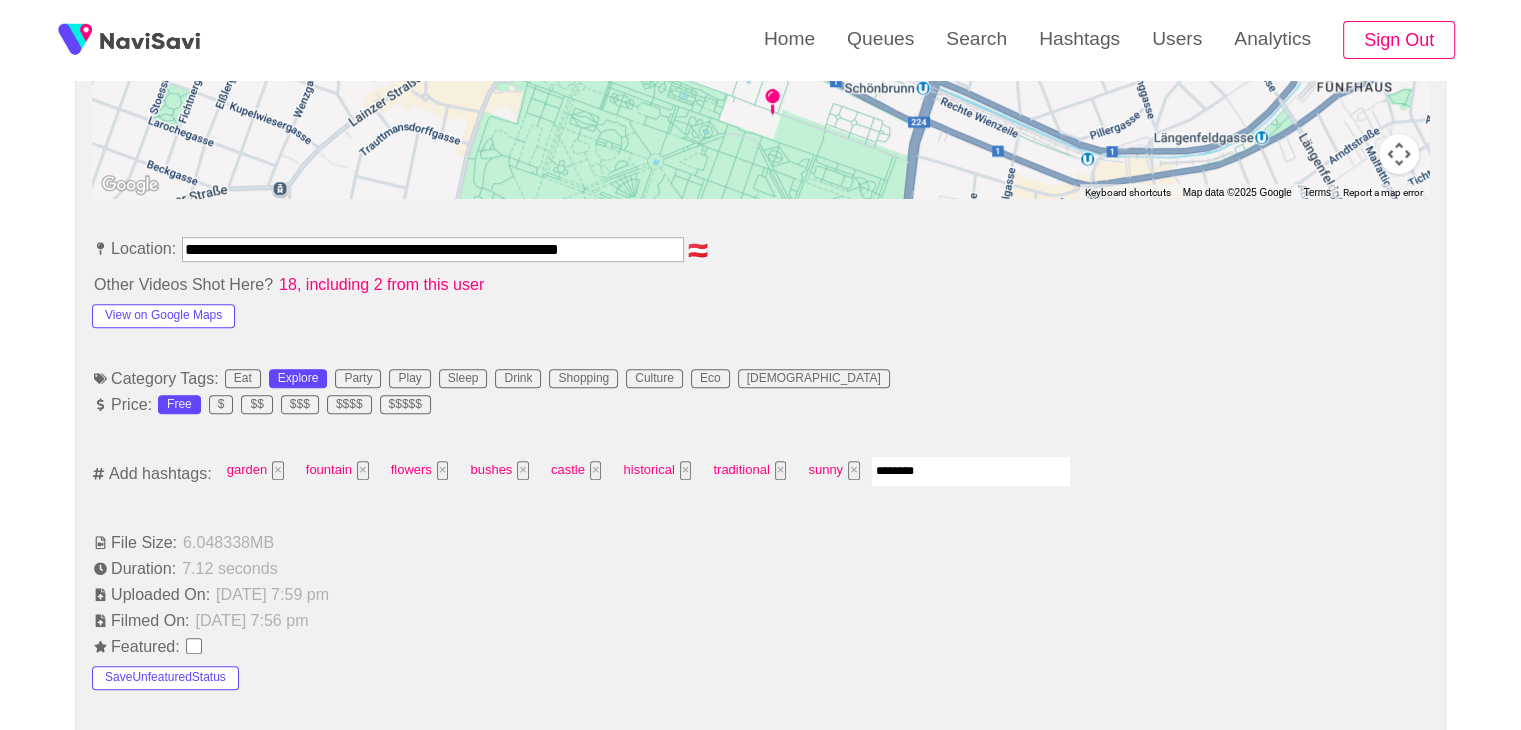type on "*********" 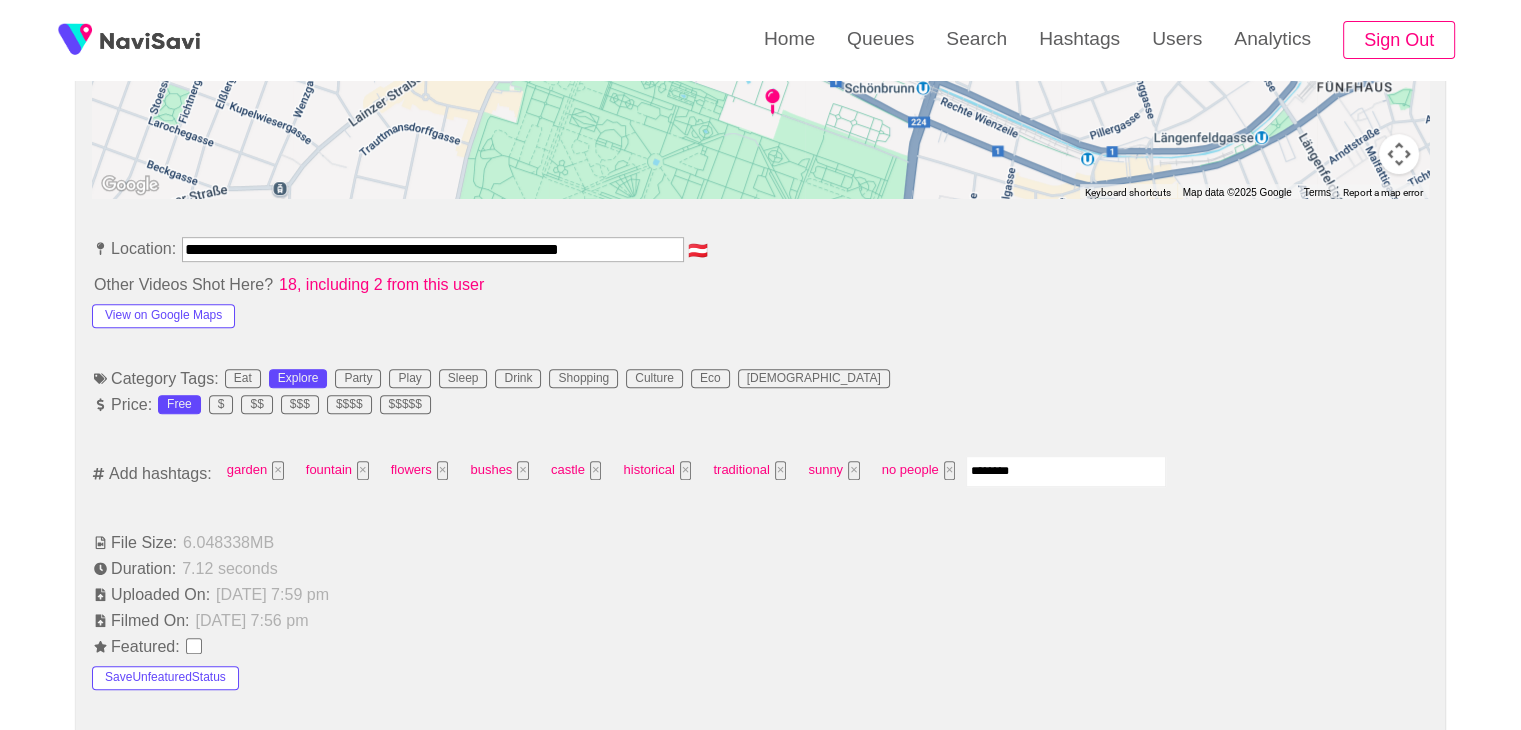 type on "*********" 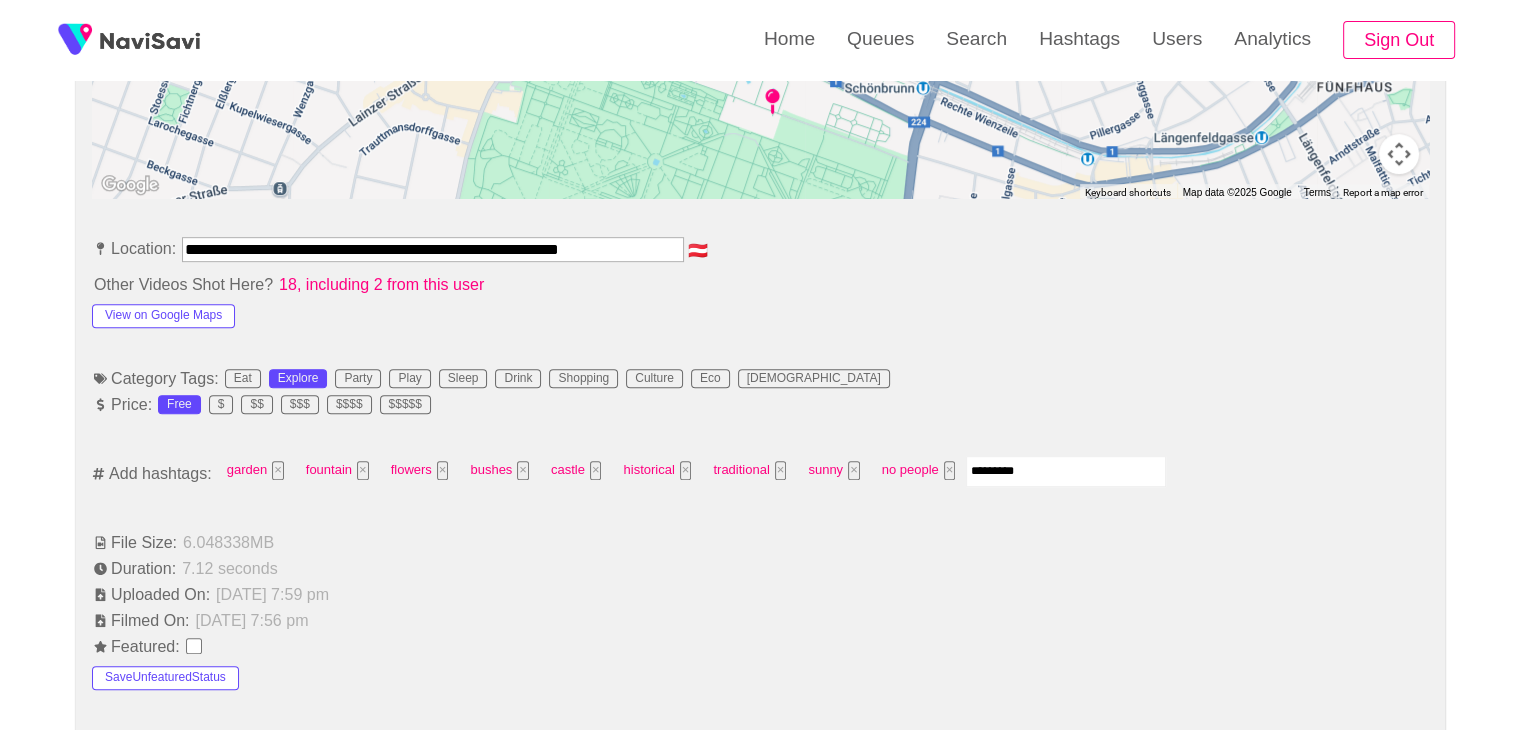 type 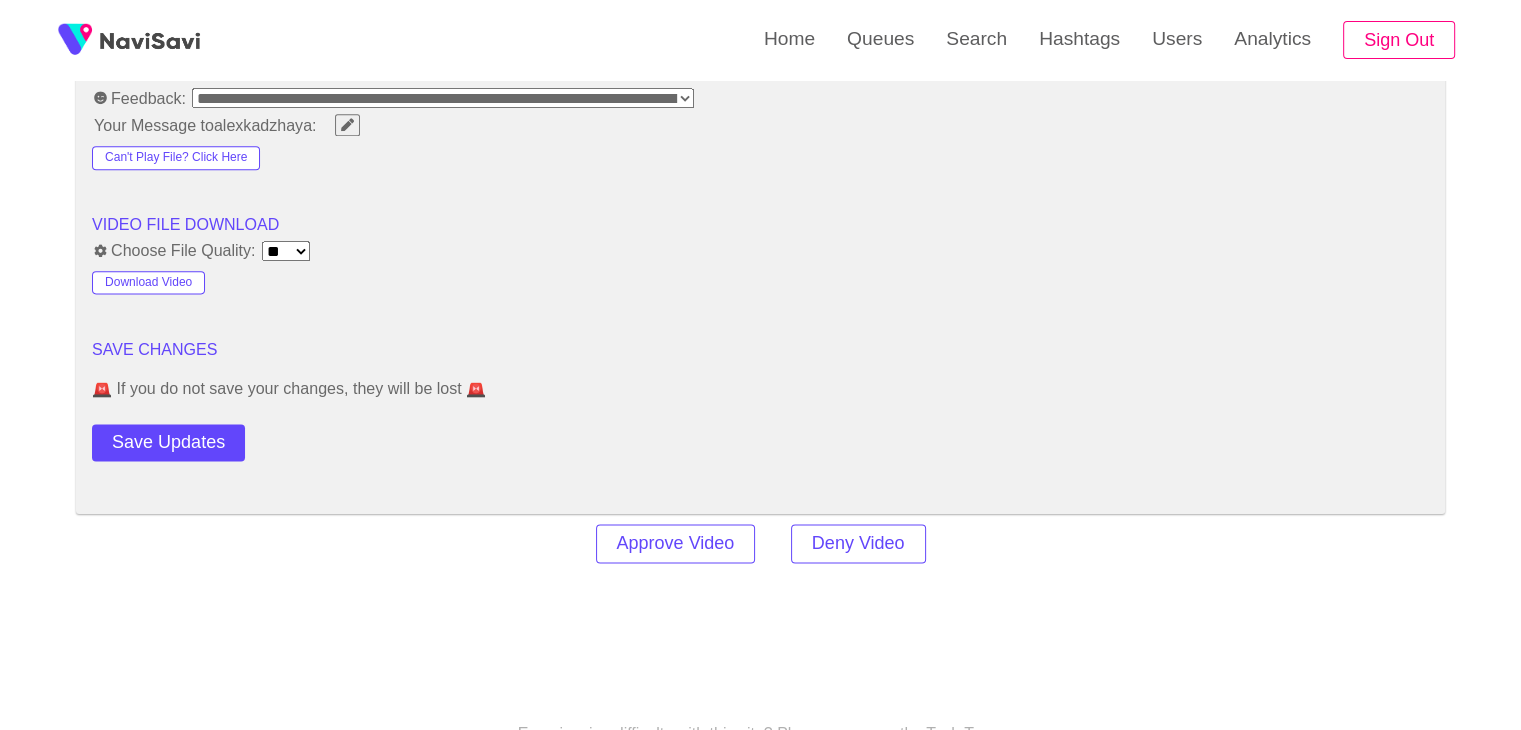 scroll, scrollTop: 2578, scrollLeft: 0, axis: vertical 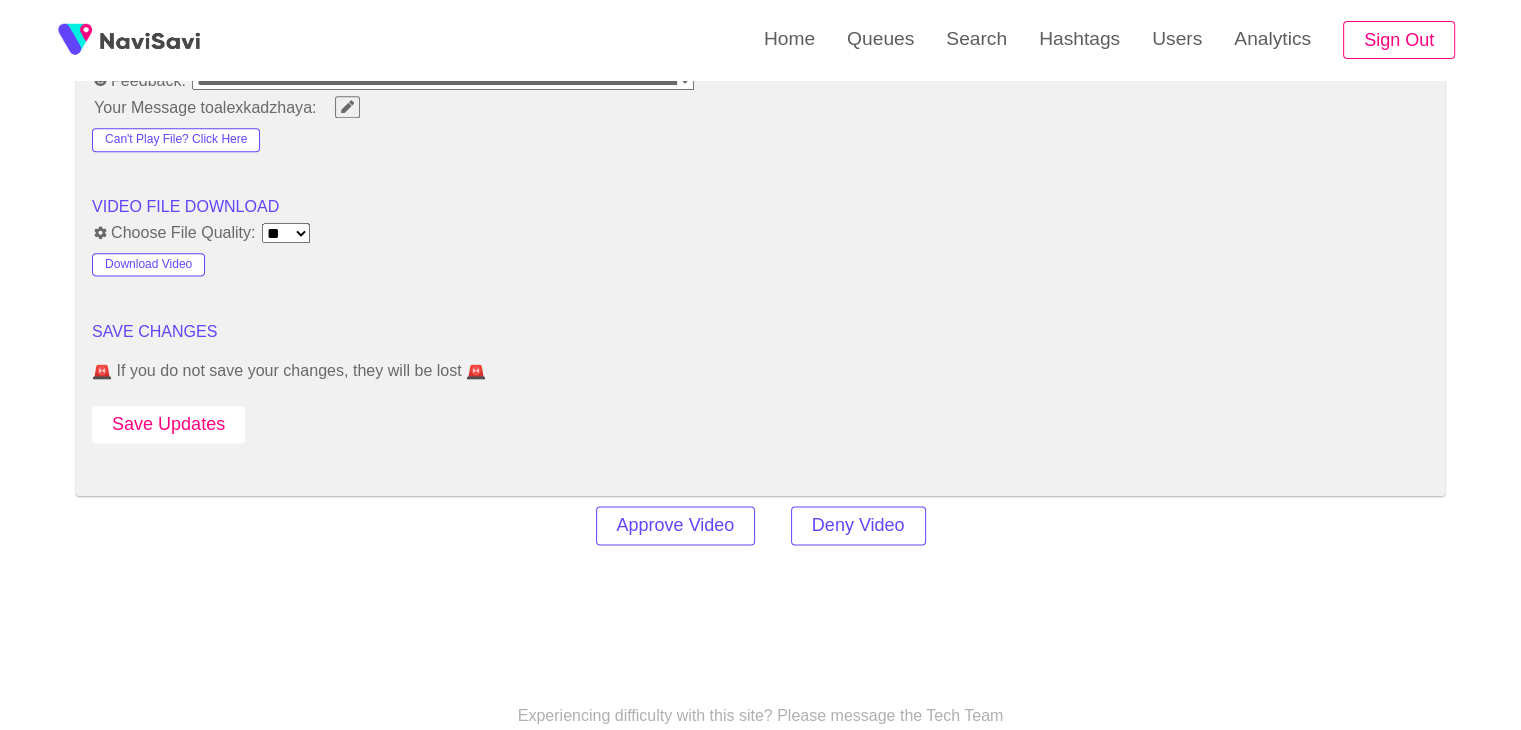 click on "Save Updates" at bounding box center [168, 424] 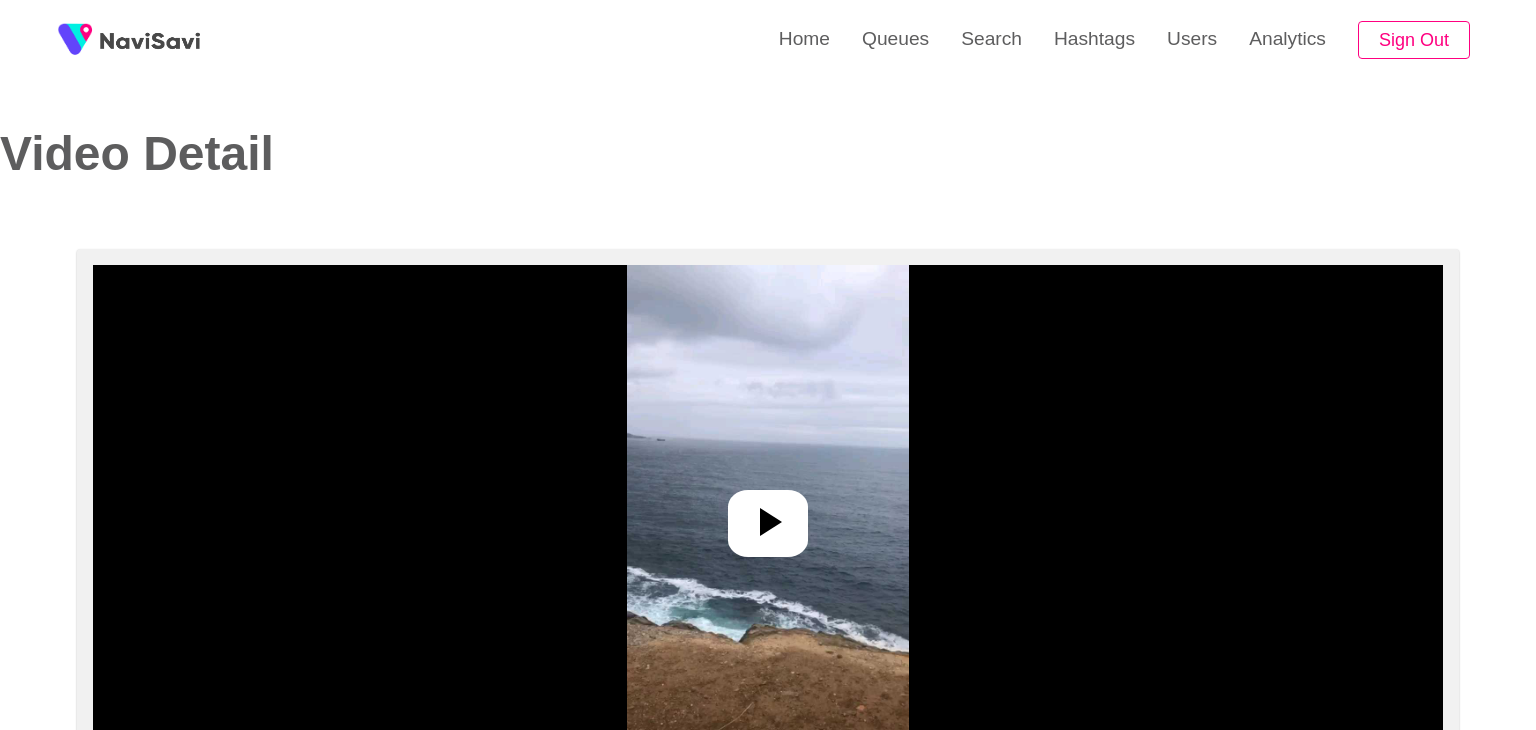 select on "**********" 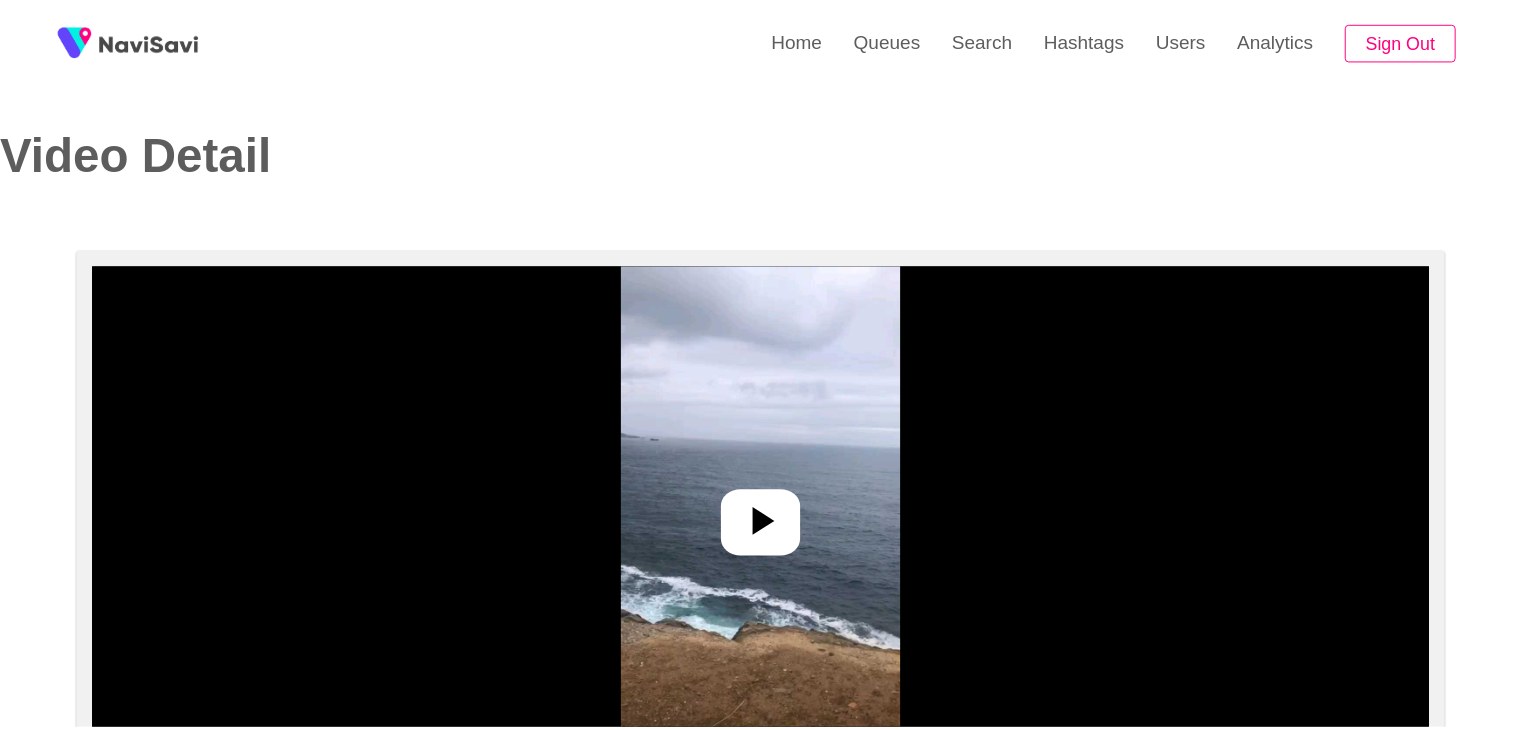 scroll, scrollTop: 0, scrollLeft: 0, axis: both 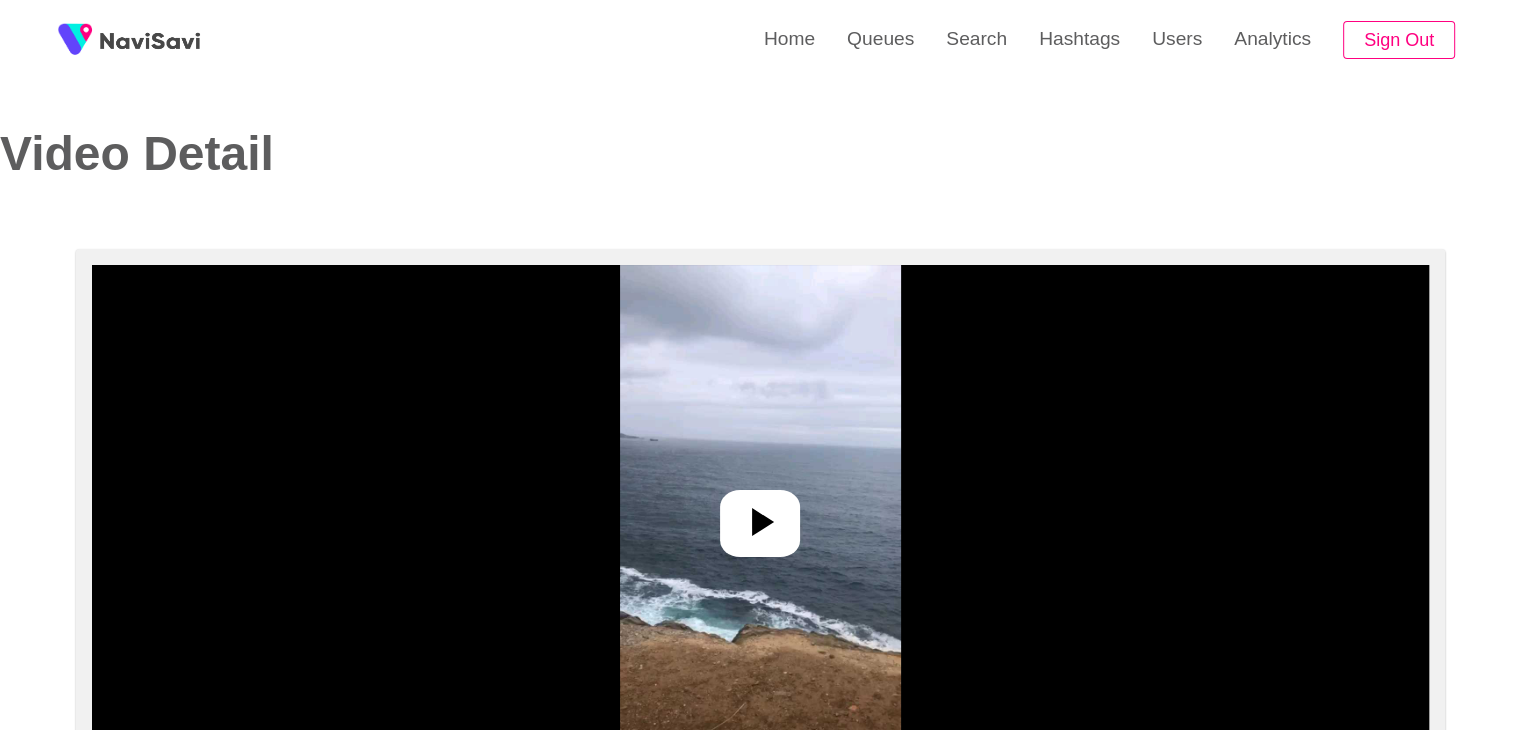 click at bounding box center (760, 515) 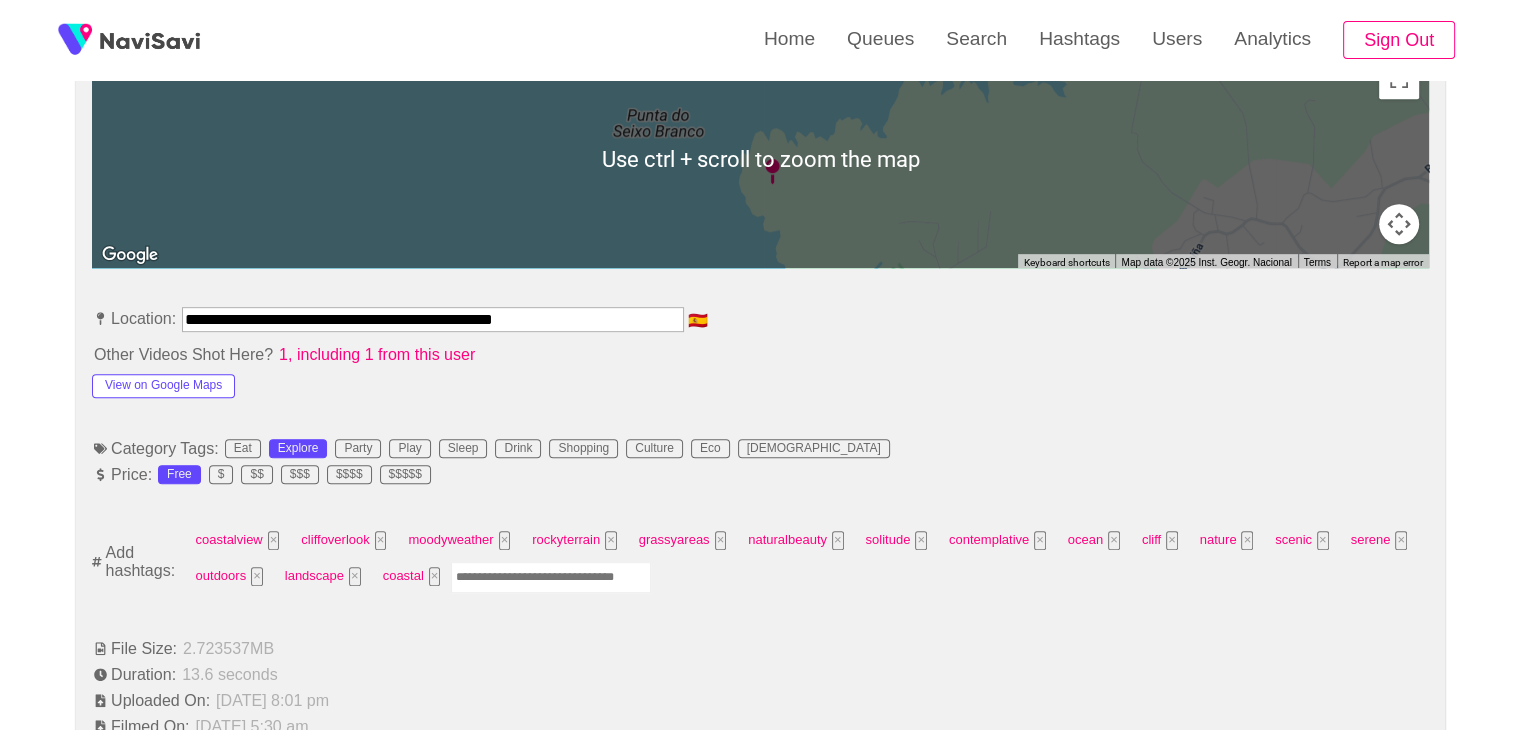 scroll, scrollTop: 943, scrollLeft: 0, axis: vertical 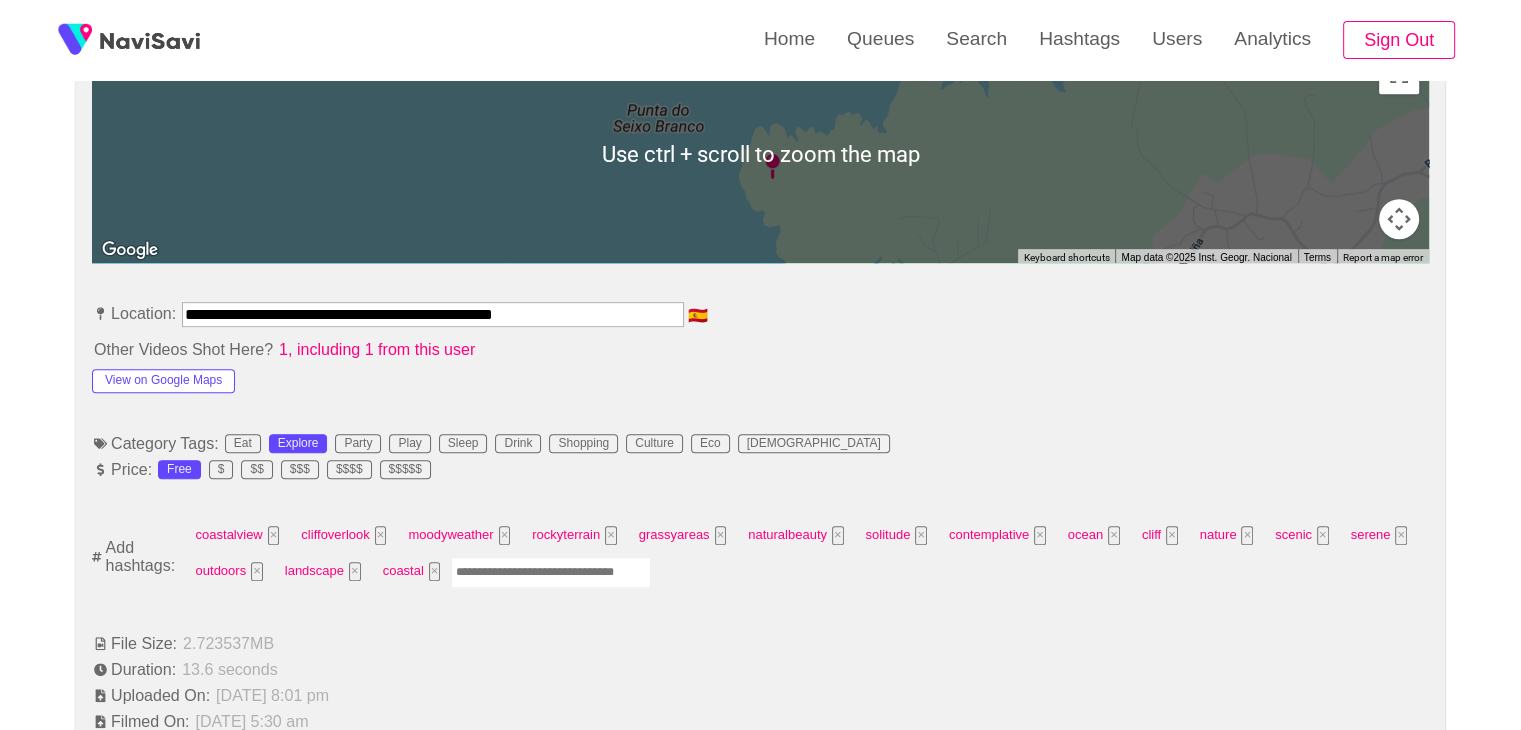 click at bounding box center (551, 572) 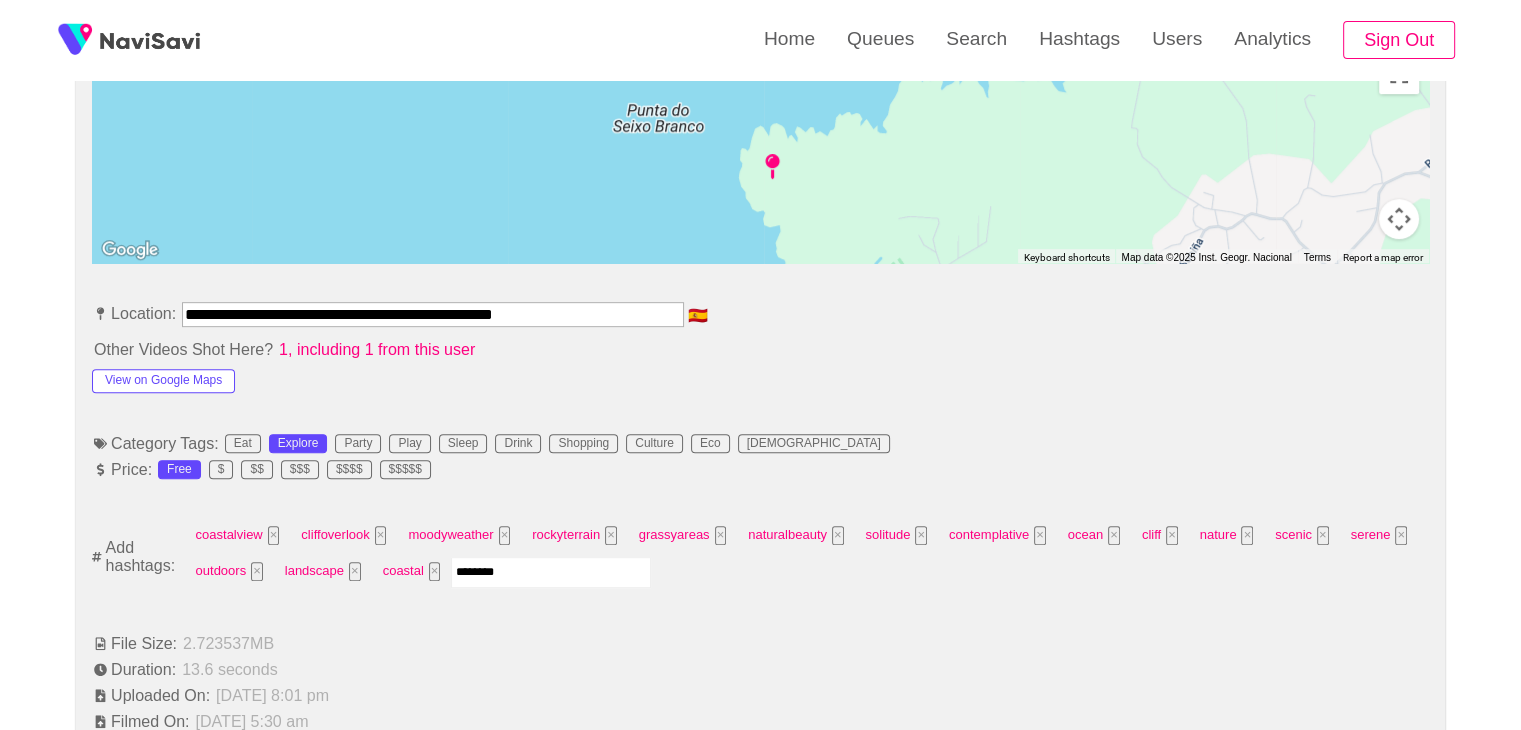 type on "*********" 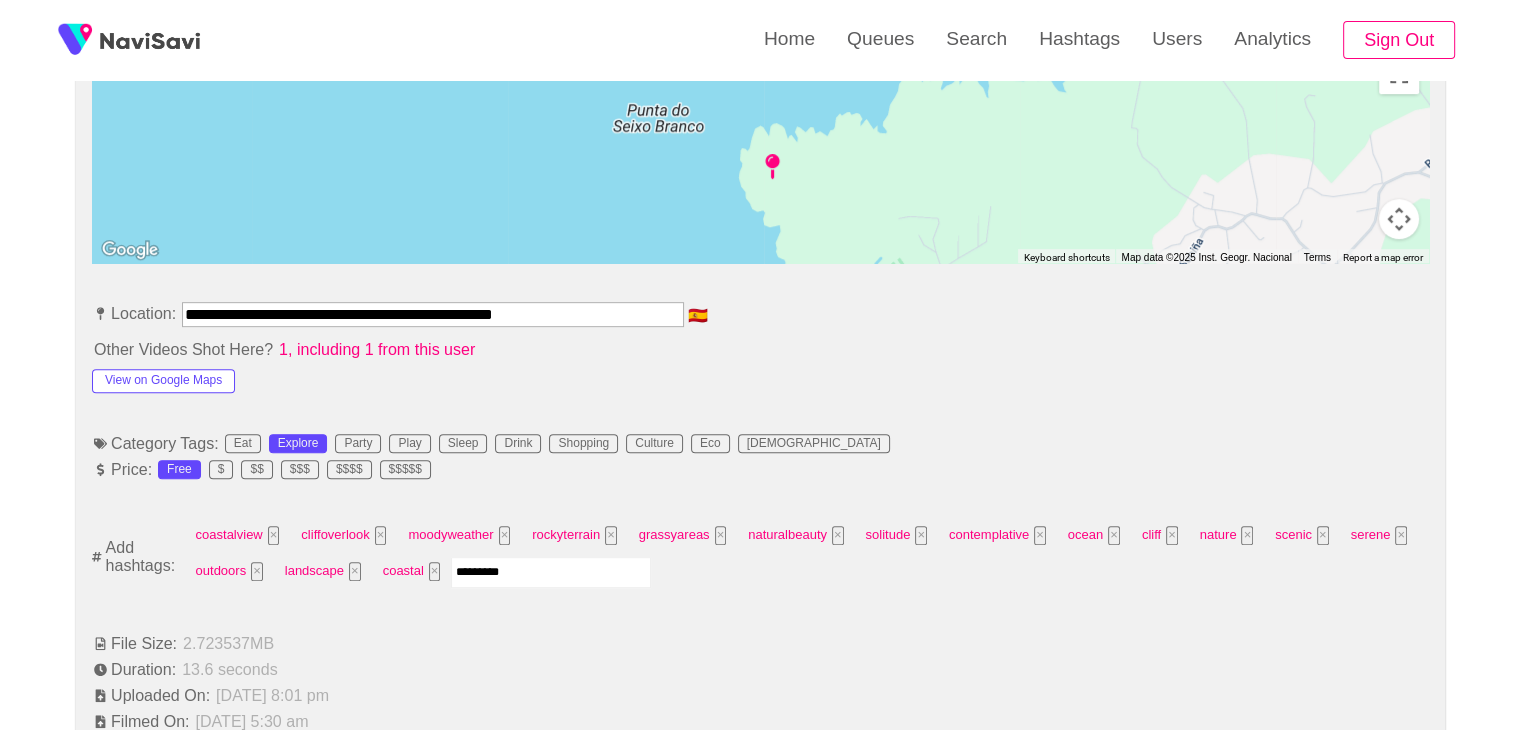 type 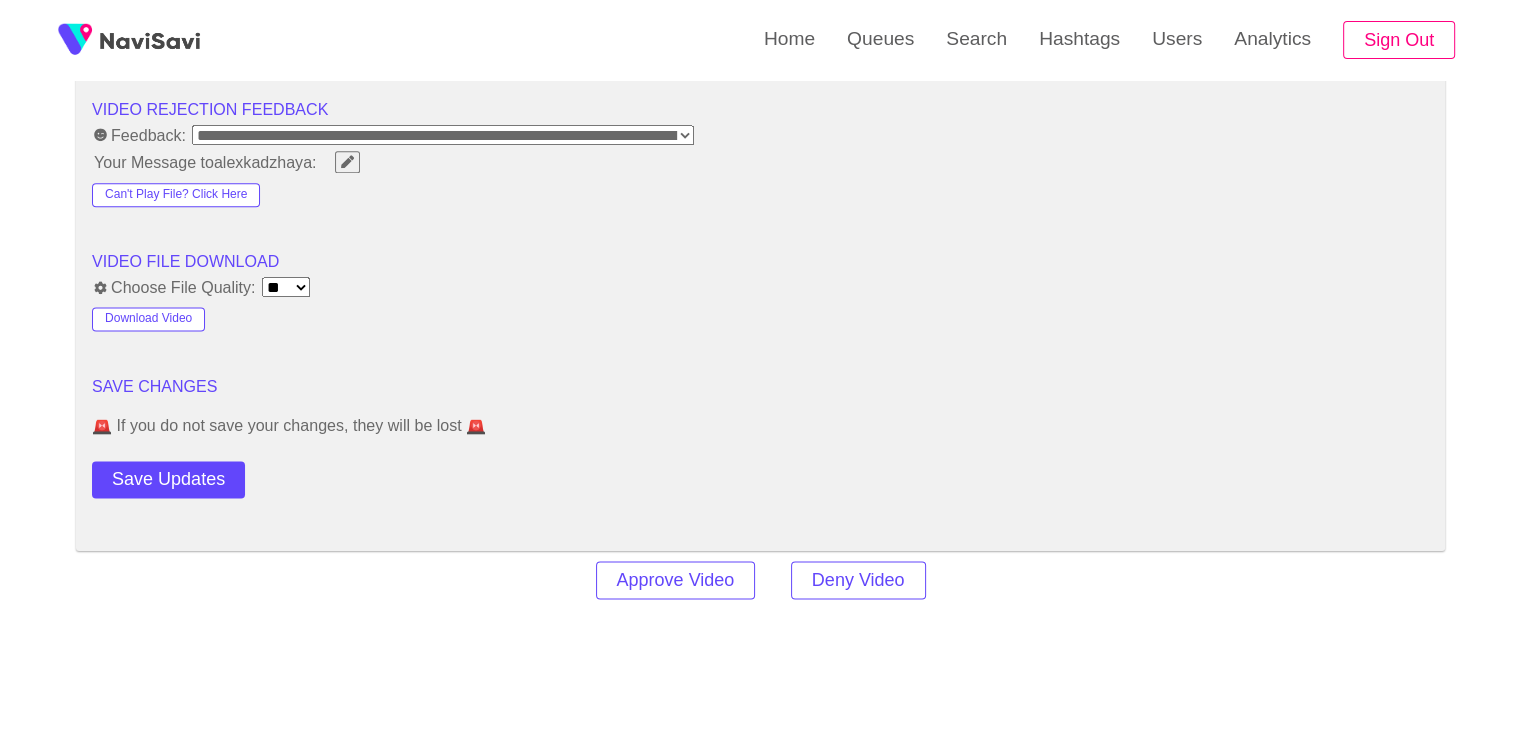 scroll, scrollTop: 2612, scrollLeft: 0, axis: vertical 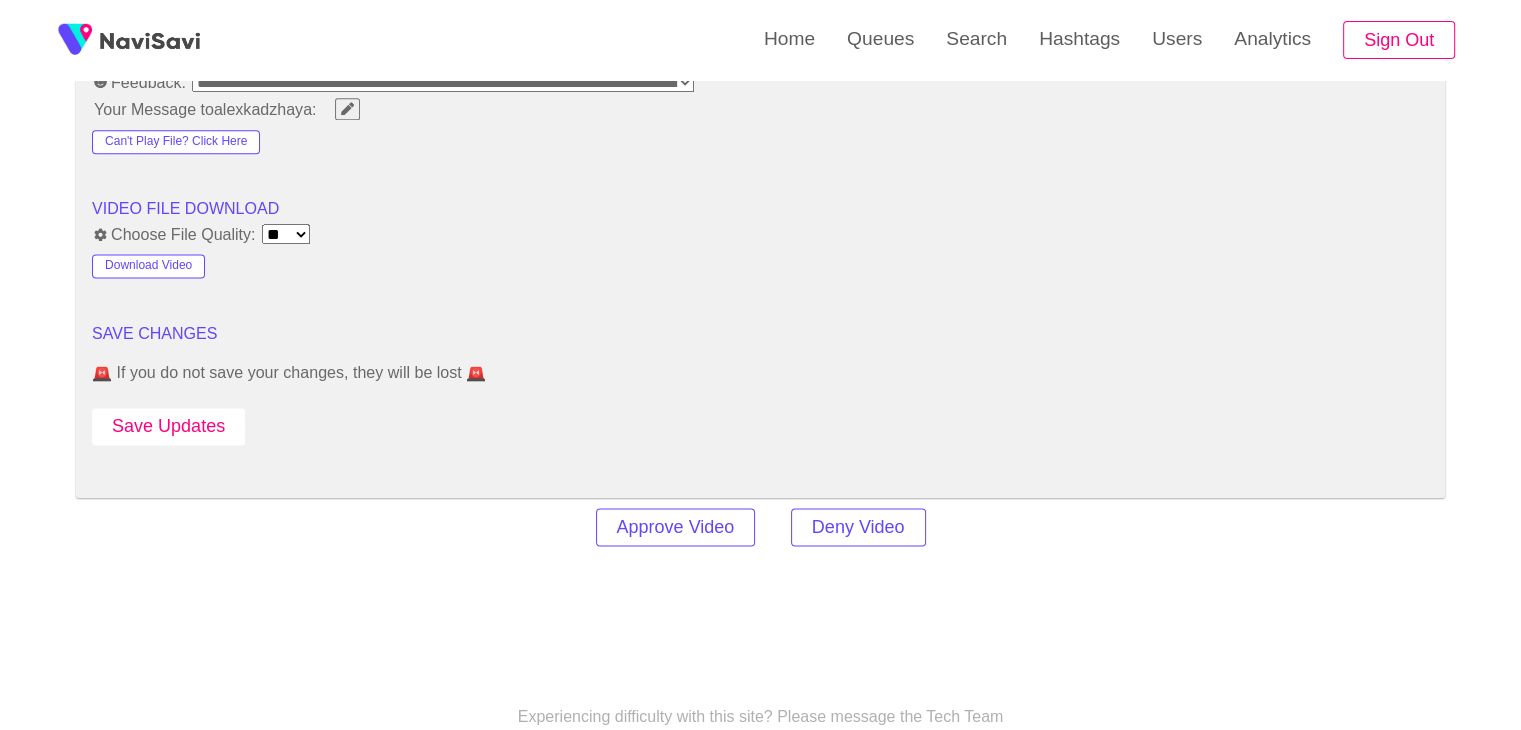click on "Save Updates" at bounding box center [168, 426] 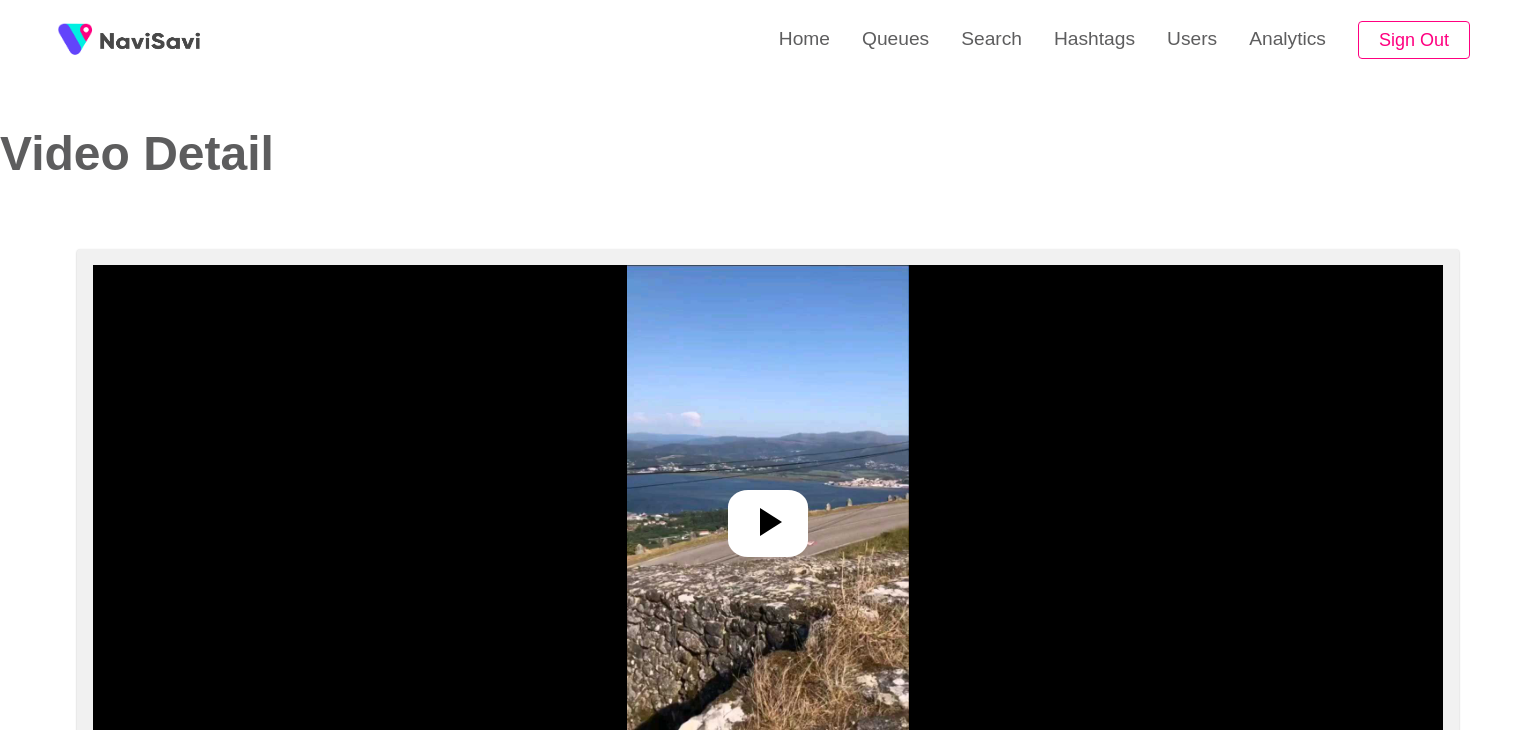 select on "**********" 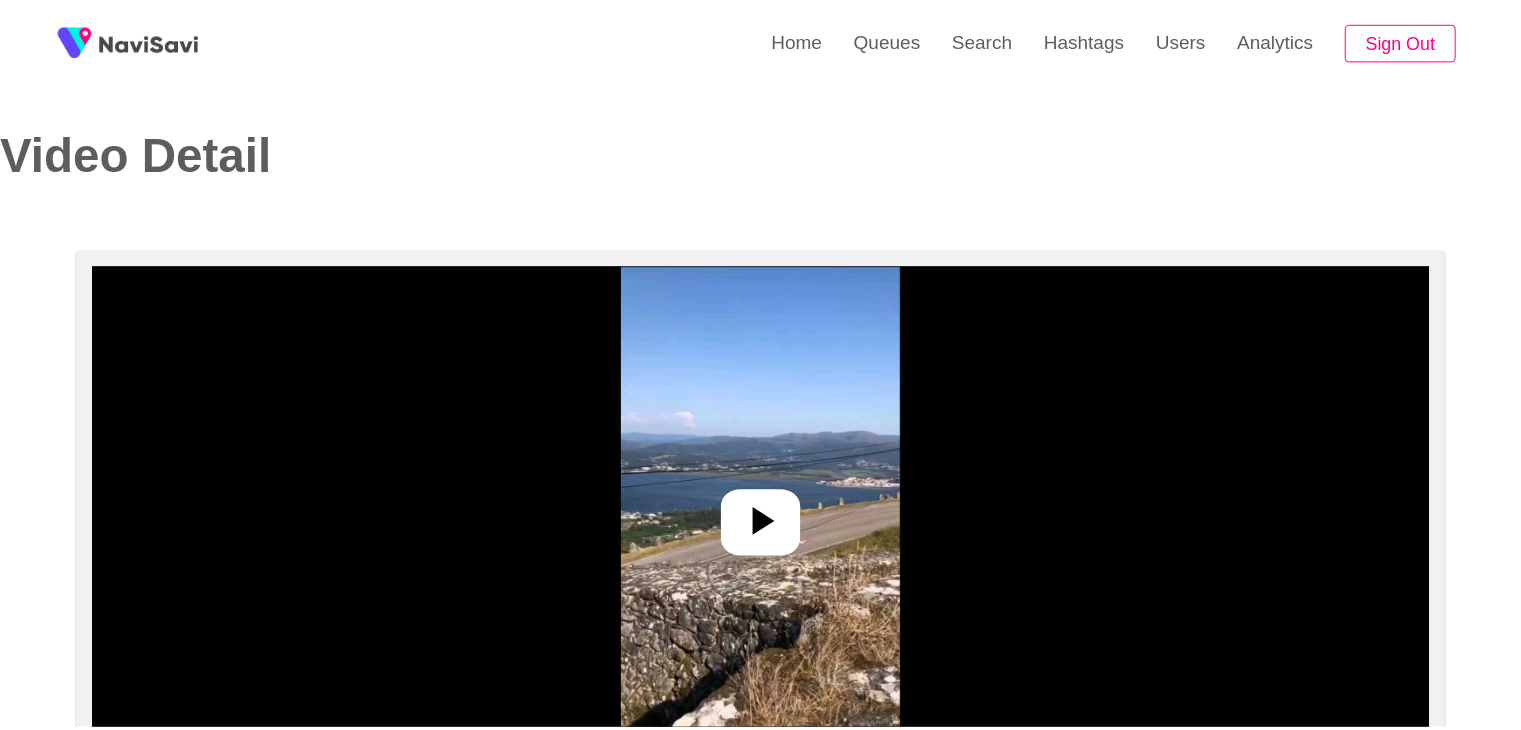 scroll, scrollTop: 0, scrollLeft: 0, axis: both 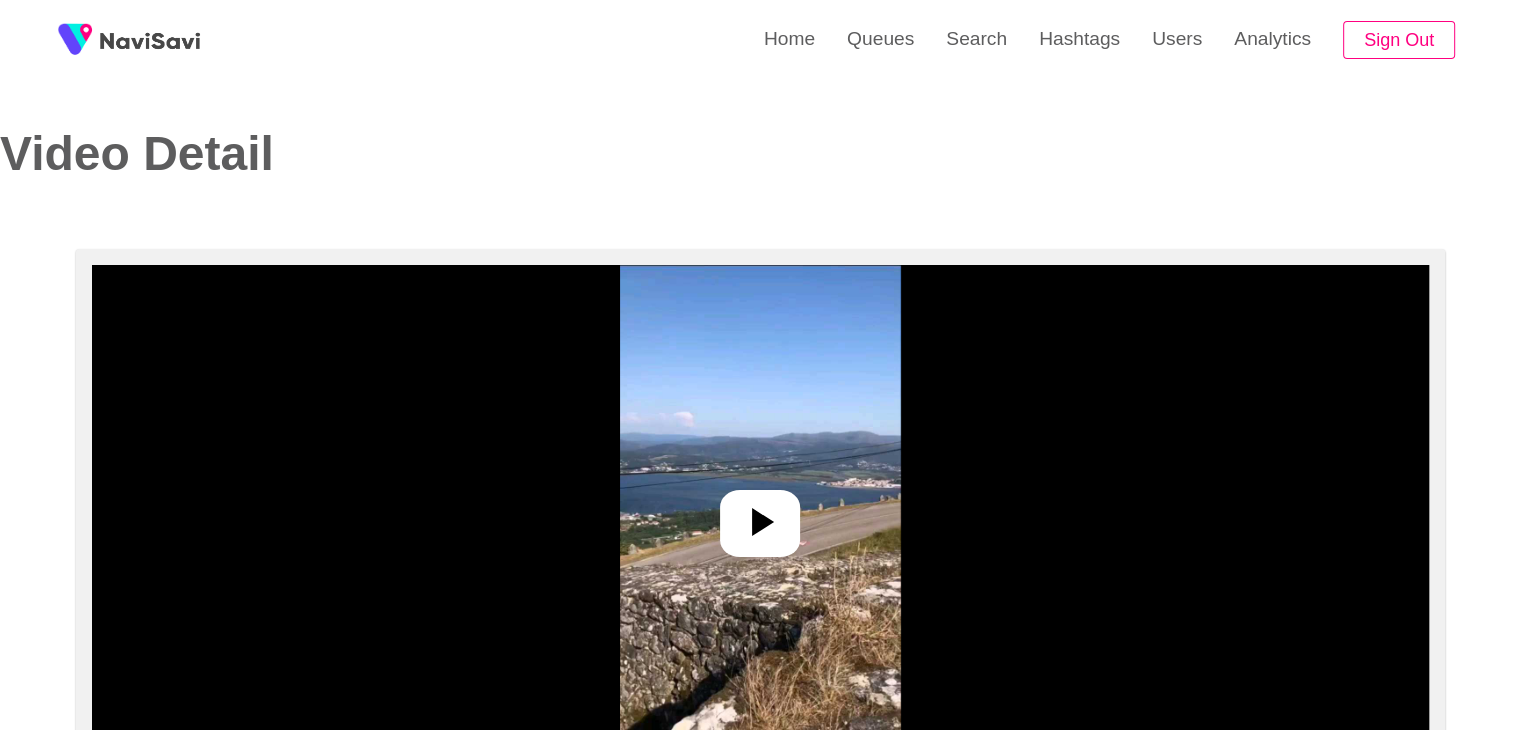 click at bounding box center (760, 523) 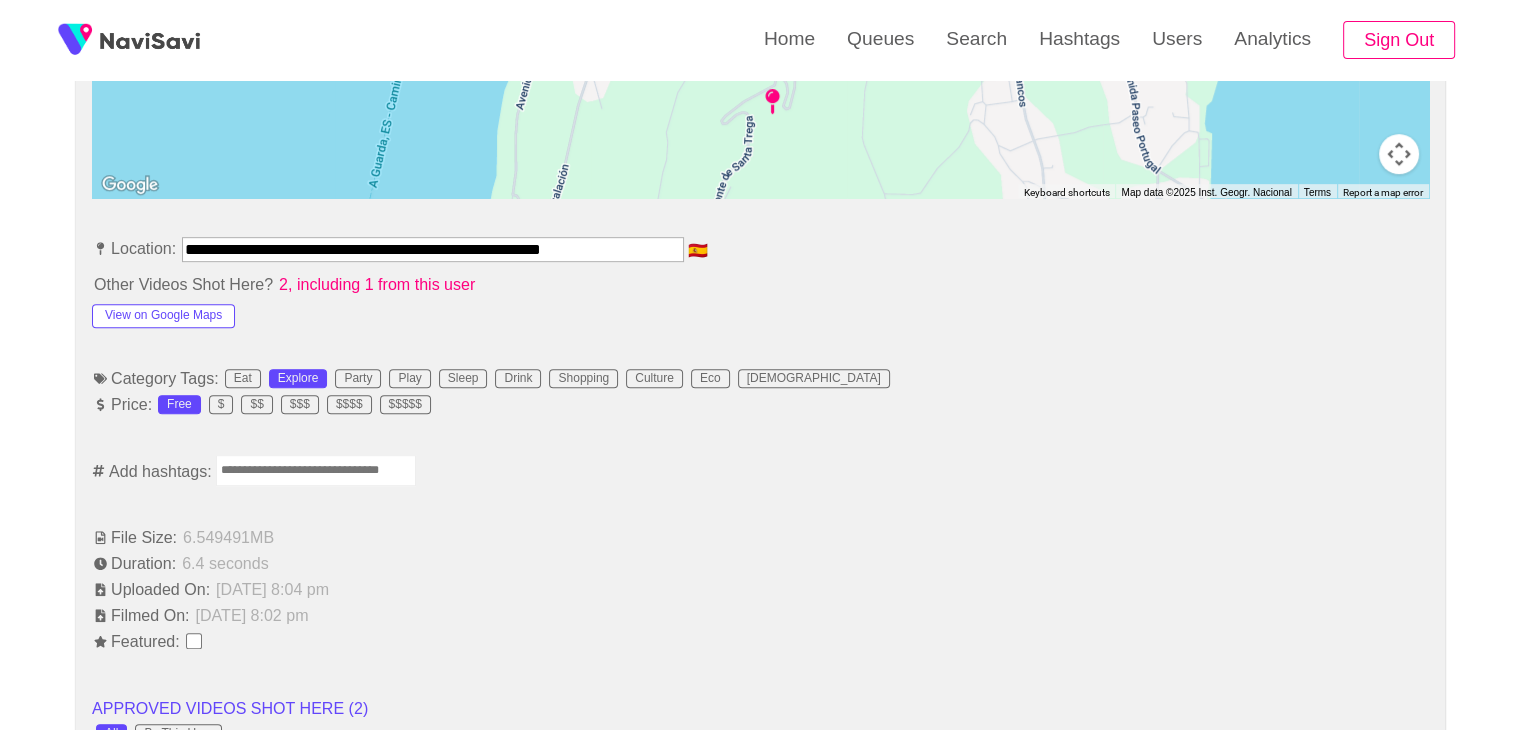 scroll, scrollTop: 1008, scrollLeft: 0, axis: vertical 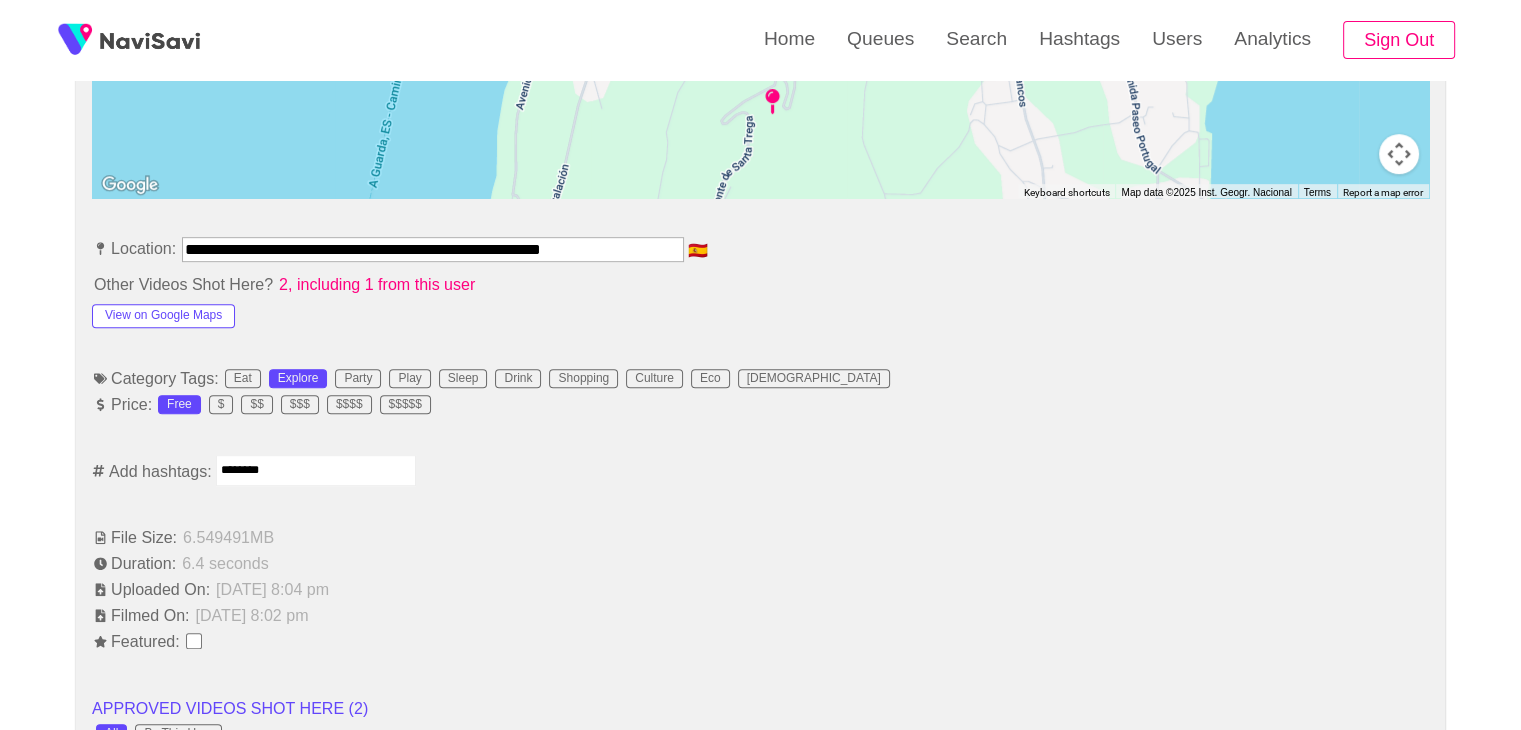type on "*********" 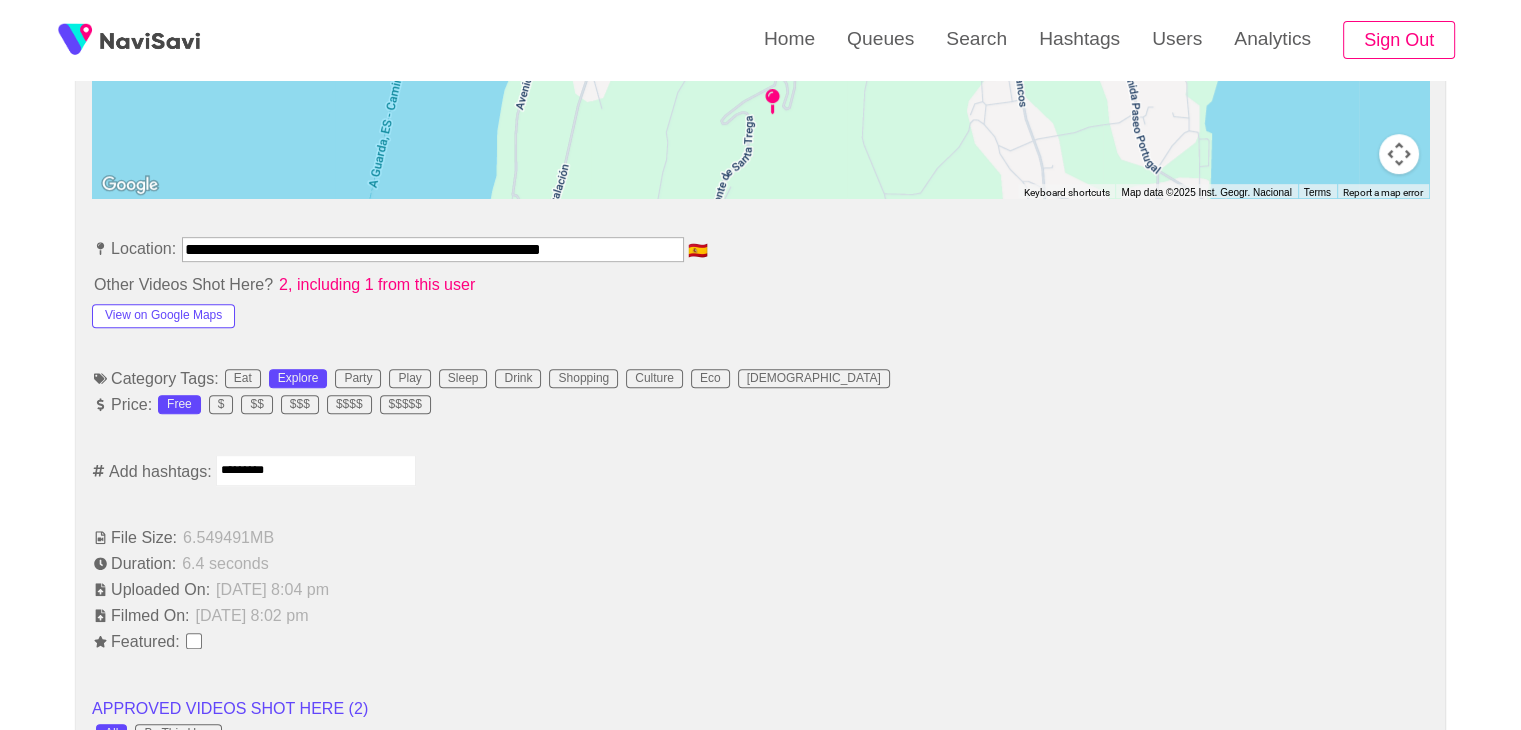 type 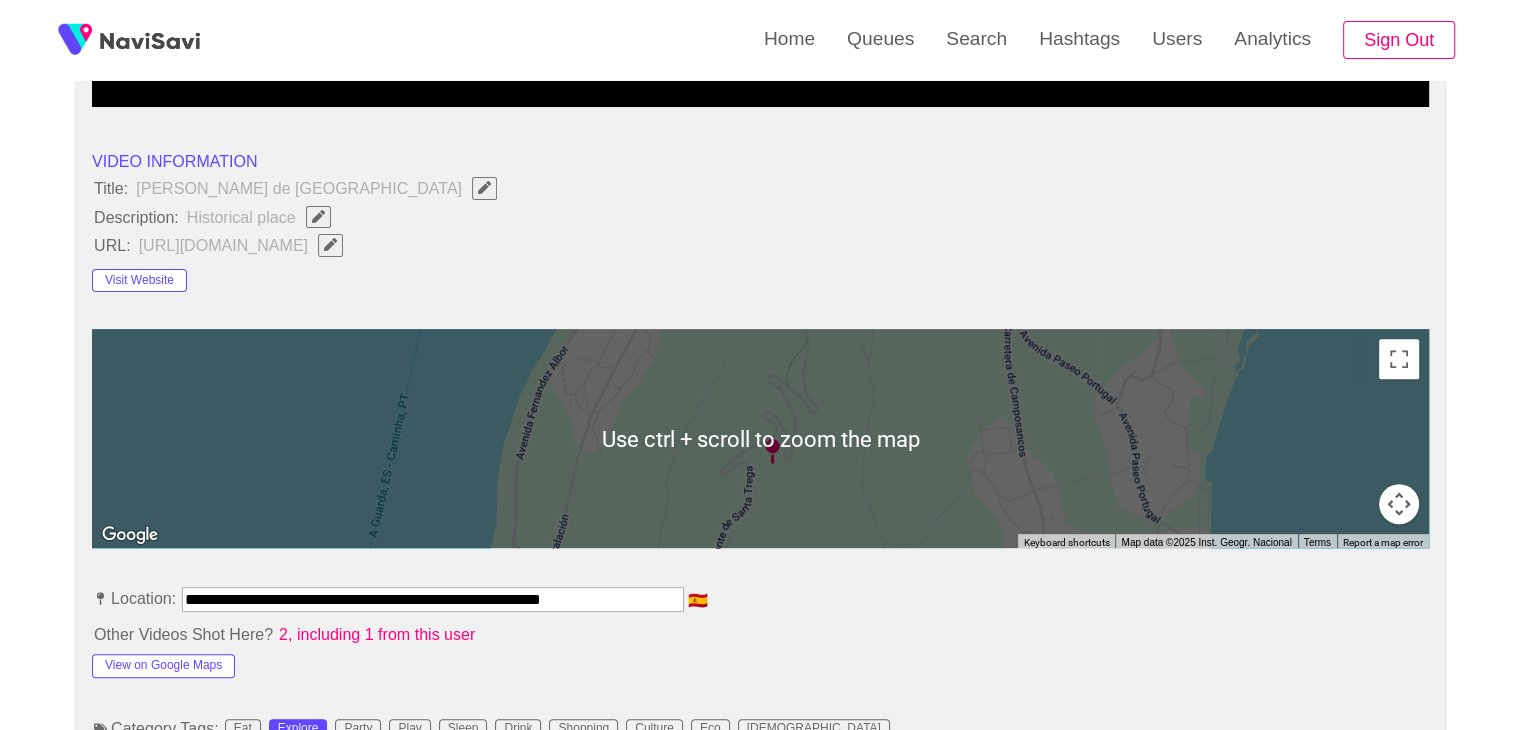 scroll, scrollTop: 660, scrollLeft: 0, axis: vertical 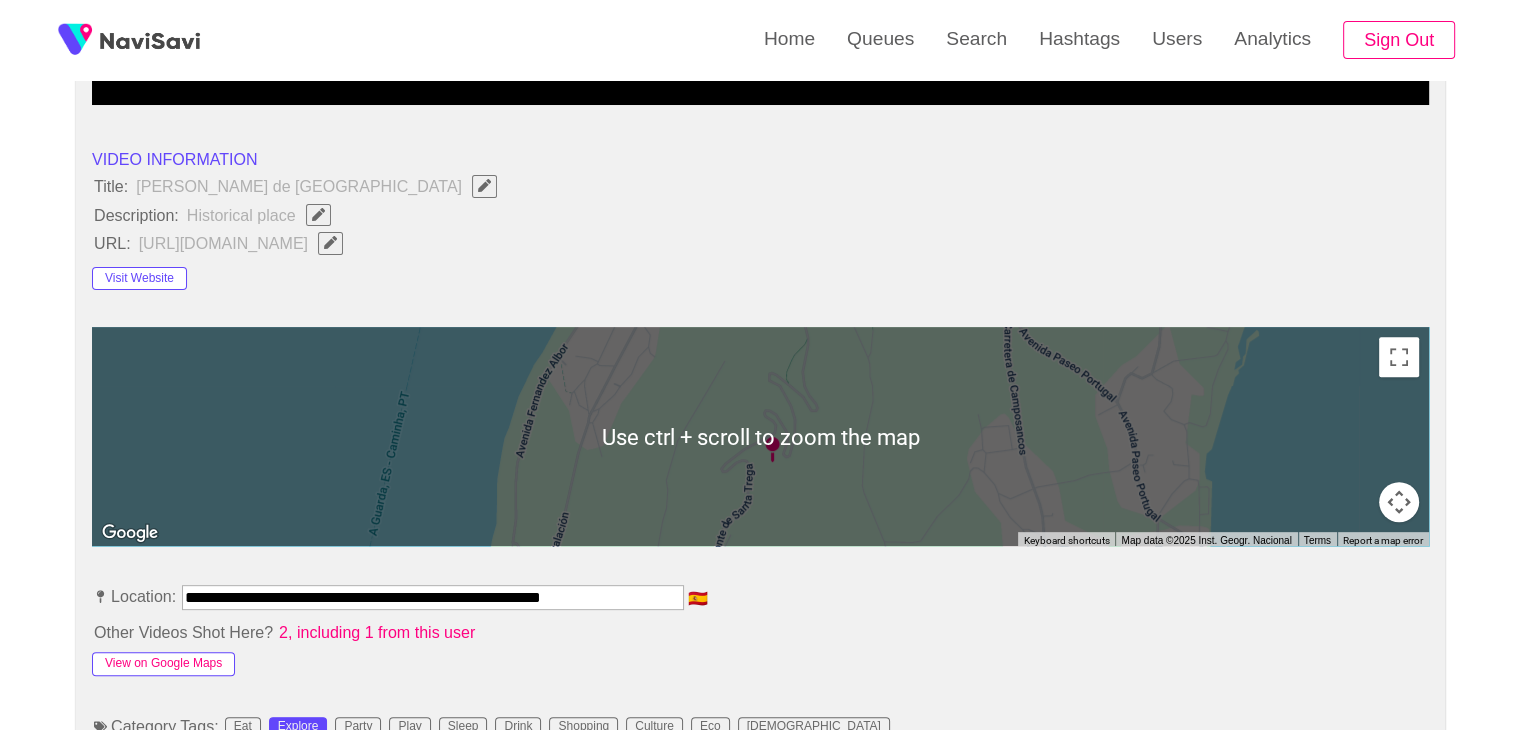 click on "View on Google Maps" at bounding box center (163, 664) 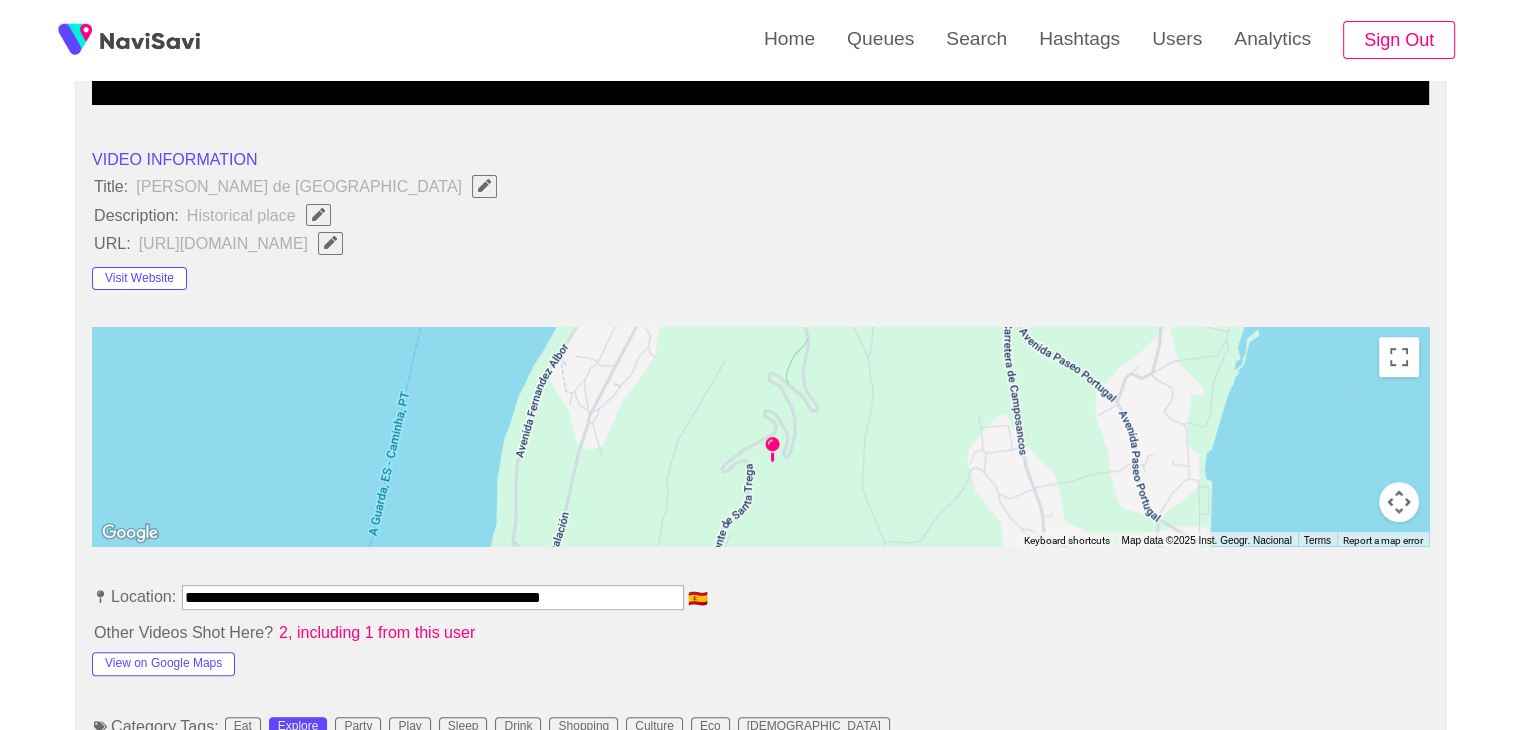 click 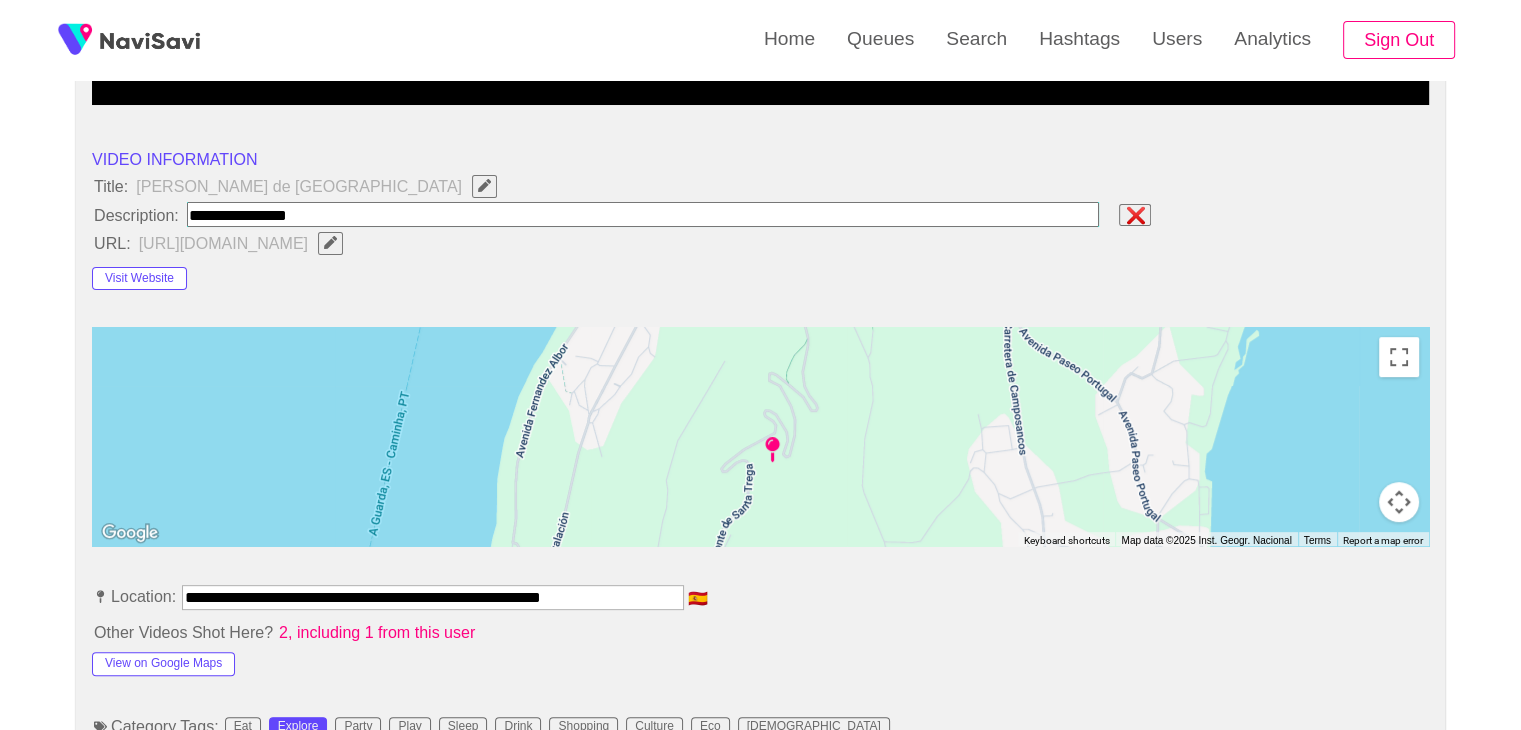 click at bounding box center (643, 214) 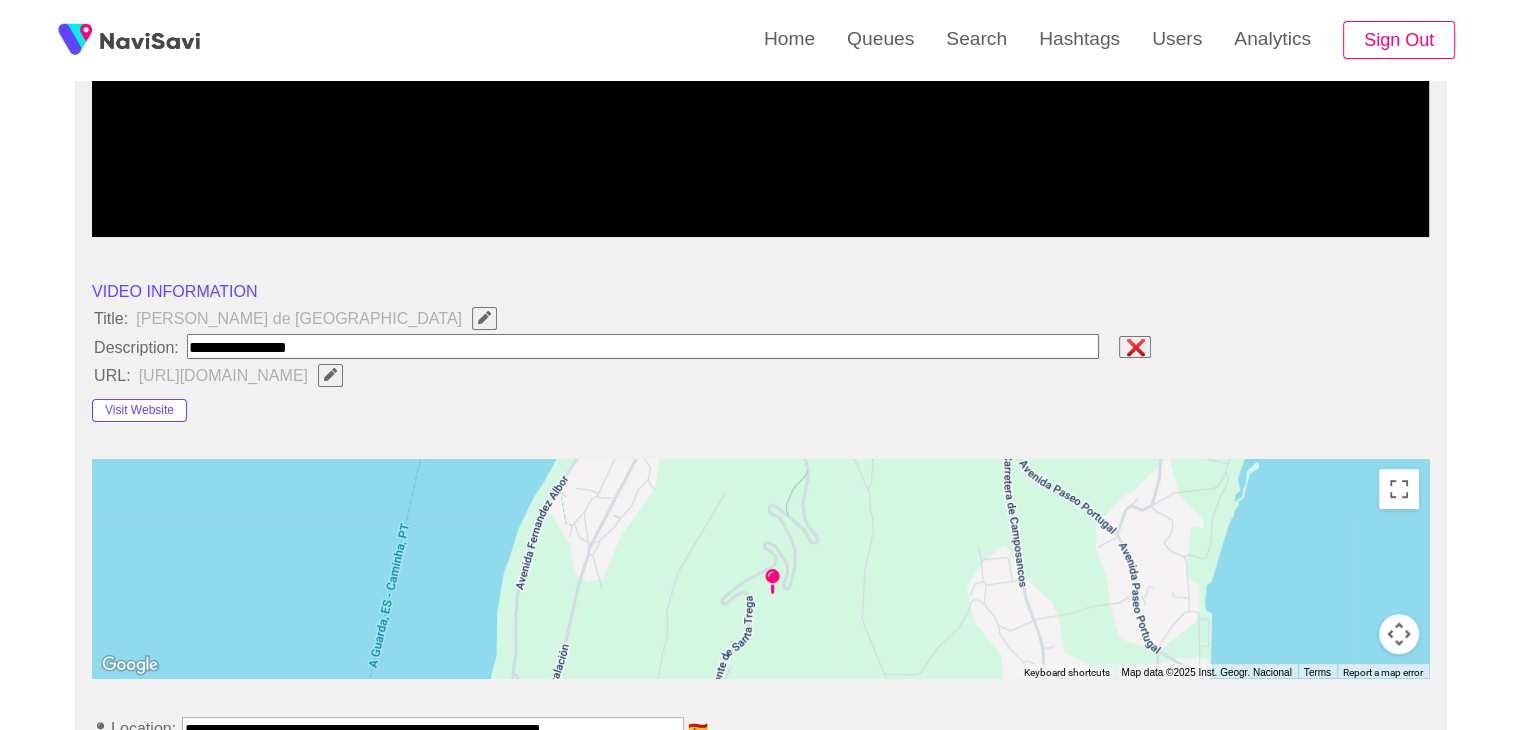 scroll, scrollTop: 528, scrollLeft: 0, axis: vertical 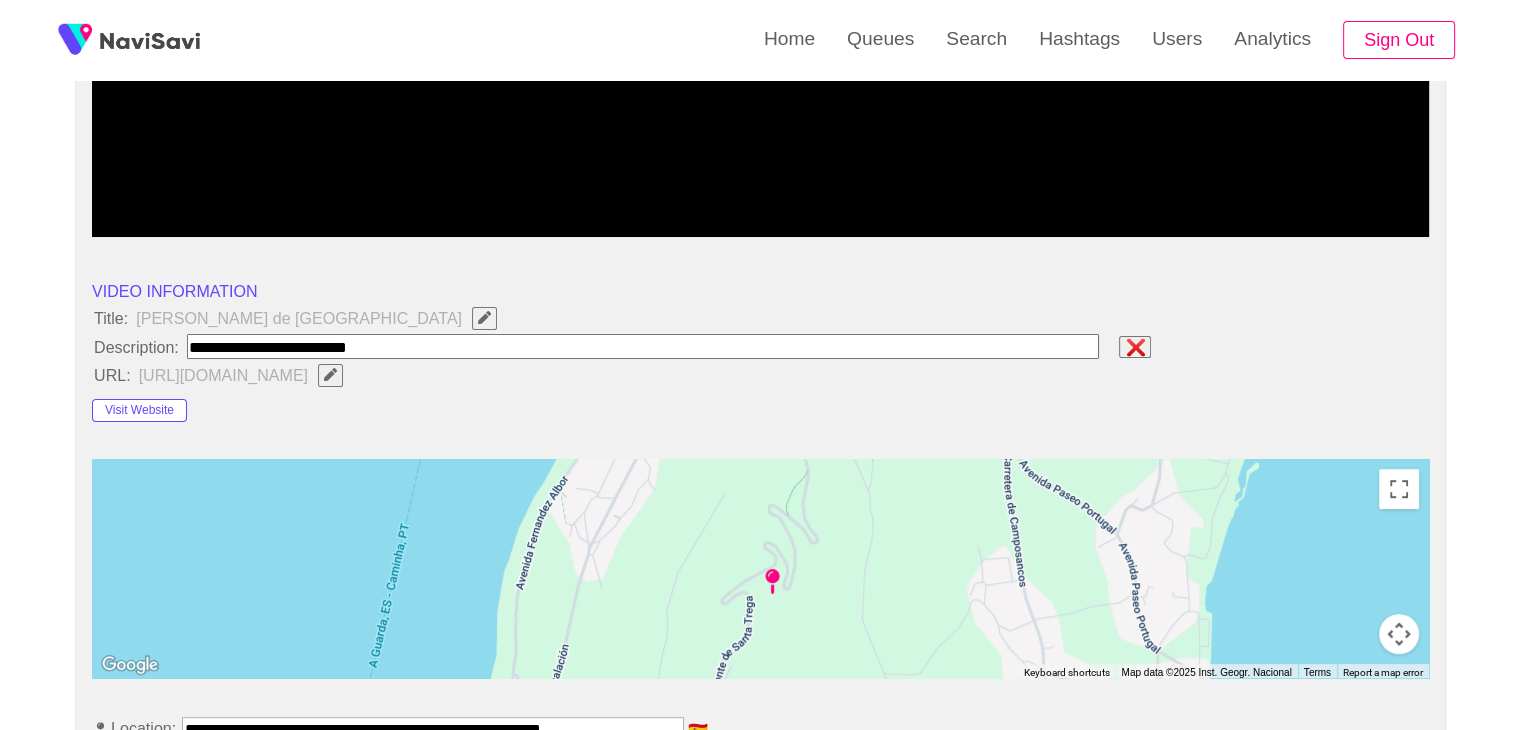 type on "**********" 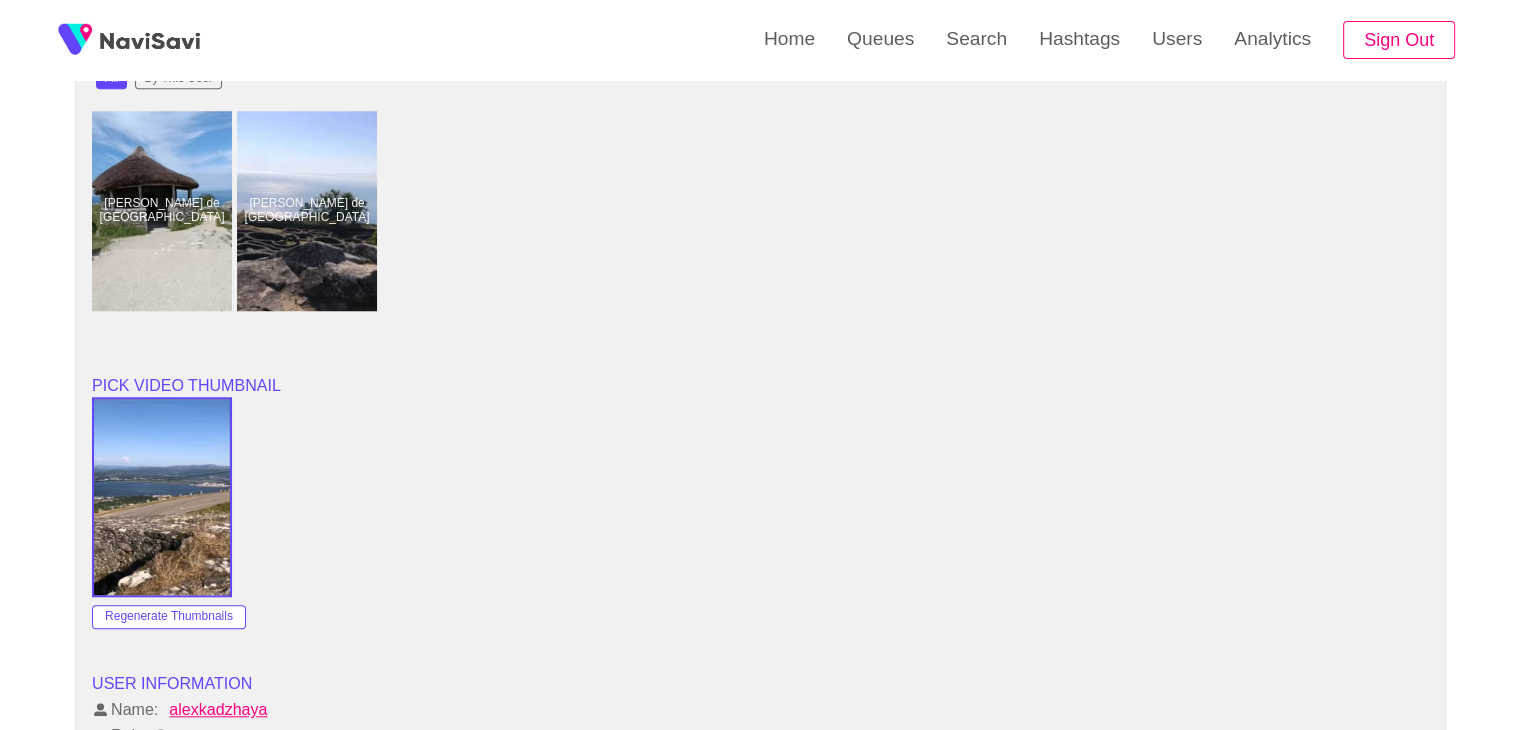 scroll, scrollTop: 1591, scrollLeft: 0, axis: vertical 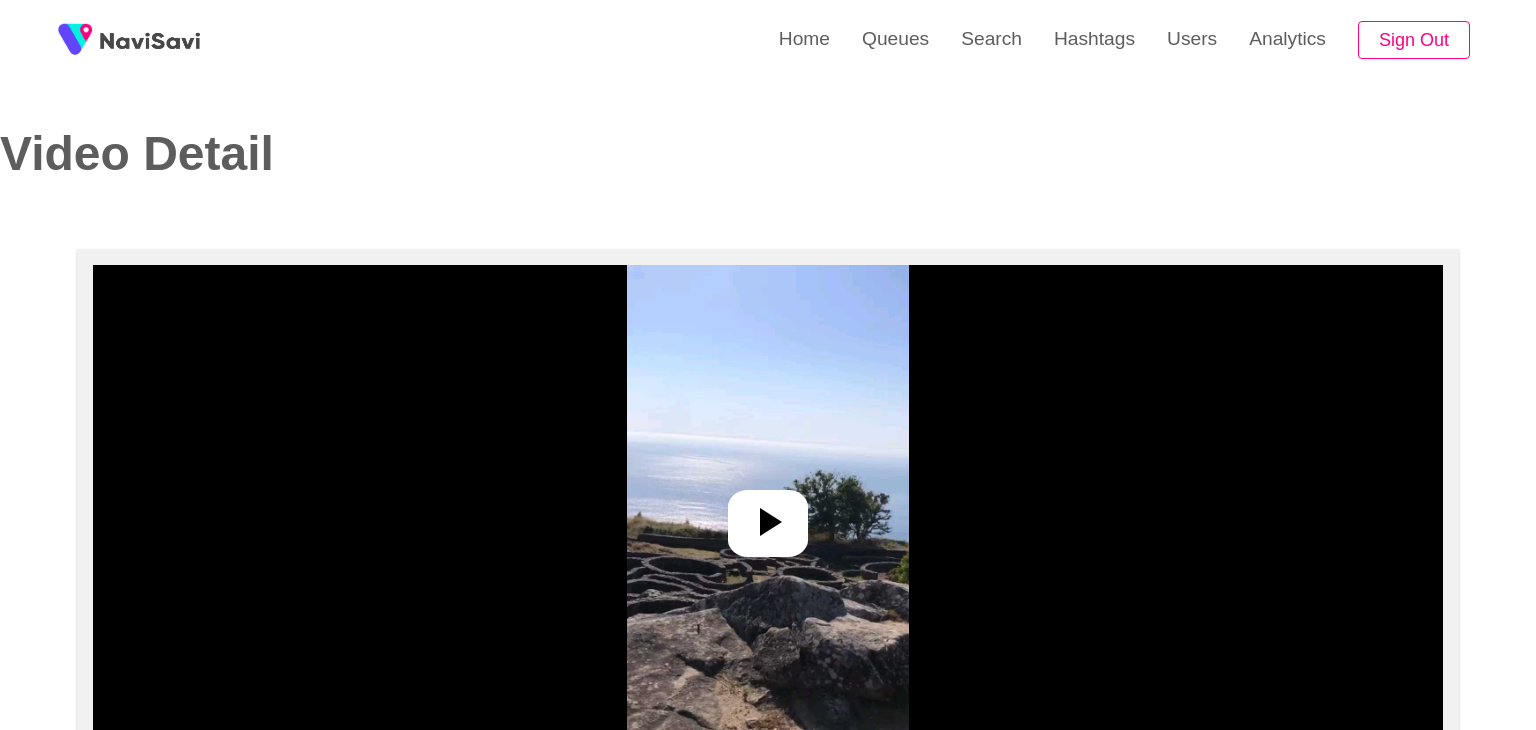 select on "**********" 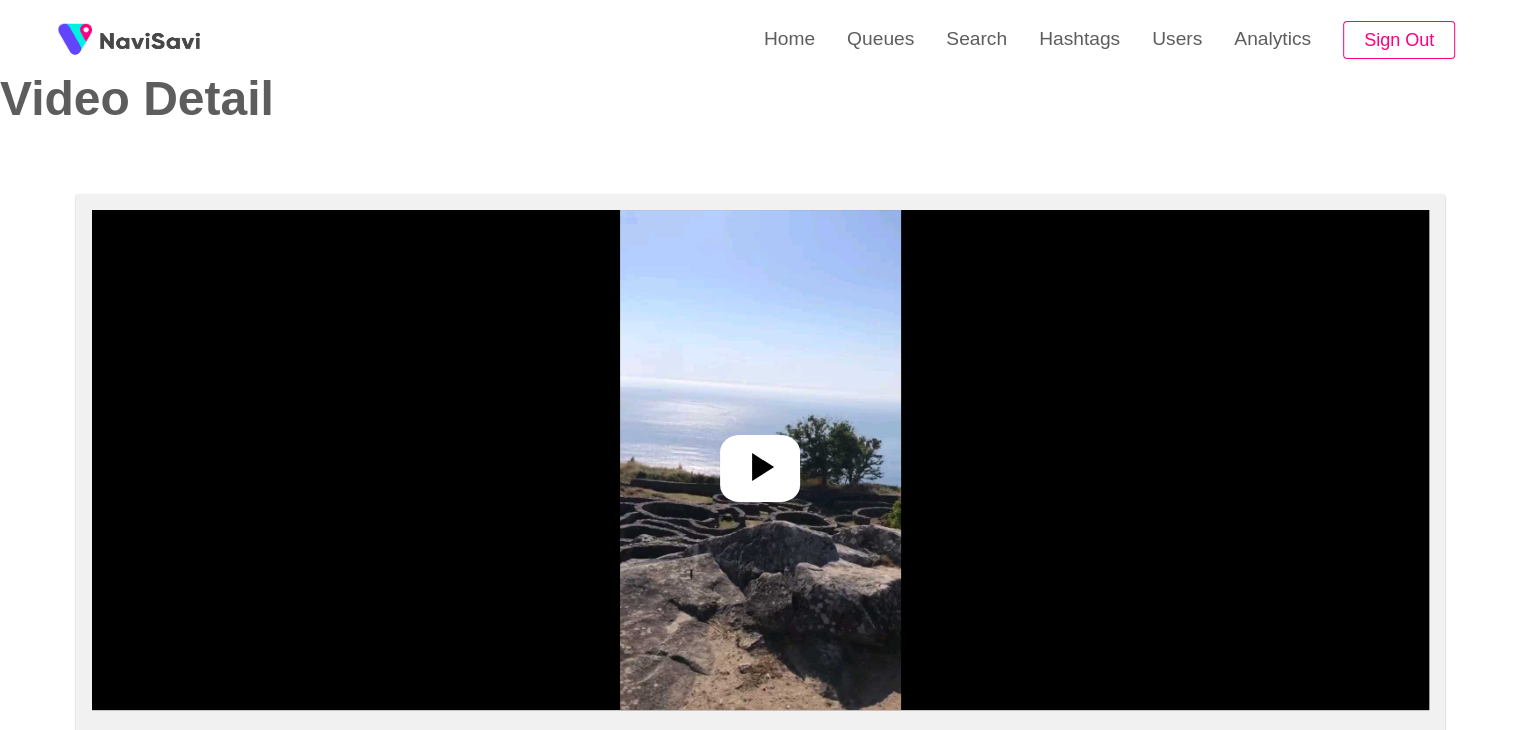 scroll, scrollTop: 0, scrollLeft: 0, axis: both 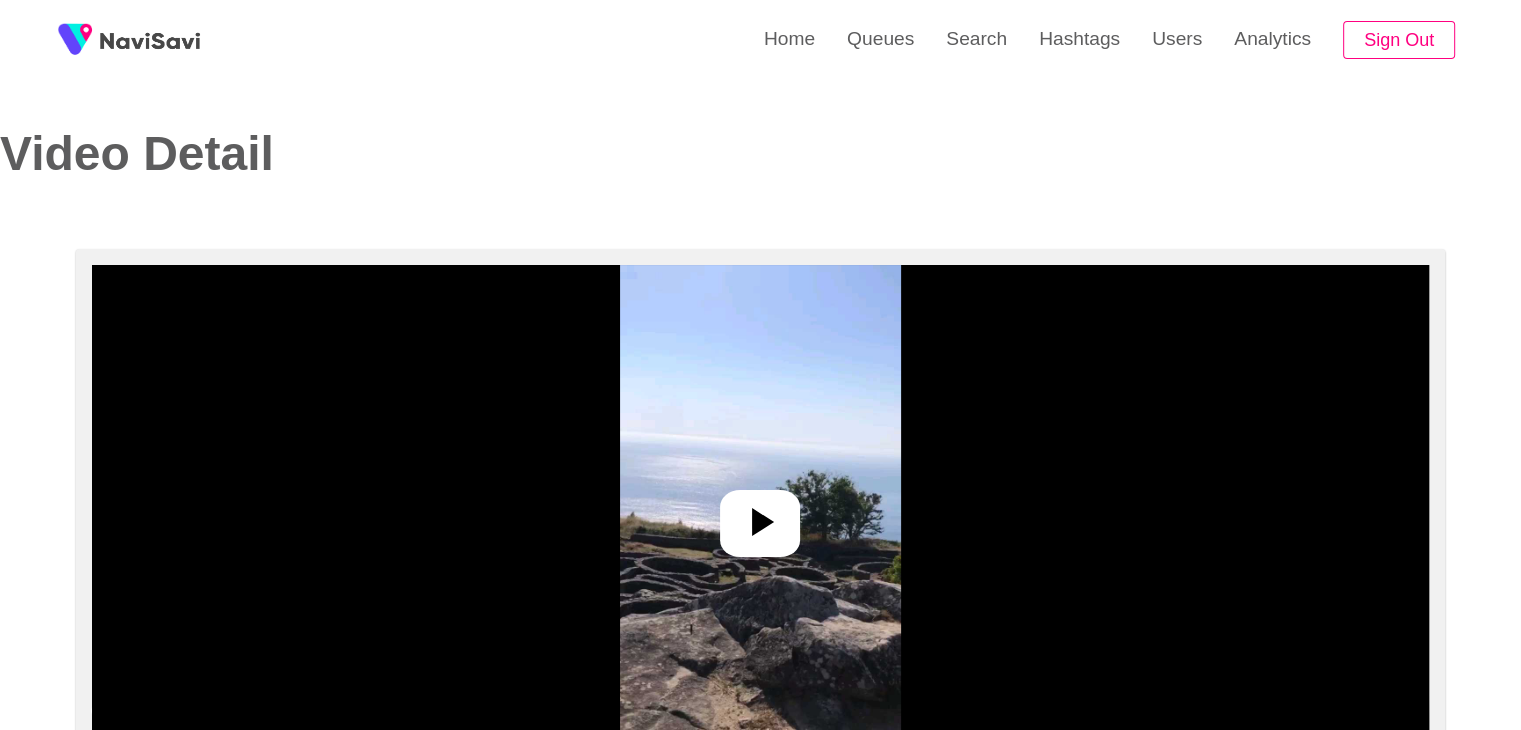 click at bounding box center [760, 515] 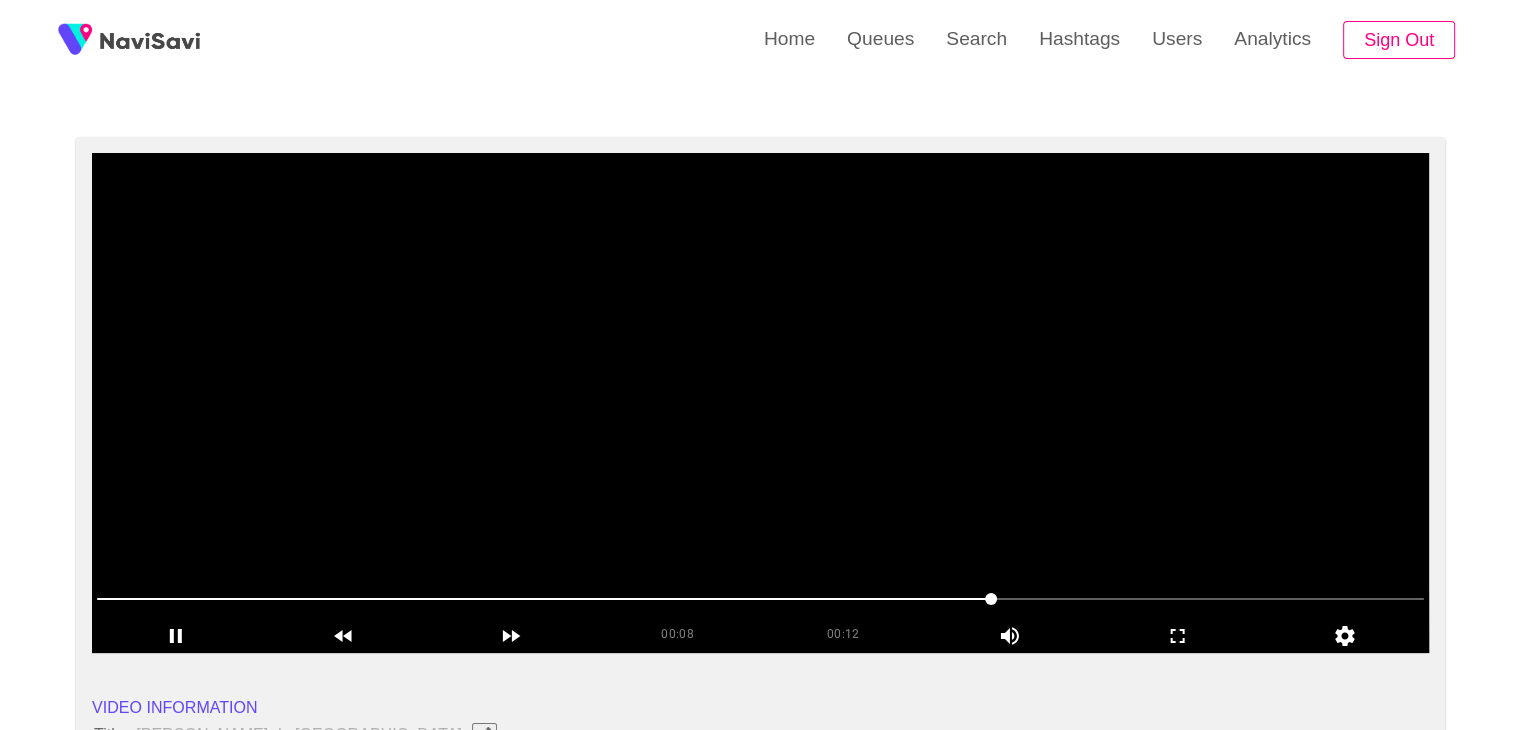 scroll, scrollTop: 240, scrollLeft: 0, axis: vertical 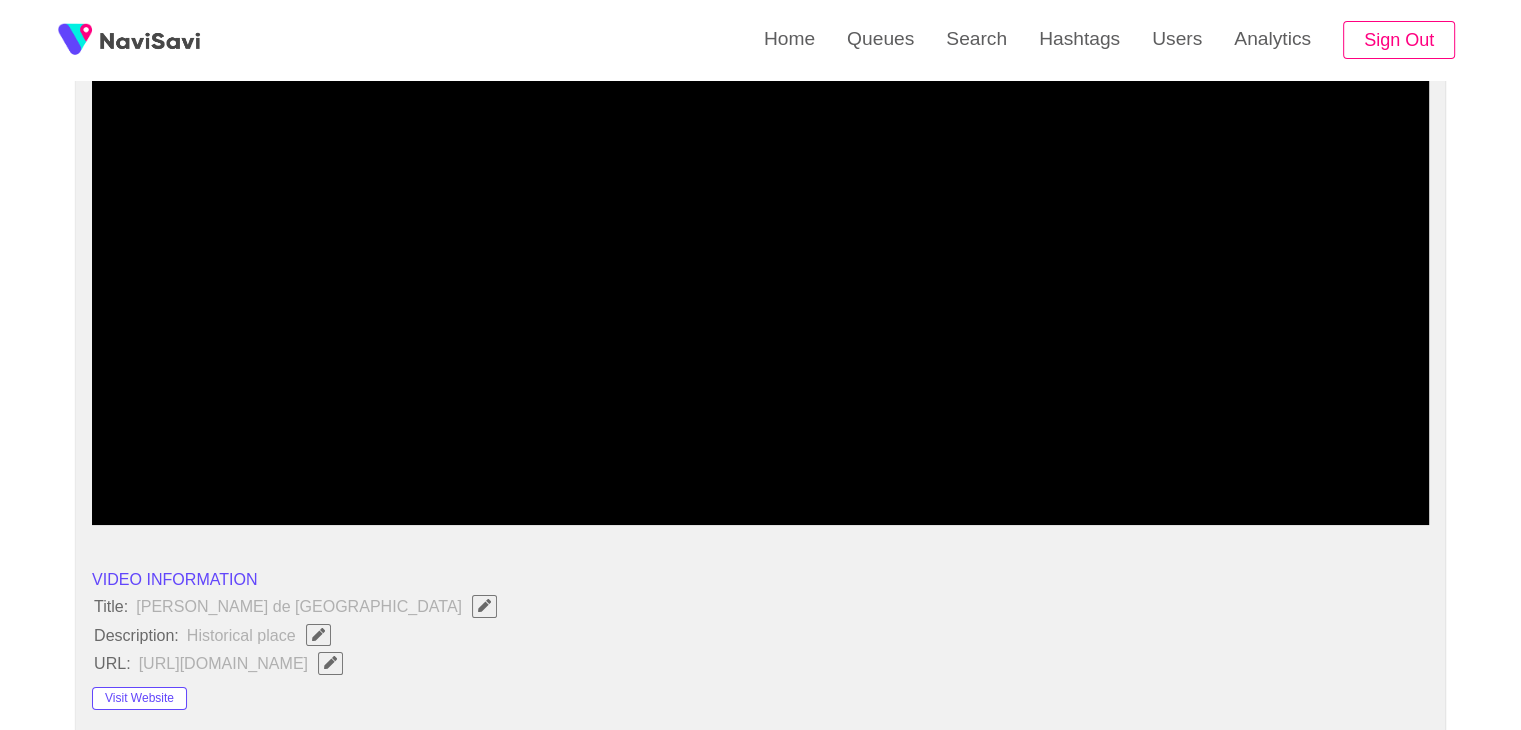 click at bounding box center (318, 635) 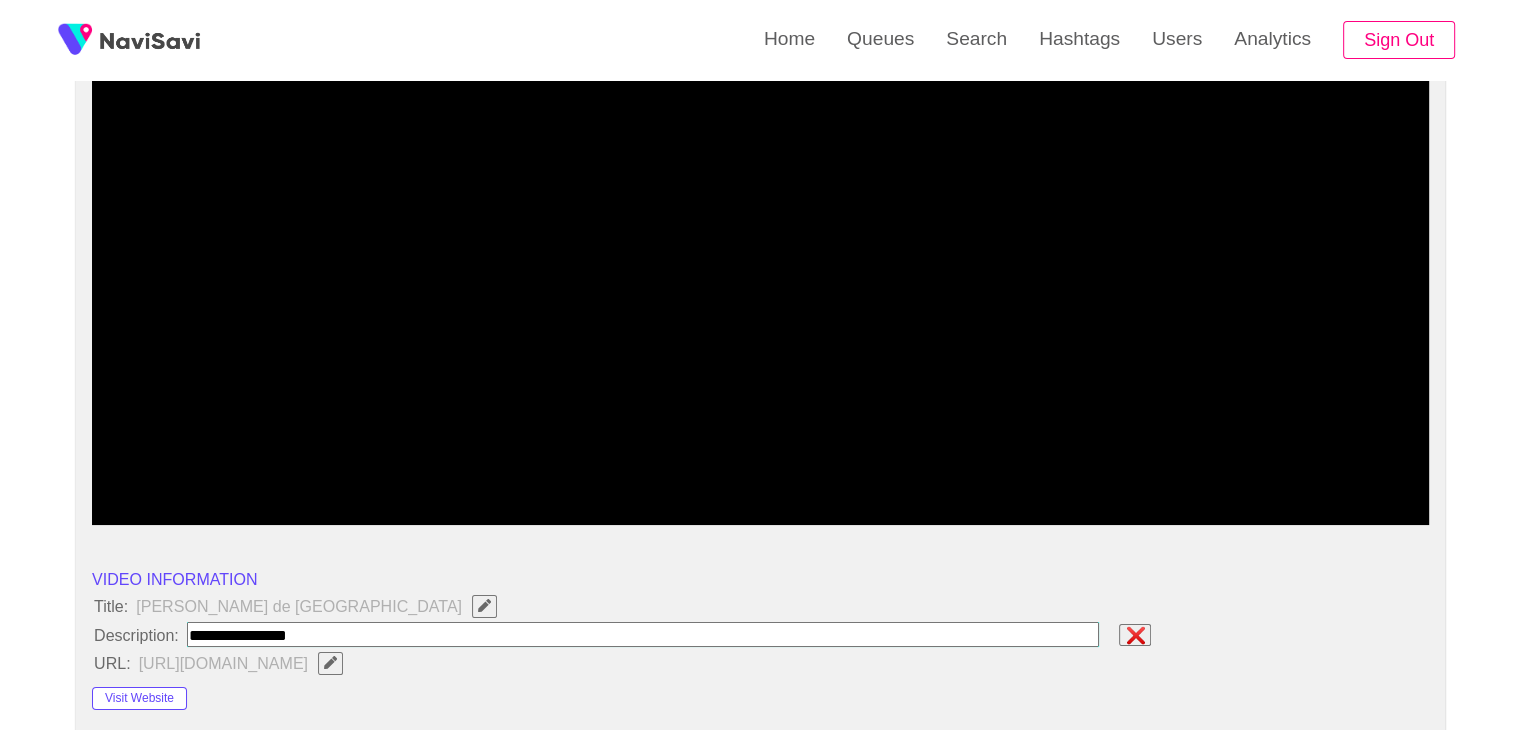click at bounding box center [643, 634] 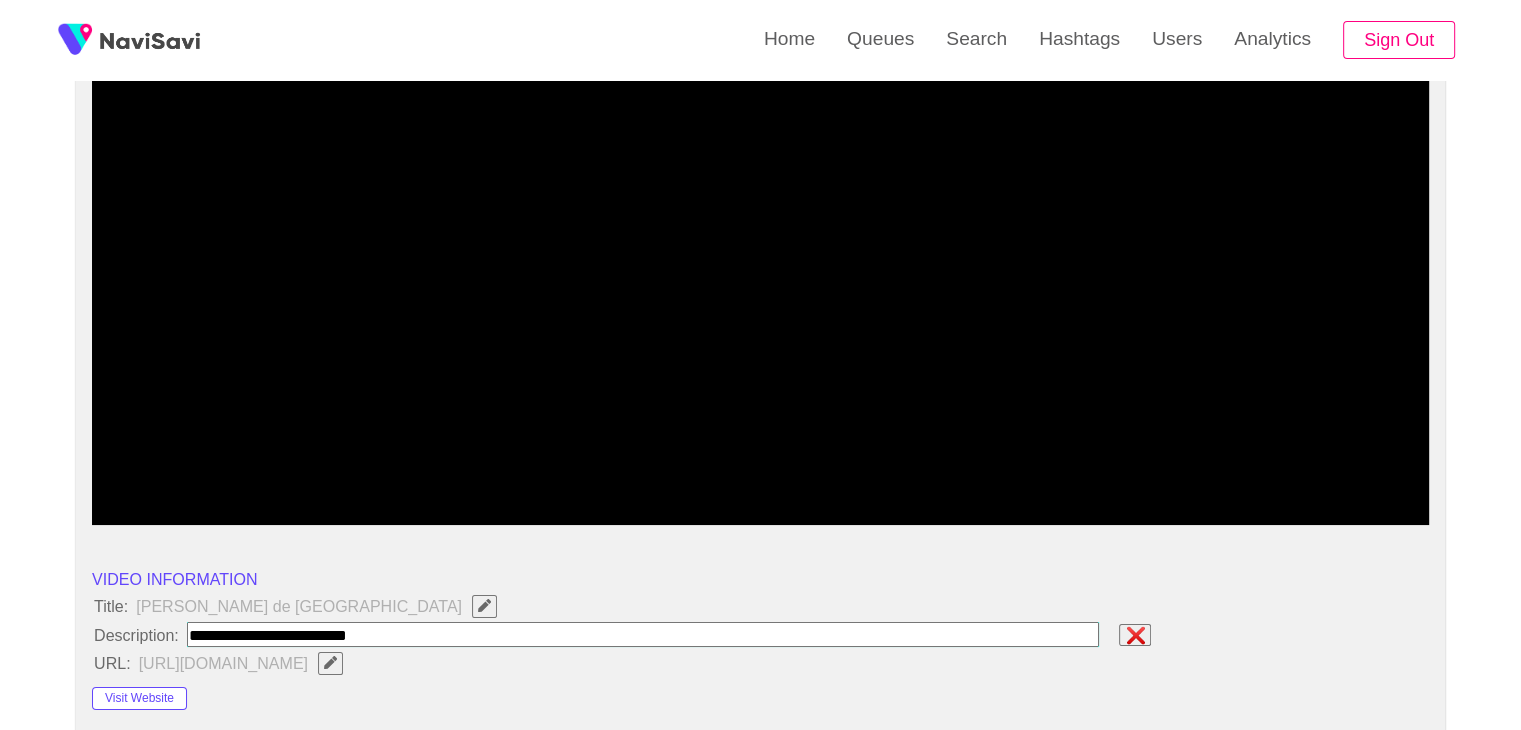 type on "**********" 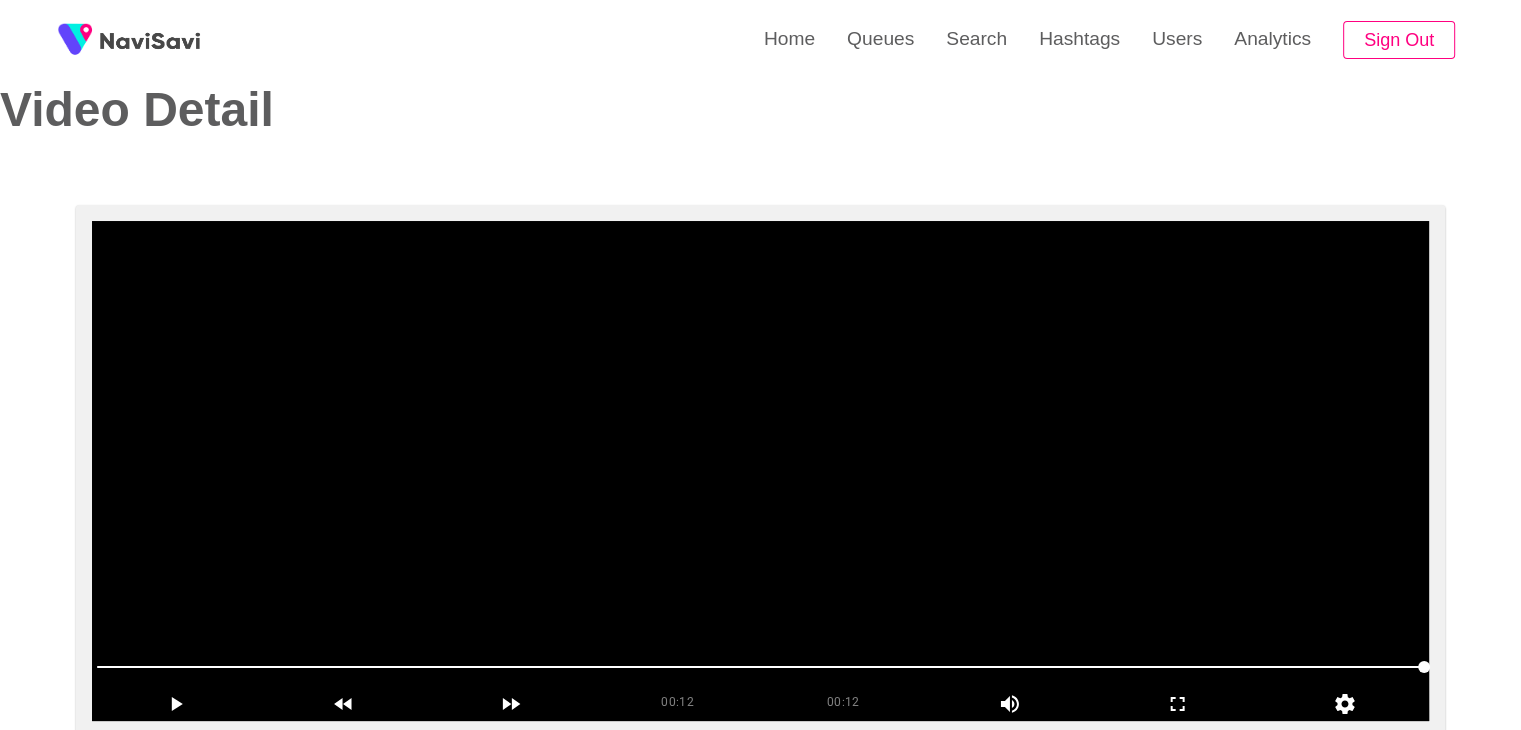 scroll, scrollTop: 40, scrollLeft: 0, axis: vertical 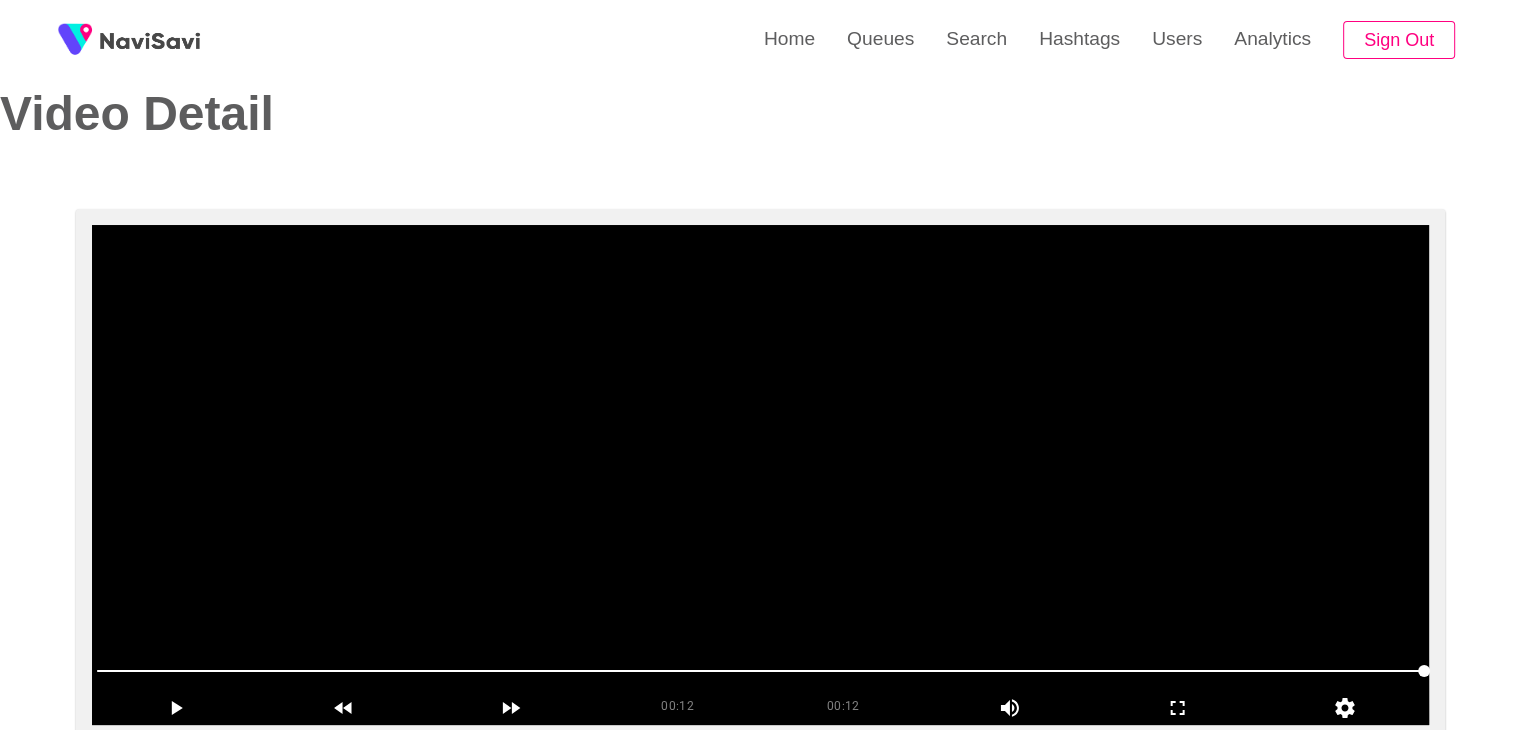 click at bounding box center (760, 475) 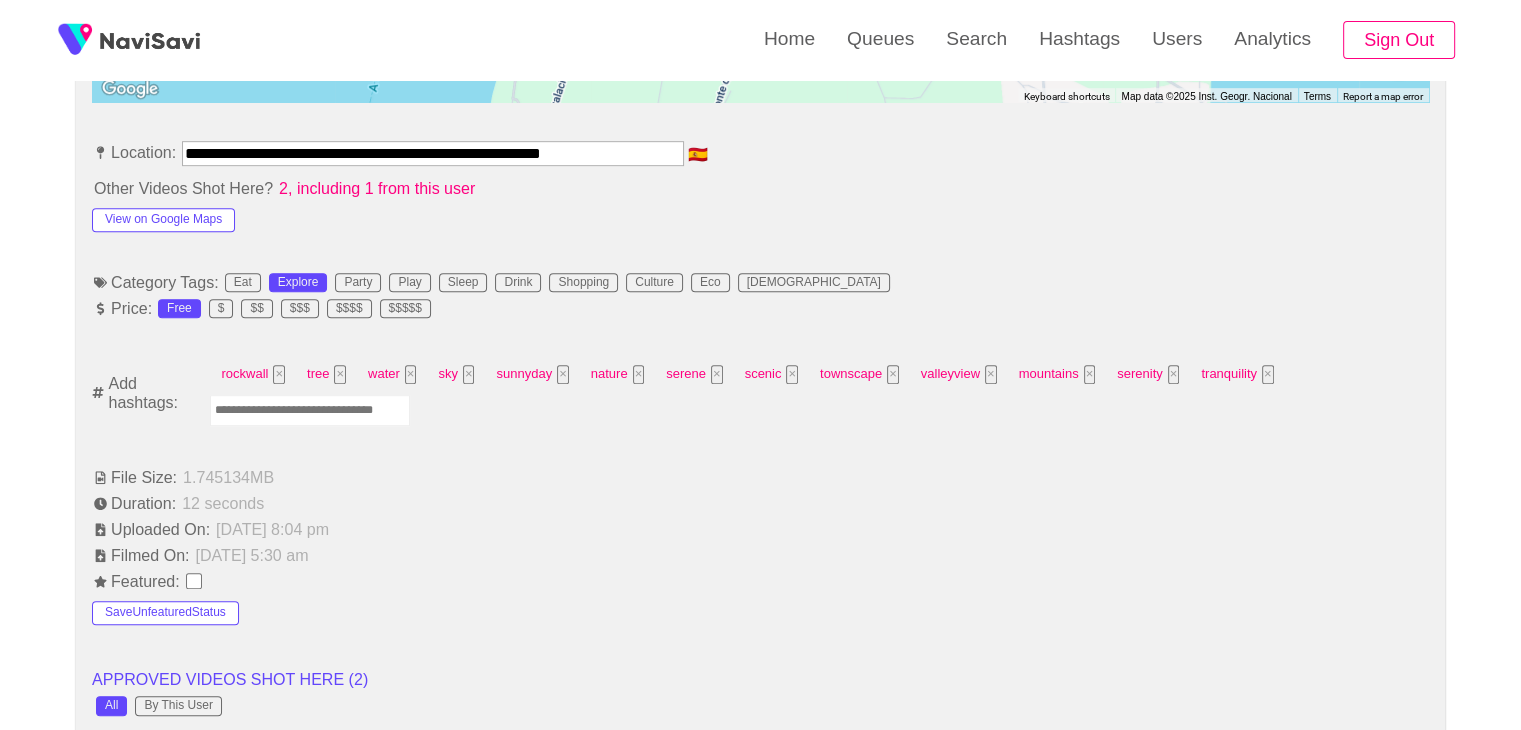 scroll, scrollTop: 1104, scrollLeft: 0, axis: vertical 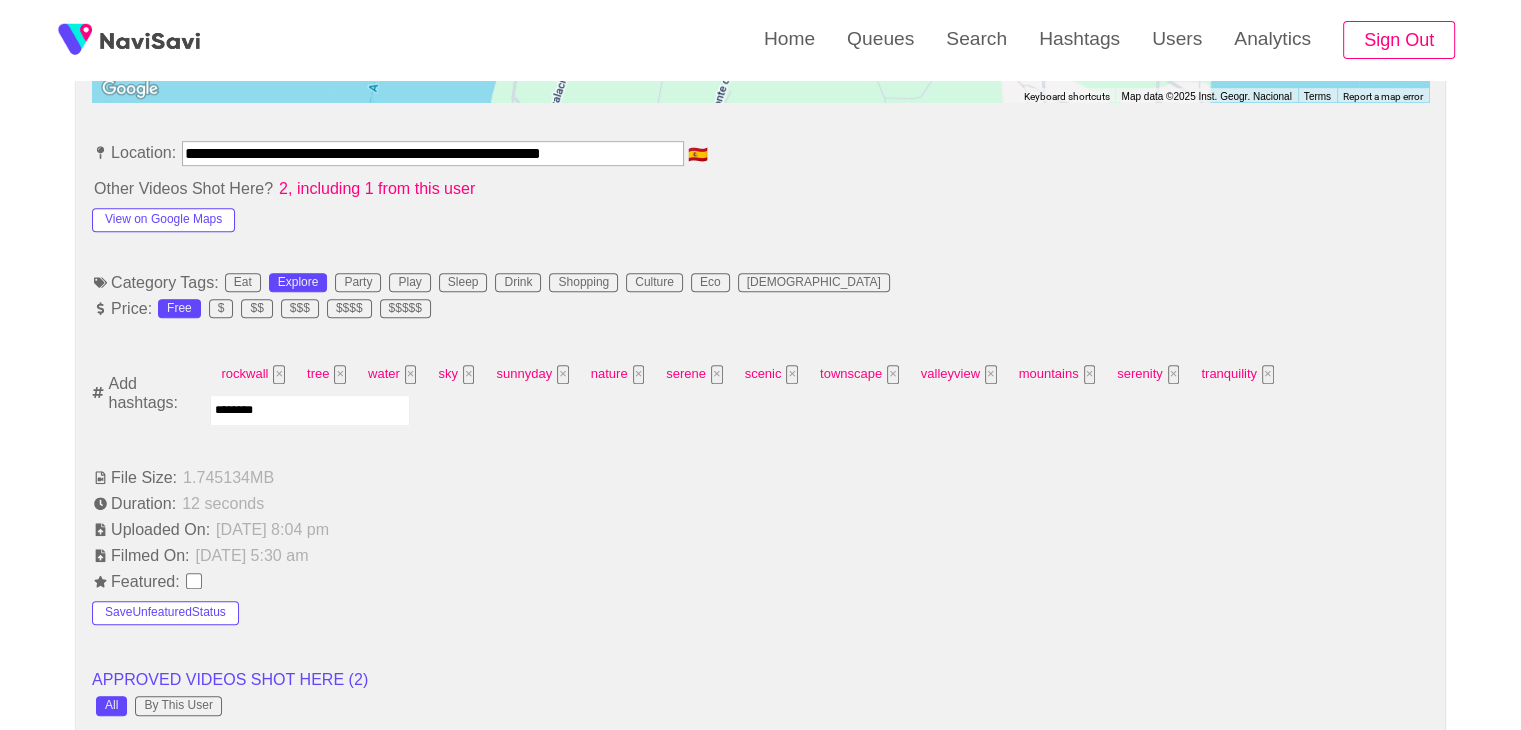 type on "*********" 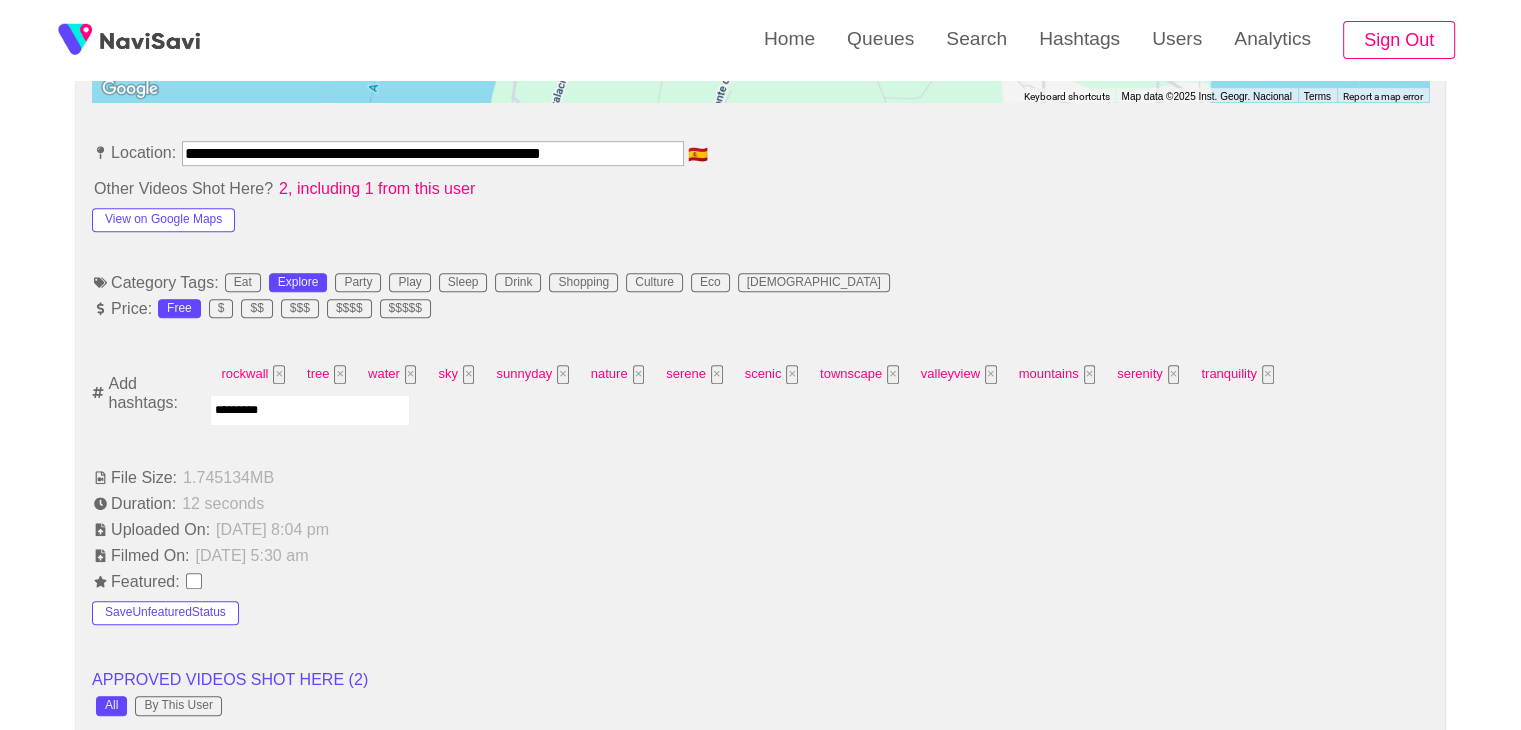 type 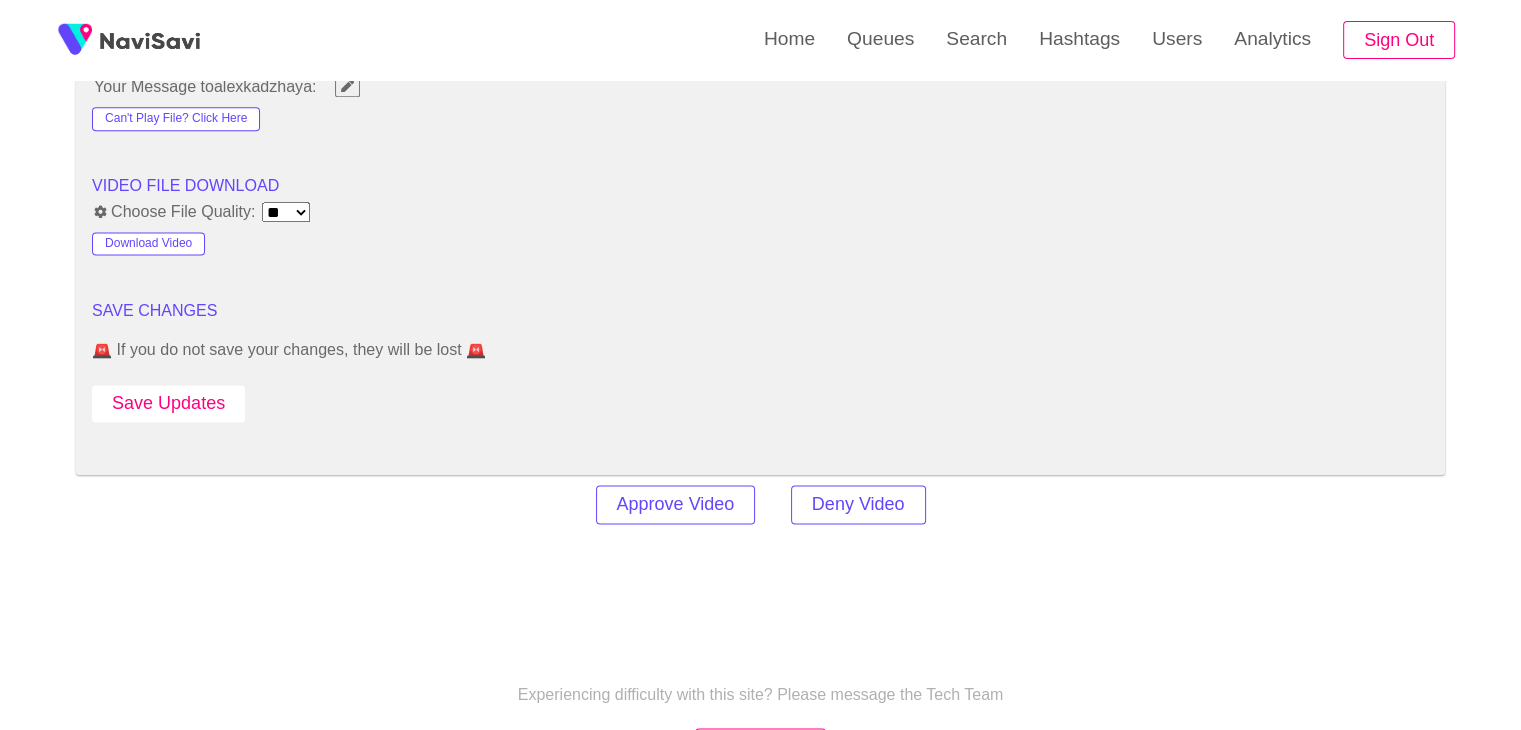 scroll, scrollTop: 2631, scrollLeft: 0, axis: vertical 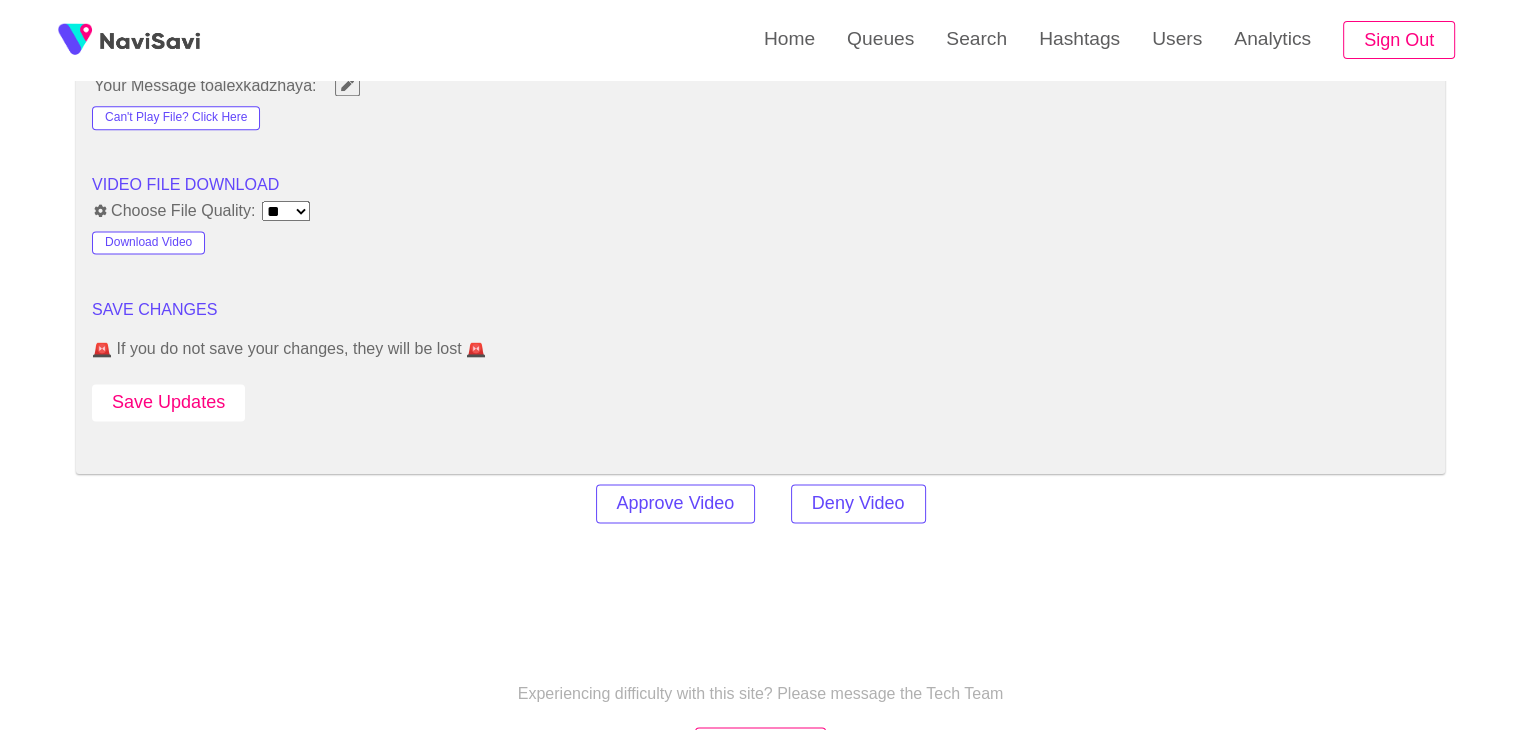 click on "Save Updates" at bounding box center (168, 402) 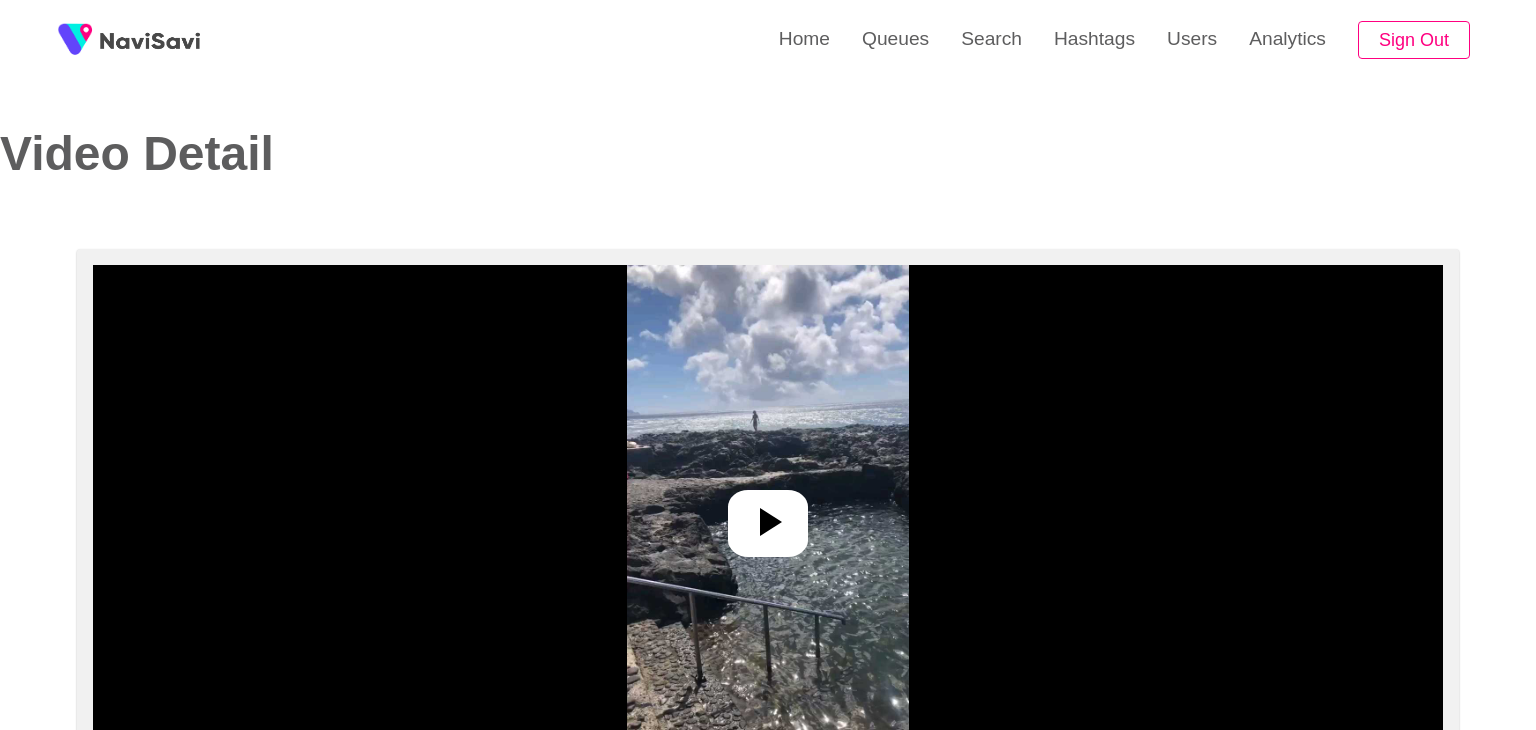select on "**********" 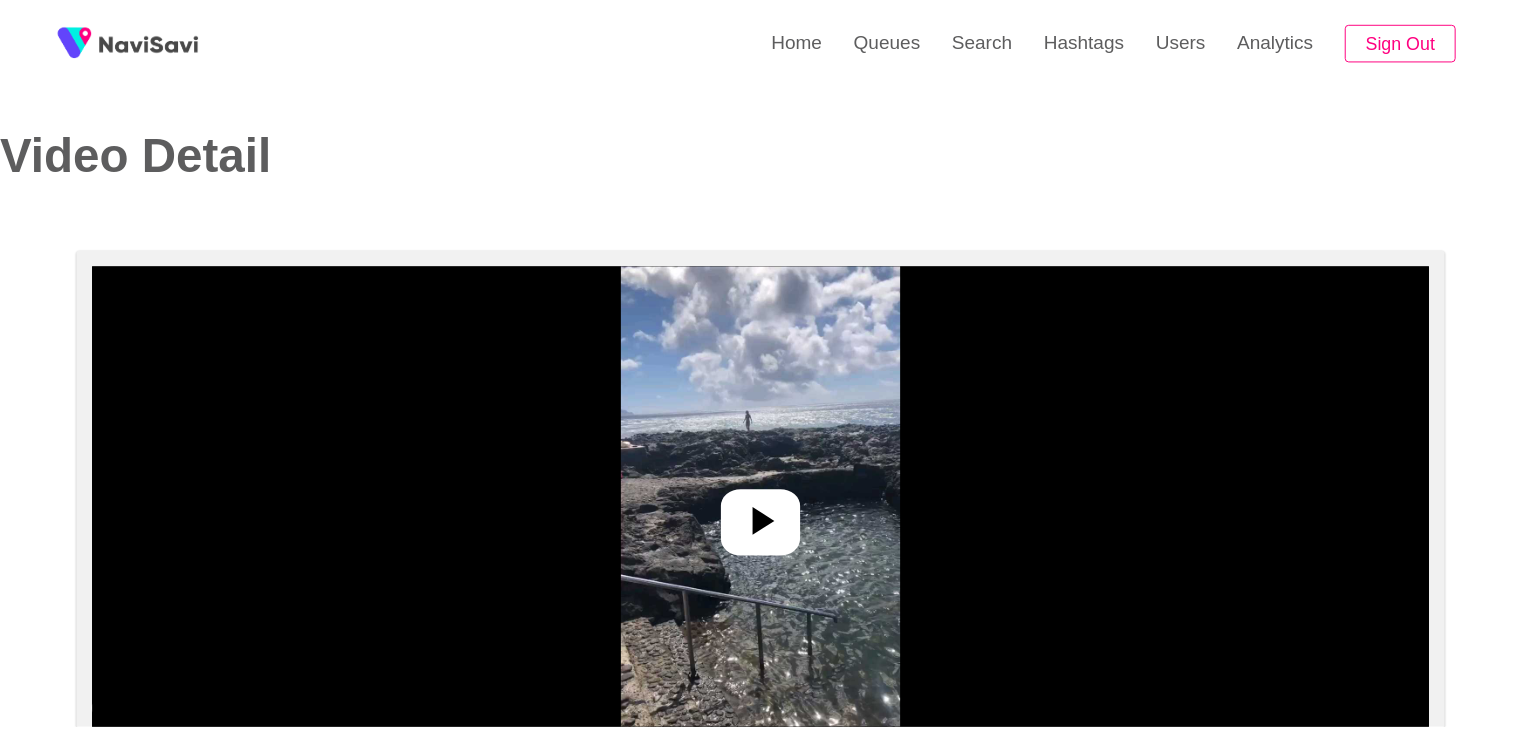 scroll, scrollTop: 0, scrollLeft: 0, axis: both 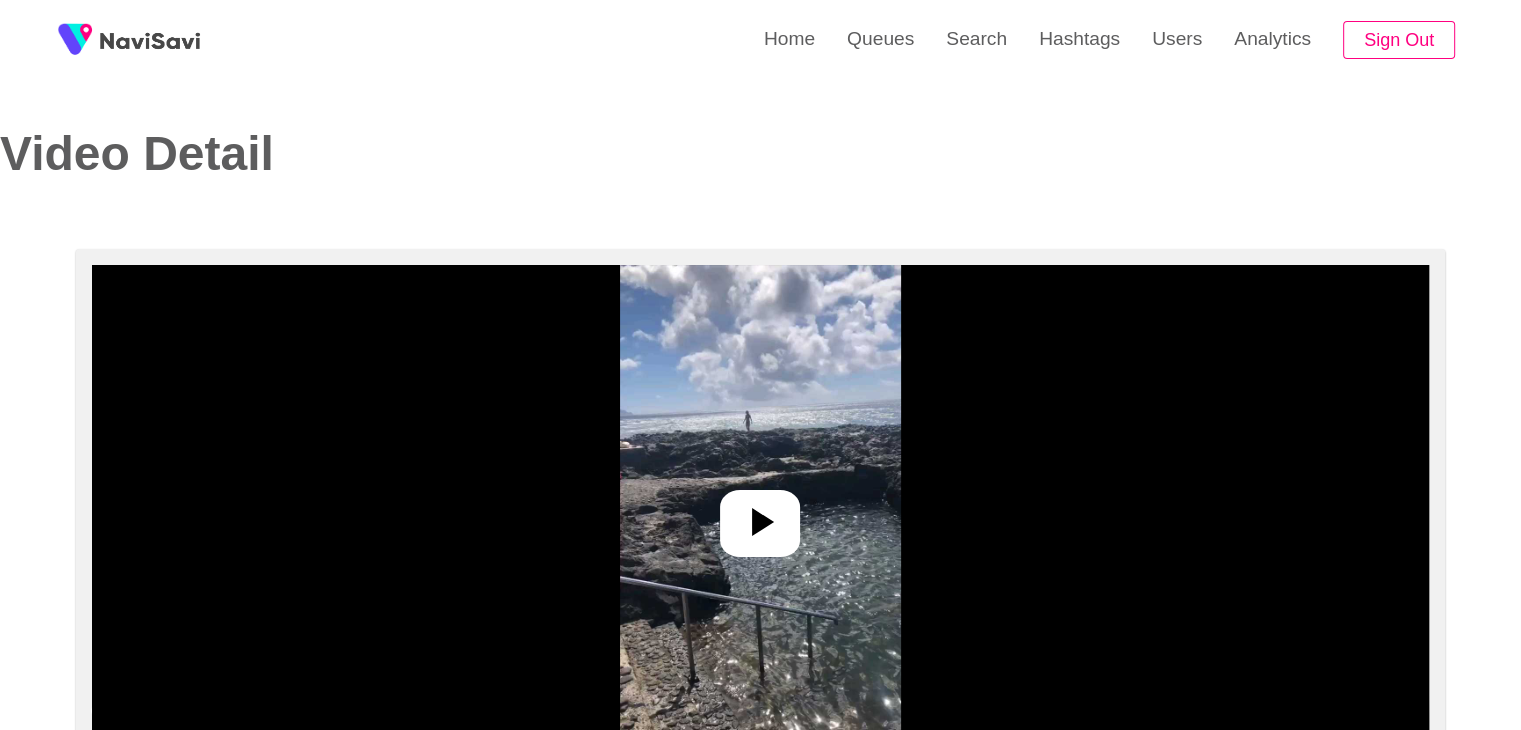 click at bounding box center [760, 515] 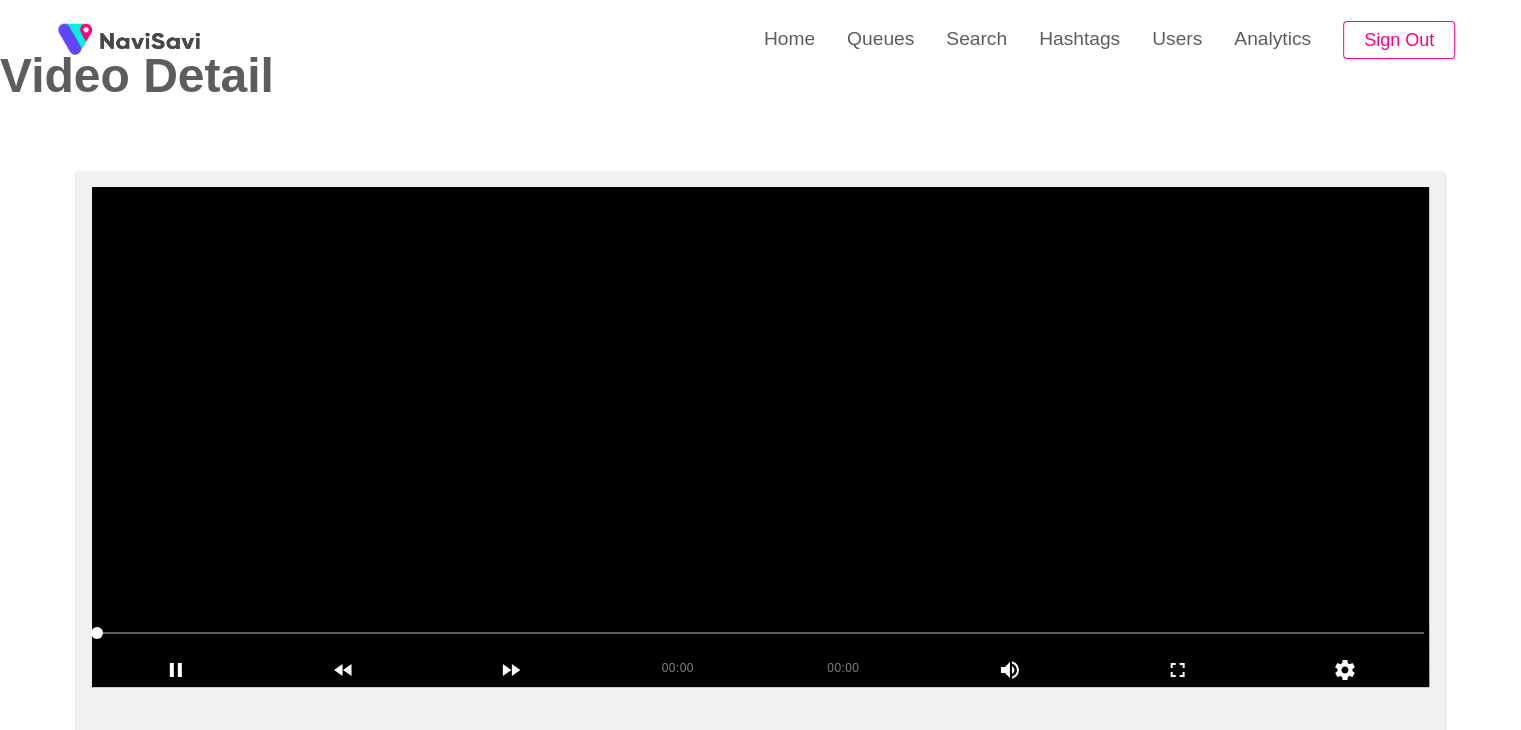 scroll, scrollTop: 80, scrollLeft: 0, axis: vertical 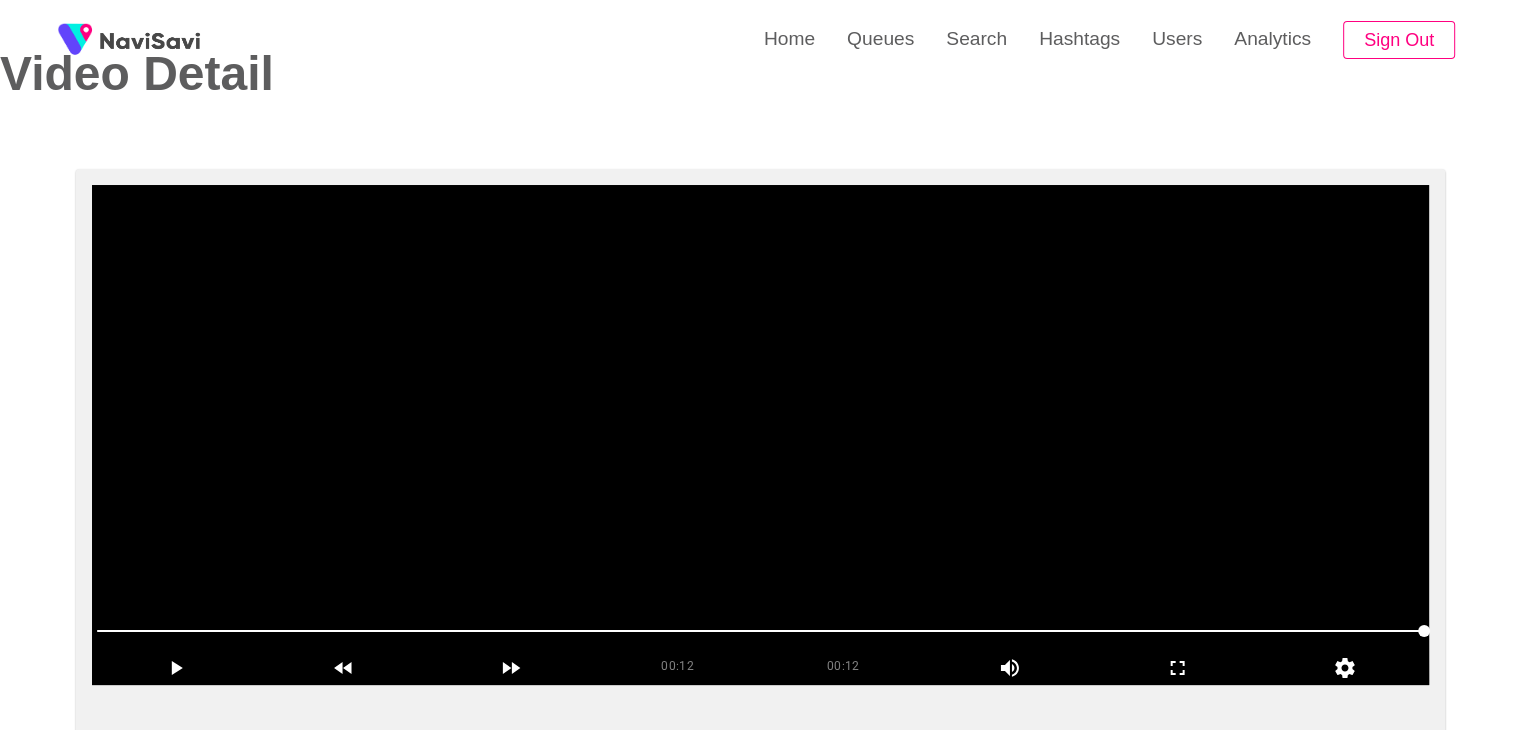 click at bounding box center (760, 435) 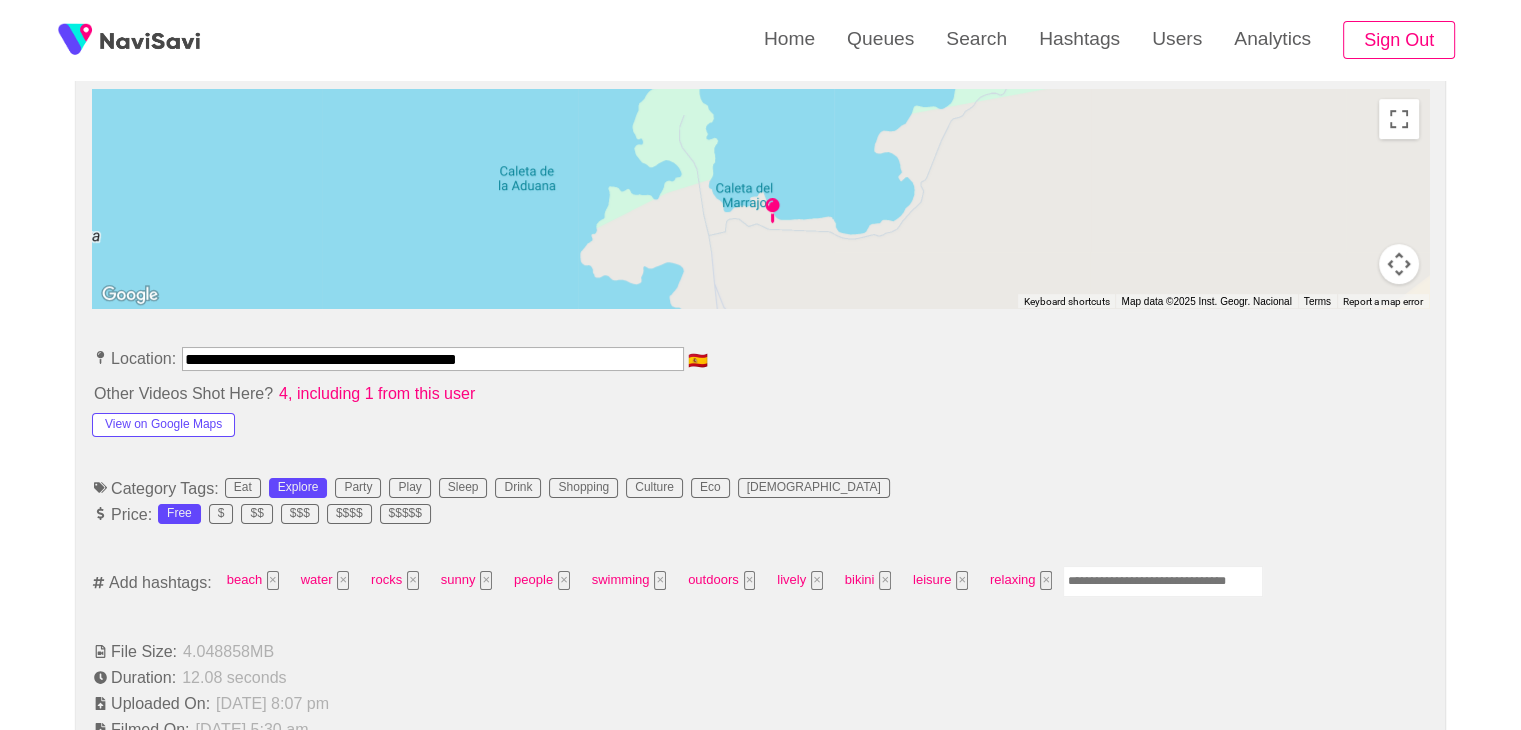 scroll, scrollTop: 922, scrollLeft: 0, axis: vertical 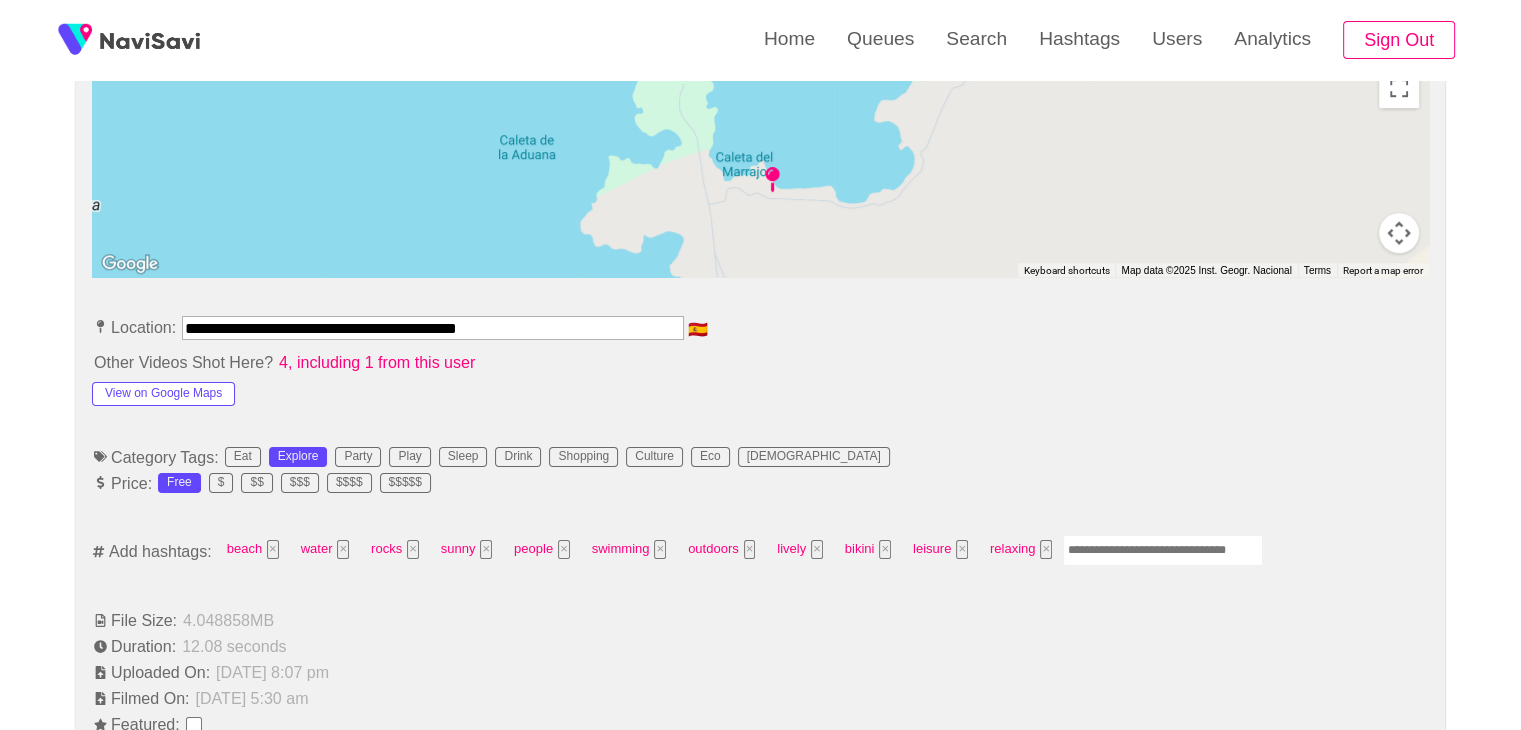 click at bounding box center (1163, 550) 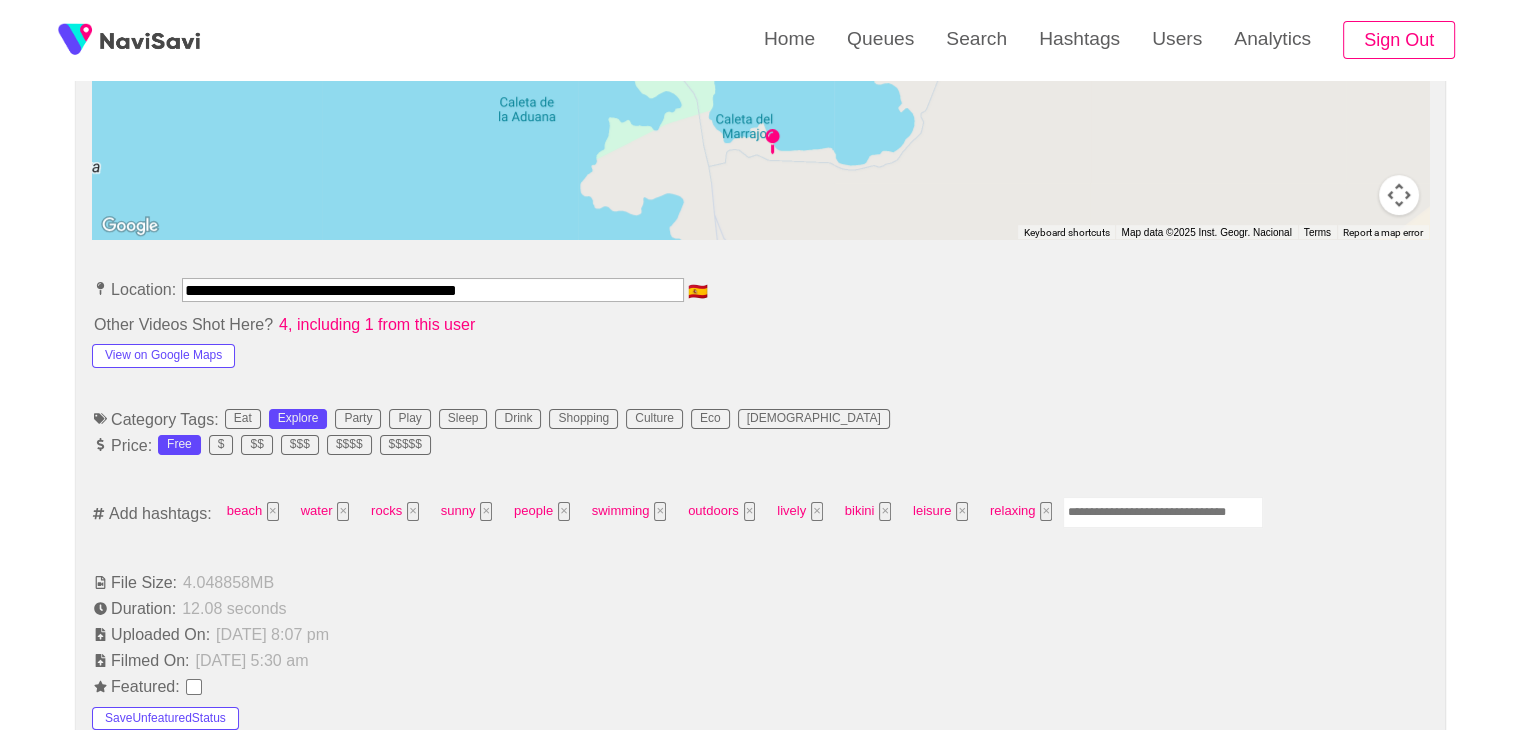 scroll, scrollTop: 964, scrollLeft: 0, axis: vertical 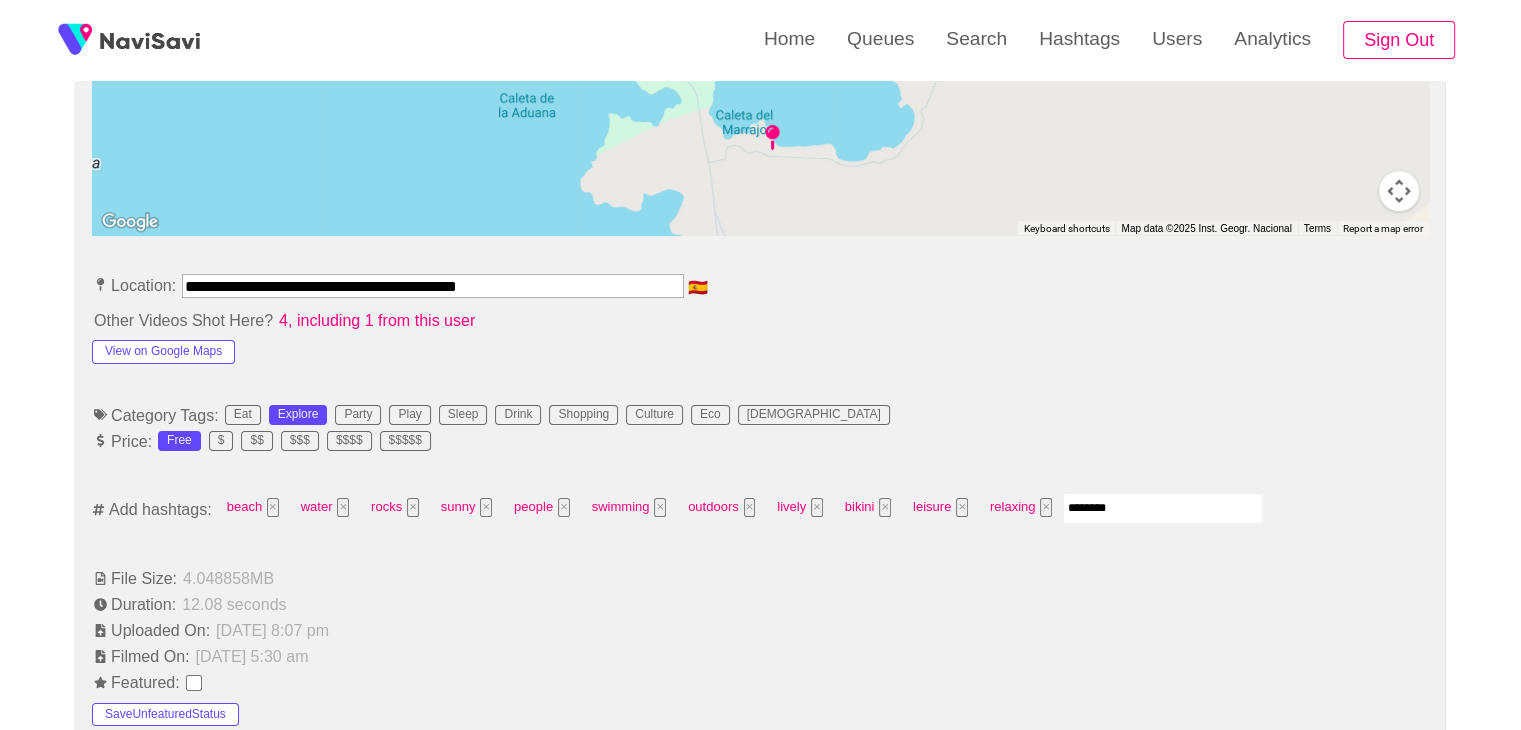 type on "*********" 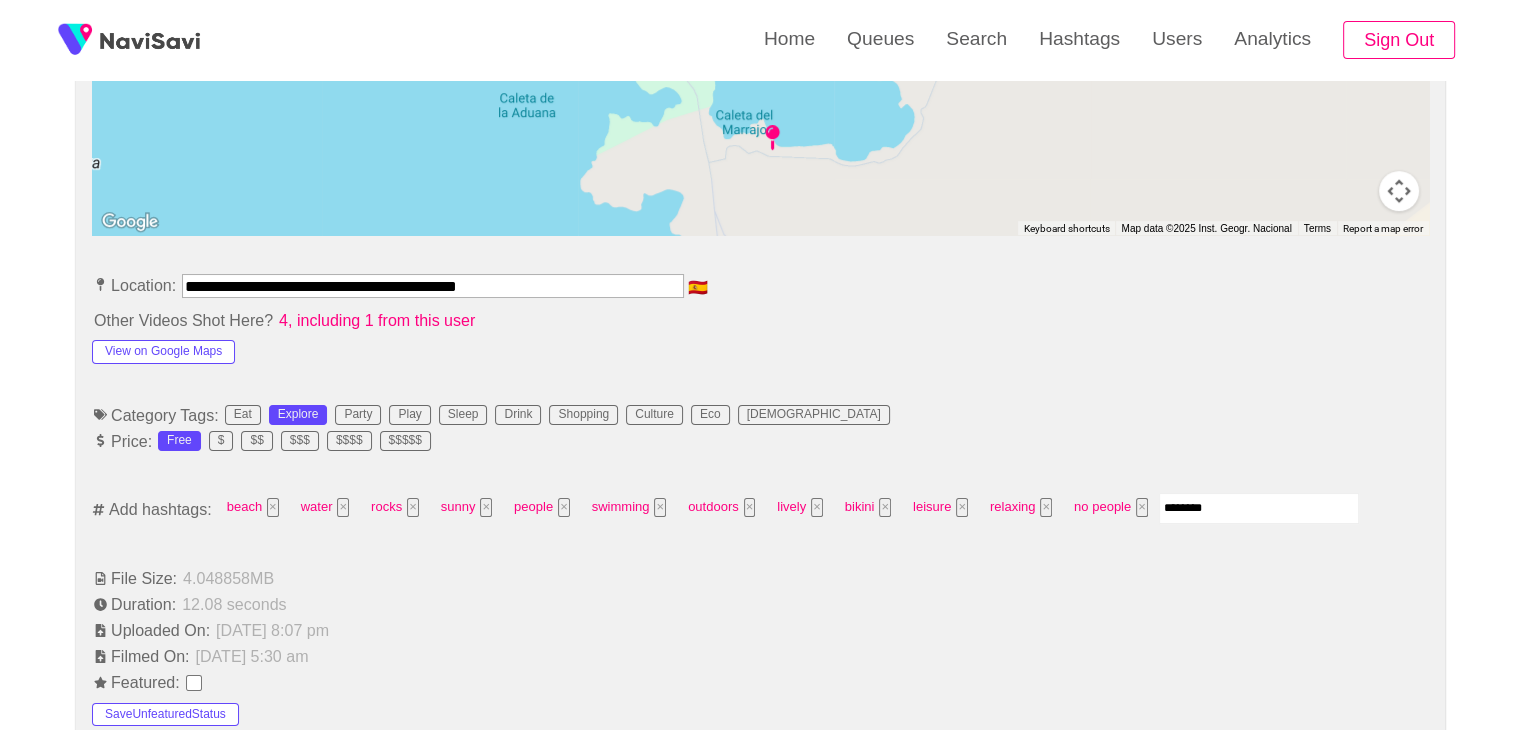 type on "*********" 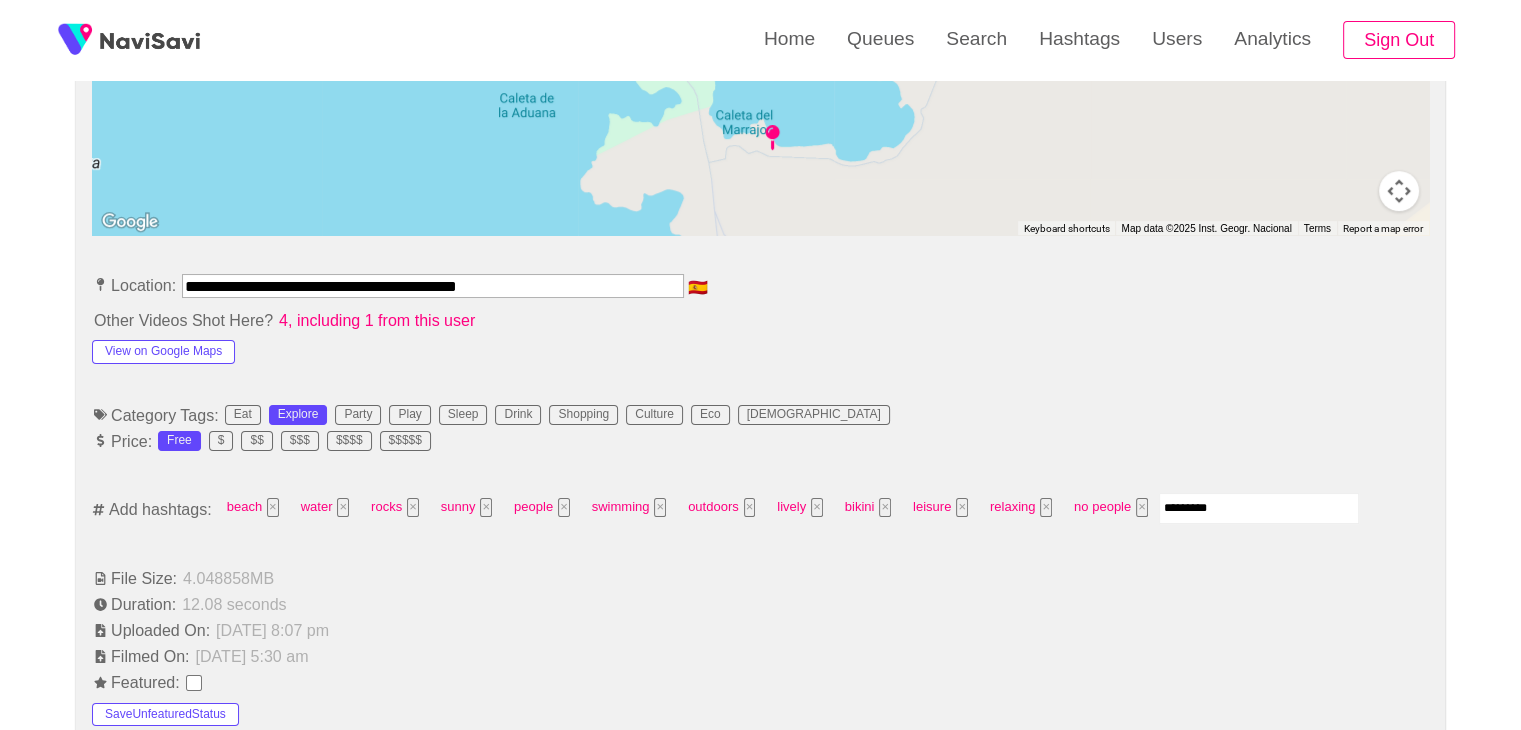 type 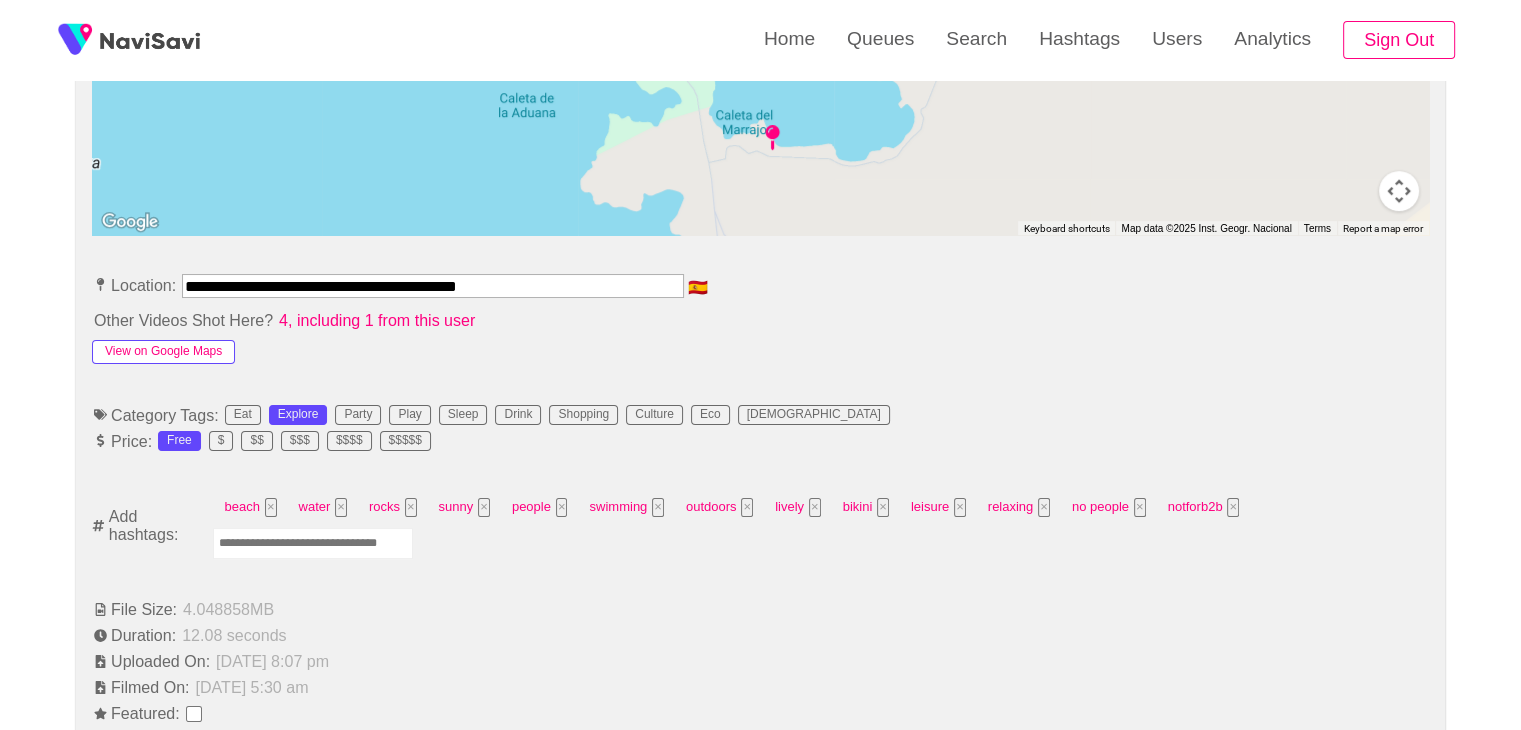 click on "View on Google Maps" at bounding box center [163, 352] 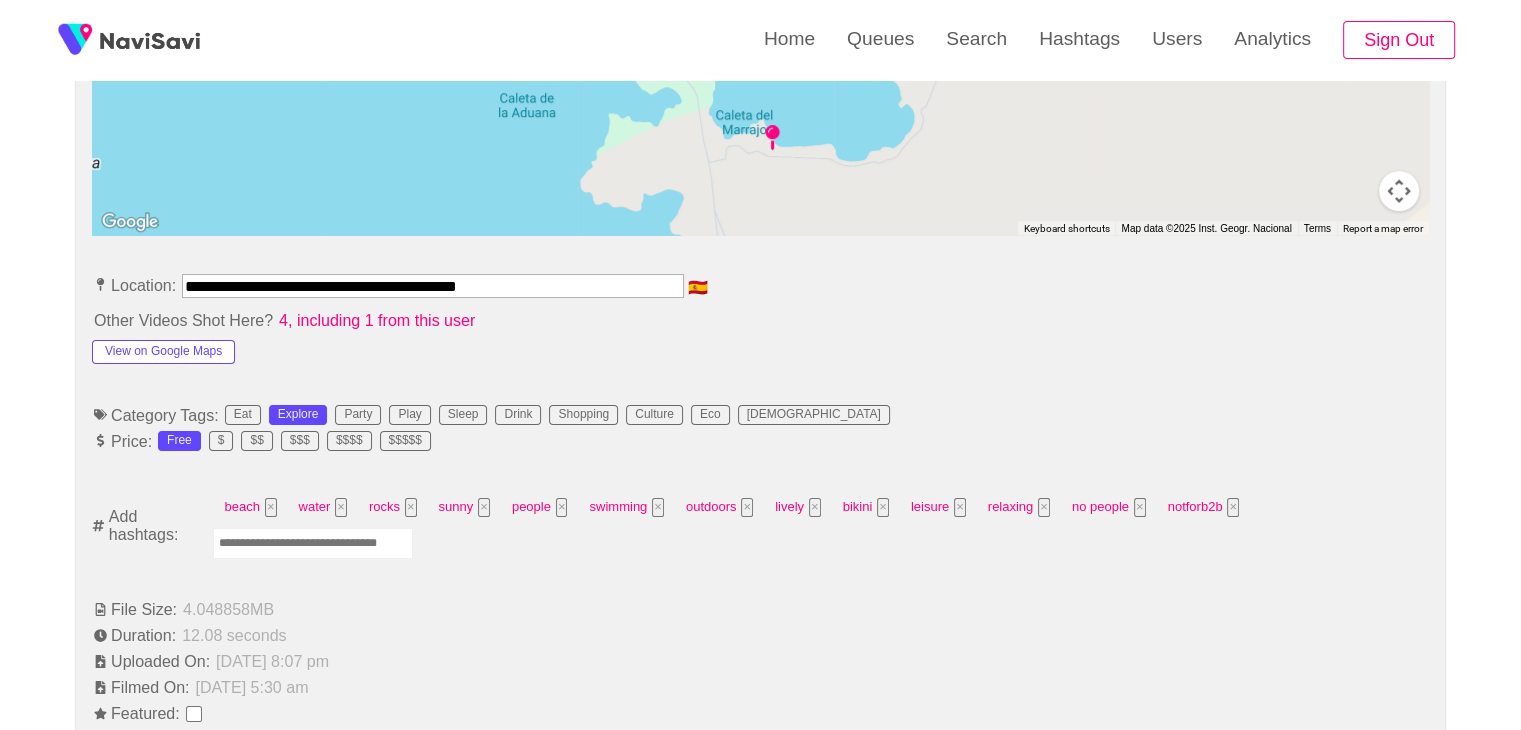 click on "**********" at bounding box center (433, 286) 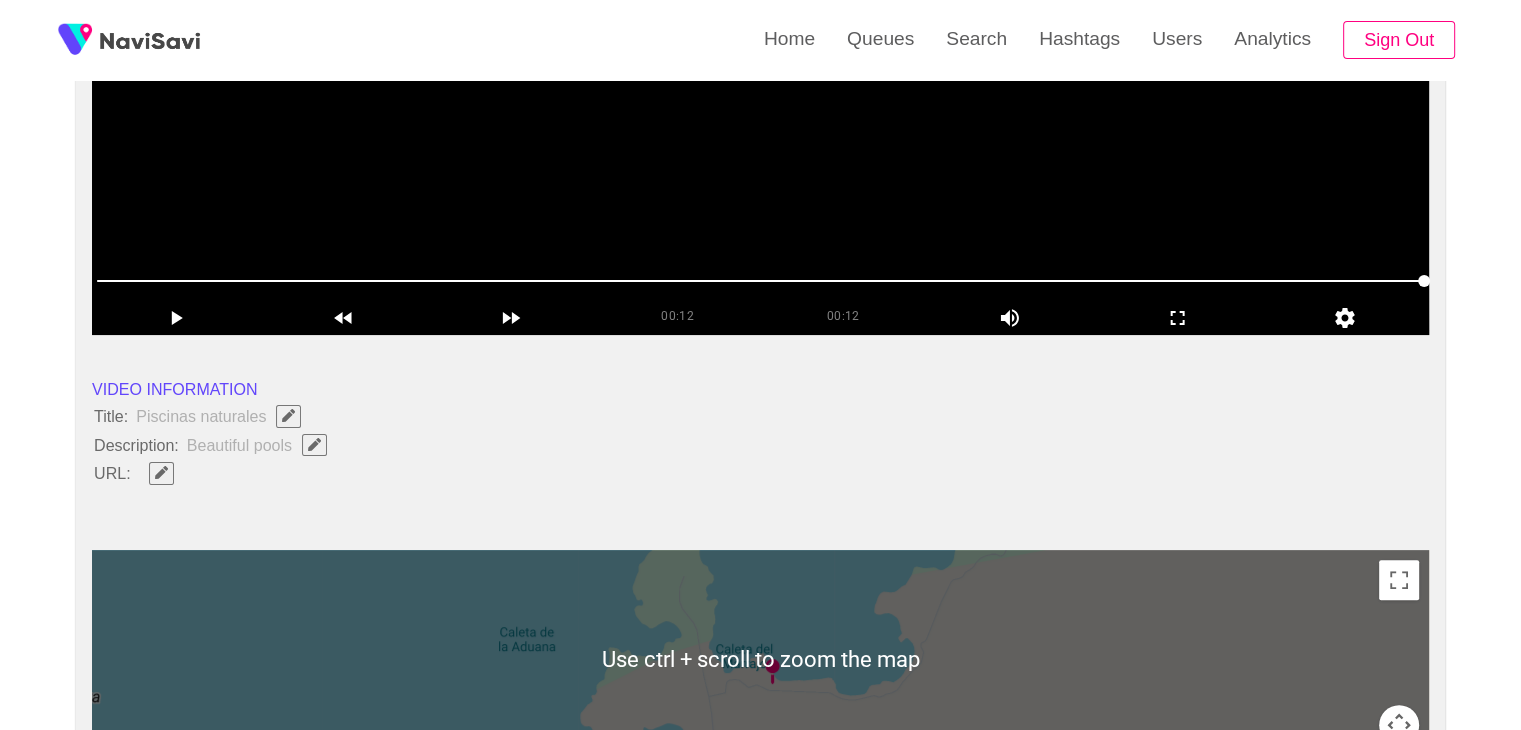scroll, scrollTop: 426, scrollLeft: 0, axis: vertical 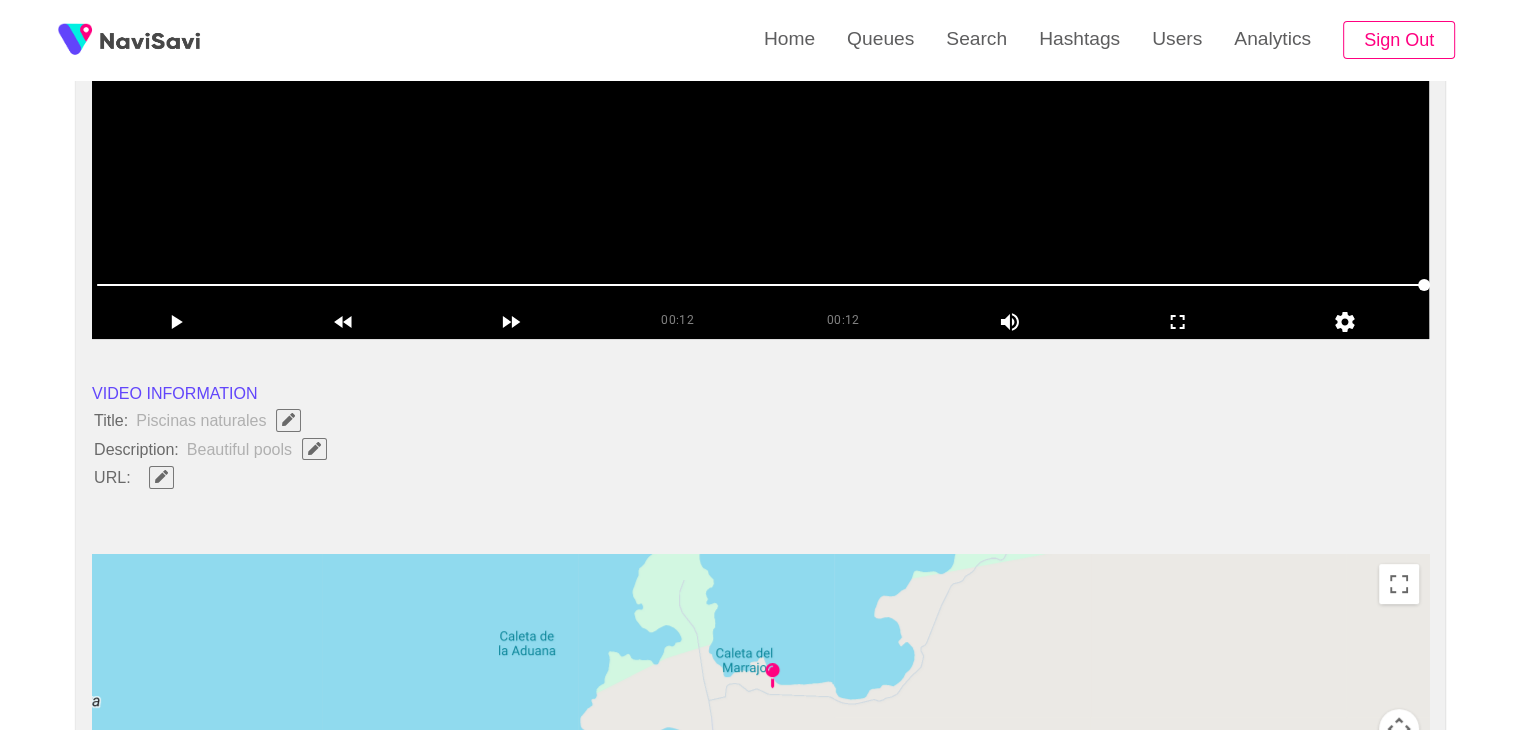 click 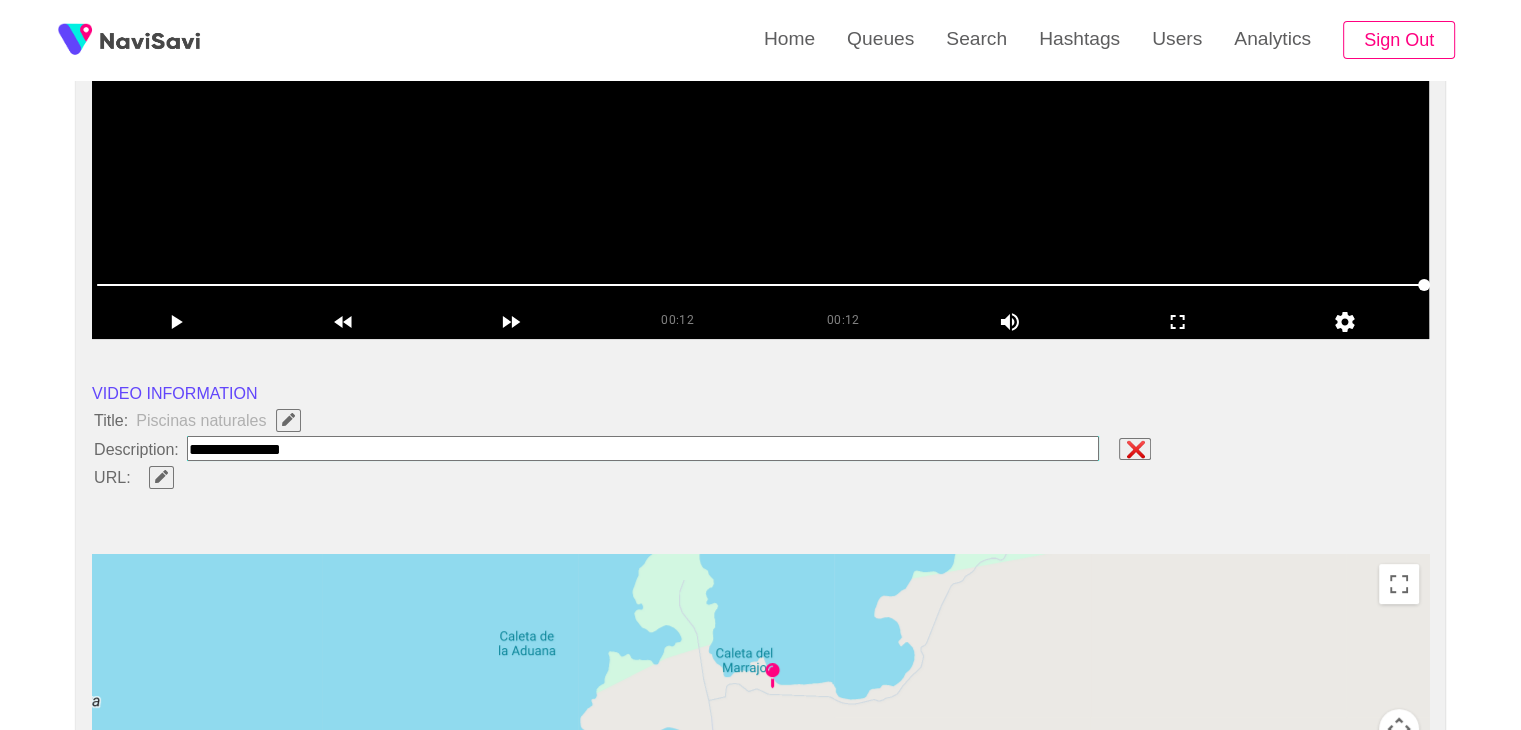 click at bounding box center (643, 448) 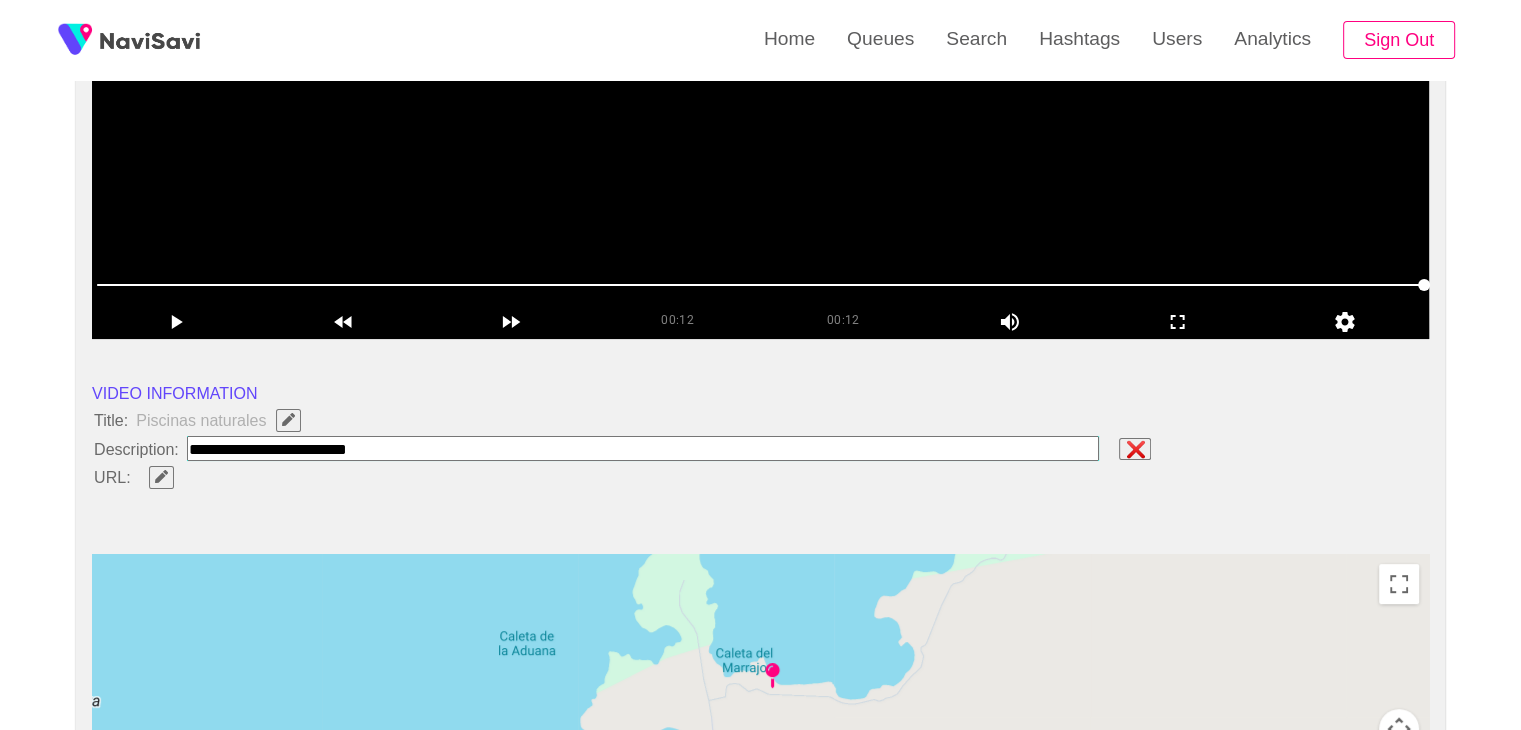 type on "**********" 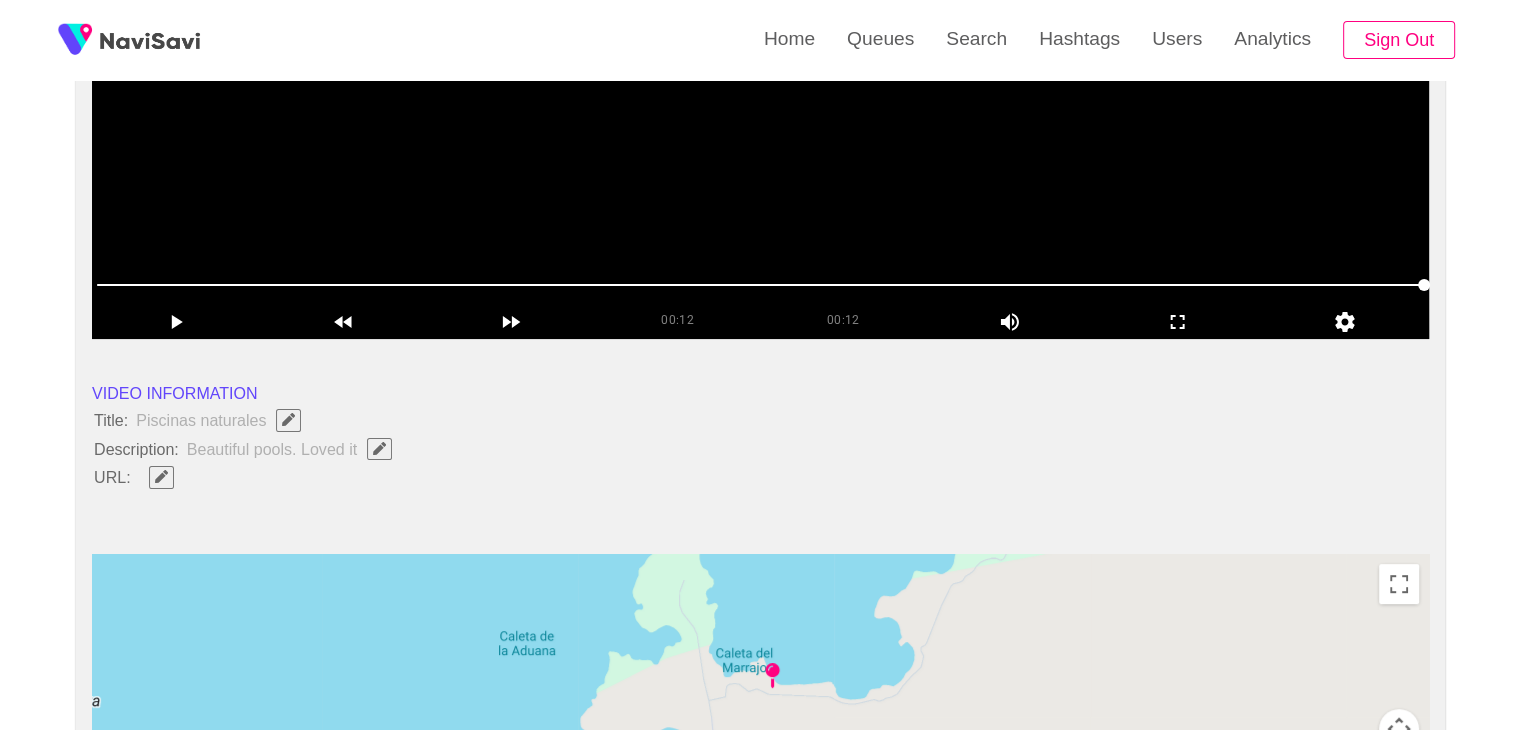 type 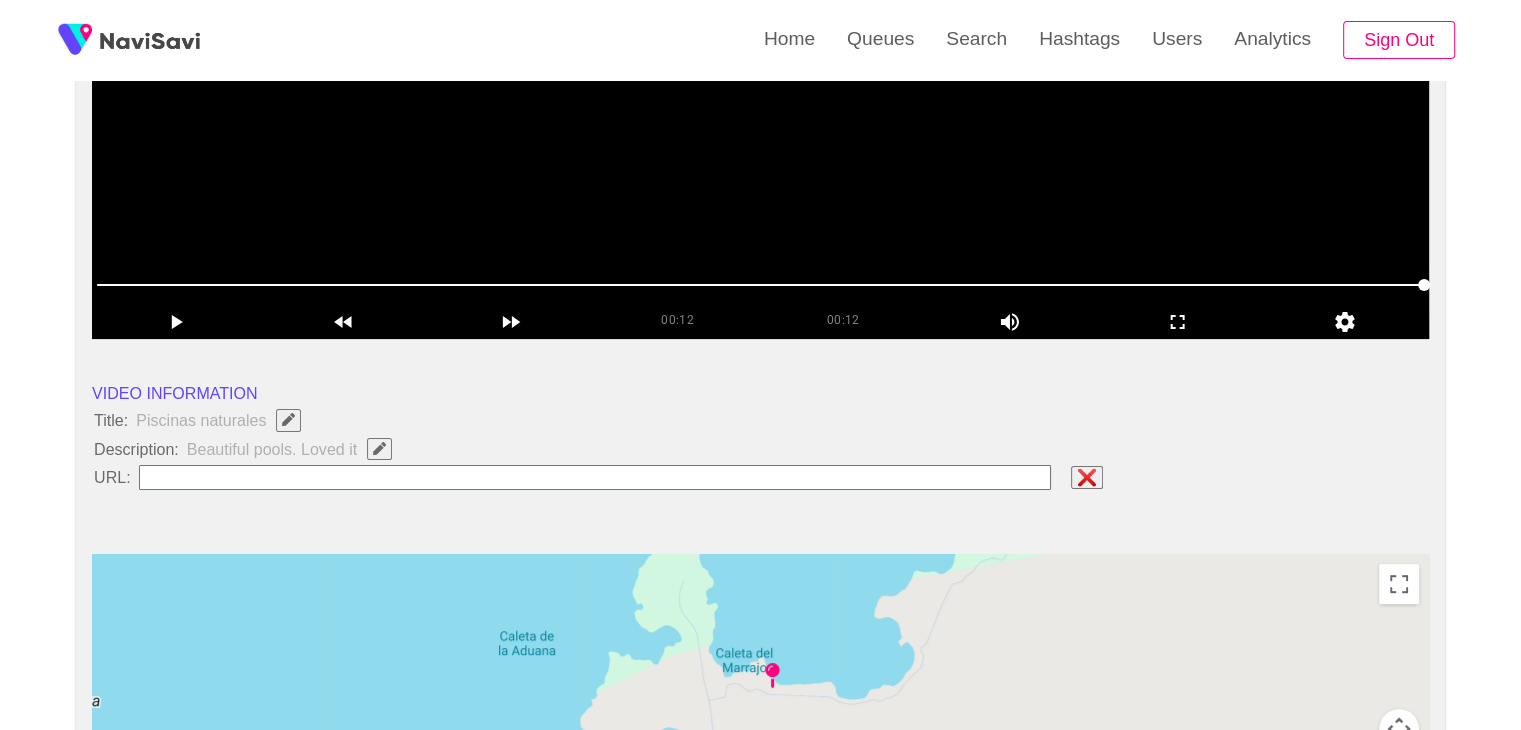 type on "**********" 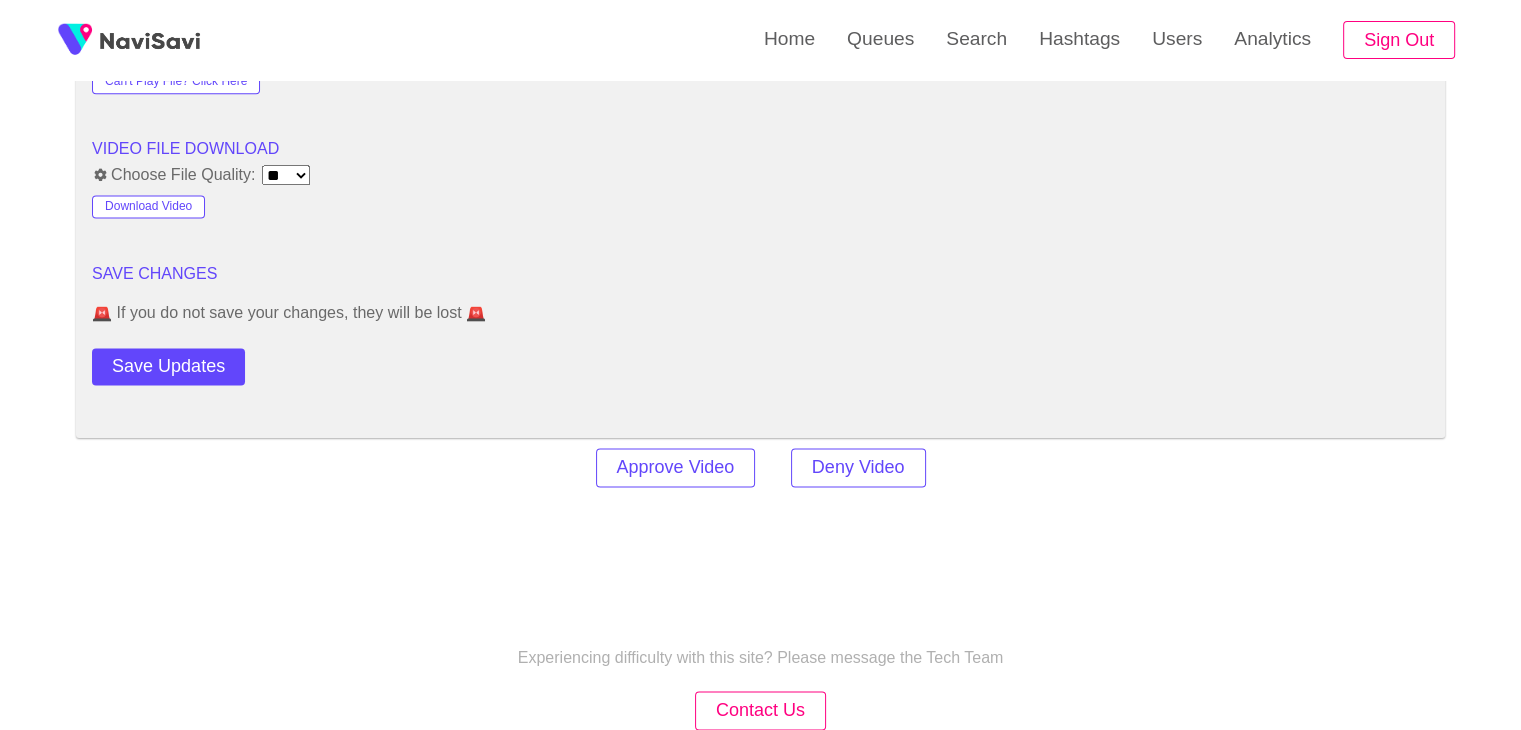 scroll, scrollTop: 2808, scrollLeft: 0, axis: vertical 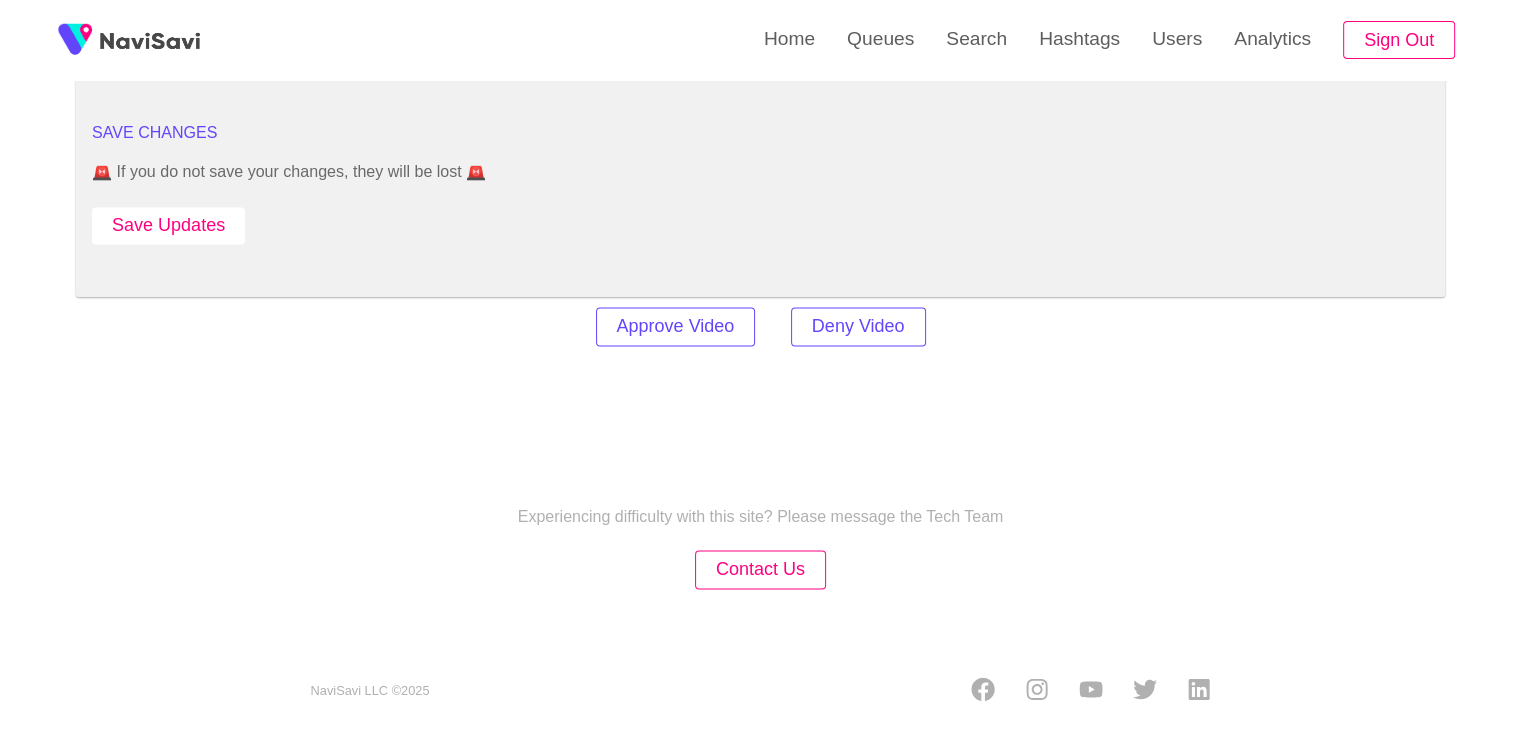 click on "Save Updates" at bounding box center (168, 225) 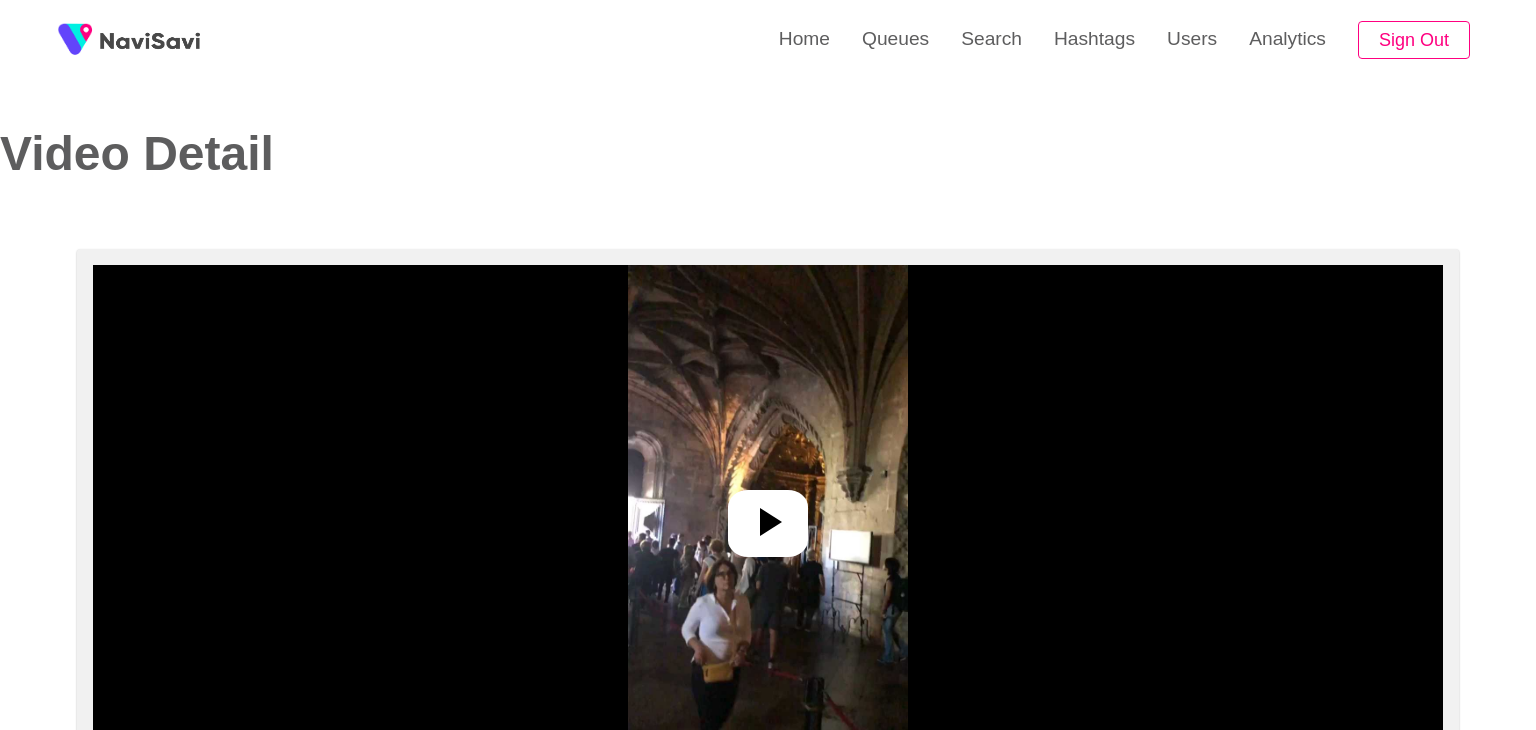 select on "**********" 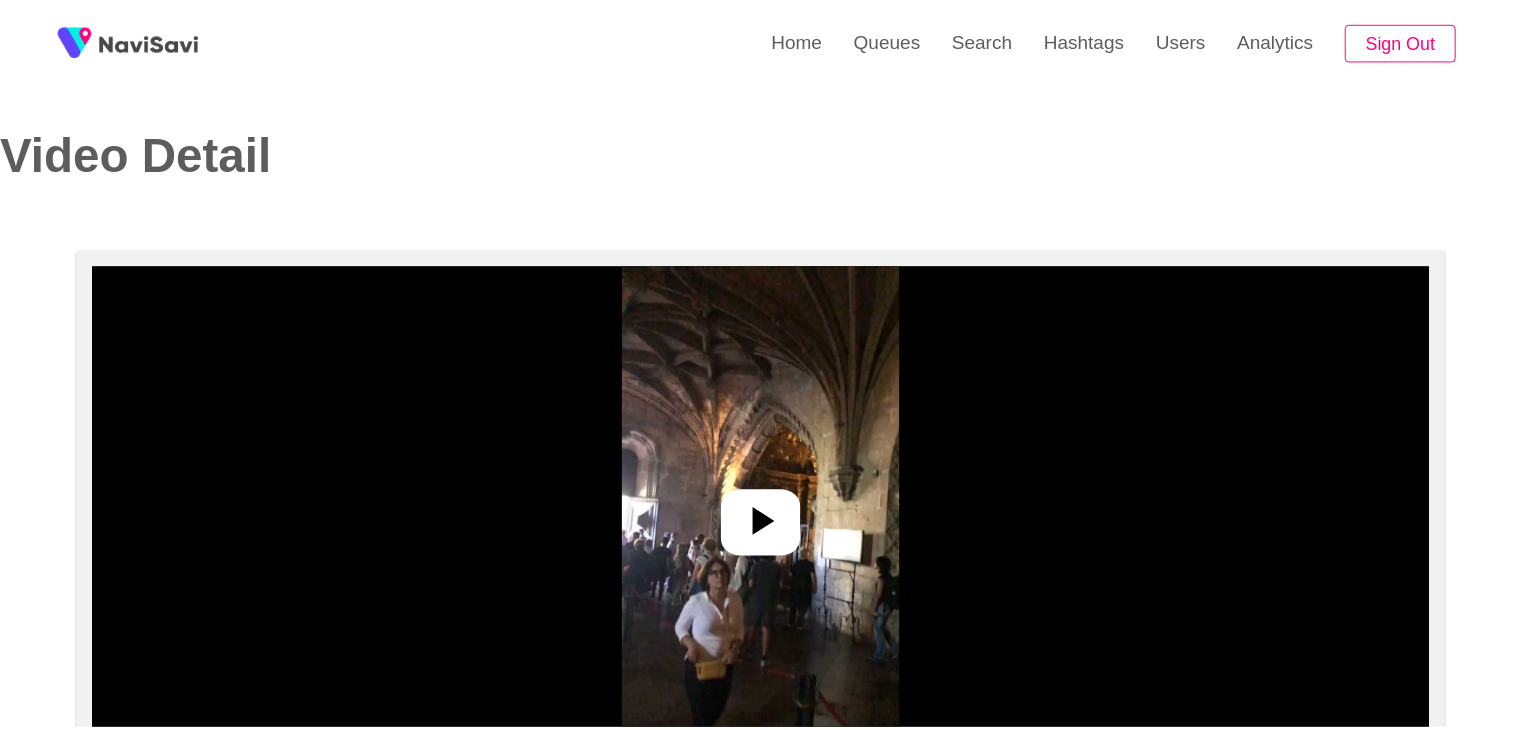 scroll, scrollTop: 0, scrollLeft: 0, axis: both 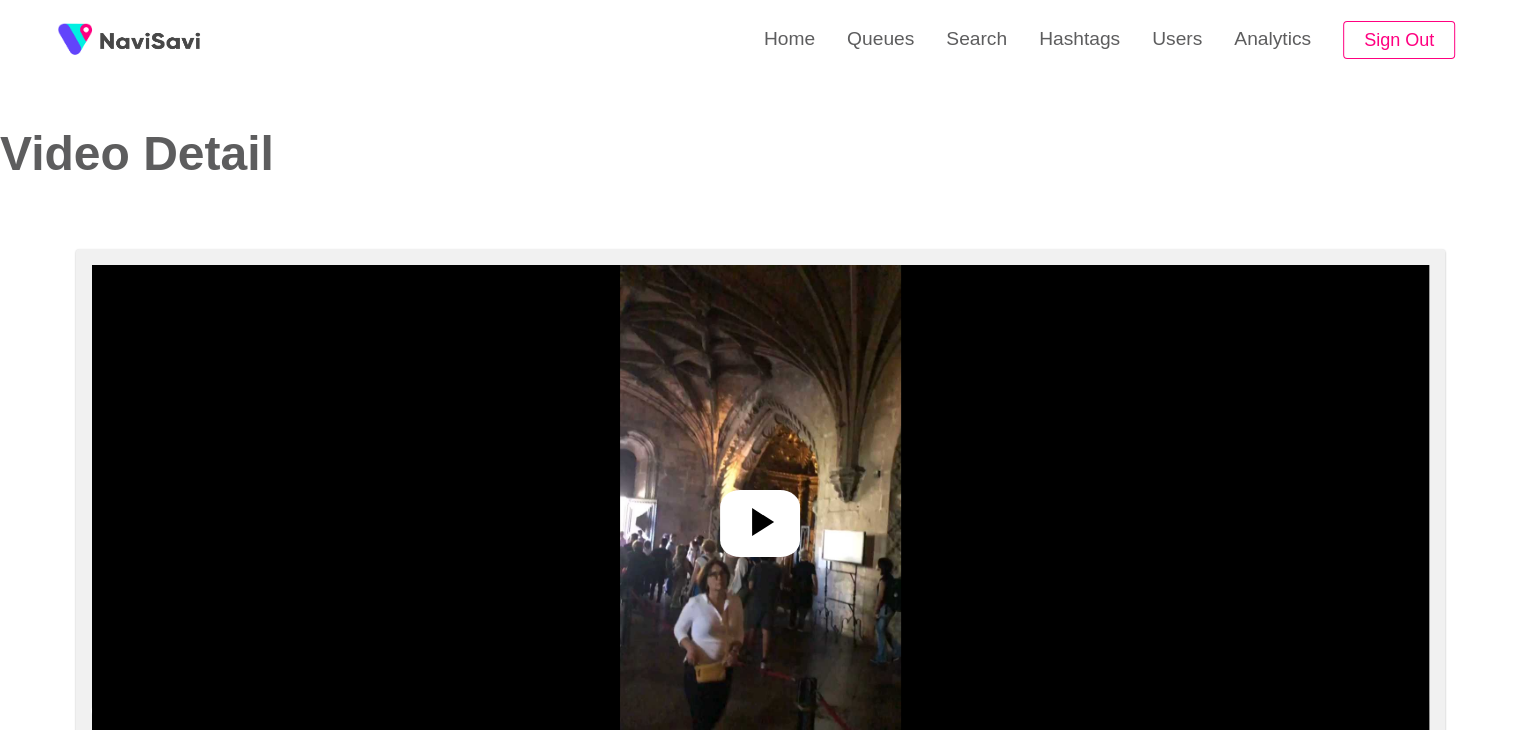 click at bounding box center (760, 515) 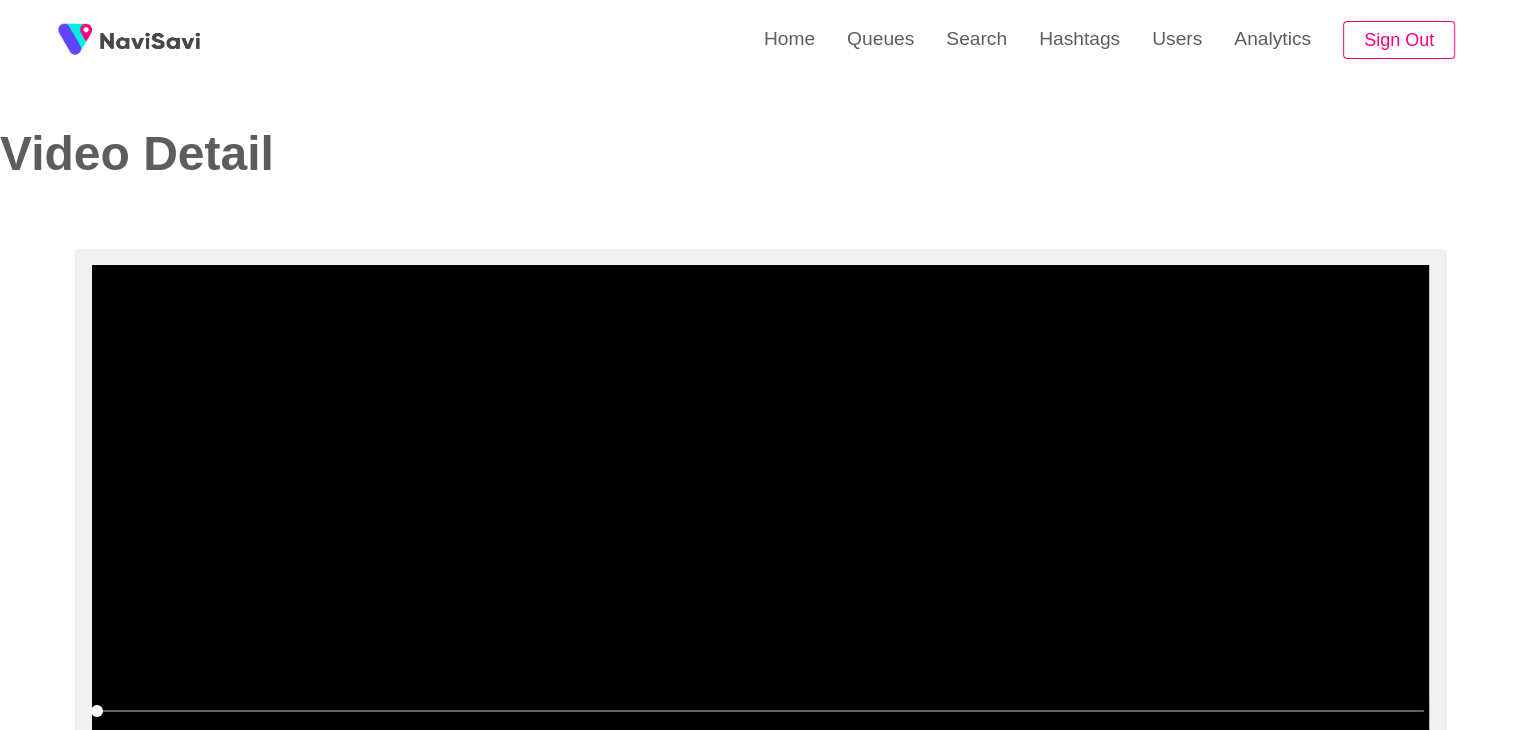 scroll, scrollTop: 102, scrollLeft: 0, axis: vertical 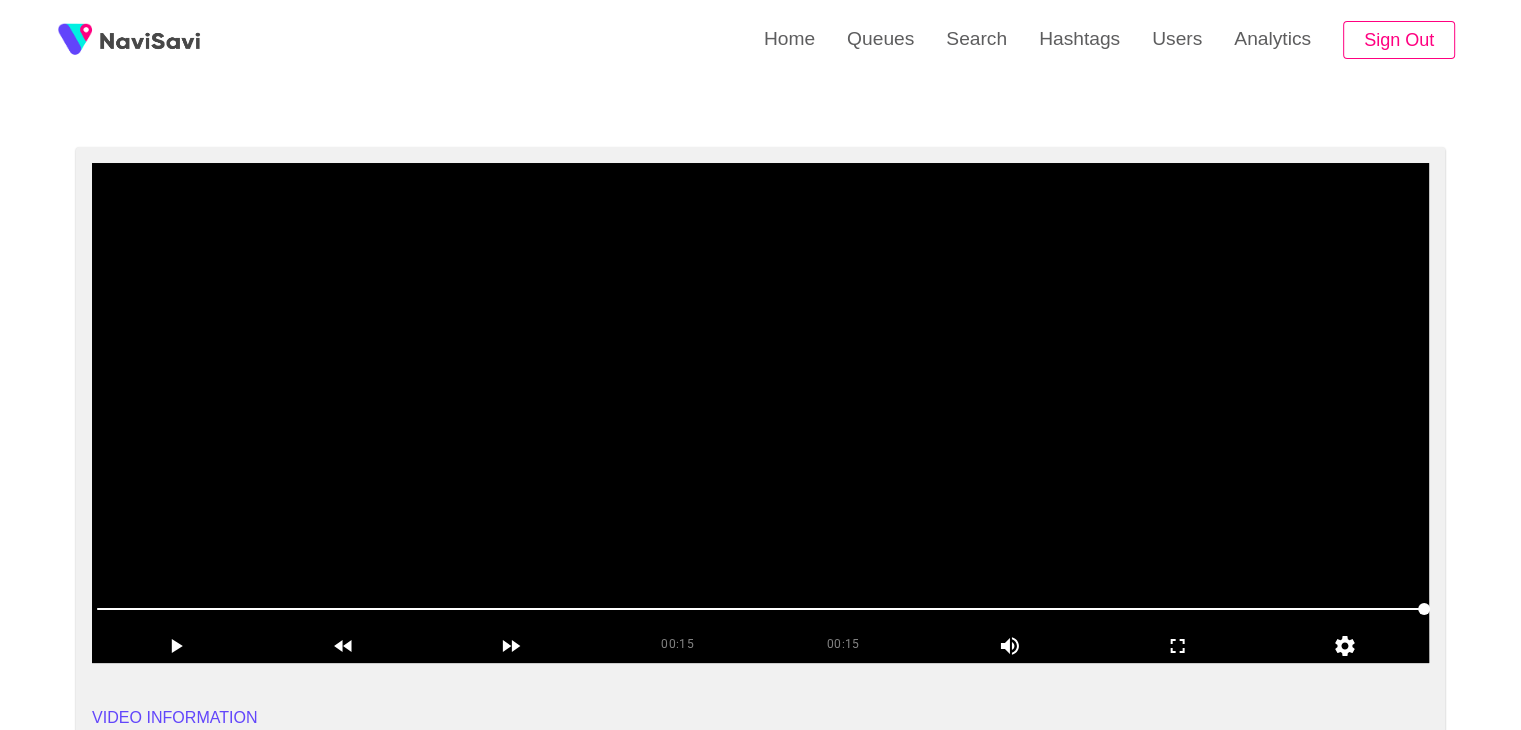 click at bounding box center (760, 413) 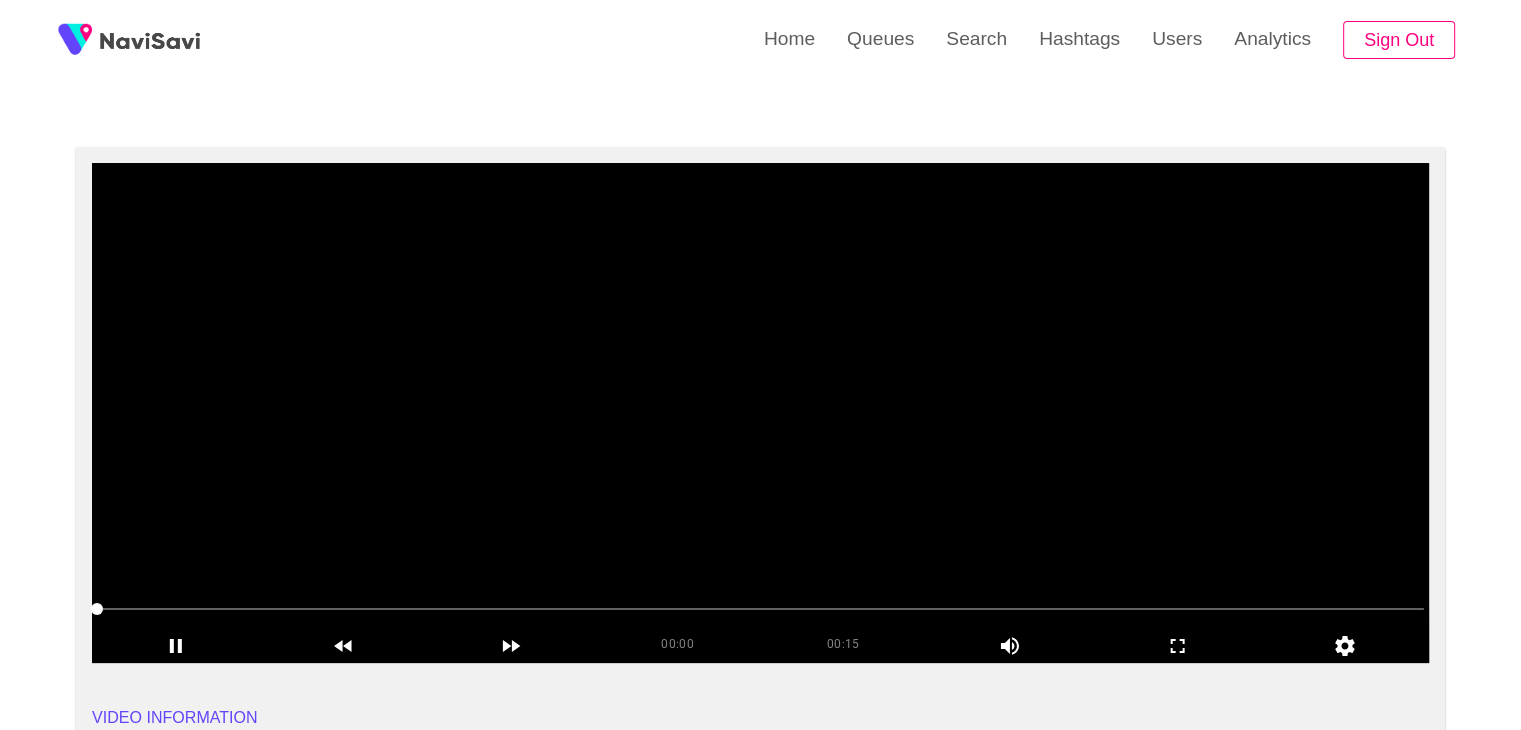 click at bounding box center (760, 413) 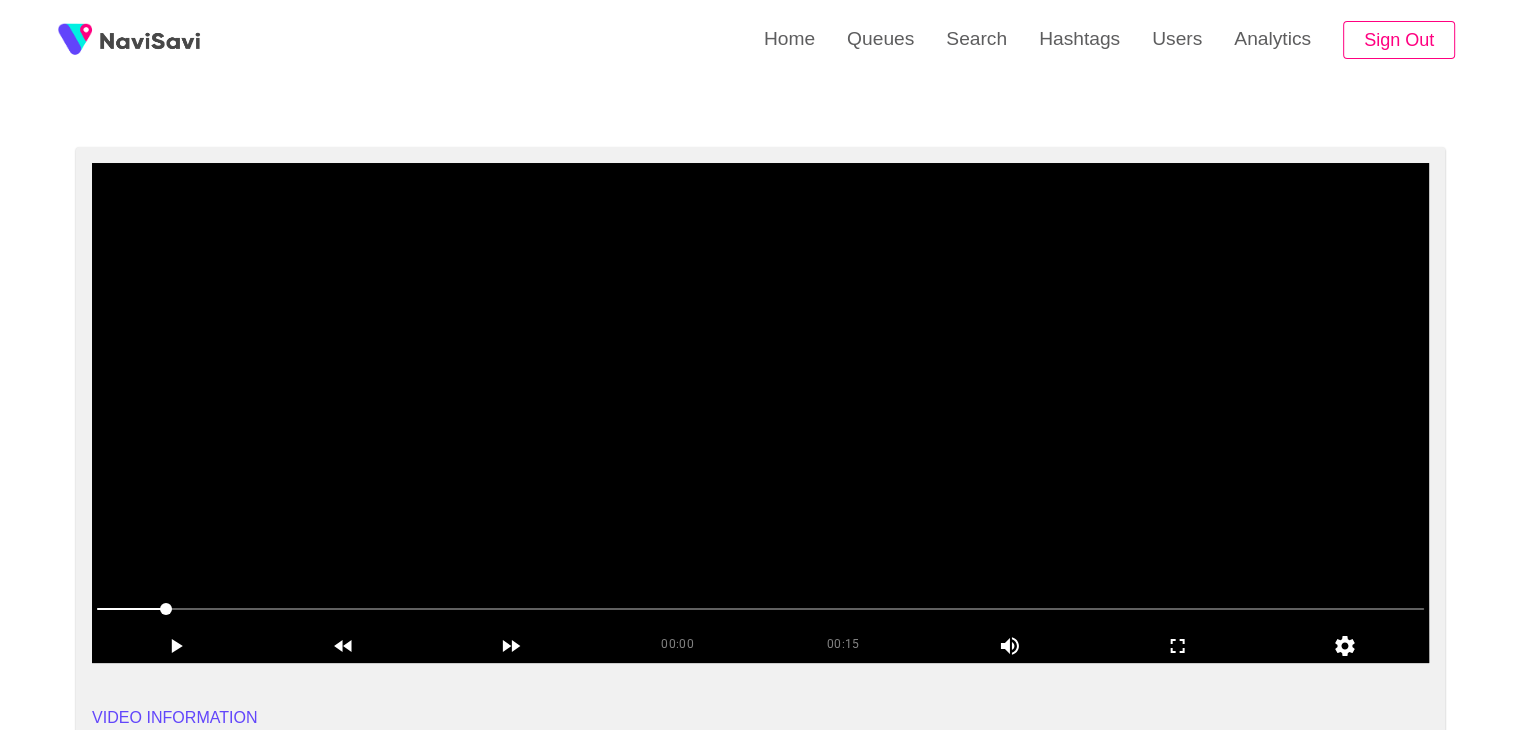 click at bounding box center (760, 413) 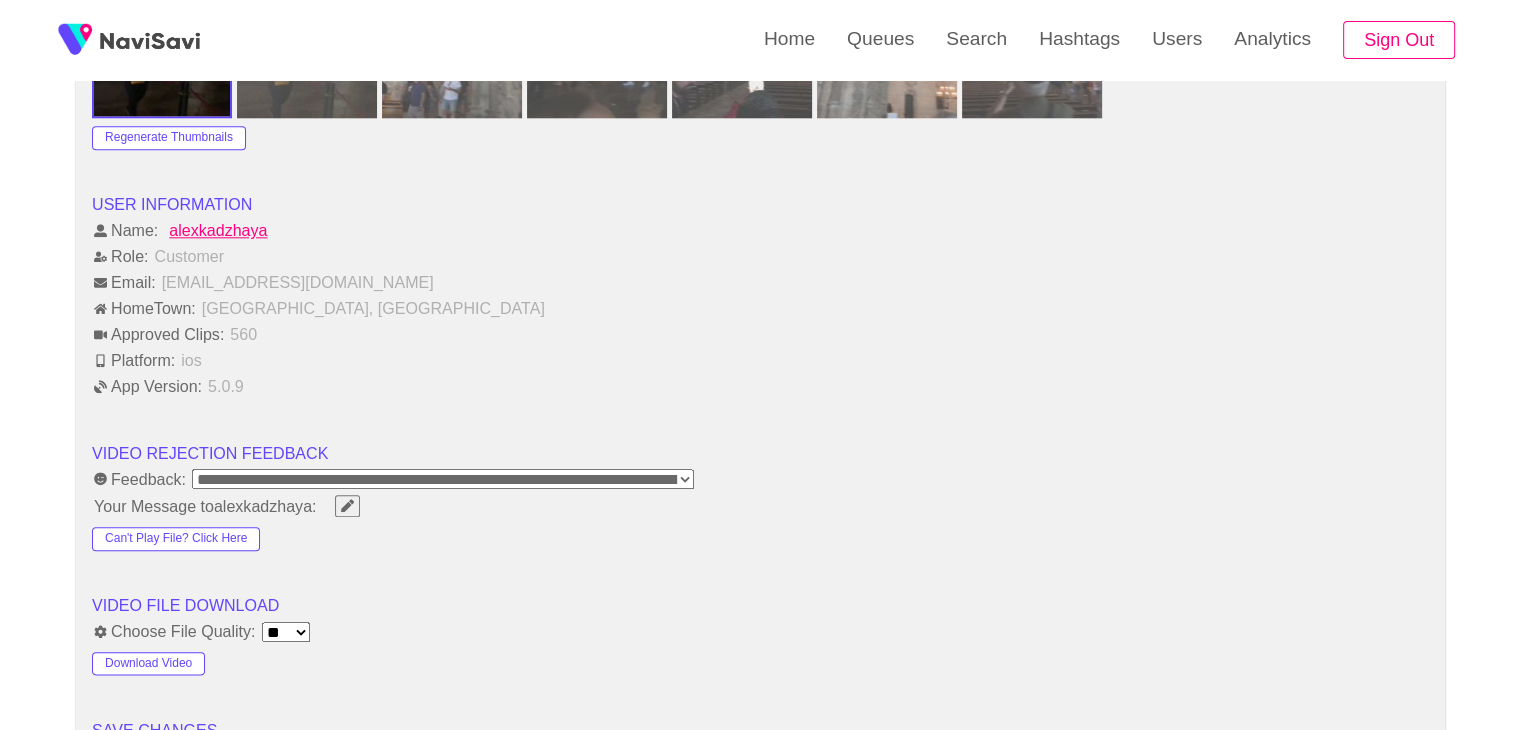 scroll, scrollTop: 2180, scrollLeft: 0, axis: vertical 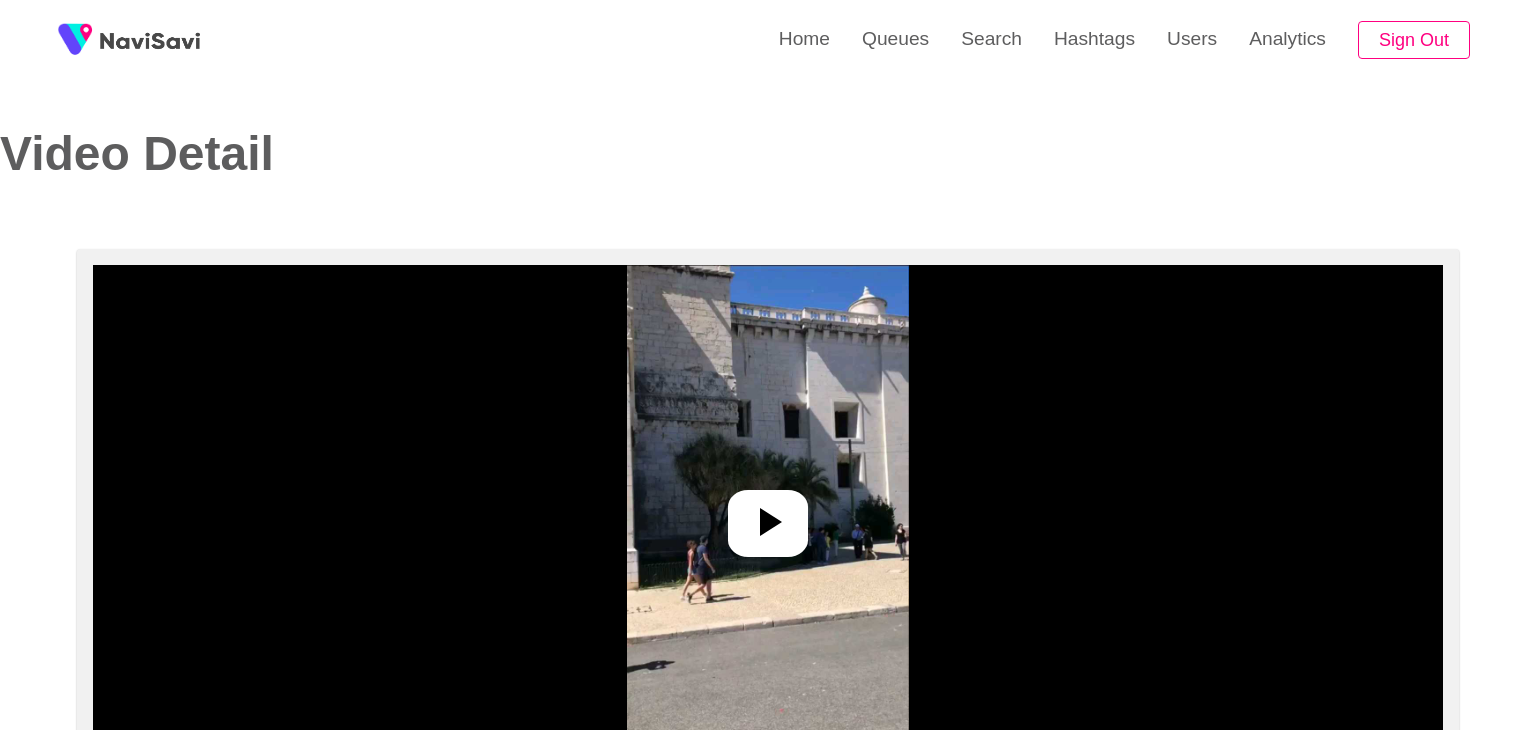select on "**" 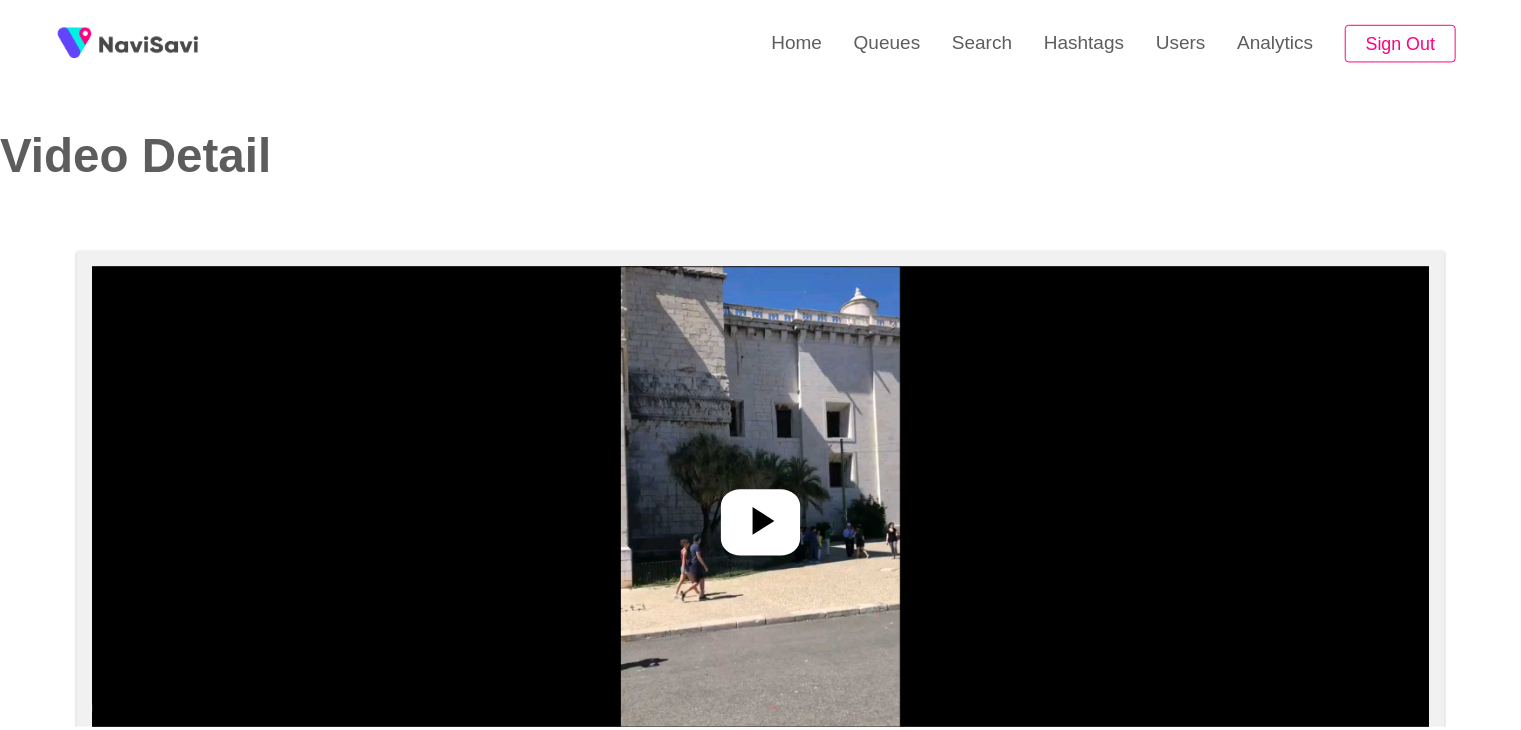 scroll, scrollTop: 0, scrollLeft: 0, axis: both 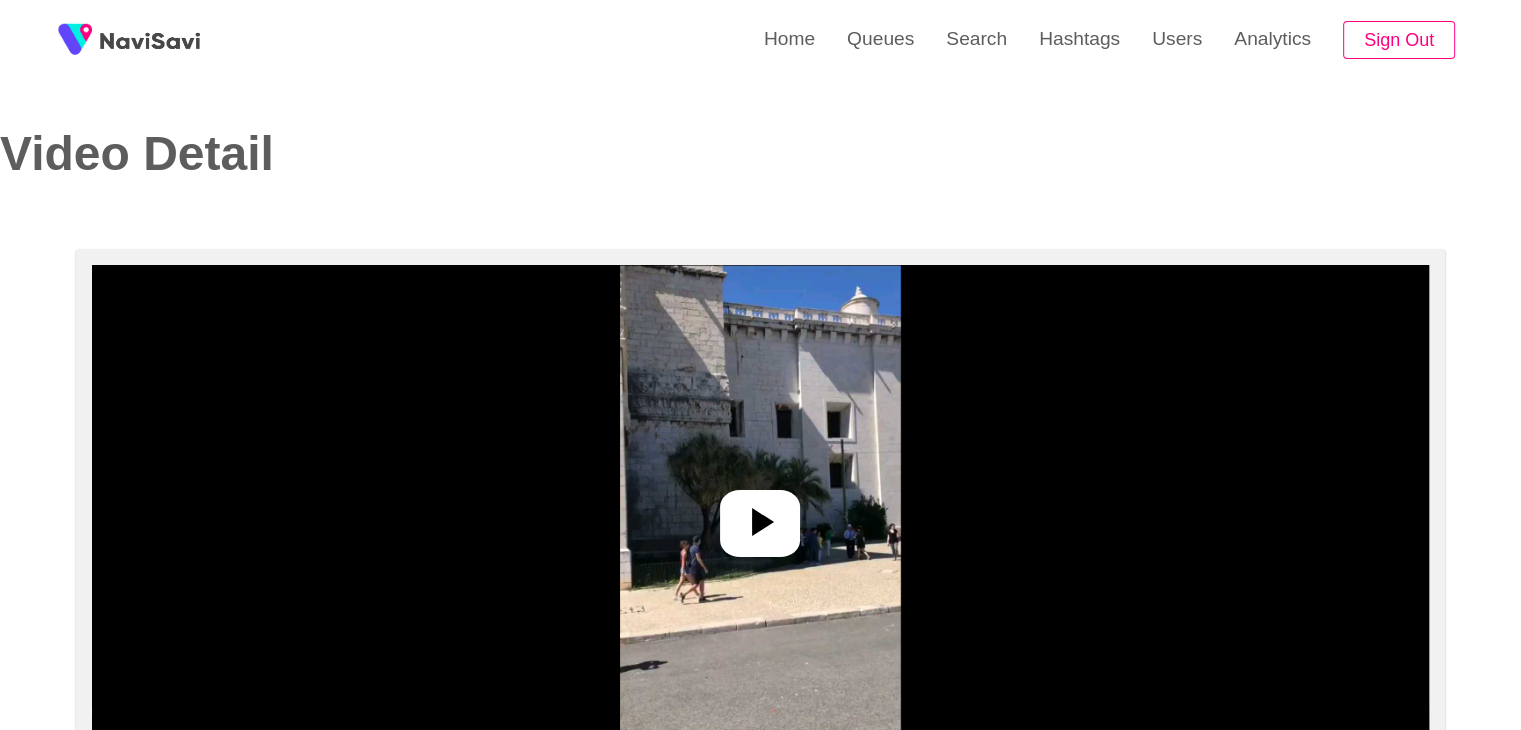 select on "**********" 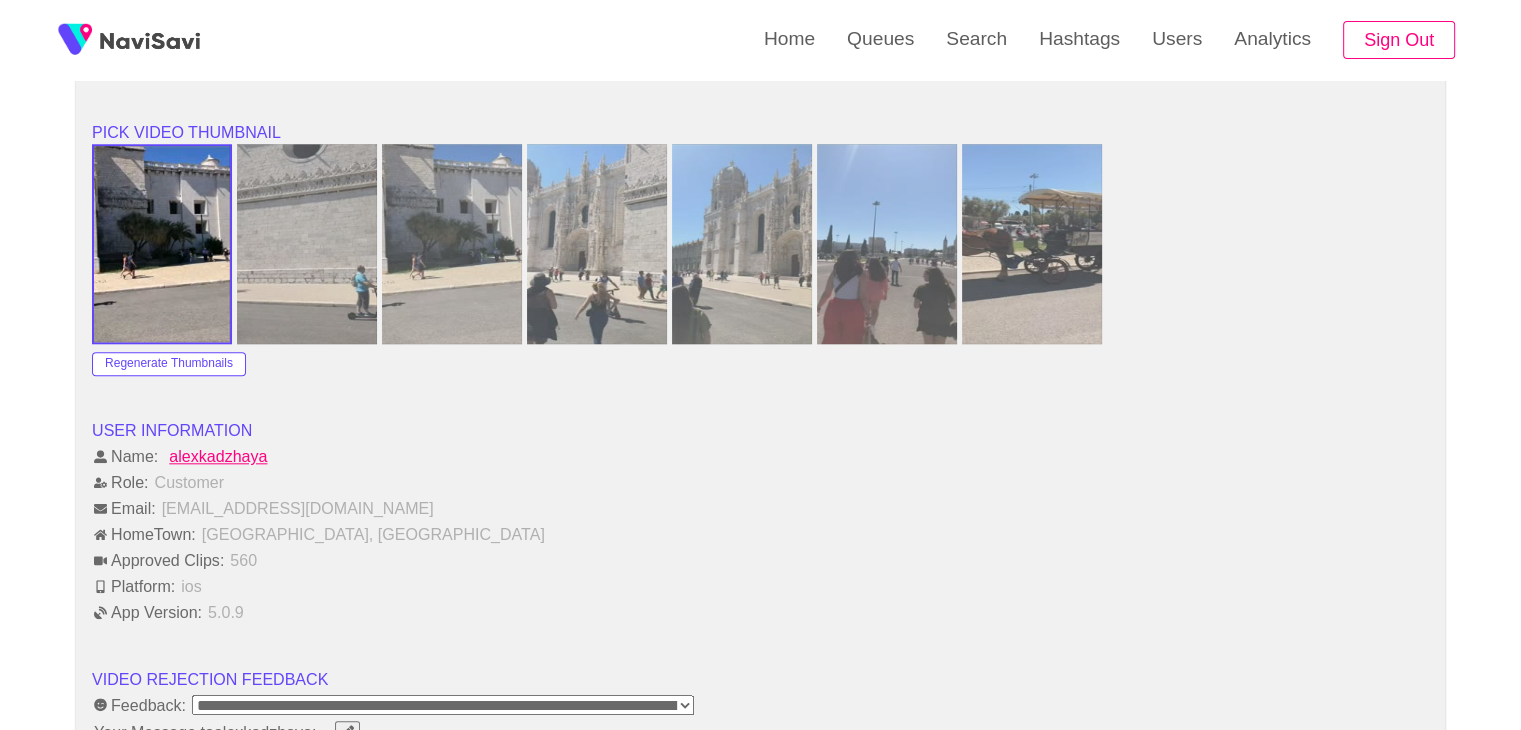 scroll, scrollTop: 2016, scrollLeft: 0, axis: vertical 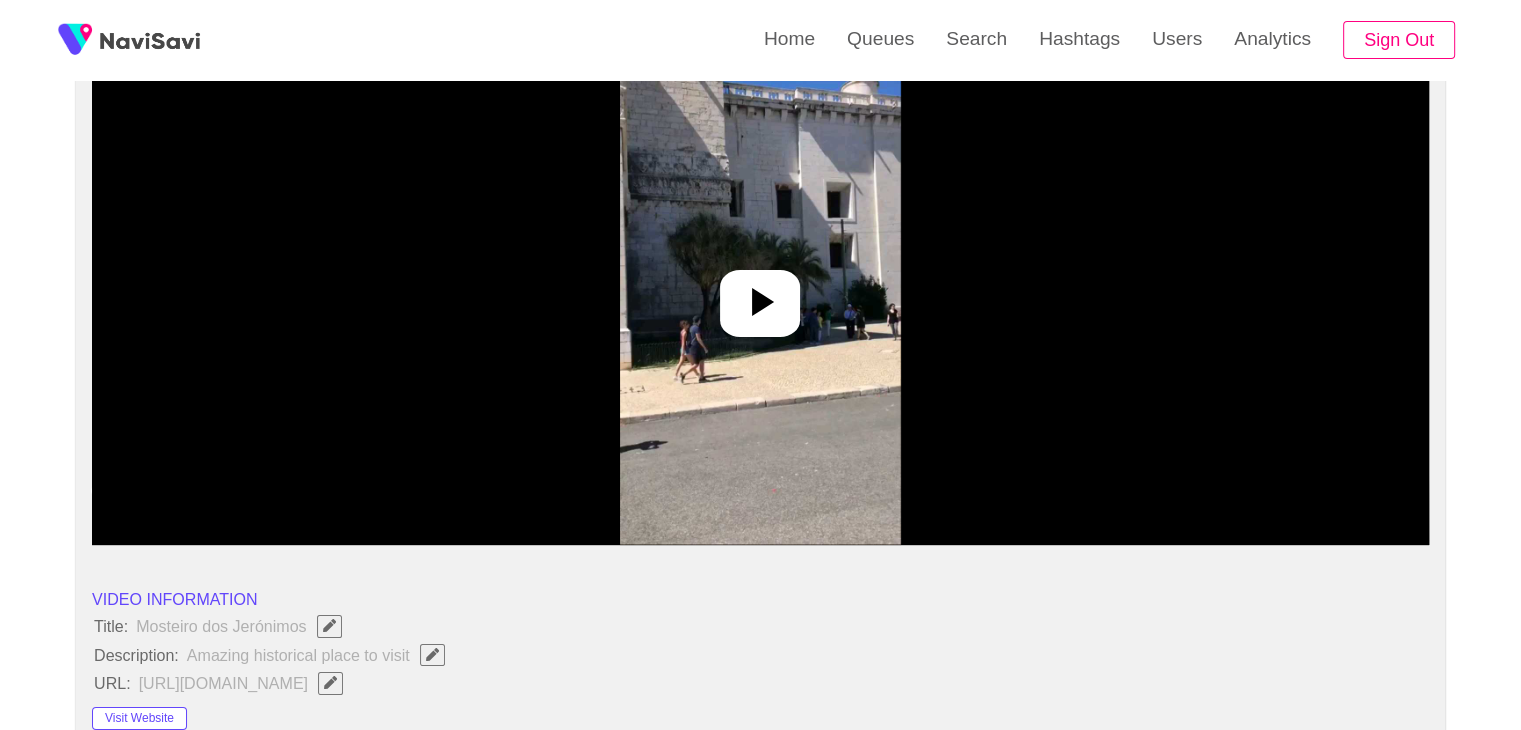 click 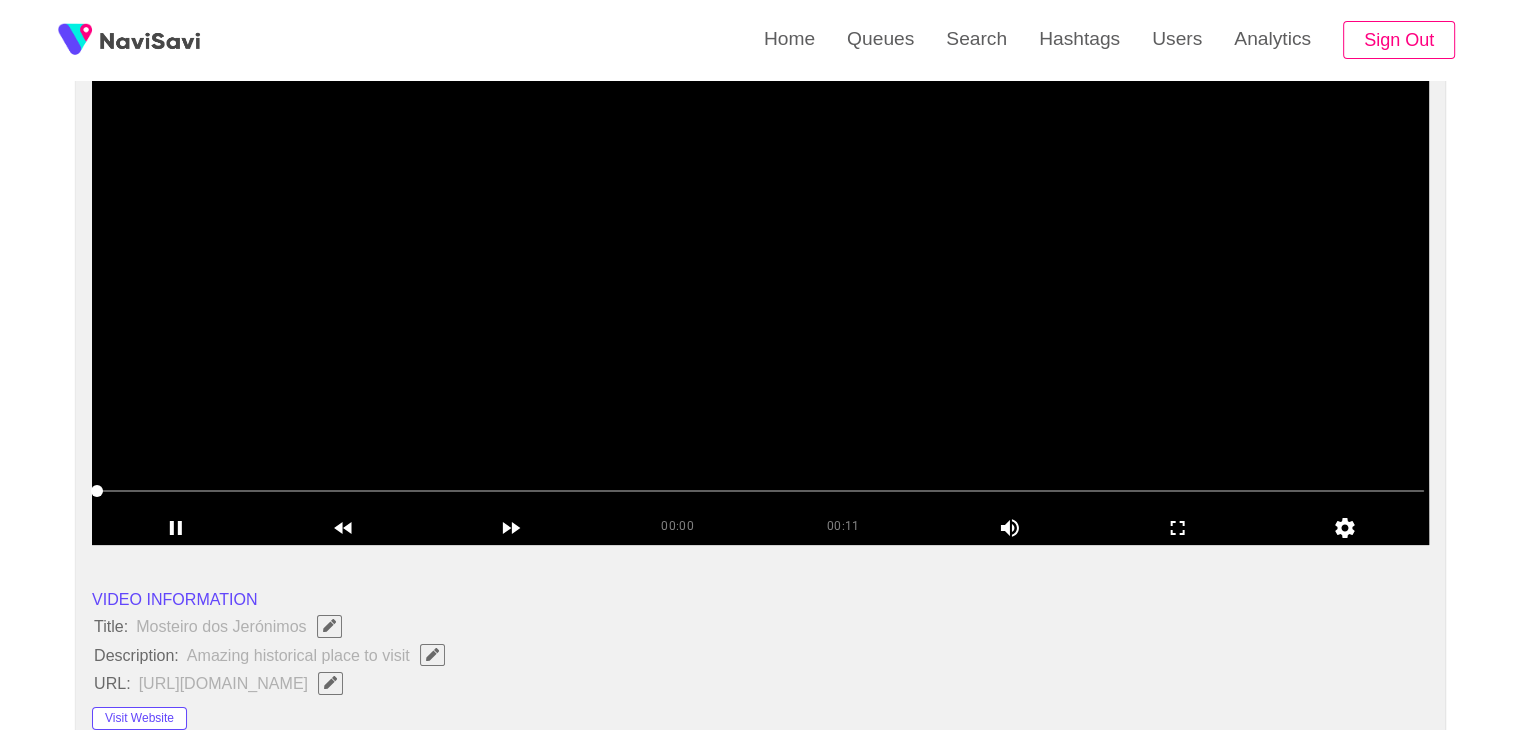 click at bounding box center (760, 295) 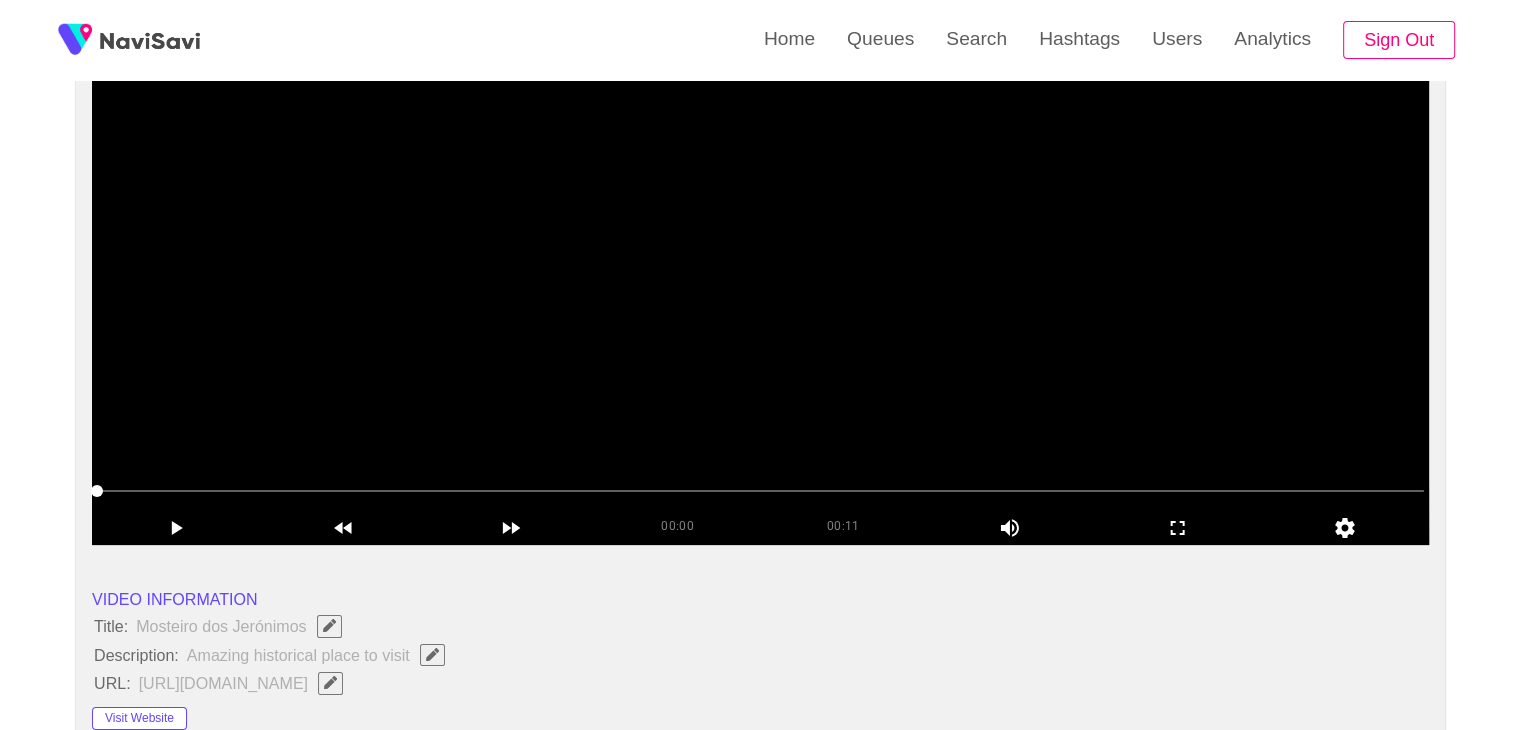 click at bounding box center (760, 295) 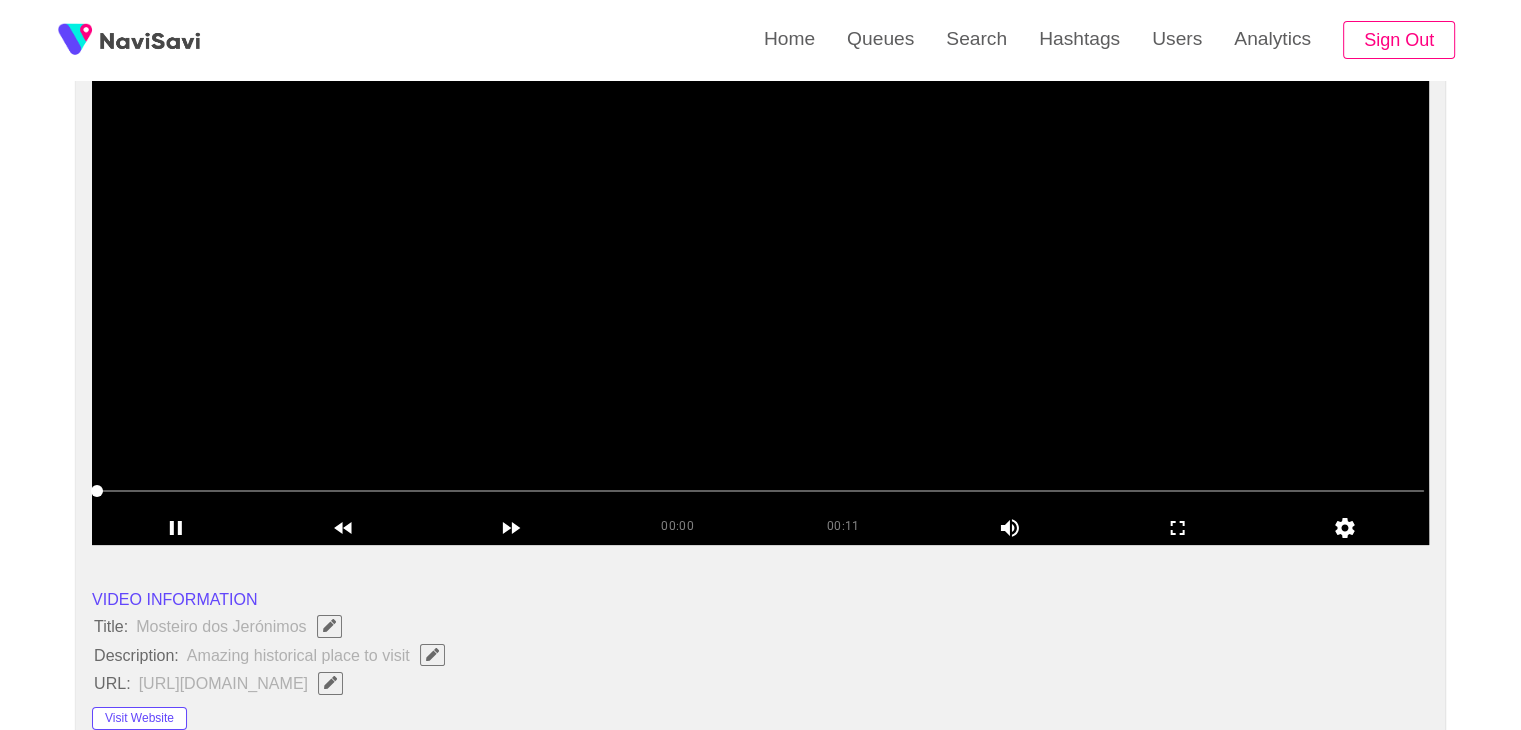 click at bounding box center [760, 295] 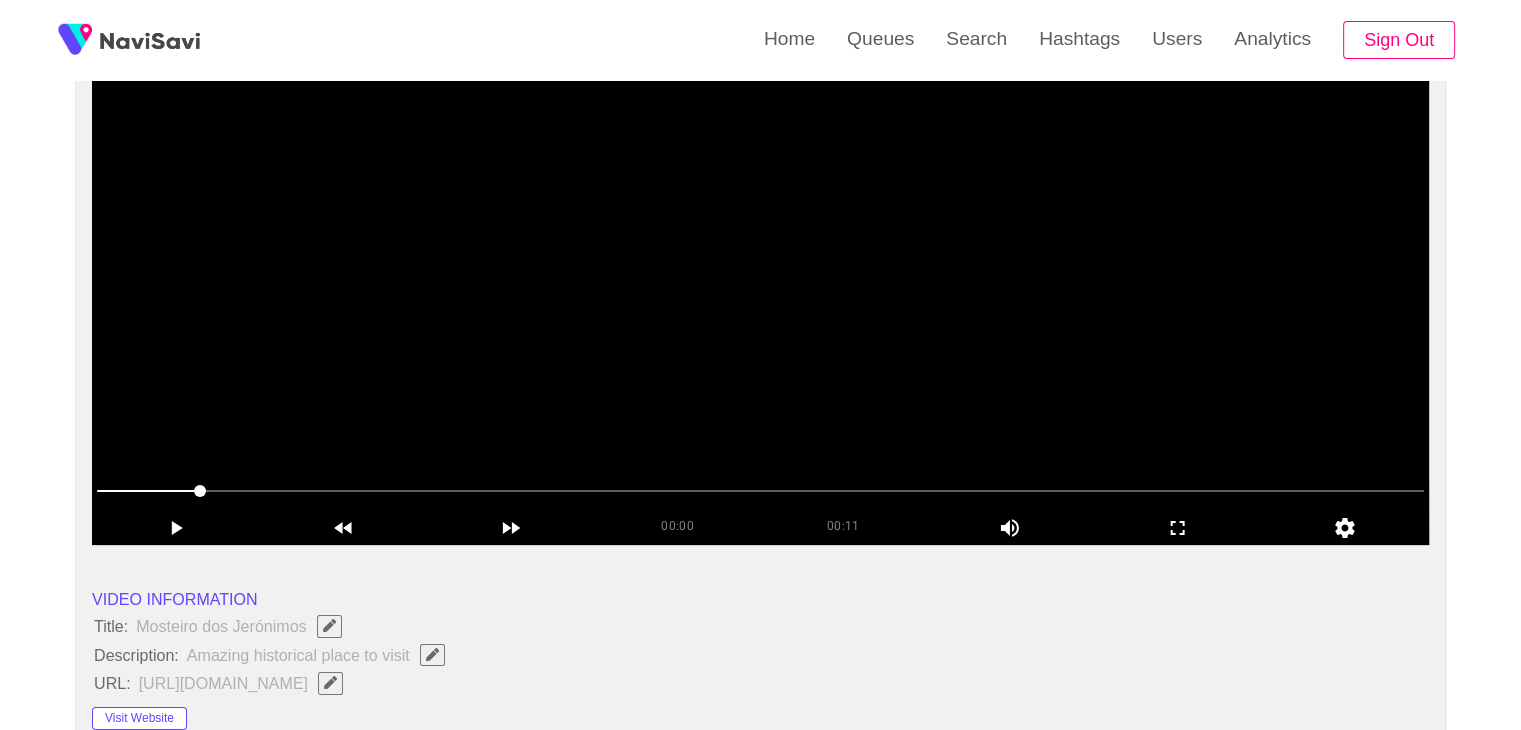 click at bounding box center [760, 295] 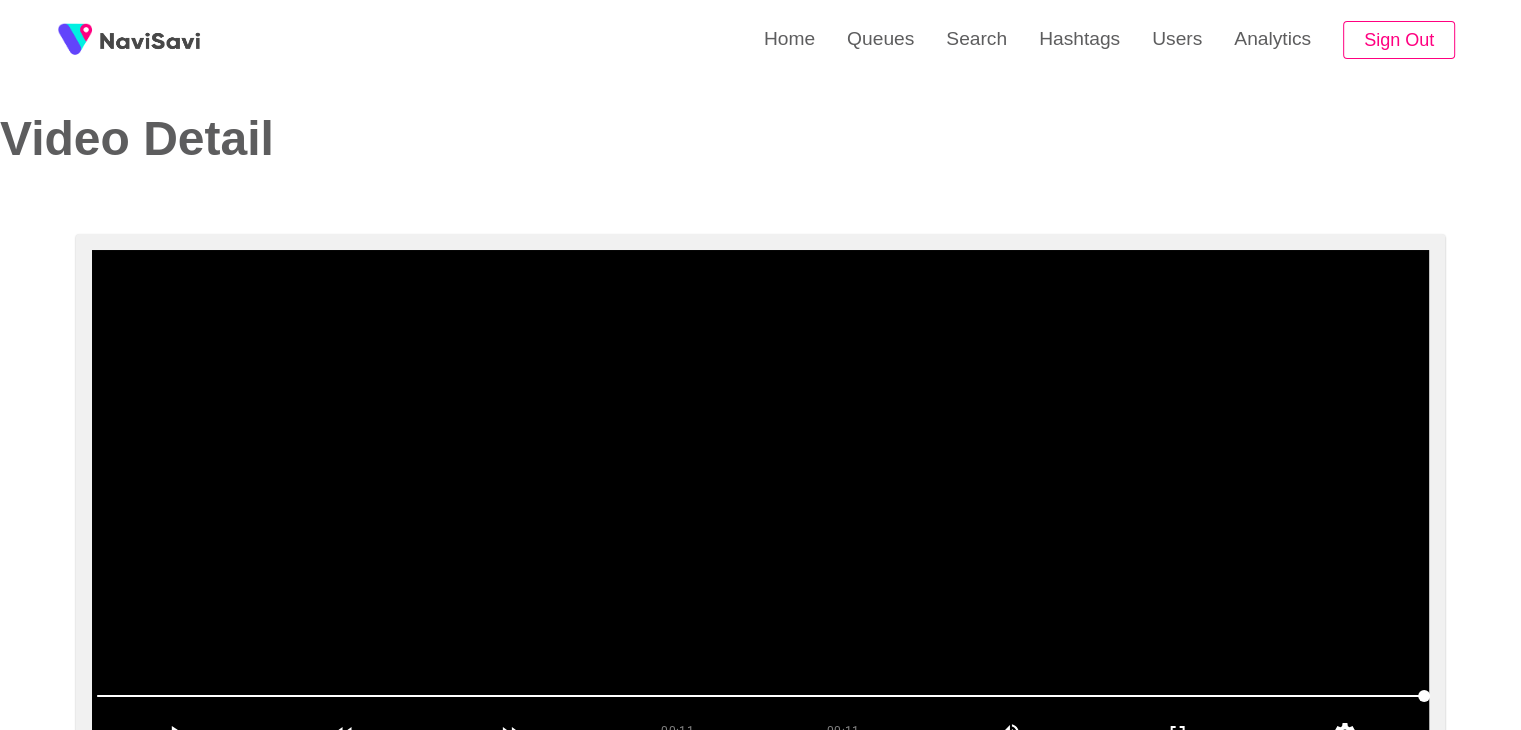 scroll, scrollTop: 0, scrollLeft: 0, axis: both 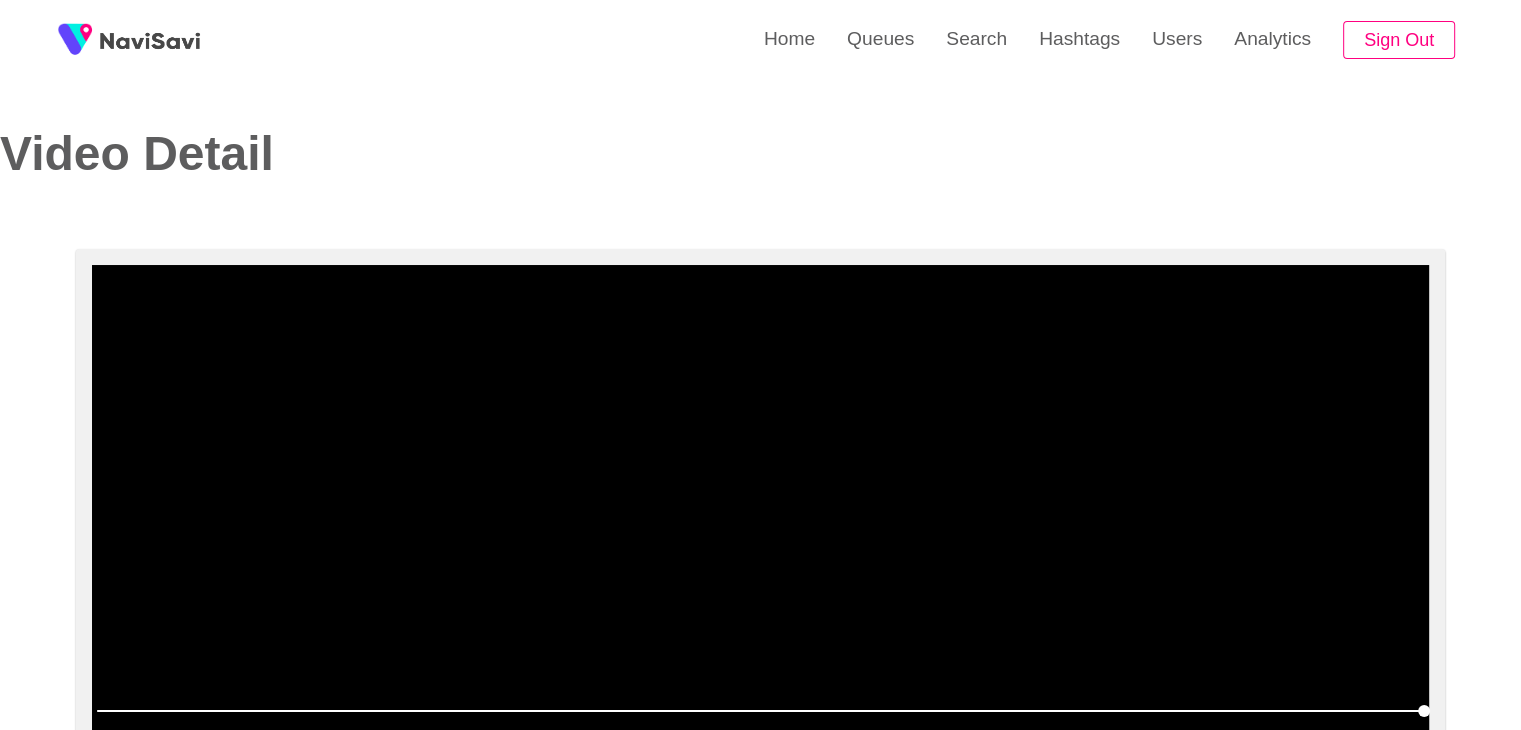 click at bounding box center [760, 515] 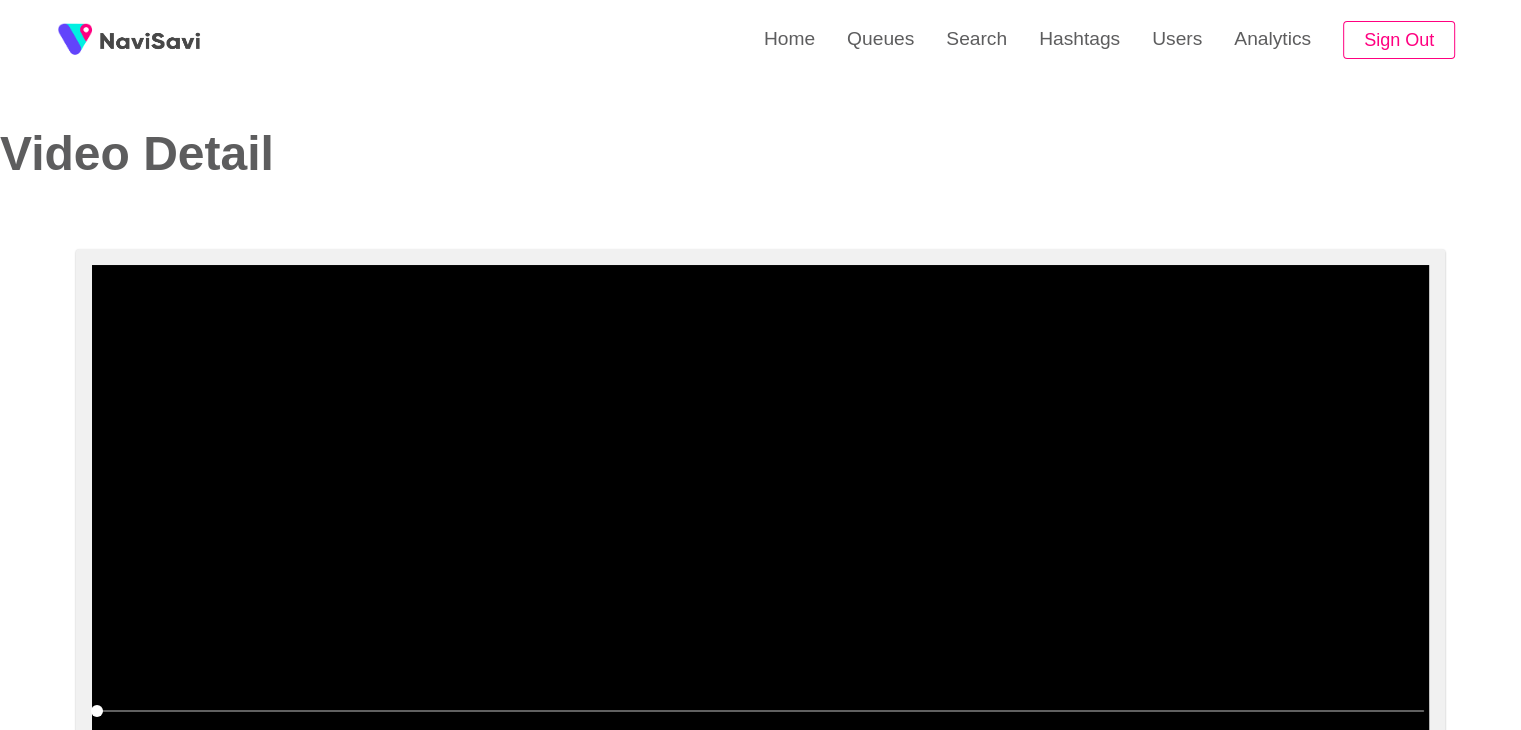 click at bounding box center [760, 515] 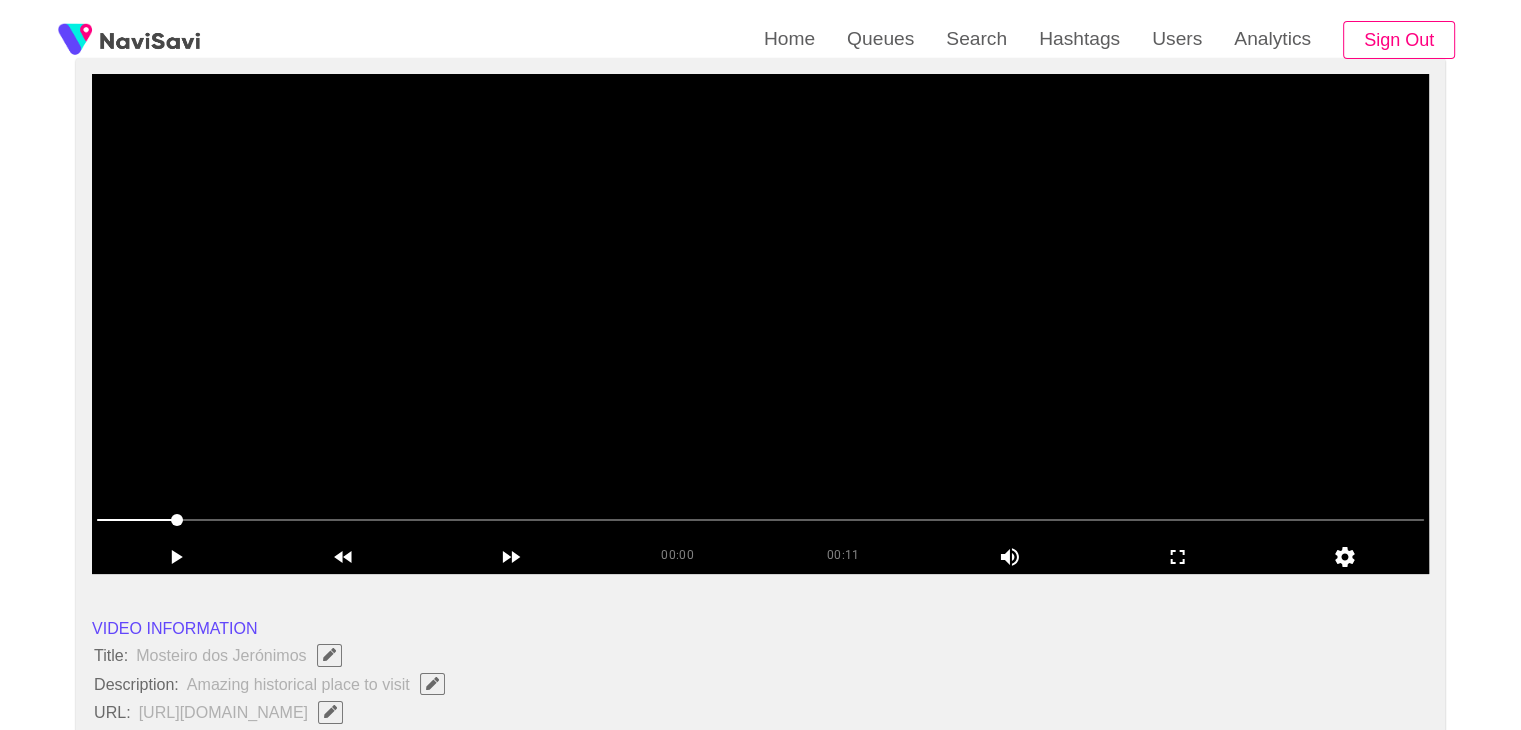scroll, scrollTop: 202, scrollLeft: 0, axis: vertical 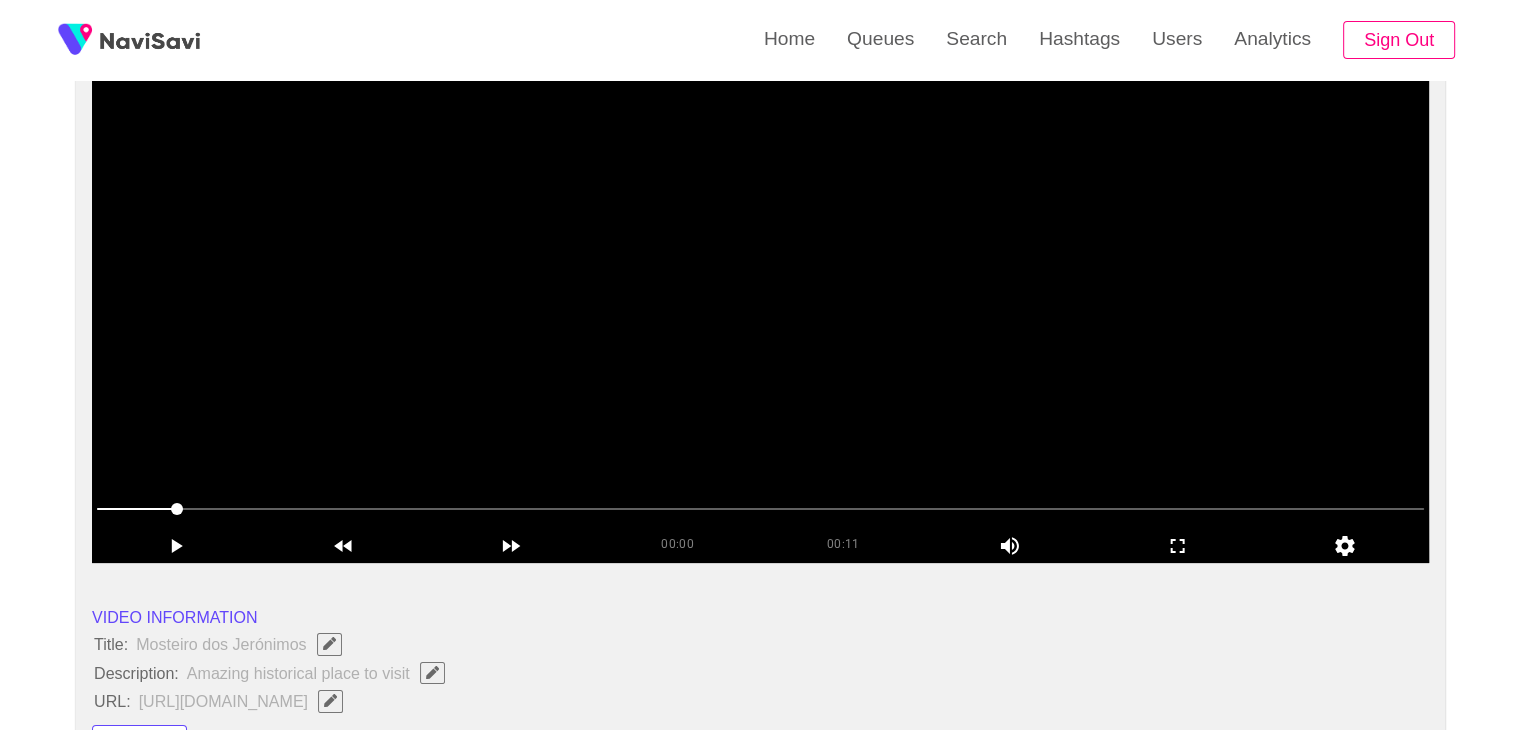 click at bounding box center [760, 313] 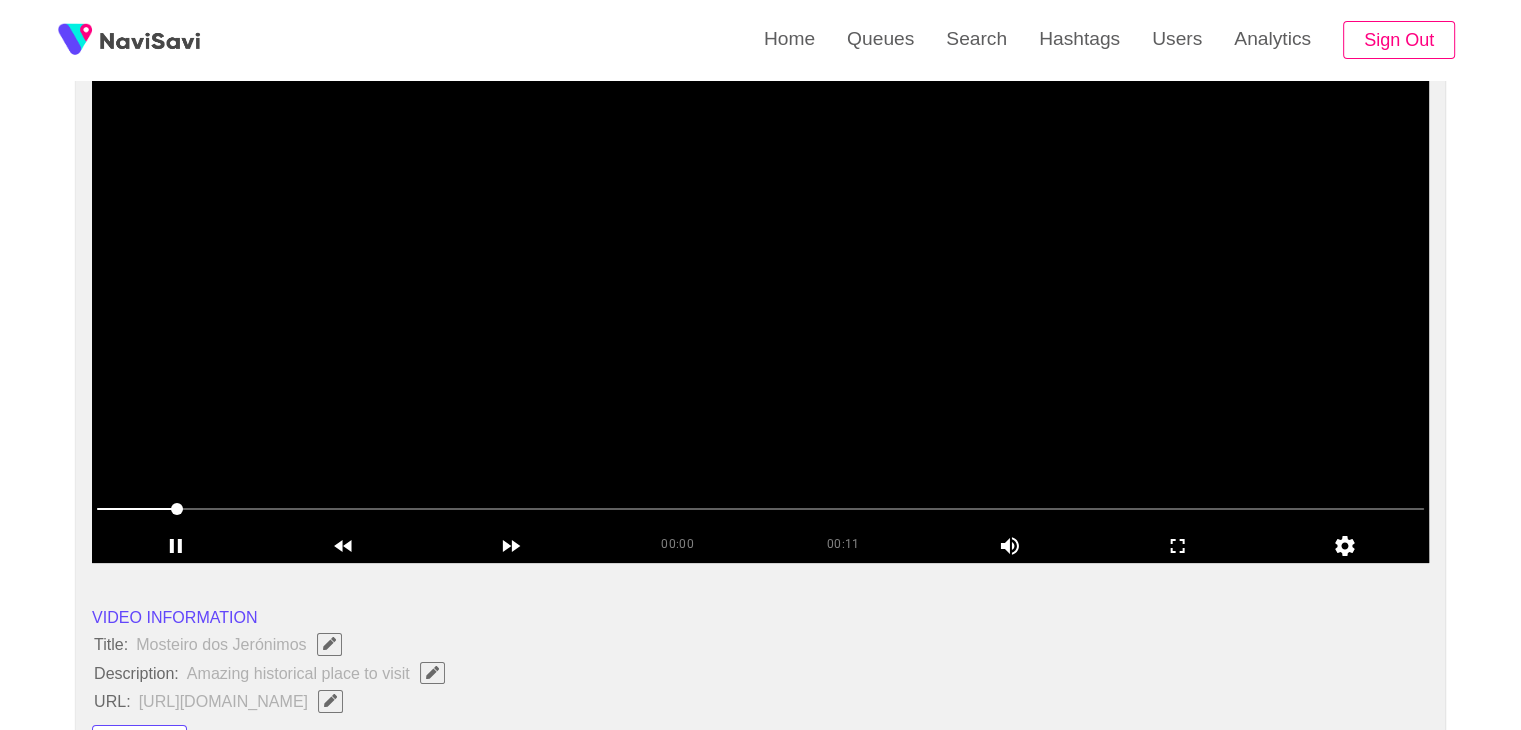 click at bounding box center (760, 313) 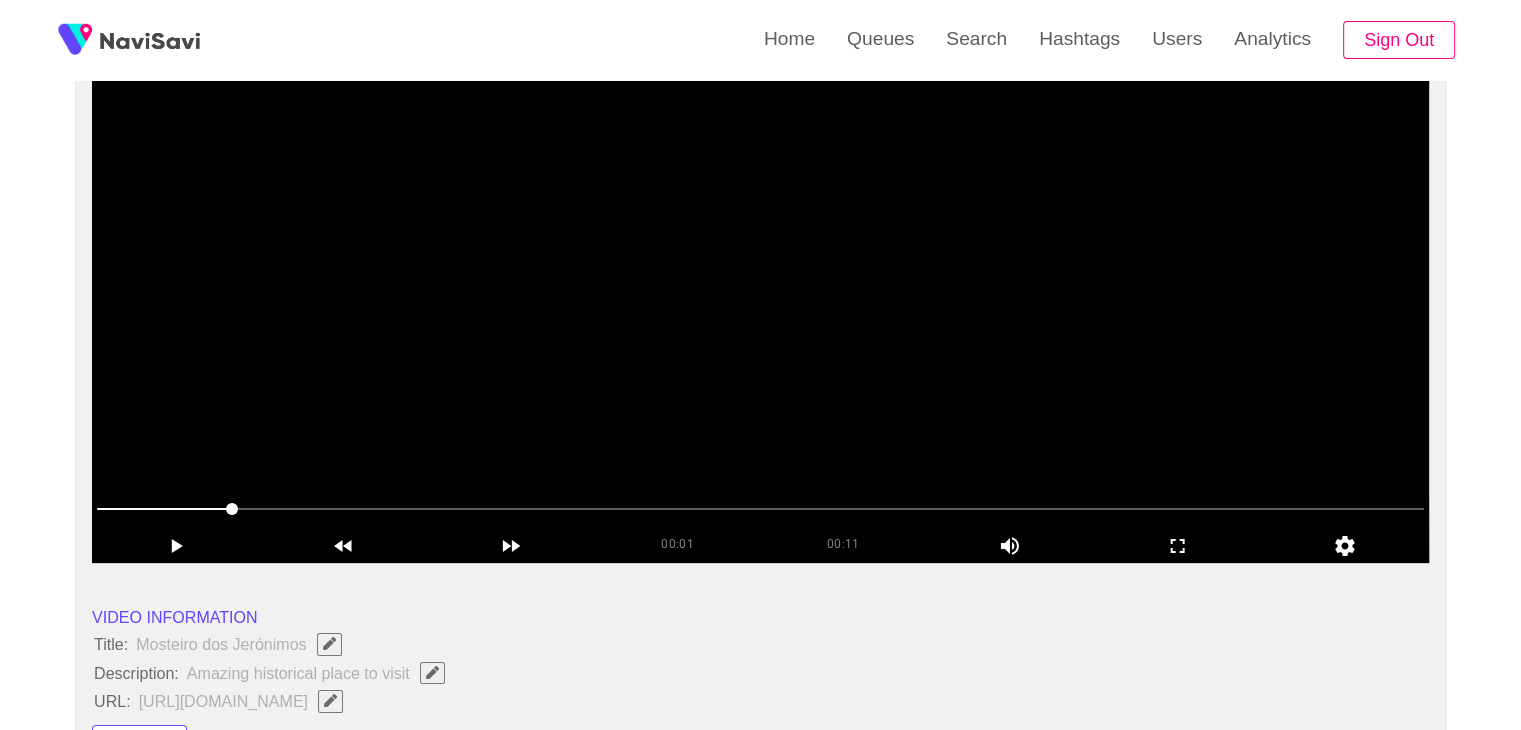 click at bounding box center [760, 313] 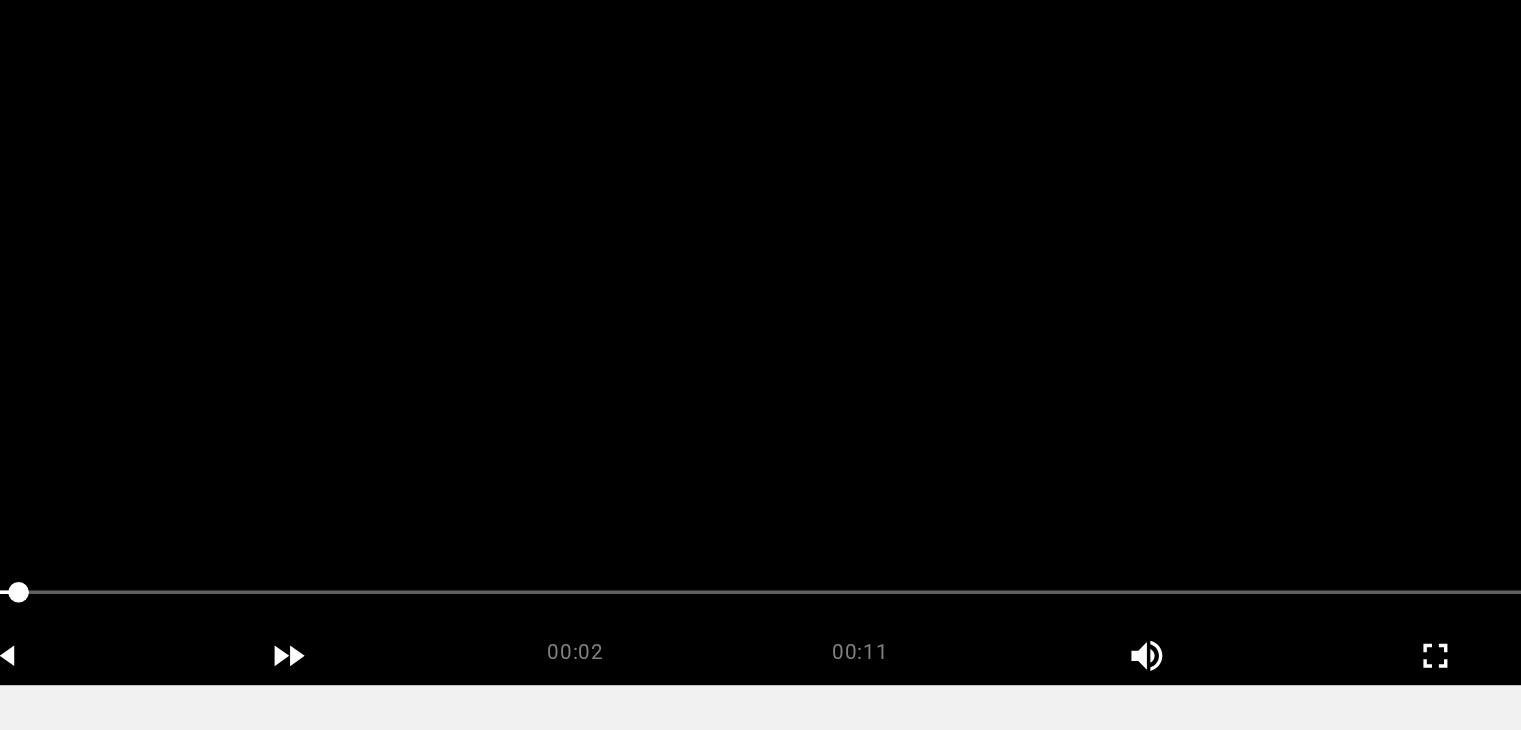 scroll, scrollTop: 202, scrollLeft: 0, axis: vertical 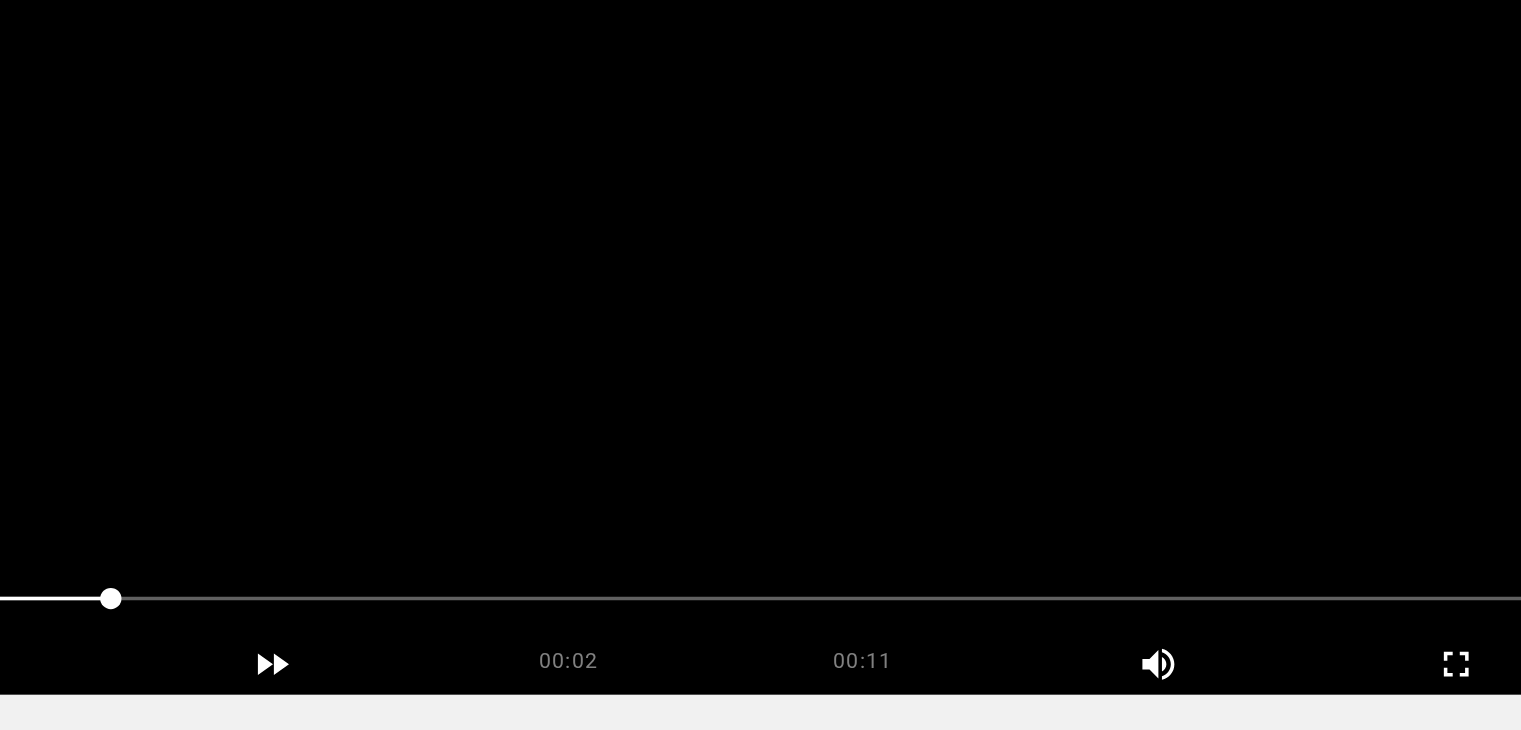 click at bounding box center [760, 313] 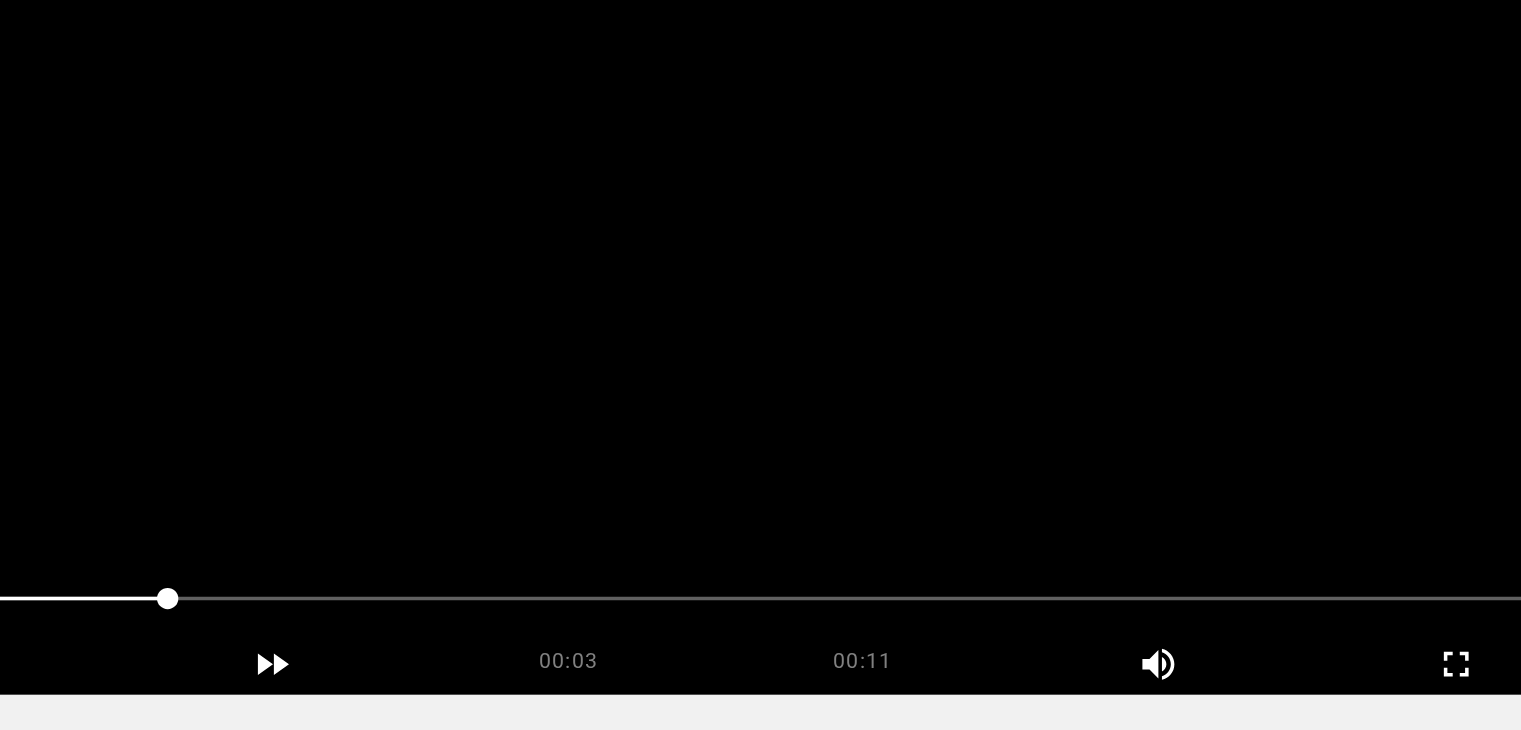 click at bounding box center (760, 313) 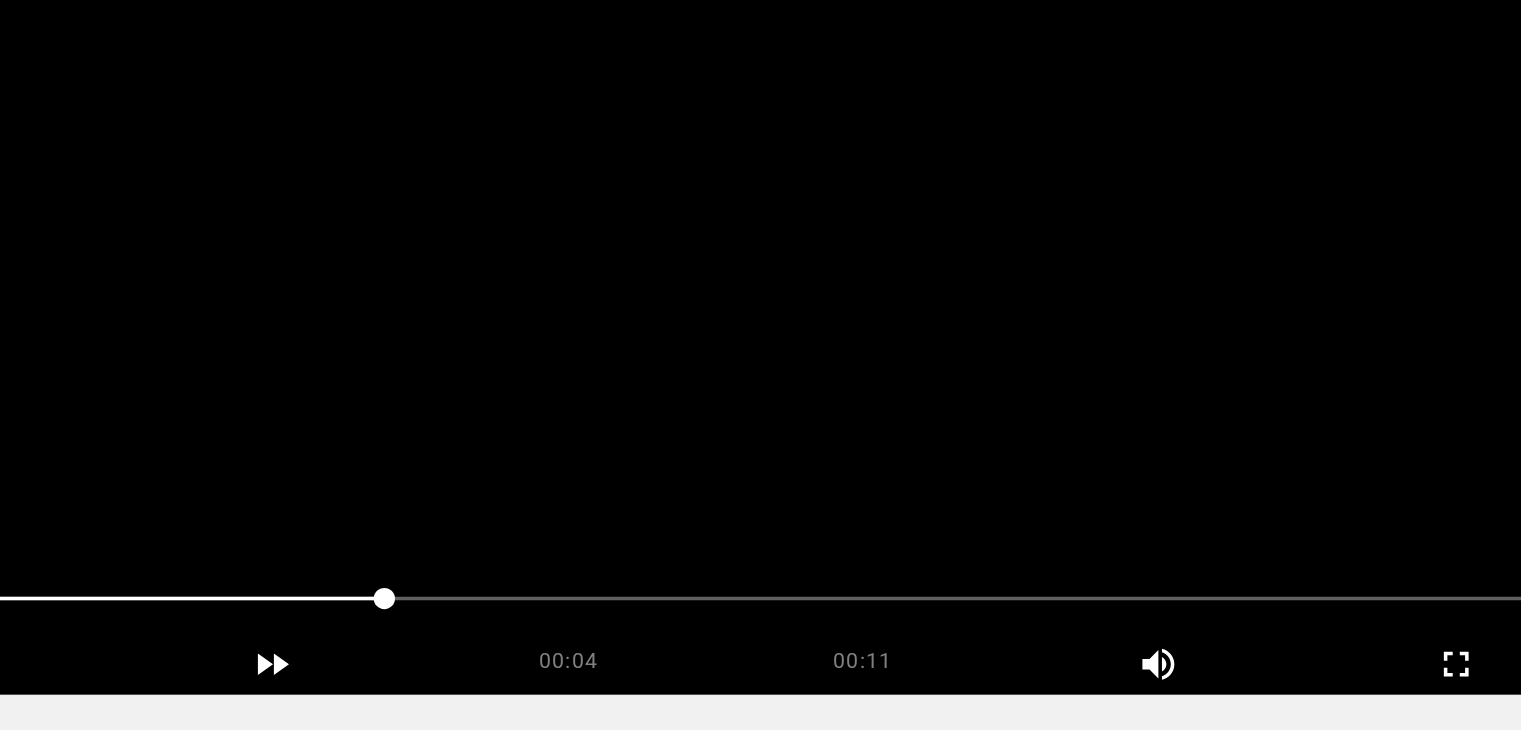 click at bounding box center (760, 313) 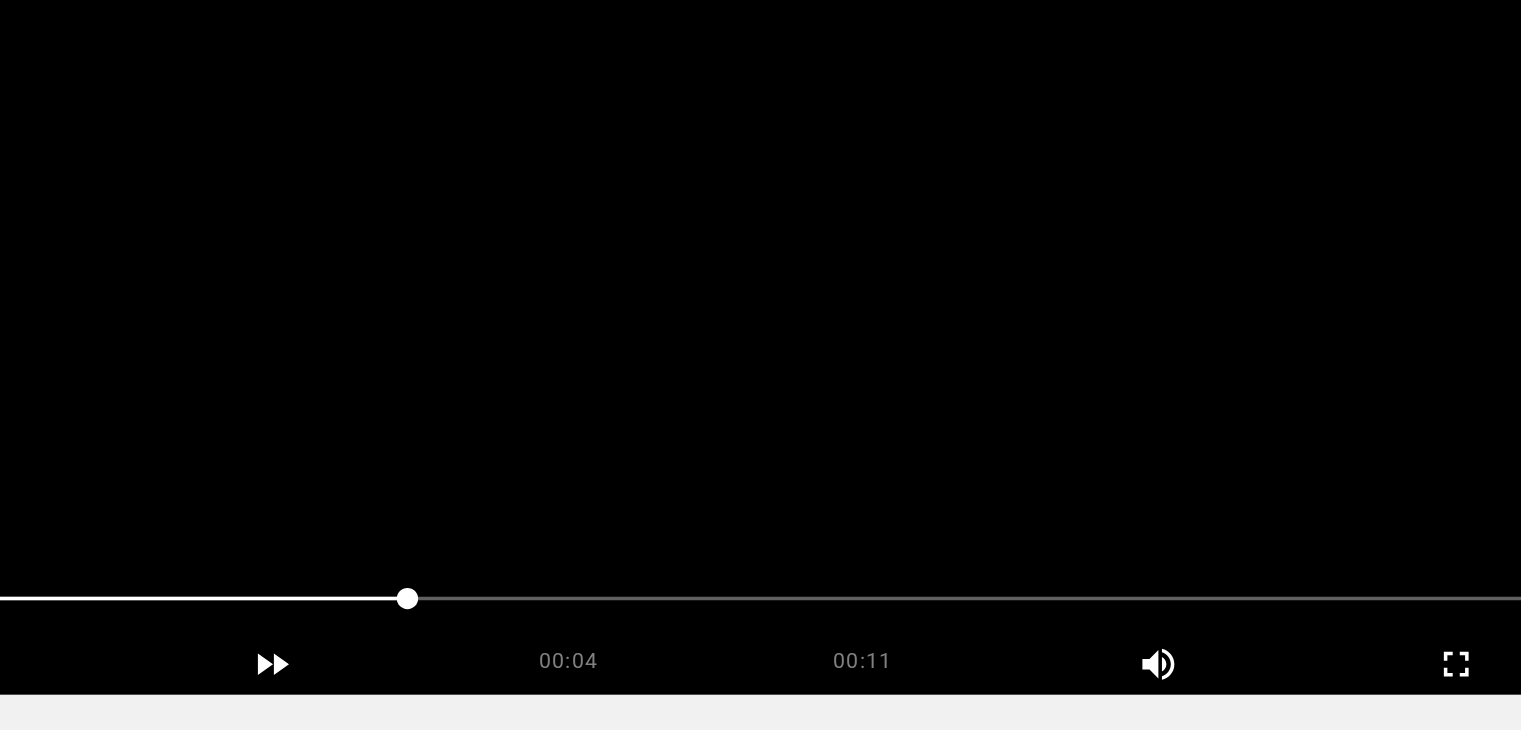 click at bounding box center (760, 313) 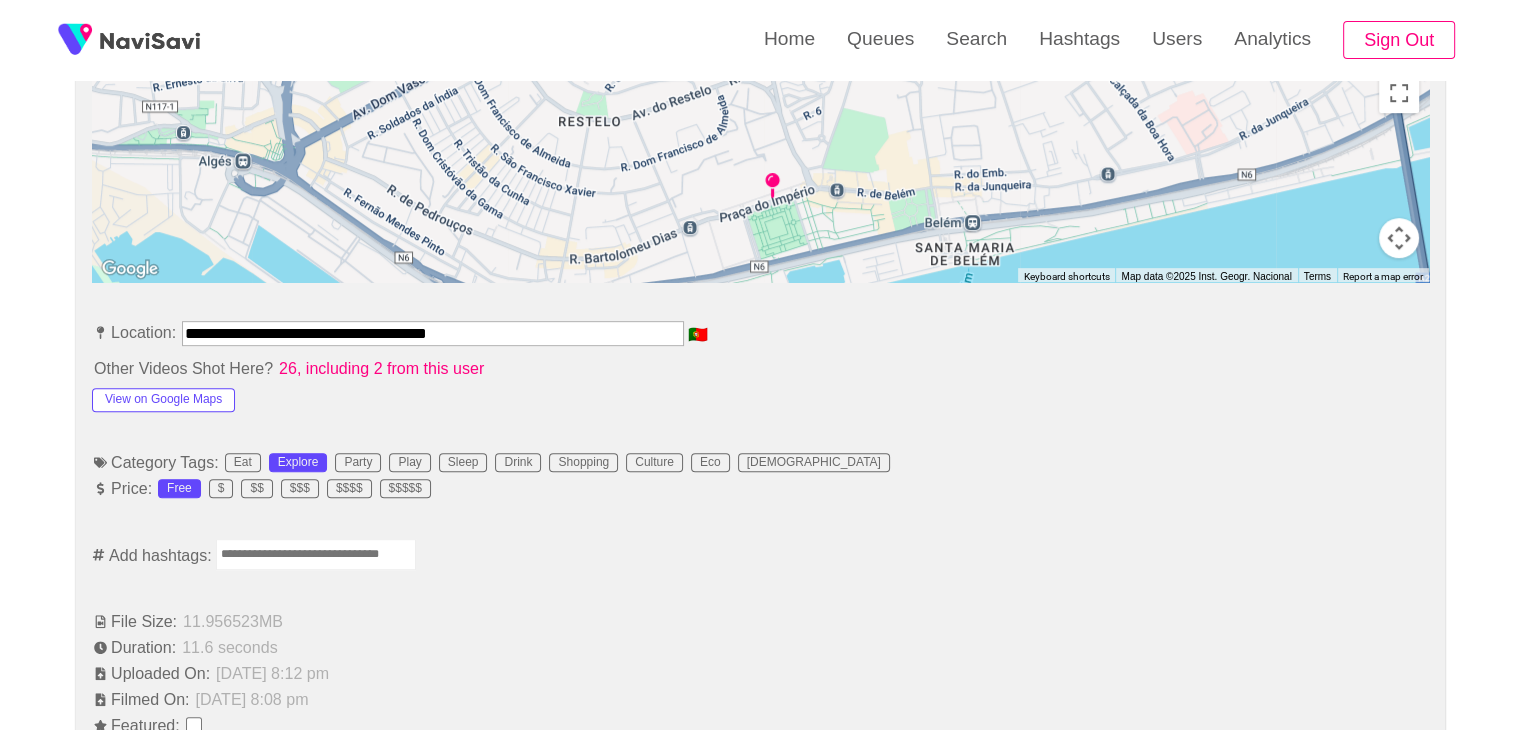 scroll, scrollTop: 944, scrollLeft: 0, axis: vertical 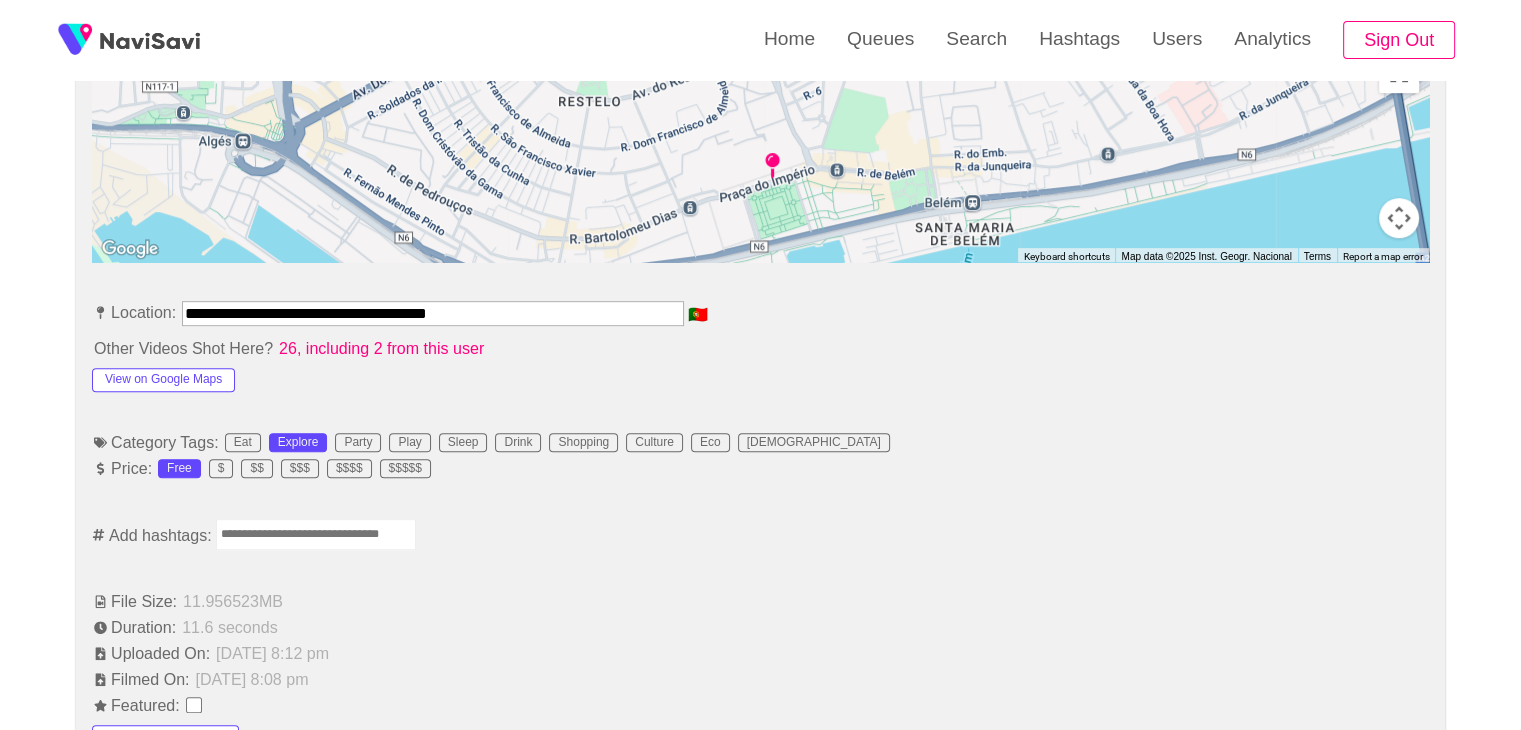 click at bounding box center [316, 534] 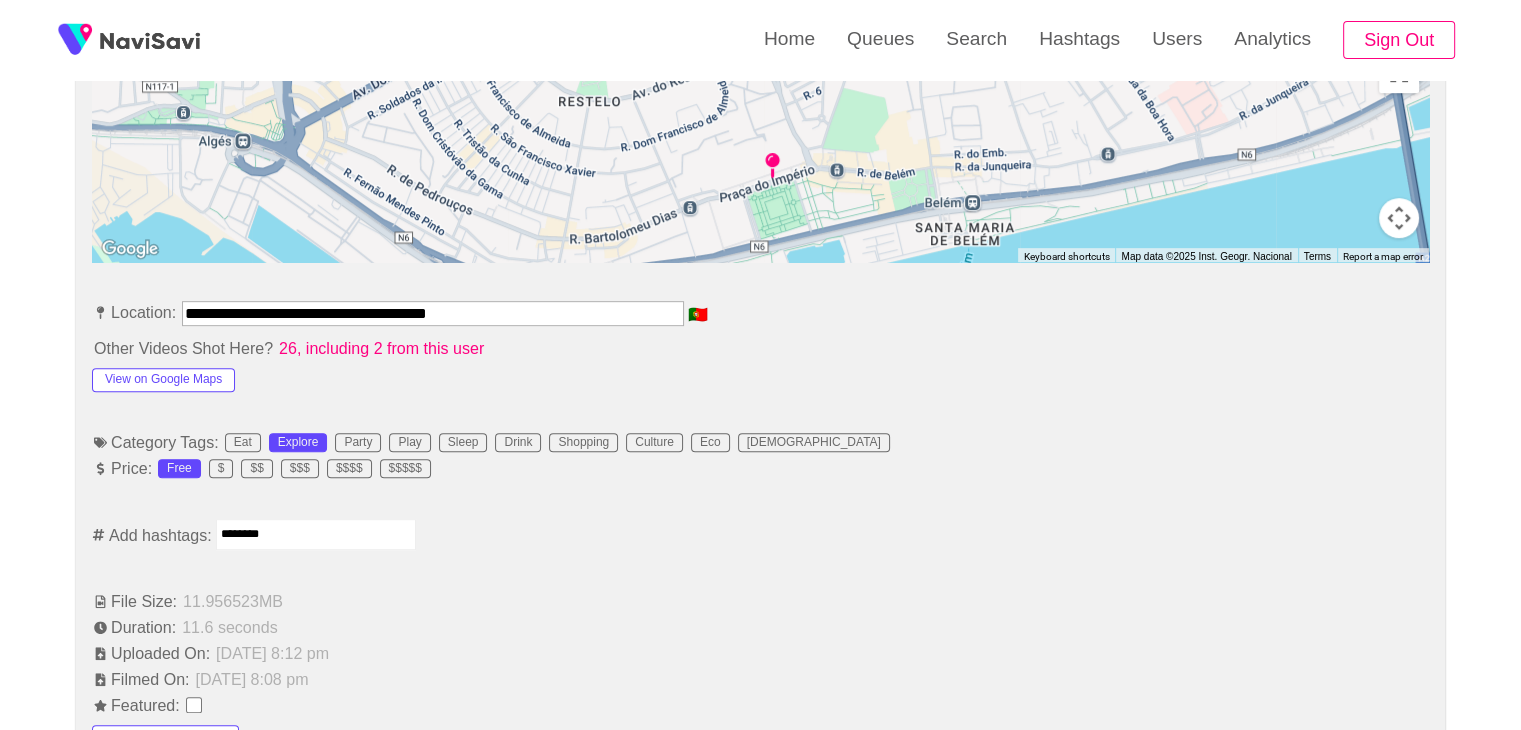 type on "*********" 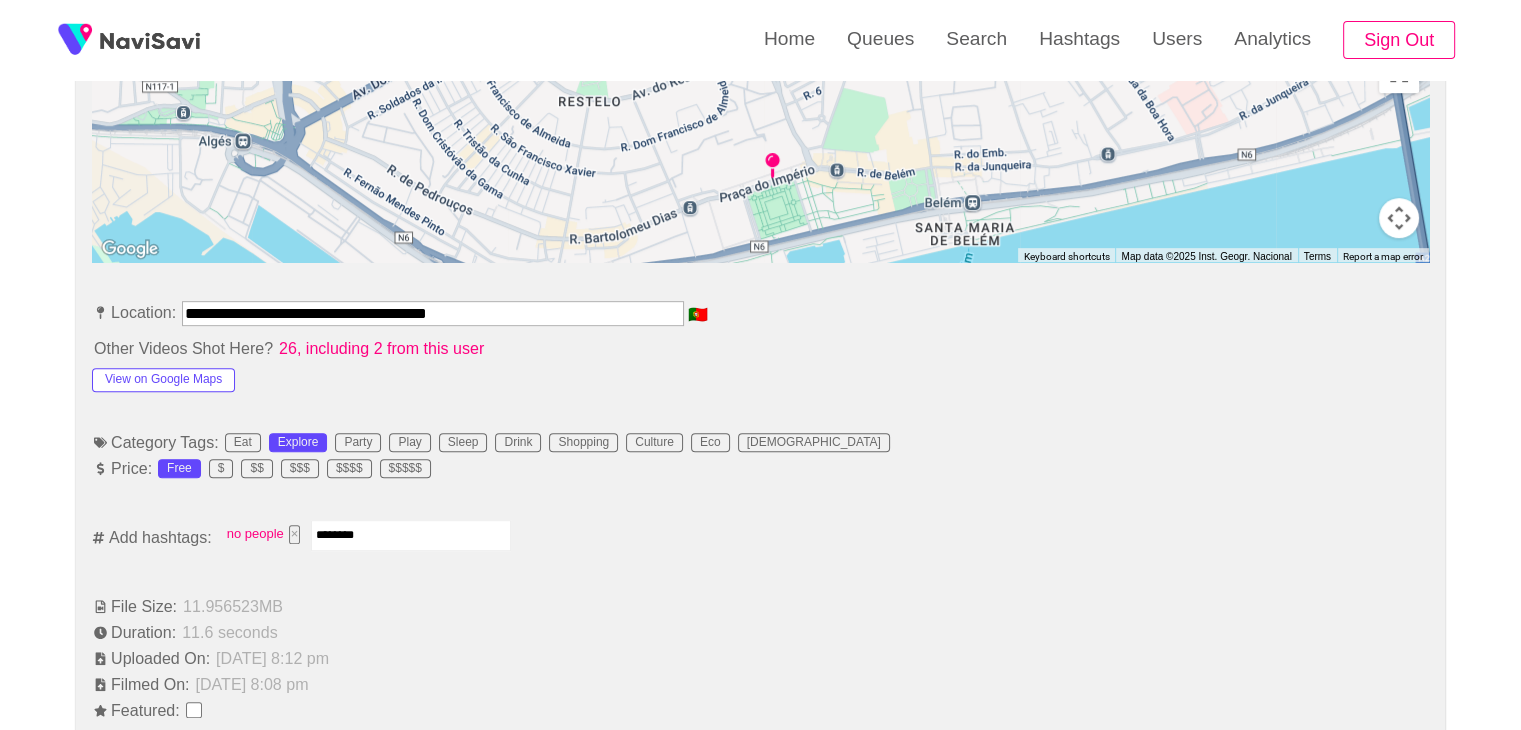 type on "*********" 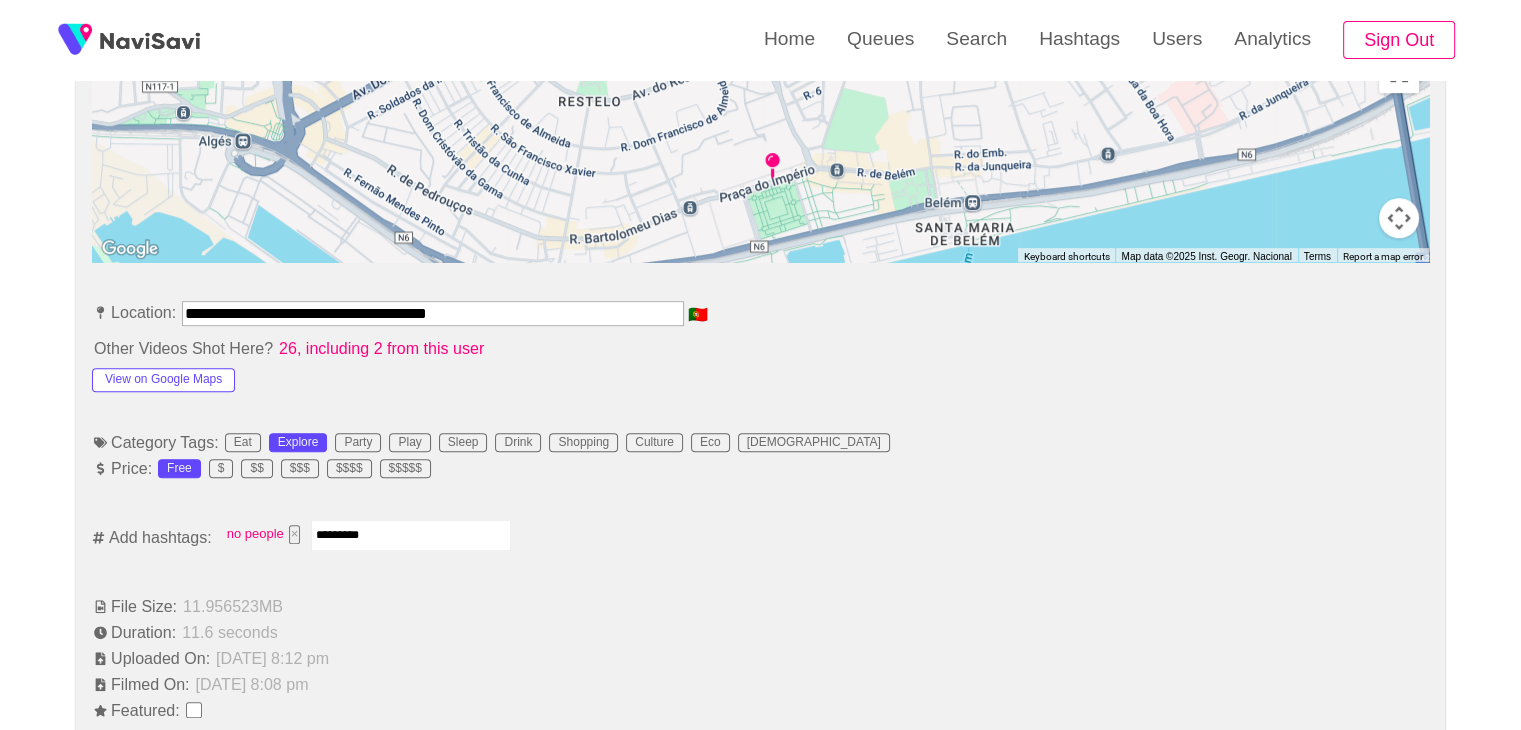 type 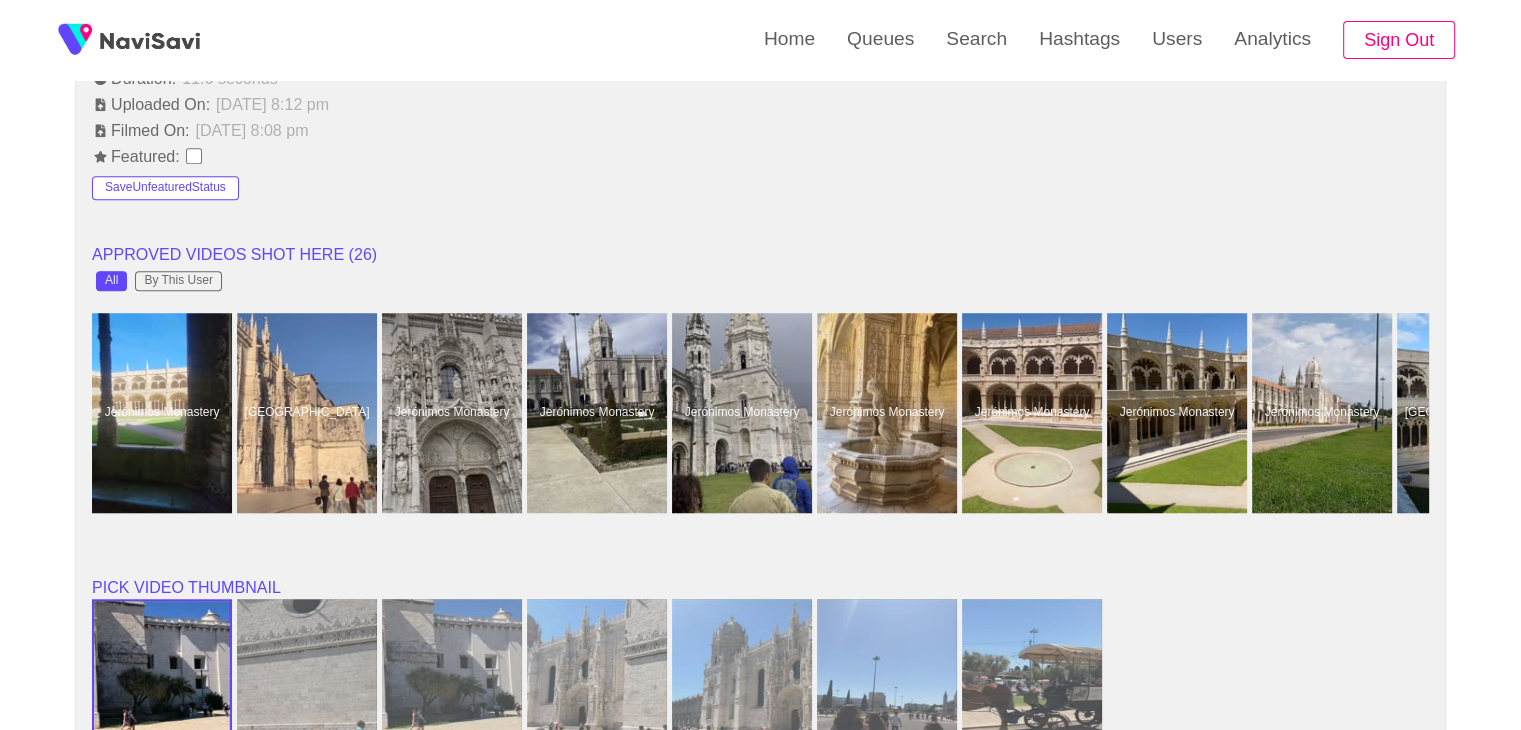 scroll, scrollTop: 1504, scrollLeft: 0, axis: vertical 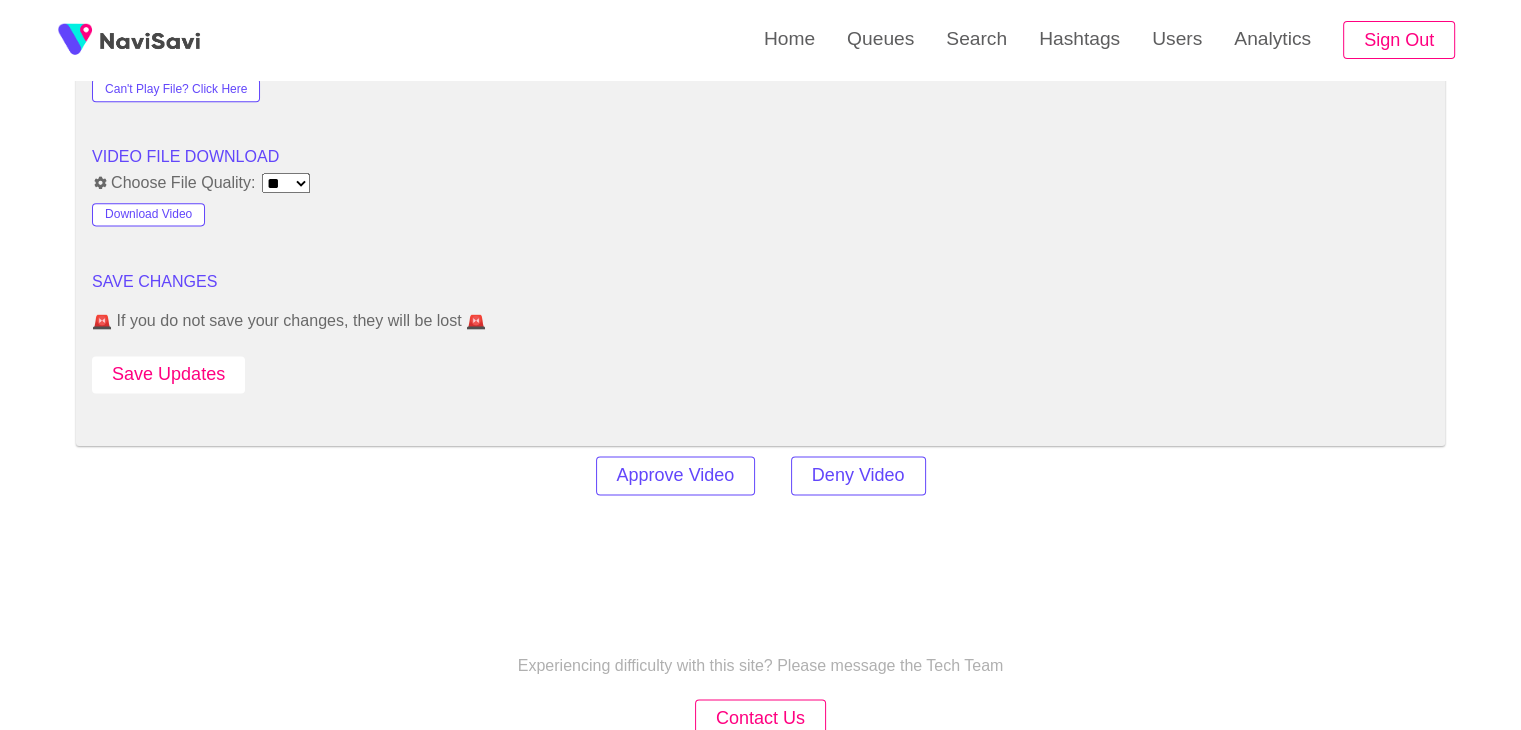click on "Save Updates" at bounding box center (168, 374) 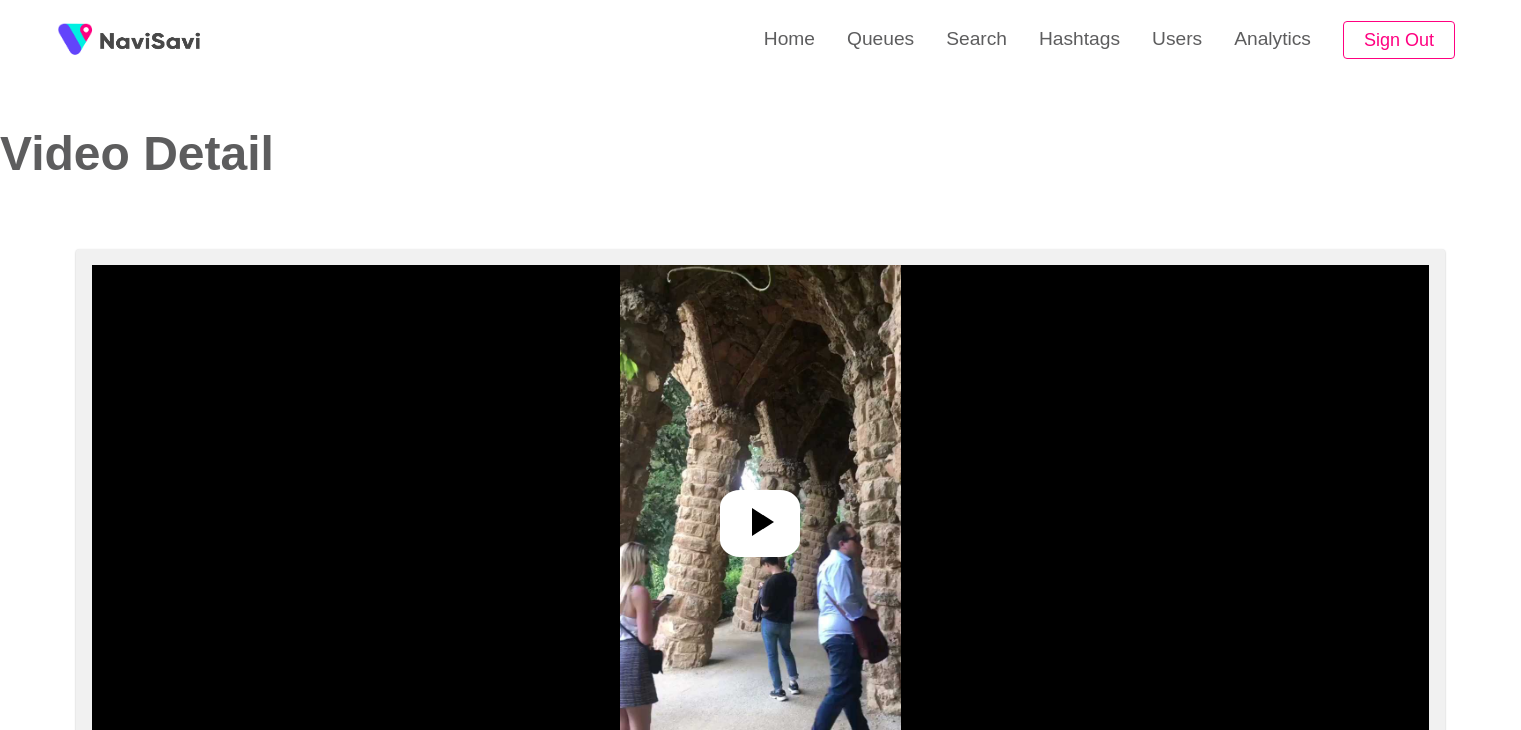 select on "**" 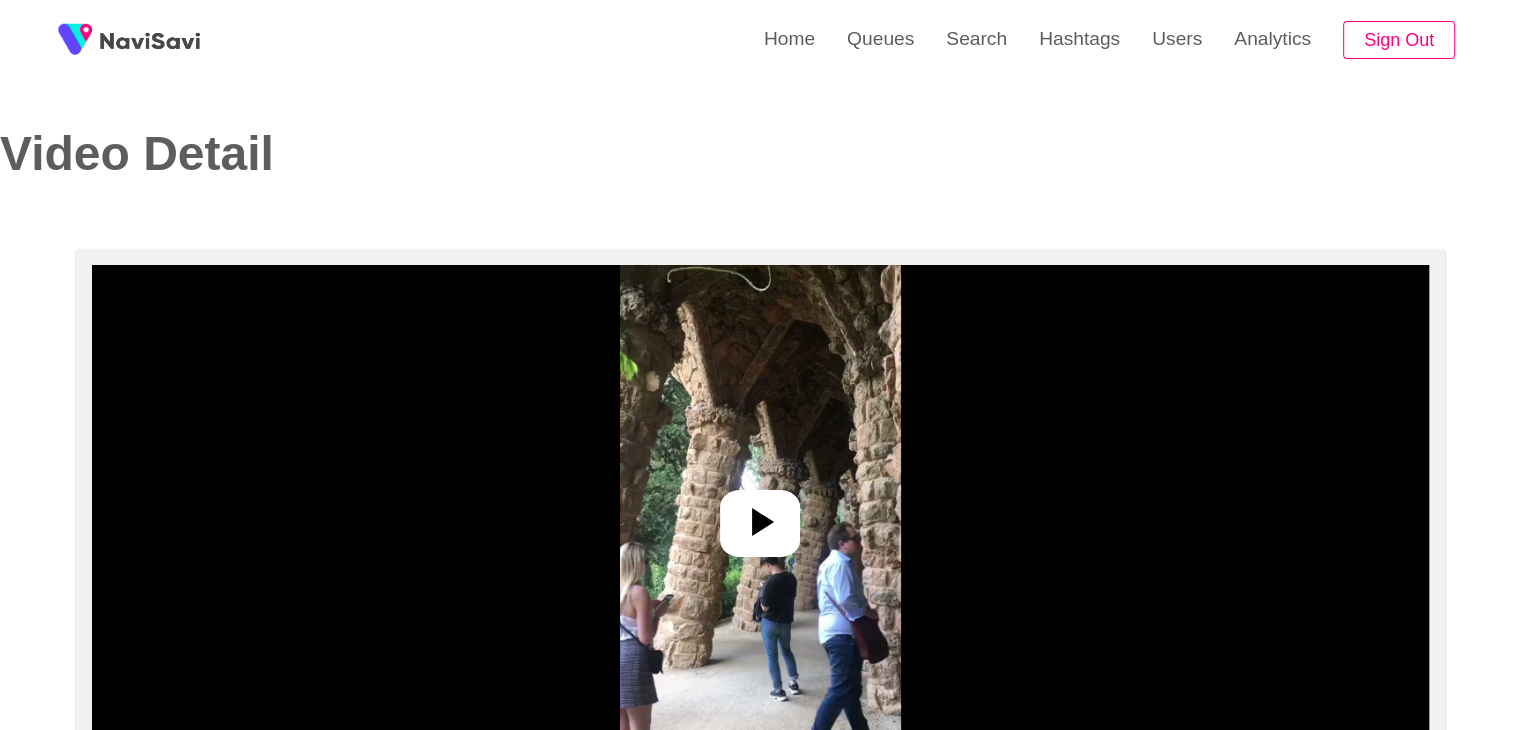 click at bounding box center (760, 515) 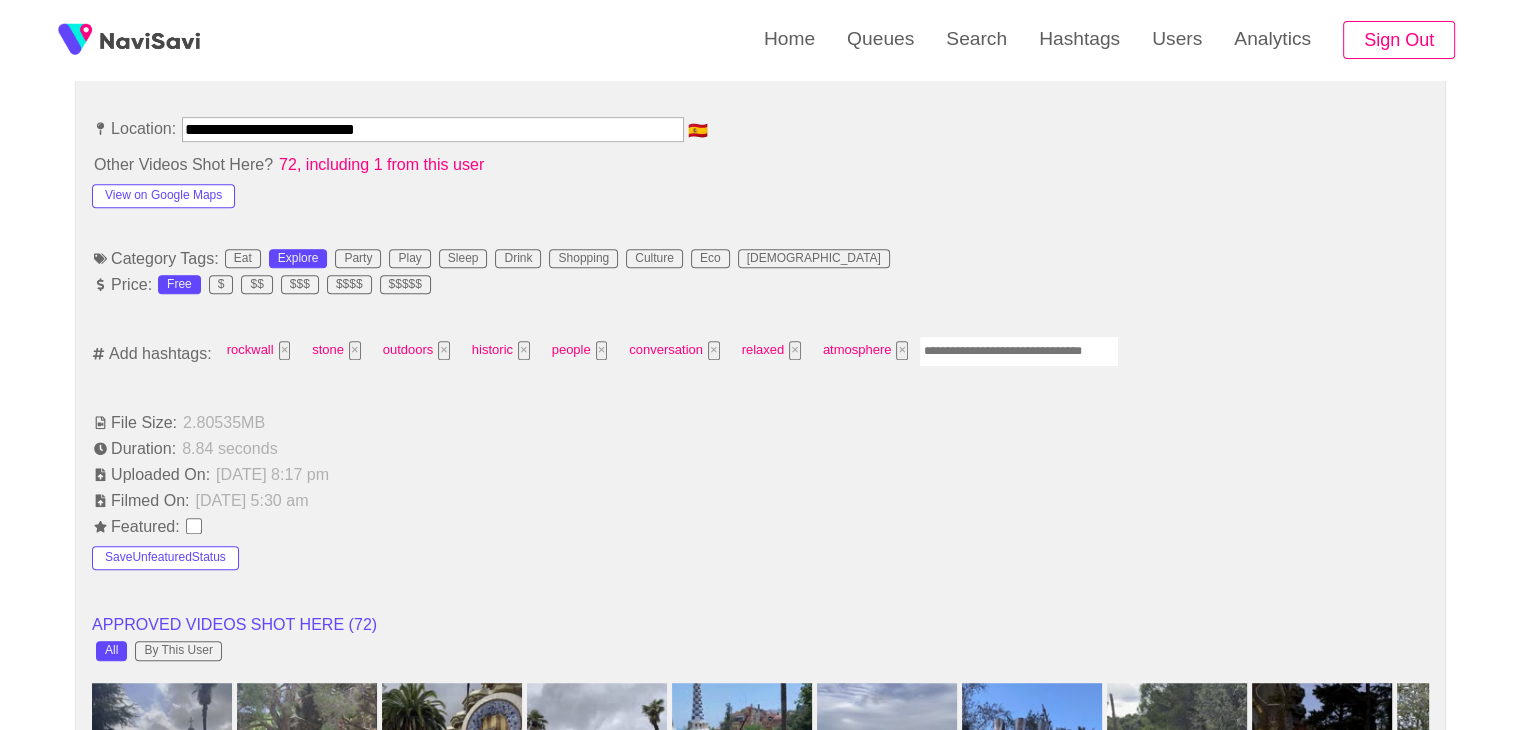 scroll, scrollTop: 1130, scrollLeft: 0, axis: vertical 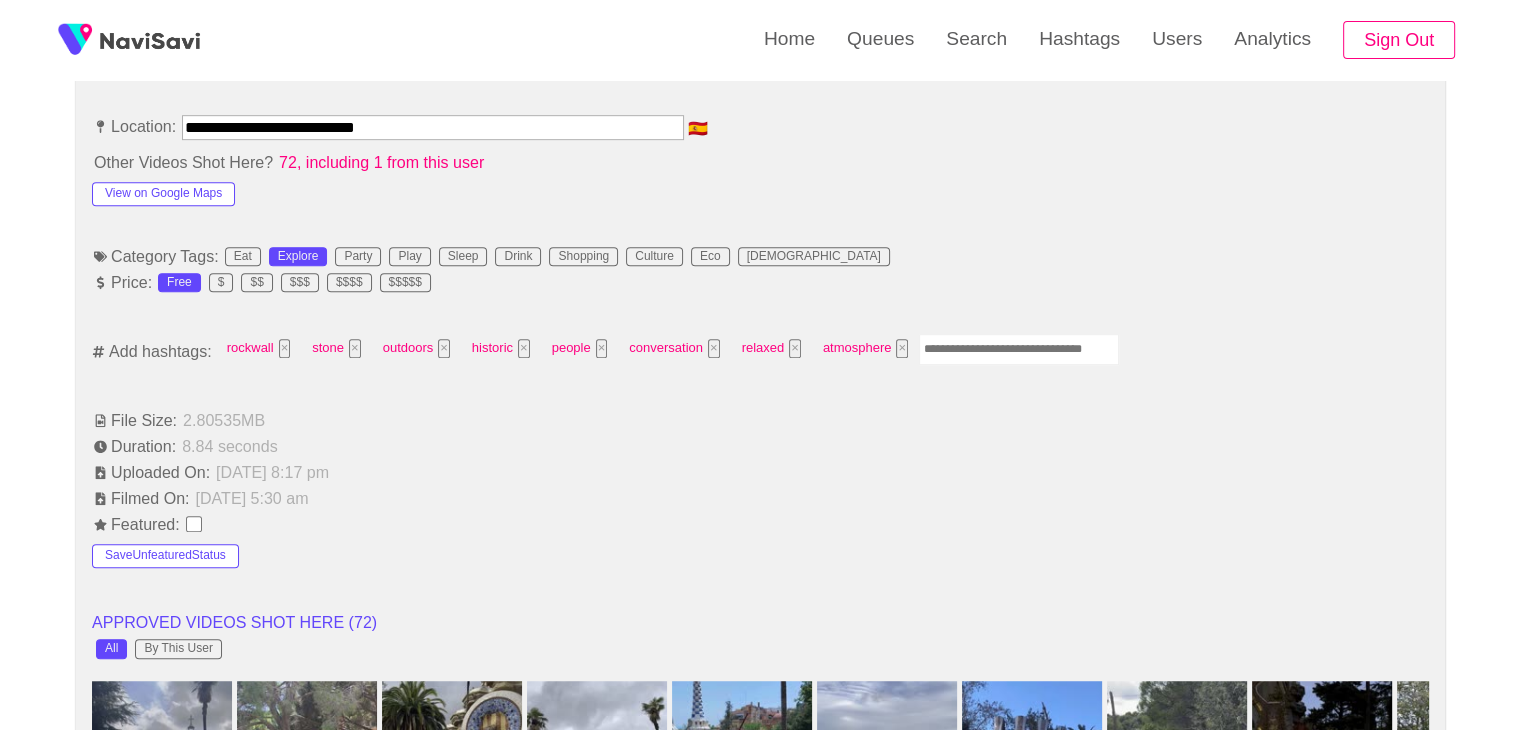 click at bounding box center (1019, 349) 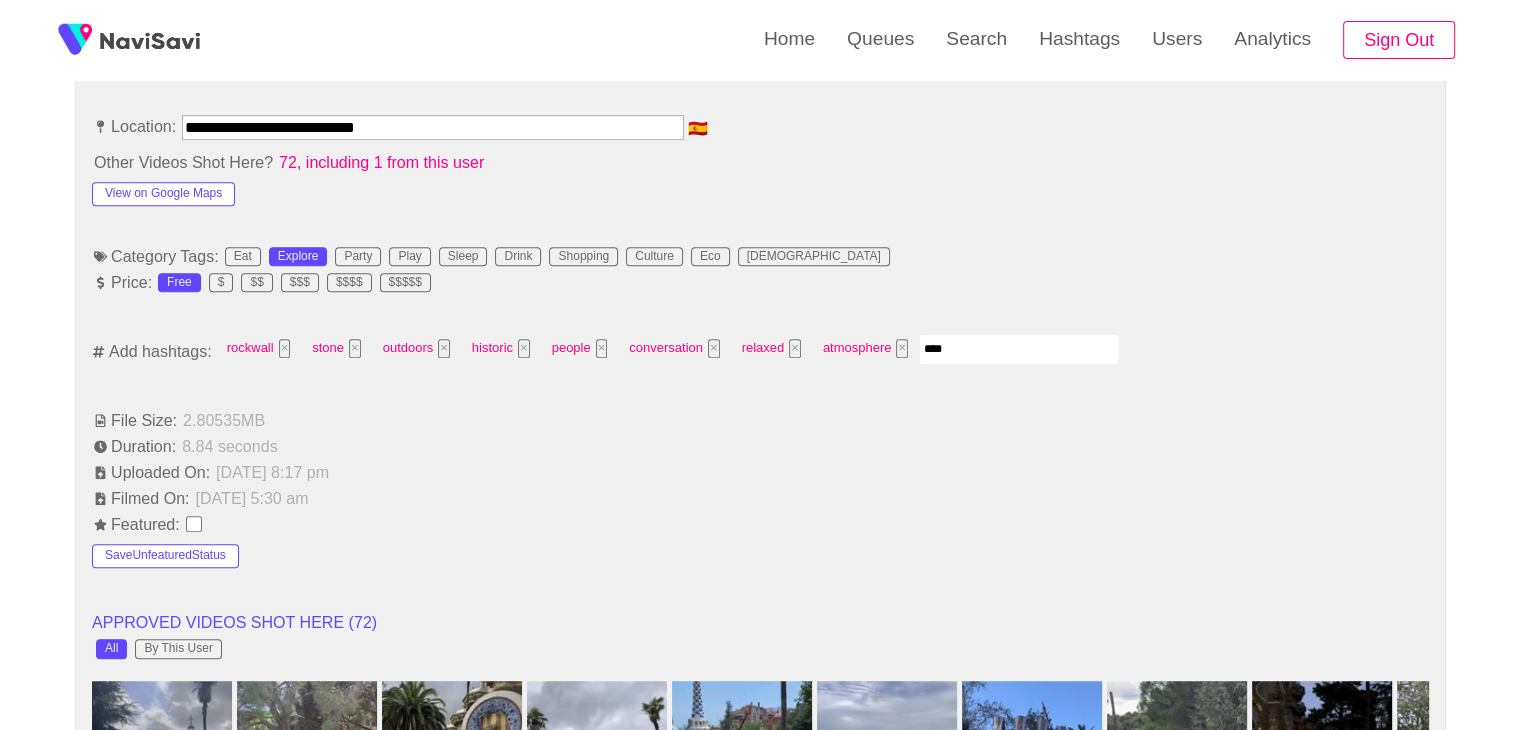 type on "*****" 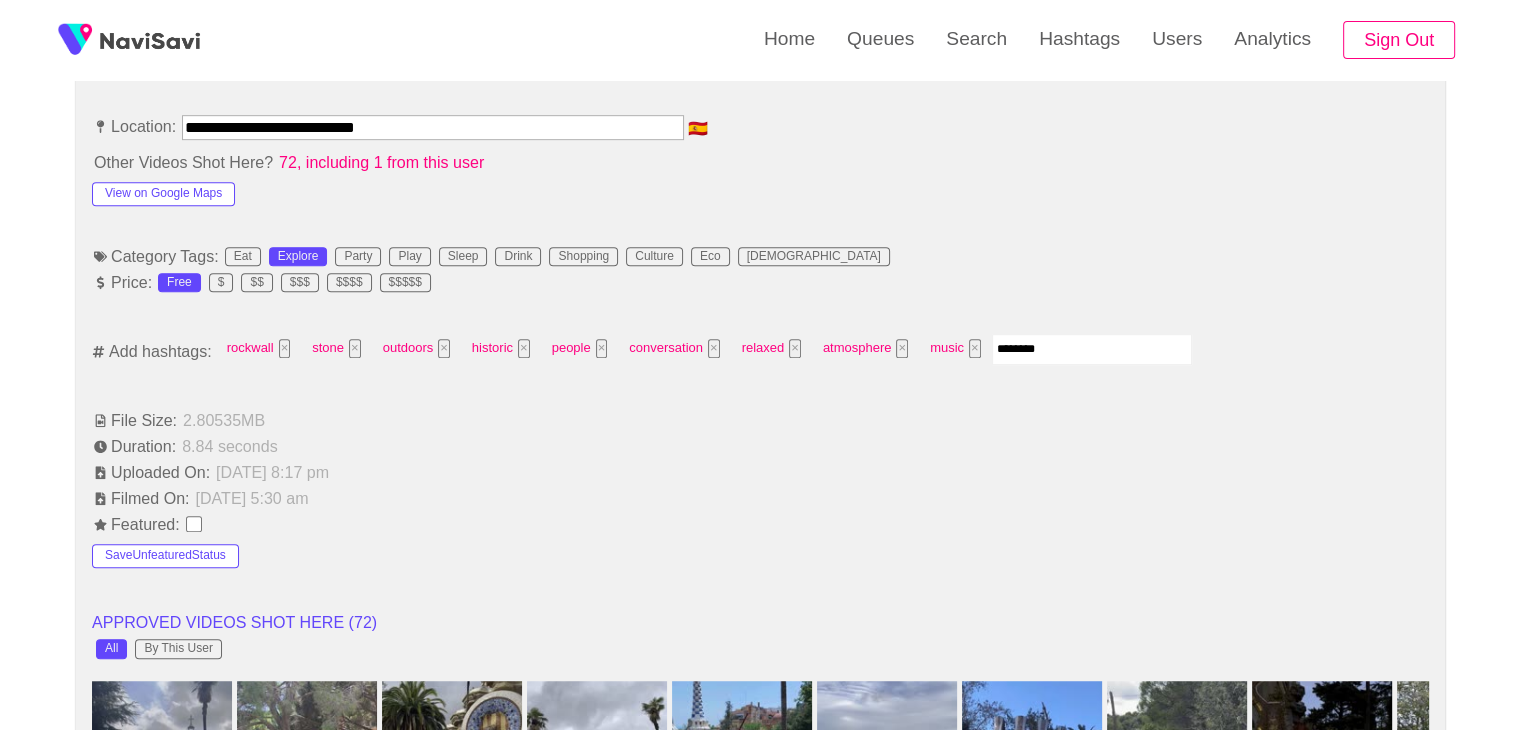 type on "*********" 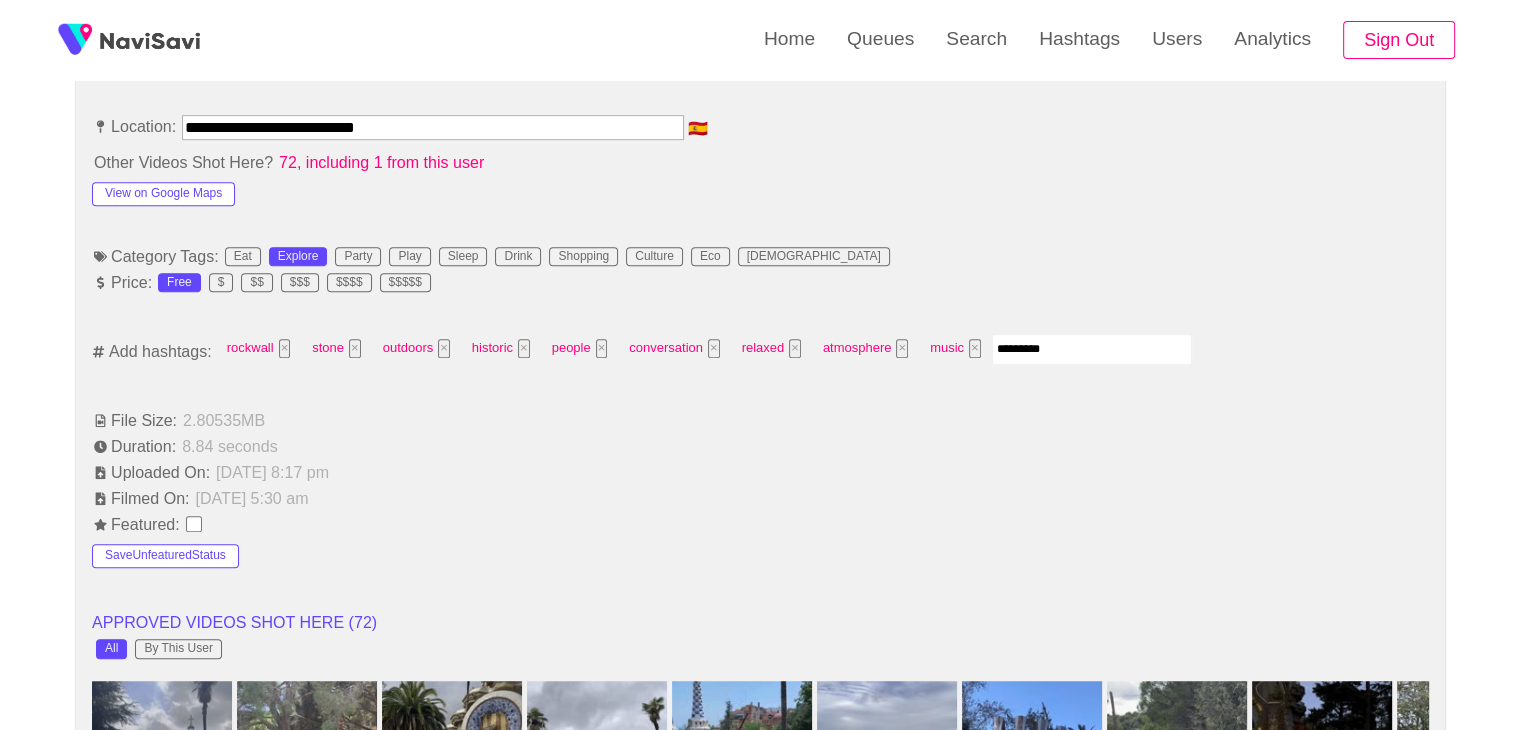 type 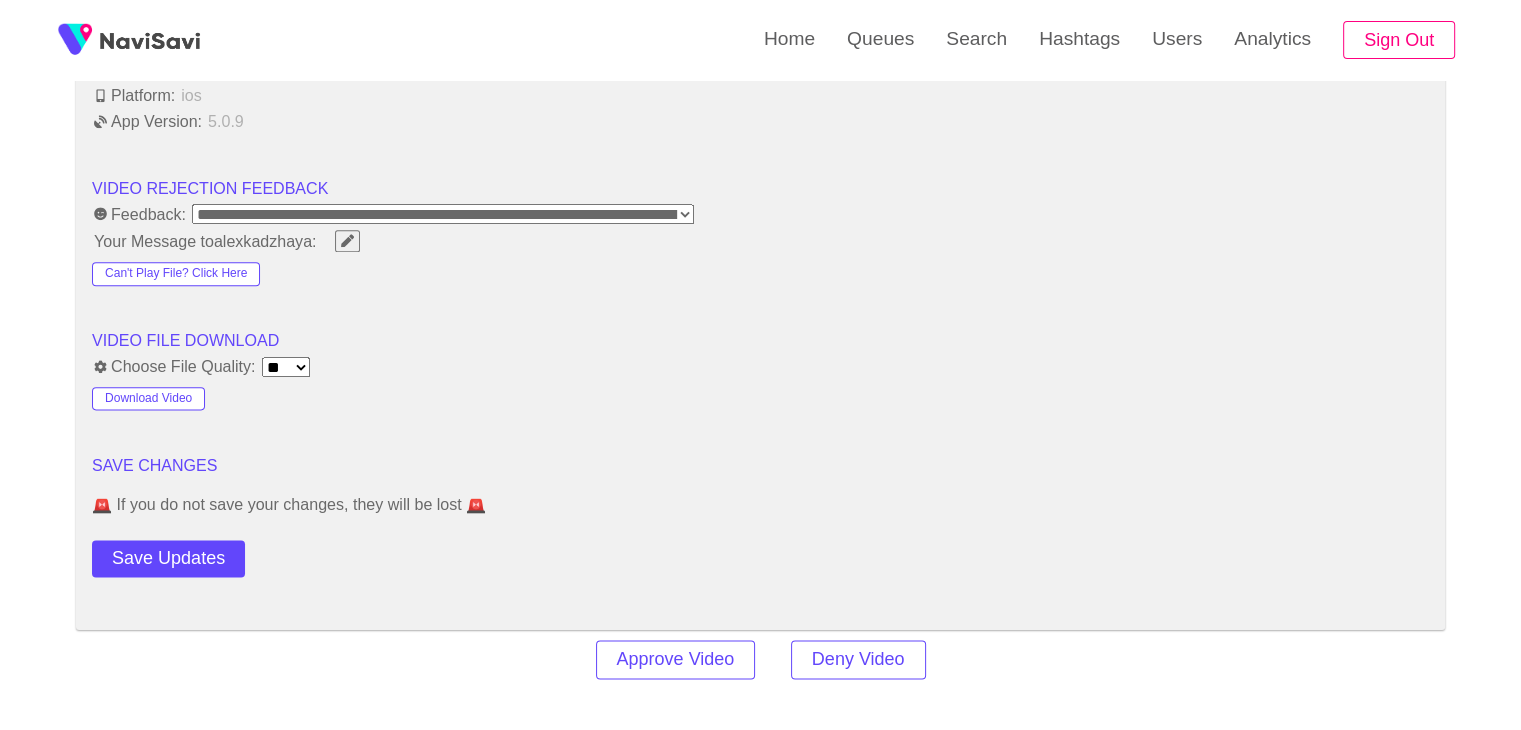scroll, scrollTop: 2460, scrollLeft: 0, axis: vertical 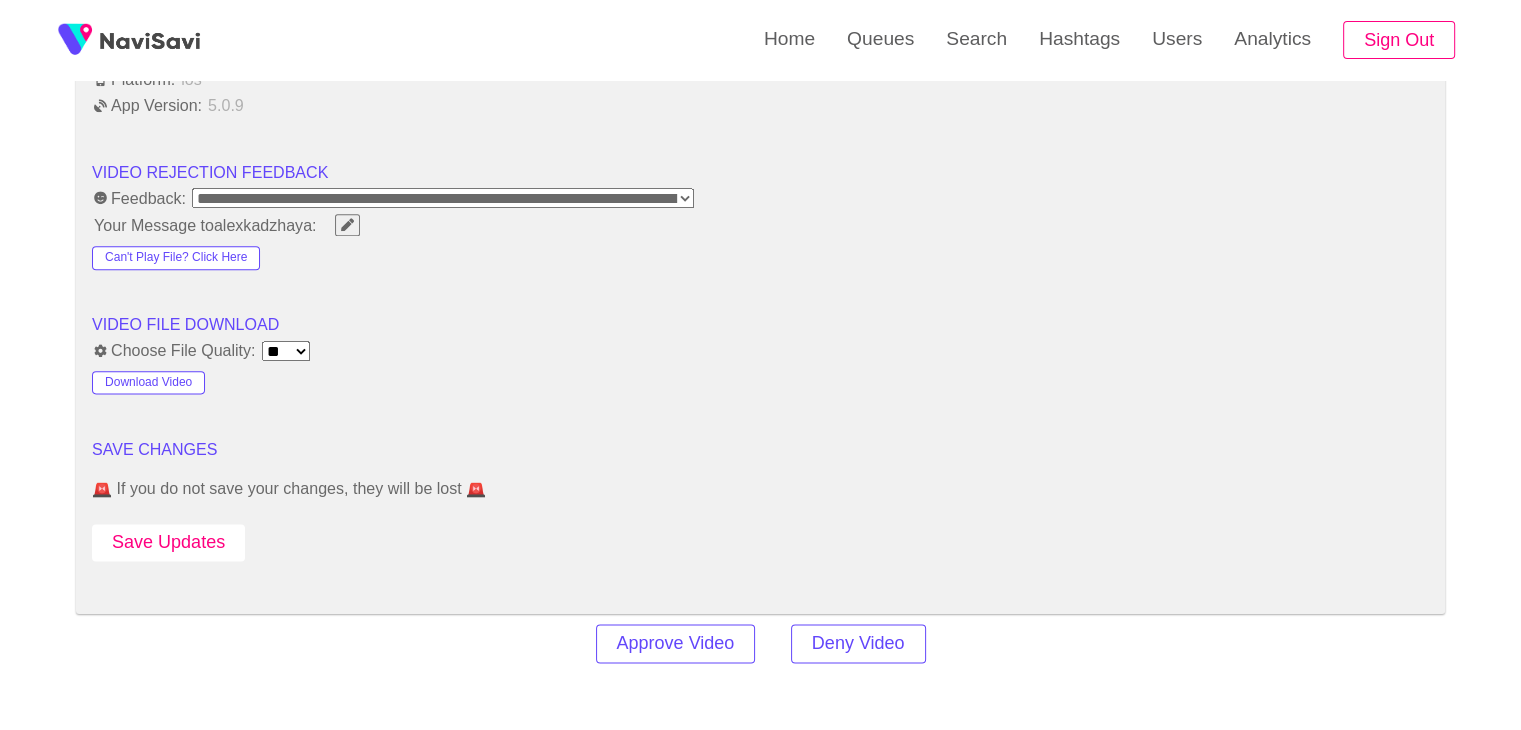 click on "Save Updates" at bounding box center [168, 542] 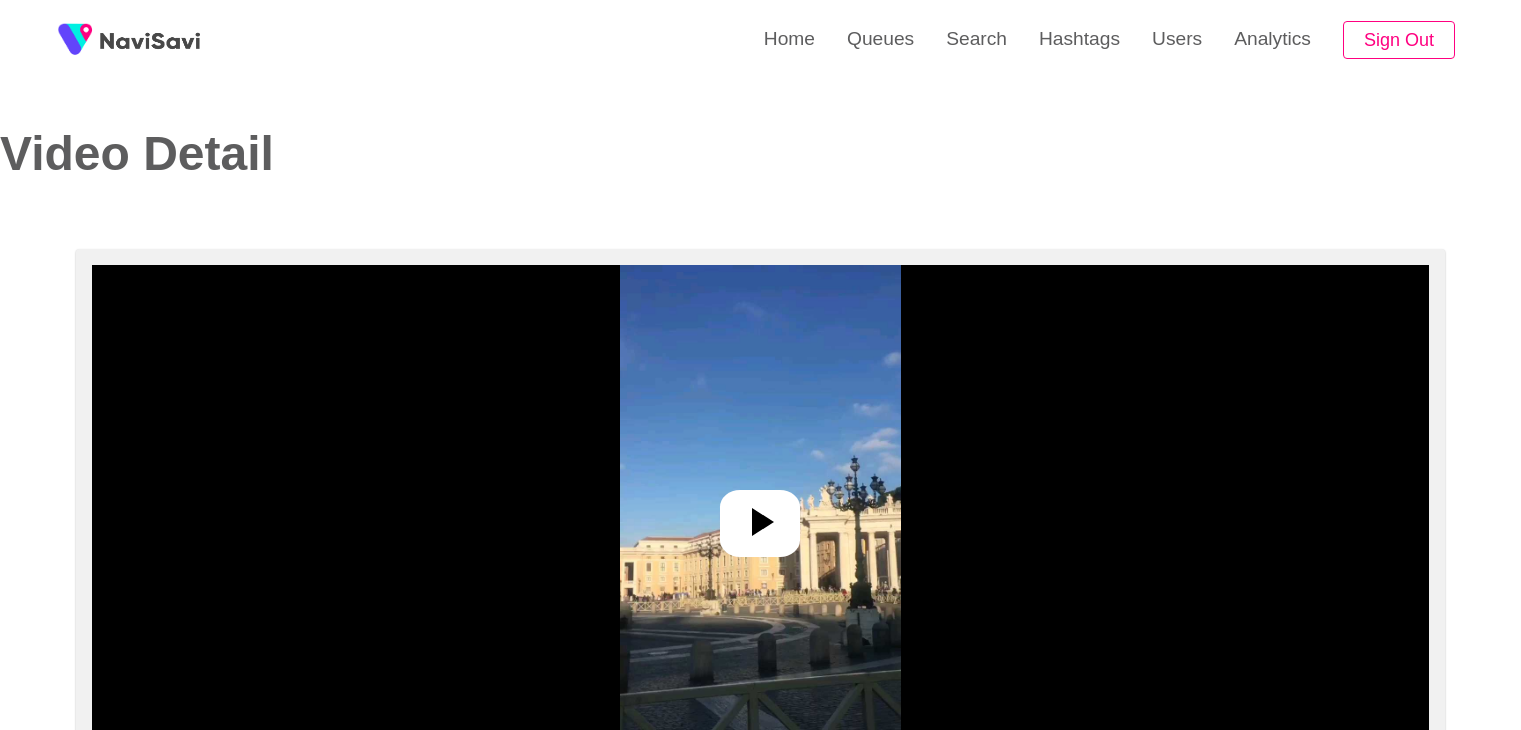select on "**********" 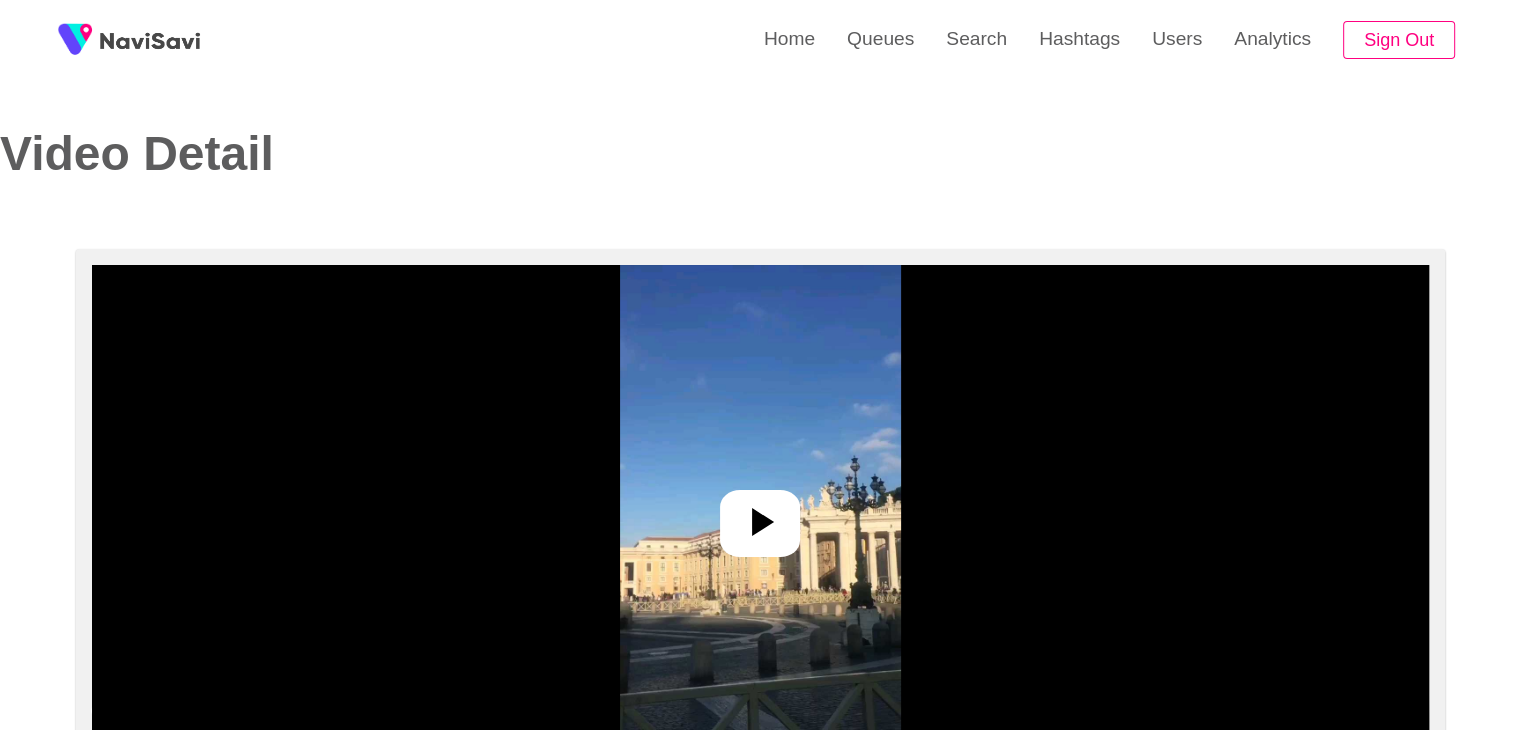 click at bounding box center (760, 515) 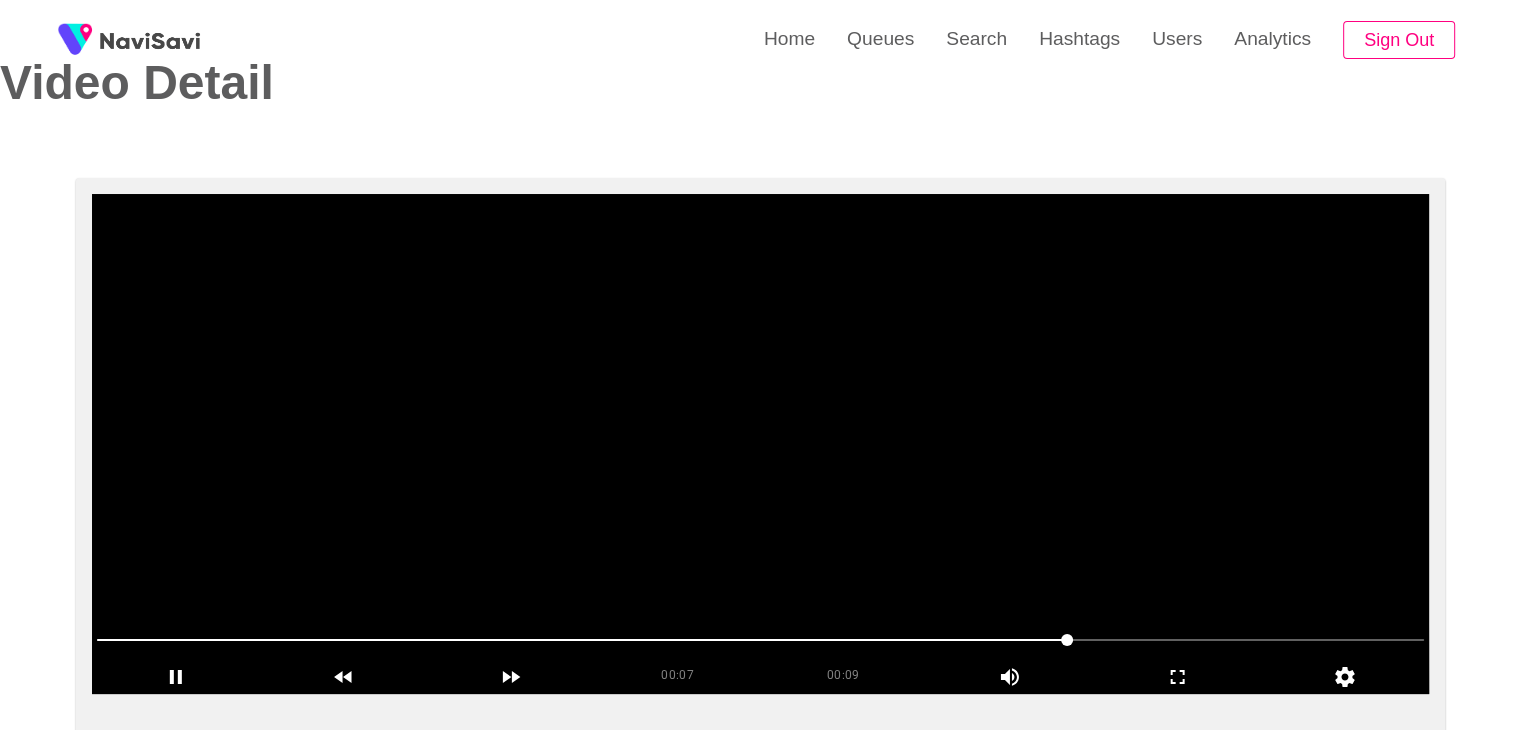 scroll, scrollTop: 70, scrollLeft: 0, axis: vertical 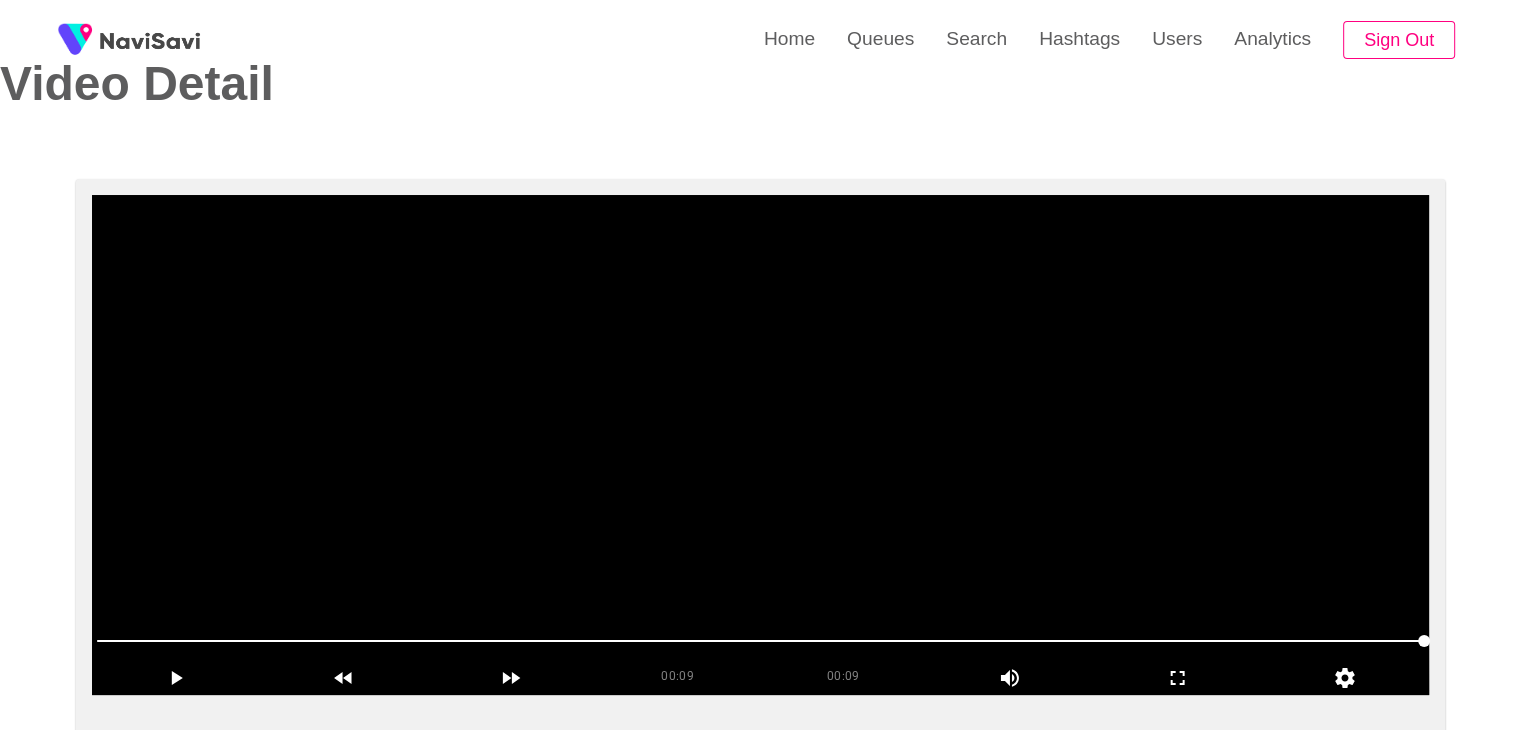 click at bounding box center [760, 445] 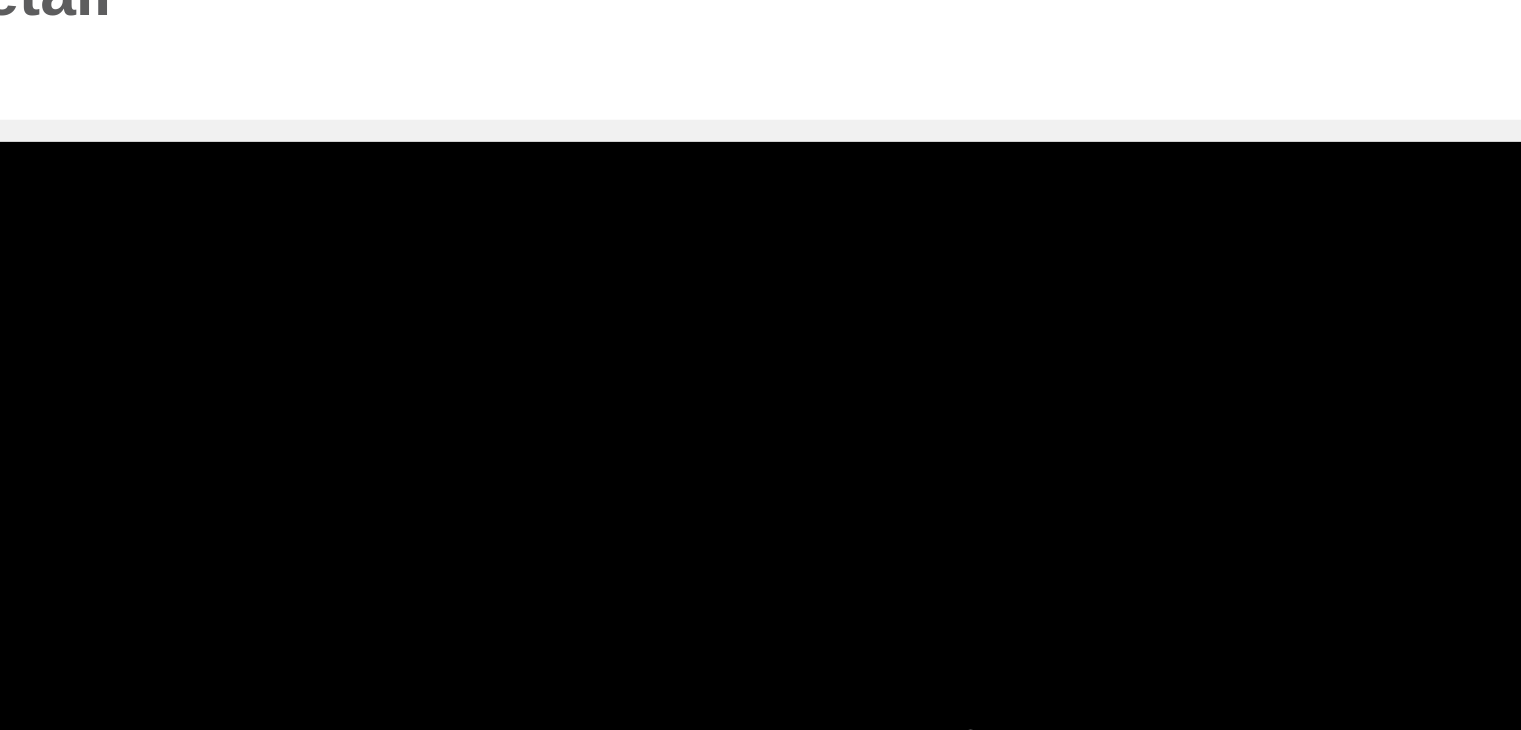 scroll, scrollTop: 70, scrollLeft: 0, axis: vertical 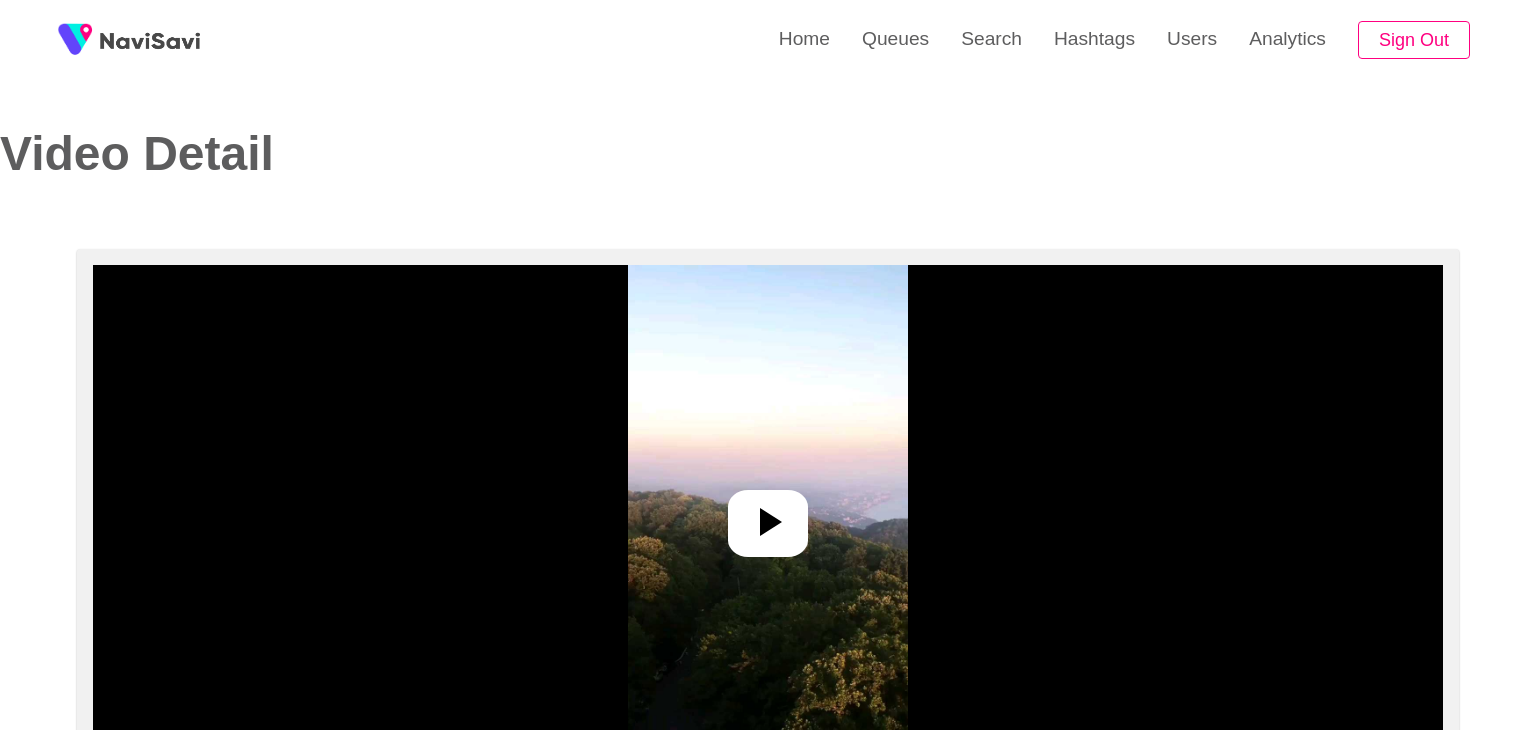 select on "**********" 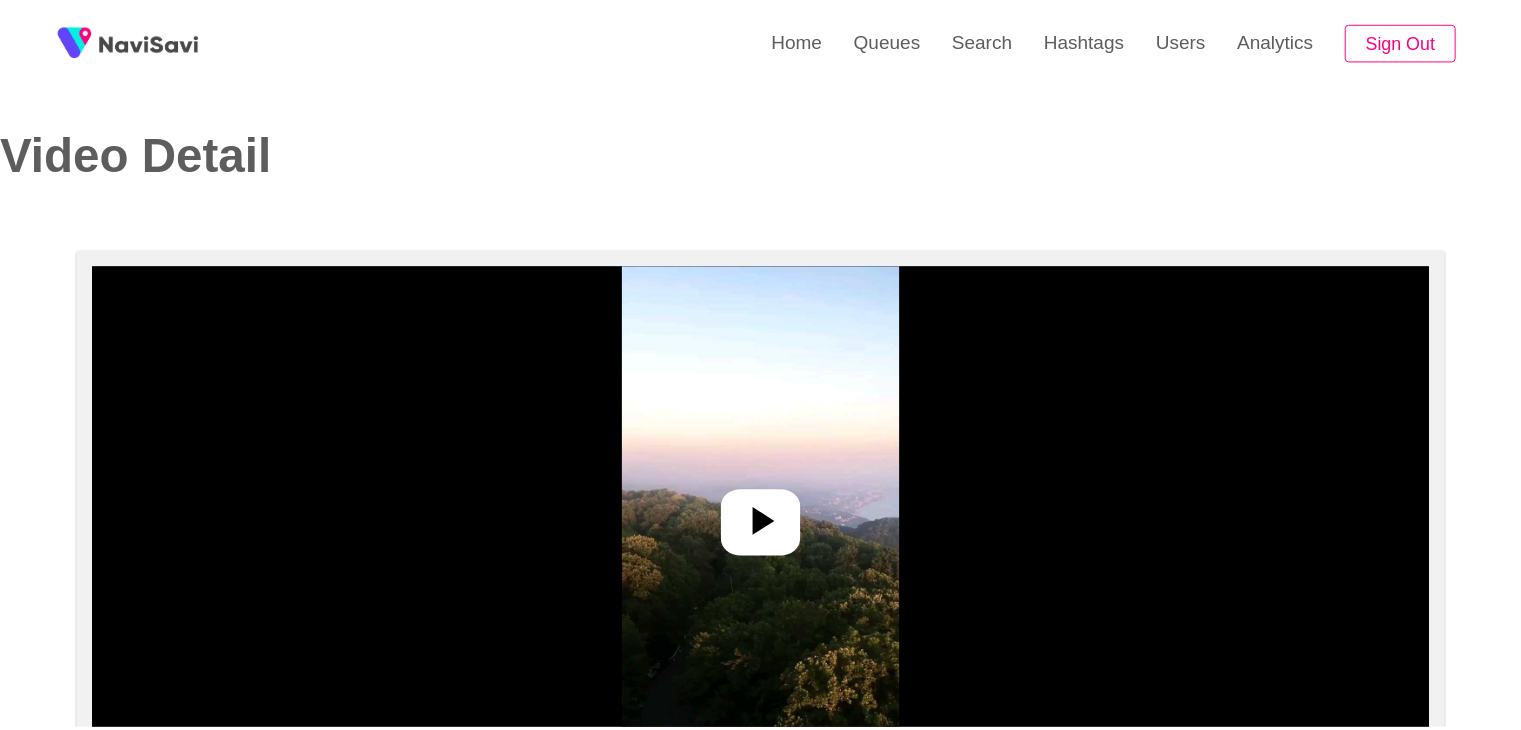 scroll, scrollTop: 0, scrollLeft: 0, axis: both 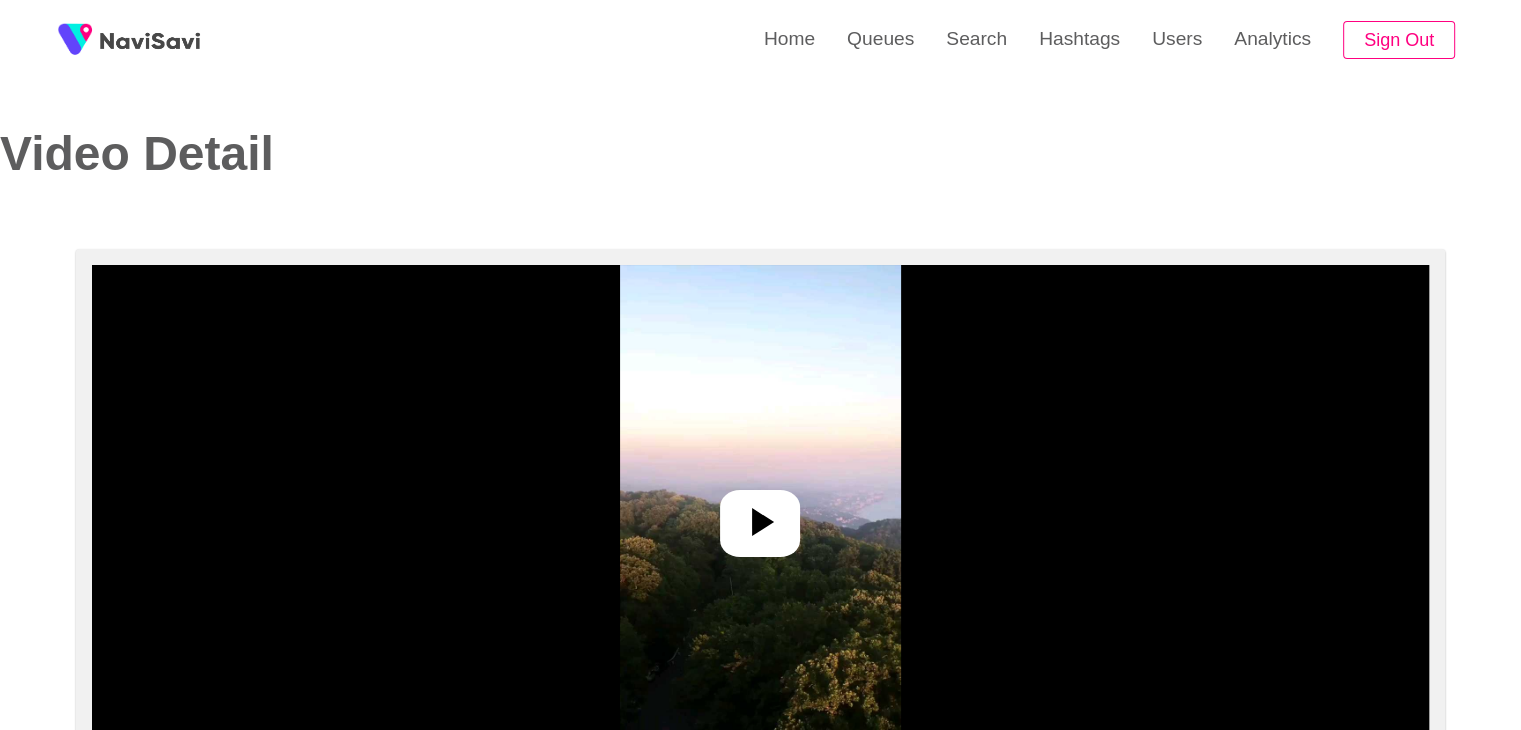 click at bounding box center [760, 515] 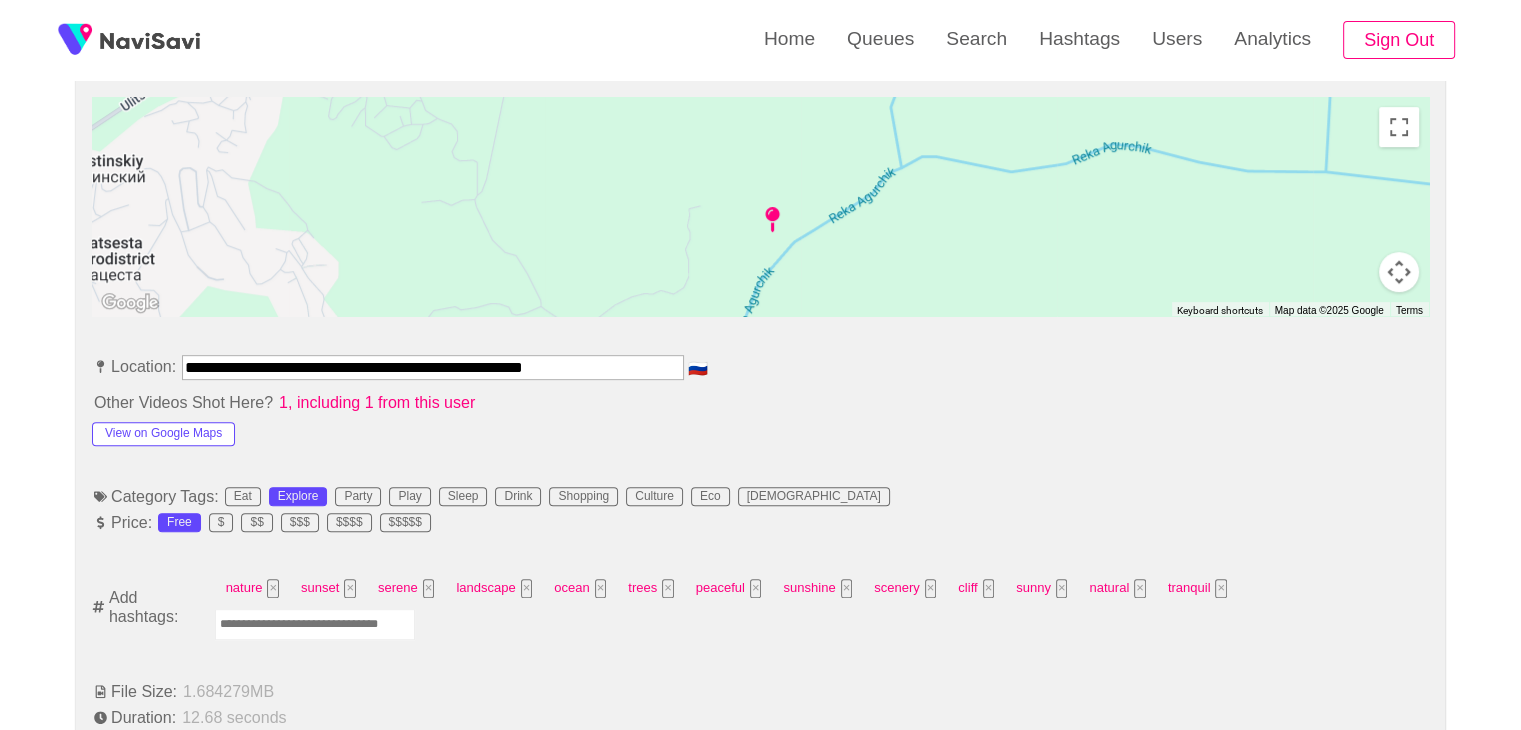 scroll, scrollTop: 944, scrollLeft: 0, axis: vertical 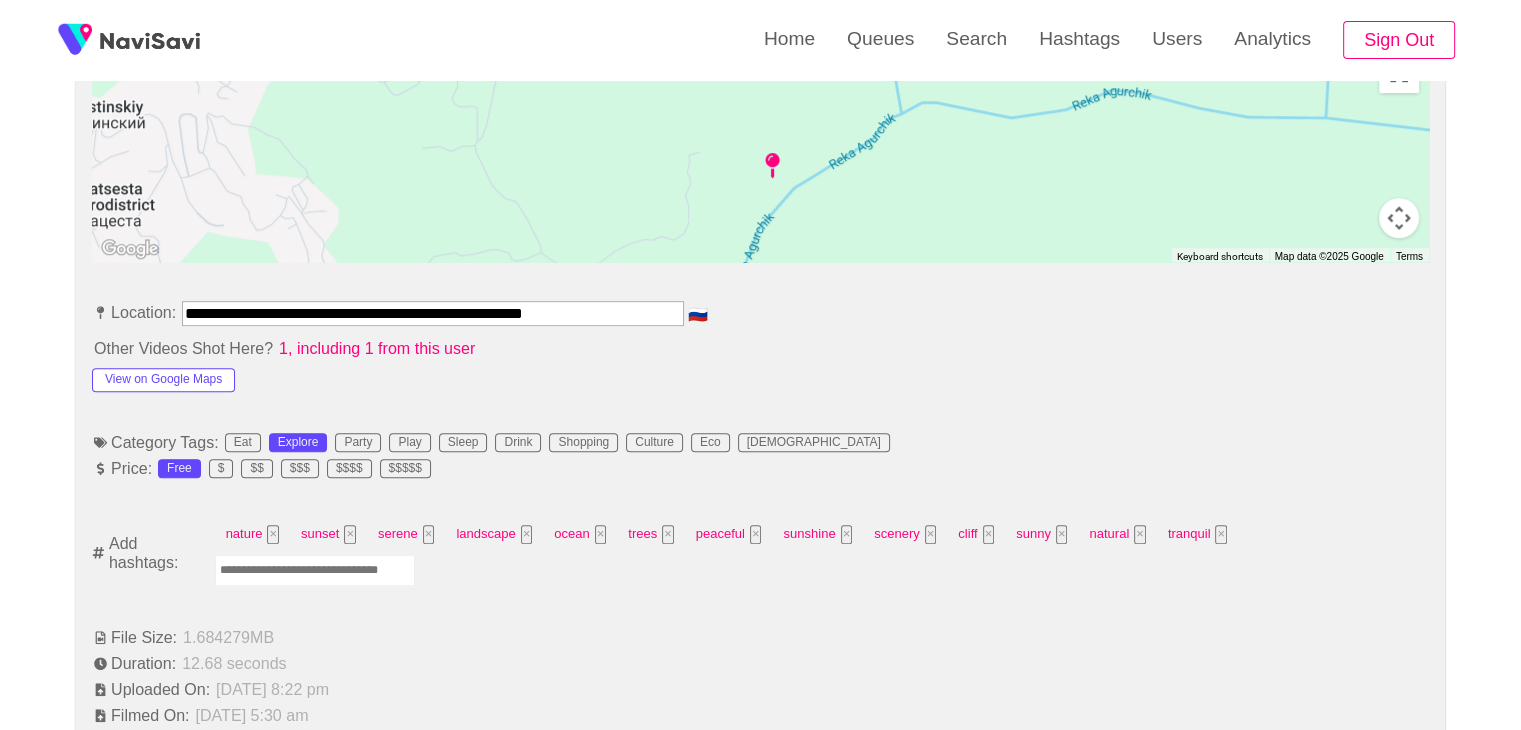 click at bounding box center [315, 570] 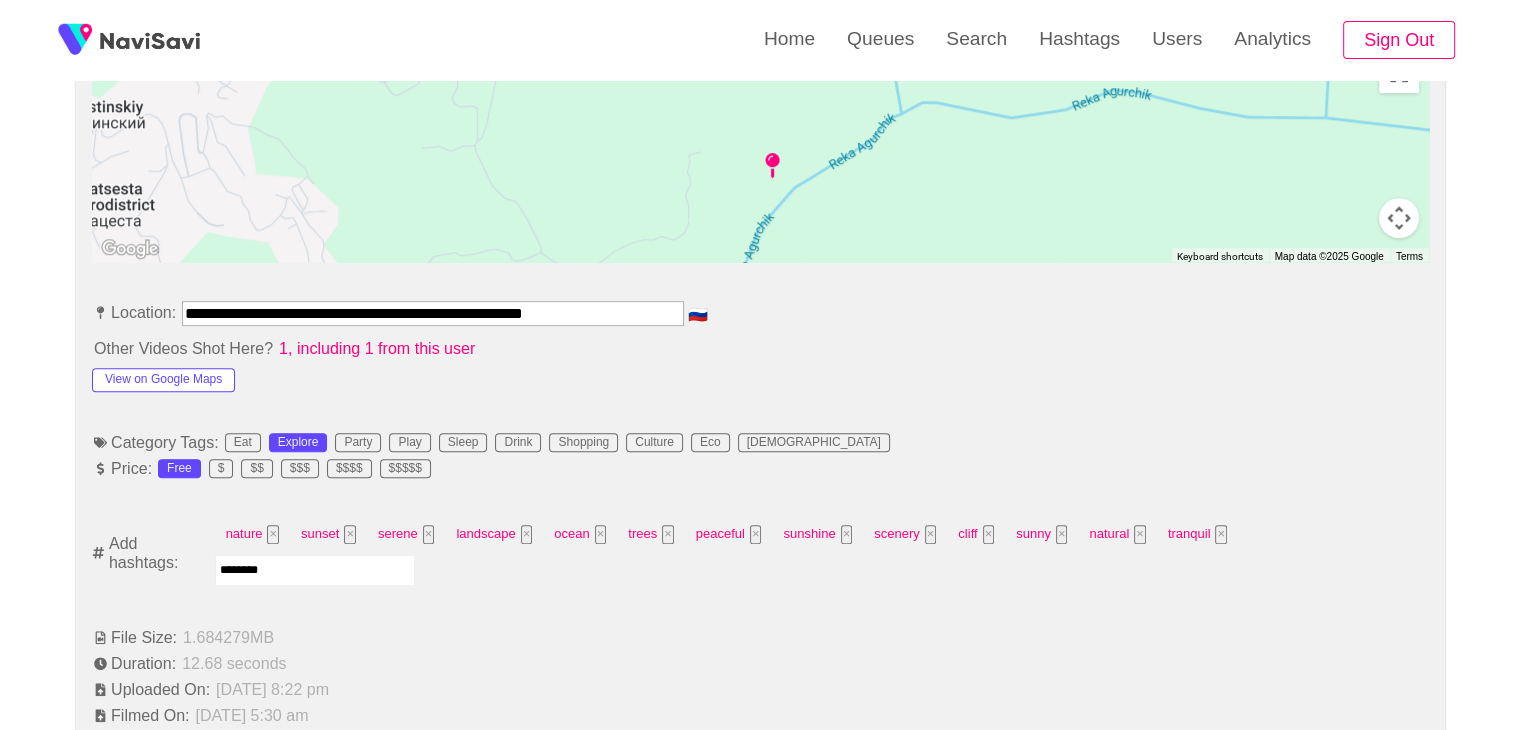type on "*********" 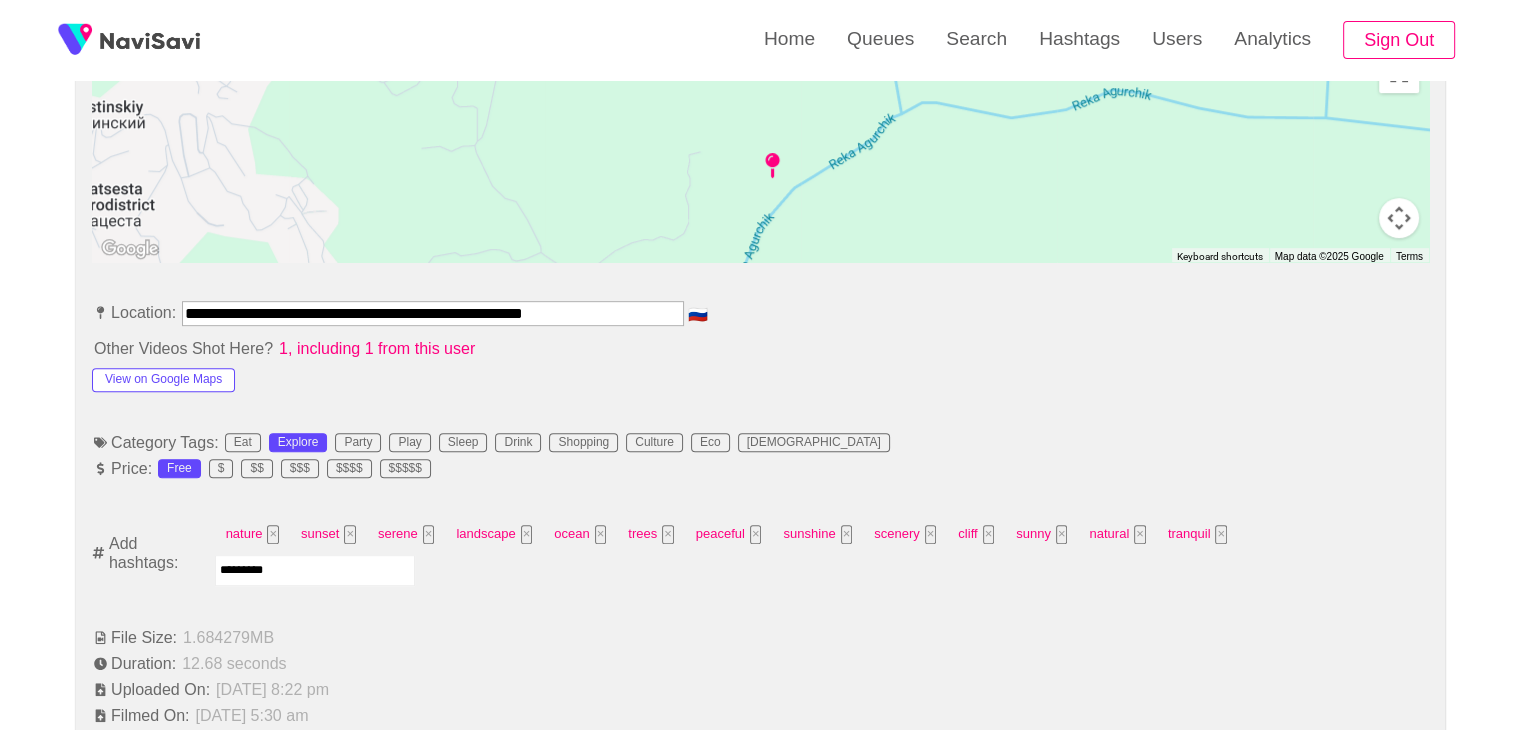 type 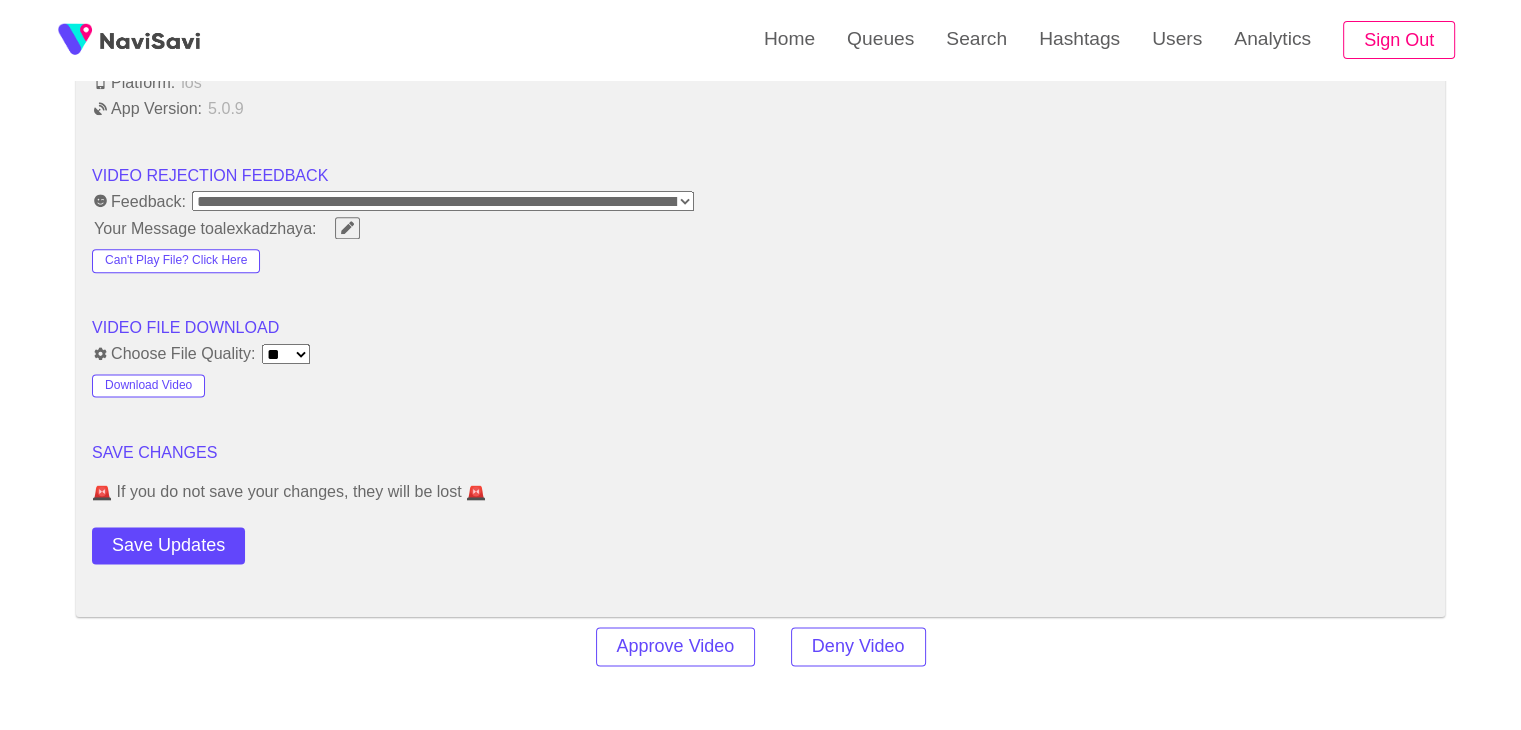 scroll, scrollTop: 2492, scrollLeft: 0, axis: vertical 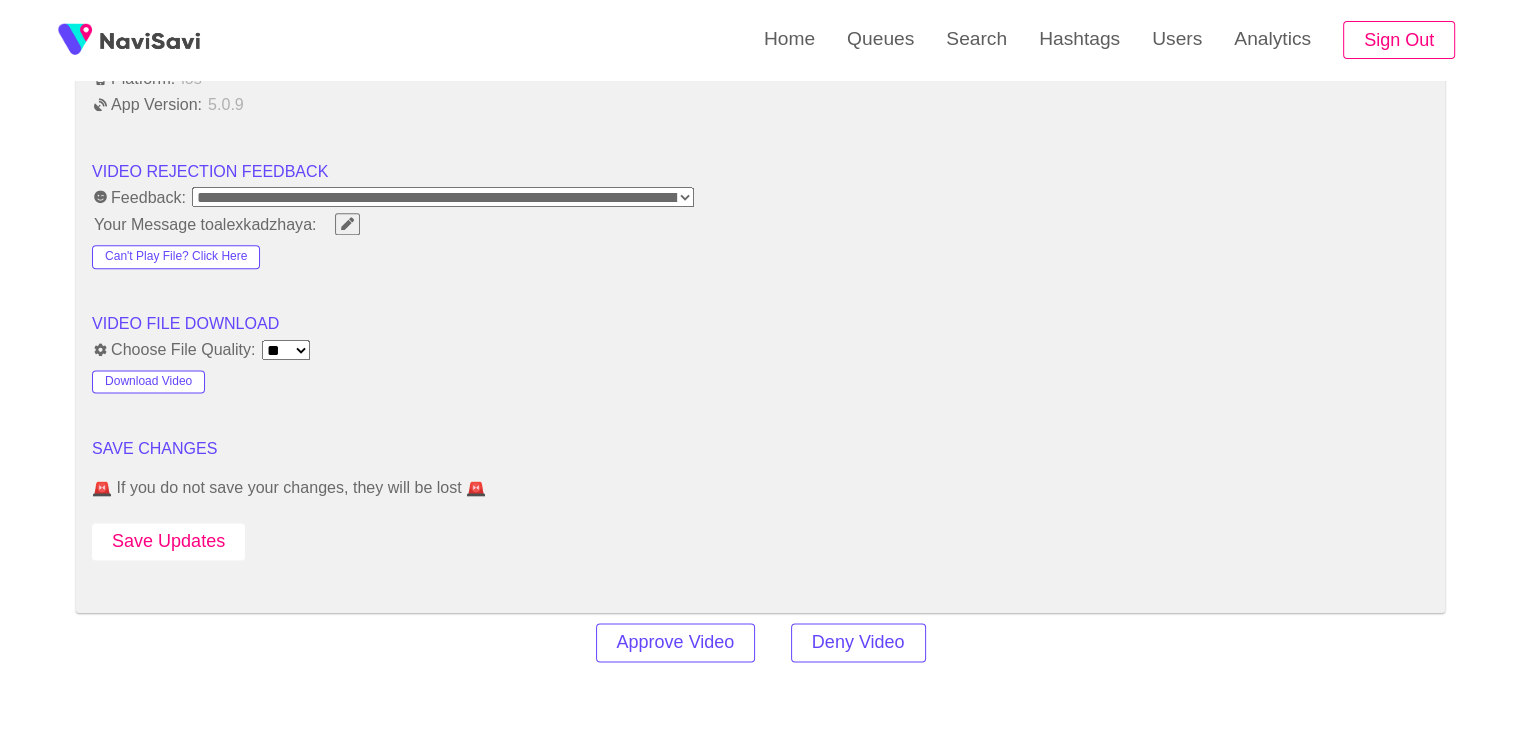 click on "Save Updates" at bounding box center (168, 541) 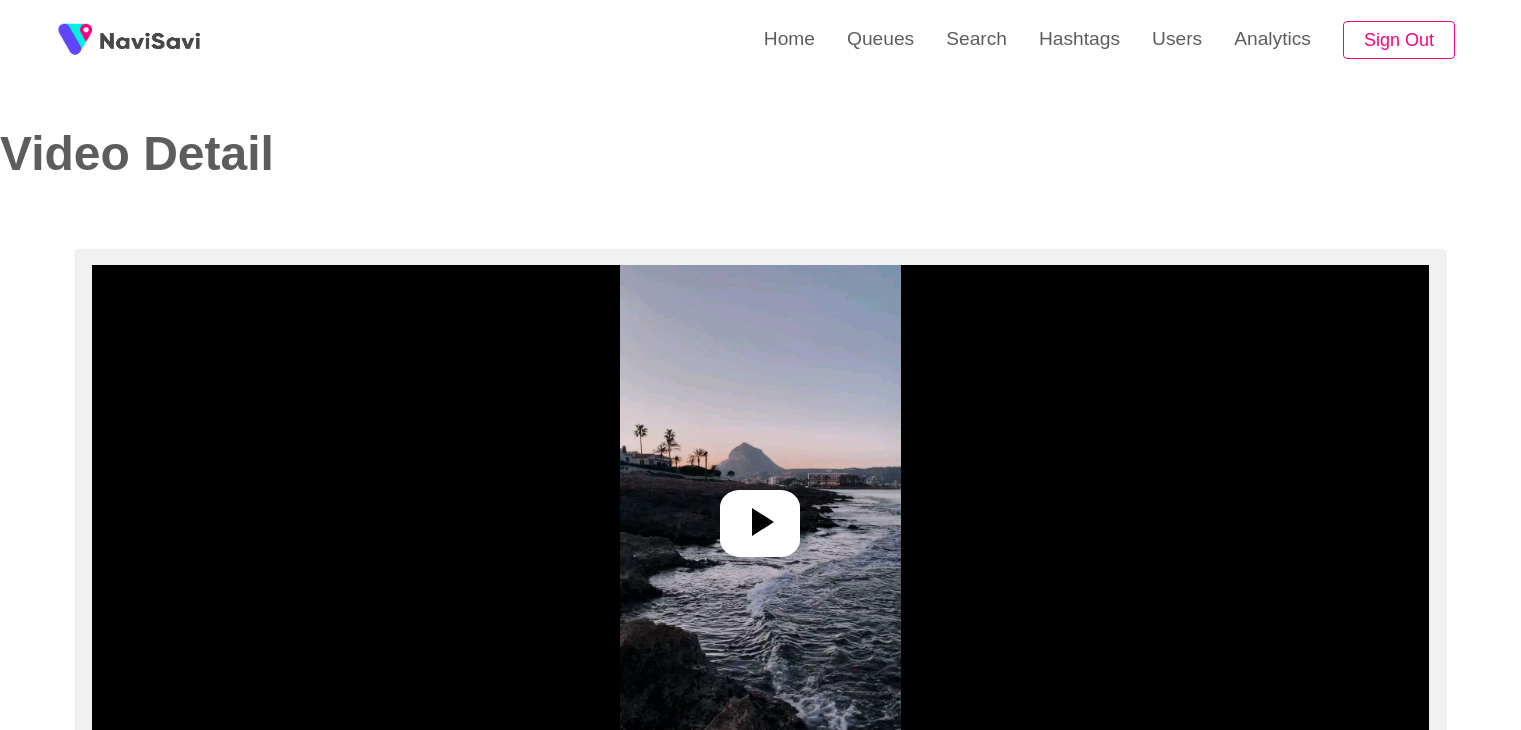 select on "**********" 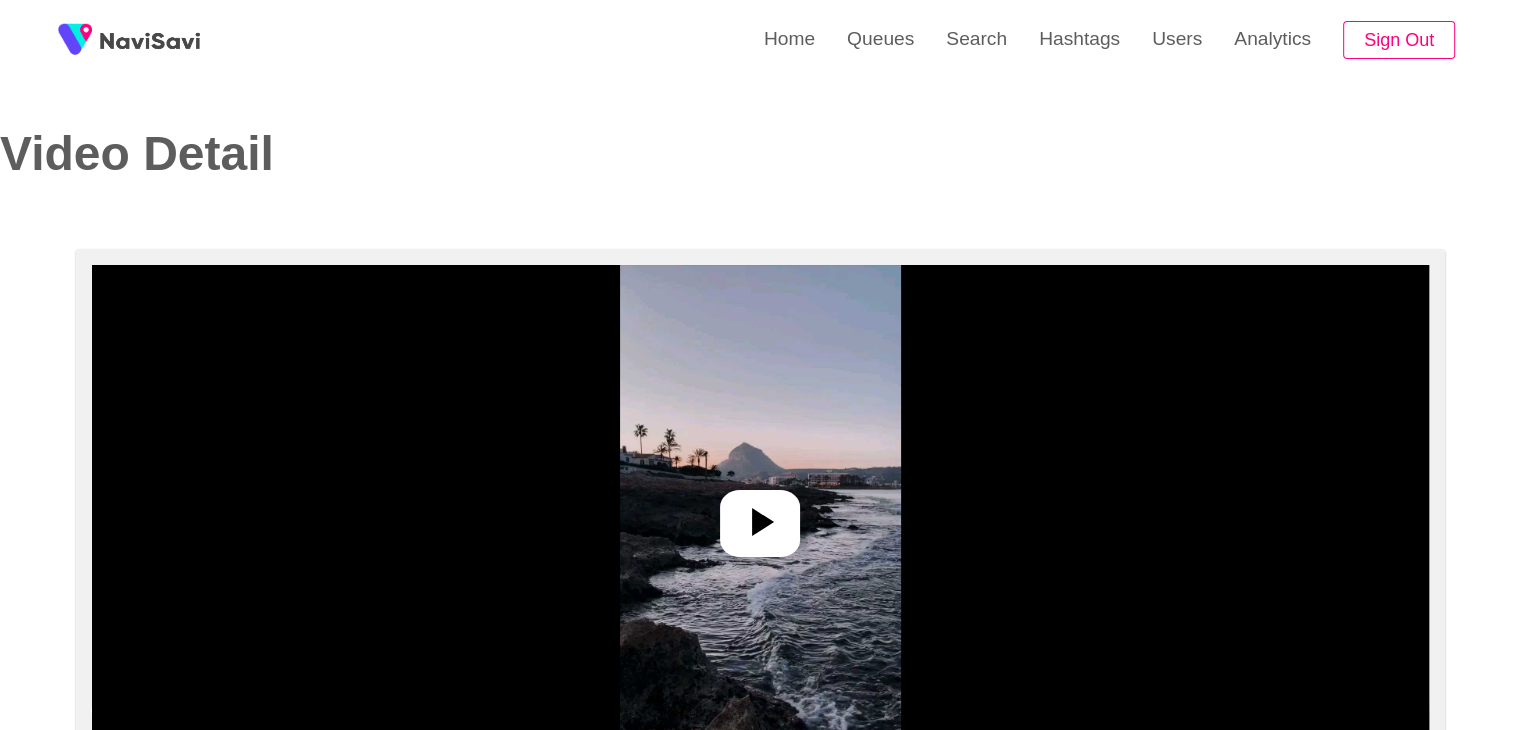 click at bounding box center (760, 515) 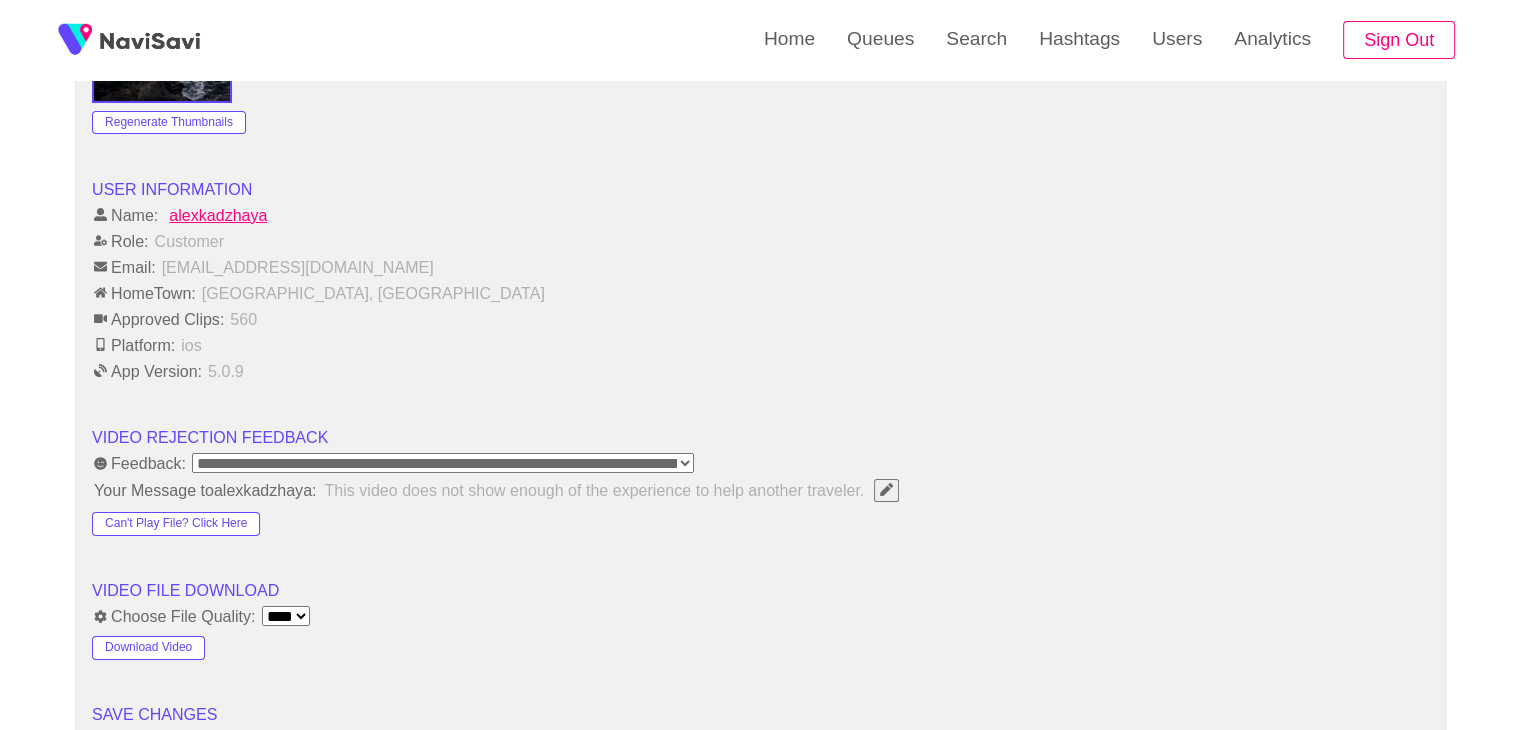 scroll, scrollTop: 2148, scrollLeft: 0, axis: vertical 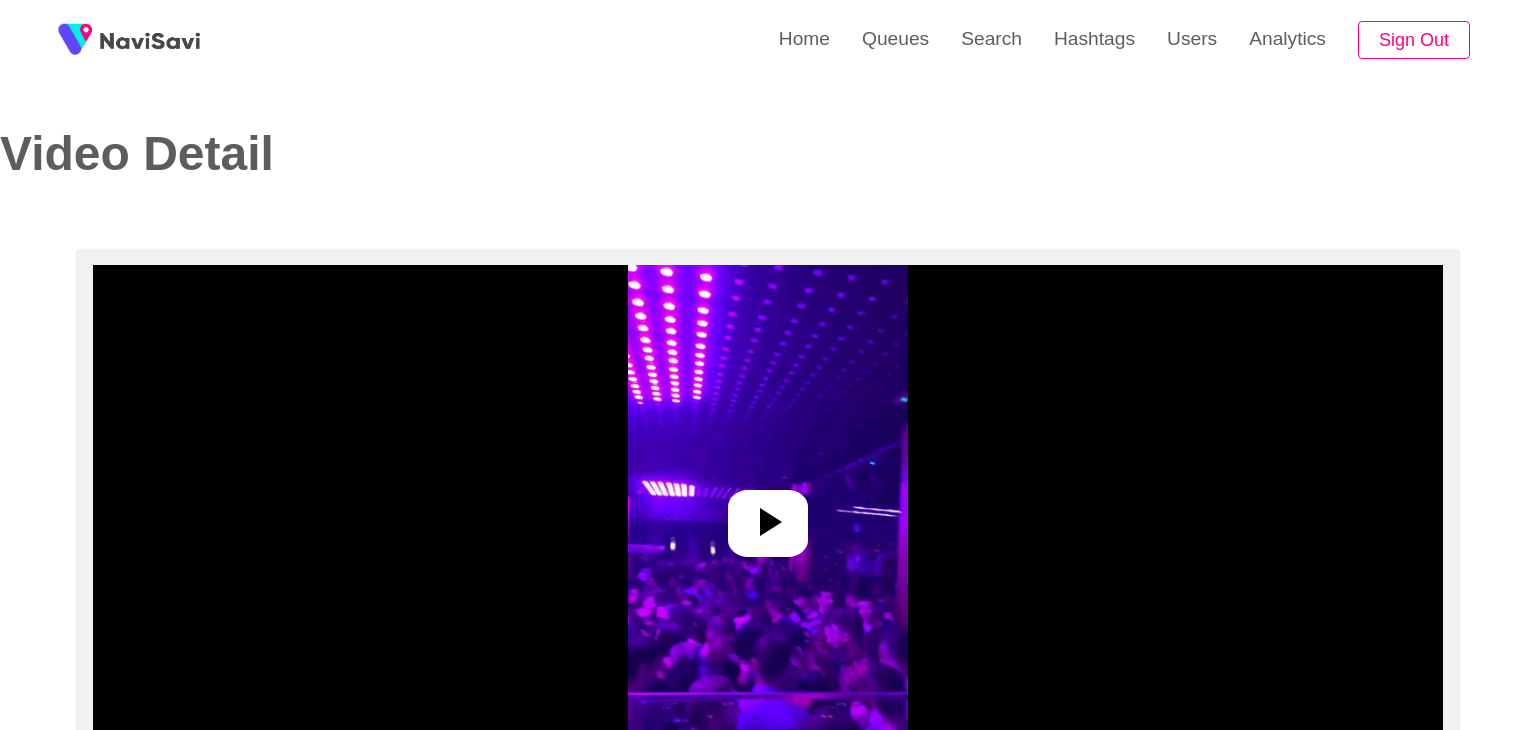 select on "**********" 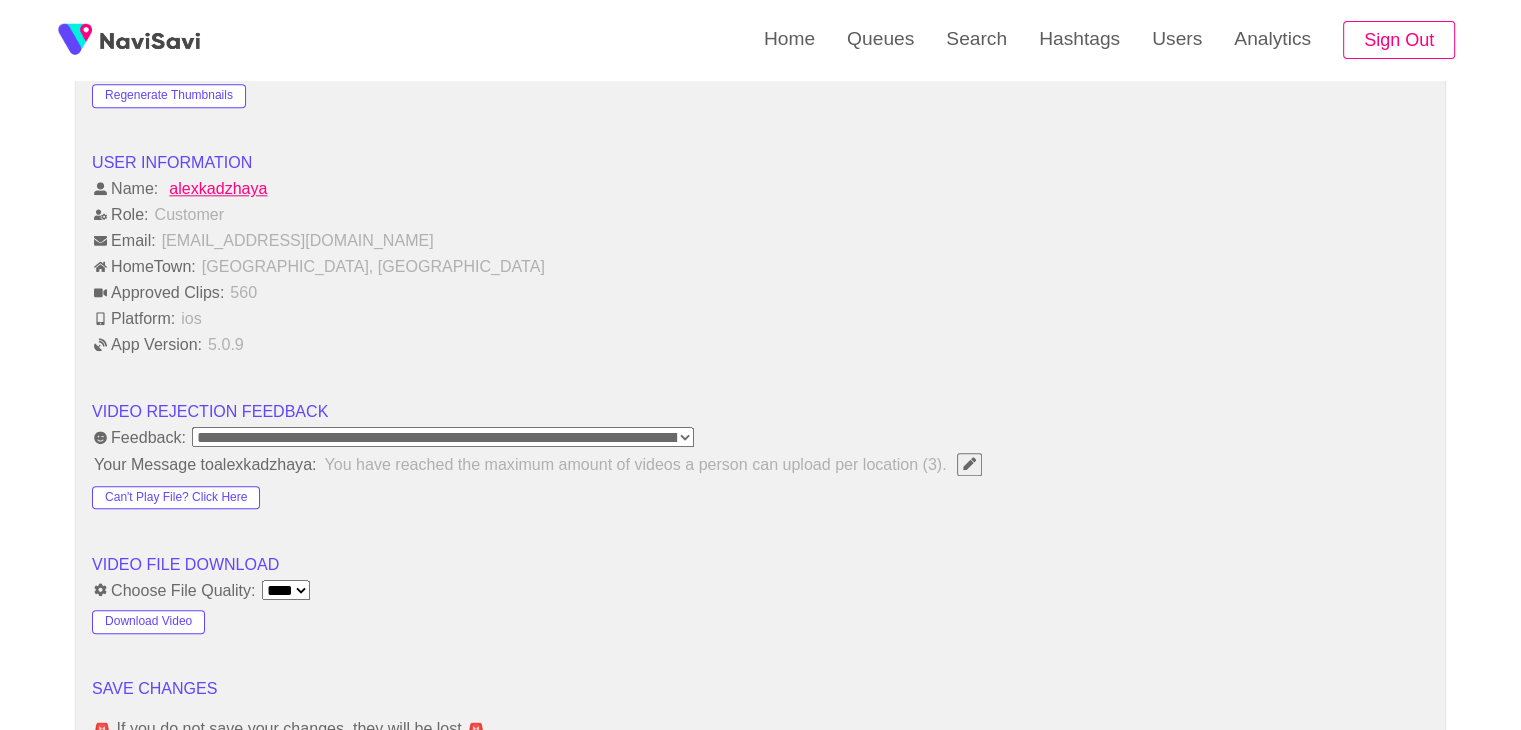 scroll, scrollTop: 2220, scrollLeft: 0, axis: vertical 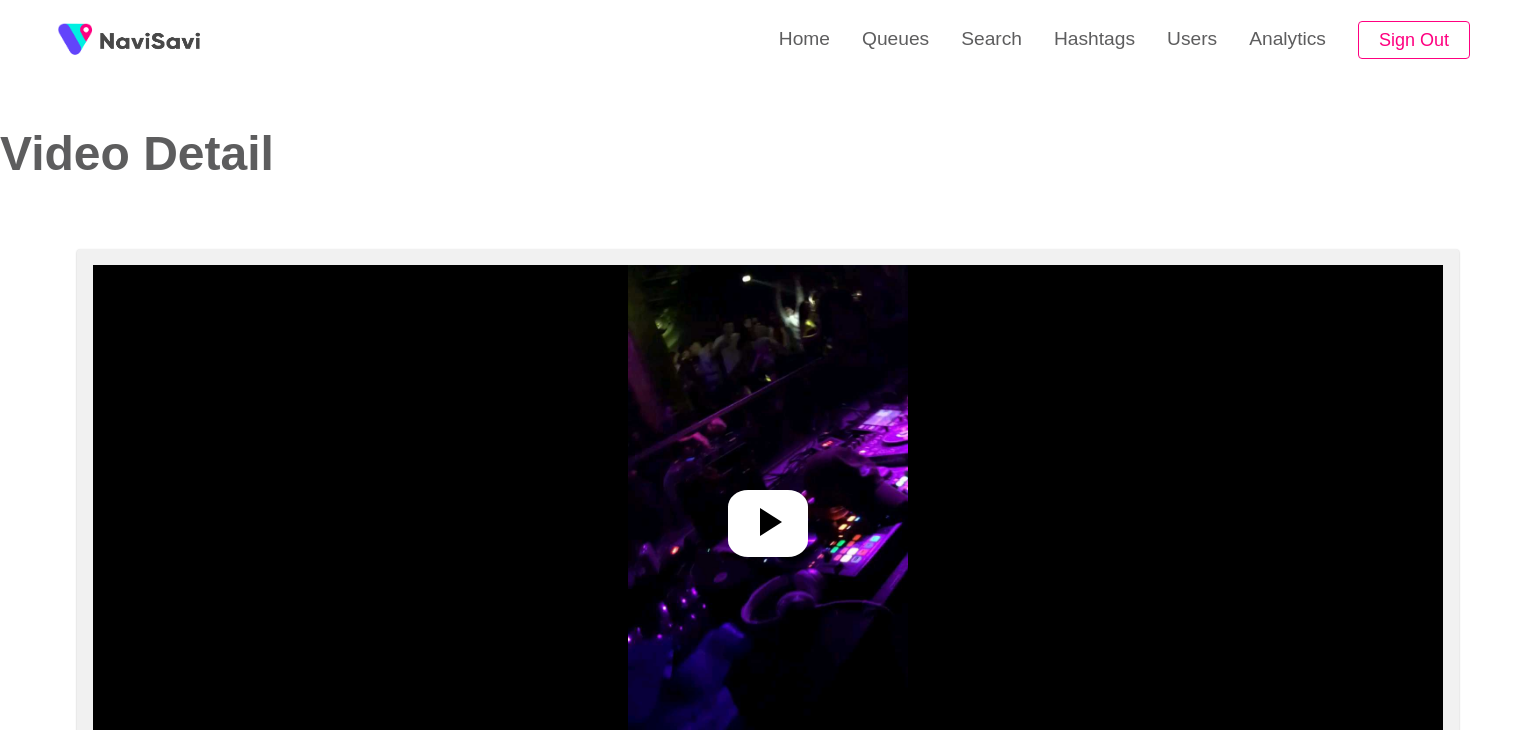 select on "**********" 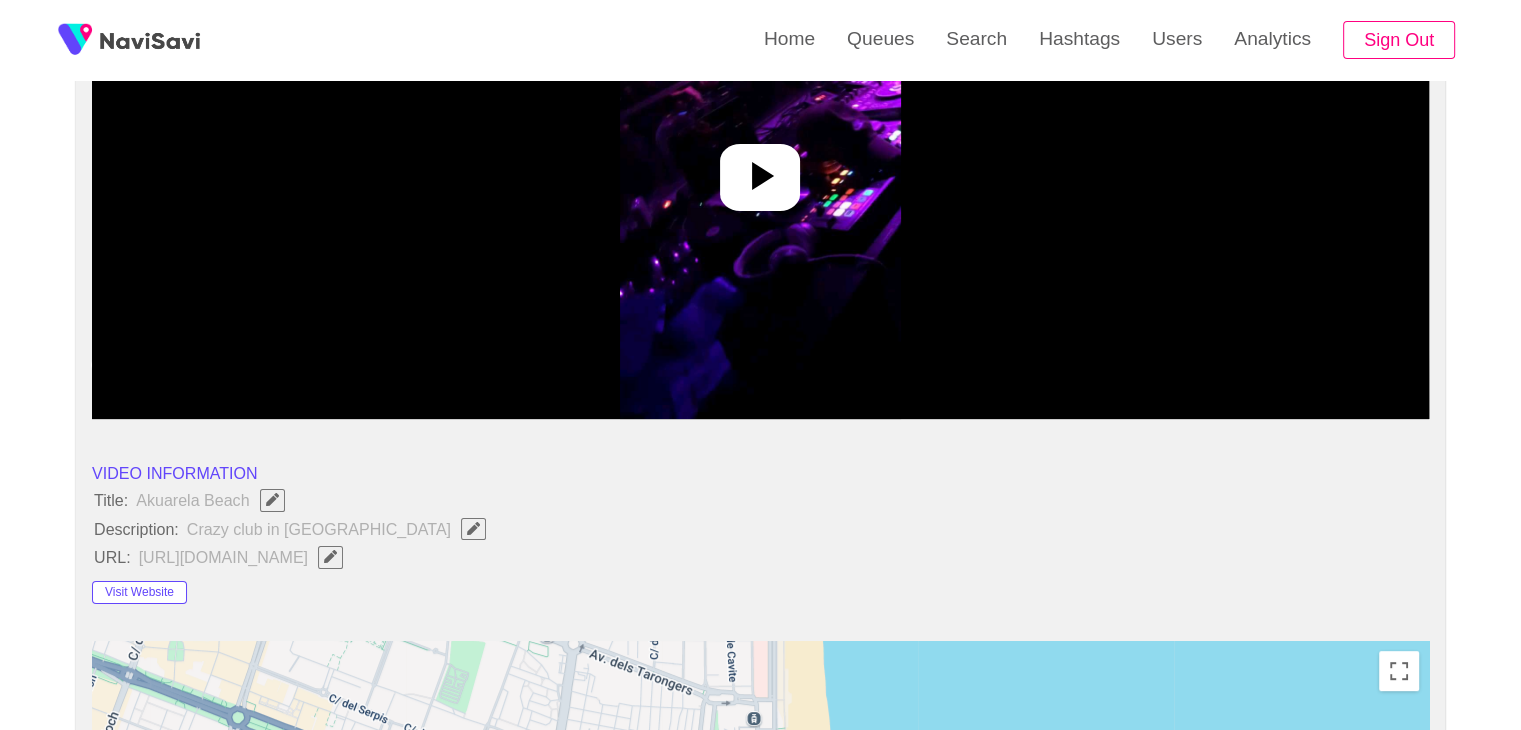 scroll, scrollTop: 0, scrollLeft: 0, axis: both 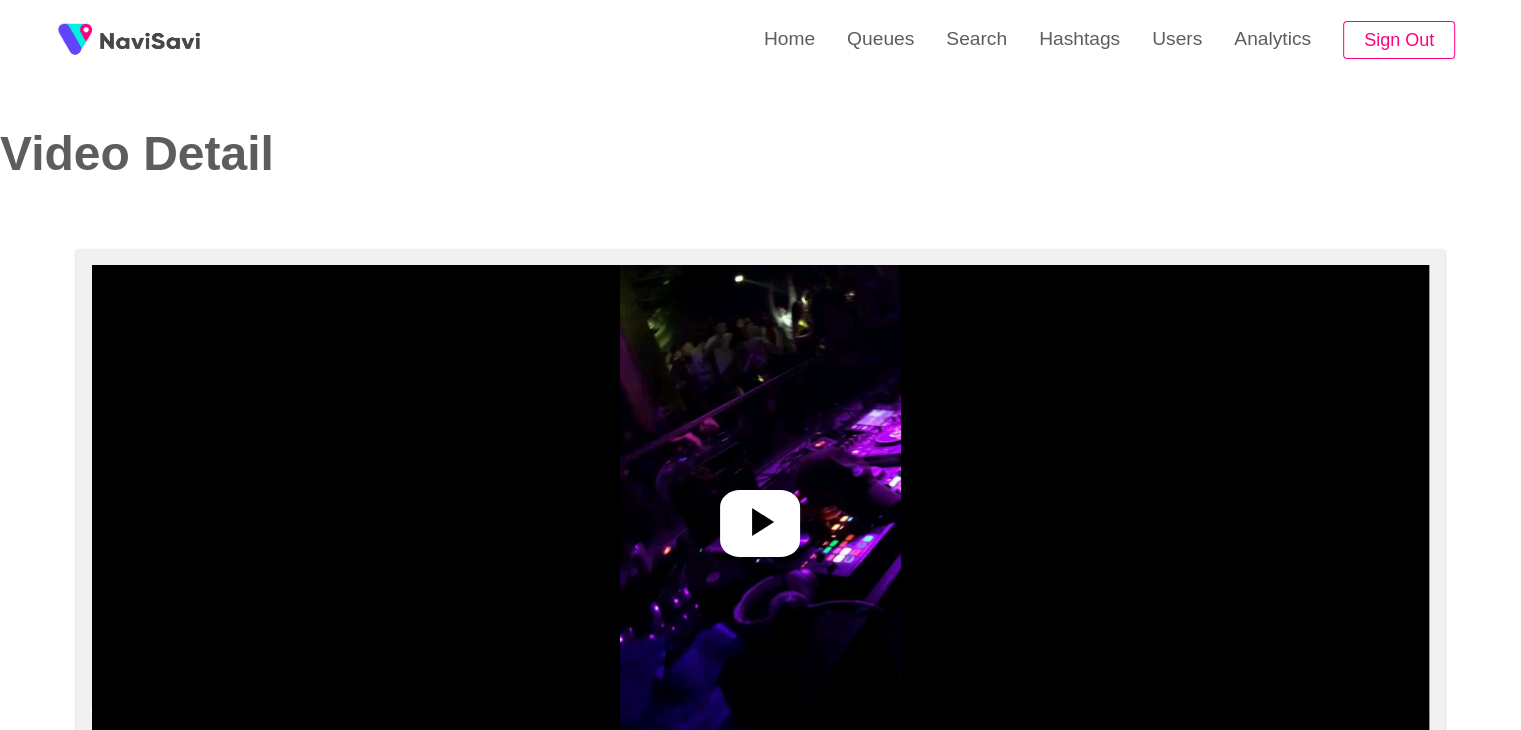 click at bounding box center [760, 515] 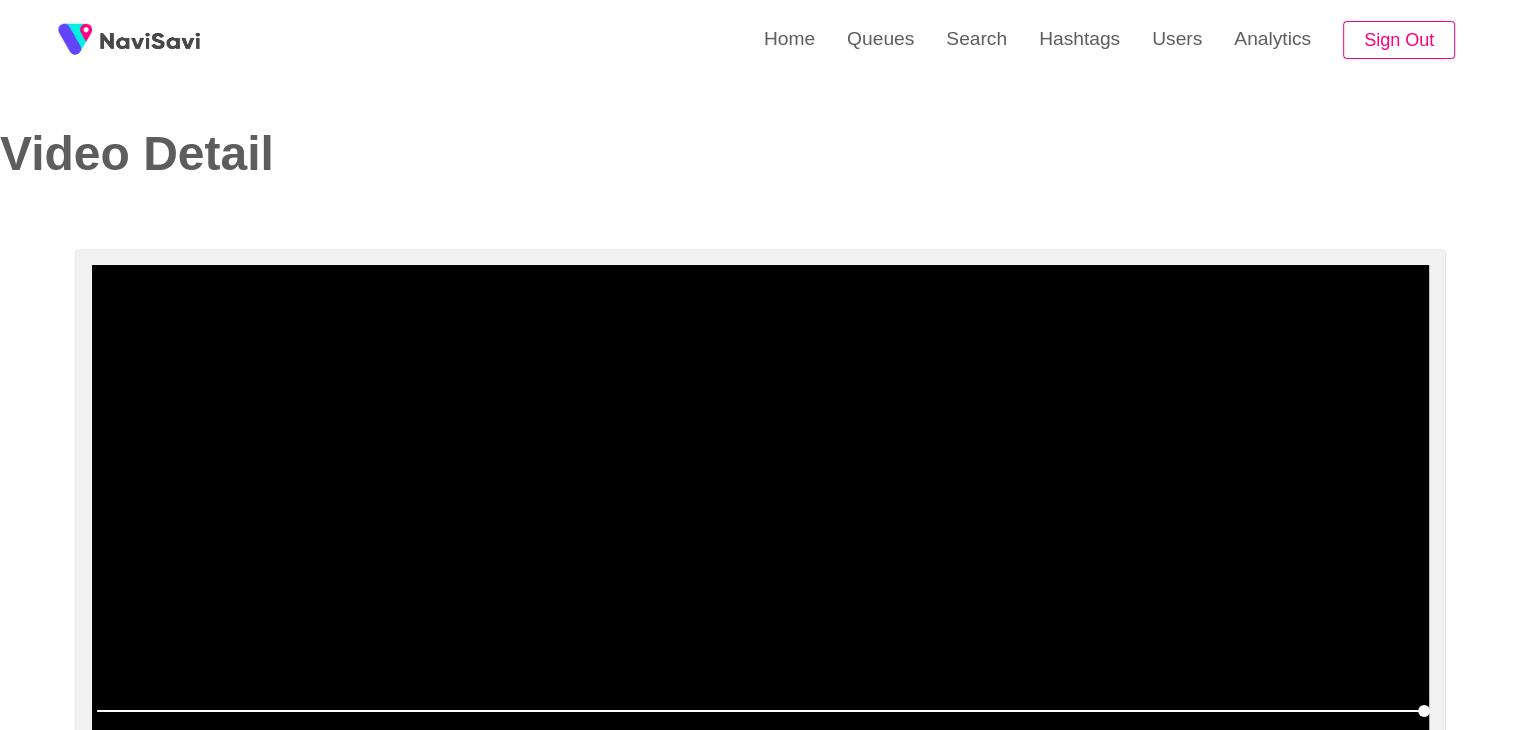click at bounding box center (760, 515) 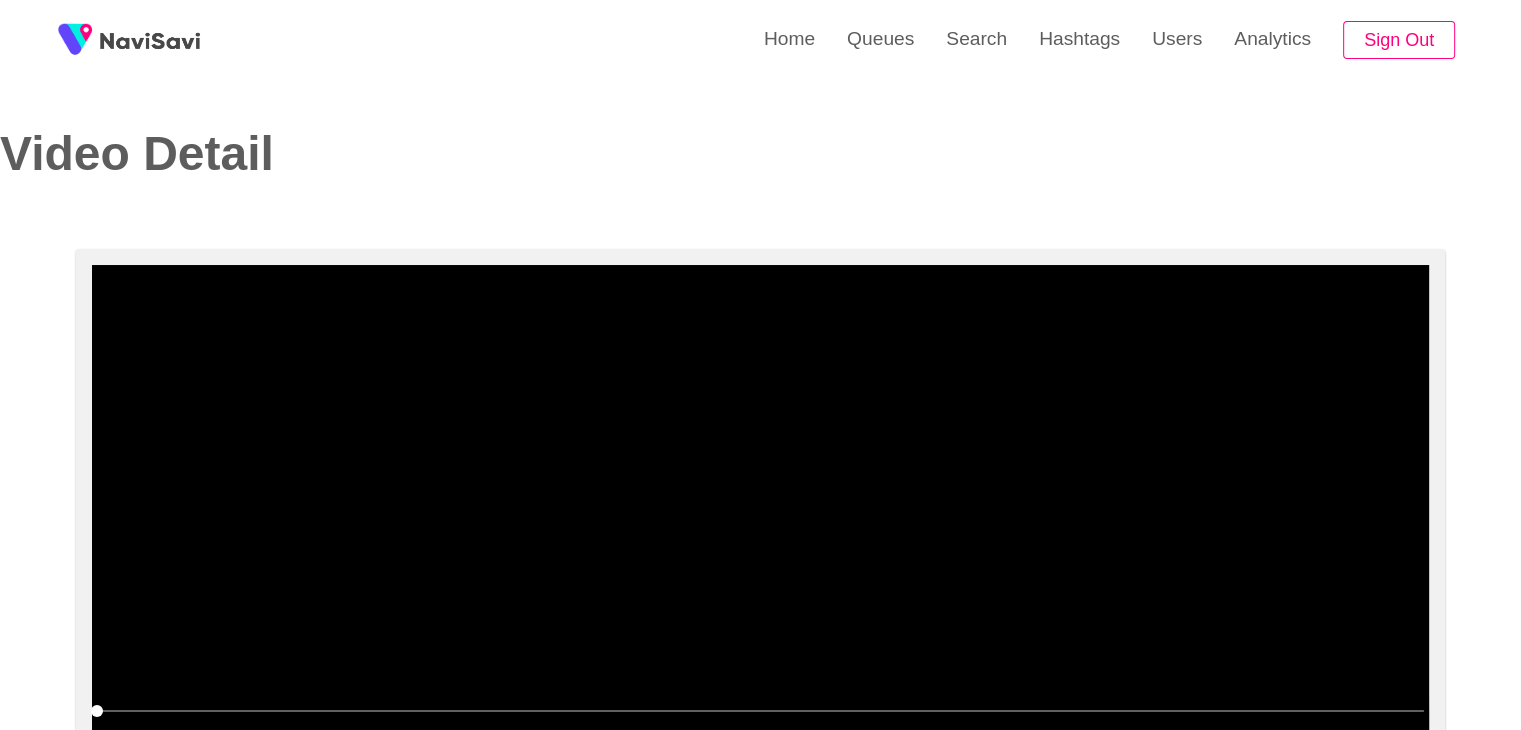 scroll, scrollTop: 100, scrollLeft: 0, axis: vertical 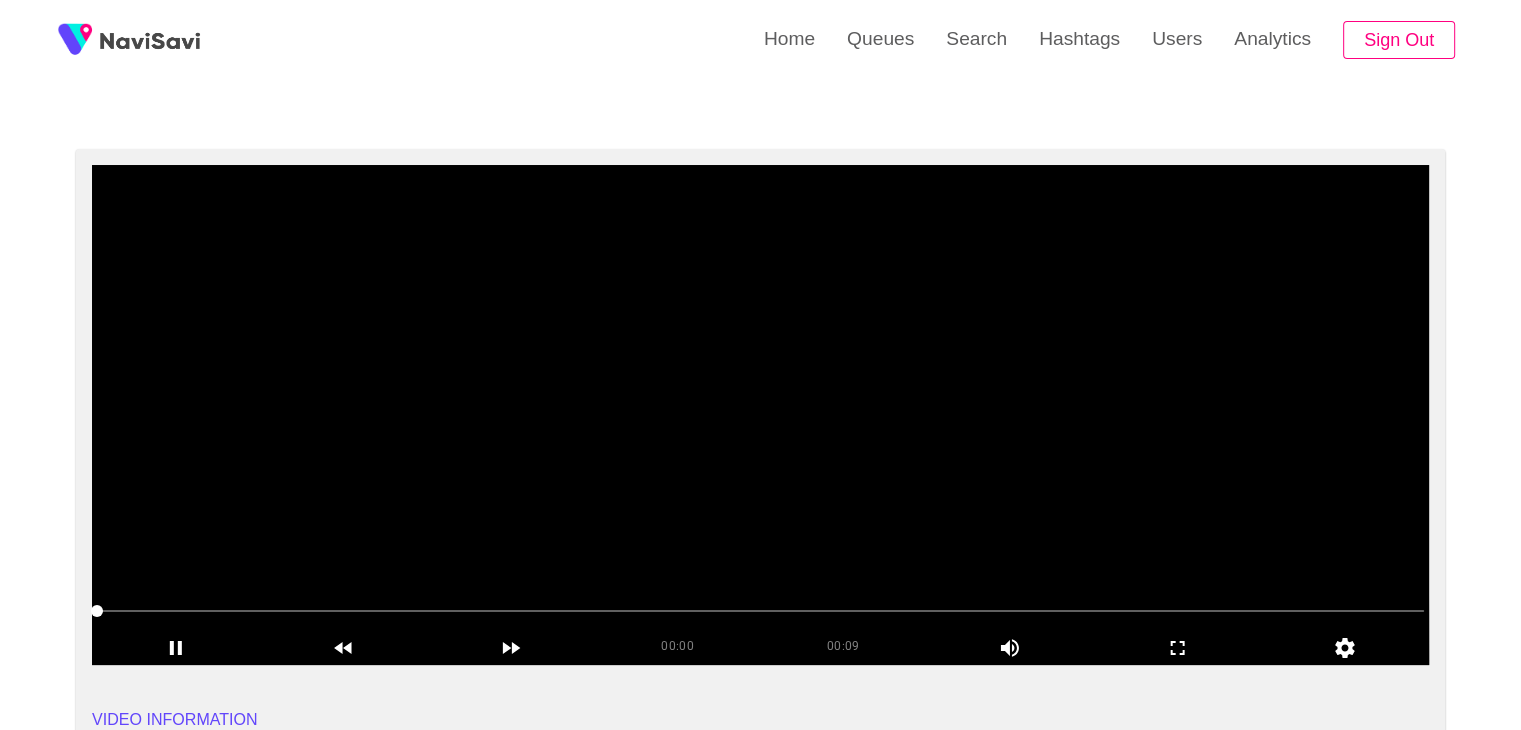 click at bounding box center [760, 415] 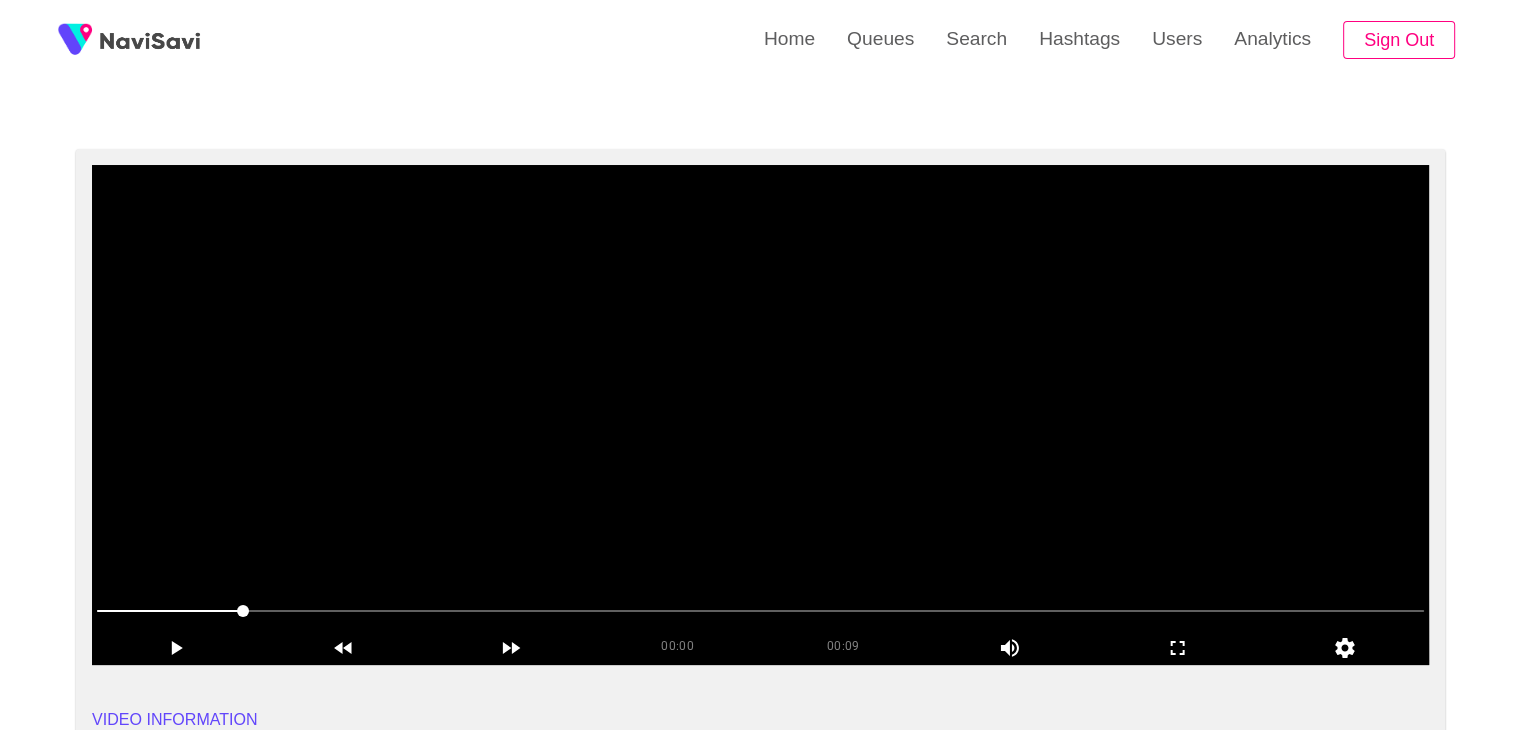 click at bounding box center (760, 415) 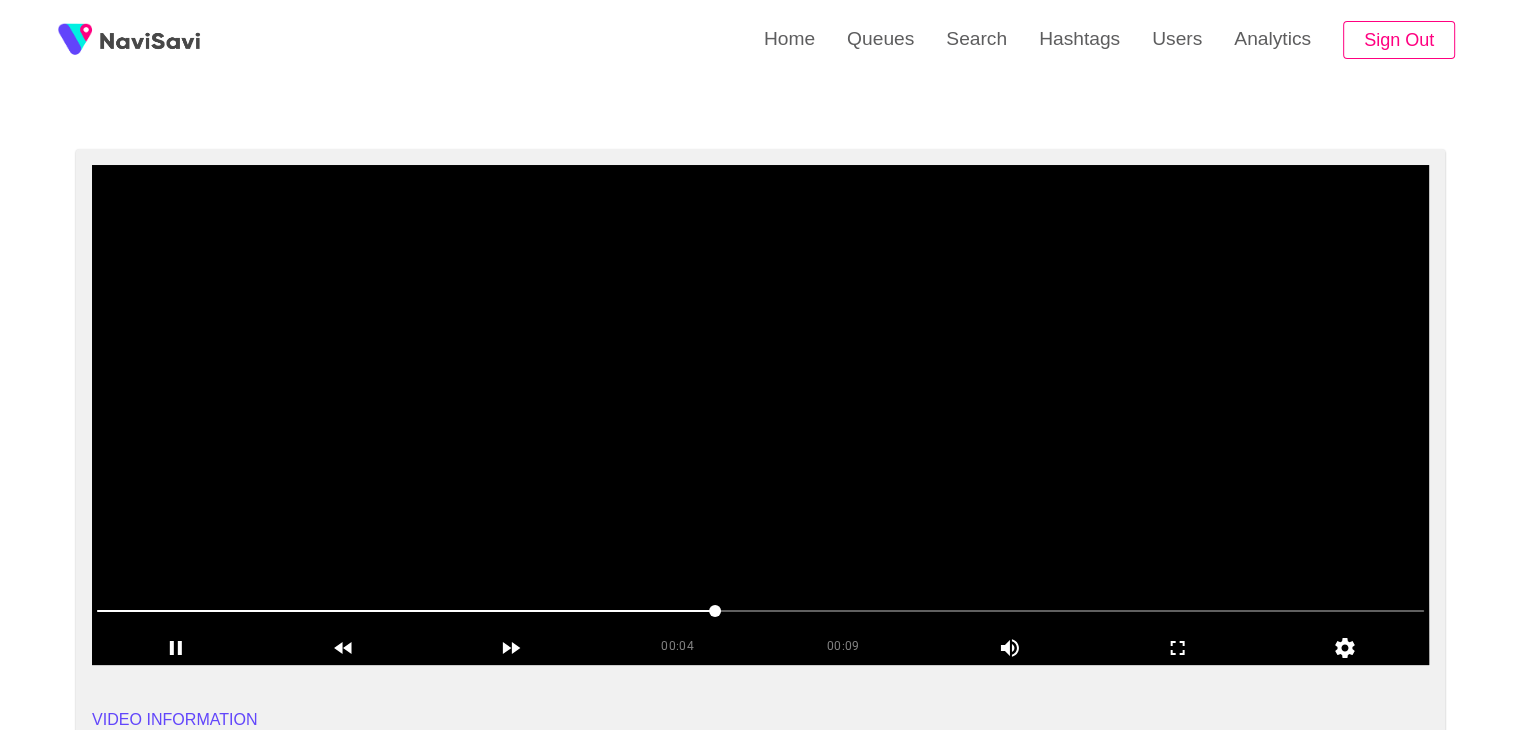 click at bounding box center [760, 415] 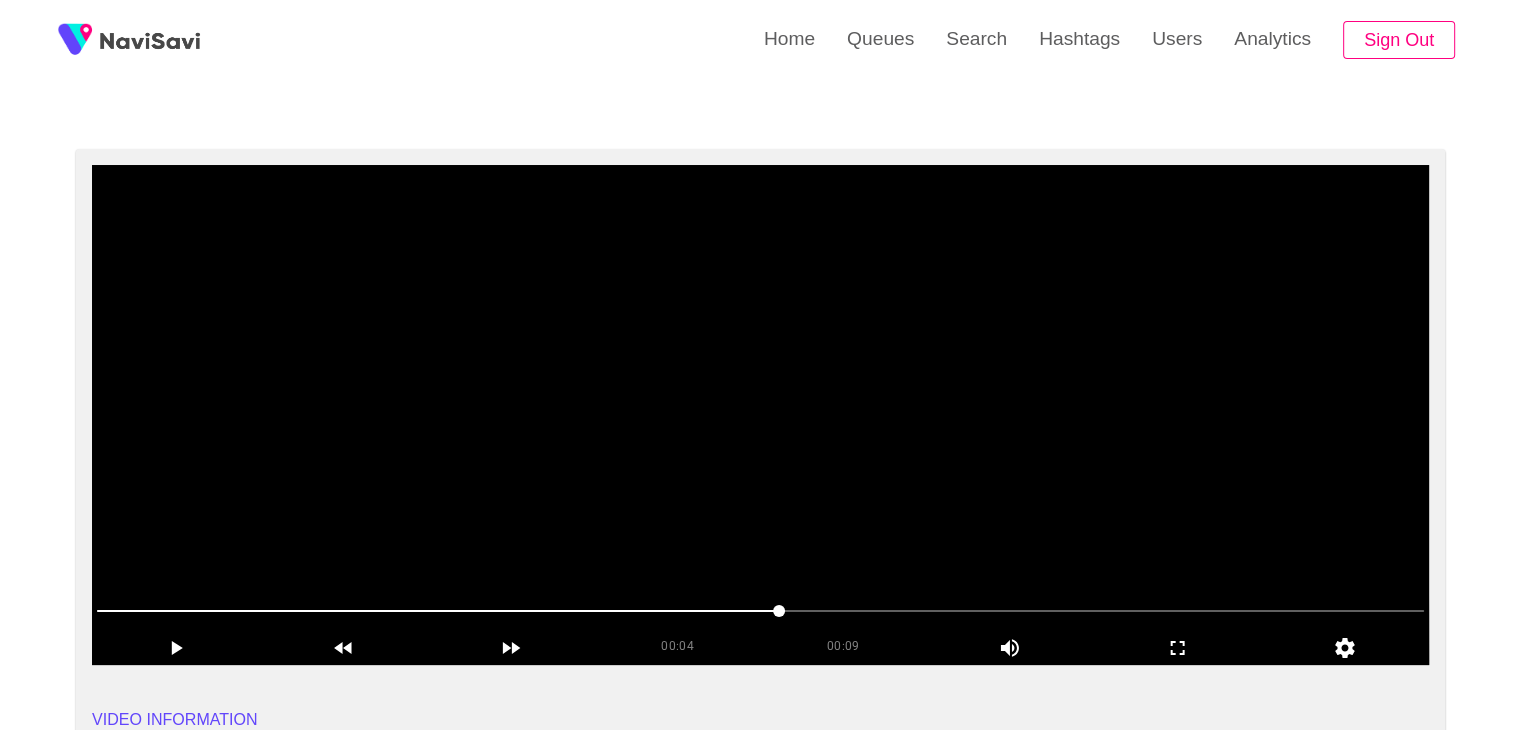 click at bounding box center [760, 415] 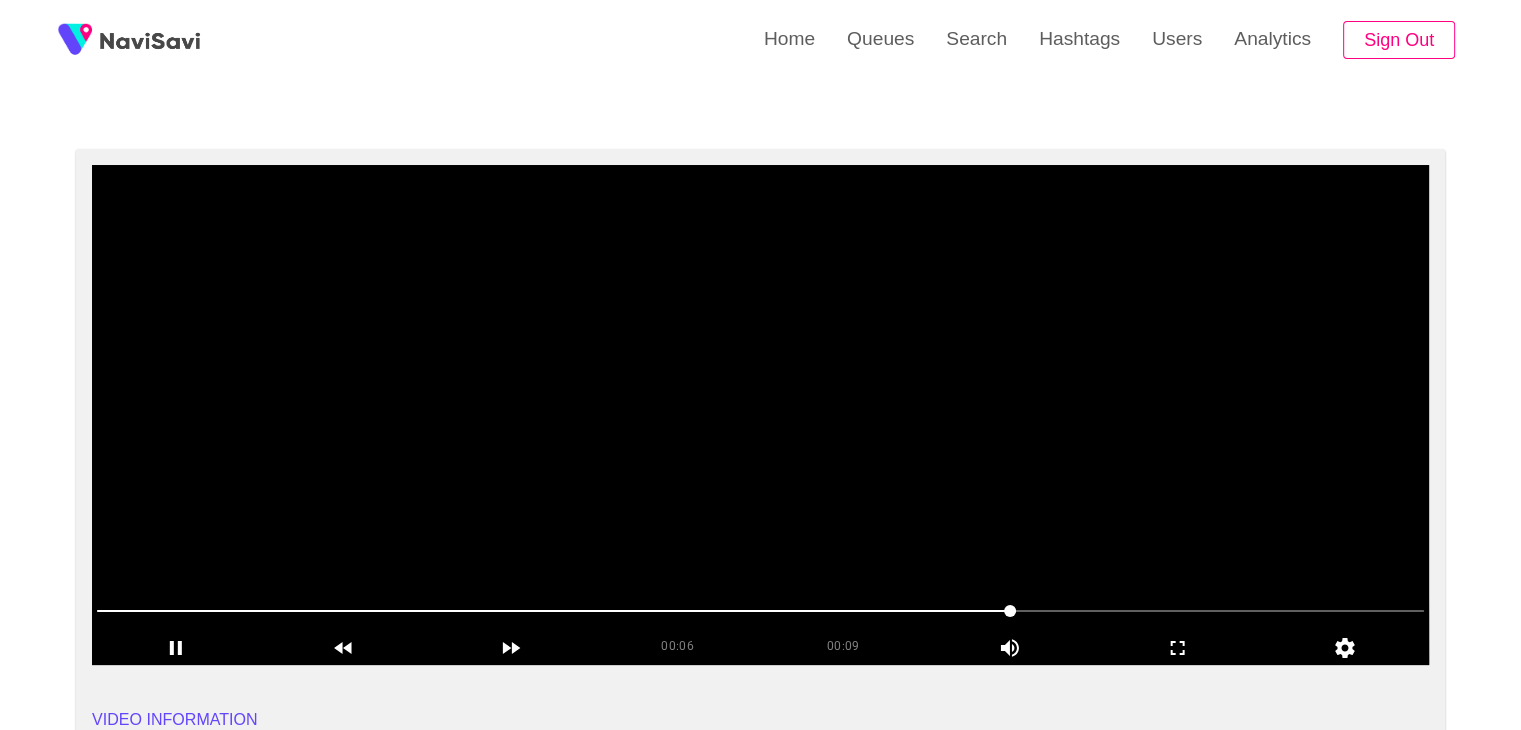 click at bounding box center (760, 415) 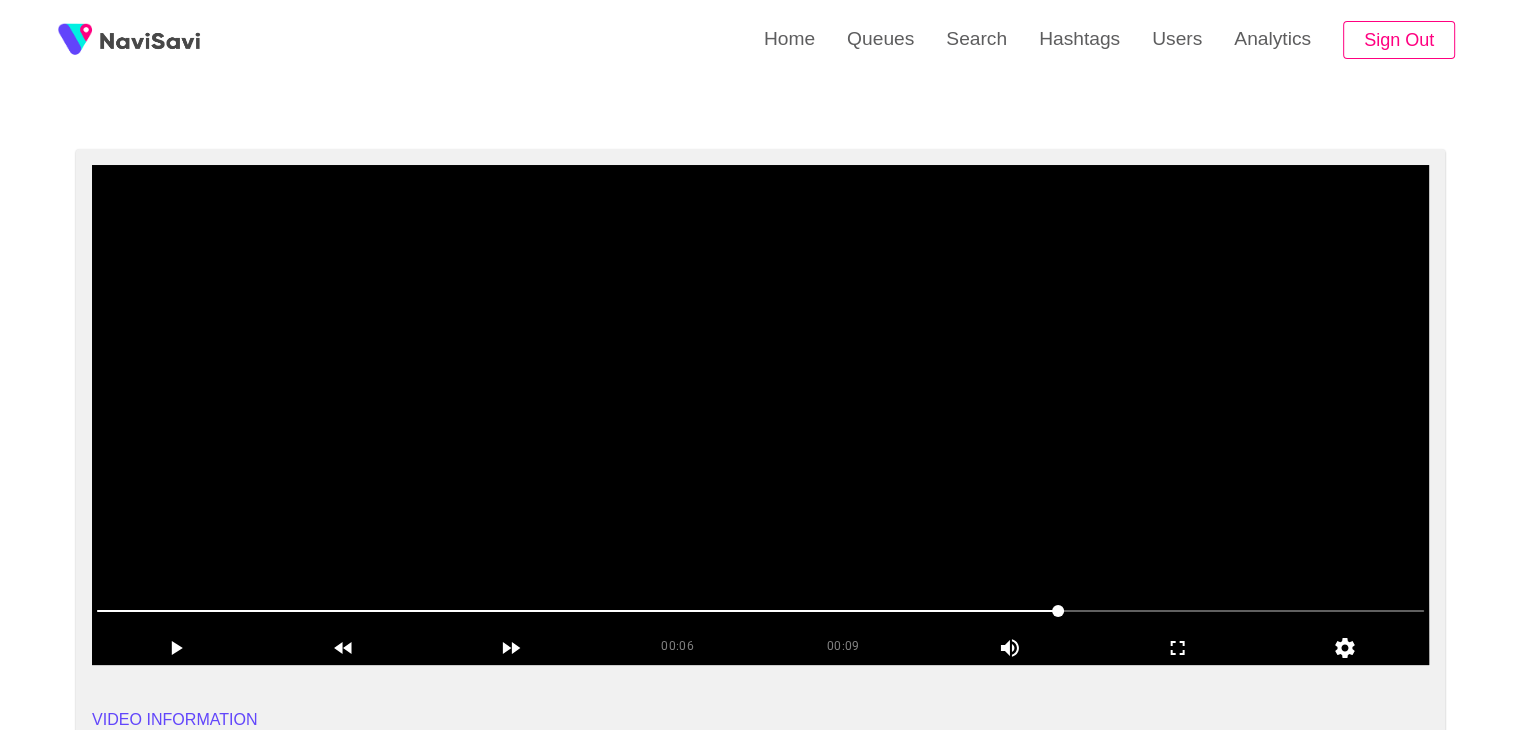 click at bounding box center [760, 415] 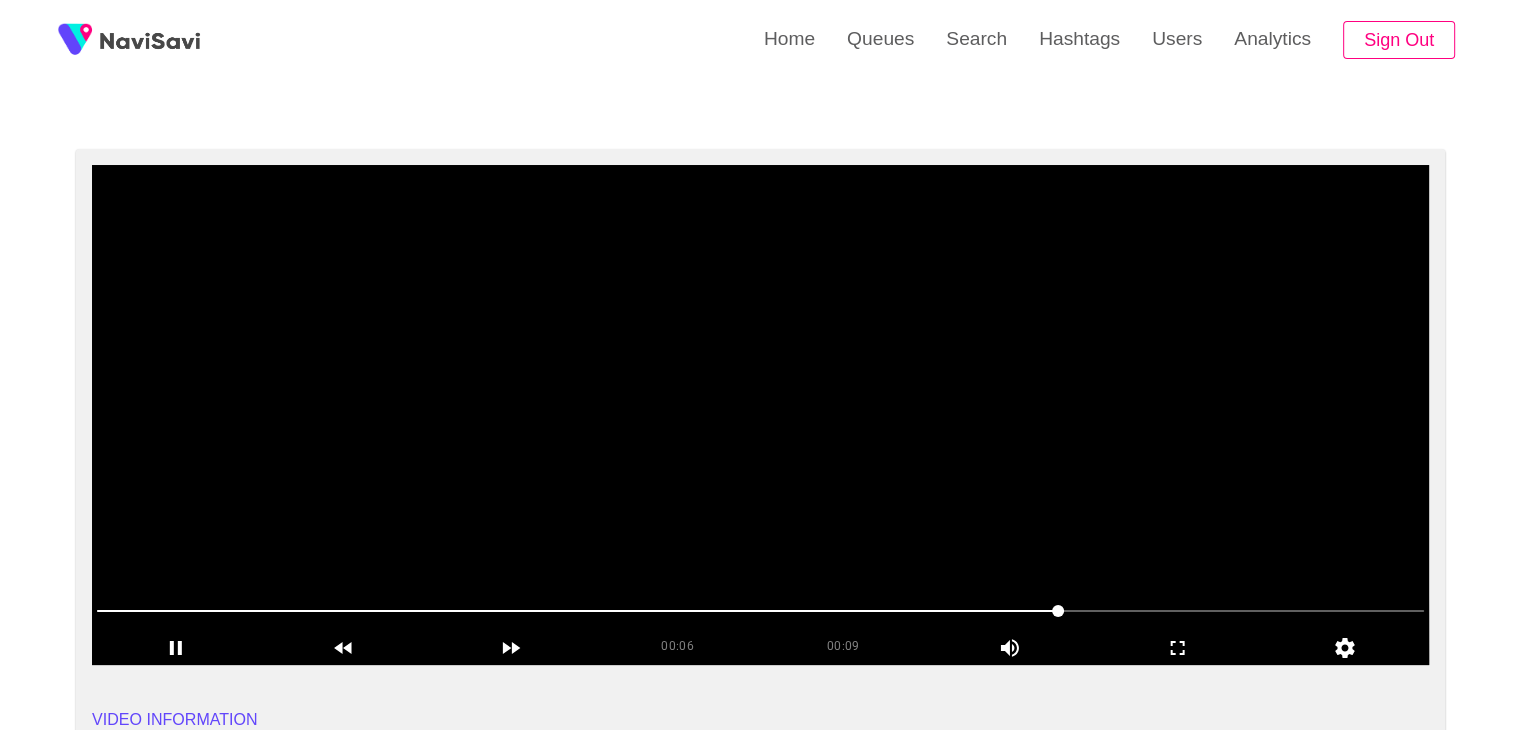 click at bounding box center (760, 415) 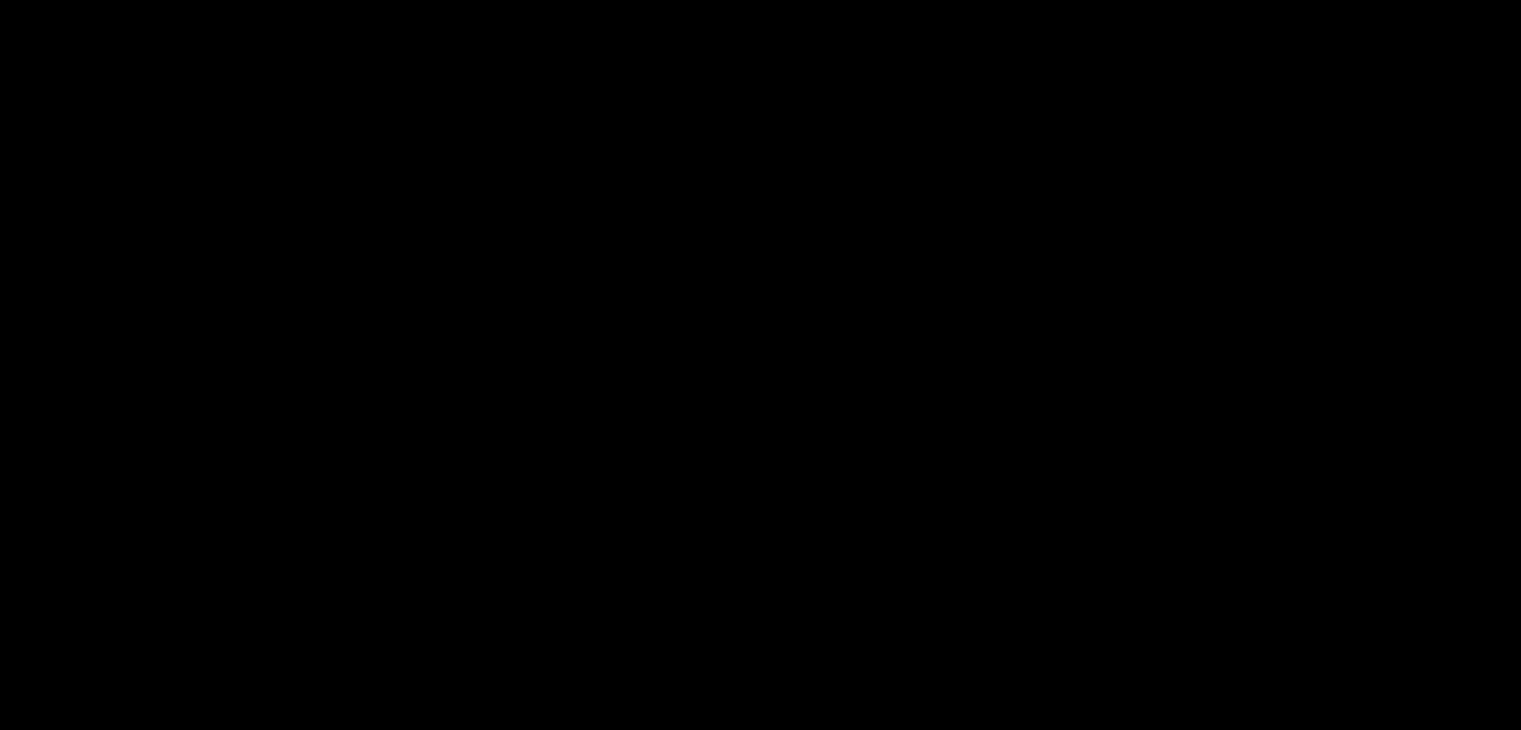 scroll, scrollTop: 100, scrollLeft: 0, axis: vertical 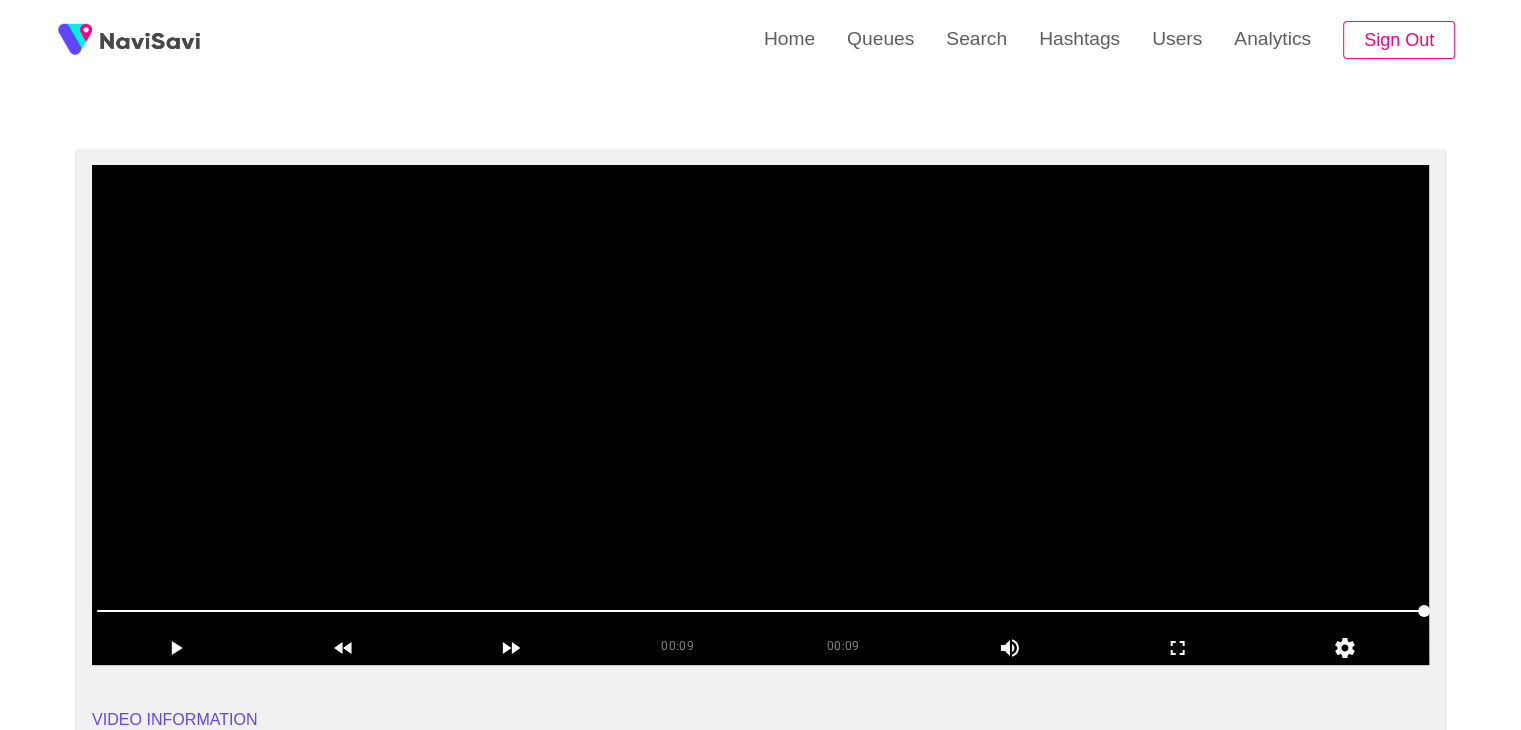 click at bounding box center [760, 415] 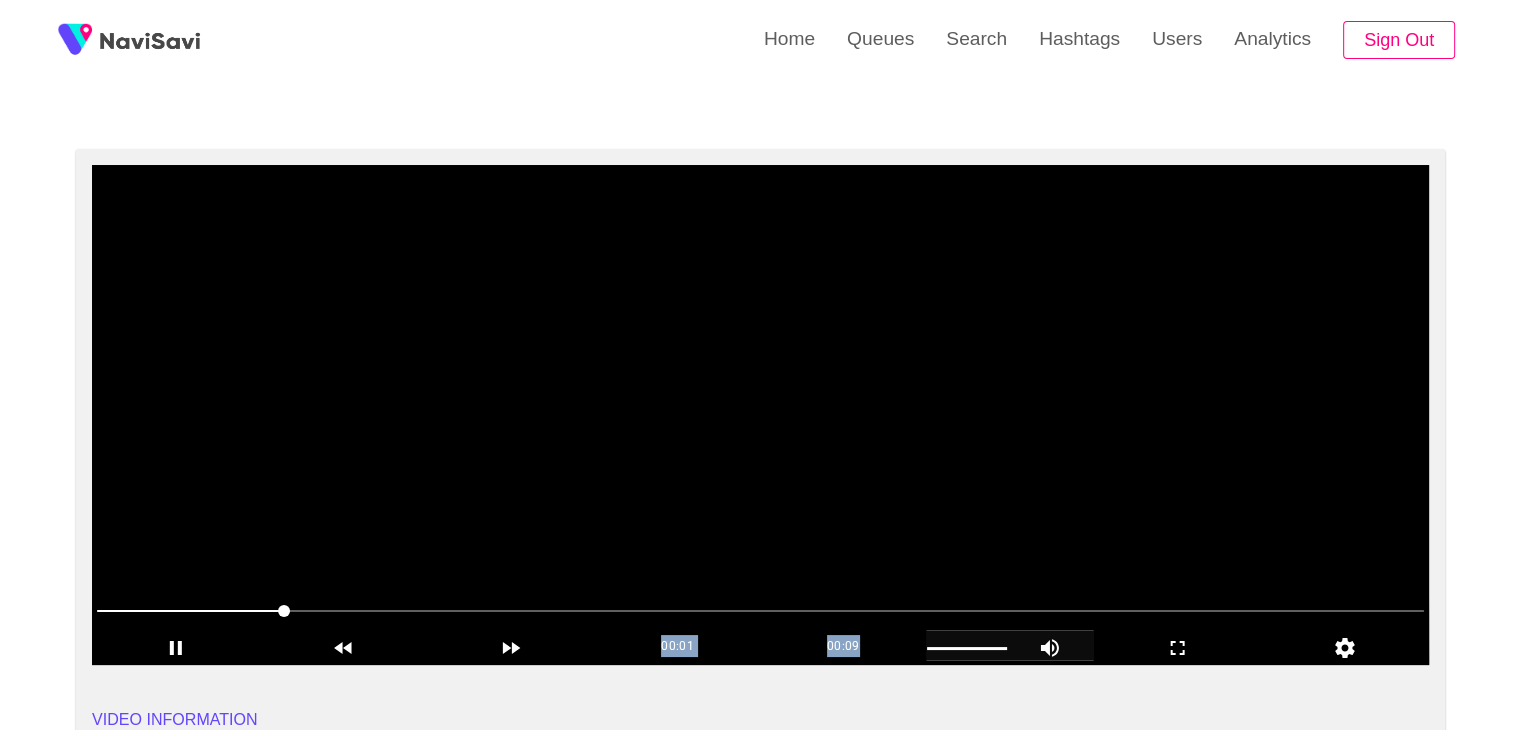 drag, startPoint x: 1119, startPoint y: 589, endPoint x: 926, endPoint y: 641, distance: 199.88246 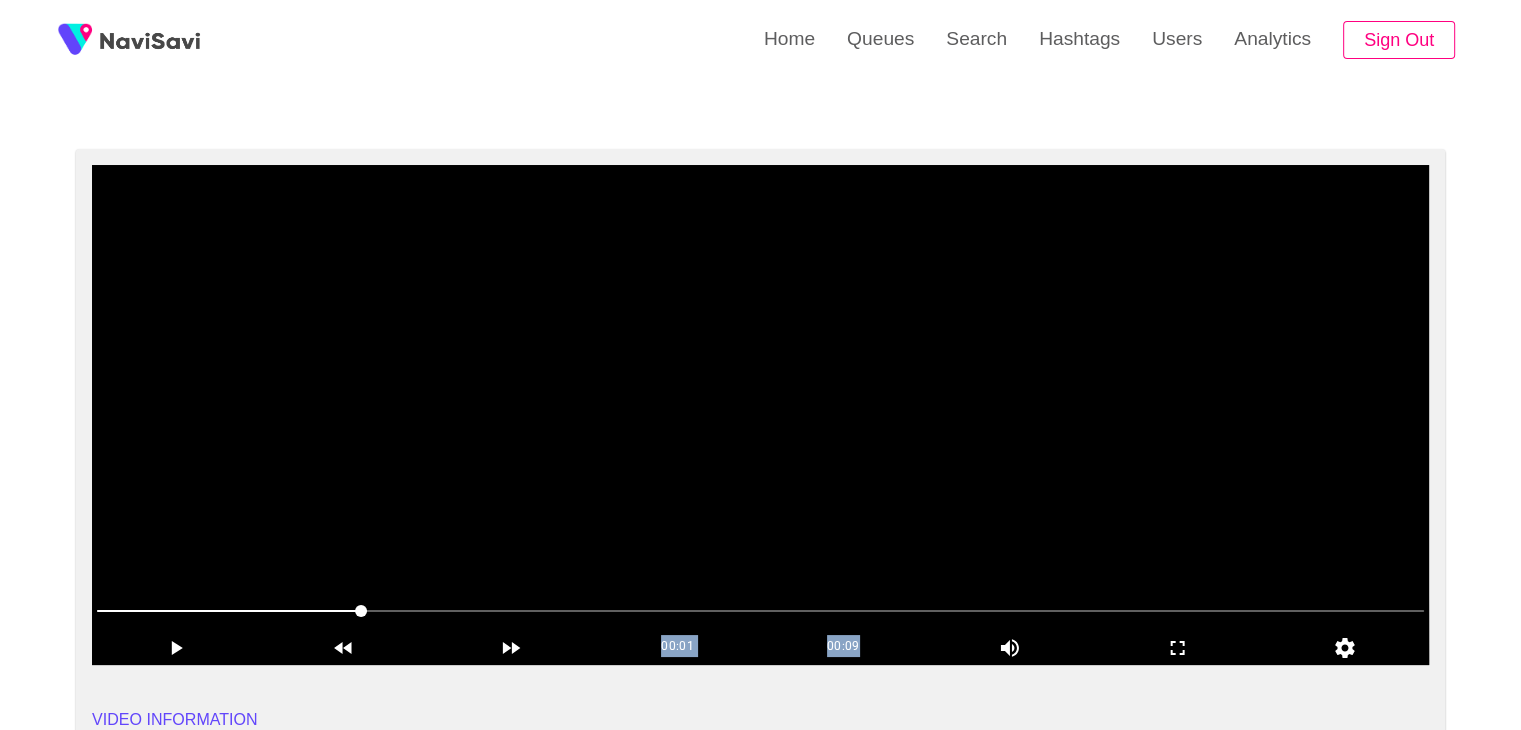 click at bounding box center (760, 611) 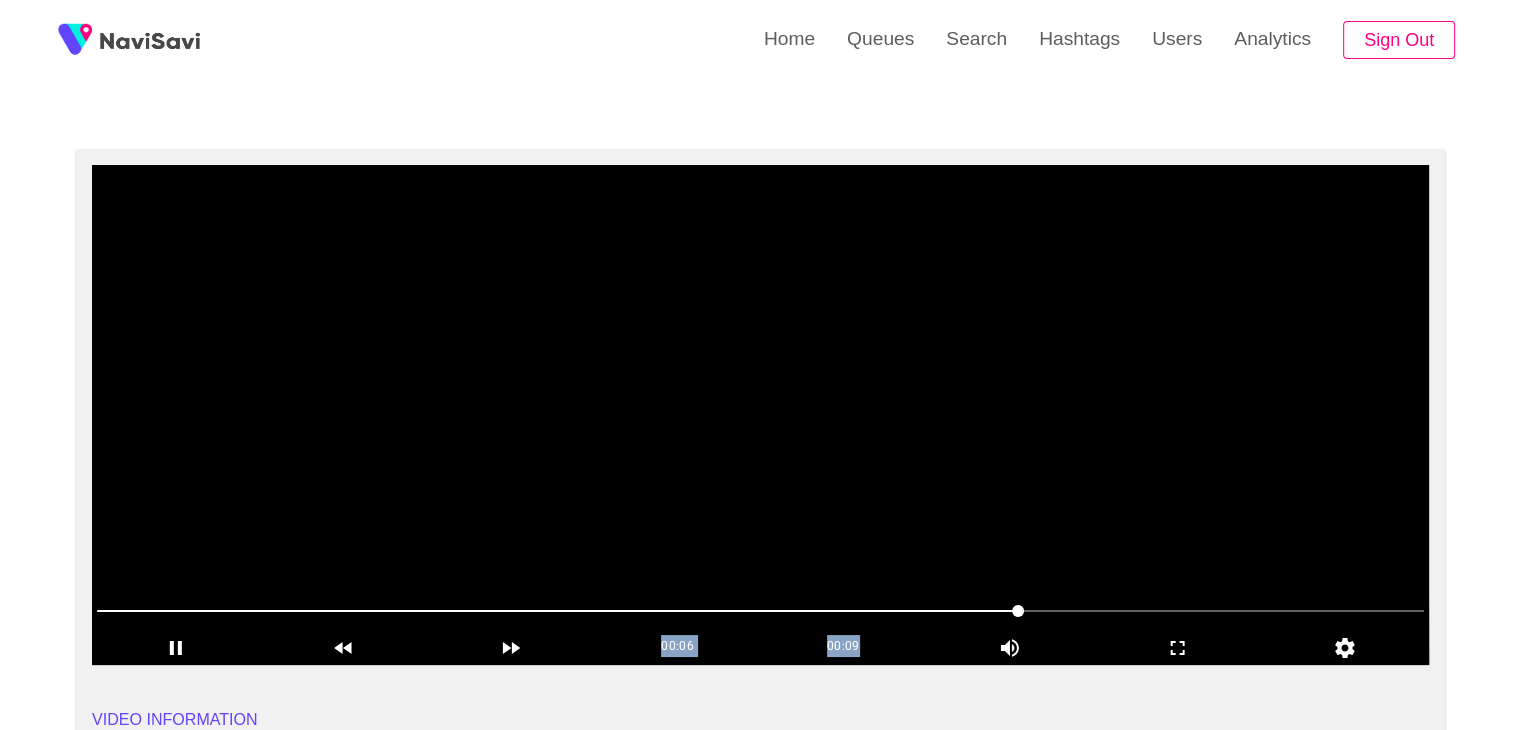 click at bounding box center (760, 415) 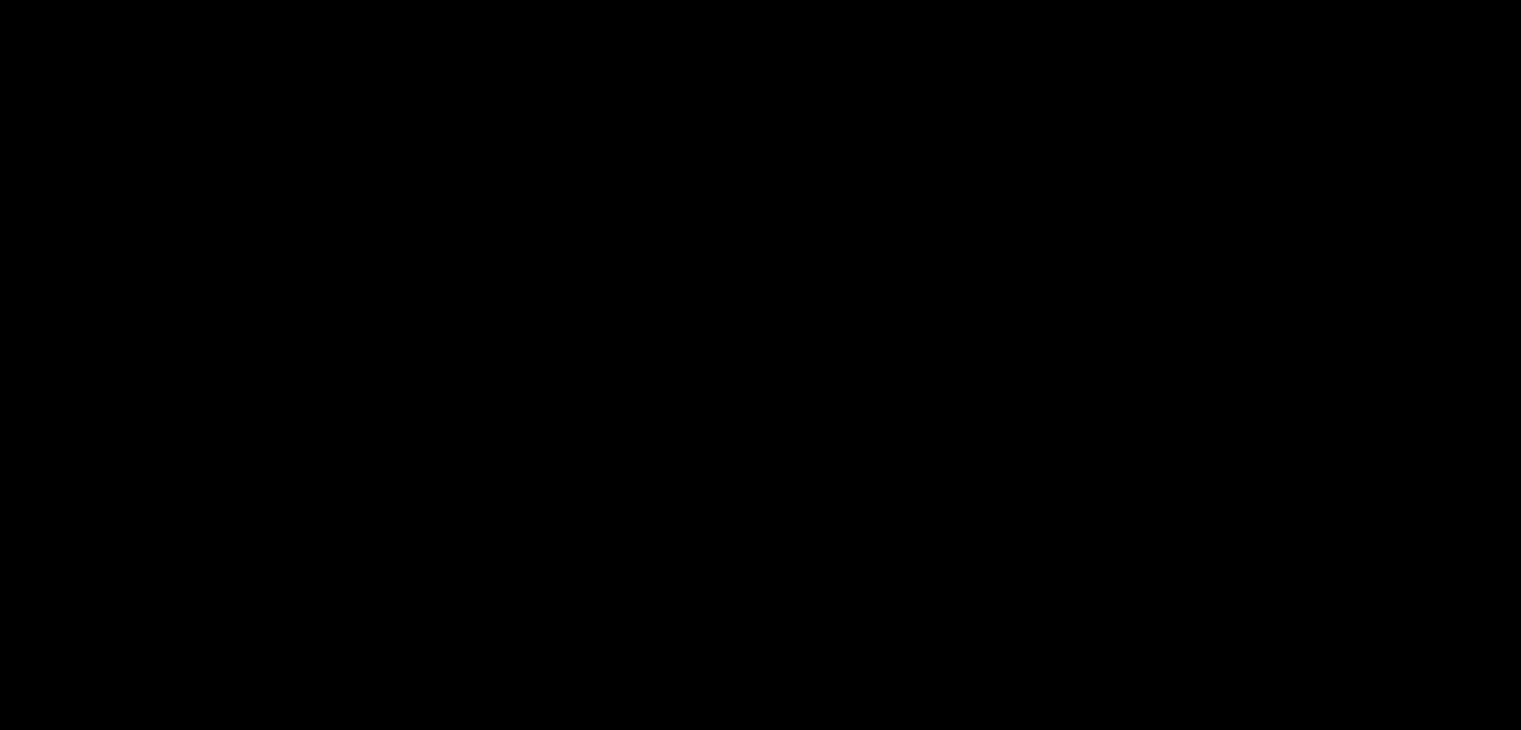 scroll, scrollTop: 100, scrollLeft: 0, axis: vertical 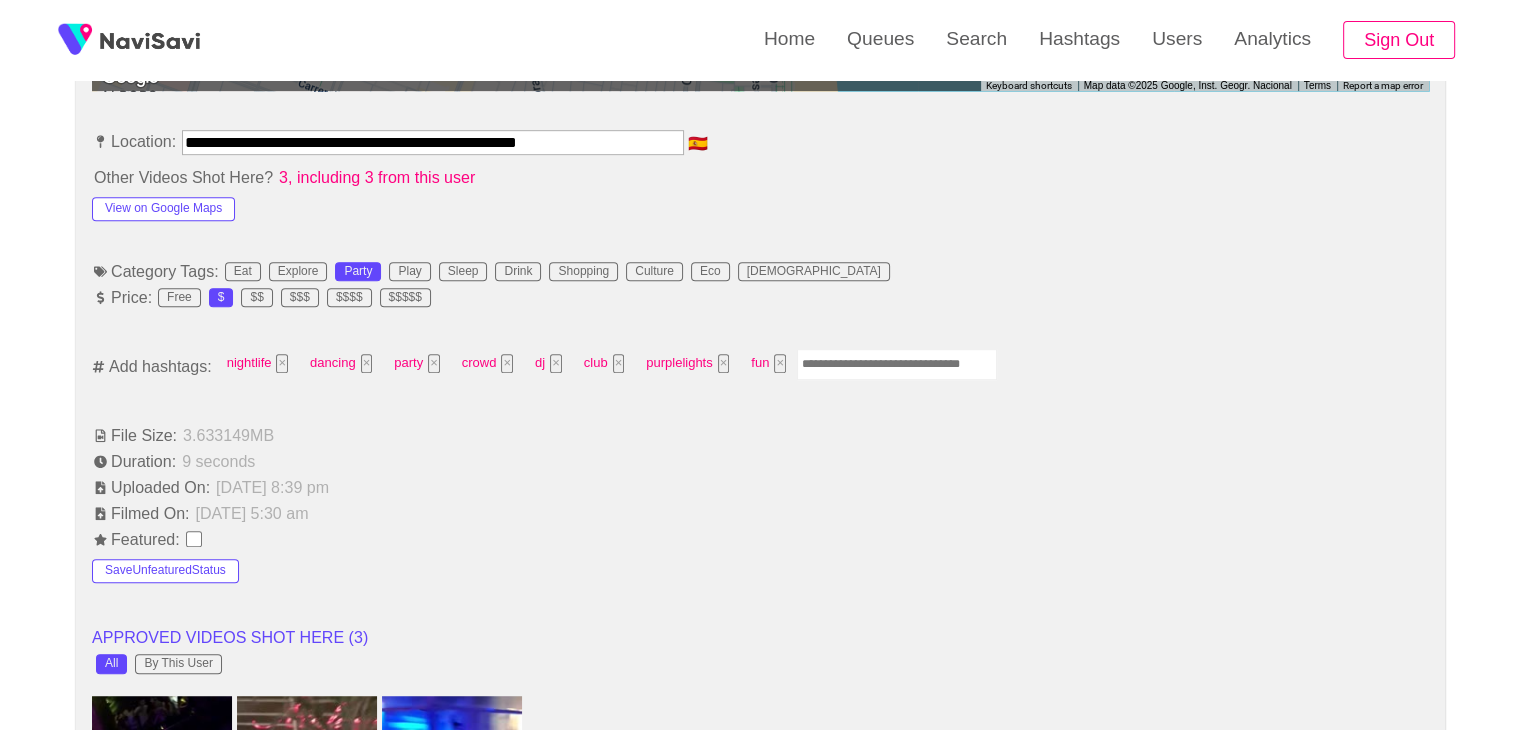 click at bounding box center (897, 364) 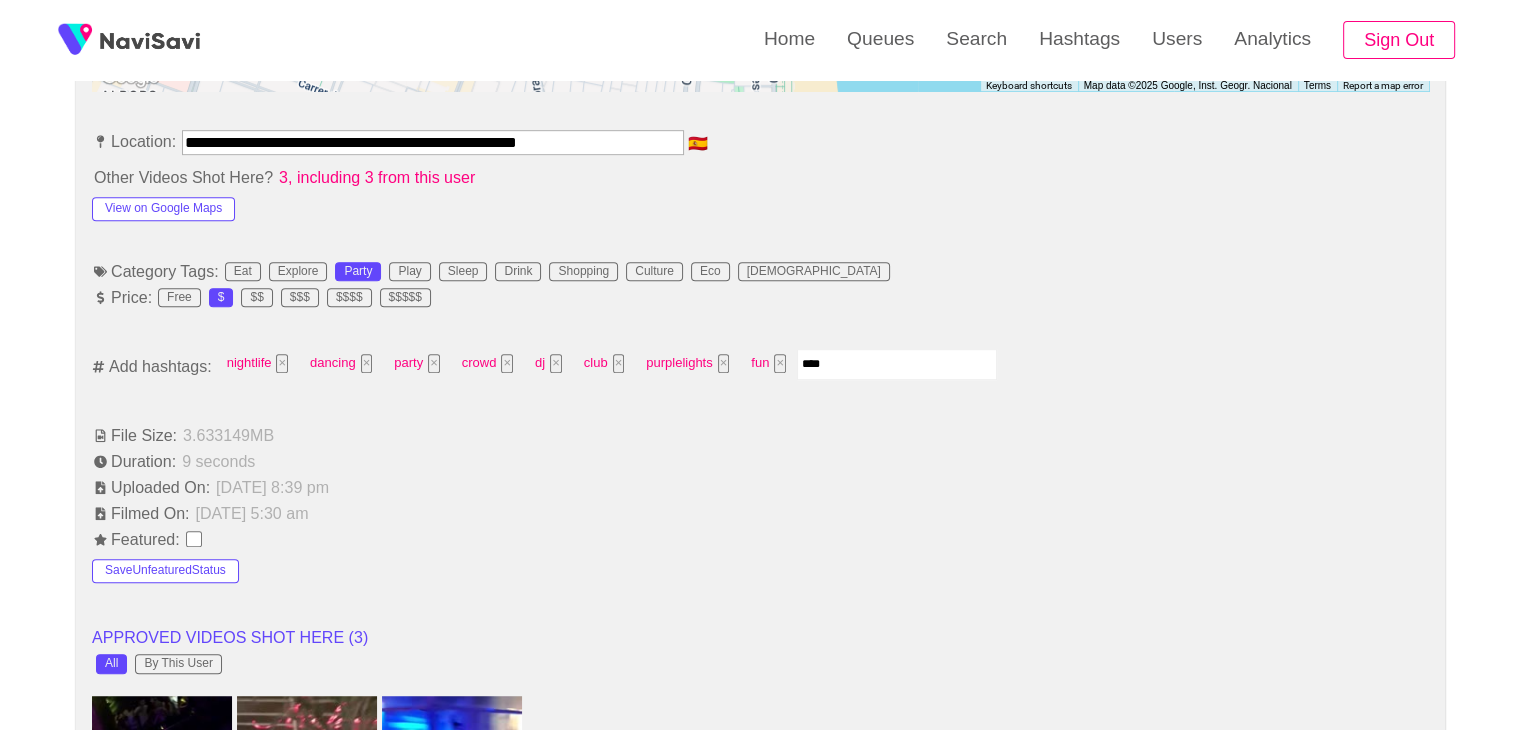 type on "*****" 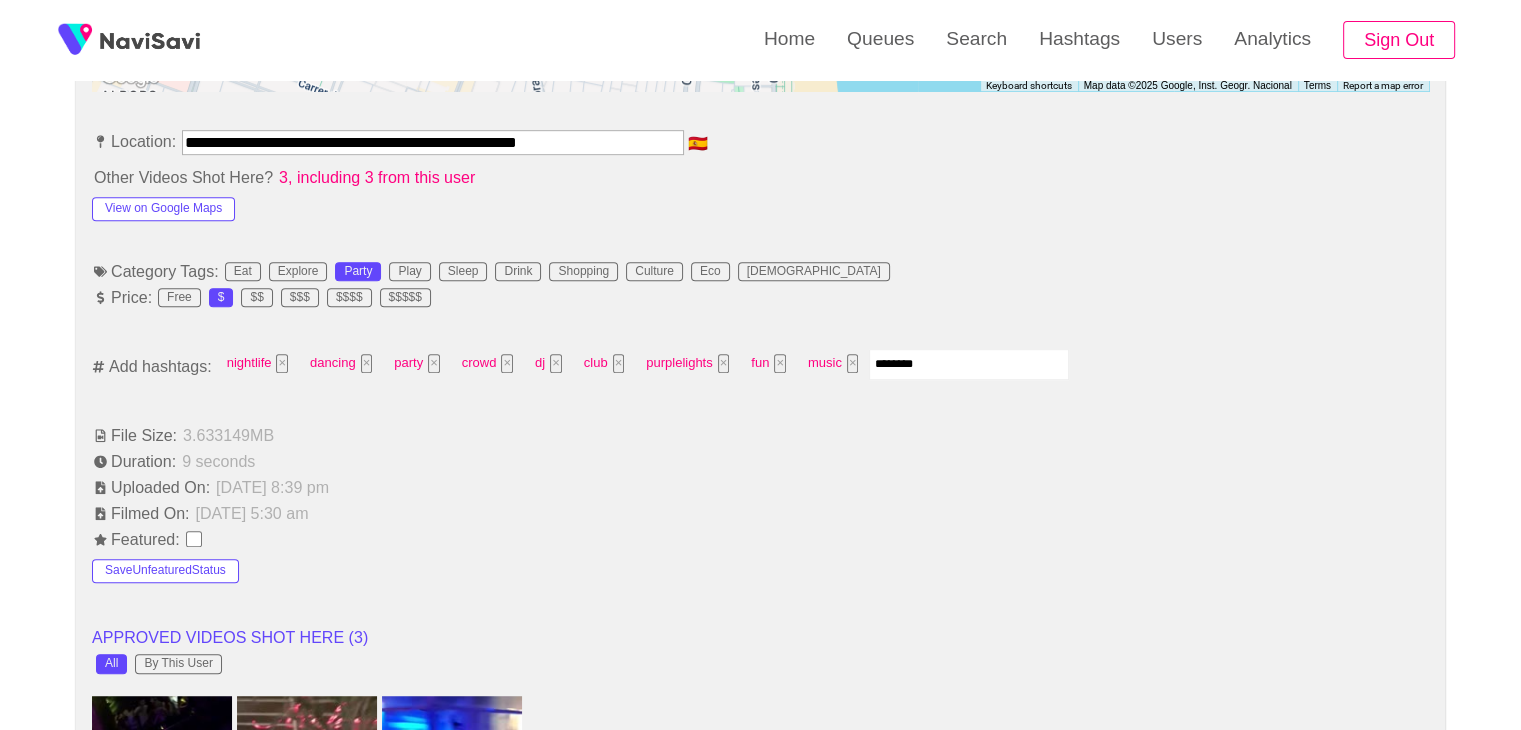 type on "*********" 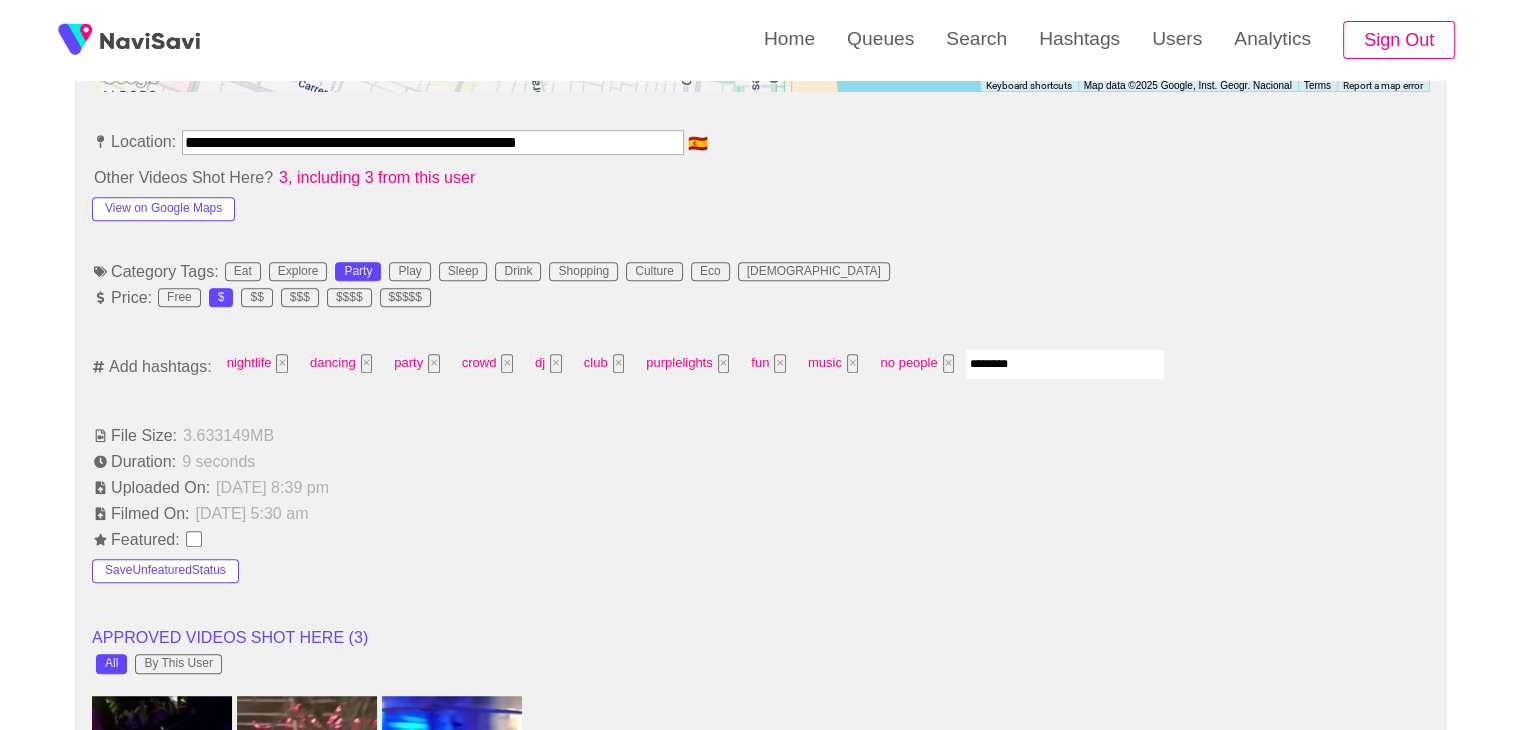 type on "*********" 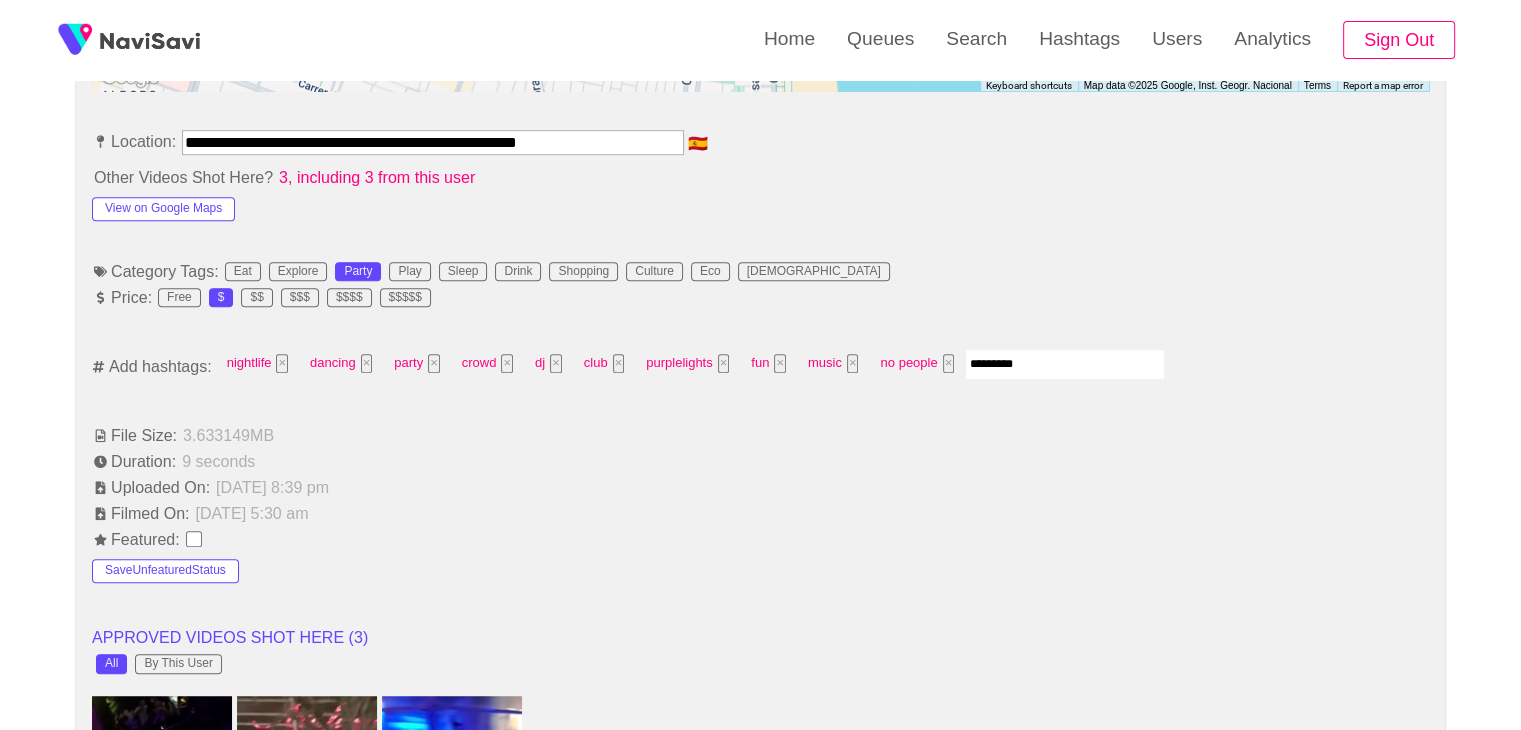type 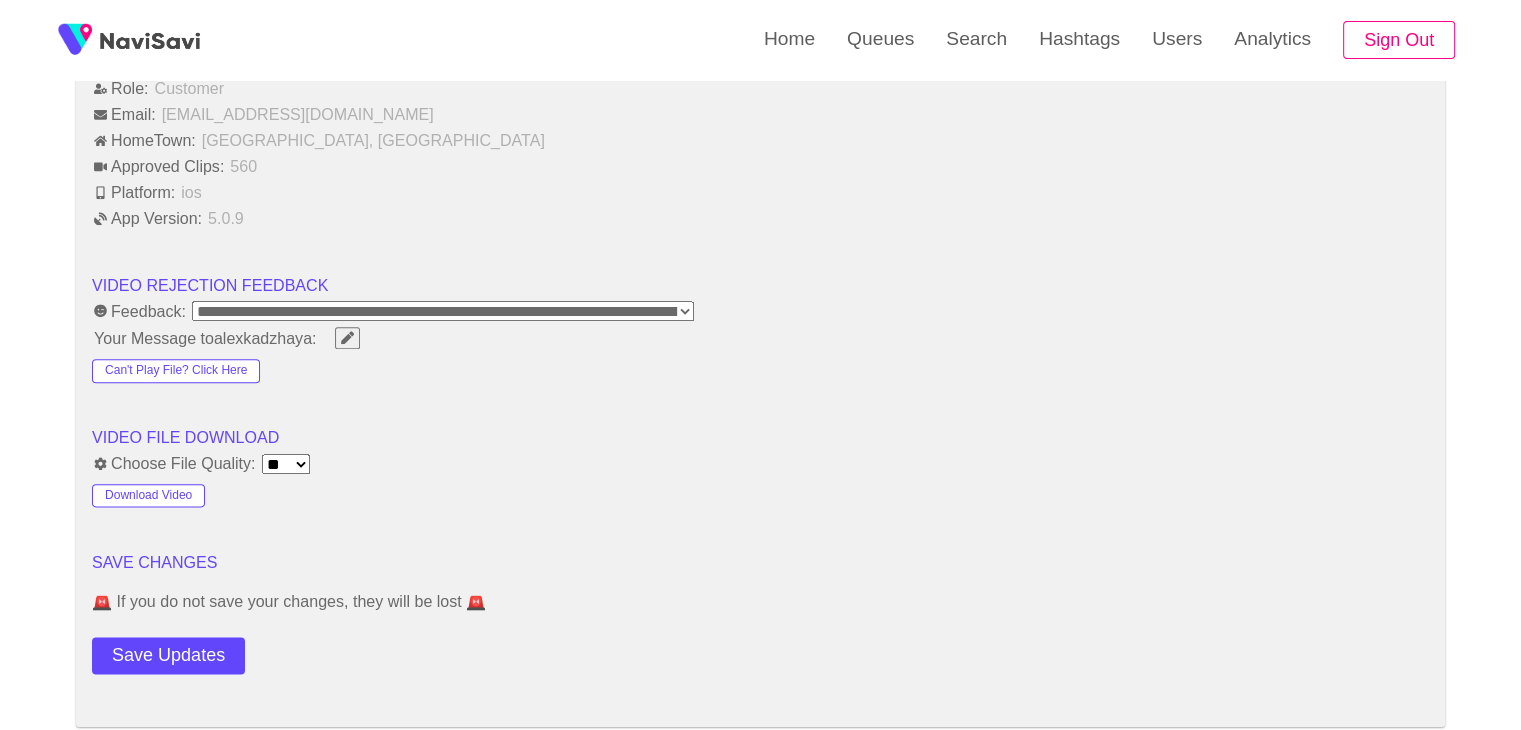 scroll, scrollTop: 2366, scrollLeft: 0, axis: vertical 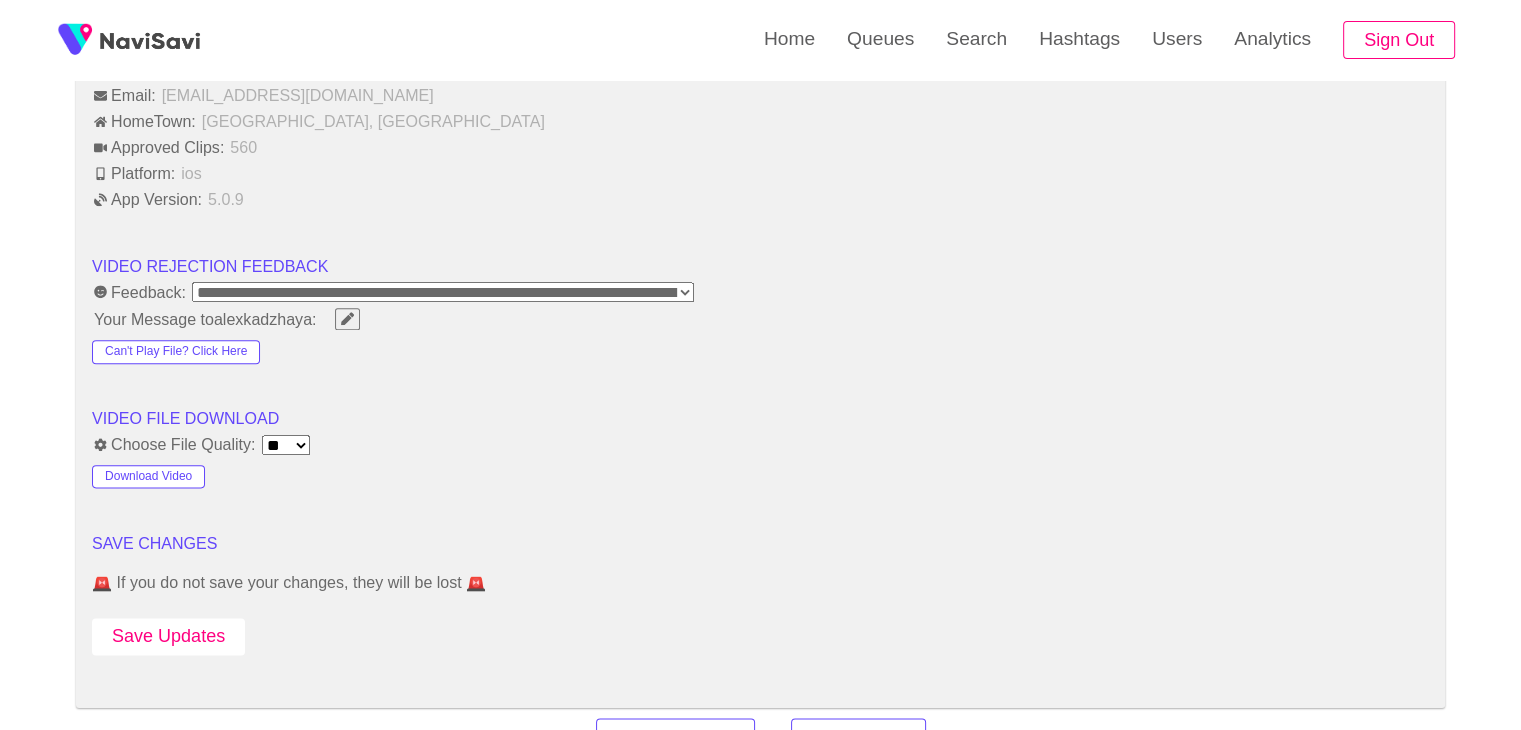 click on "Save Updates" at bounding box center (168, 636) 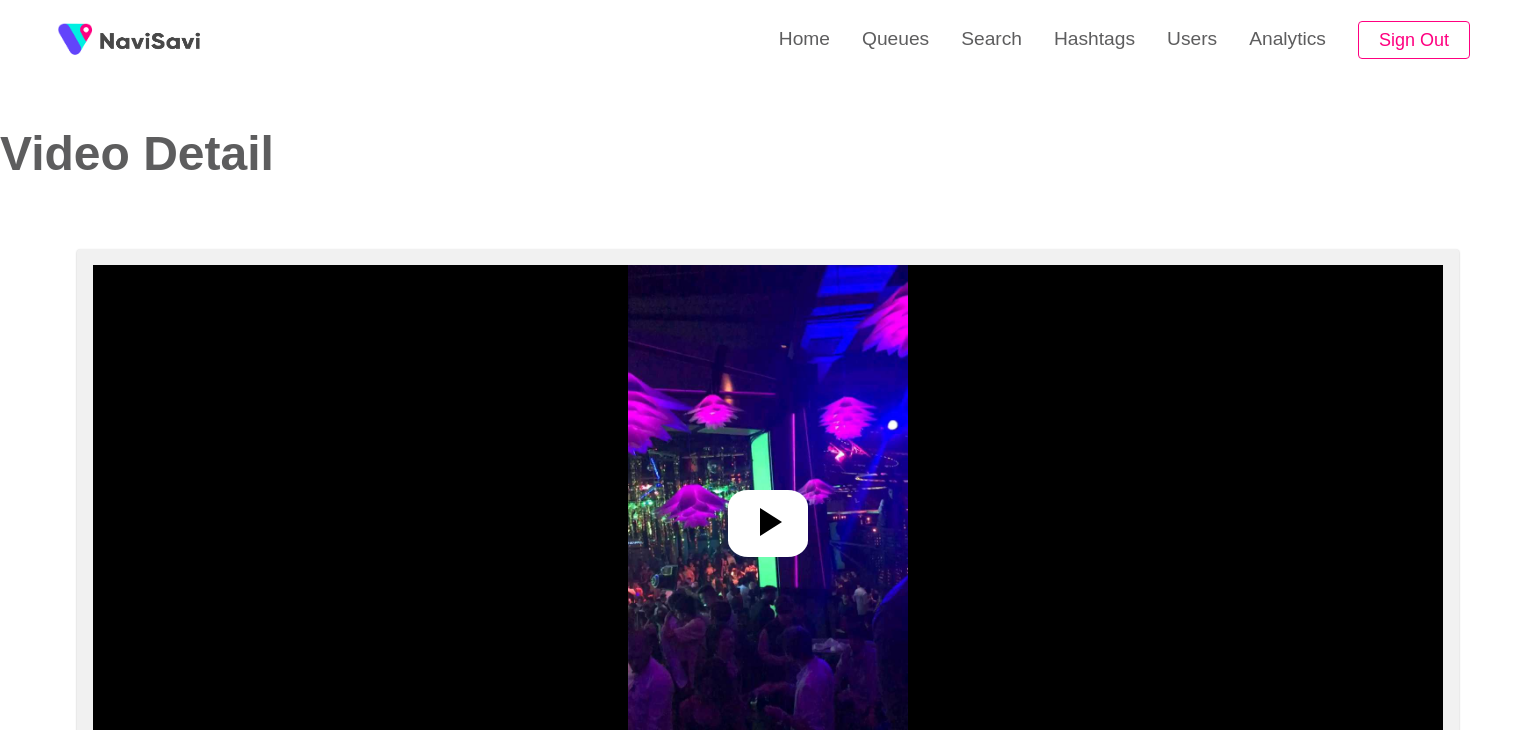 select on "**********" 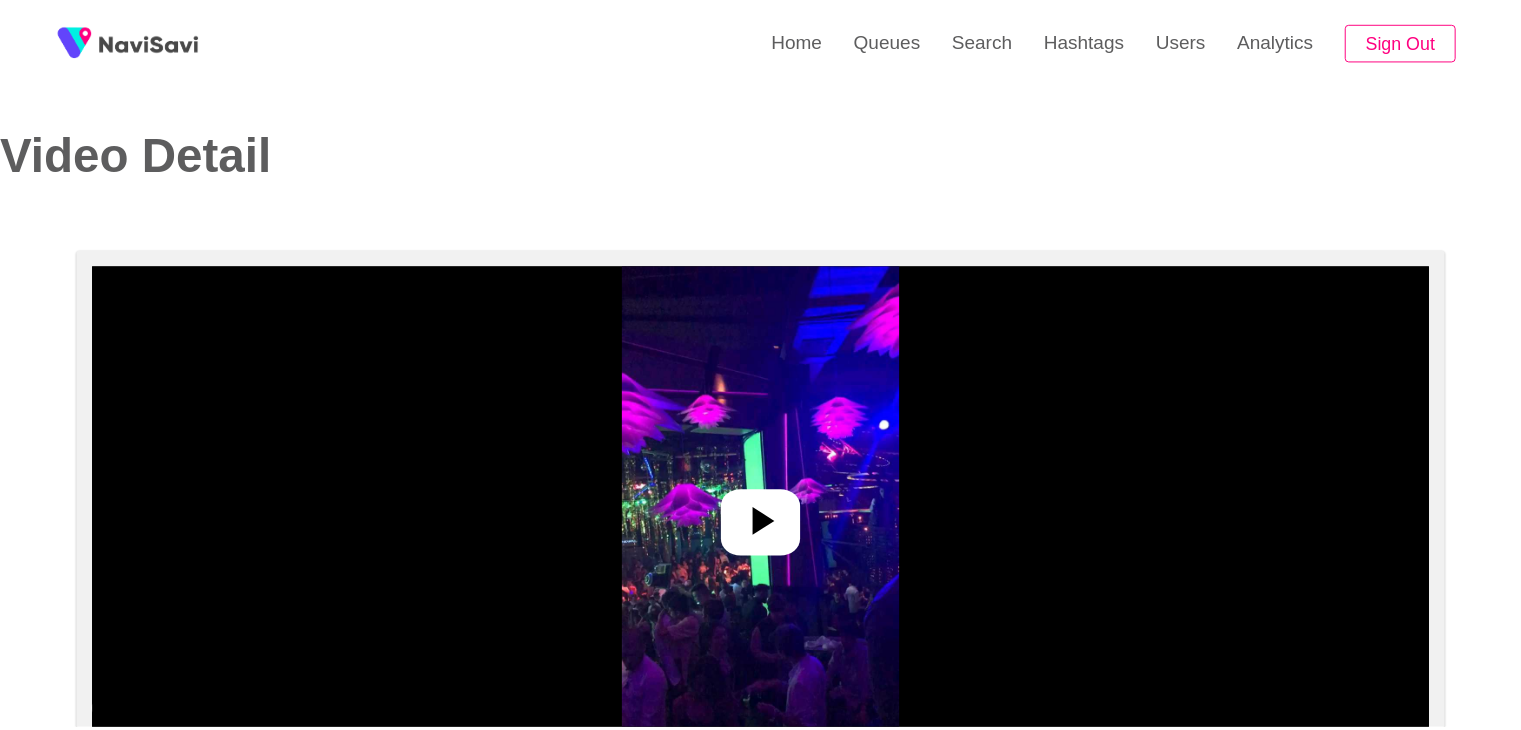 scroll, scrollTop: 0, scrollLeft: 0, axis: both 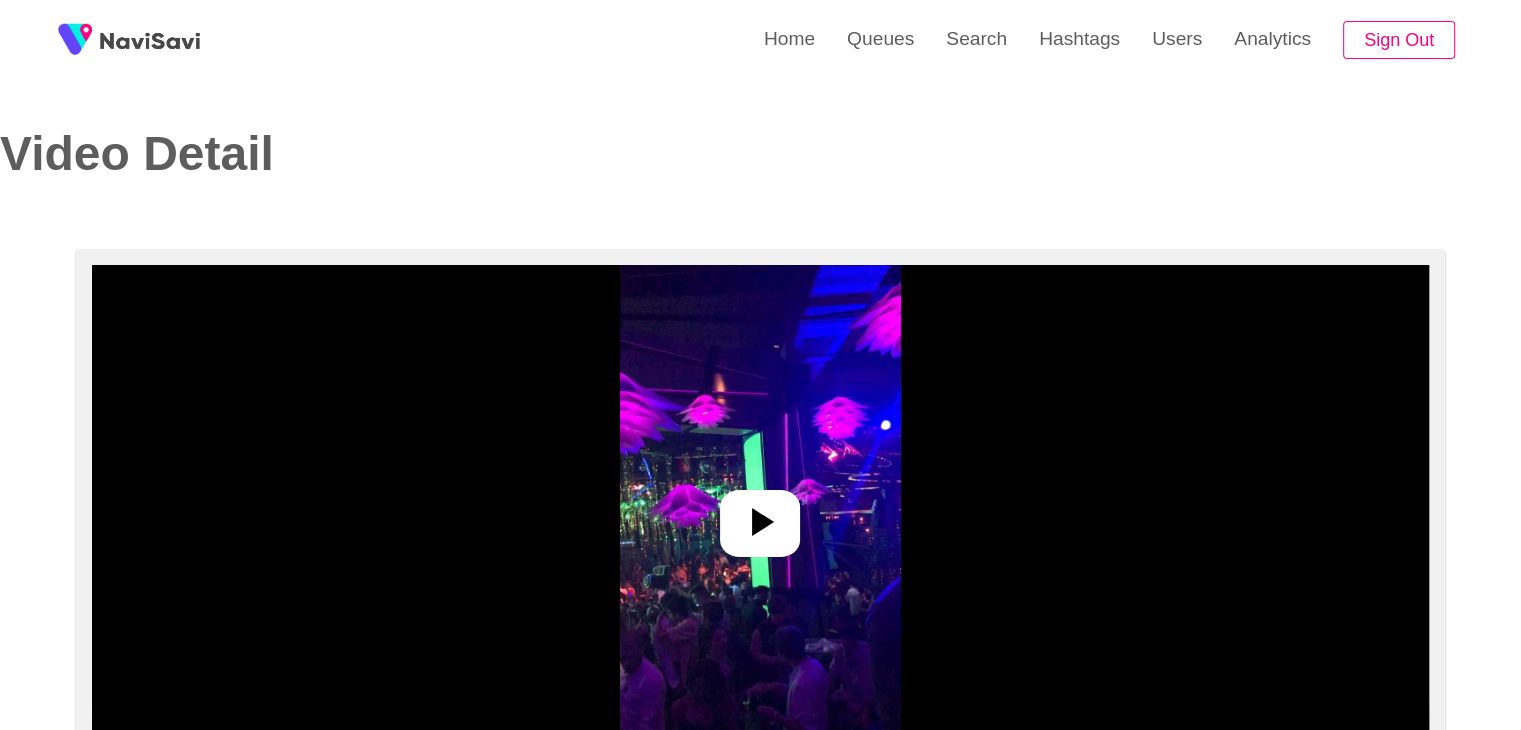 click at bounding box center [760, 515] 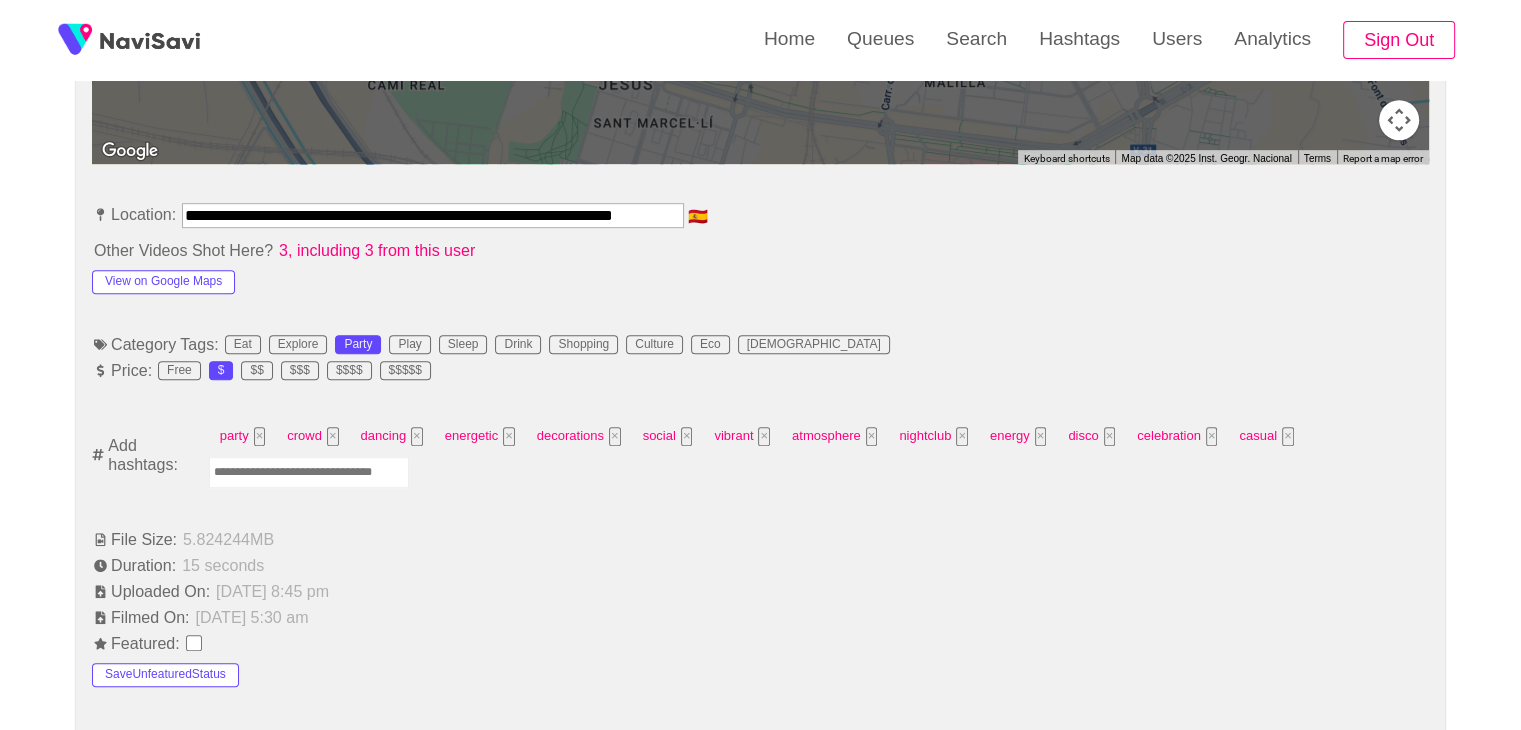 scroll, scrollTop: 1052, scrollLeft: 0, axis: vertical 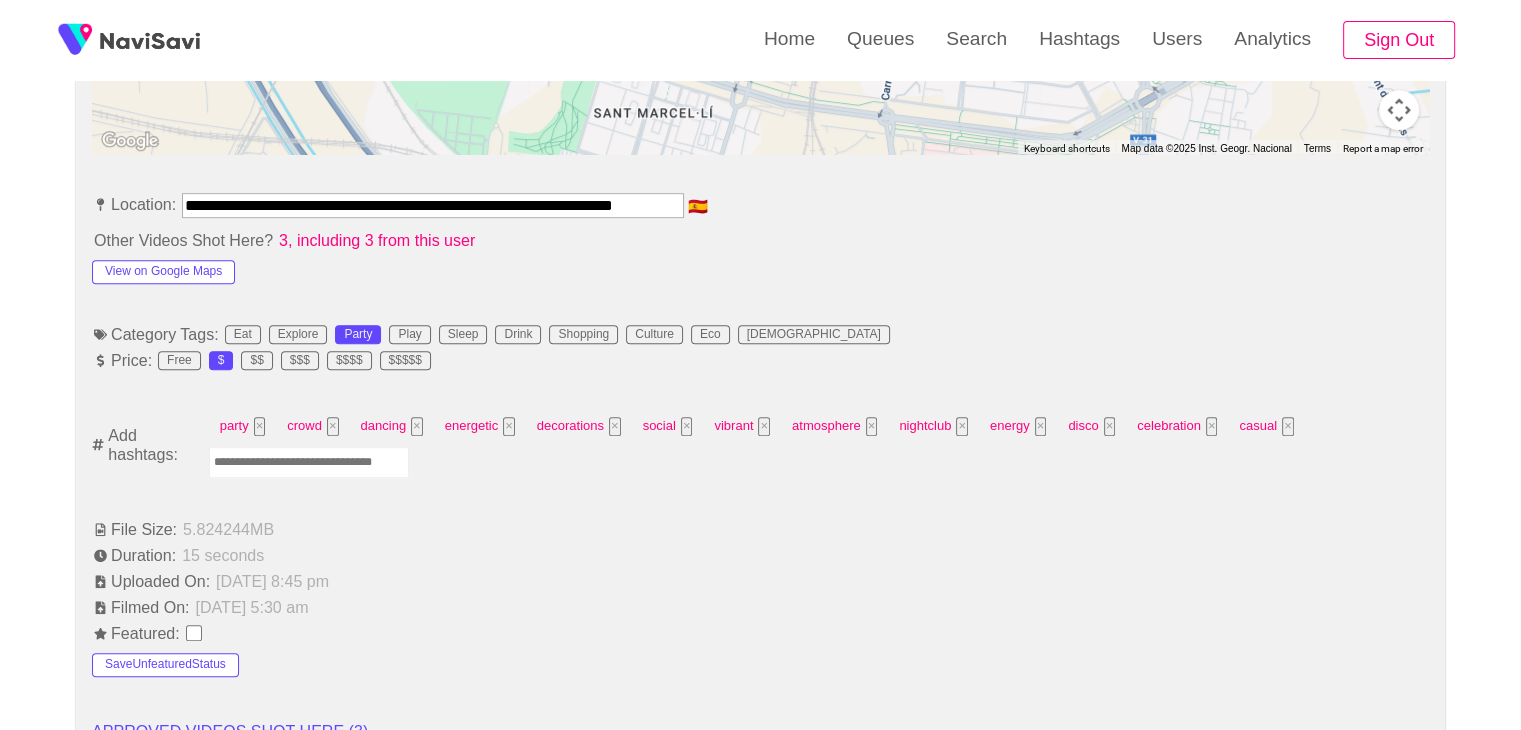 click at bounding box center [309, 462] 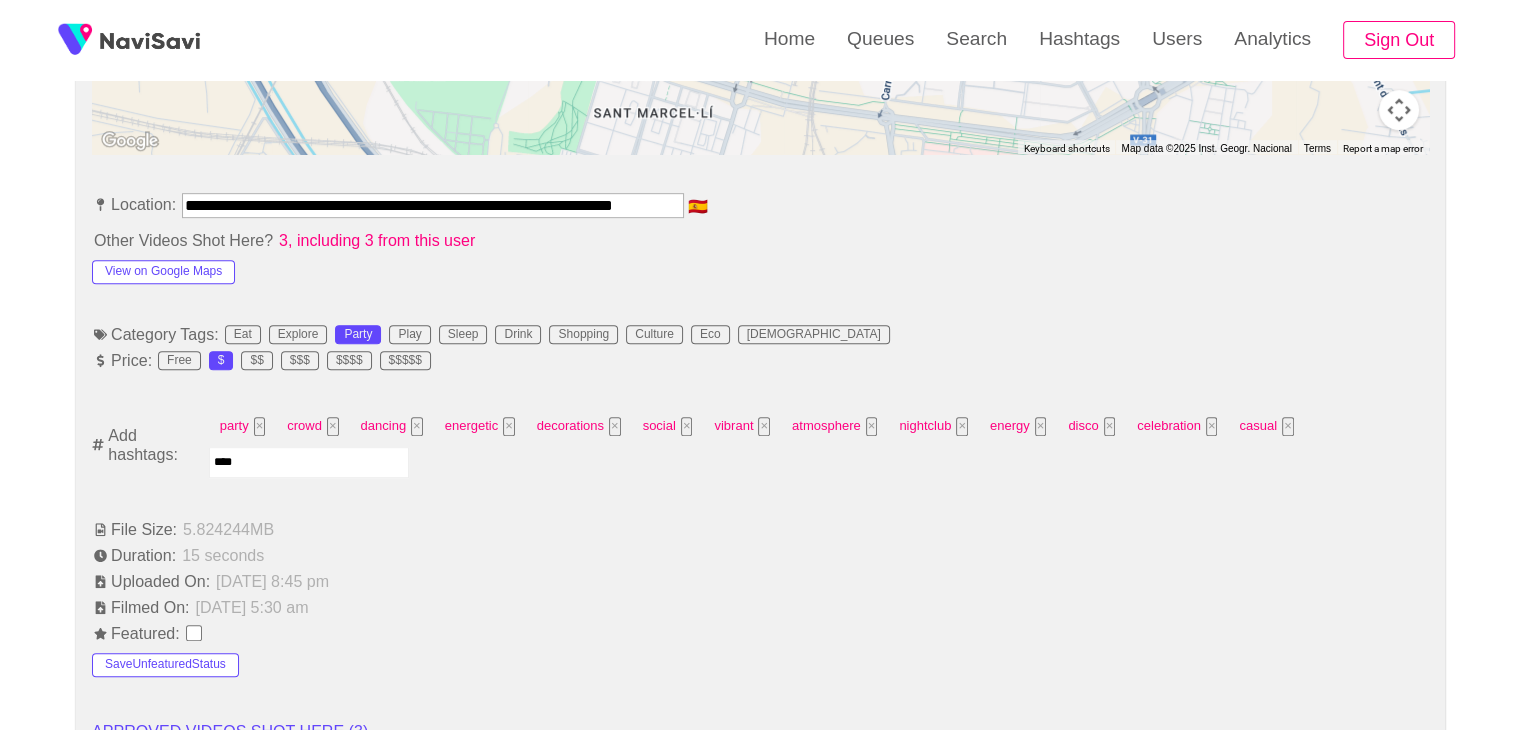 type on "*****" 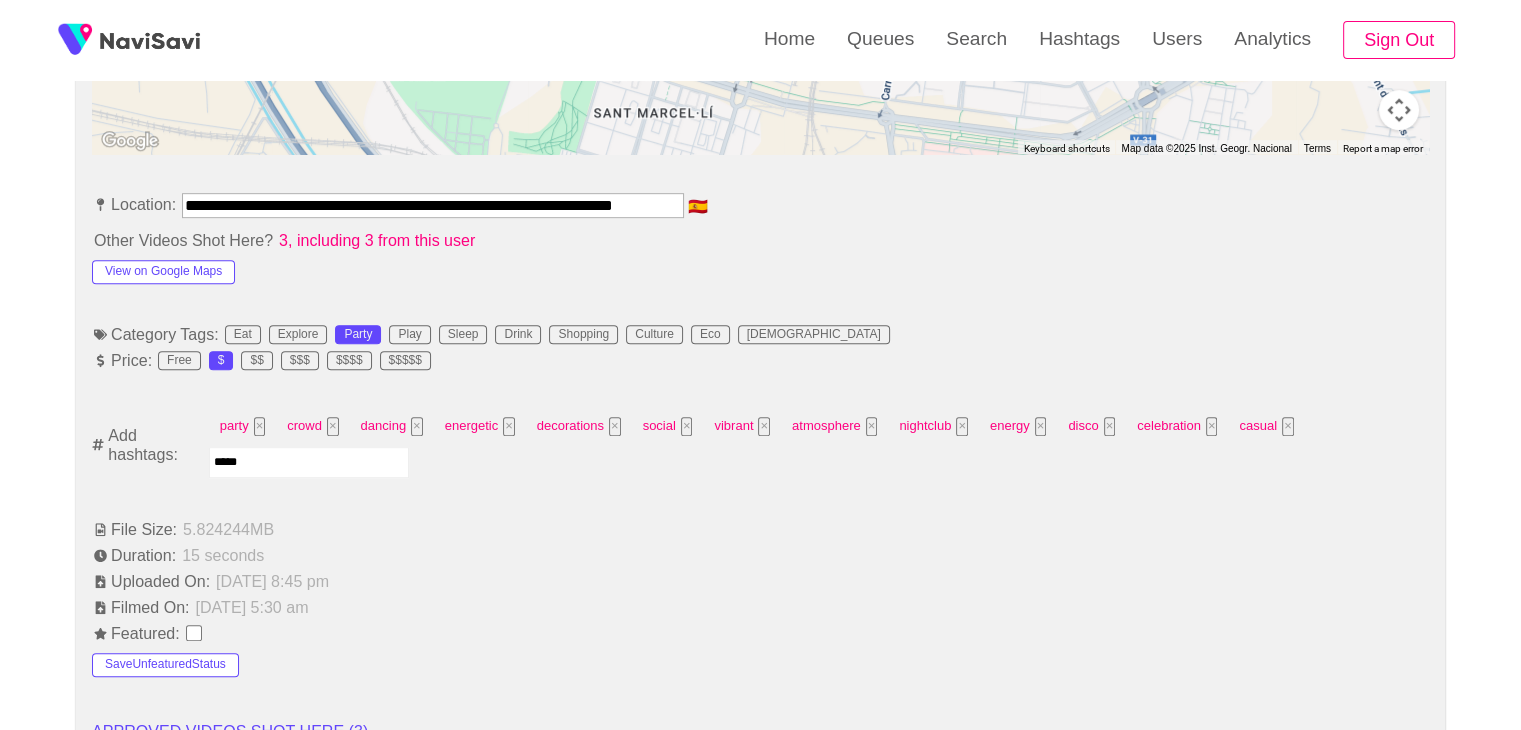 type 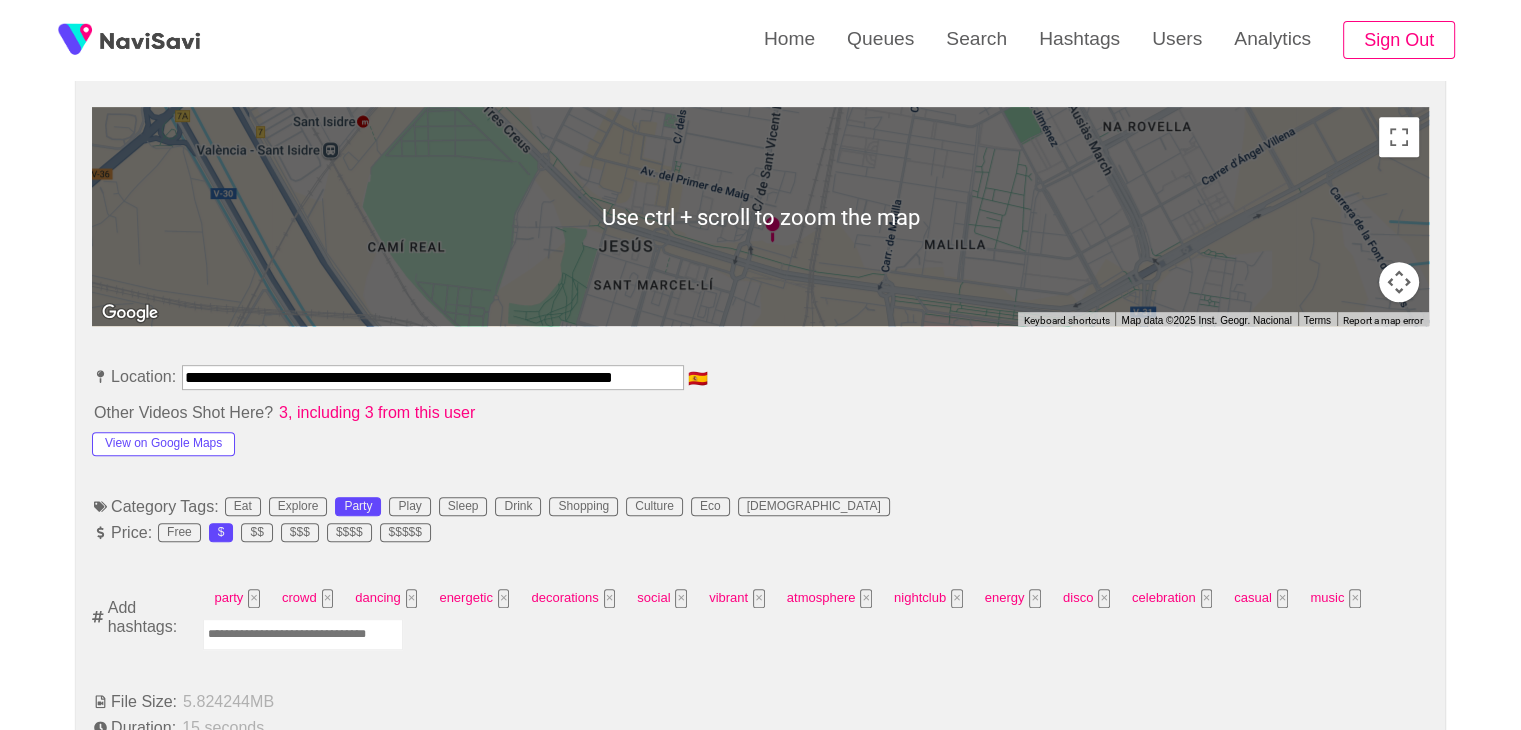 scroll, scrollTop: 903, scrollLeft: 0, axis: vertical 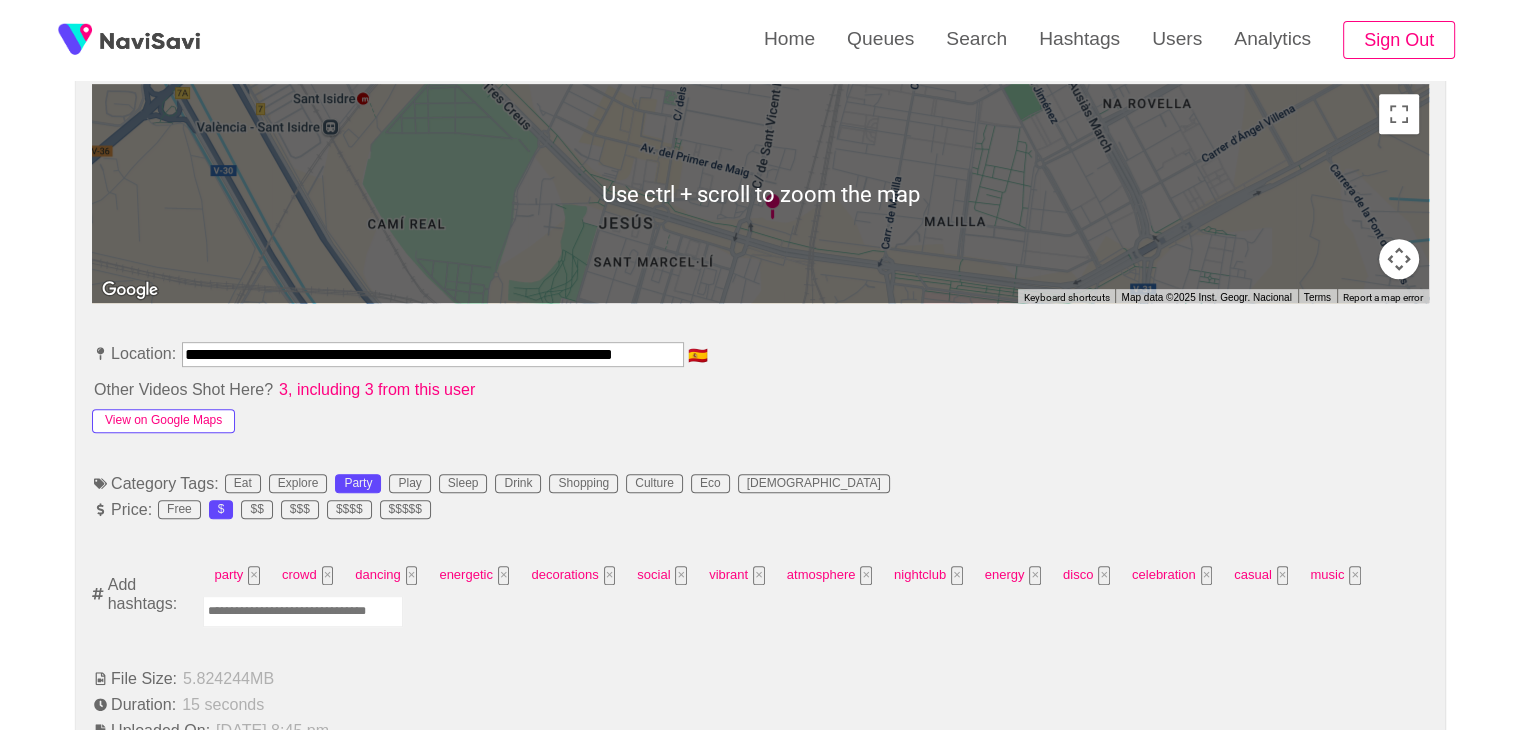 click on "View on Google Maps" at bounding box center [163, 421] 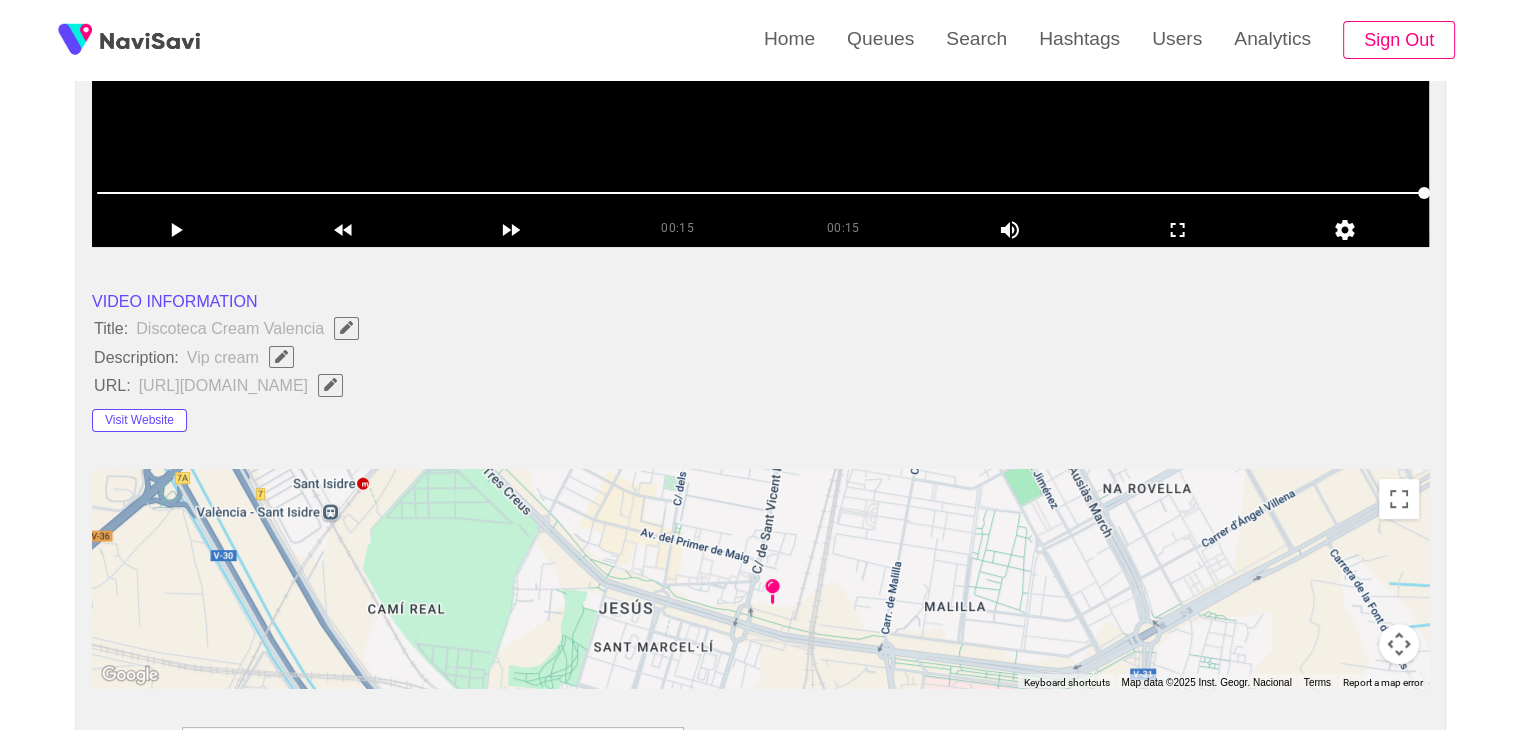 scroll, scrollTop: 467, scrollLeft: 0, axis: vertical 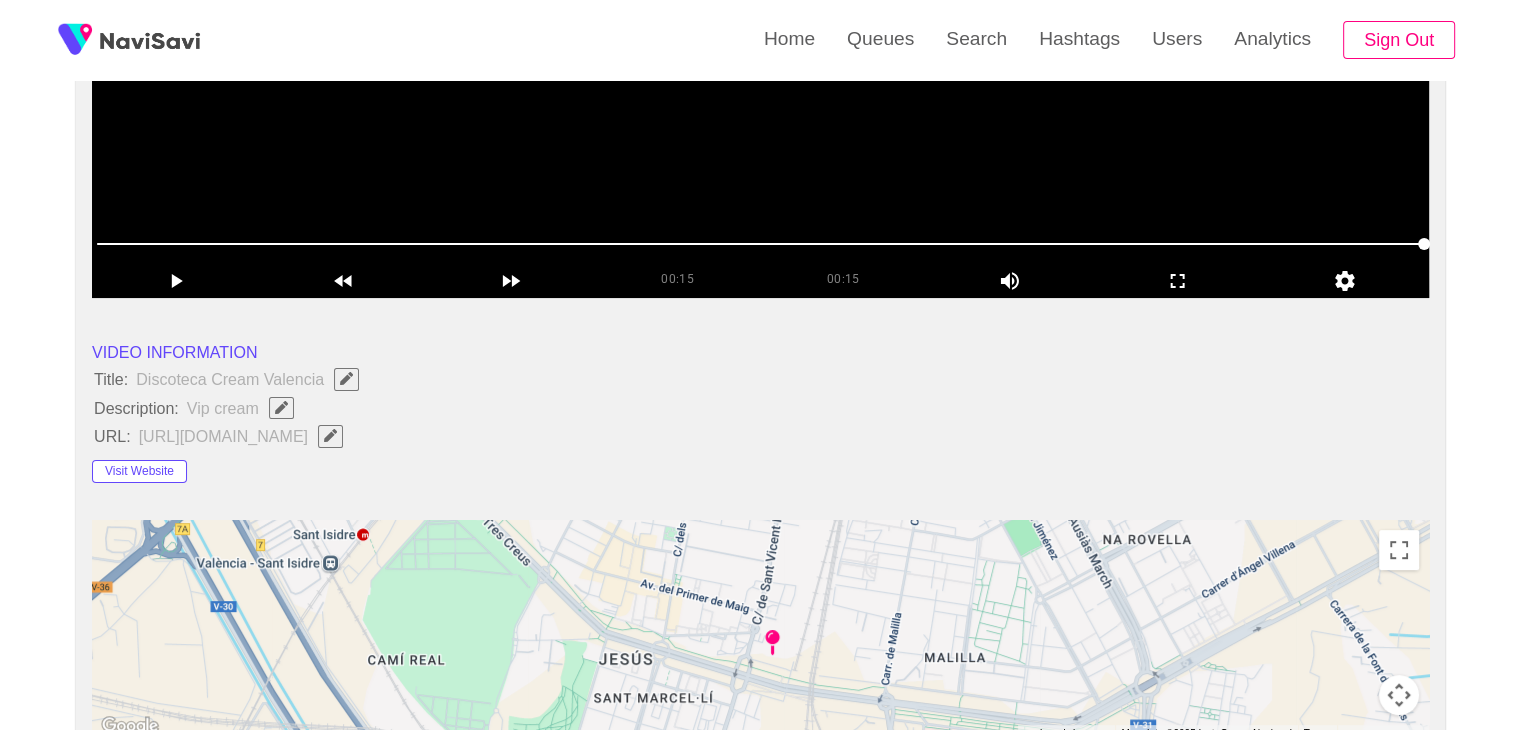 click at bounding box center (281, 408) 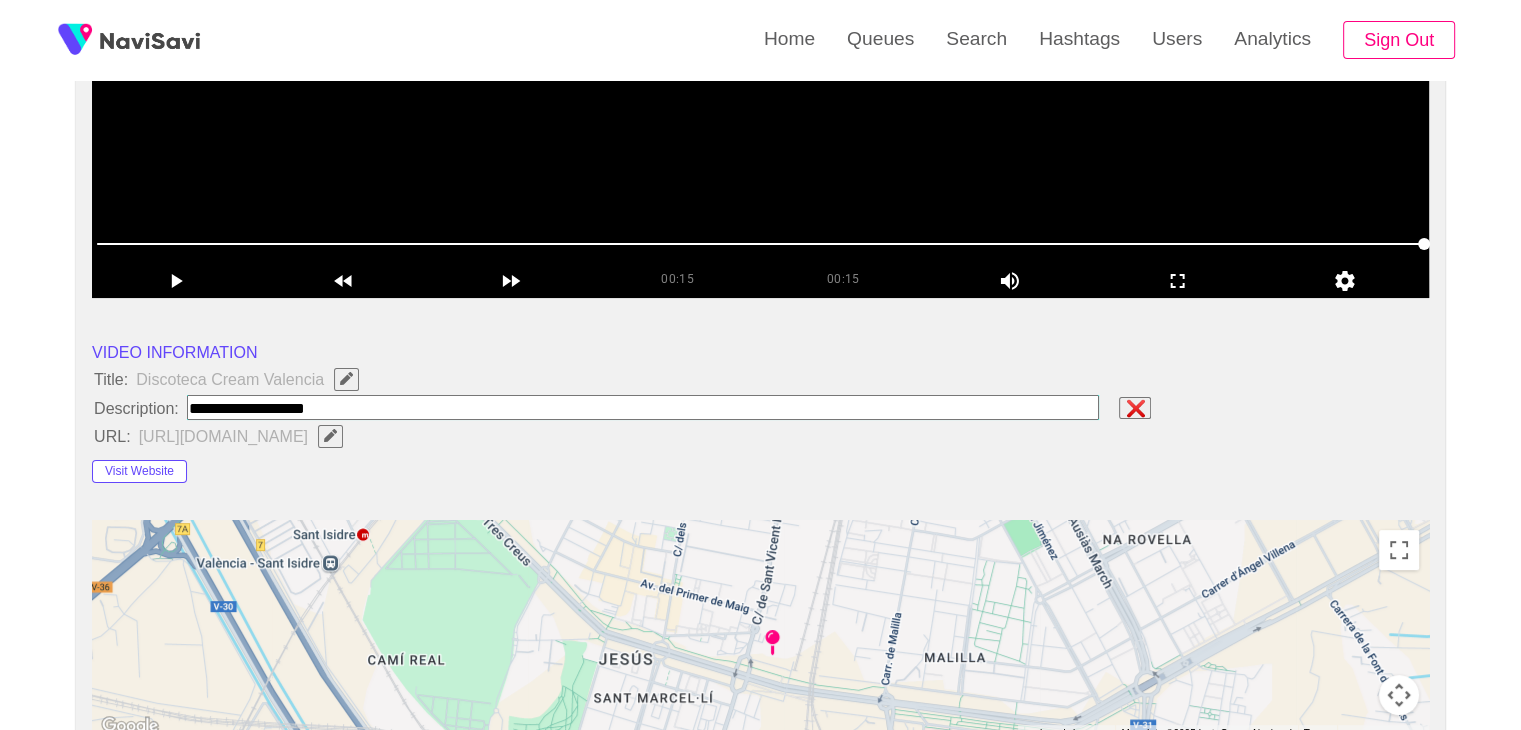 type on "**********" 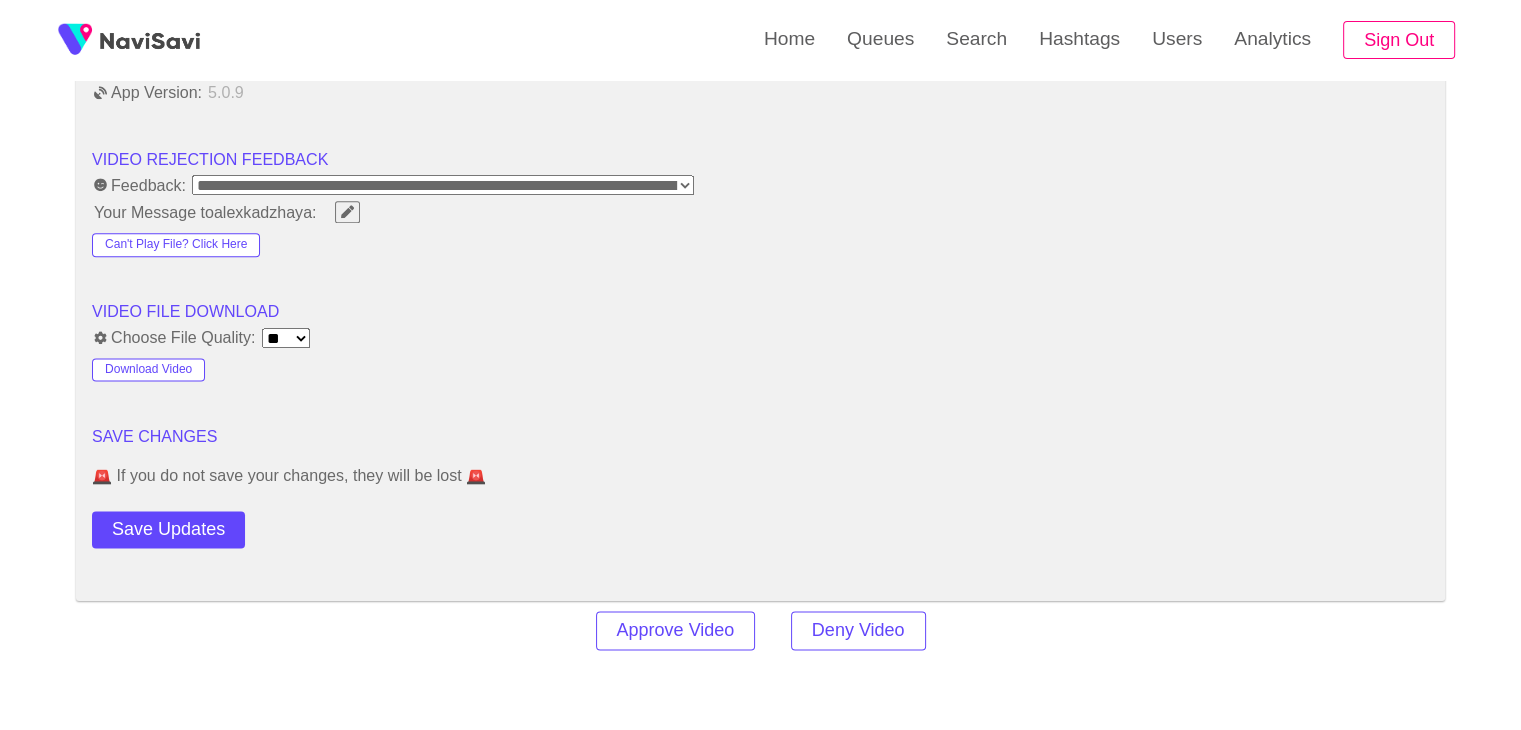 scroll, scrollTop: 2508, scrollLeft: 0, axis: vertical 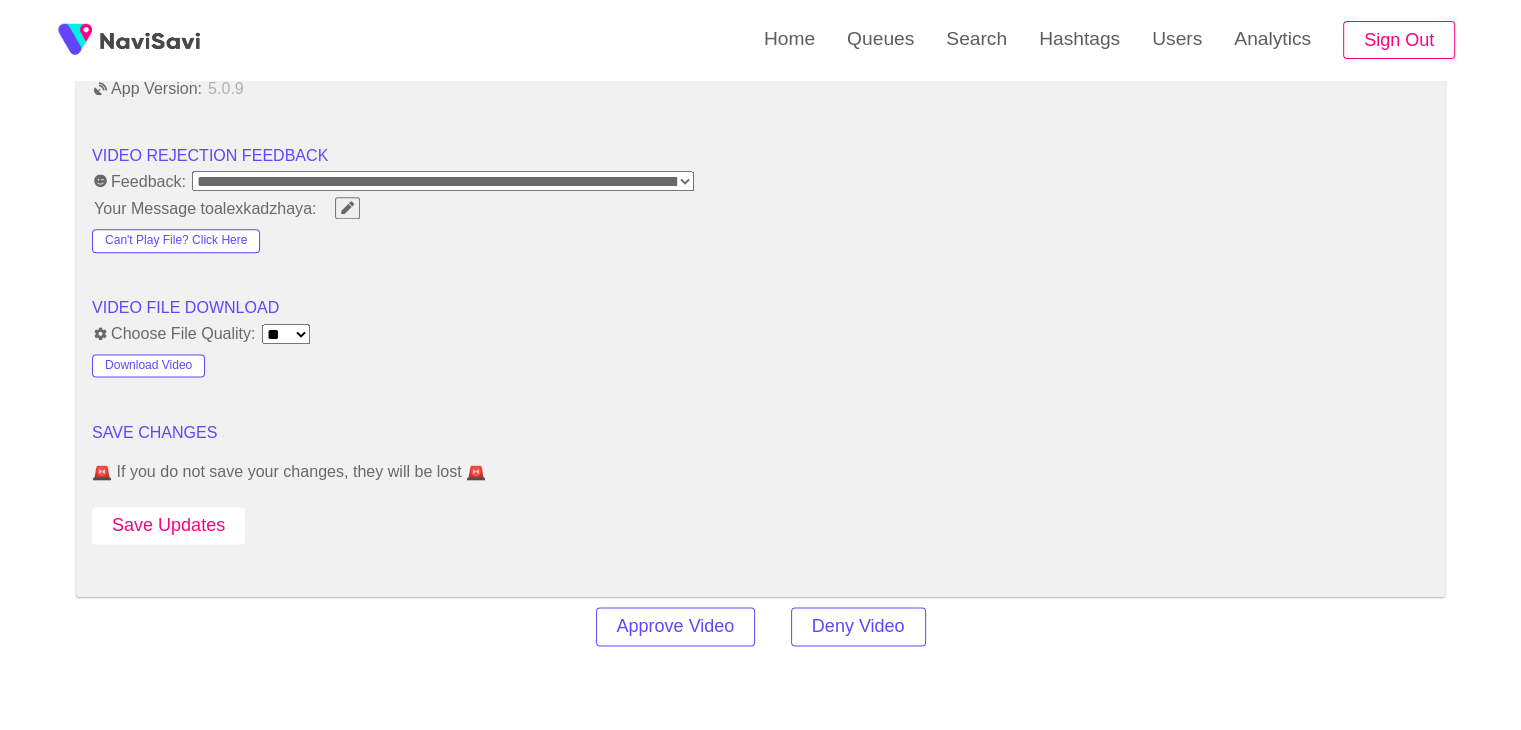click on "Save Updates" at bounding box center (168, 525) 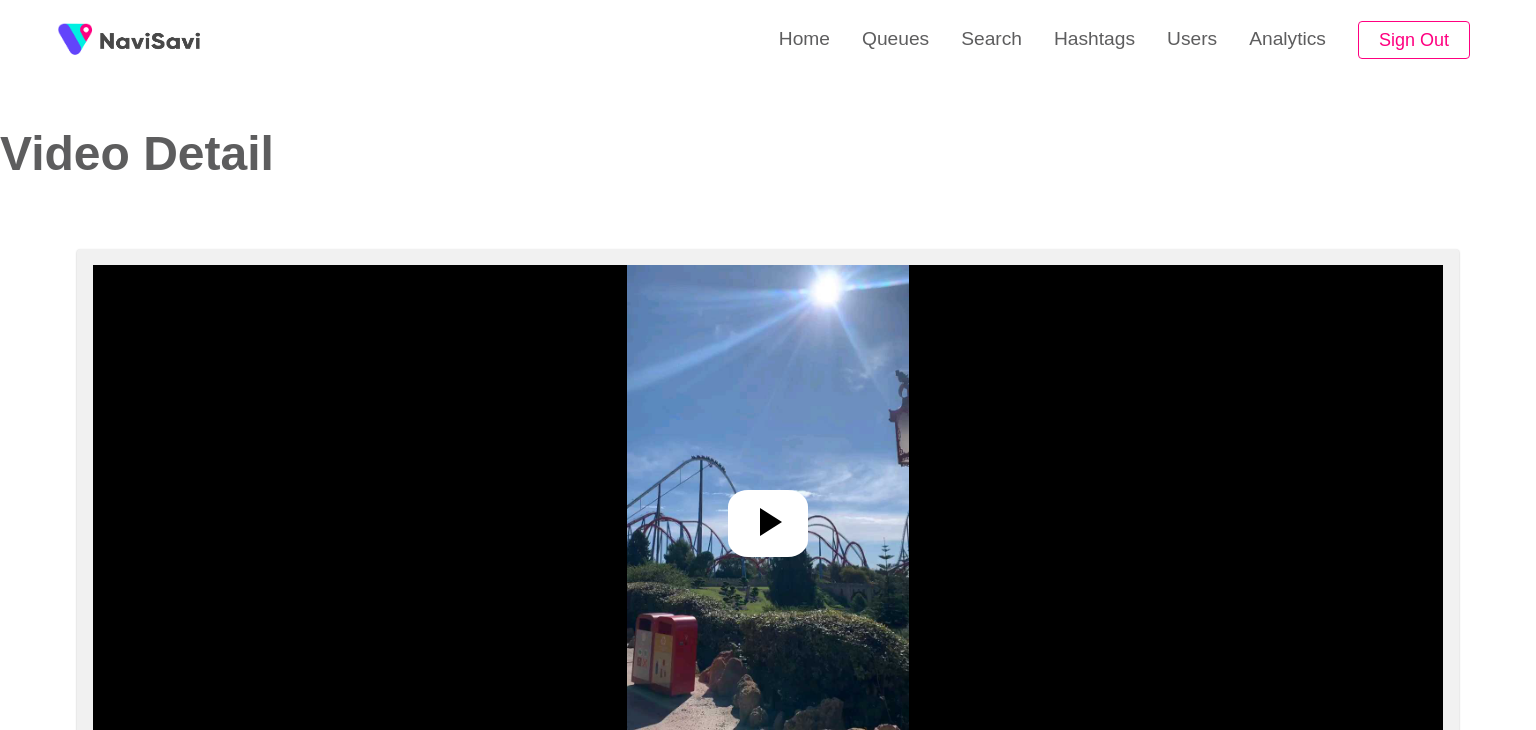 select on "**********" 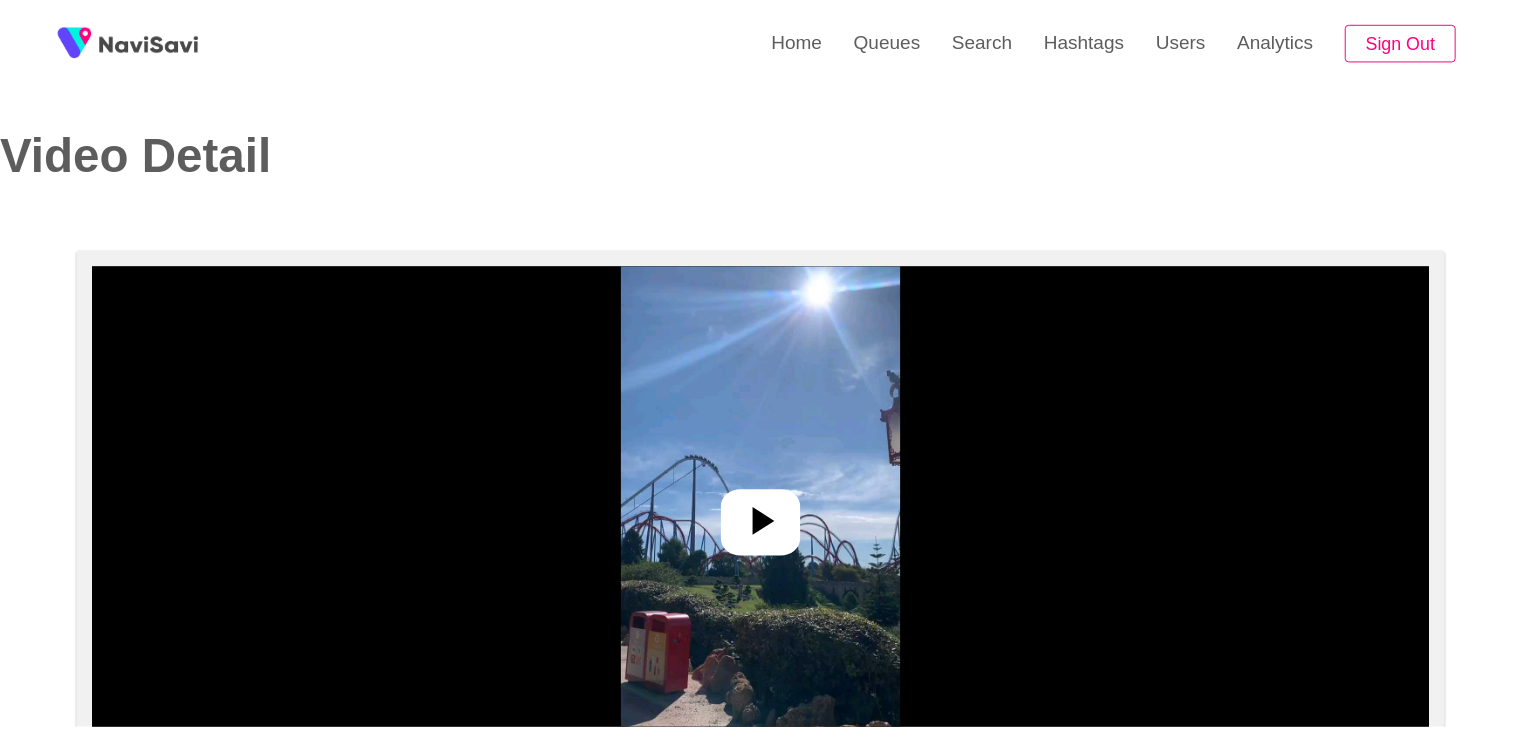 scroll, scrollTop: 0, scrollLeft: 0, axis: both 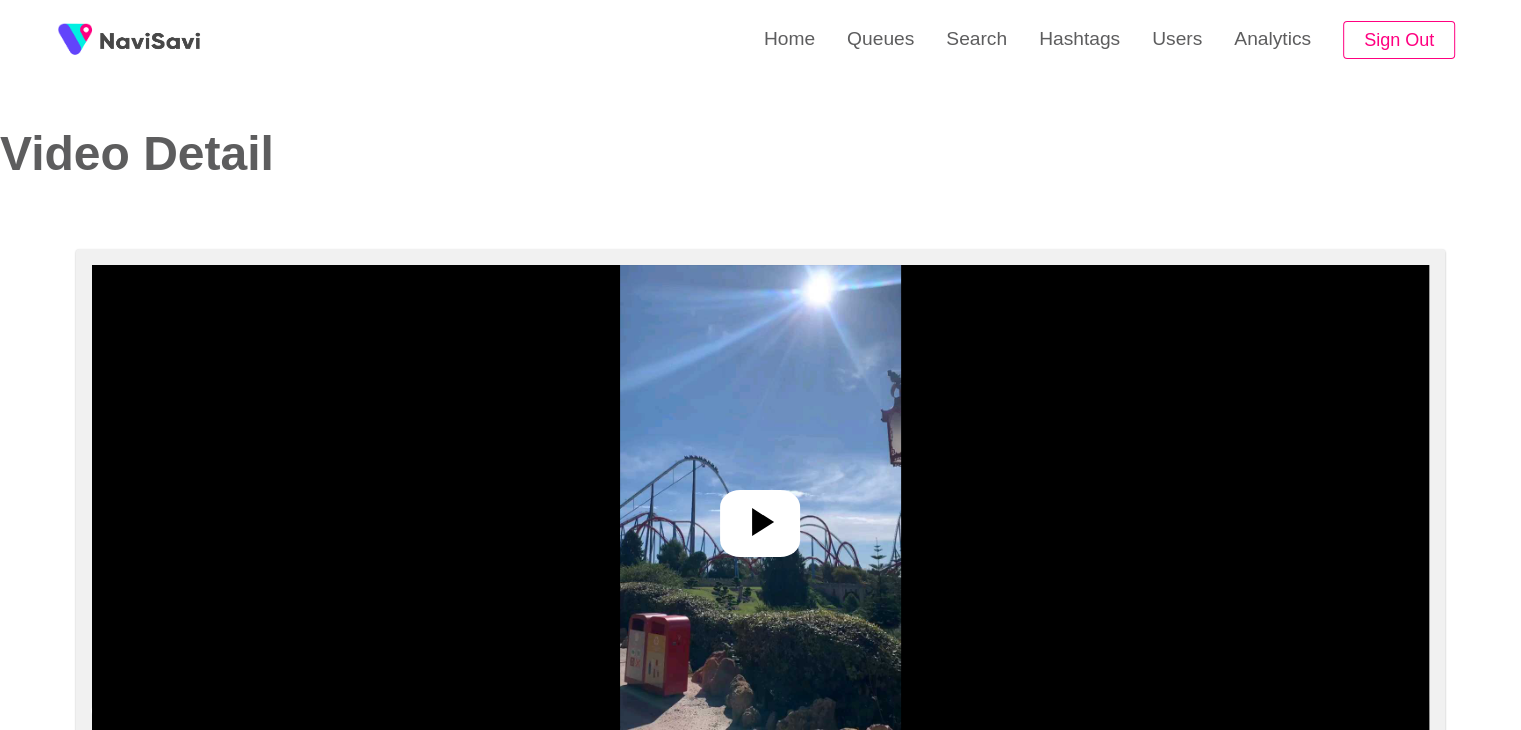 click at bounding box center (761, 515) 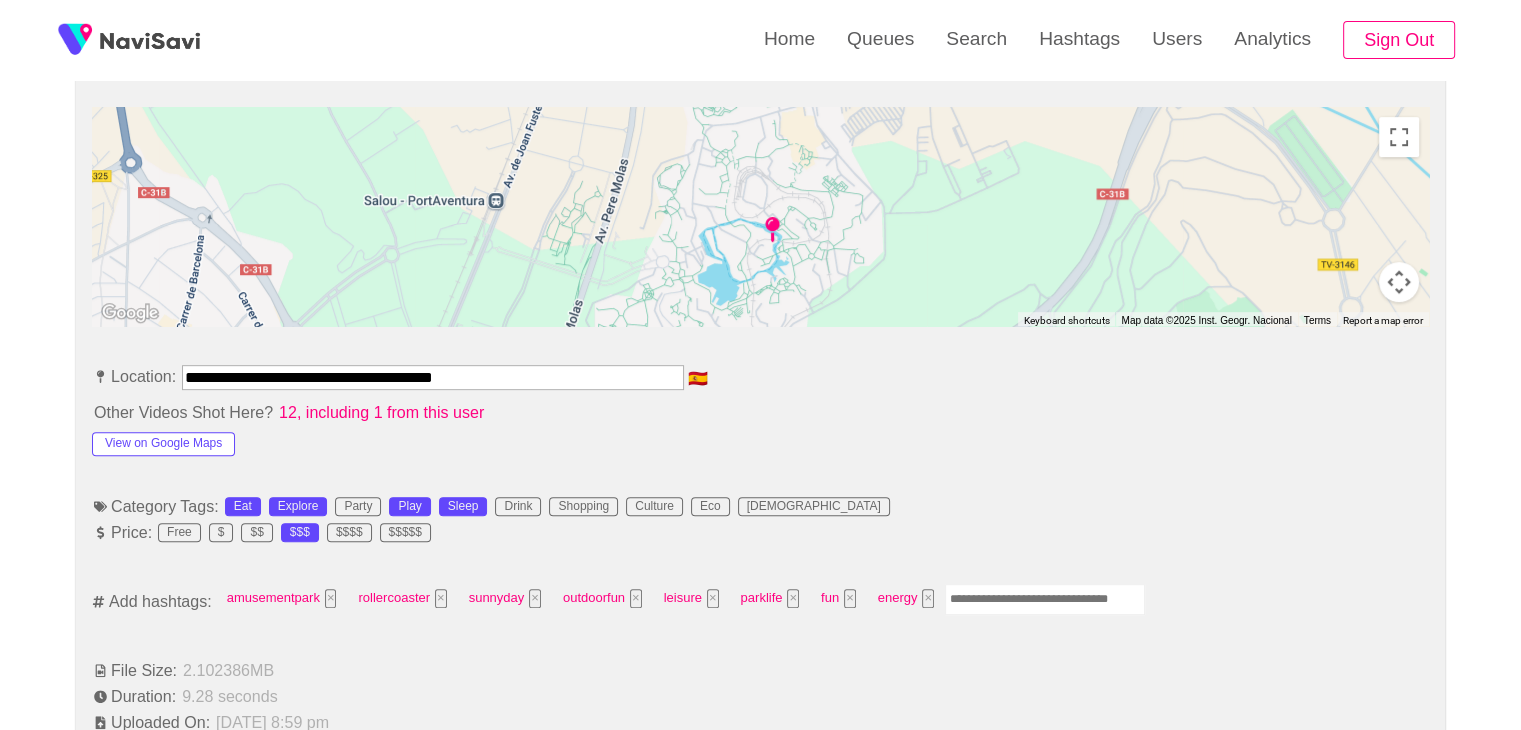 scroll, scrollTop: 900, scrollLeft: 0, axis: vertical 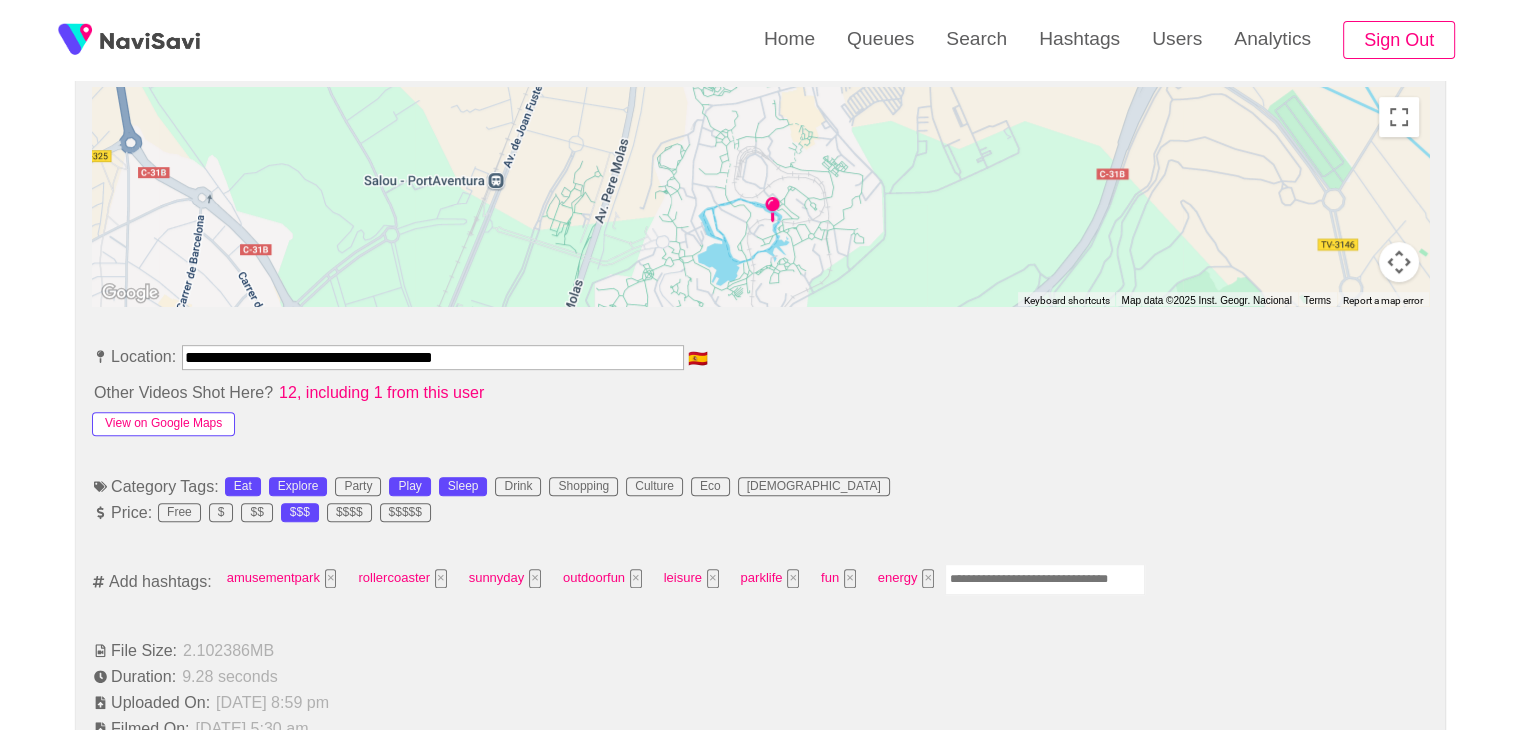 click on "View on Google Maps" at bounding box center [163, 424] 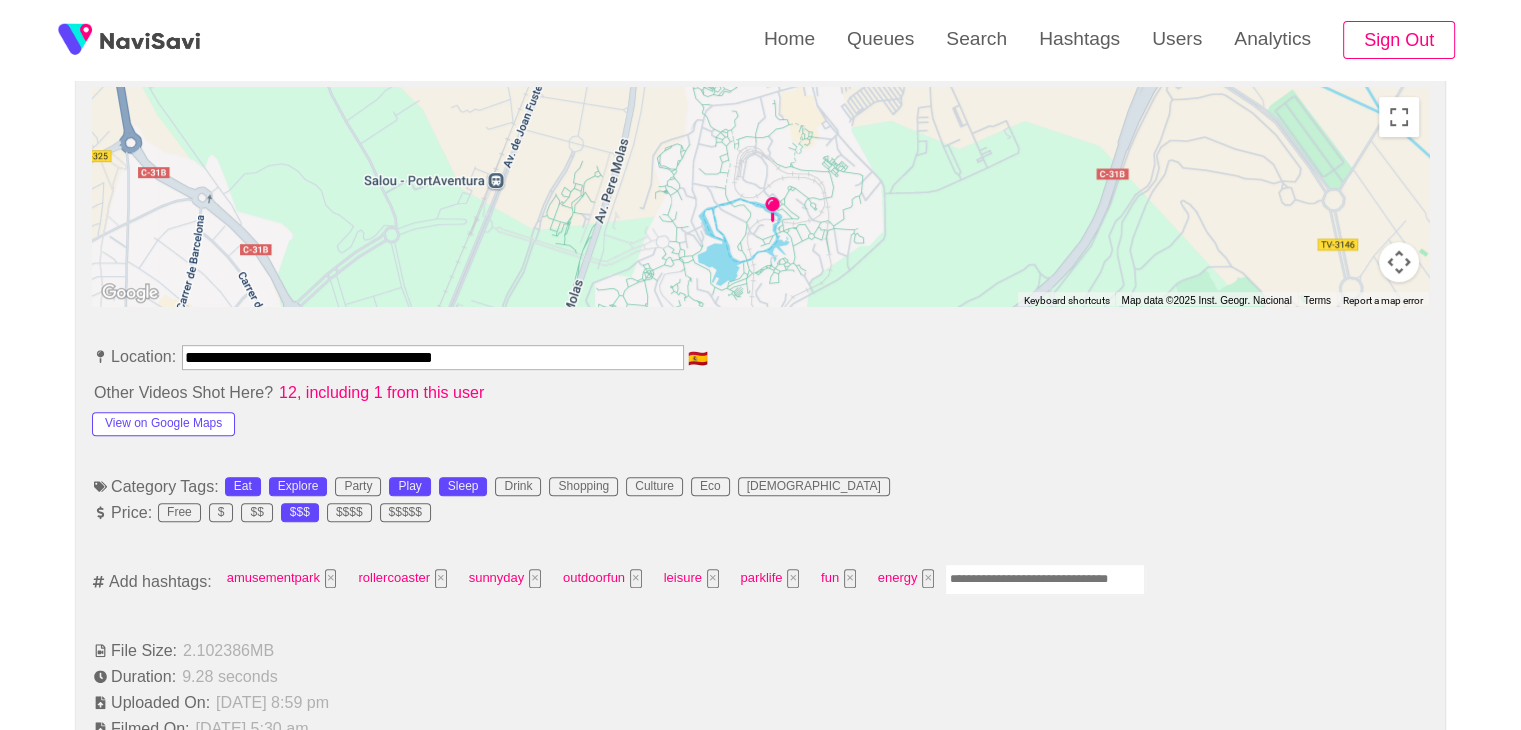 click at bounding box center (1045, 579) 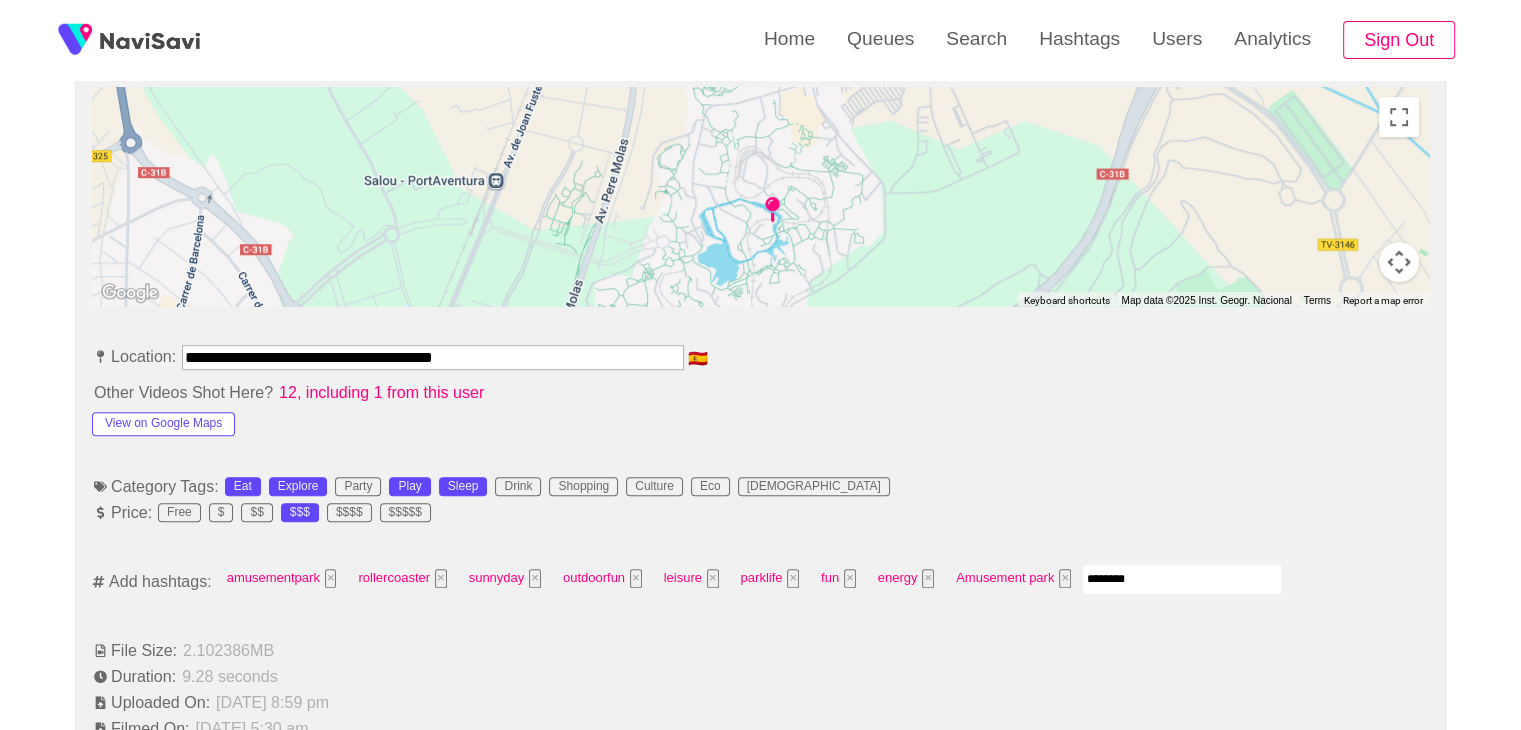 type on "*********" 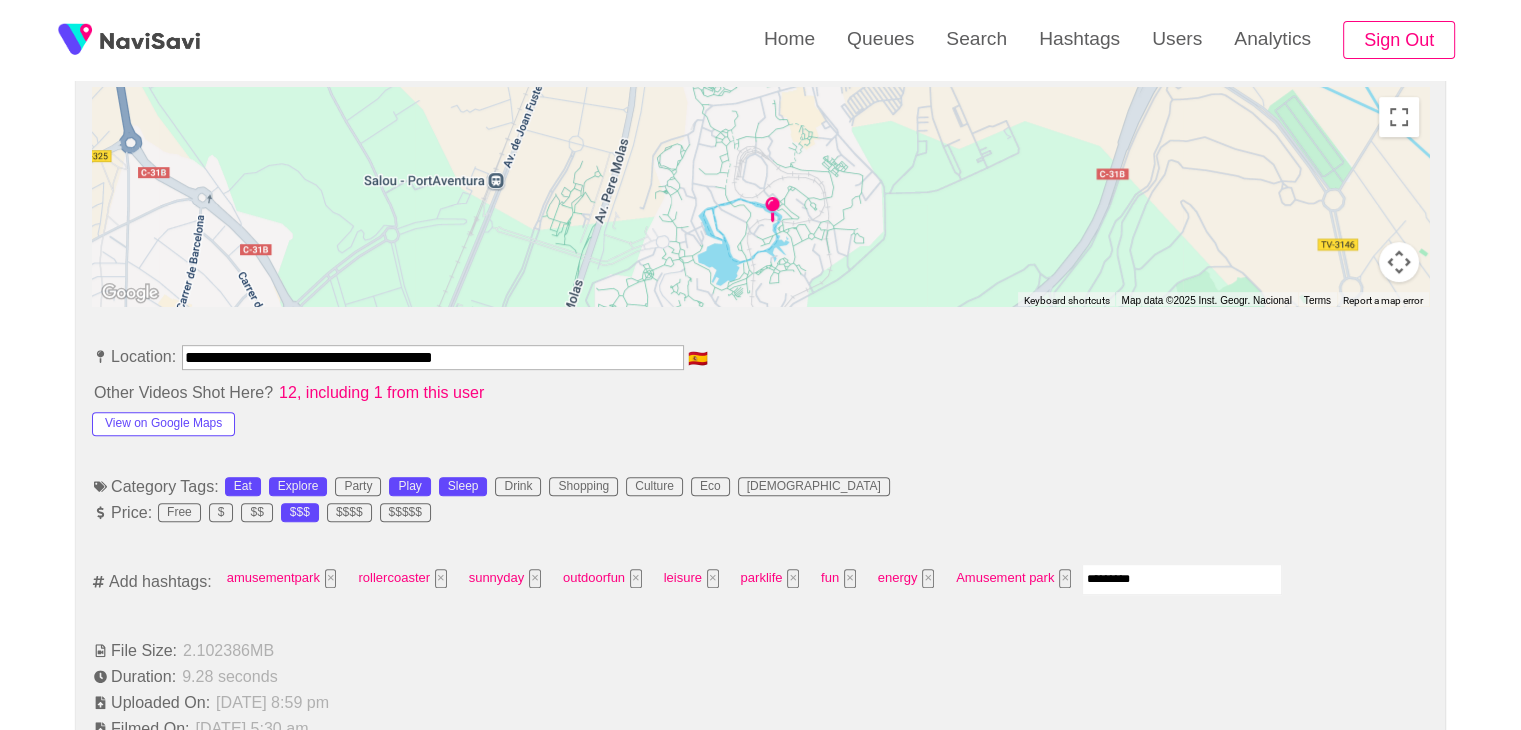 type 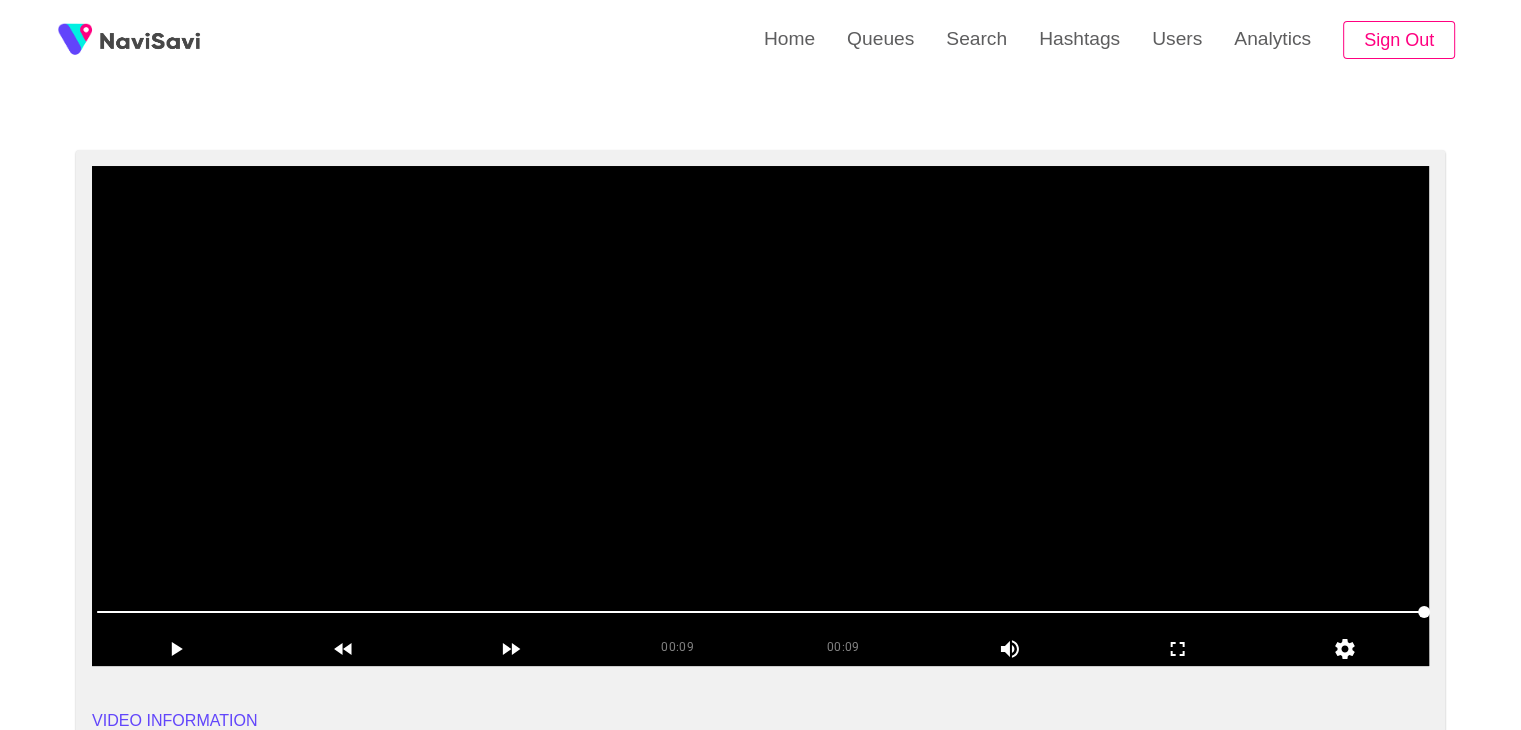 scroll, scrollTop: 96, scrollLeft: 0, axis: vertical 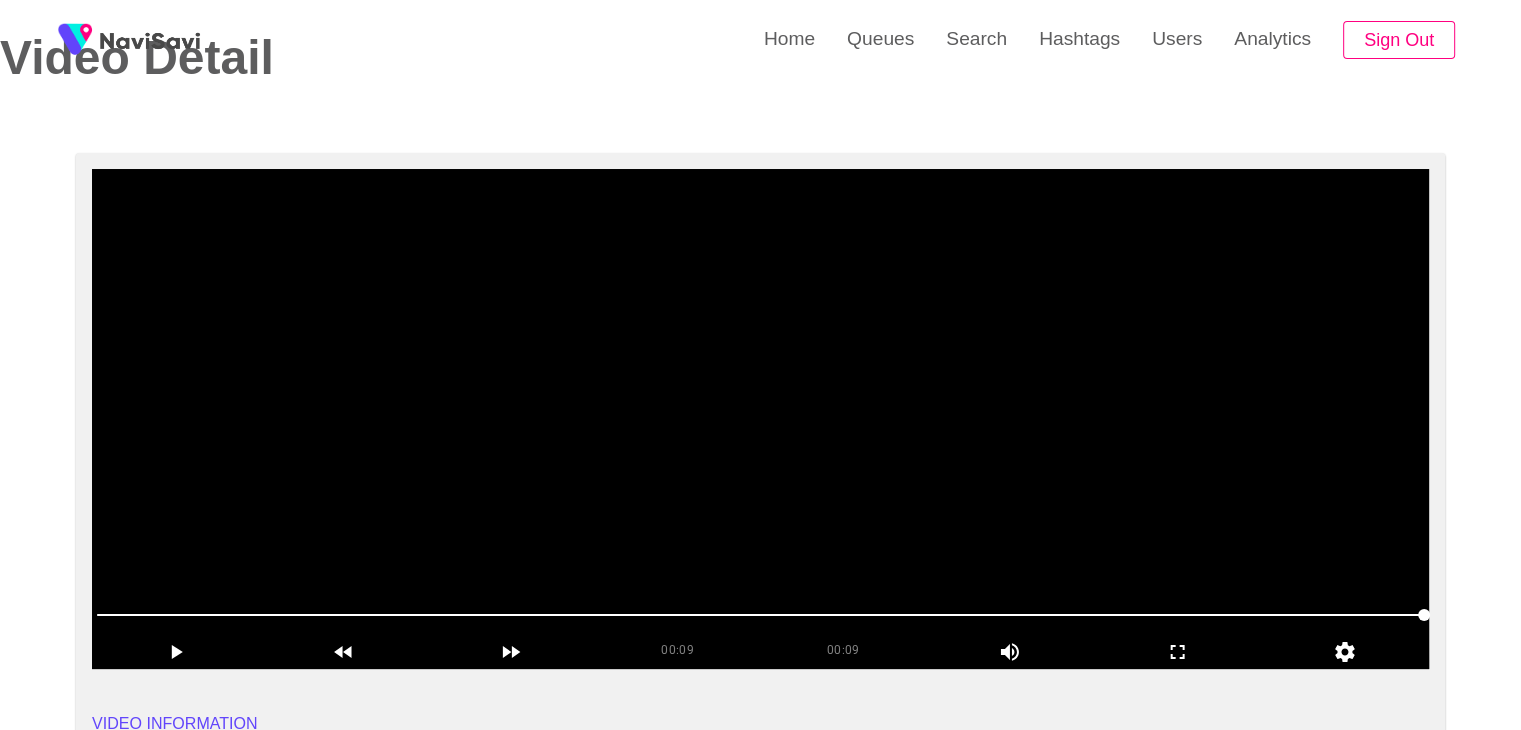 click at bounding box center [760, 419] 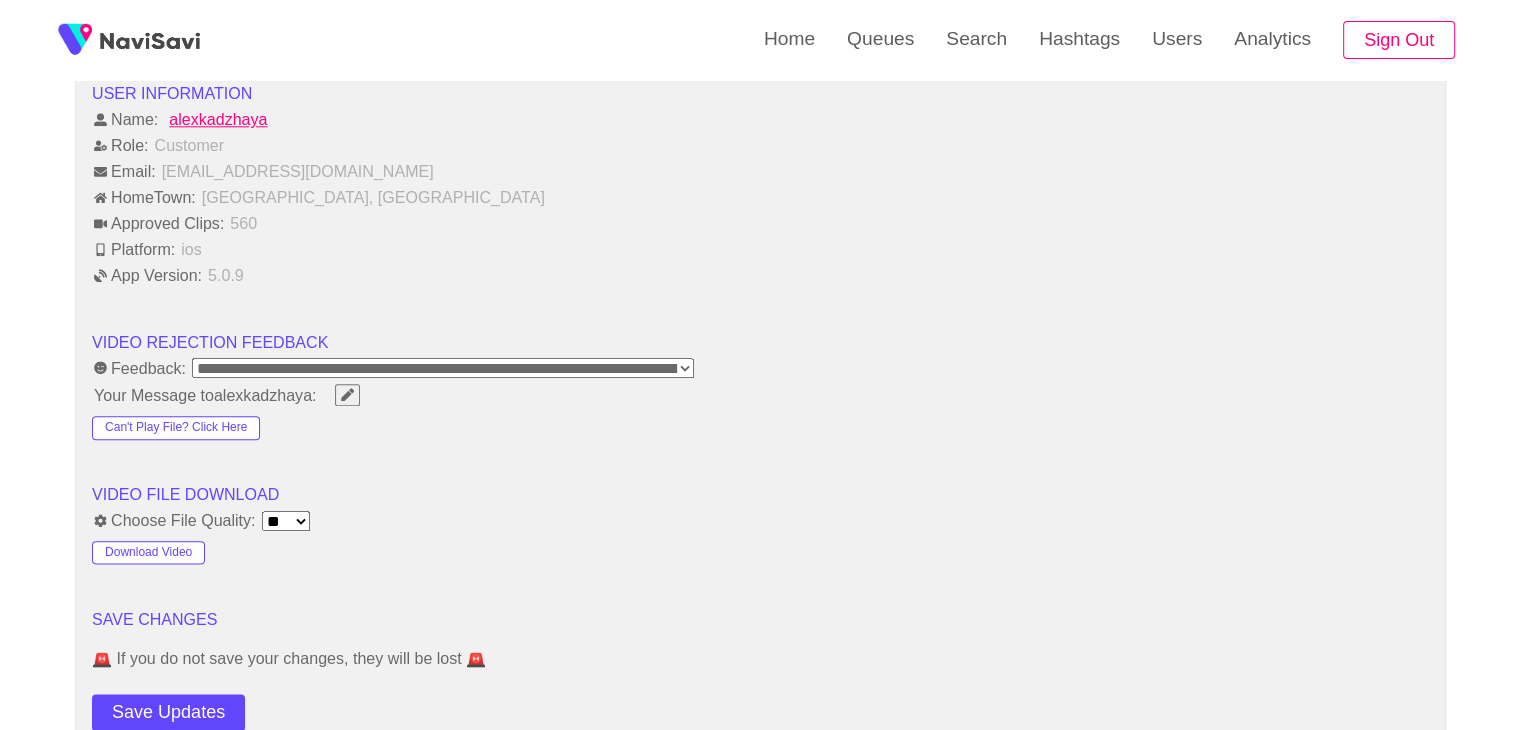 scroll, scrollTop: 2352, scrollLeft: 0, axis: vertical 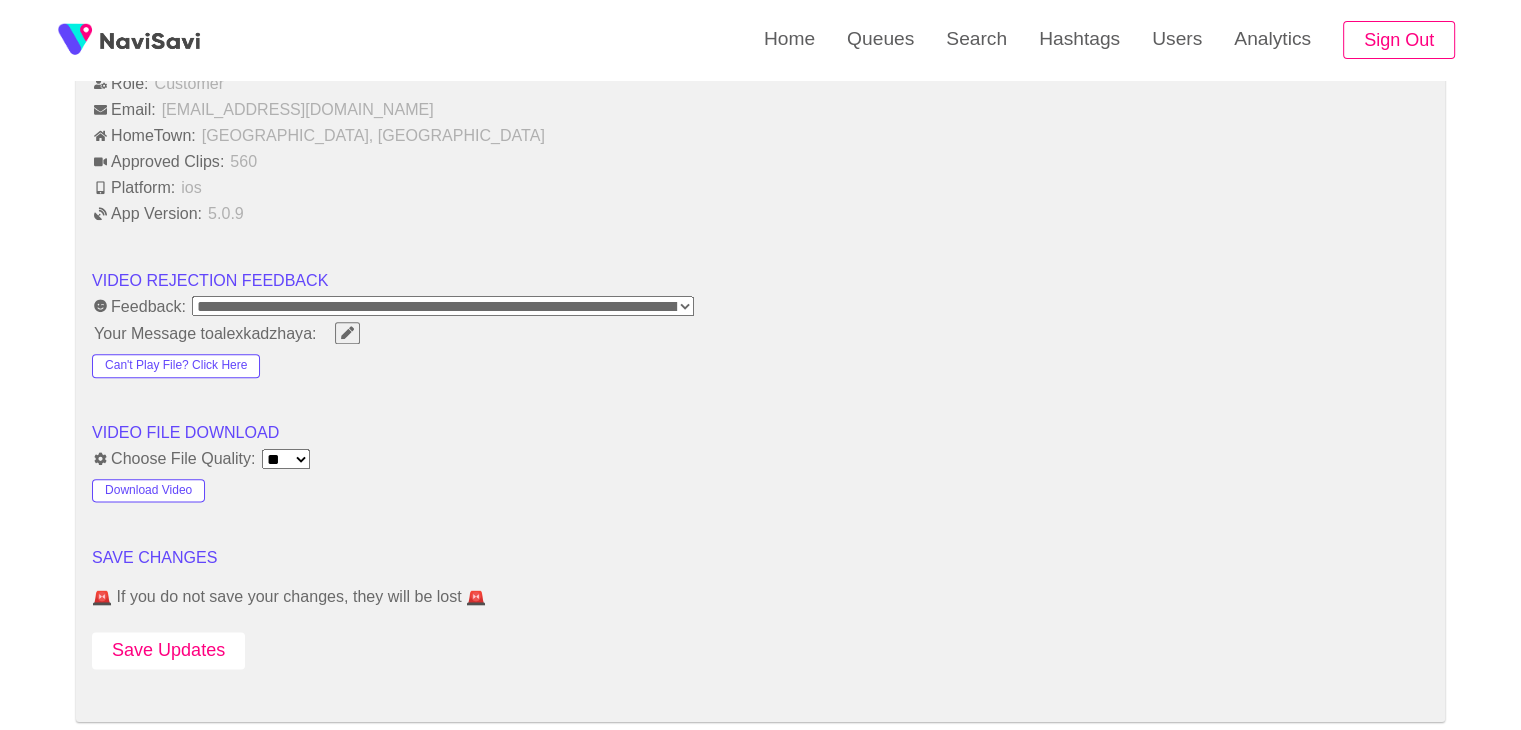 click on "Save Updates" at bounding box center (168, 650) 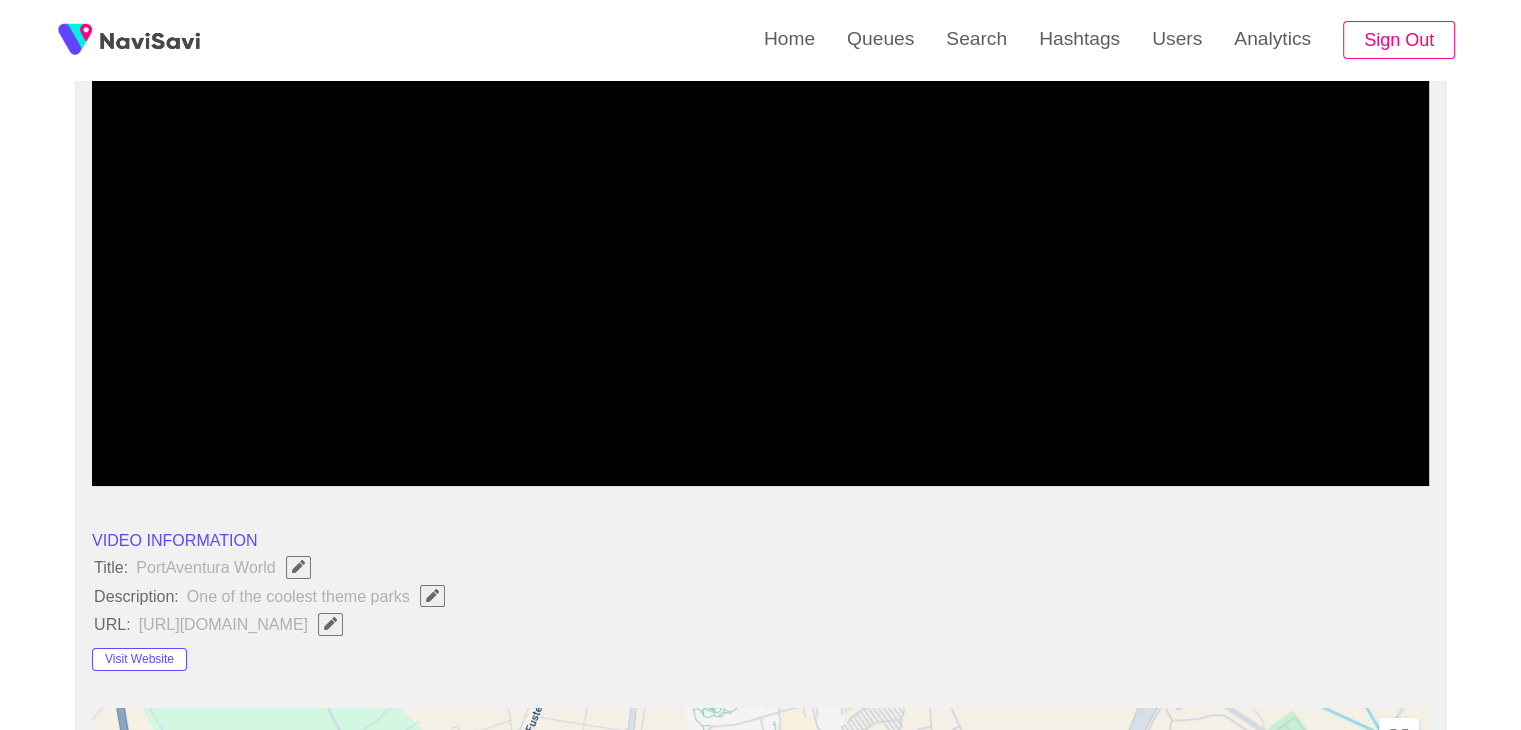 scroll, scrollTop: 280, scrollLeft: 0, axis: vertical 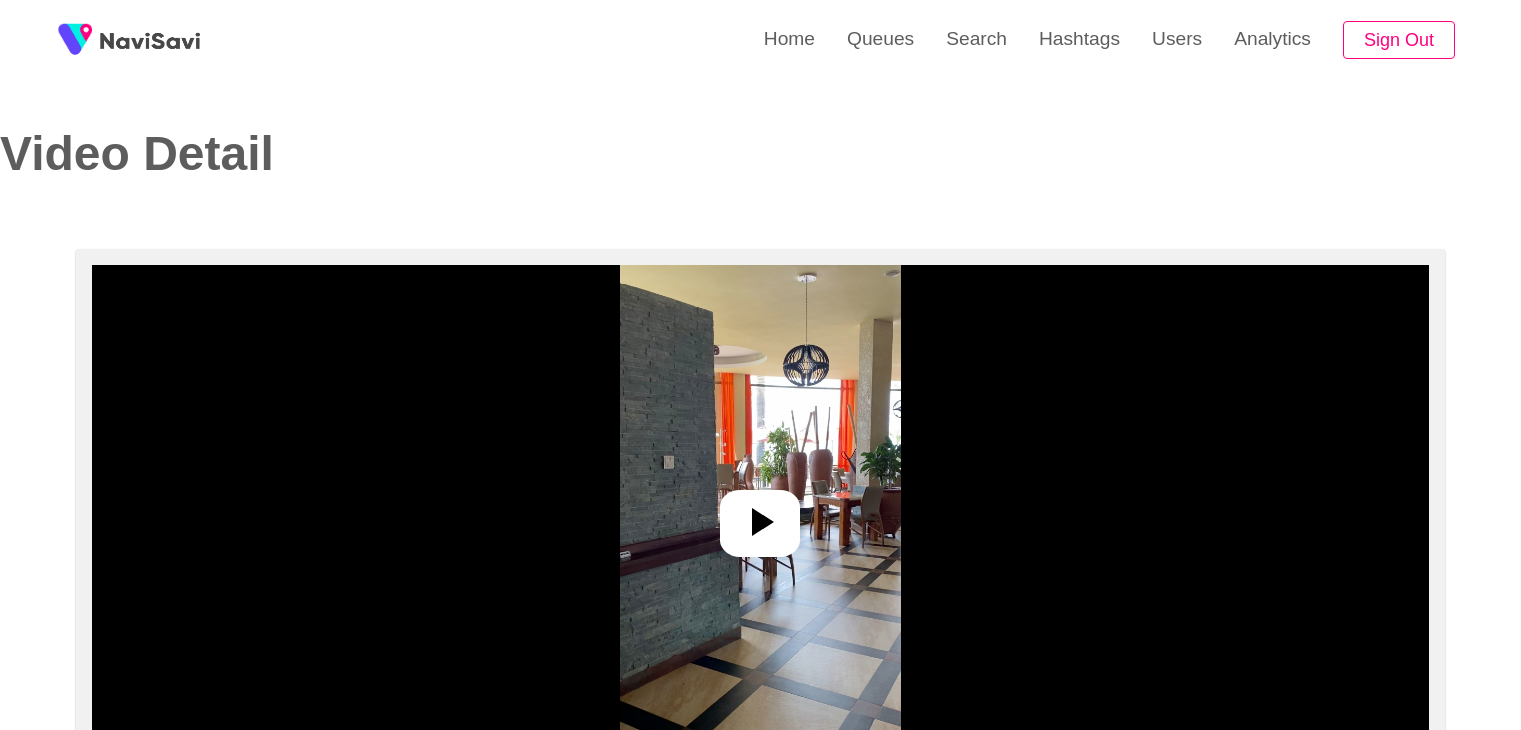 select on "**********" 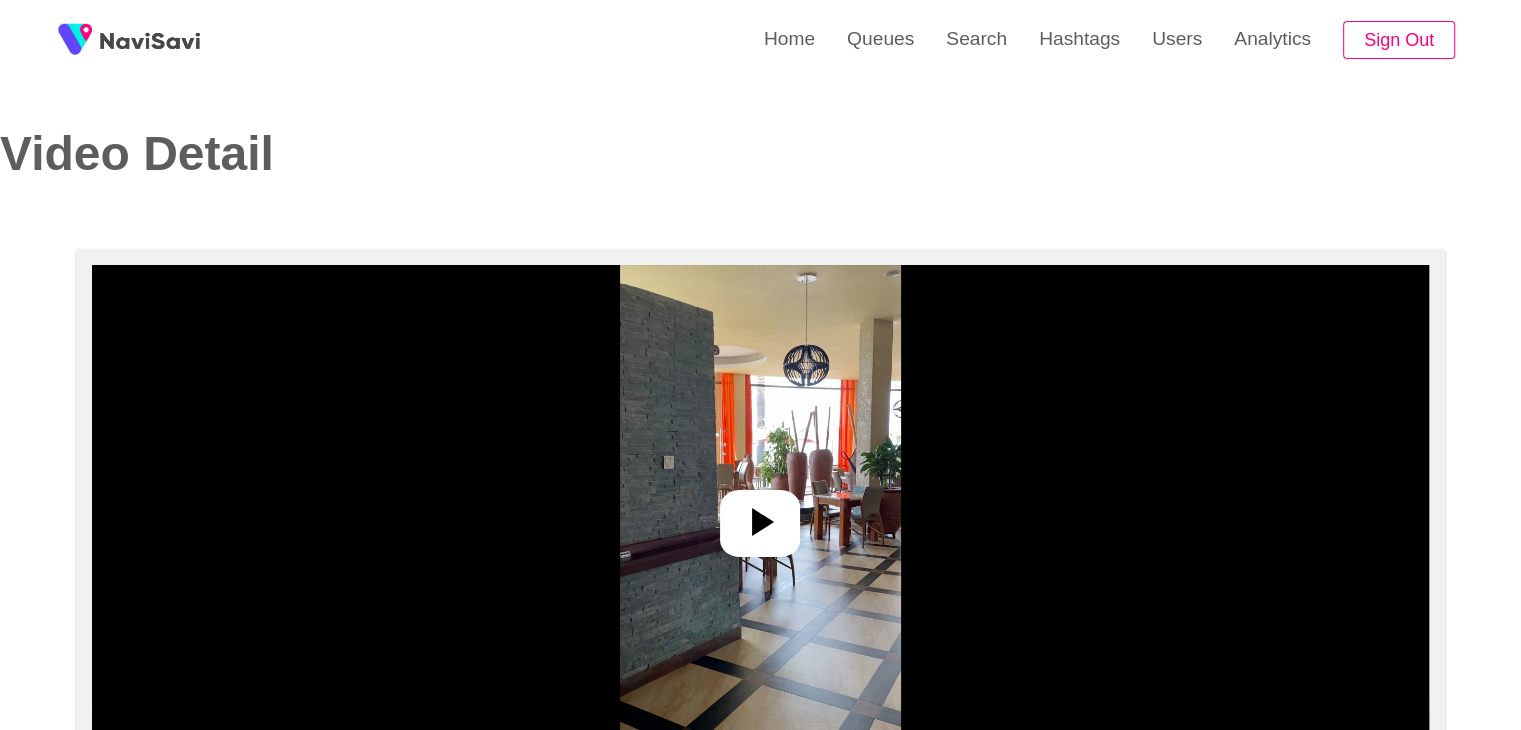 click at bounding box center (760, 523) 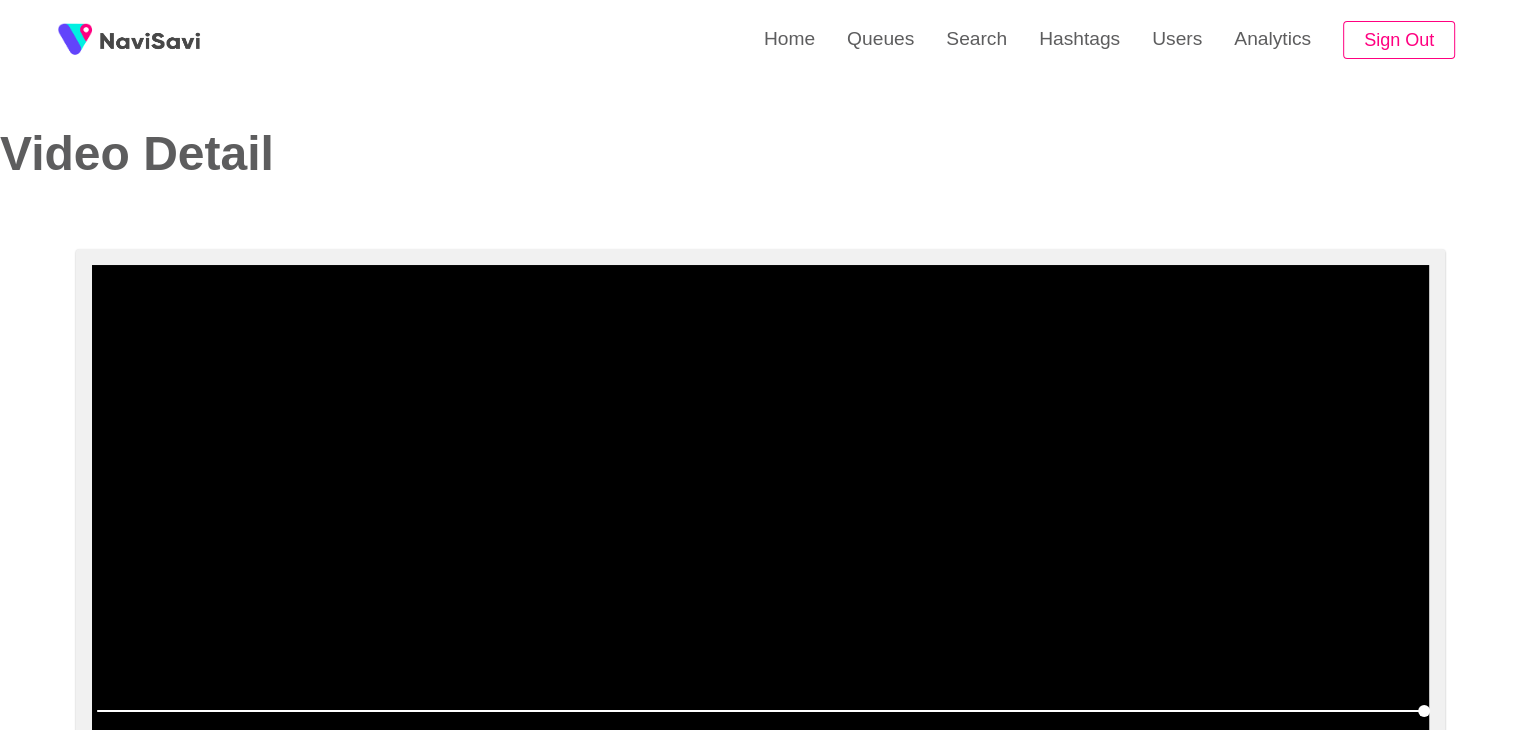 click at bounding box center [760, 515] 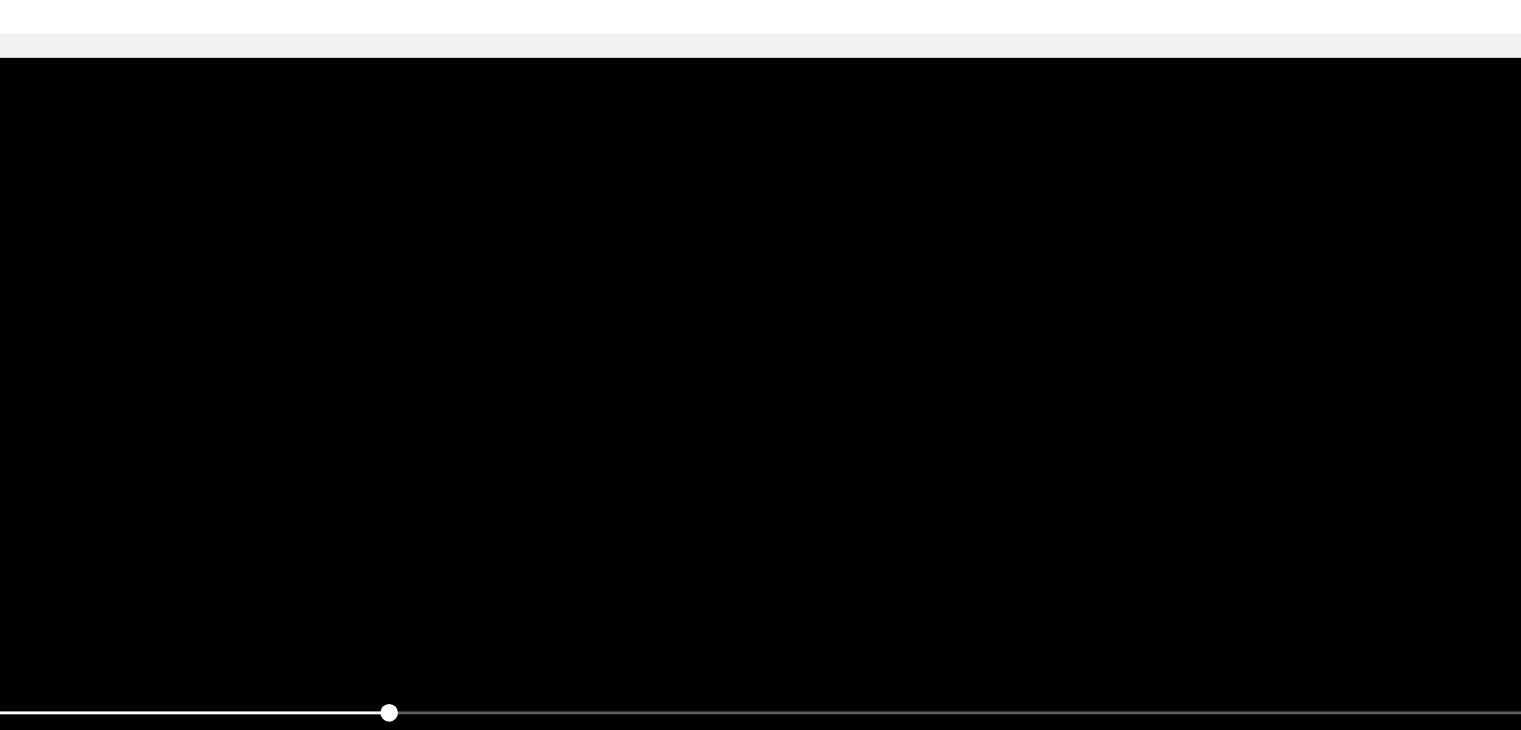 scroll, scrollTop: 100, scrollLeft: 0, axis: vertical 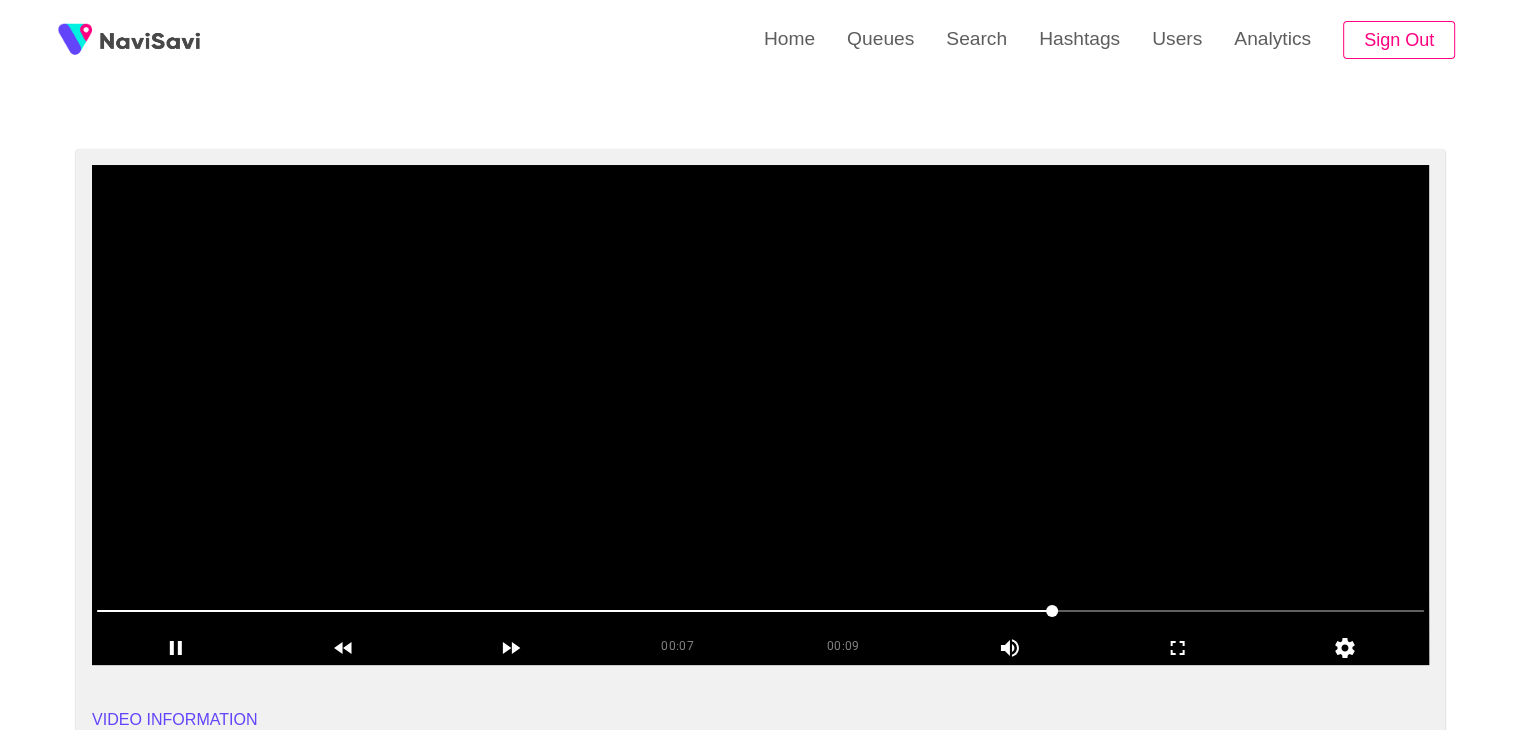 click at bounding box center (760, 415) 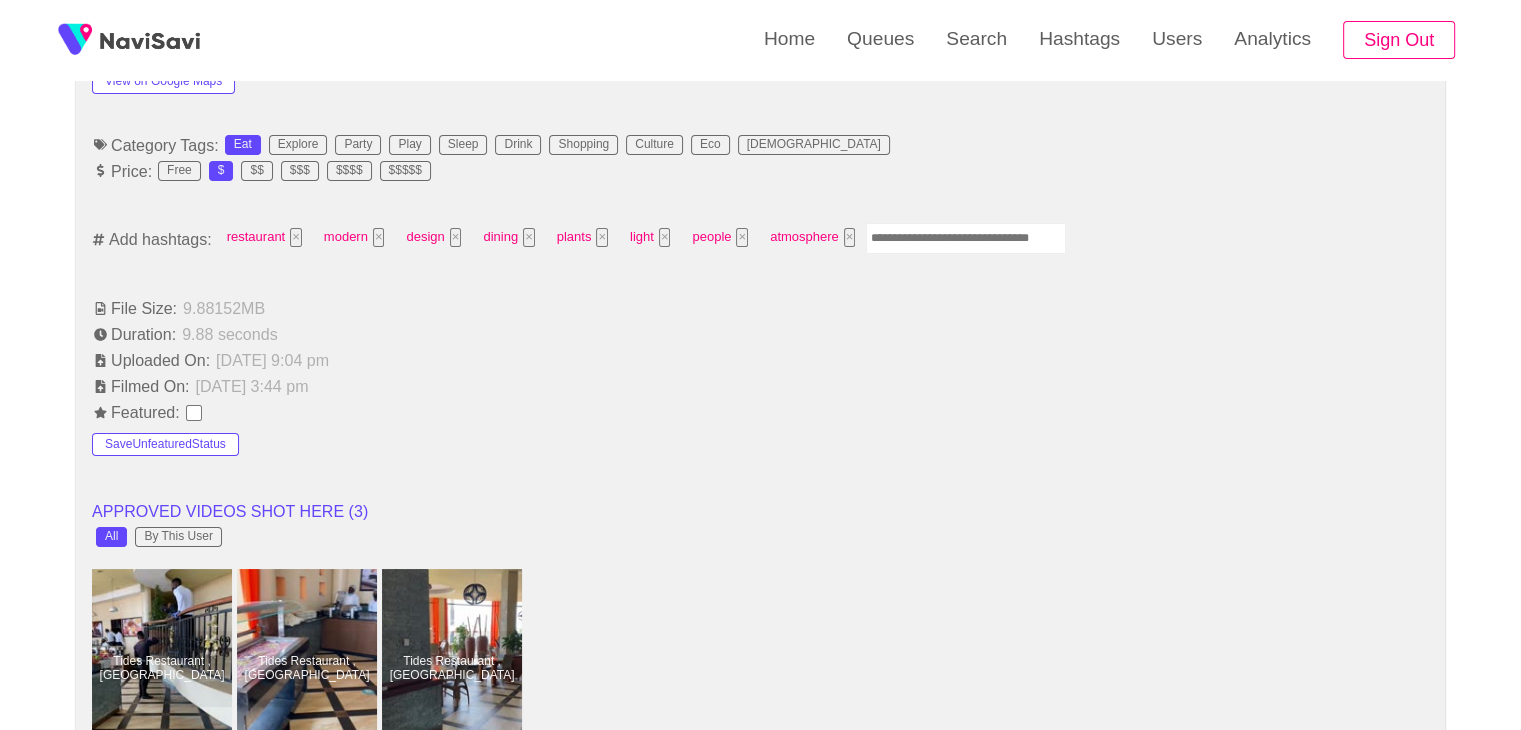 scroll, scrollTop: 1235, scrollLeft: 0, axis: vertical 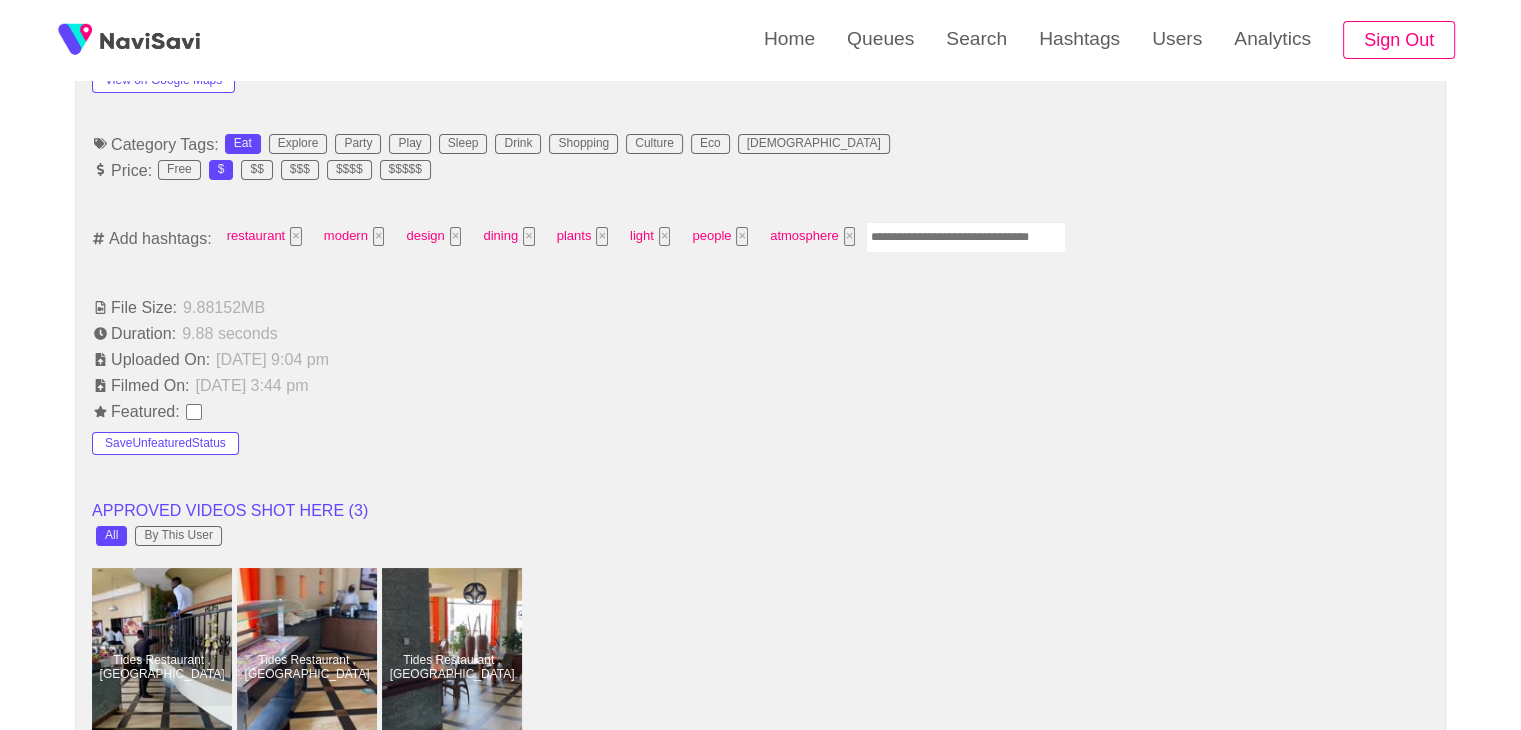 click at bounding box center (966, 237) 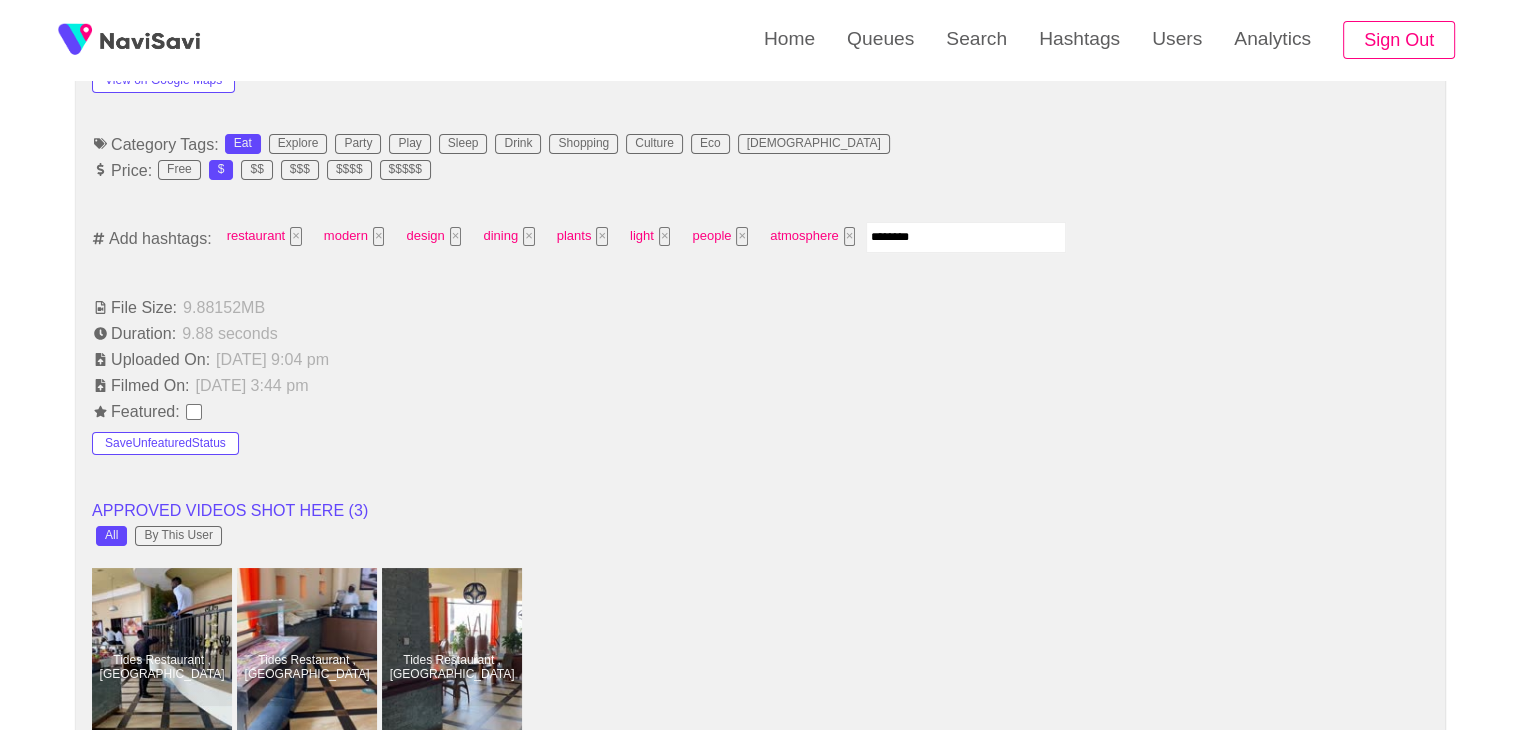 type on "*********" 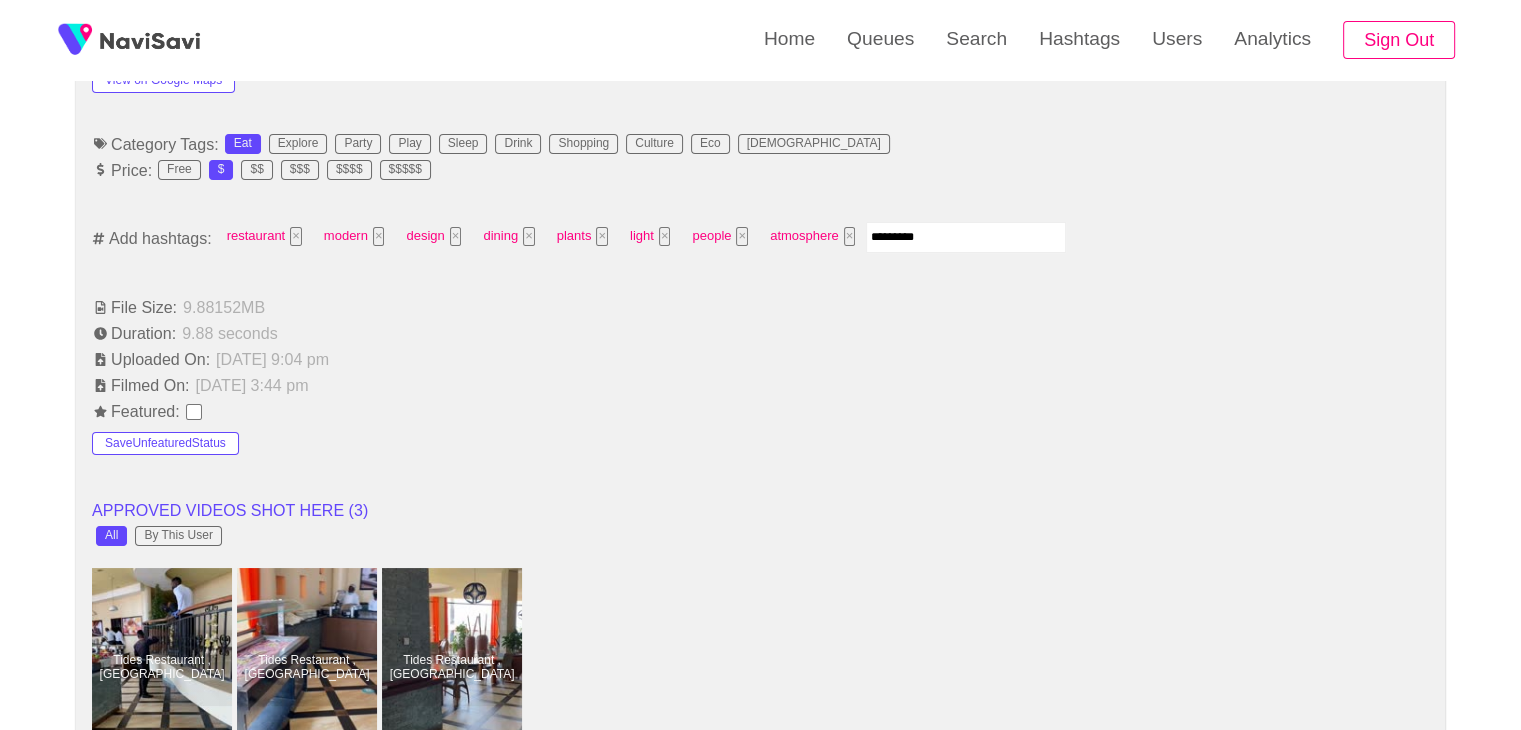 type 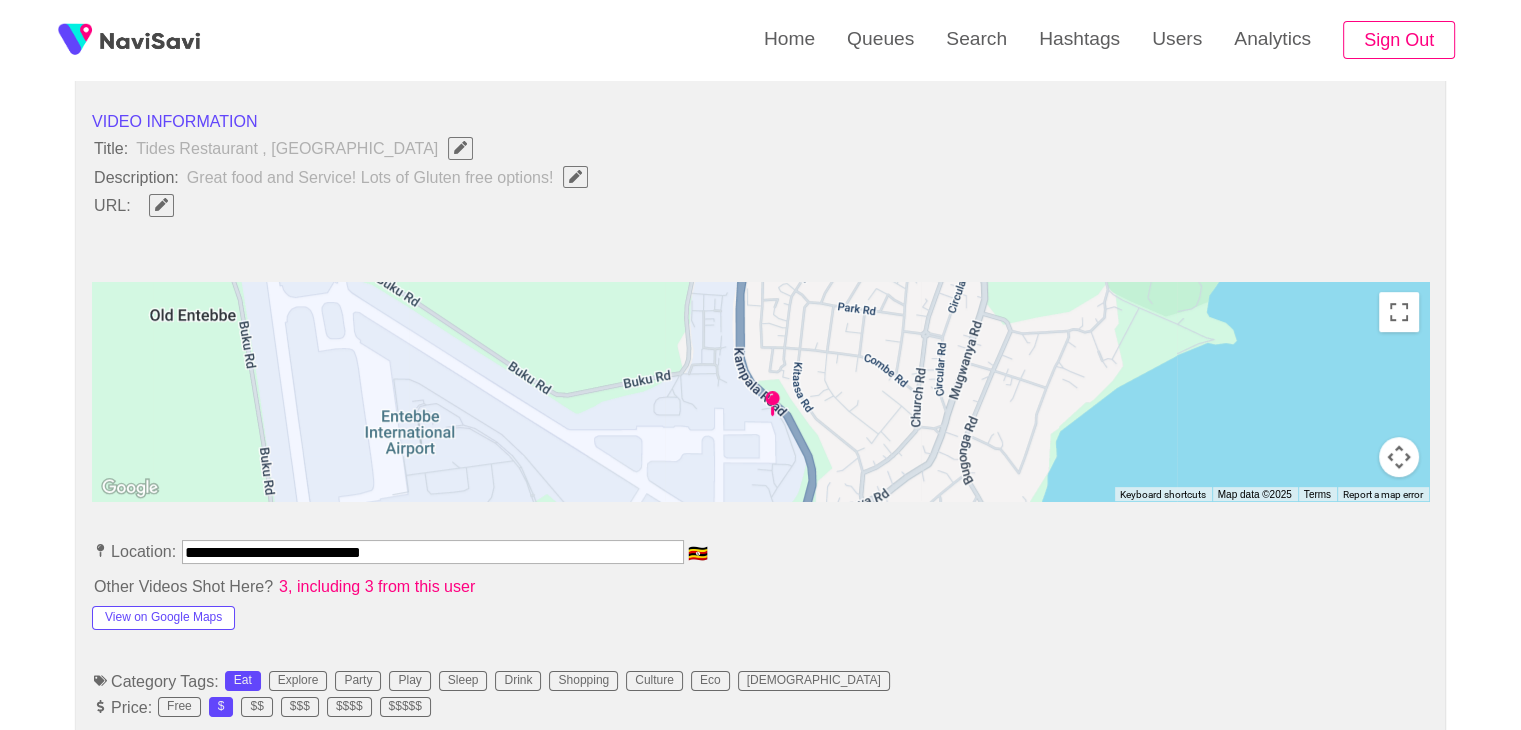 scroll, scrollTop: 756, scrollLeft: 0, axis: vertical 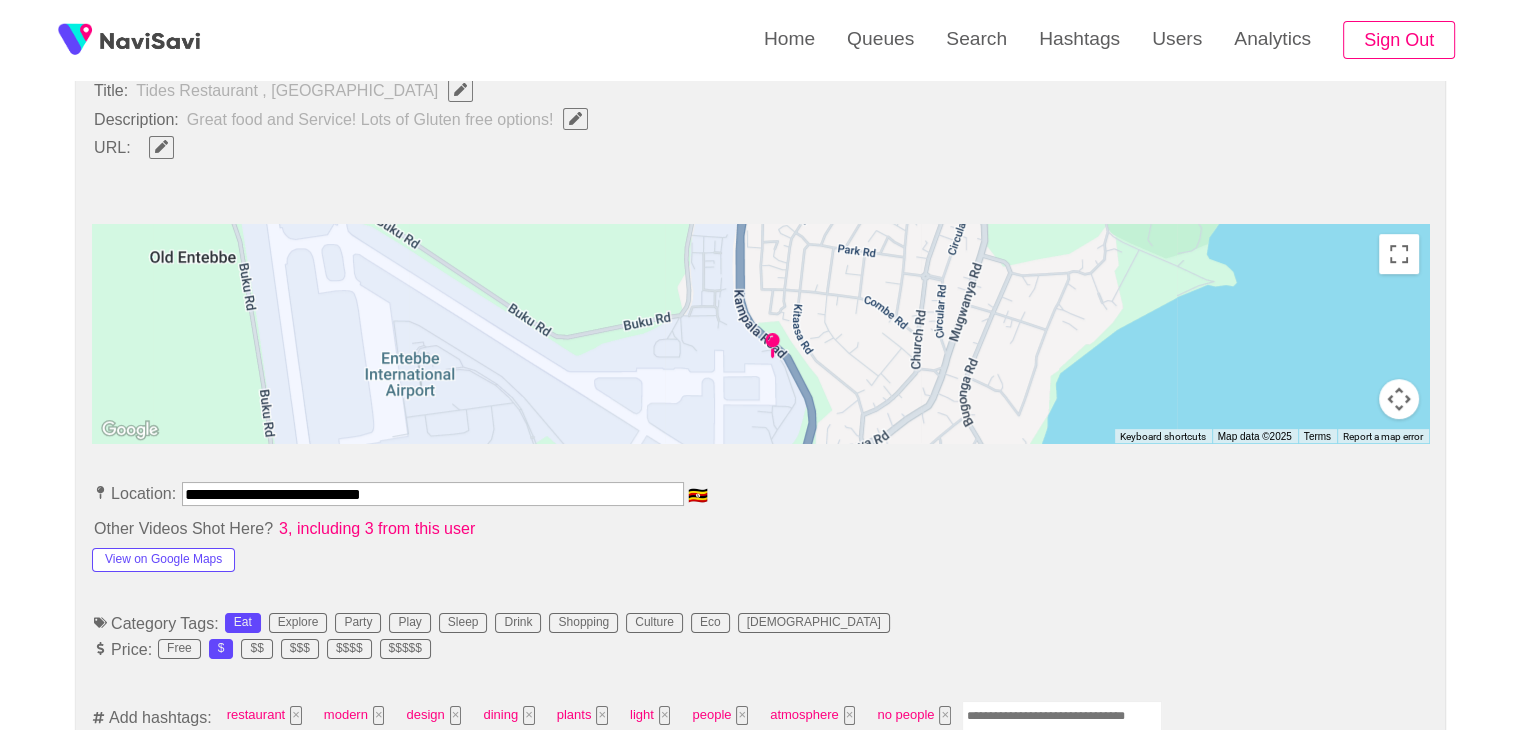 click on "**********" at bounding box center (433, 494) 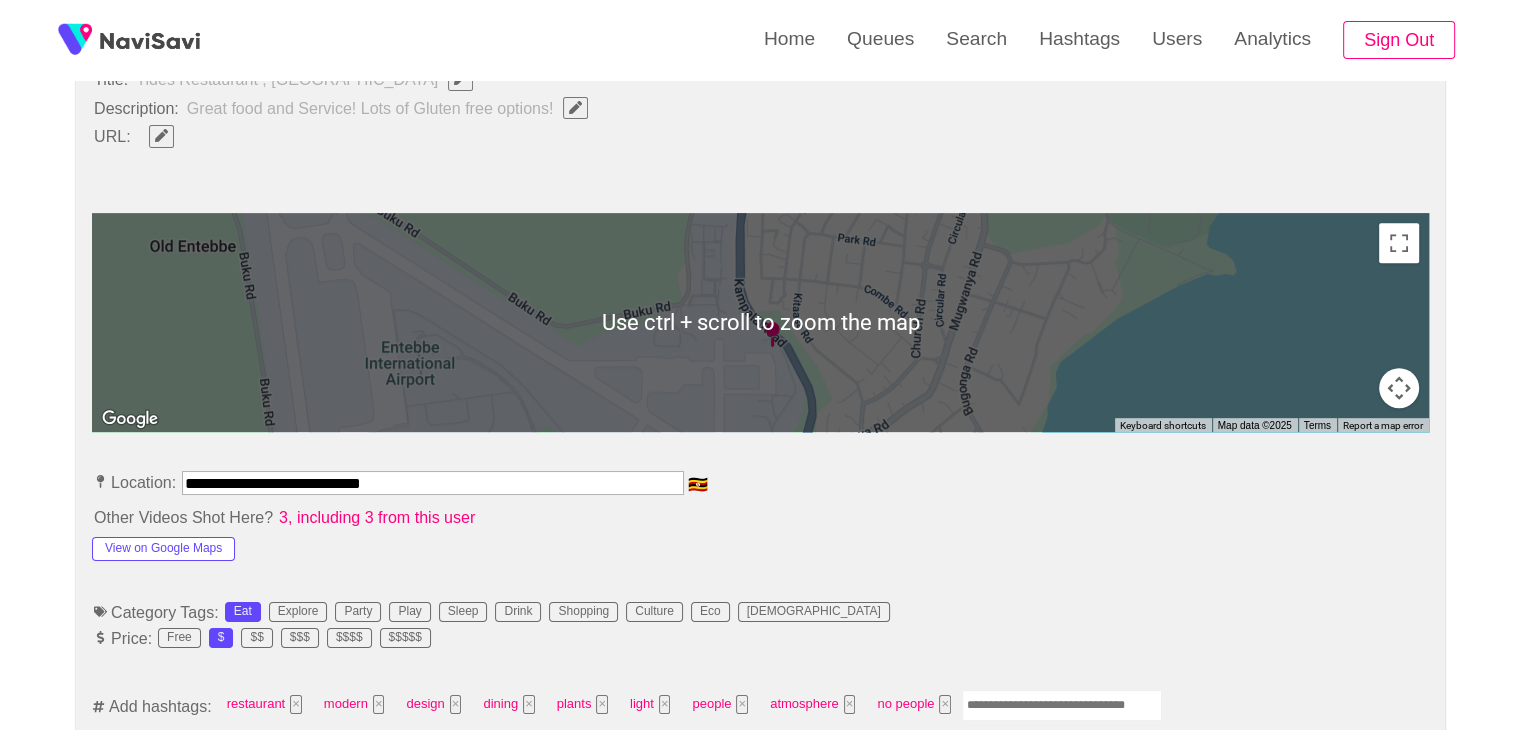 scroll, scrollTop: 770, scrollLeft: 0, axis: vertical 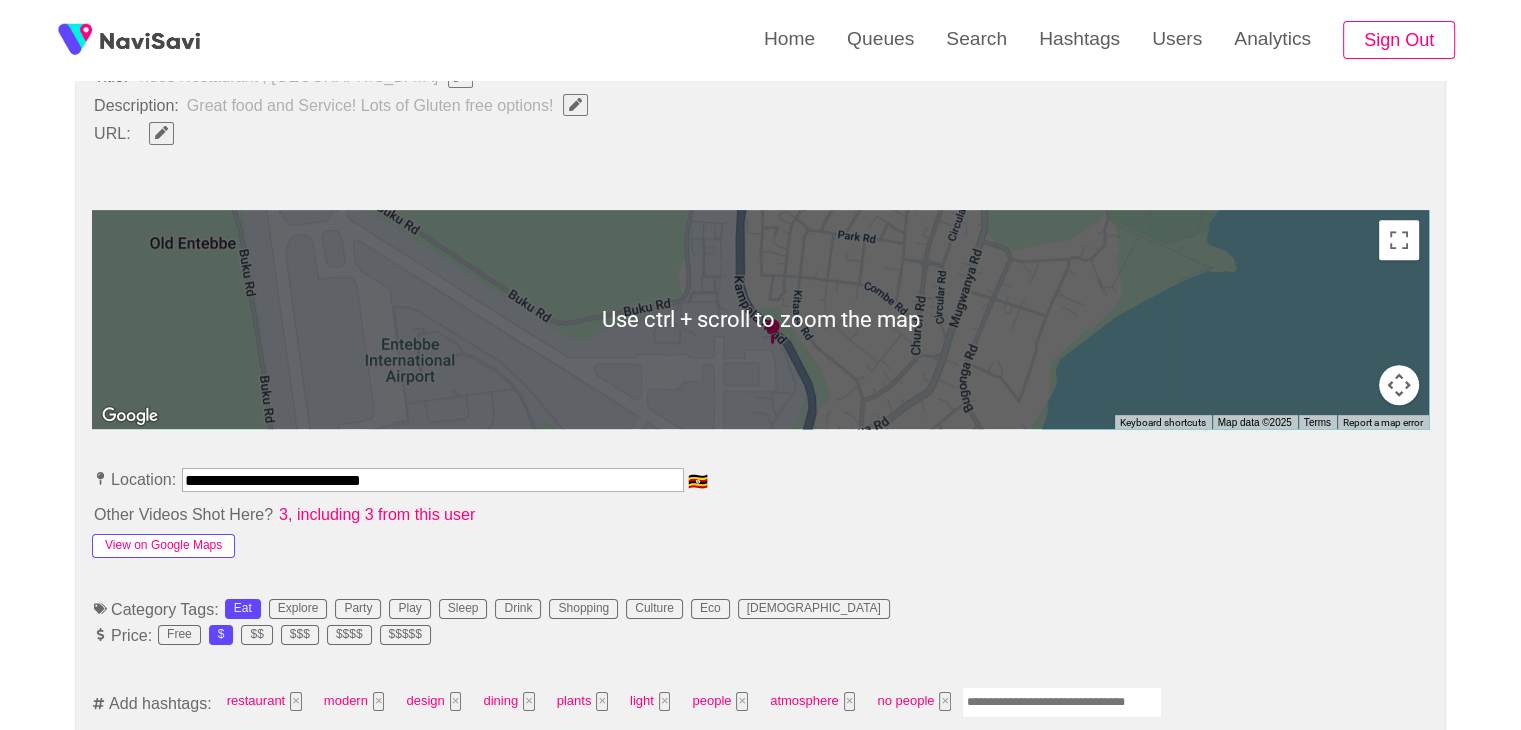 click on "View on Google Maps" at bounding box center [163, 546] 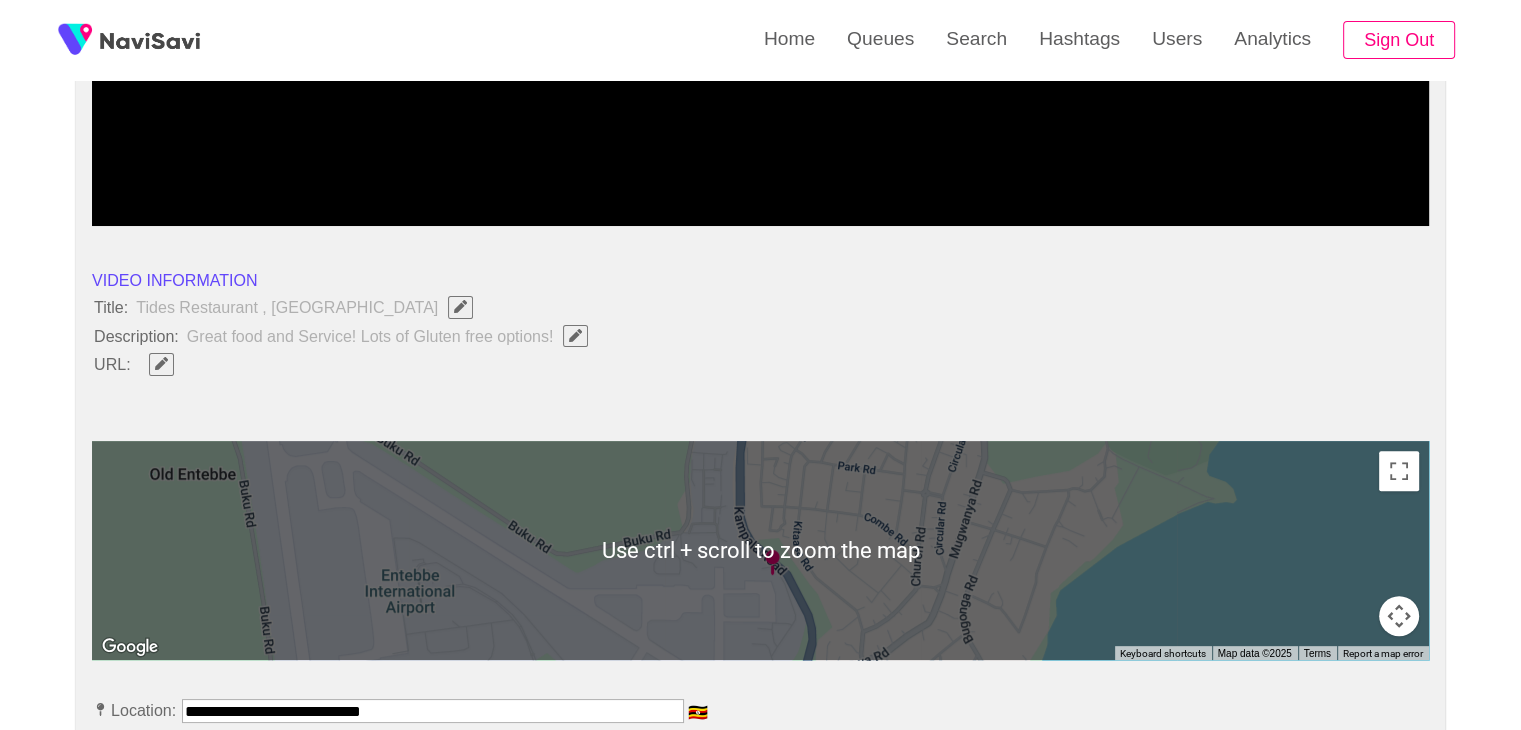 scroll, scrollTop: 538, scrollLeft: 0, axis: vertical 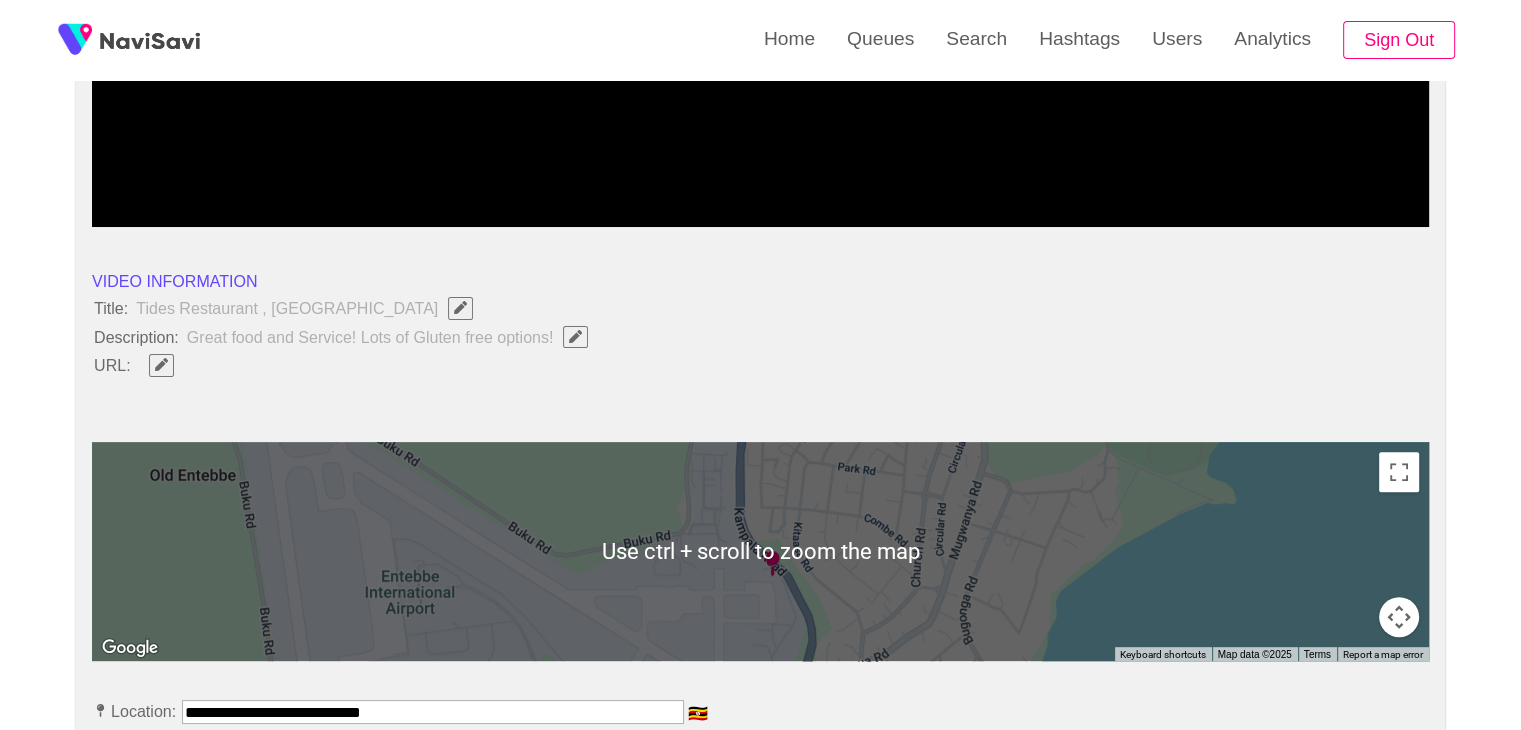 click on "**********" at bounding box center [760, 1360] 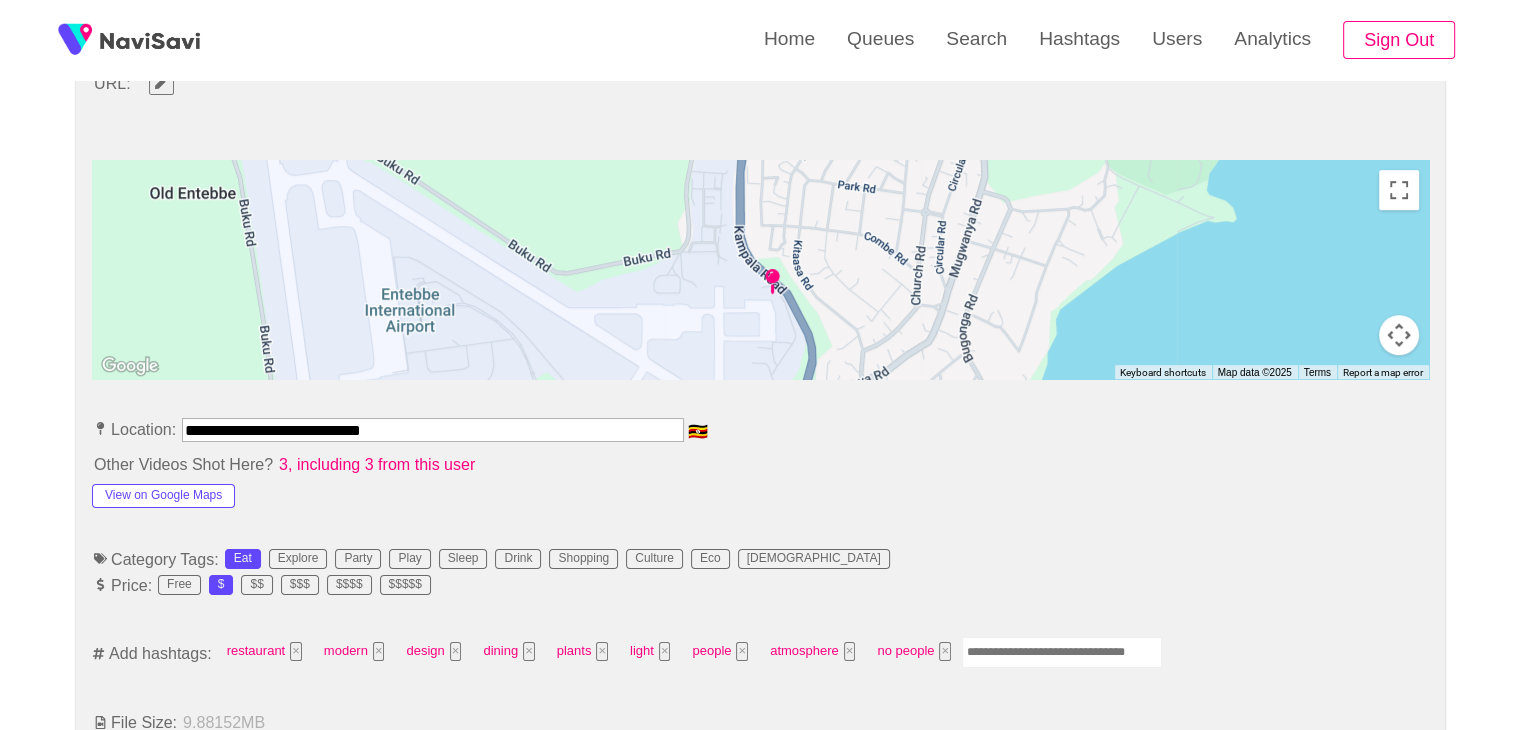 scroll, scrollTop: 847, scrollLeft: 0, axis: vertical 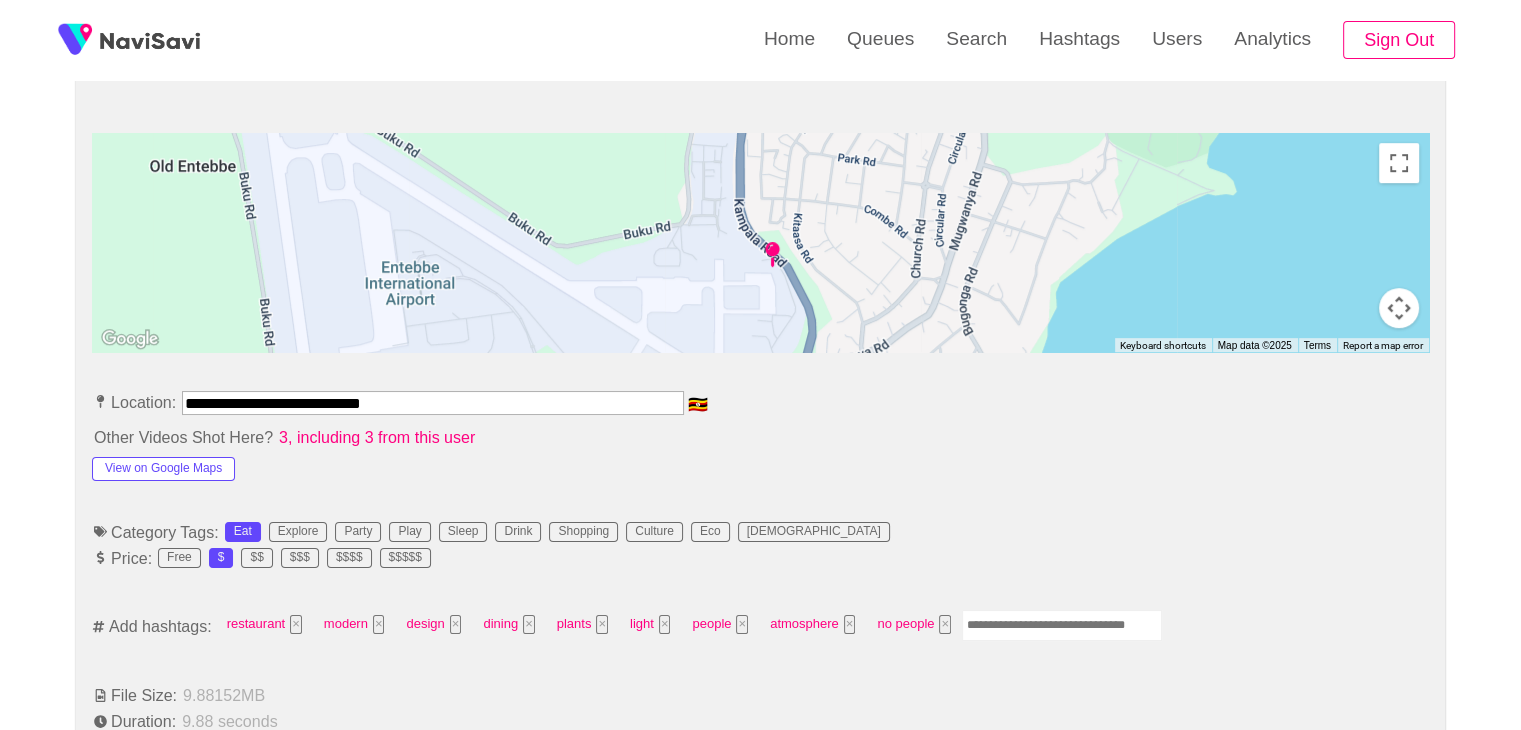 click on "**********" at bounding box center [433, 403] 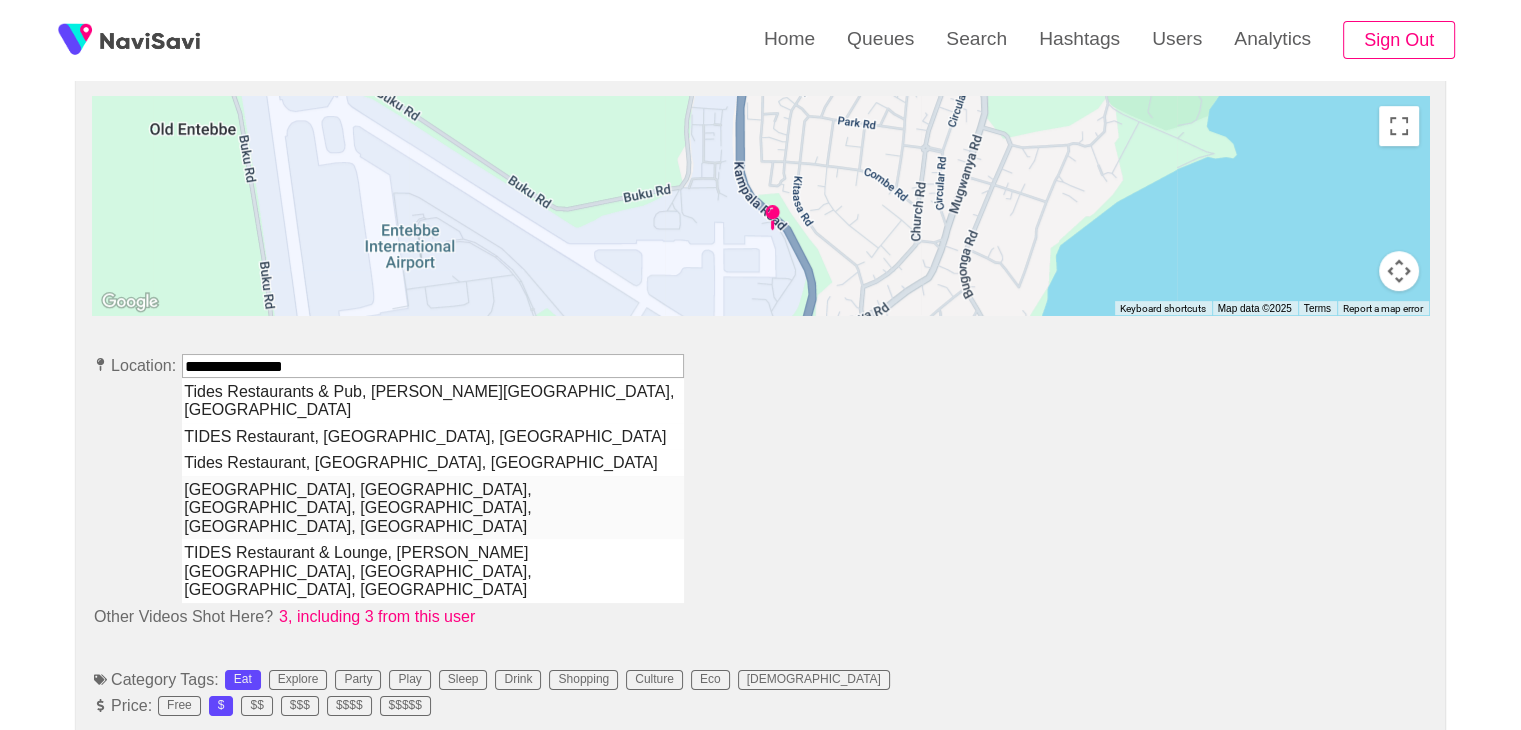 scroll, scrollTop: 884, scrollLeft: 0, axis: vertical 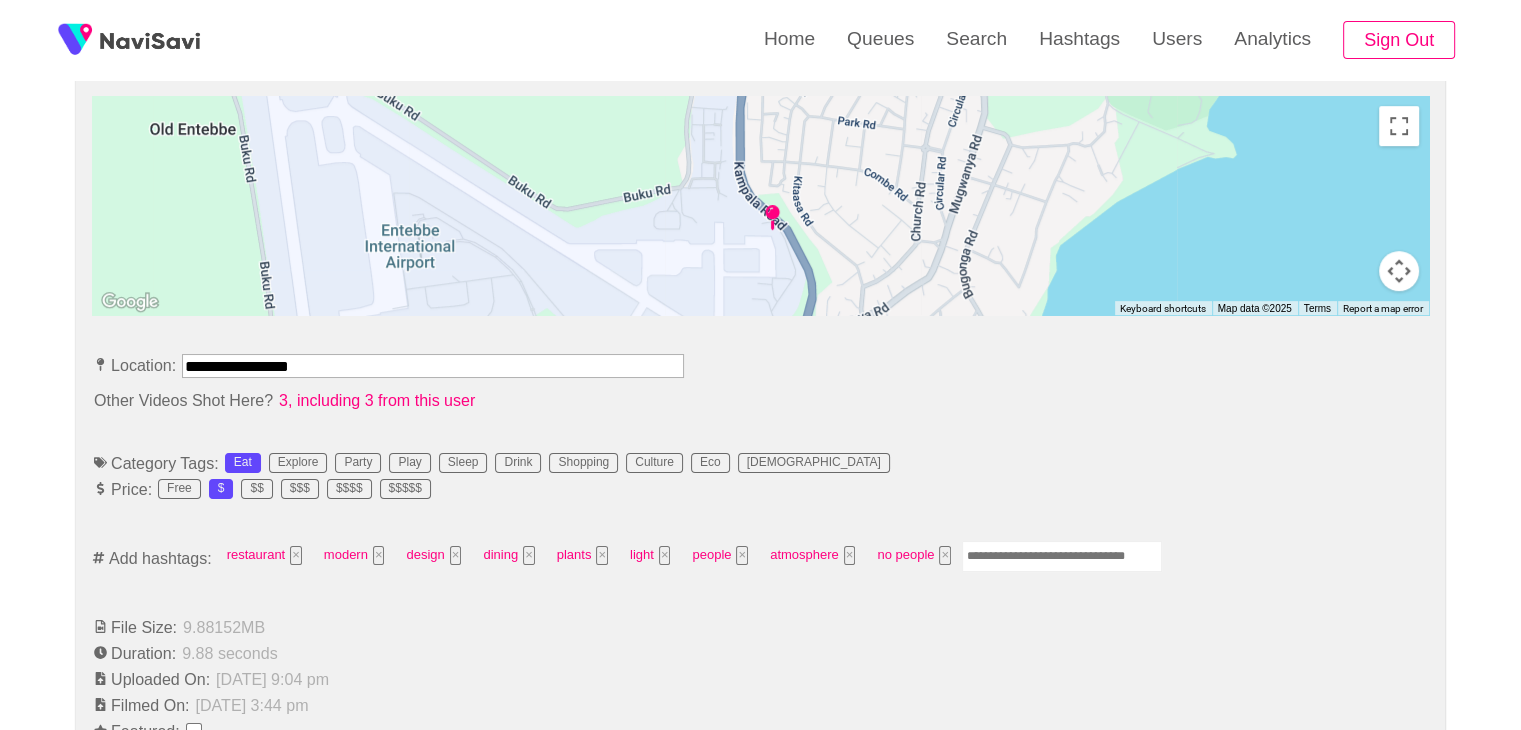 click on "**********" at bounding box center (433, 366) 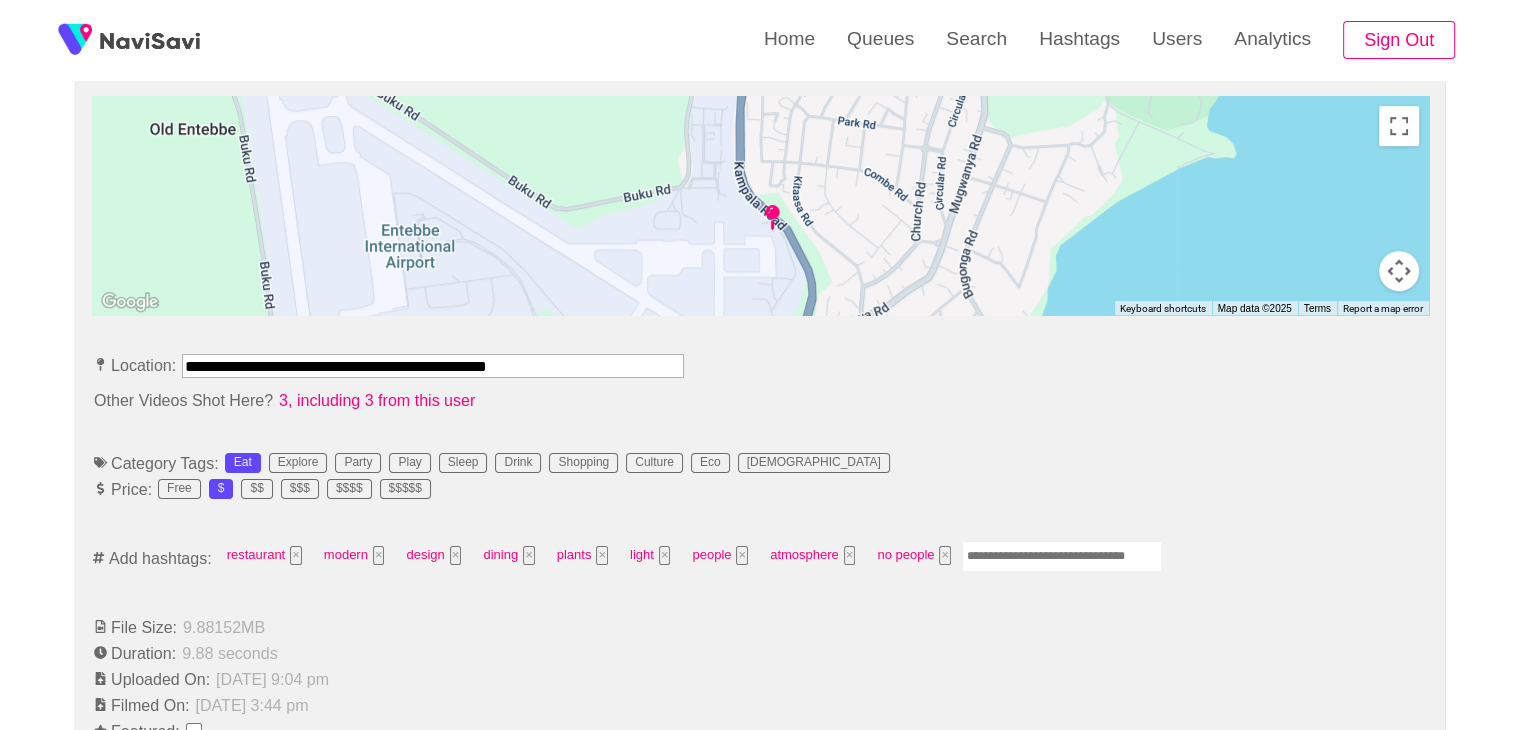 click on "**********" at bounding box center [433, 366] 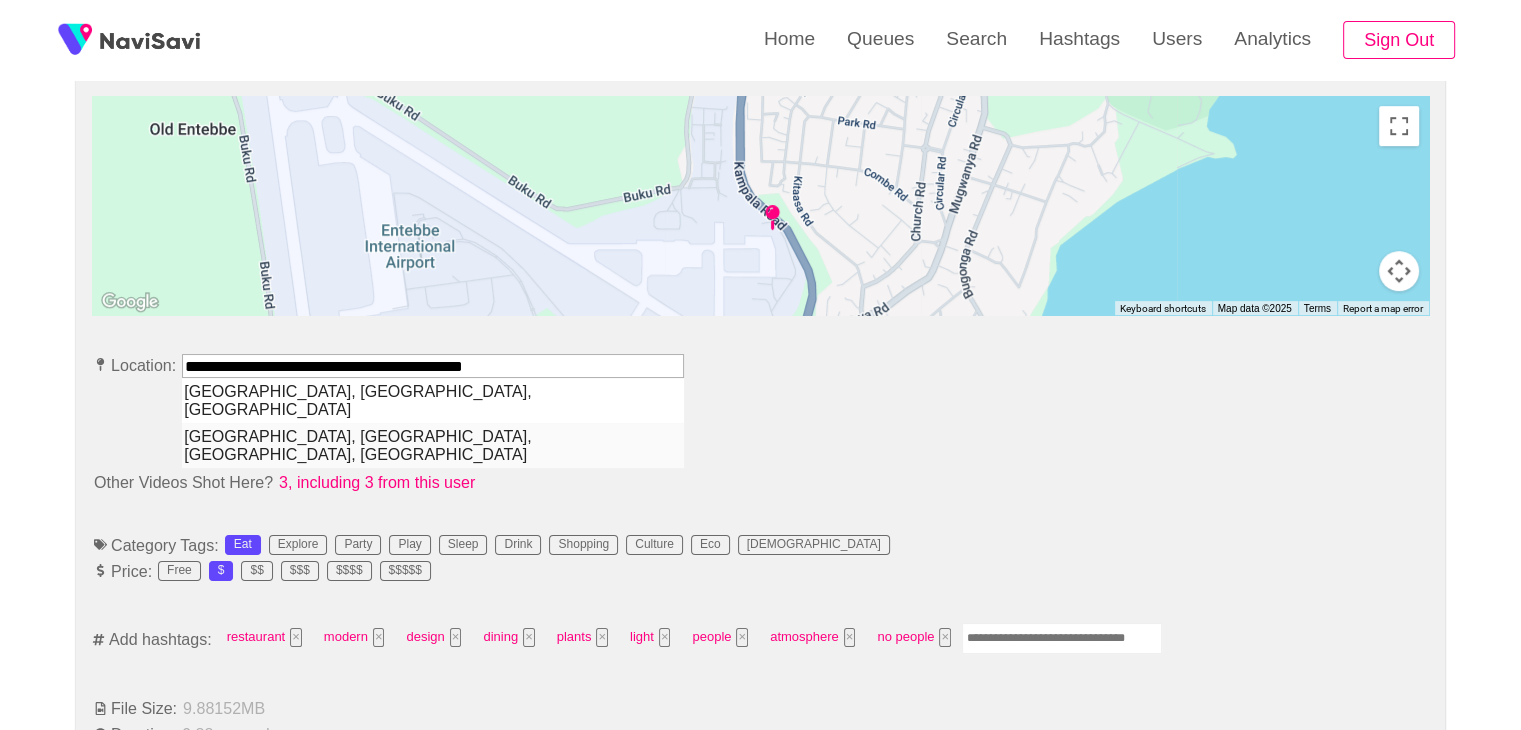 click on "Protea Hotel Kampala, Elgon Terrace, Kampala, Uganda" at bounding box center (433, 445) 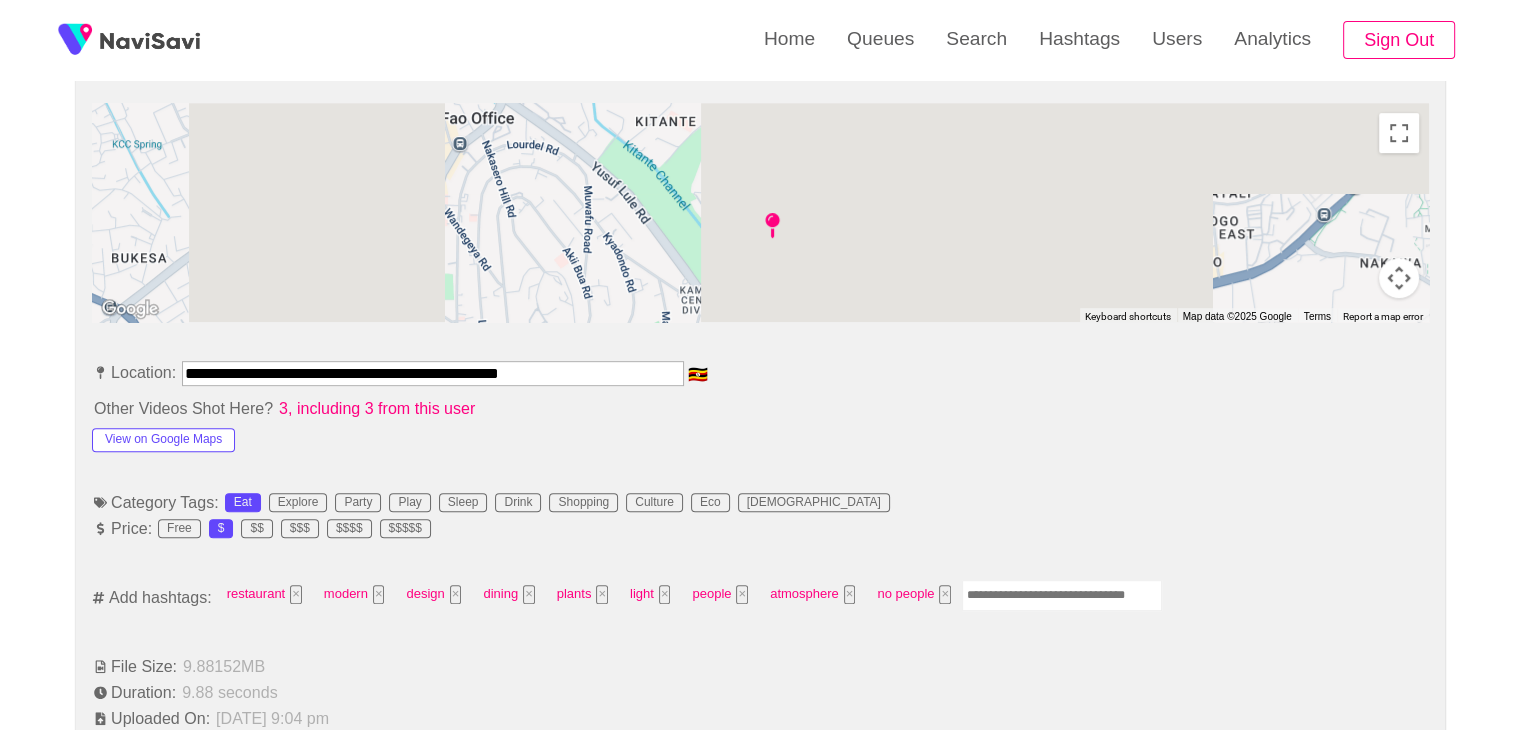type on "**********" 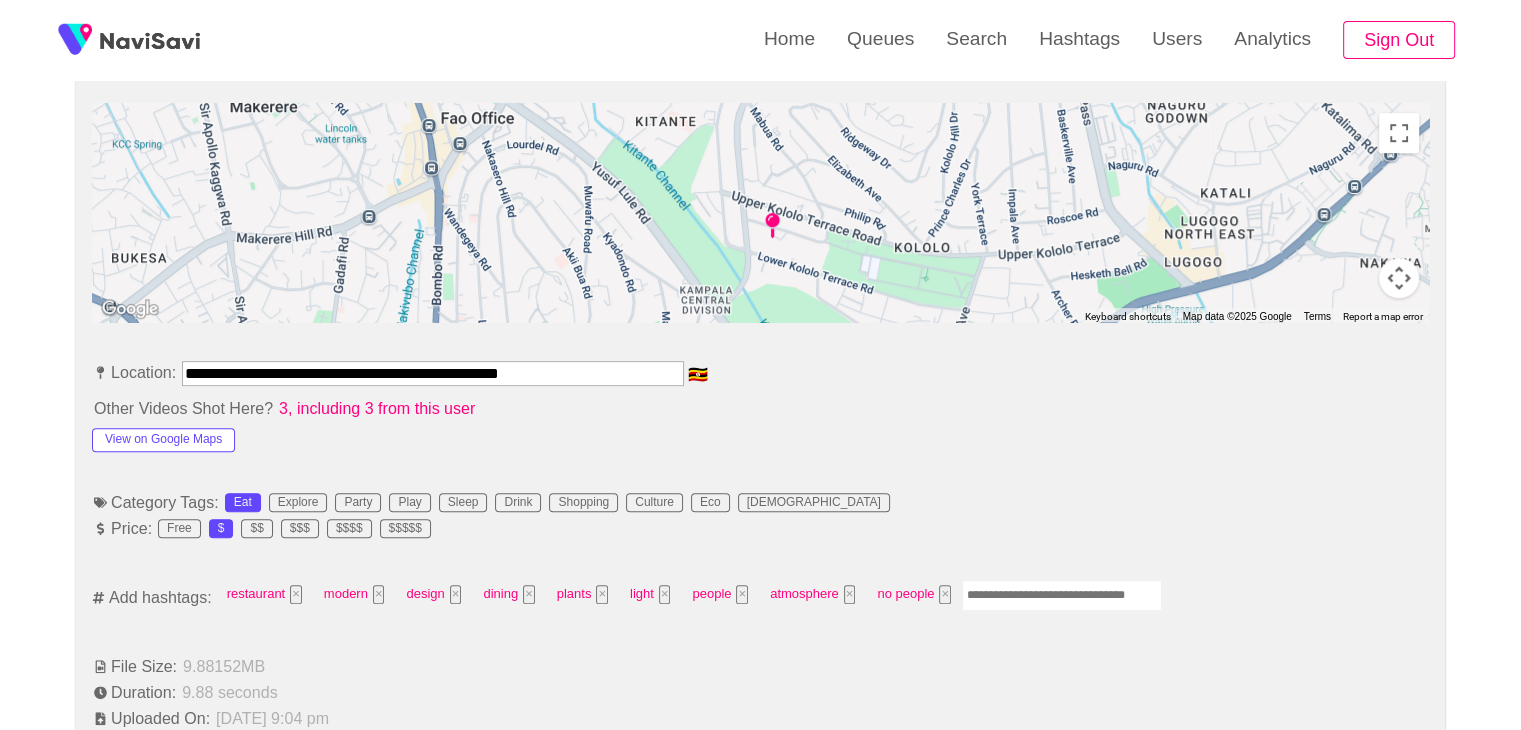 click on "View on Google Maps" at bounding box center [225, 436] 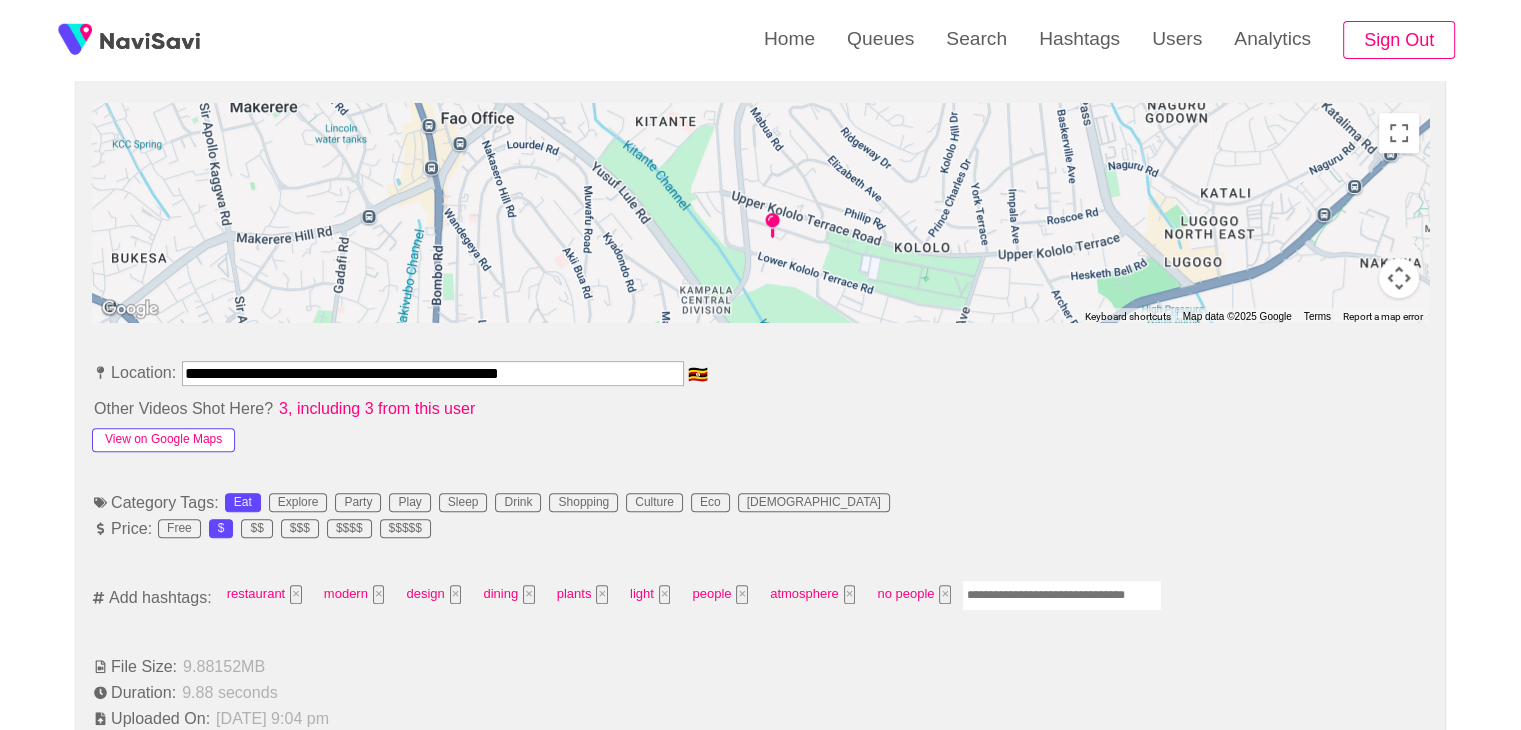 click on "View on Google Maps" at bounding box center (163, 440) 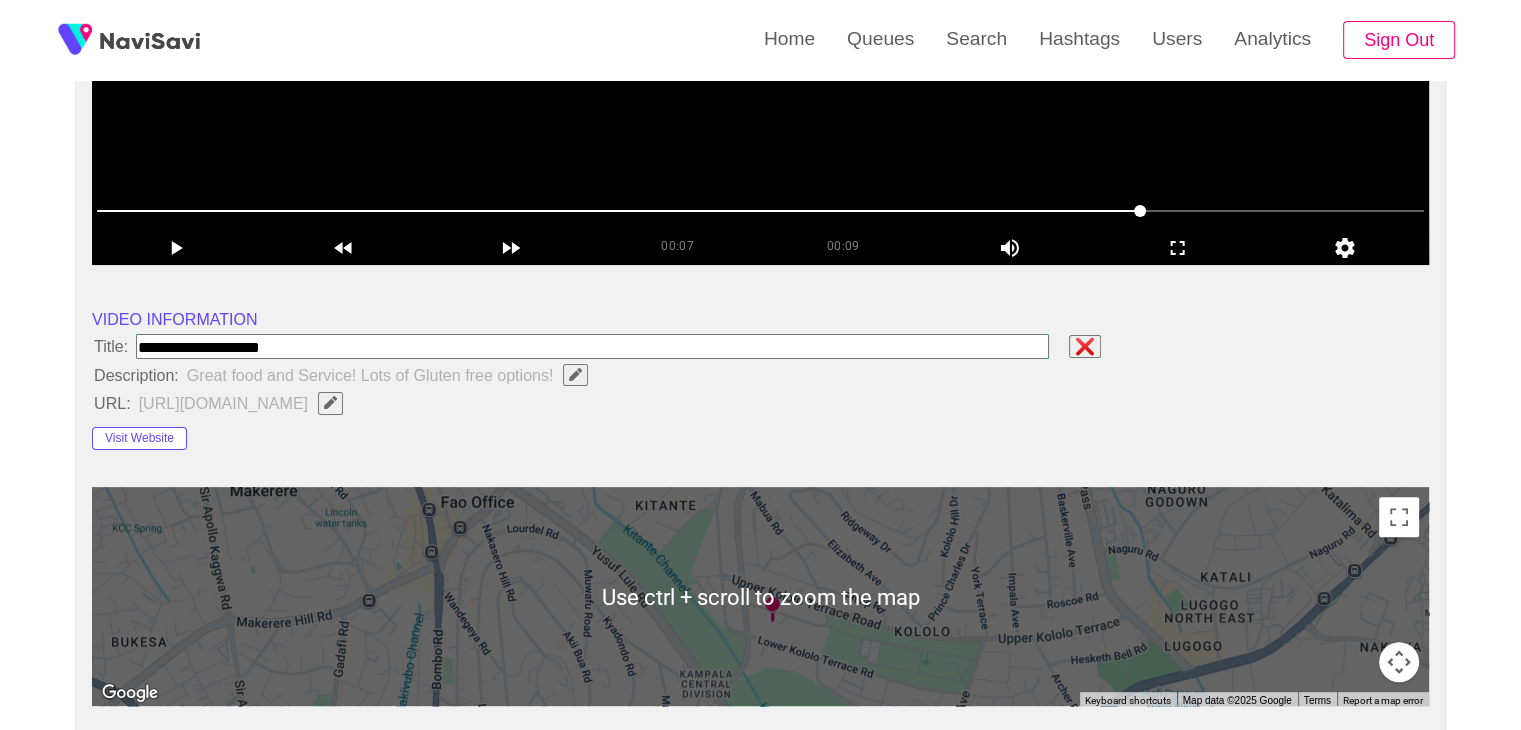 scroll, scrollTop: 499, scrollLeft: 0, axis: vertical 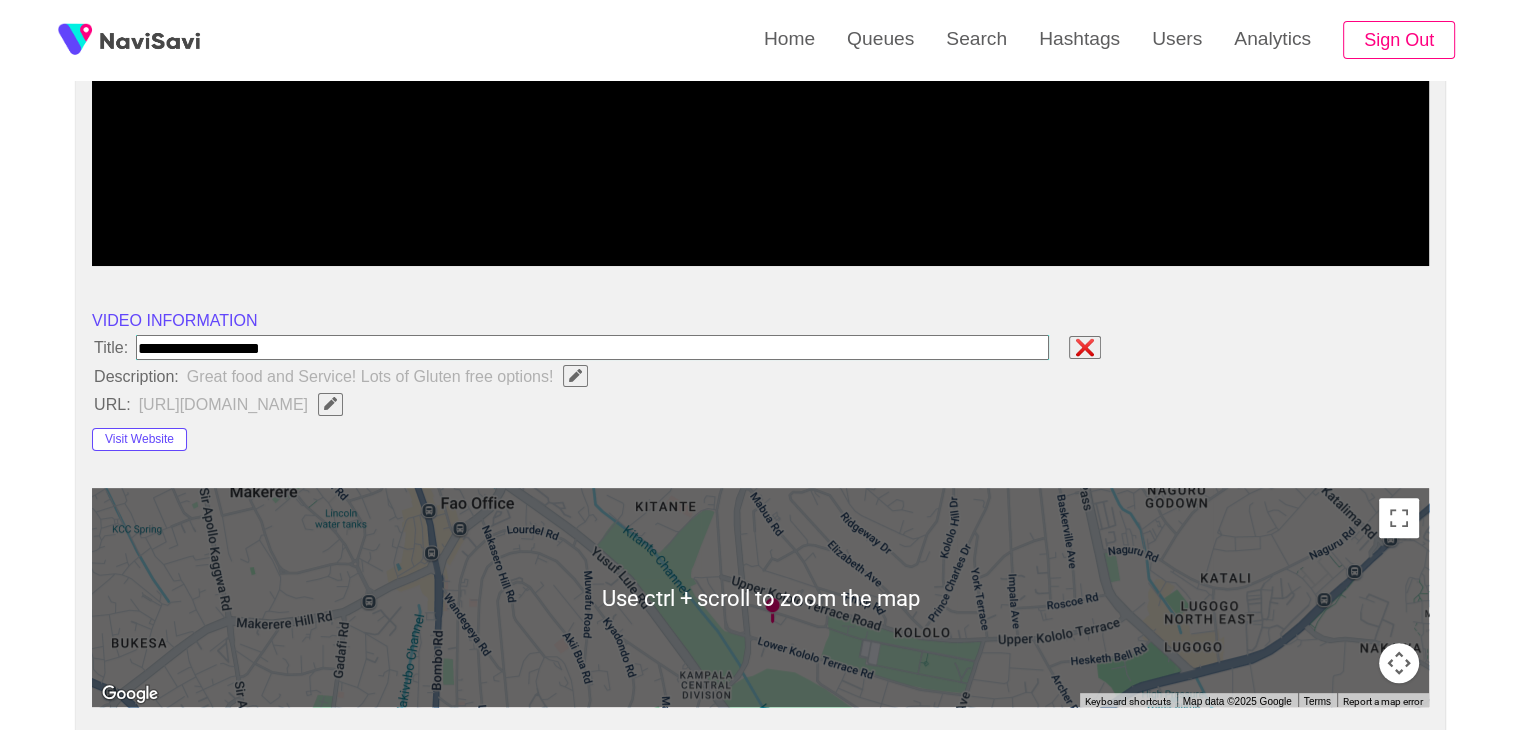 click at bounding box center (592, 347) 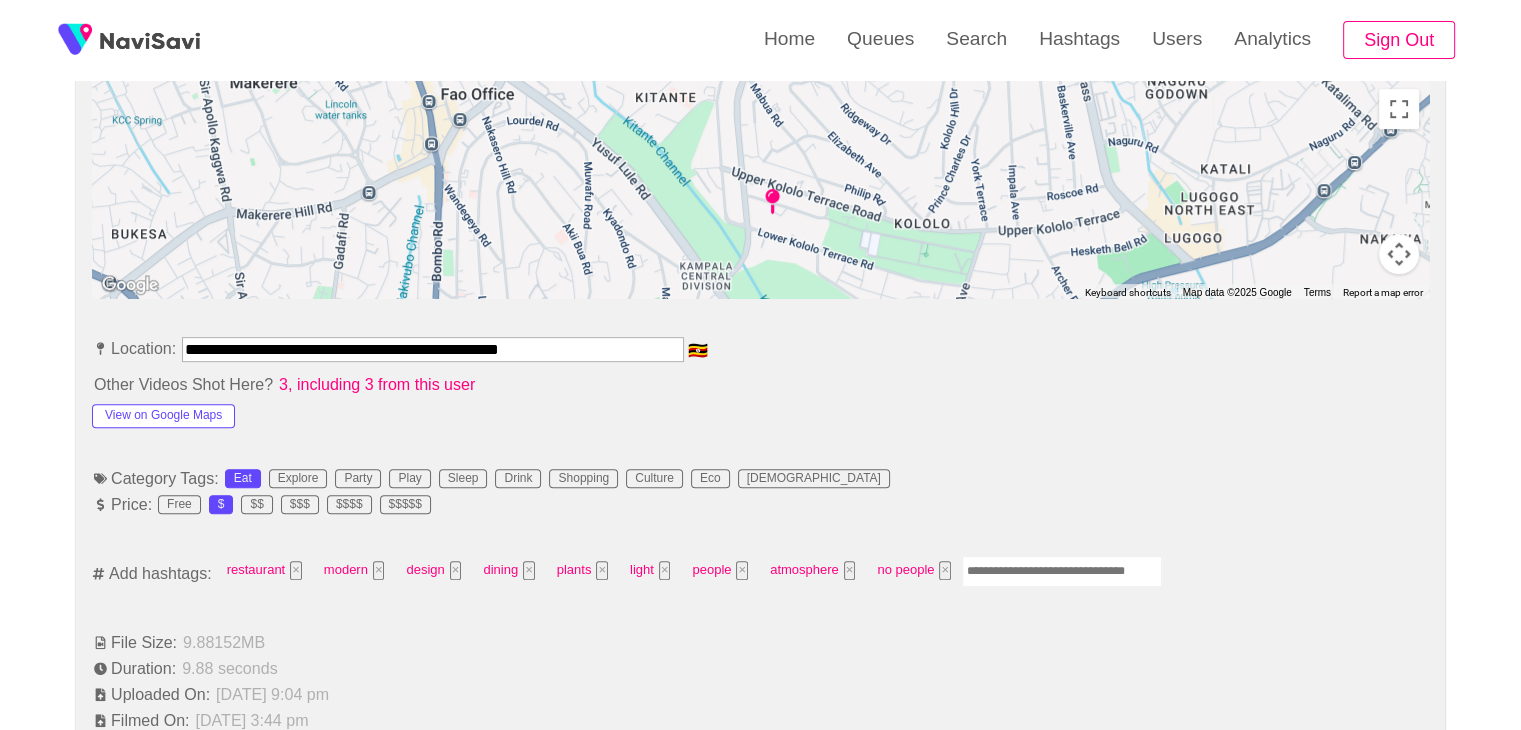 scroll, scrollTop: 940, scrollLeft: 0, axis: vertical 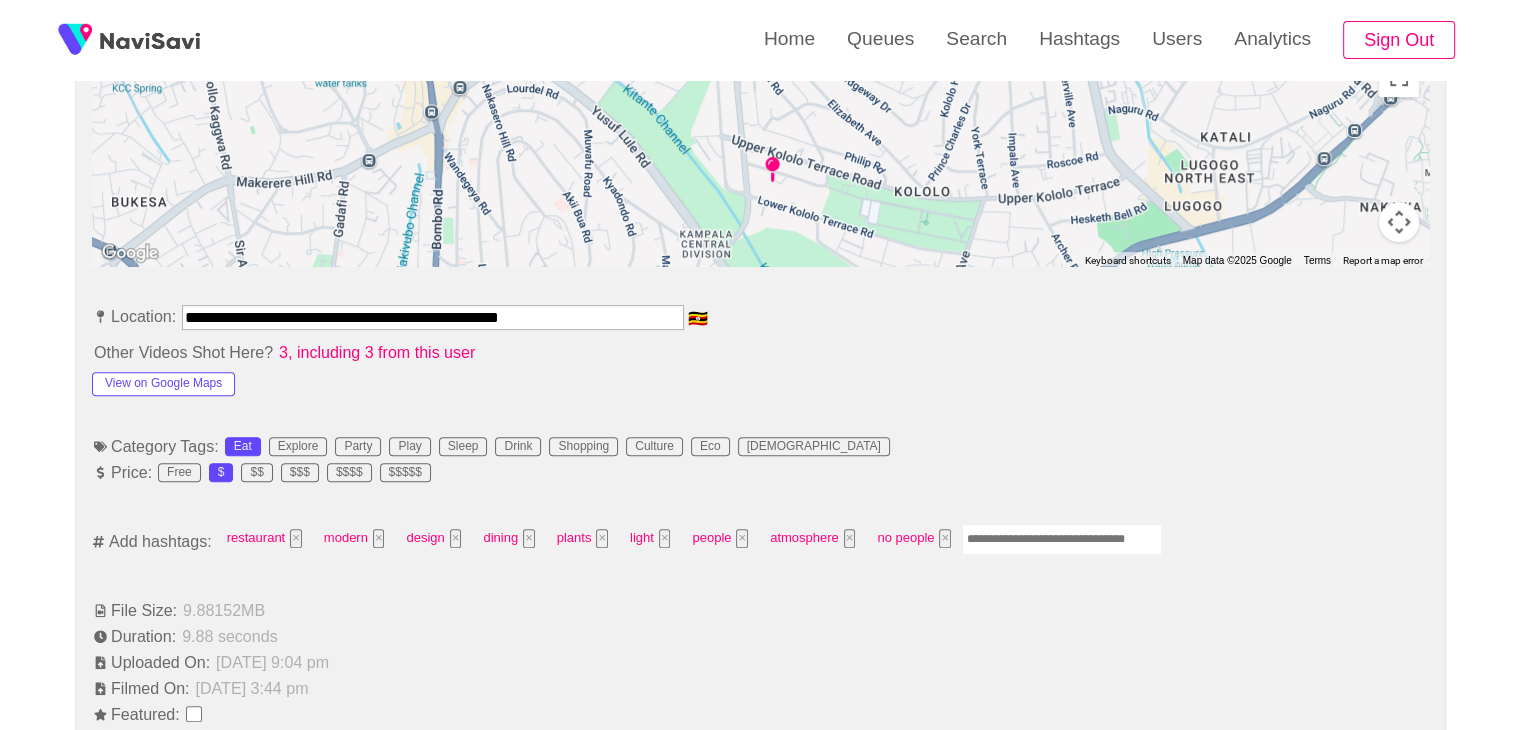 click on "**********" at bounding box center [433, 317] 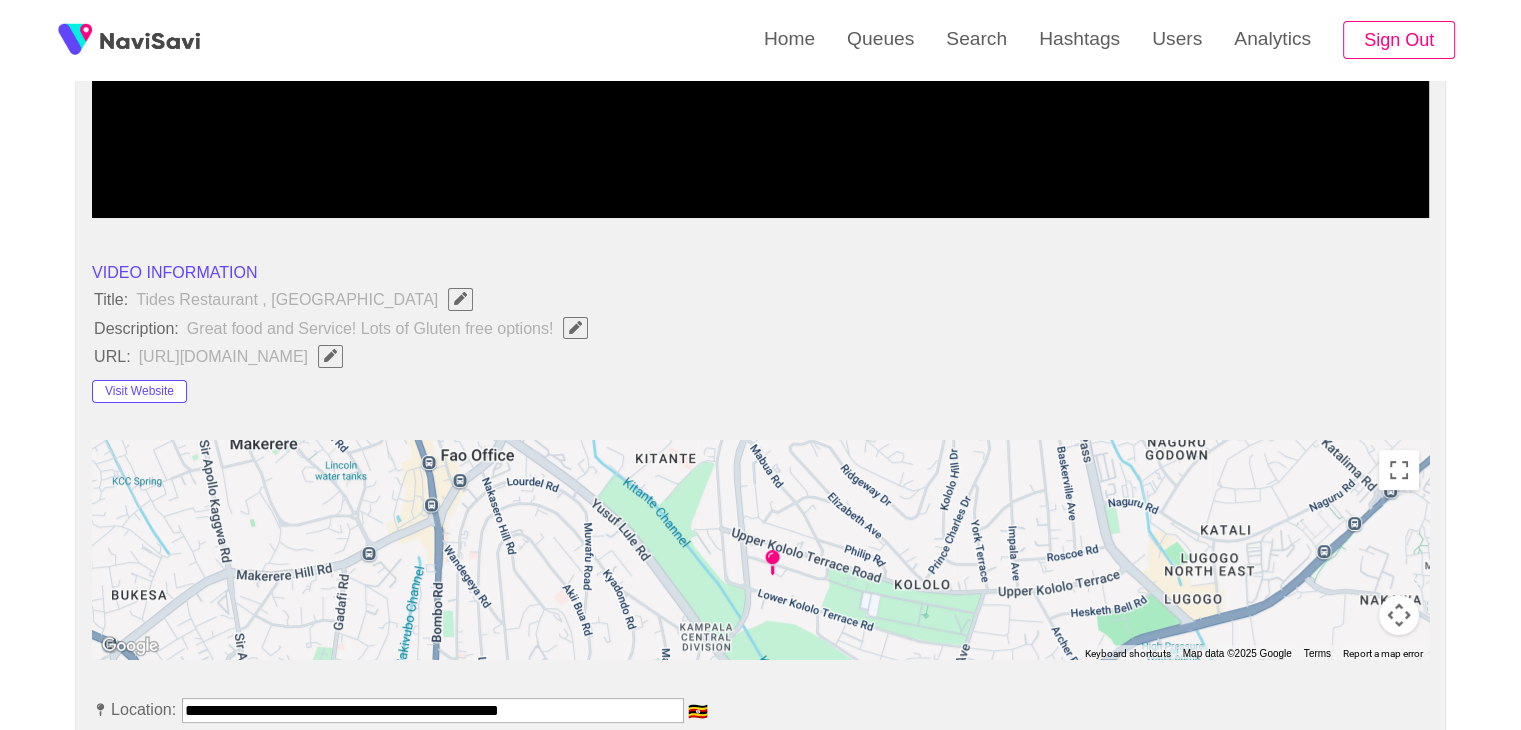 scroll, scrollTop: 544, scrollLeft: 0, axis: vertical 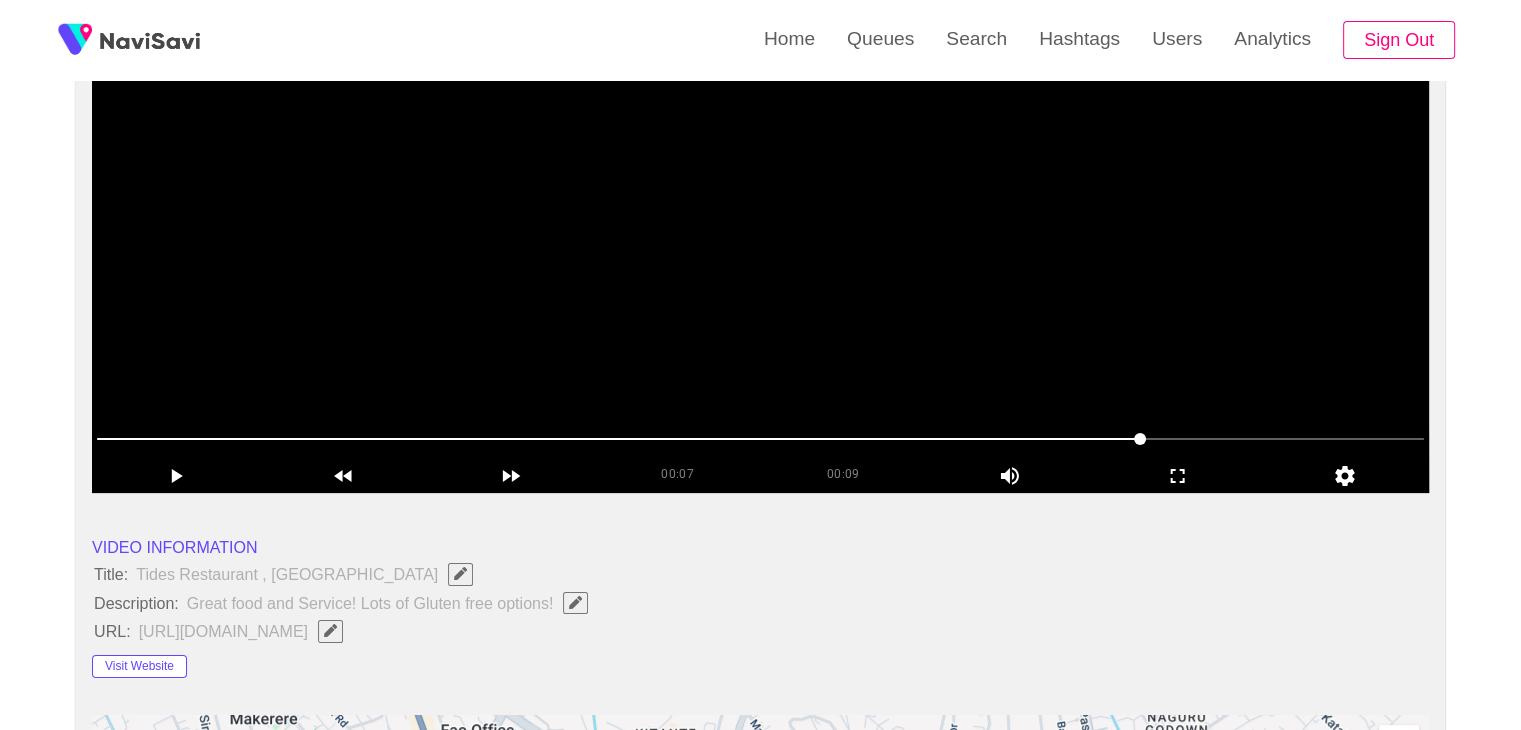 click at bounding box center (760, 243) 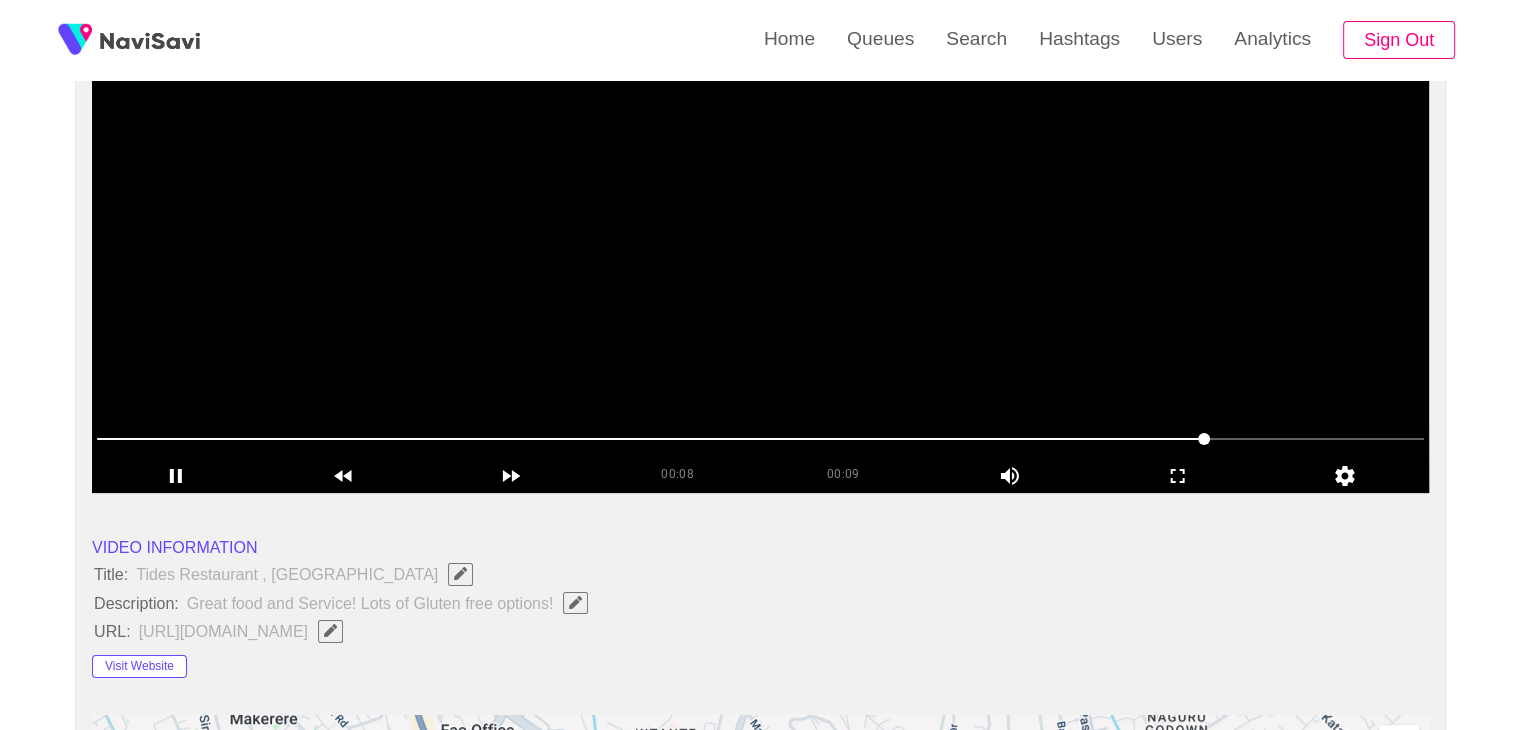 click at bounding box center (760, 243) 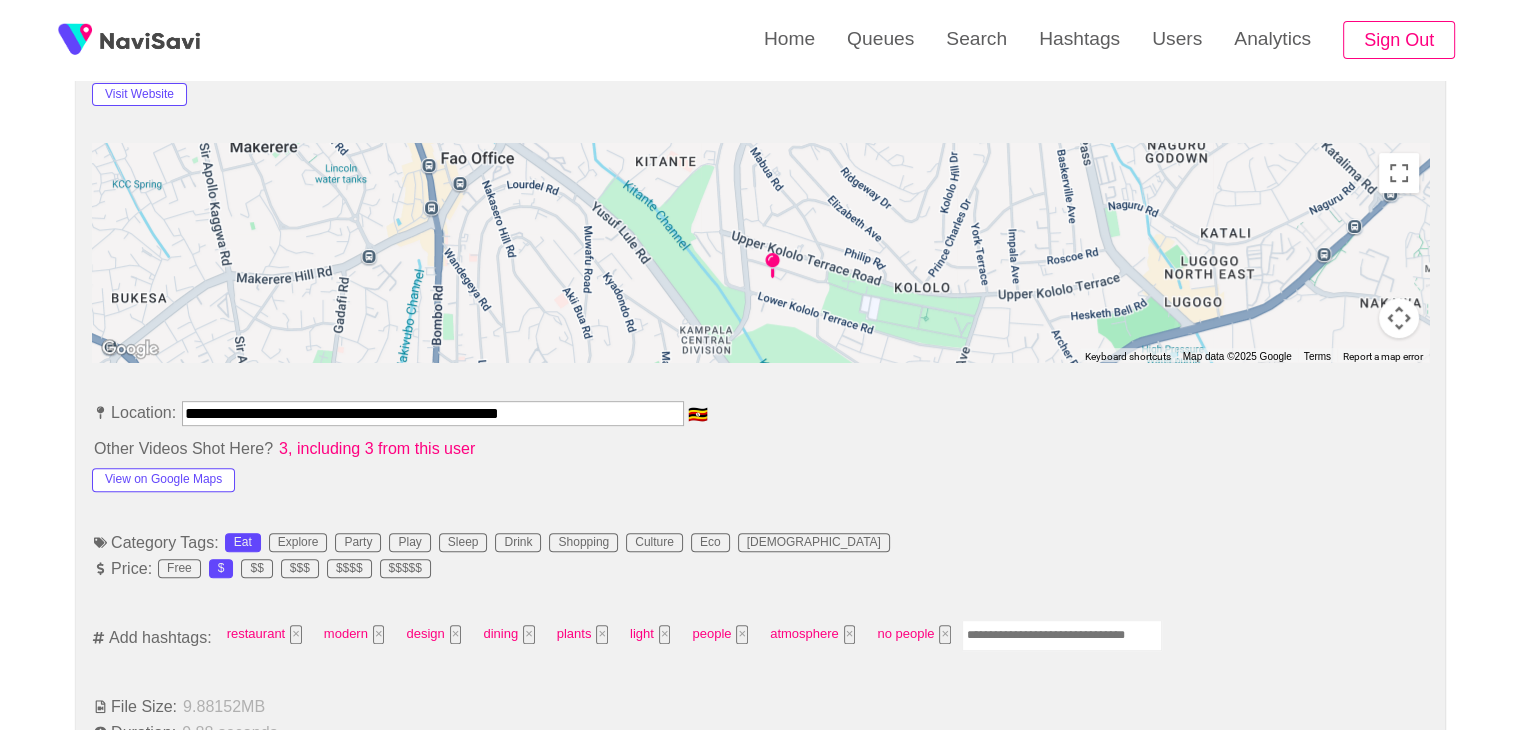 scroll, scrollTop: 974, scrollLeft: 0, axis: vertical 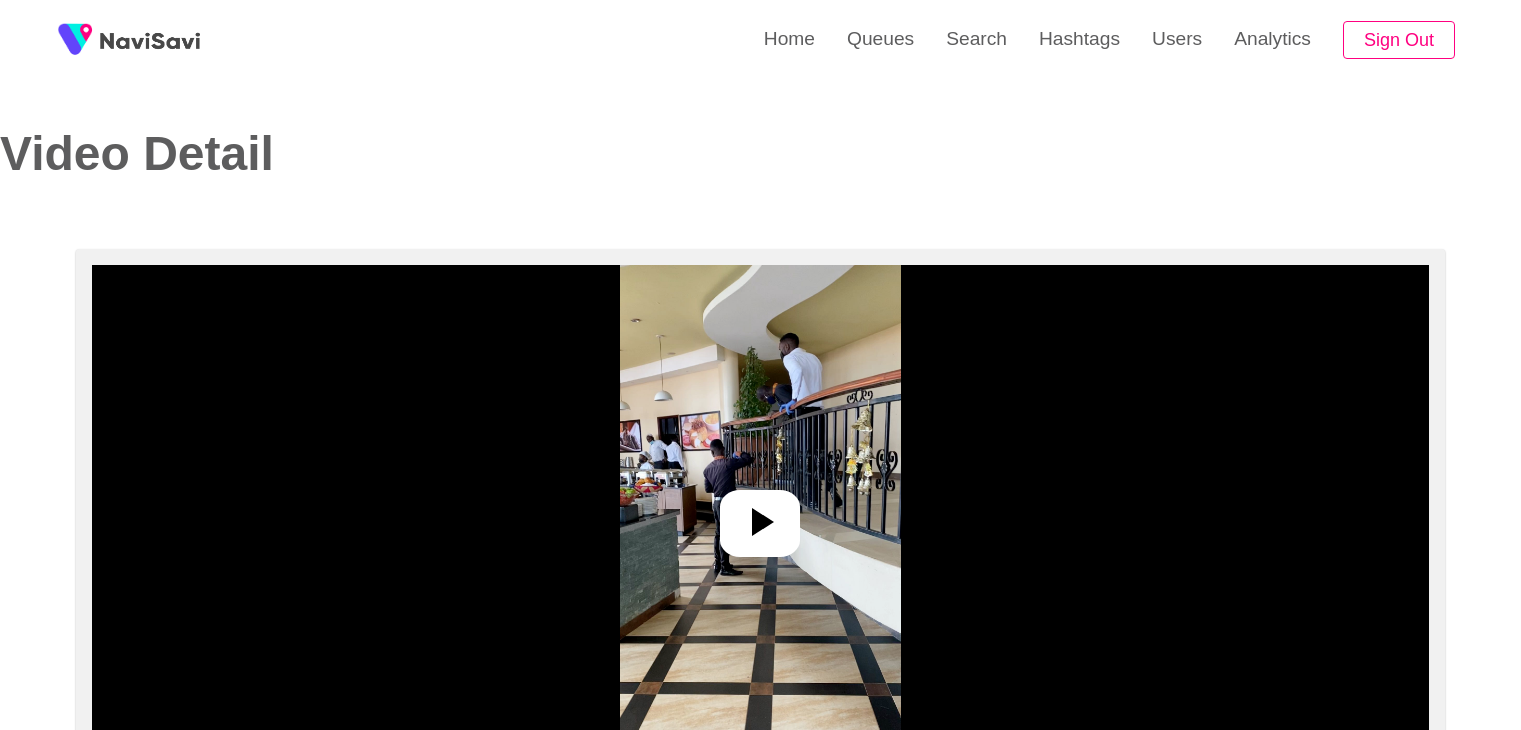 select on "**********" 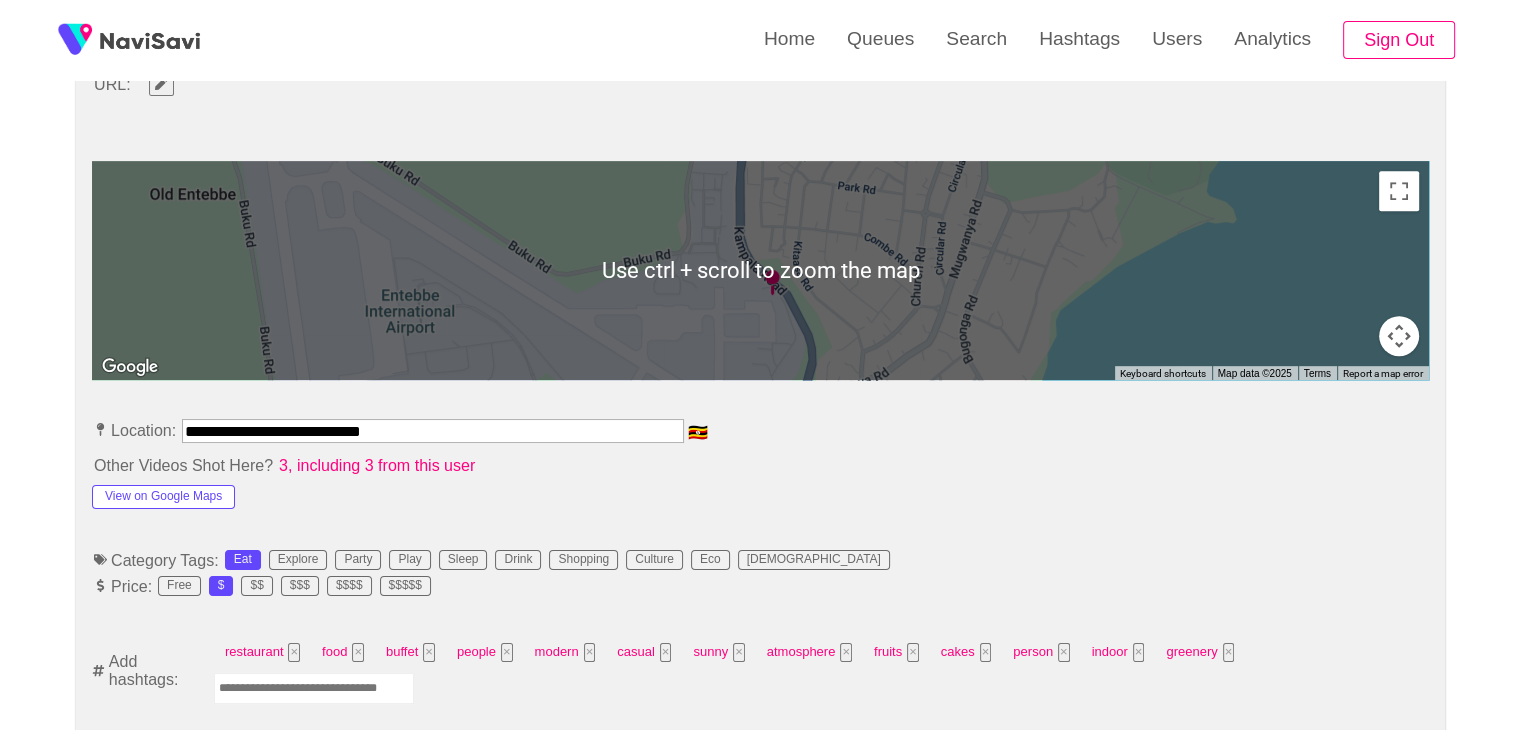 scroll, scrollTop: 820, scrollLeft: 0, axis: vertical 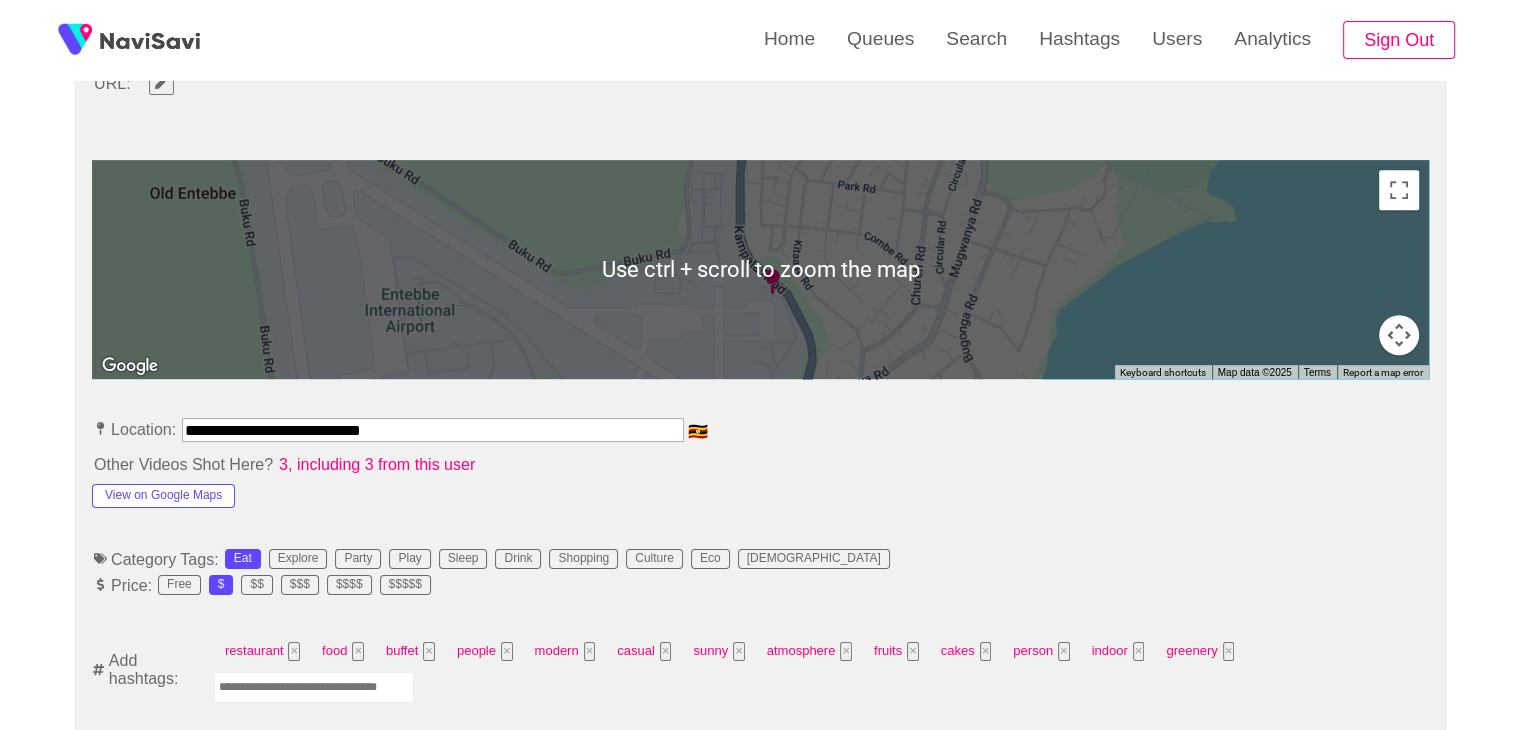 click on "**********" at bounding box center (433, 430) 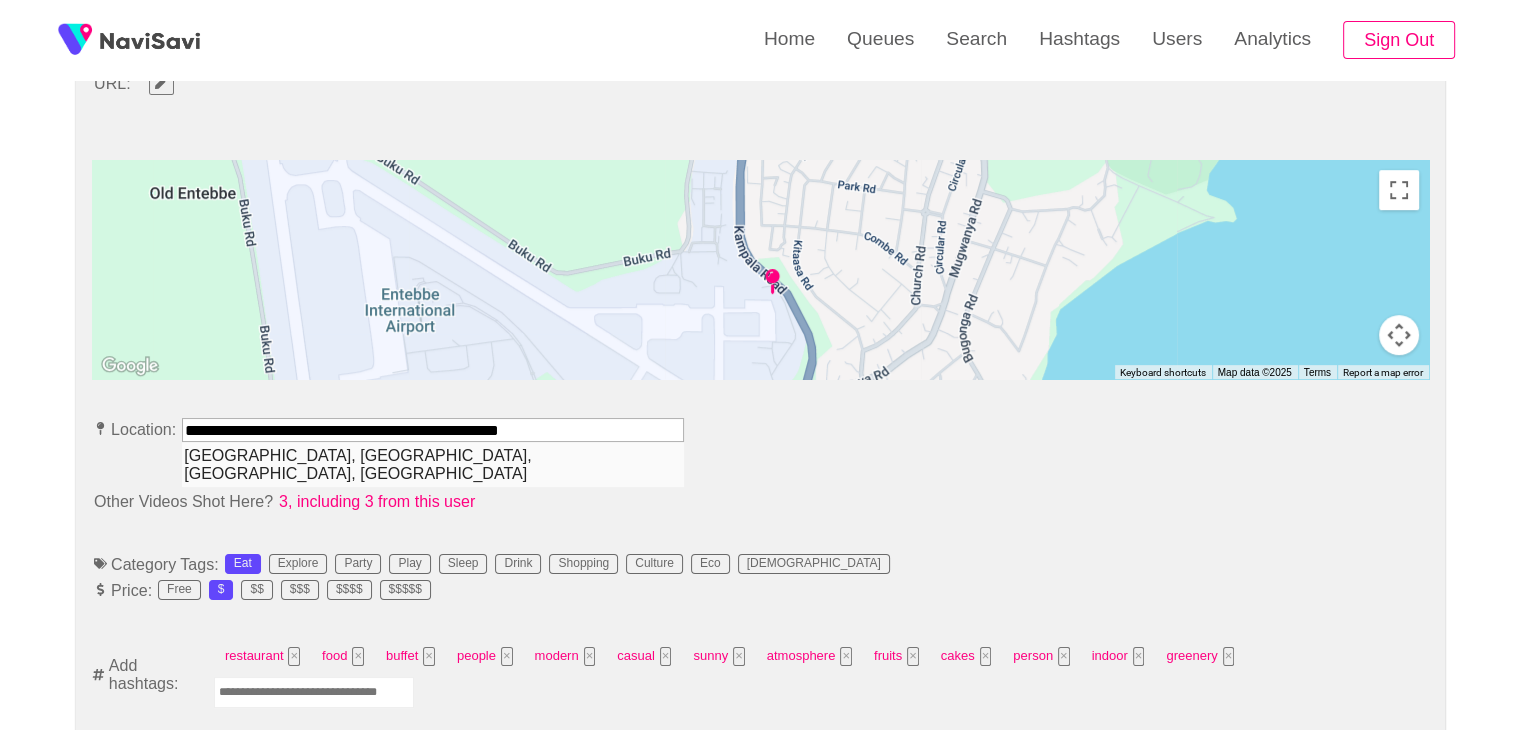 click on "[GEOGRAPHIC_DATA], [GEOGRAPHIC_DATA], [GEOGRAPHIC_DATA], [GEOGRAPHIC_DATA]" at bounding box center (433, 464) 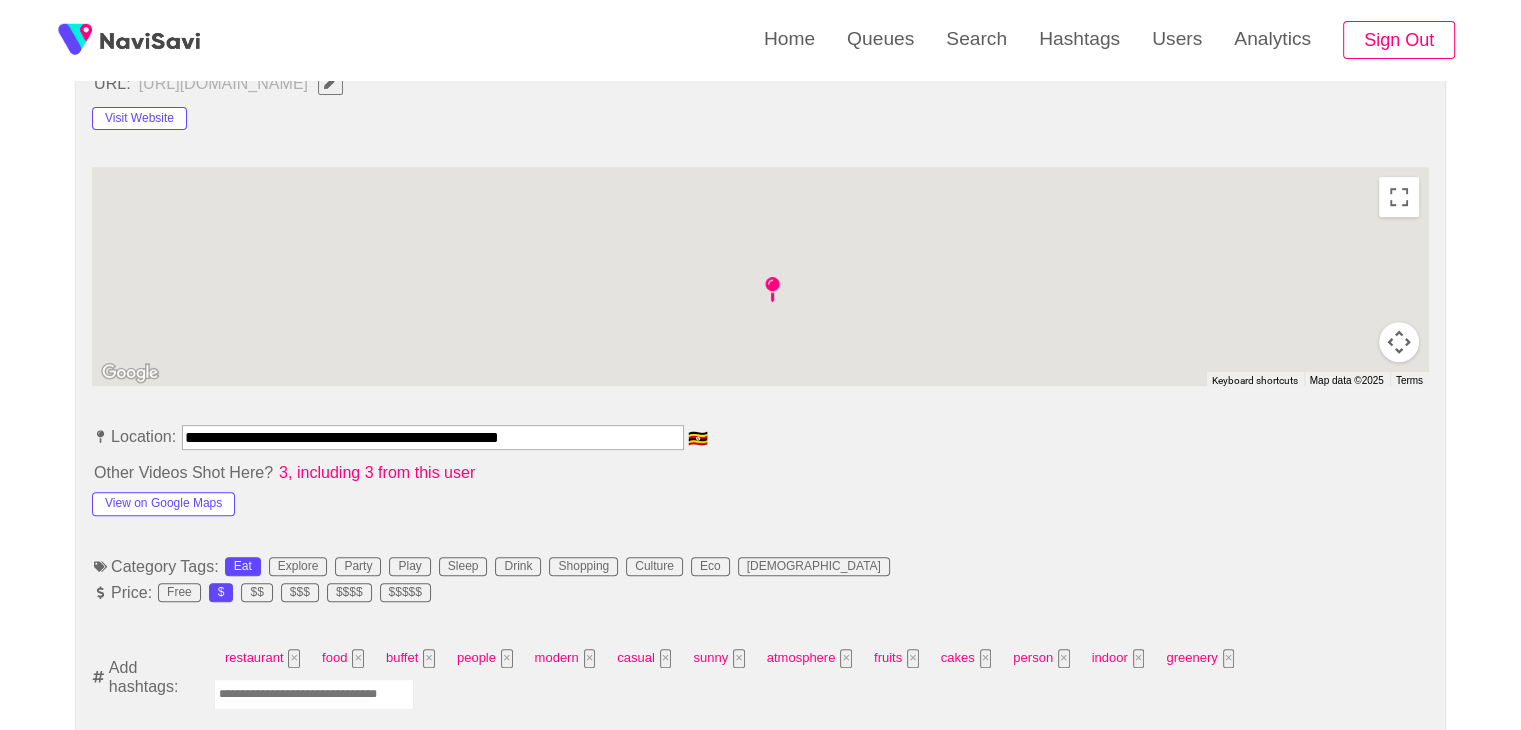 type on "**********" 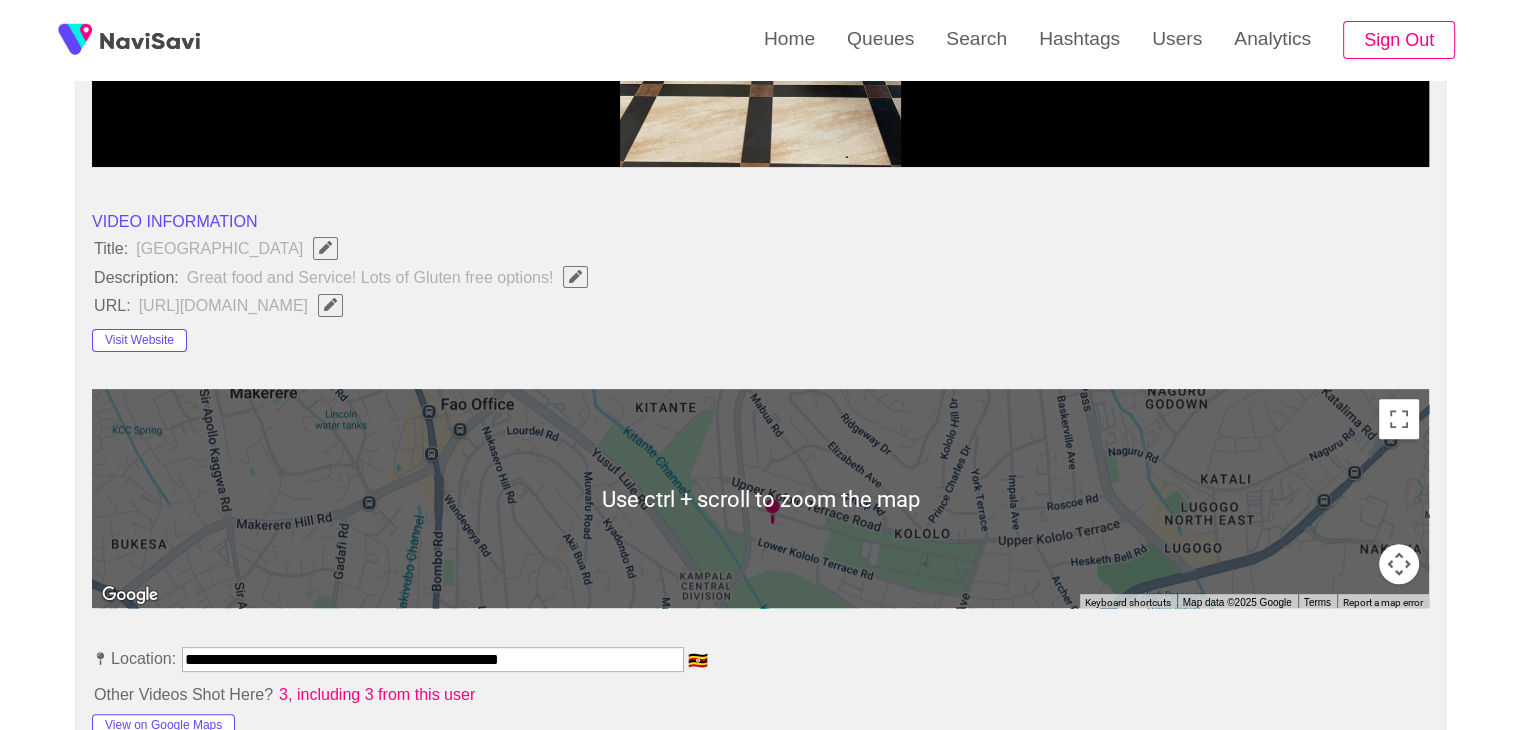 scroll, scrollTop: 591, scrollLeft: 0, axis: vertical 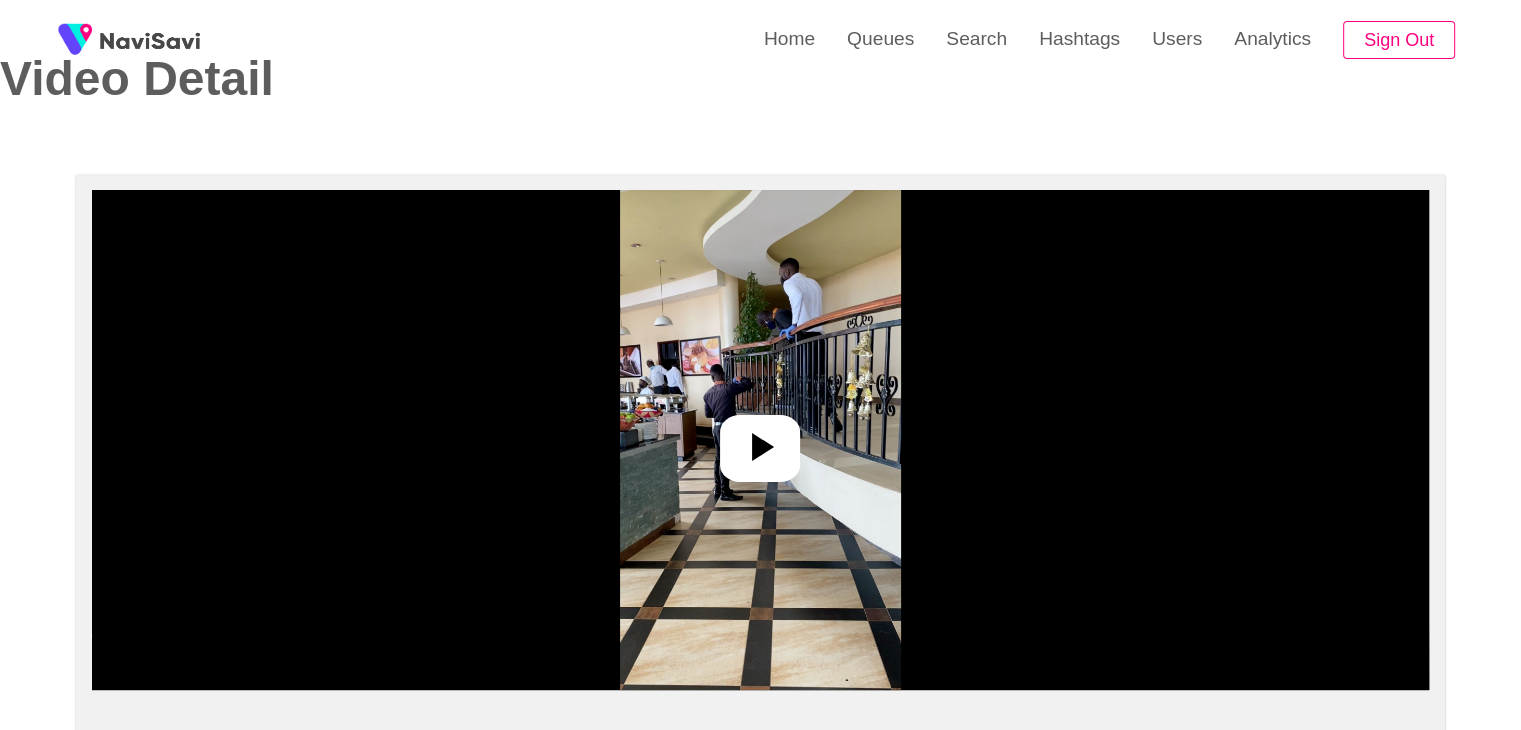 click at bounding box center (760, 440) 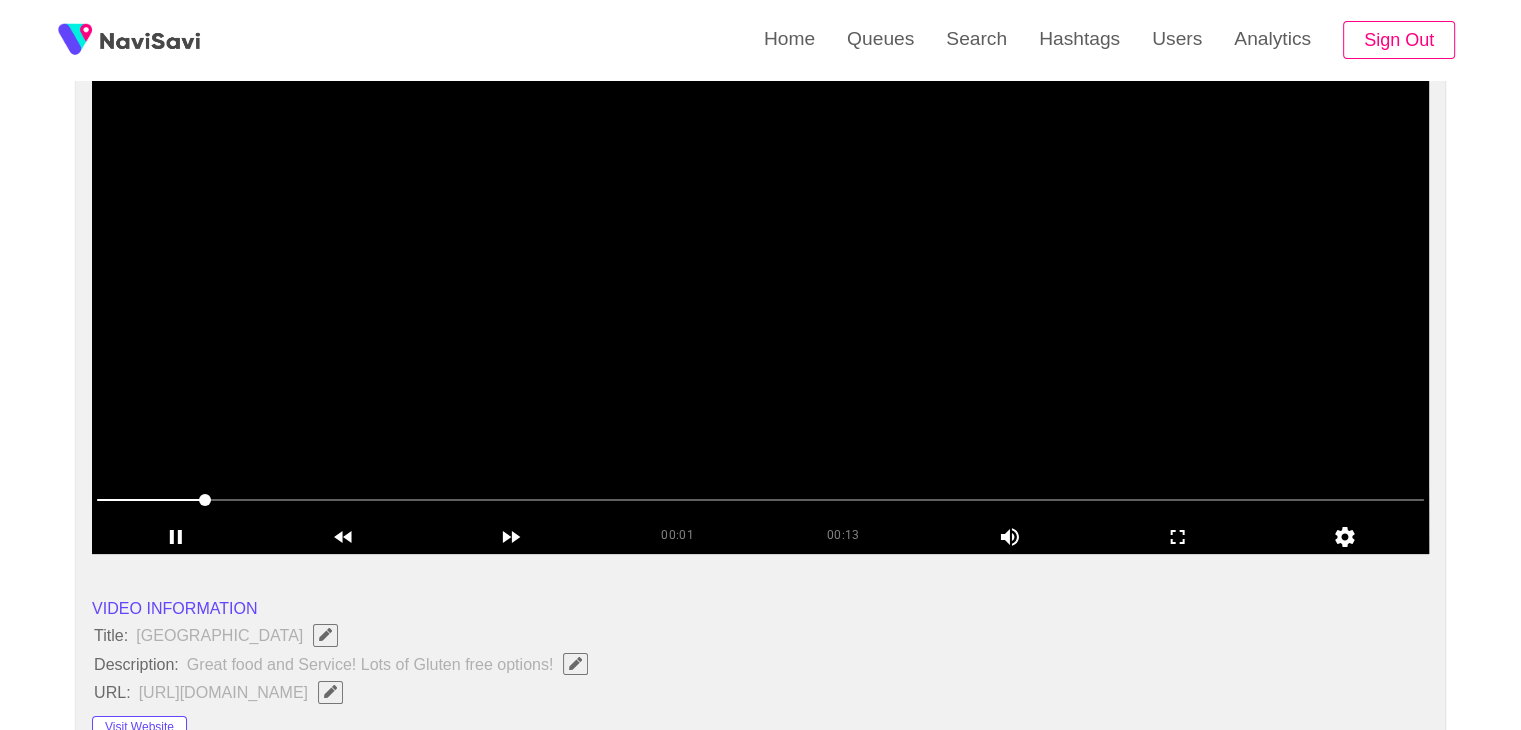 scroll, scrollTop: 212, scrollLeft: 0, axis: vertical 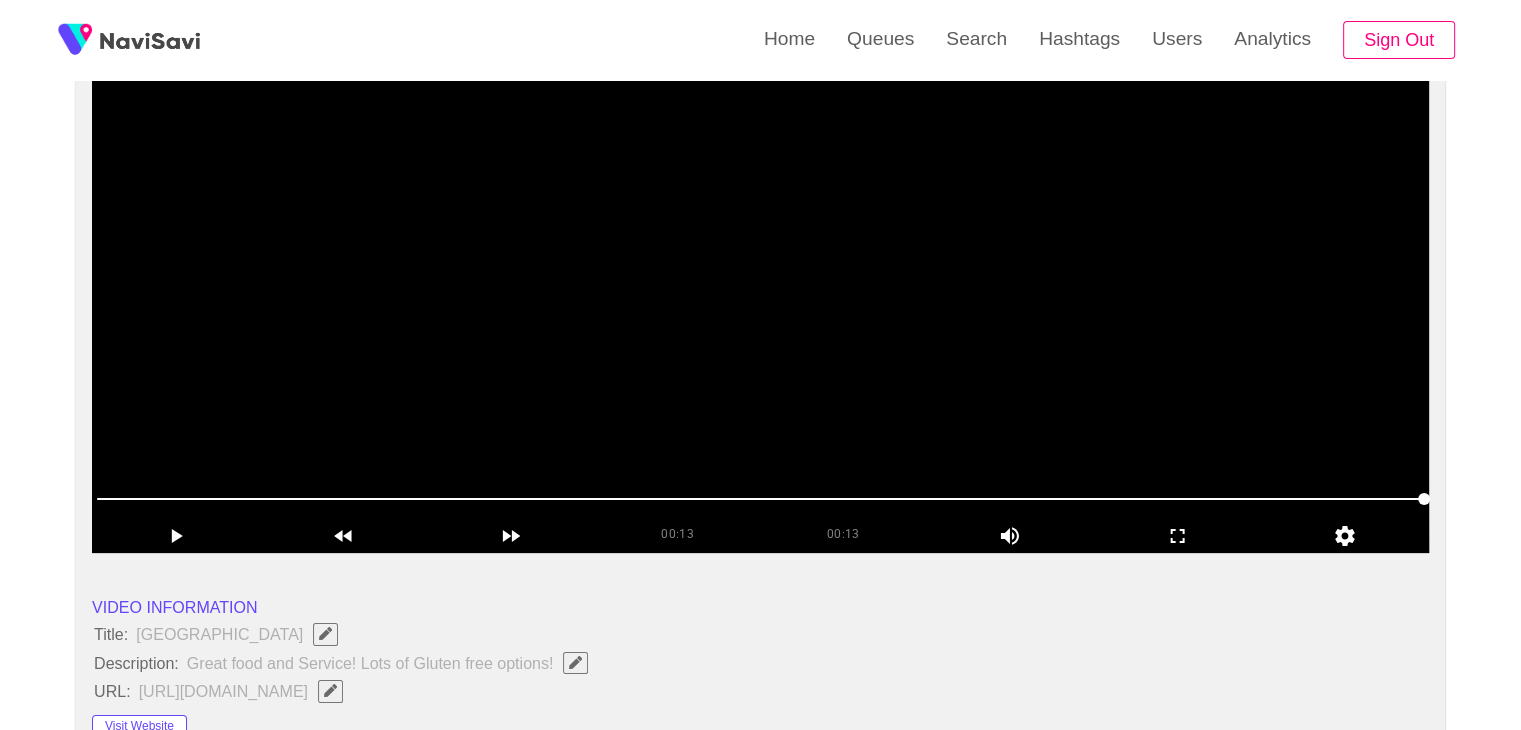 click at bounding box center (760, 303) 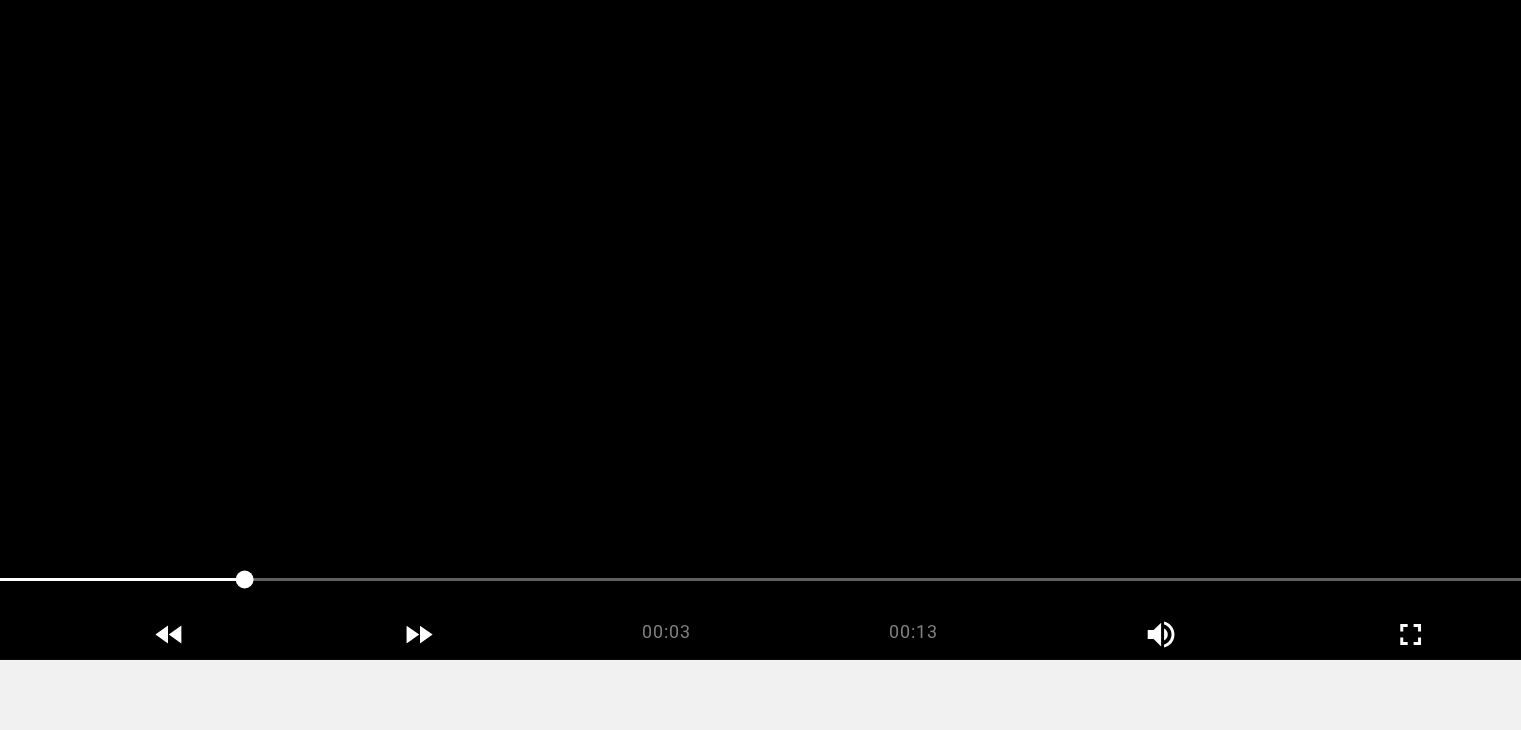 scroll, scrollTop: 212, scrollLeft: 0, axis: vertical 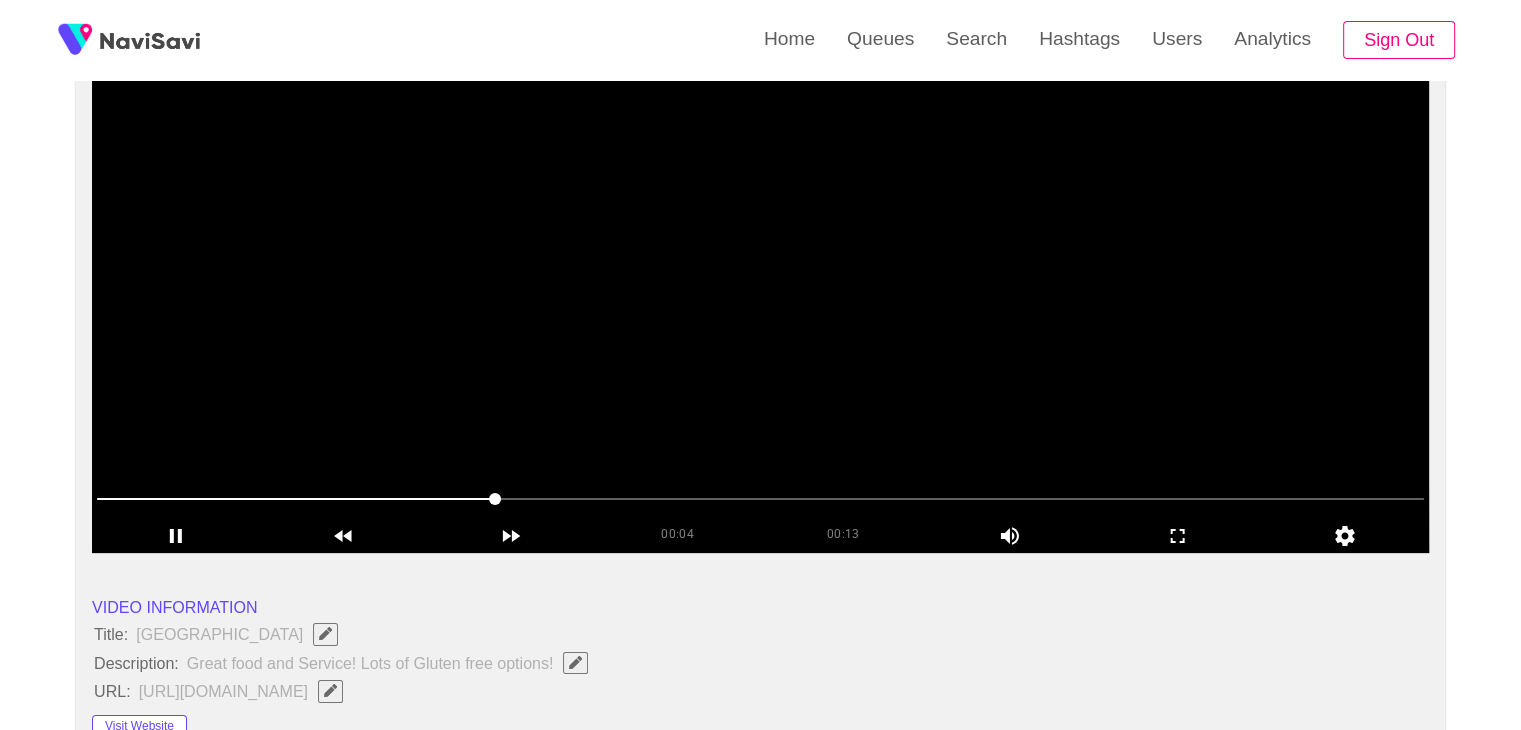 click at bounding box center (760, 303) 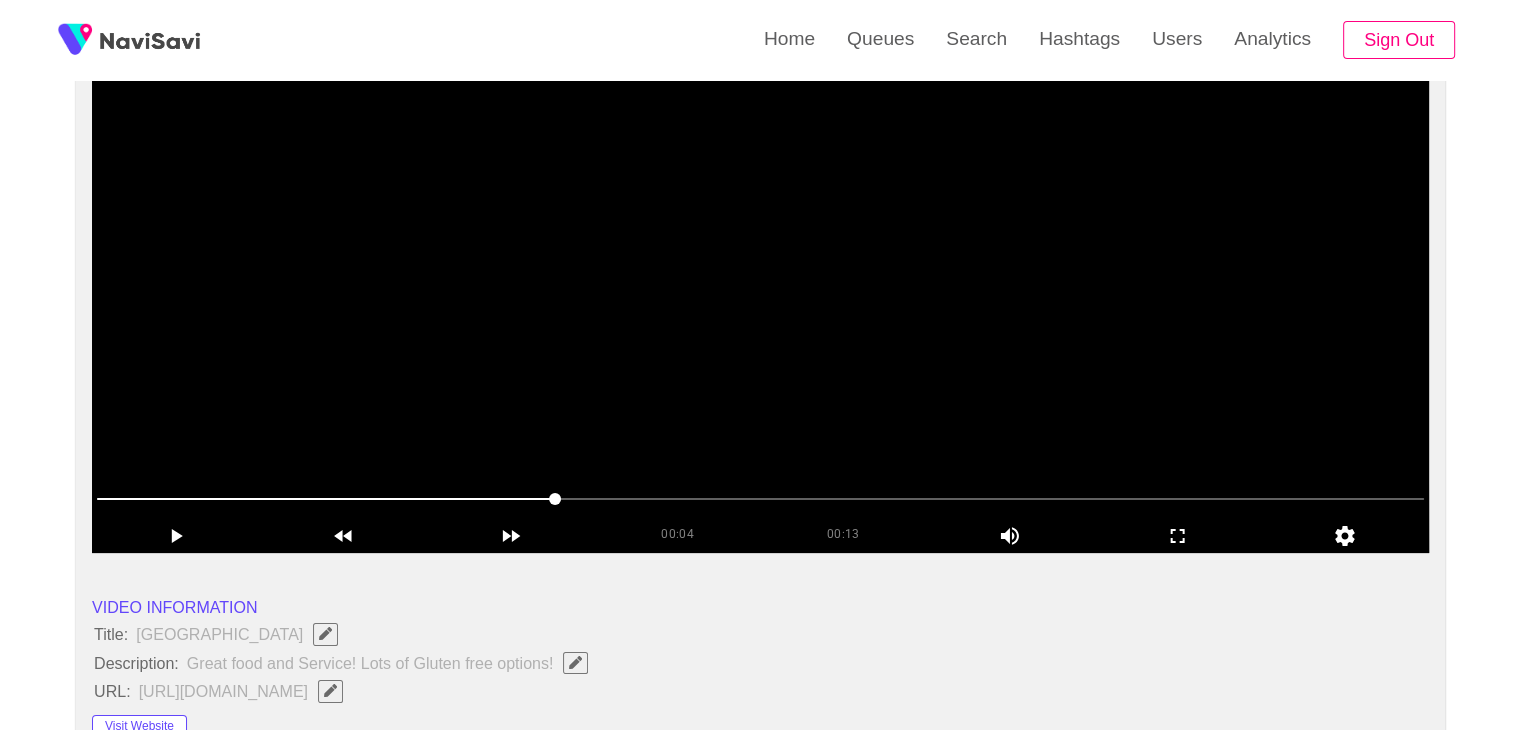 click at bounding box center (760, 303) 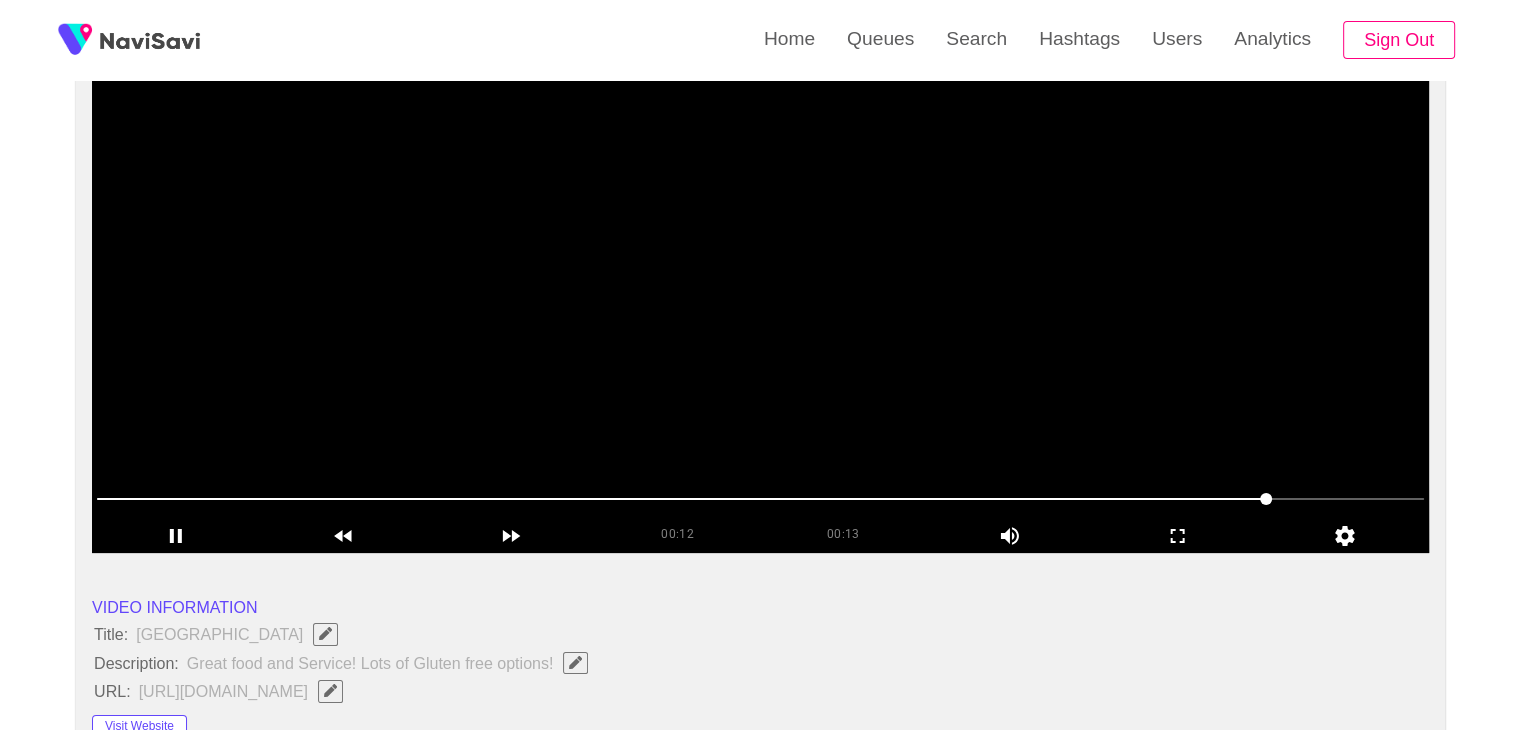 click at bounding box center [760, 303] 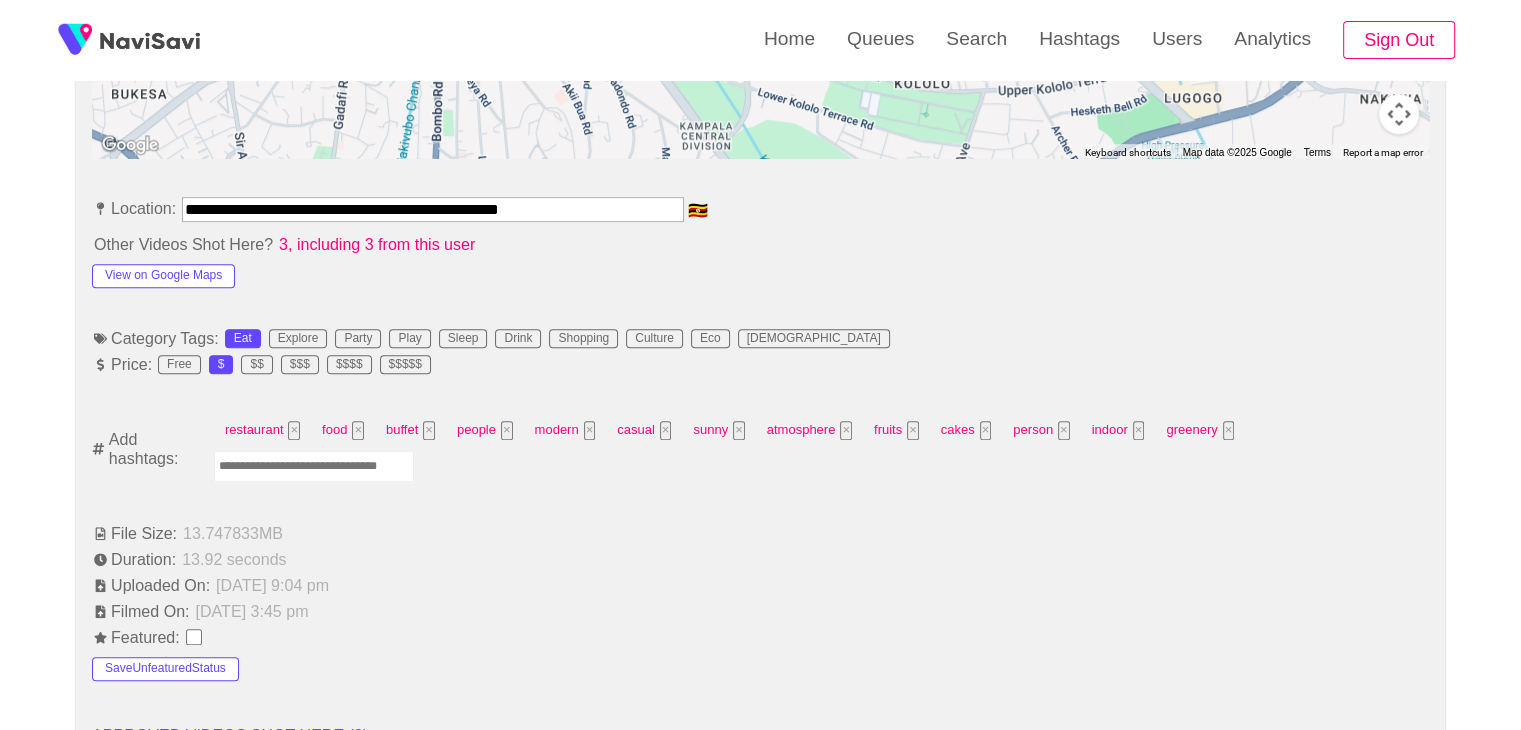 scroll, scrollTop: 1051, scrollLeft: 0, axis: vertical 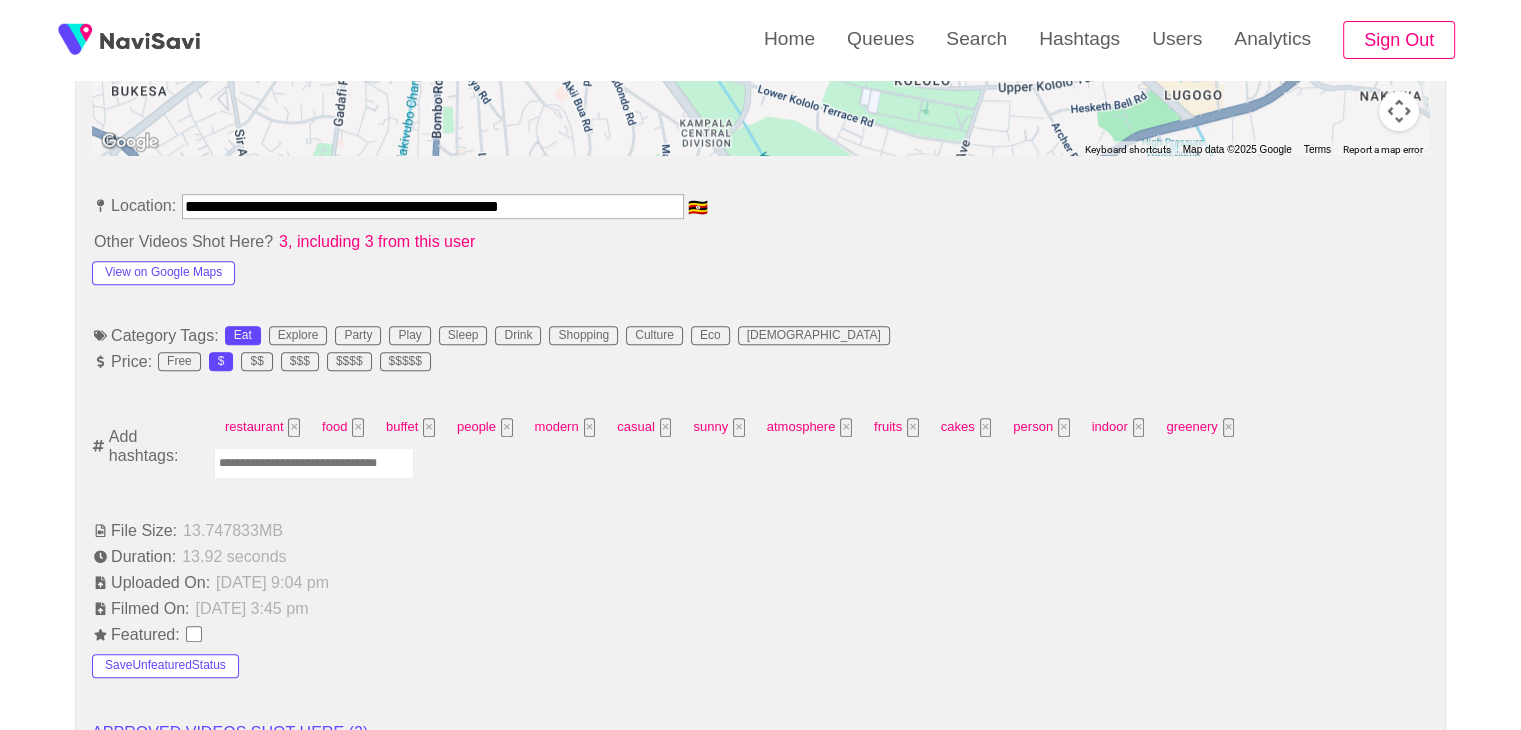click on "**********" at bounding box center [760, 867] 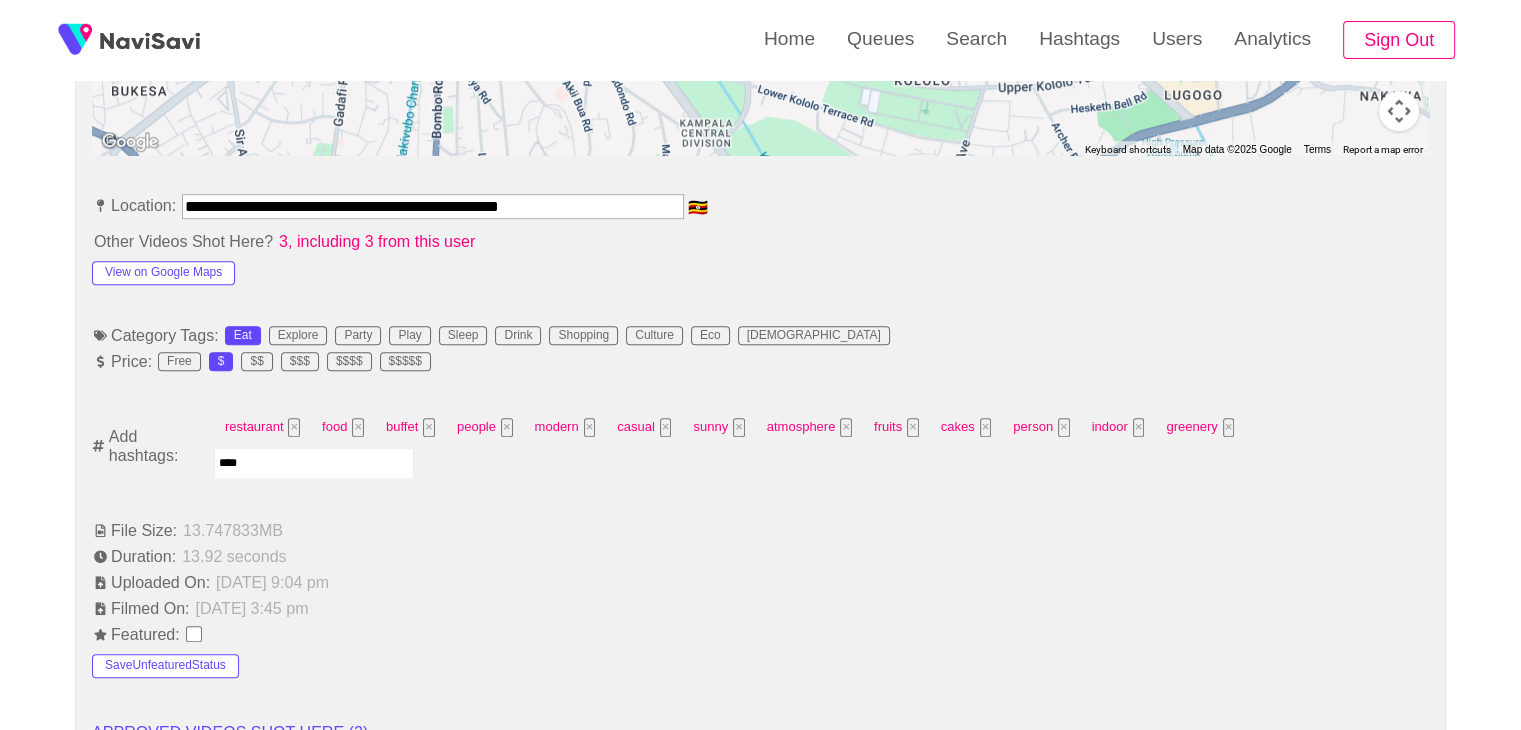 type on "*****" 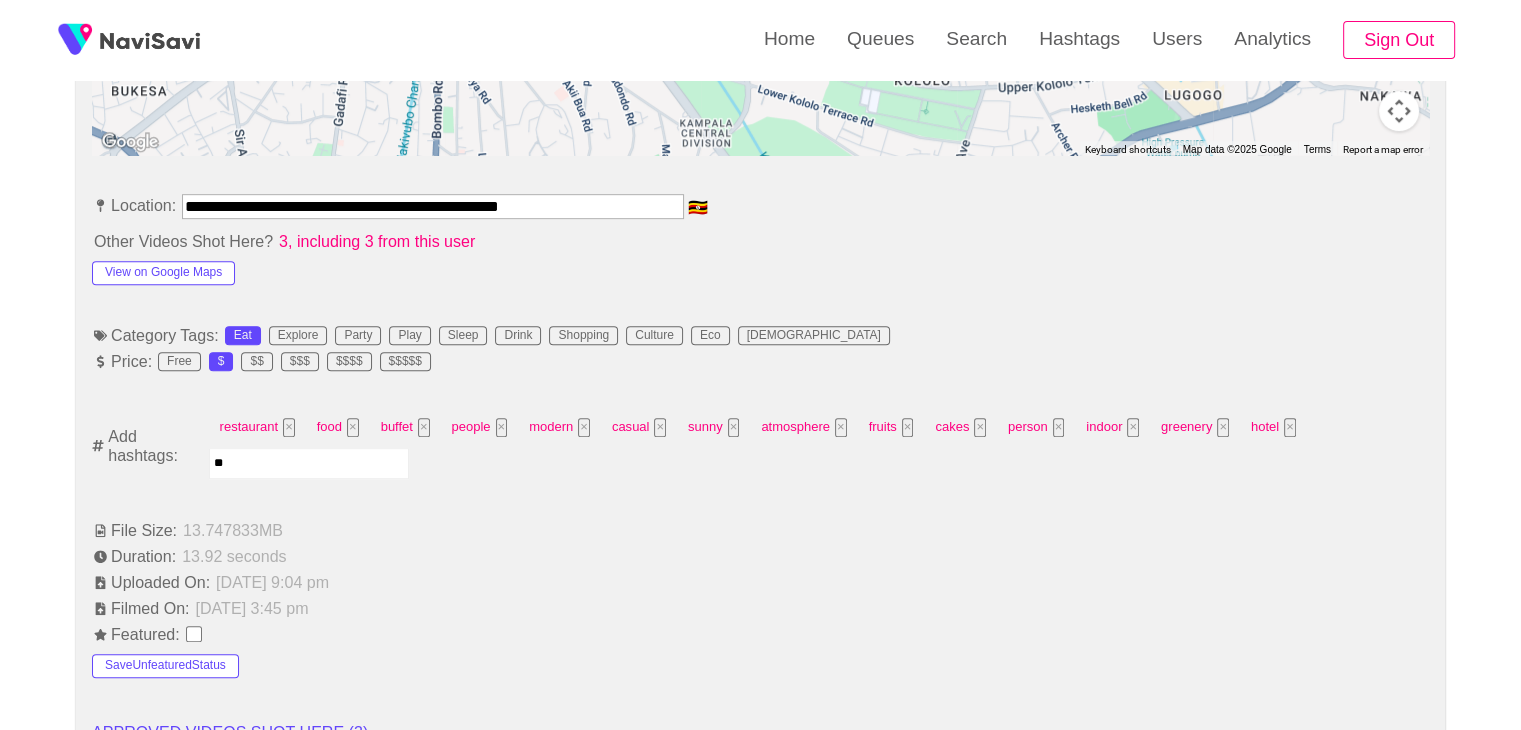 type on "*" 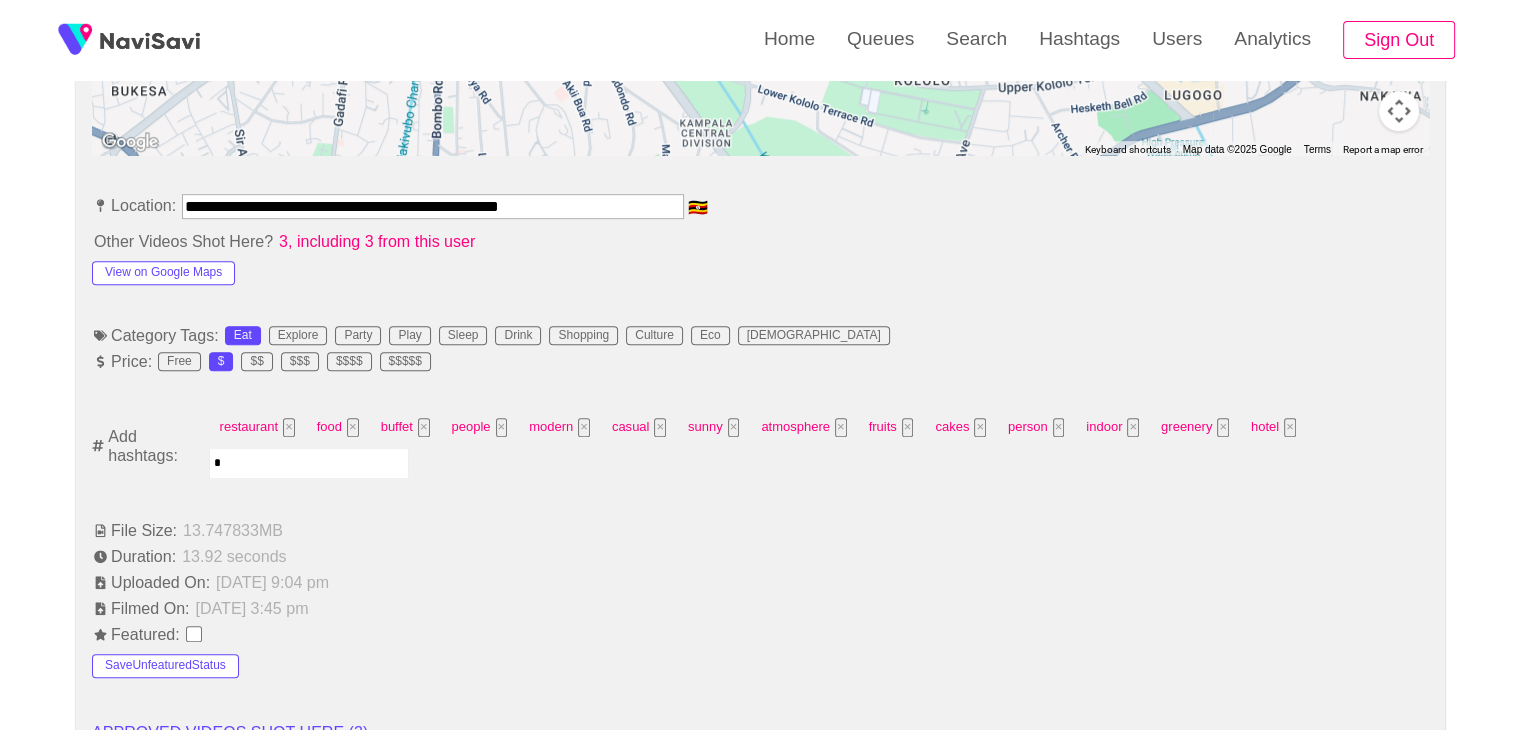 type 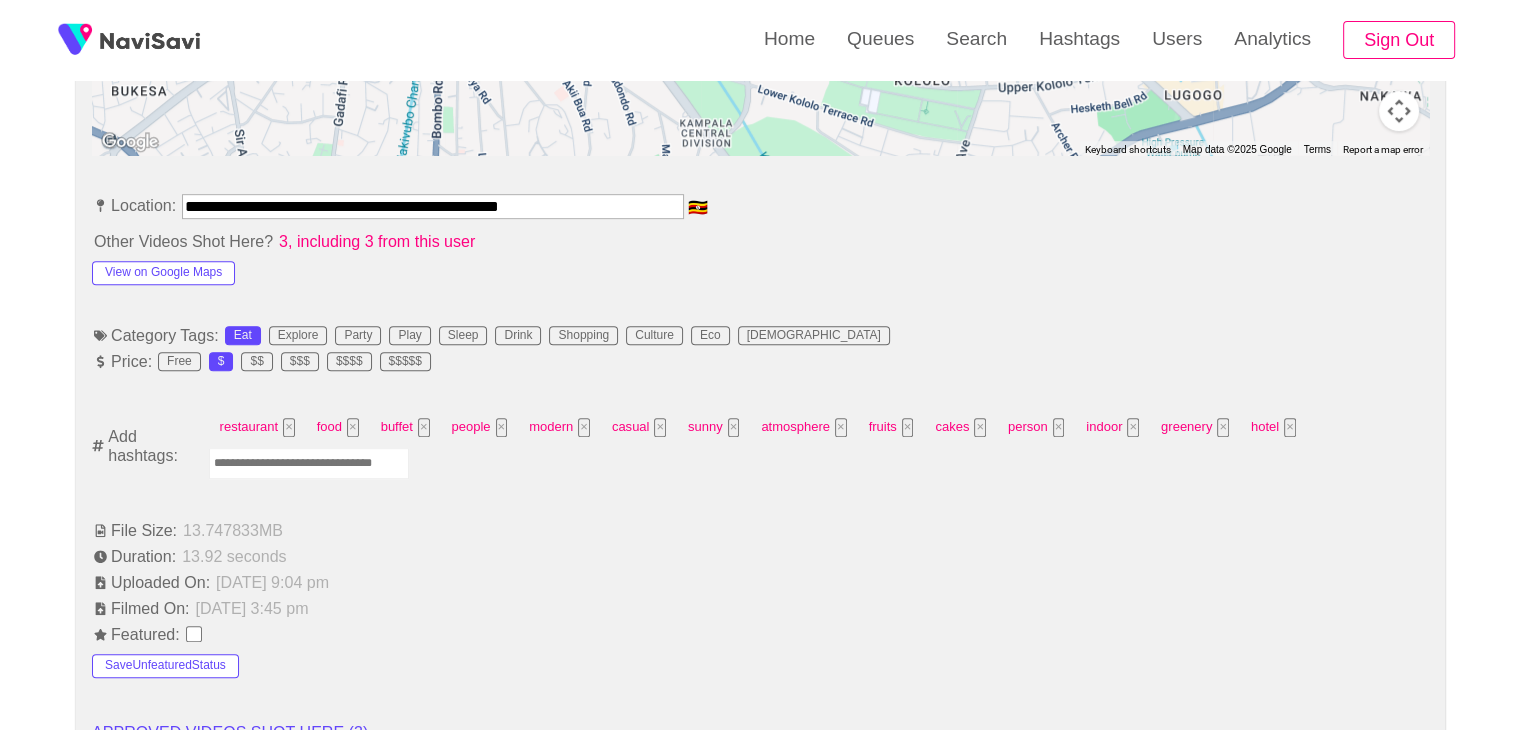 type 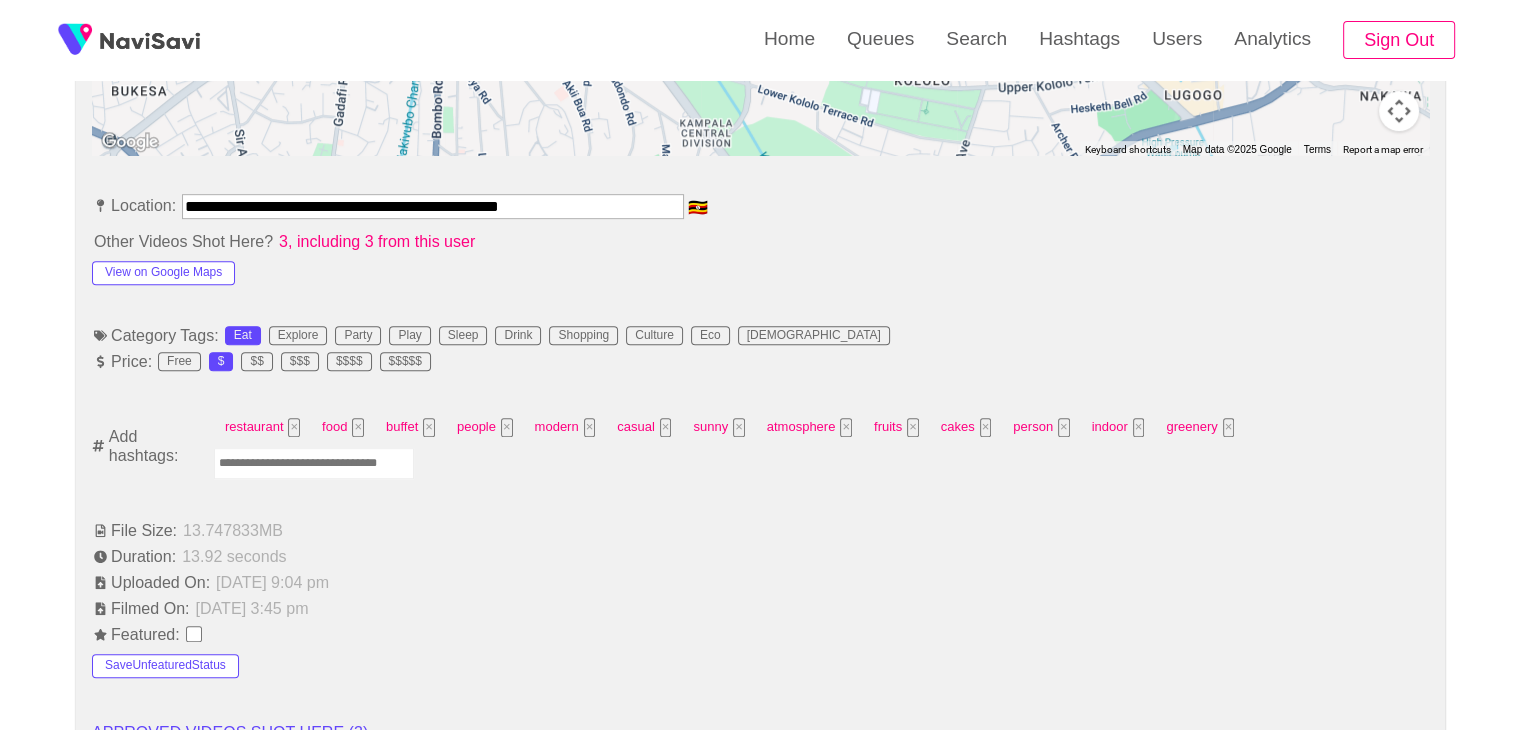 click at bounding box center [314, 463] 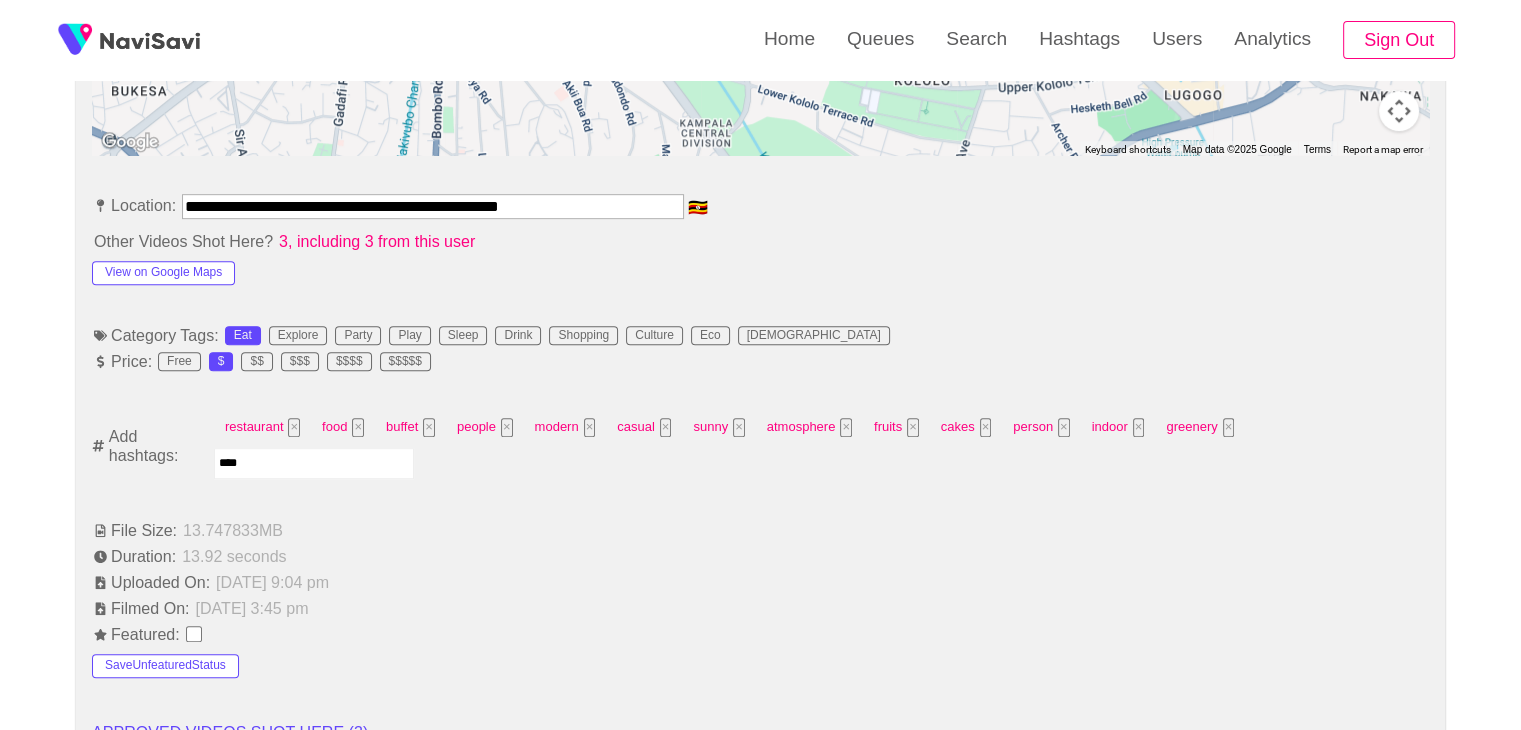 type on "*****" 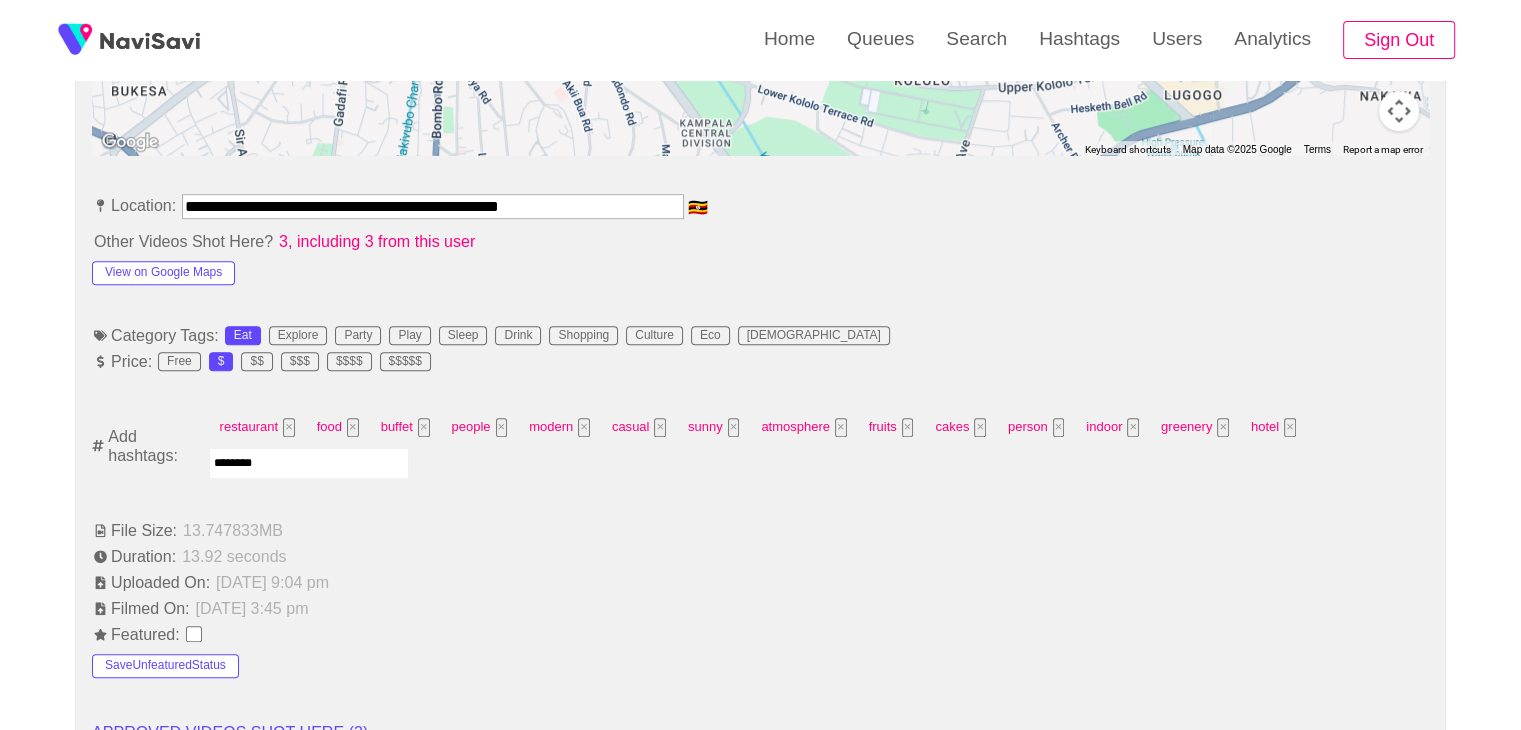 type on "*********" 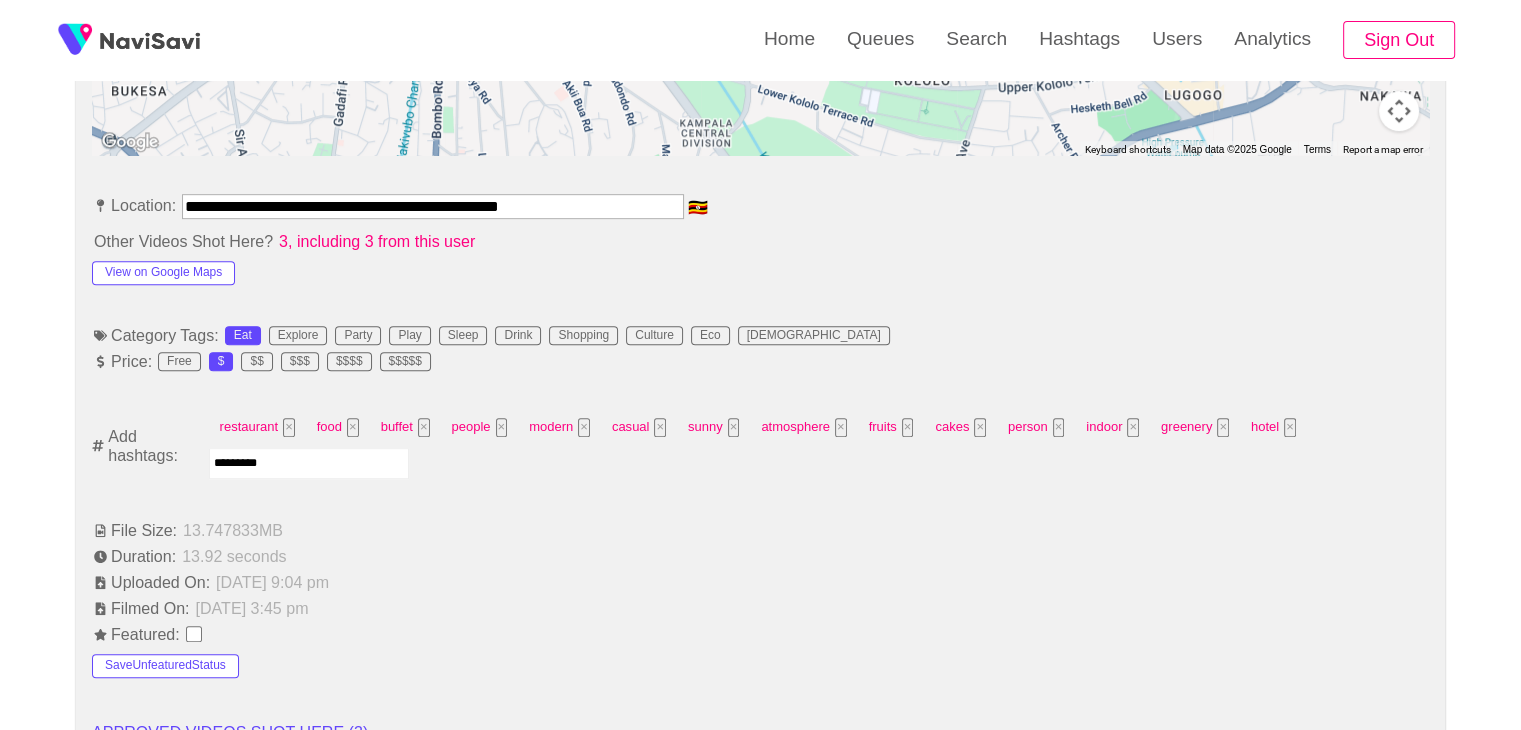 type 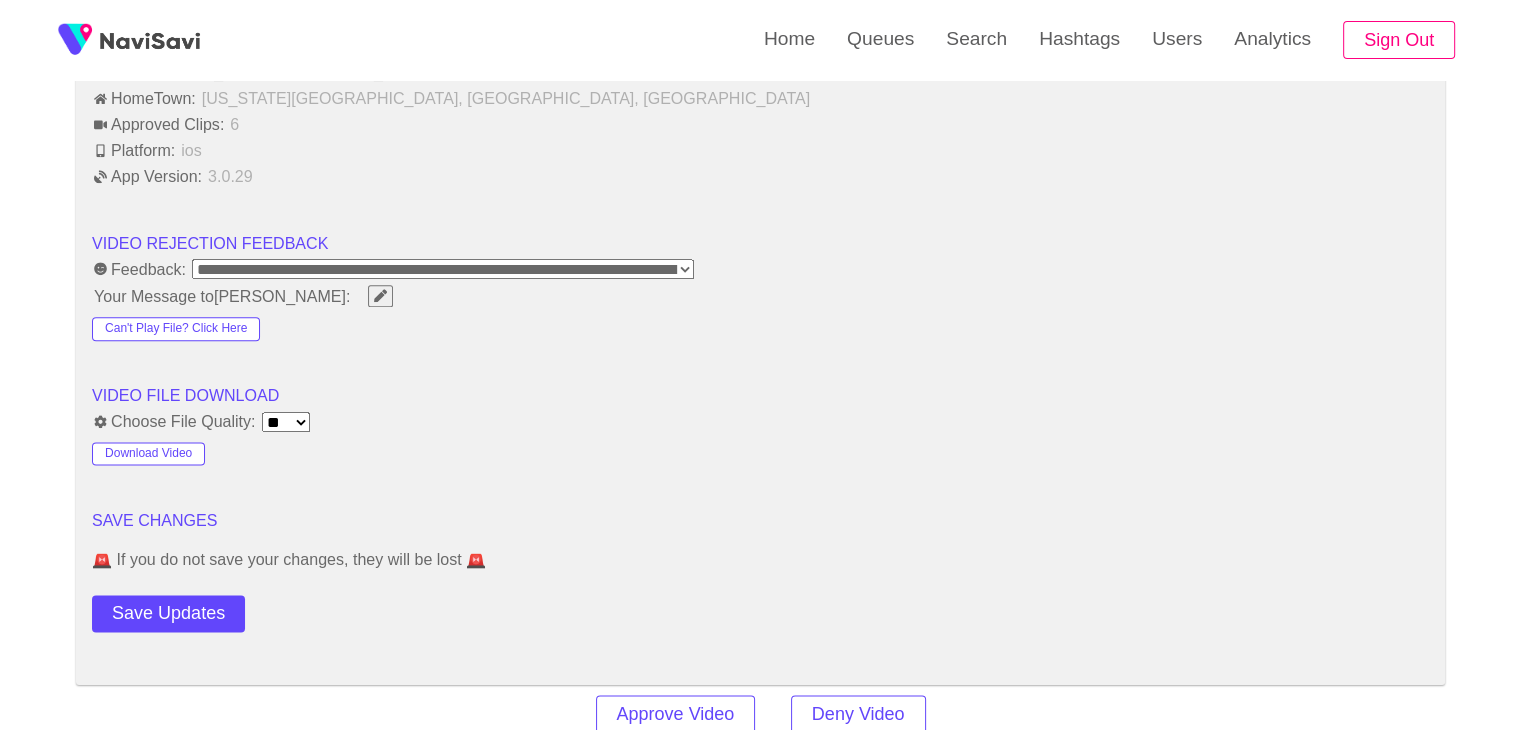 scroll, scrollTop: 2419, scrollLeft: 0, axis: vertical 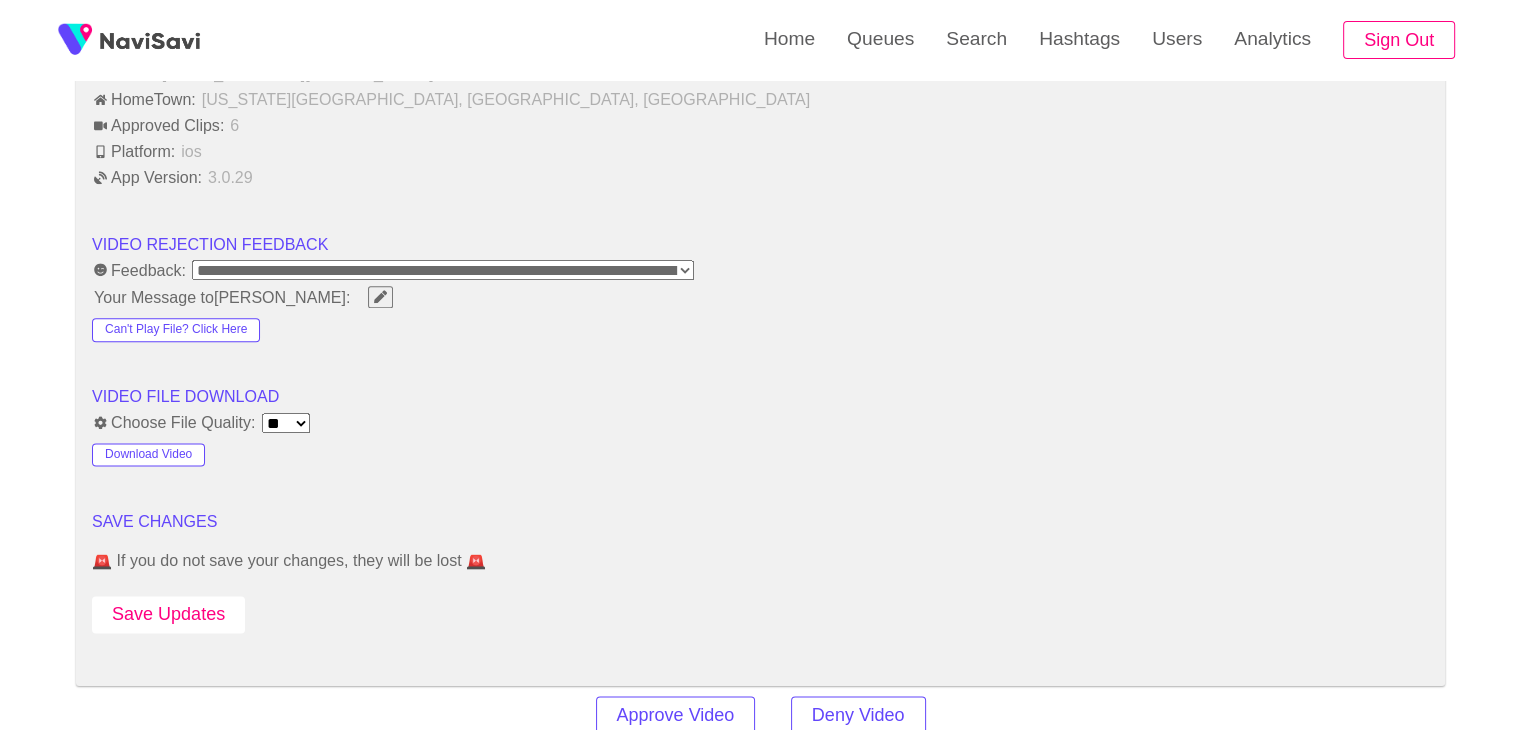 click on "Save Updates" at bounding box center [168, 614] 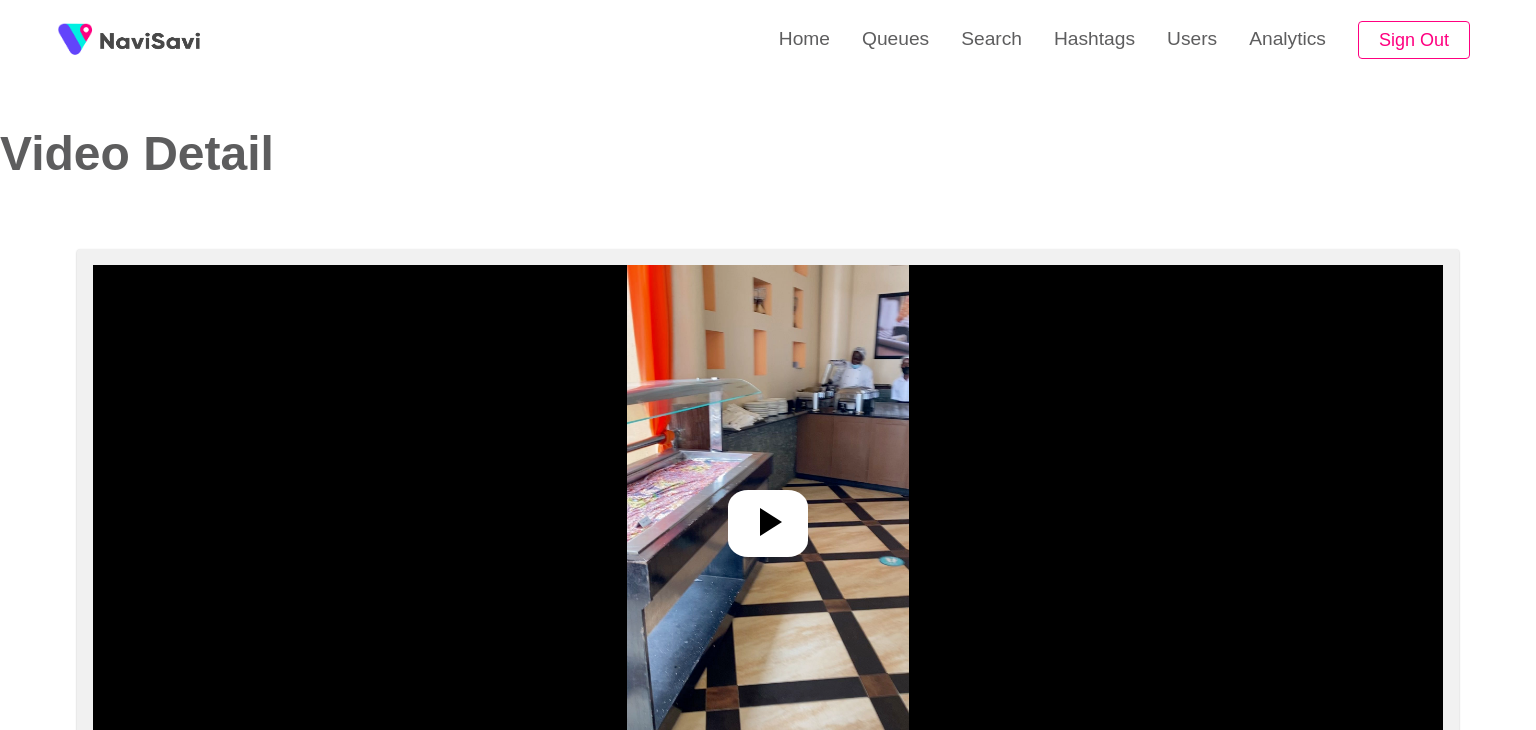 select on "**********" 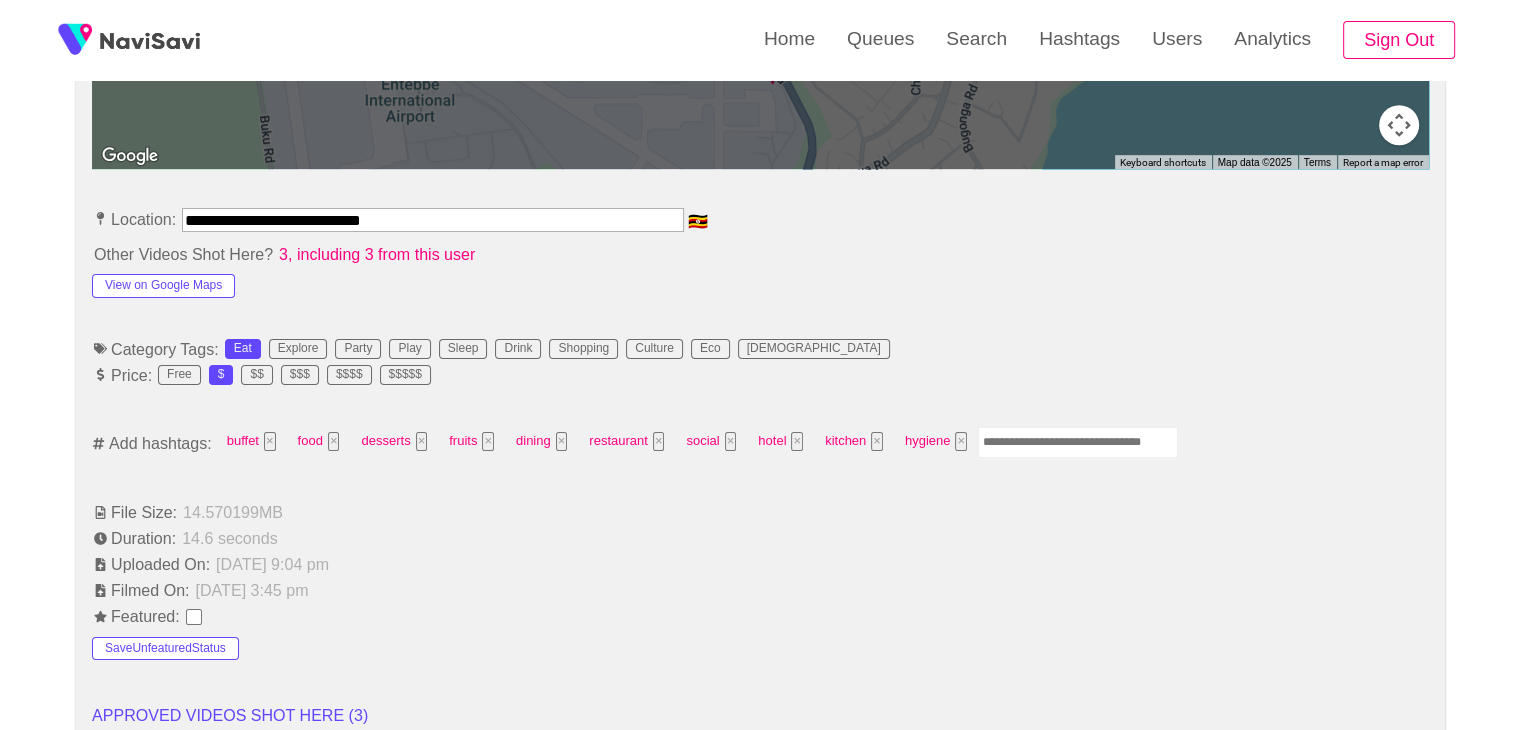 scroll, scrollTop: 1032, scrollLeft: 0, axis: vertical 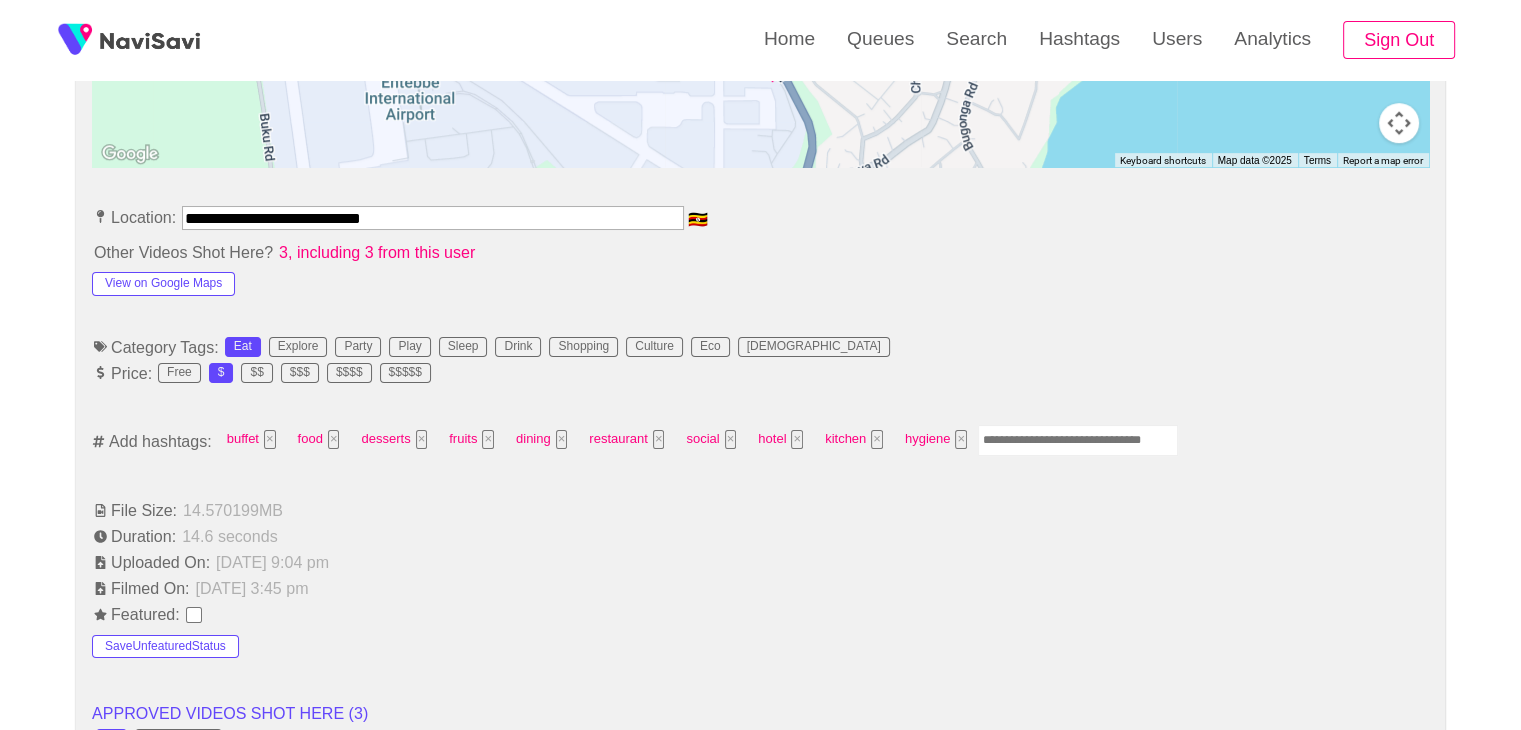 click on "**********" at bounding box center [433, 218] 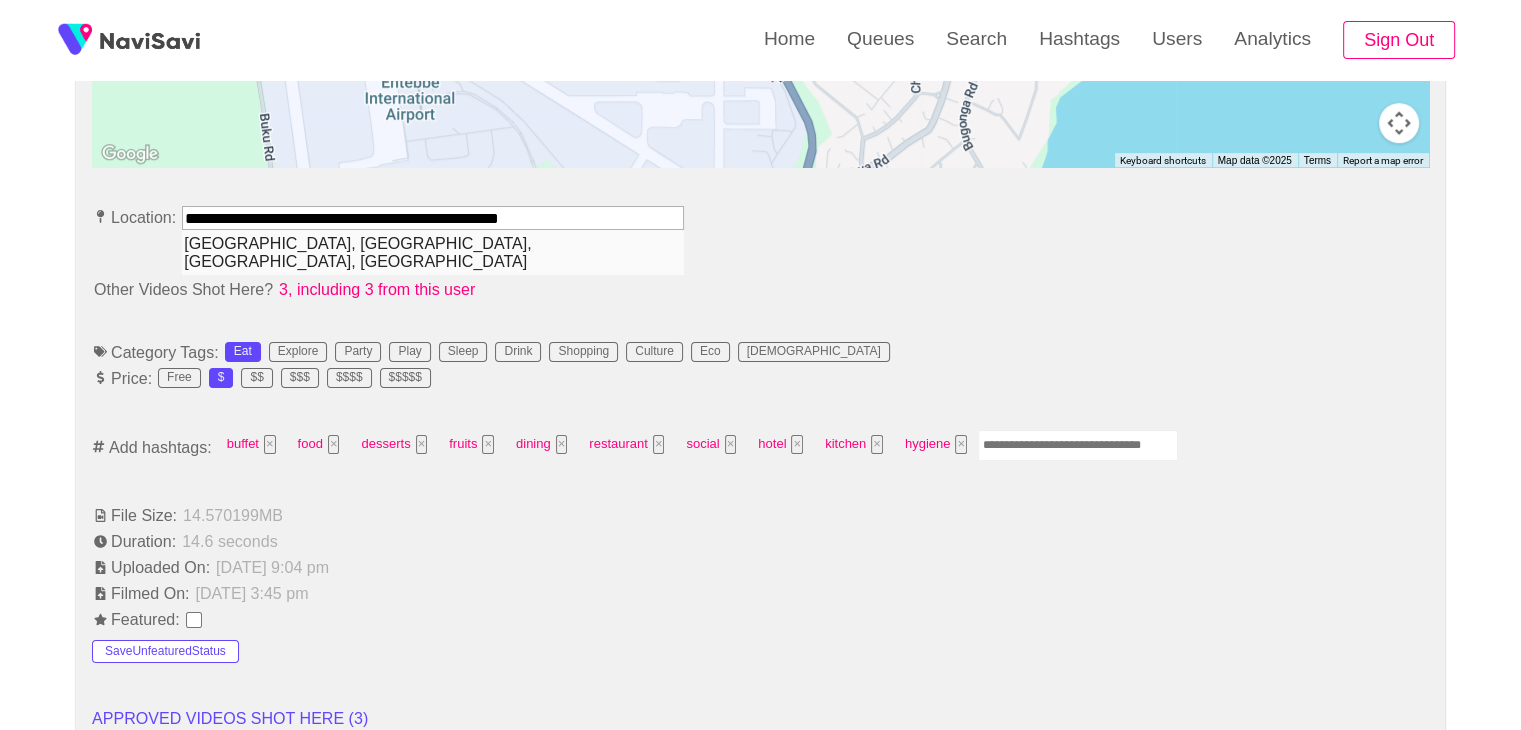 click on "[GEOGRAPHIC_DATA], [GEOGRAPHIC_DATA], [GEOGRAPHIC_DATA], [GEOGRAPHIC_DATA]" at bounding box center [433, 252] 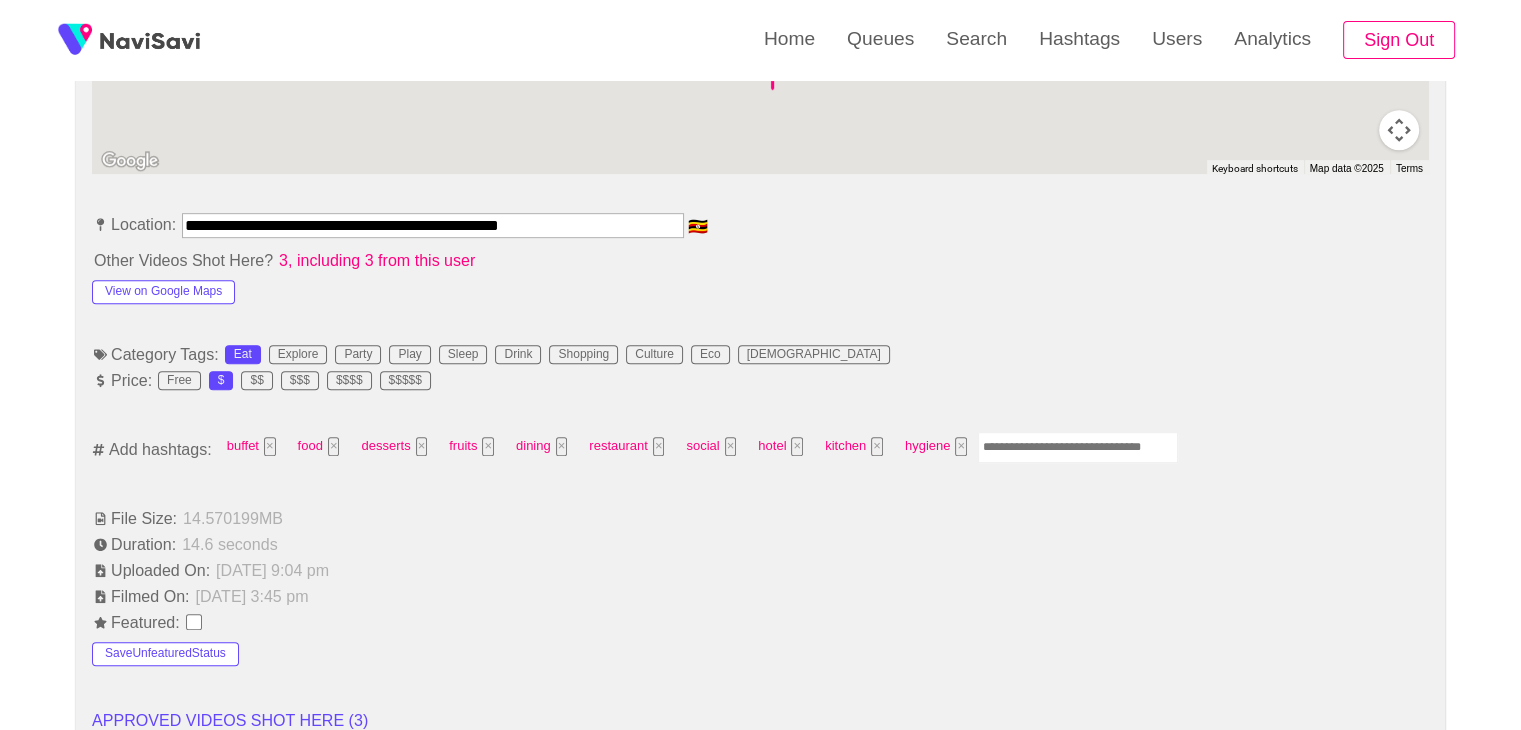 scroll, scrollTop: 1040, scrollLeft: 0, axis: vertical 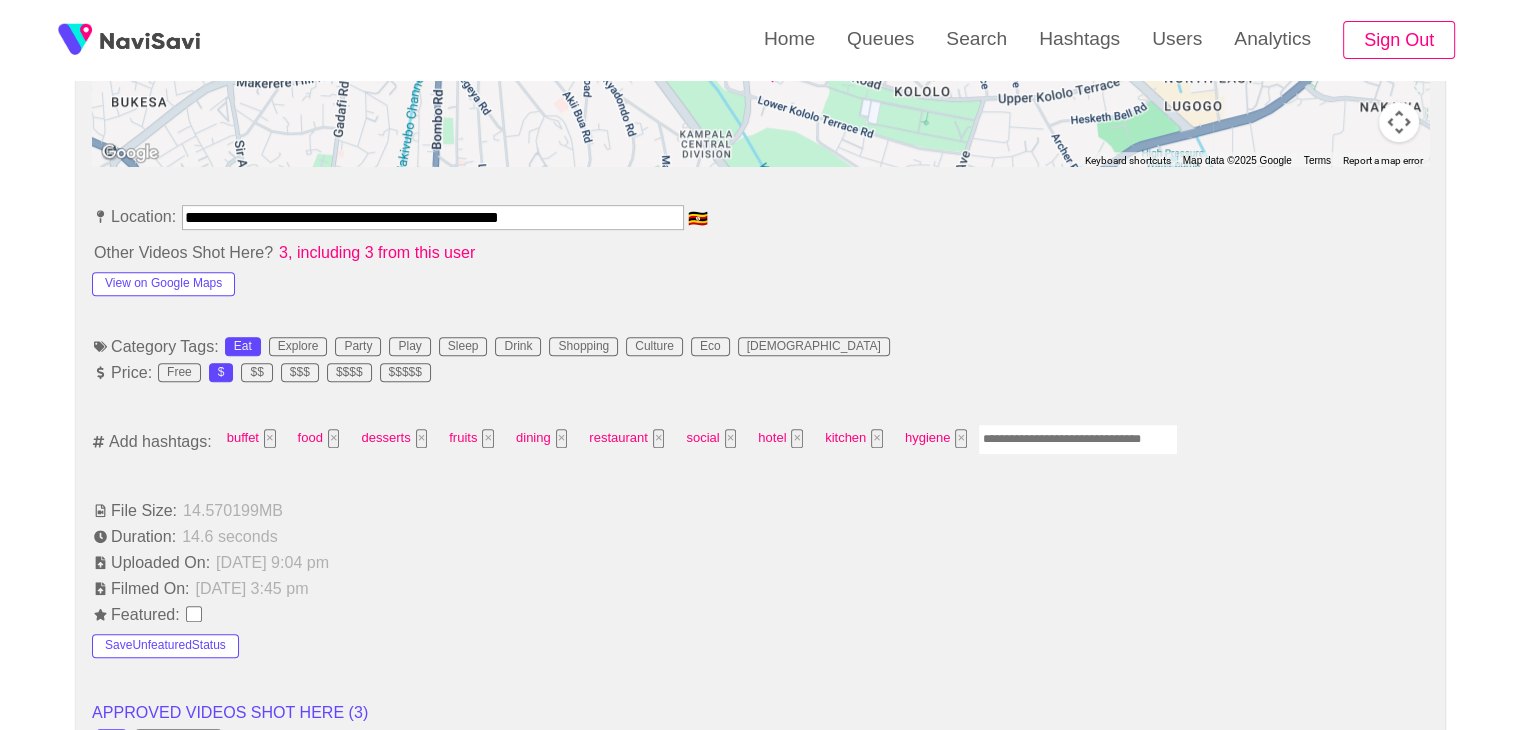 type on "**********" 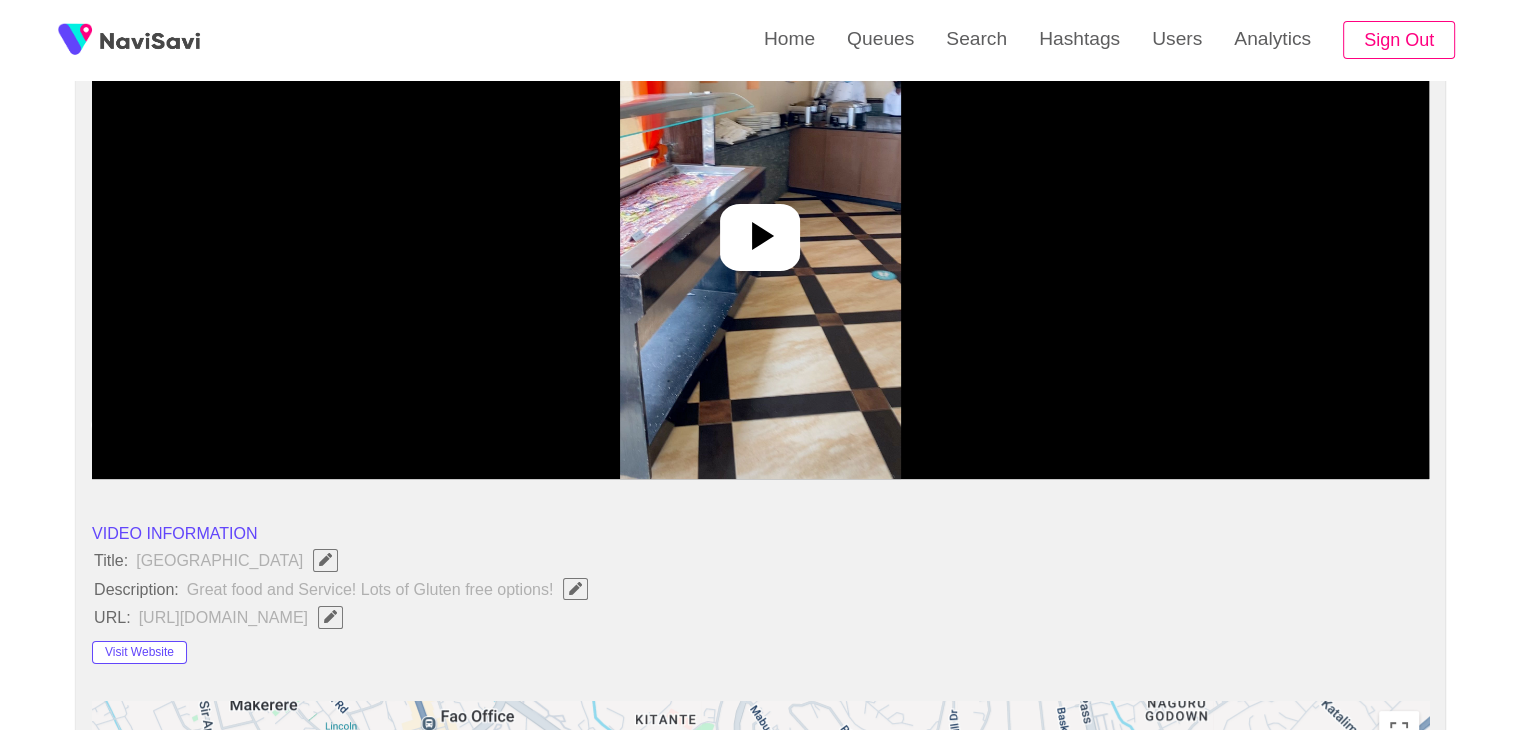 scroll, scrollTop: 287, scrollLeft: 0, axis: vertical 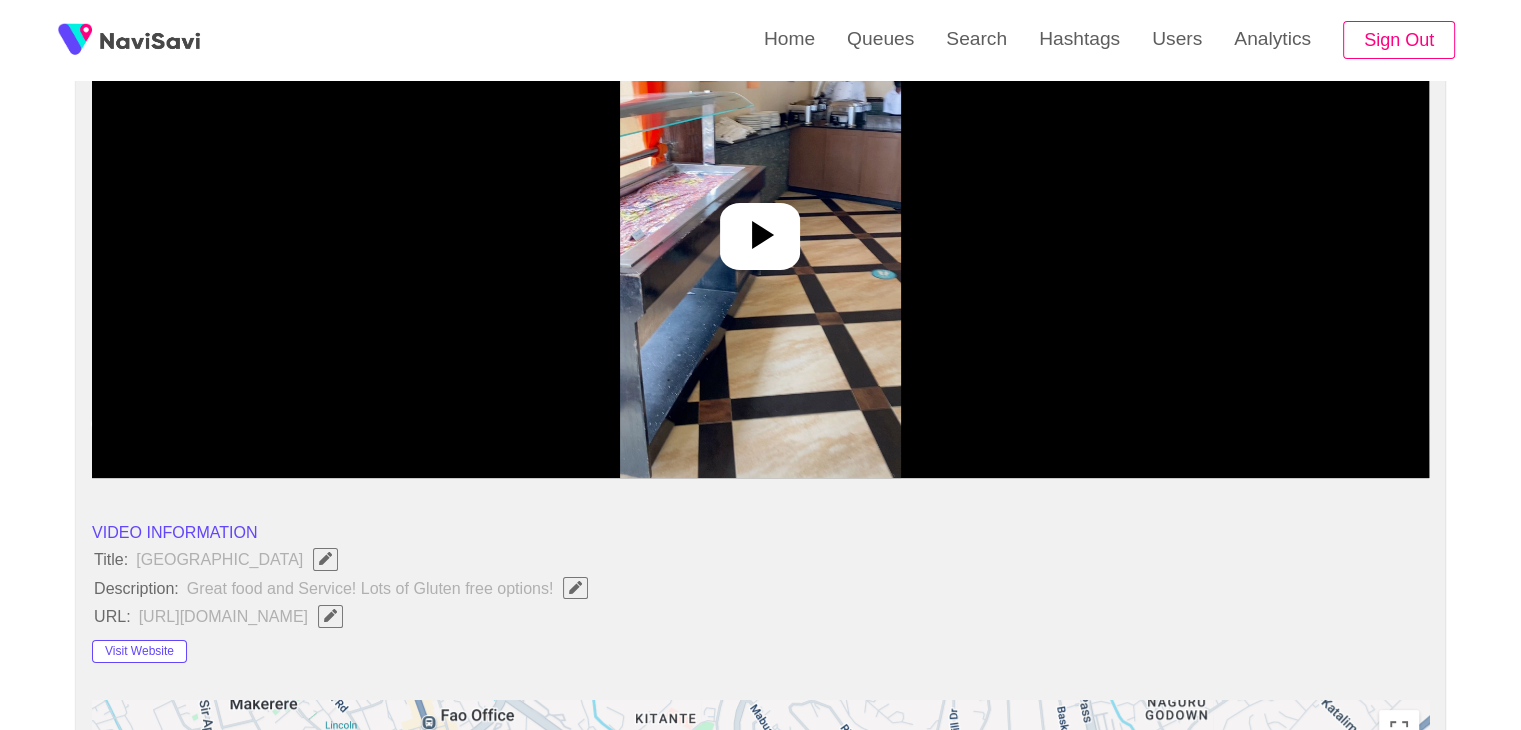 click at bounding box center [760, 228] 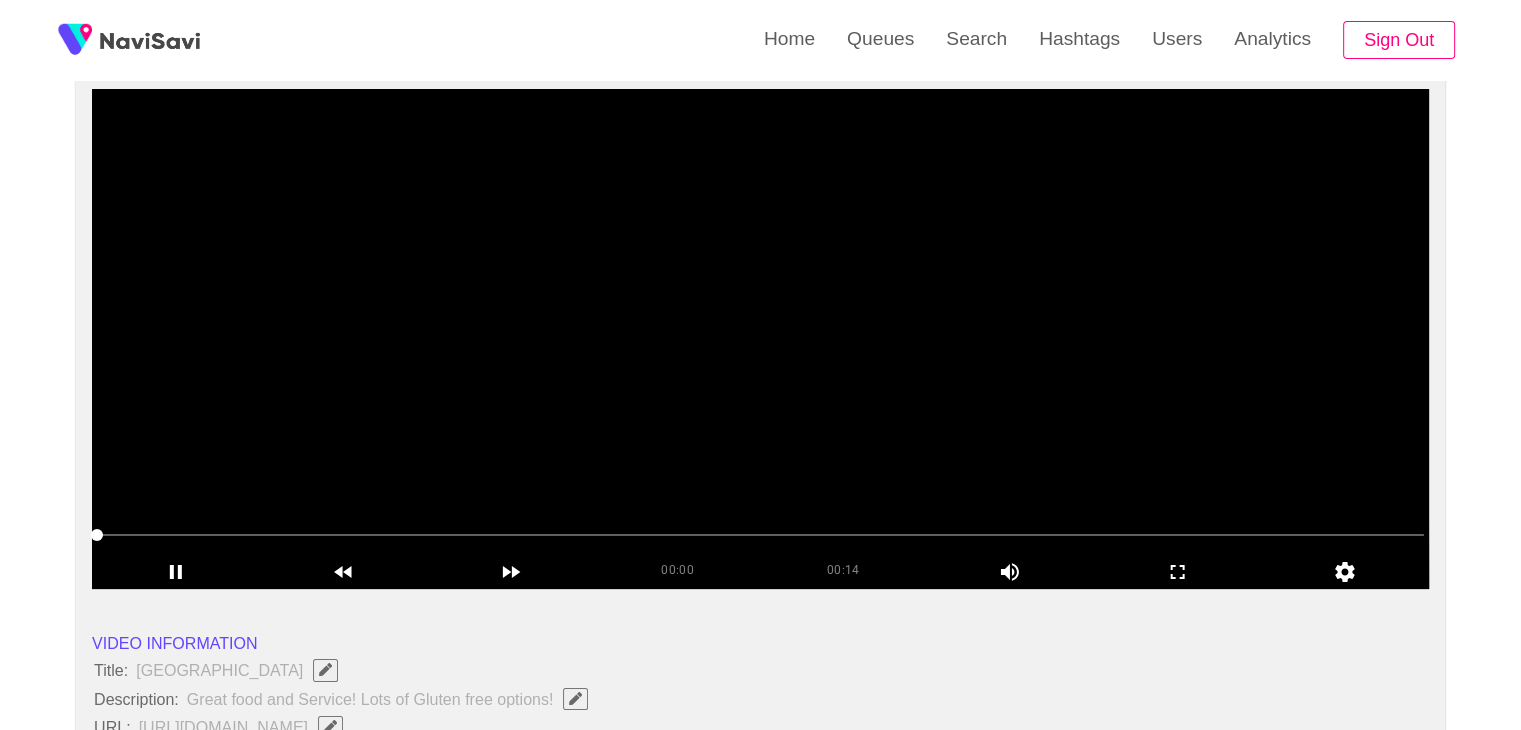 scroll, scrollTop: 175, scrollLeft: 0, axis: vertical 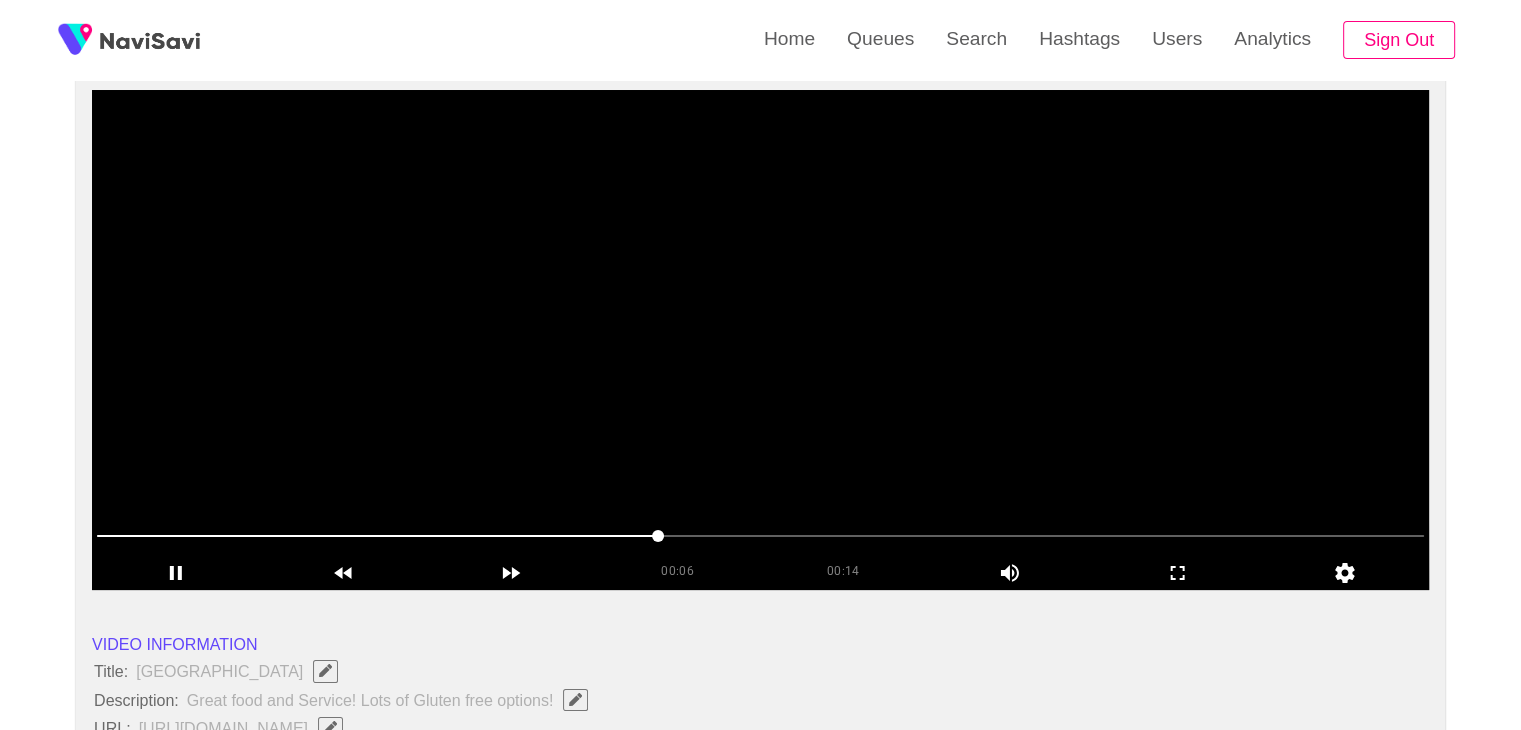 click at bounding box center (760, 340) 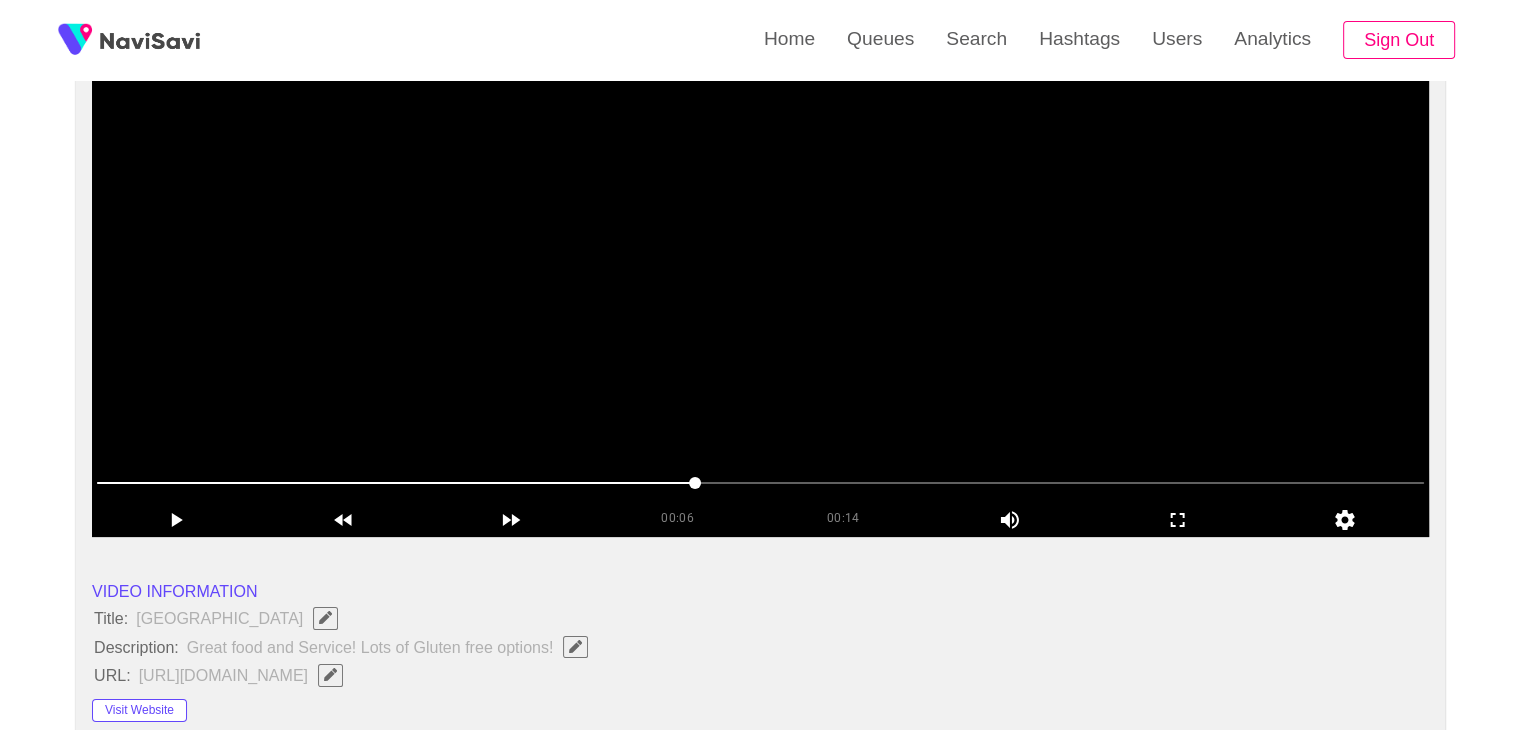 scroll, scrollTop: 211, scrollLeft: 0, axis: vertical 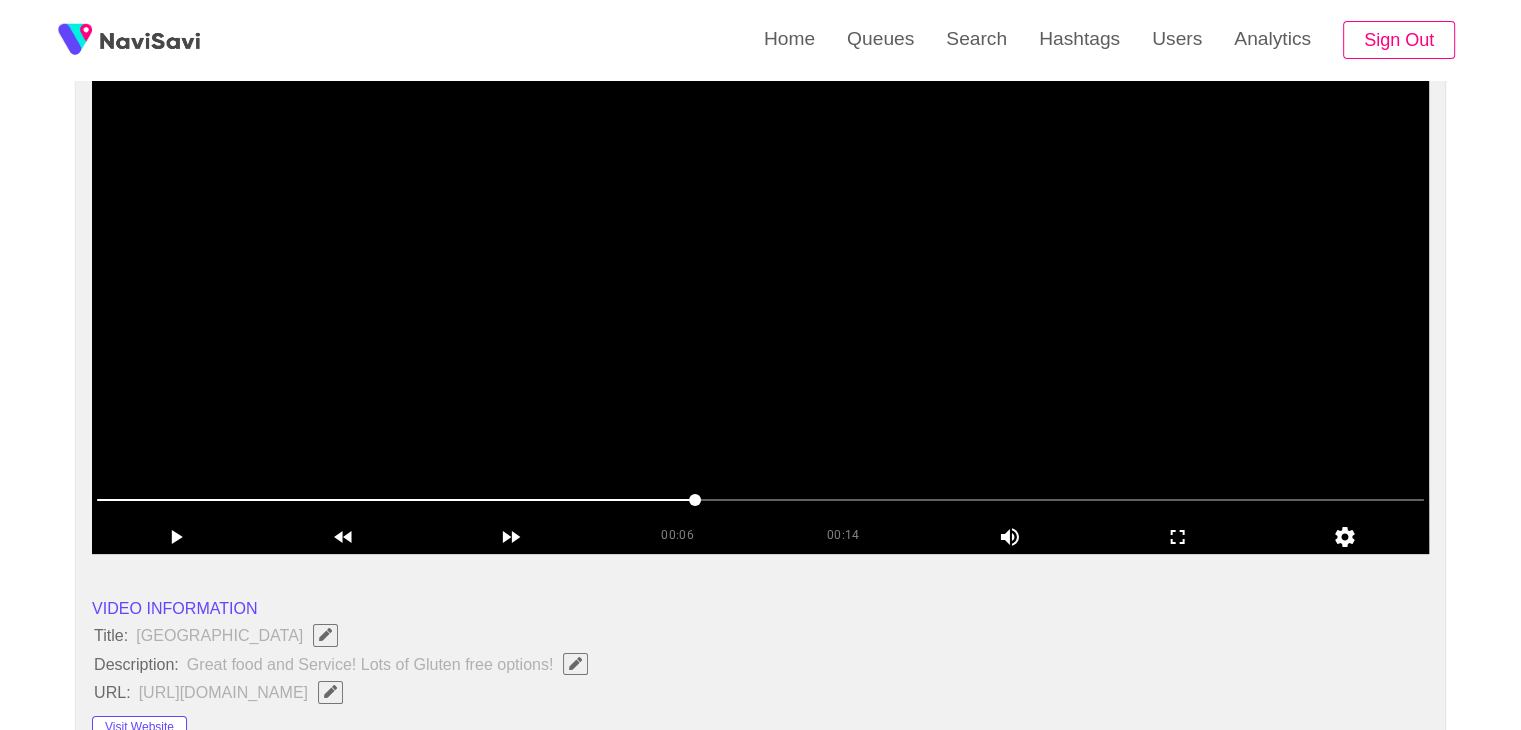 click at bounding box center [760, 304] 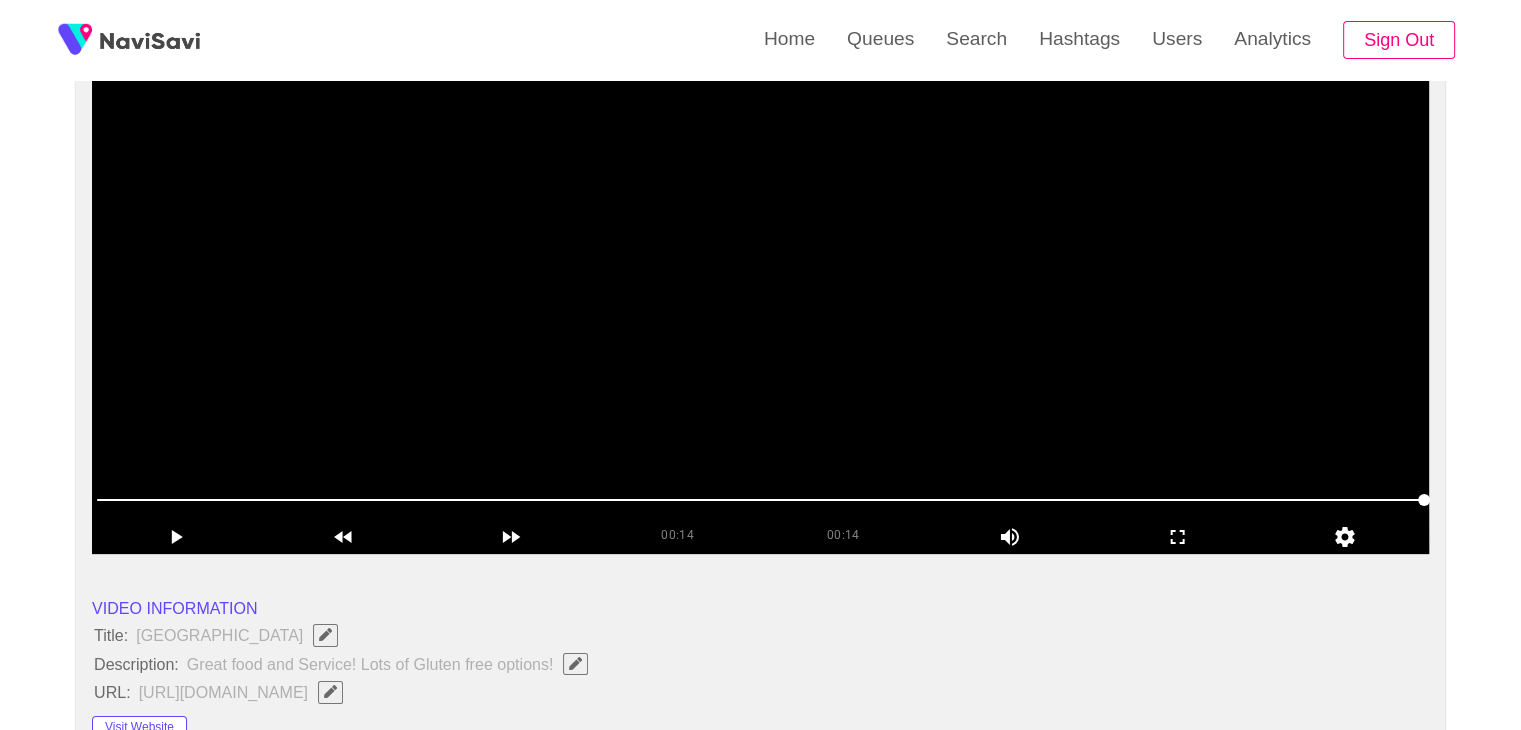 click at bounding box center [760, 304] 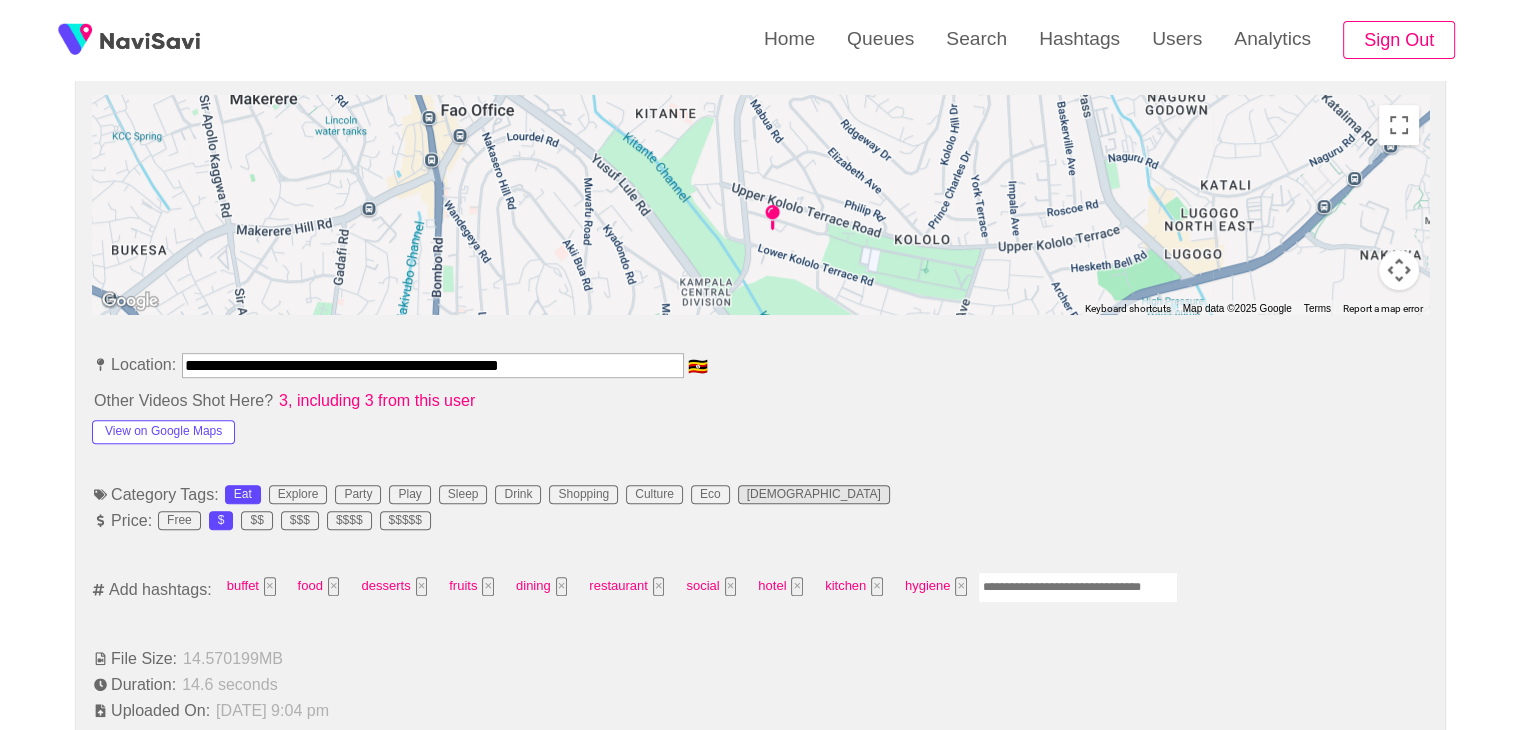 scroll, scrollTop: 893, scrollLeft: 0, axis: vertical 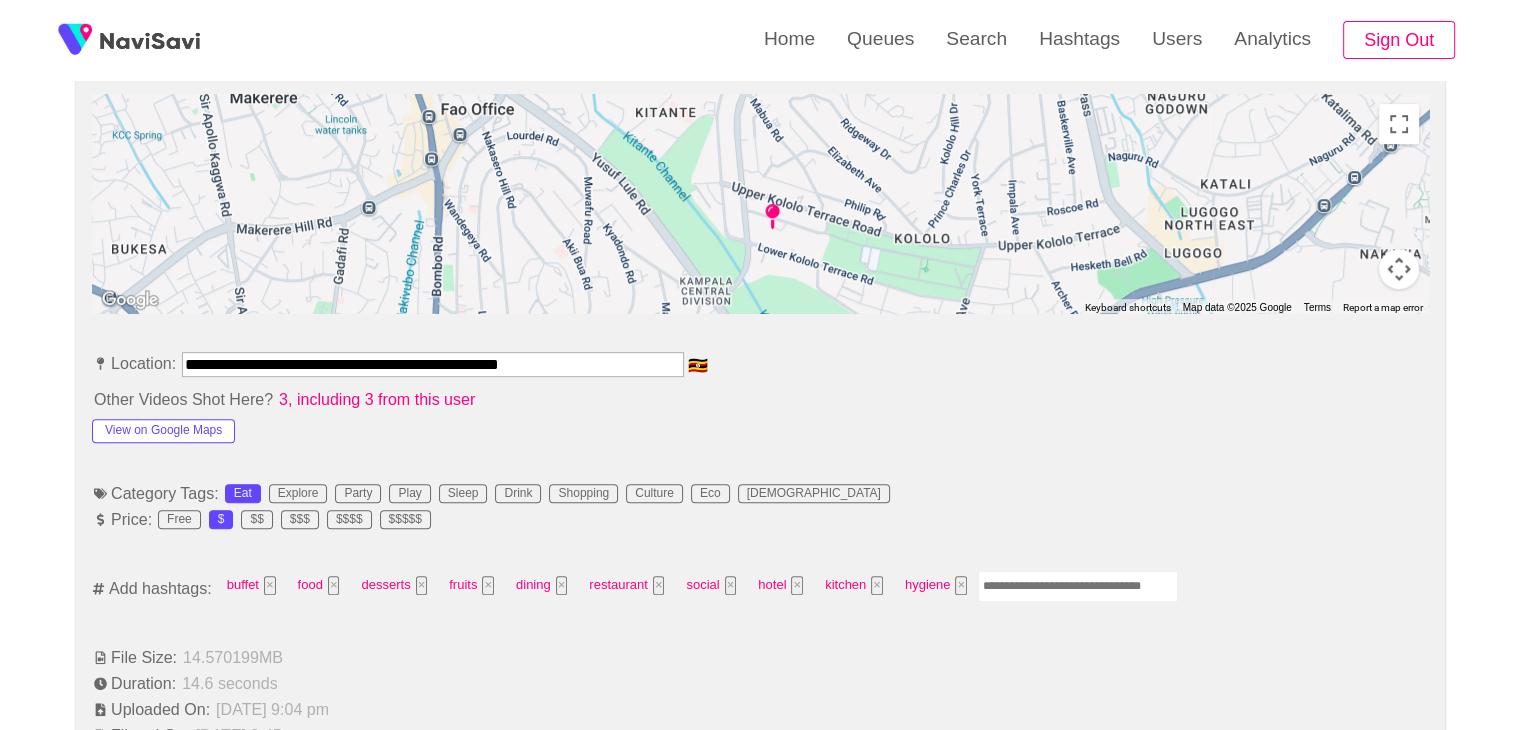 click at bounding box center [1078, 586] 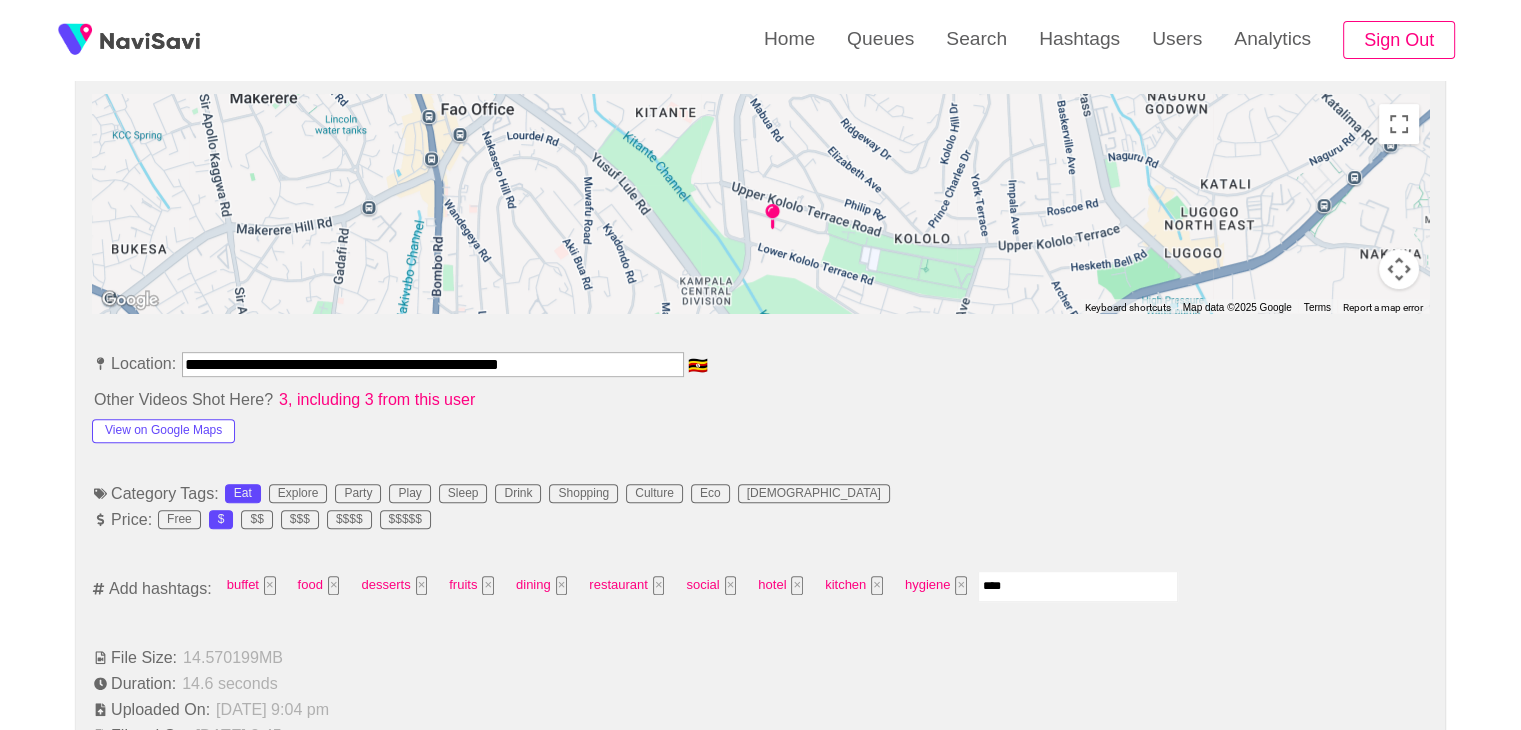 type on "*****" 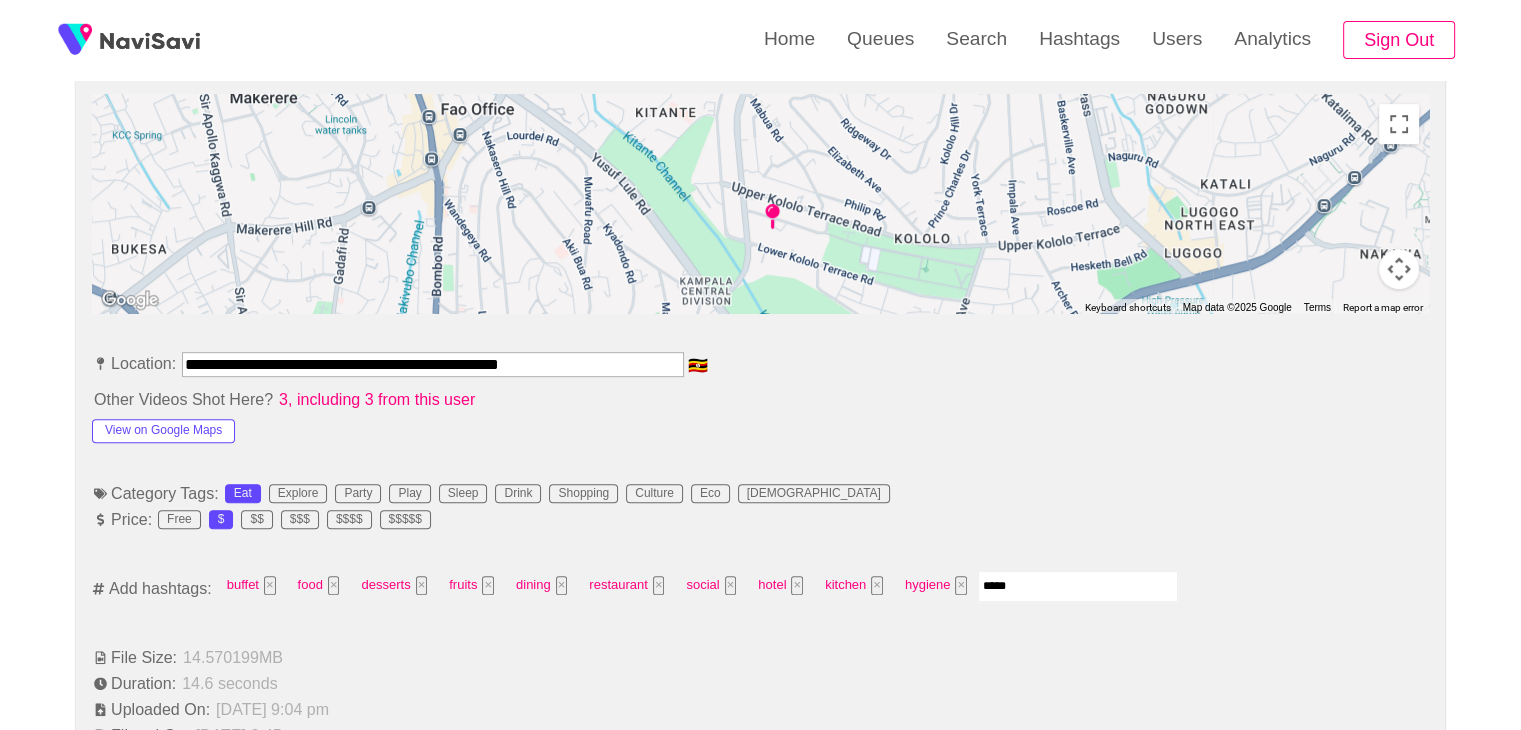 type 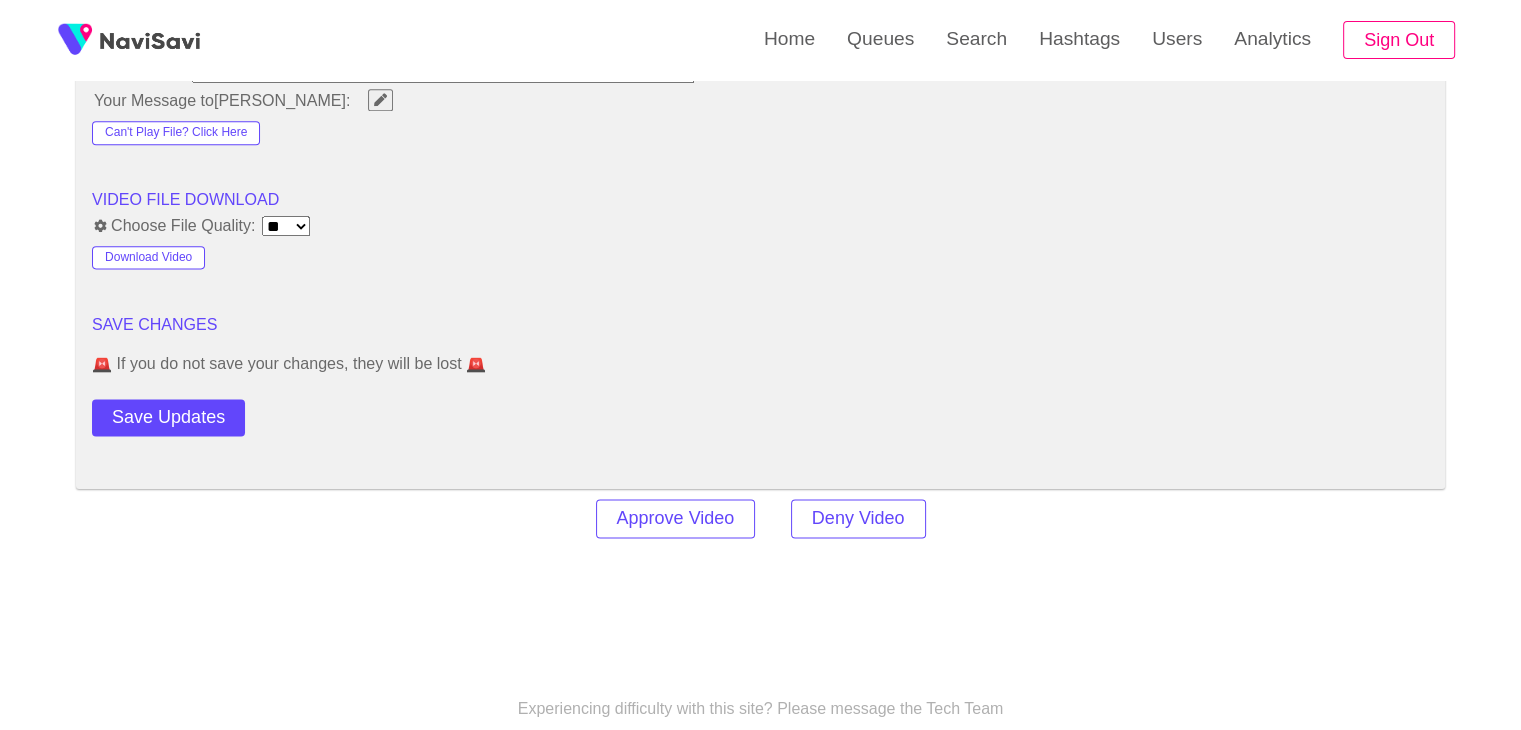 scroll, scrollTop: 2587, scrollLeft: 0, axis: vertical 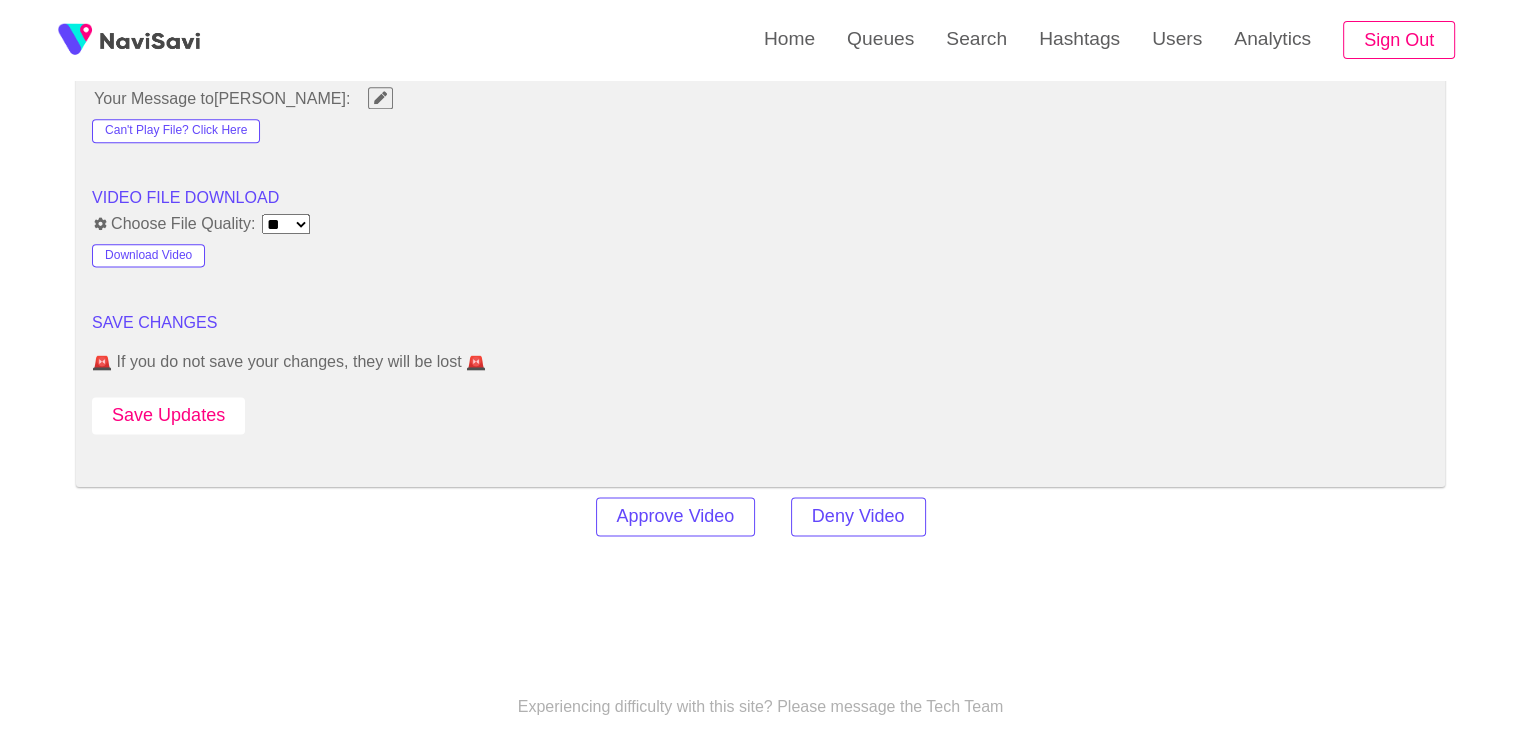 click on "Save Updates" at bounding box center (168, 415) 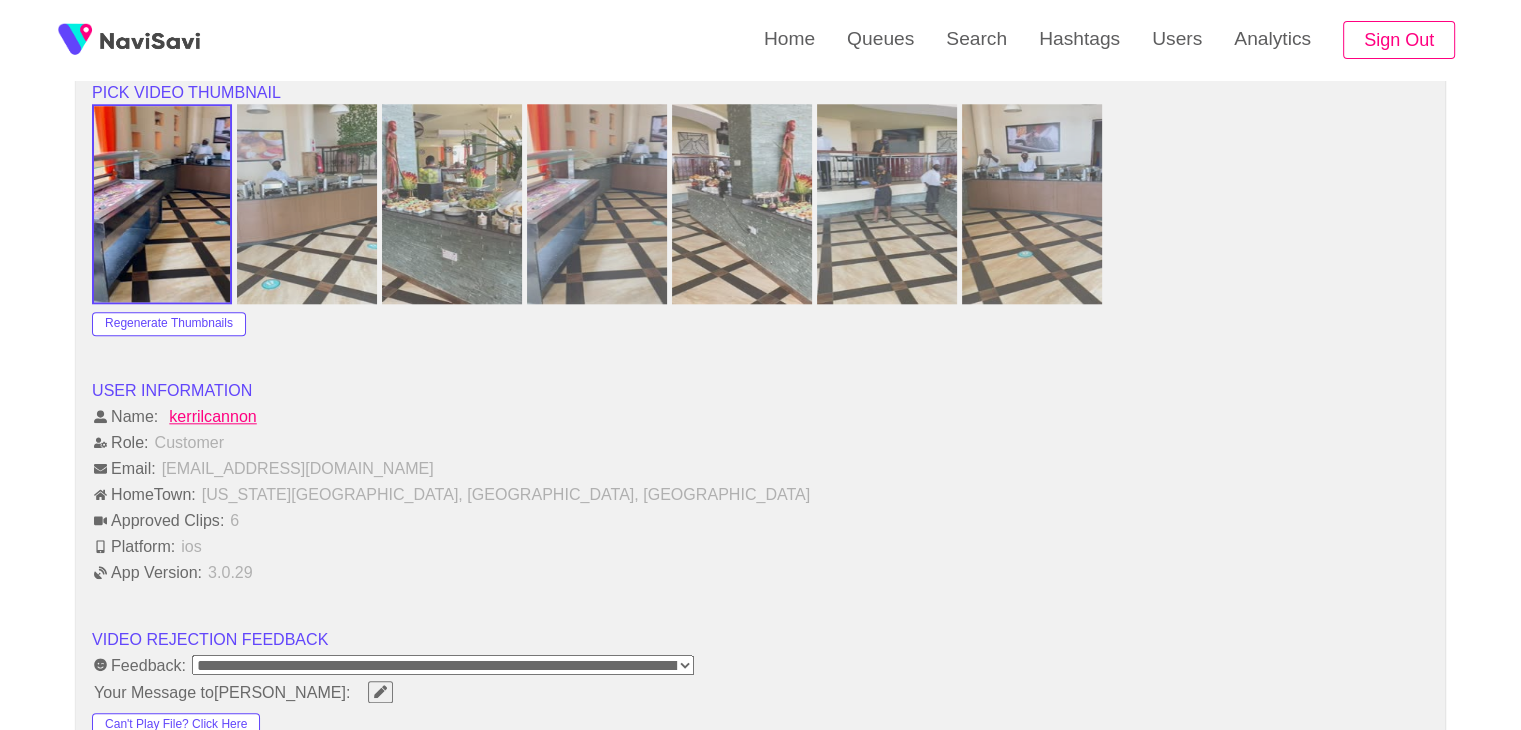 scroll, scrollTop: 1920, scrollLeft: 0, axis: vertical 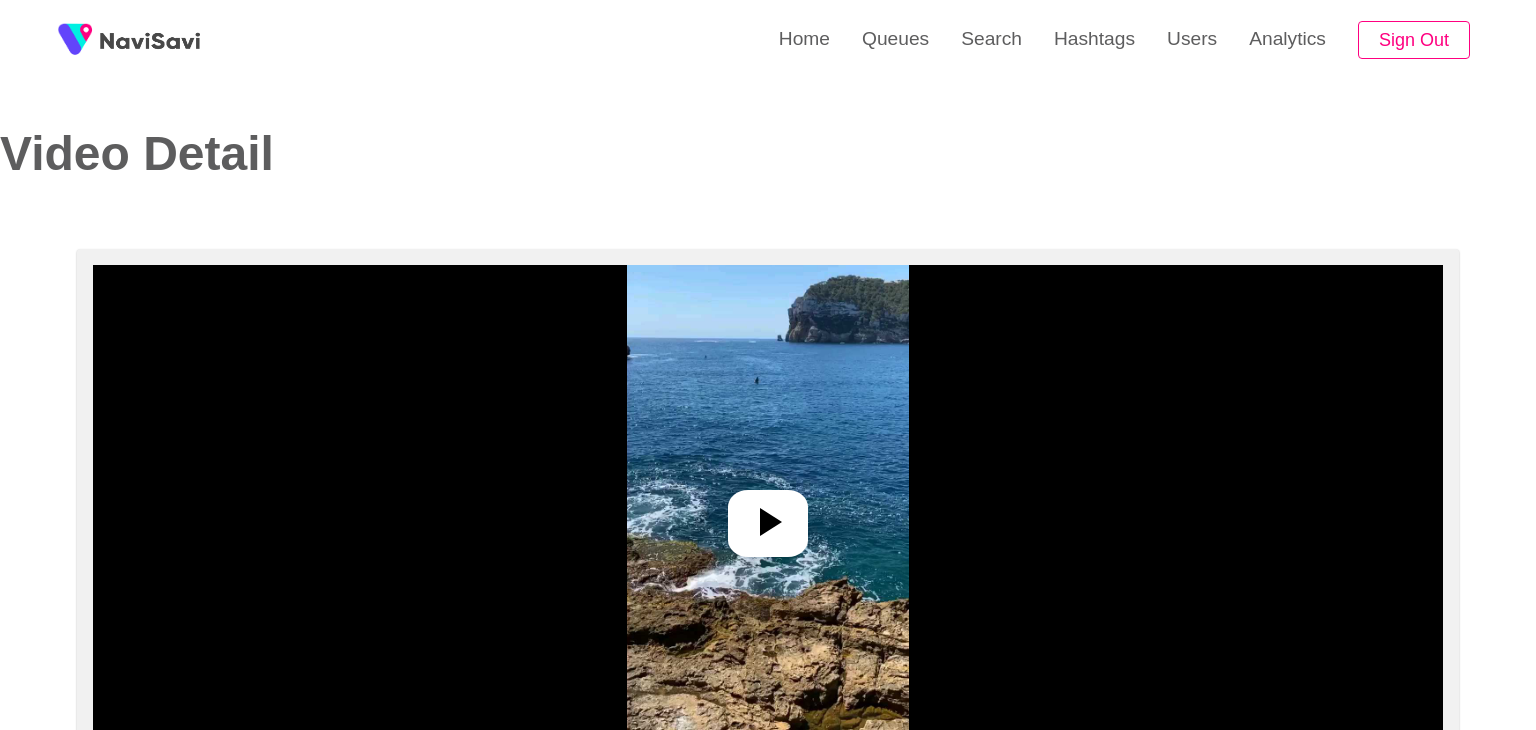 select on "**" 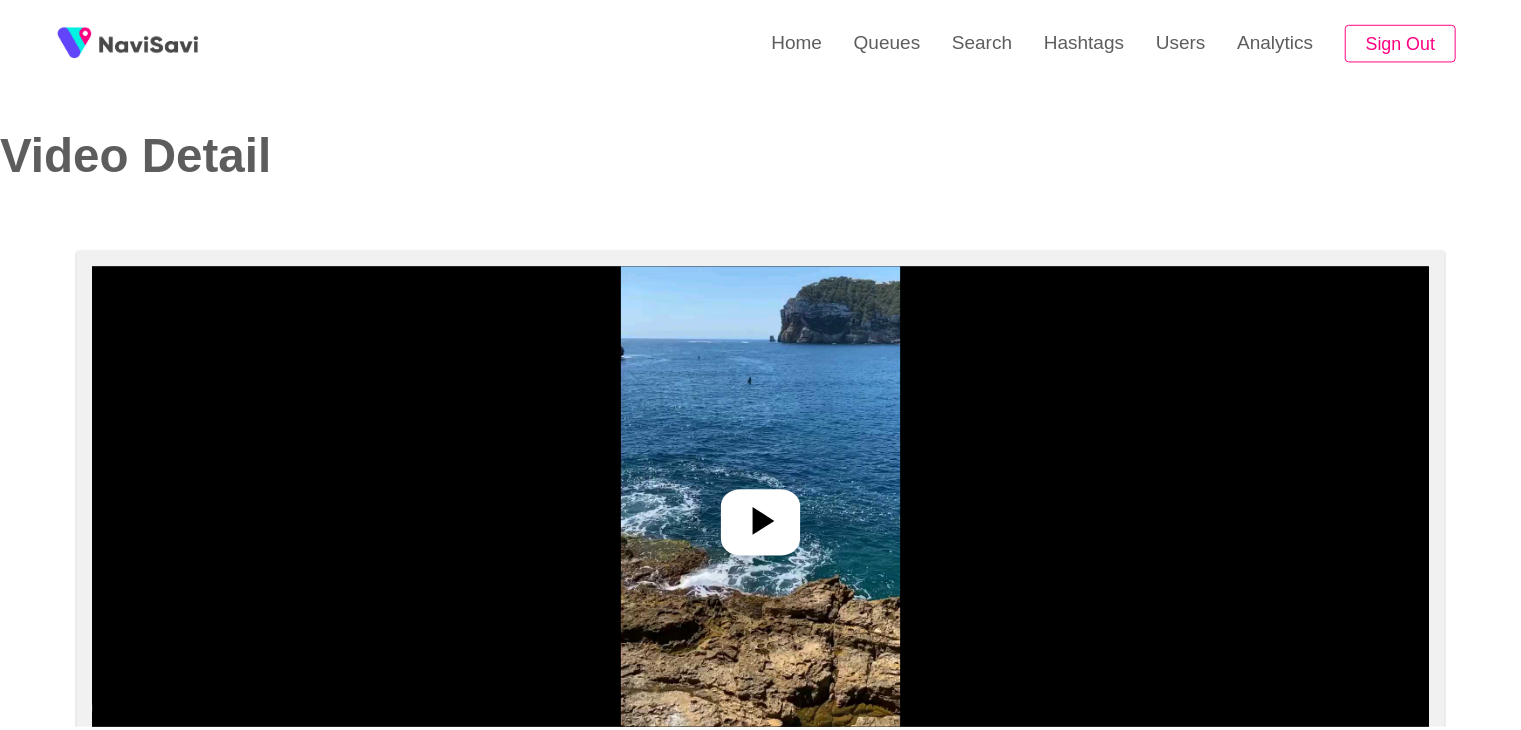 scroll, scrollTop: 0, scrollLeft: 0, axis: both 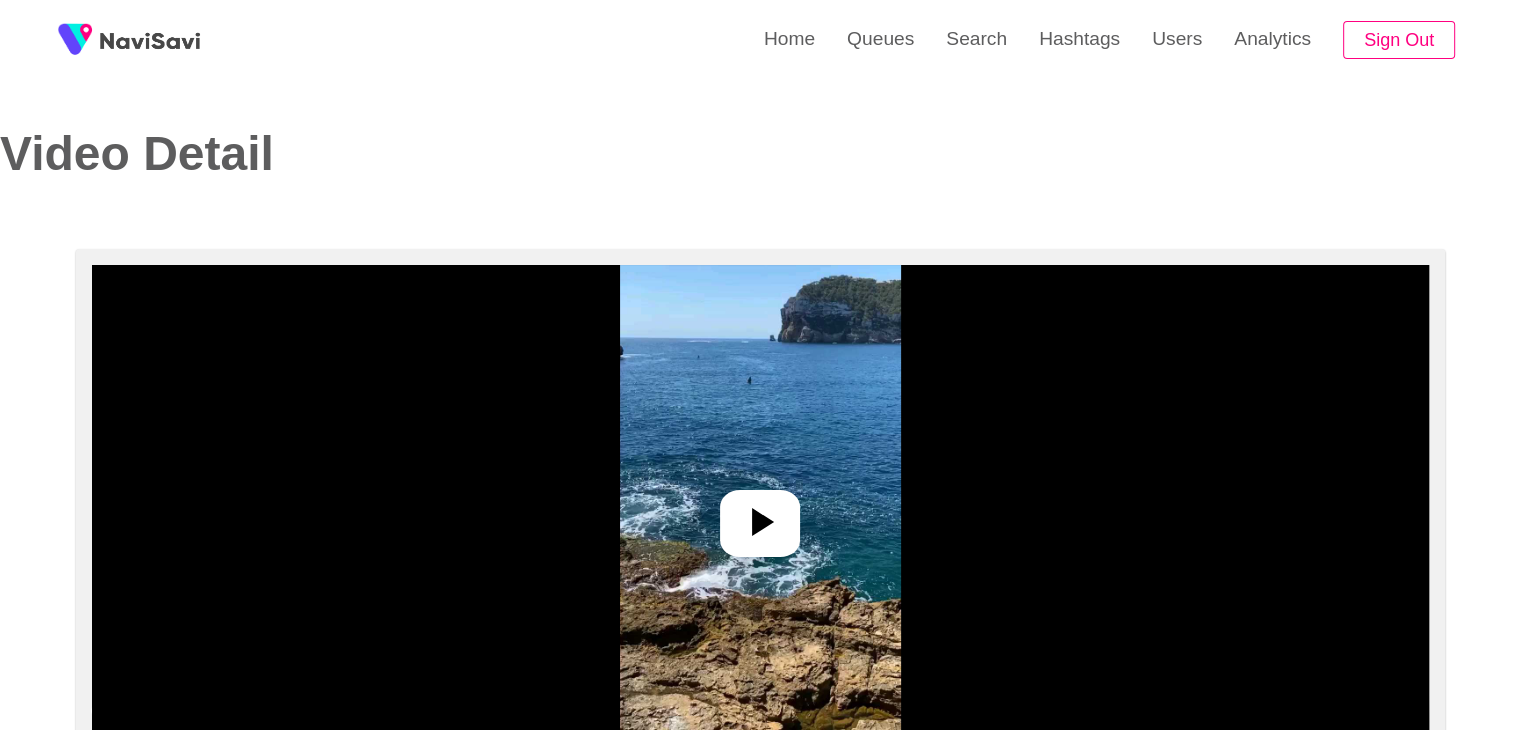 select on "**********" 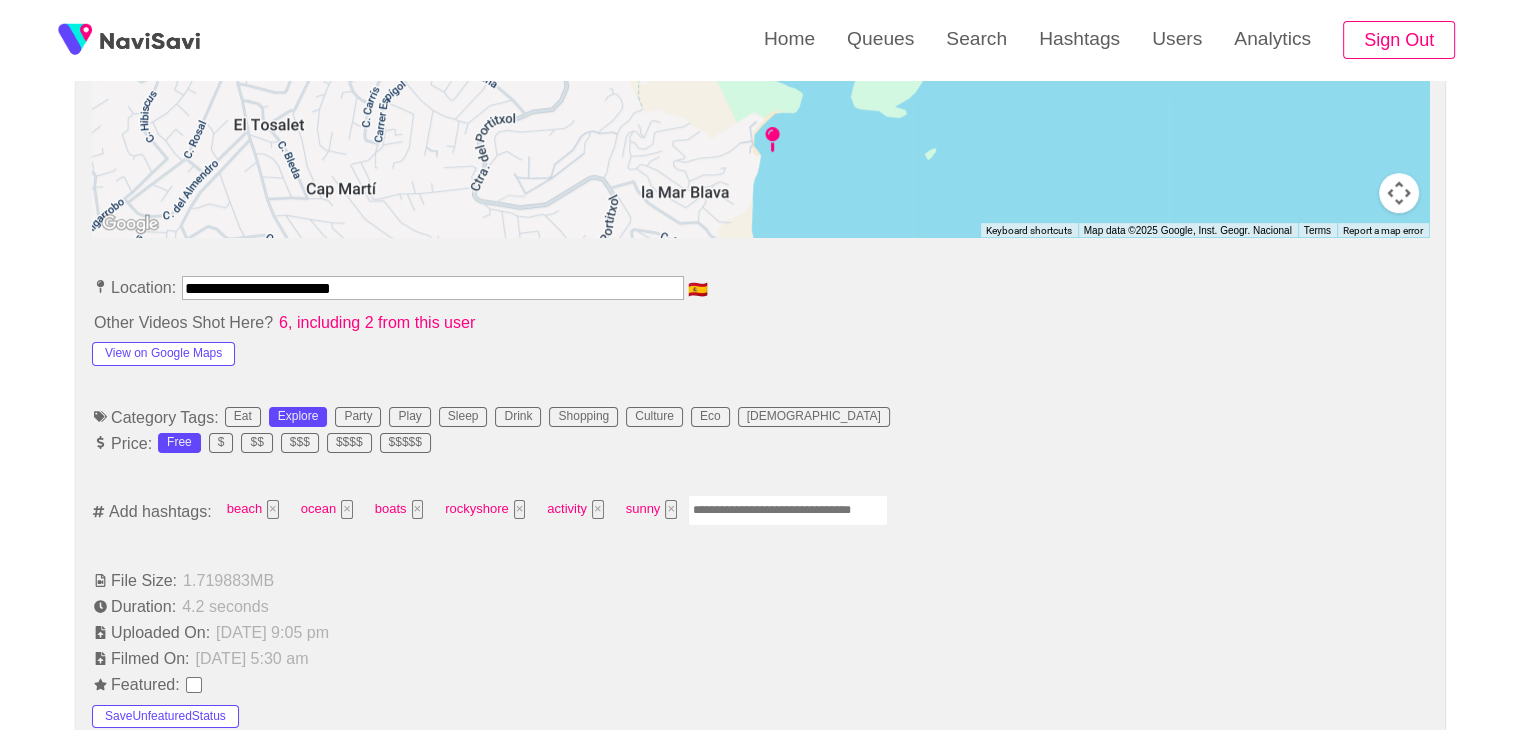 scroll, scrollTop: 963, scrollLeft: 0, axis: vertical 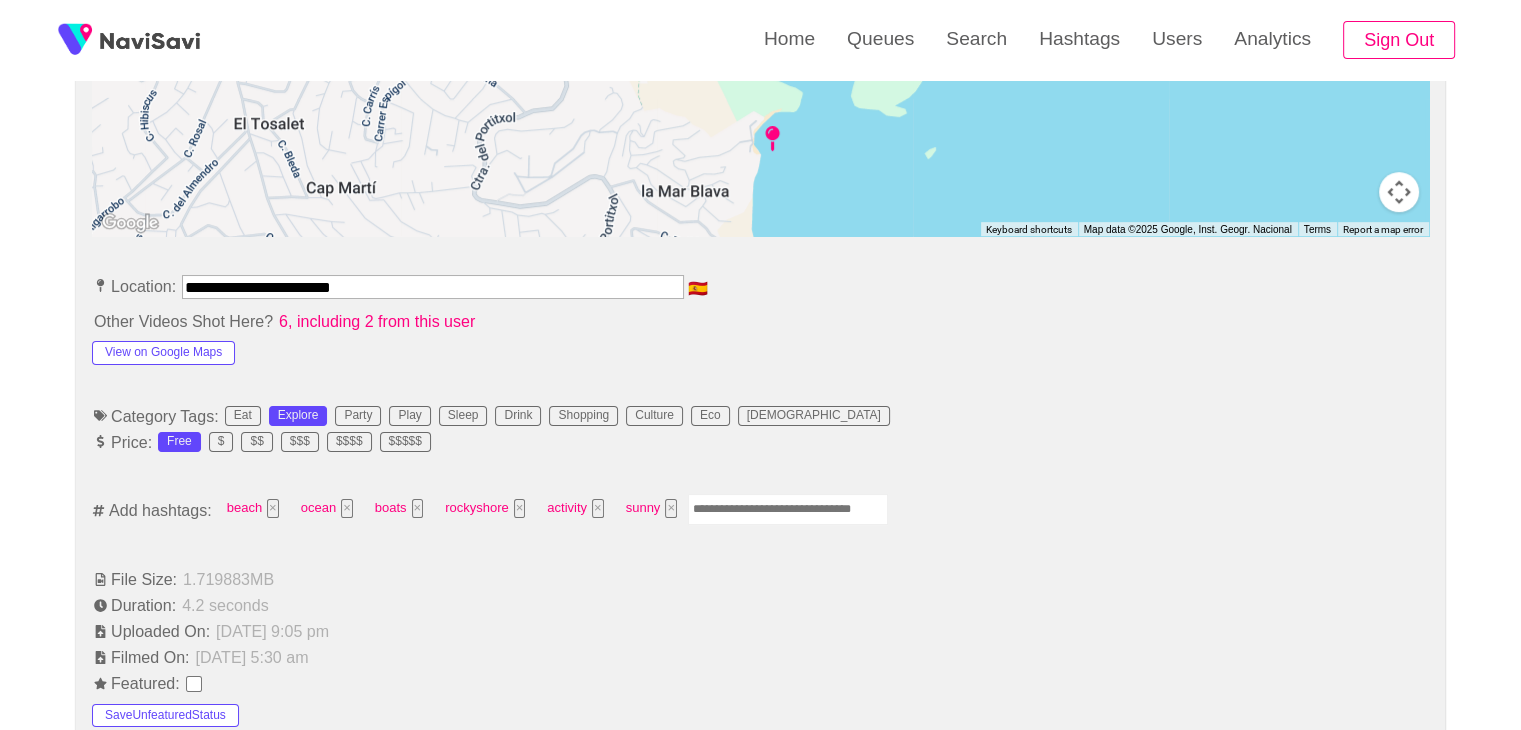 click at bounding box center [788, 509] 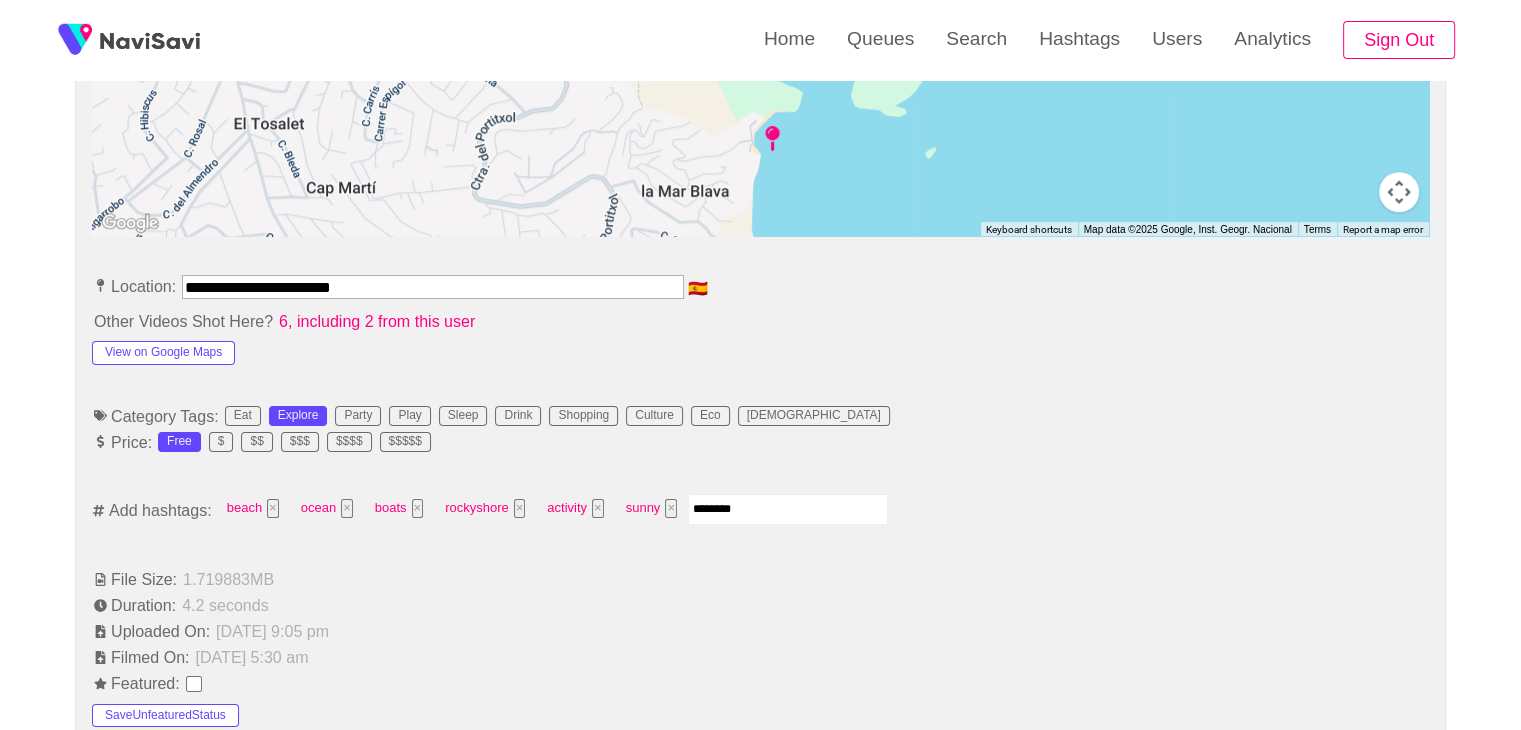 type on "*********" 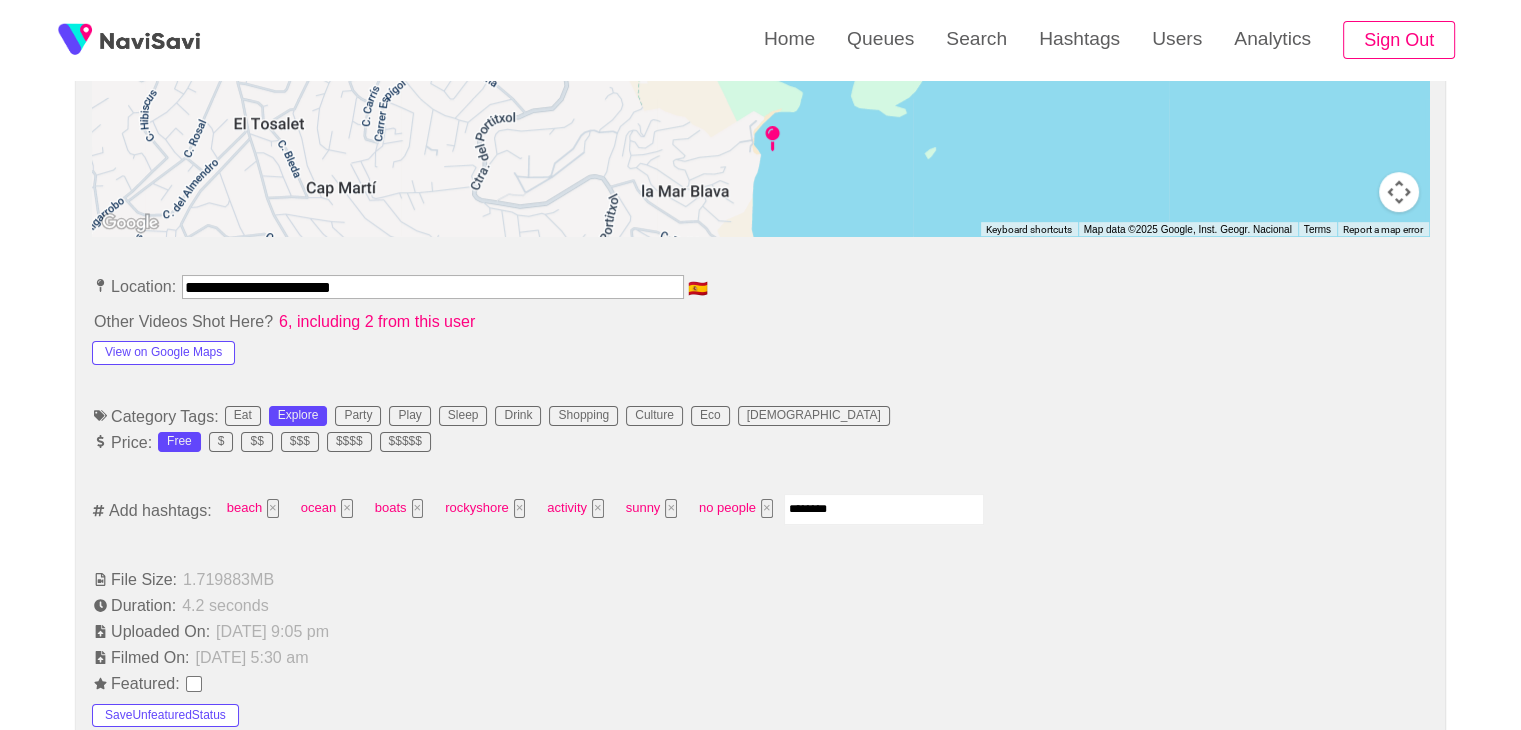 type on "*********" 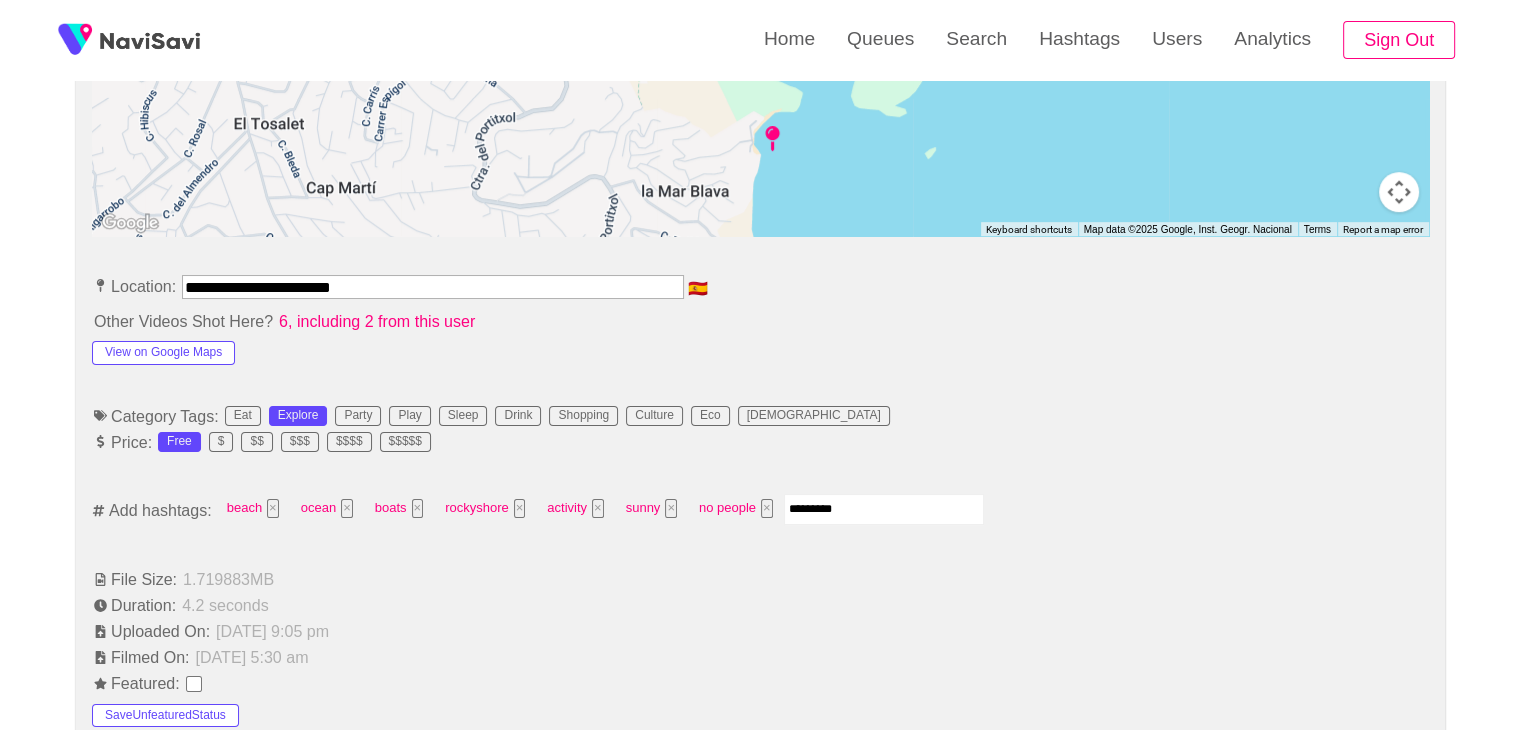 type 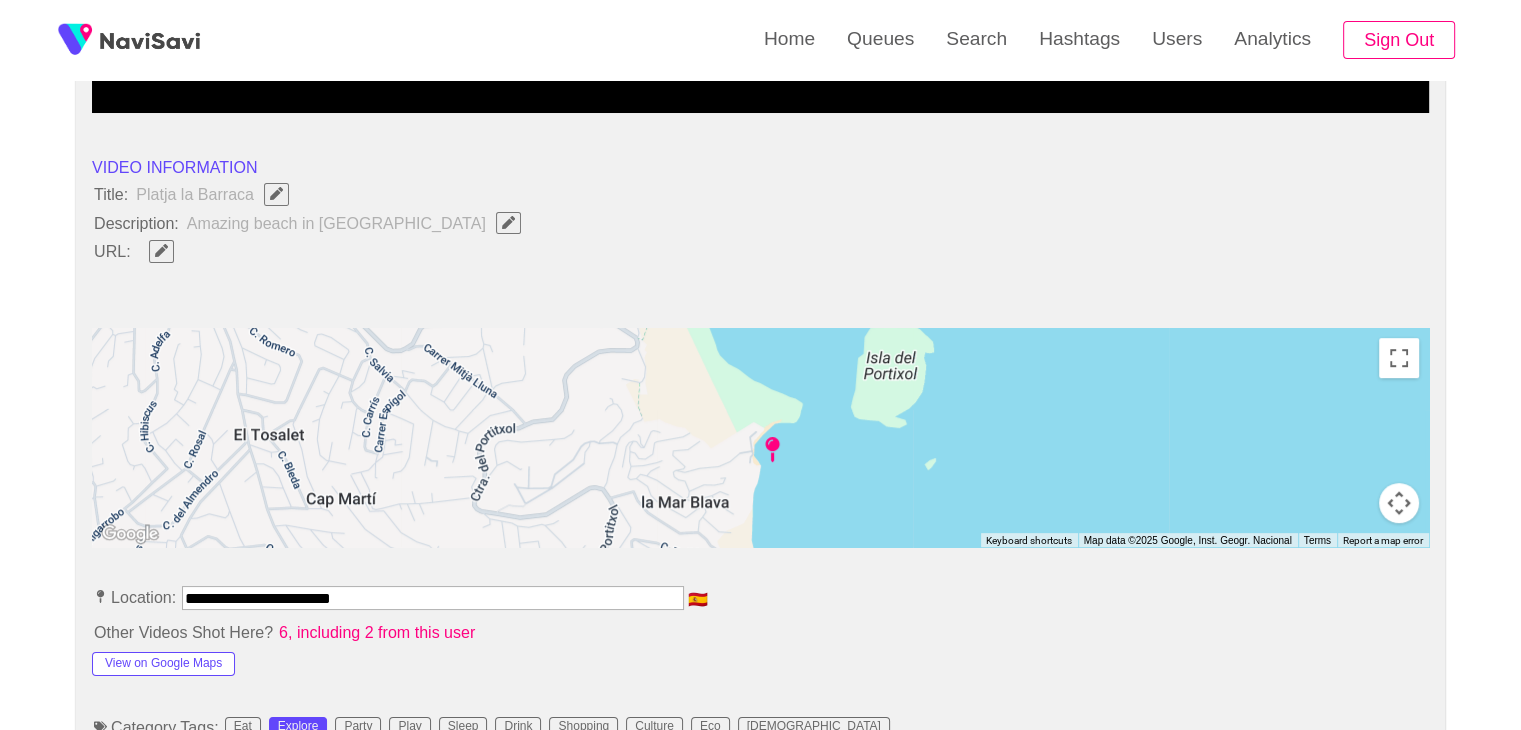 scroll, scrollTop: 764, scrollLeft: 0, axis: vertical 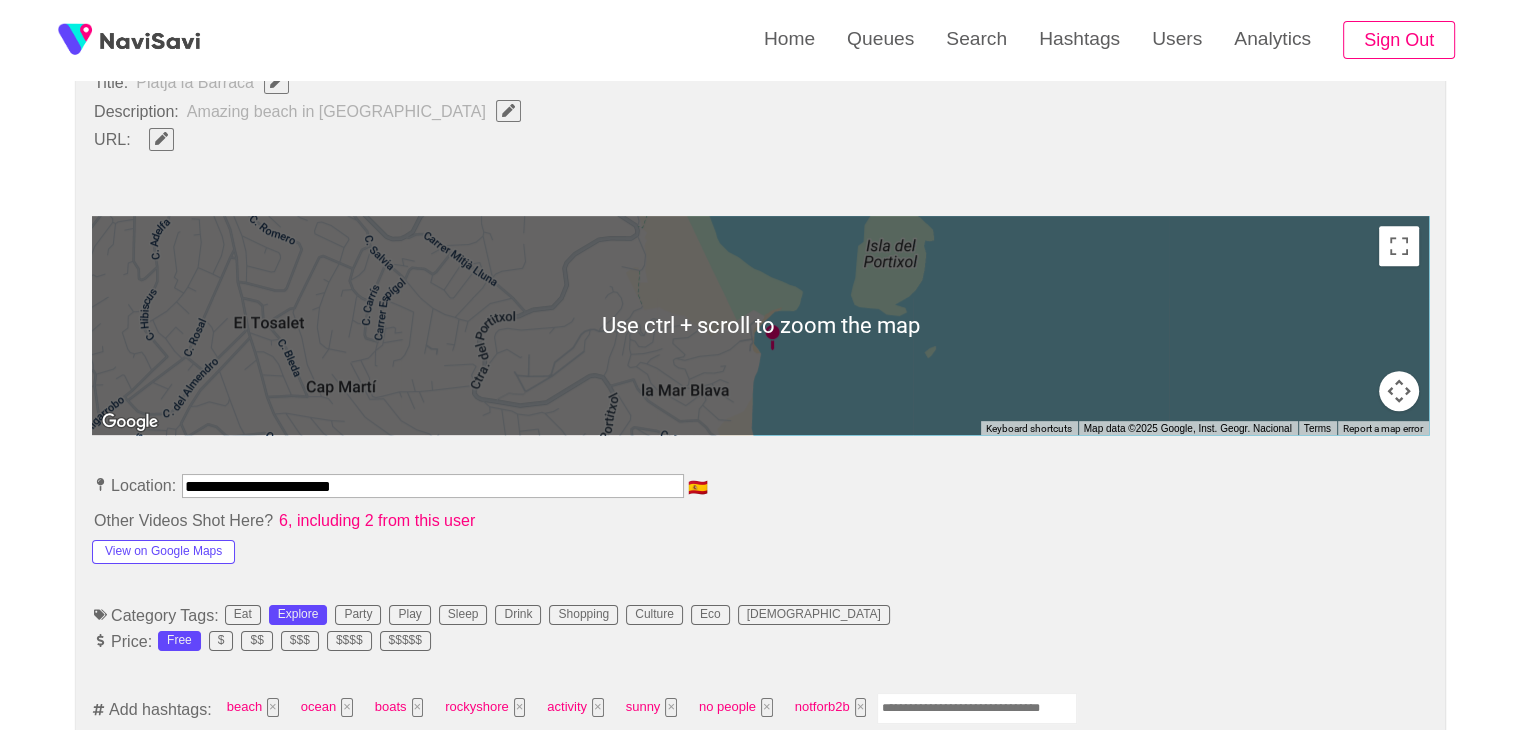 click on "**********" at bounding box center [433, 486] 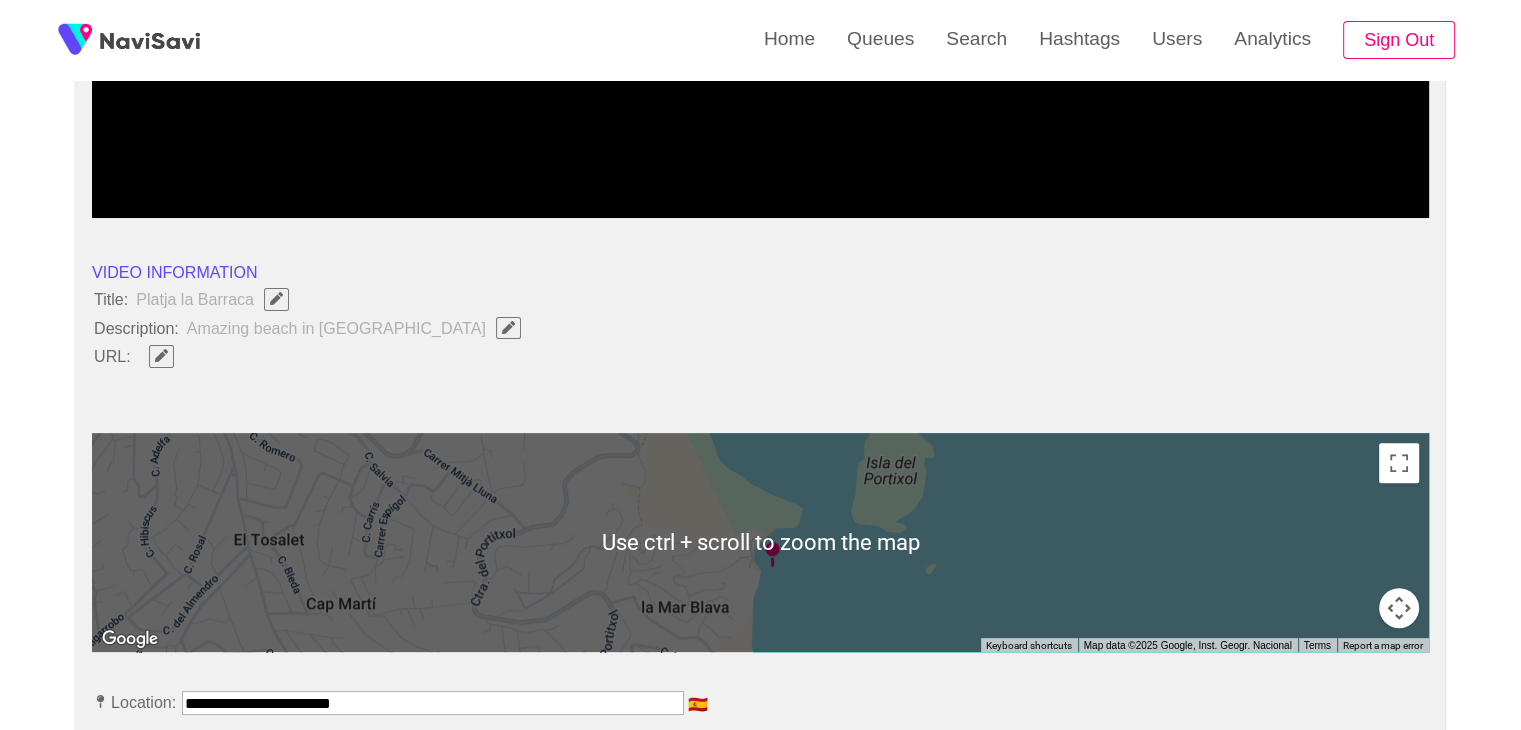 scroll, scrollTop: 544, scrollLeft: 0, axis: vertical 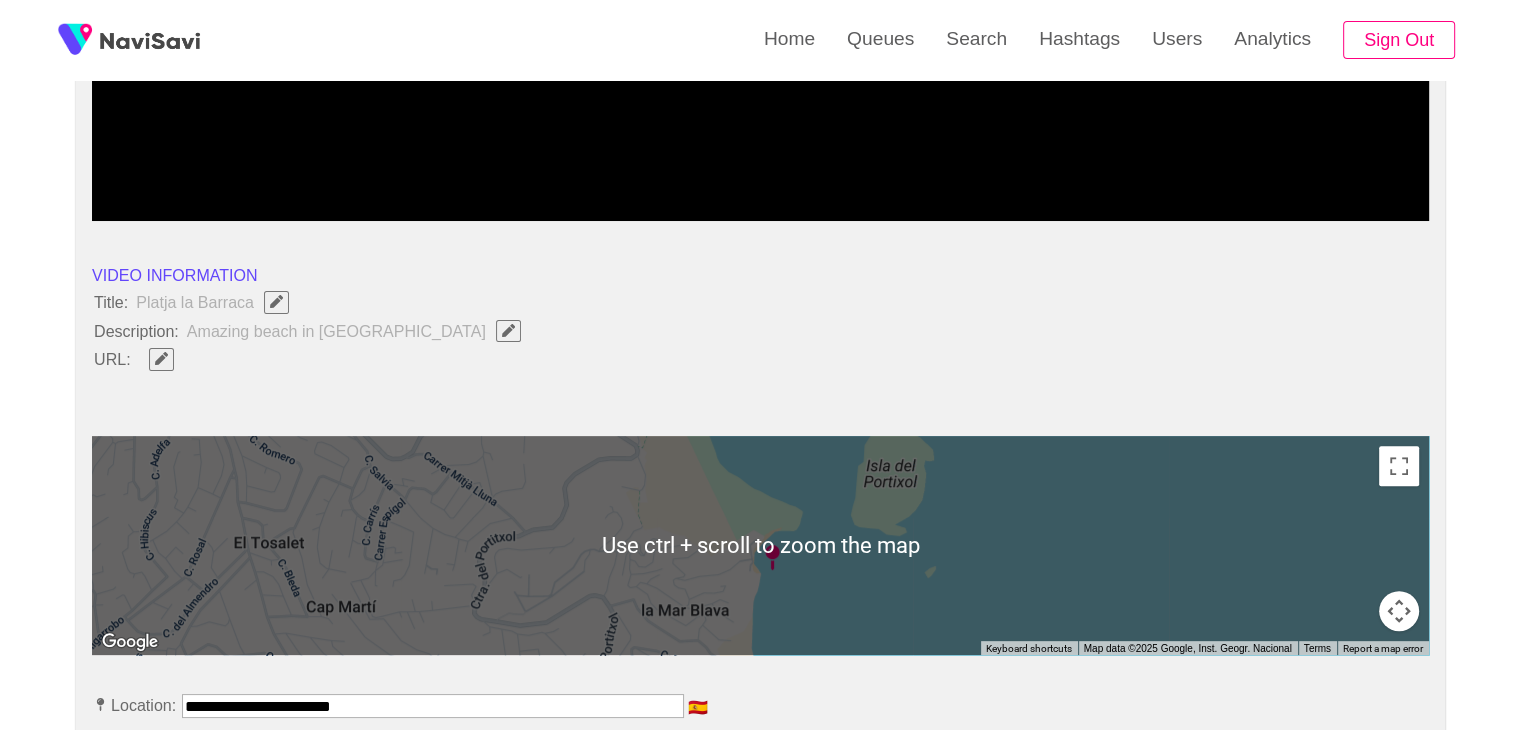 type 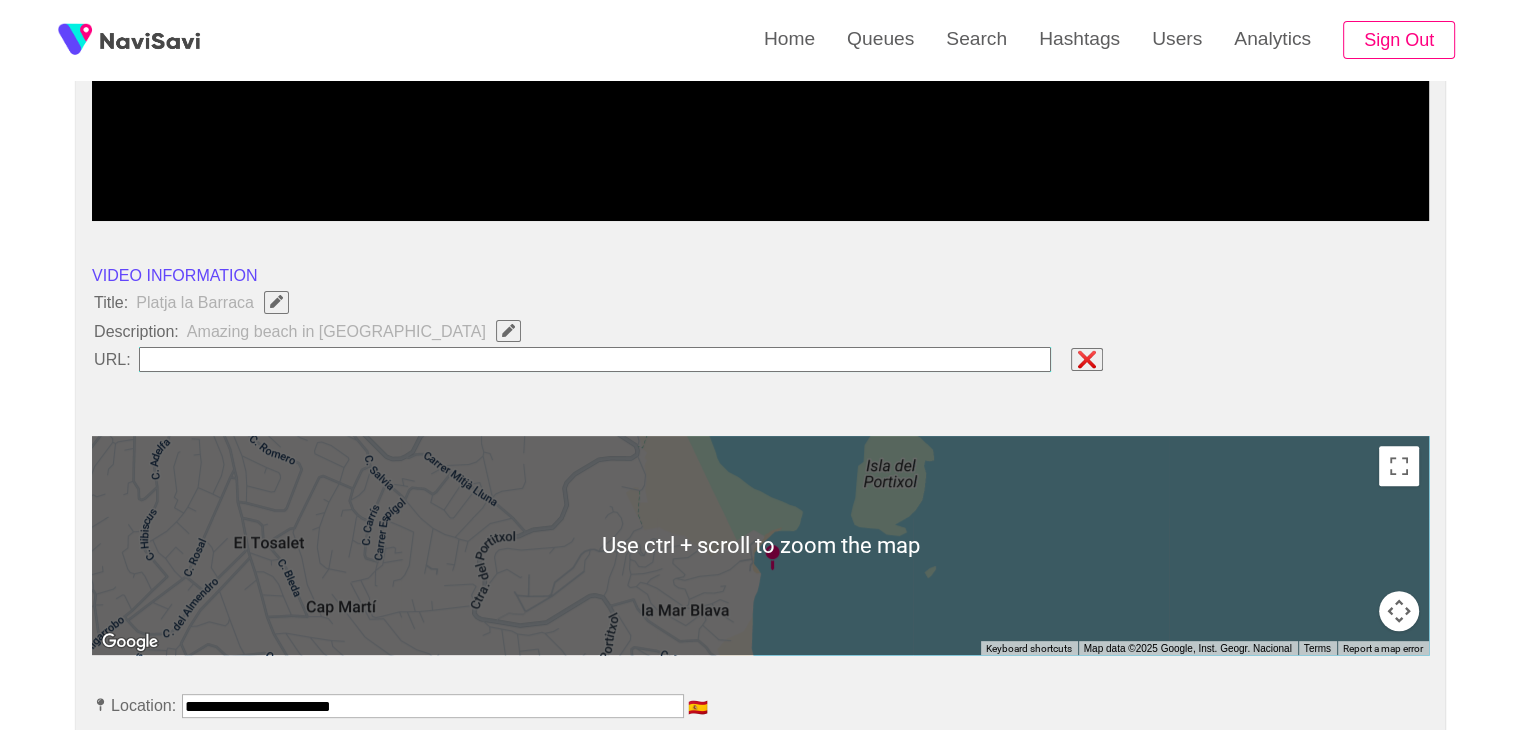 type on "**********" 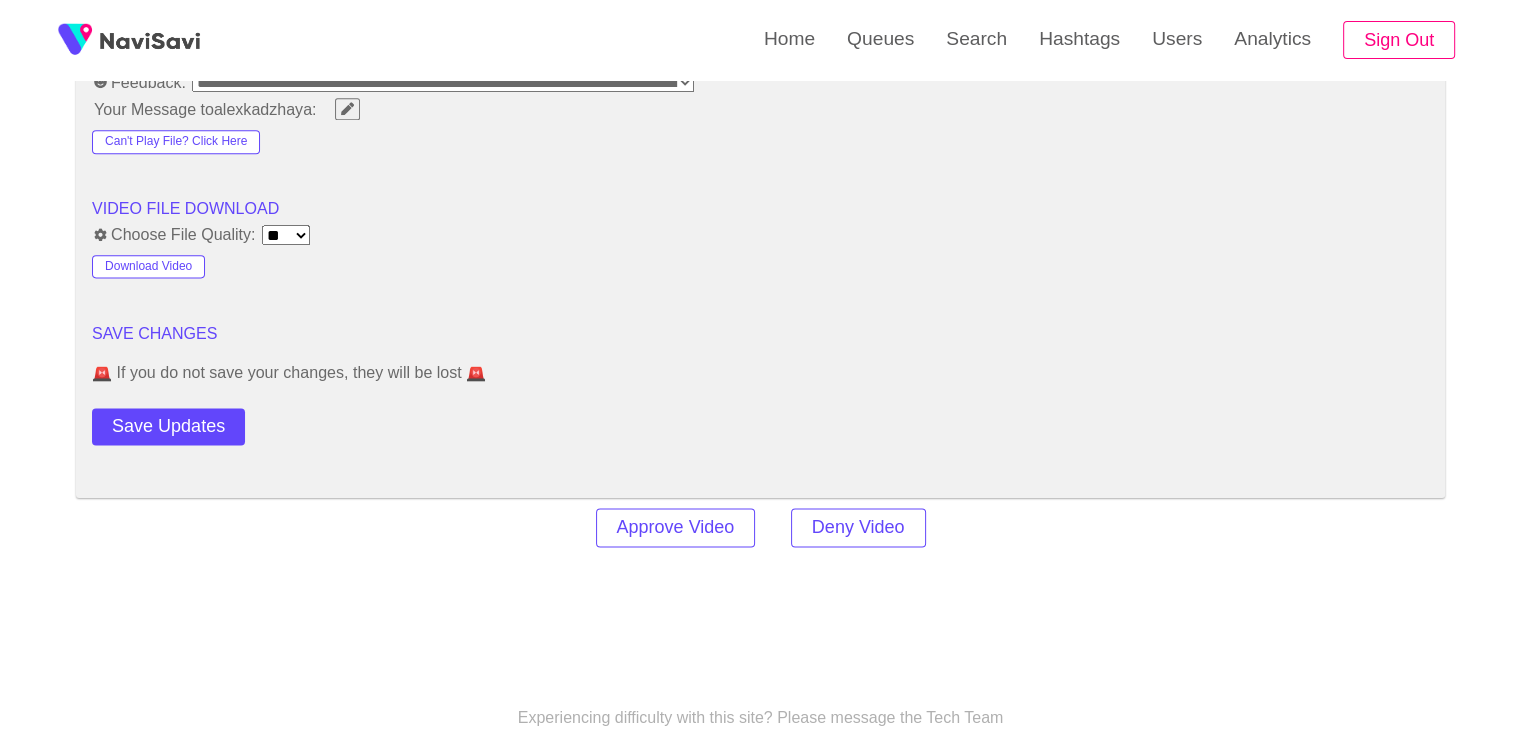 scroll, scrollTop: 2778, scrollLeft: 0, axis: vertical 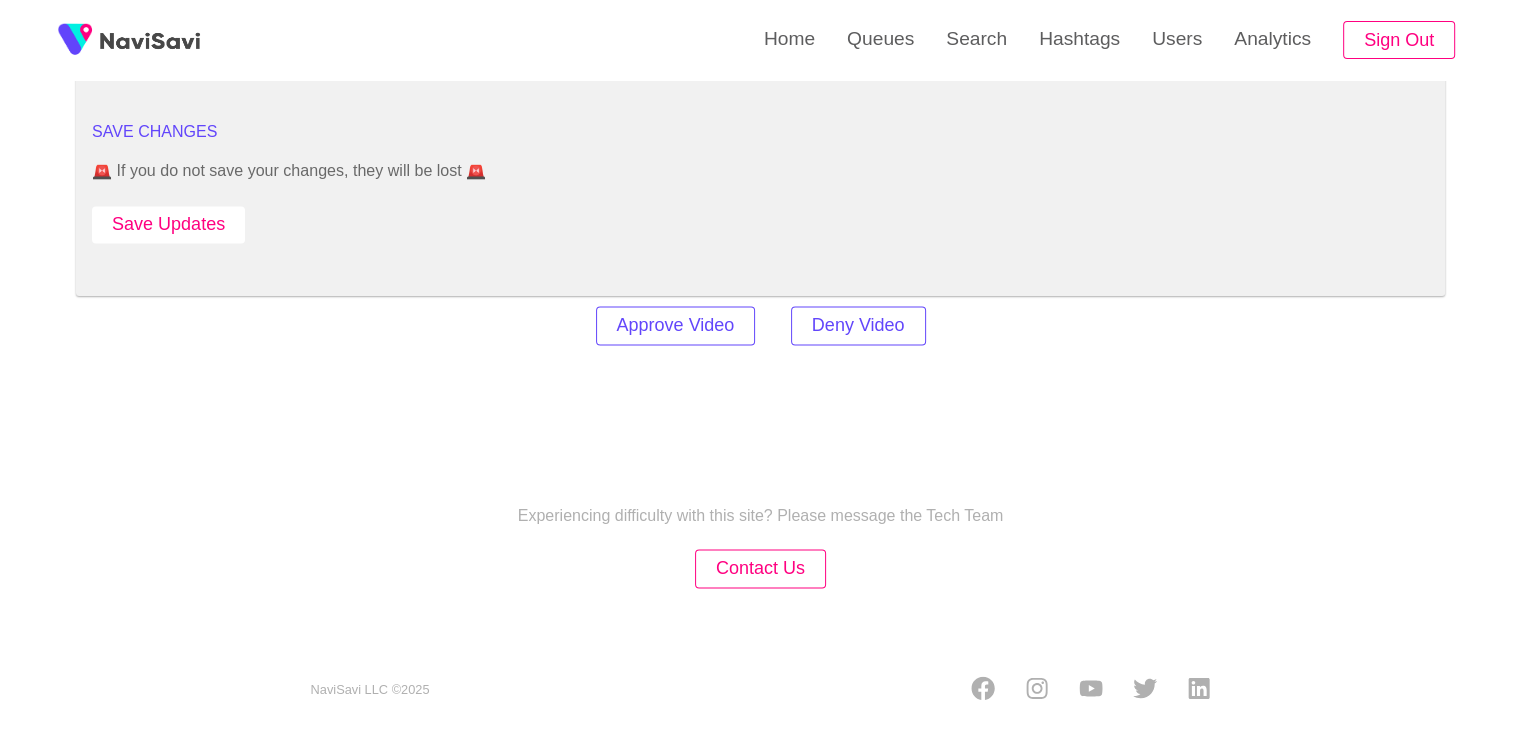 click on "Save Updates" at bounding box center (168, 224) 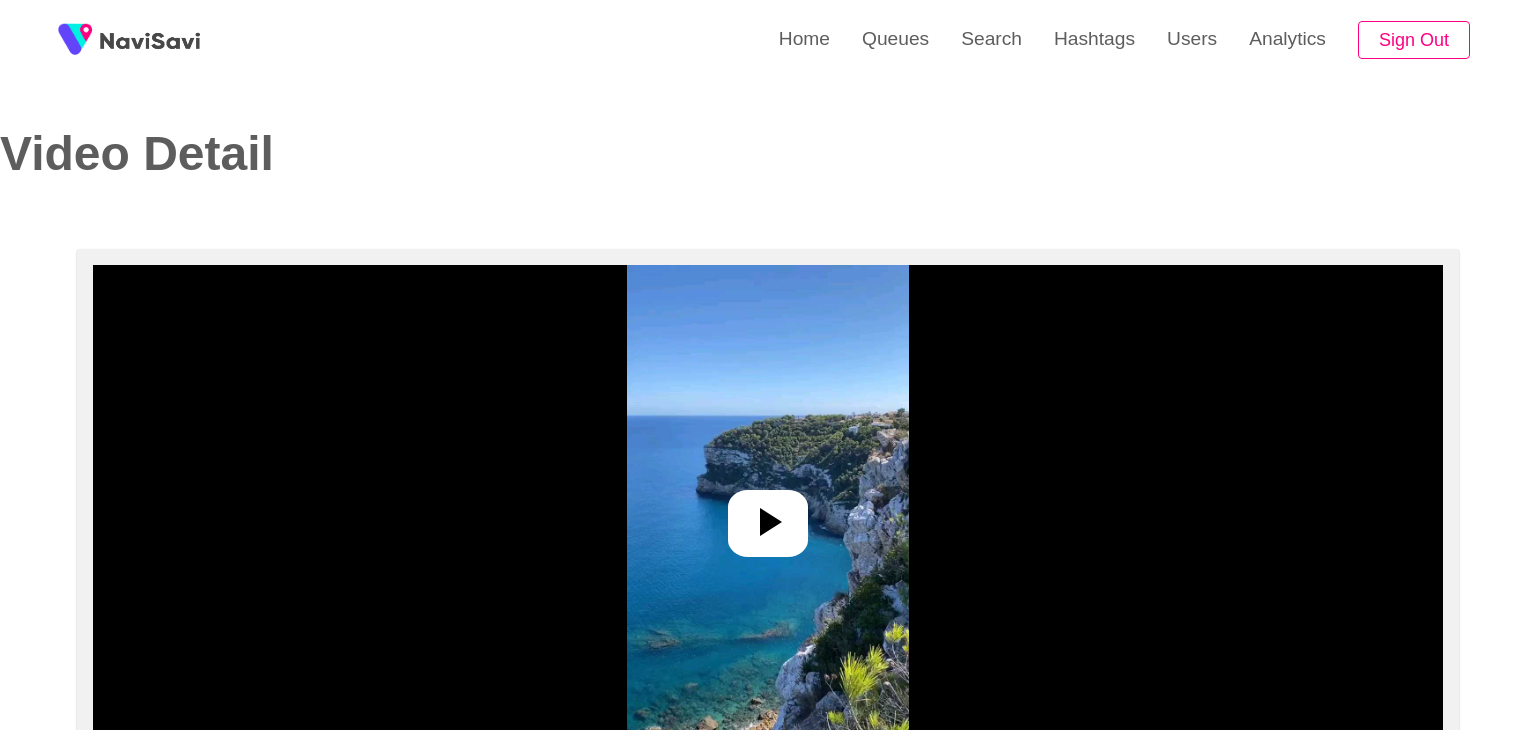 select on "**********" 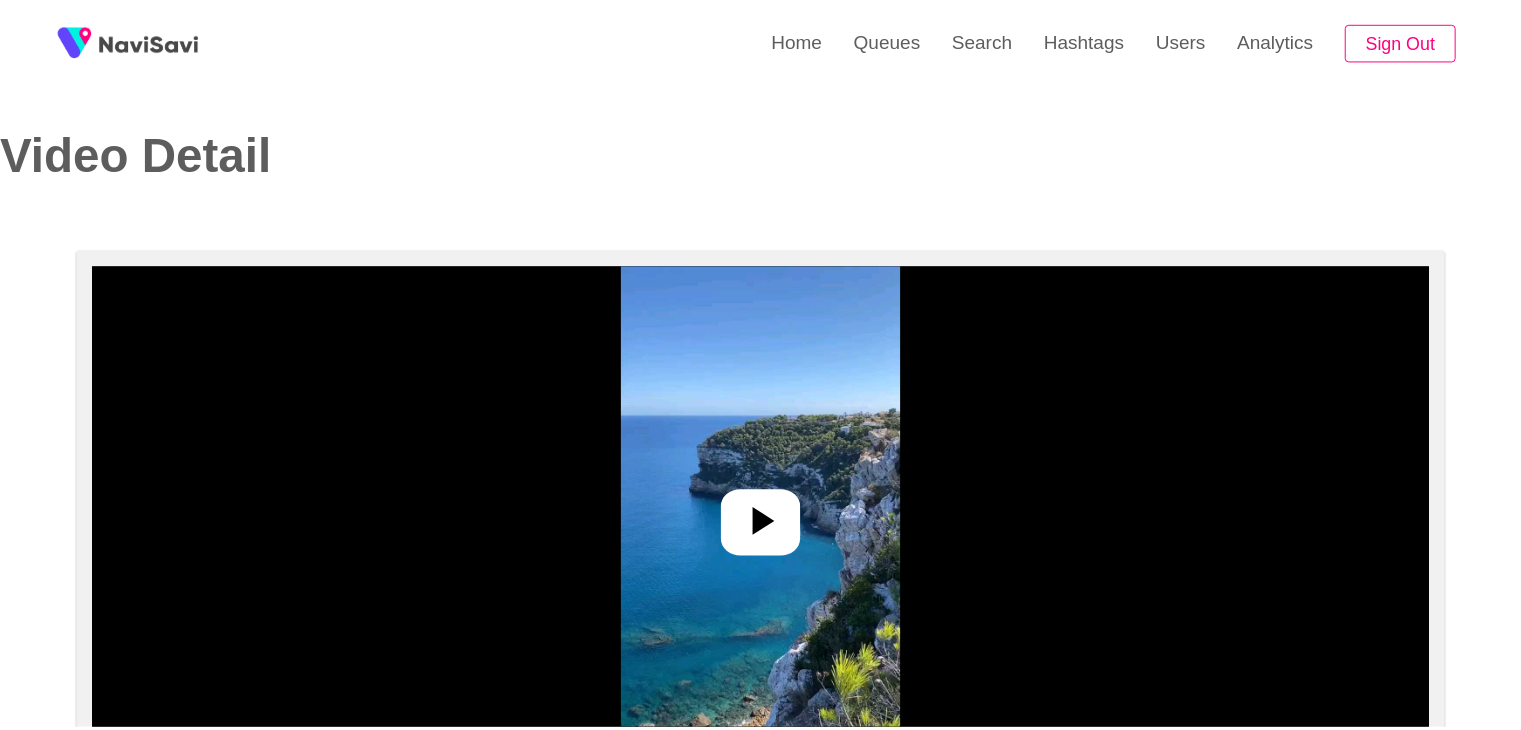 scroll, scrollTop: 0, scrollLeft: 0, axis: both 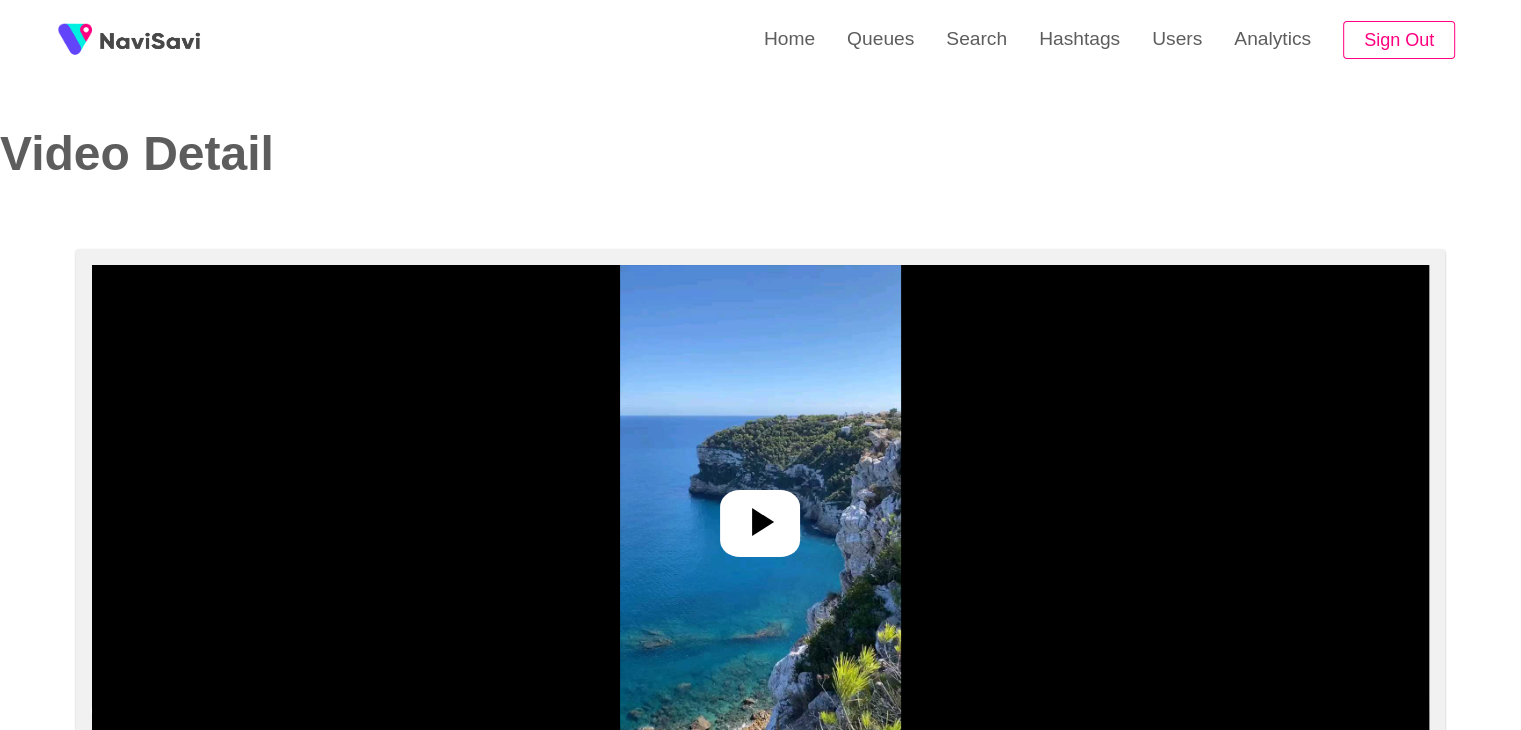 click at bounding box center [761, 515] 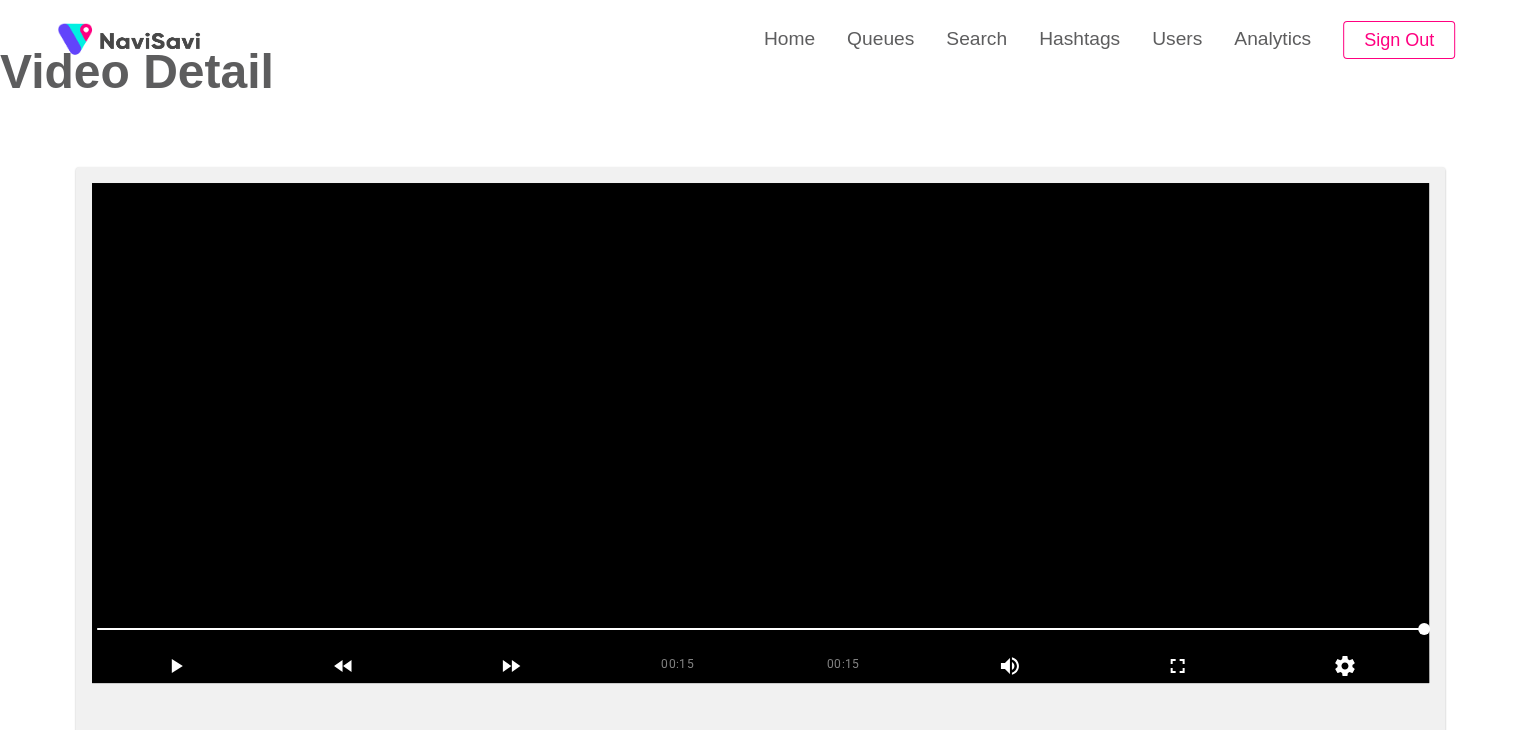 scroll, scrollTop: 87, scrollLeft: 0, axis: vertical 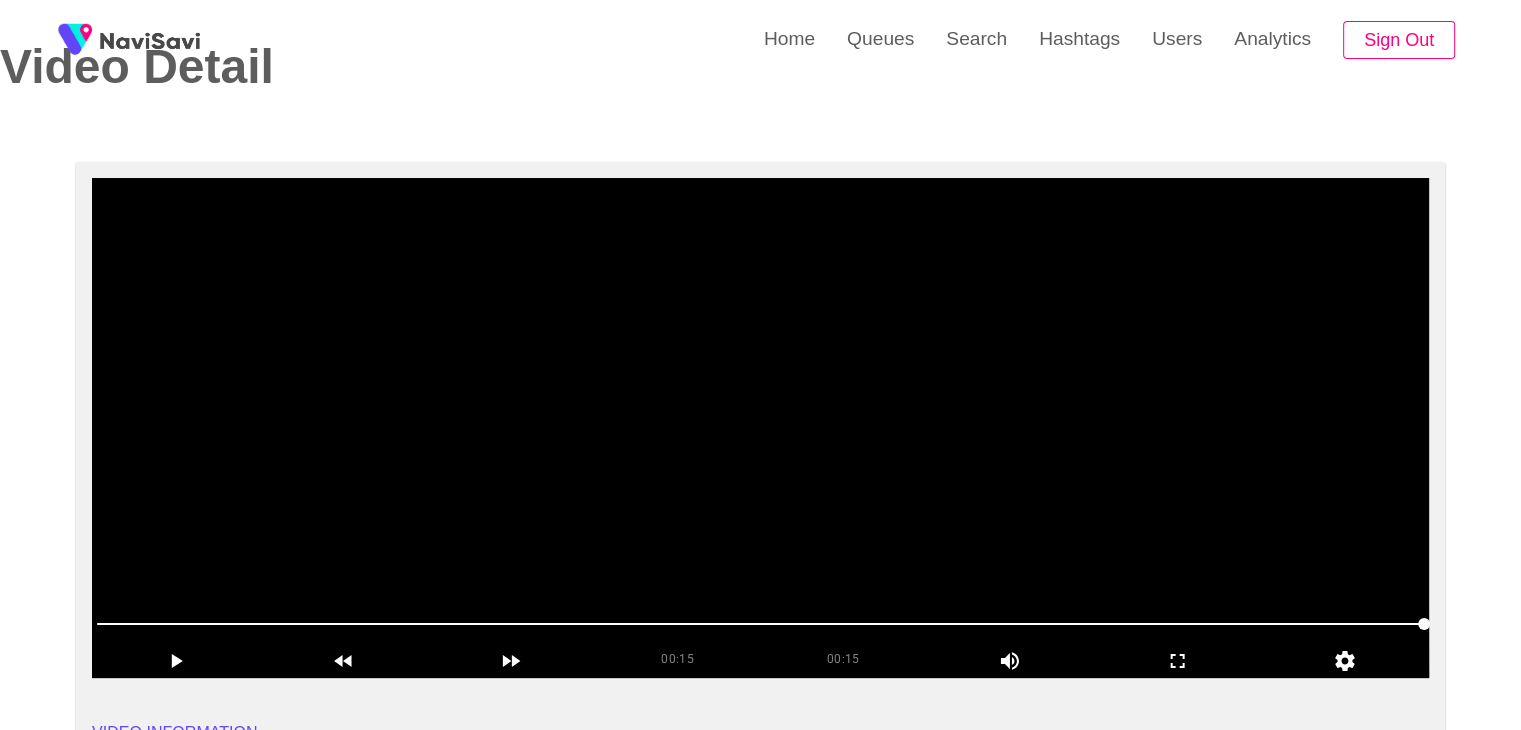 click at bounding box center (760, 428) 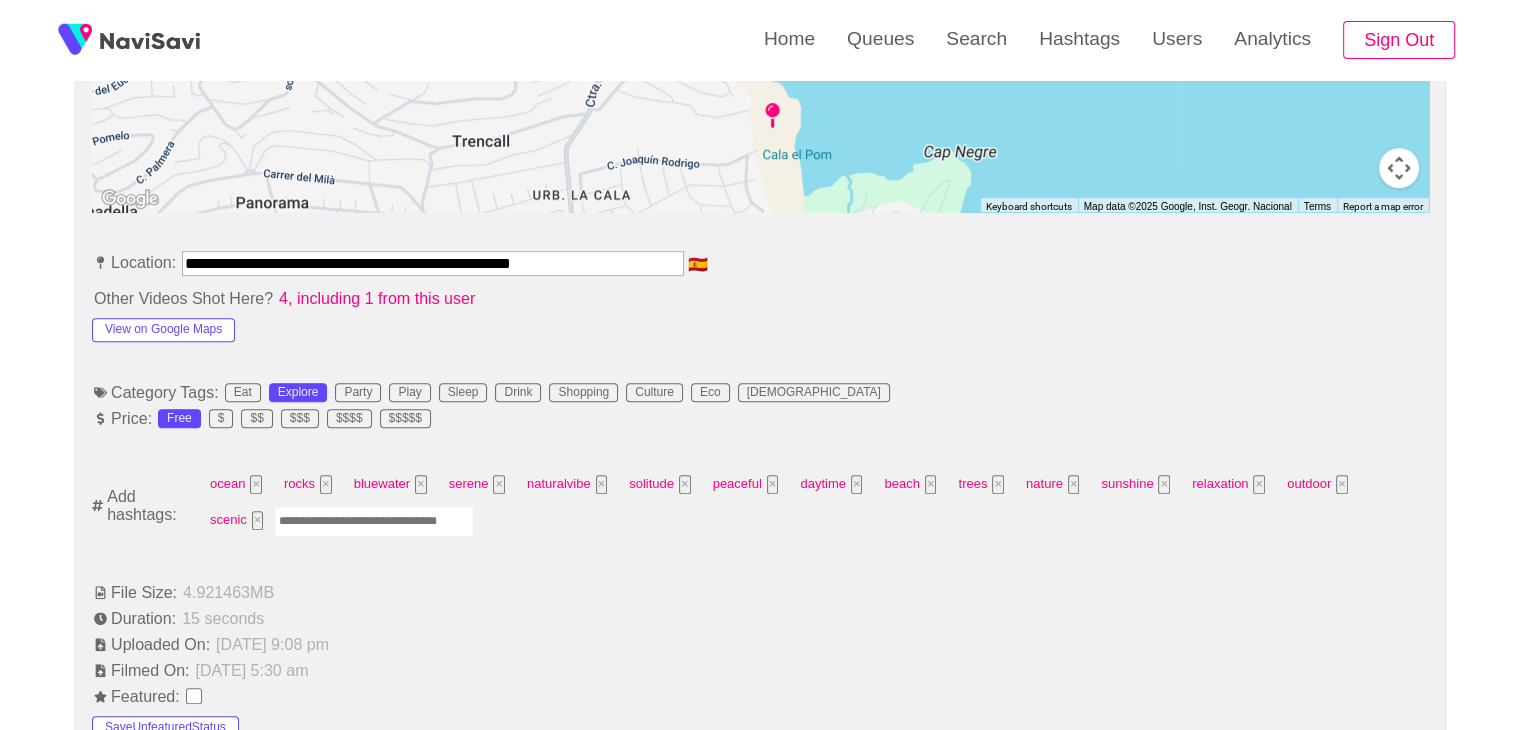 scroll, scrollTop: 1004, scrollLeft: 0, axis: vertical 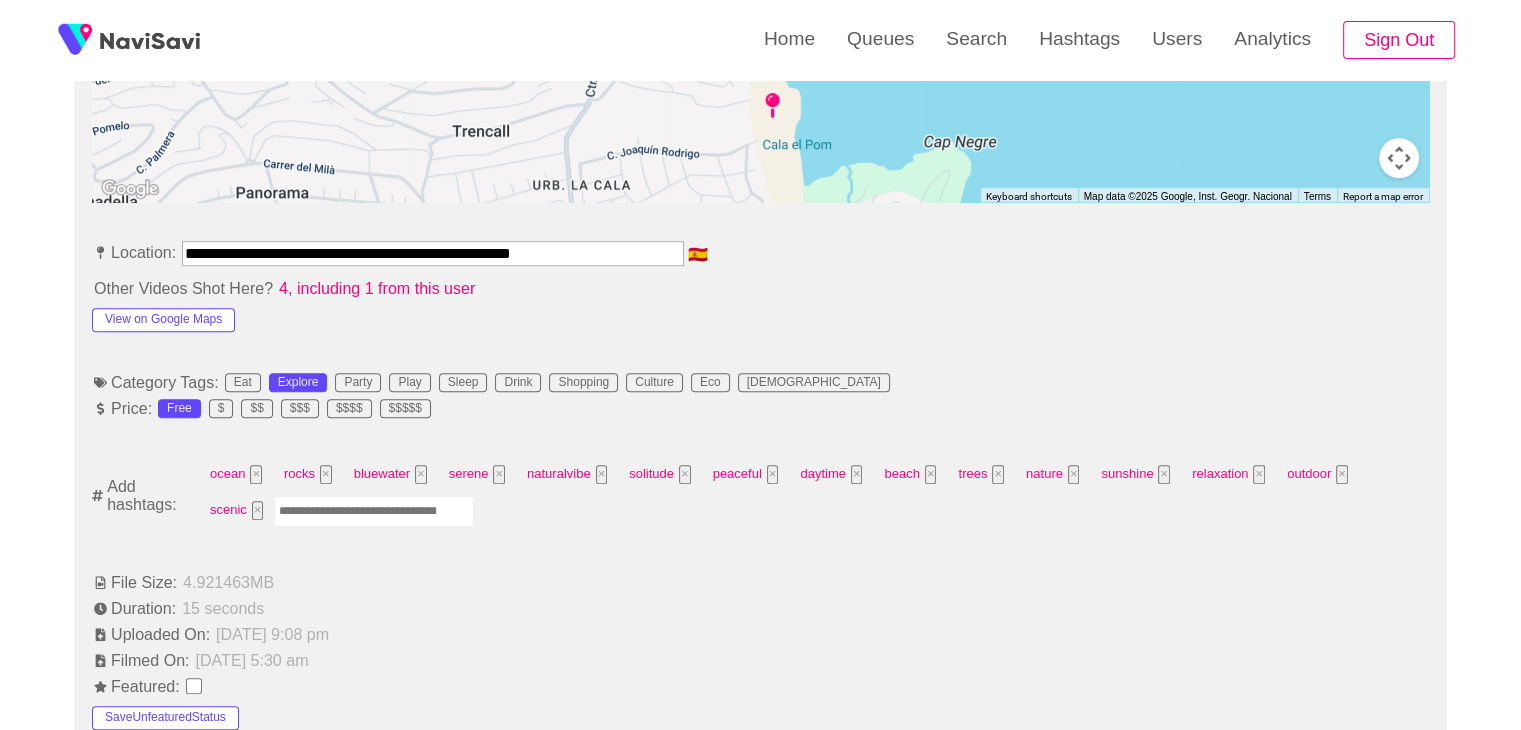 click at bounding box center (374, 511) 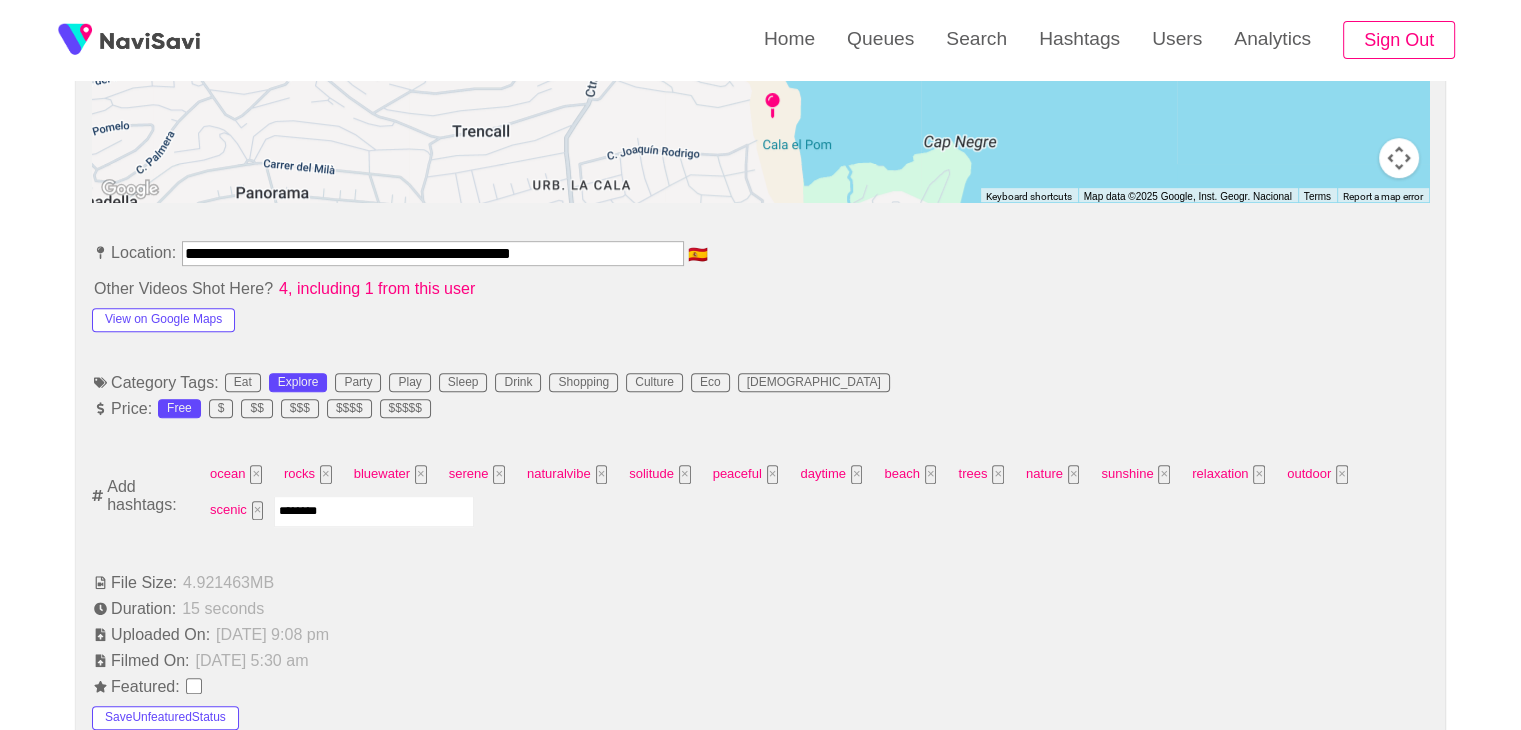 type on "*********" 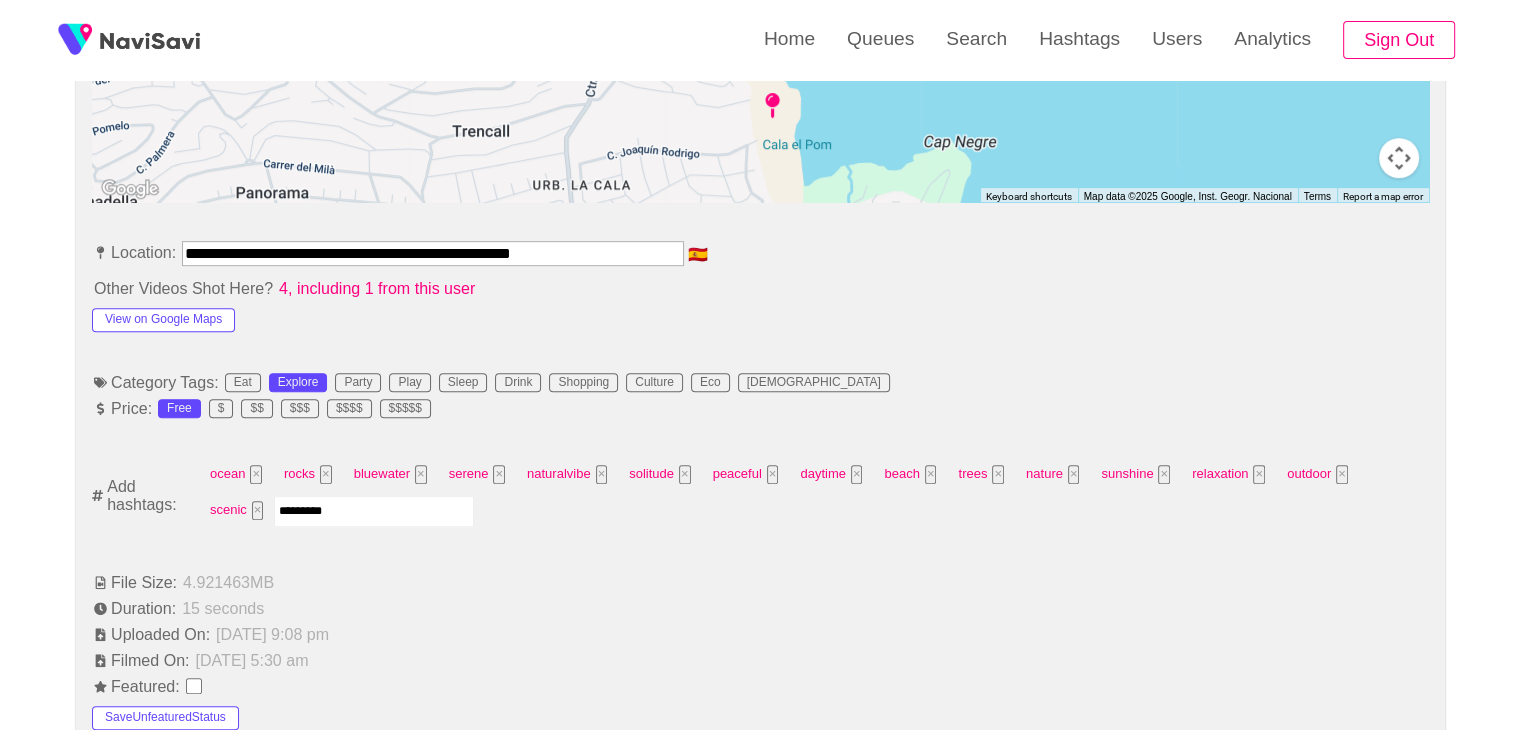 type 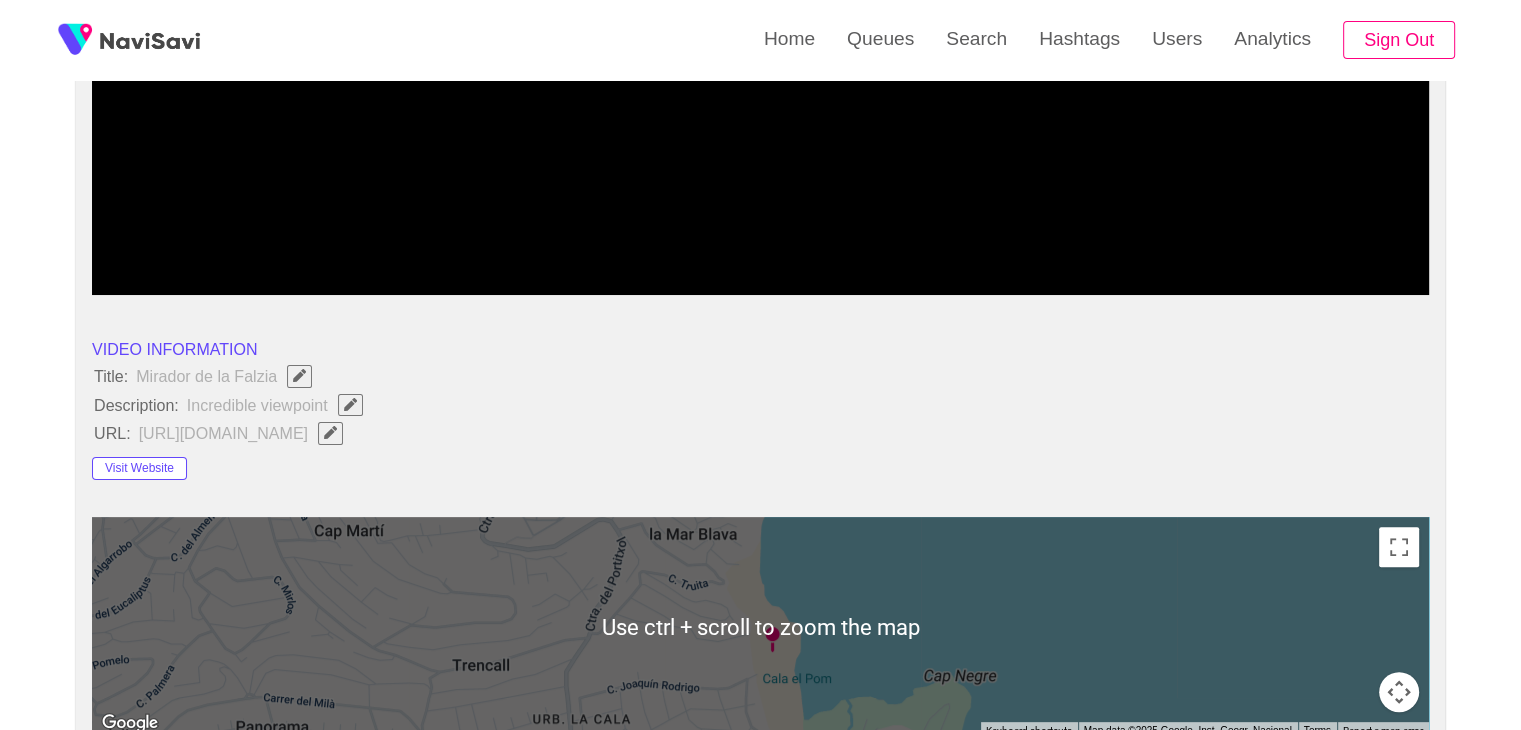 scroll, scrollTop: 440, scrollLeft: 0, axis: vertical 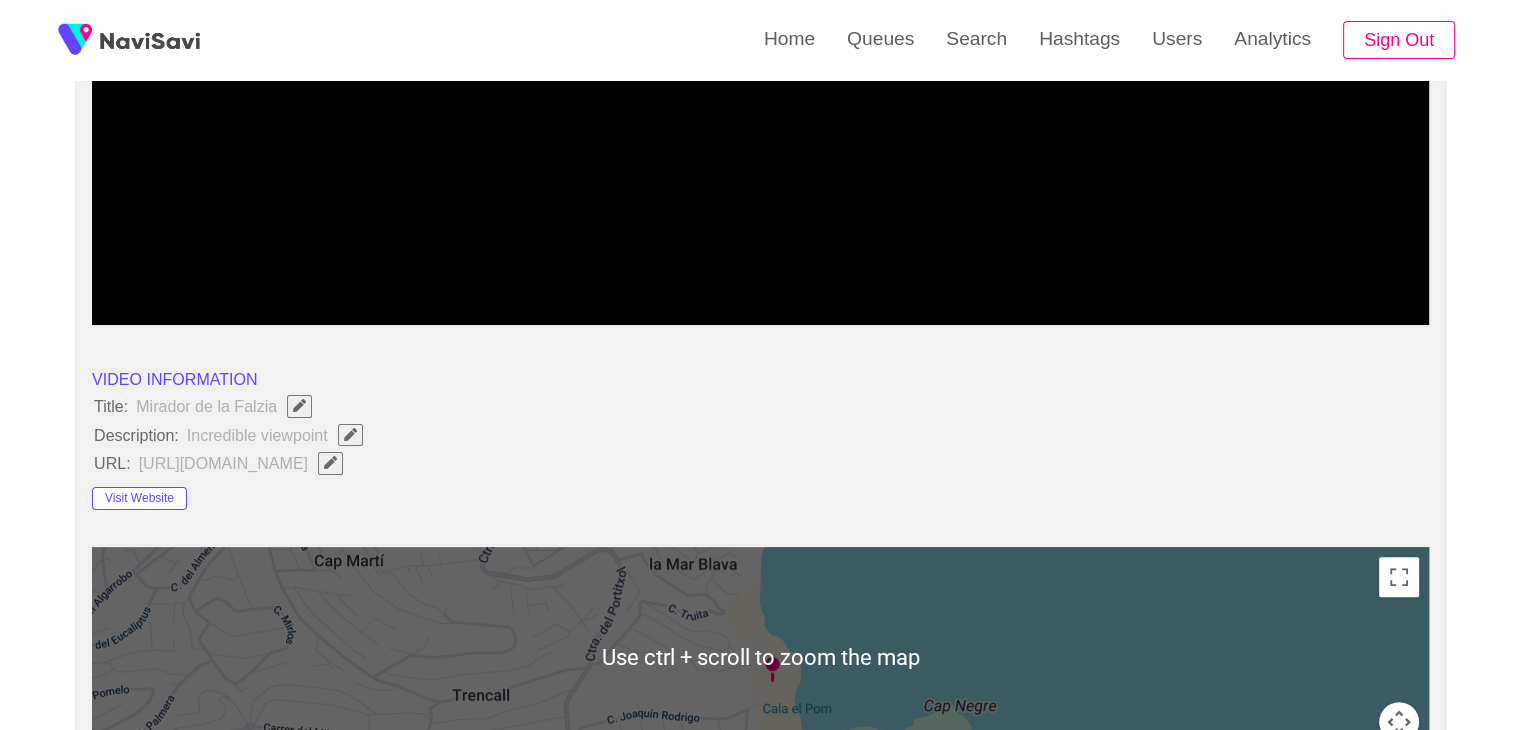 click 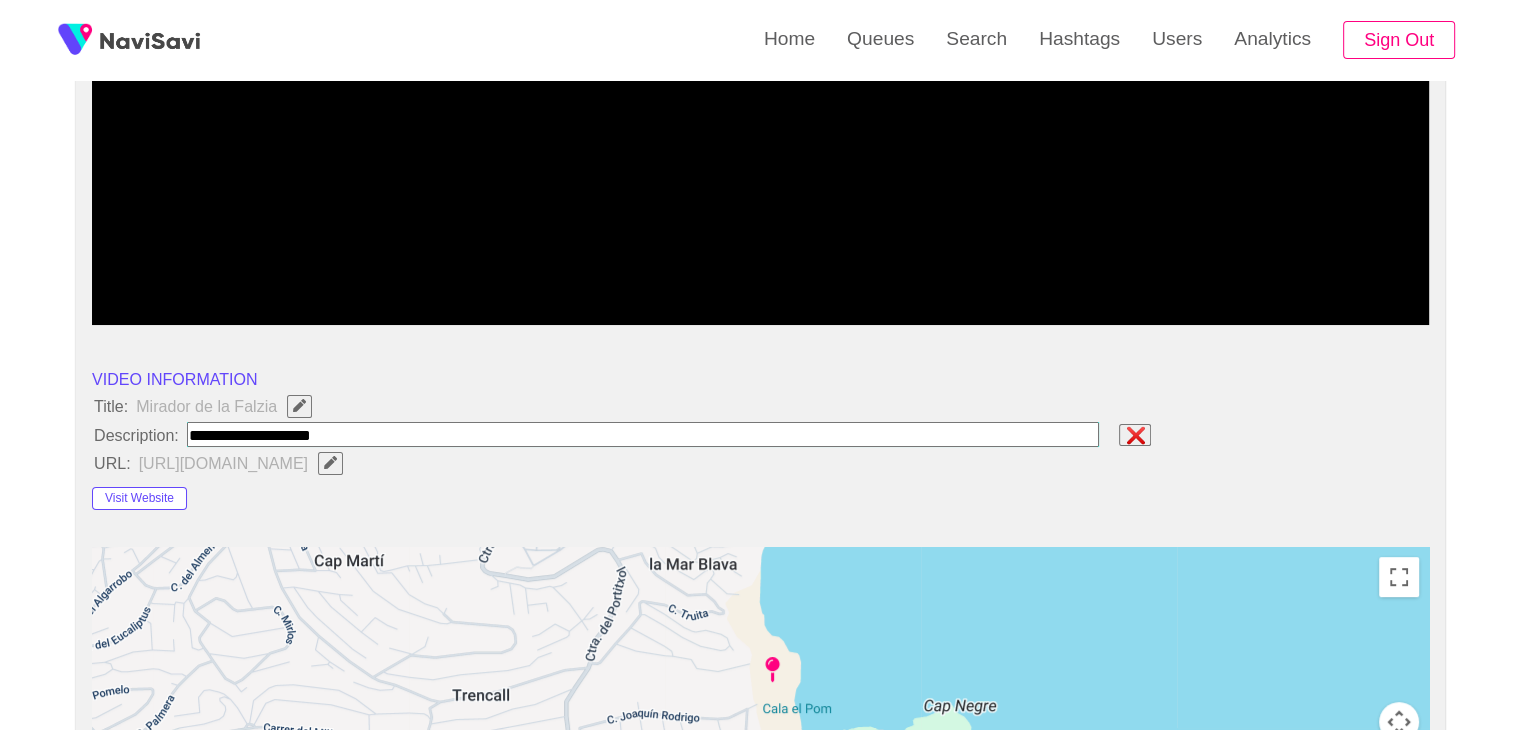 click at bounding box center [643, 434] 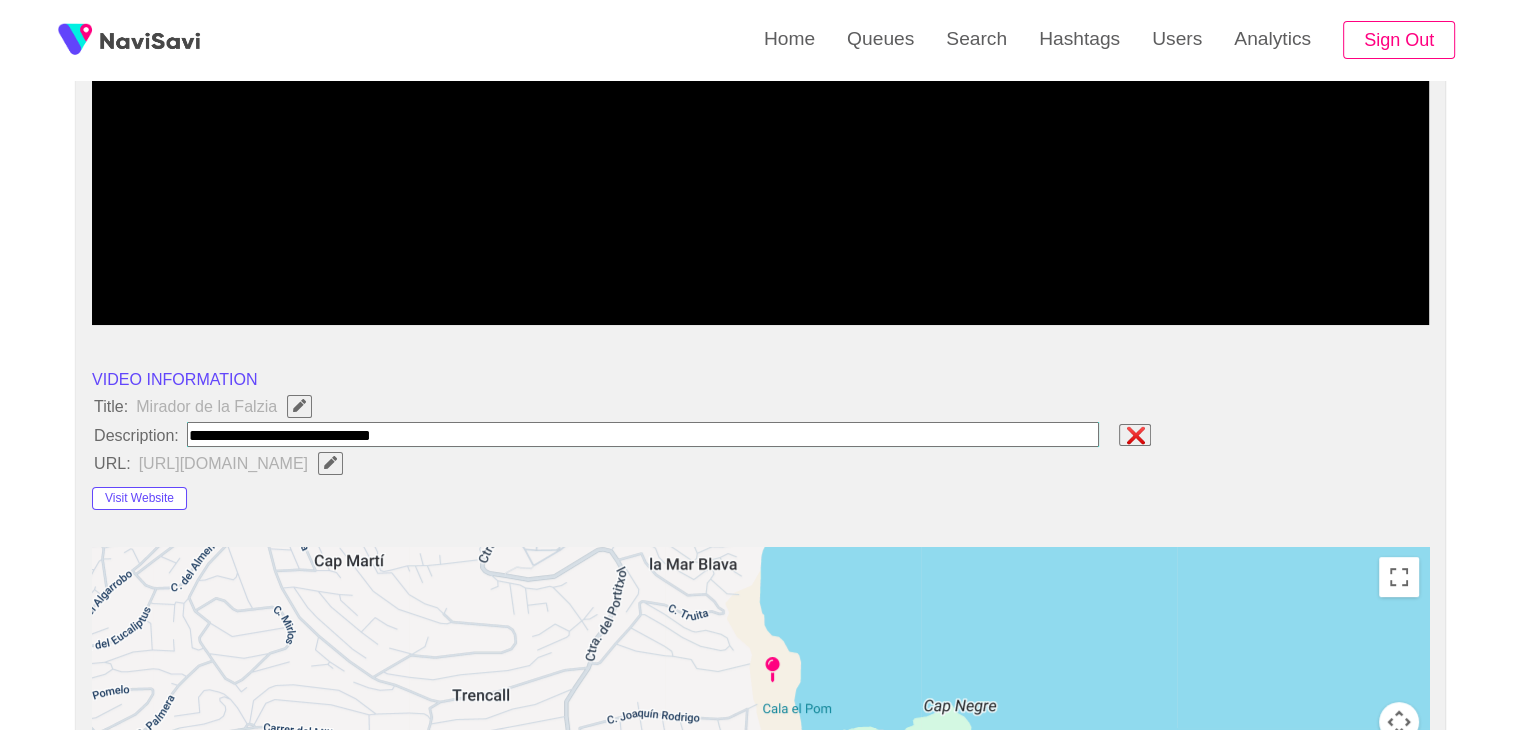 type on "**********" 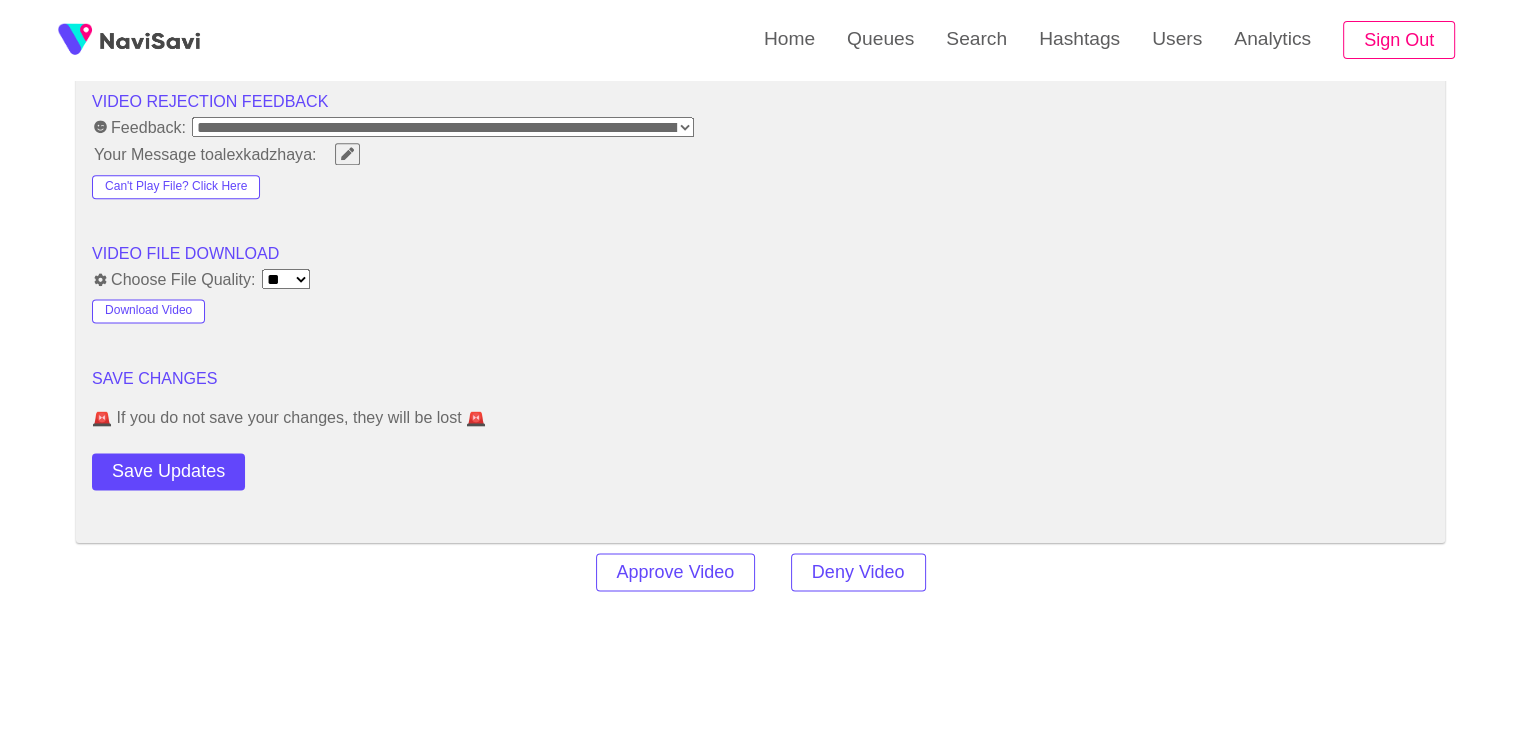 scroll, scrollTop: 2572, scrollLeft: 0, axis: vertical 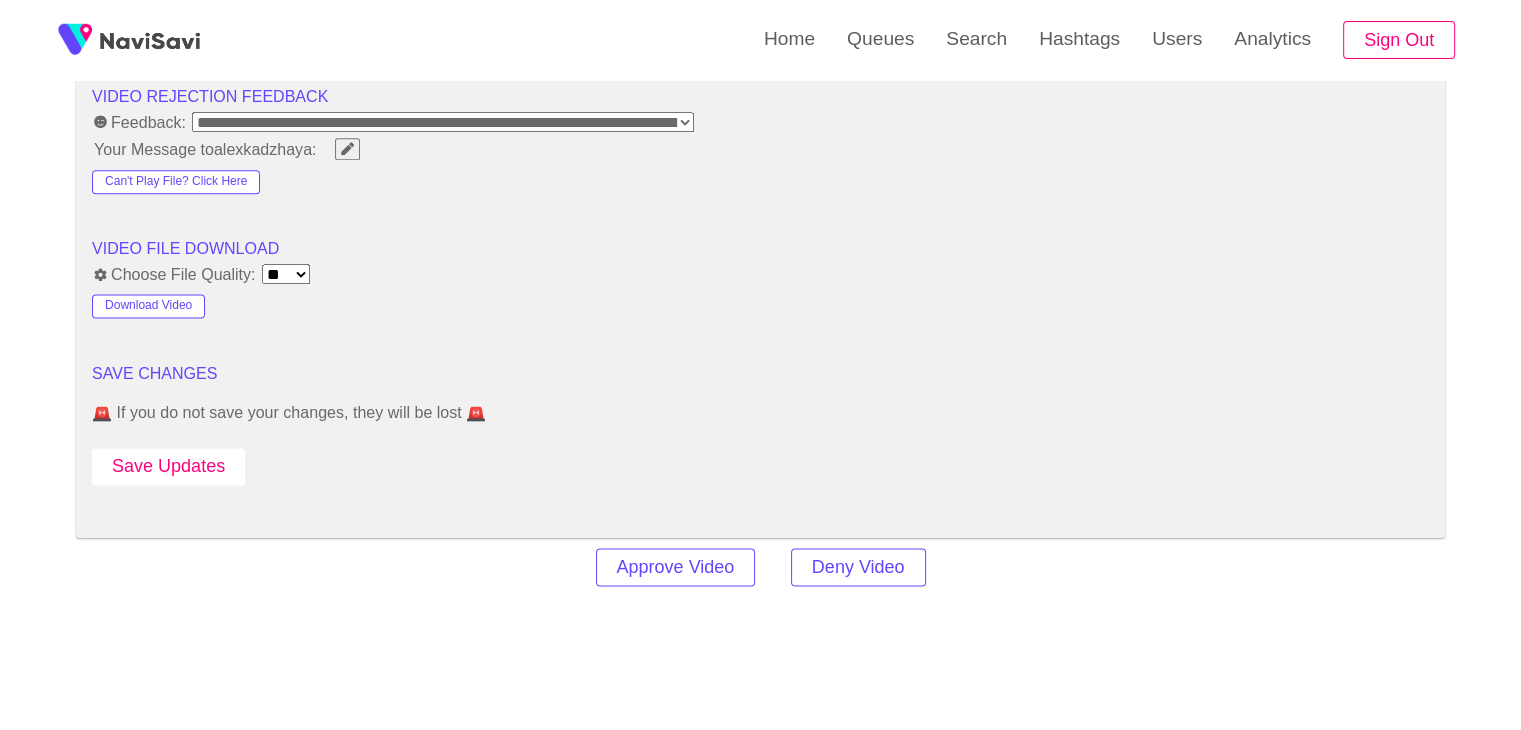 click on "Save Updates" at bounding box center (168, 466) 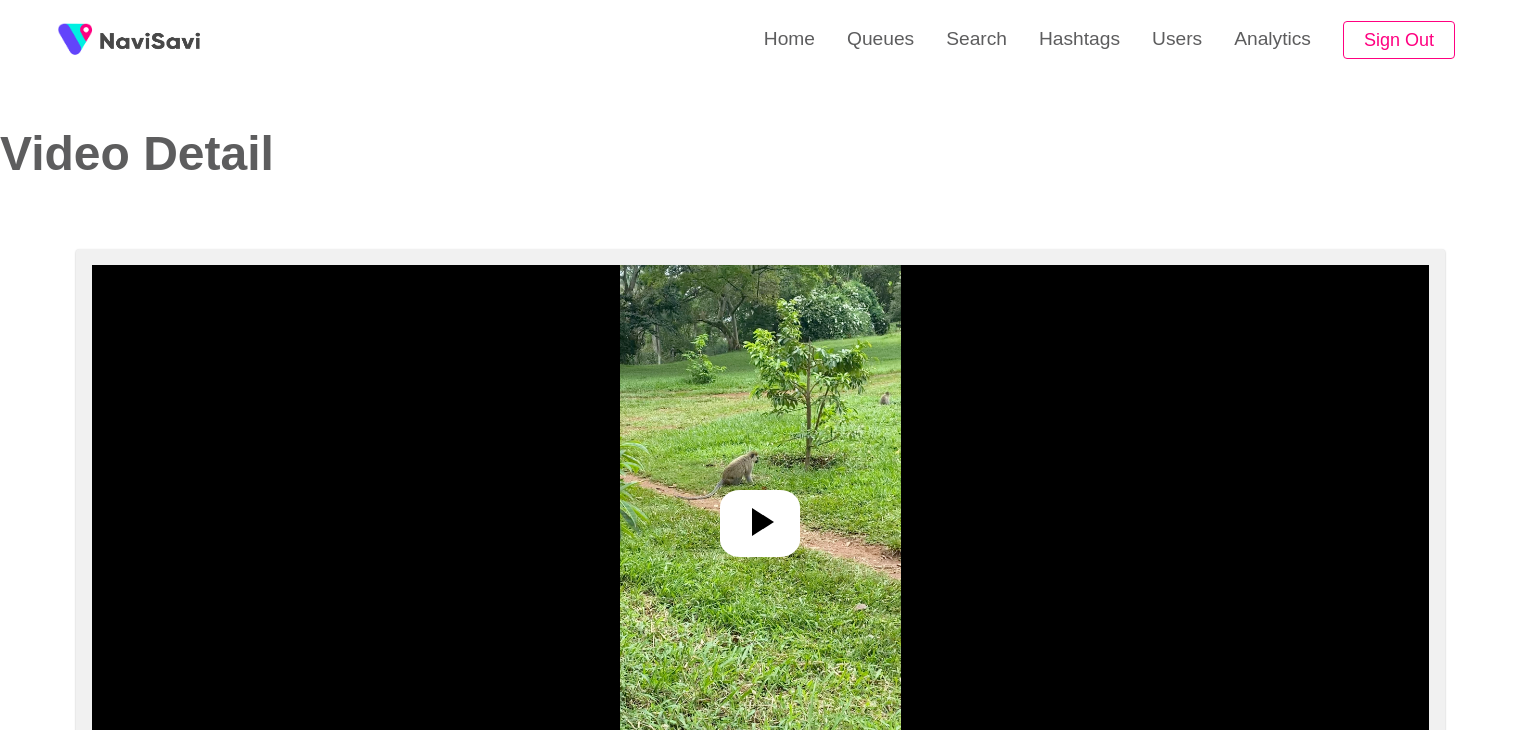 select on "**********" 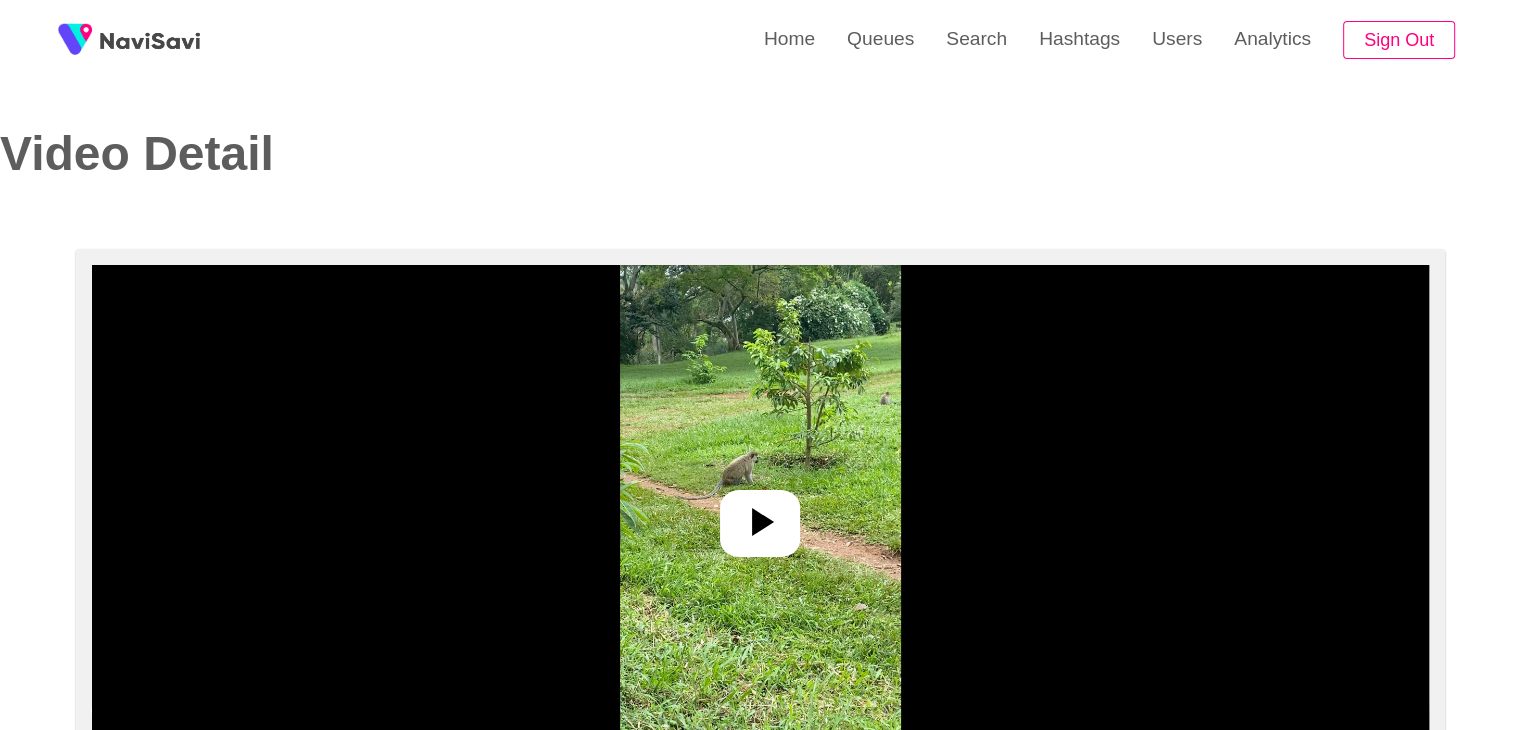 click at bounding box center [760, 515] 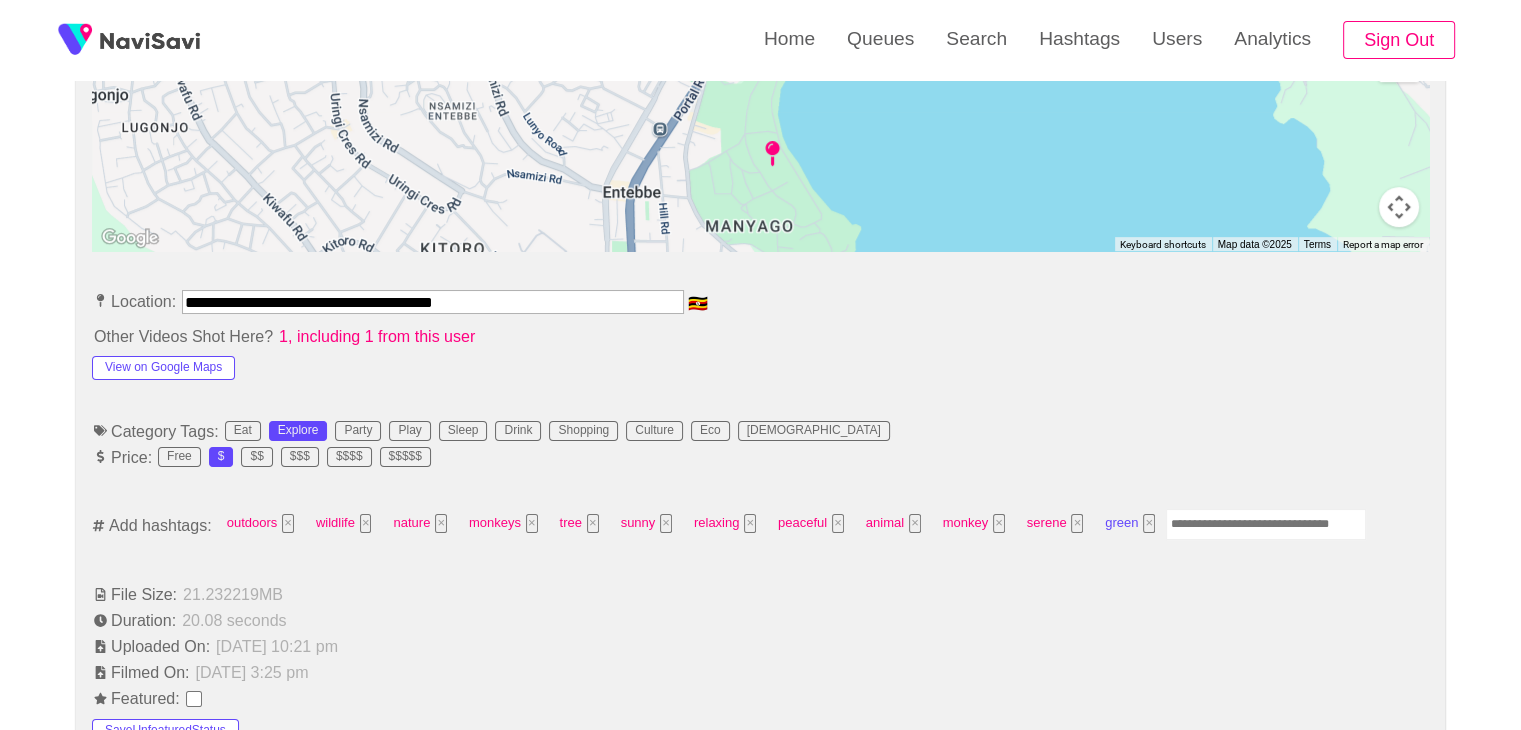 scroll, scrollTop: 932, scrollLeft: 0, axis: vertical 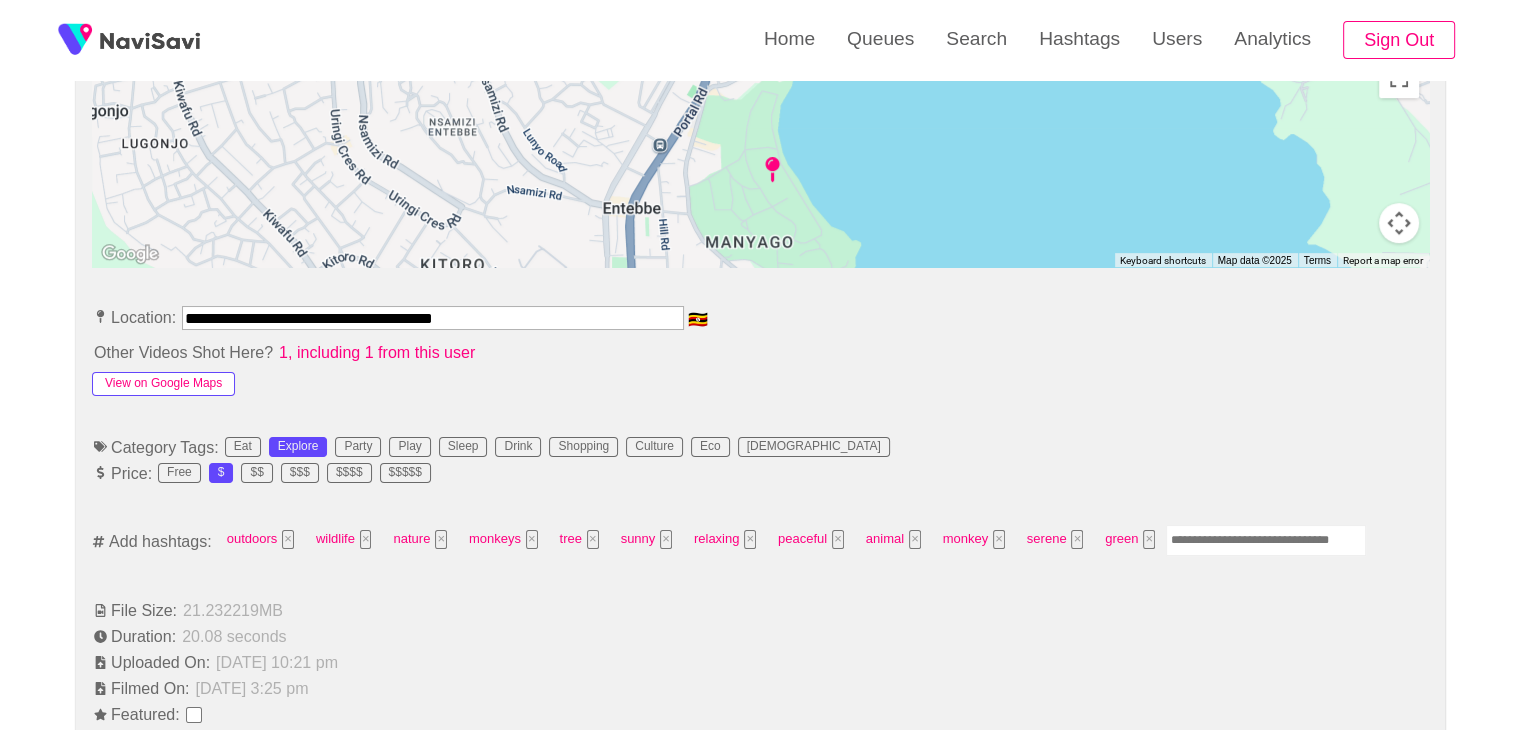 click on "View on Google Maps" at bounding box center [163, 384] 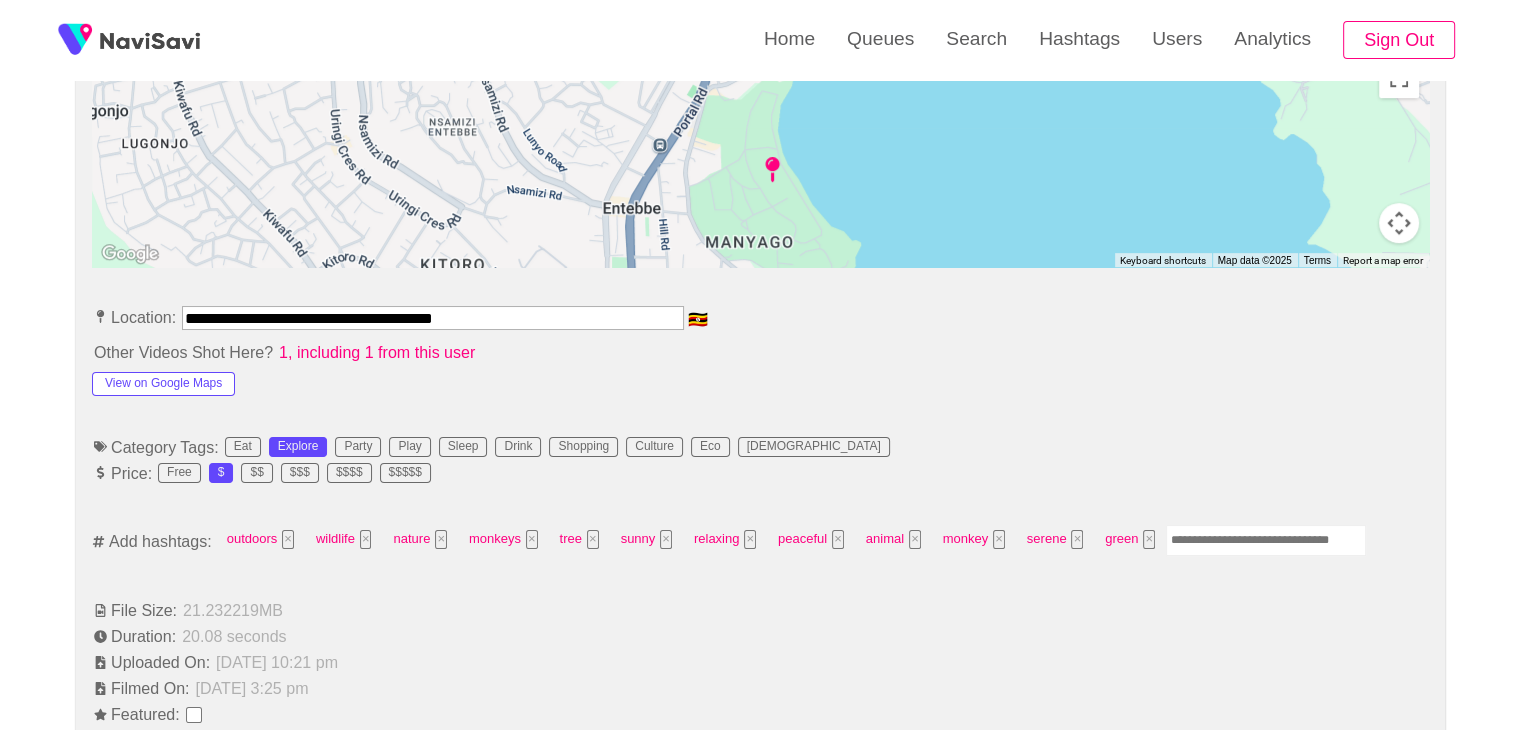 click at bounding box center [1266, 540] 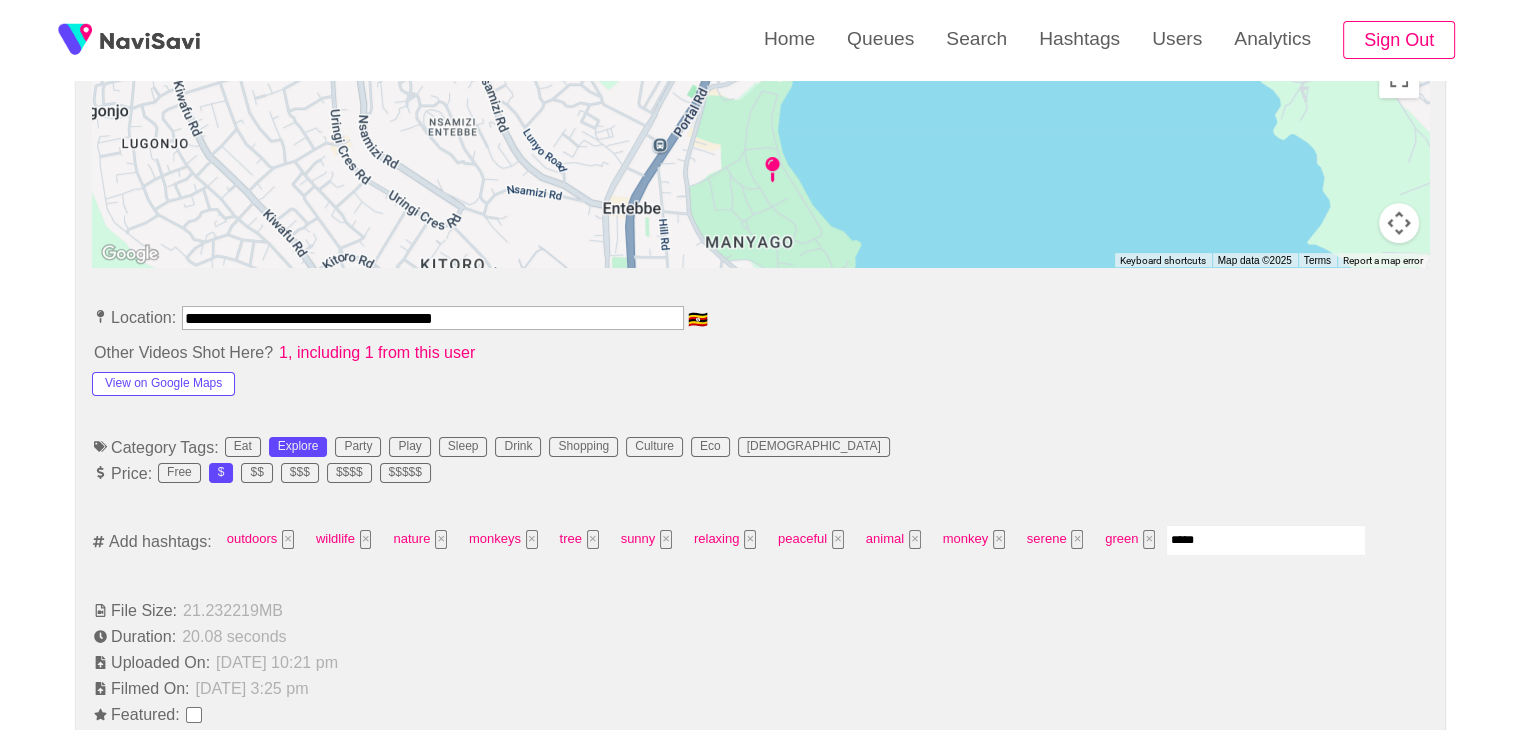 type on "******" 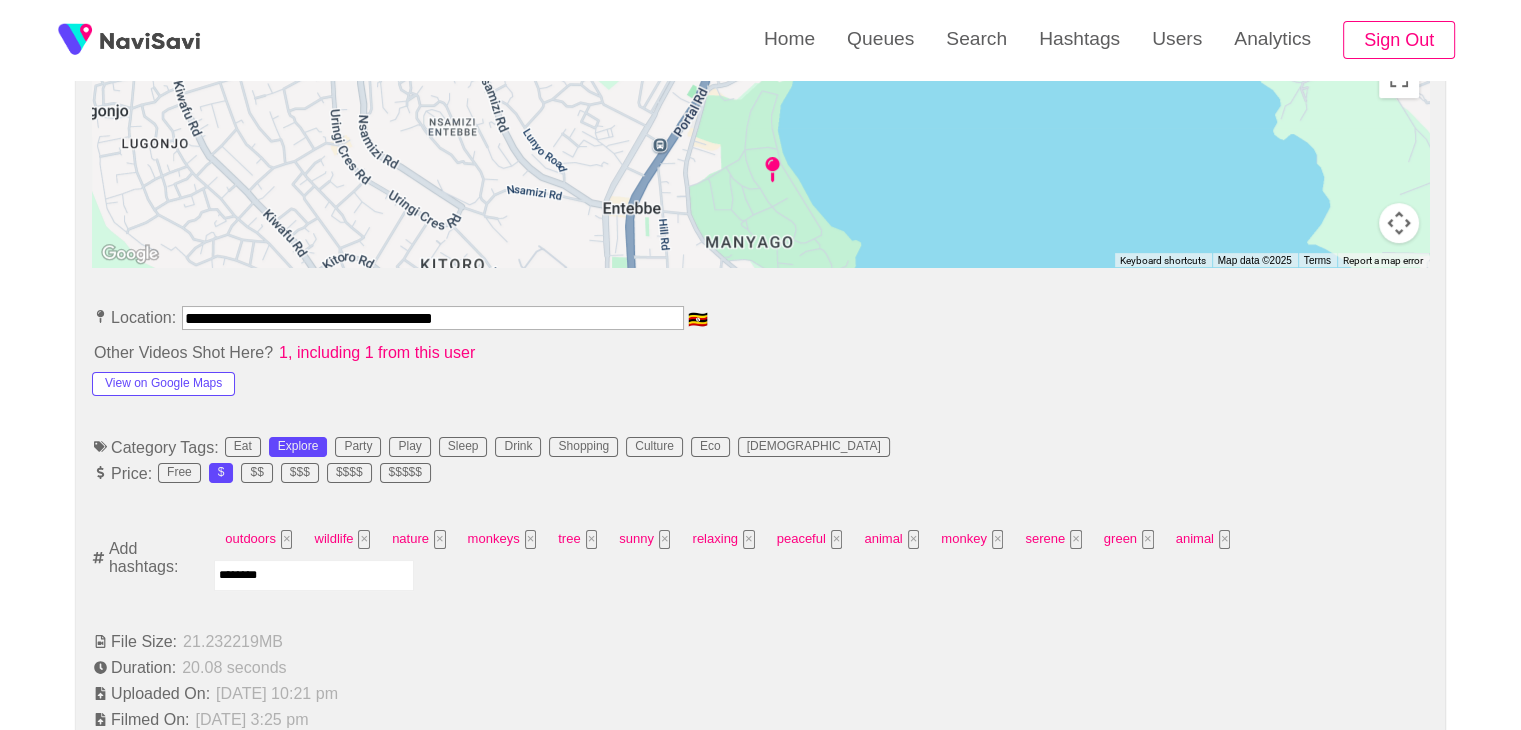 type on "*********" 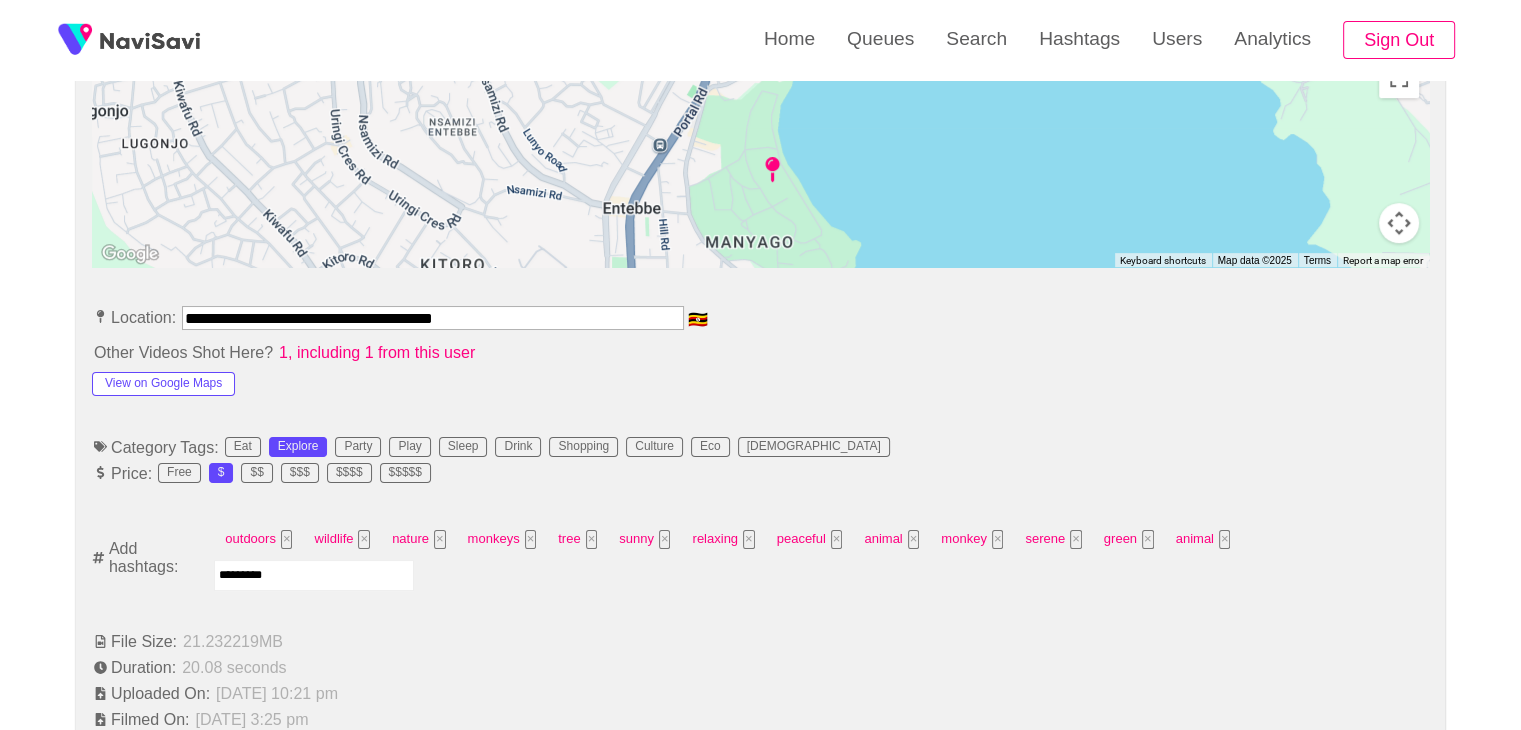 type 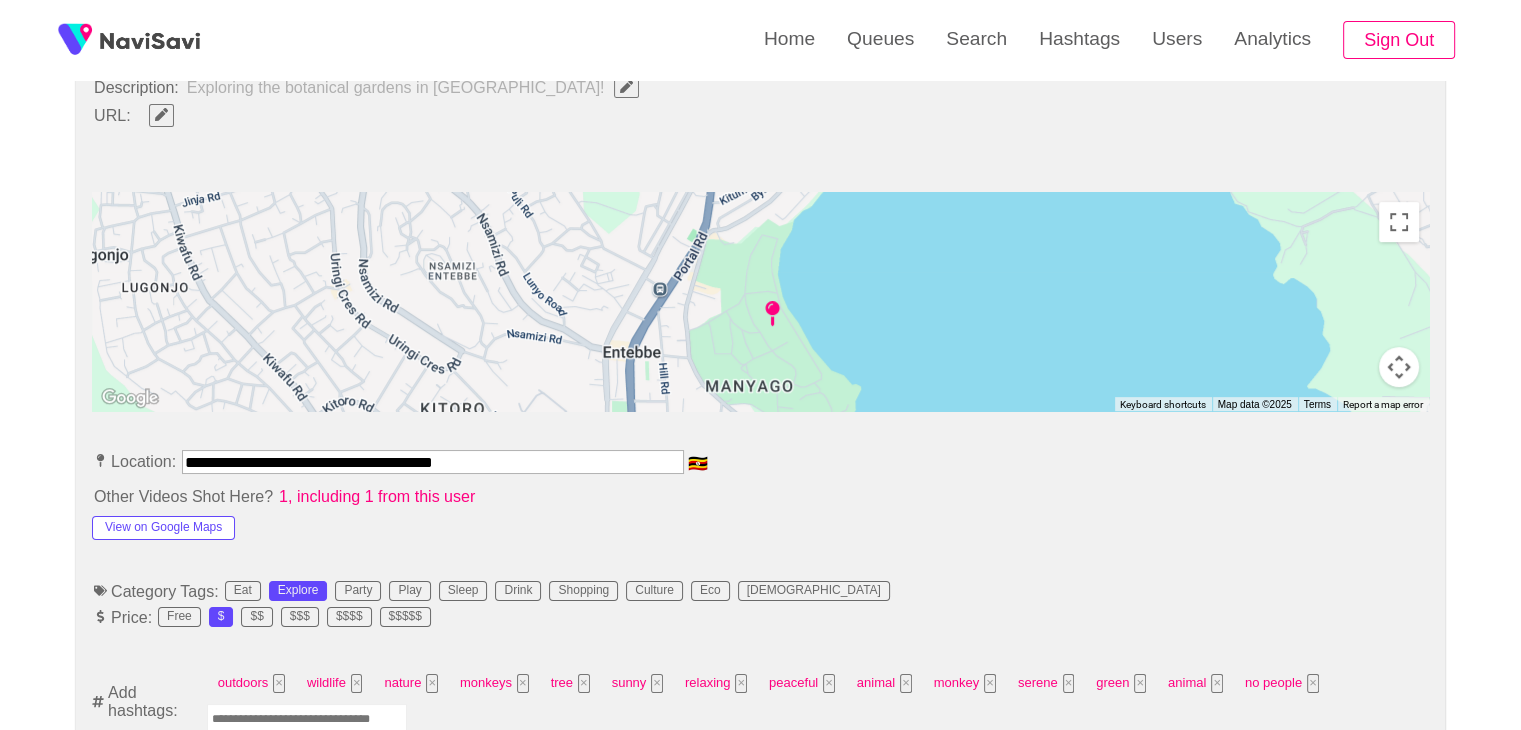 scroll, scrollTop: 780, scrollLeft: 0, axis: vertical 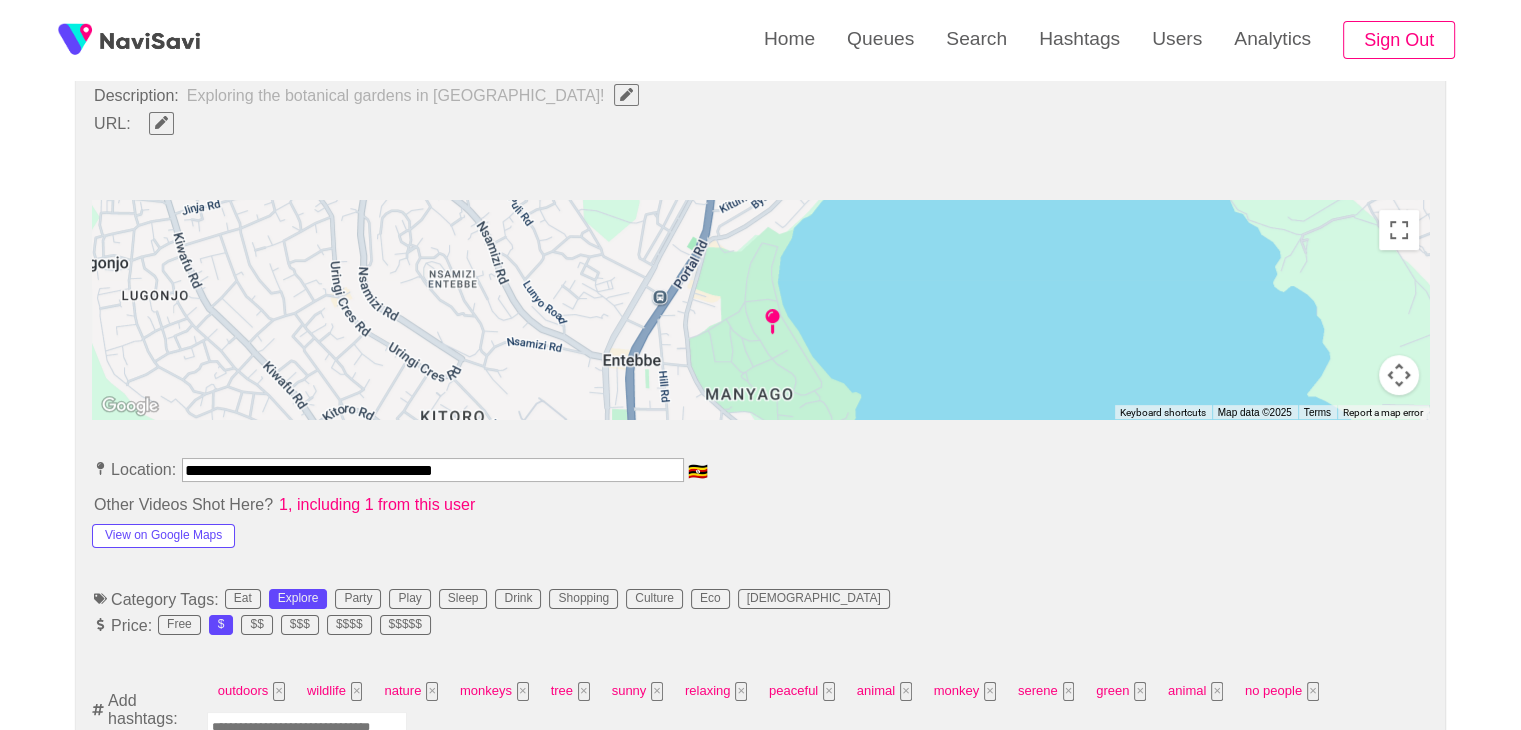 click on "**********" at bounding box center (433, 470) 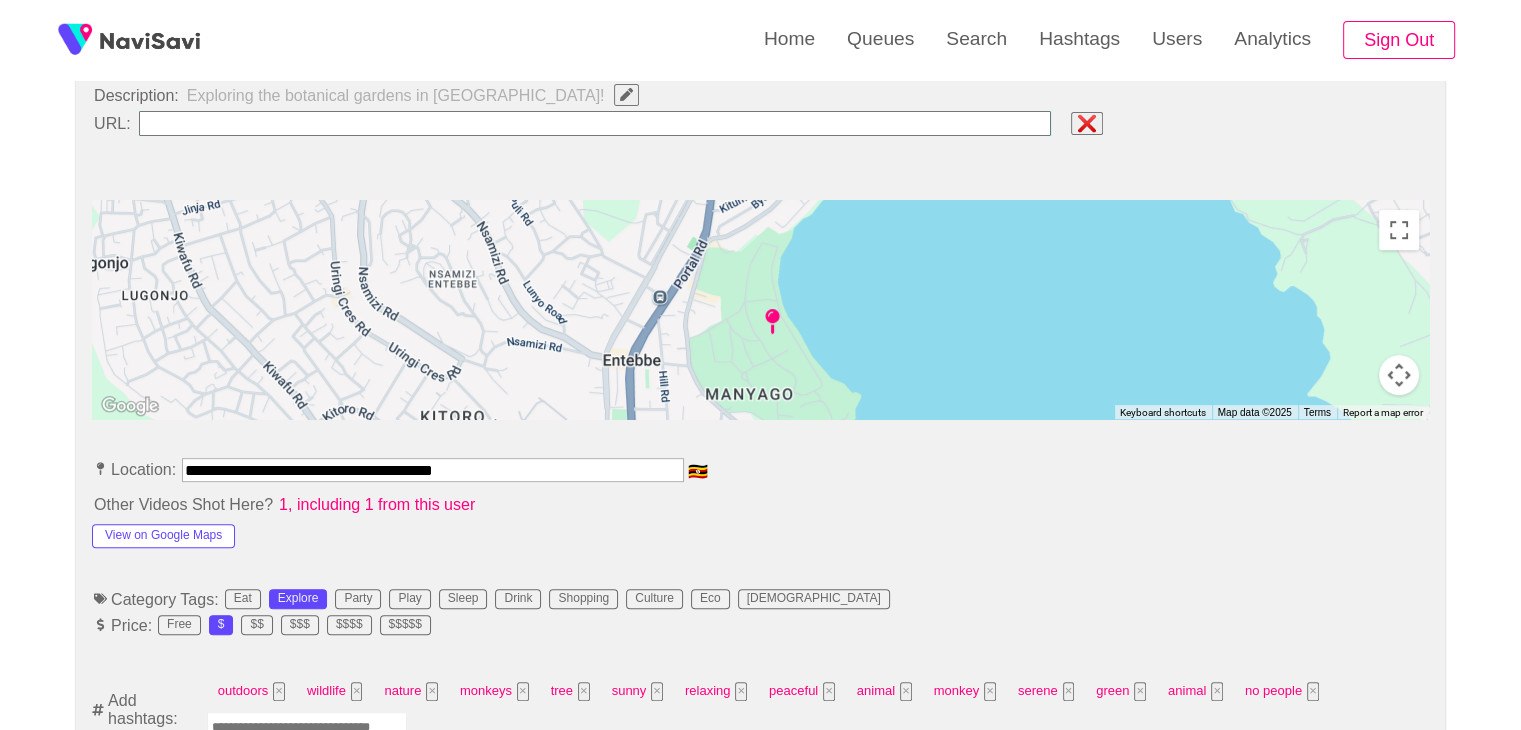 type on "**********" 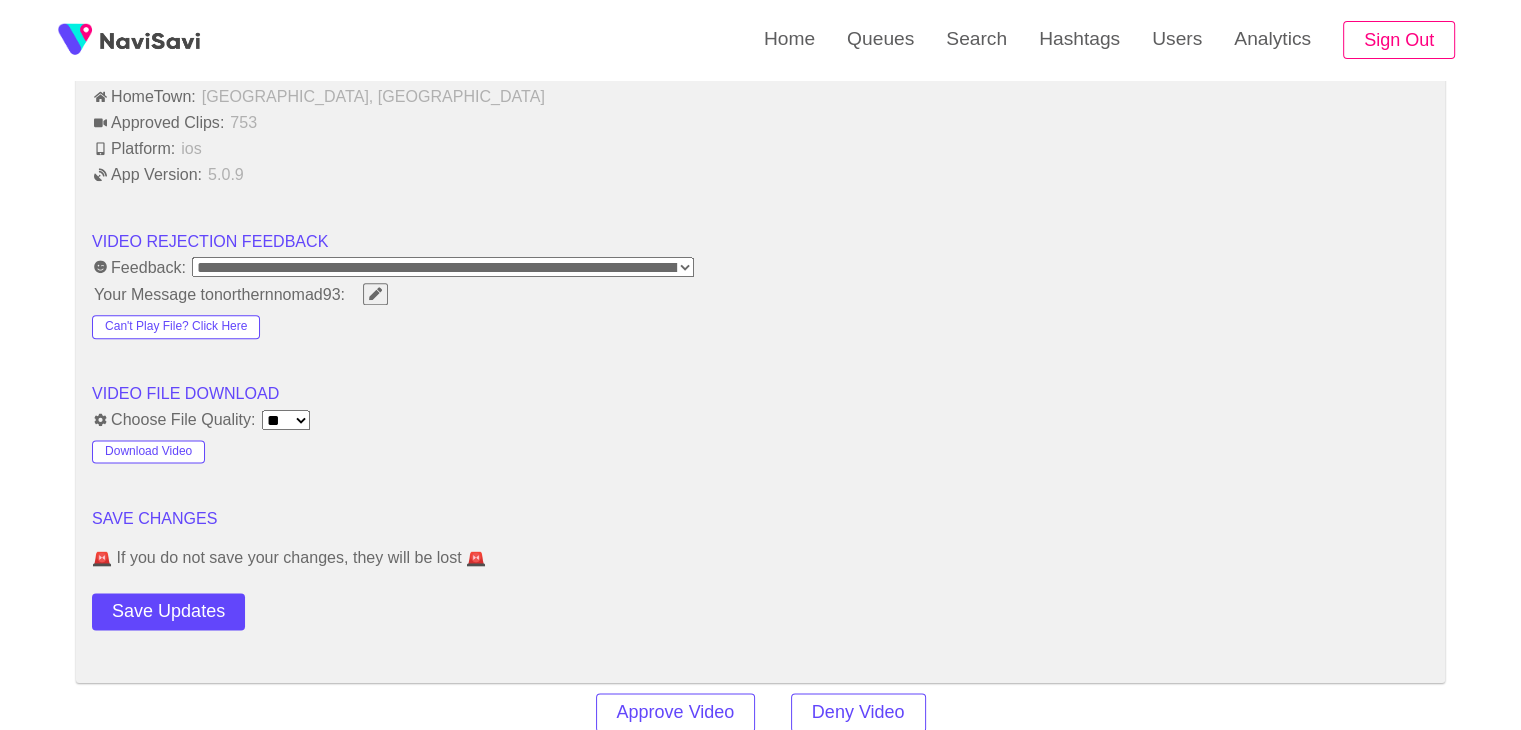 scroll, scrollTop: 2504, scrollLeft: 0, axis: vertical 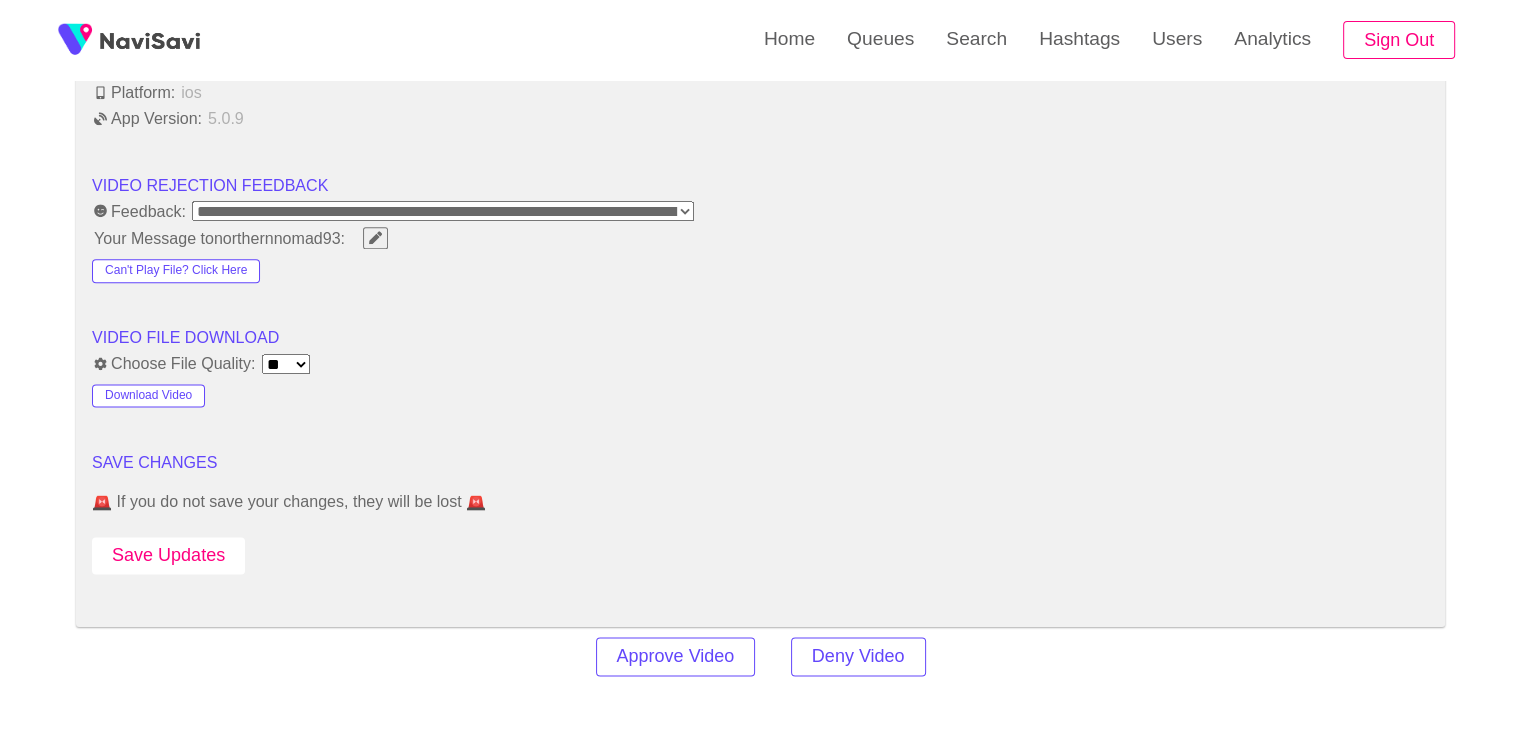 click on "Save Updates" at bounding box center (168, 555) 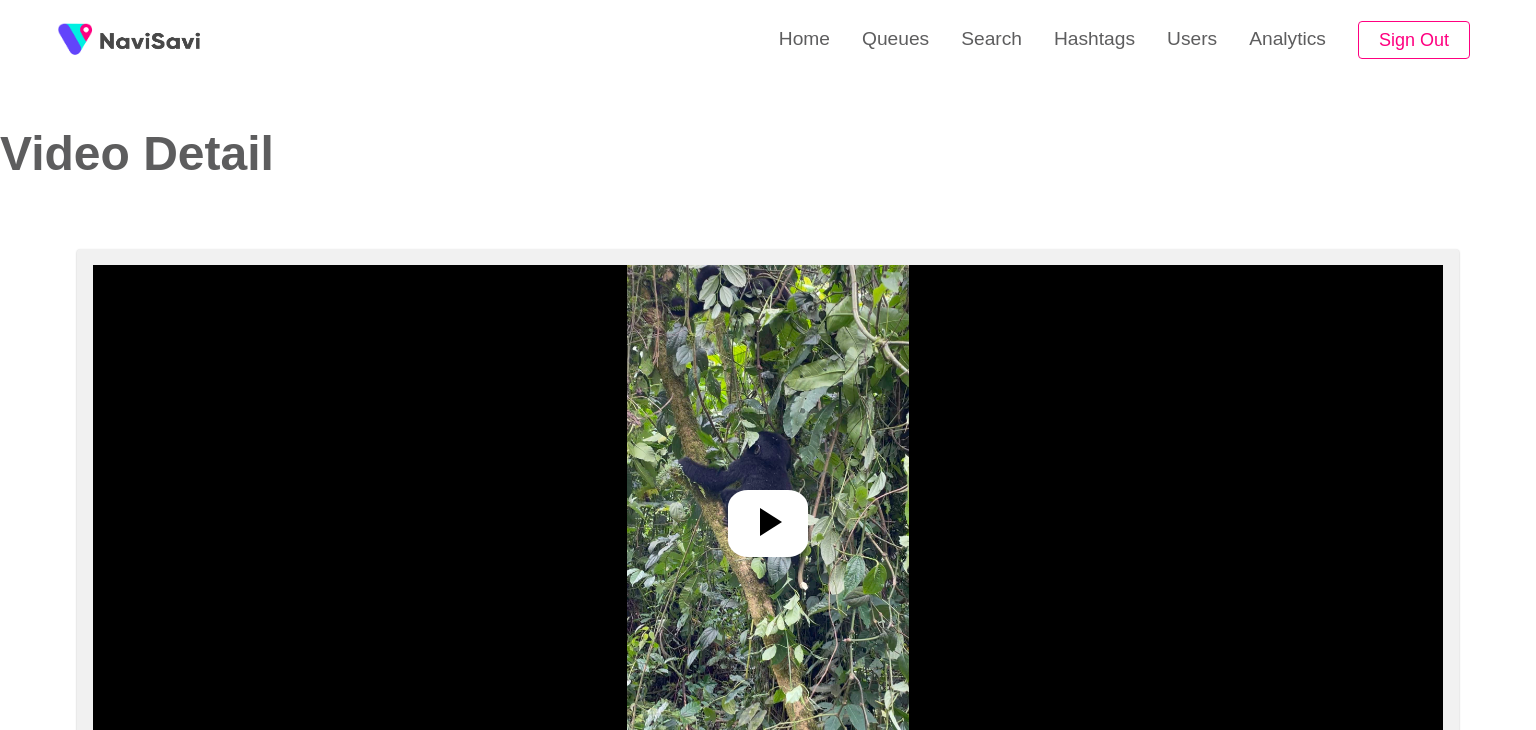 select on "**********" 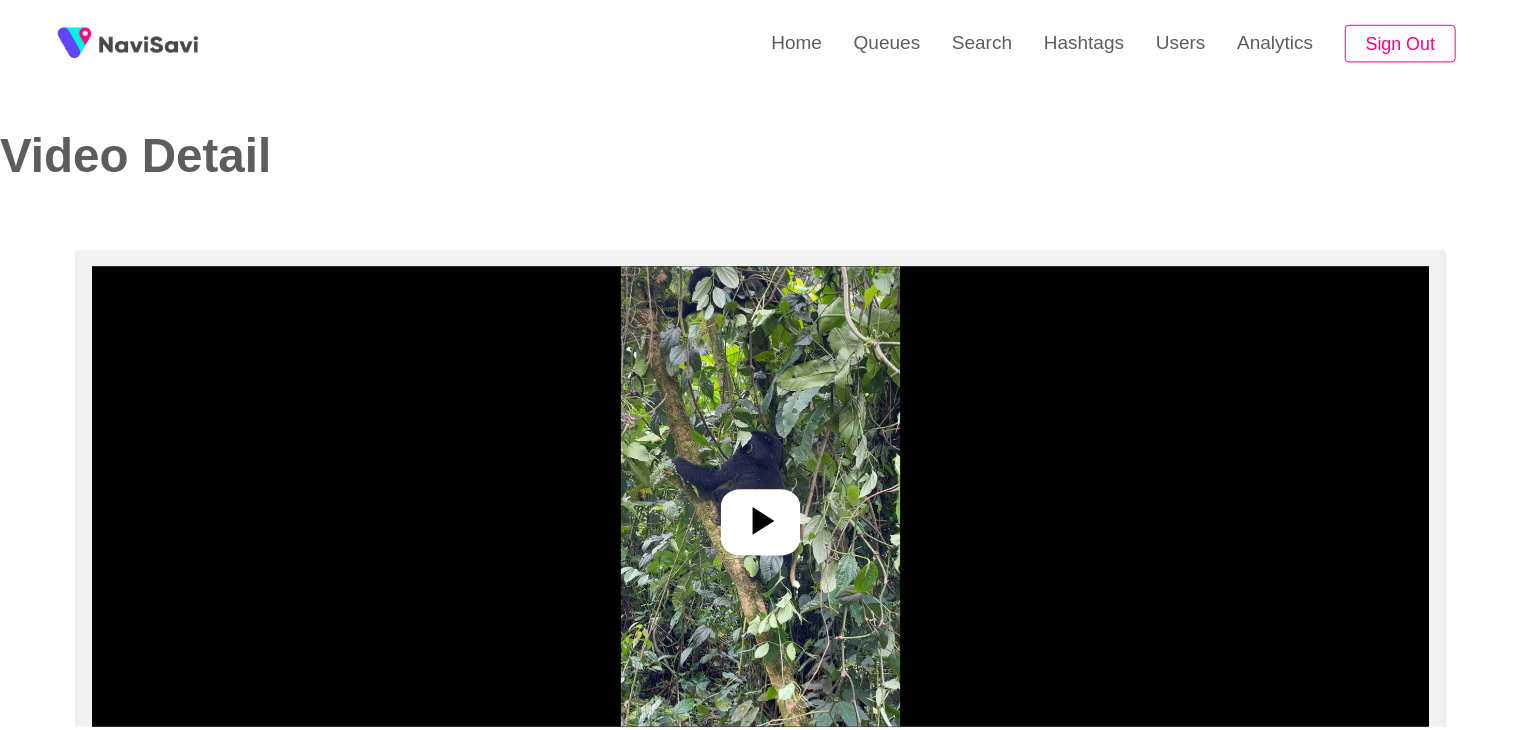 scroll, scrollTop: 0, scrollLeft: 0, axis: both 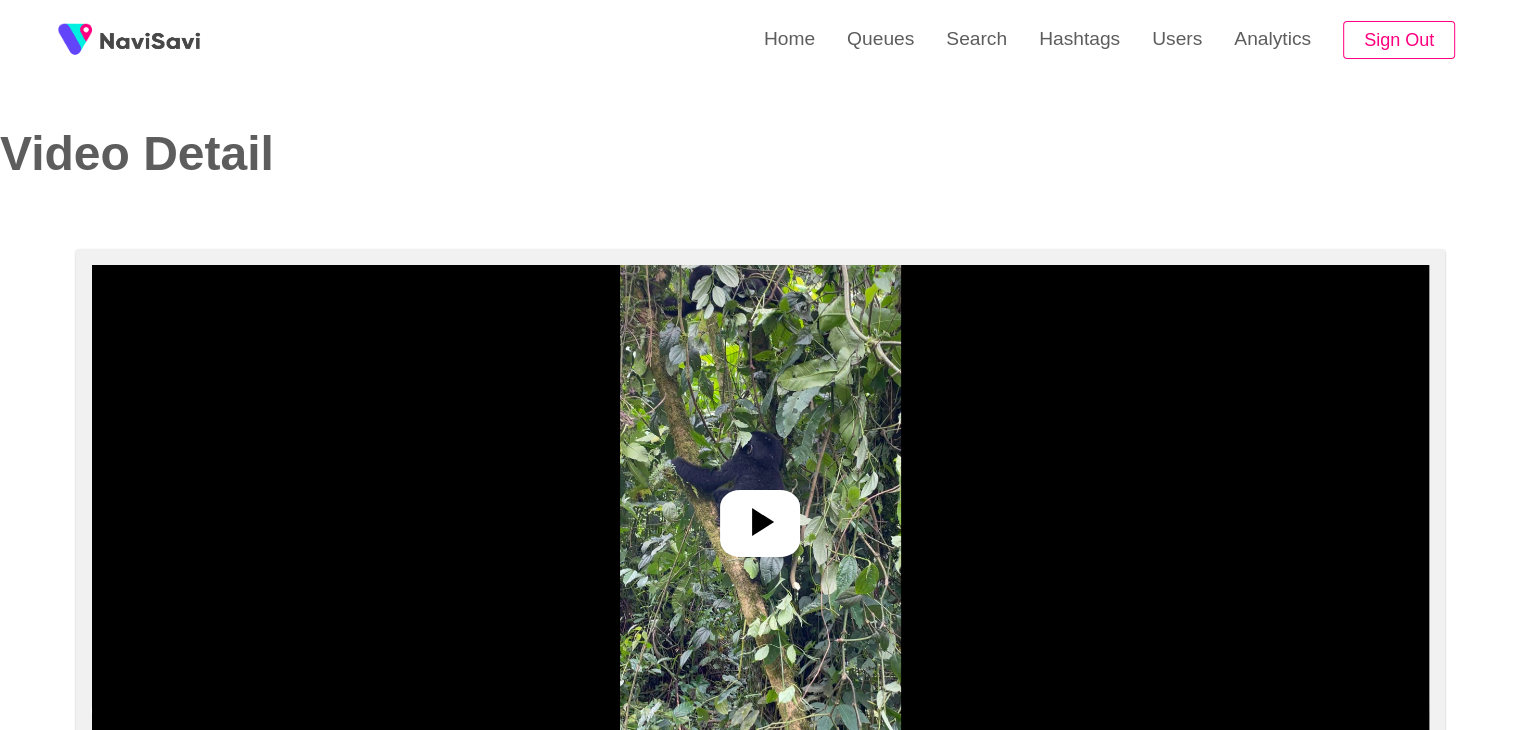 click at bounding box center (760, 515) 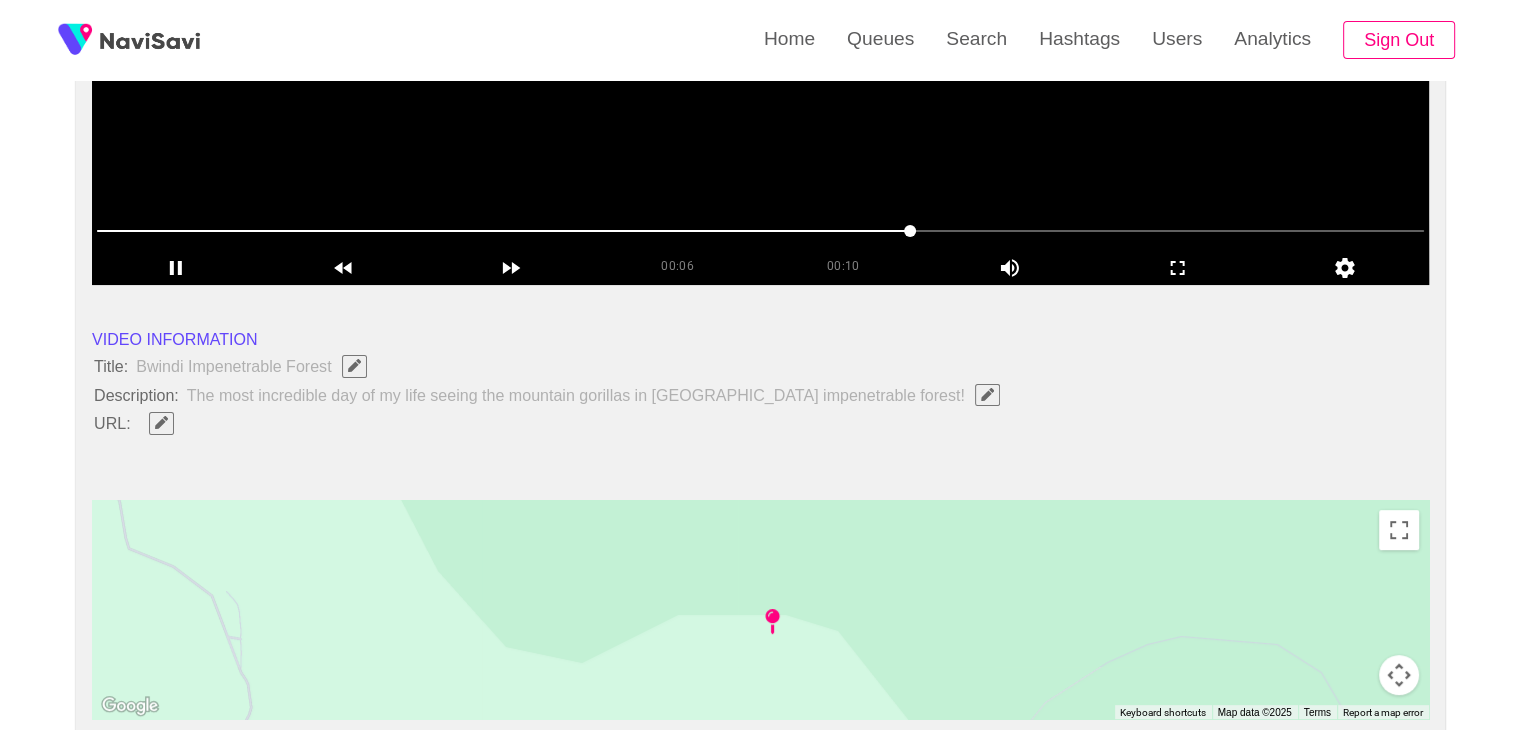 scroll, scrollTop: 555, scrollLeft: 0, axis: vertical 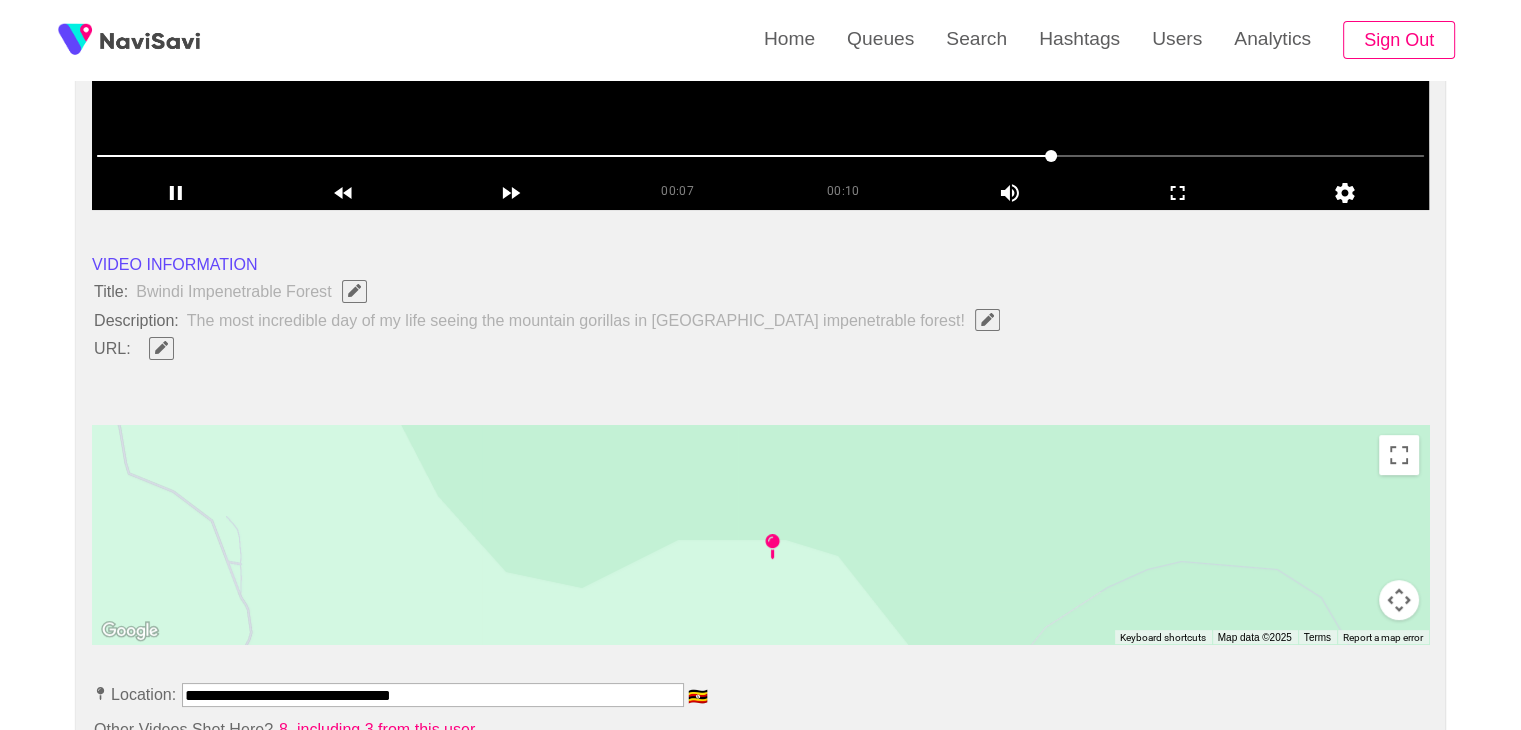 click 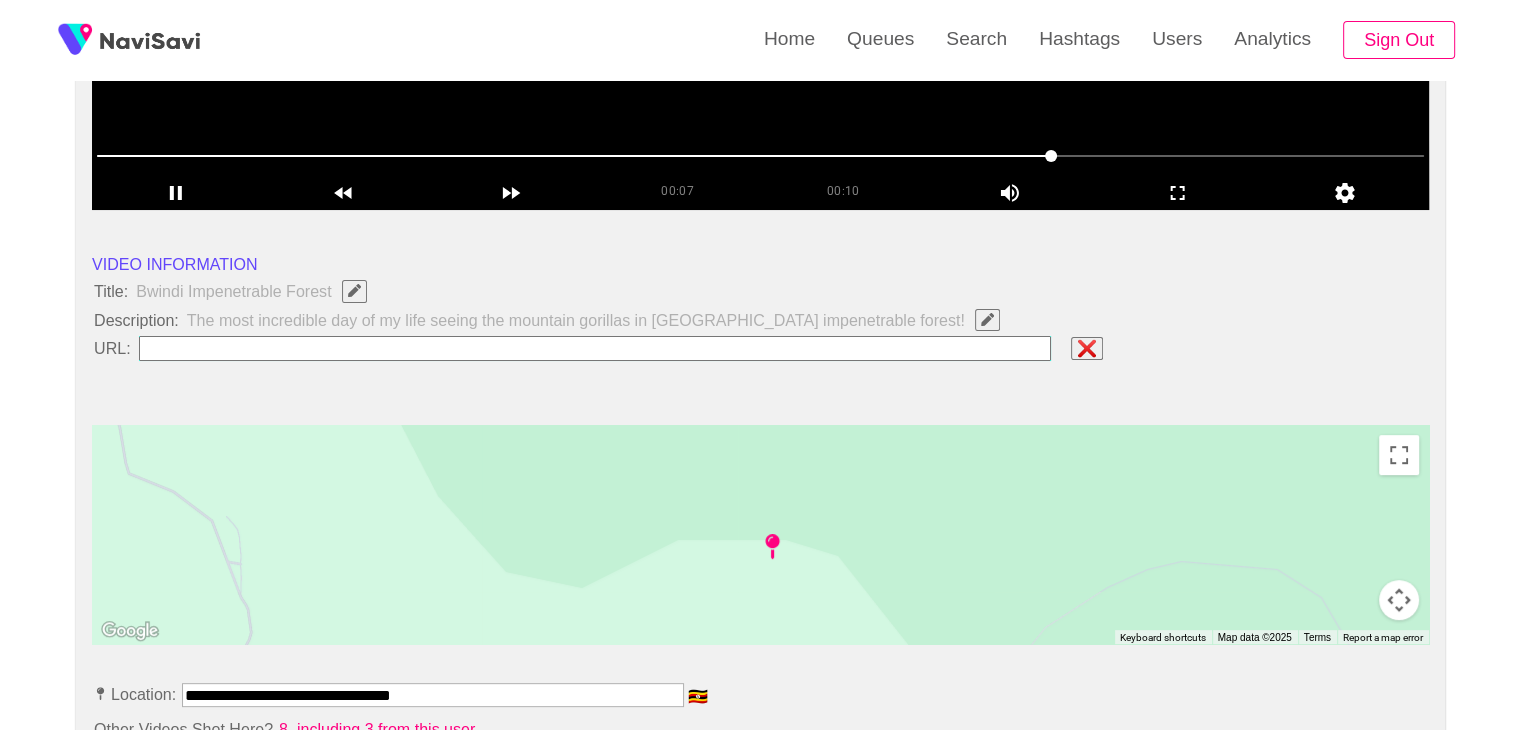type on "**********" 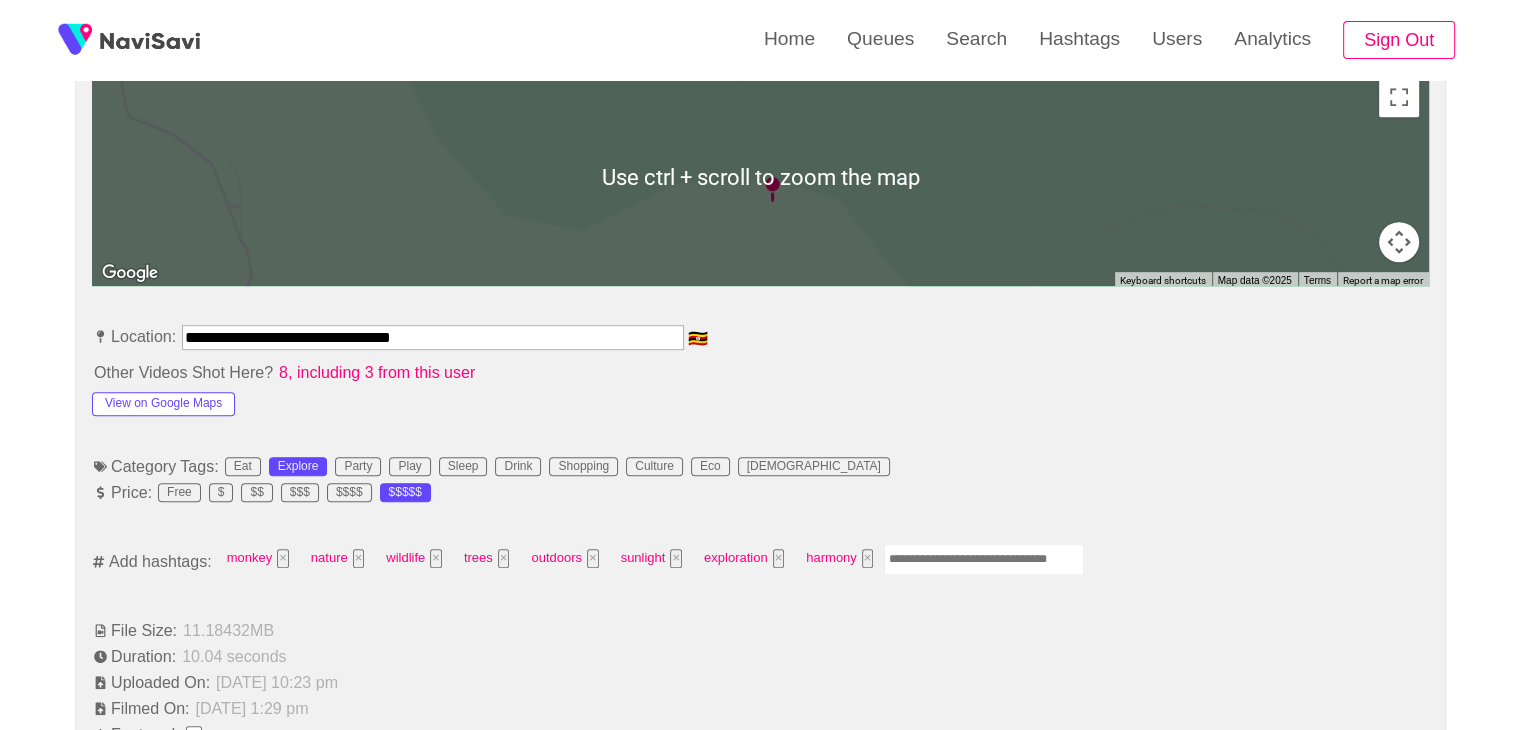 scroll, scrollTop: 920, scrollLeft: 0, axis: vertical 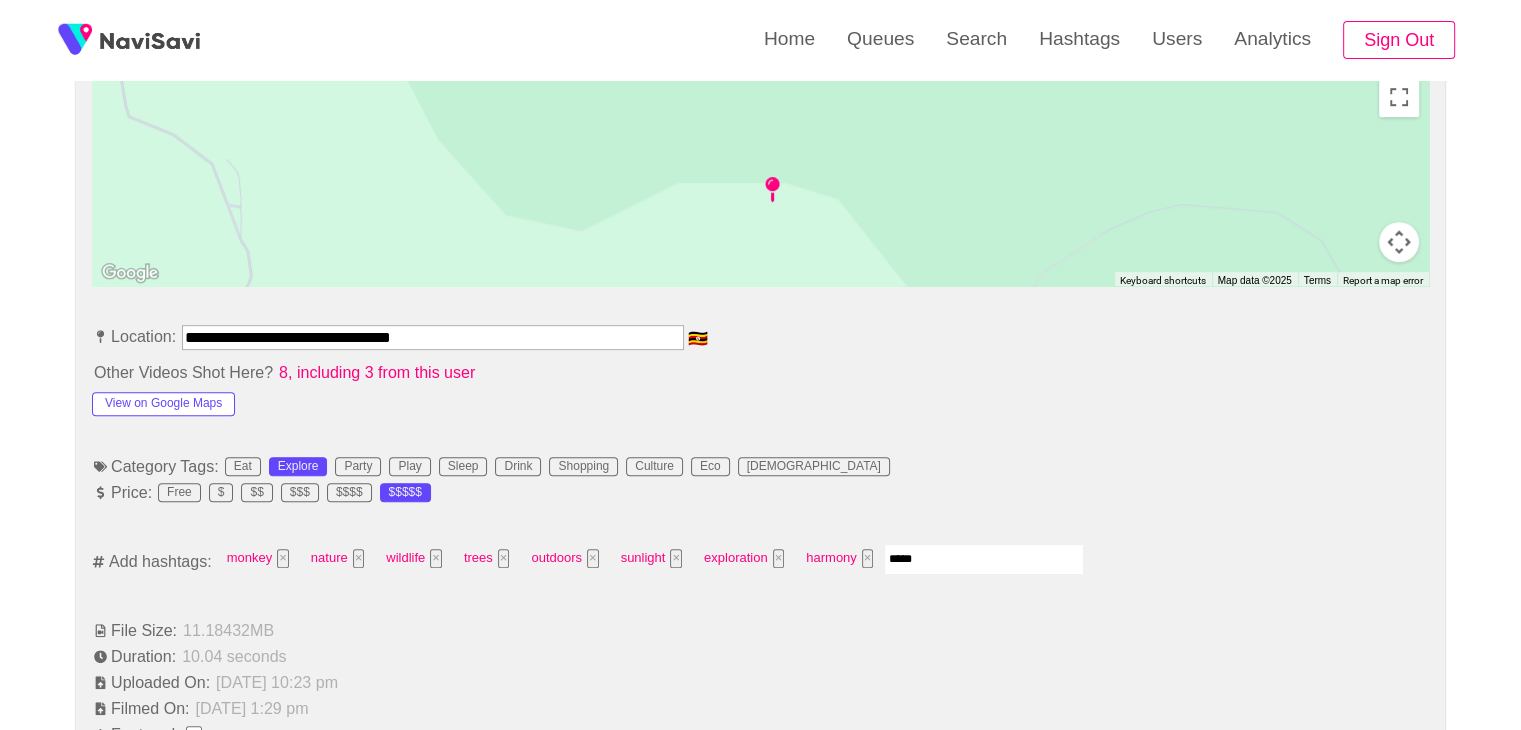 type on "******" 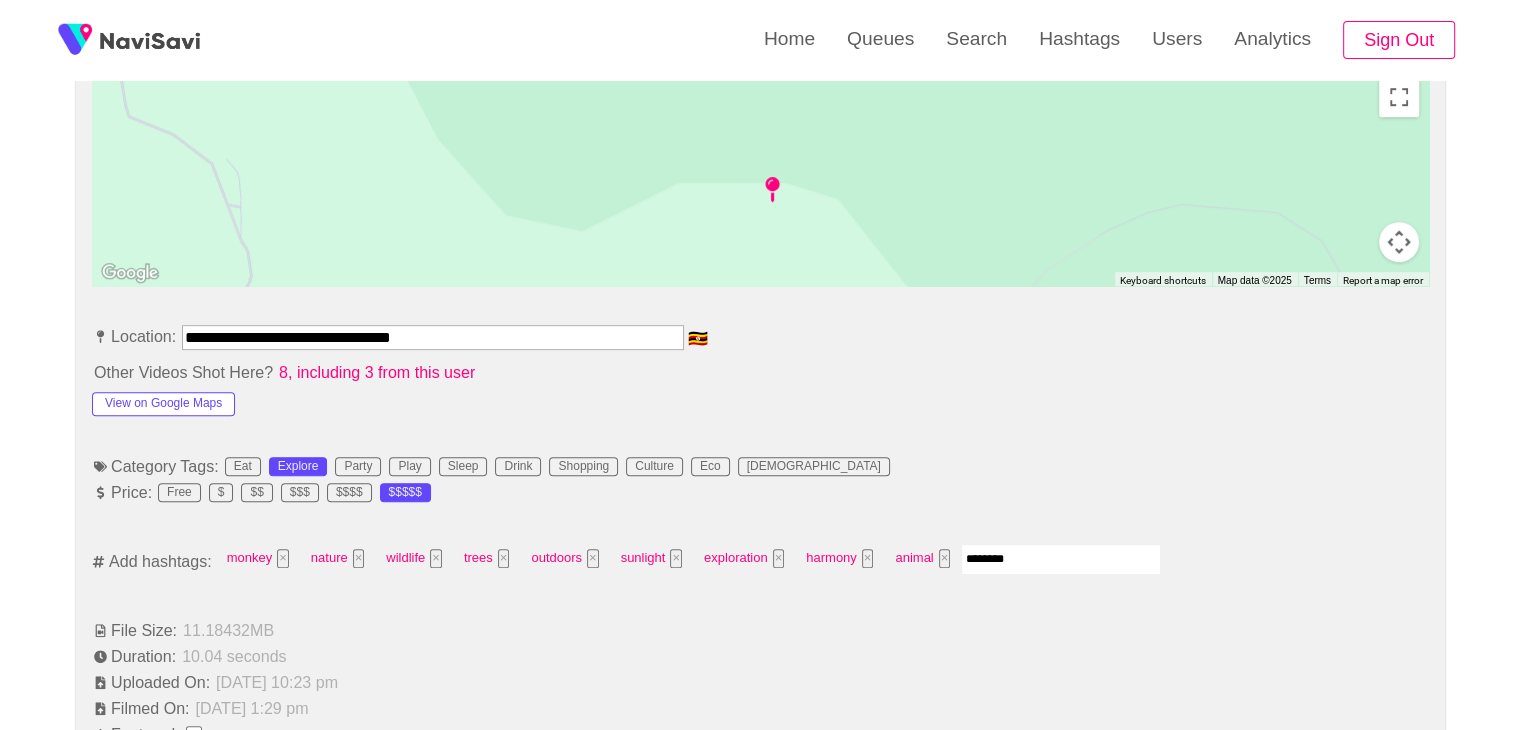 type on "*********" 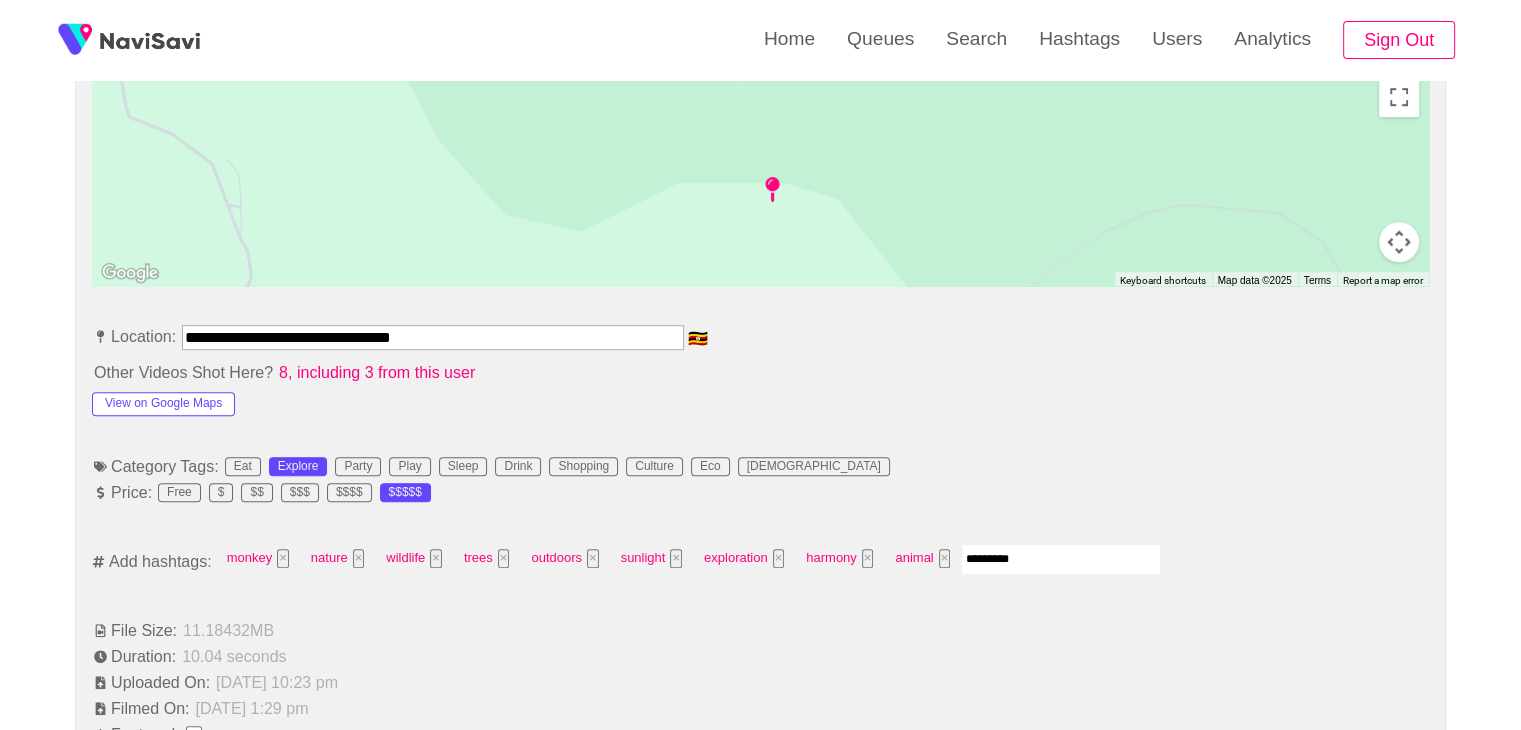 type 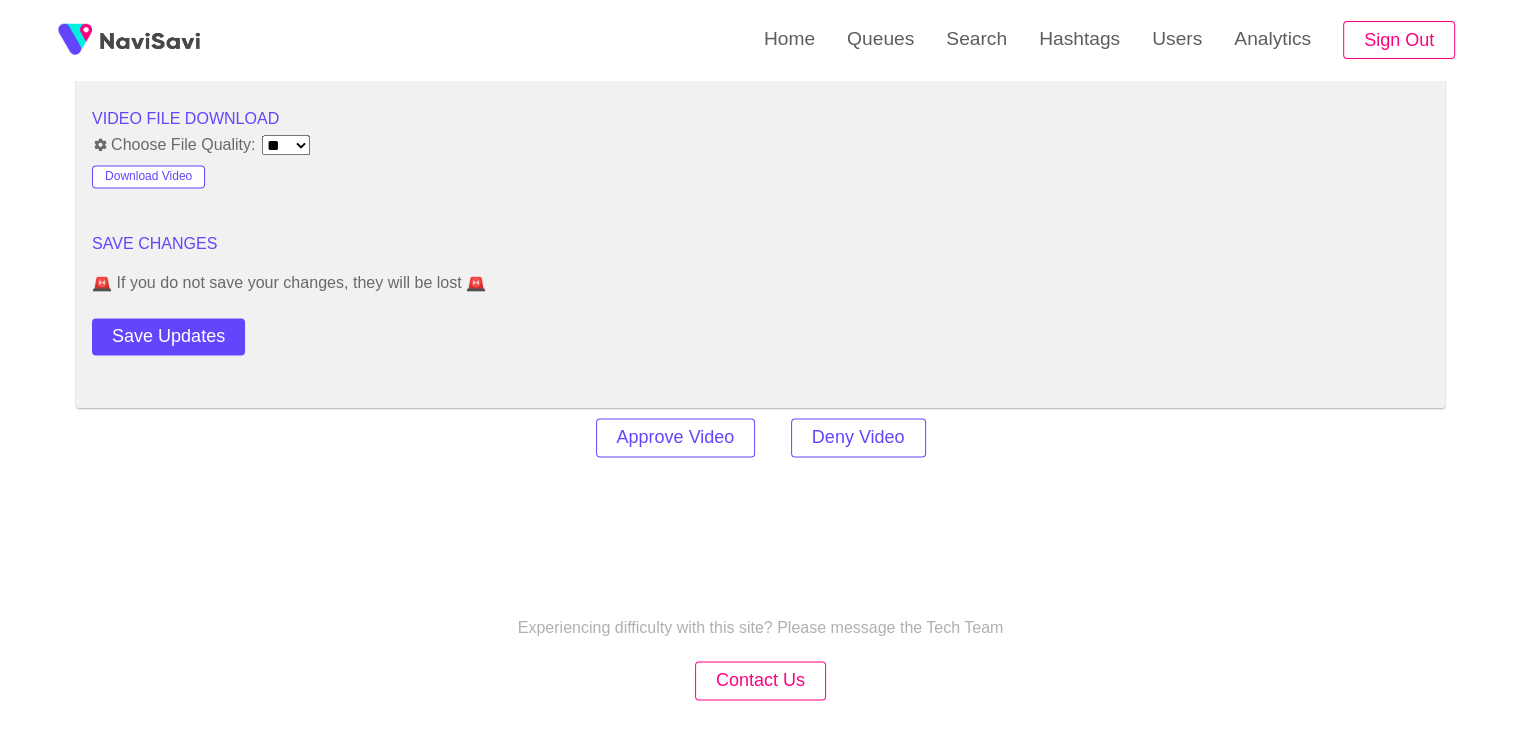 scroll, scrollTop: 2715, scrollLeft: 0, axis: vertical 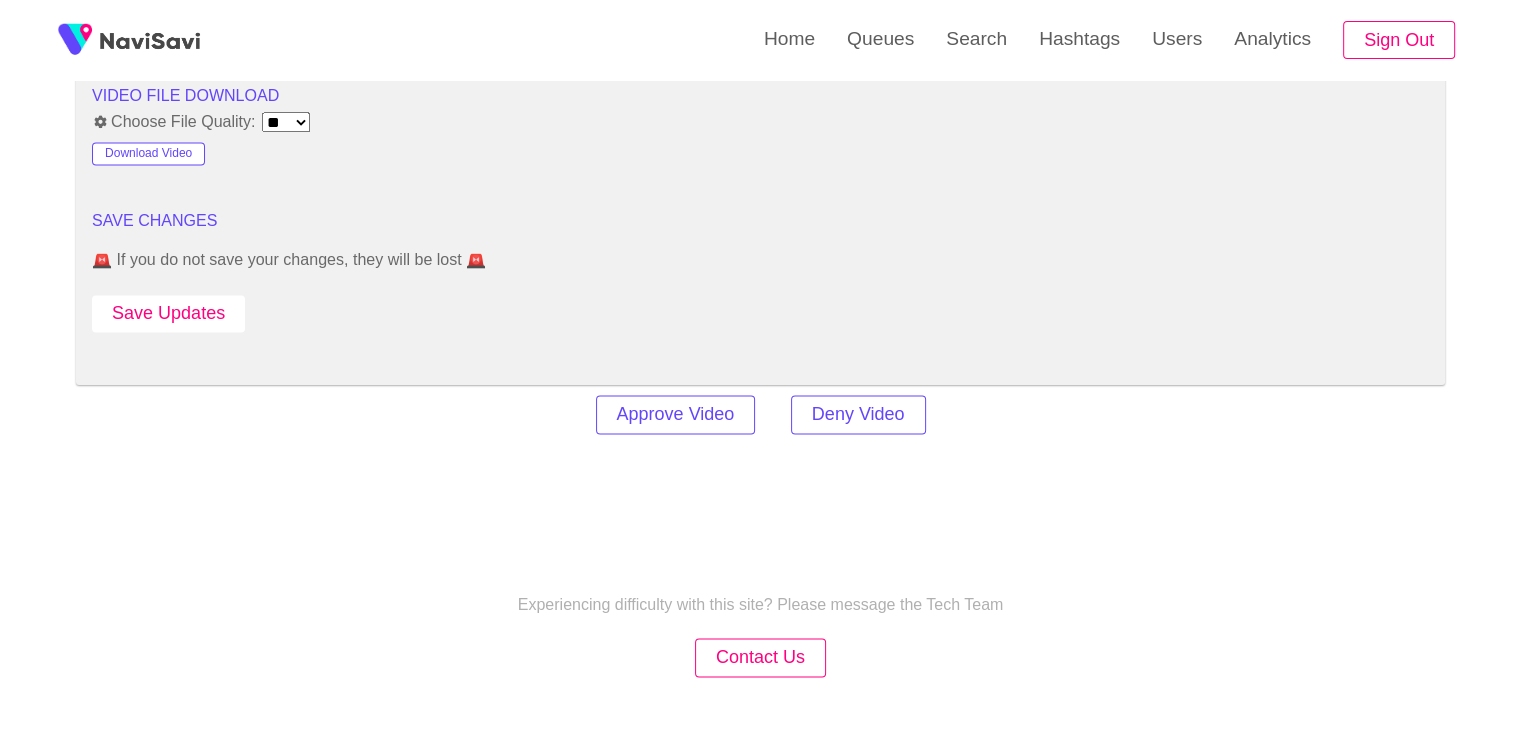 click on "Save Updates" at bounding box center [168, 313] 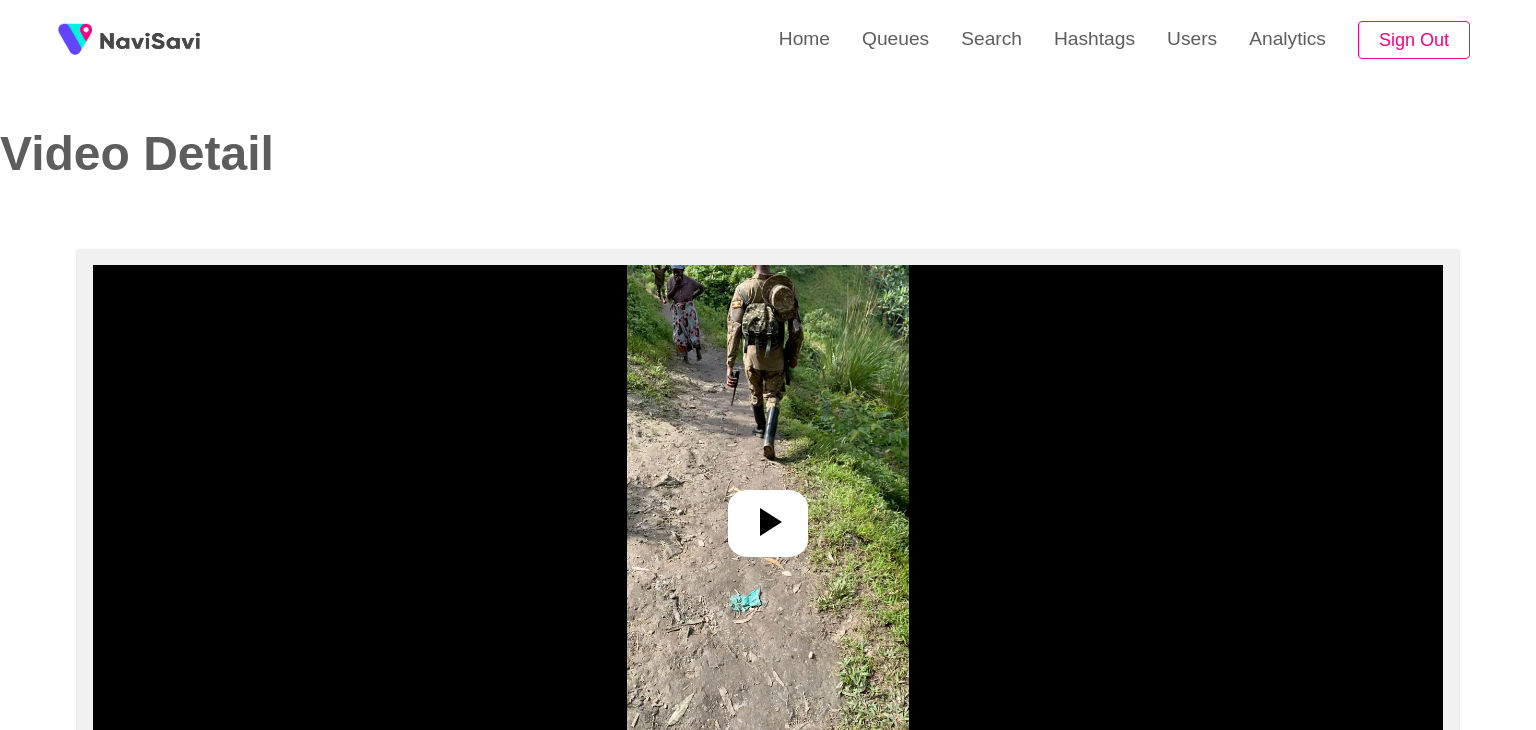 select on "**********" 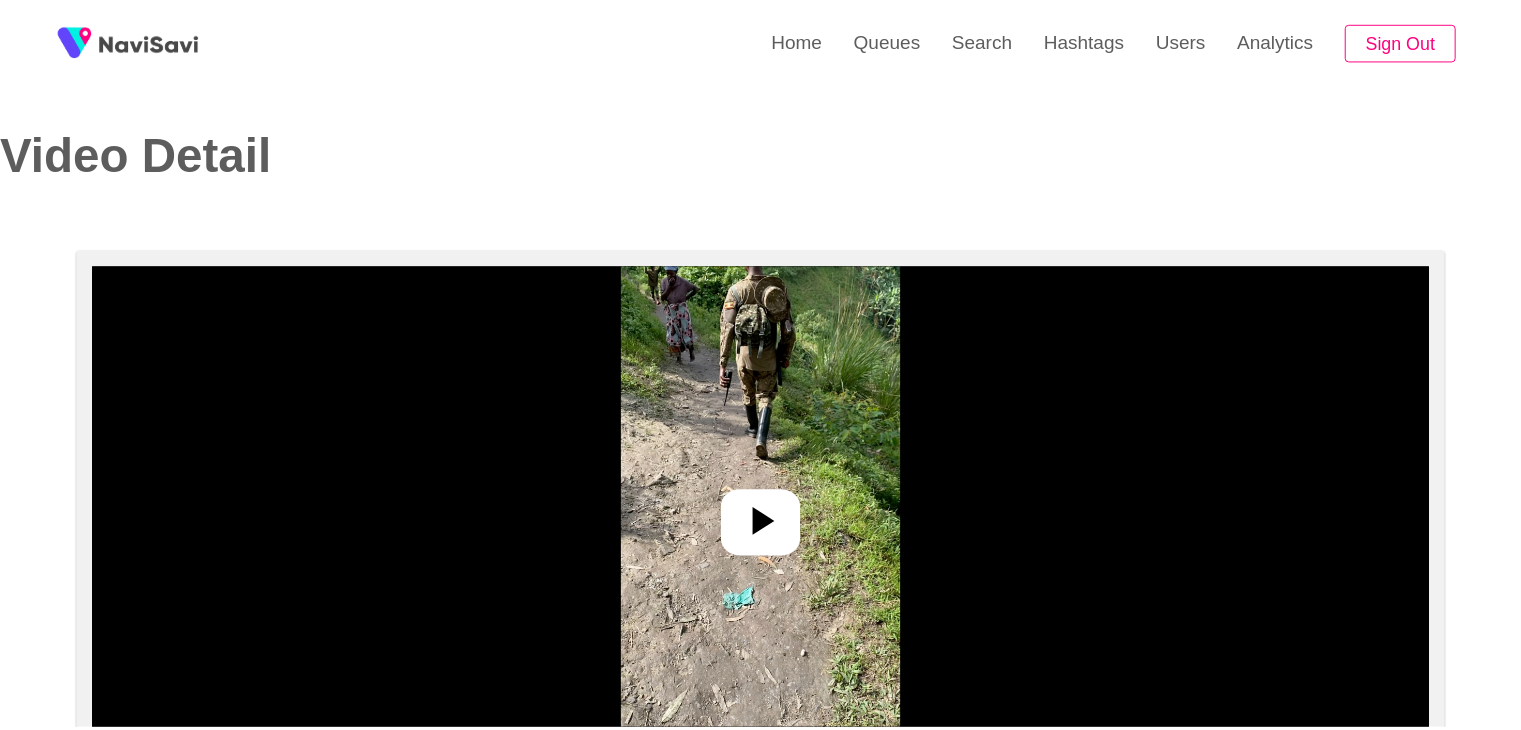 scroll, scrollTop: 0, scrollLeft: 0, axis: both 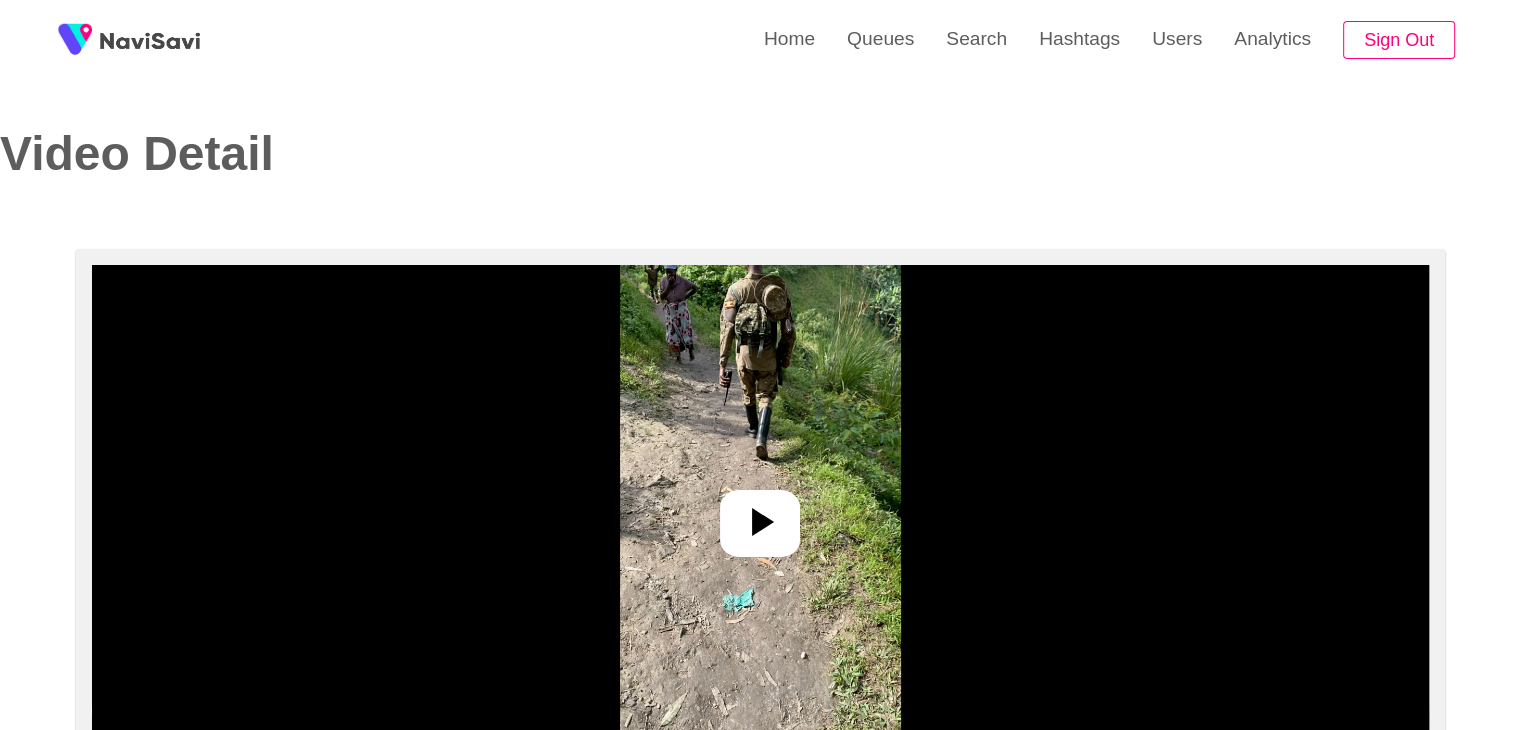 click at bounding box center [760, 515] 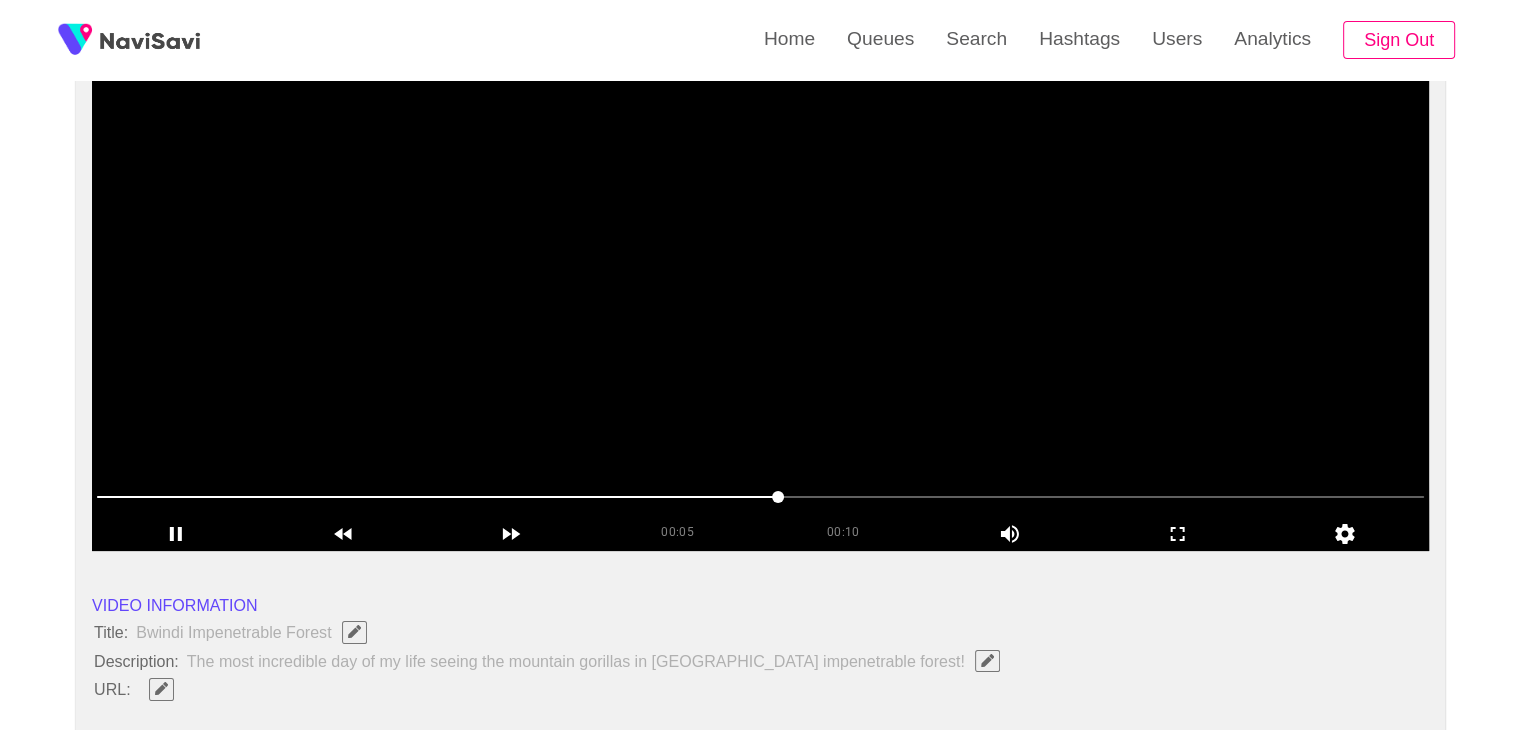 scroll, scrollTop: 212, scrollLeft: 0, axis: vertical 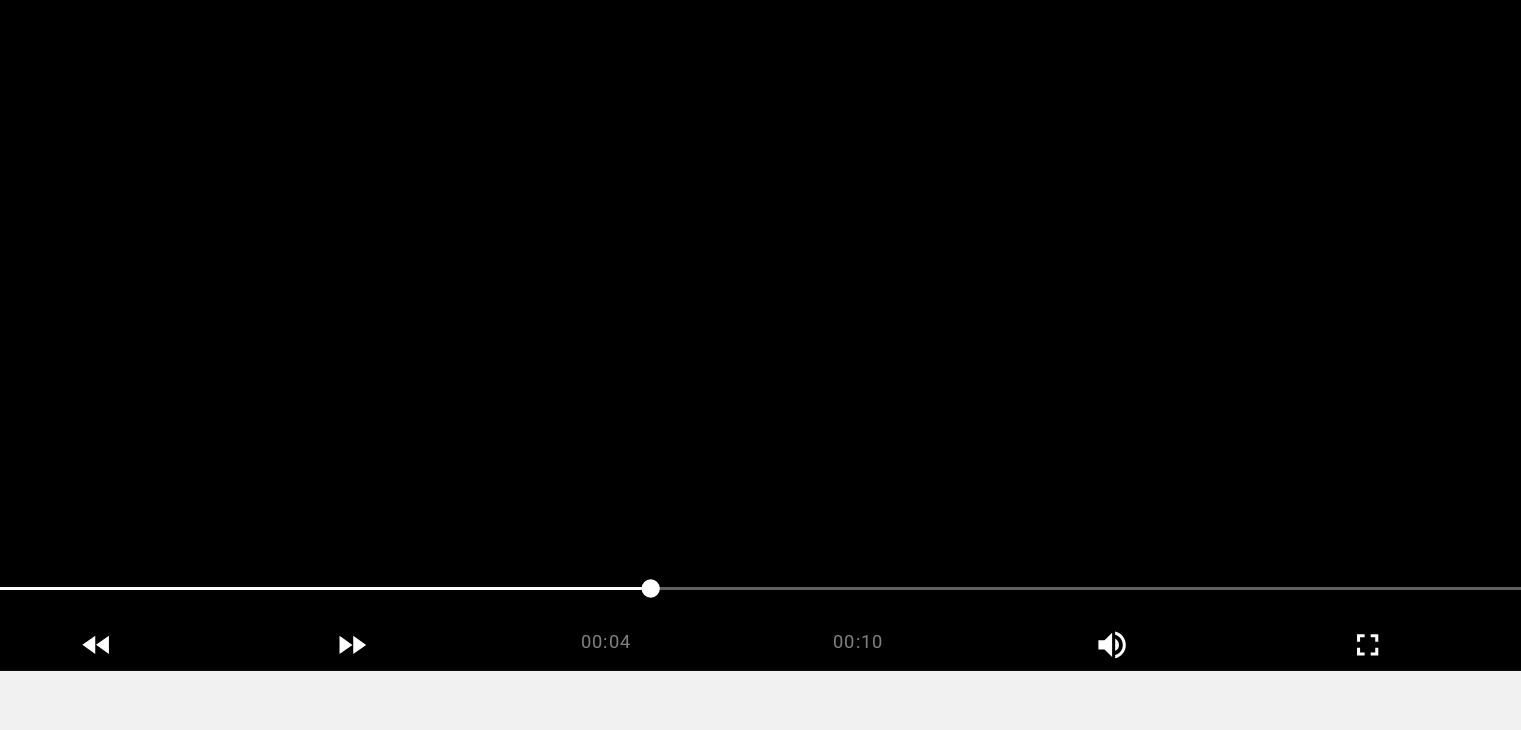 click at bounding box center [760, 303] 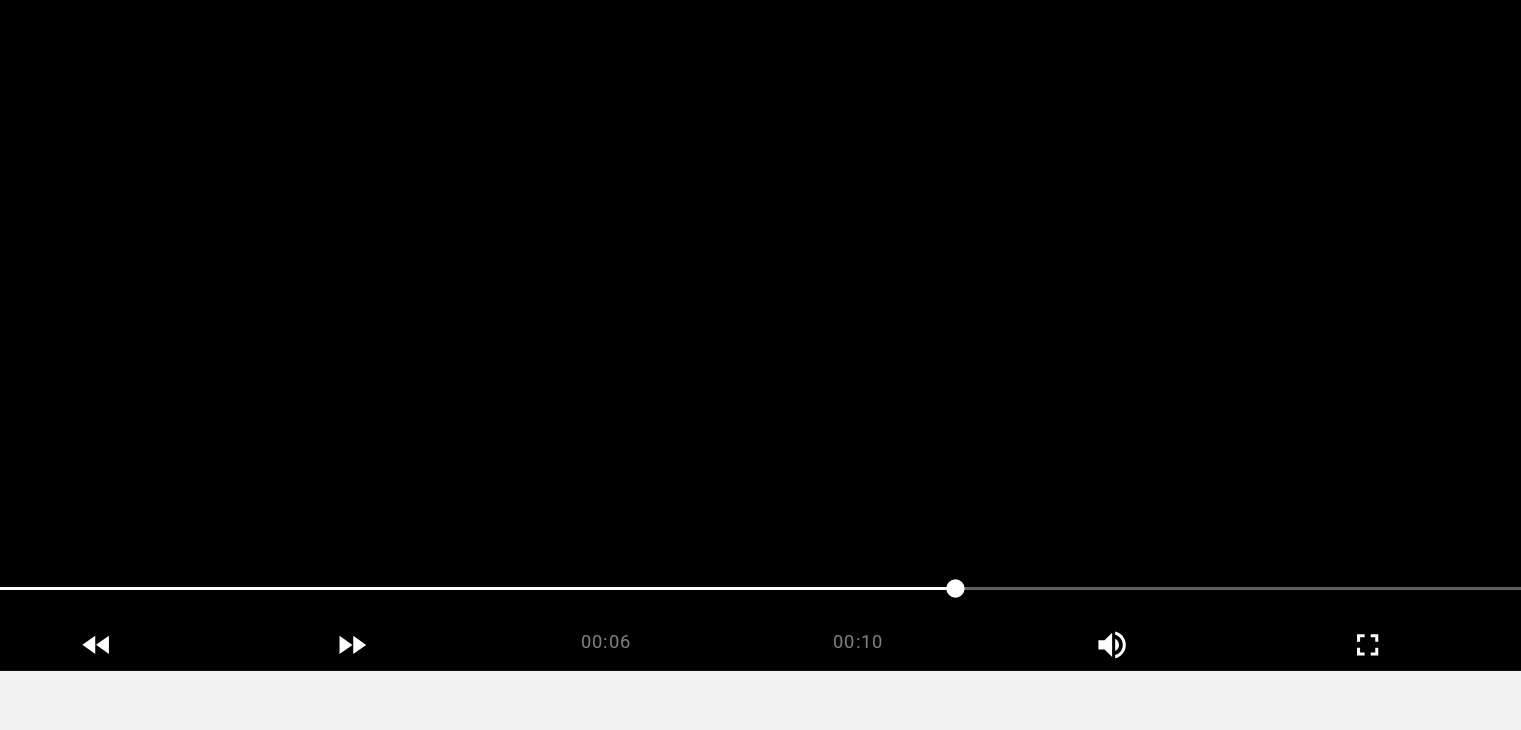 click at bounding box center [760, 303] 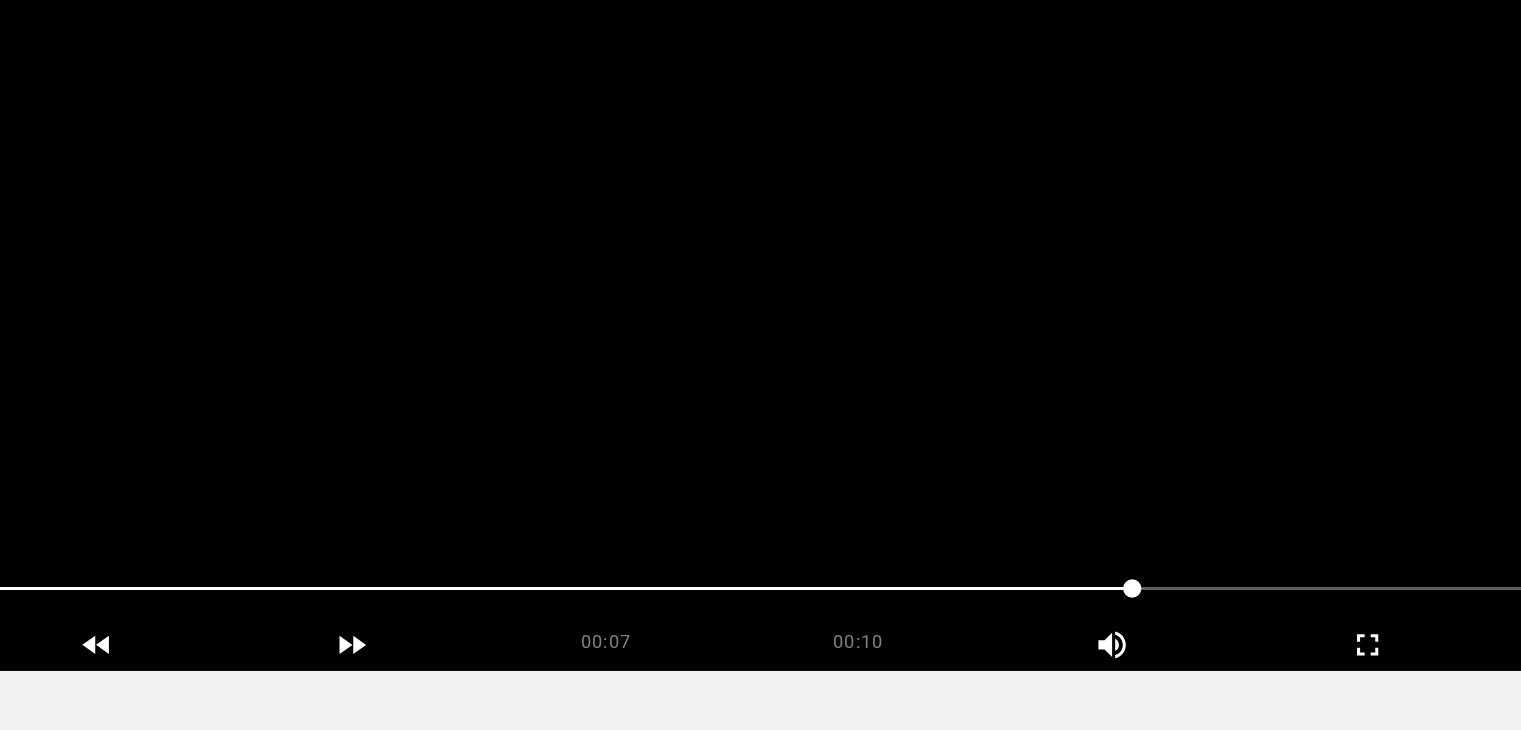 scroll, scrollTop: 212, scrollLeft: 0, axis: vertical 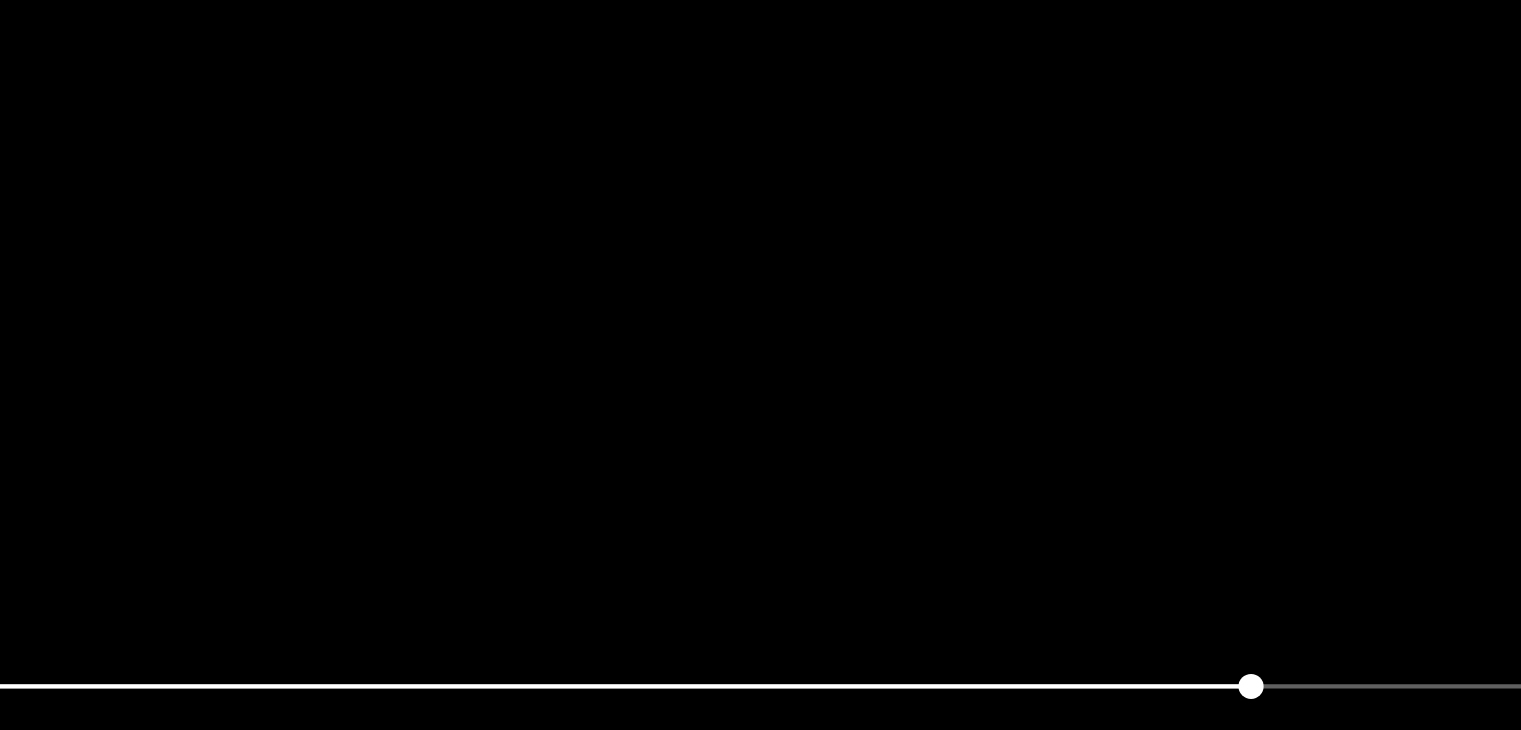 click at bounding box center (760, 303) 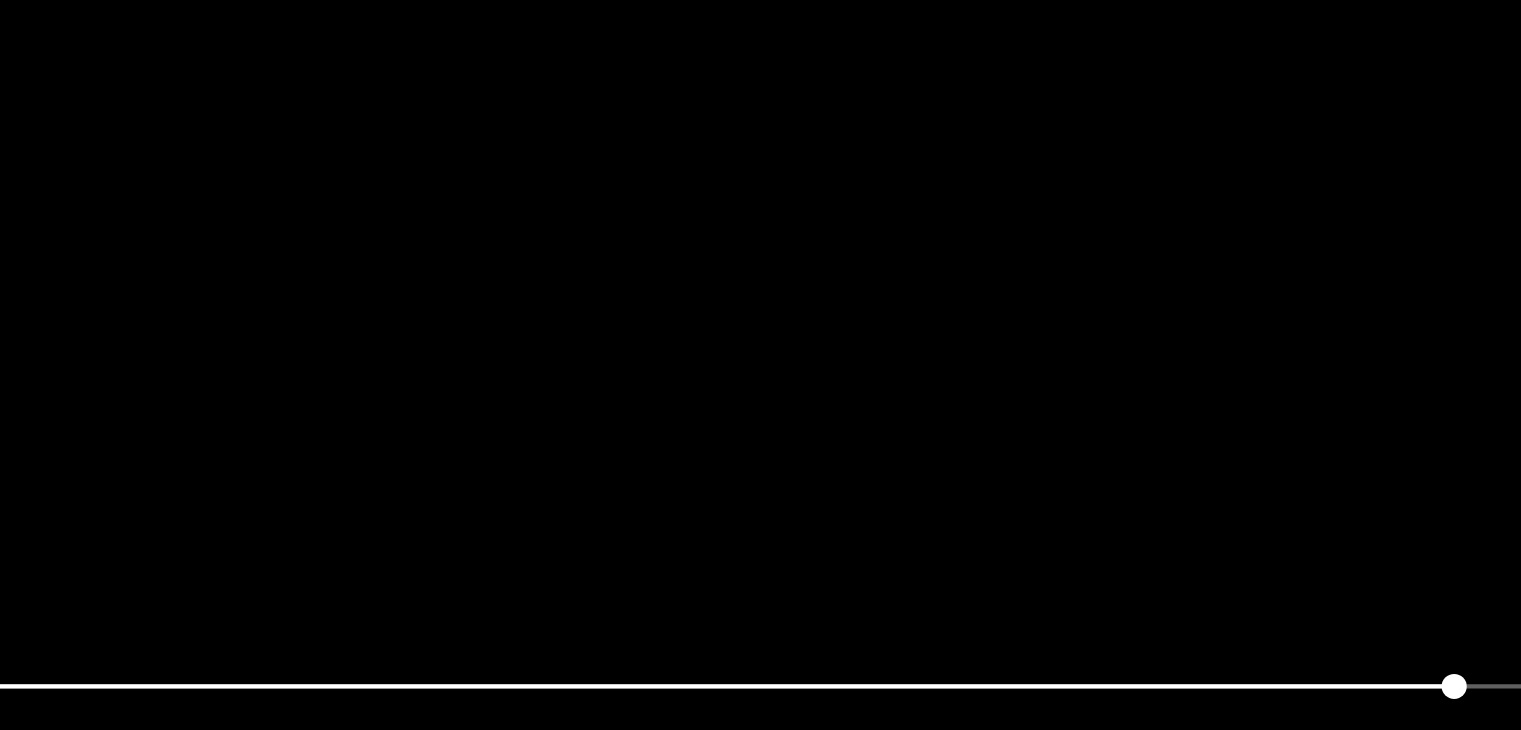 click at bounding box center [760, 303] 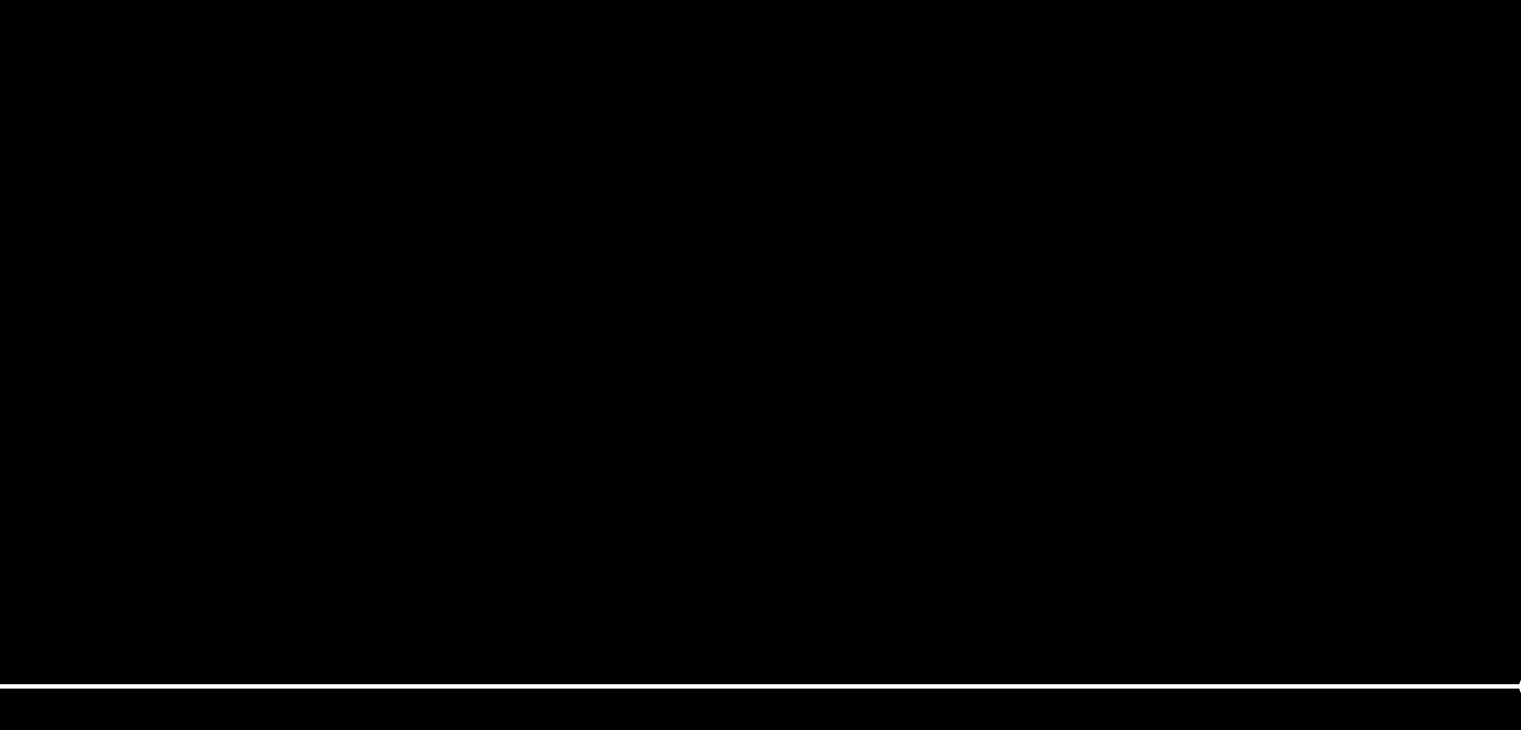 click at bounding box center [760, 303] 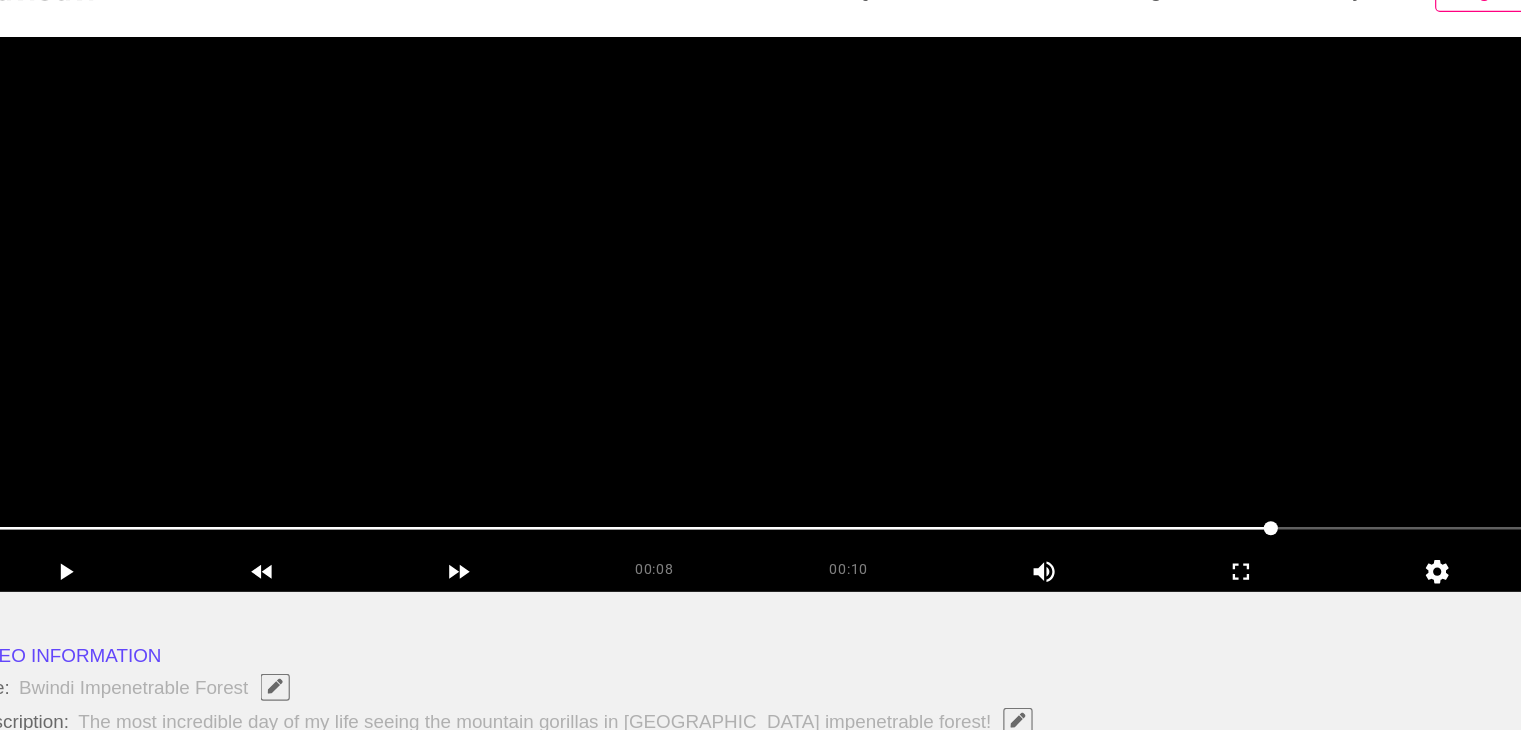scroll, scrollTop: 212, scrollLeft: 0, axis: vertical 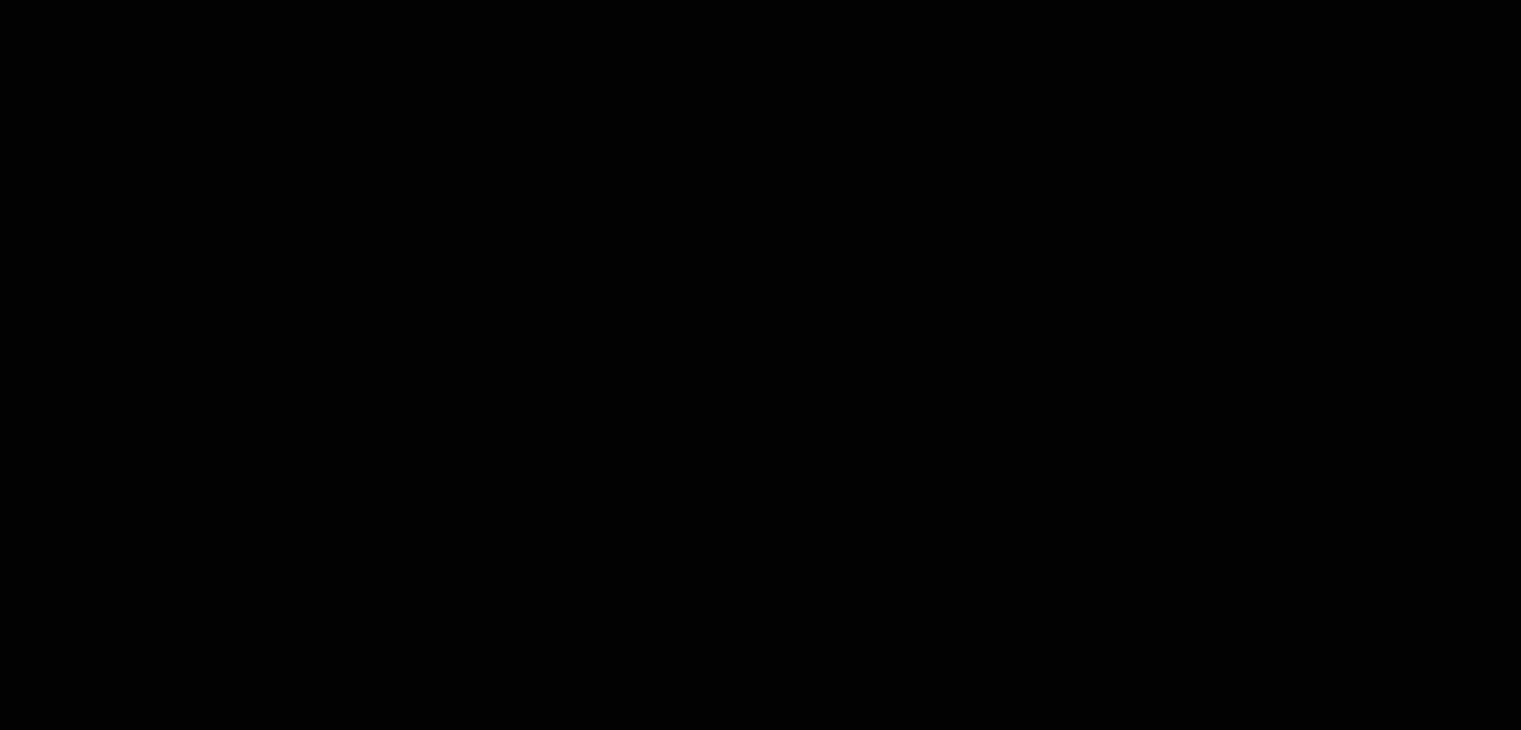 click at bounding box center (760, 303) 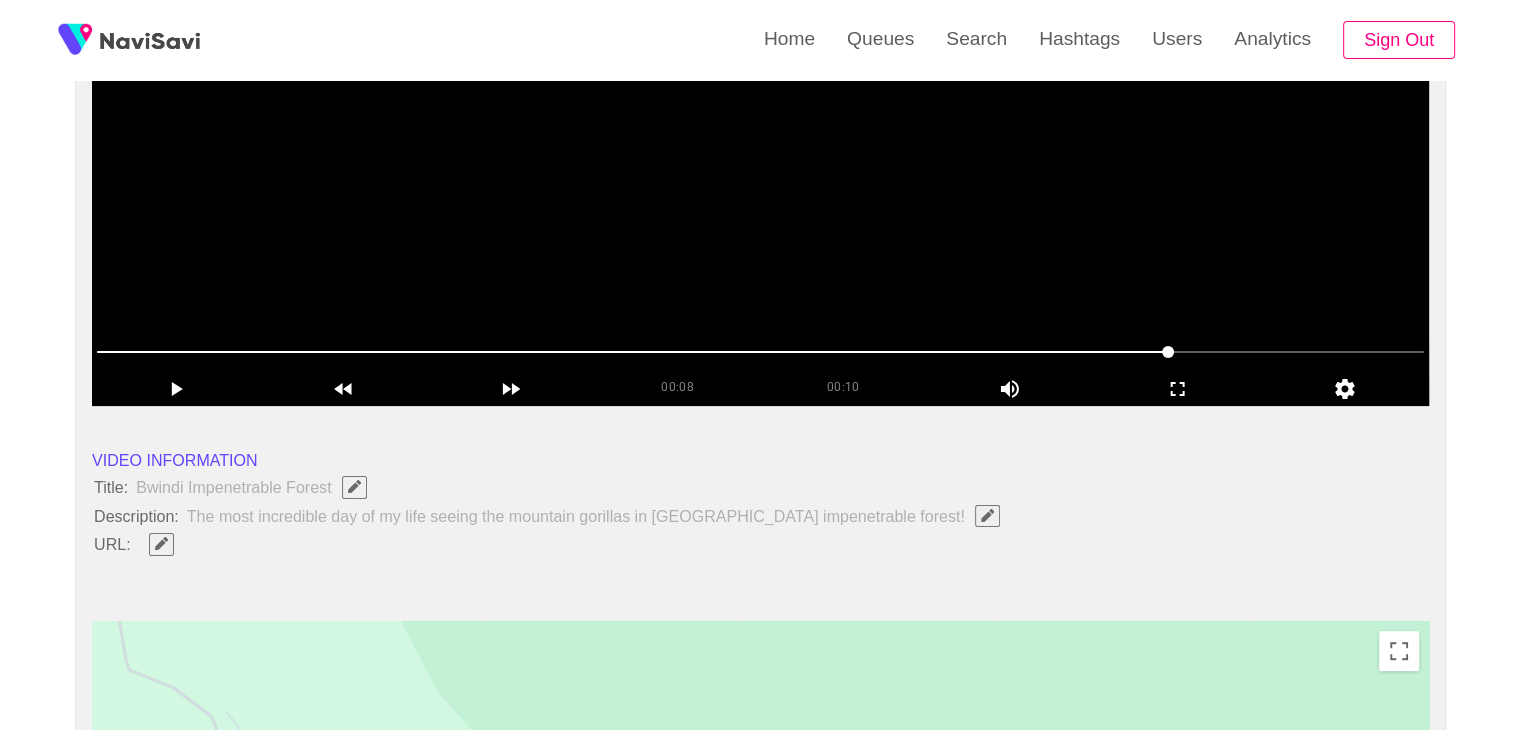 scroll, scrollTop: 360, scrollLeft: 0, axis: vertical 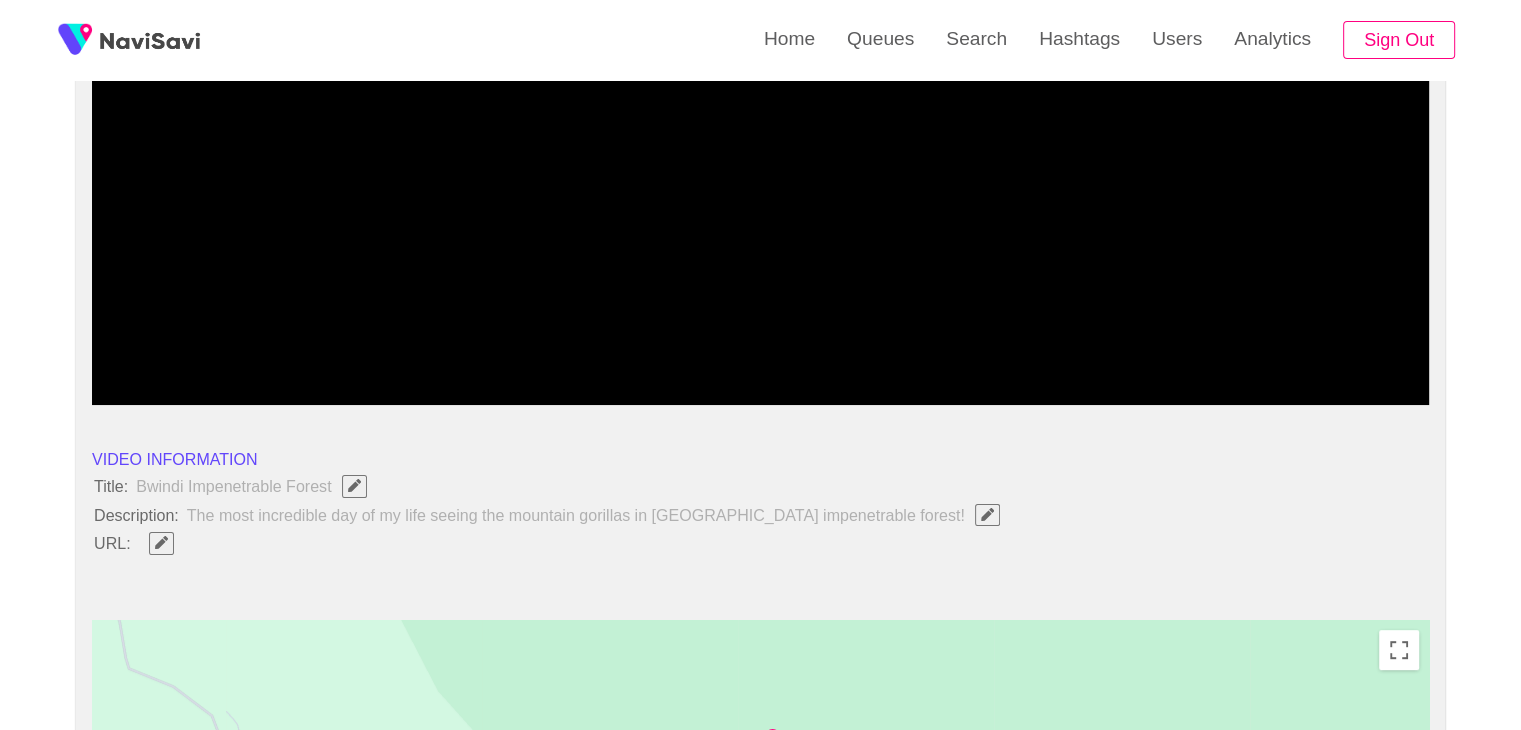 click 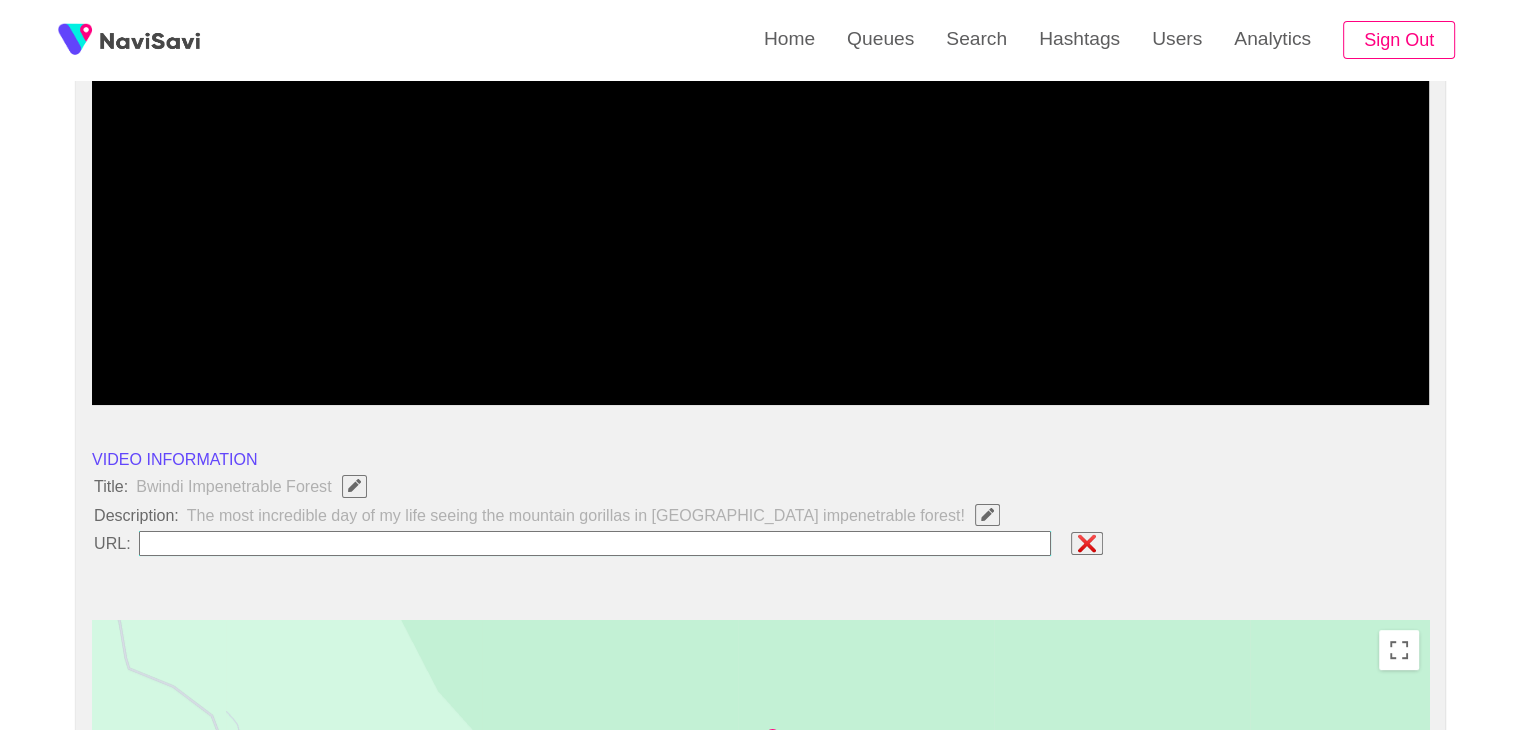 type on "**********" 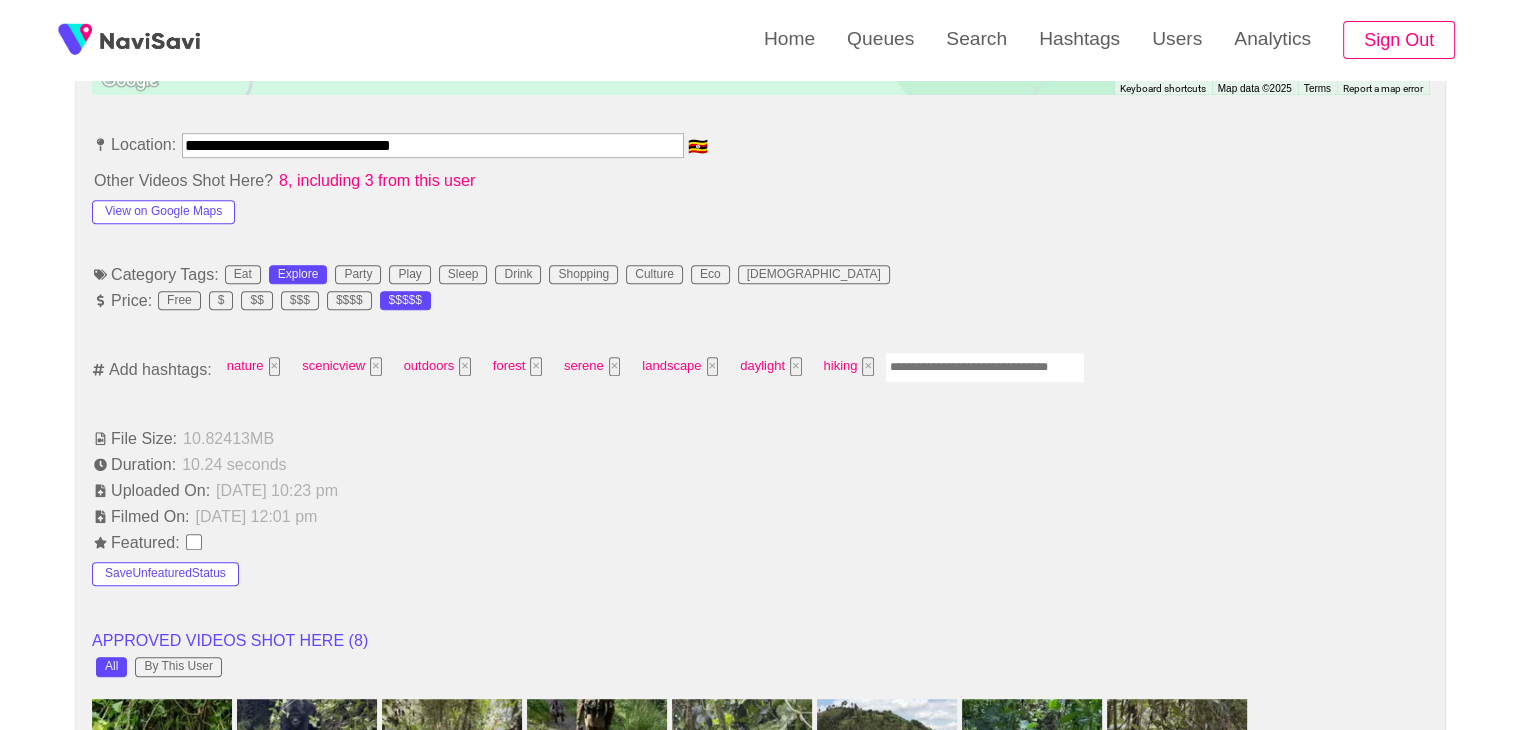 scroll, scrollTop: 1115, scrollLeft: 0, axis: vertical 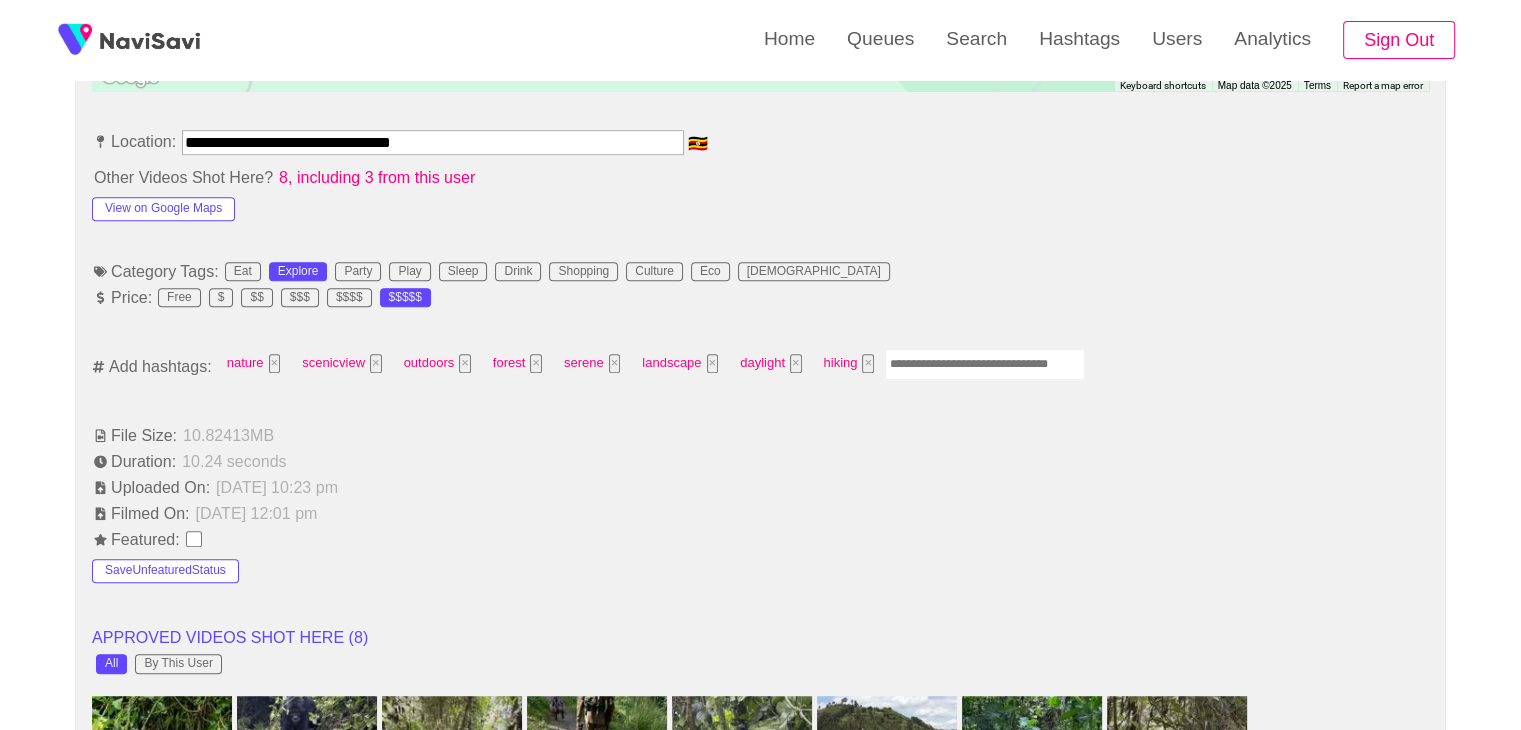 click on "**********" at bounding box center [433, 142] 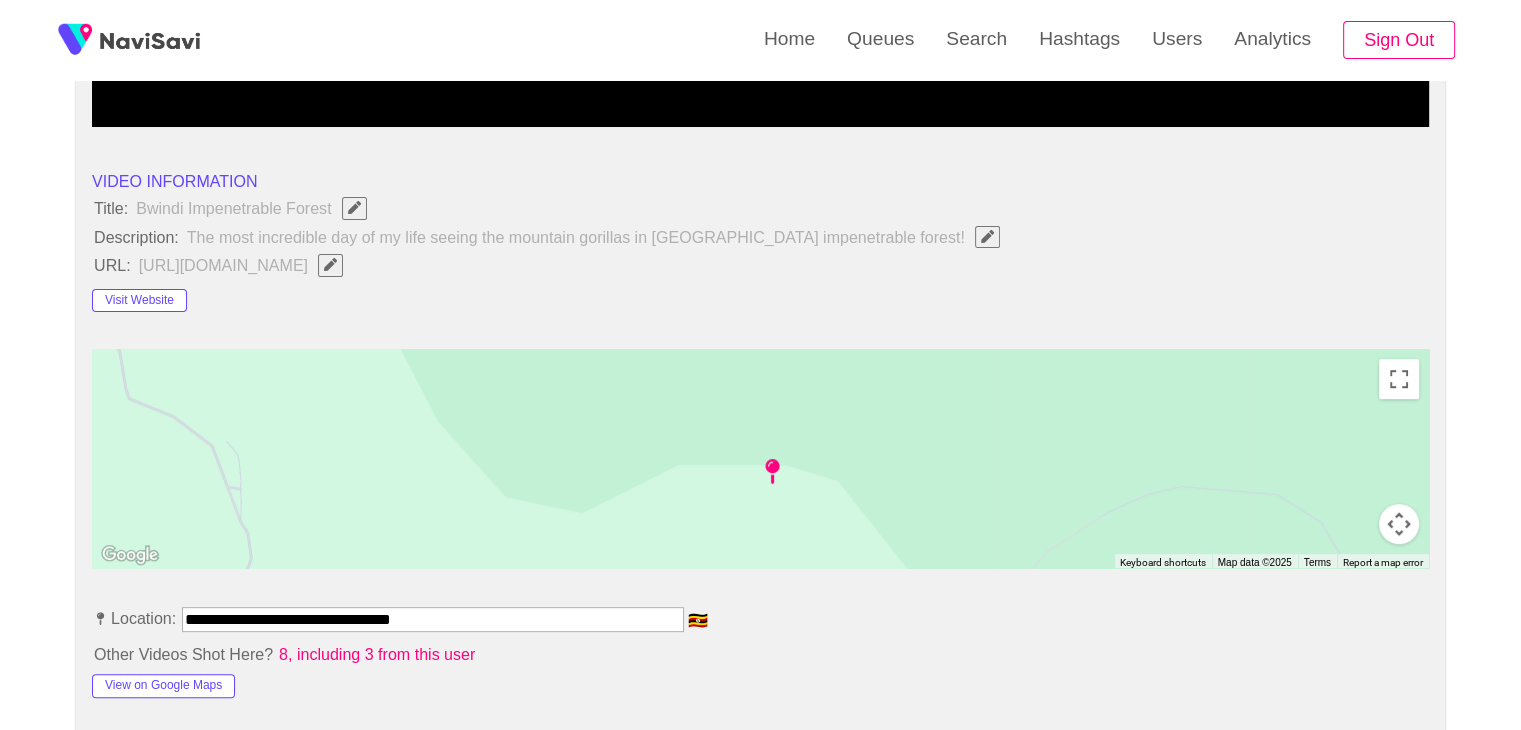 scroll, scrollTop: 610, scrollLeft: 0, axis: vertical 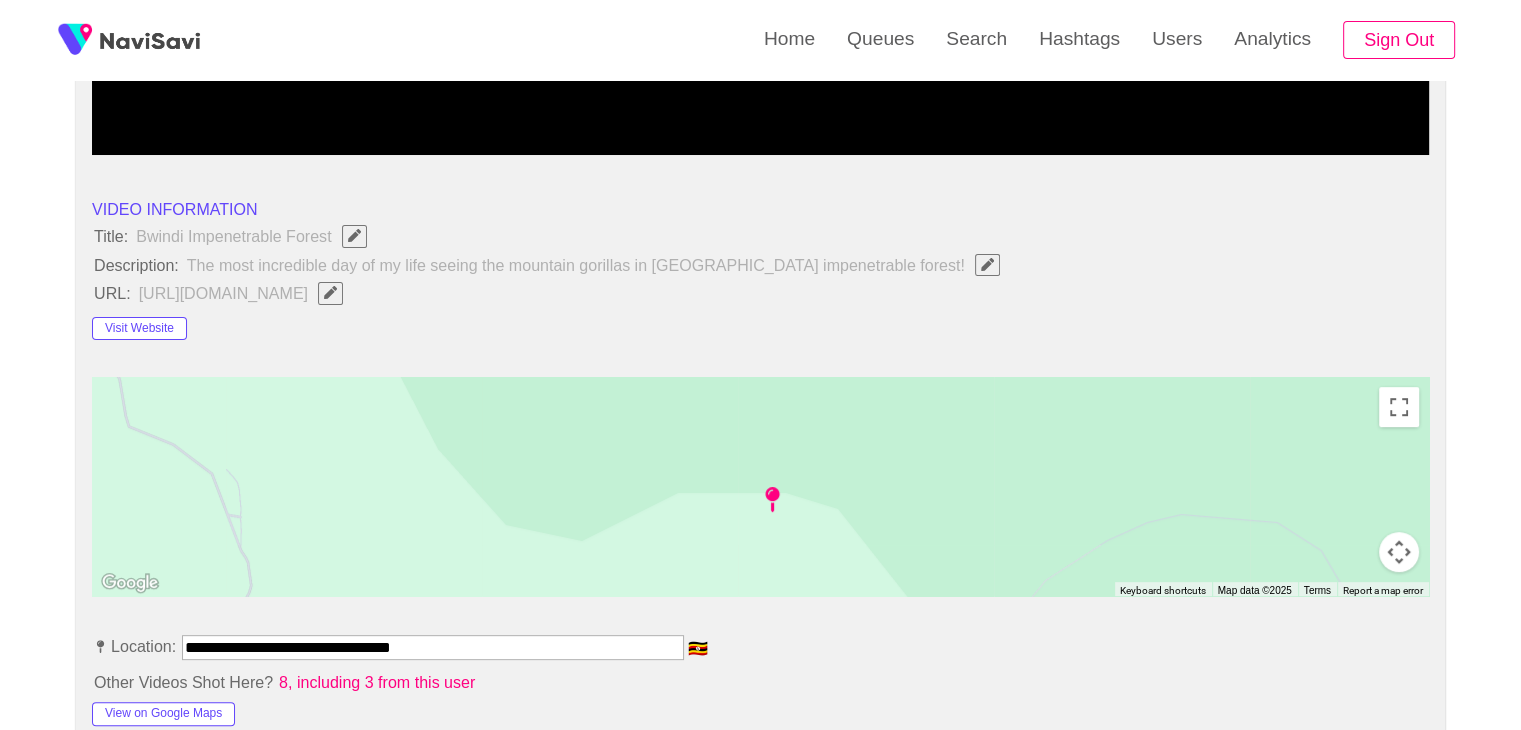 click on "https://ugandatourismcenter.com/place/botanical-gardens-in-entebbe/" at bounding box center (246, 293) 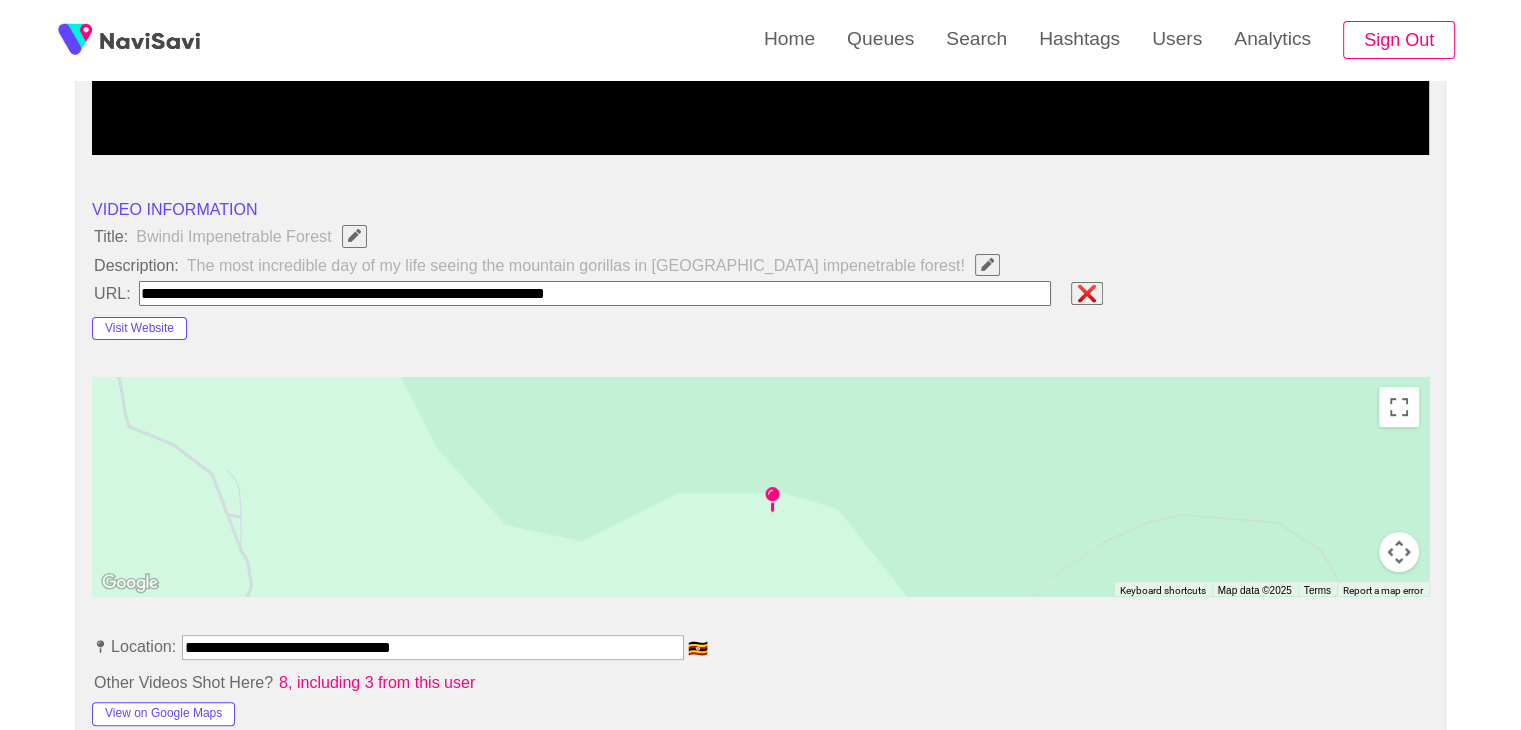 type on "**********" 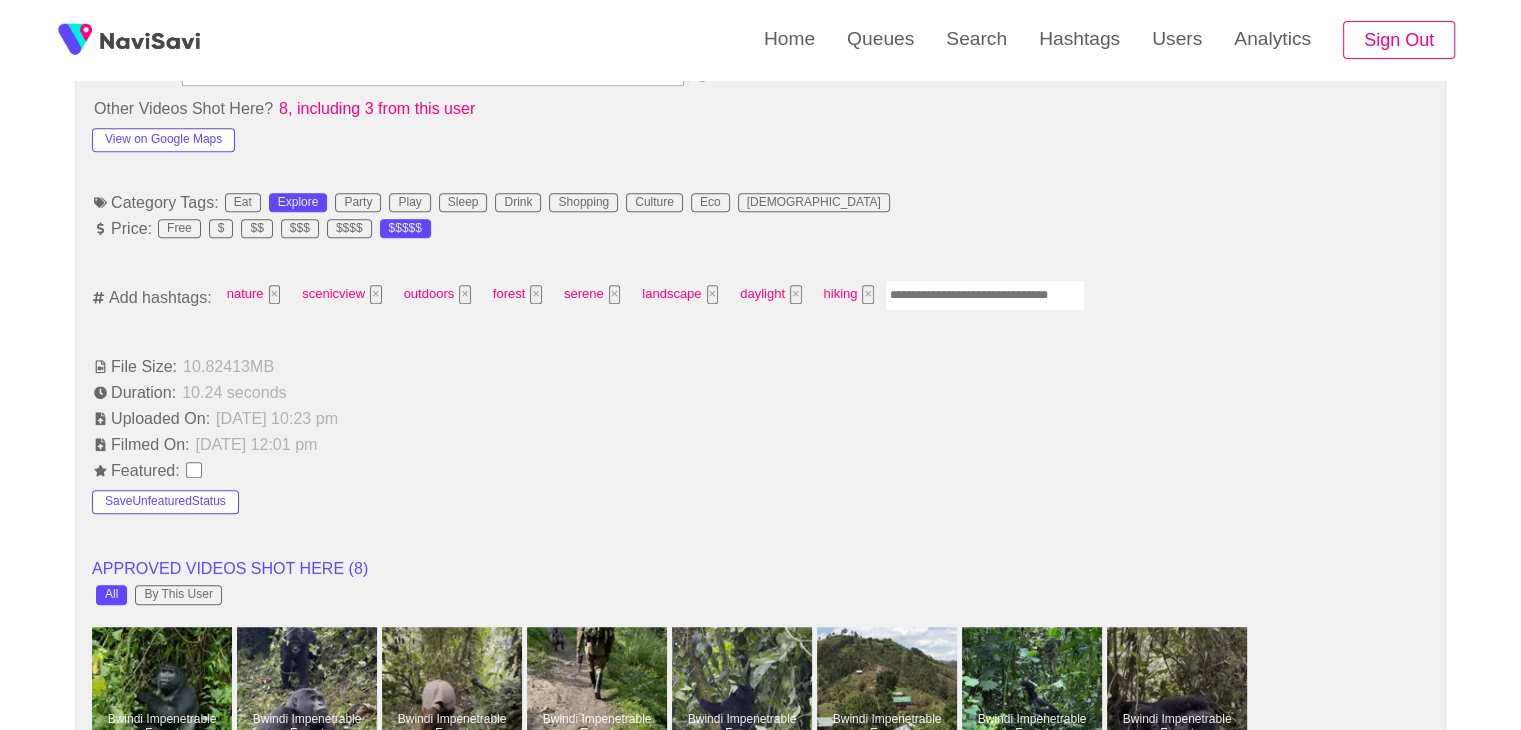 scroll, scrollTop: 1247, scrollLeft: 0, axis: vertical 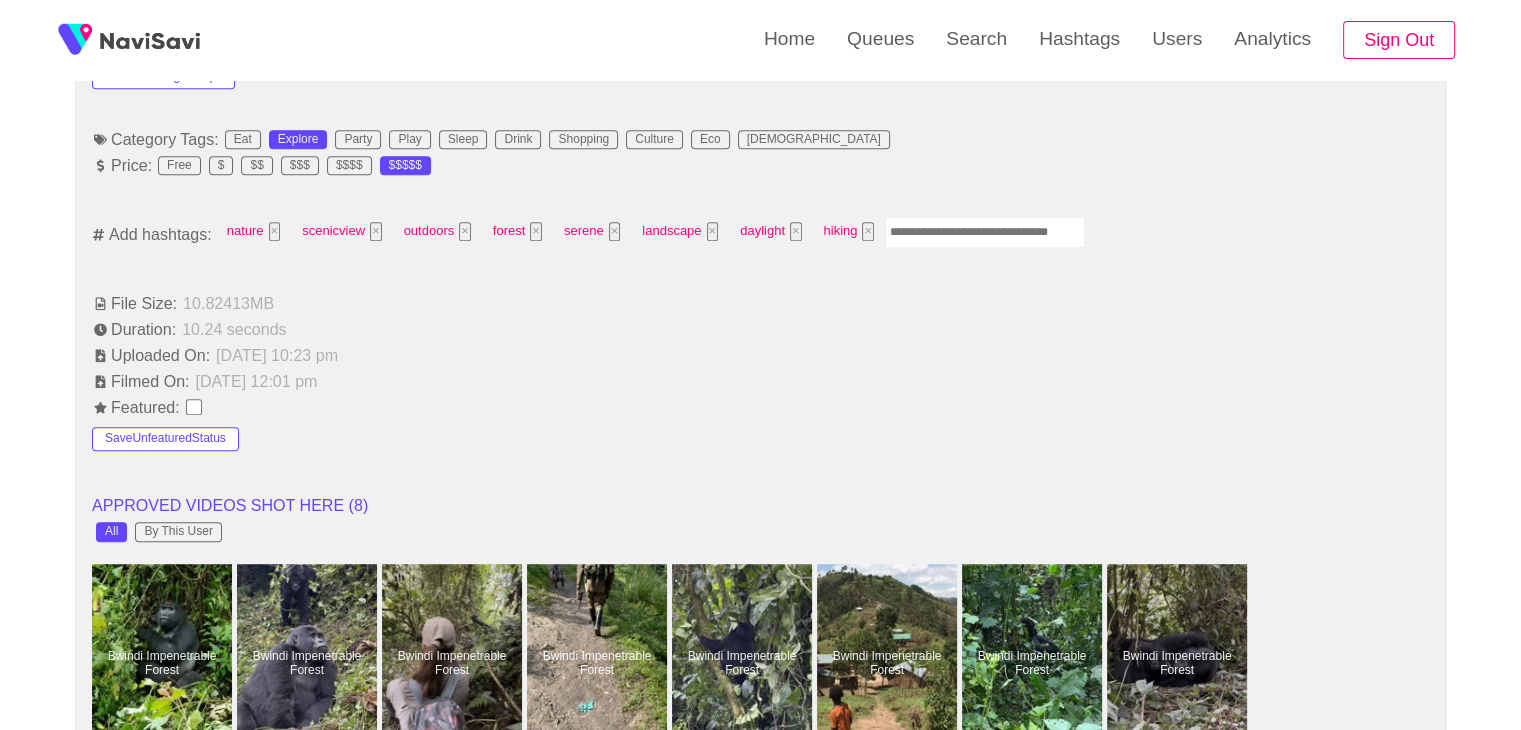 click at bounding box center [985, 232] 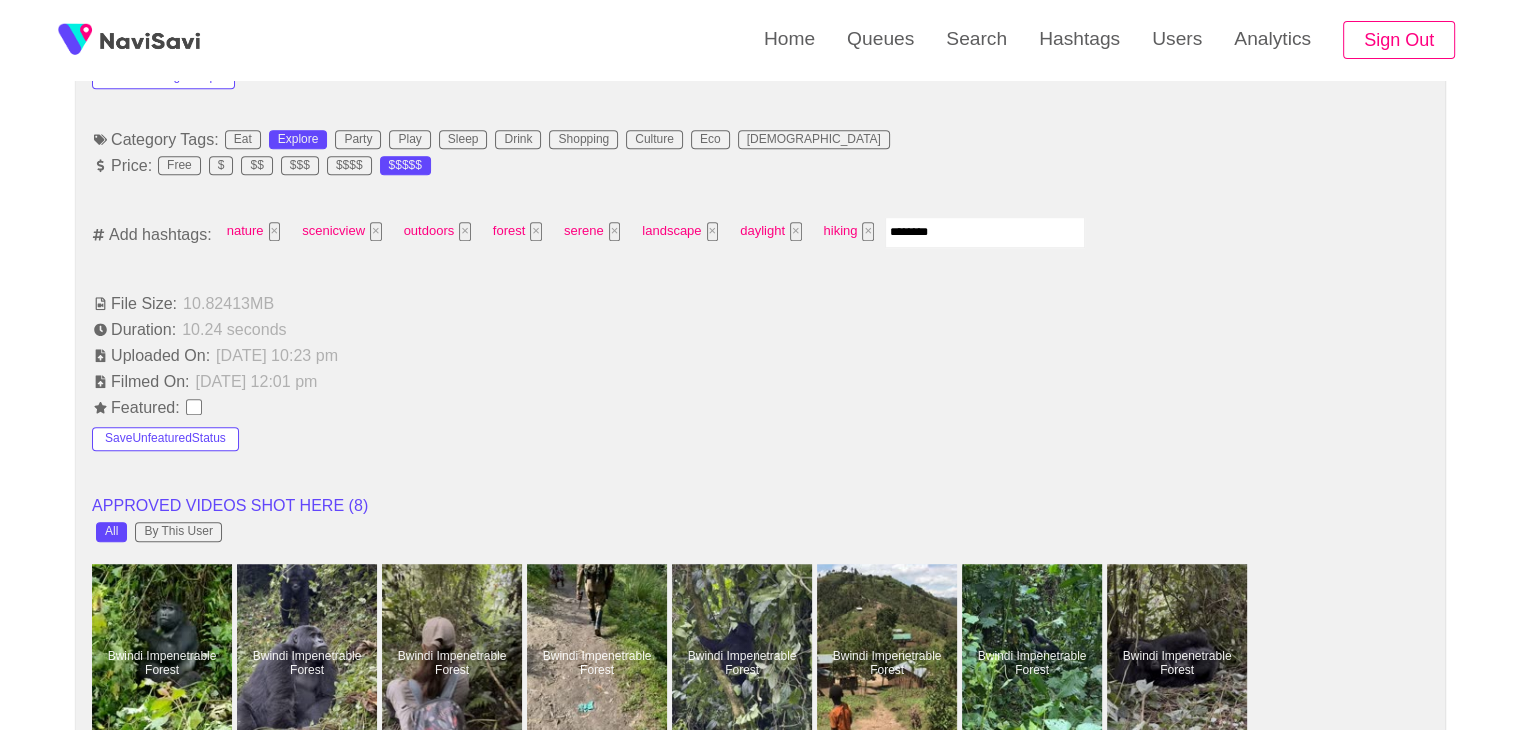 type on "*********" 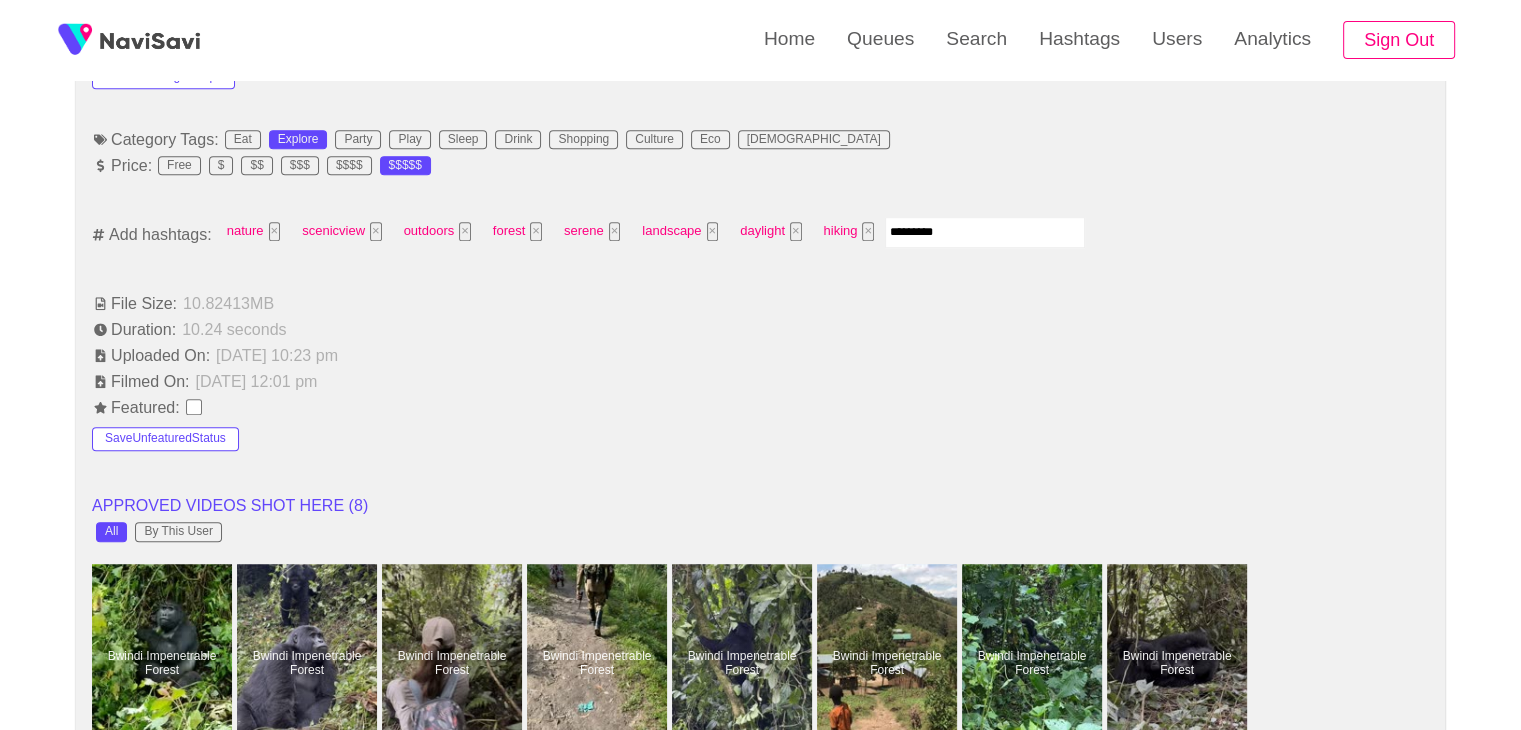 type 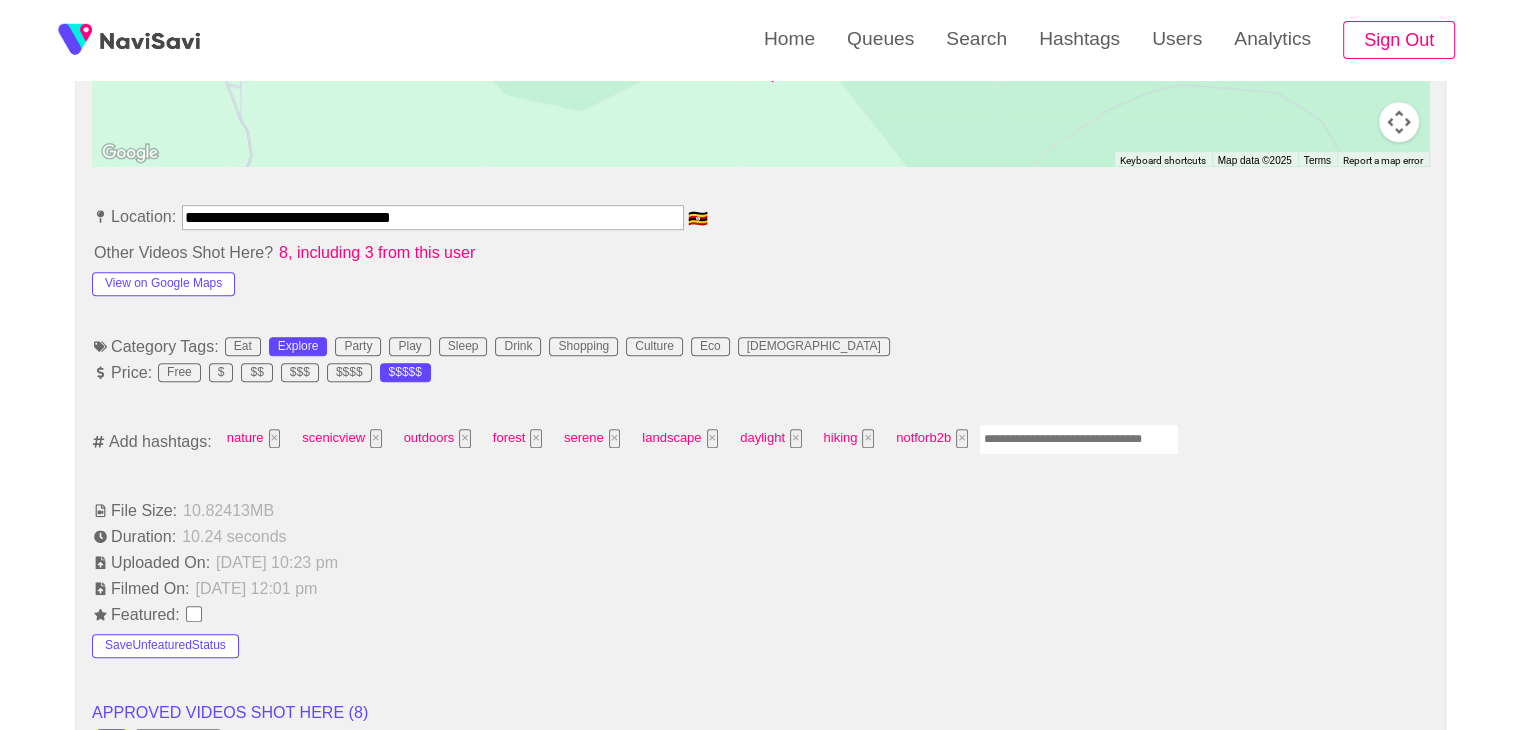 scroll, scrollTop: 1028, scrollLeft: 0, axis: vertical 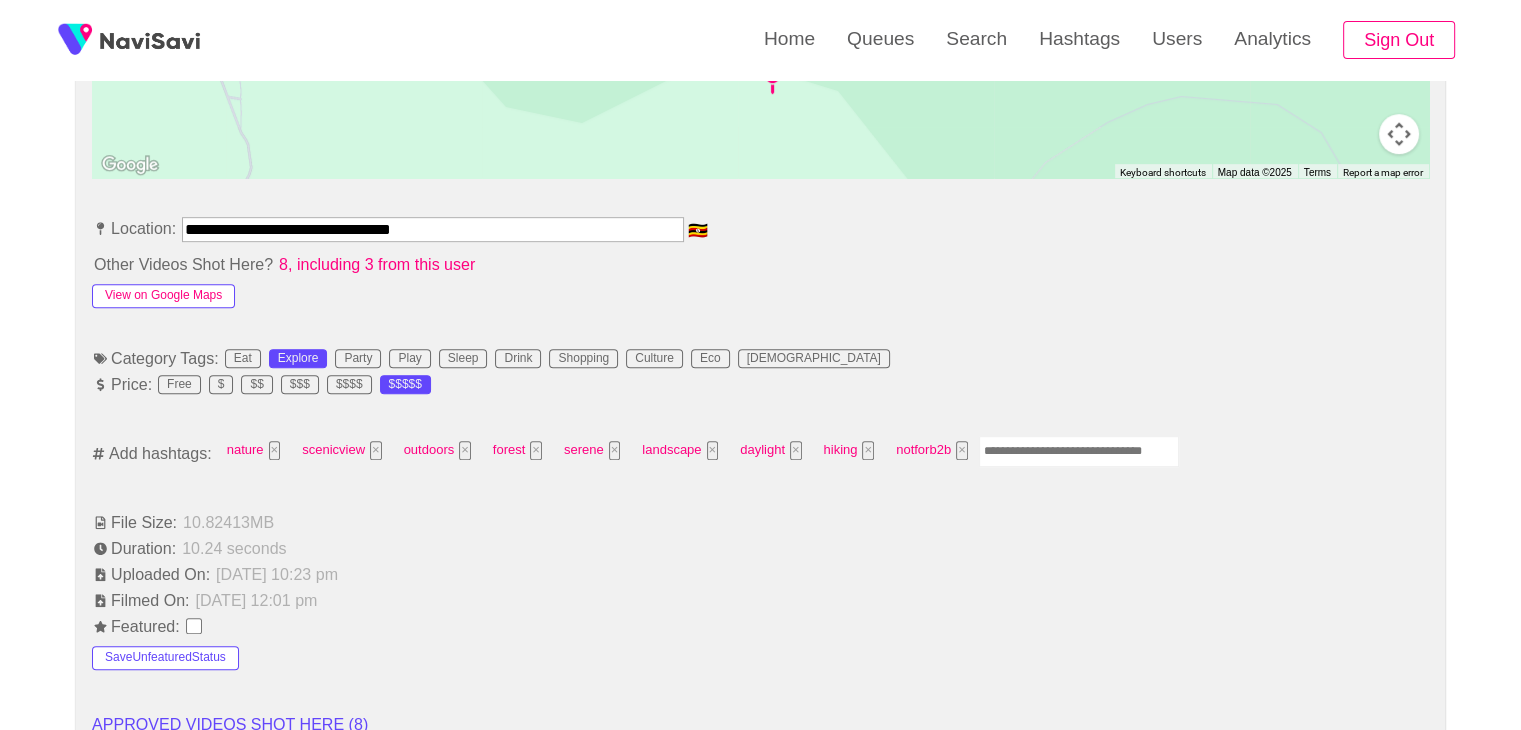 click on "View on Google Maps" at bounding box center [163, 296] 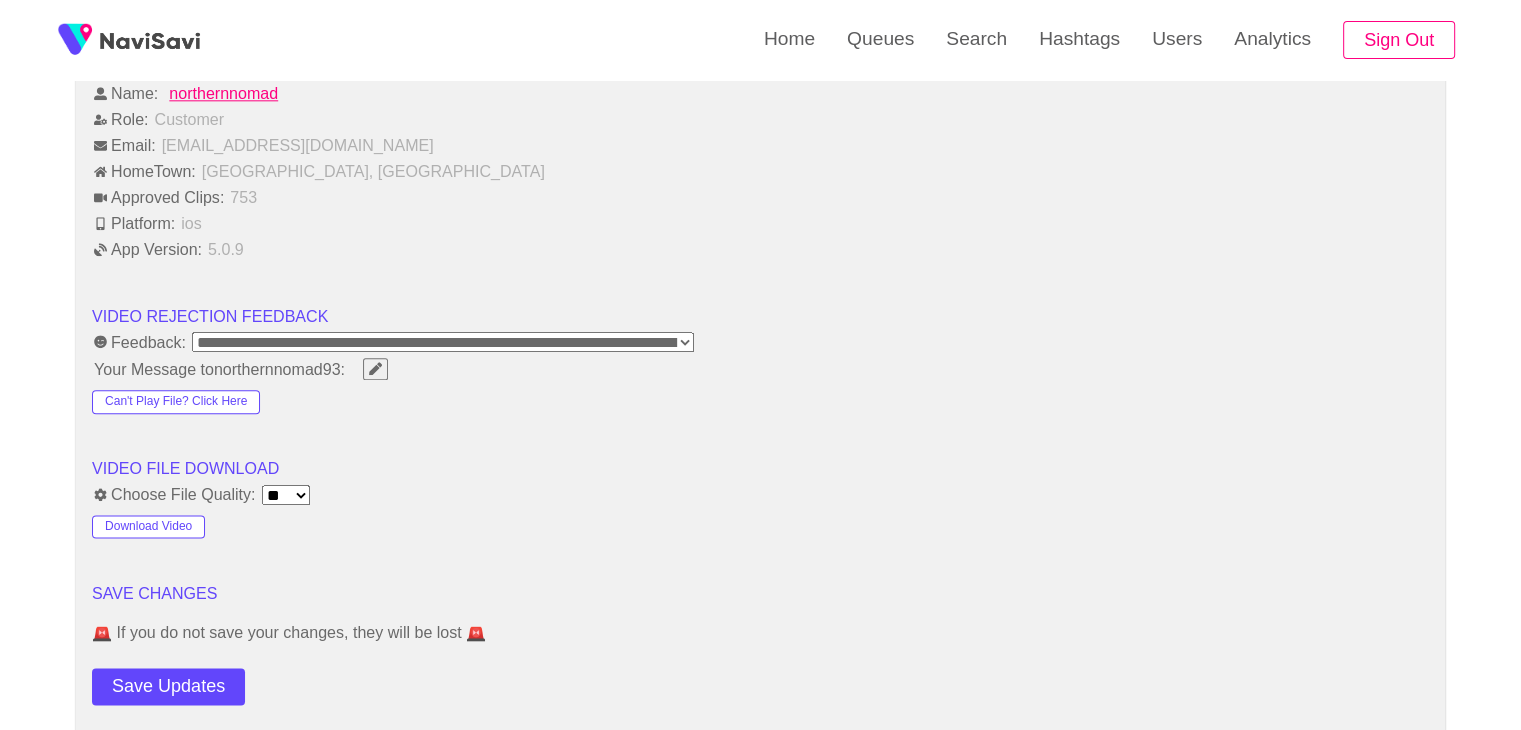 scroll, scrollTop: 2444, scrollLeft: 0, axis: vertical 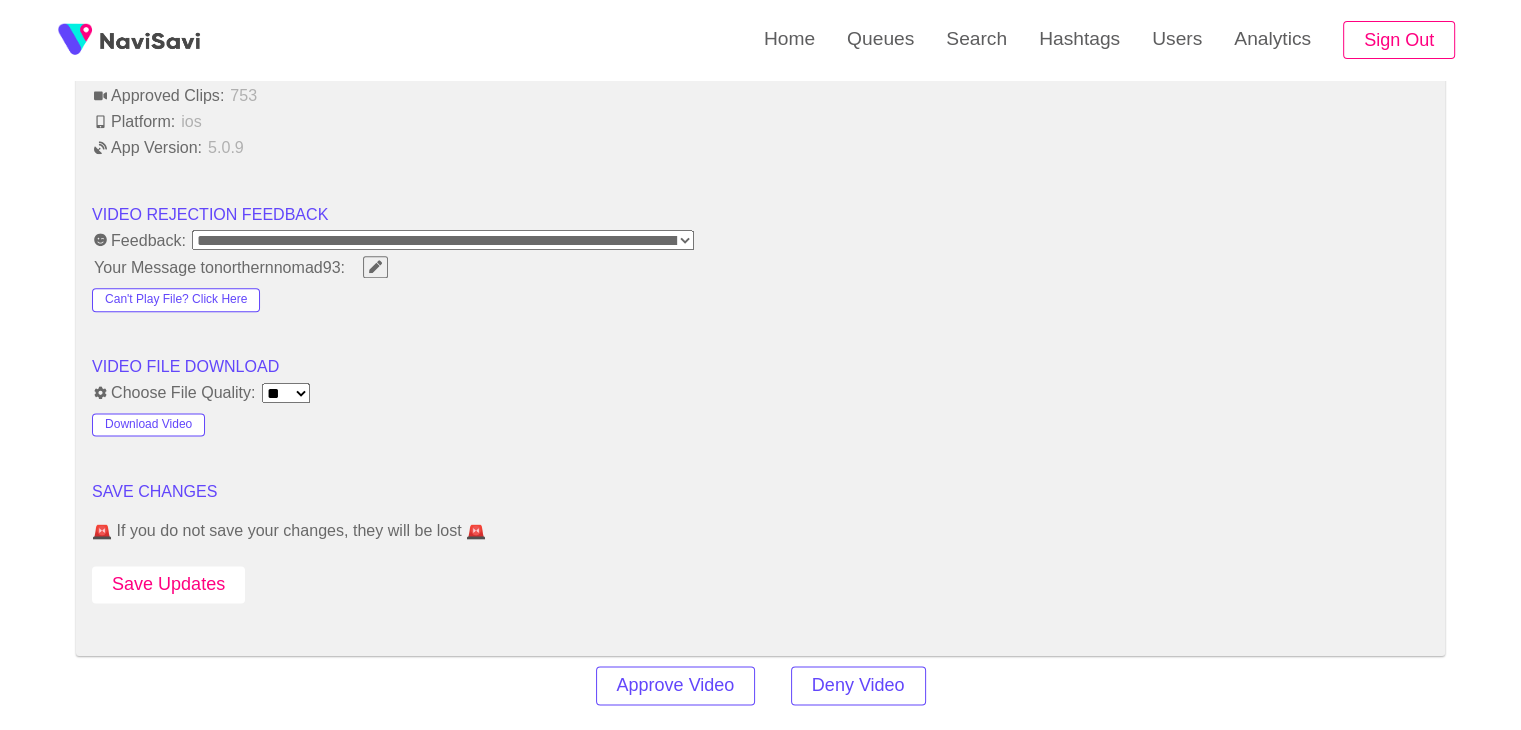 click on "Save Updates" at bounding box center [168, 584] 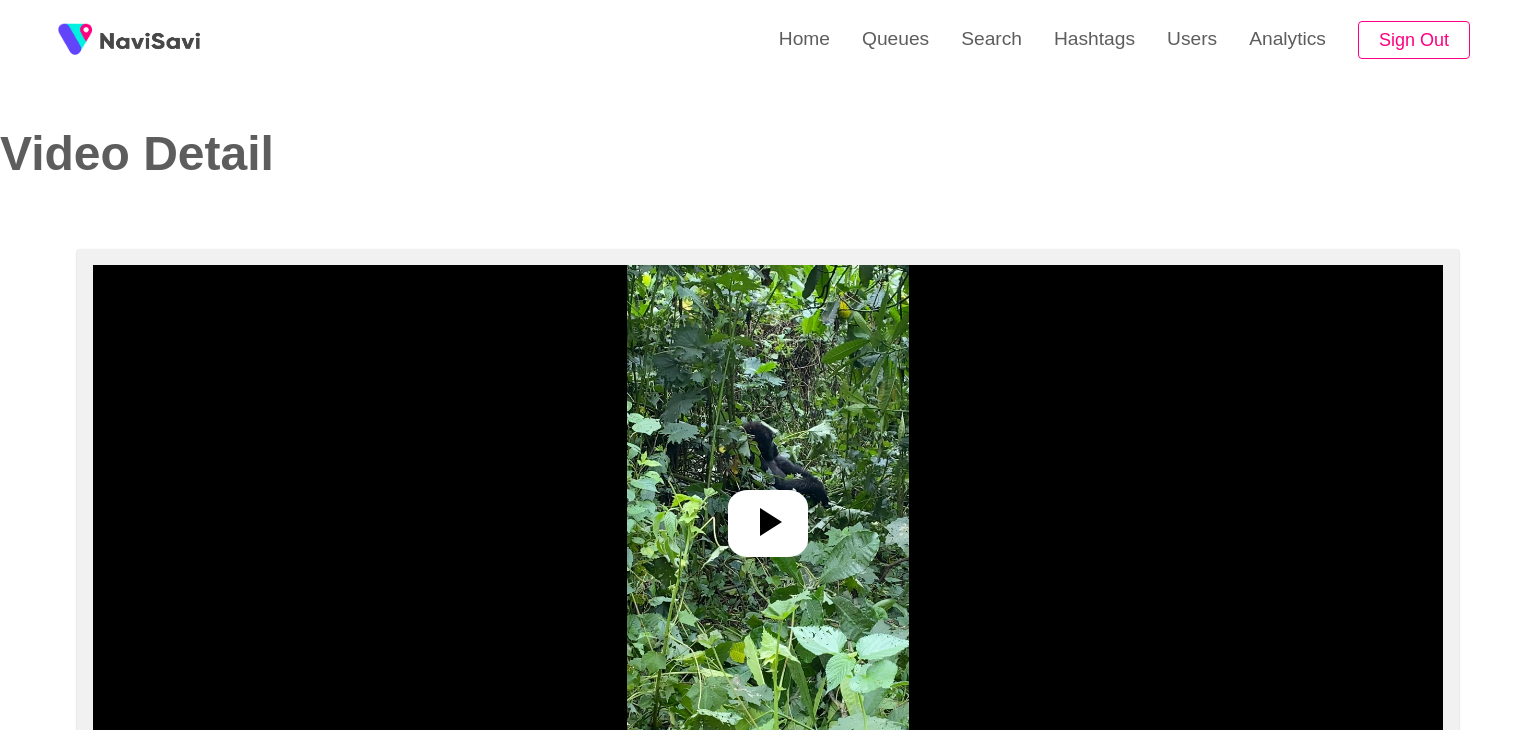 select on "**********" 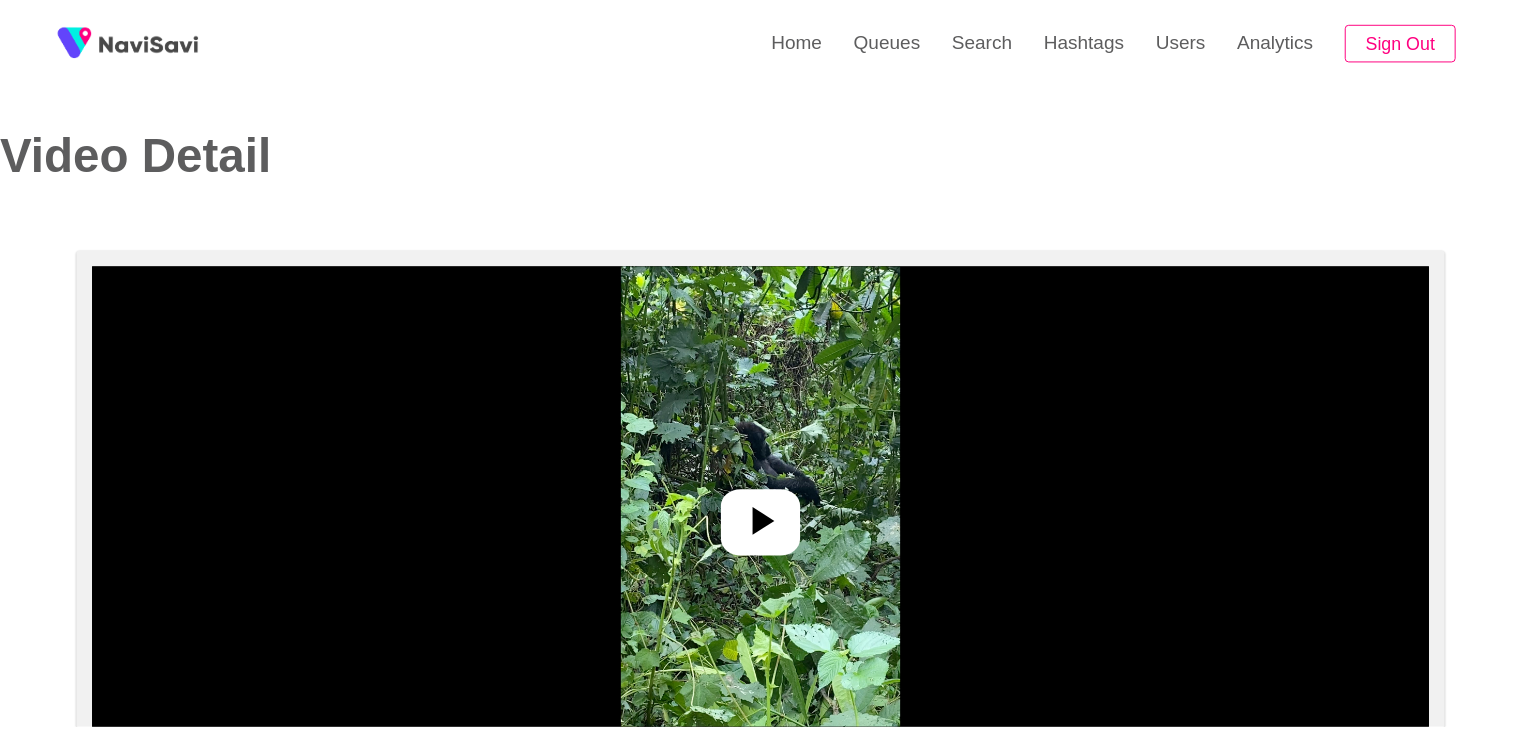 scroll, scrollTop: 0, scrollLeft: 0, axis: both 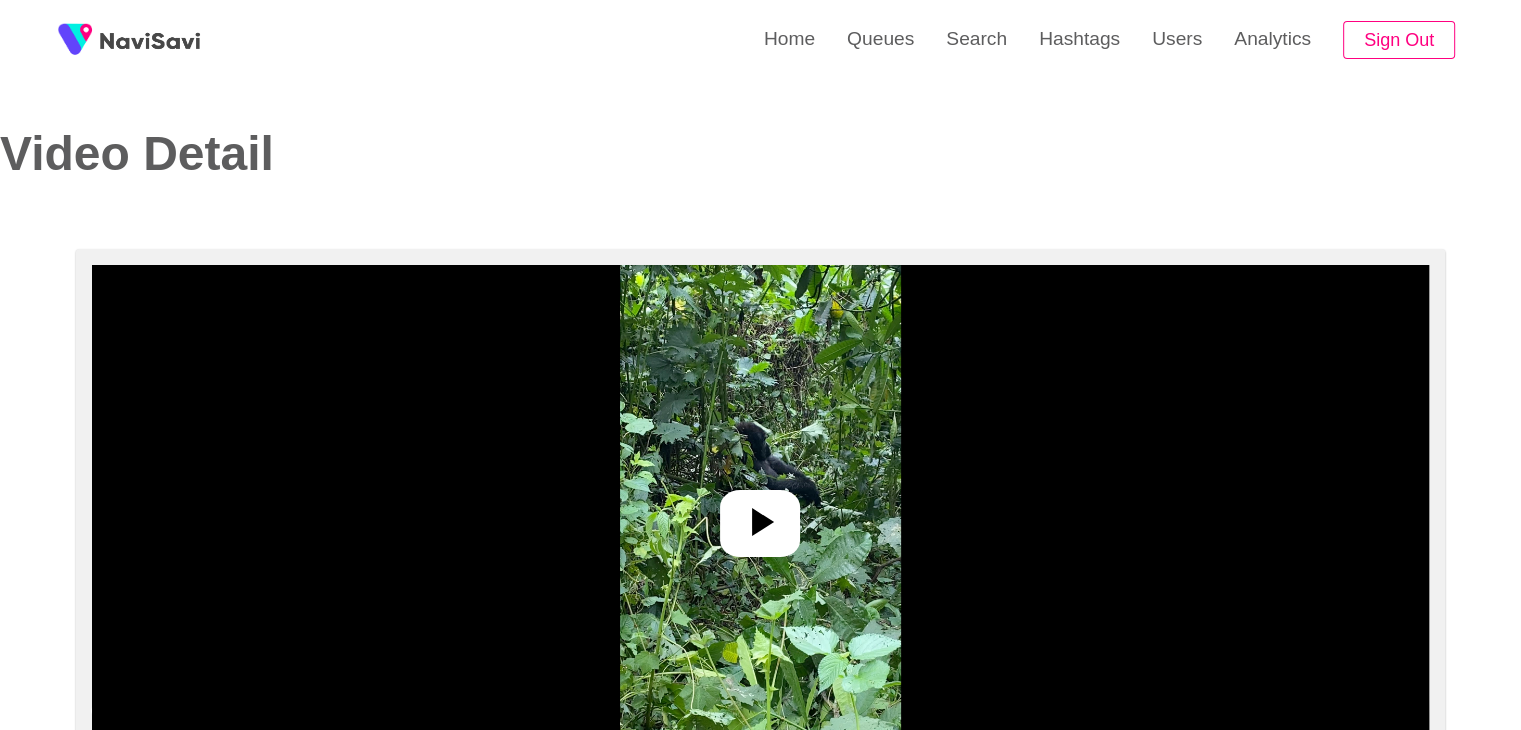 click at bounding box center (760, 515) 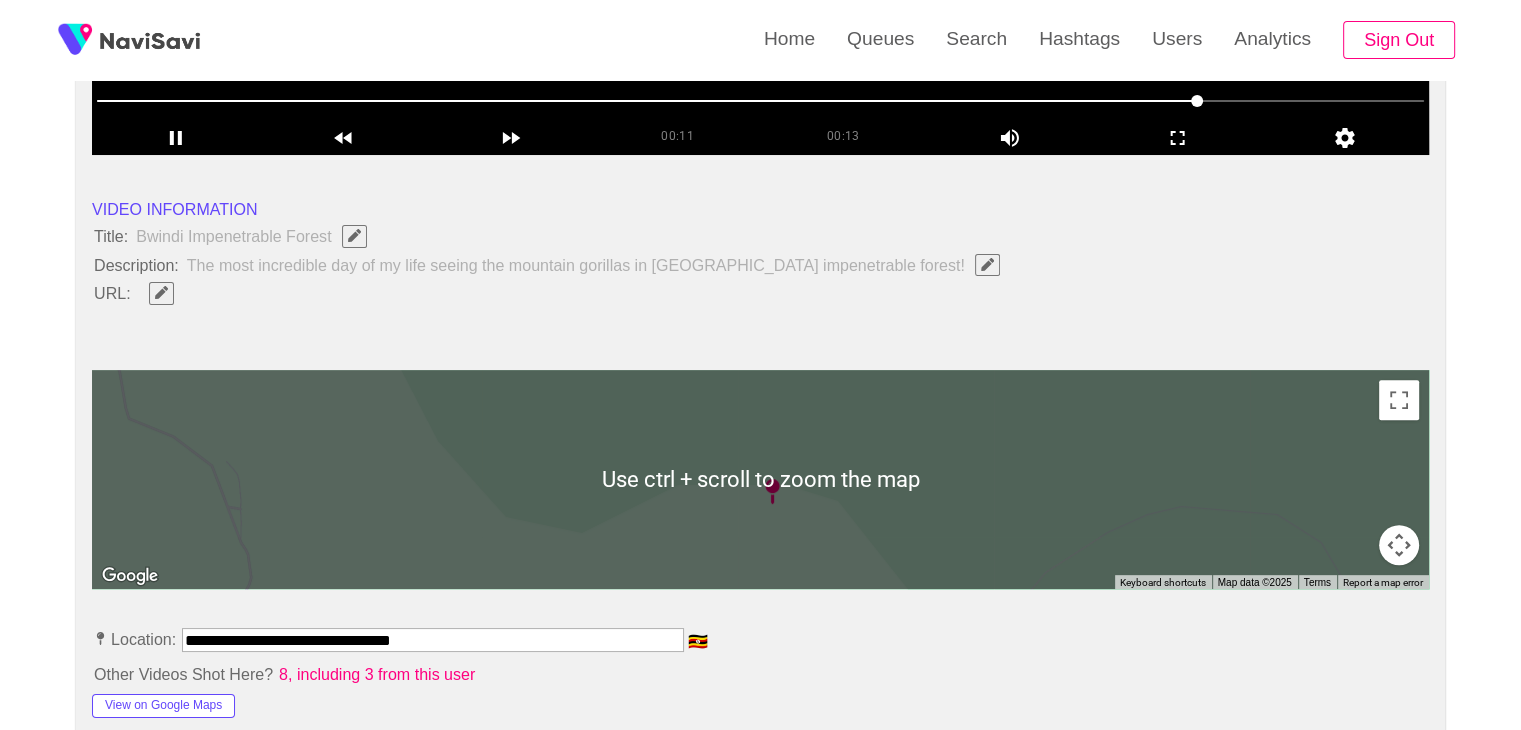 scroll, scrollTop: 603, scrollLeft: 0, axis: vertical 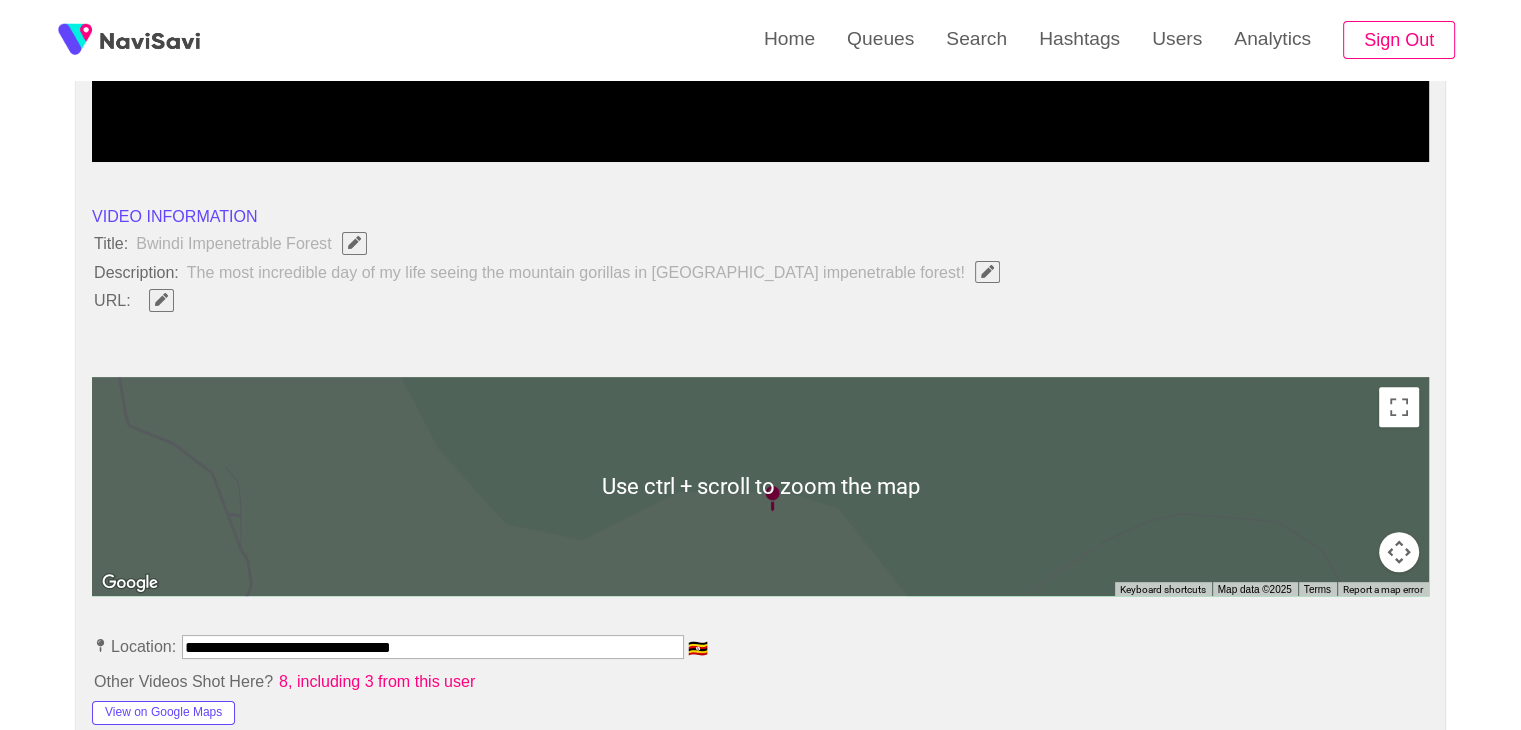 type 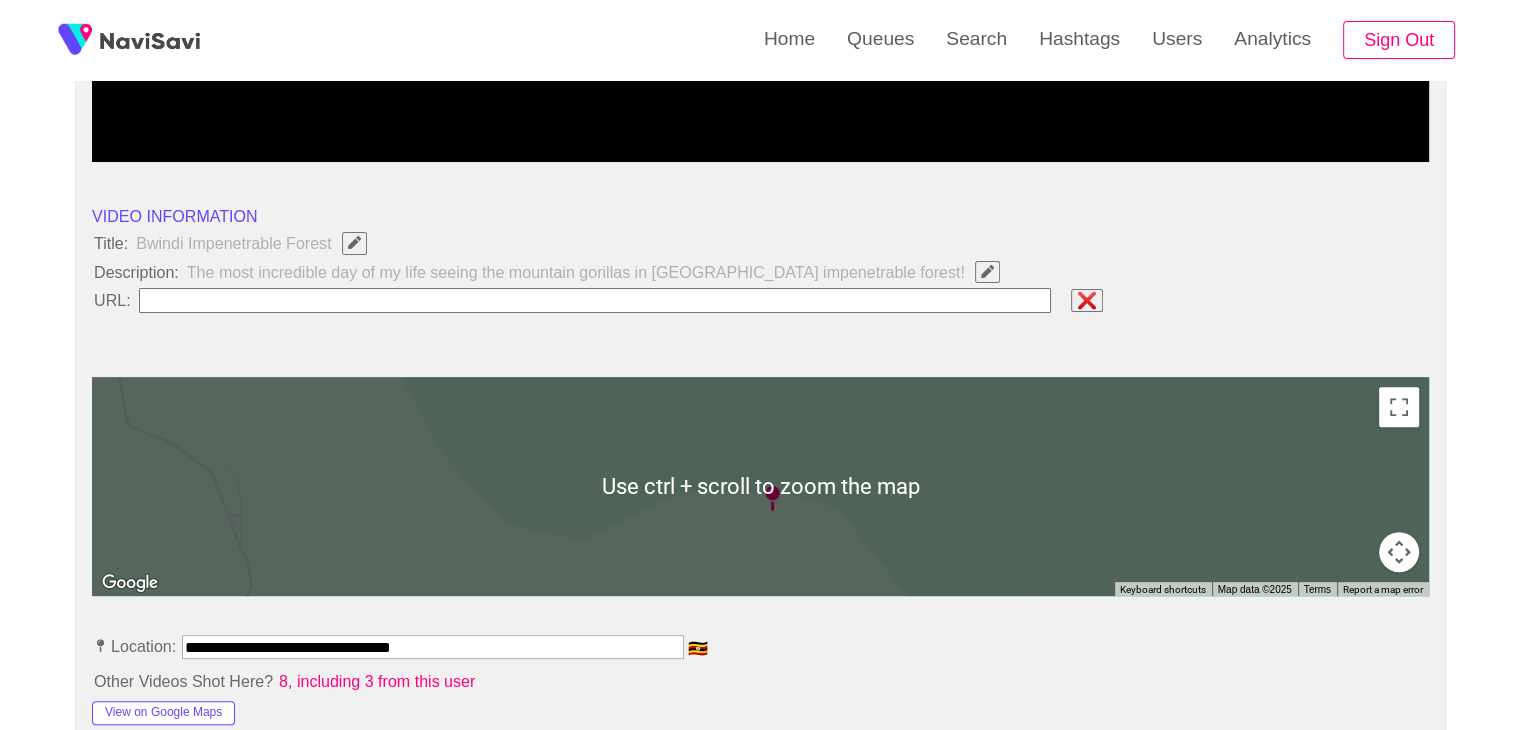 type on "**********" 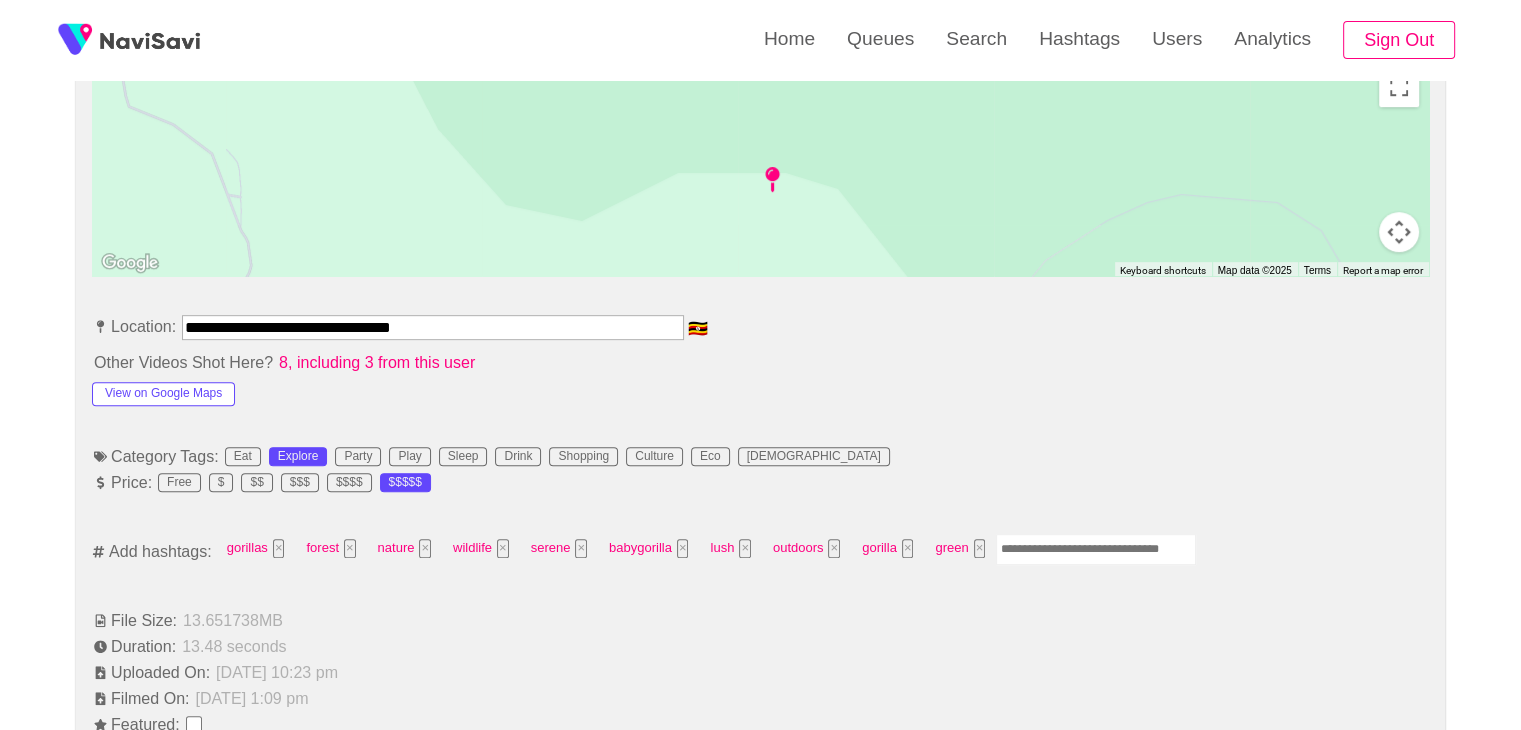 scroll, scrollTop: 1079, scrollLeft: 0, axis: vertical 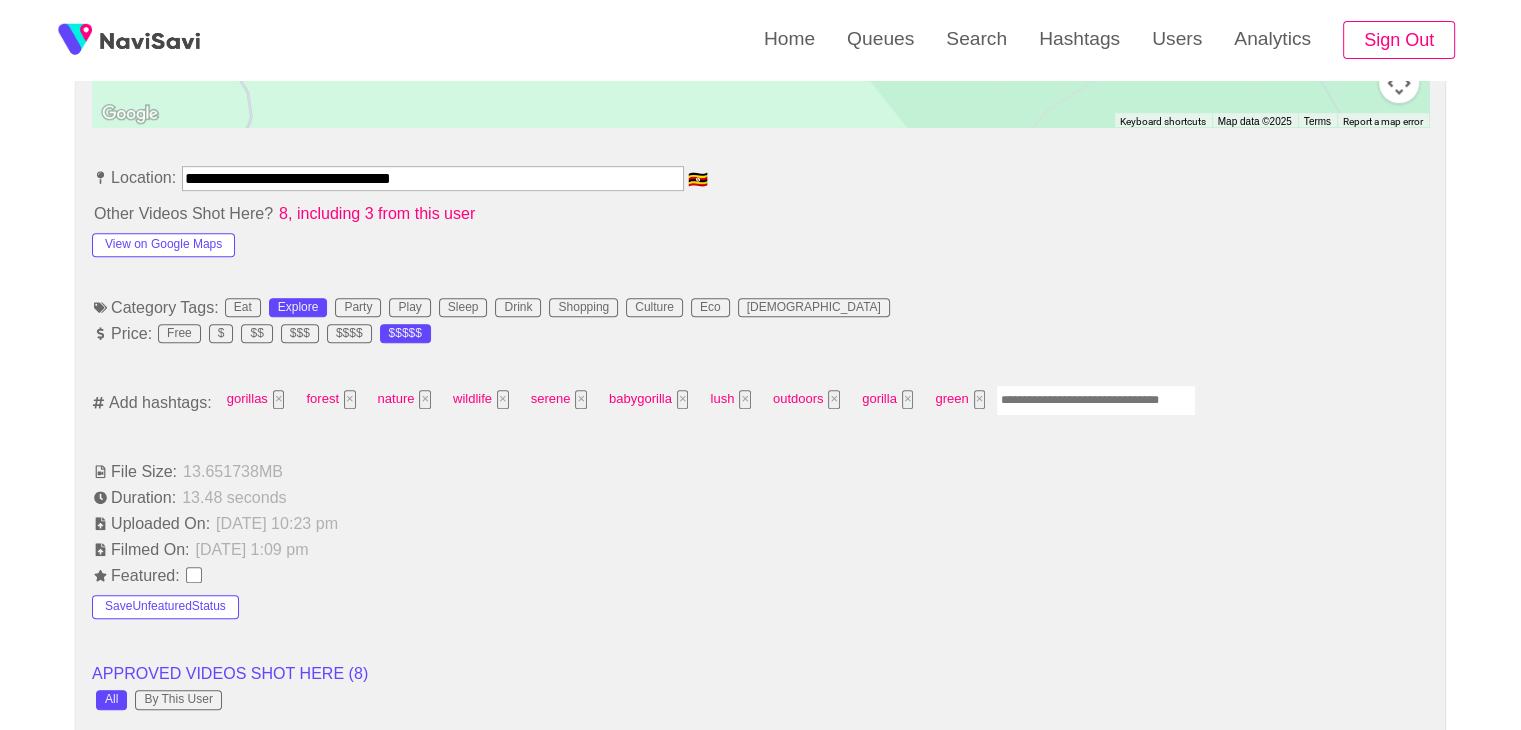 click at bounding box center (1096, 400) 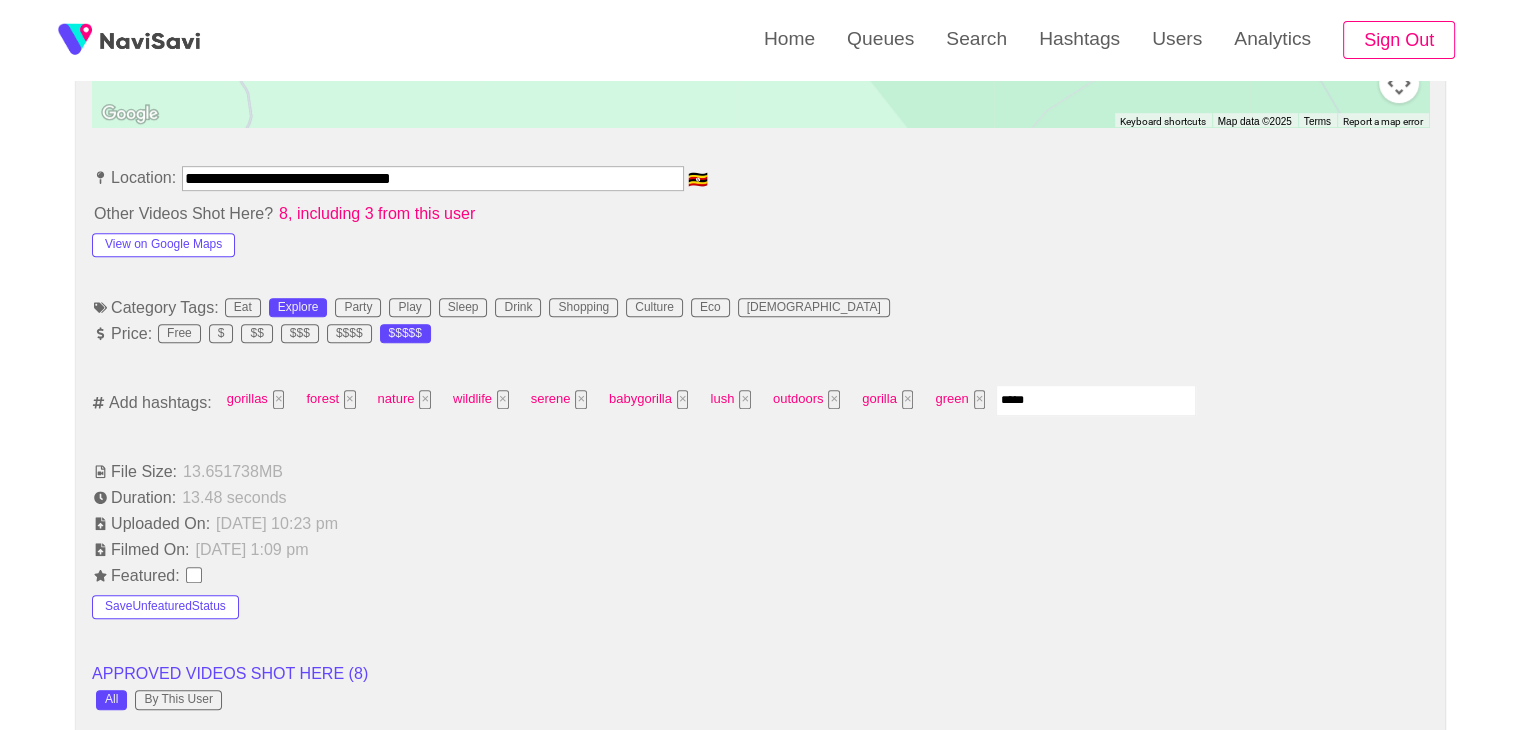 type on "******" 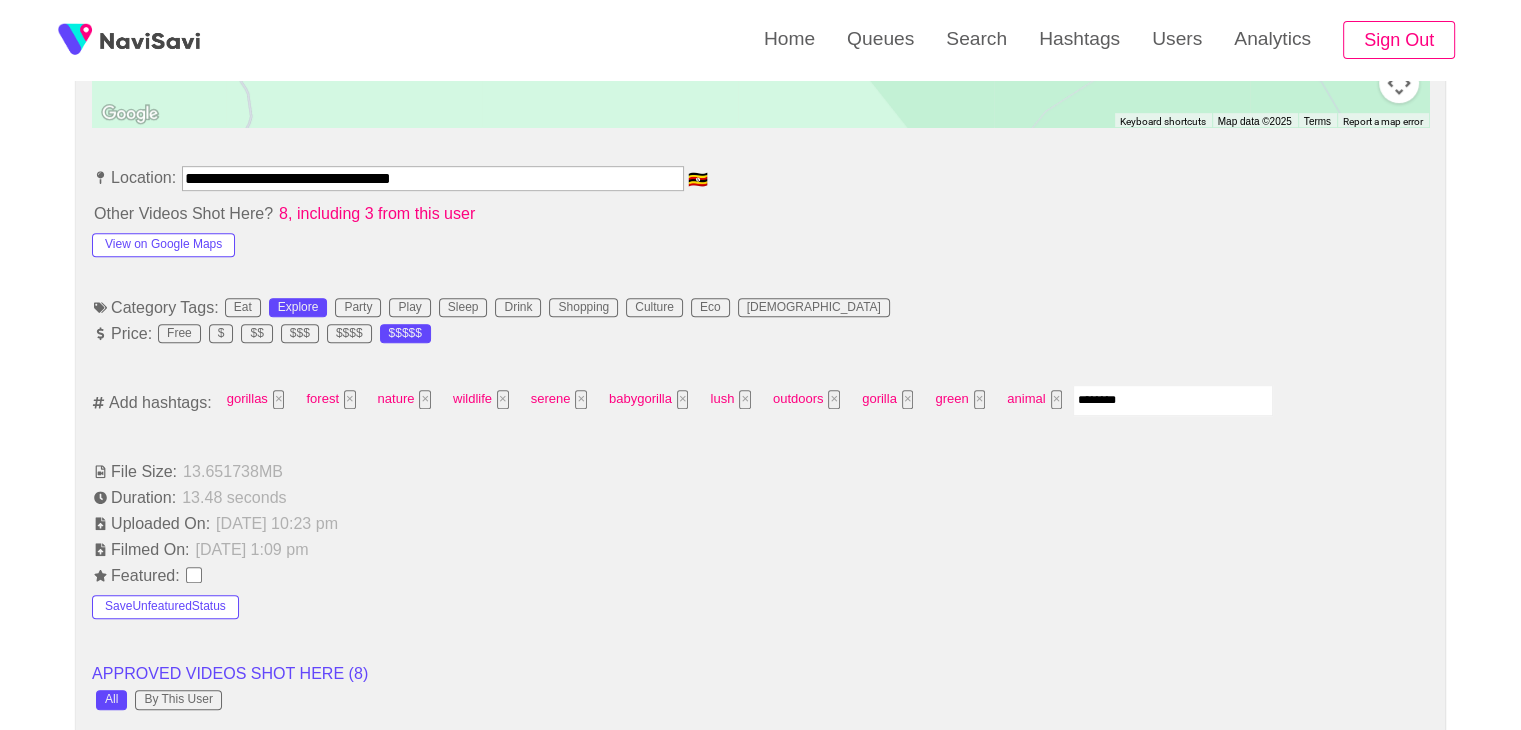 type on "*********" 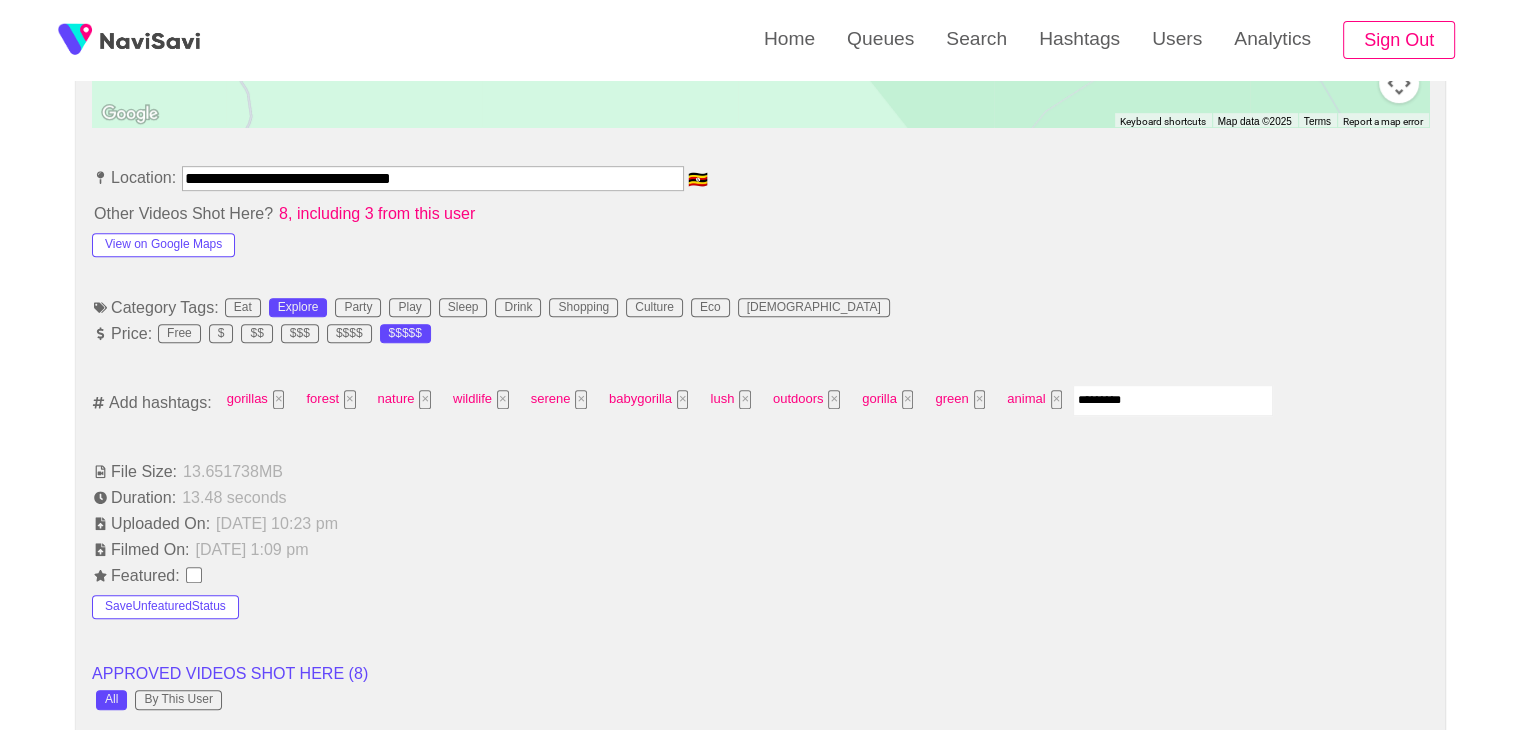 type 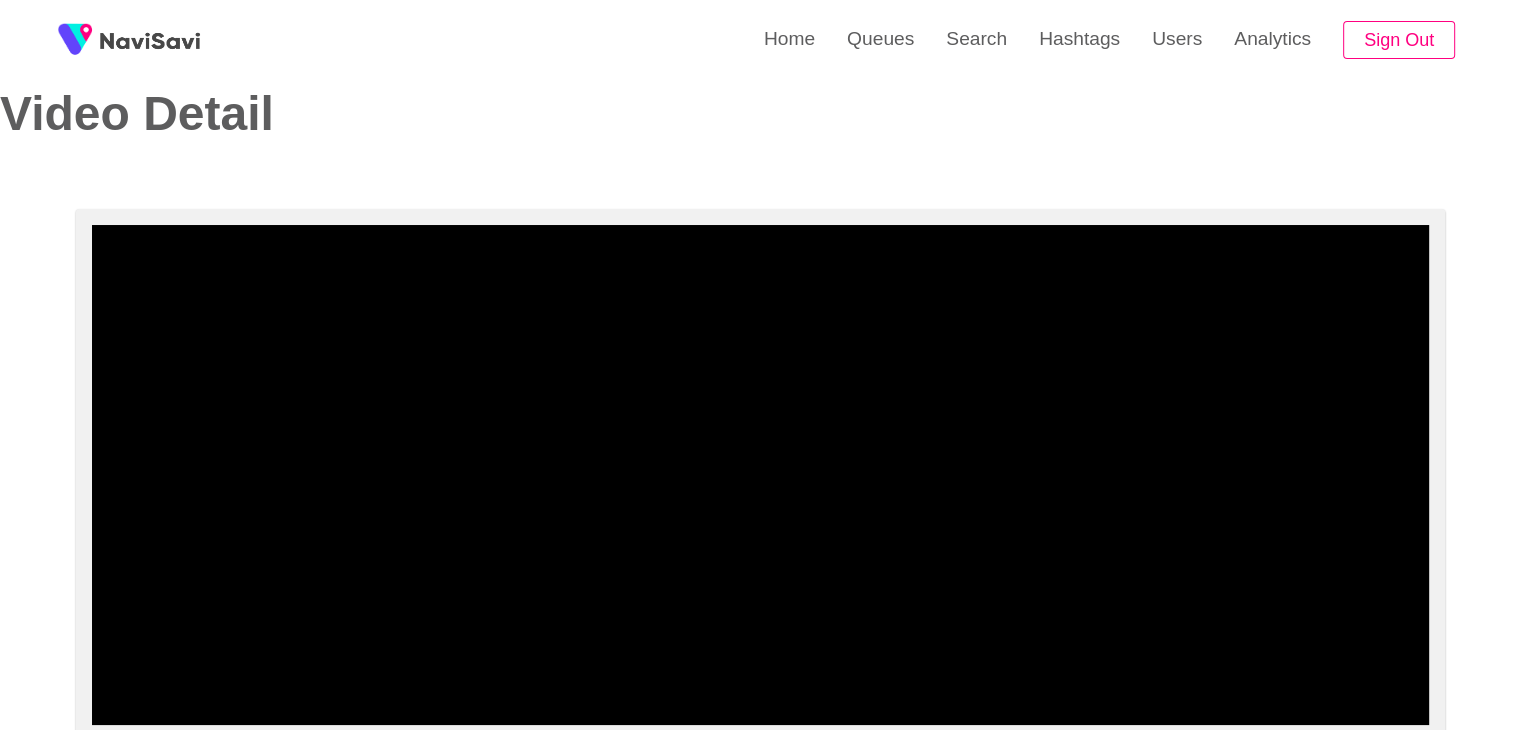 scroll, scrollTop: 0, scrollLeft: 0, axis: both 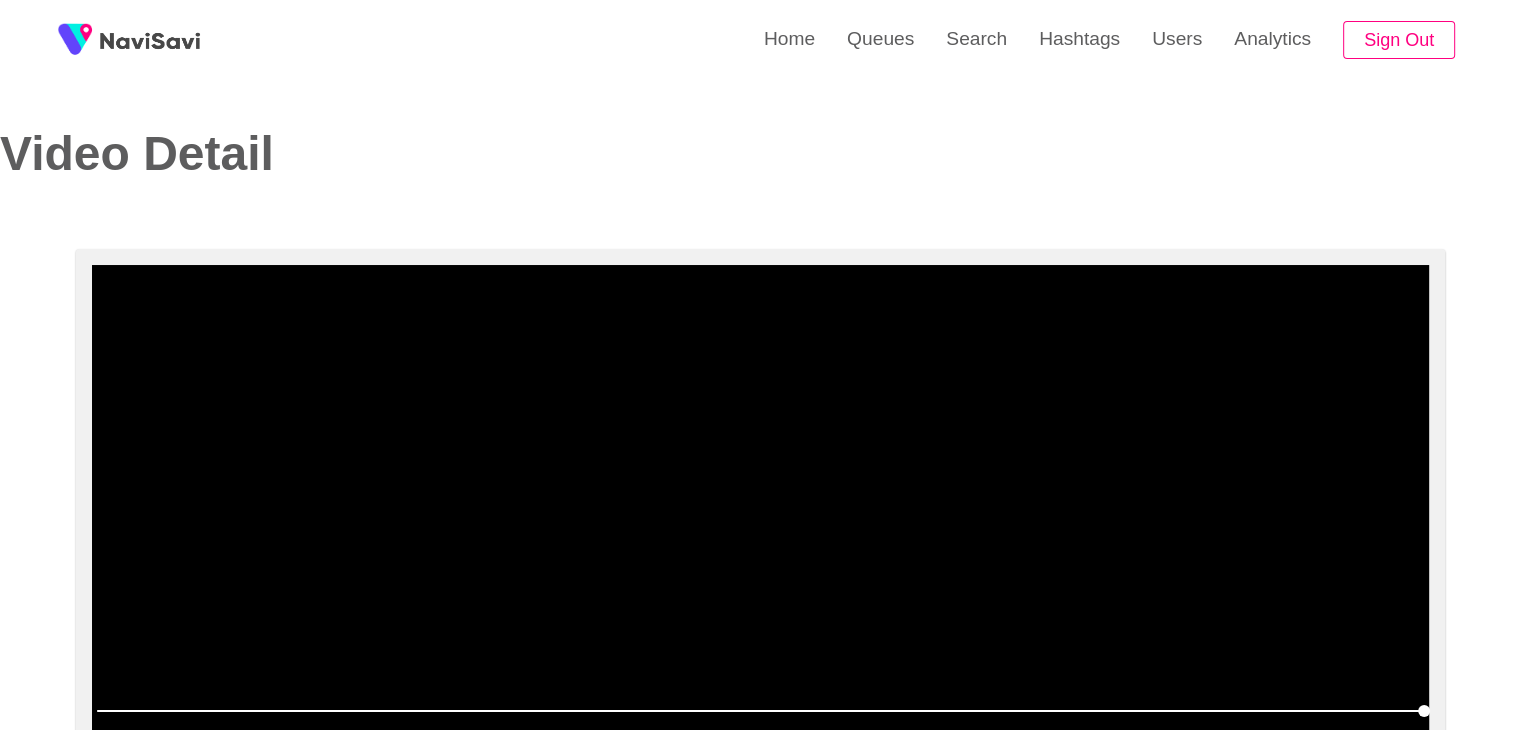 click at bounding box center [760, 515] 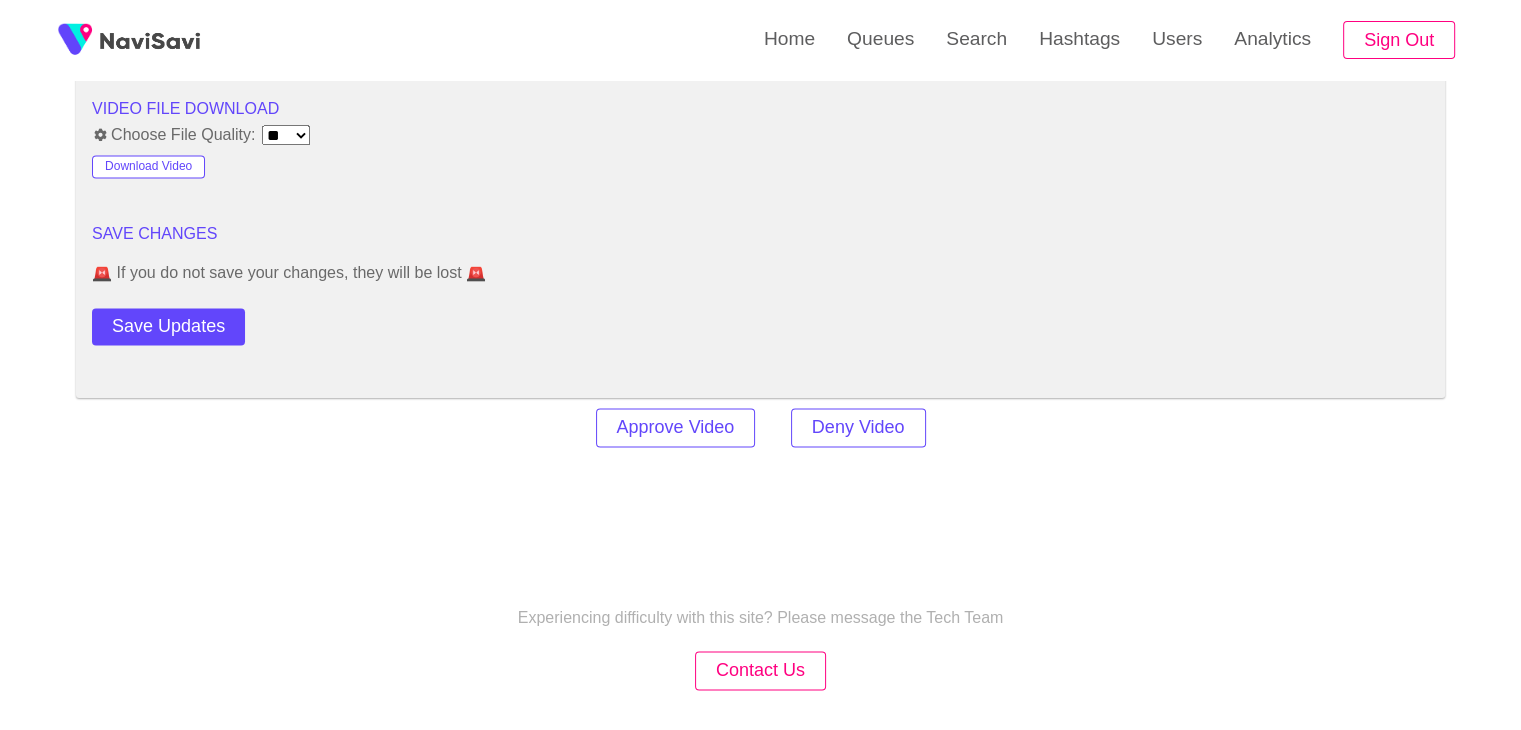 scroll, scrollTop: 2740, scrollLeft: 0, axis: vertical 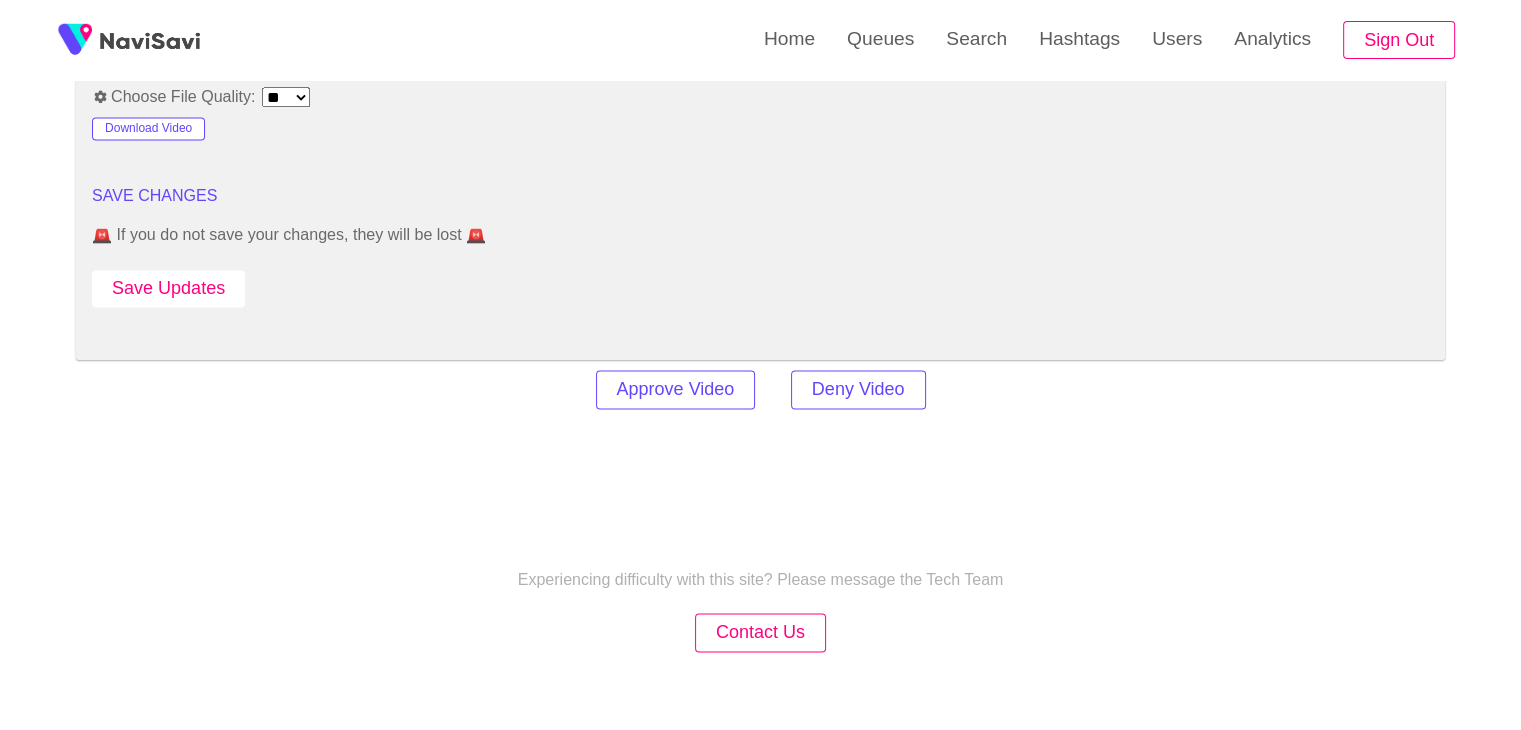 click on "Save Updates" at bounding box center [168, 288] 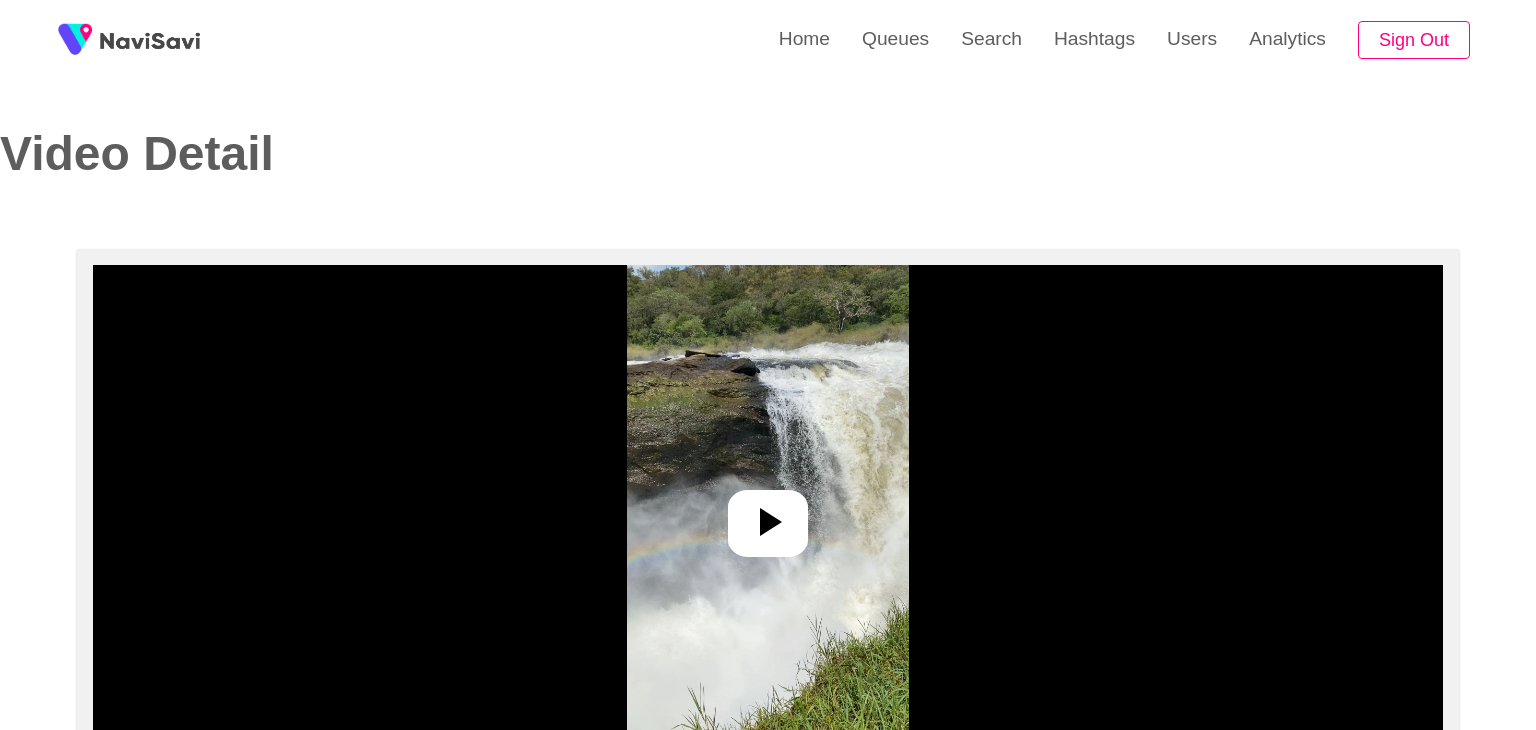 select on "**********" 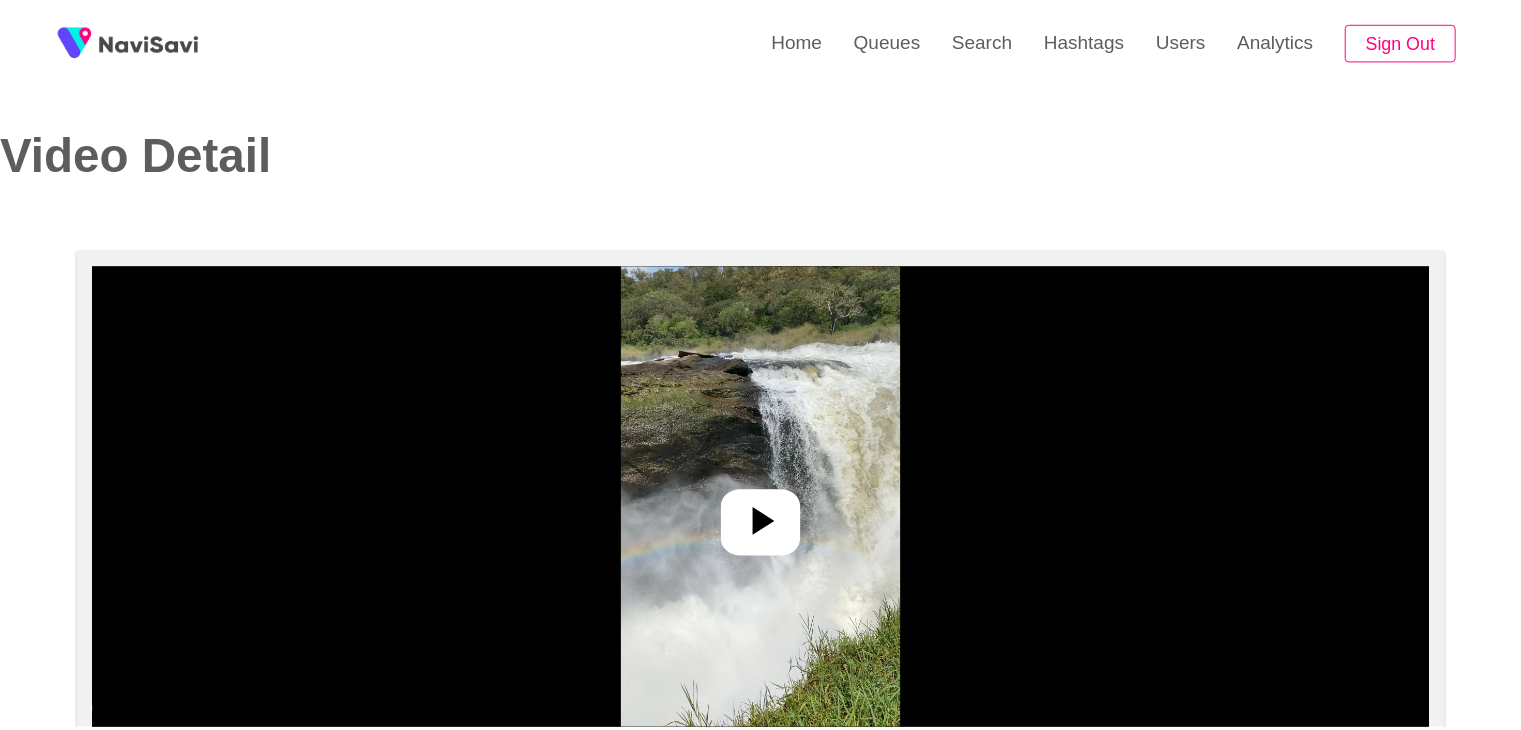 scroll, scrollTop: 0, scrollLeft: 0, axis: both 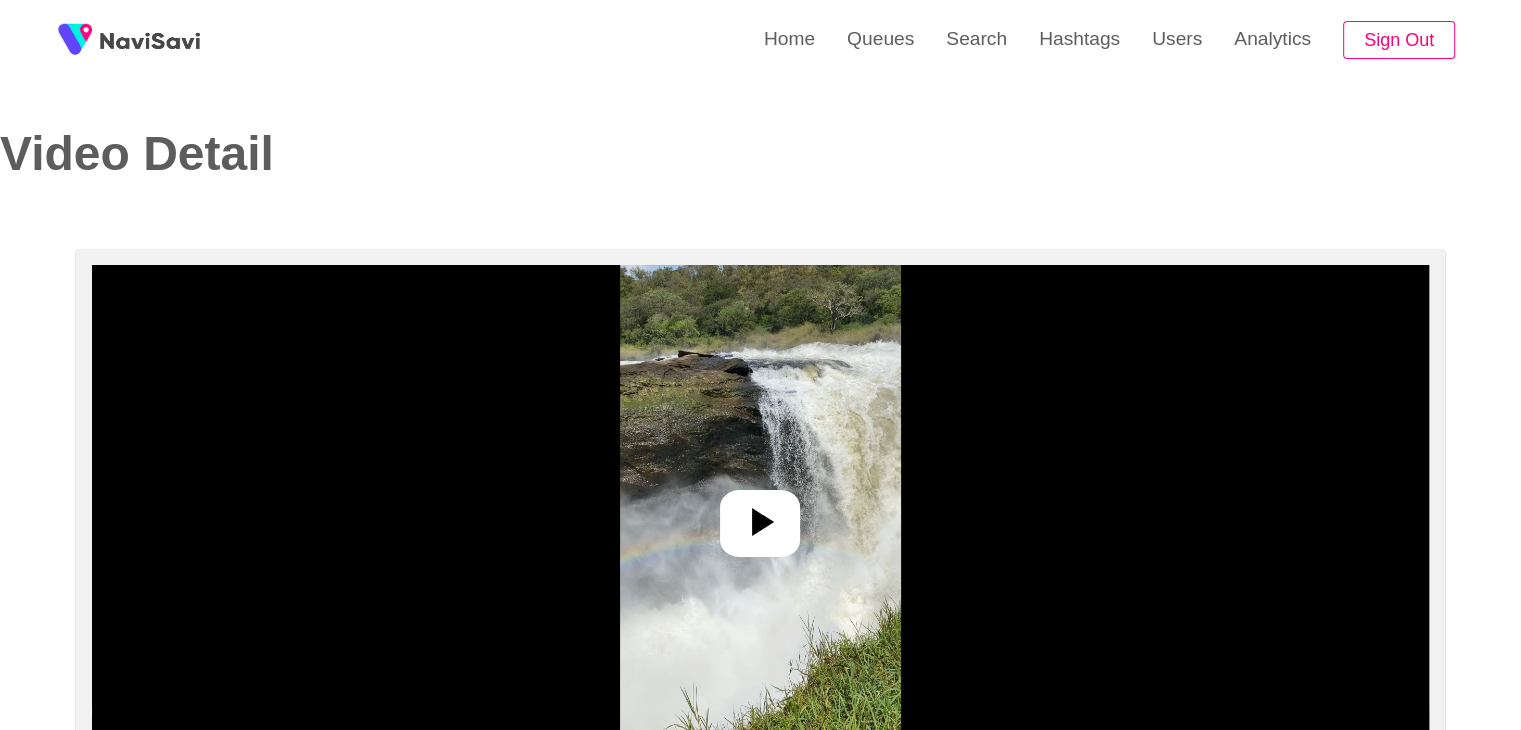 click at bounding box center [760, 515] 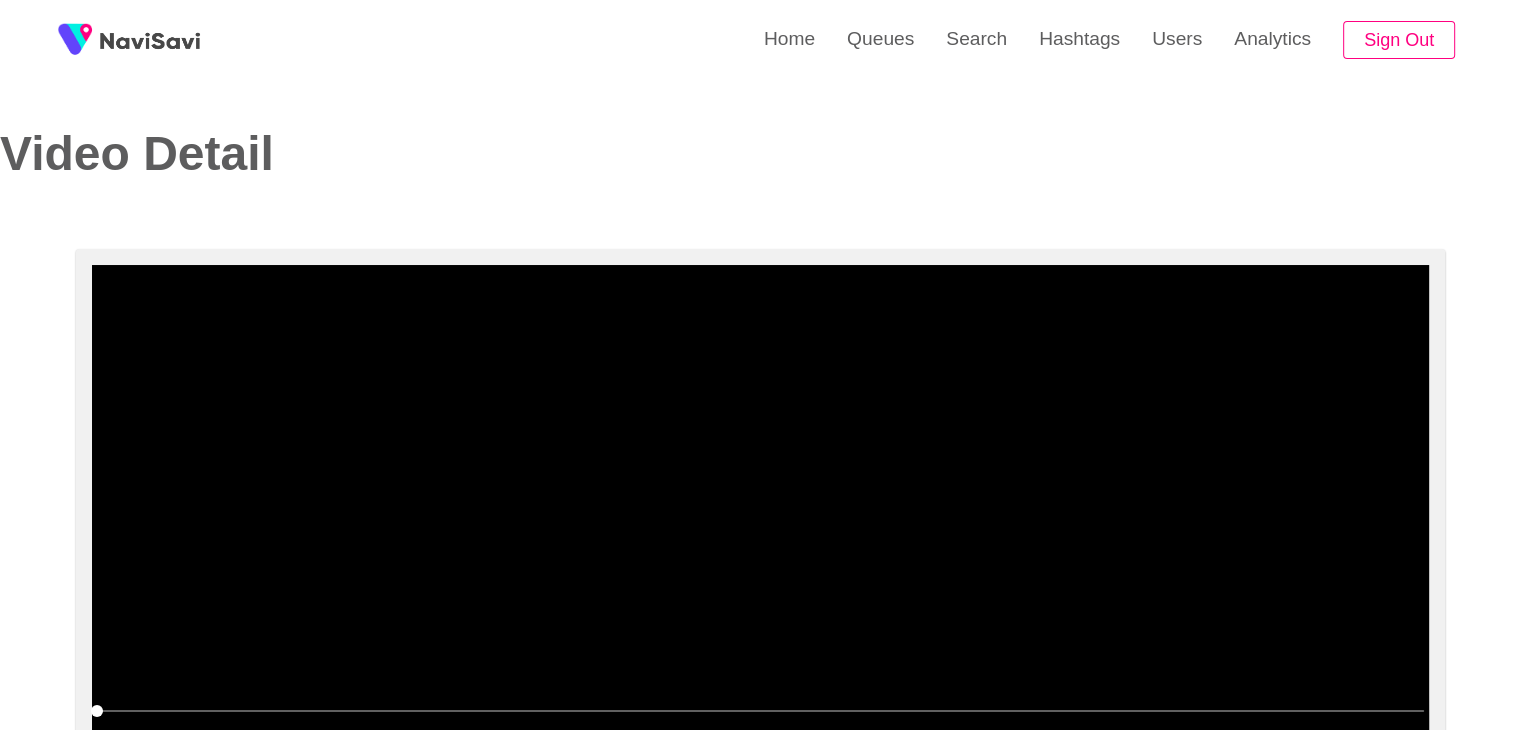 click at bounding box center [760, 515] 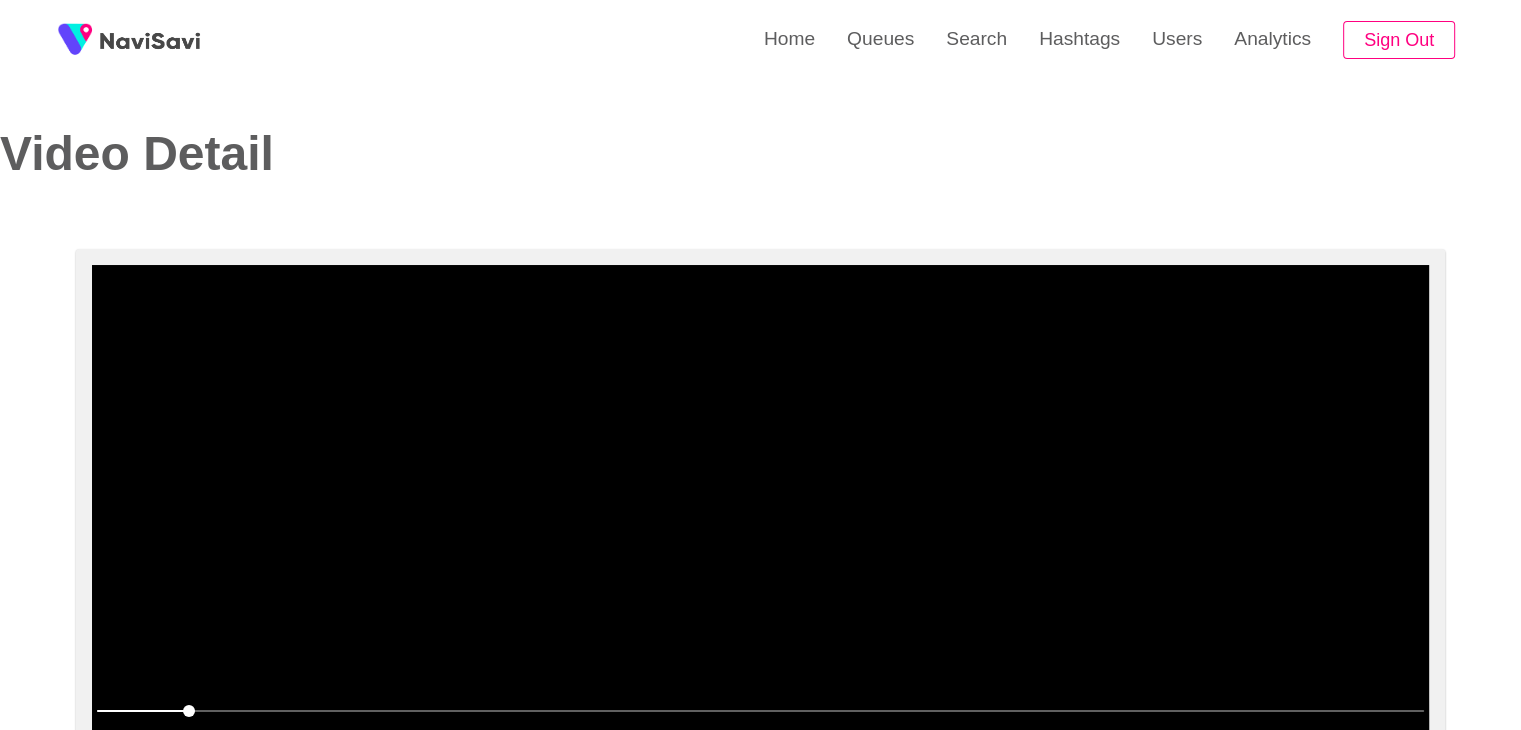 click at bounding box center [760, 515] 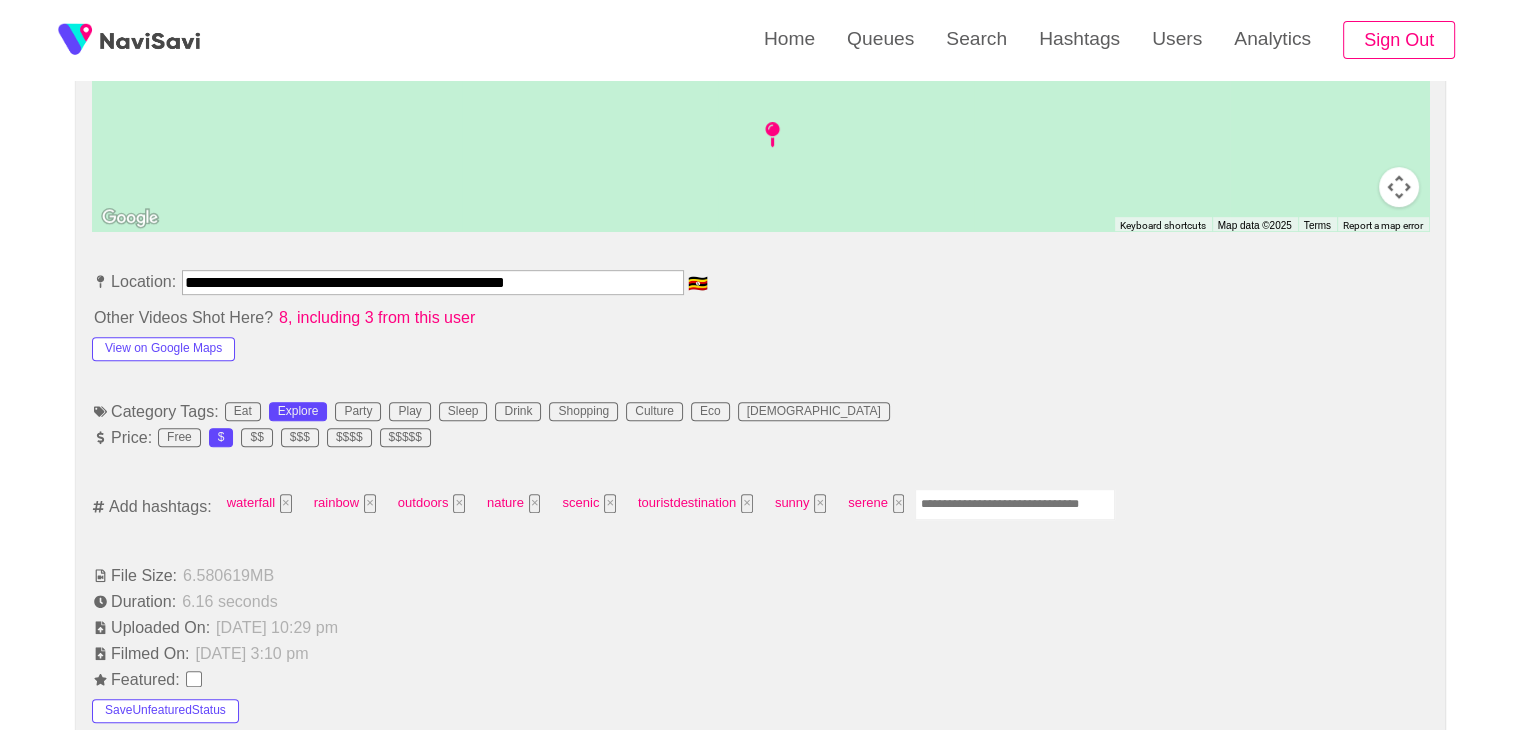 scroll, scrollTop: 992, scrollLeft: 0, axis: vertical 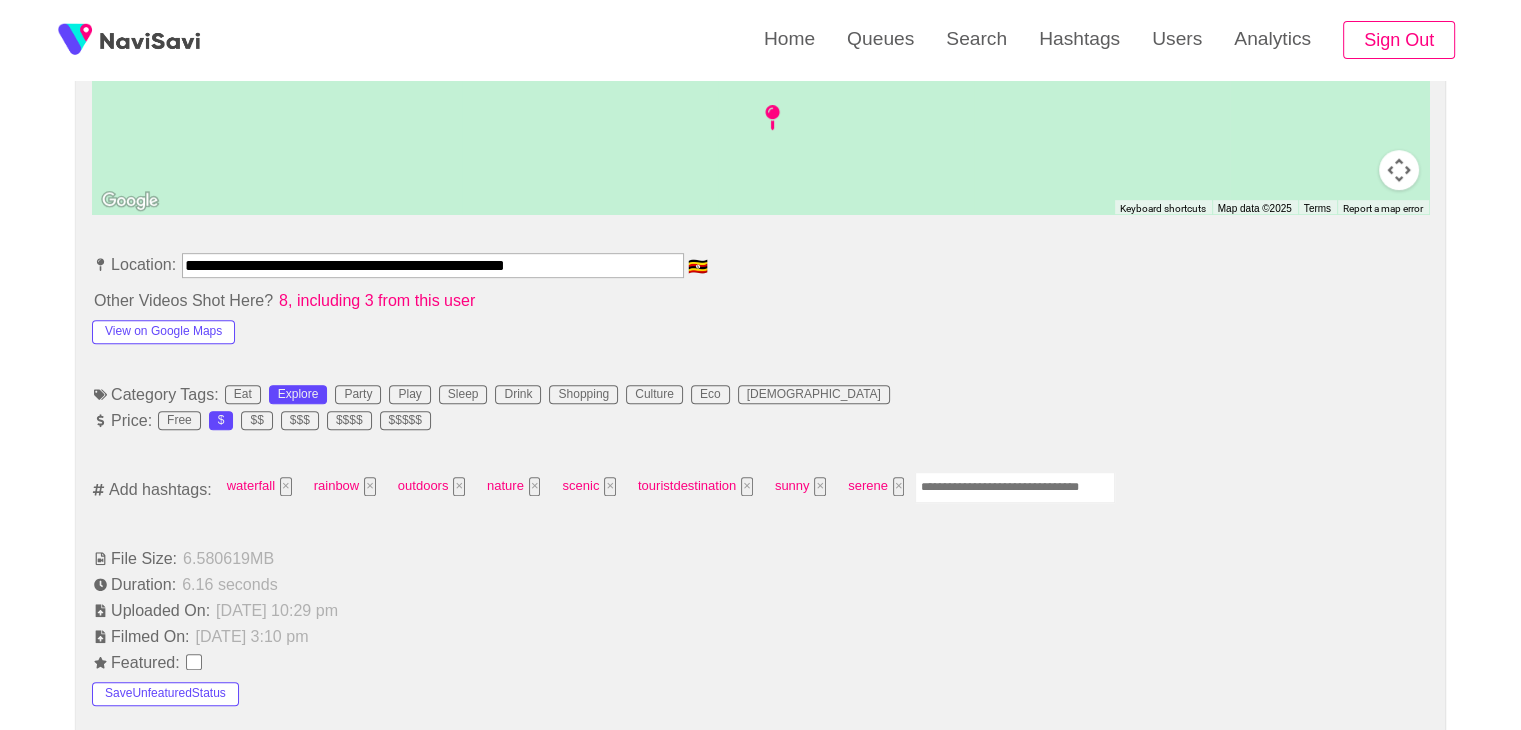 click at bounding box center (1015, 487) 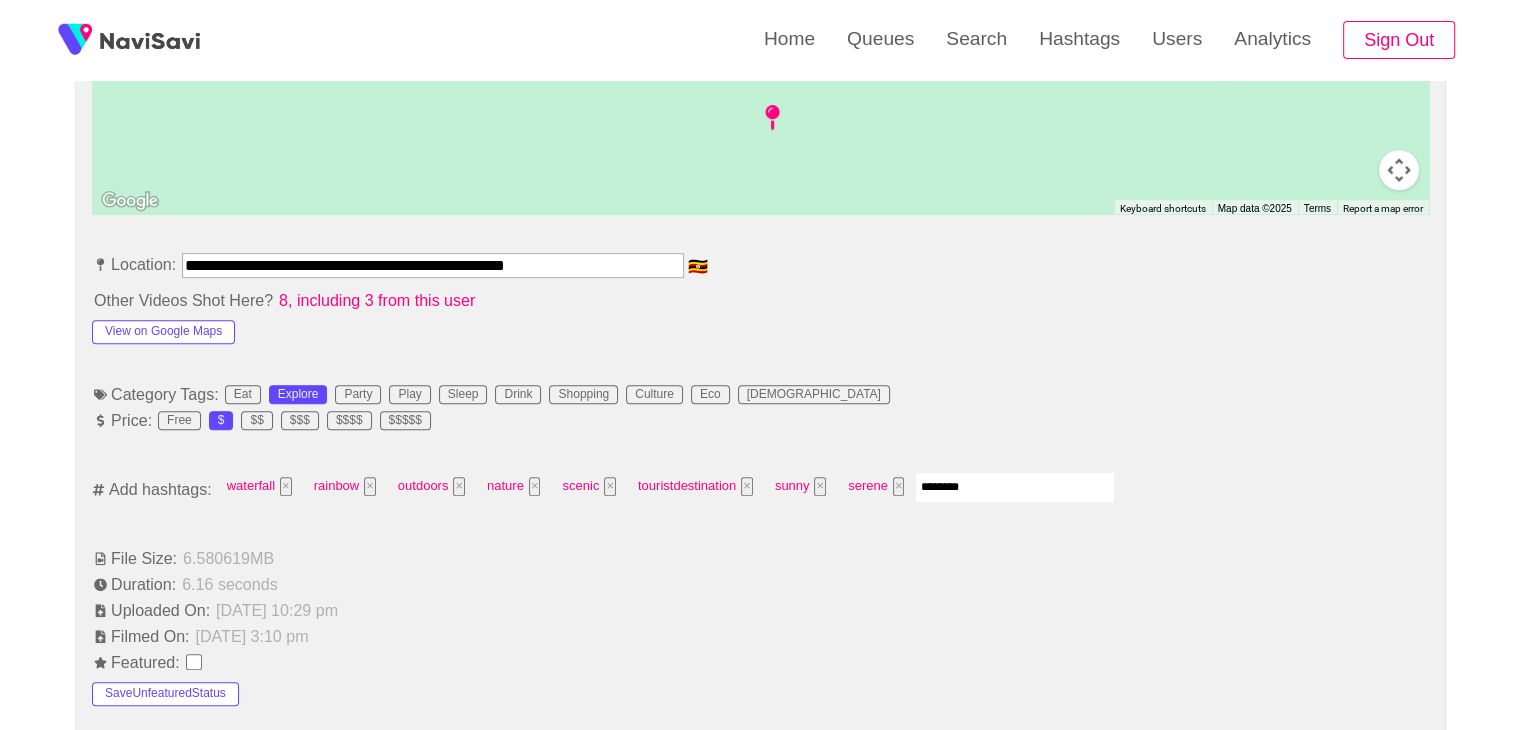 type on "*********" 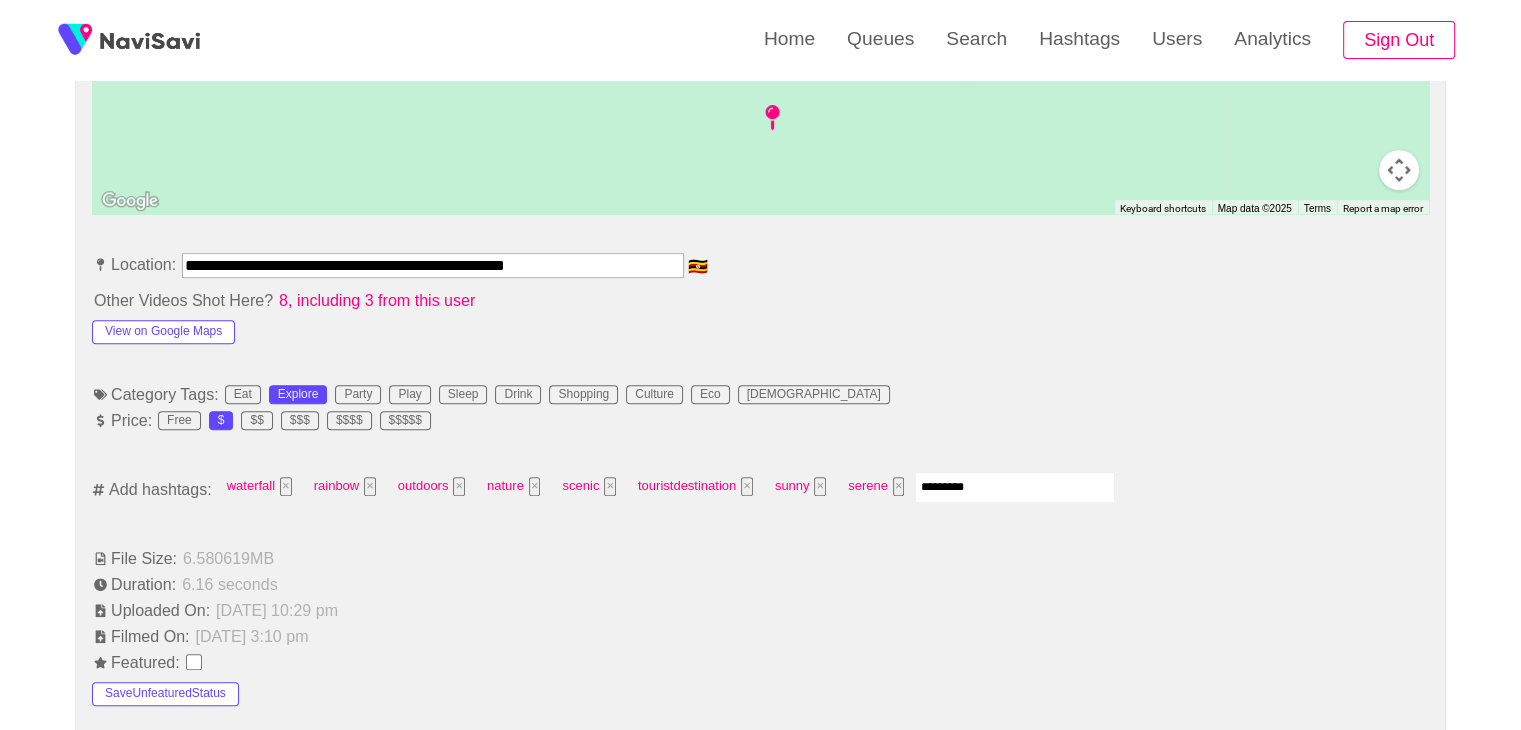 type 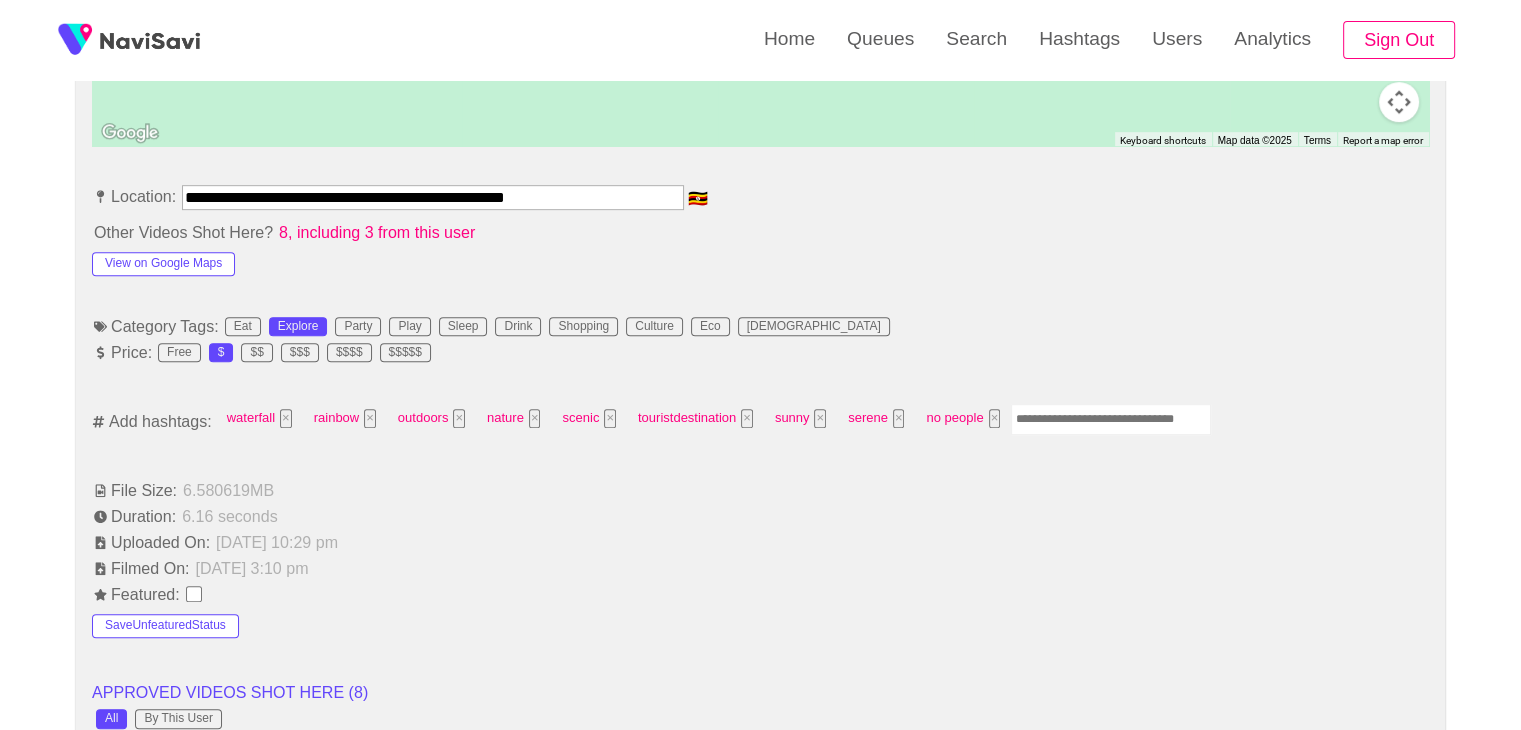 scroll, scrollTop: 1060, scrollLeft: 0, axis: vertical 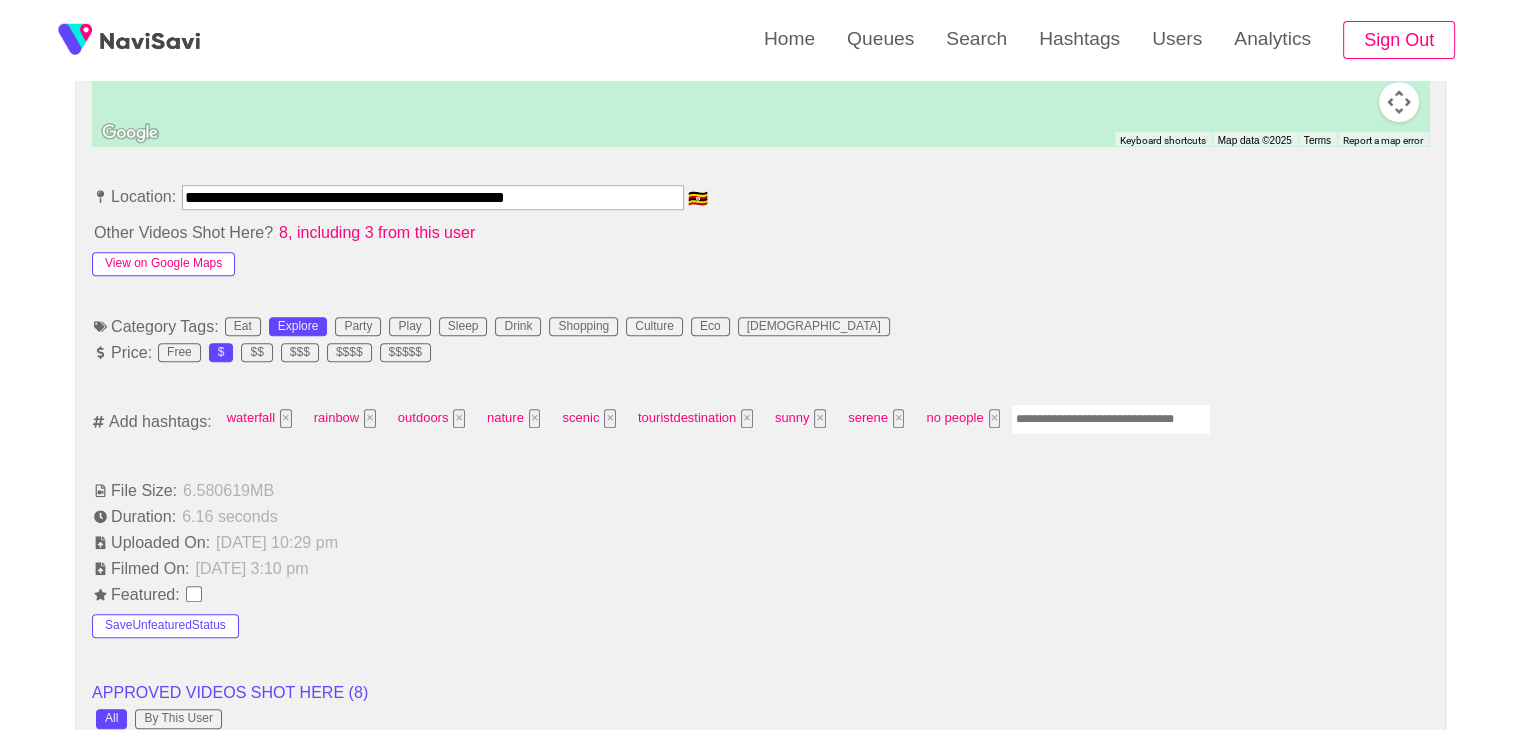 click on "View on Google Maps" at bounding box center [163, 264] 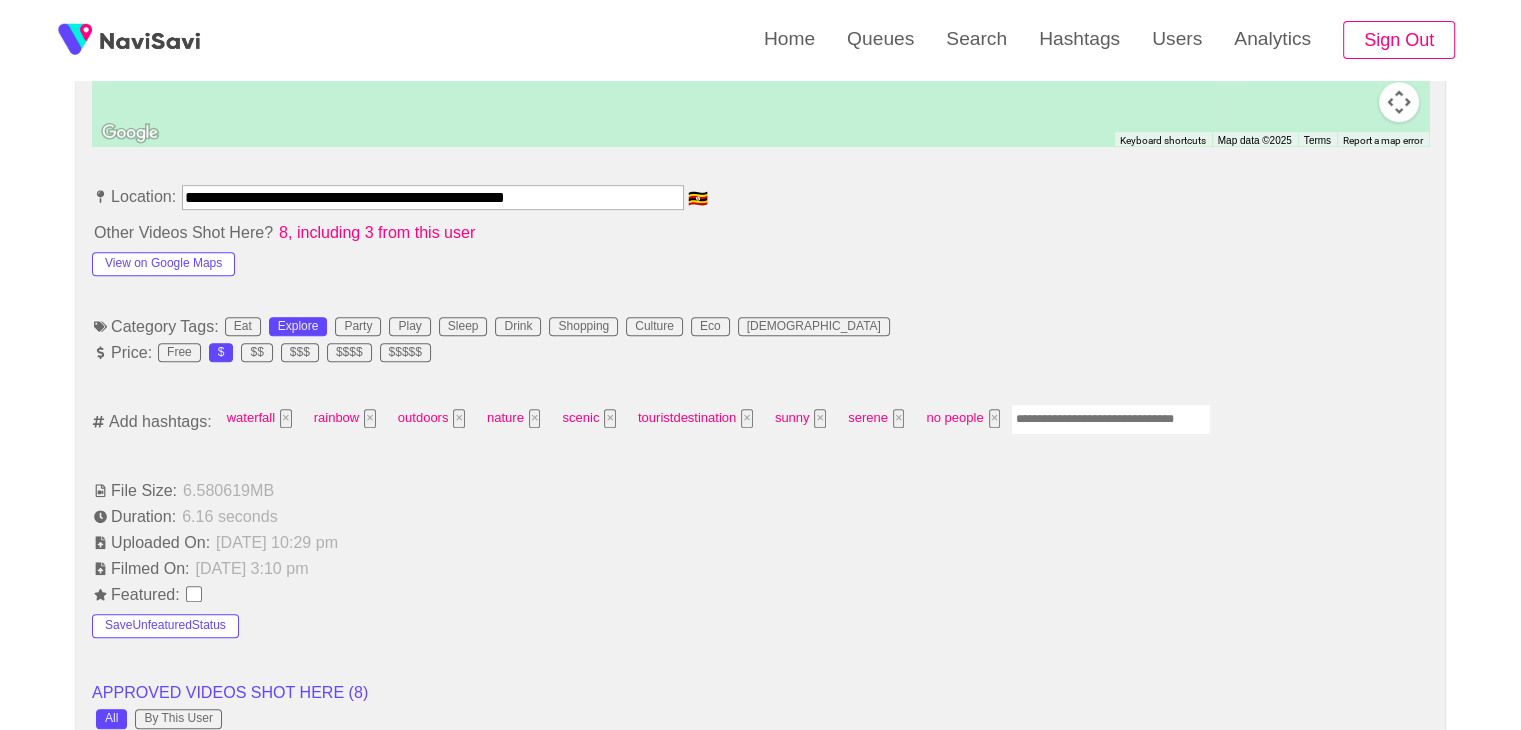 drag, startPoint x: 300, startPoint y: 188, endPoint x: 397, endPoint y: 197, distance: 97.41663 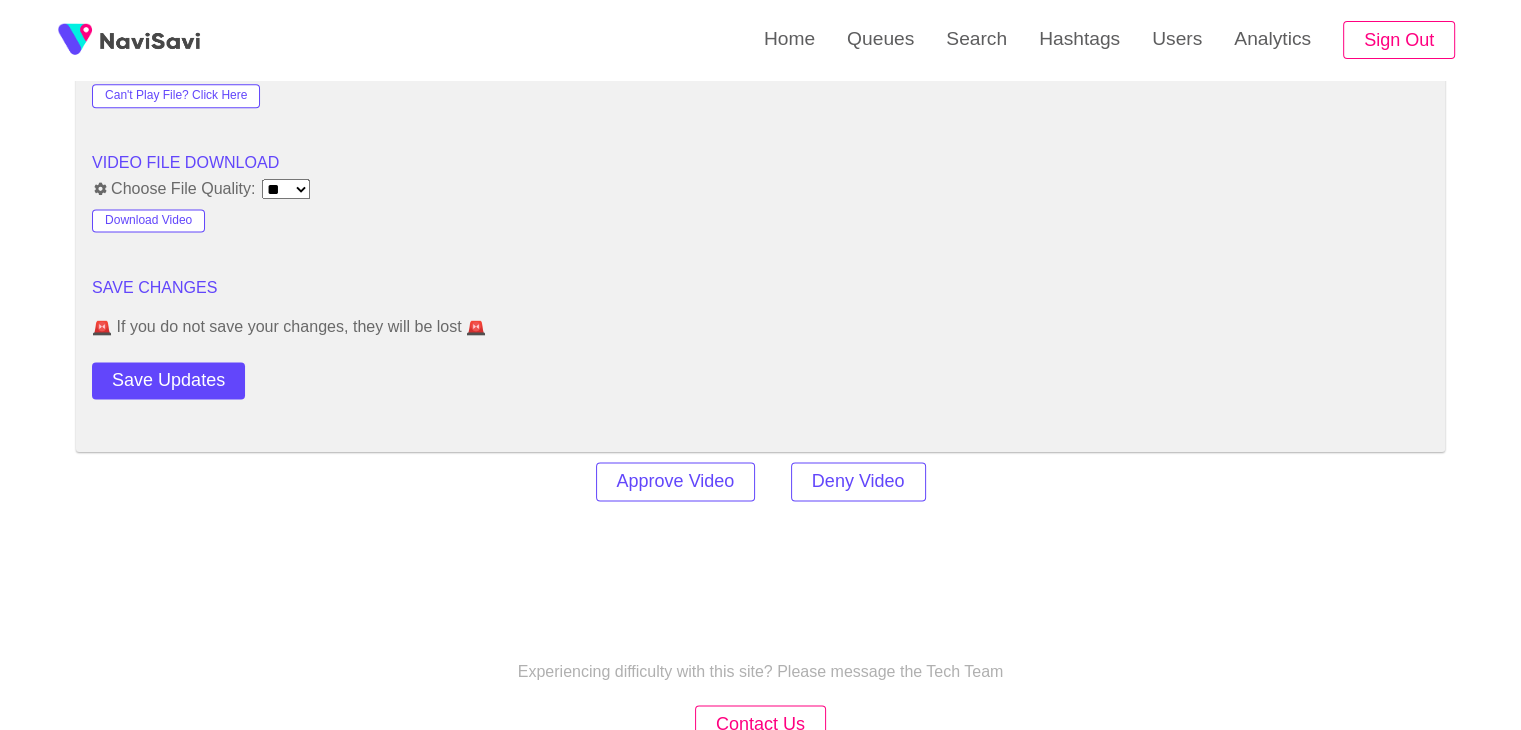 scroll, scrollTop: 2660, scrollLeft: 0, axis: vertical 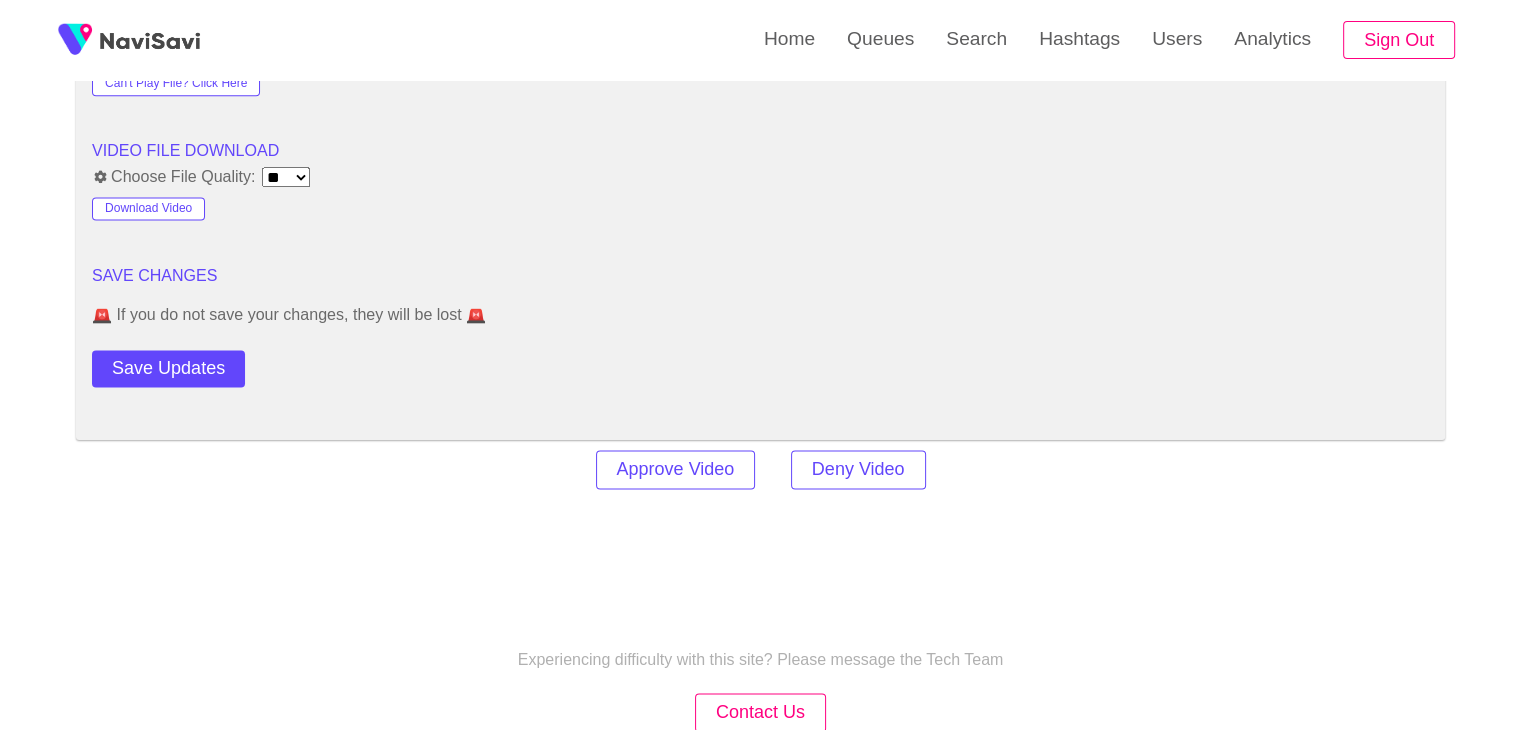 click on "**********" at bounding box center [760, -745] 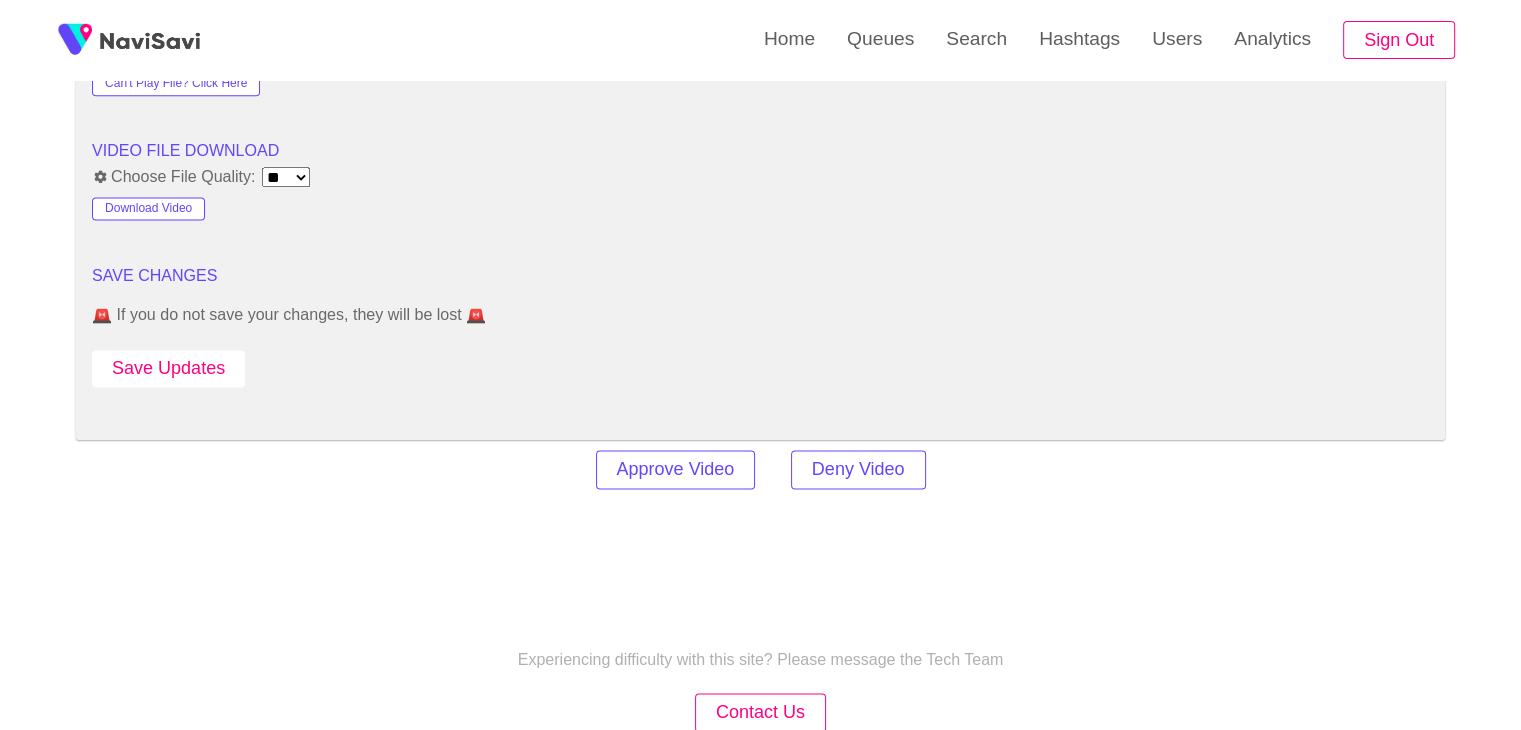 click on "Save Updates" at bounding box center [168, 368] 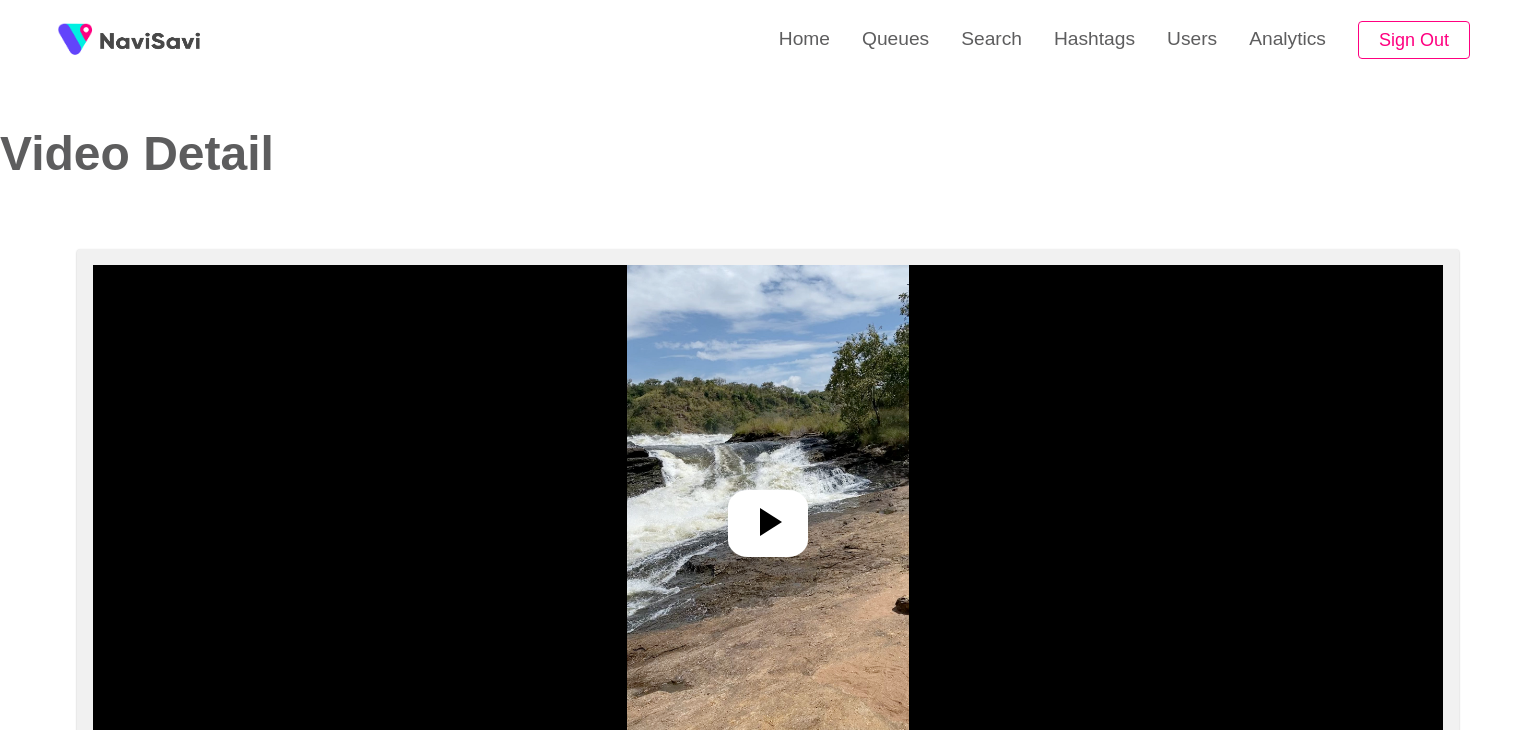 select on "**********" 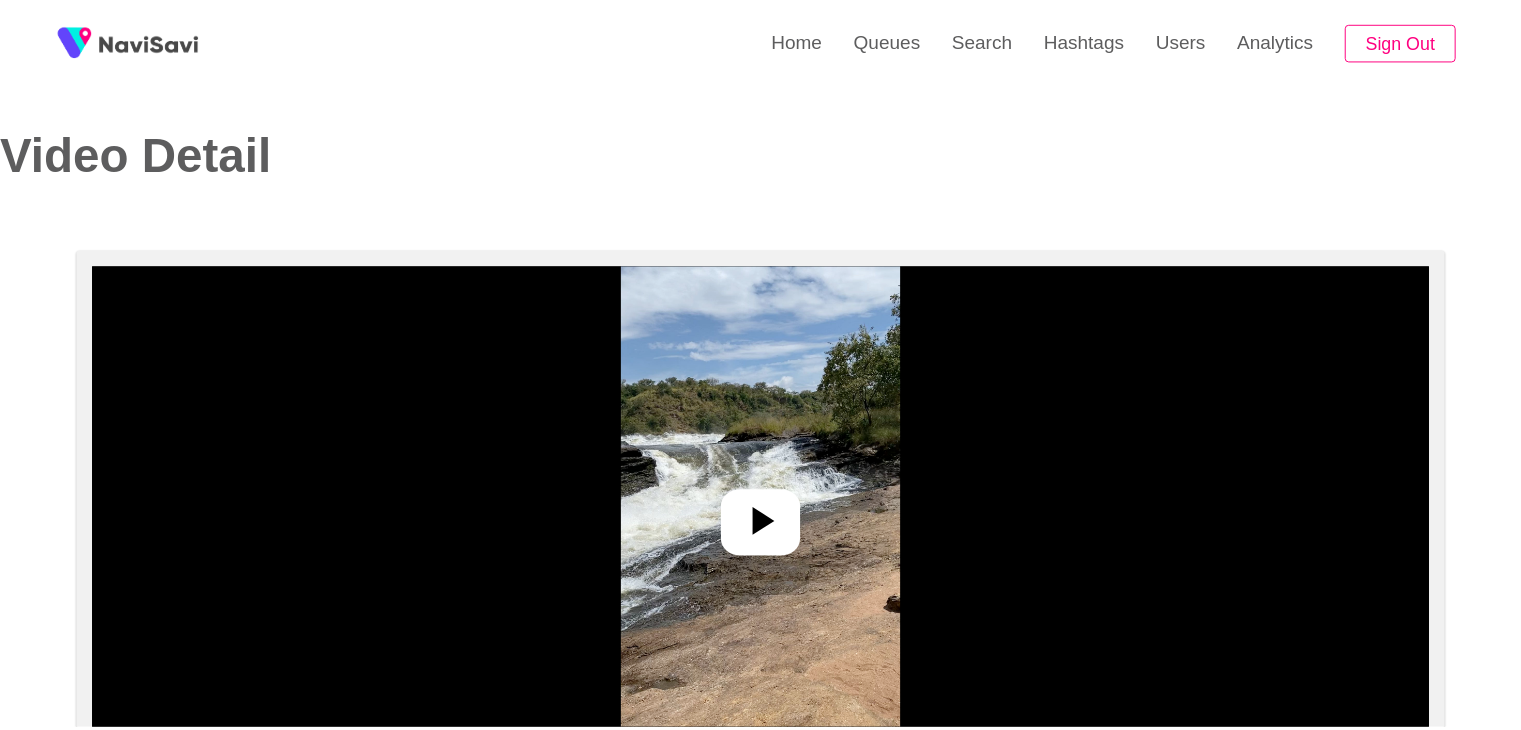 scroll, scrollTop: 0, scrollLeft: 0, axis: both 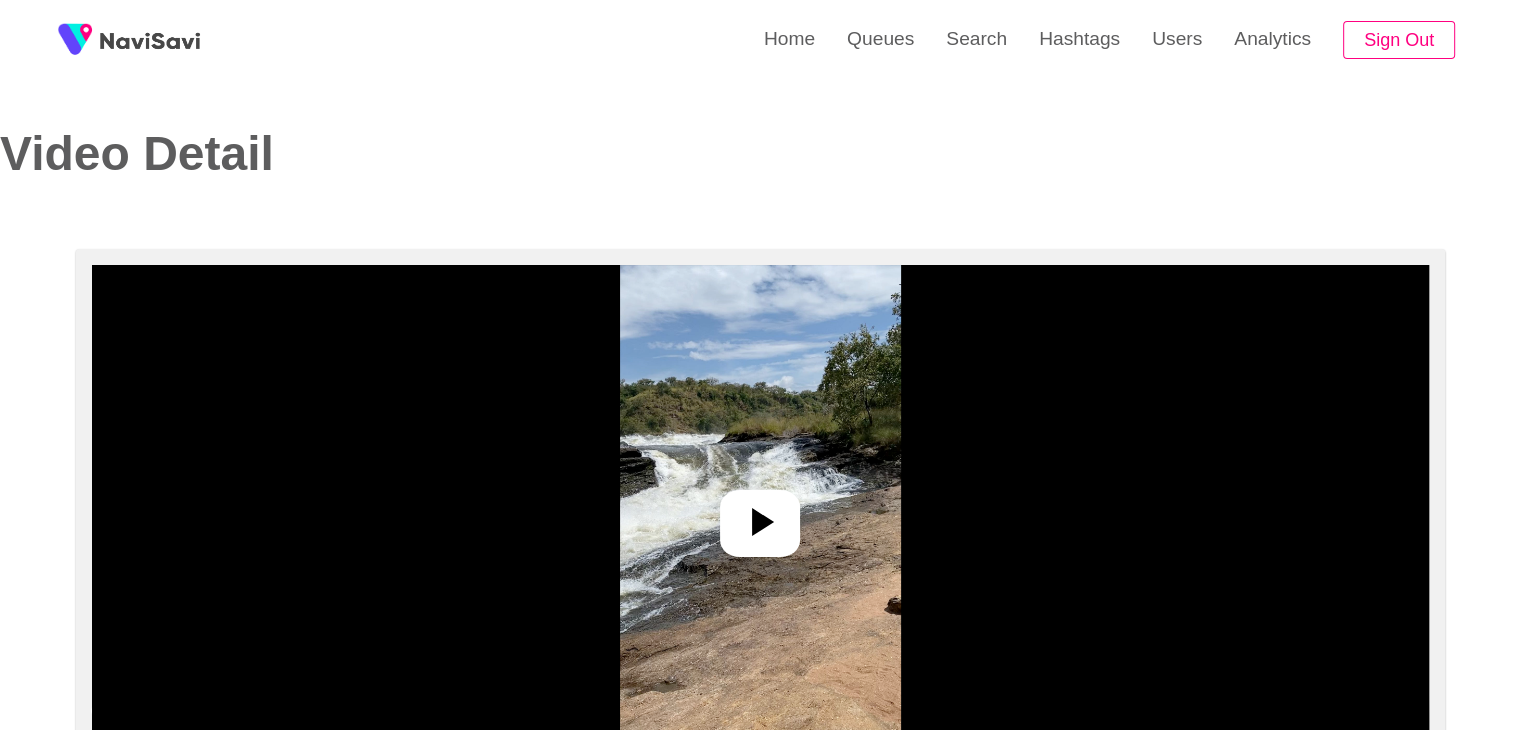 click at bounding box center (760, 515) 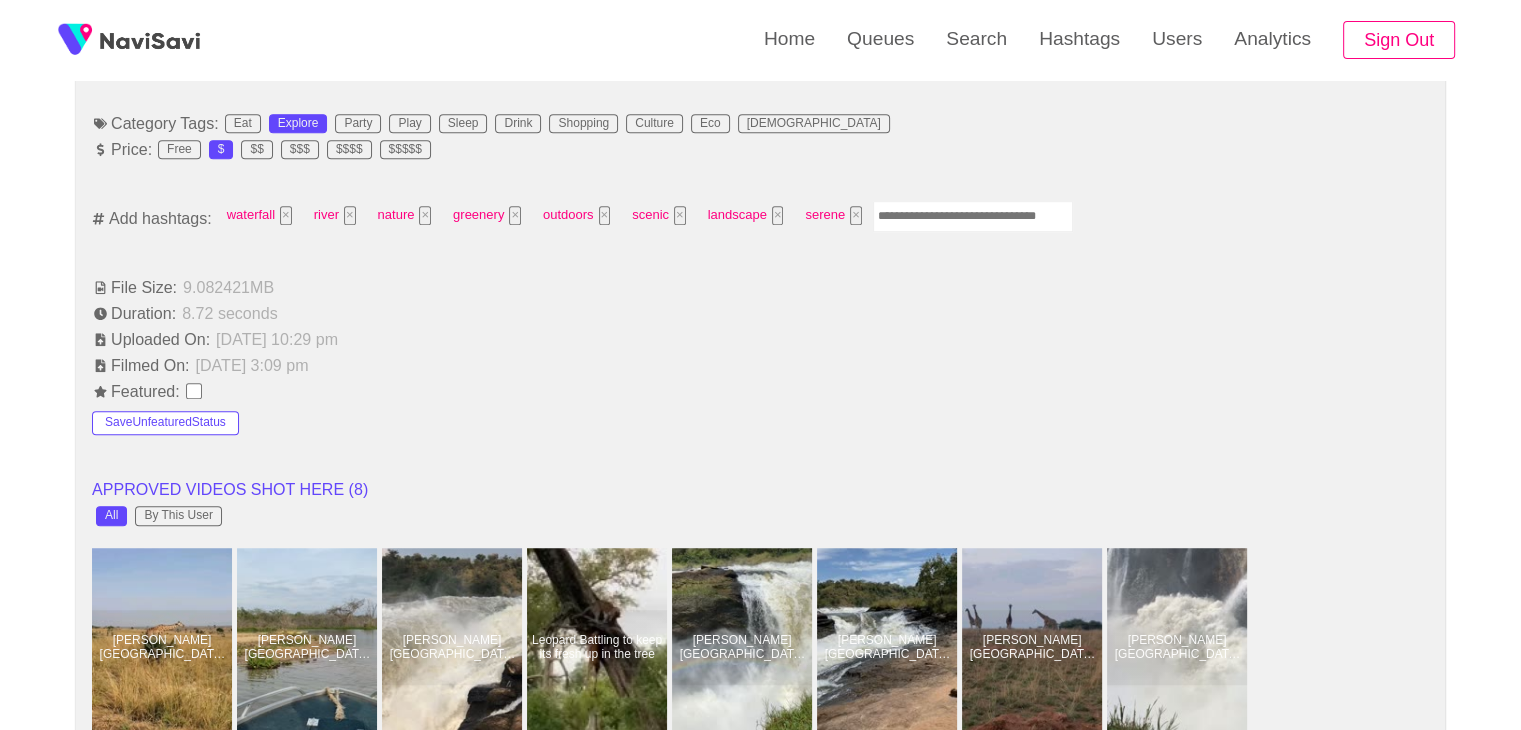 scroll, scrollTop: 1084, scrollLeft: 0, axis: vertical 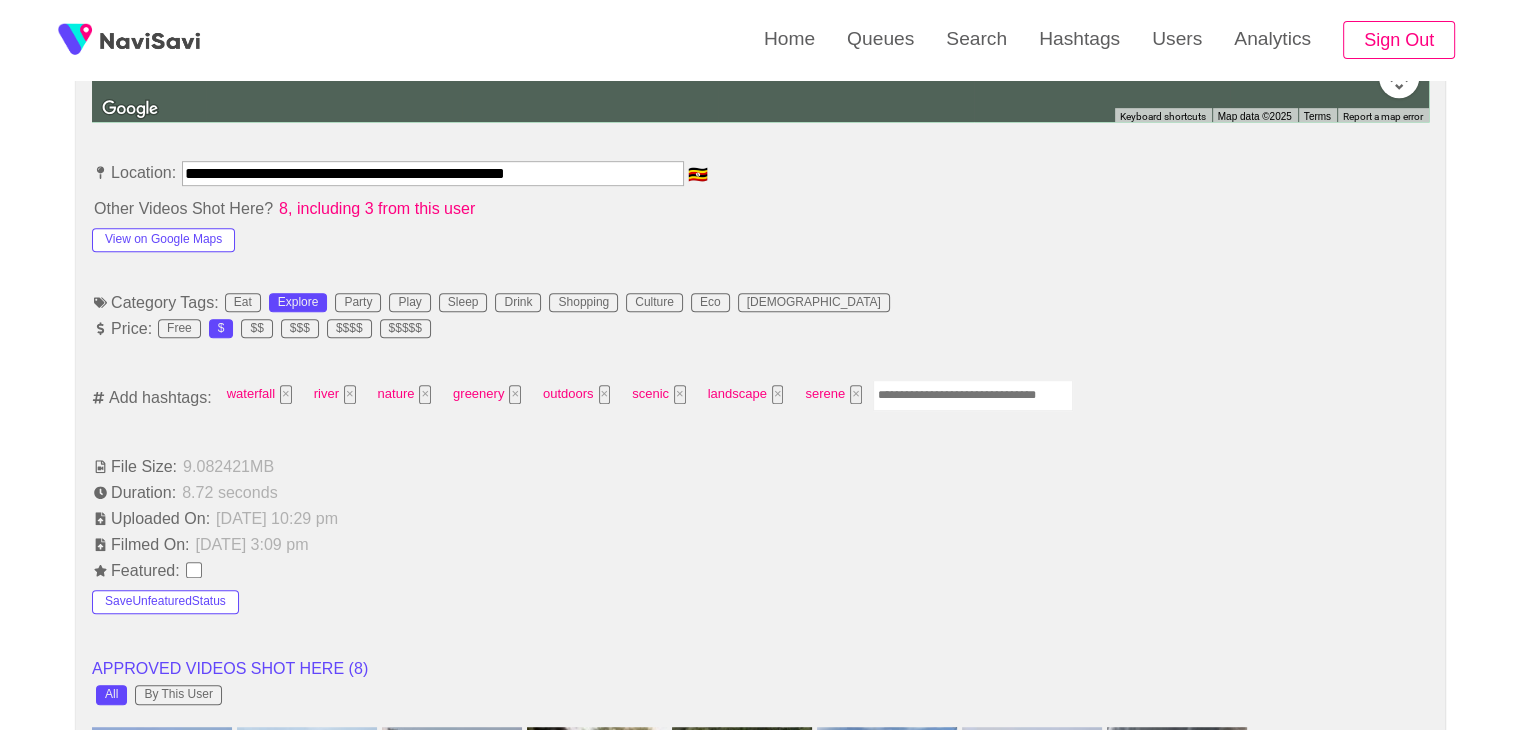 click at bounding box center [973, 395] 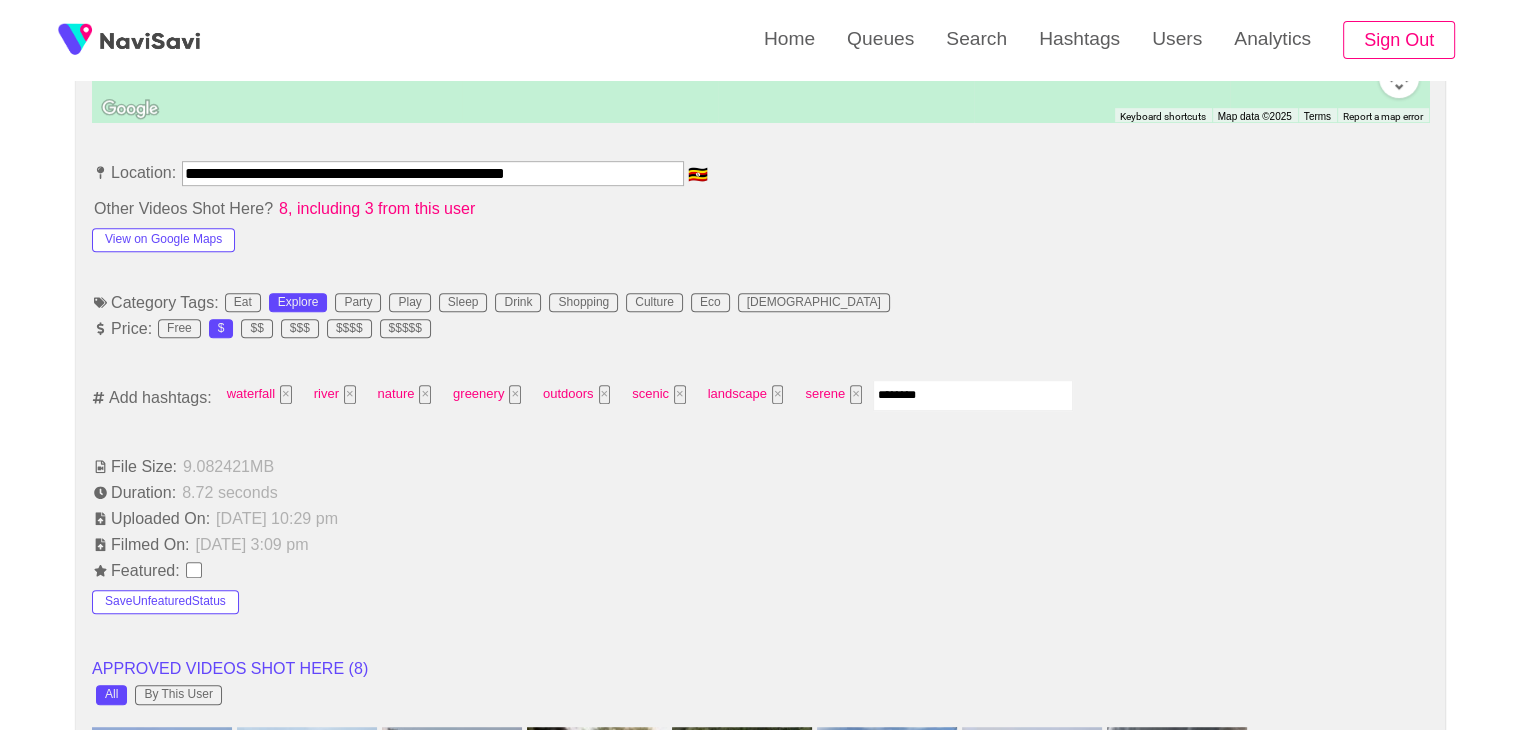 type on "*********" 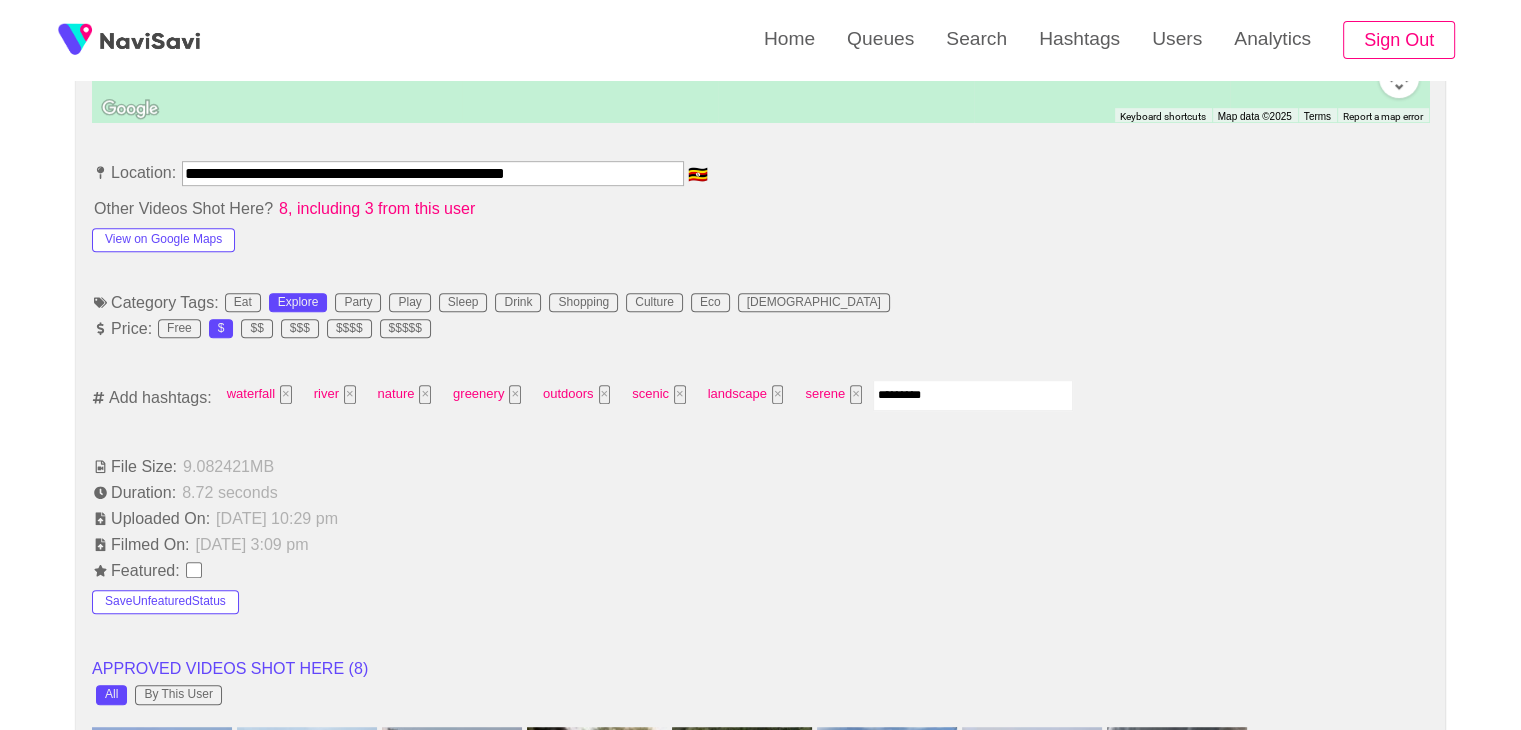 type 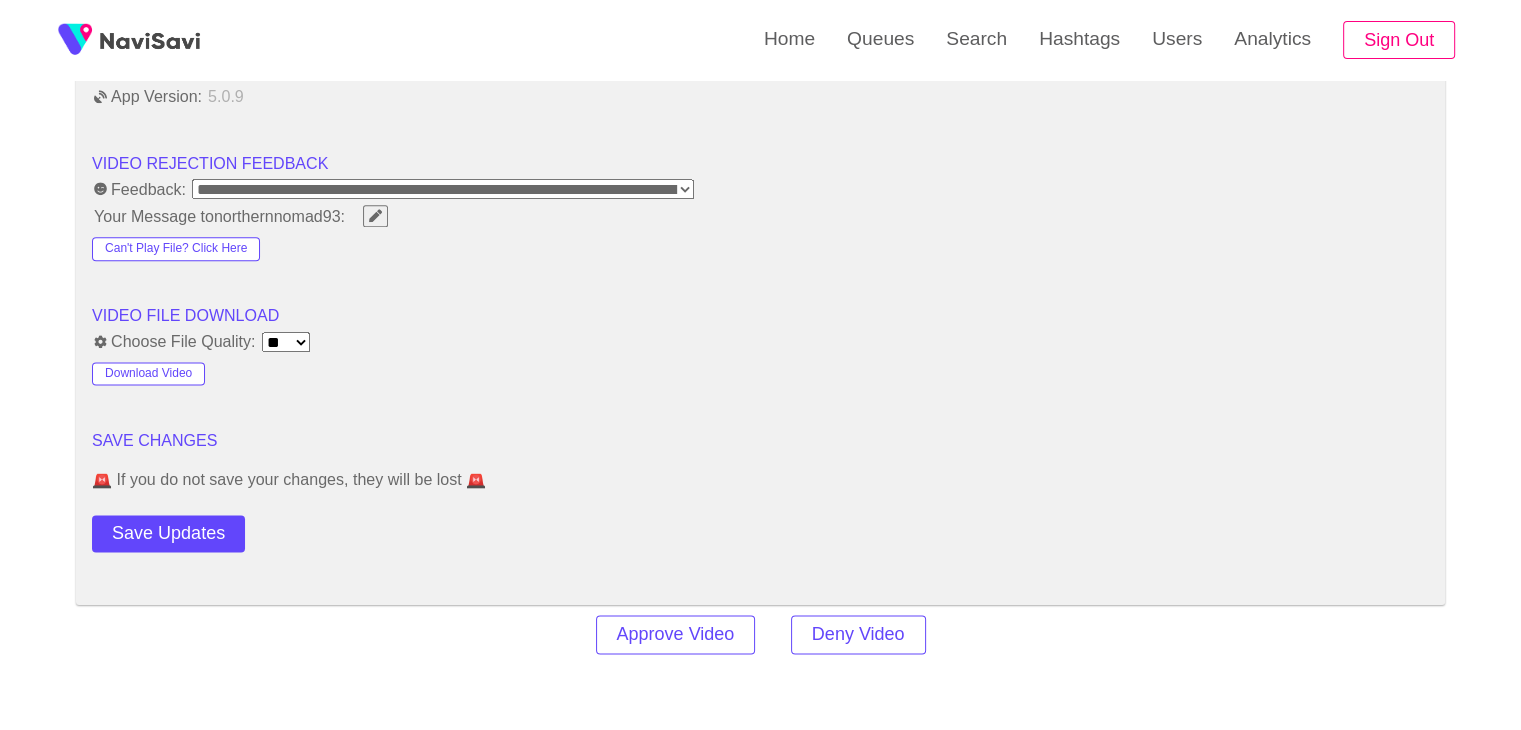 scroll, scrollTop: 2524, scrollLeft: 0, axis: vertical 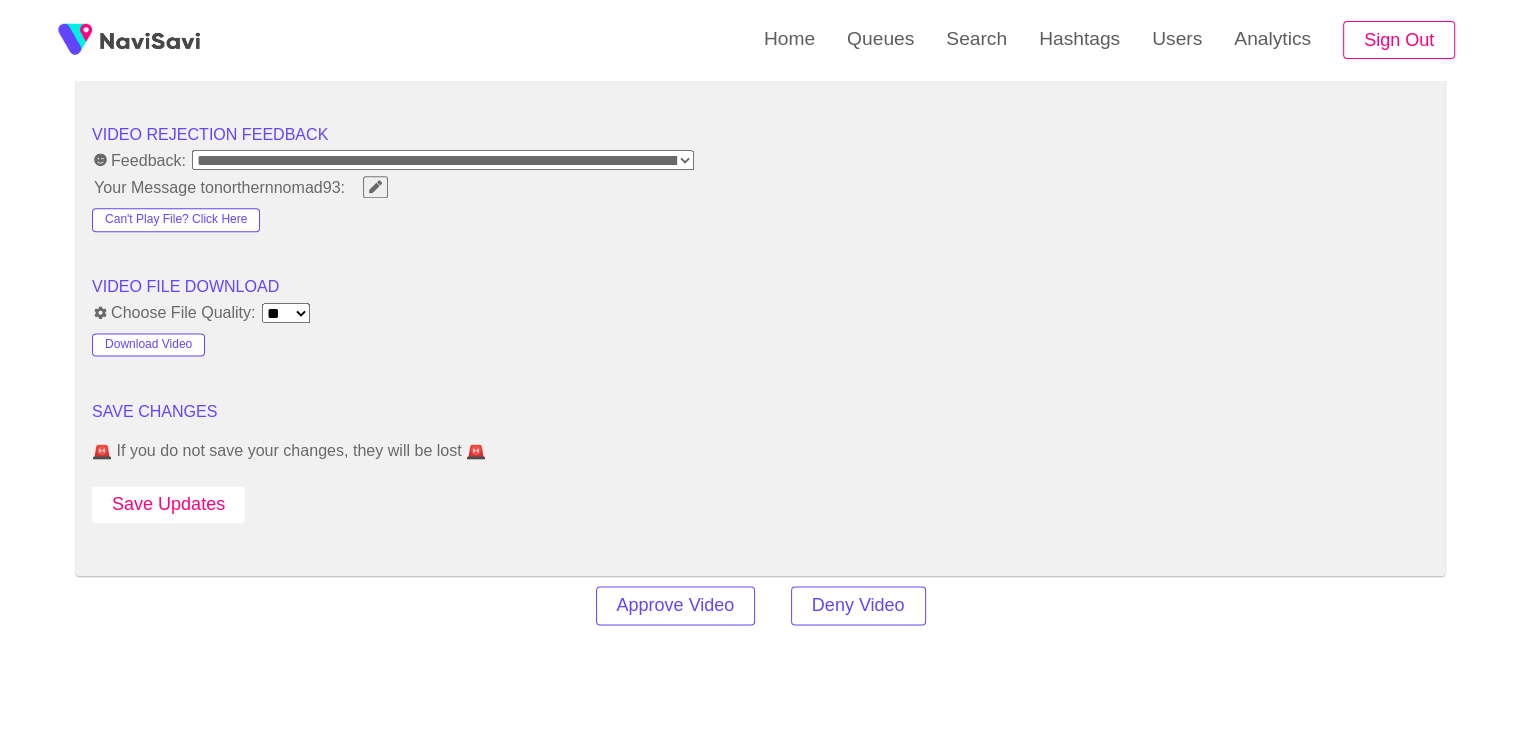 click on "Save Updates" at bounding box center (168, 504) 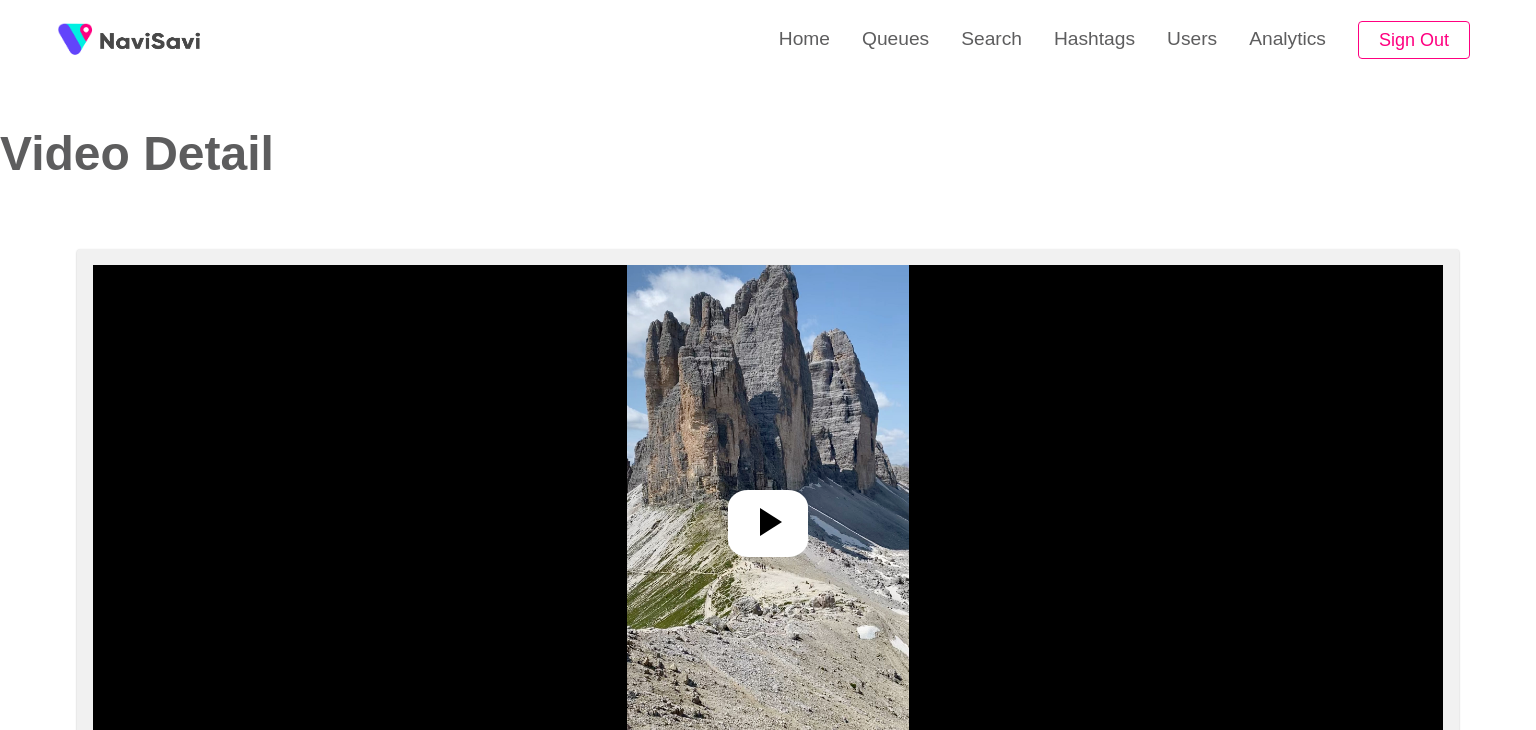 select on "**********" 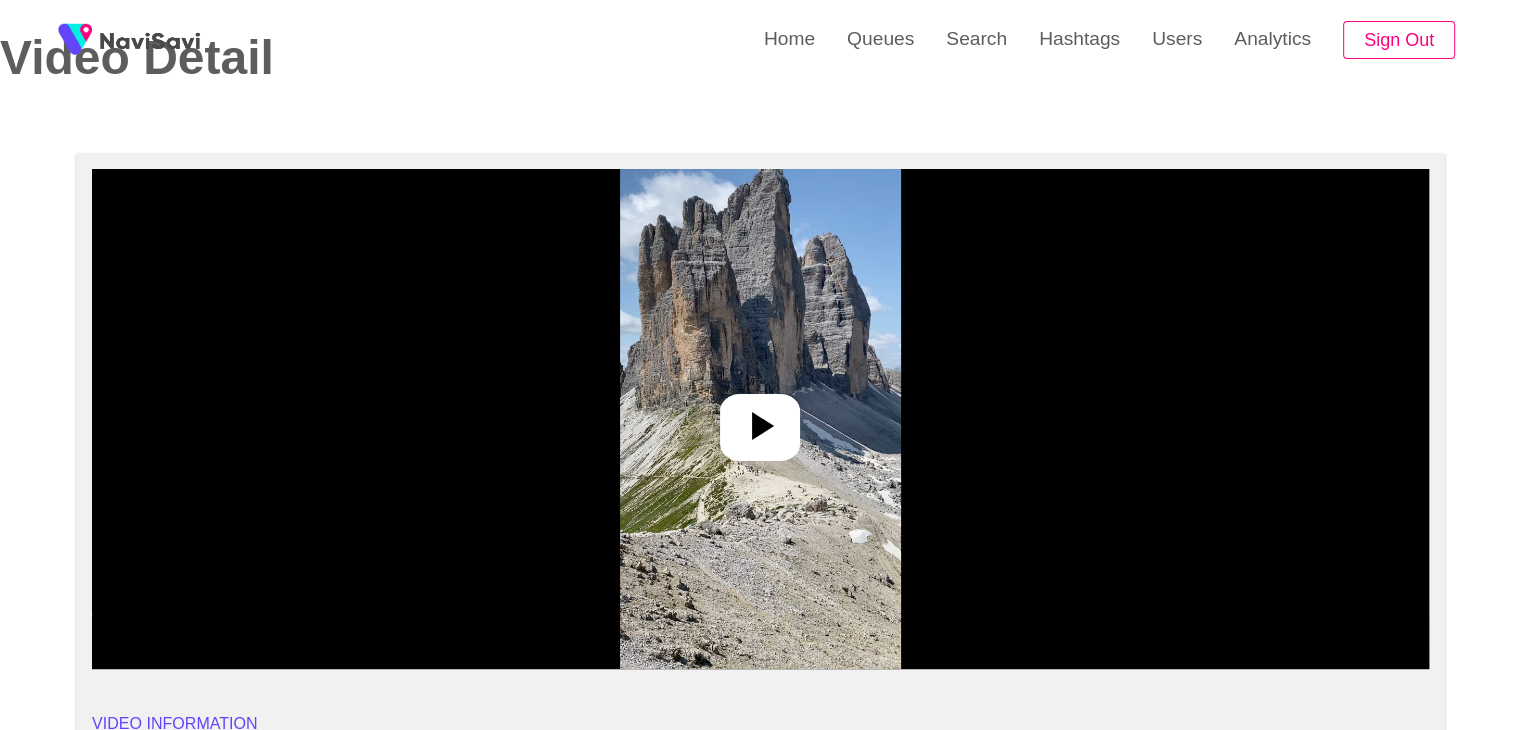 scroll, scrollTop: 70, scrollLeft: 0, axis: vertical 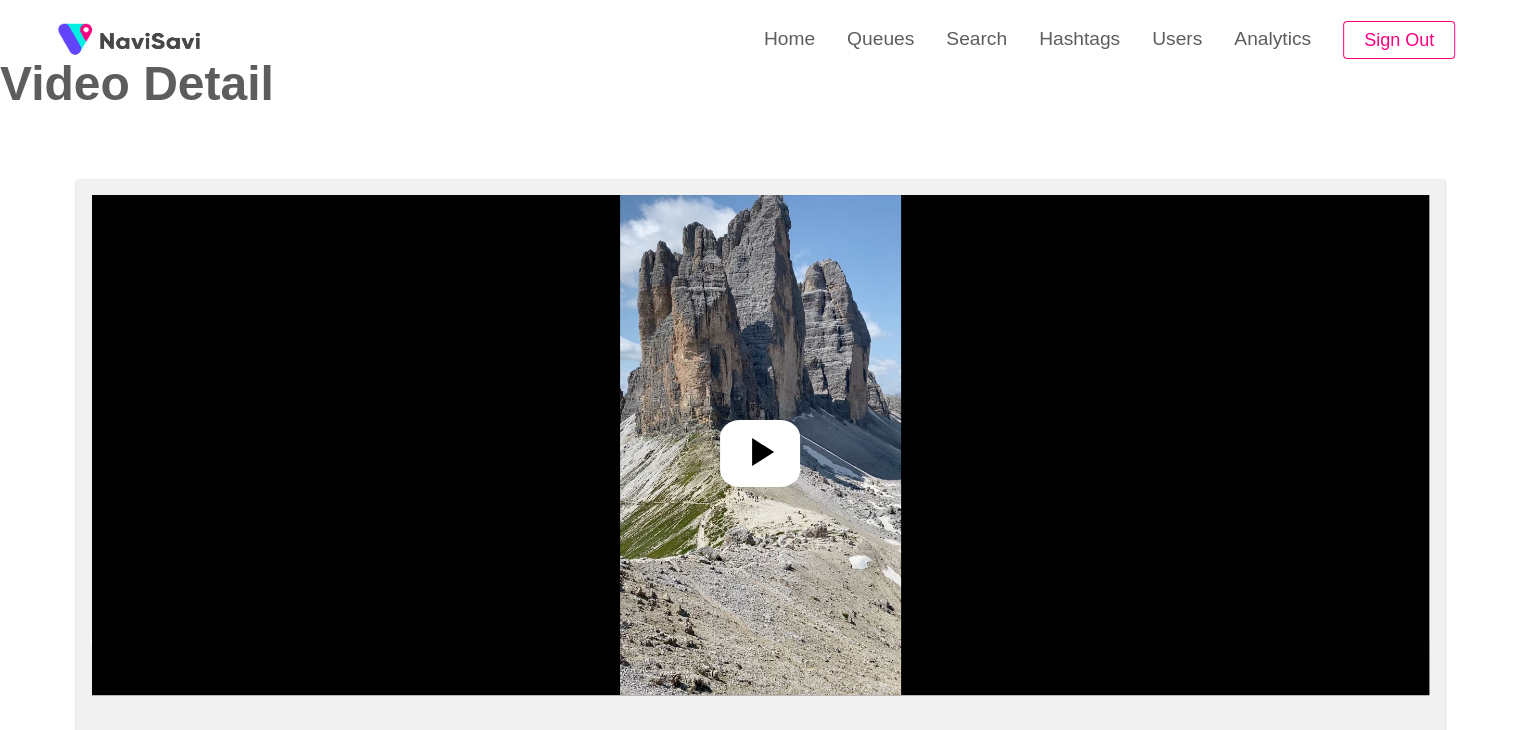 click at bounding box center [760, 453] 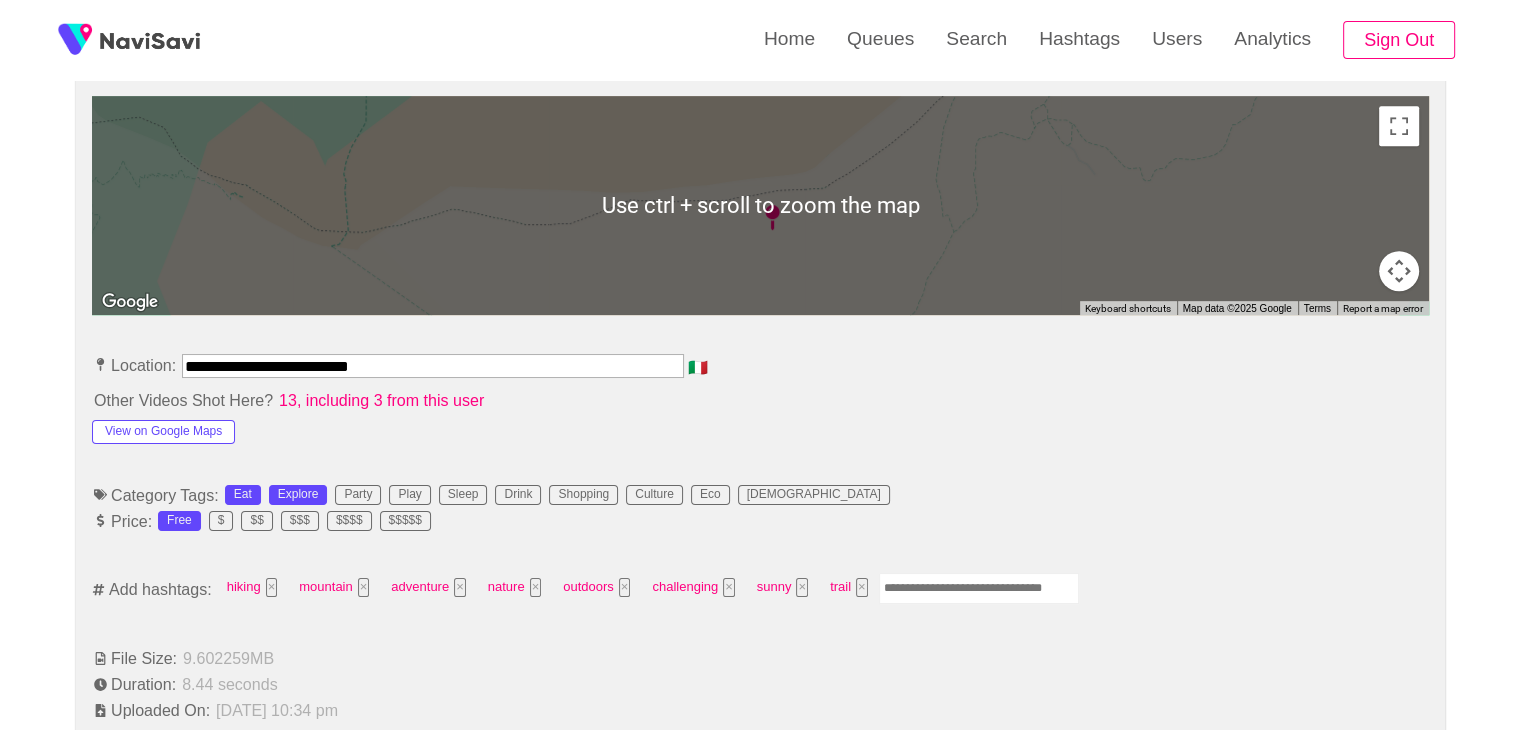 scroll, scrollTop: 1102, scrollLeft: 0, axis: vertical 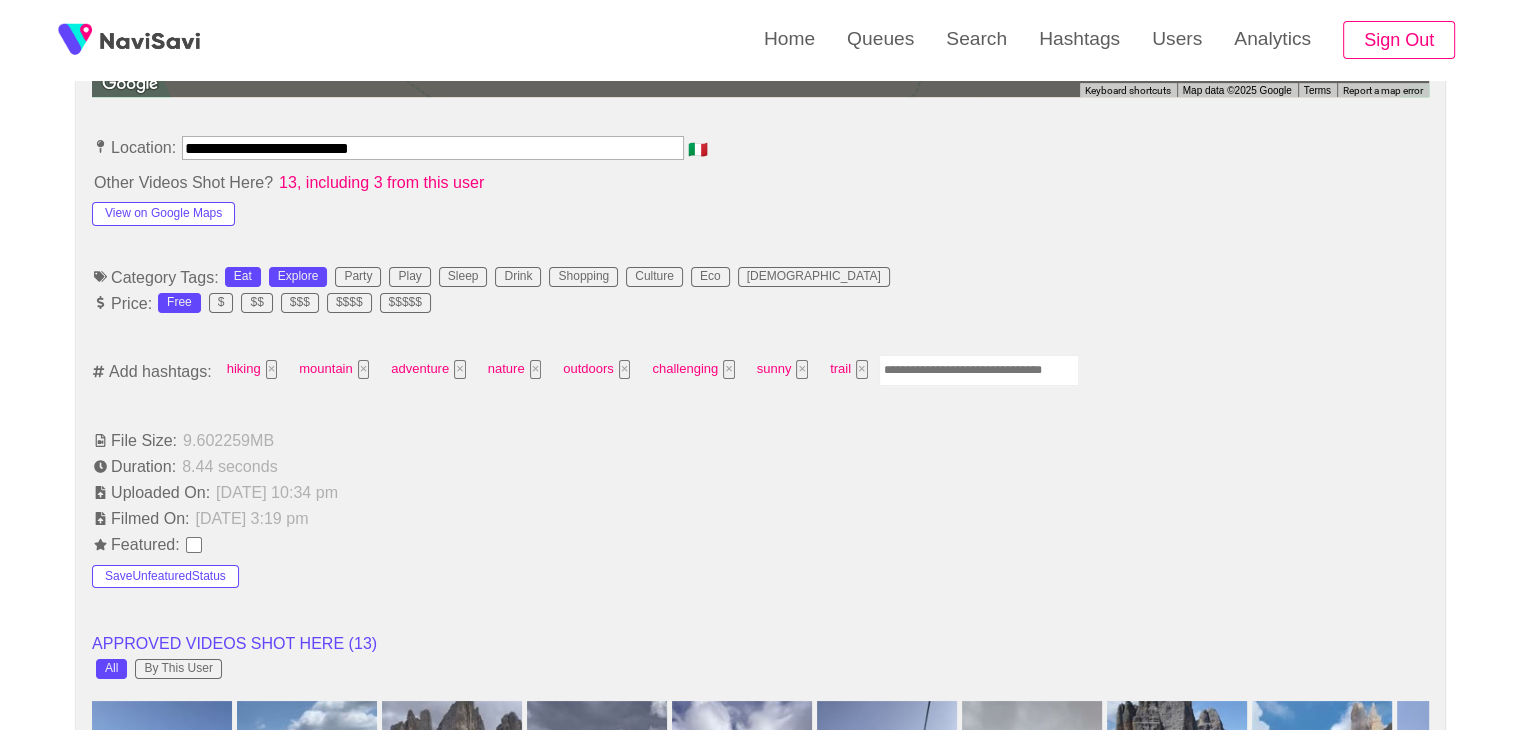 click at bounding box center [979, 370] 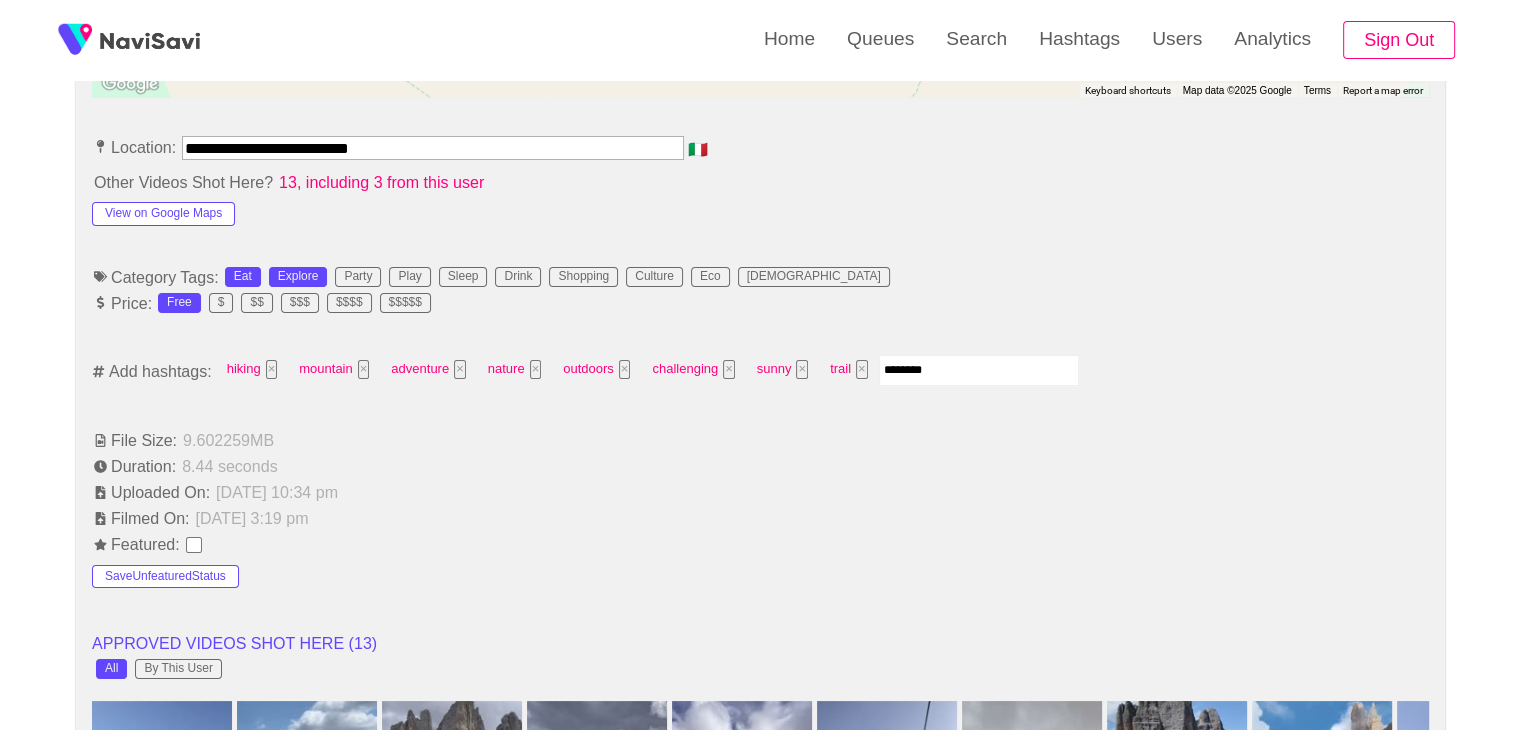 type on "*********" 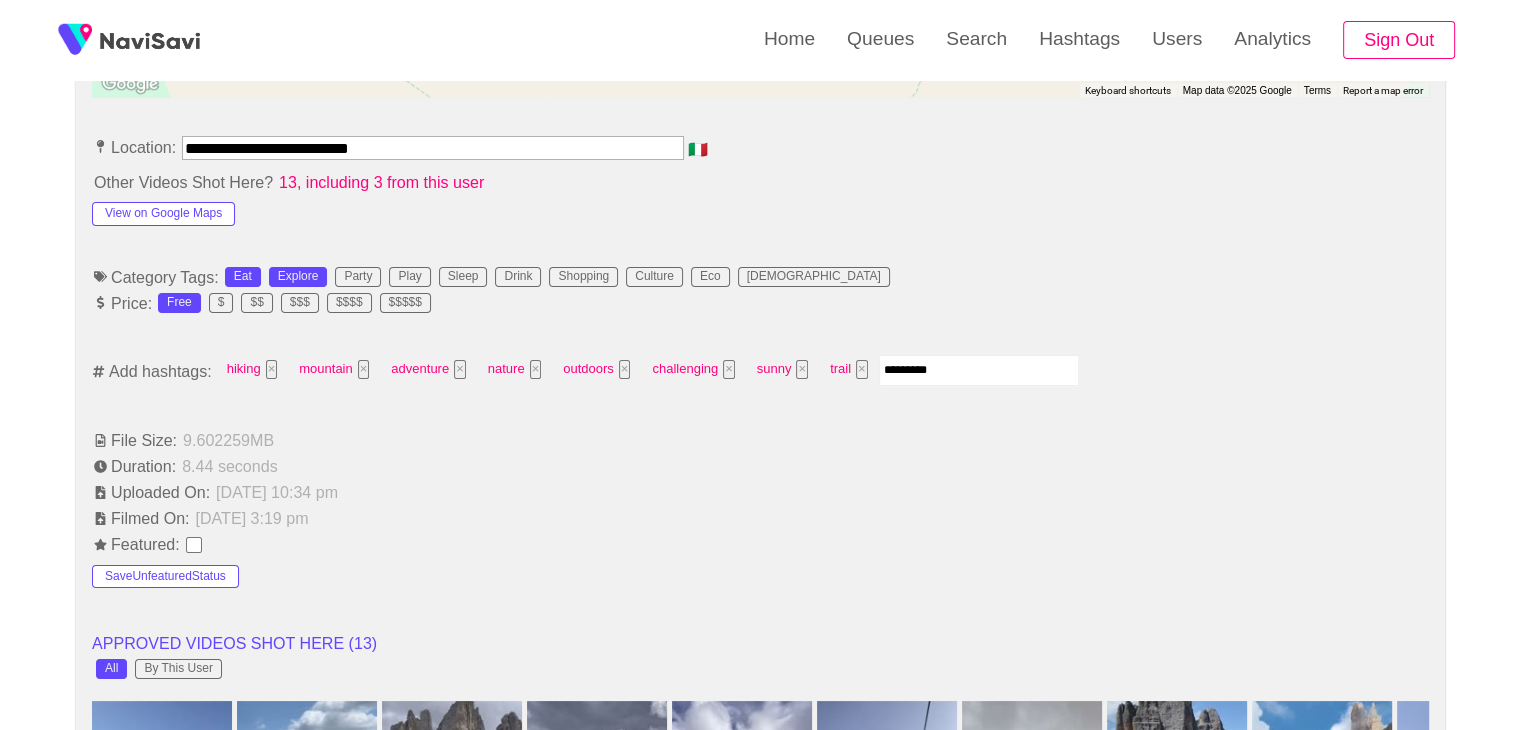 type 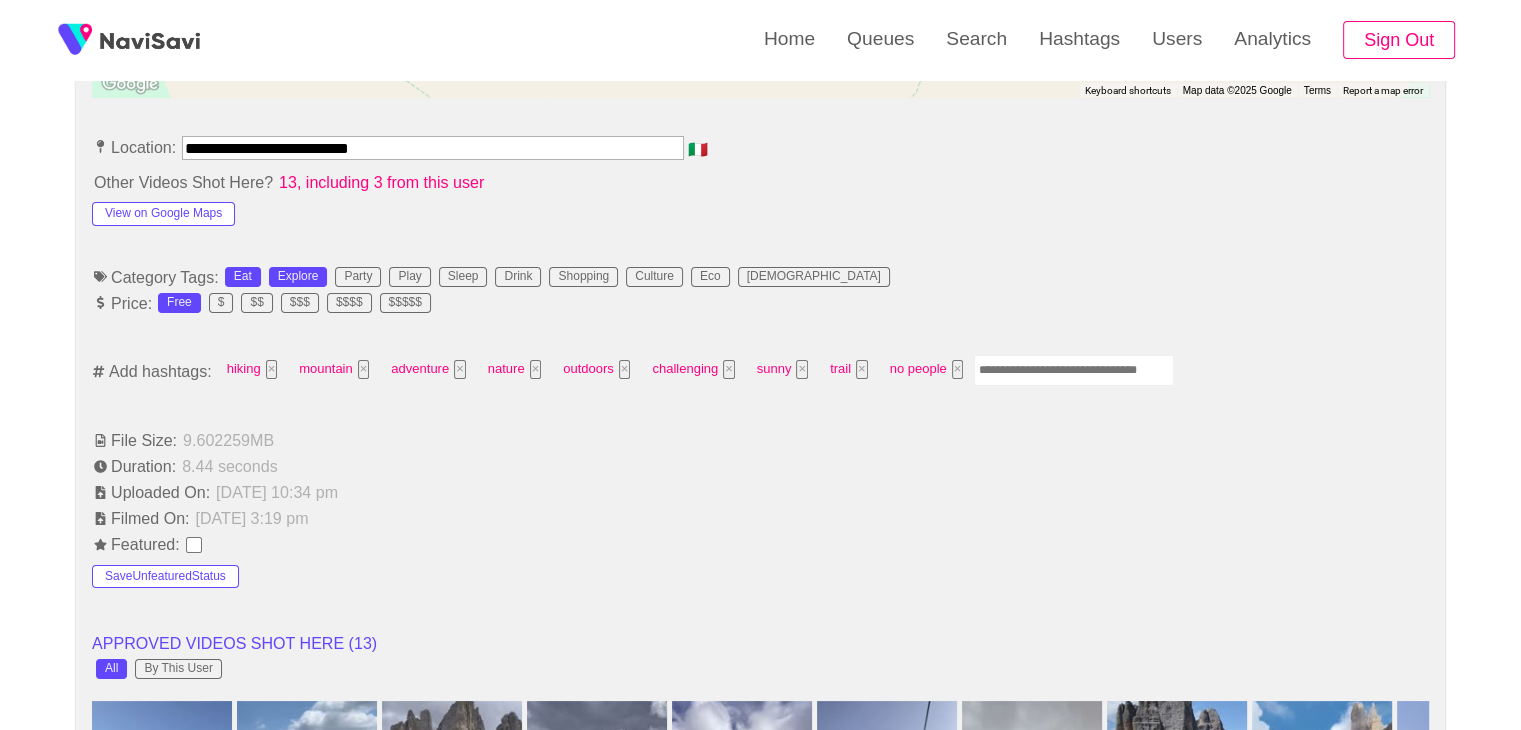 scroll, scrollTop: 962, scrollLeft: 0, axis: vertical 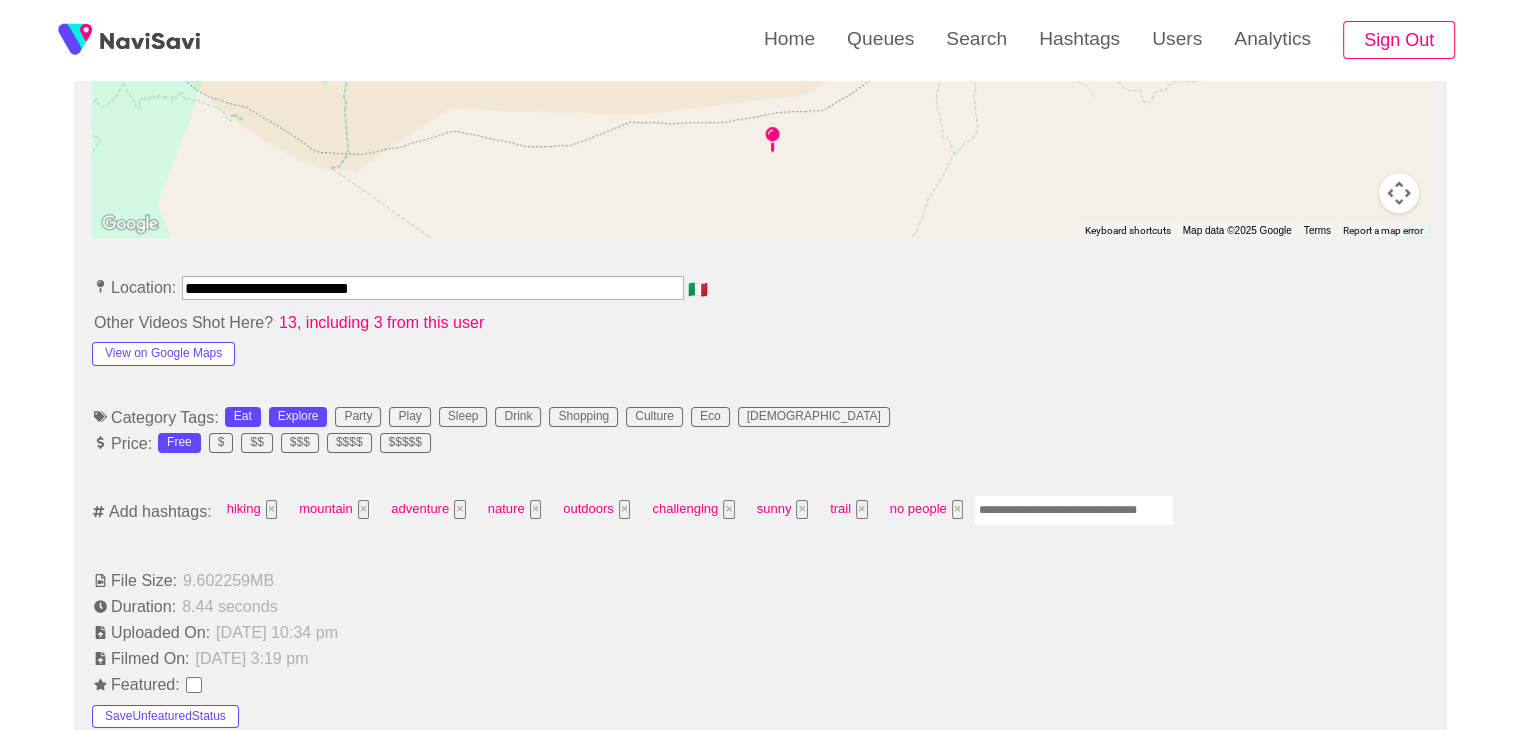 click on "**********" at bounding box center (433, 288) 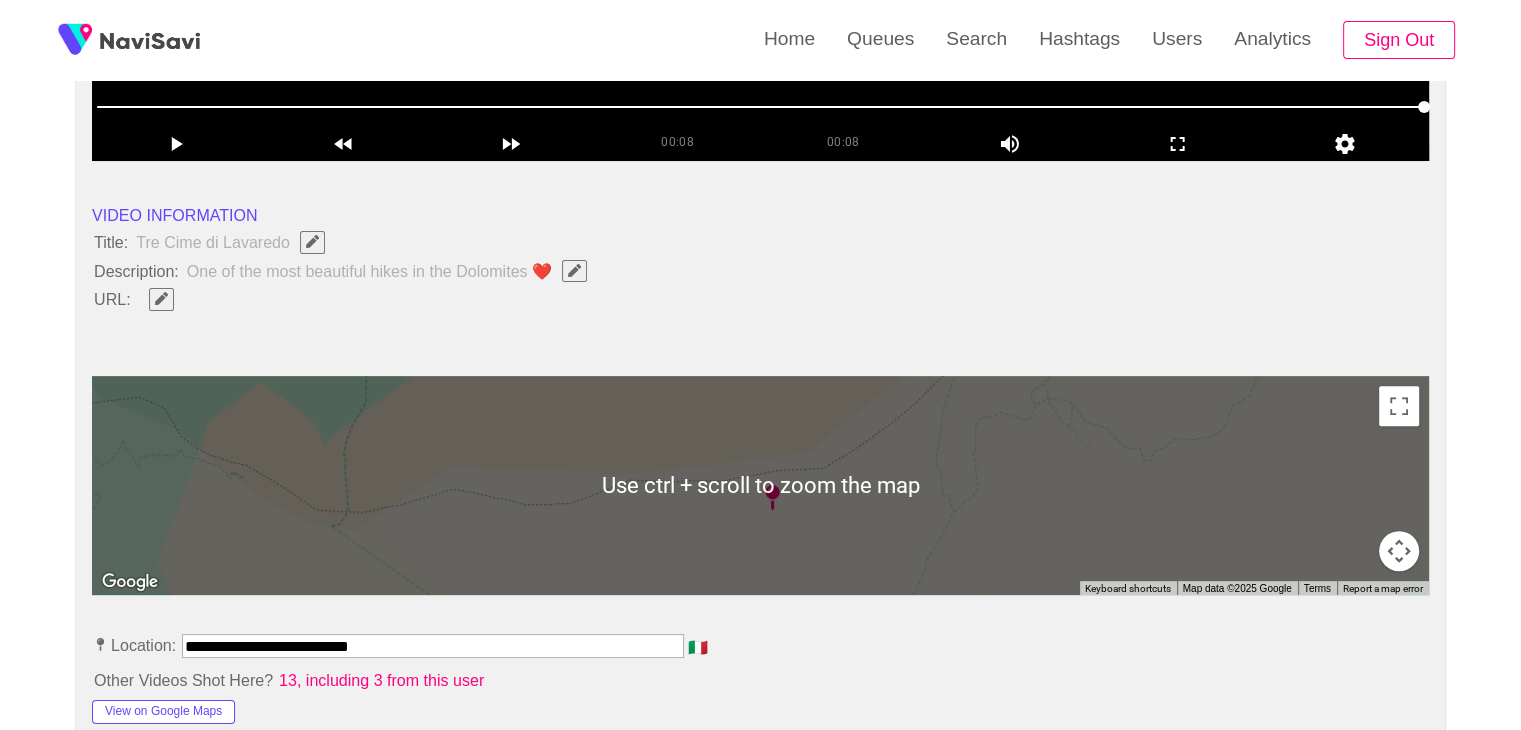 scroll, scrollTop: 596, scrollLeft: 0, axis: vertical 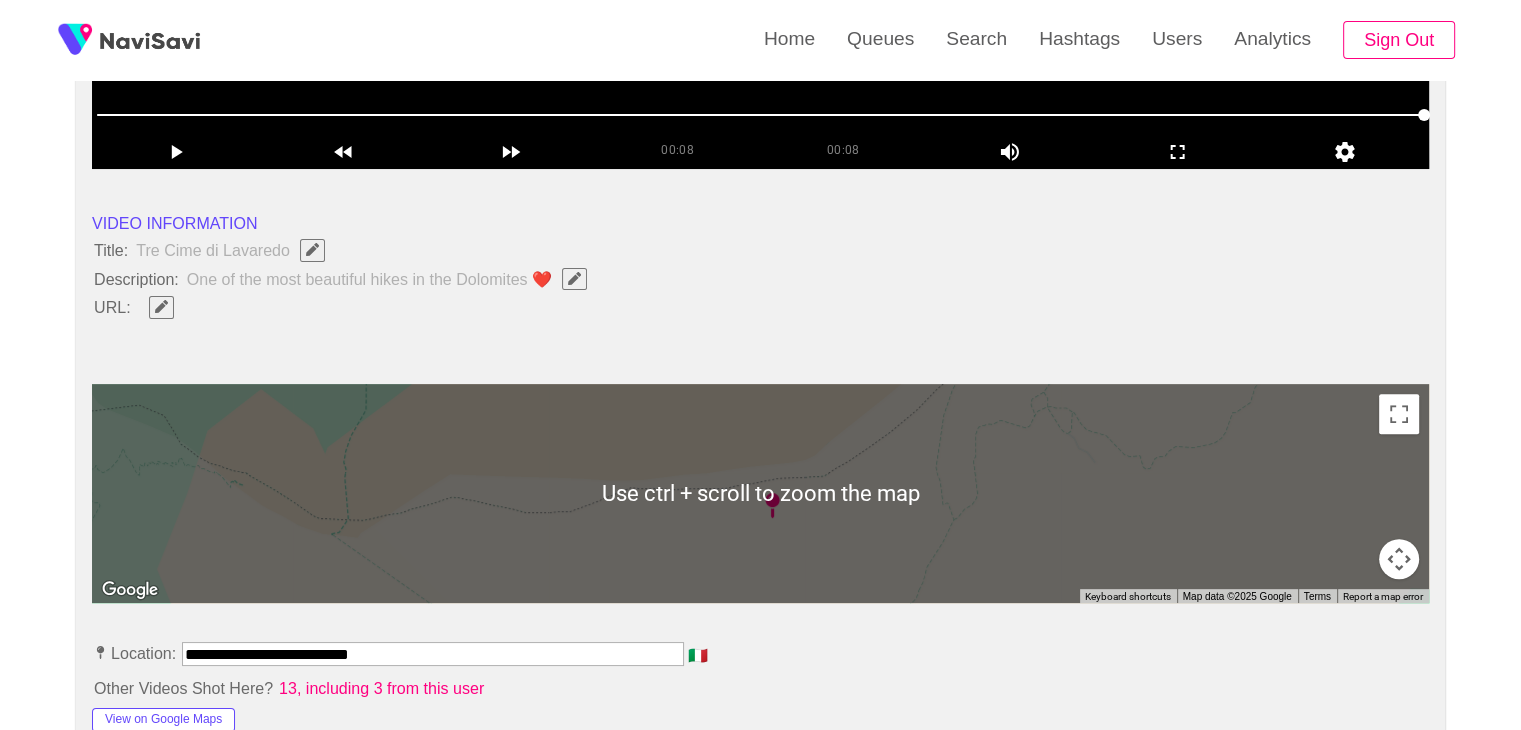 click 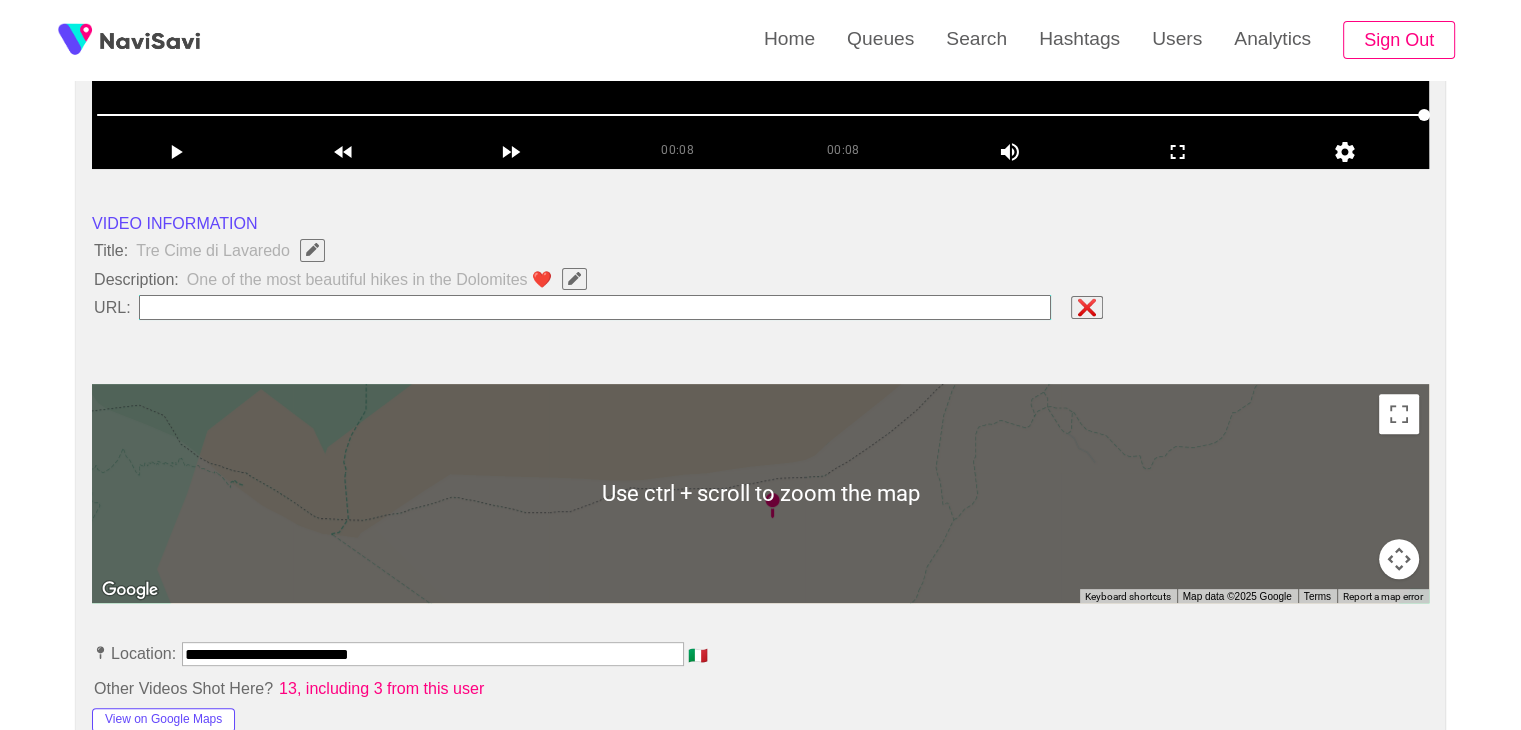 type on "**********" 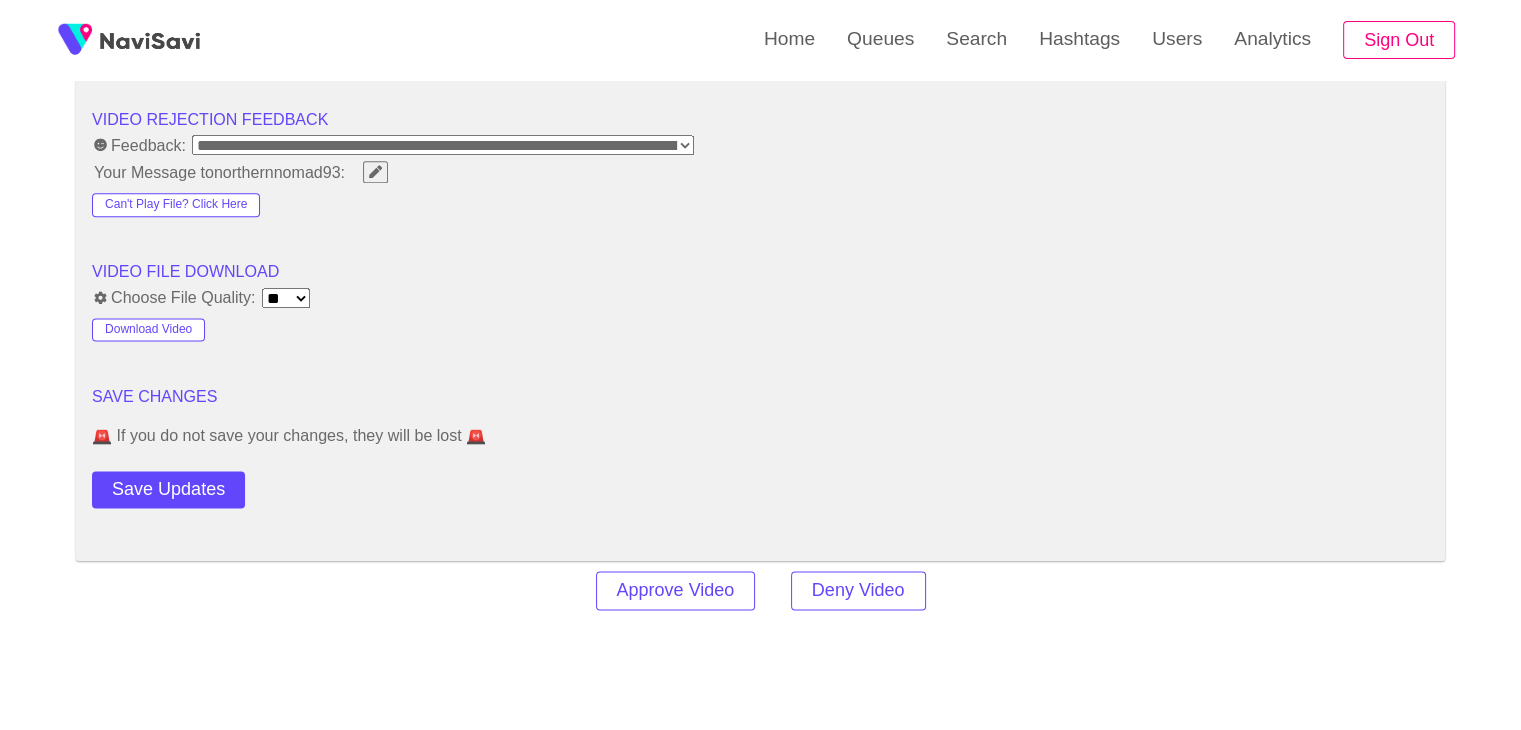 scroll, scrollTop: 2544, scrollLeft: 0, axis: vertical 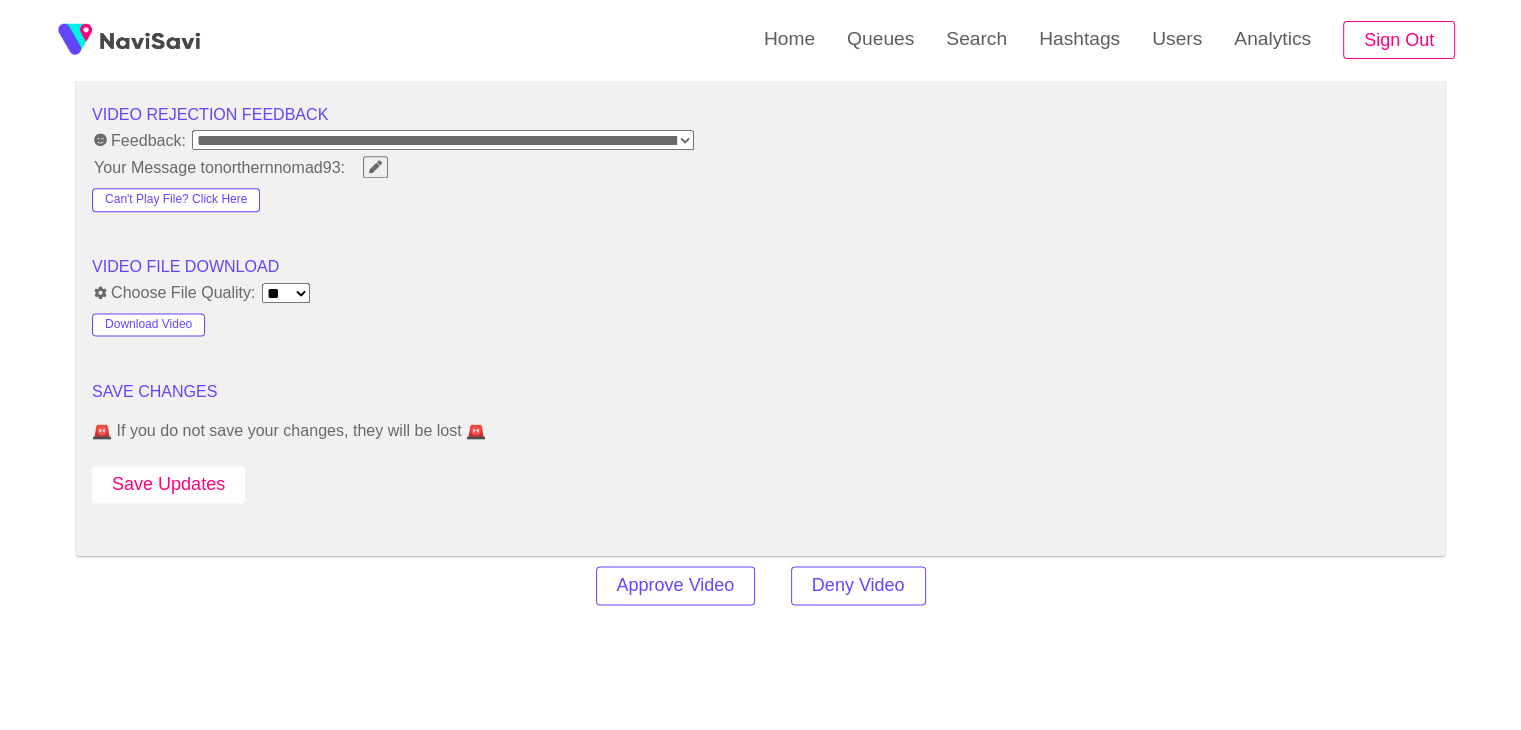click on "Save Updates" at bounding box center (168, 484) 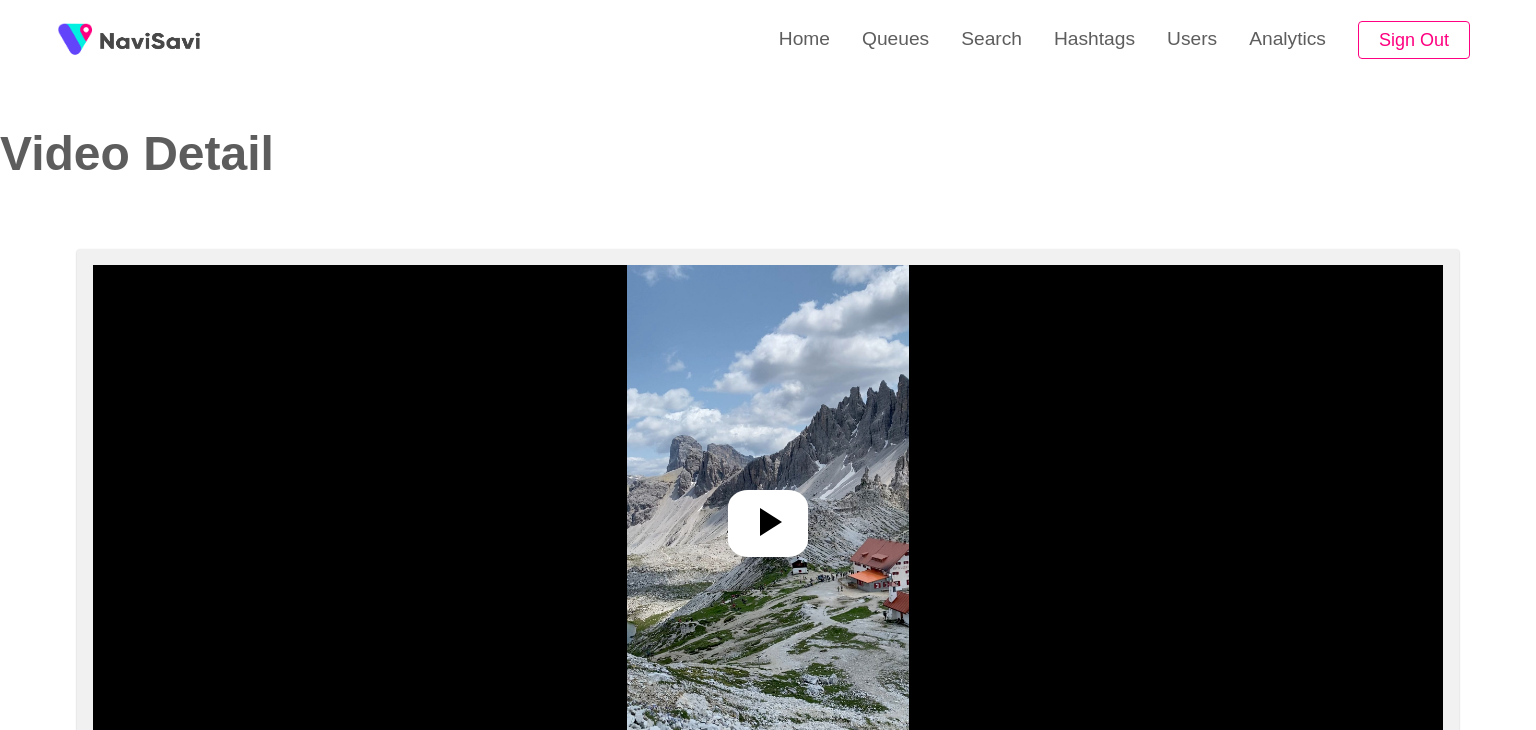 select on "**********" 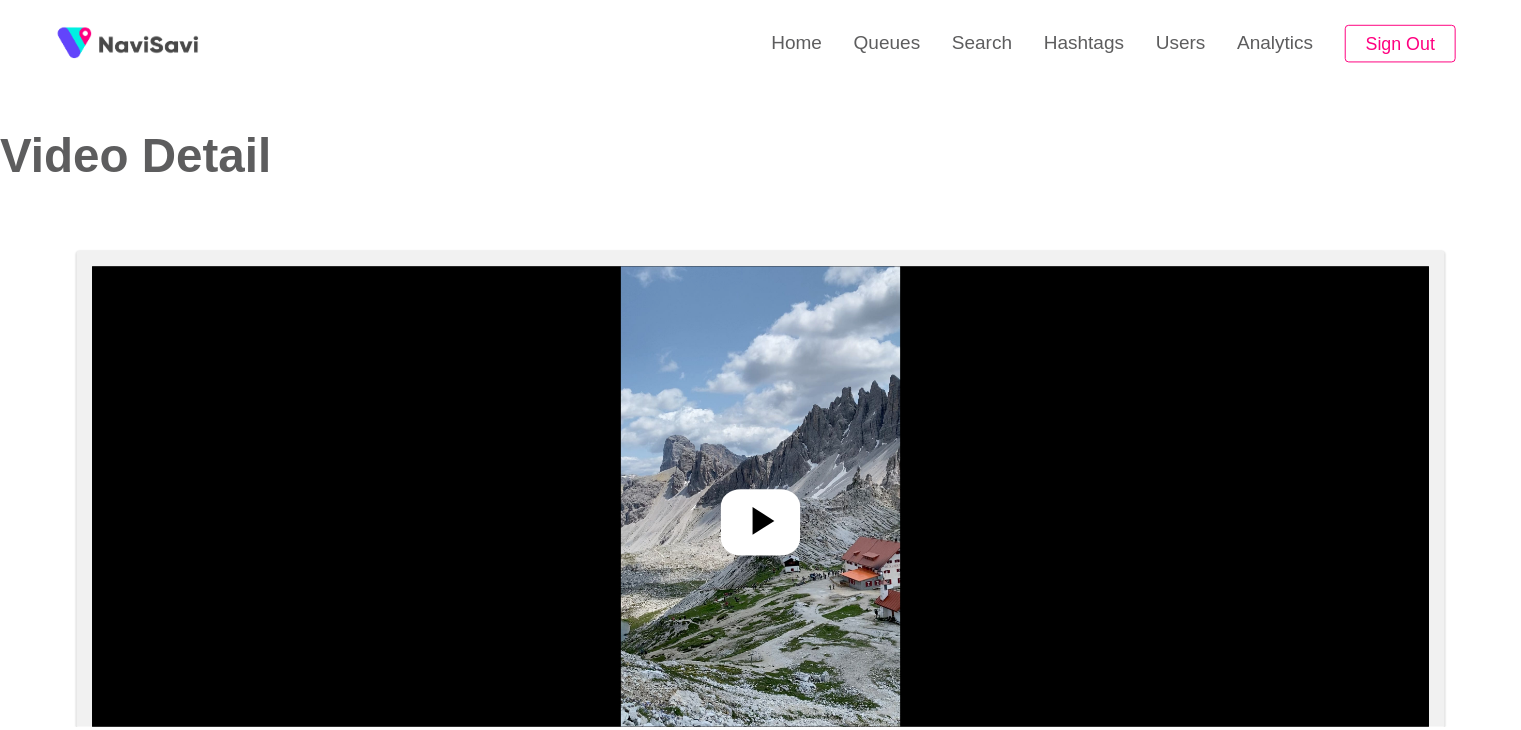 scroll, scrollTop: 0, scrollLeft: 0, axis: both 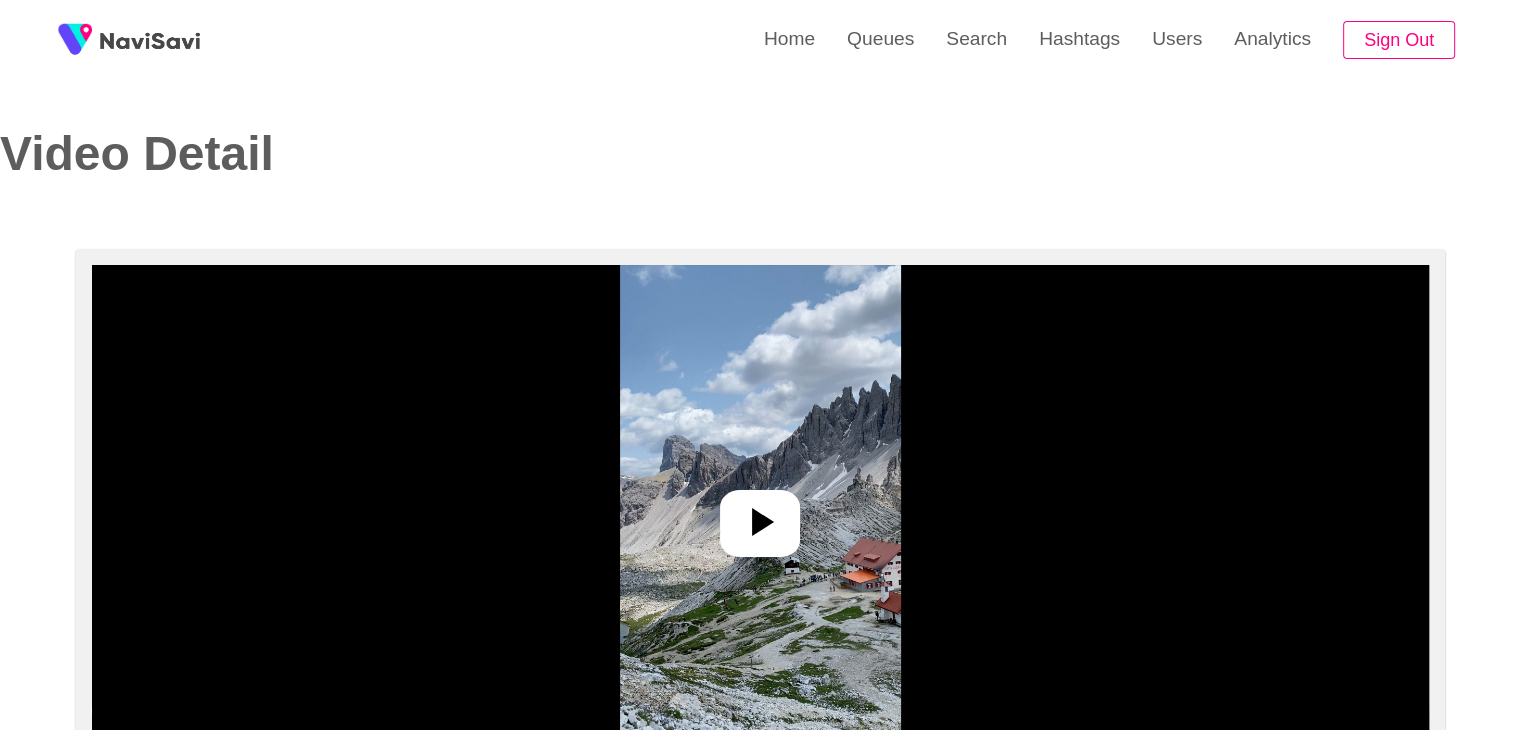 click at bounding box center [760, 515] 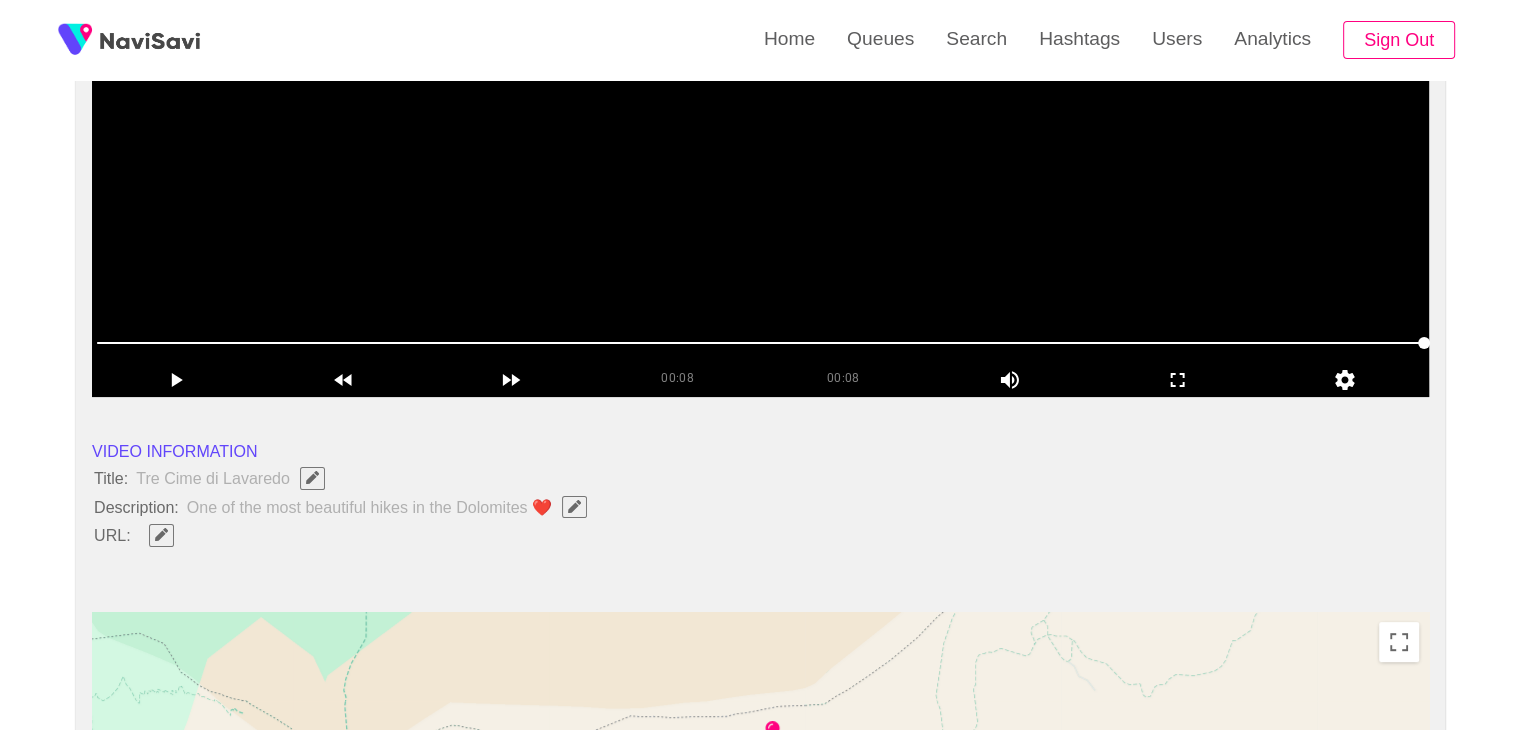 scroll, scrollTop: 339, scrollLeft: 0, axis: vertical 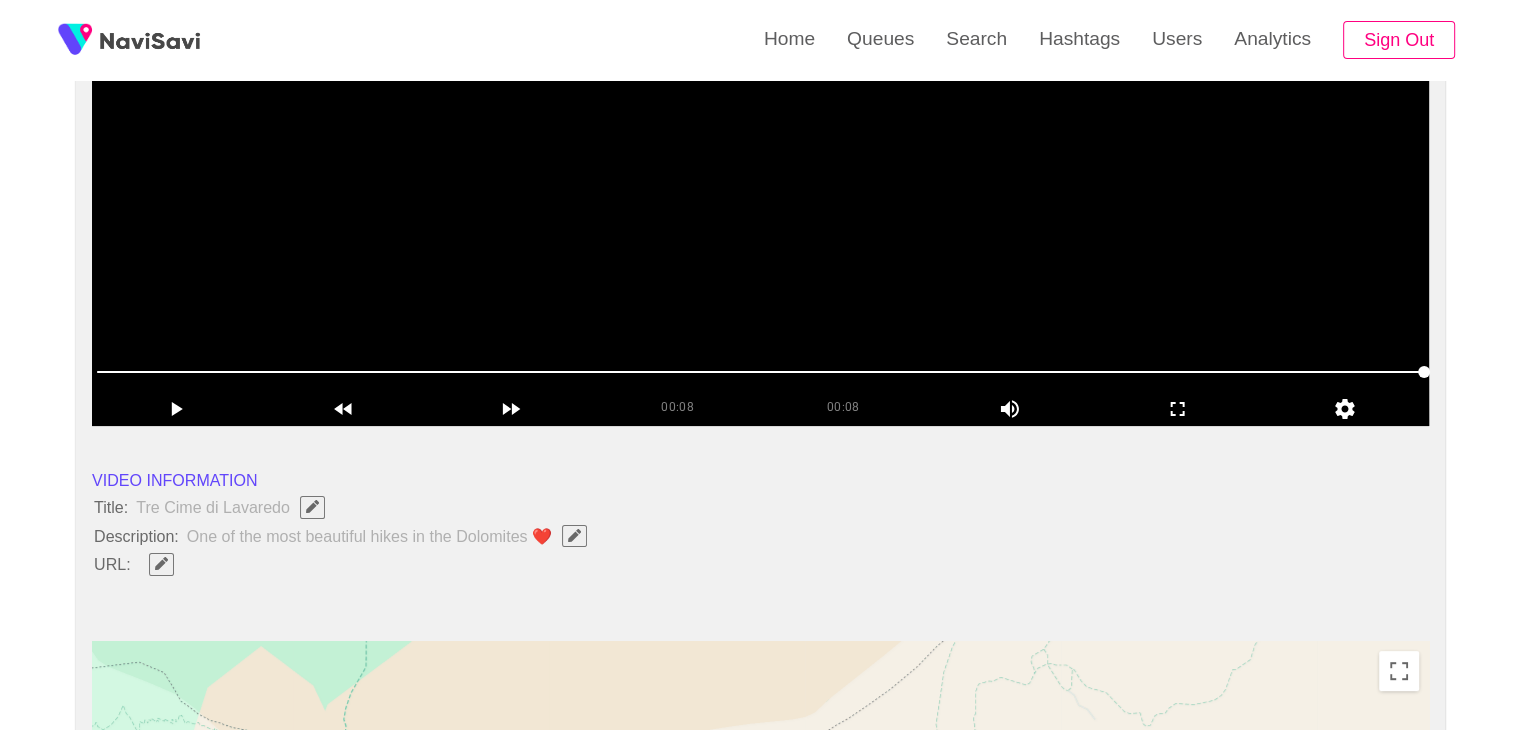 type 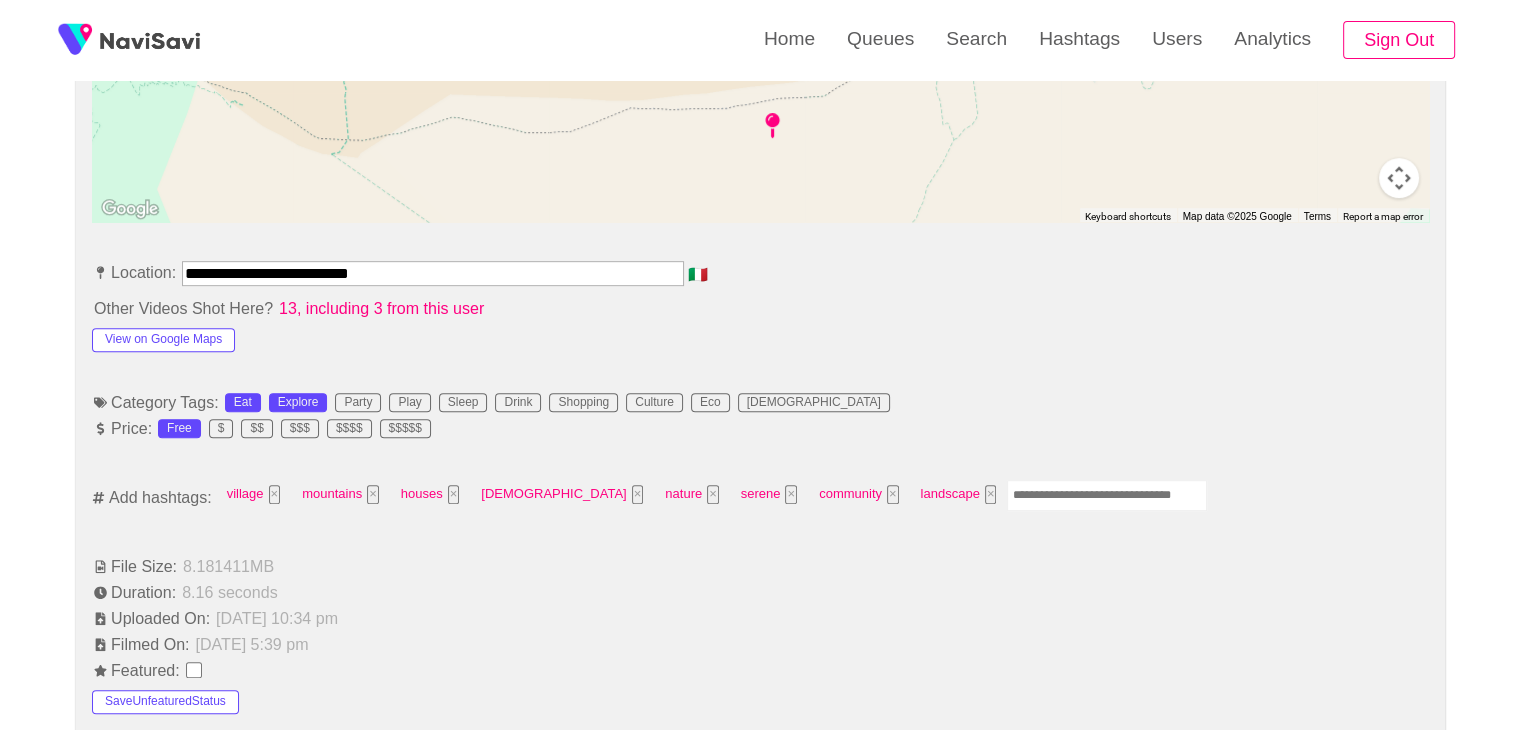 scroll, scrollTop: 1007, scrollLeft: 0, axis: vertical 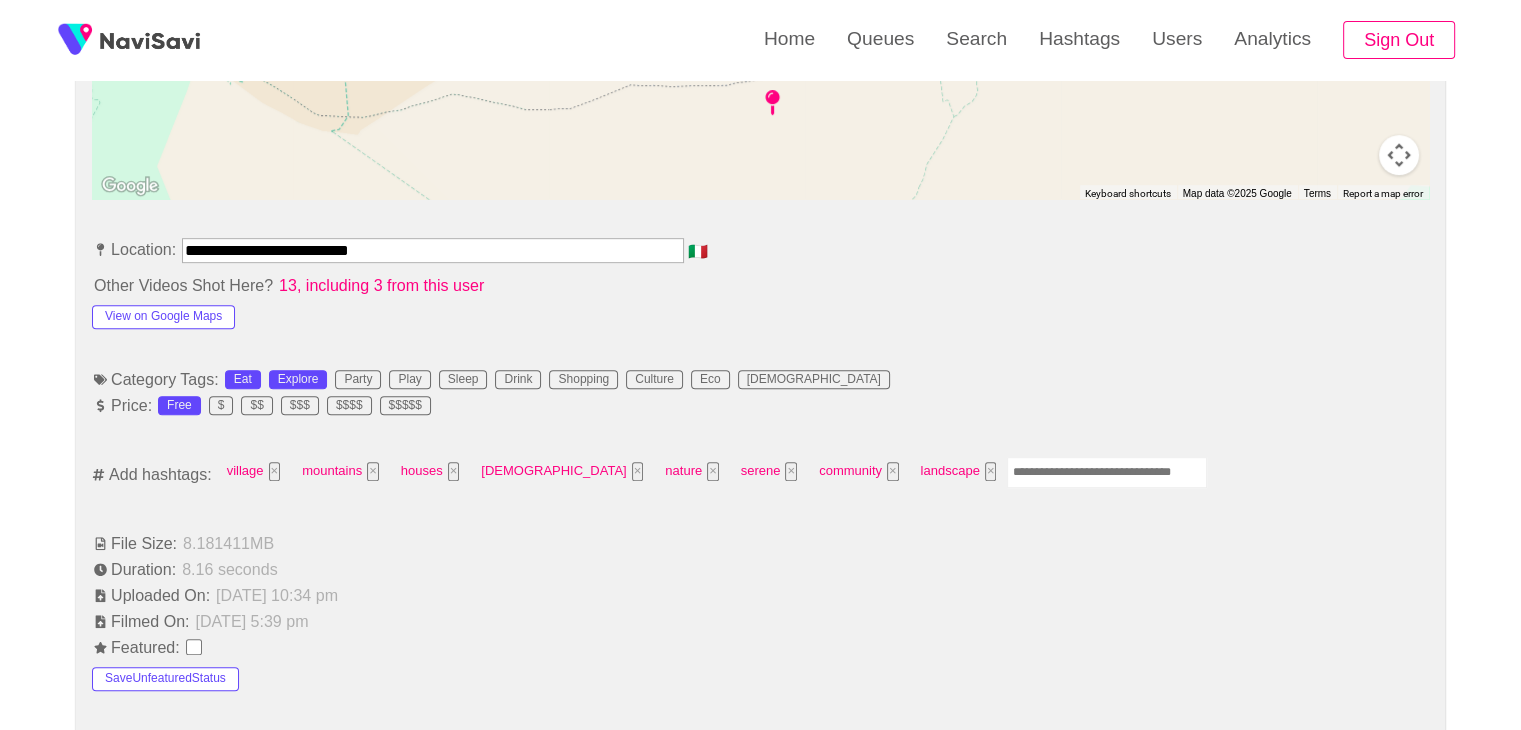 click at bounding box center (1107, 472) 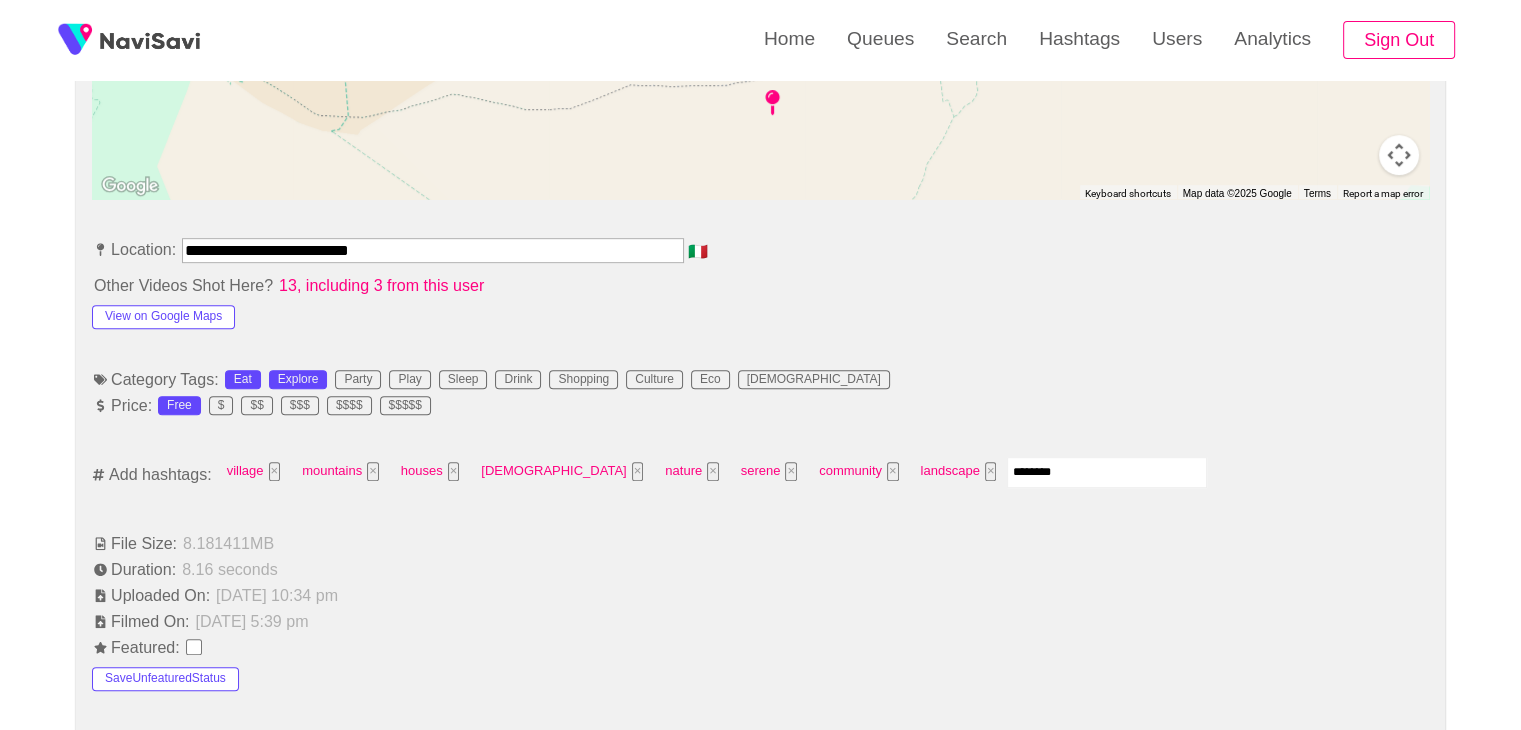 type on "*********" 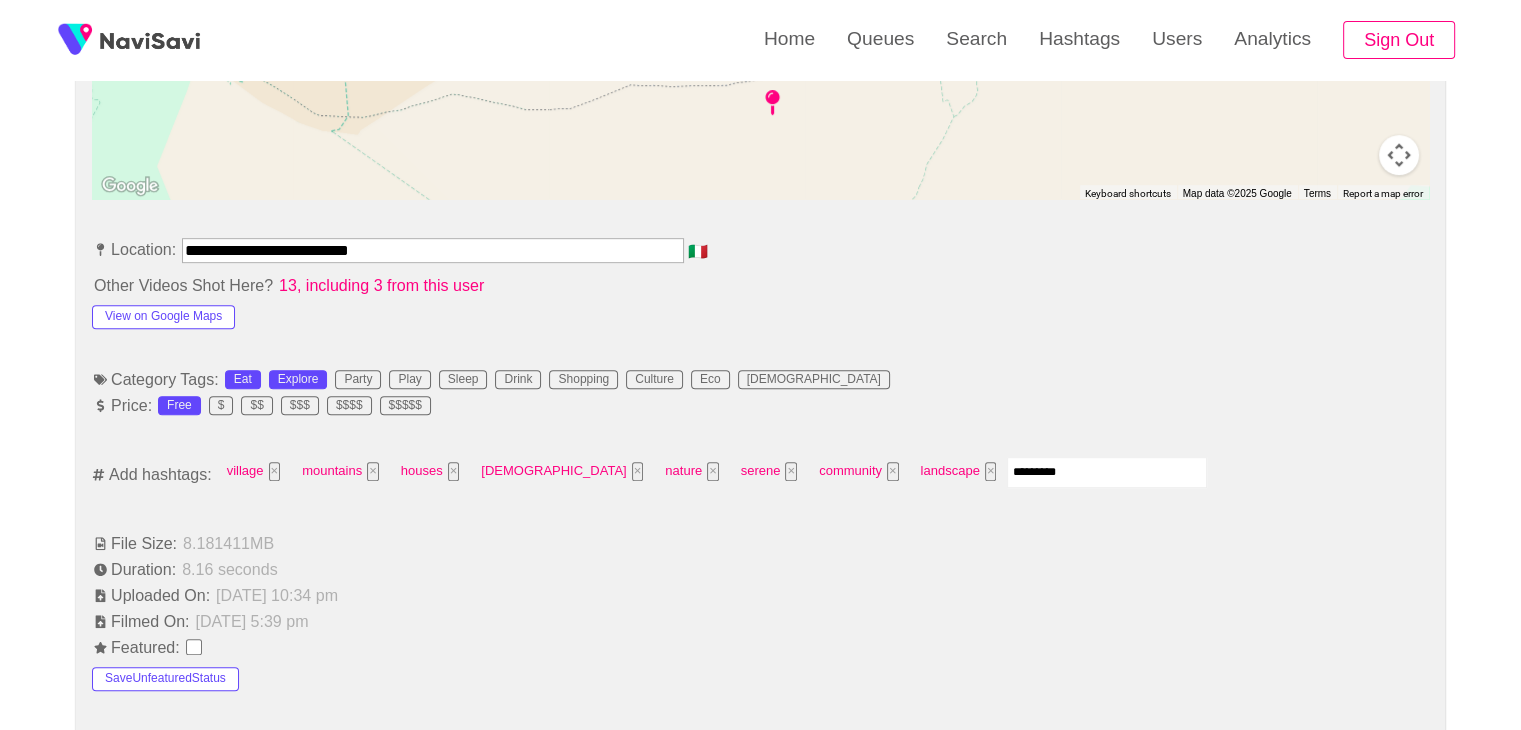 type 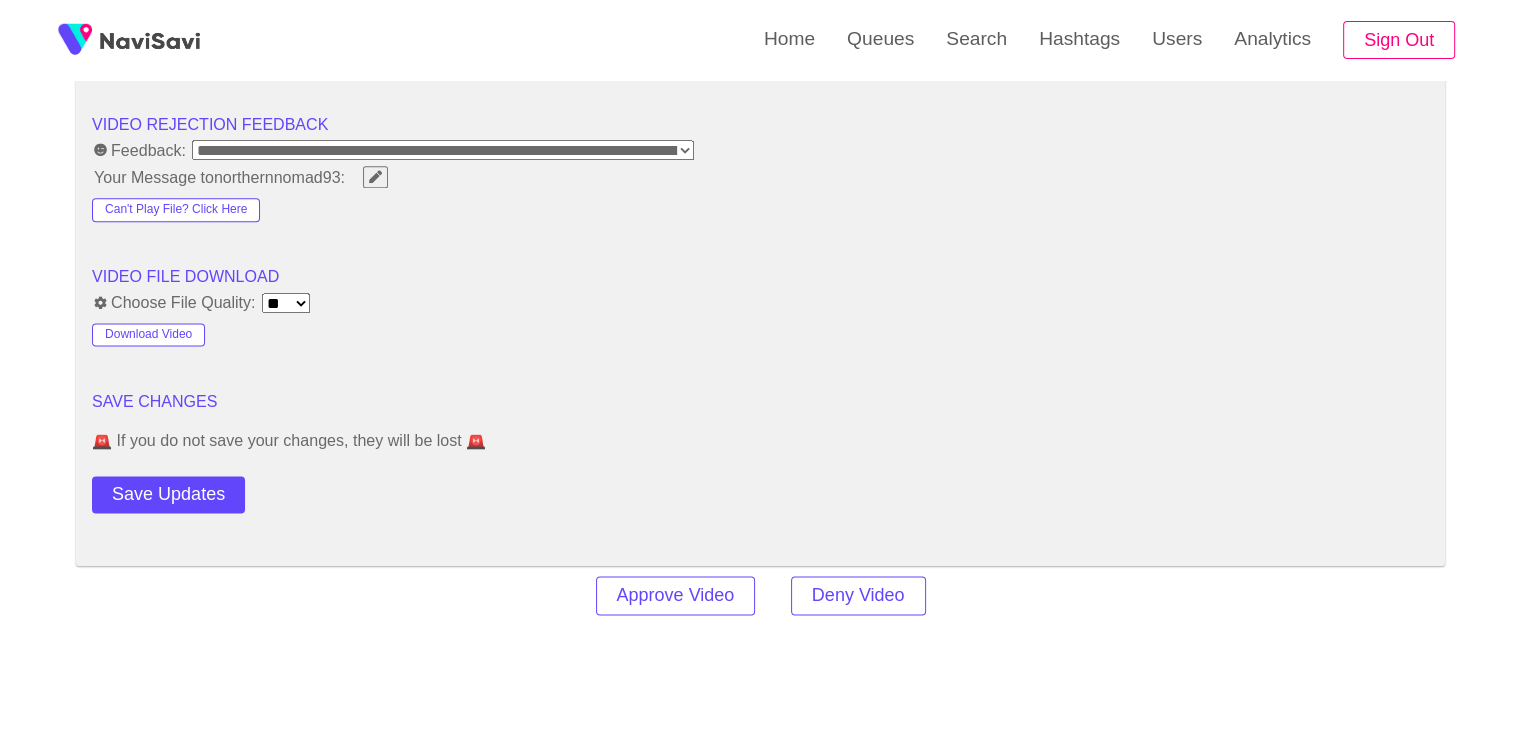 scroll, scrollTop: 2571, scrollLeft: 0, axis: vertical 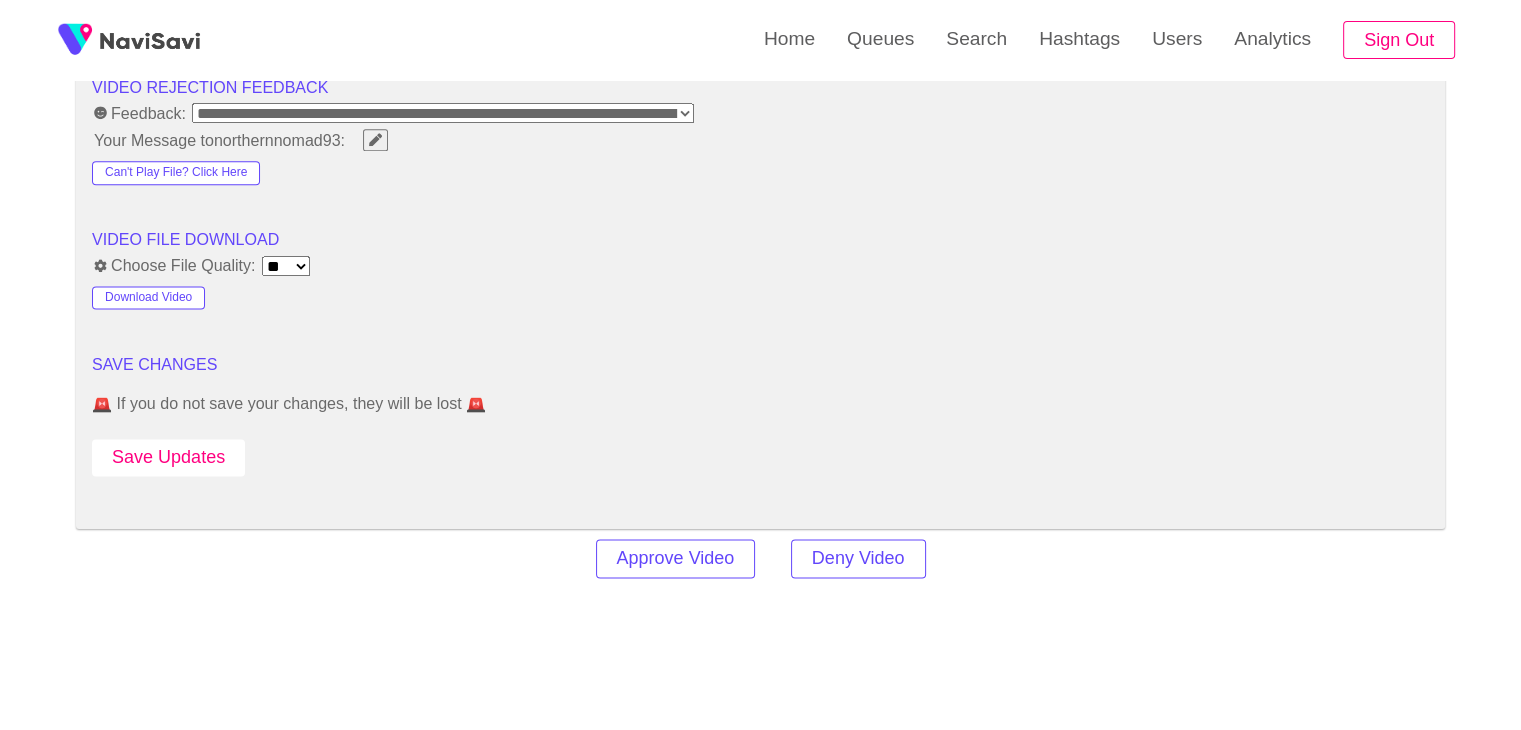click on "Save Updates" at bounding box center (168, 457) 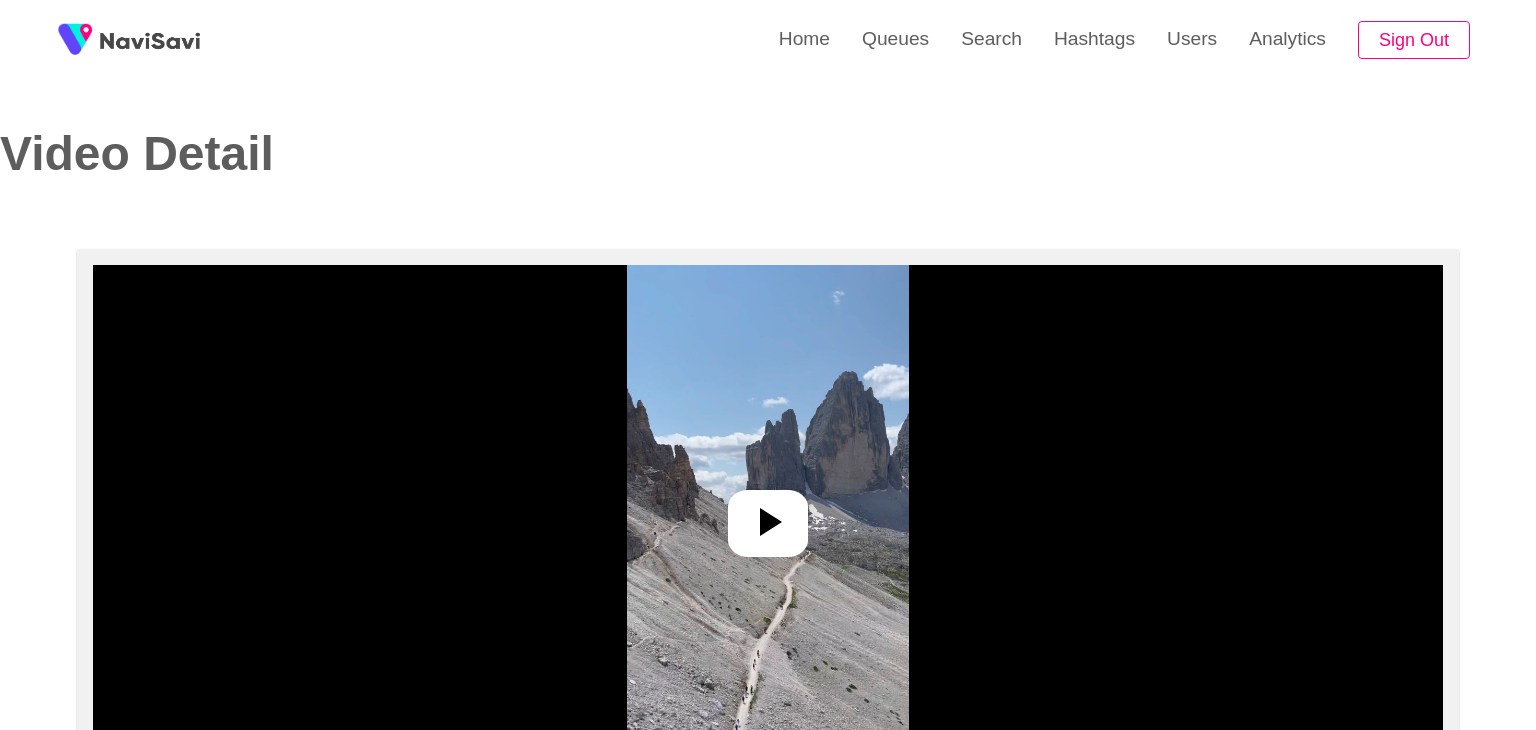 select on "**********" 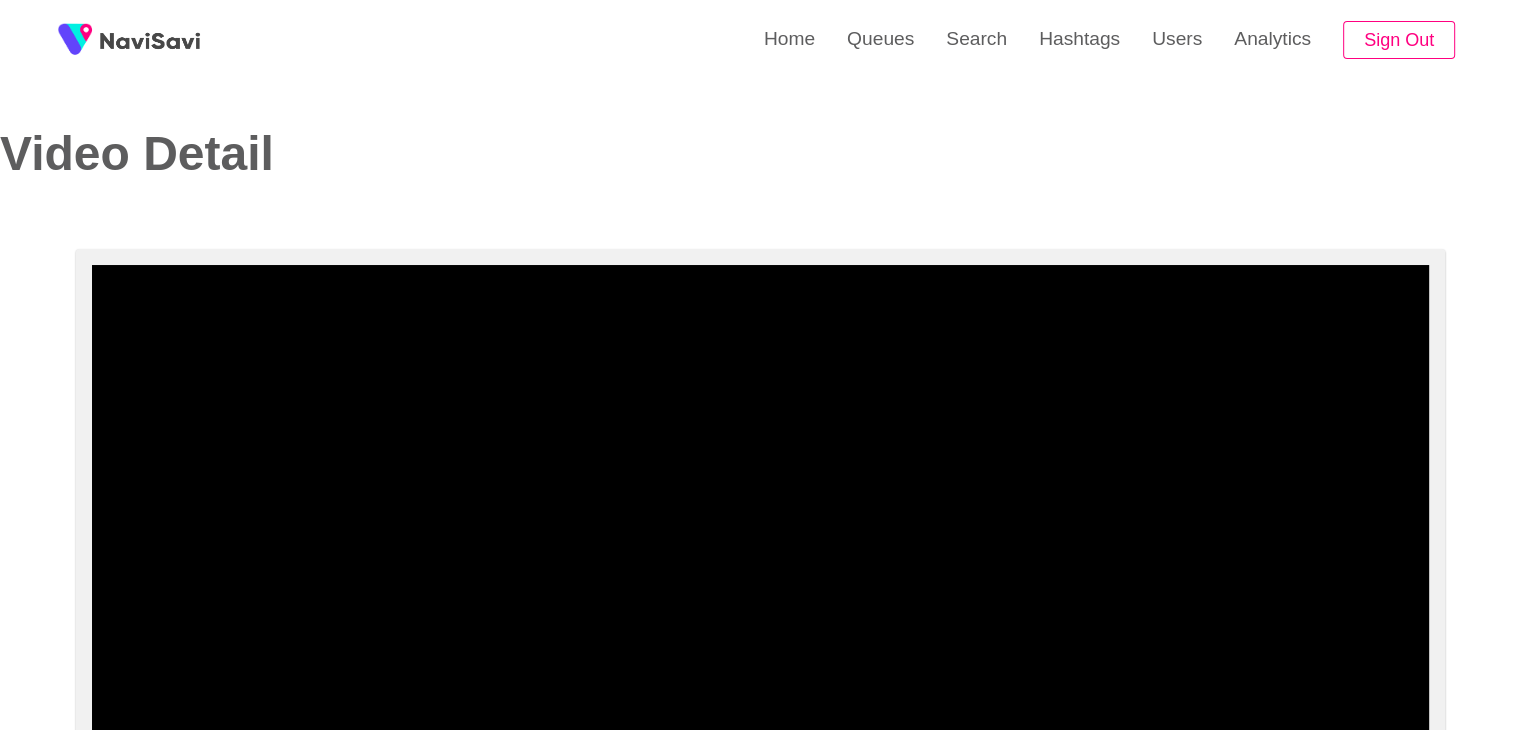 scroll, scrollTop: 116, scrollLeft: 0, axis: vertical 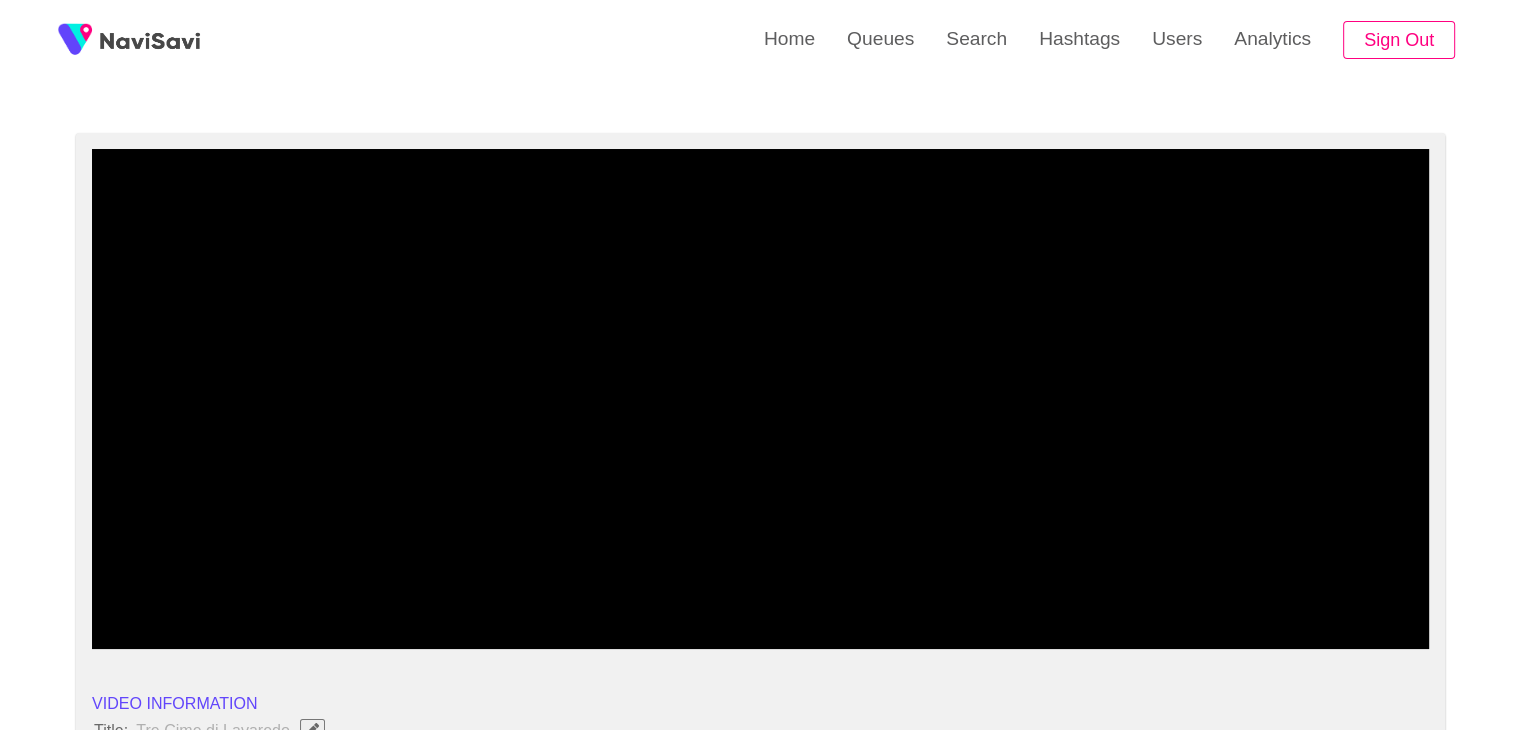 click at bounding box center [760, 399] 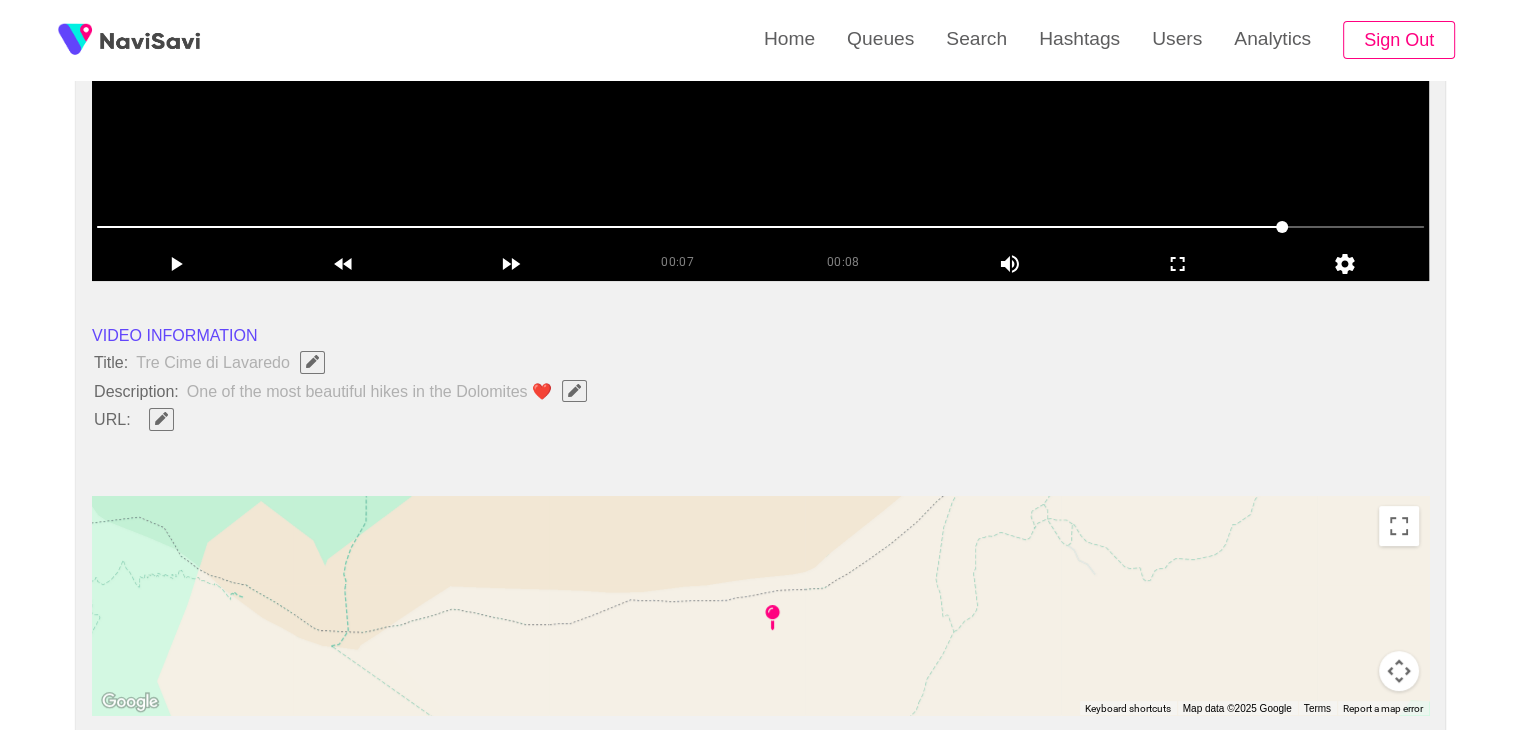 scroll, scrollTop: 506, scrollLeft: 0, axis: vertical 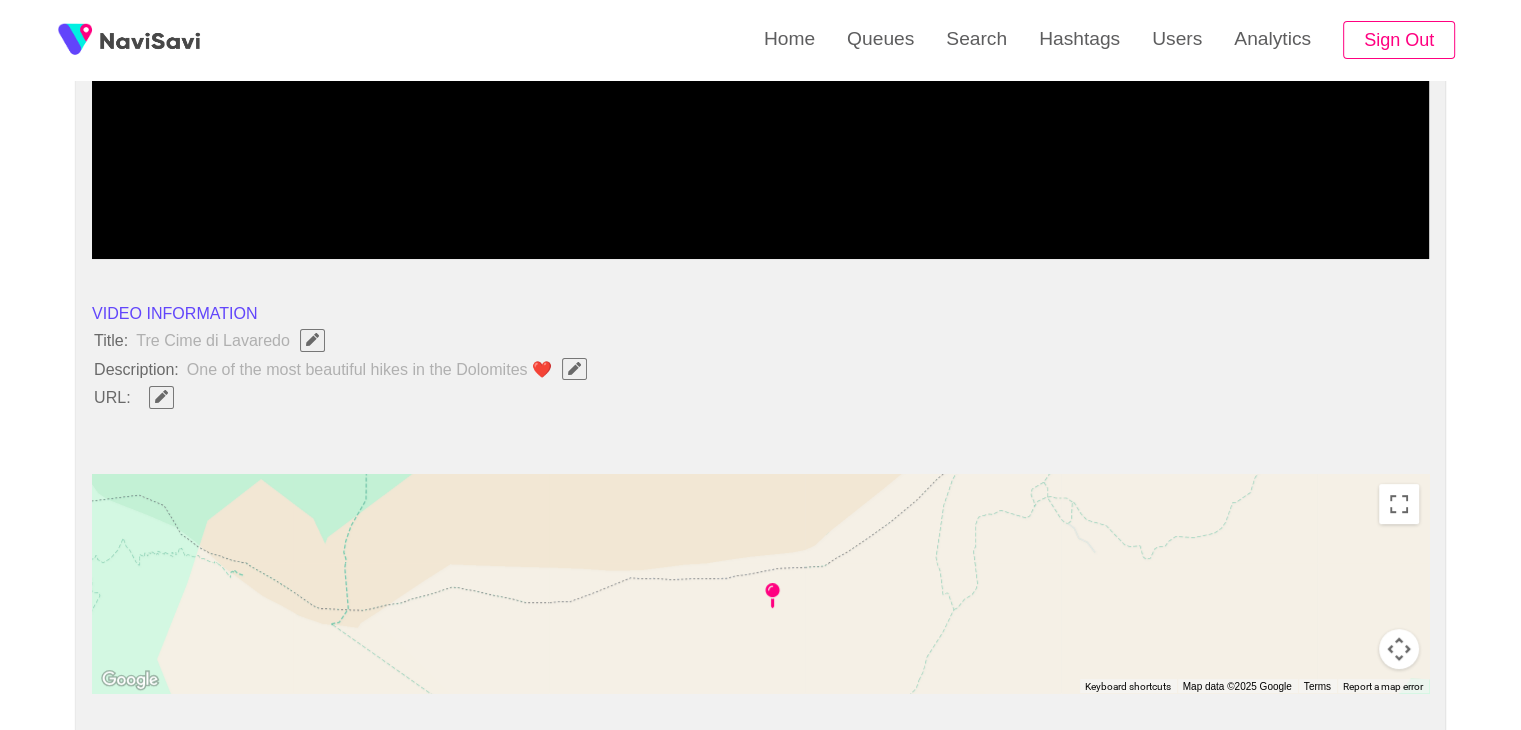 click 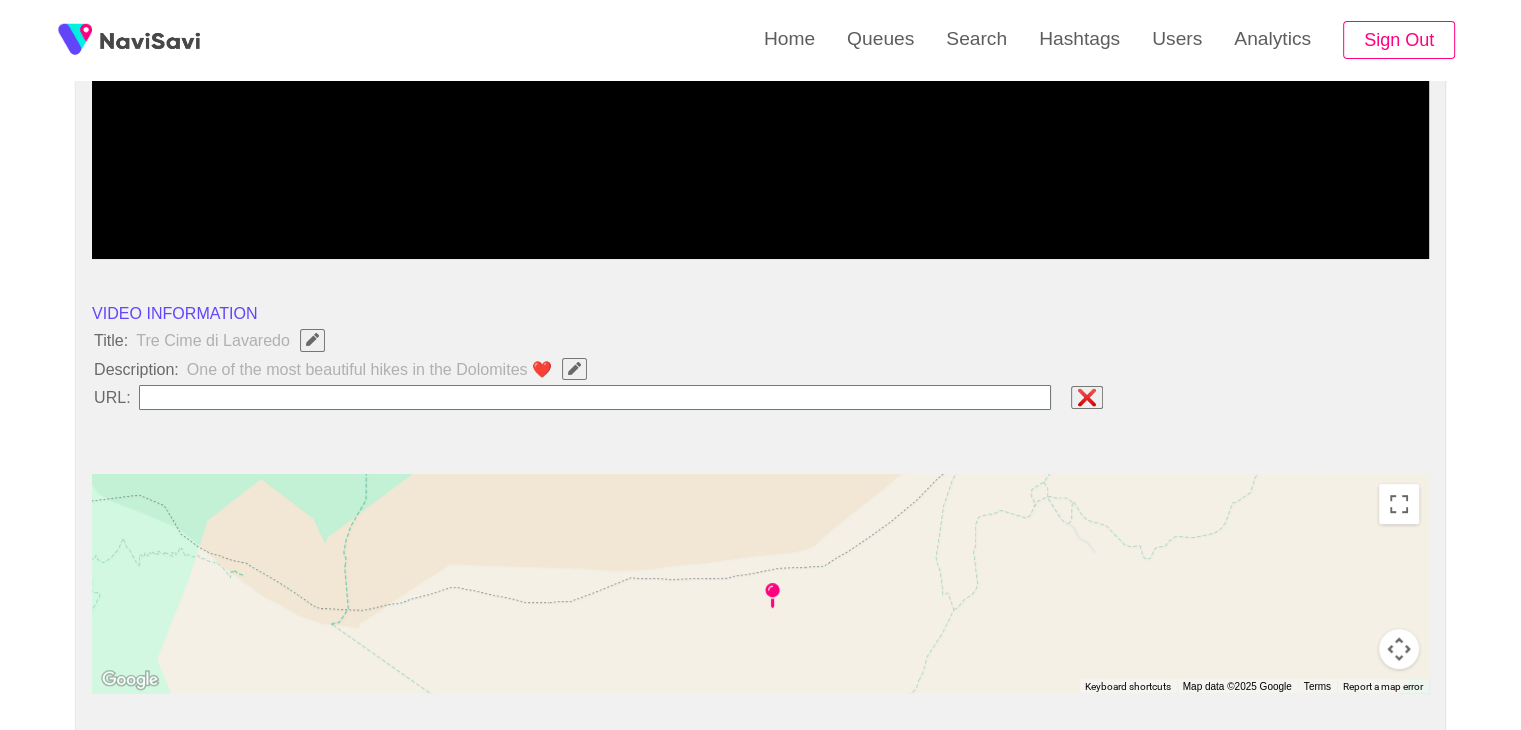 type on "**********" 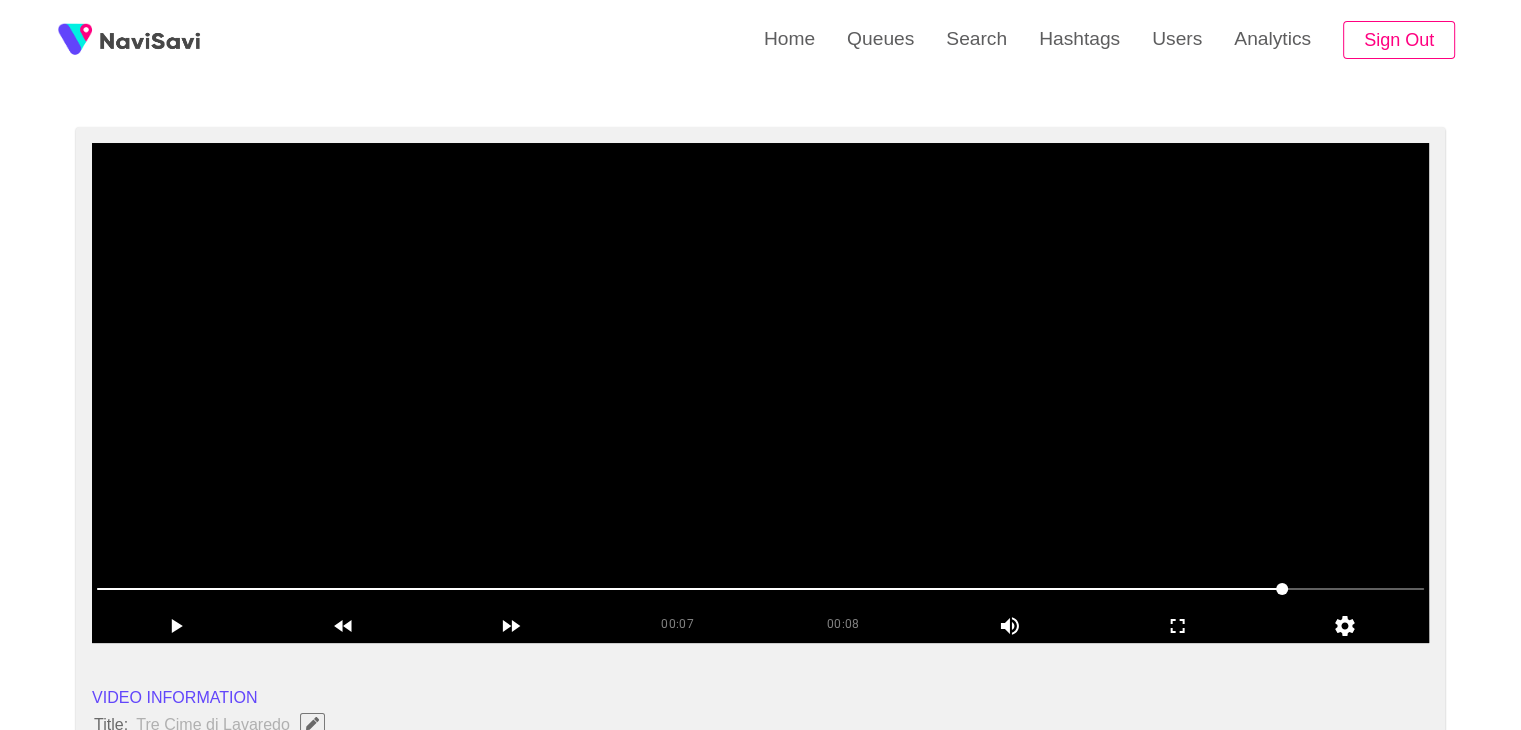 scroll, scrollTop: 120, scrollLeft: 0, axis: vertical 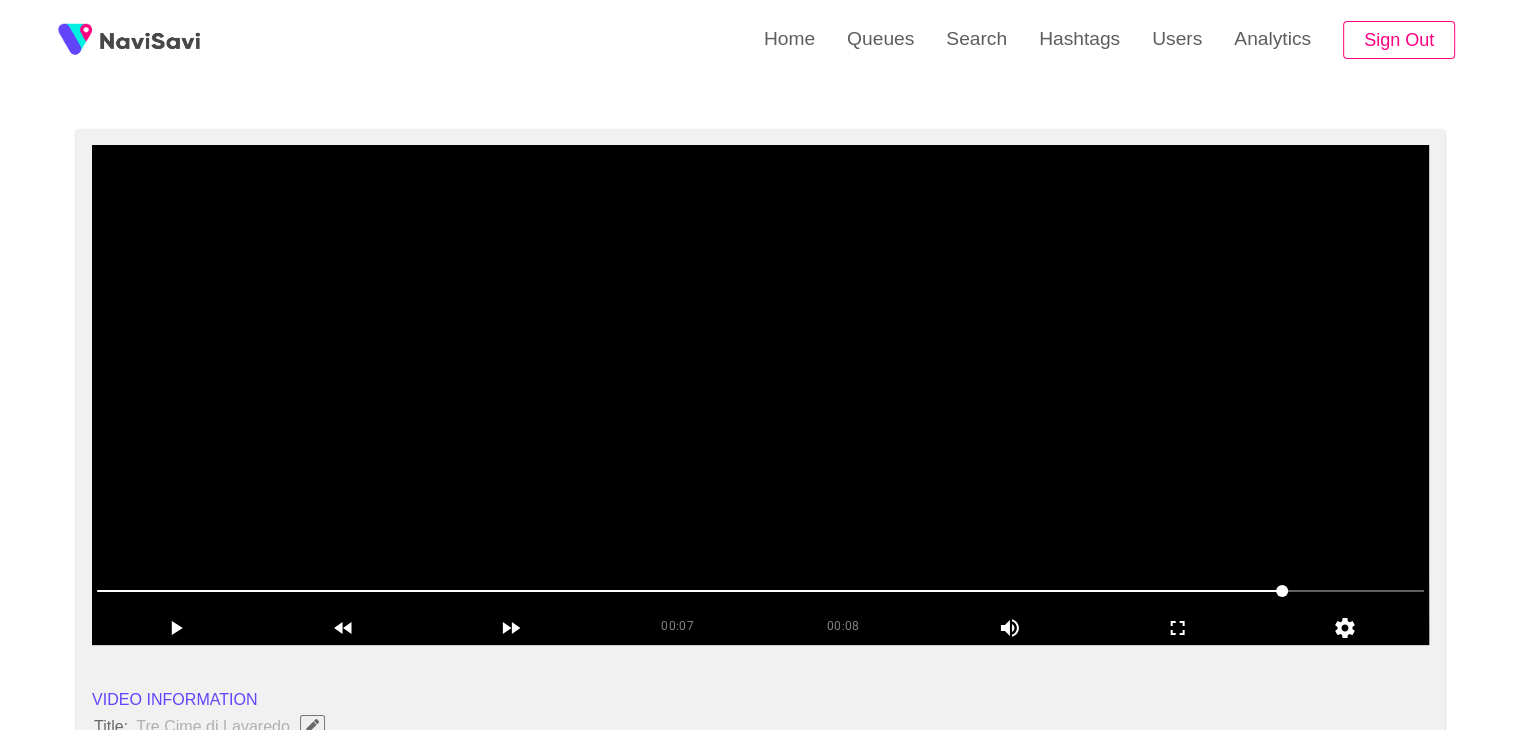 click at bounding box center (760, 395) 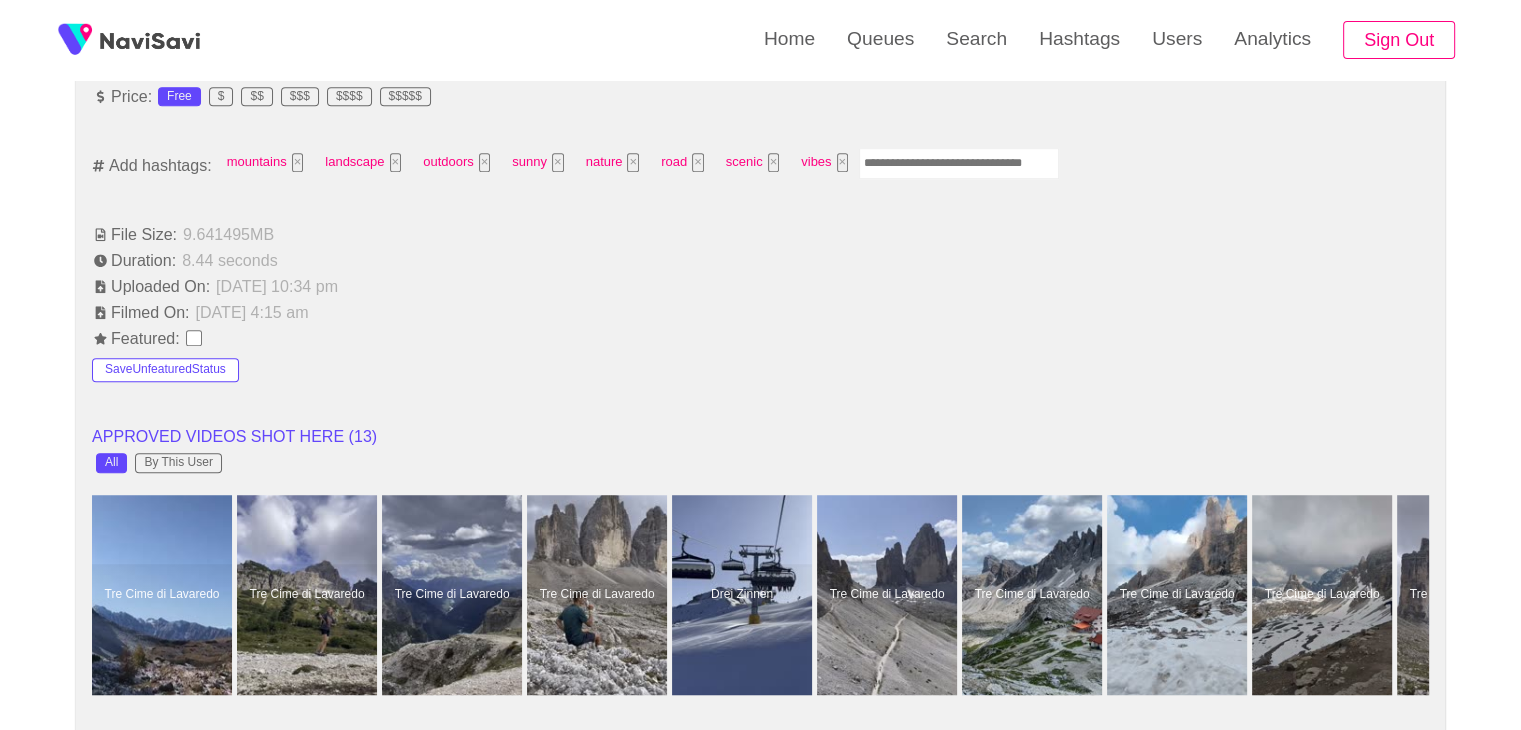 scroll, scrollTop: 1215, scrollLeft: 0, axis: vertical 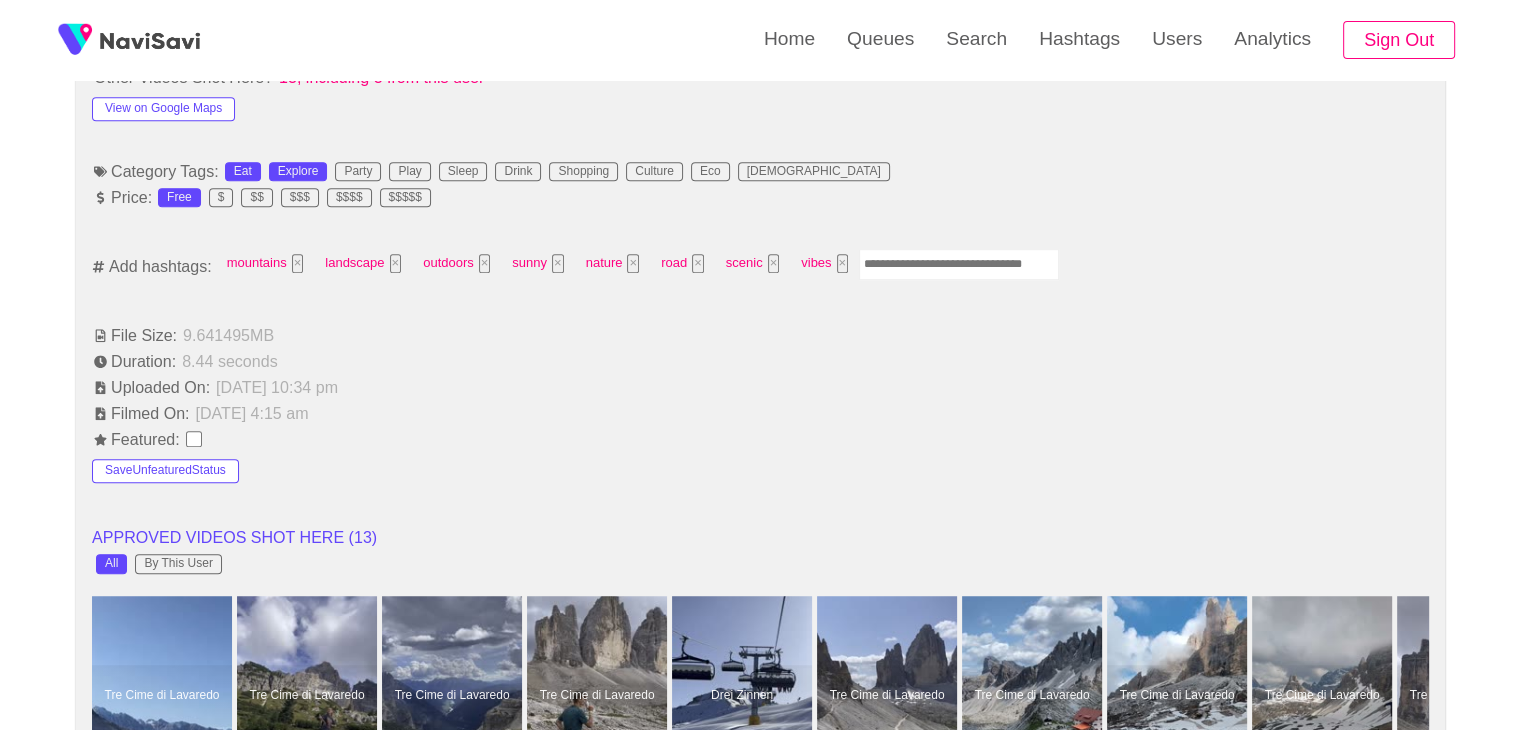 click at bounding box center [959, 264] 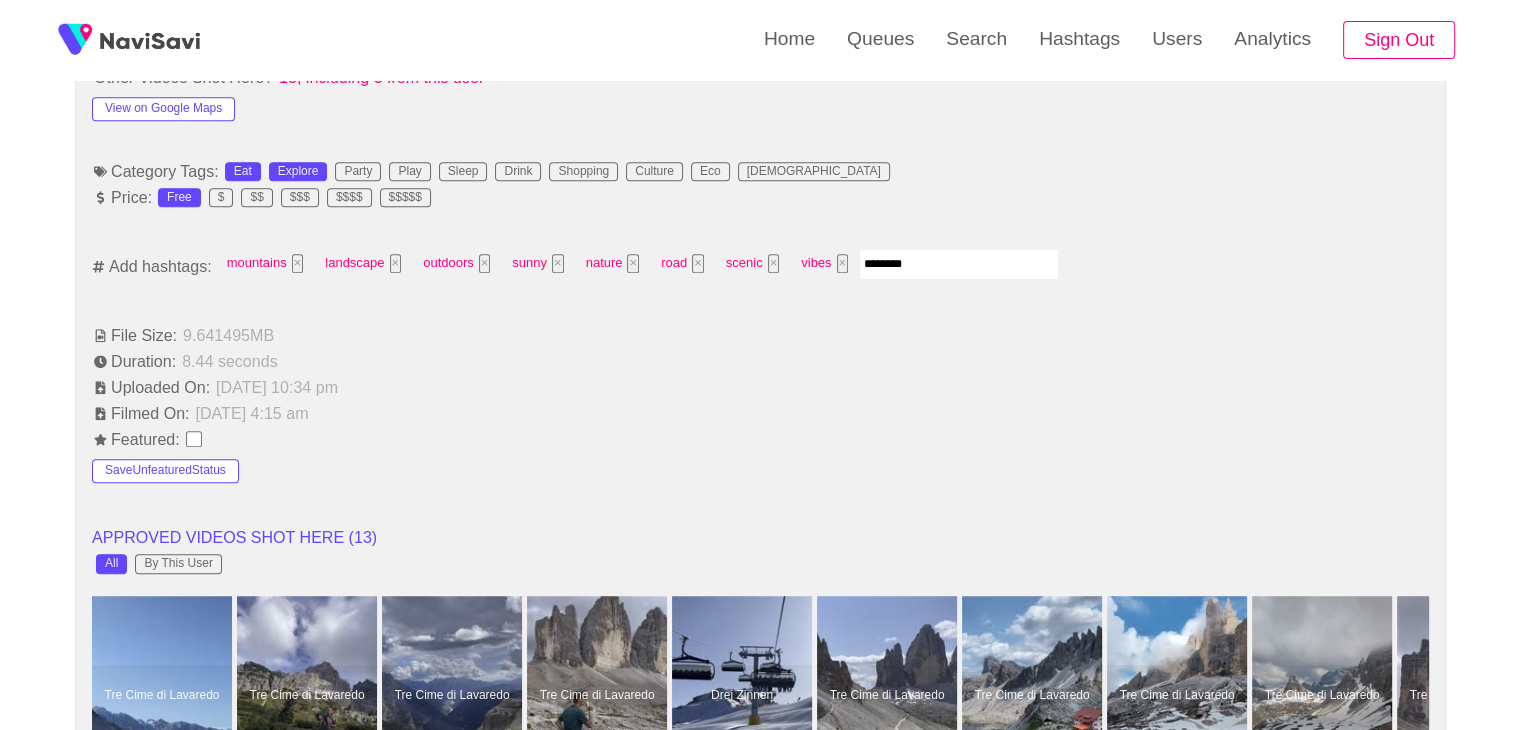 type on "*********" 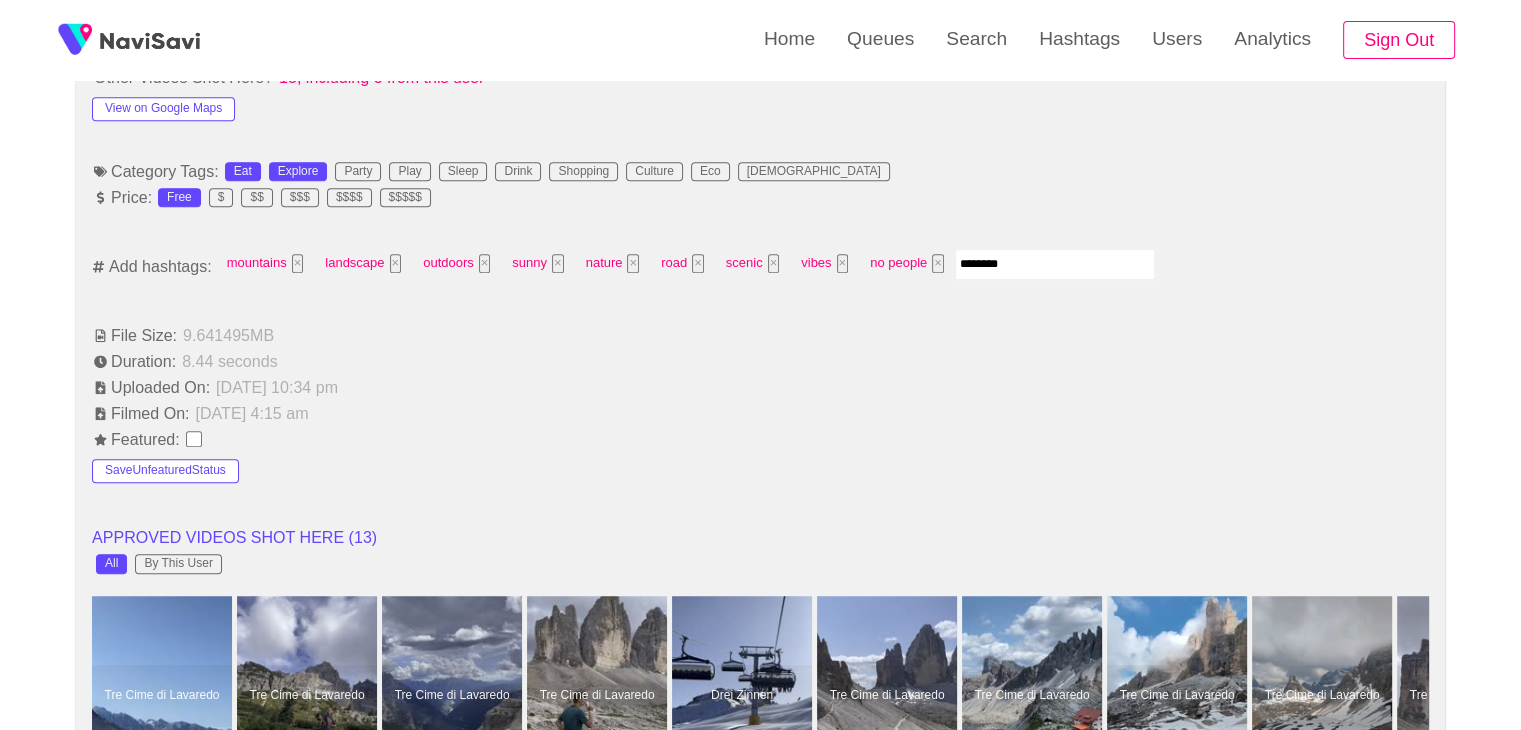 type on "*********" 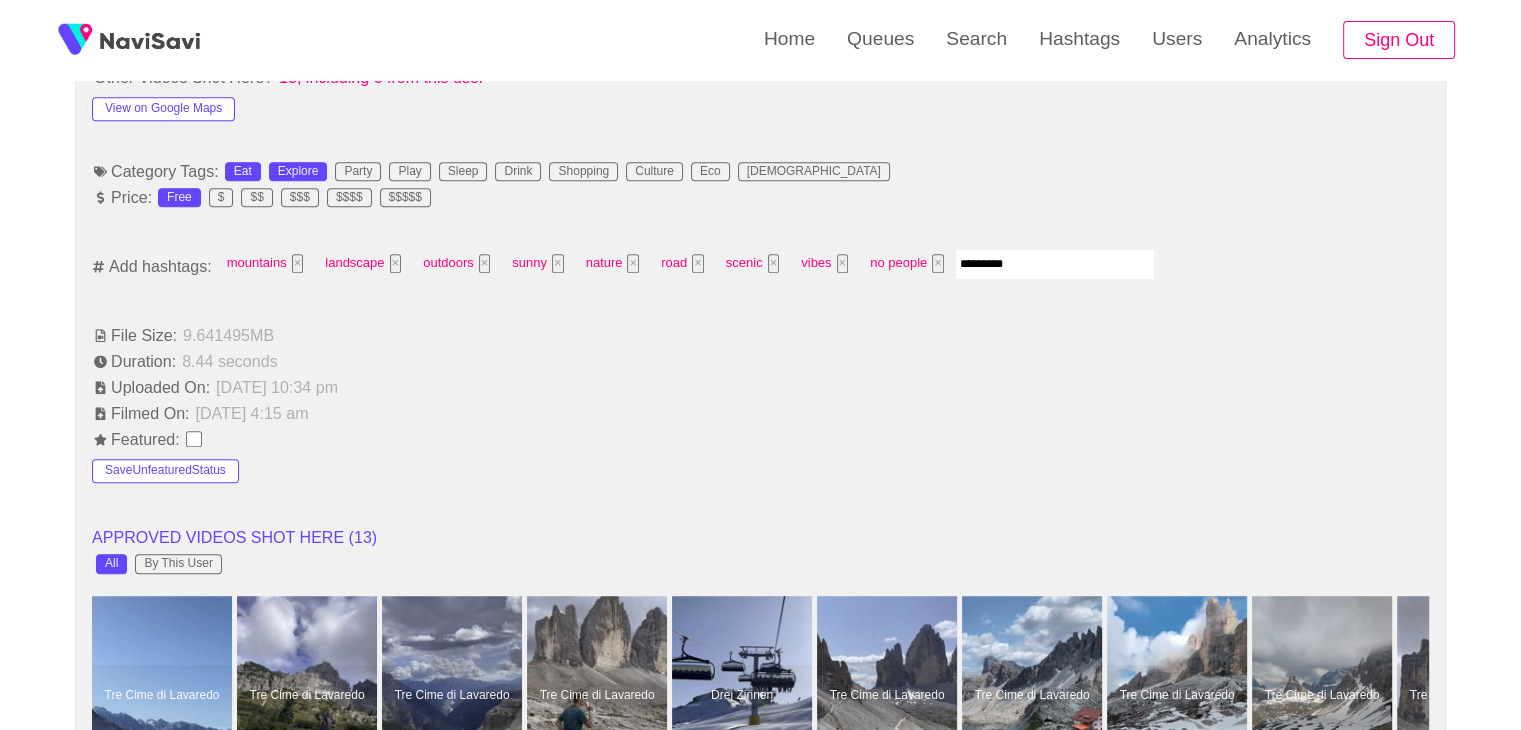 type 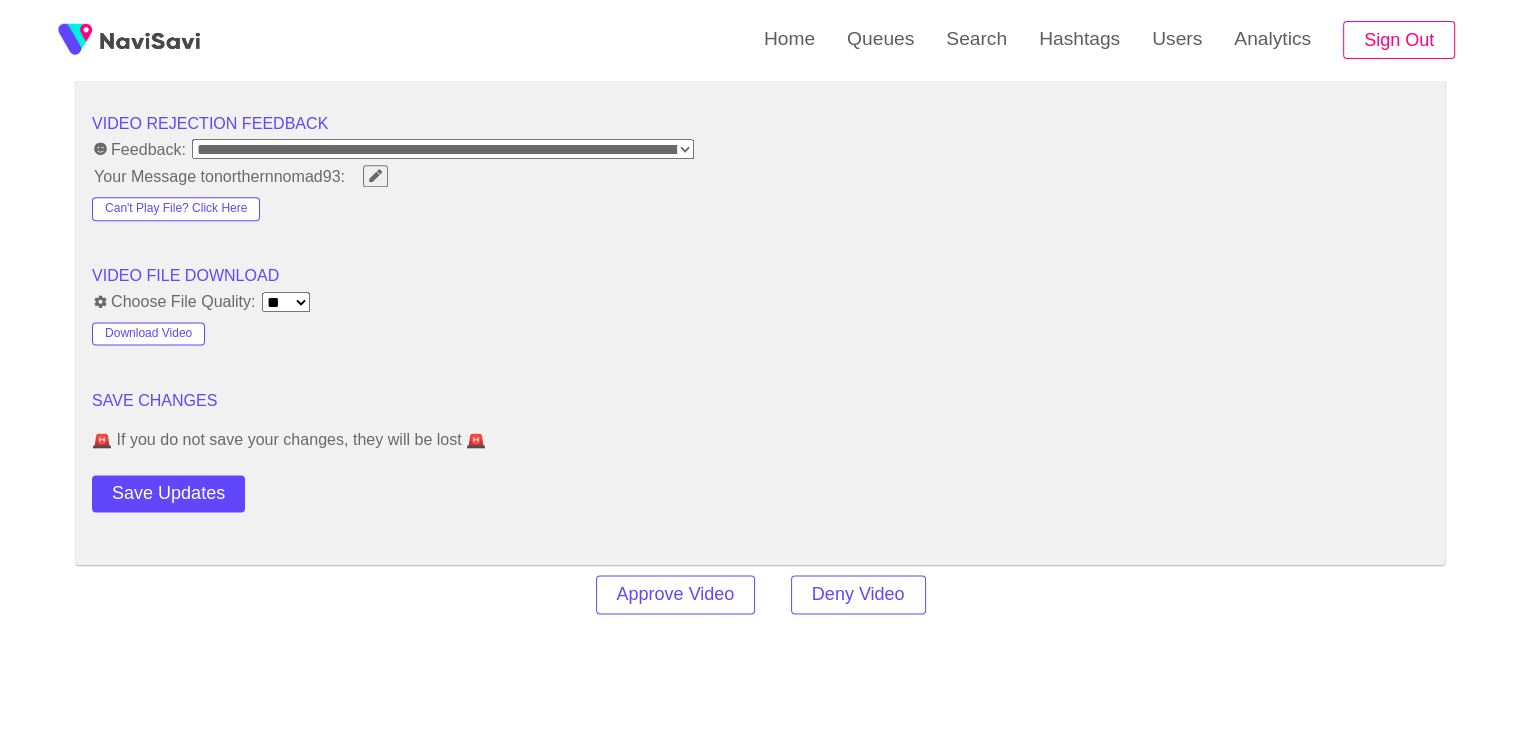 scroll, scrollTop: 2544, scrollLeft: 0, axis: vertical 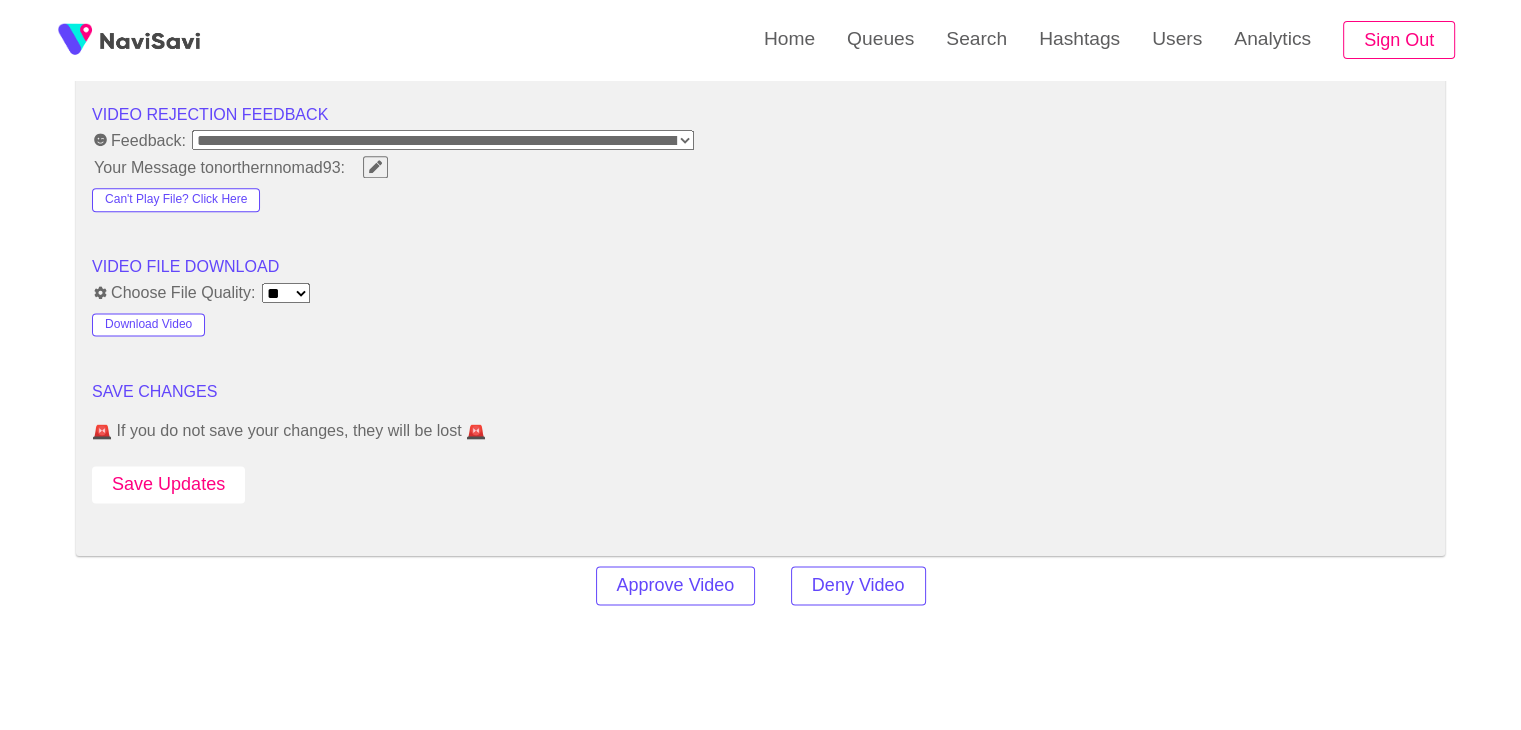 click on "Save Updates" at bounding box center [168, 484] 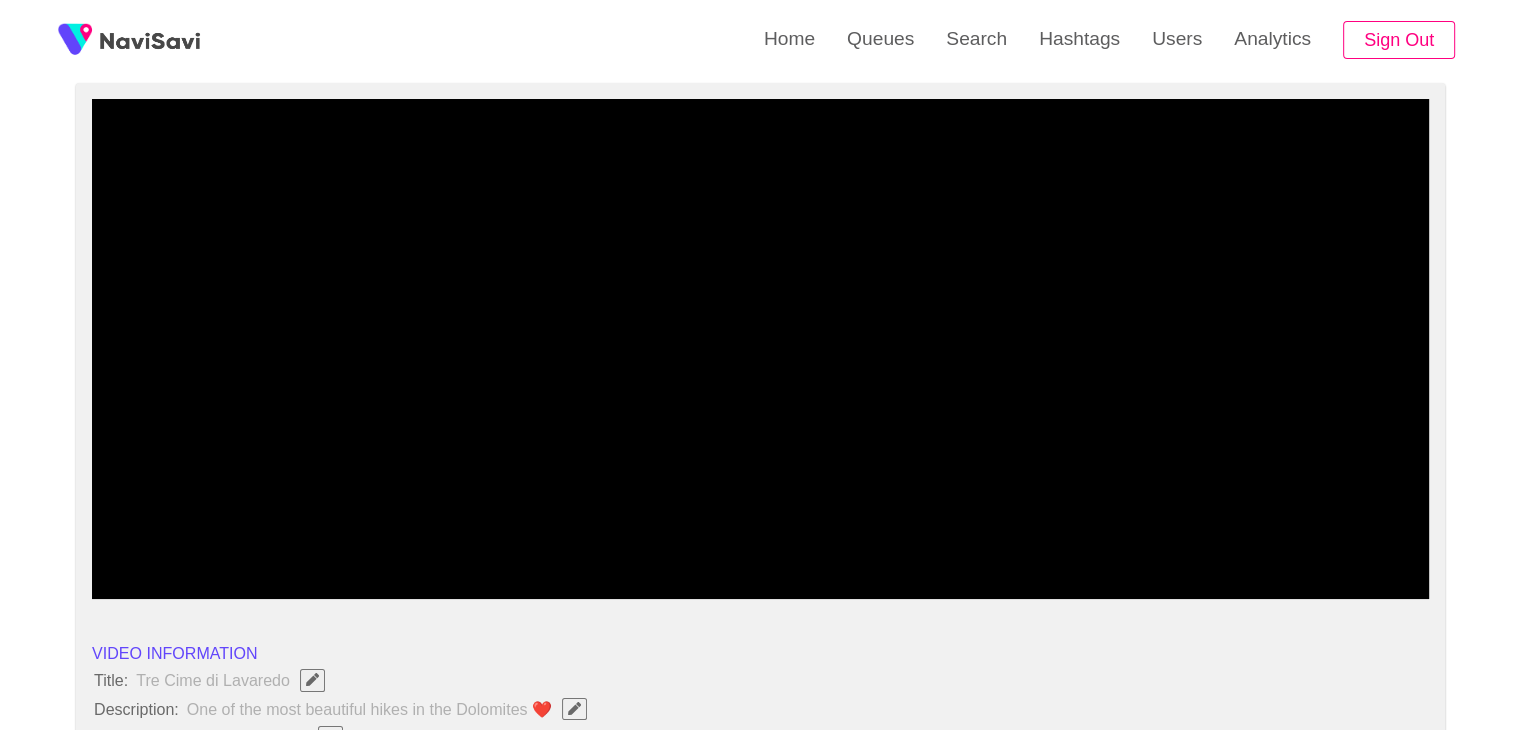 scroll, scrollTop: 0, scrollLeft: 0, axis: both 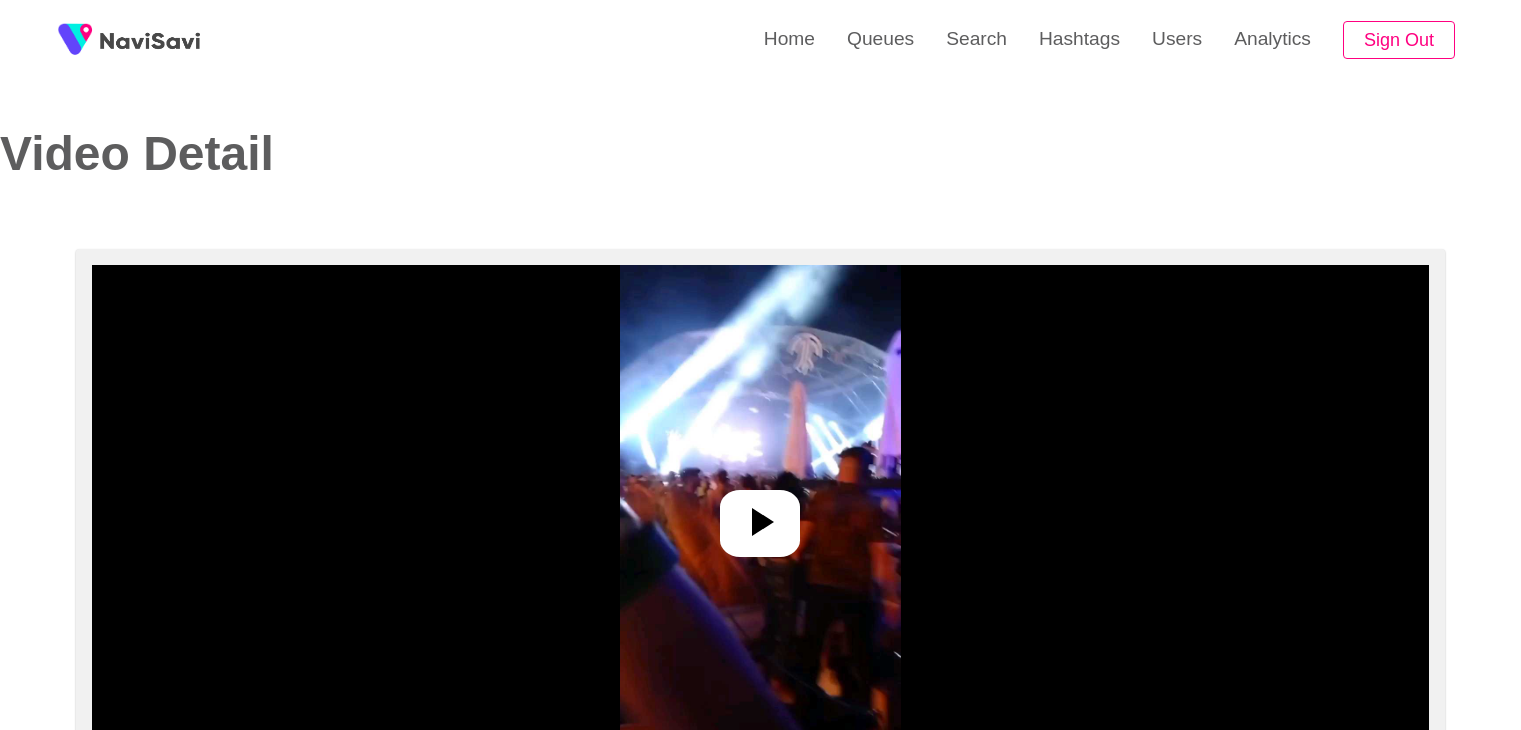 select on "**********" 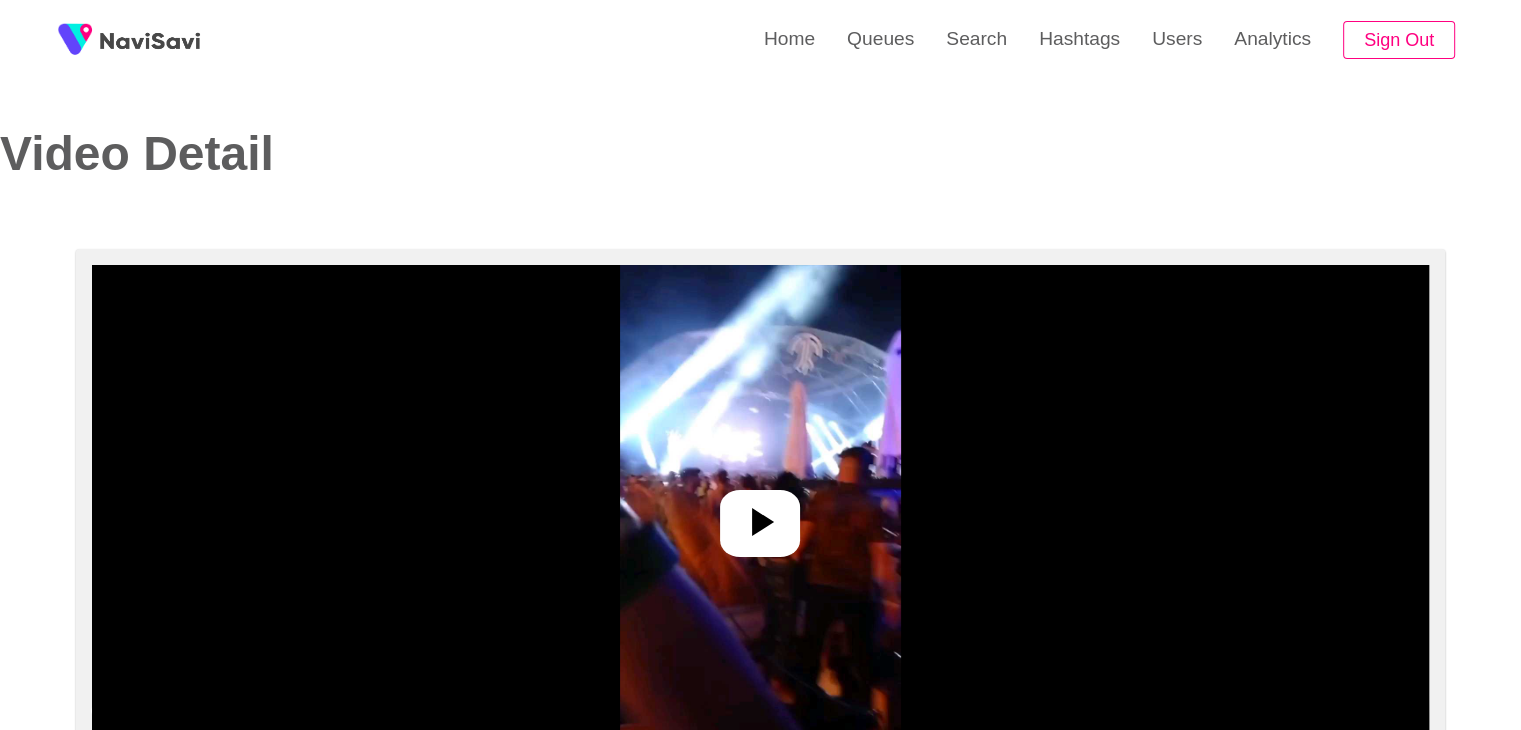click at bounding box center (761, 515) 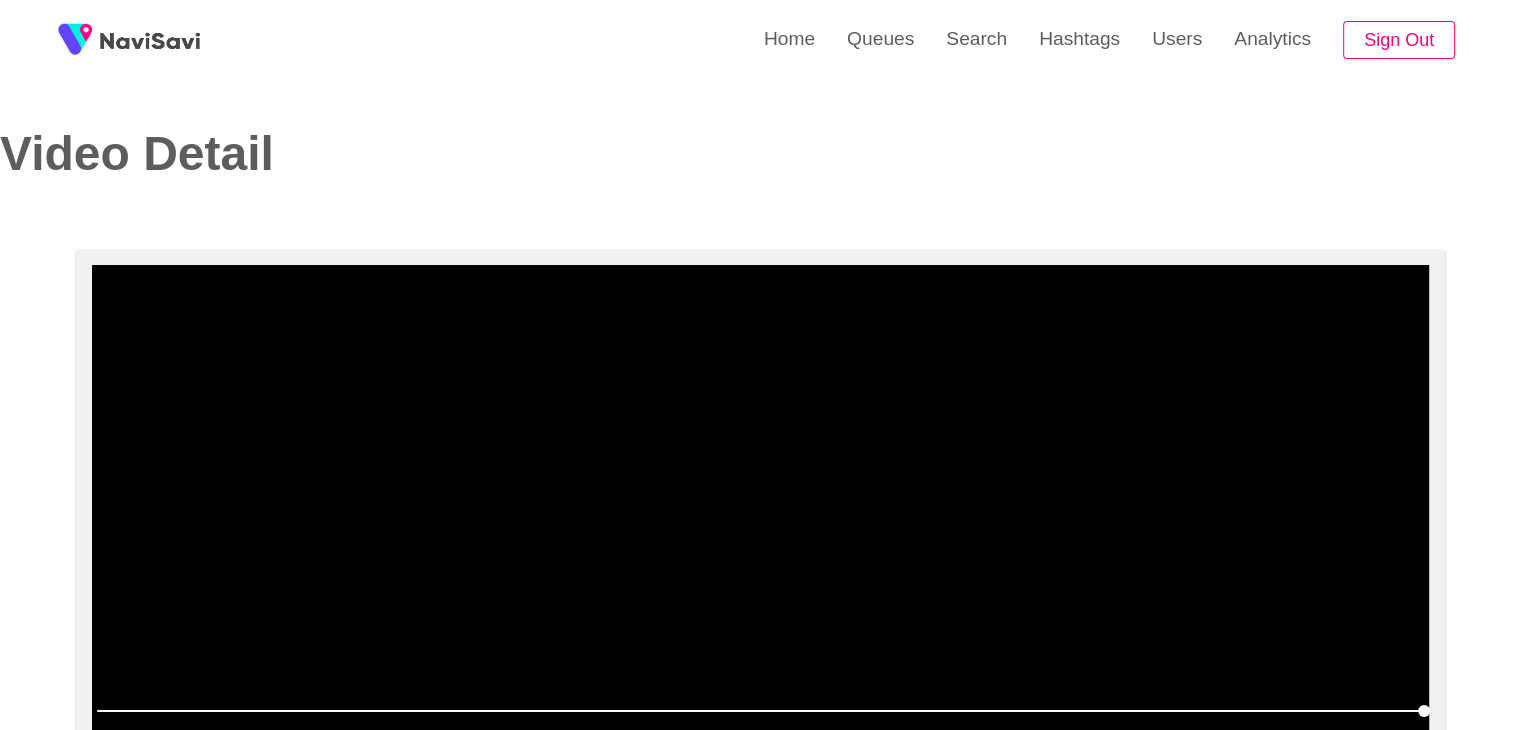 click at bounding box center (760, 515) 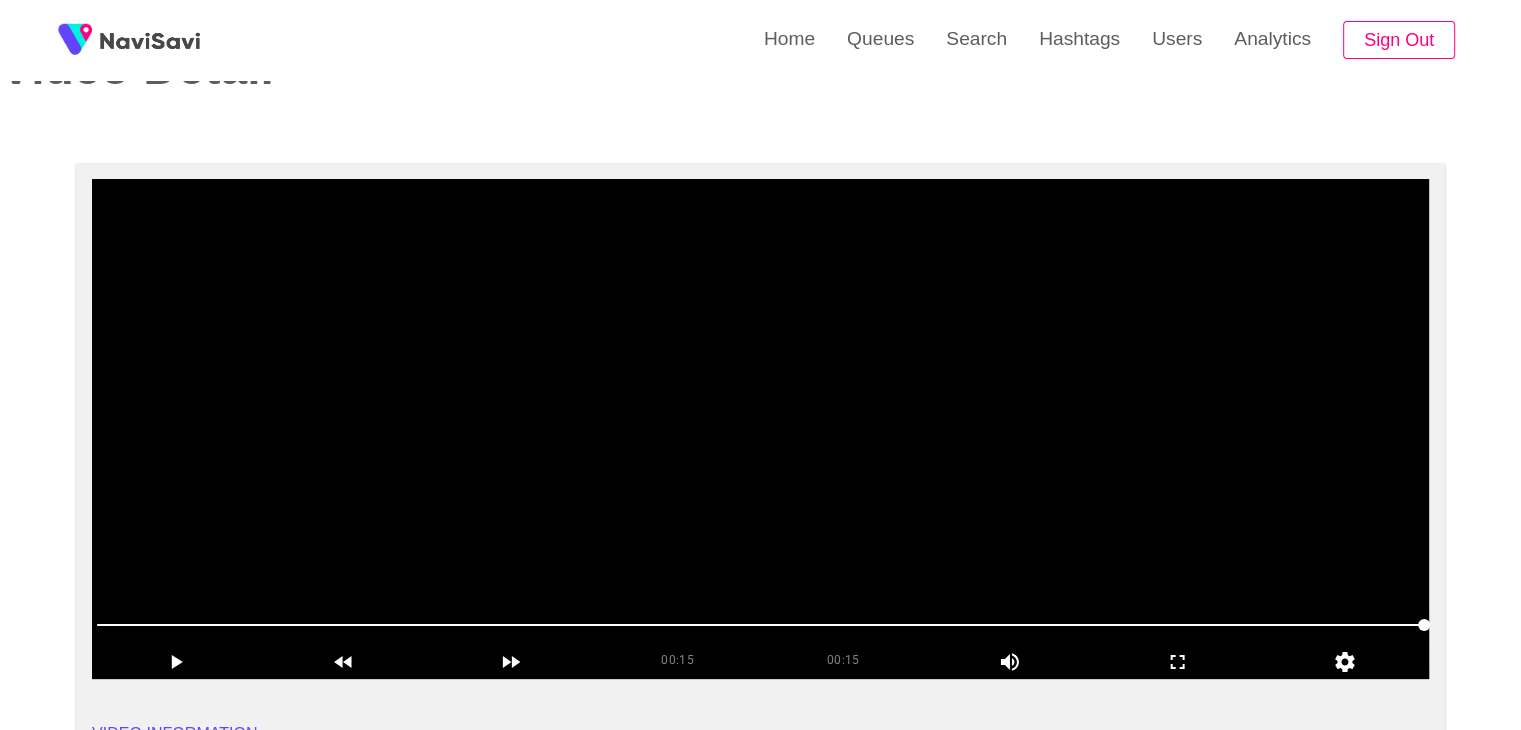 scroll, scrollTop: 0, scrollLeft: 0, axis: both 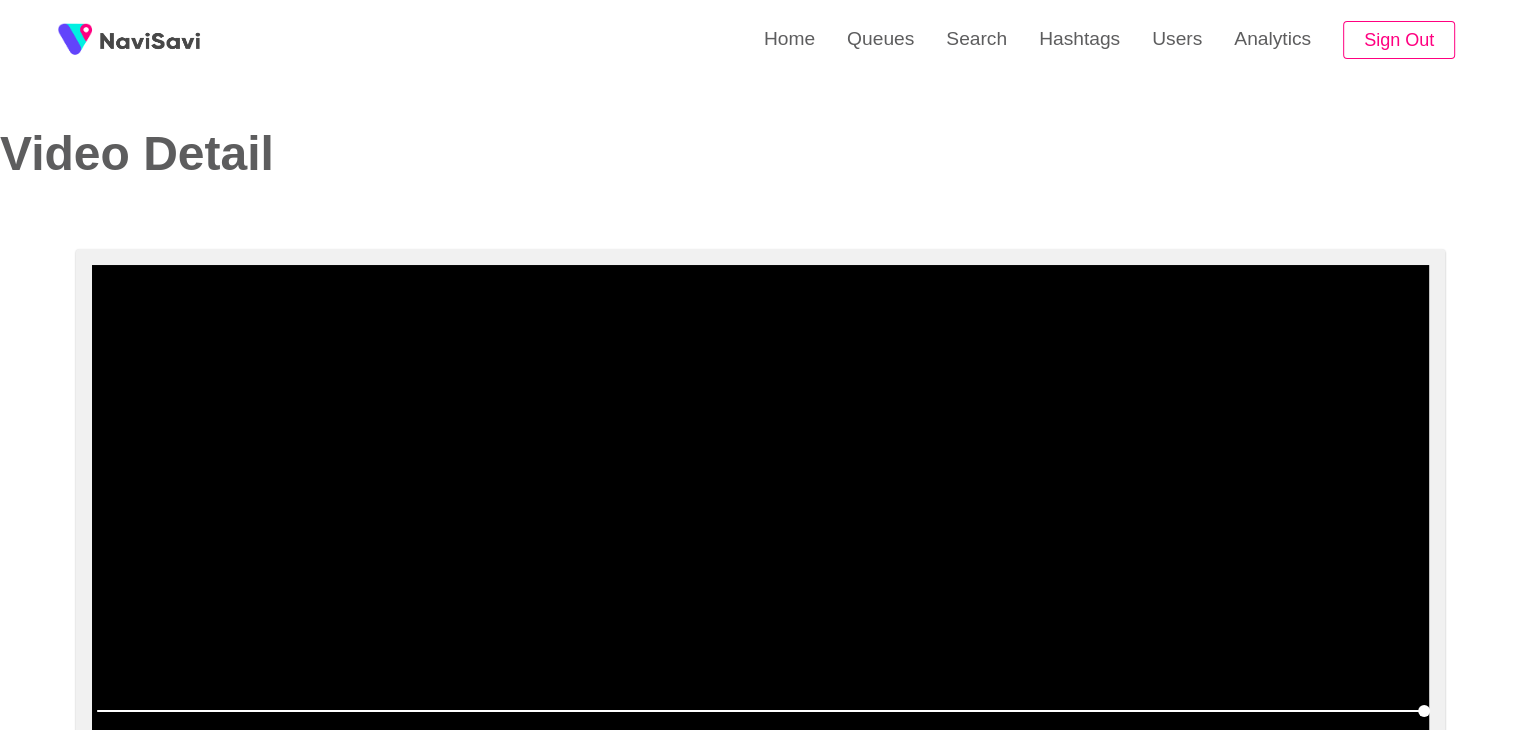 click at bounding box center [760, 515] 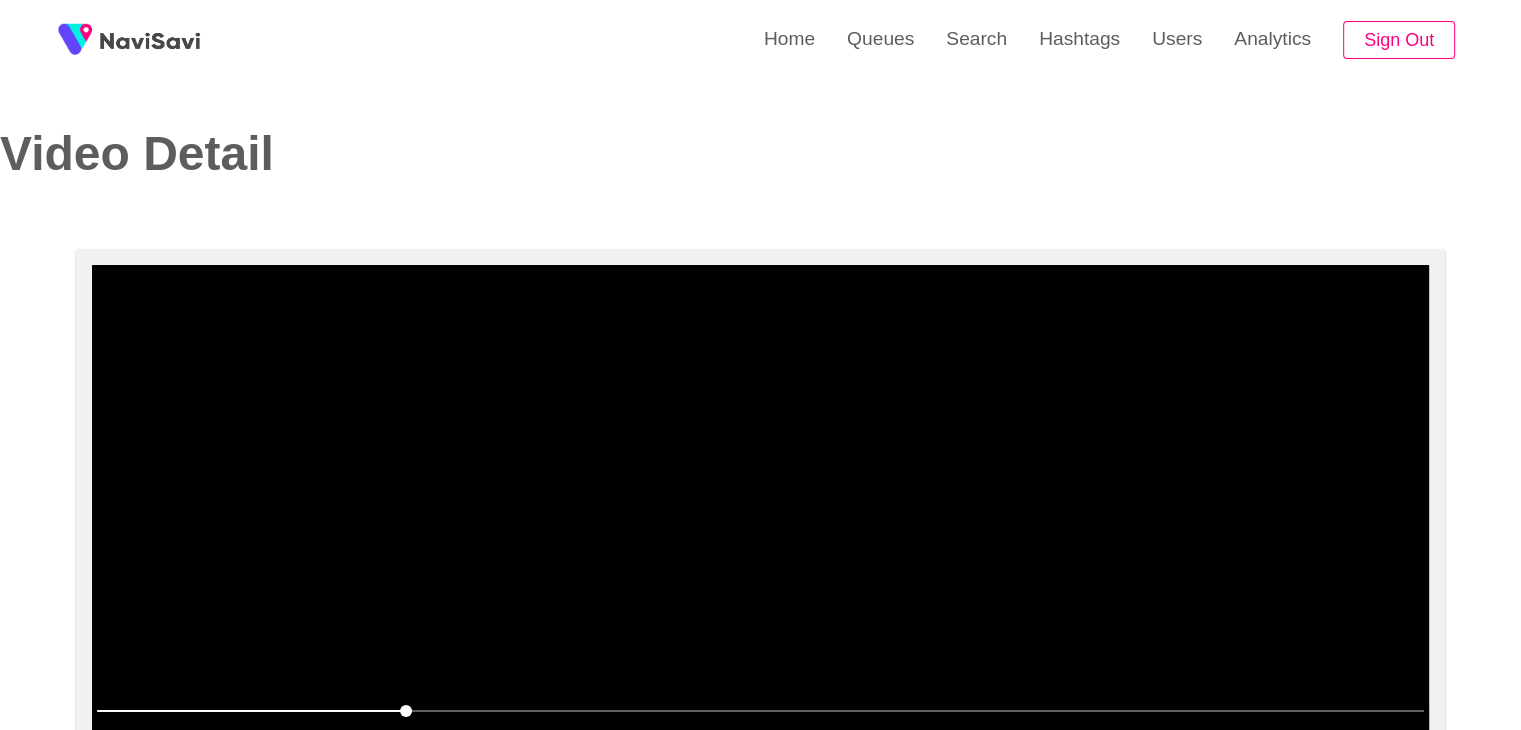 click at bounding box center [760, 515] 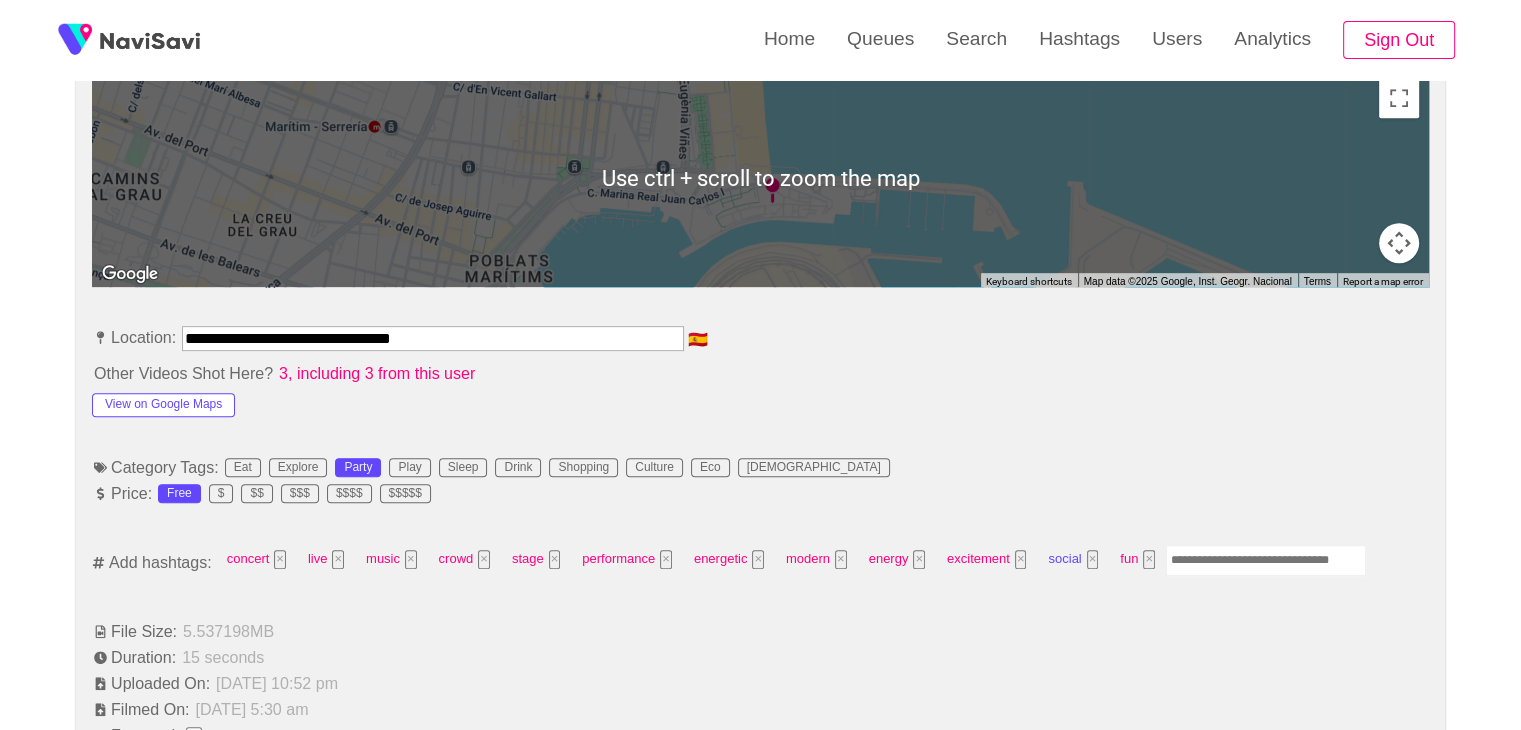 scroll, scrollTop: 924, scrollLeft: 0, axis: vertical 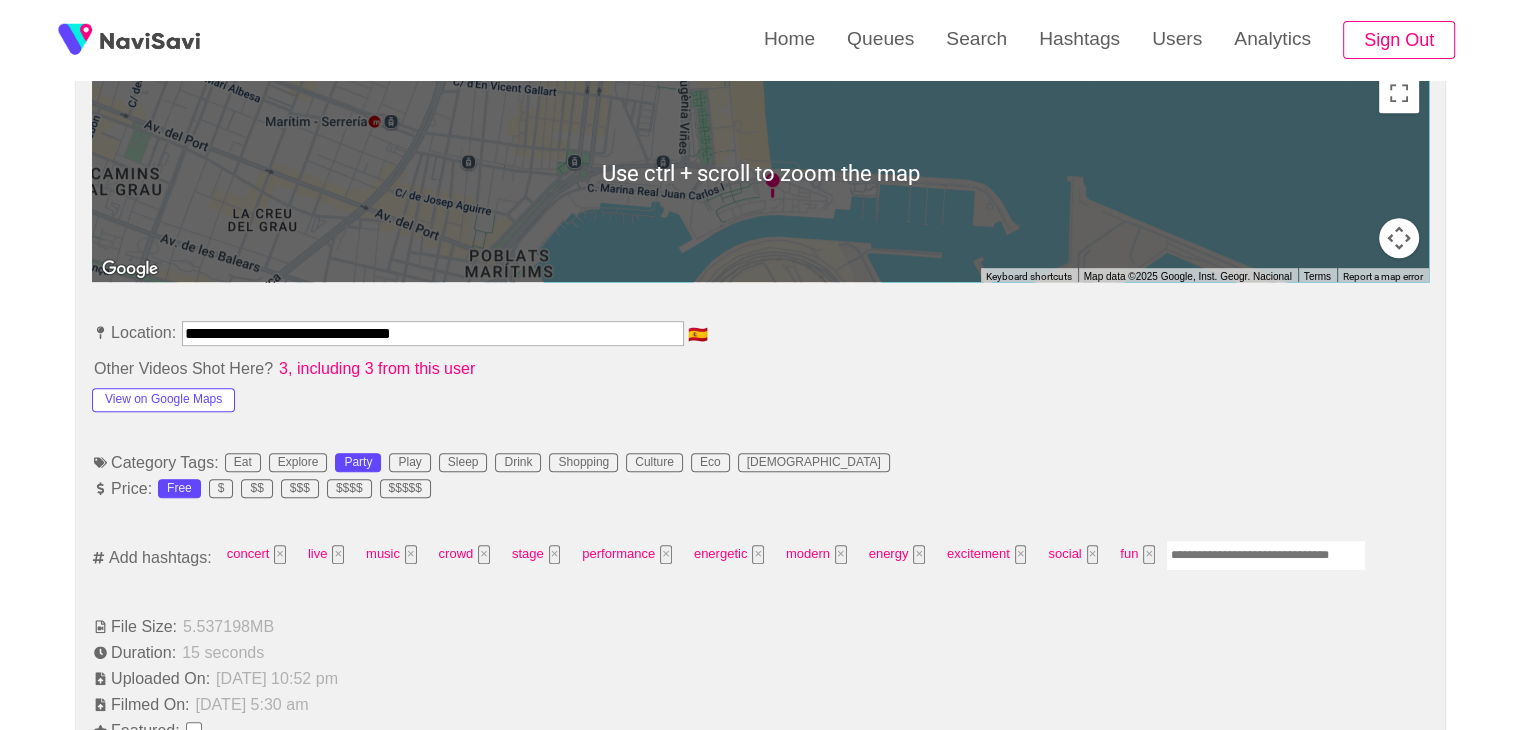 click at bounding box center (1266, 555) 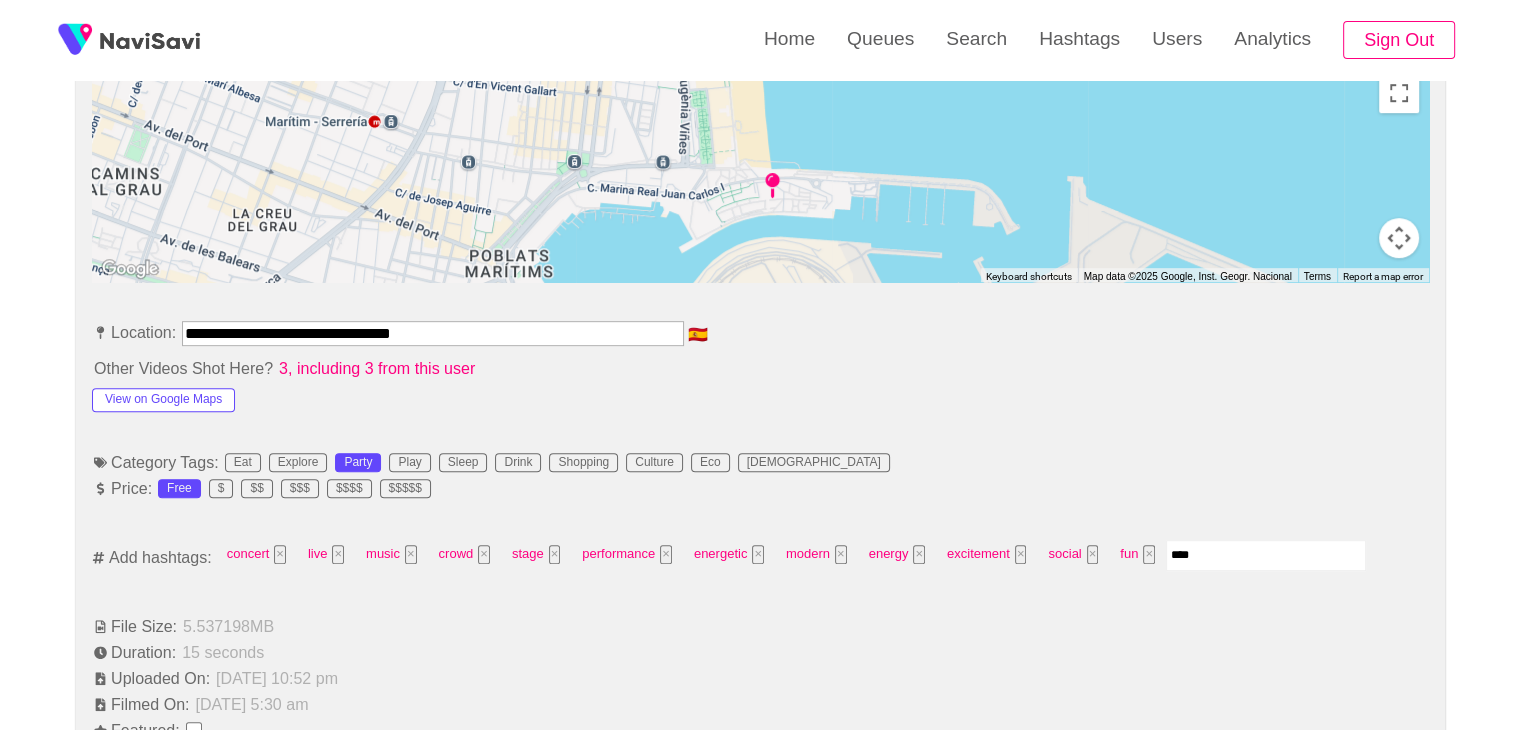 type on "*****" 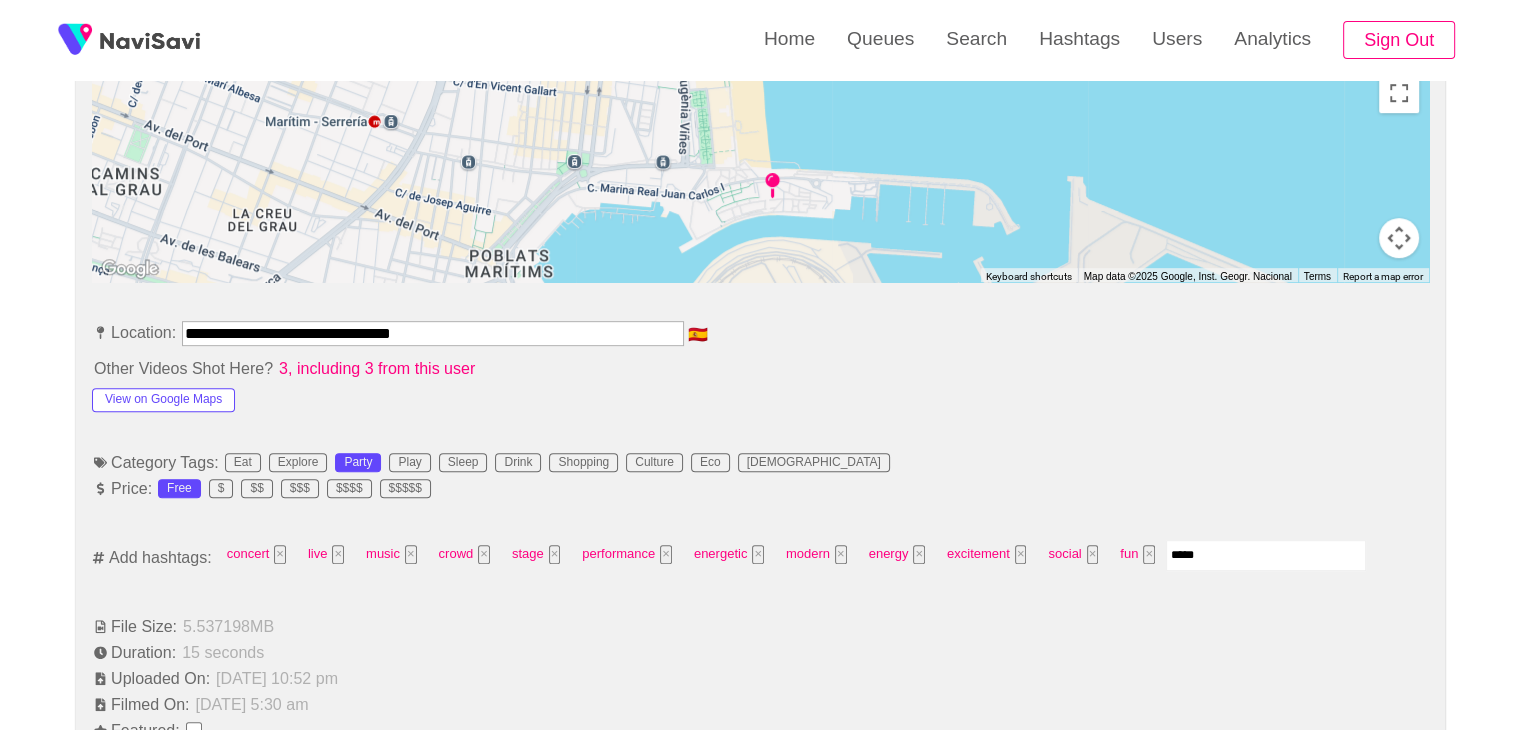 type 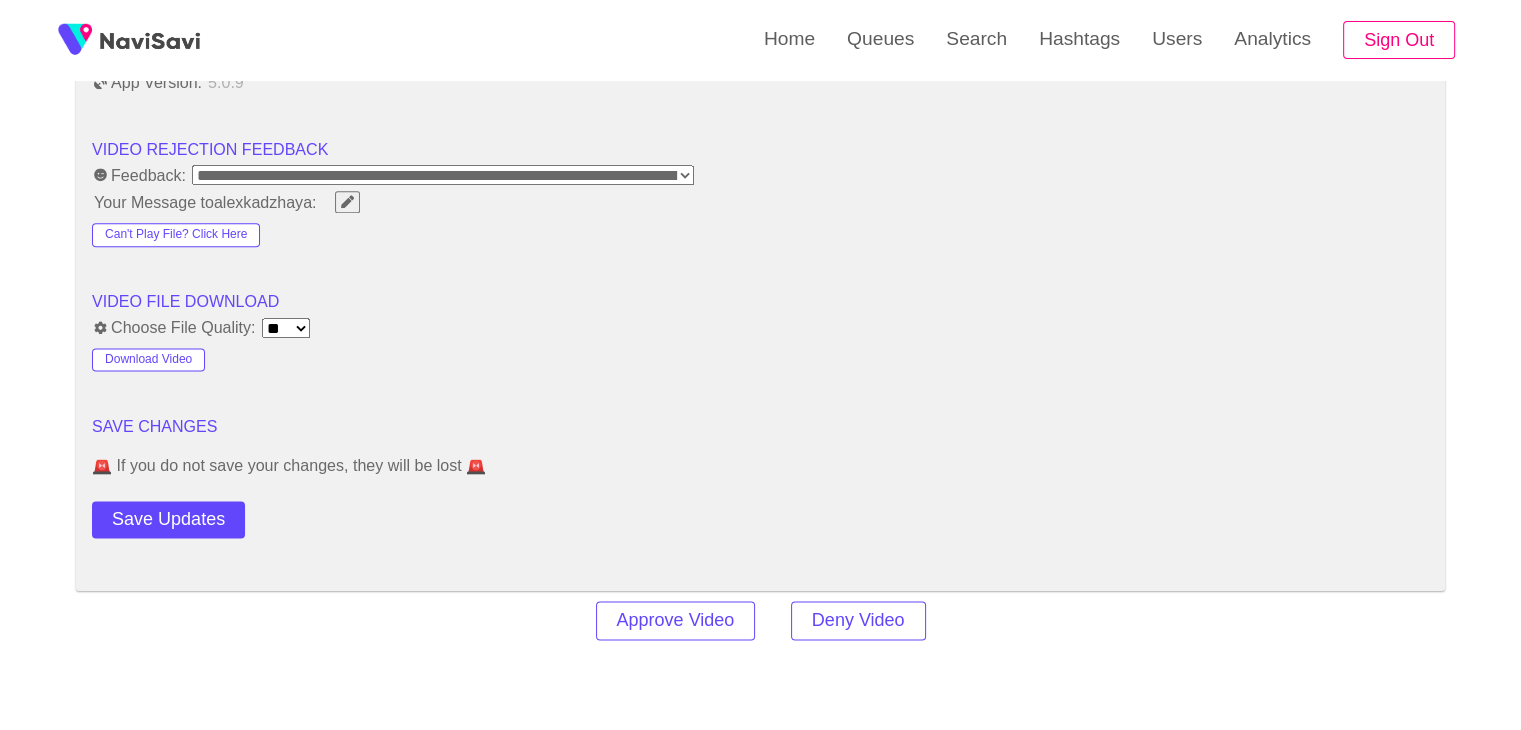 scroll, scrollTop: 2520, scrollLeft: 0, axis: vertical 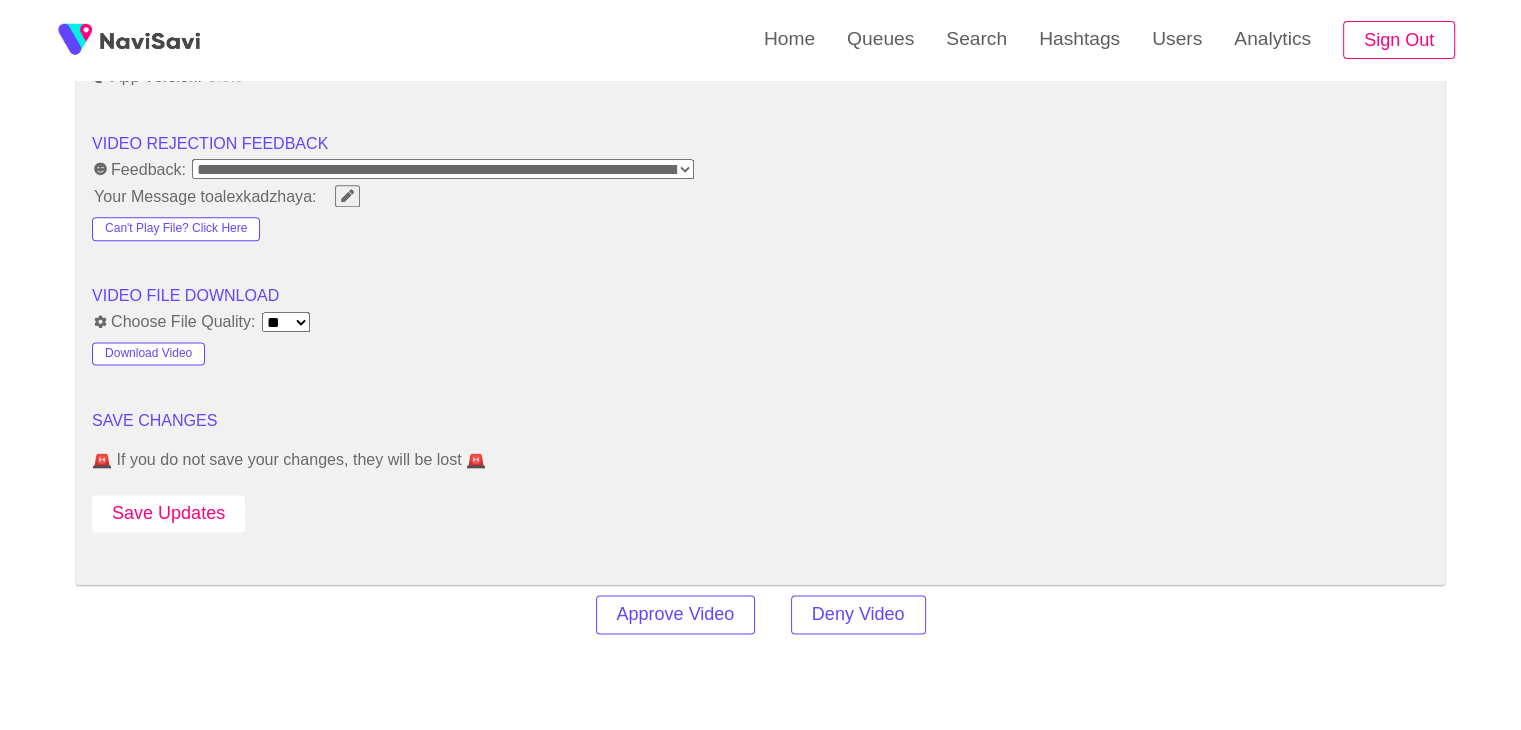 click on "Save Updates" at bounding box center (168, 513) 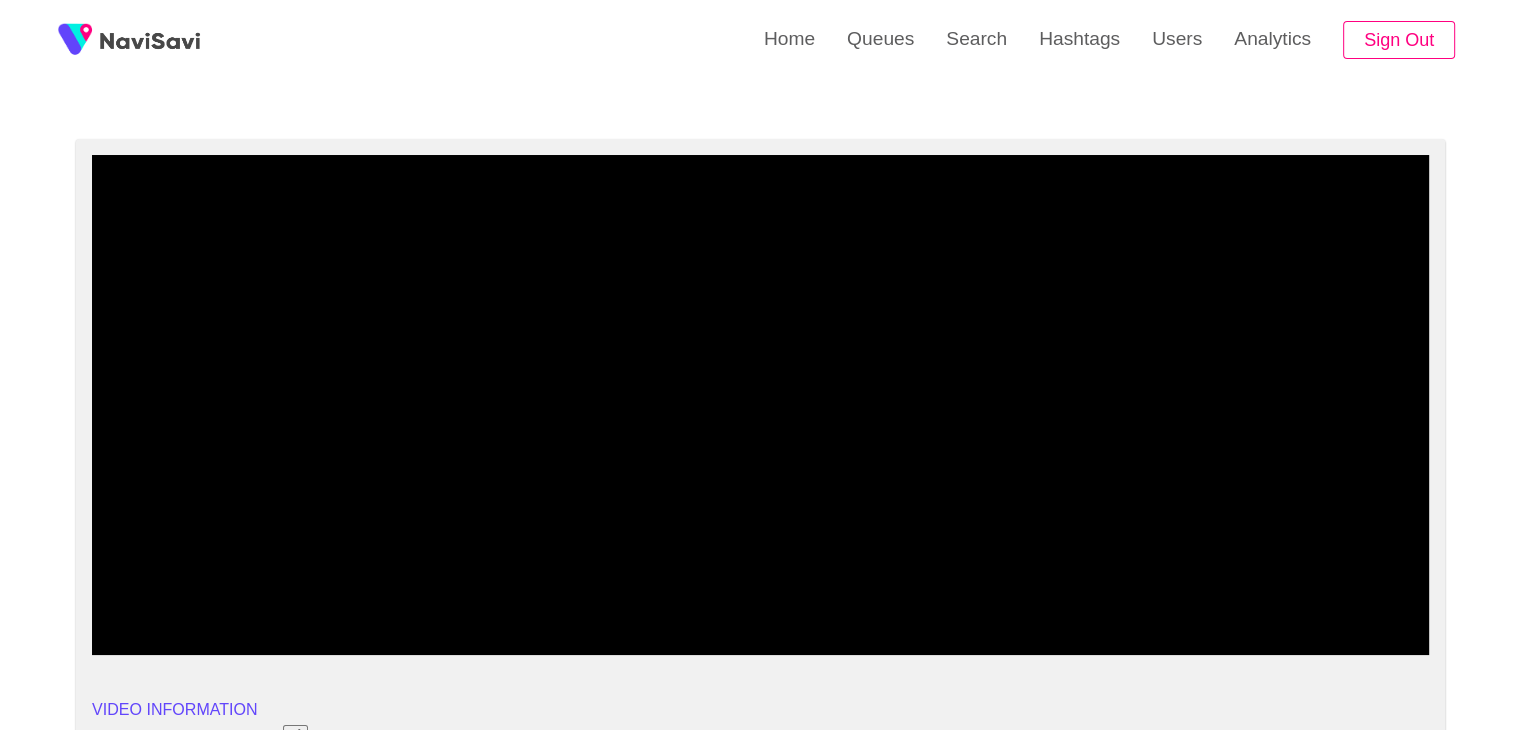 scroll, scrollTop: 0, scrollLeft: 0, axis: both 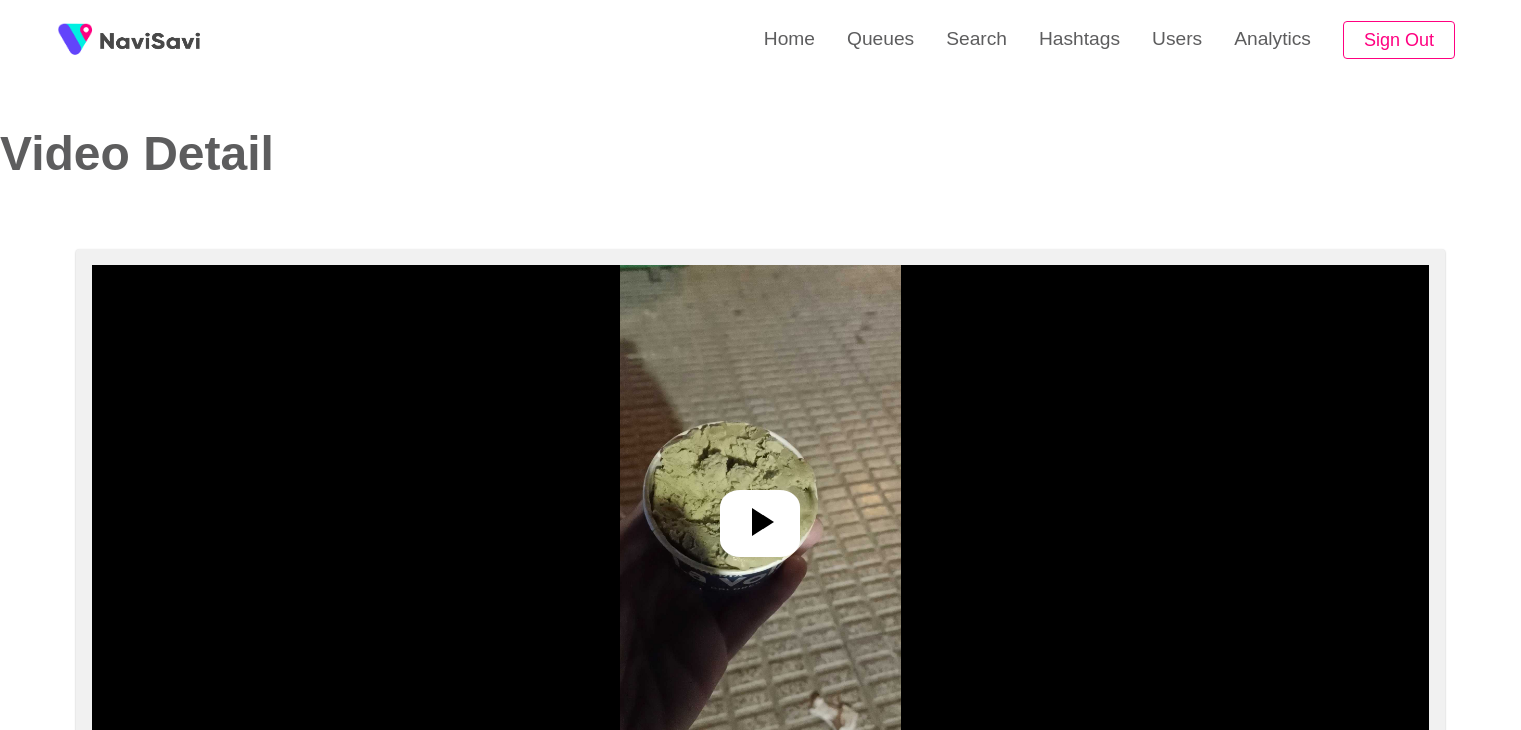 select on "**********" 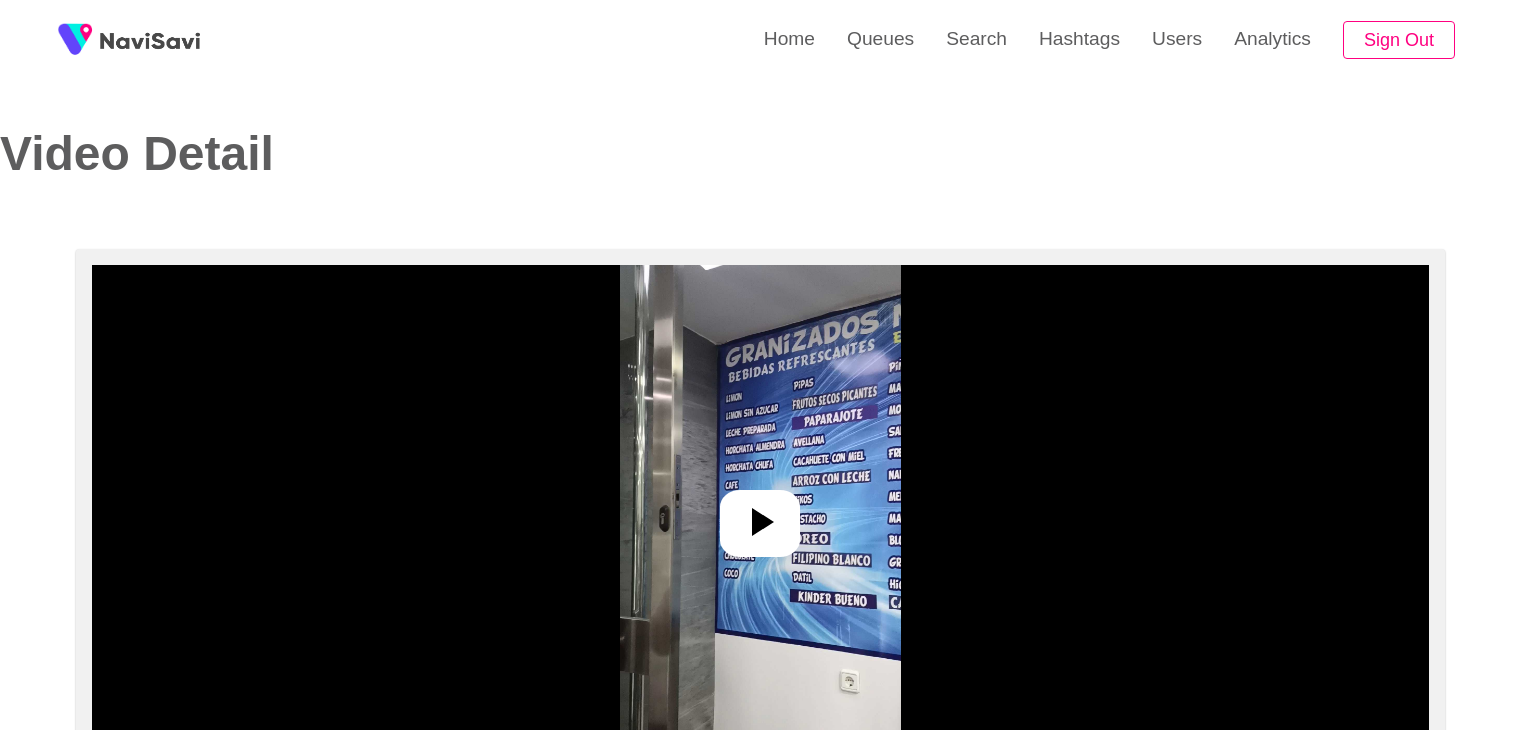 select on "**********" 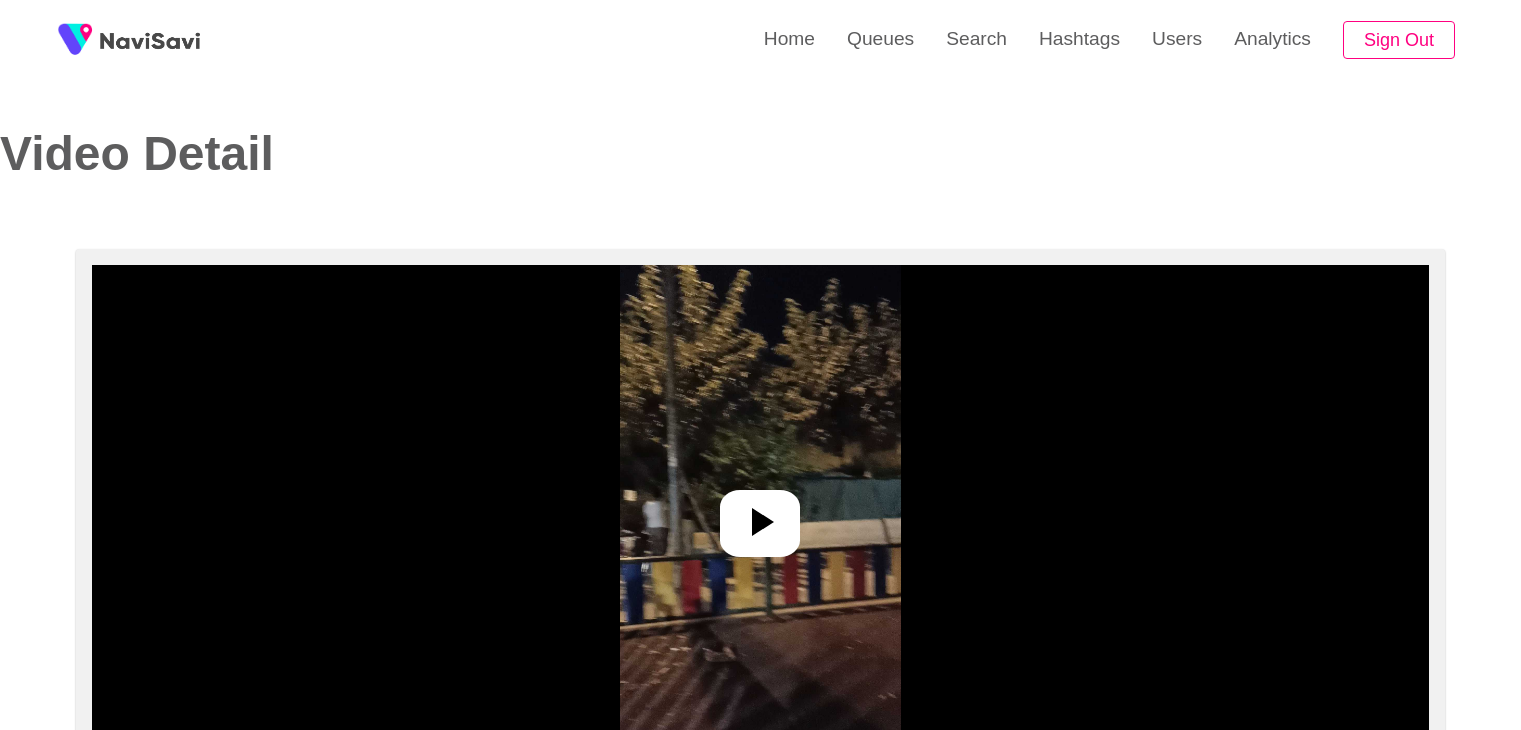 select on "**********" 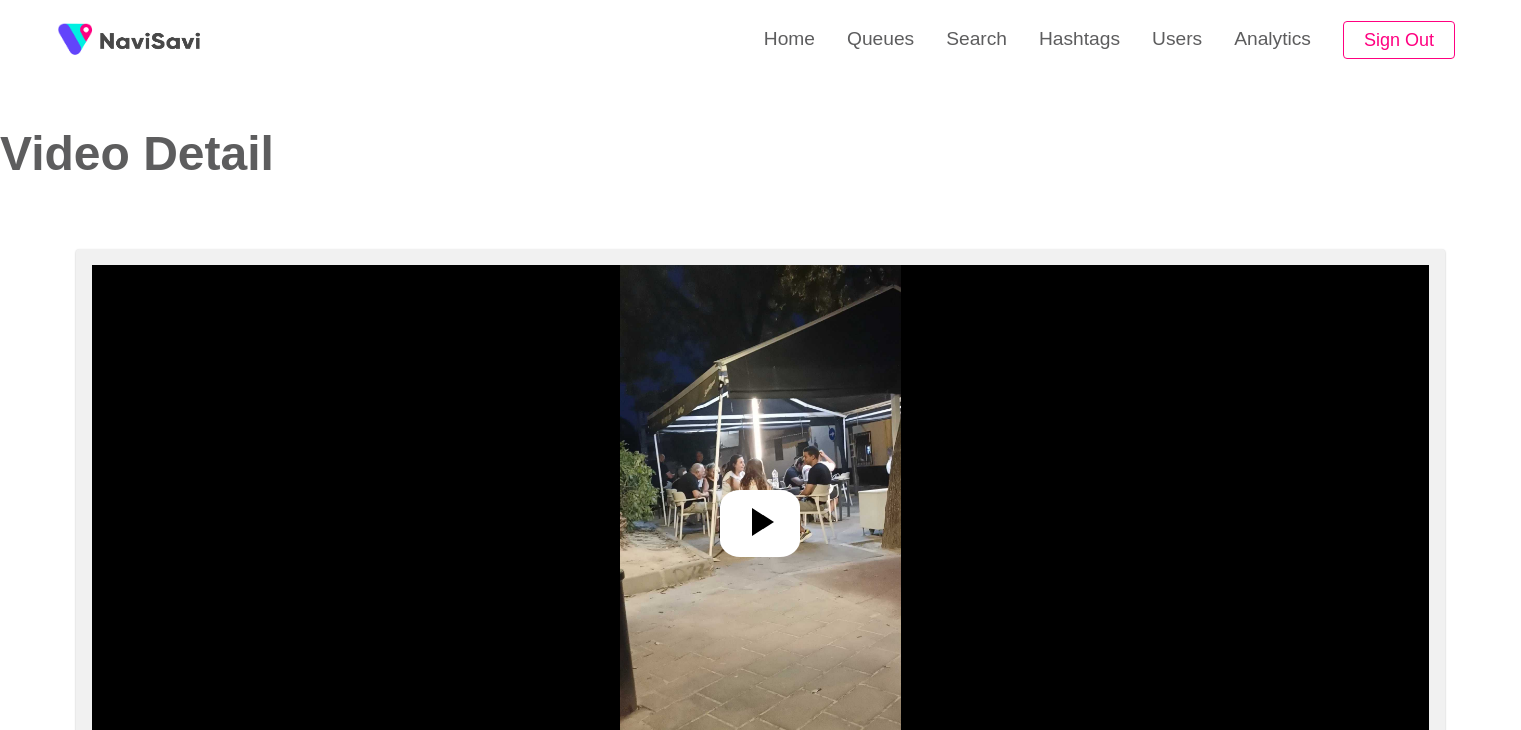 select on "**********" 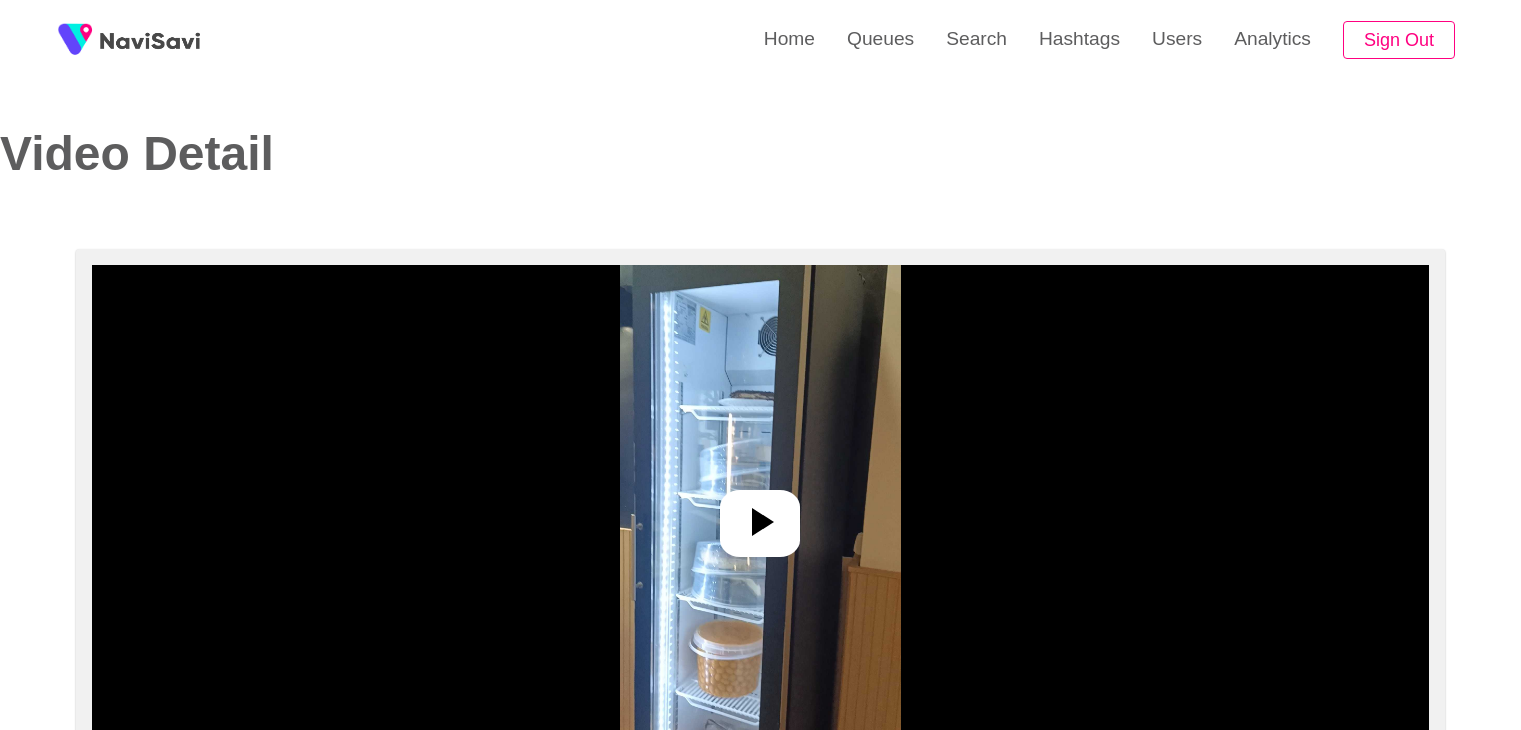 select on "**********" 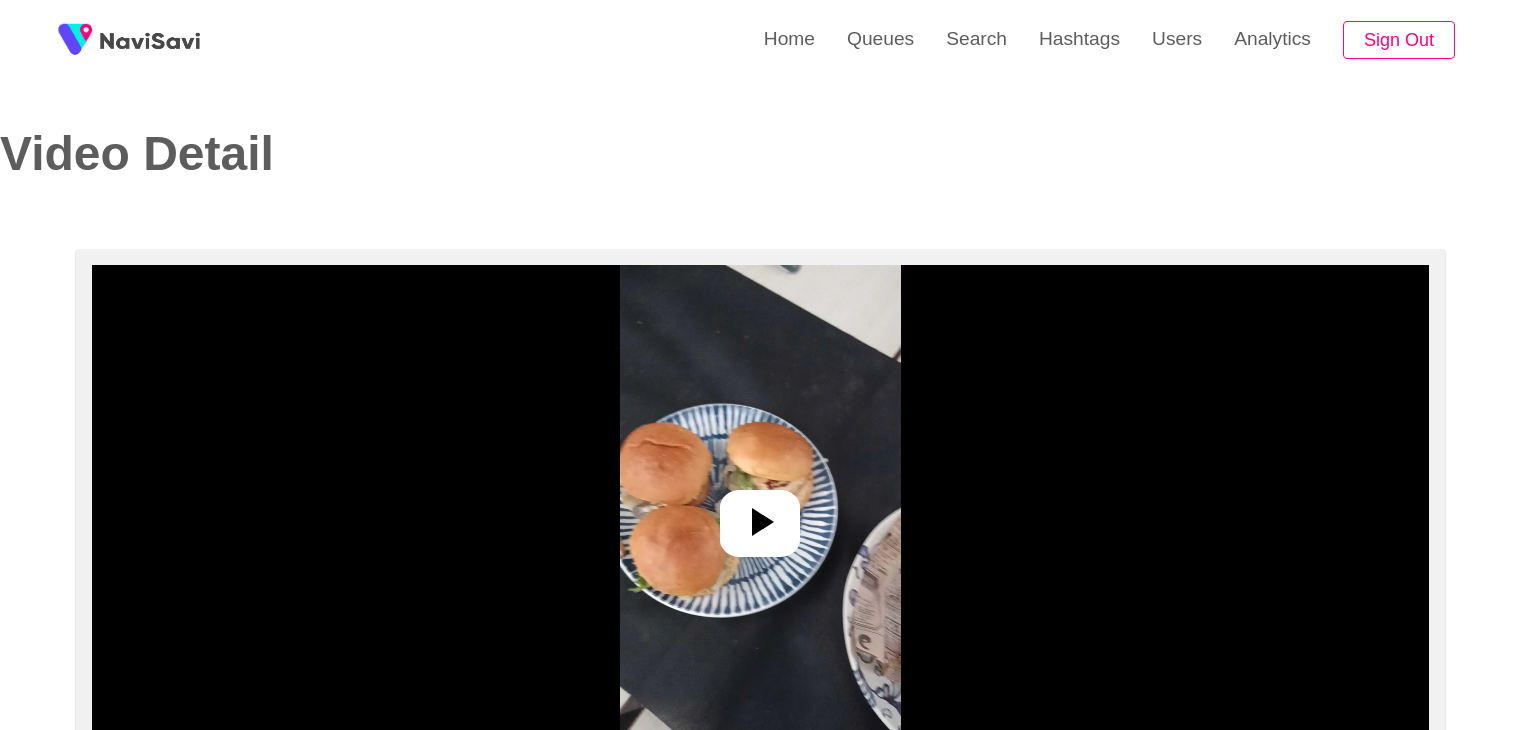select on "**********" 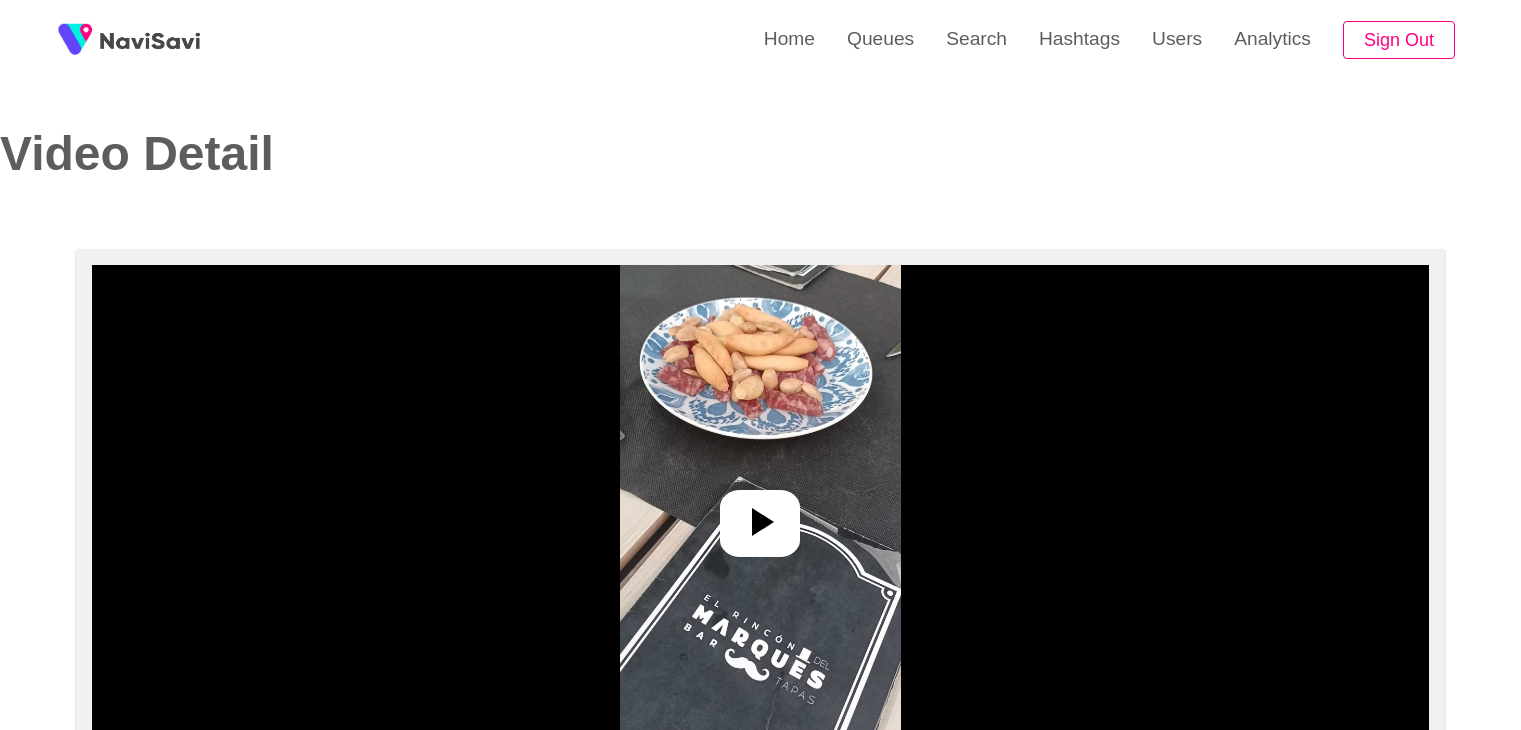 select on "**********" 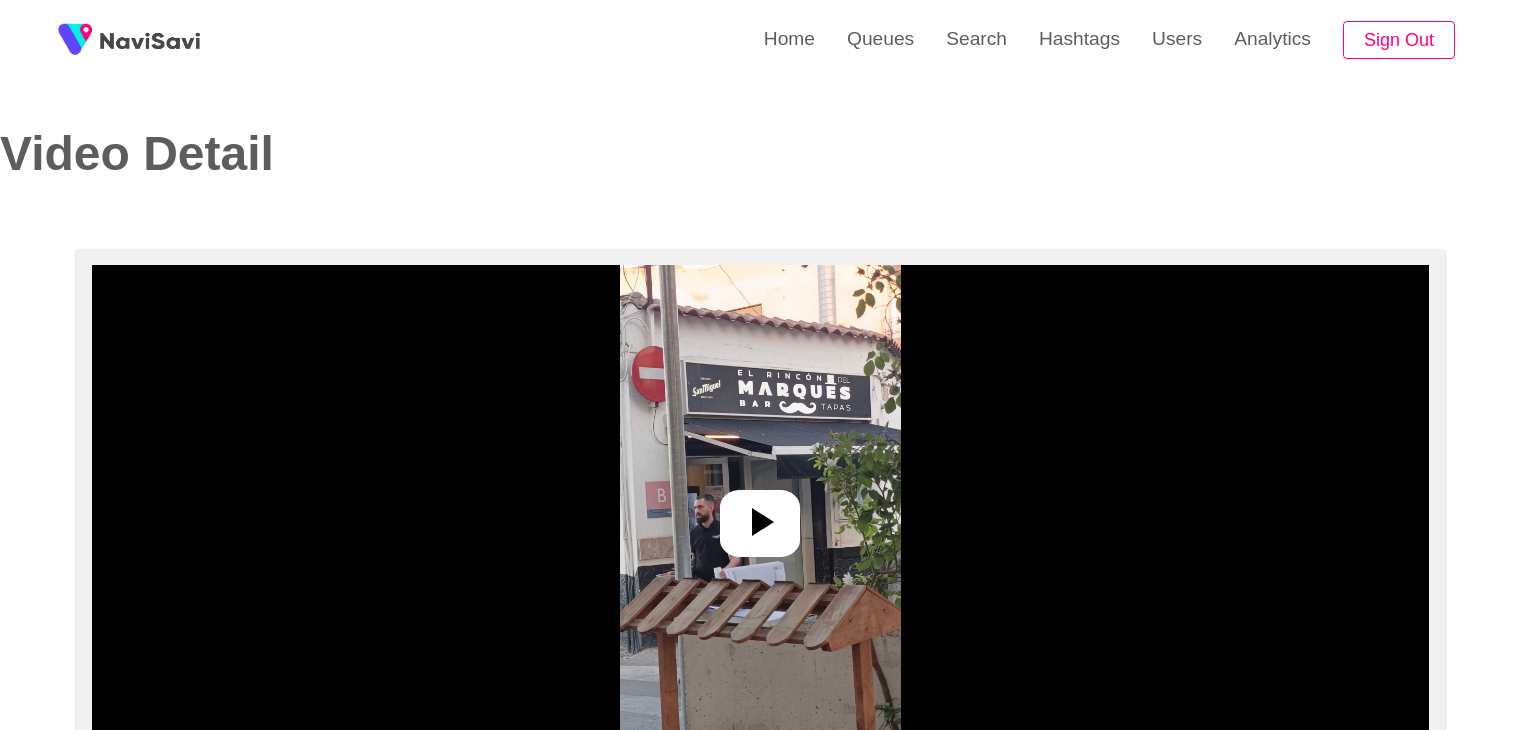select on "**********" 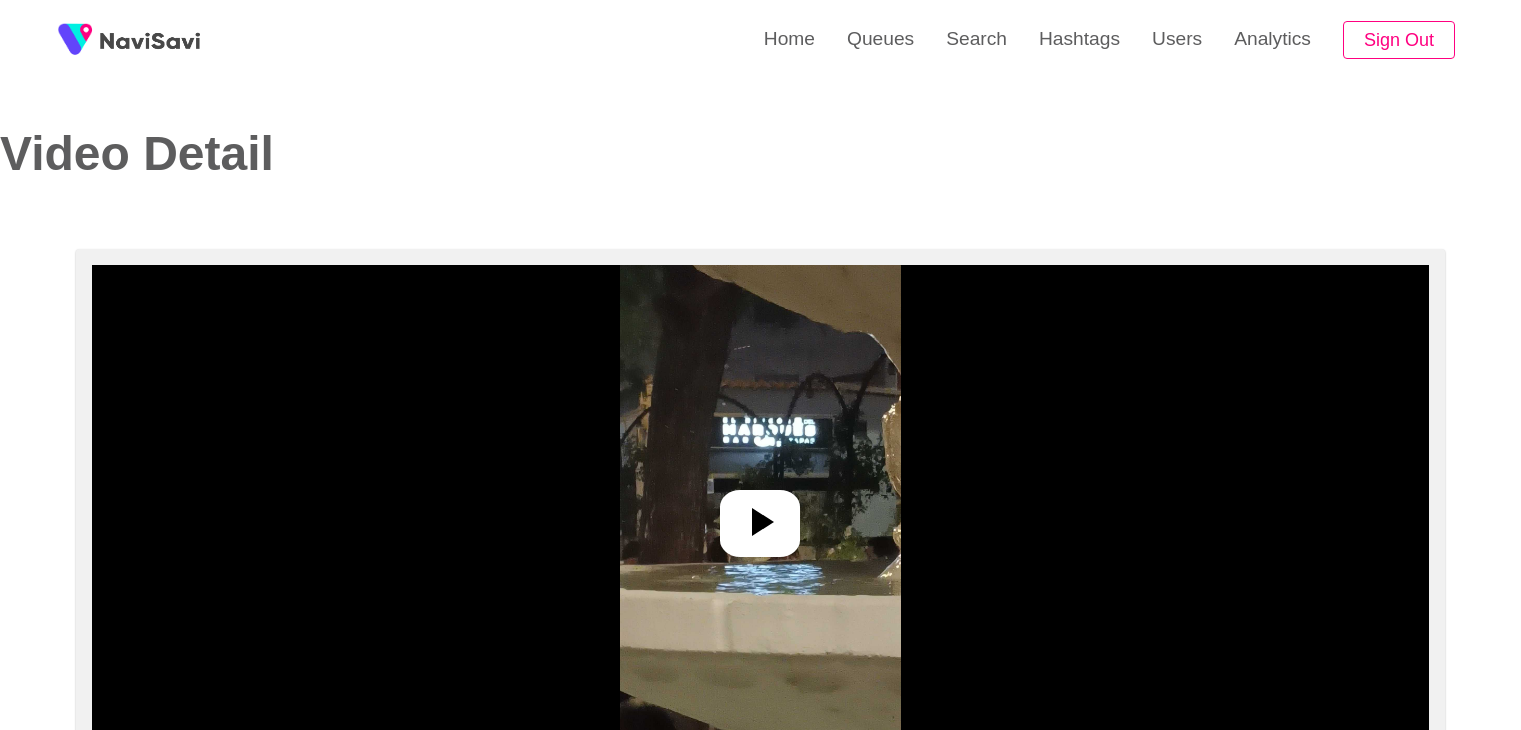 select on "**********" 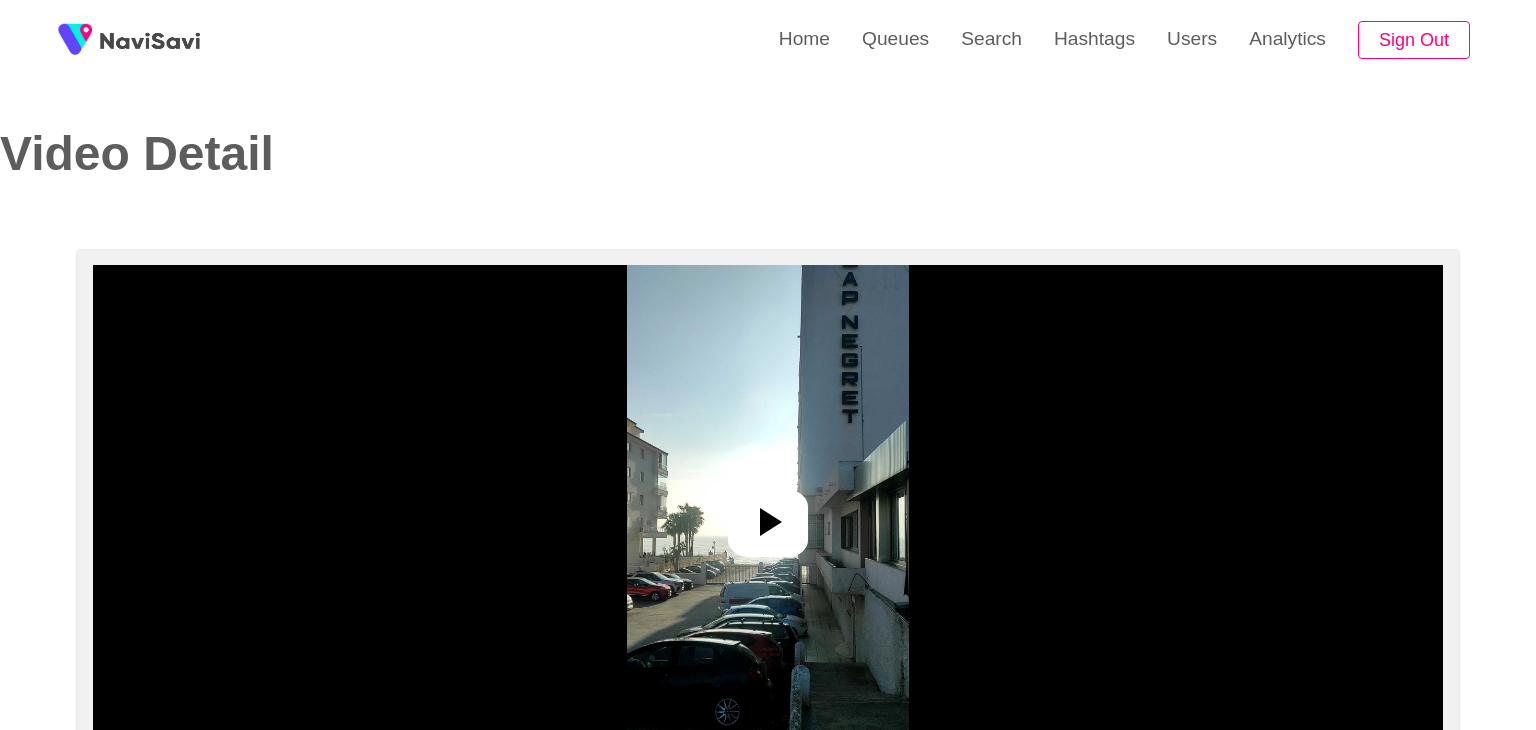 select on "**********" 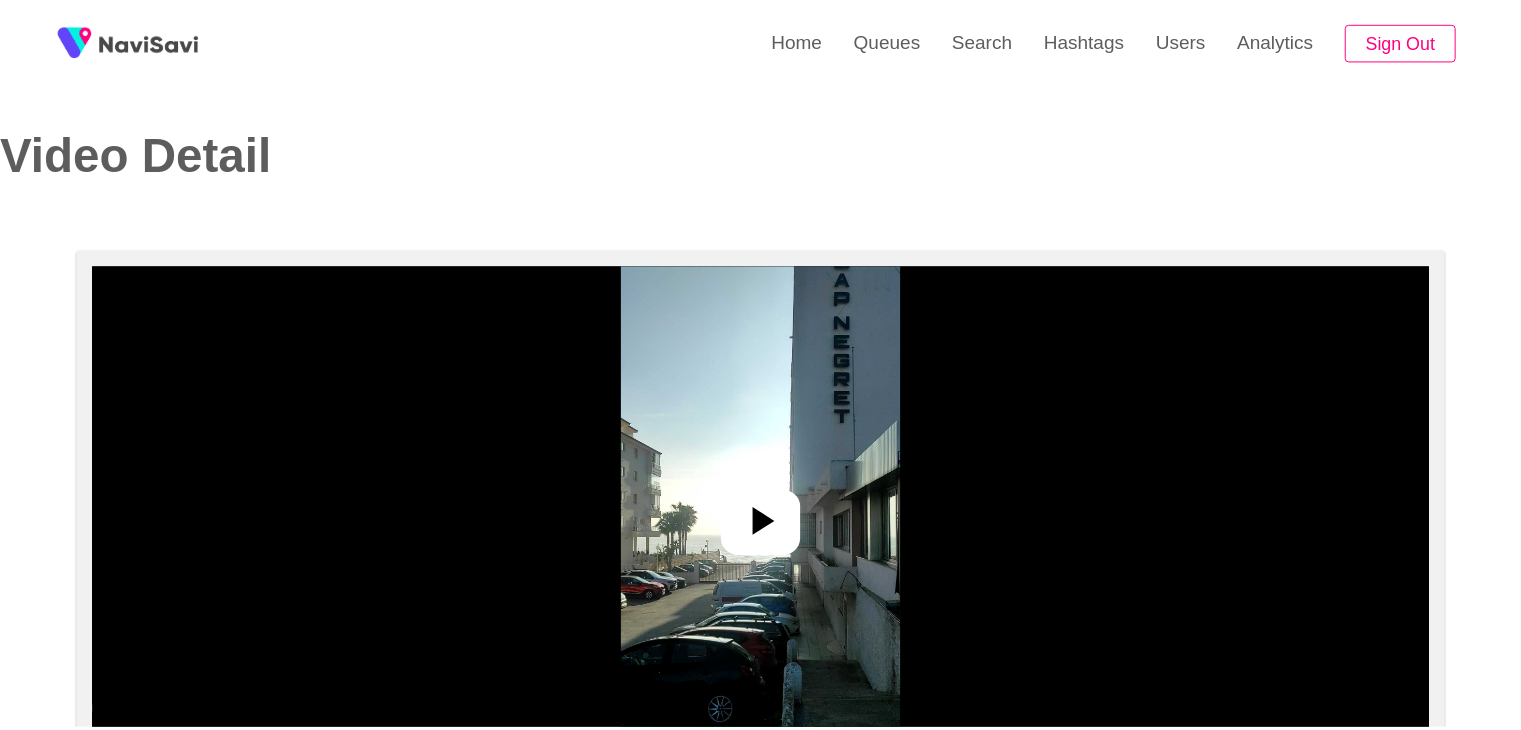 scroll, scrollTop: 0, scrollLeft: 0, axis: both 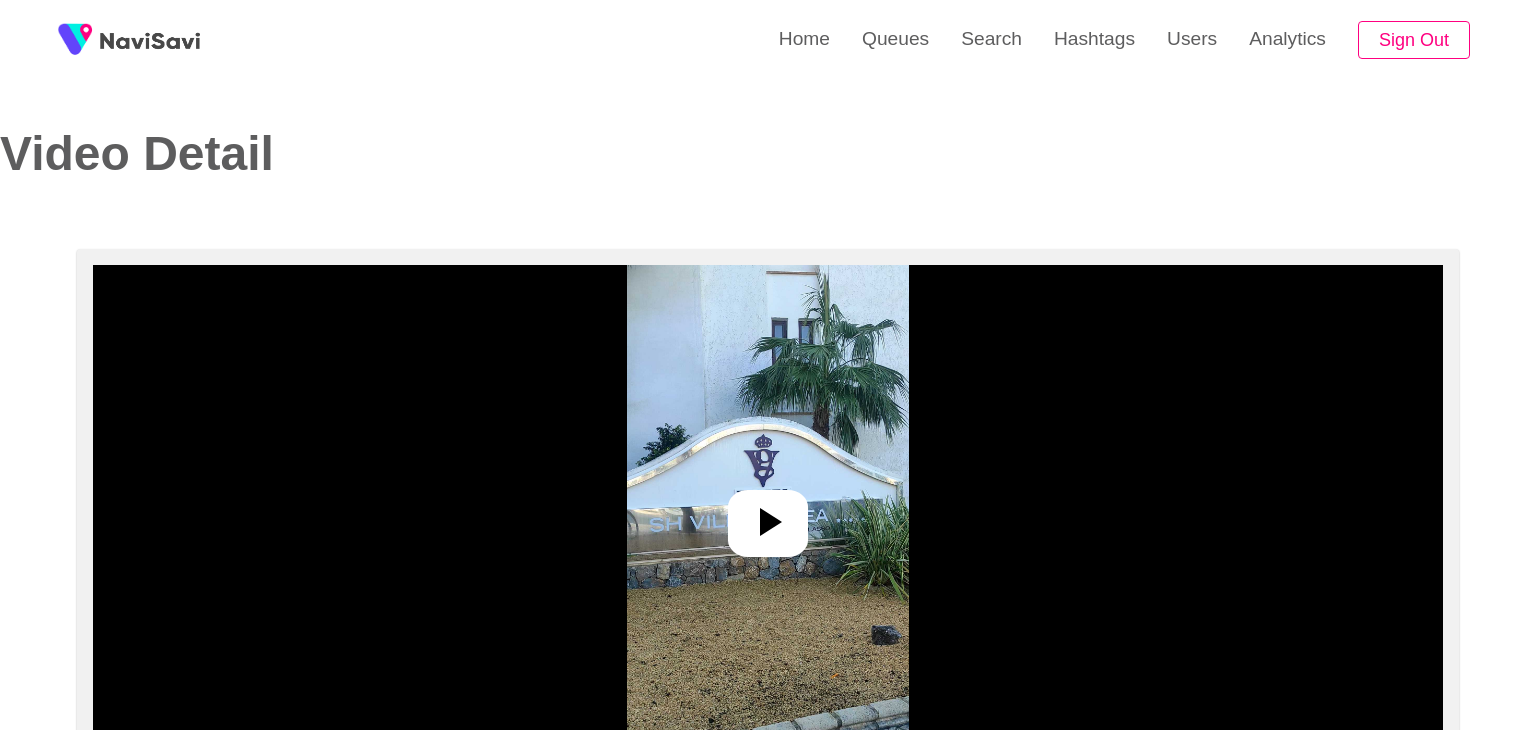 select on "**********" 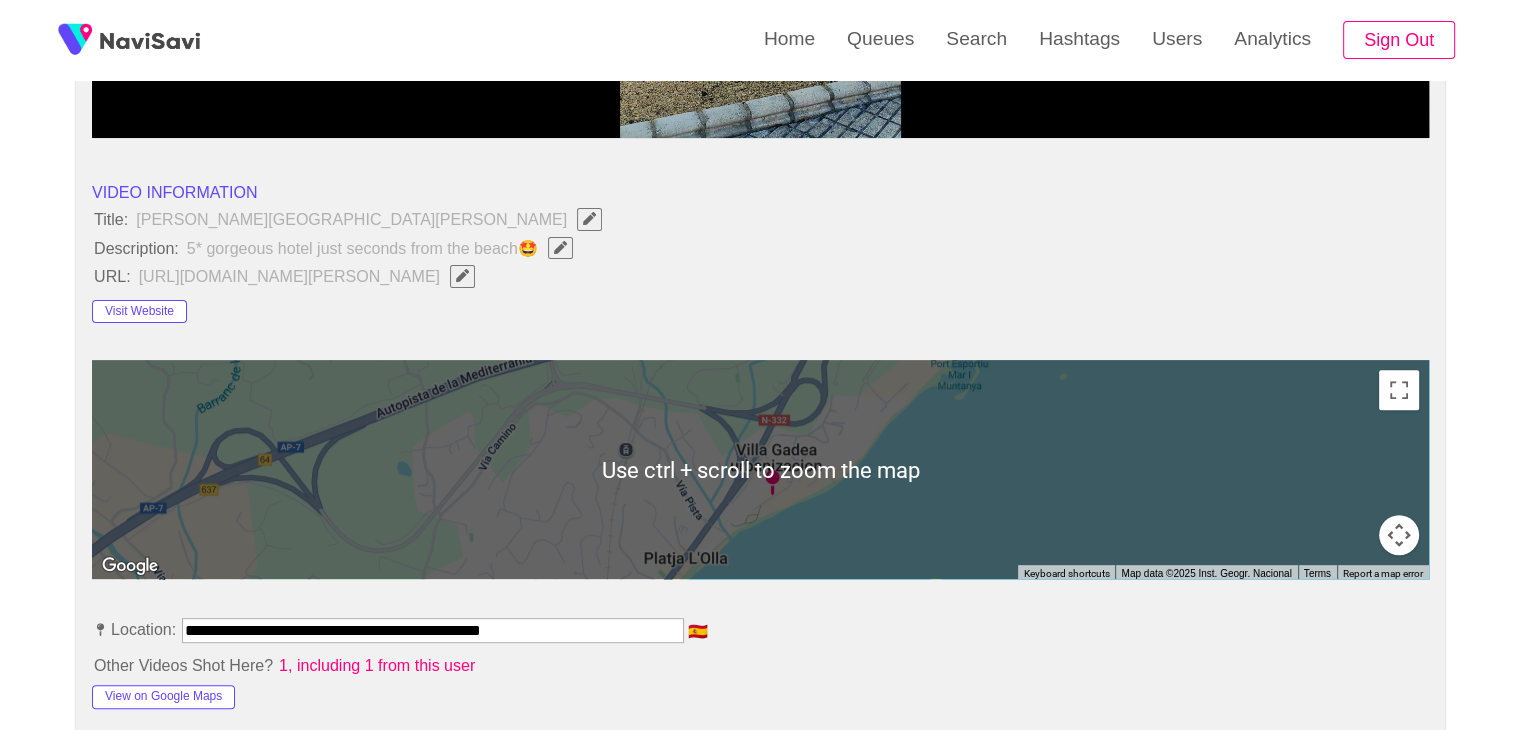 scroll, scrollTop: 120, scrollLeft: 0, axis: vertical 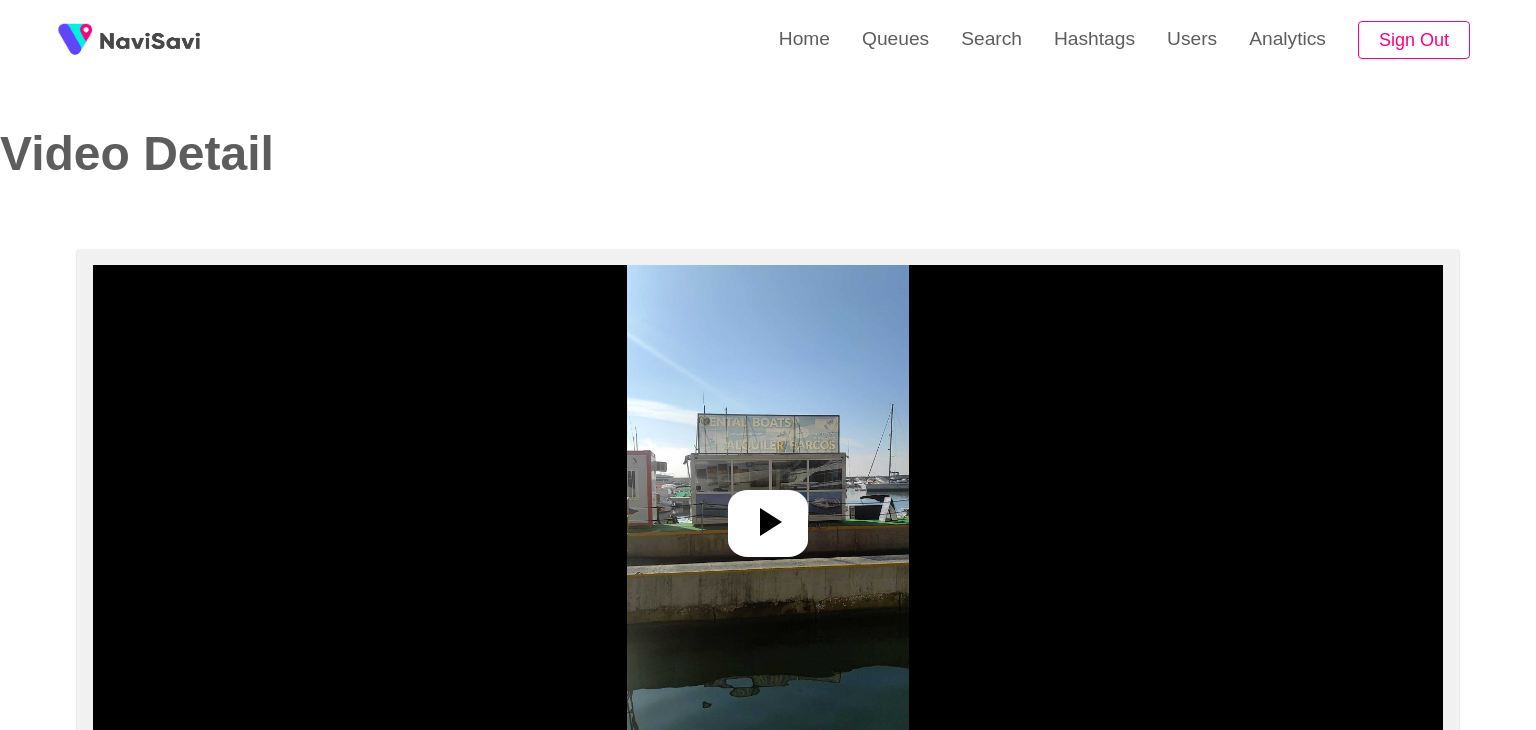 select on "**********" 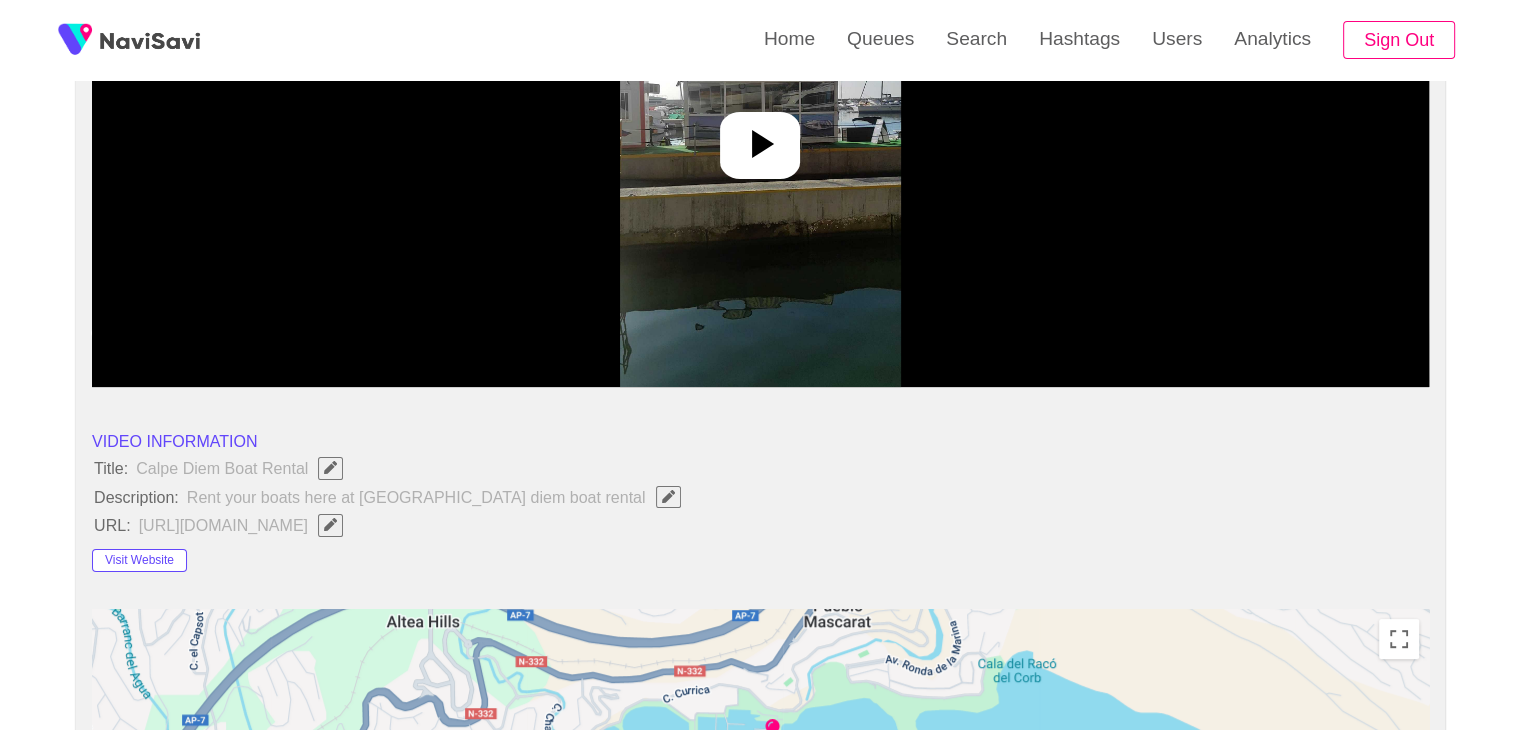 scroll, scrollTop: 0, scrollLeft: 0, axis: both 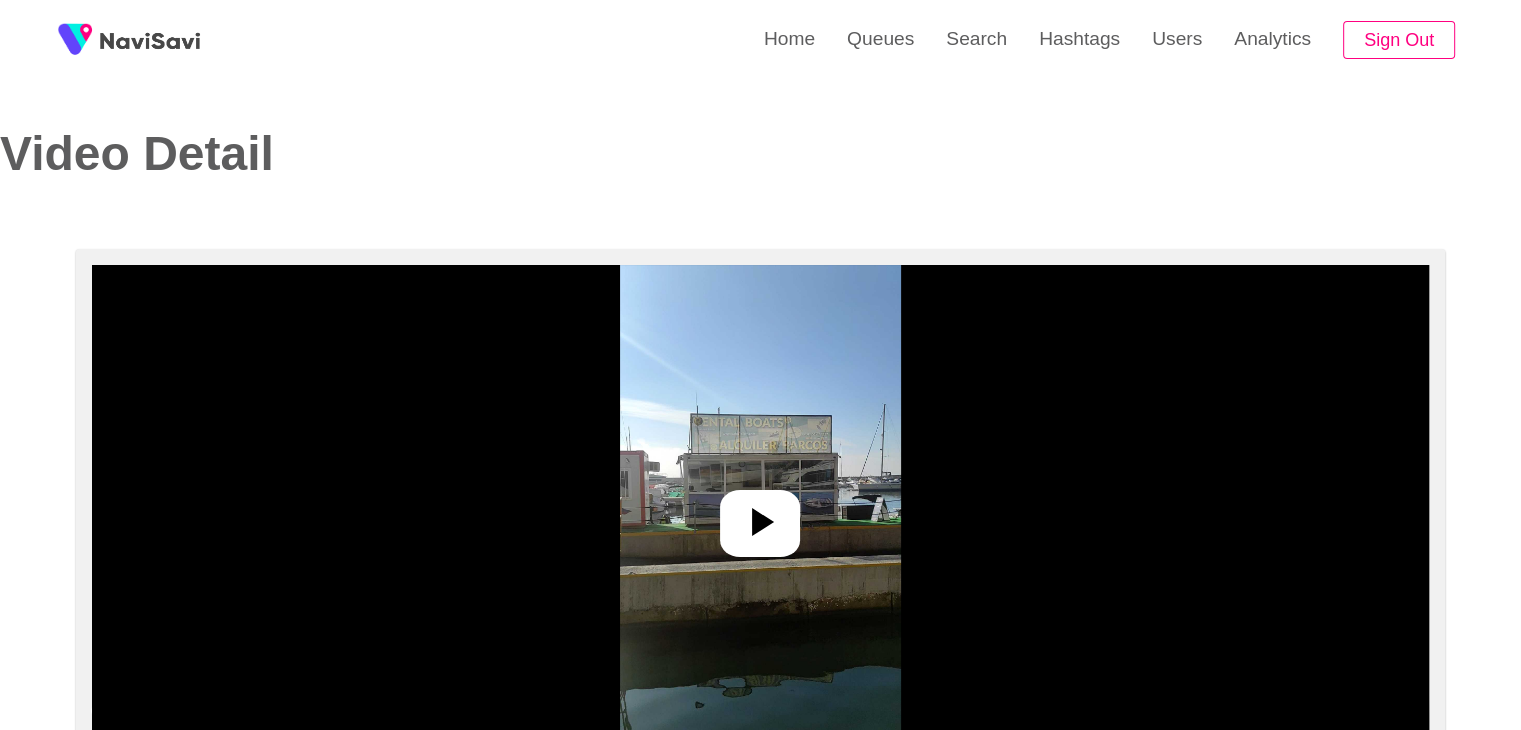 click at bounding box center (760, 515) 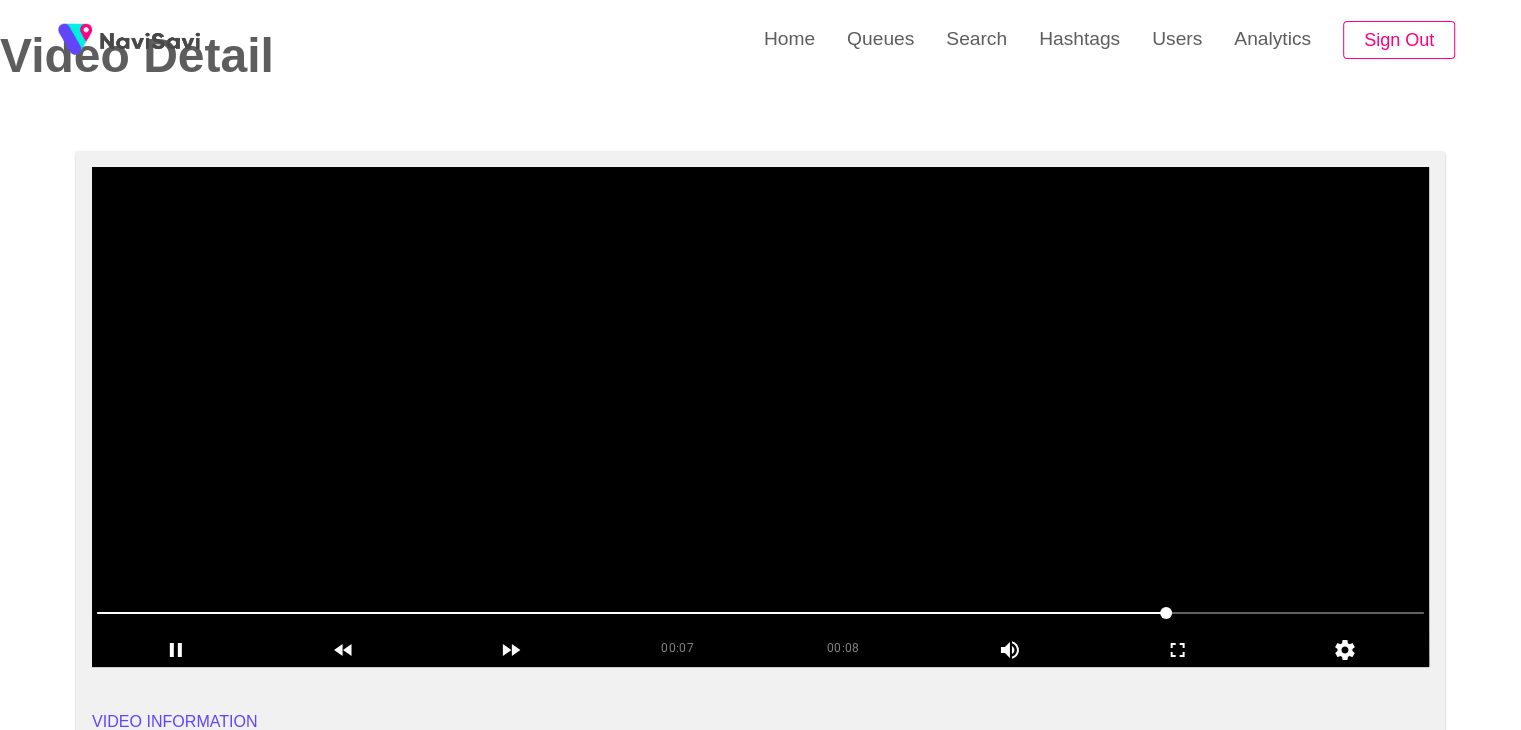 scroll, scrollTop: 100, scrollLeft: 0, axis: vertical 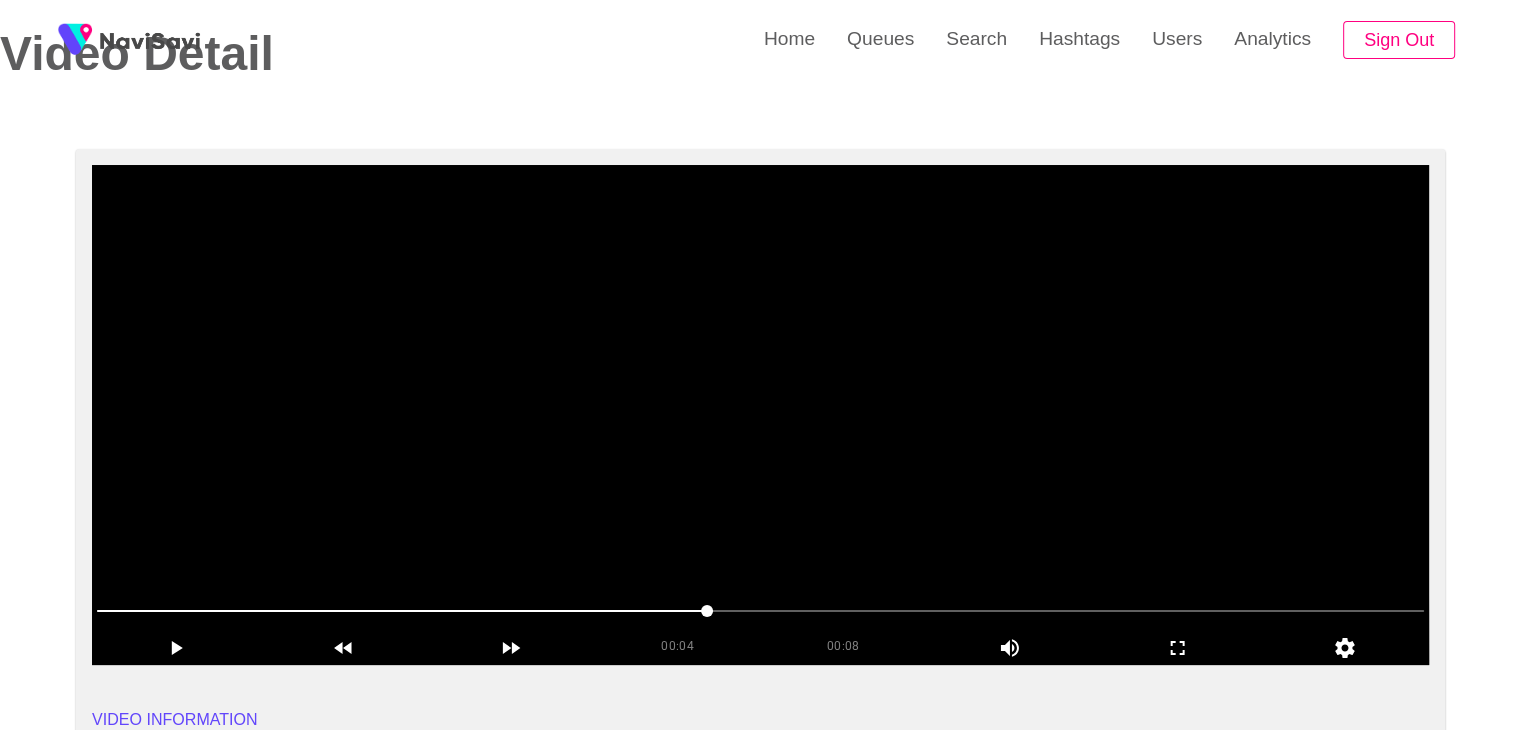 click at bounding box center (760, 415) 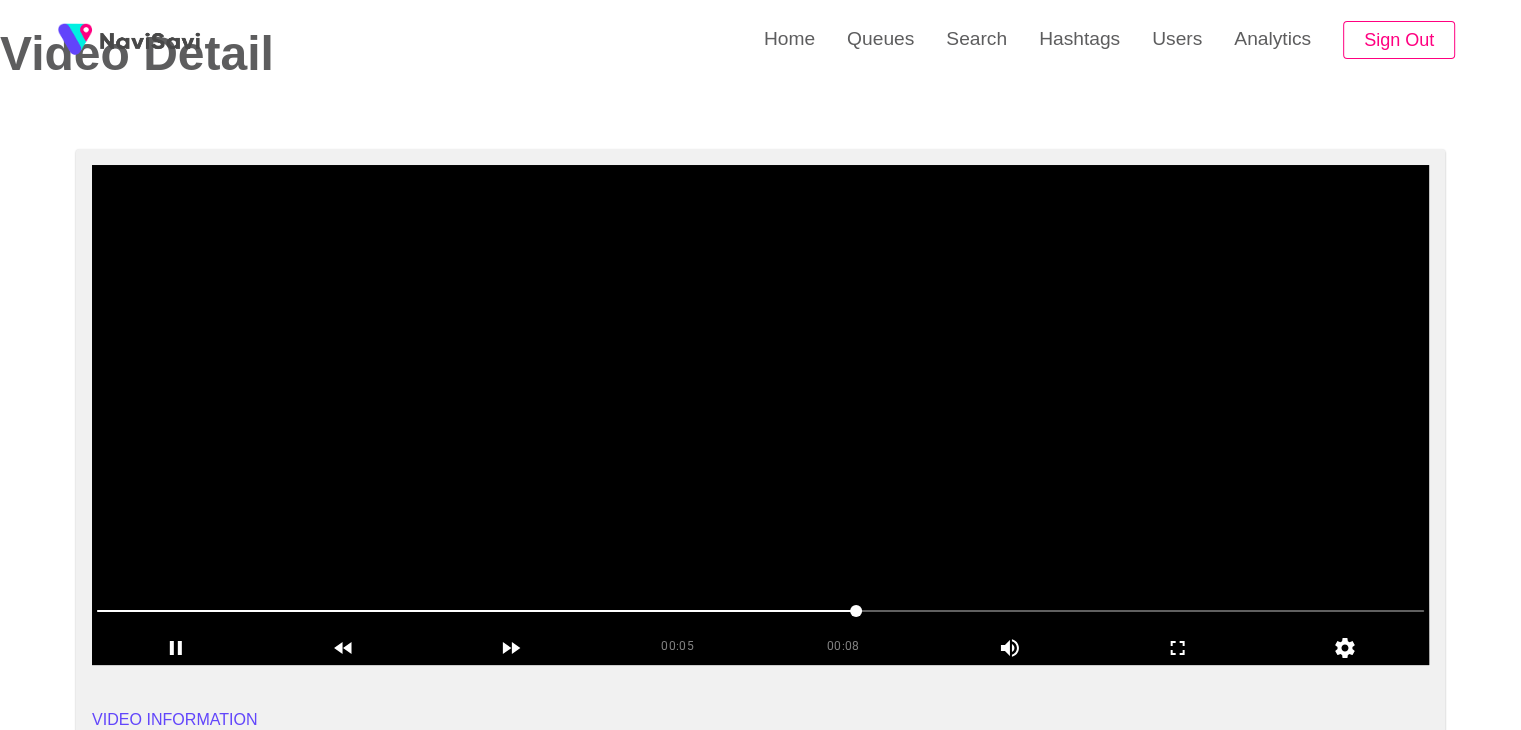 click at bounding box center [760, 415] 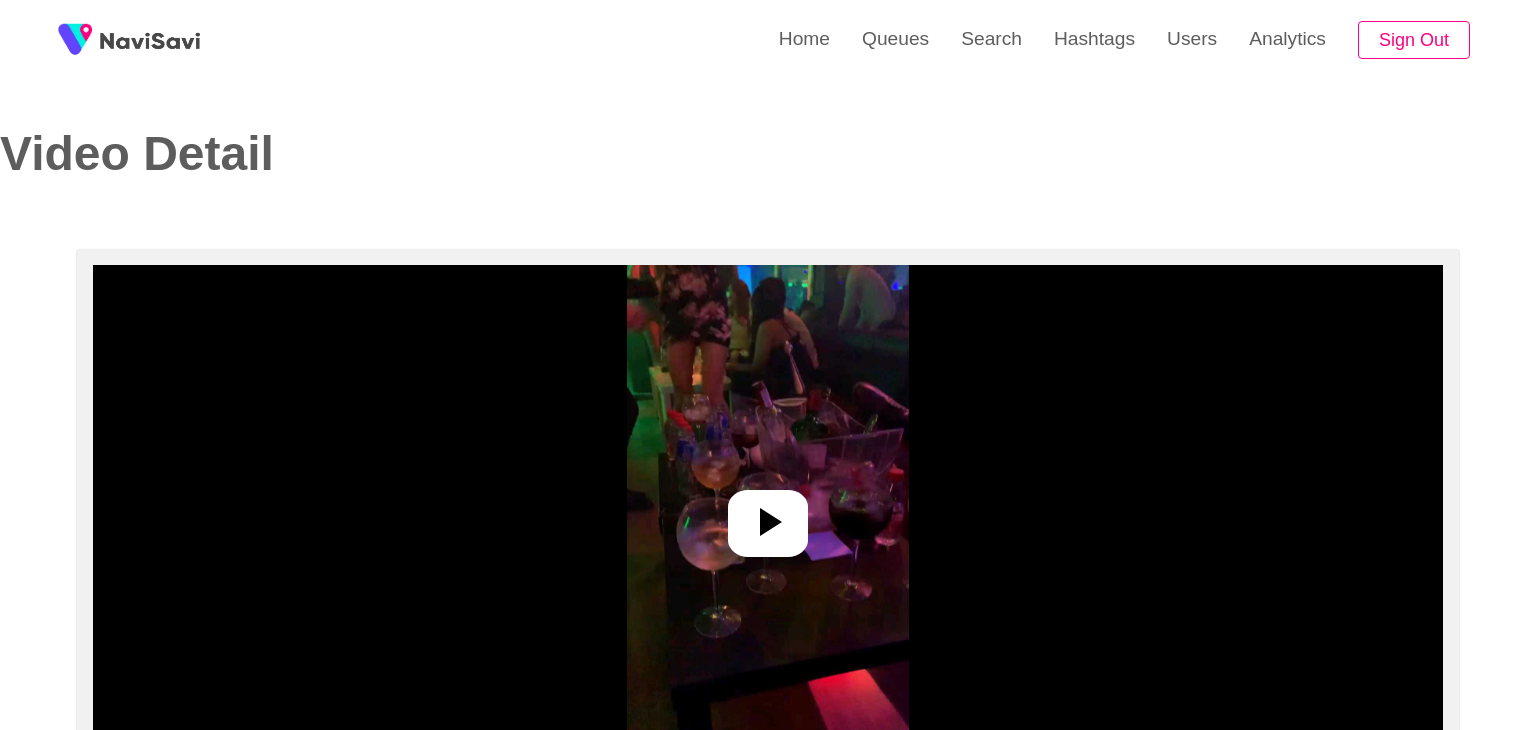 select on "**********" 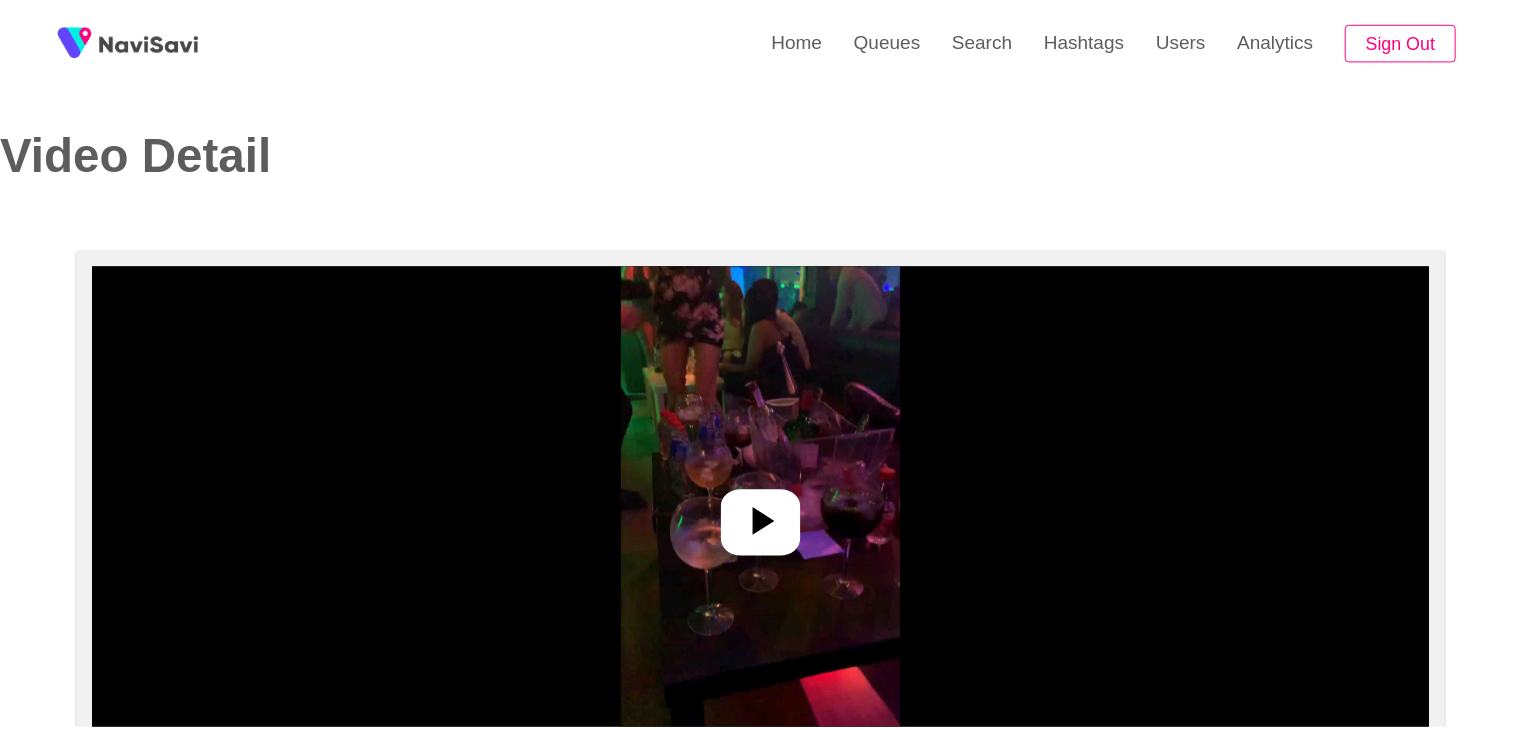 scroll, scrollTop: 0, scrollLeft: 0, axis: both 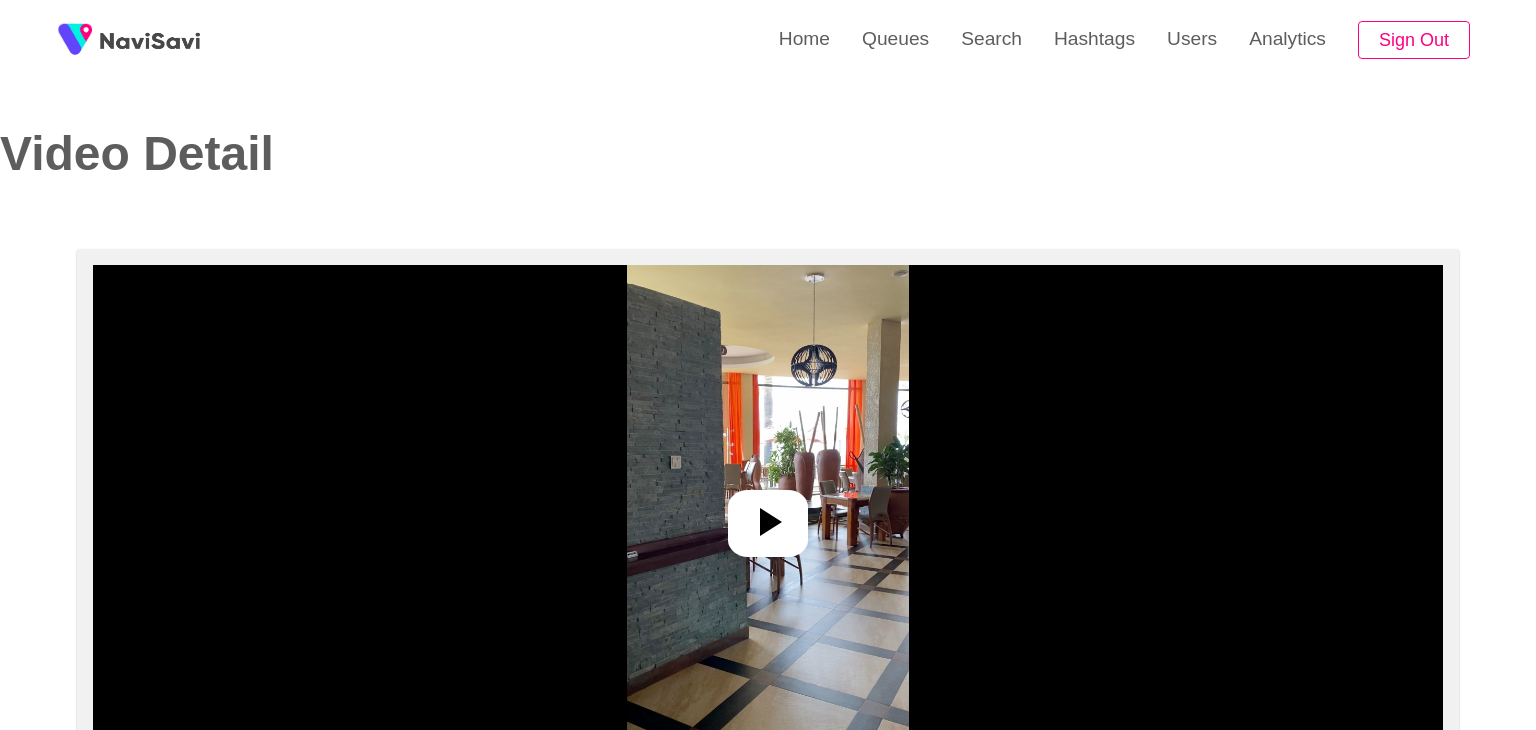 select on "**********" 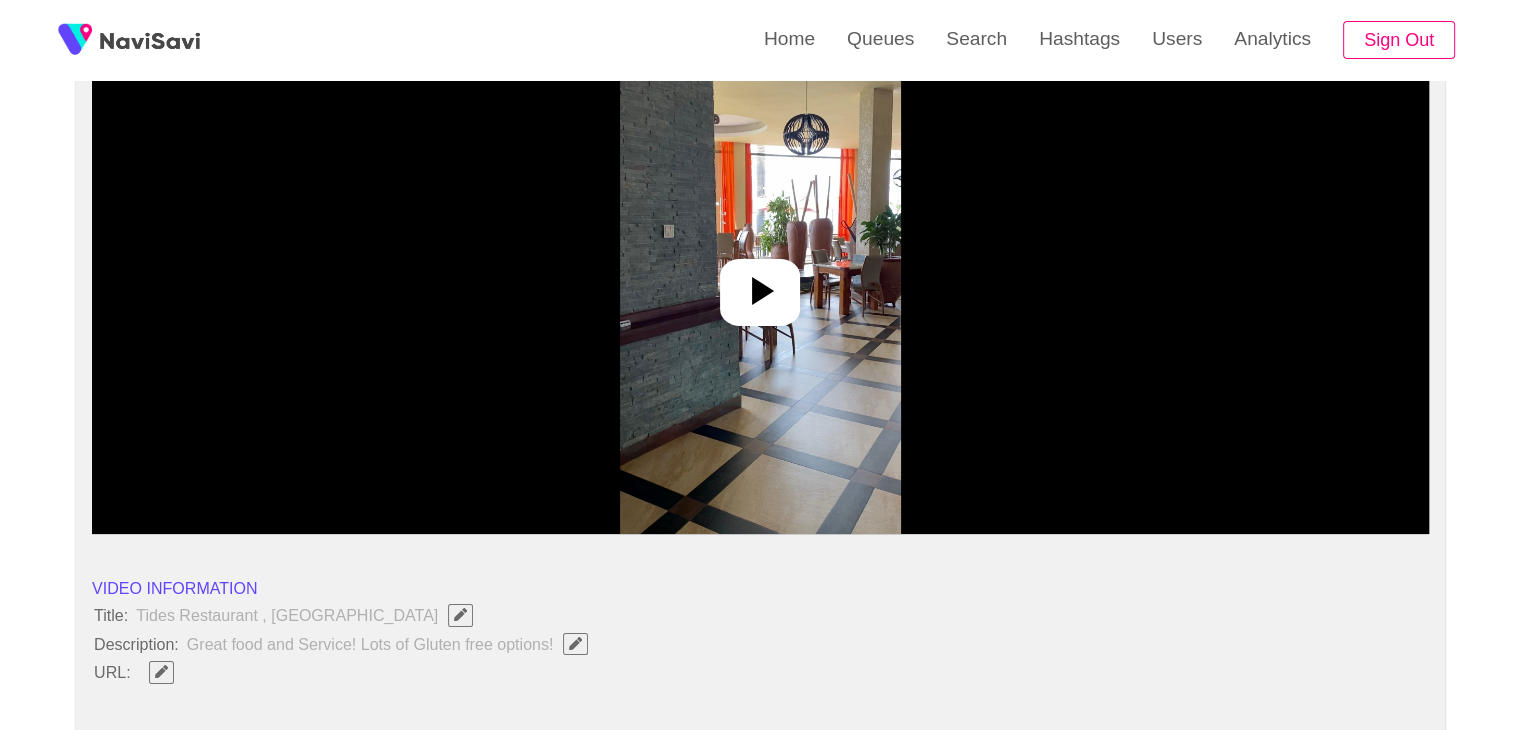 scroll, scrollTop: 188, scrollLeft: 0, axis: vertical 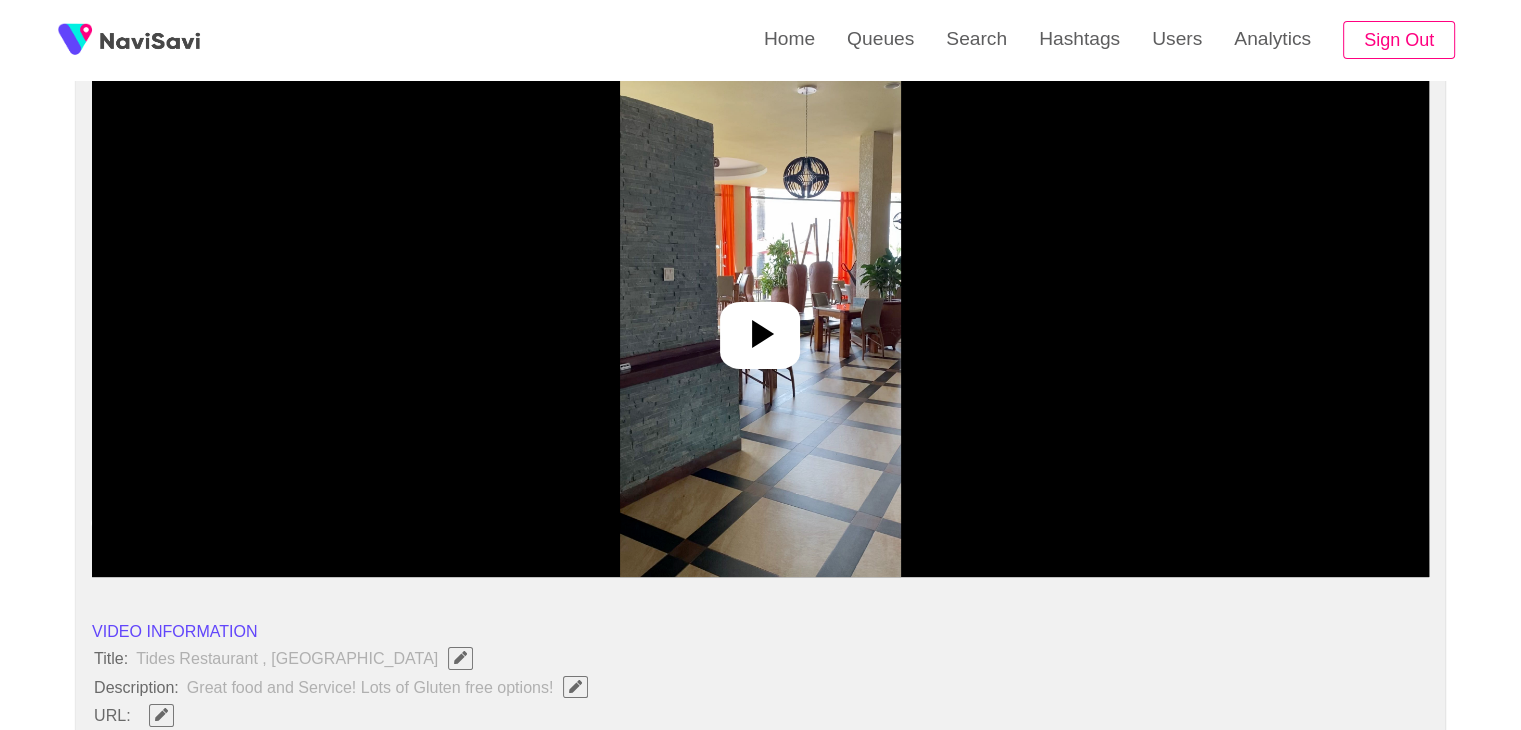 click at bounding box center [760, 335] 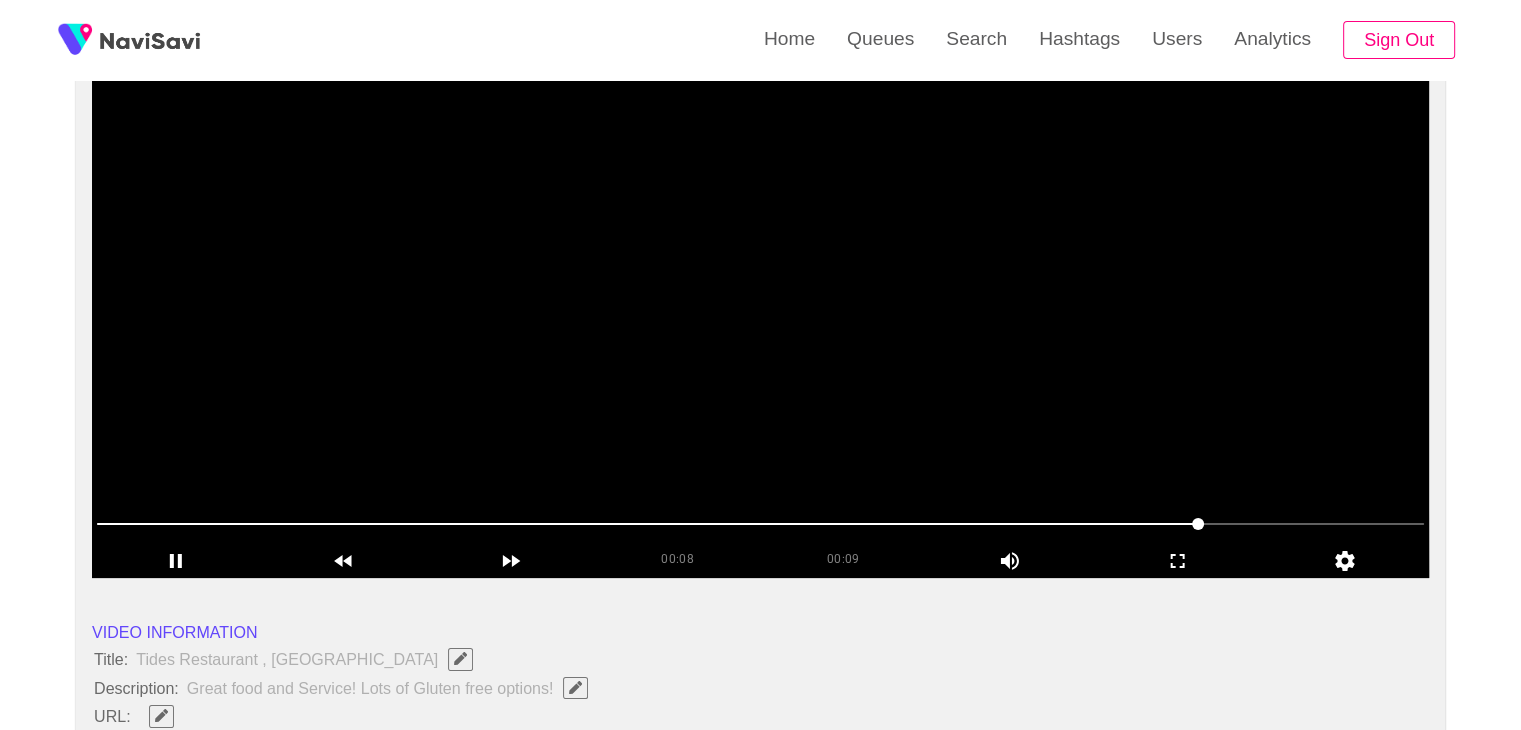 scroll, scrollTop: 186, scrollLeft: 0, axis: vertical 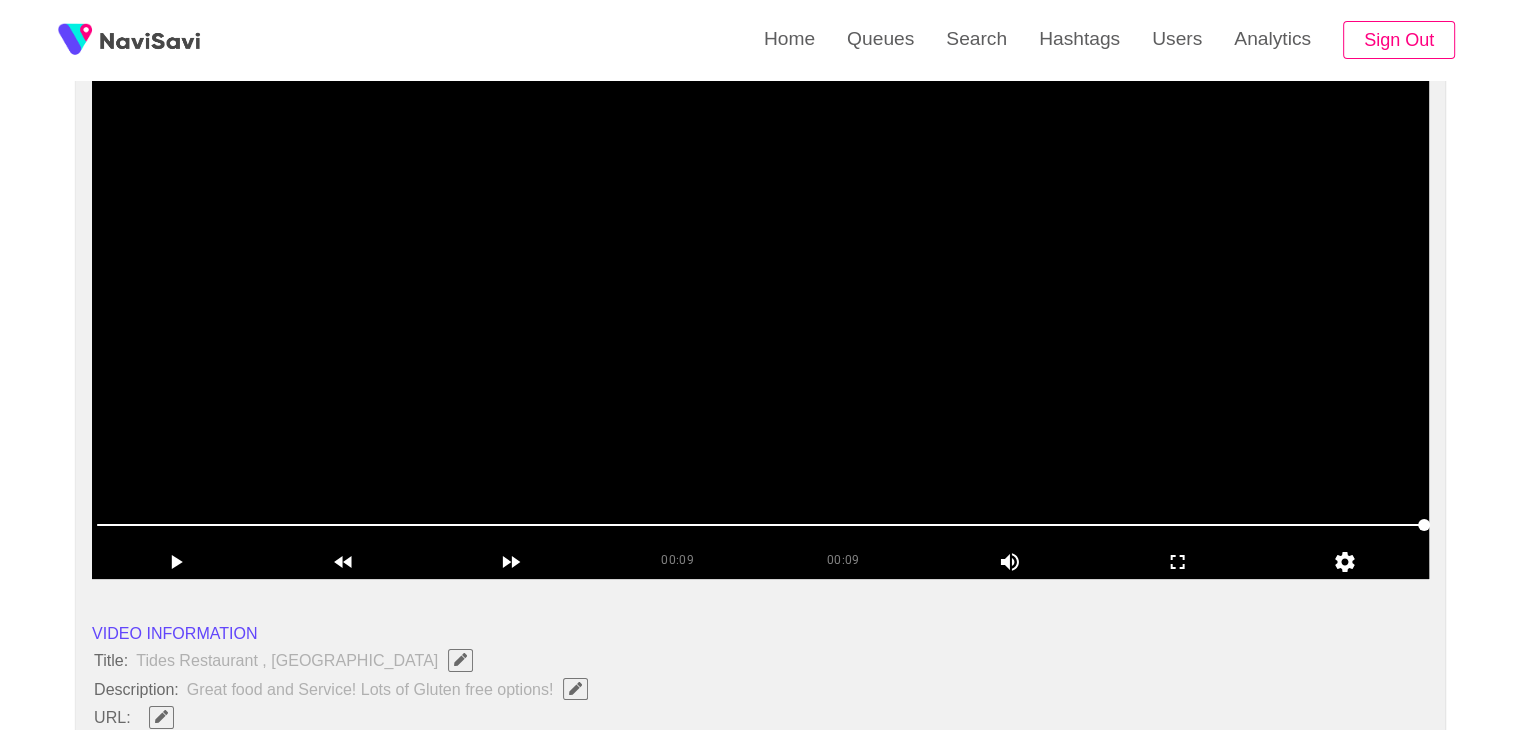 click at bounding box center [760, 329] 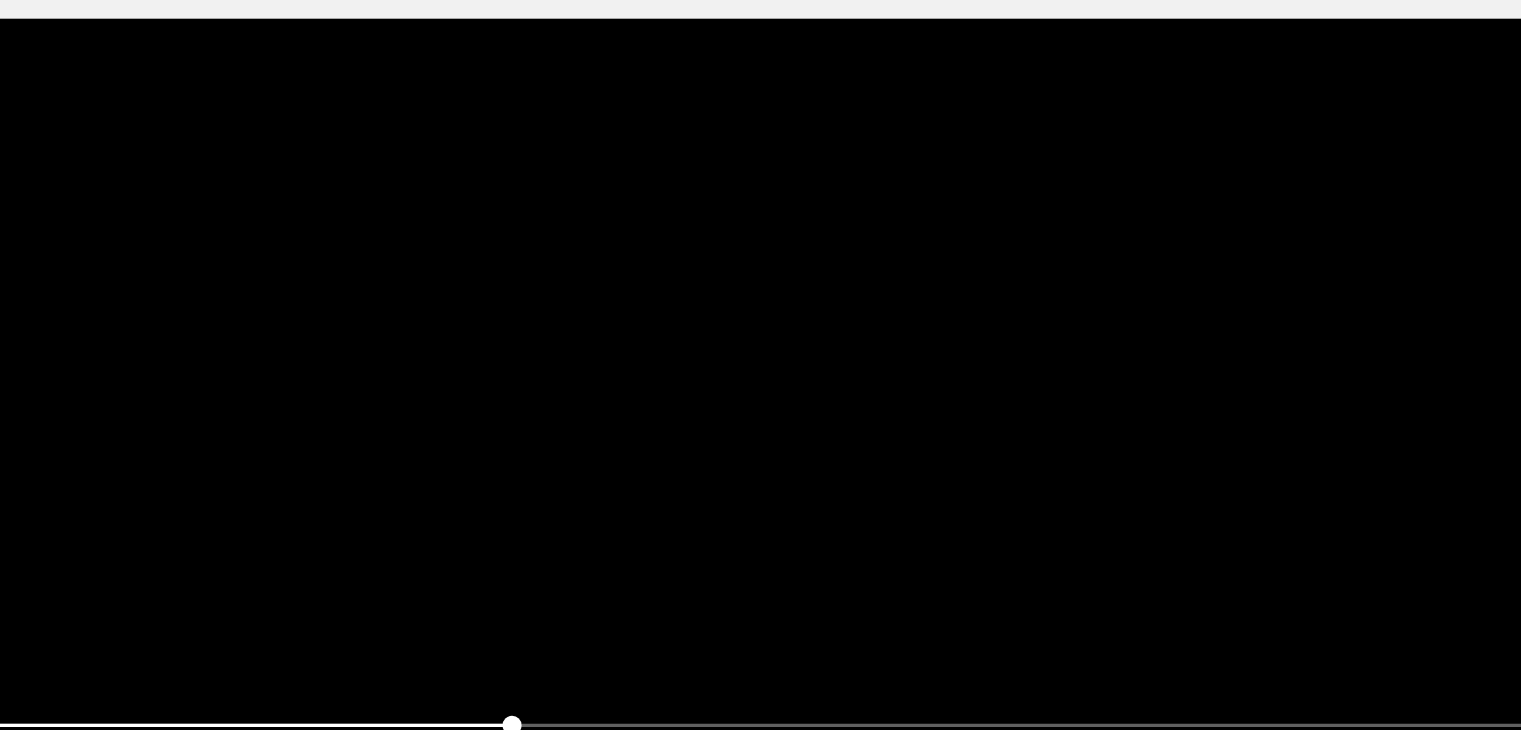 scroll, scrollTop: 90, scrollLeft: 0, axis: vertical 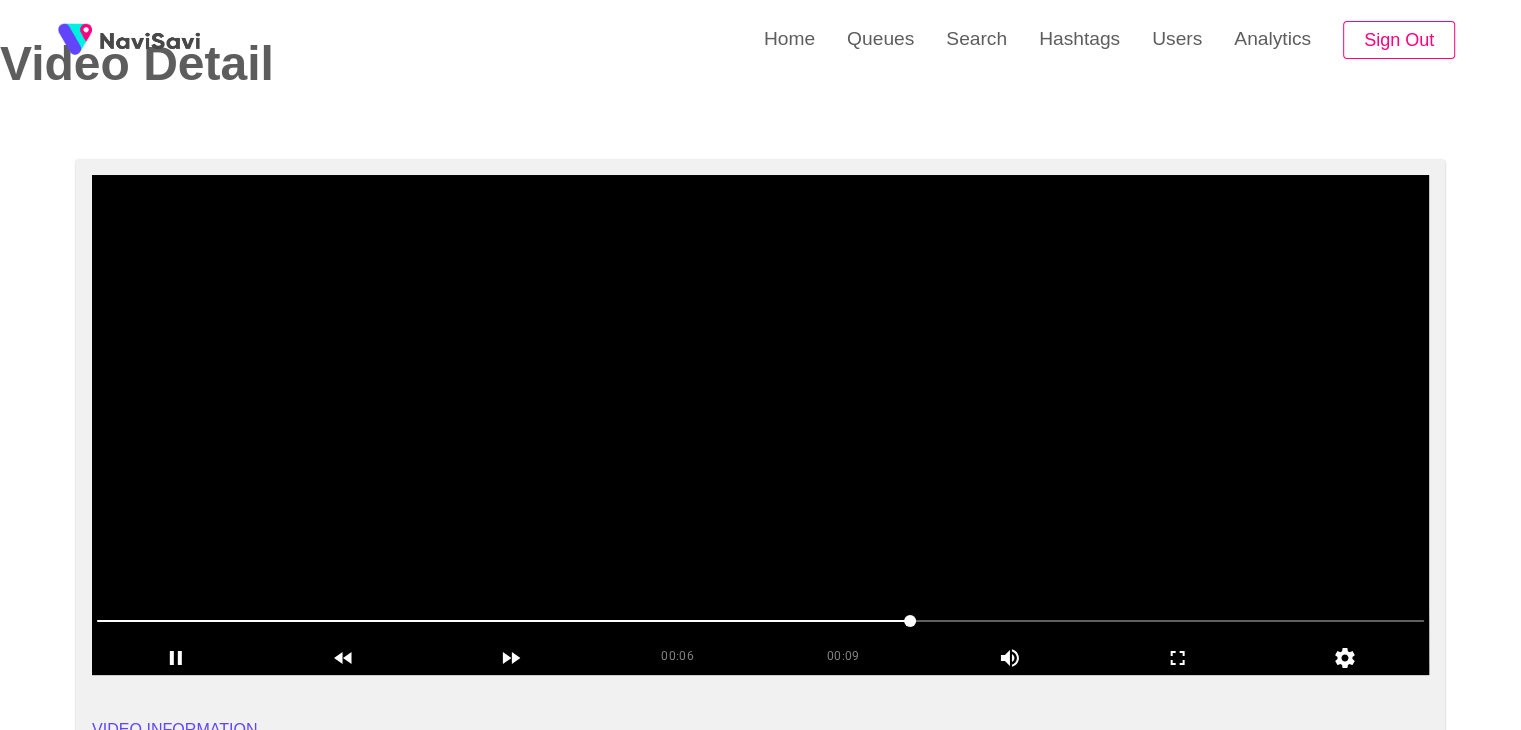 click at bounding box center (760, 425) 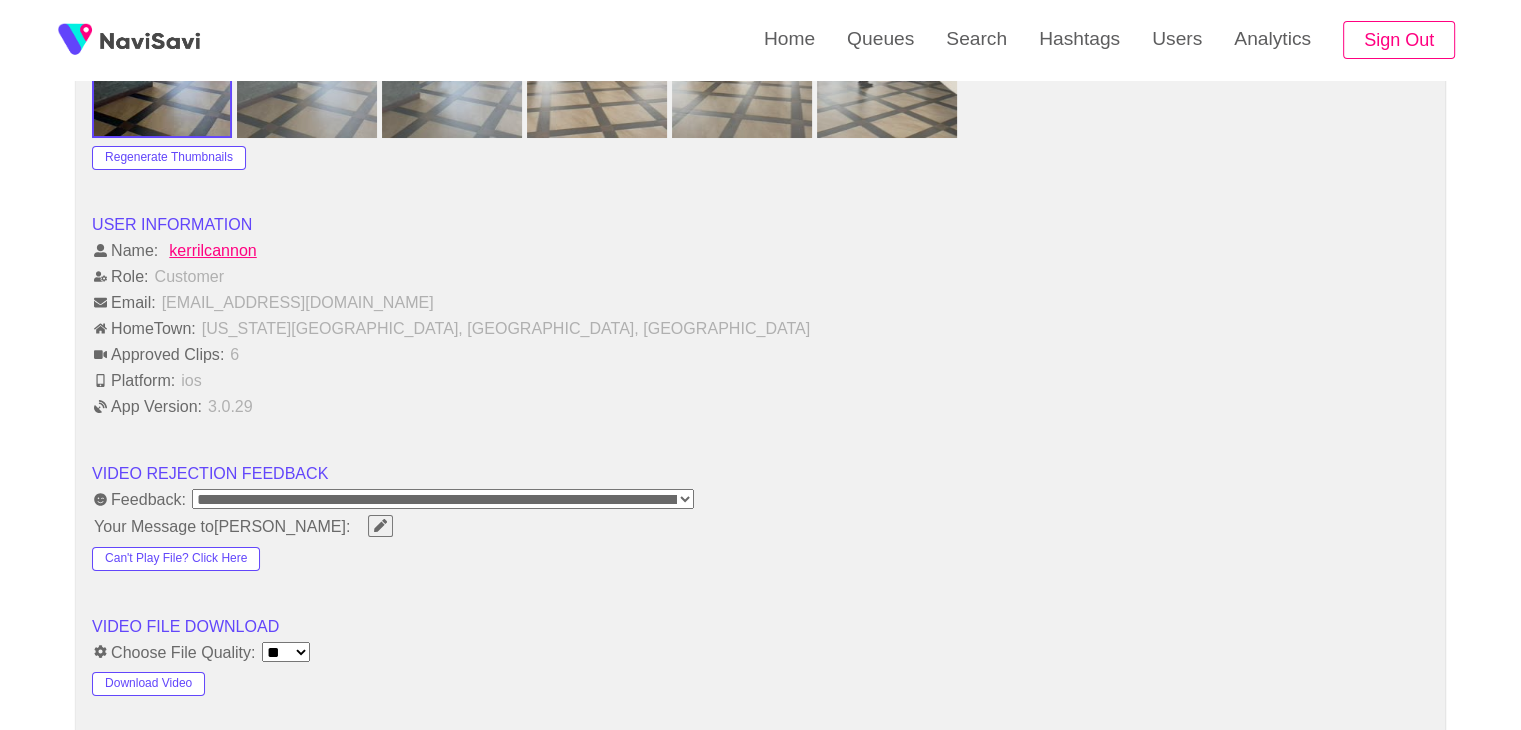 scroll, scrollTop: 2148, scrollLeft: 0, axis: vertical 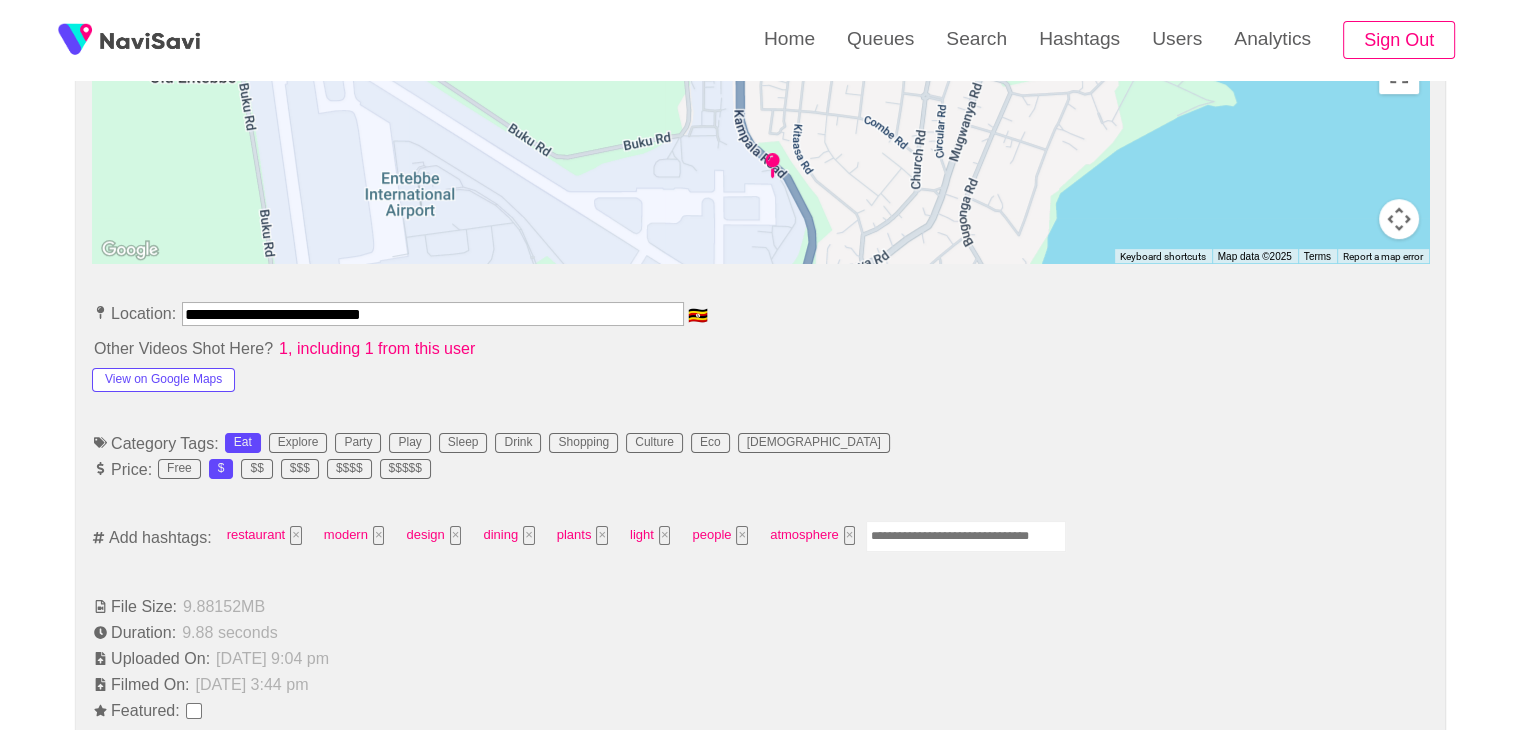 click on "**********" at bounding box center (433, 314) 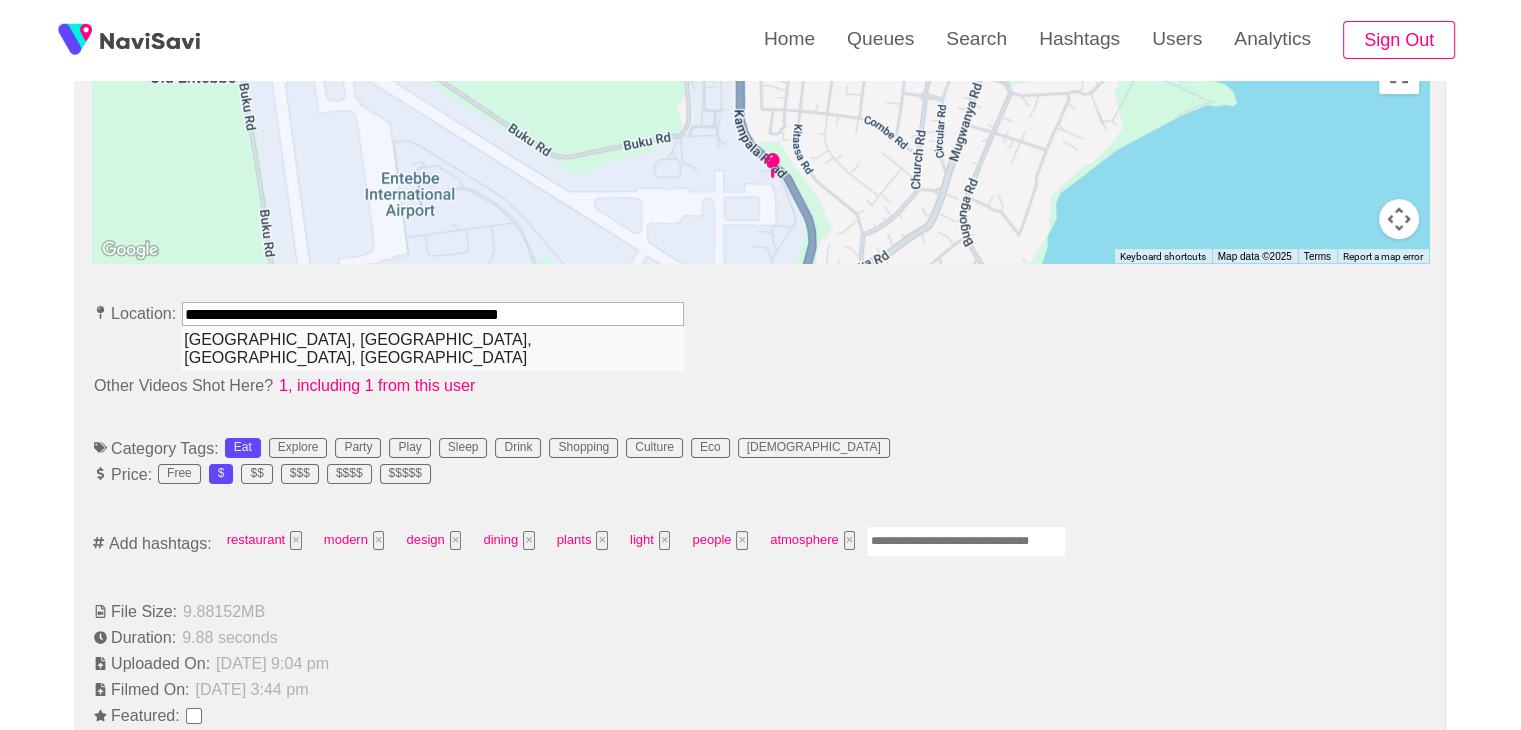 click on "Protea Hotel Kampala, Elgon Terrace, Kampala, Uganda" at bounding box center (433, 348) 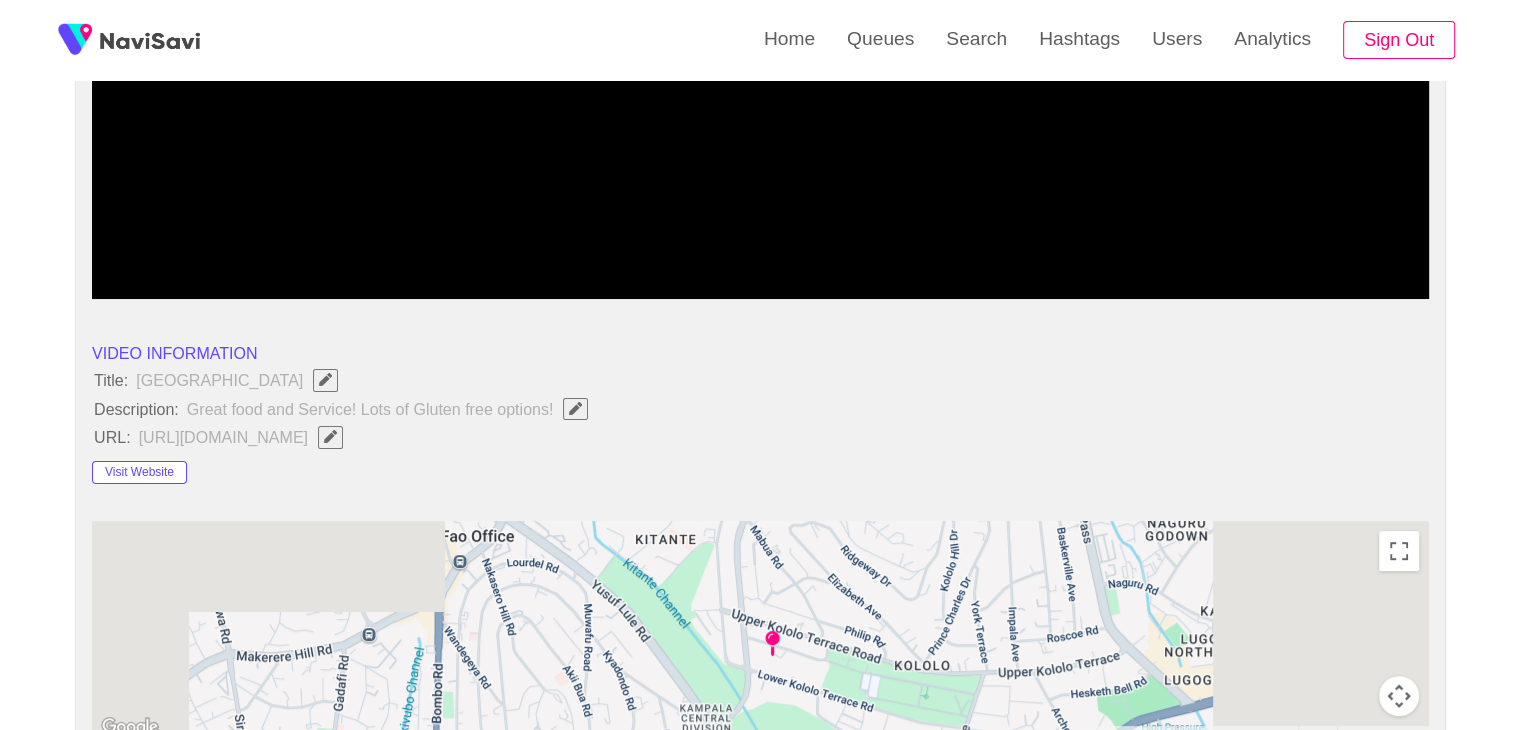 scroll, scrollTop: 412, scrollLeft: 0, axis: vertical 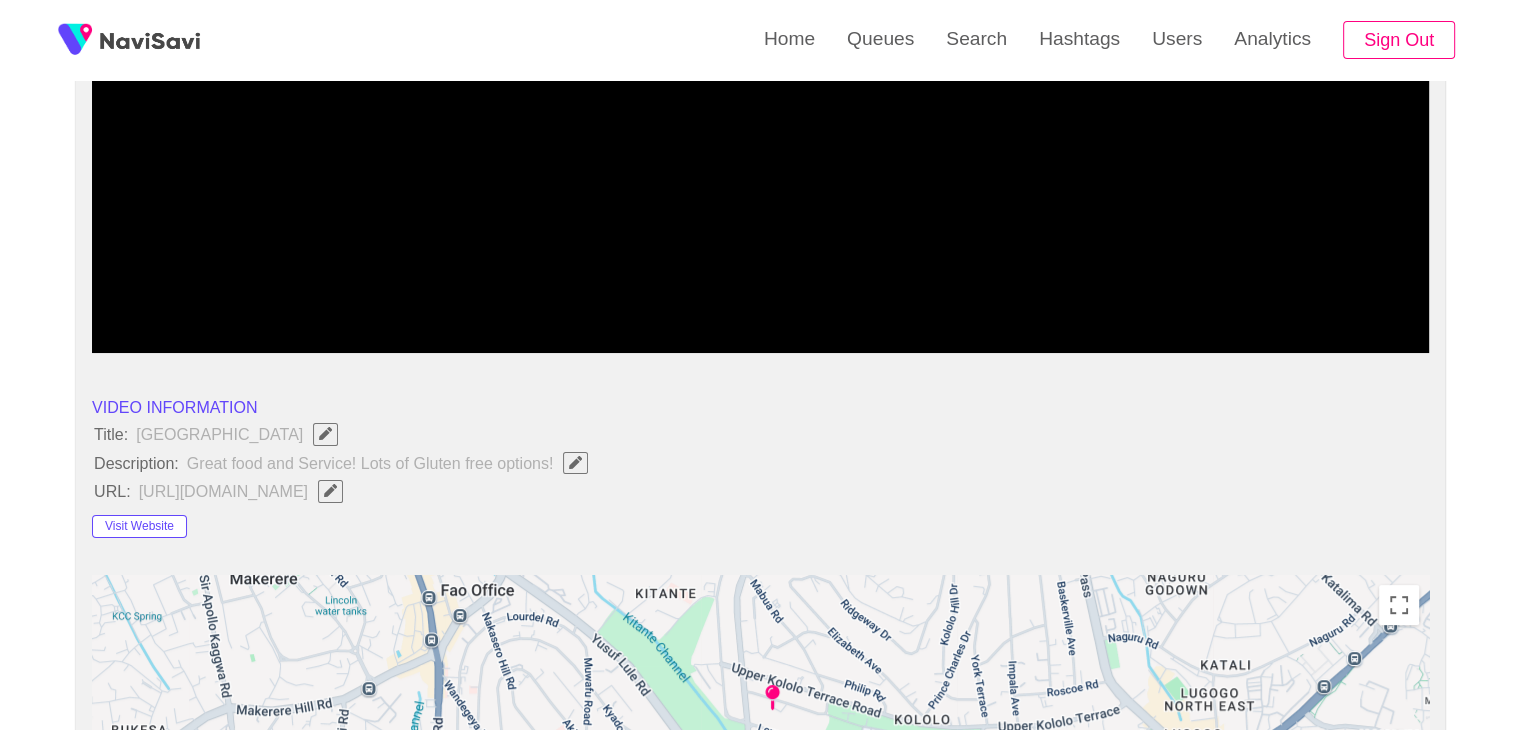 type on "**********" 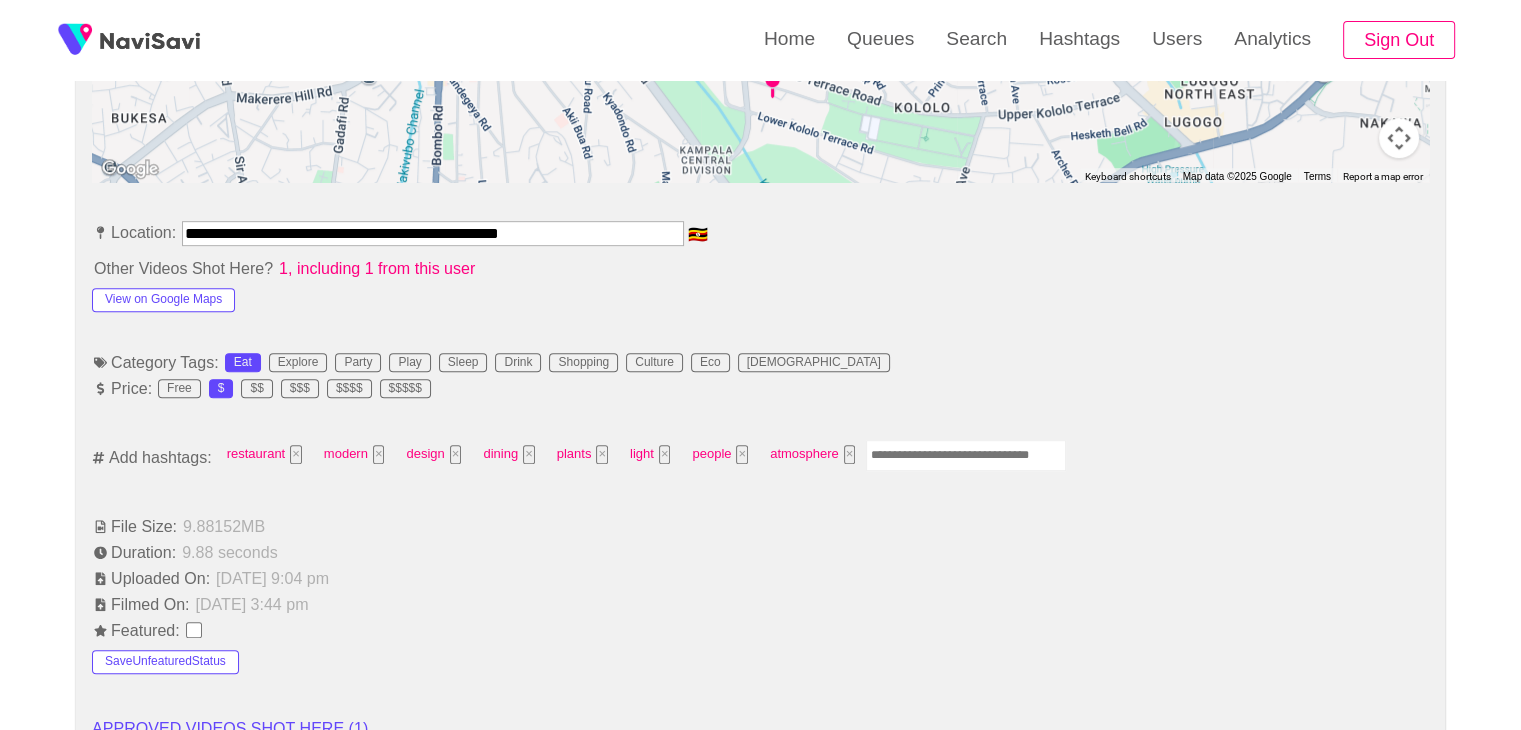scroll, scrollTop: 1126, scrollLeft: 0, axis: vertical 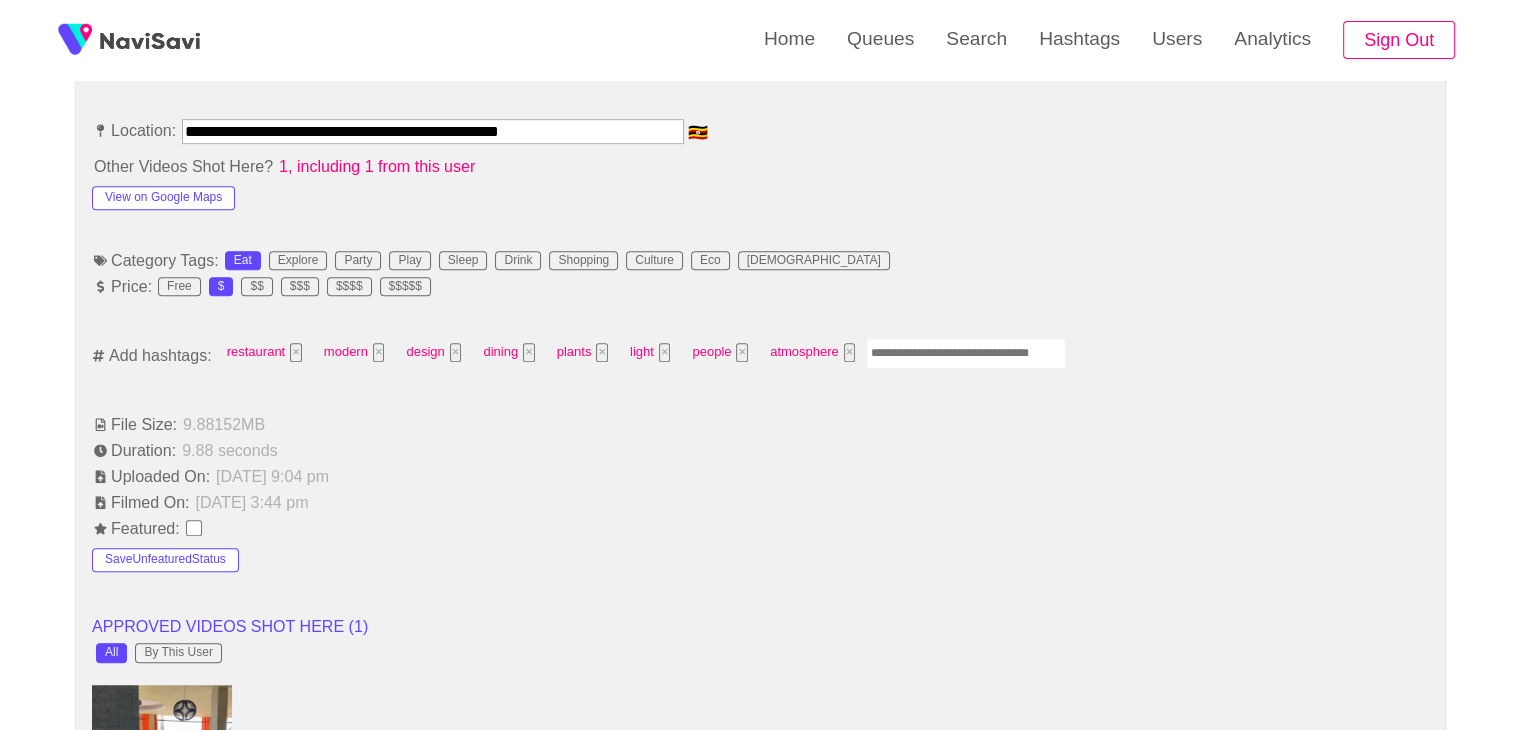 click at bounding box center (966, 353) 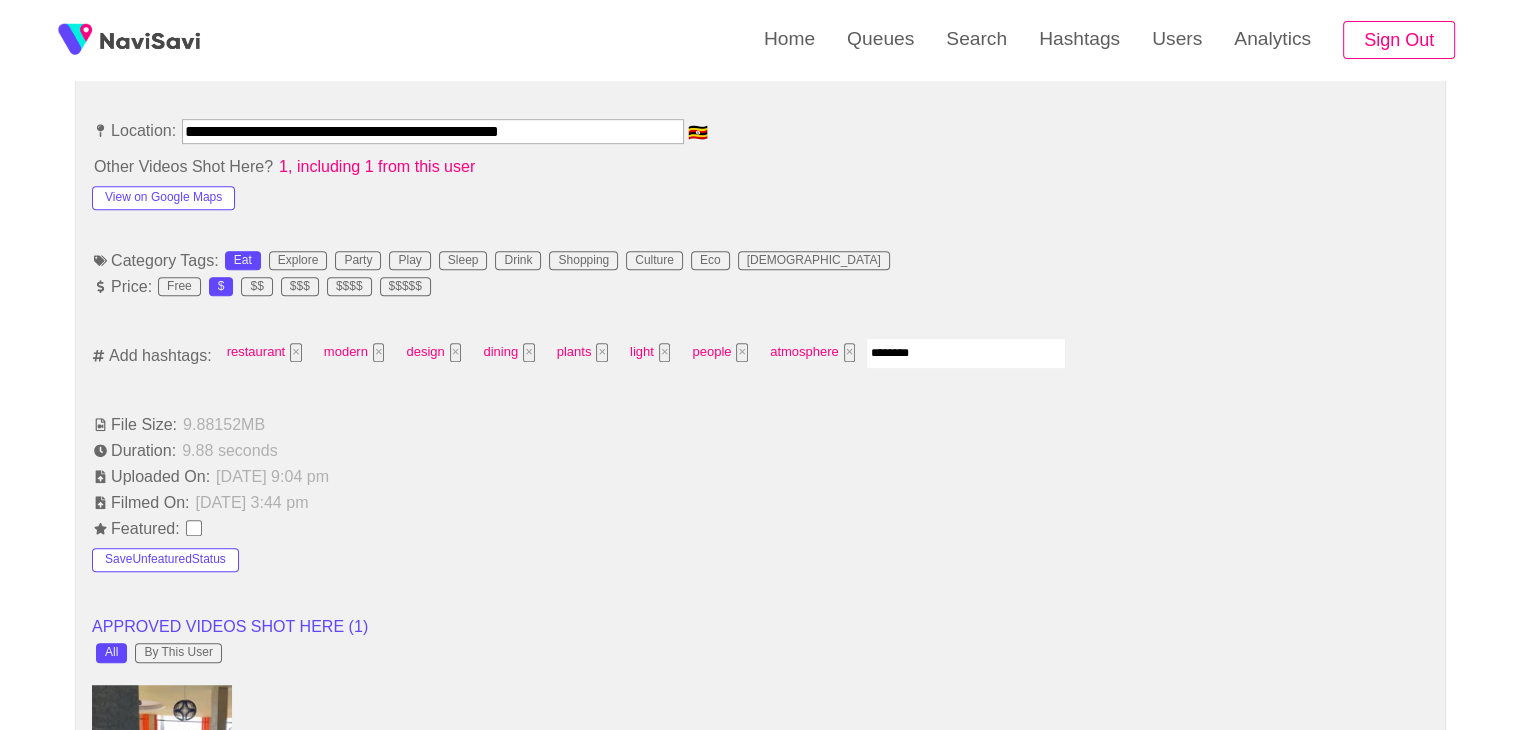 type on "*********" 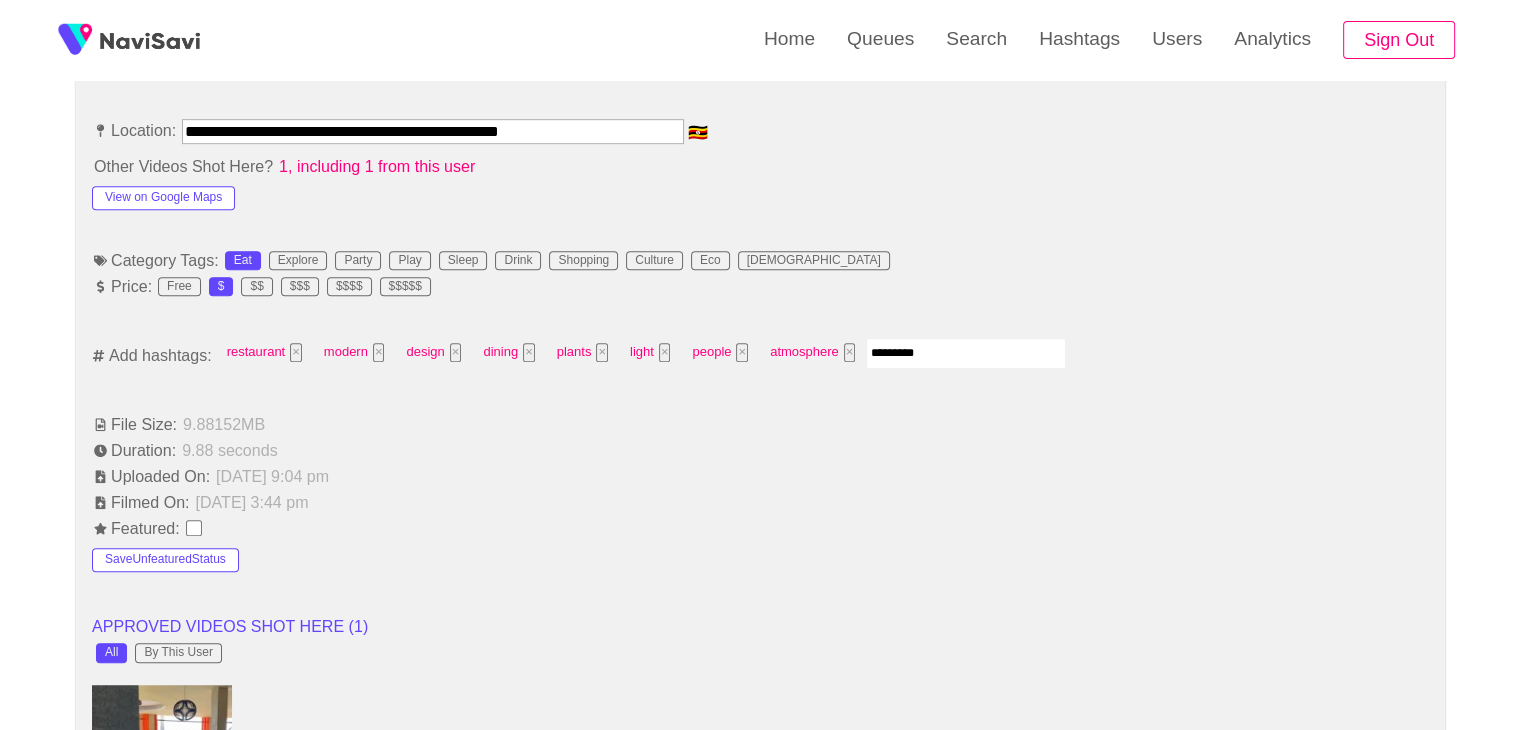 type 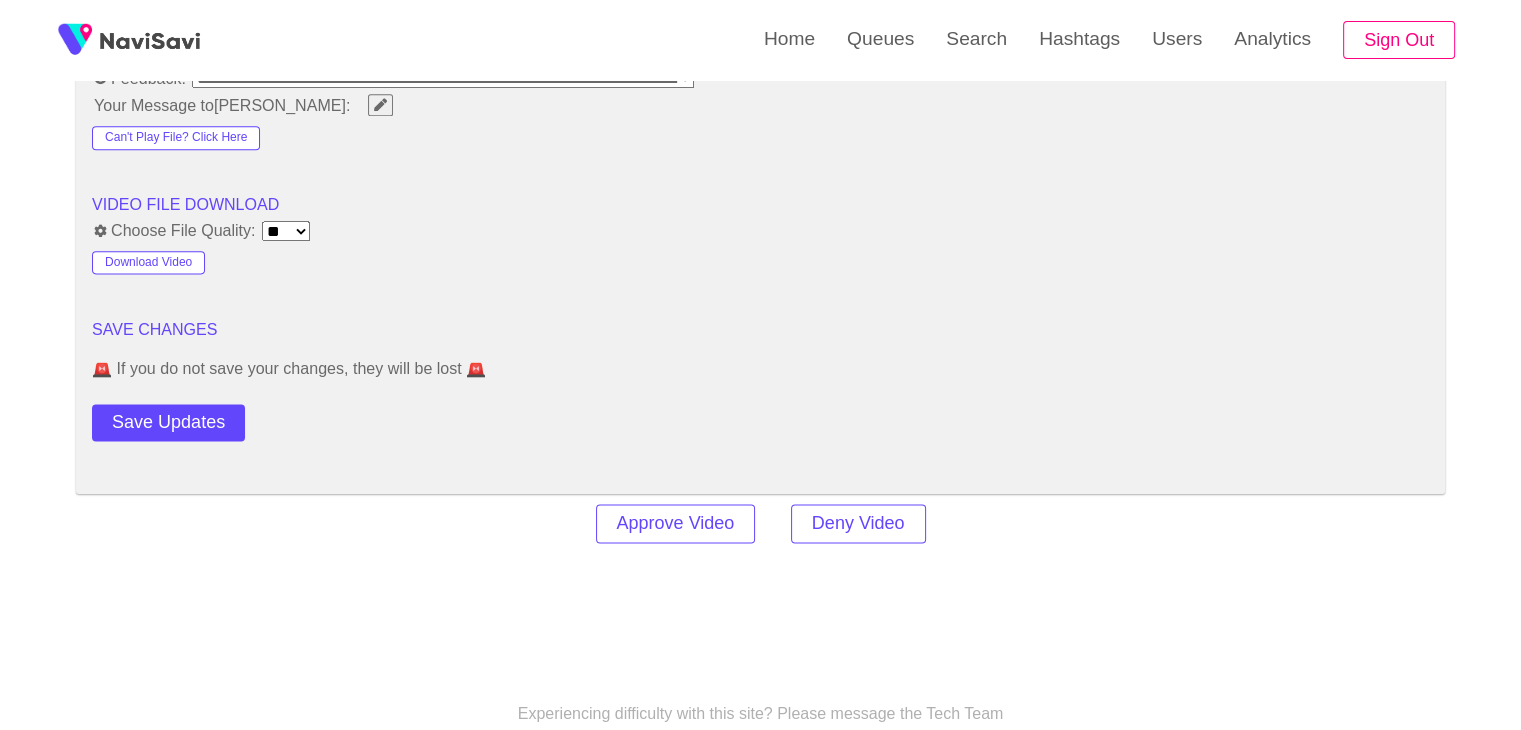 scroll, scrollTop: 2587, scrollLeft: 0, axis: vertical 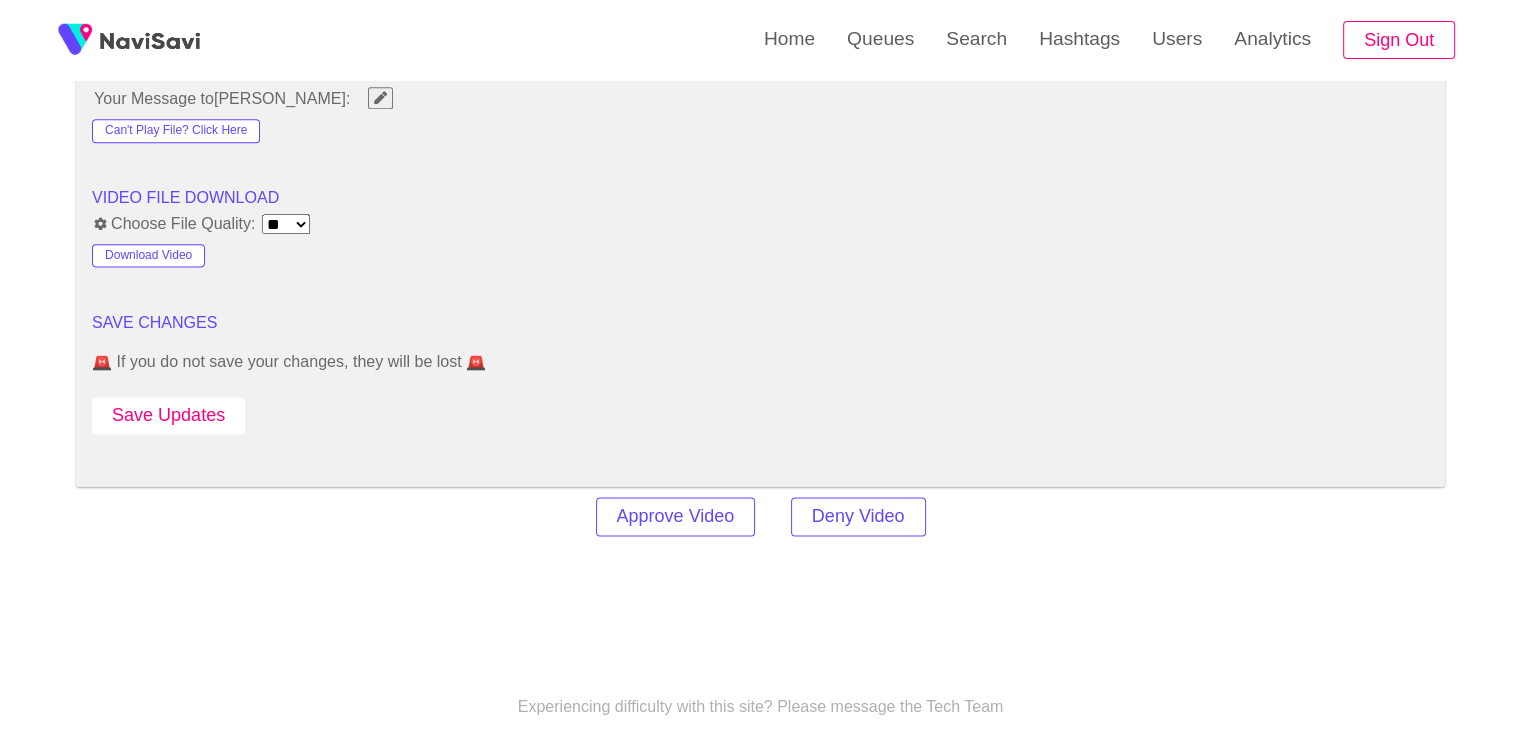 click on "Save Updates" at bounding box center (168, 415) 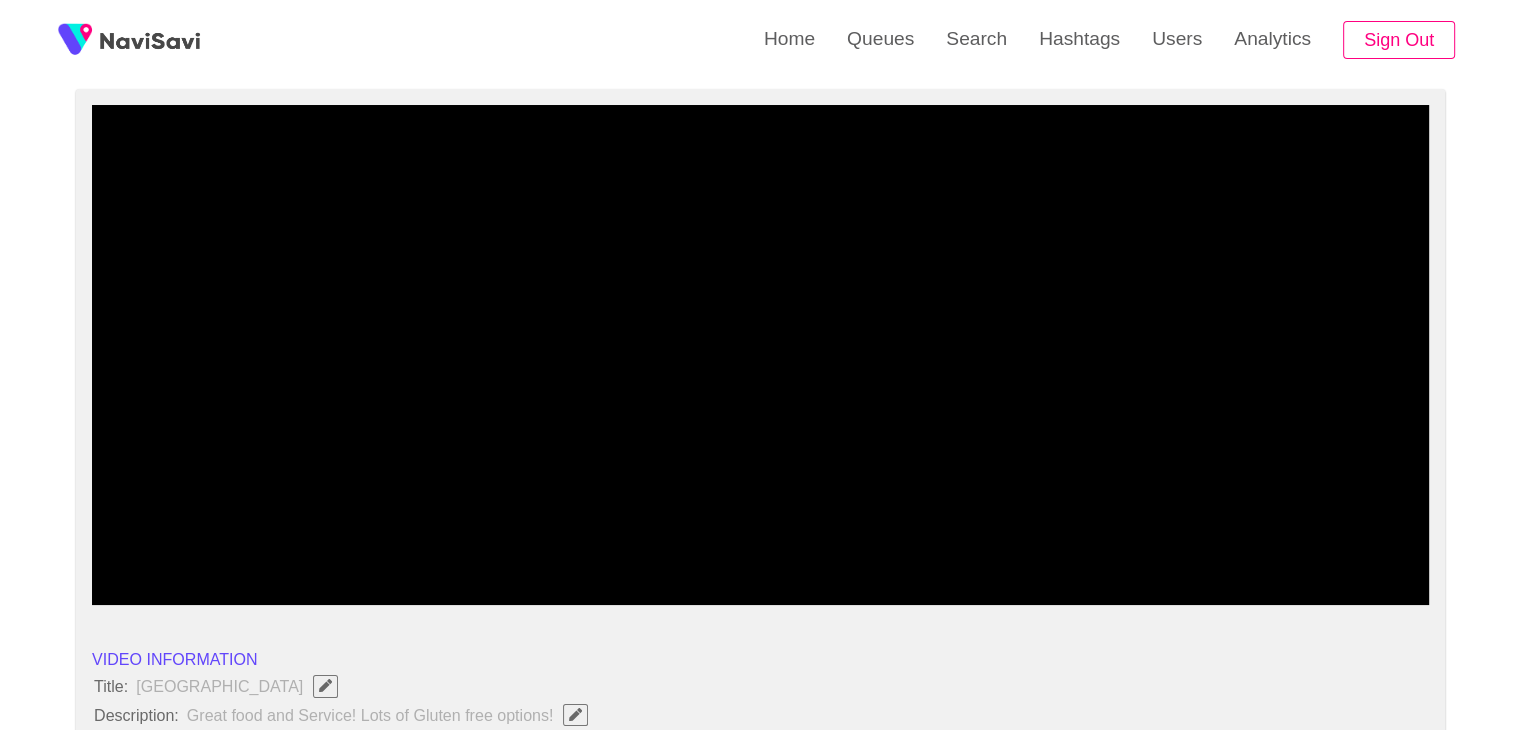 scroll, scrollTop: 155, scrollLeft: 0, axis: vertical 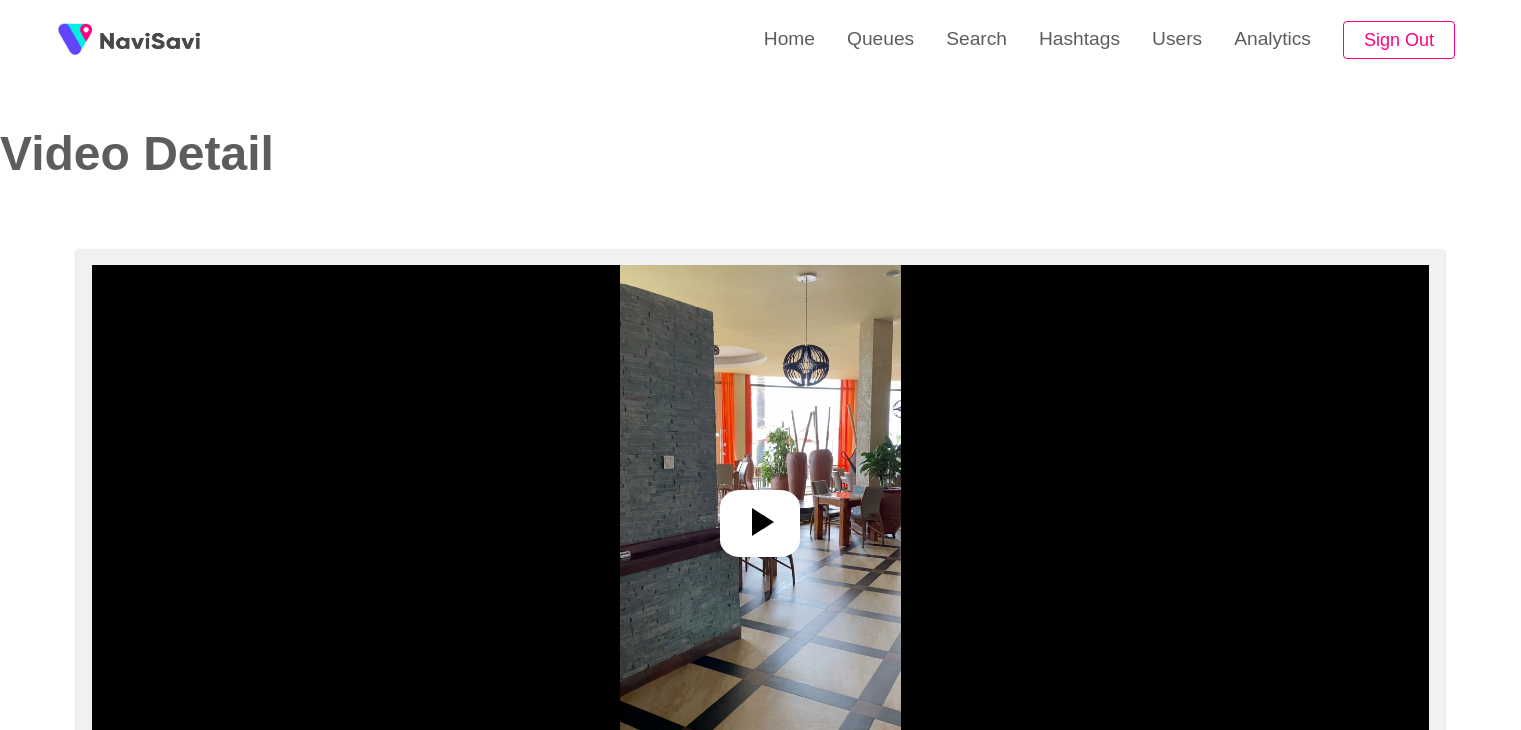 select on "**********" 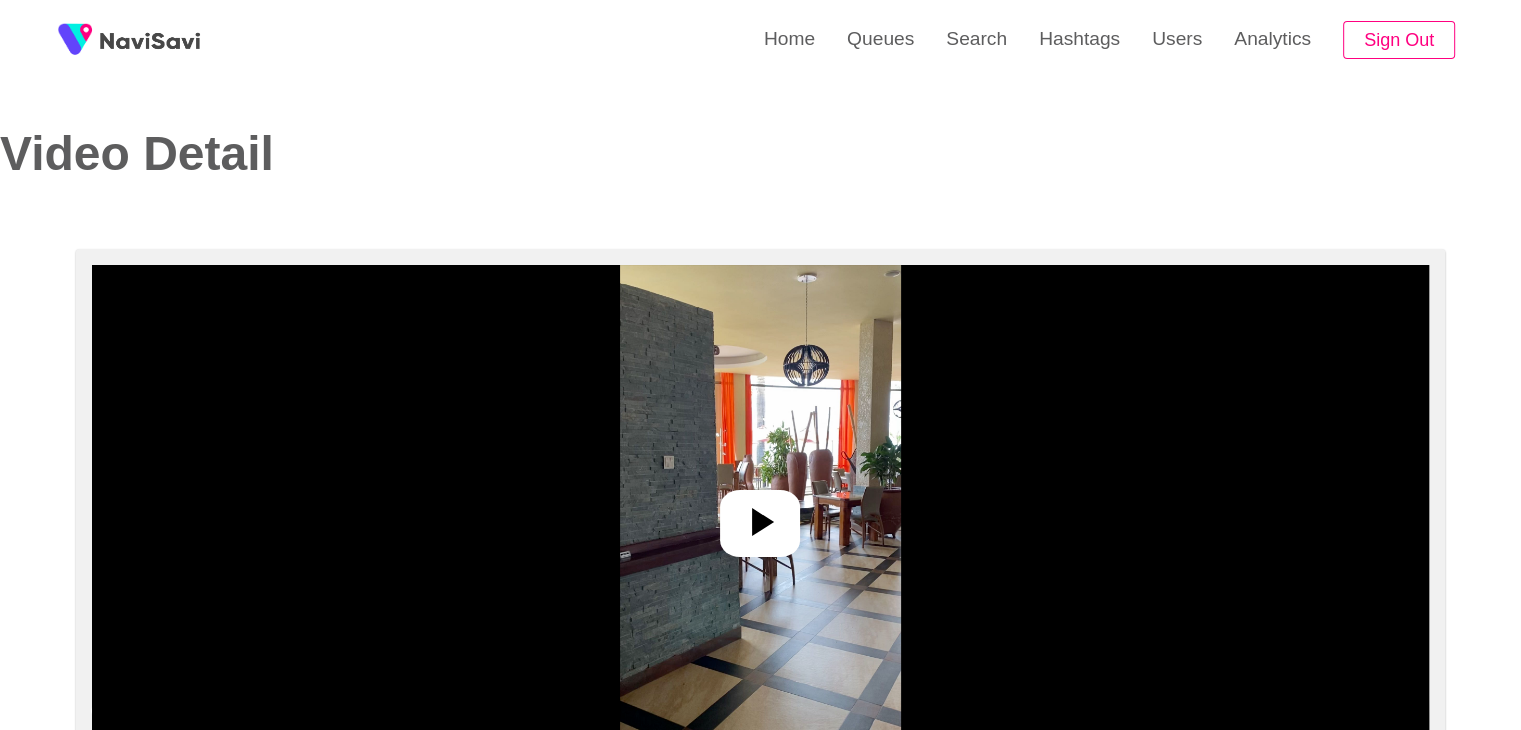 scroll, scrollTop: 208, scrollLeft: 0, axis: vertical 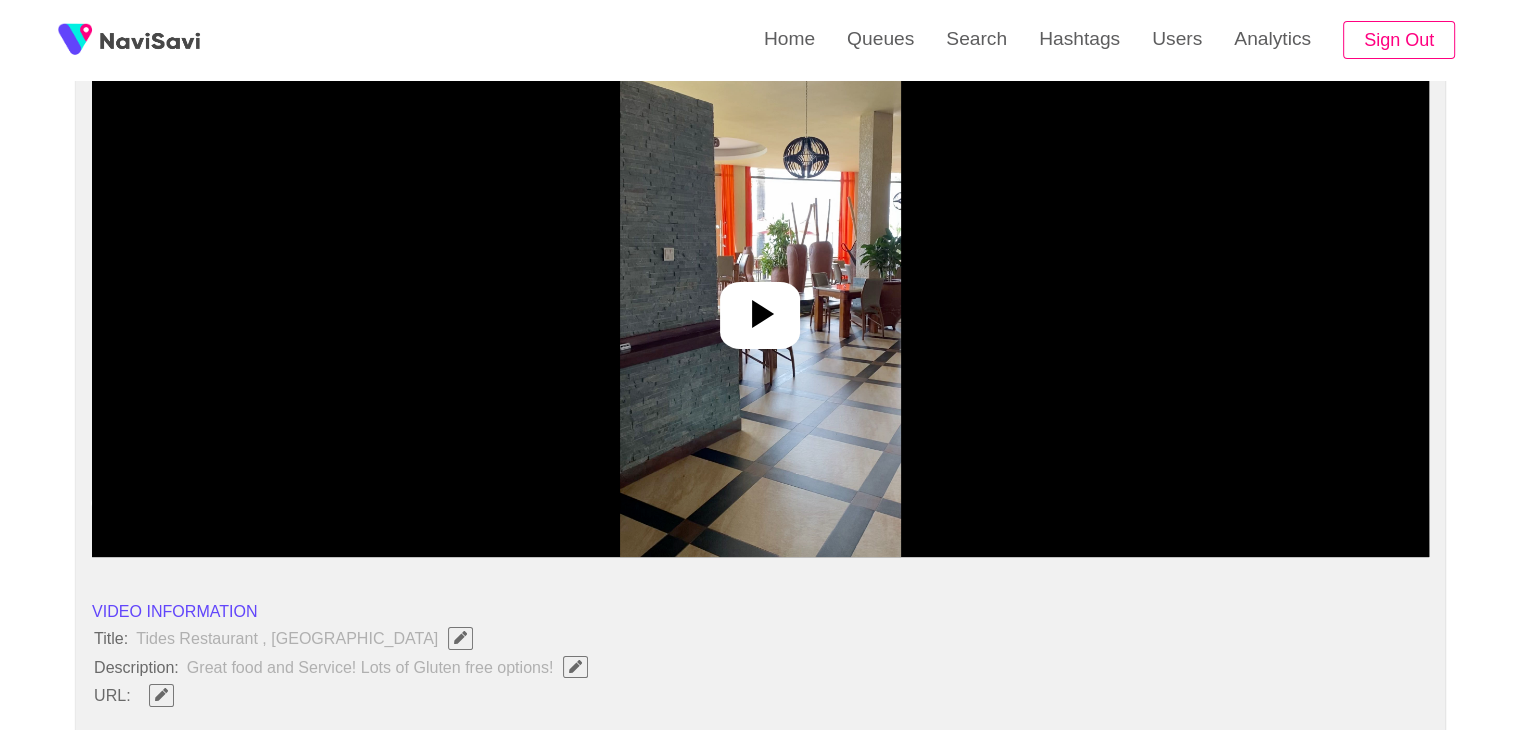 click 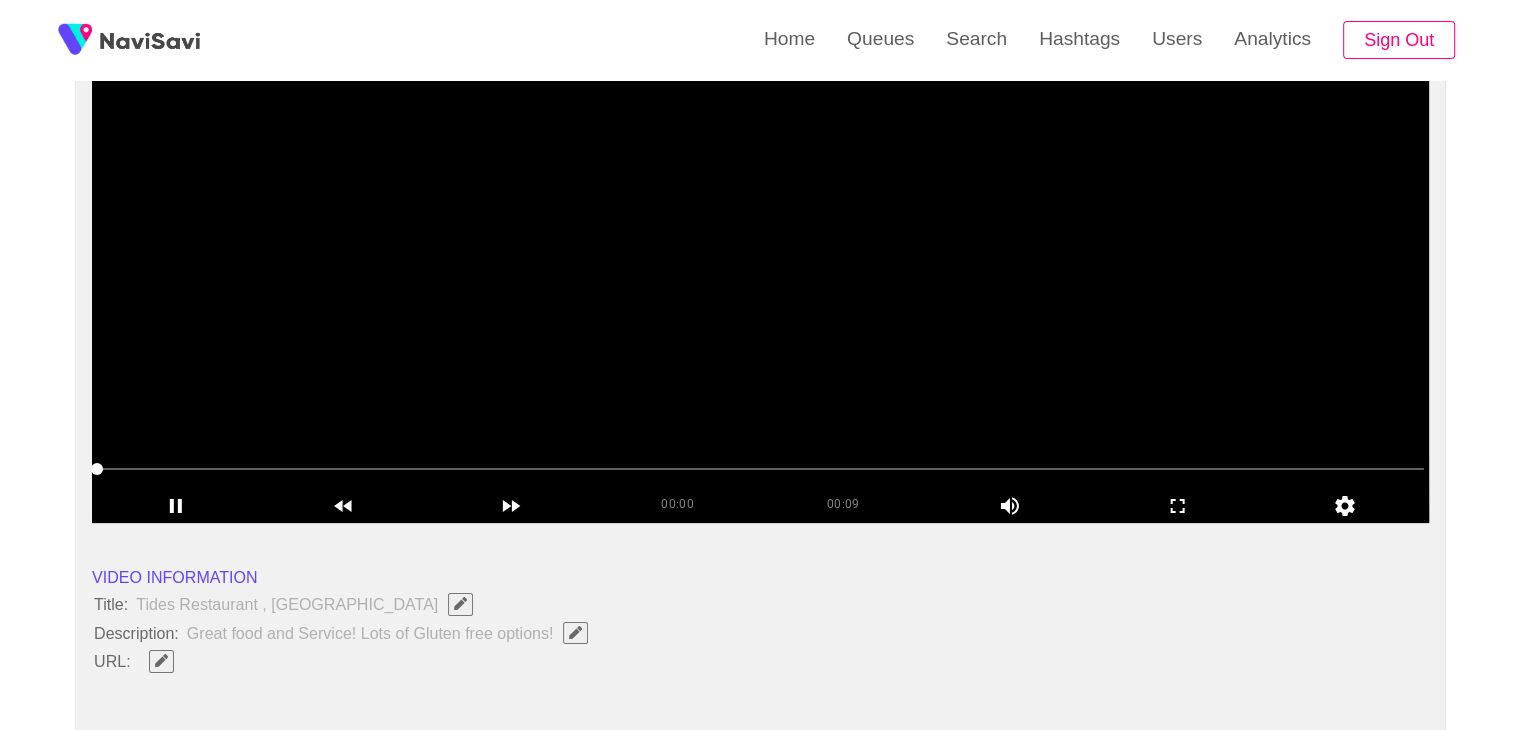 scroll, scrollTop: 243, scrollLeft: 0, axis: vertical 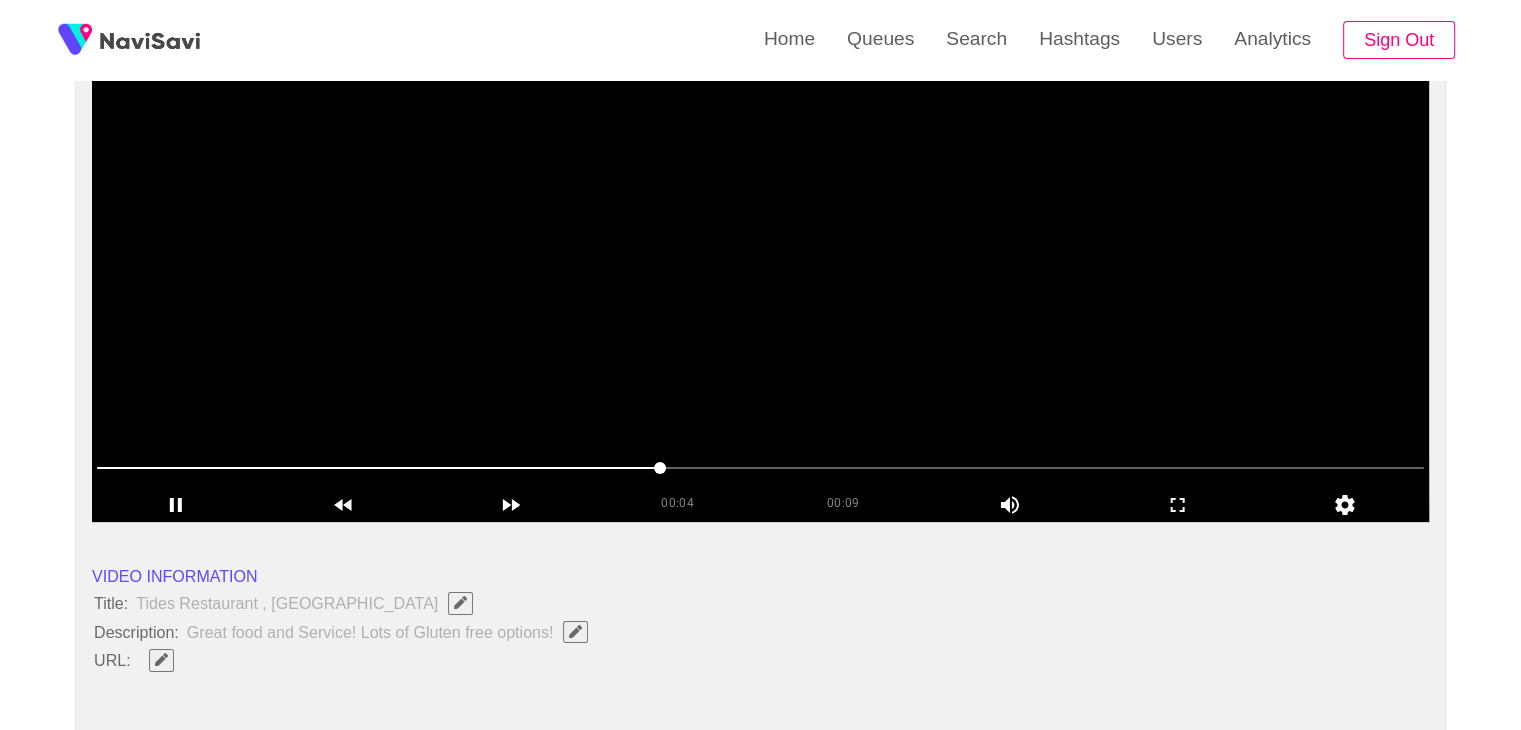 click at bounding box center (760, 272) 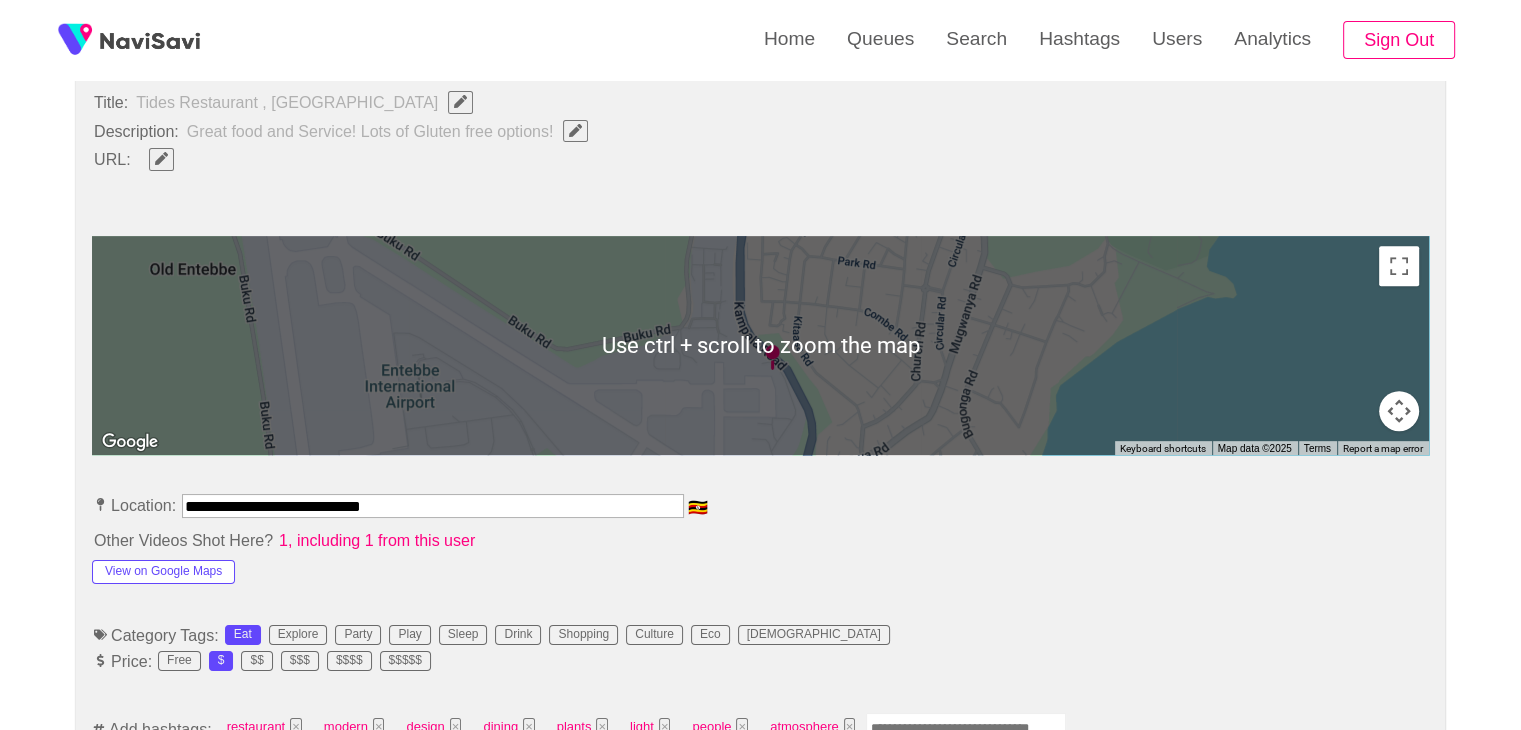 scroll, scrollTop: 708, scrollLeft: 0, axis: vertical 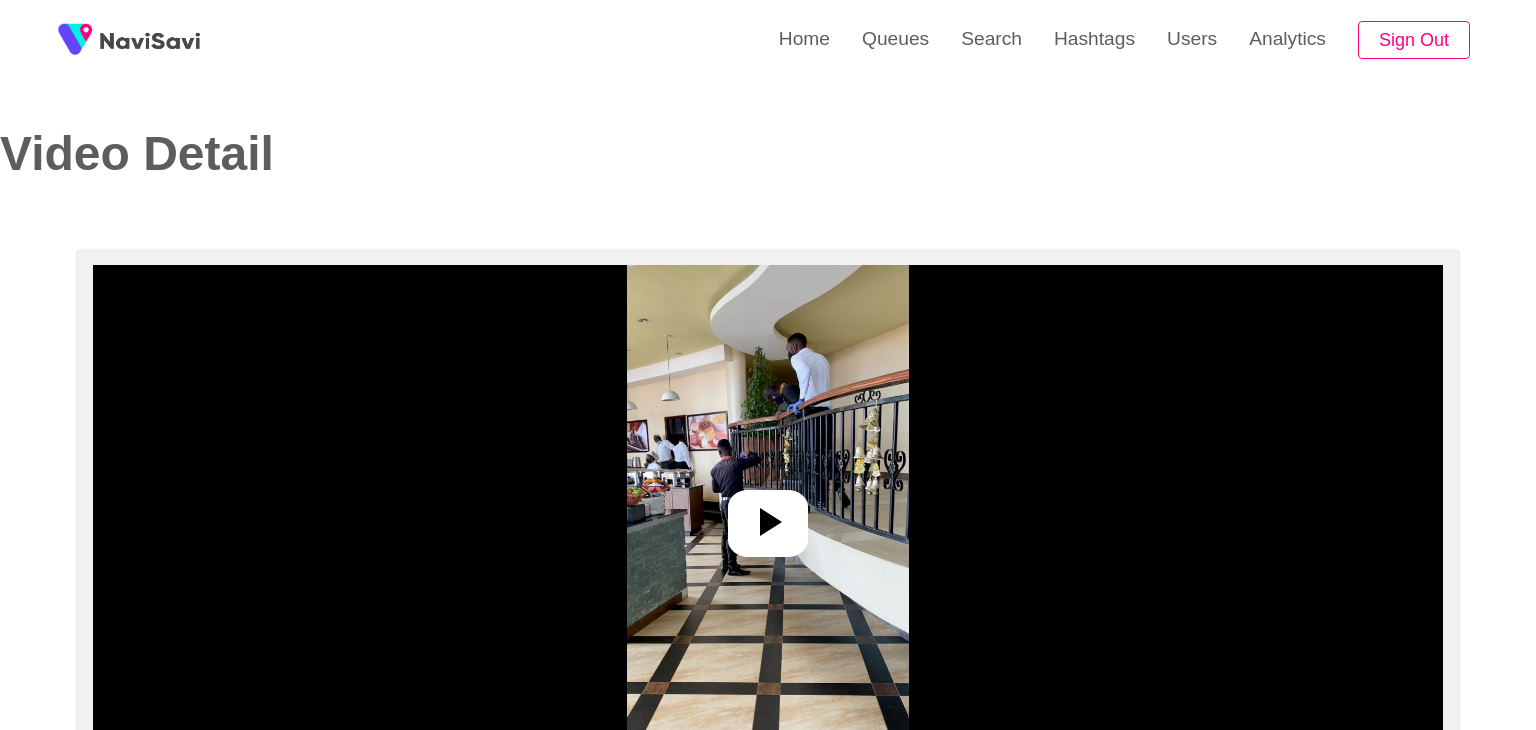 select on "**********" 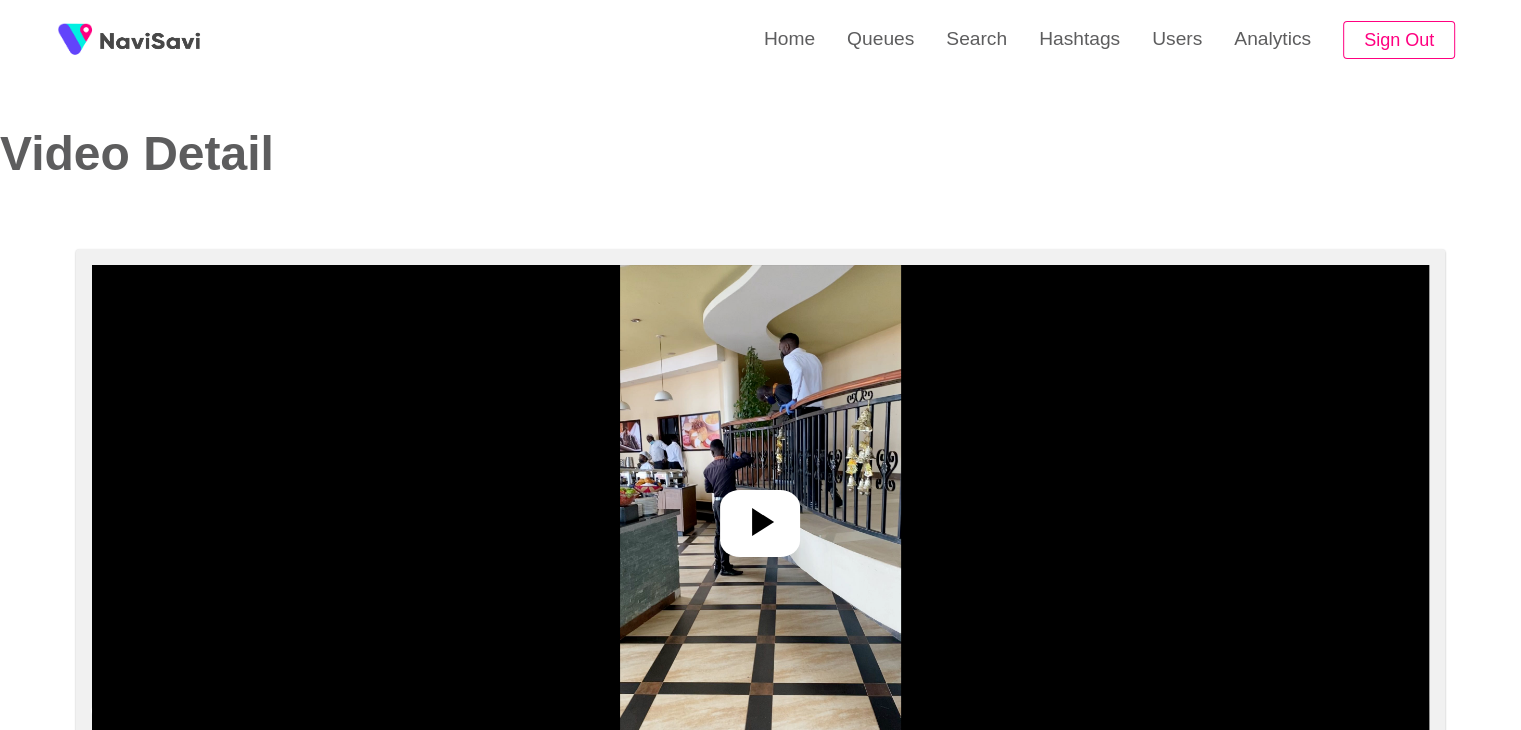 scroll, scrollTop: 126, scrollLeft: 0, axis: vertical 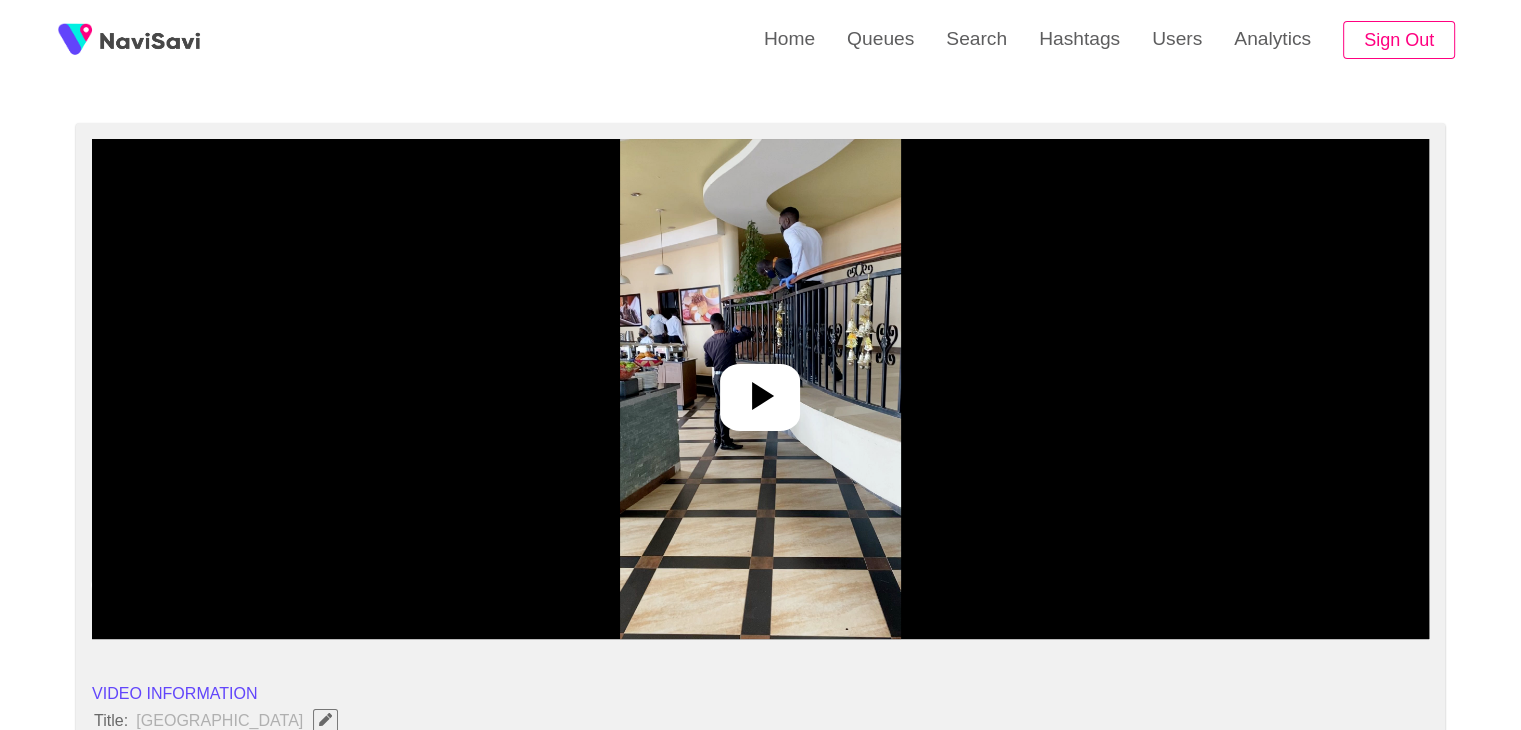 click at bounding box center [760, 389] 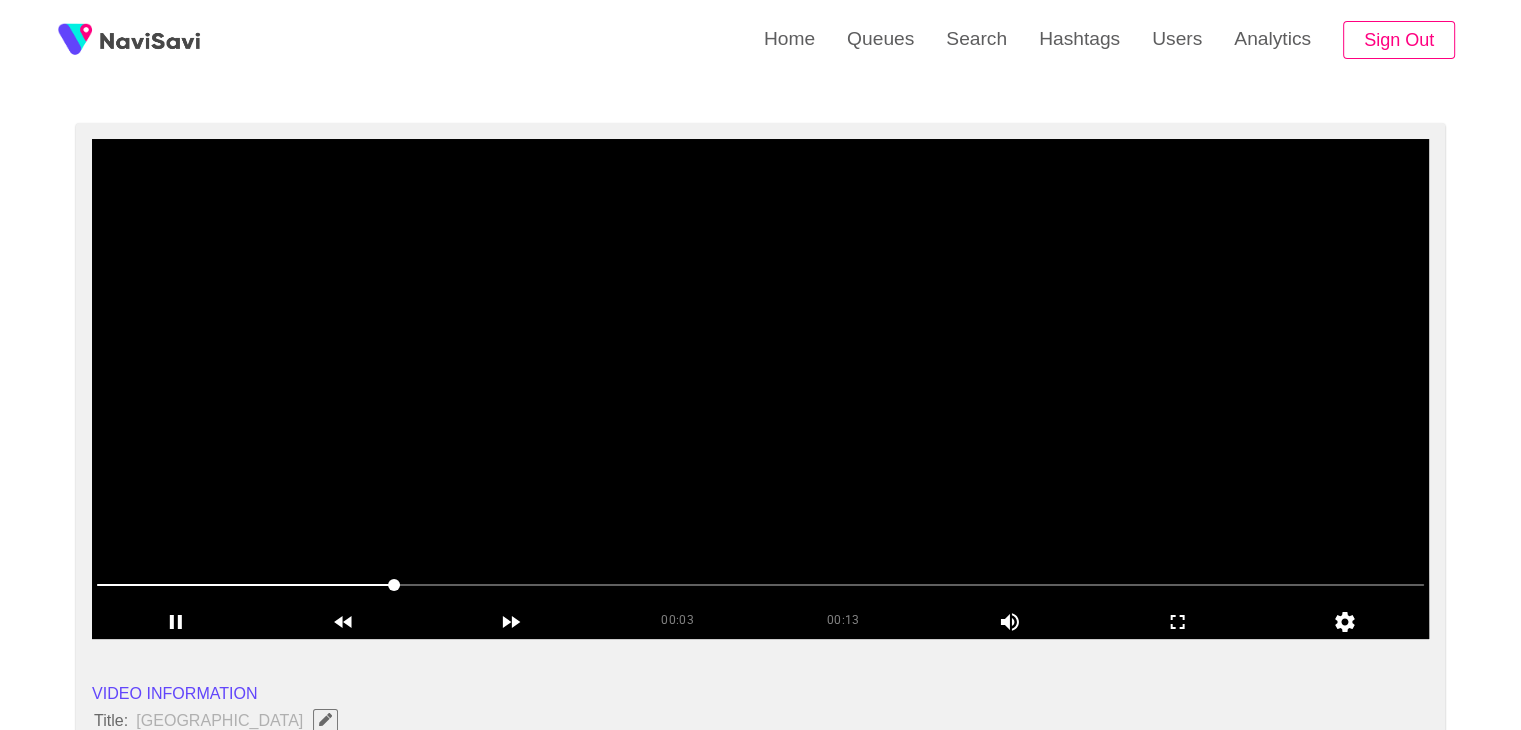 click at bounding box center (760, 389) 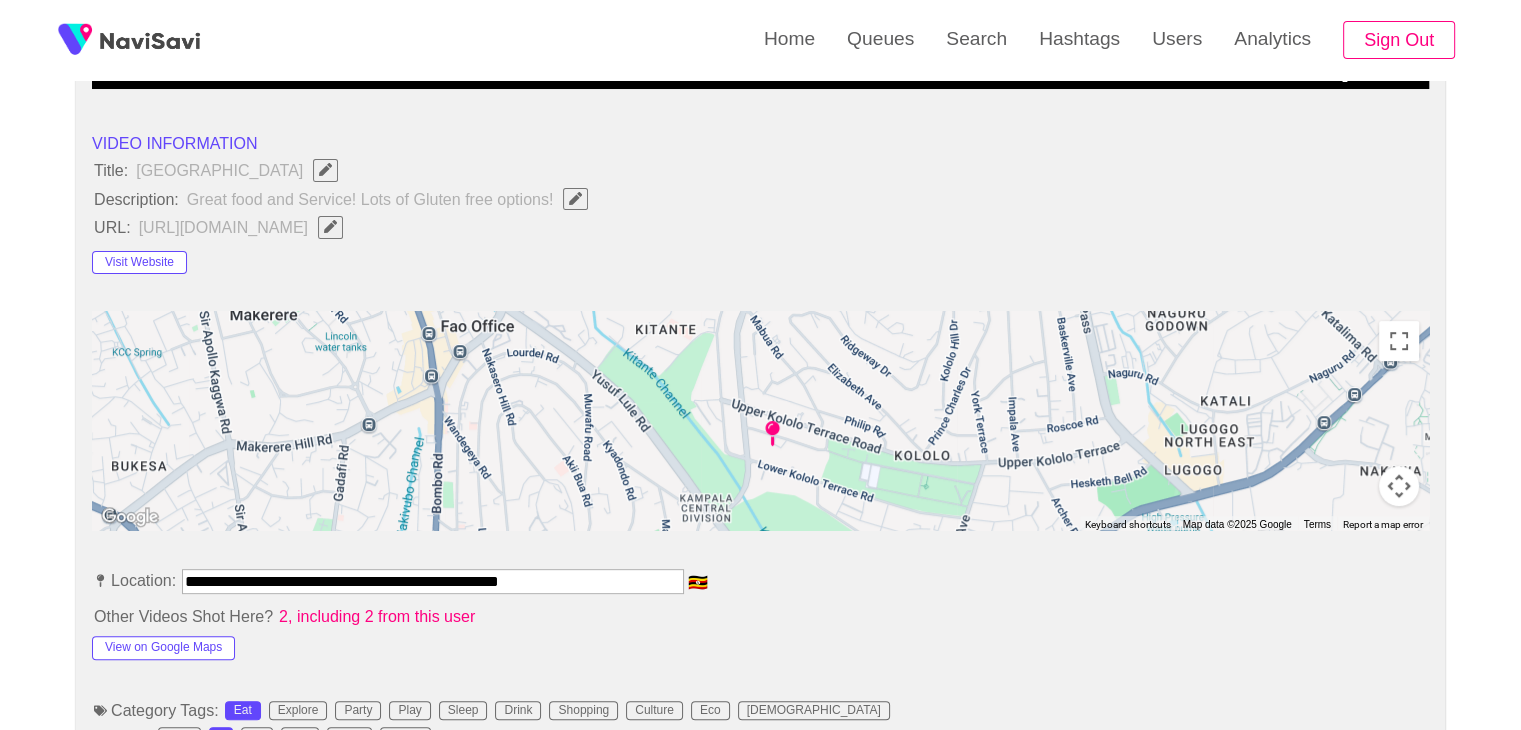 scroll, scrollTop: 706, scrollLeft: 0, axis: vertical 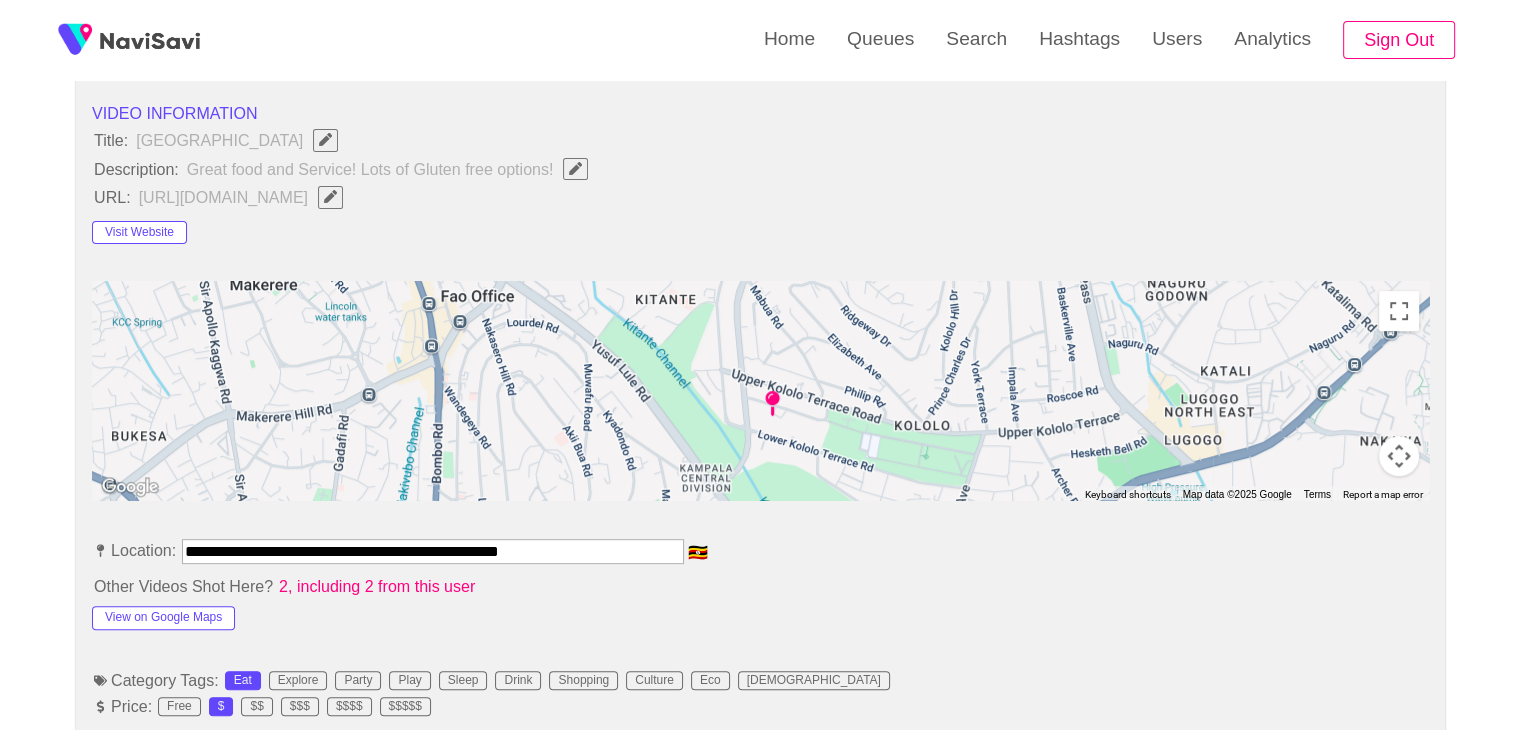 click on "**********" at bounding box center [433, 551] 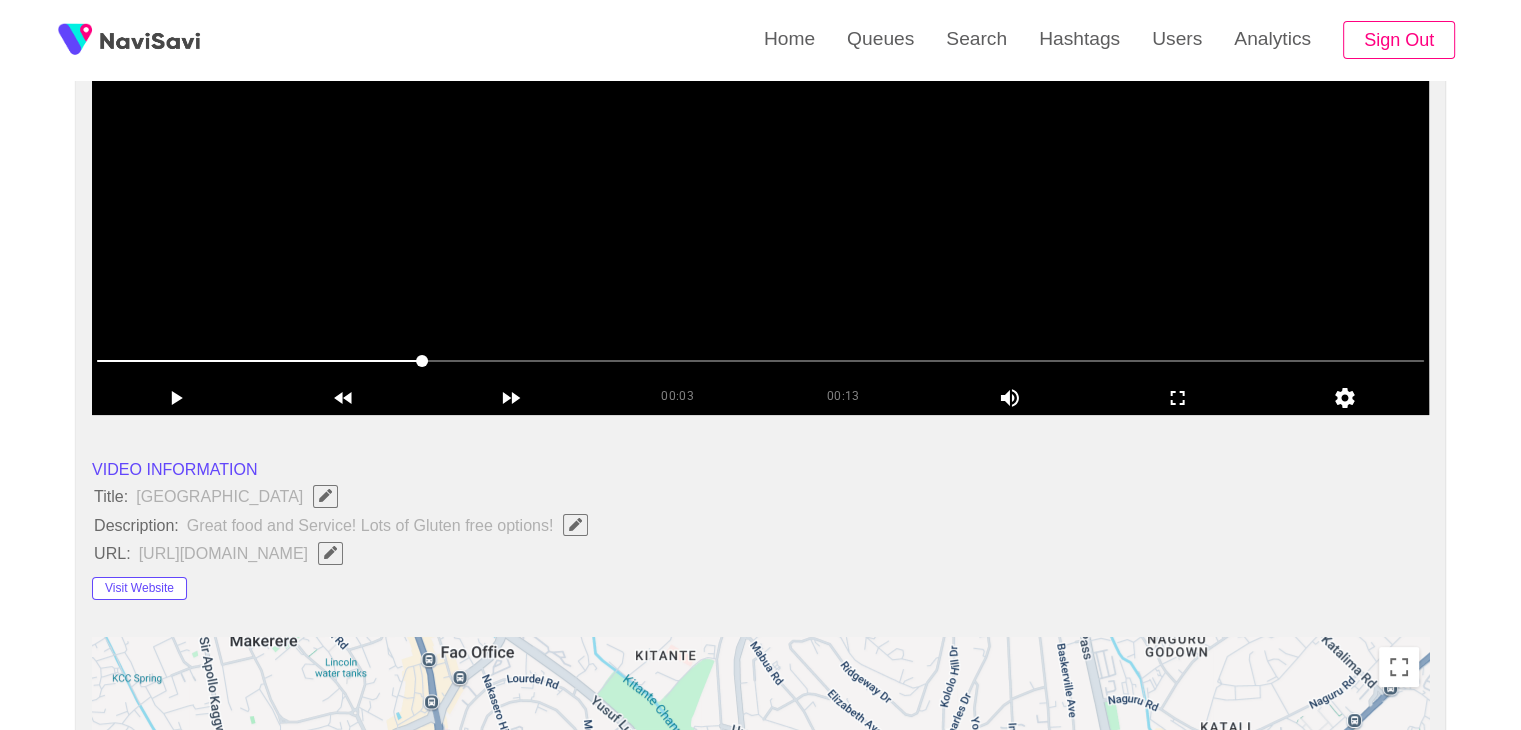 scroll, scrollTop: 462, scrollLeft: 0, axis: vertical 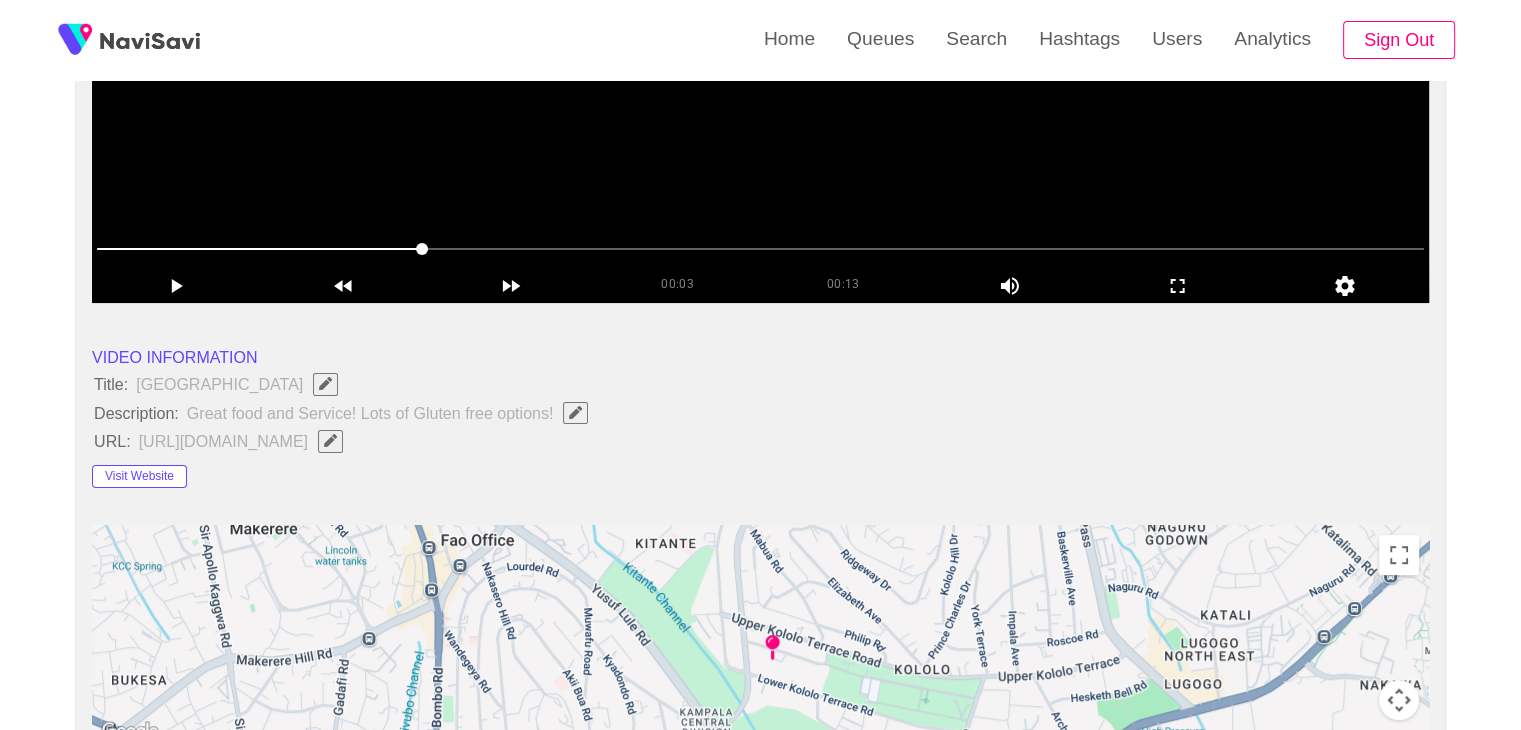 type 